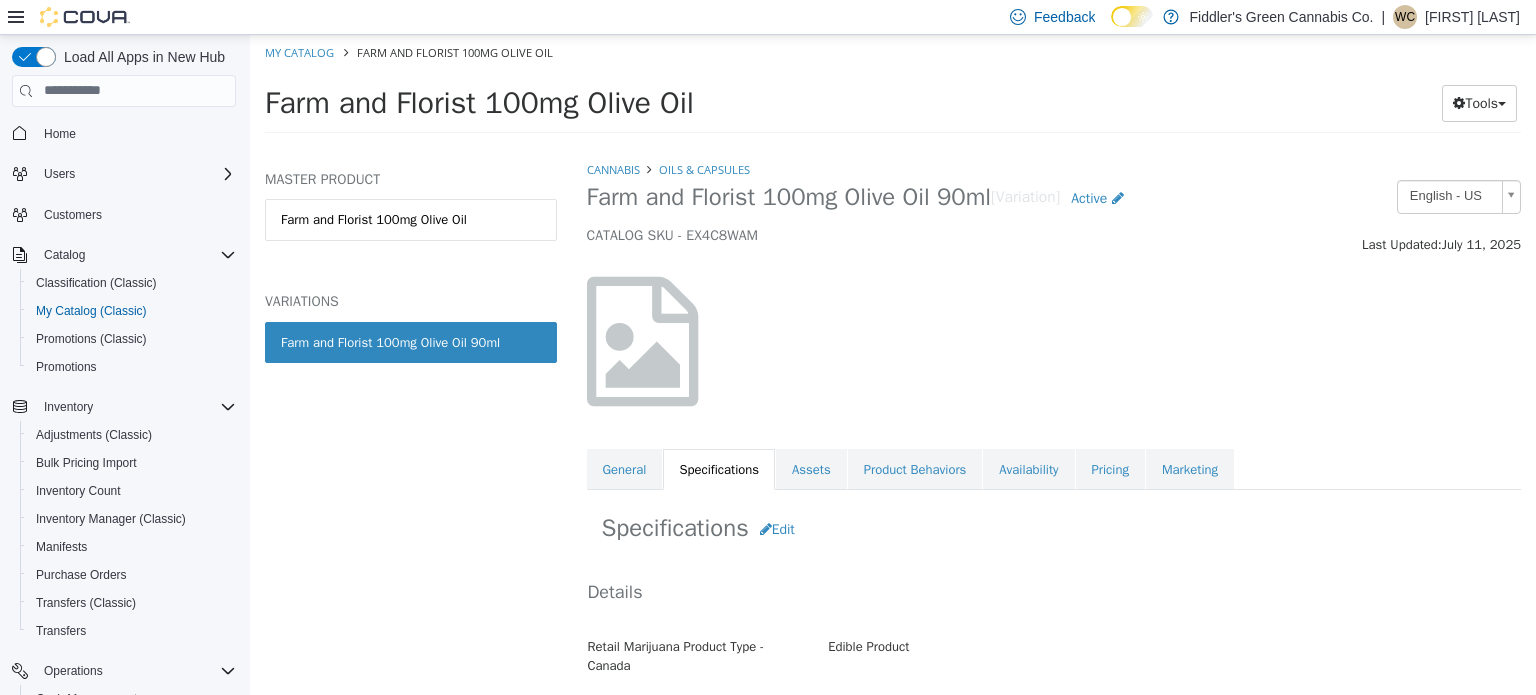 scroll, scrollTop: 0, scrollLeft: 0, axis: both 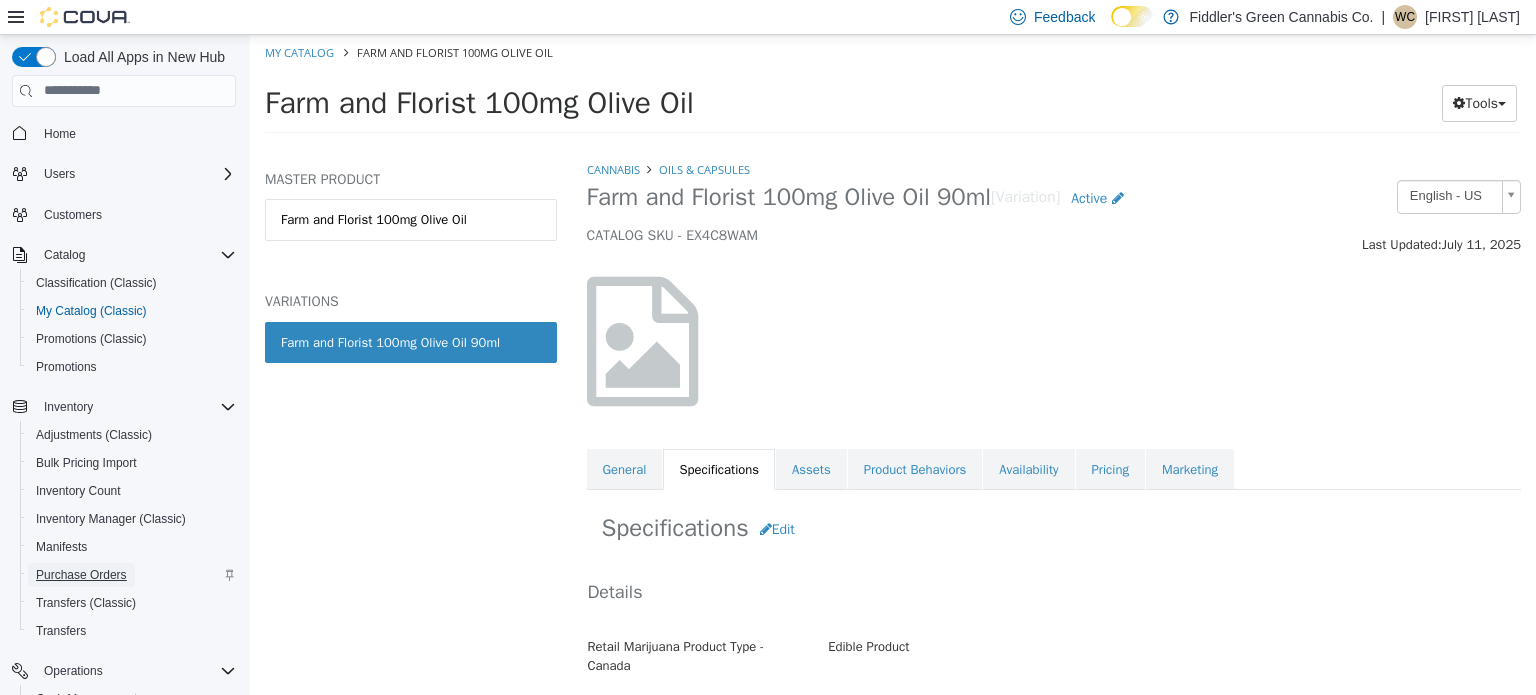 click on "Purchase Orders" at bounding box center [81, 575] 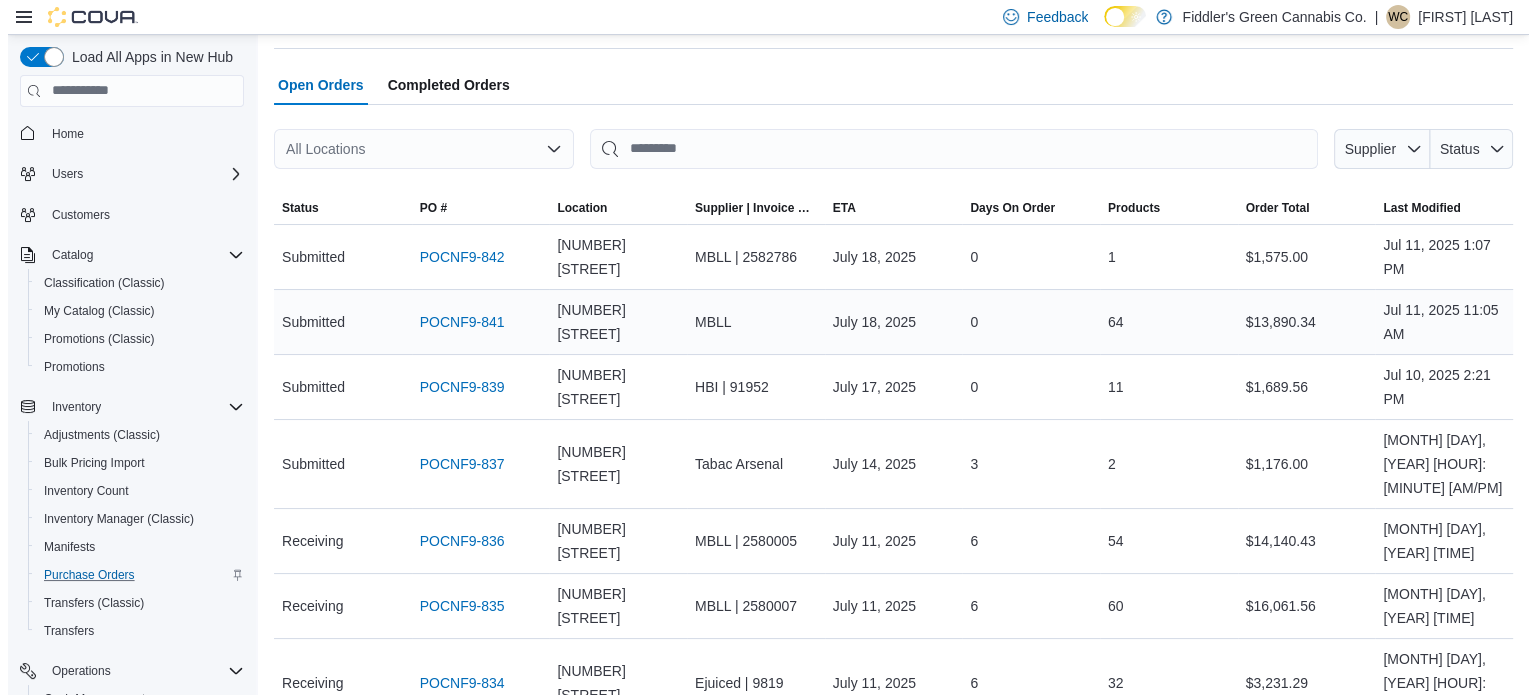 scroll, scrollTop: 0, scrollLeft: 0, axis: both 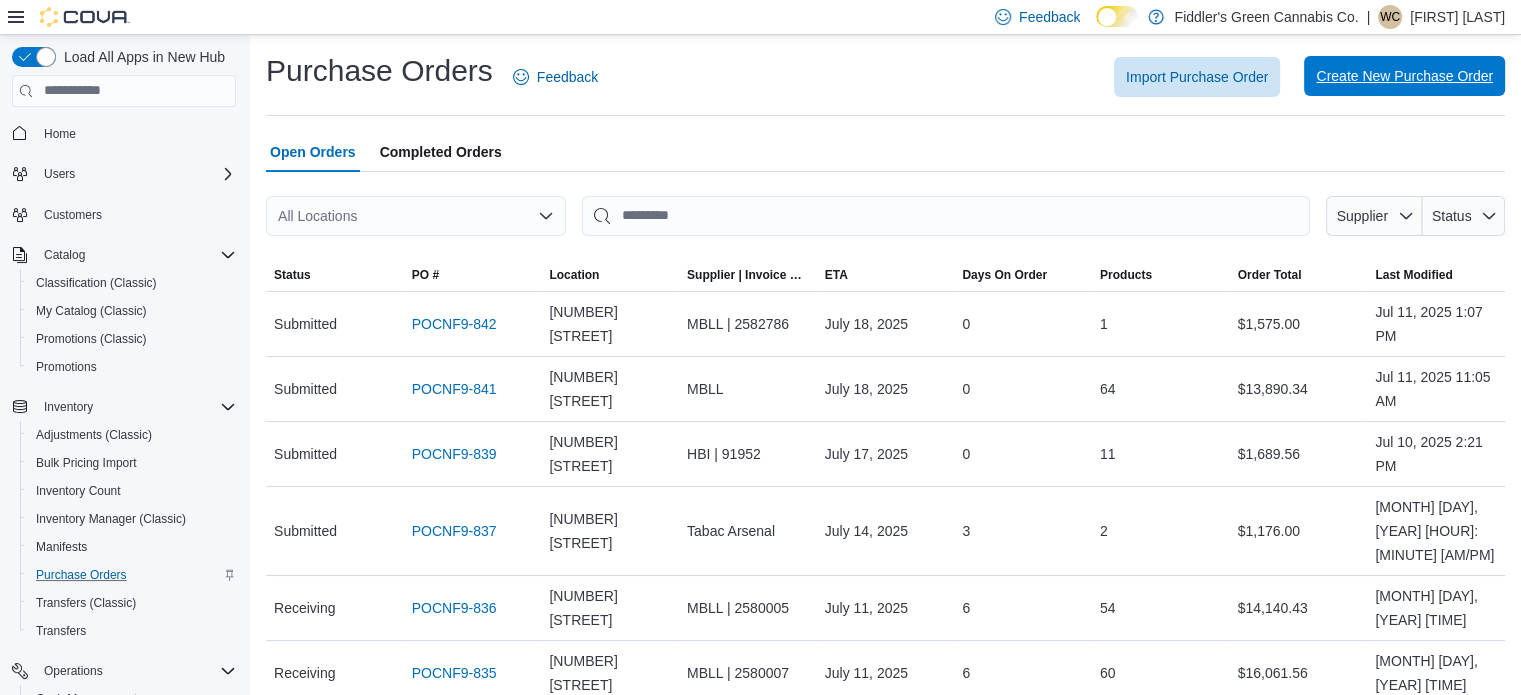 click on "Create New Purchase Order" at bounding box center [1404, 76] 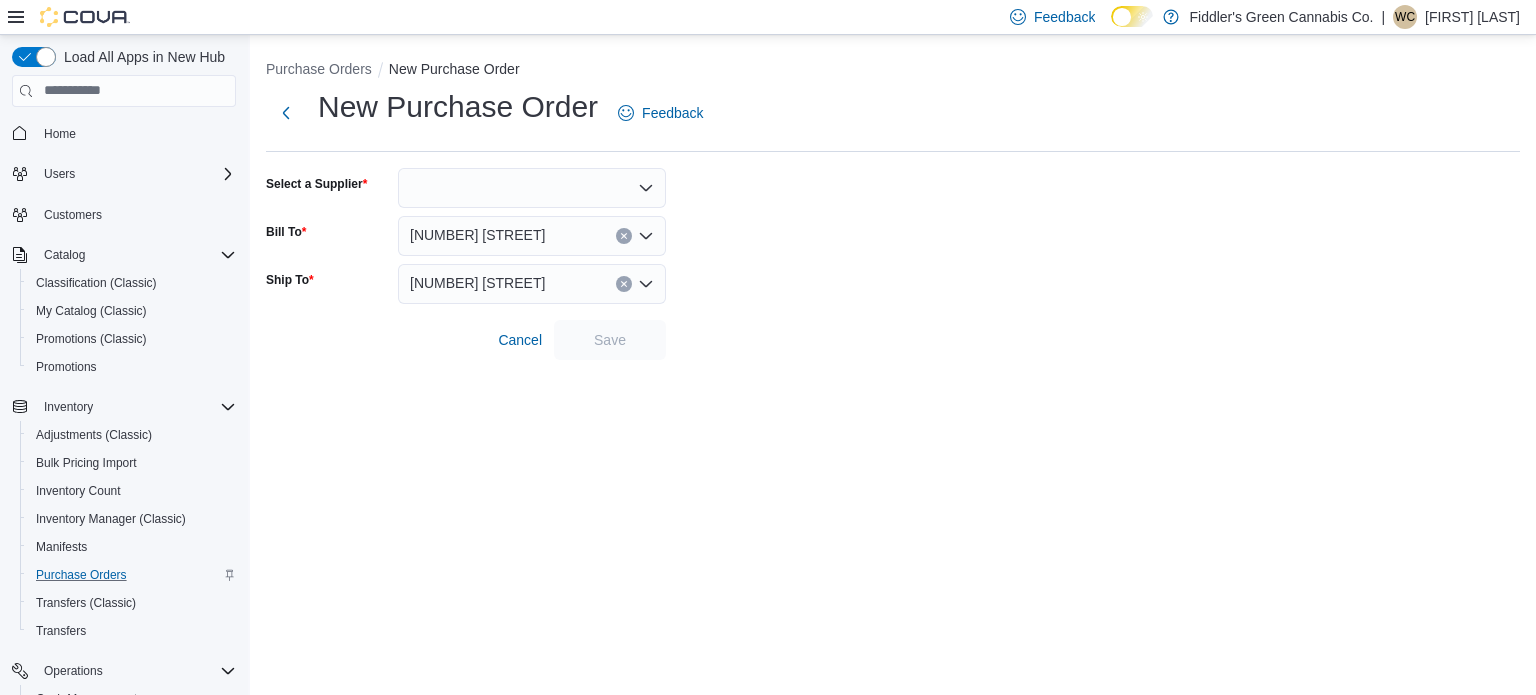 click at bounding box center [532, 188] 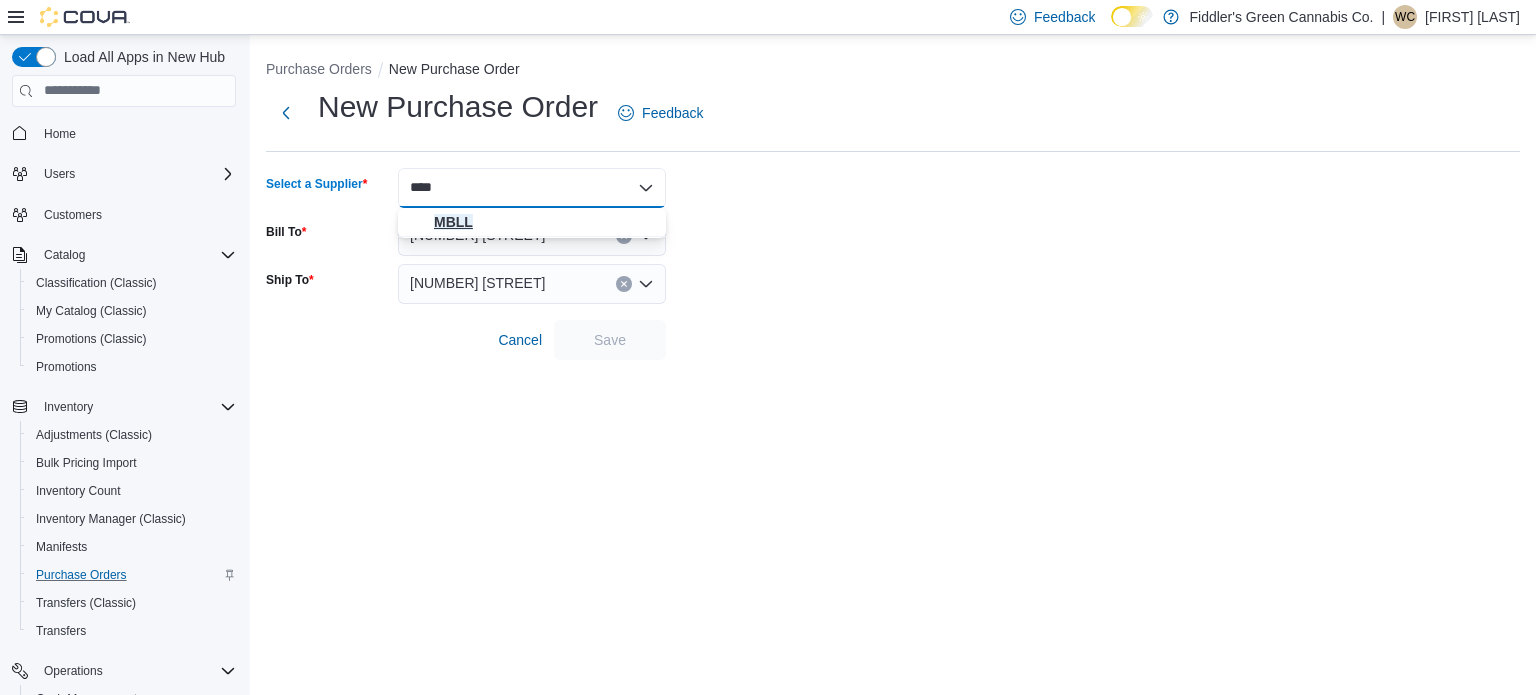 type on "****" 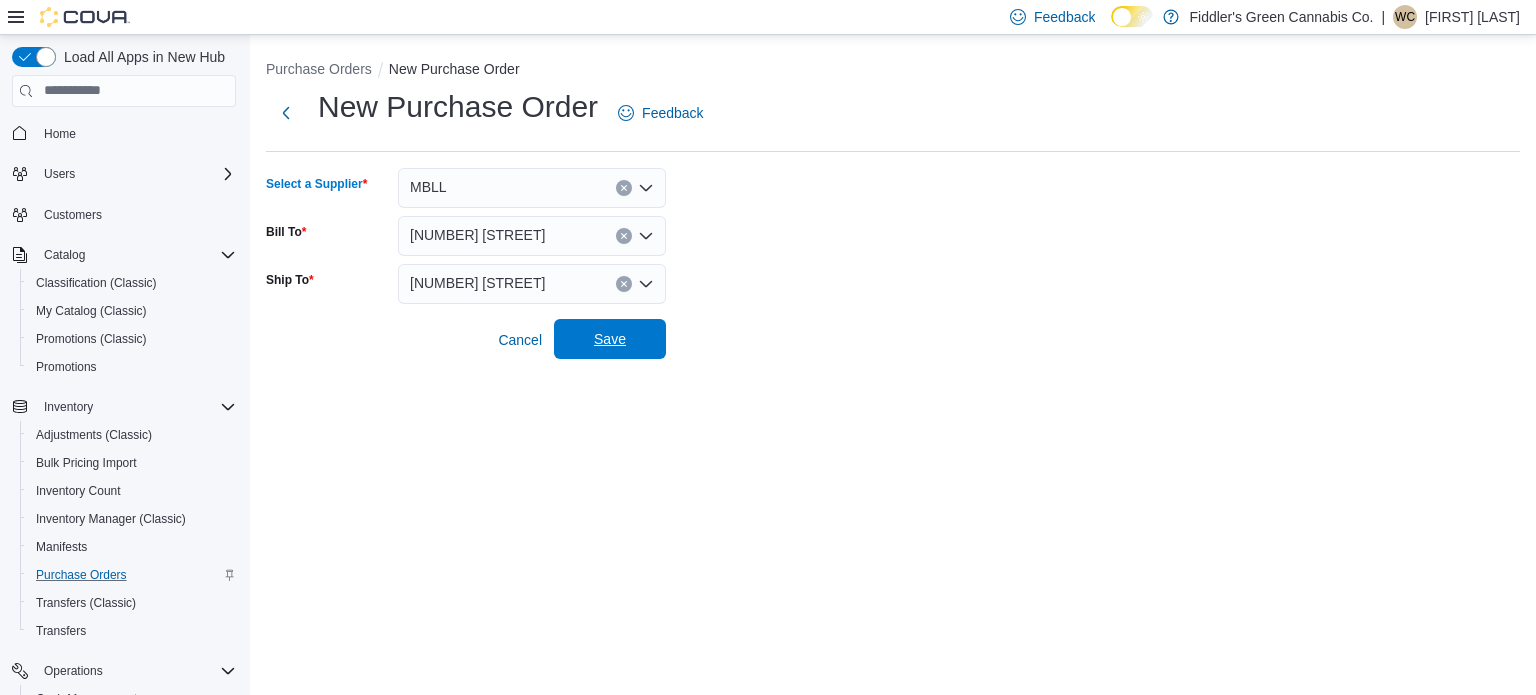 click on "Save" at bounding box center [610, 339] 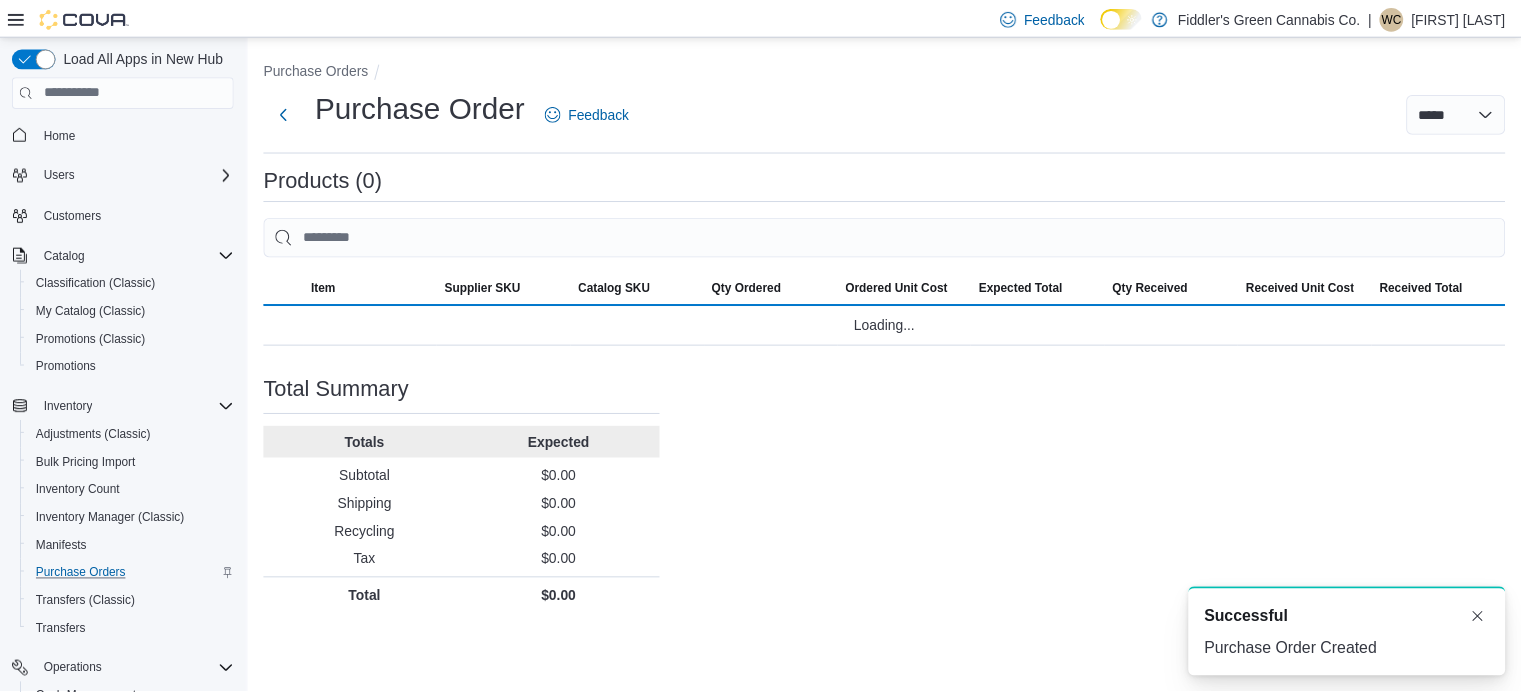 scroll, scrollTop: 0, scrollLeft: 0, axis: both 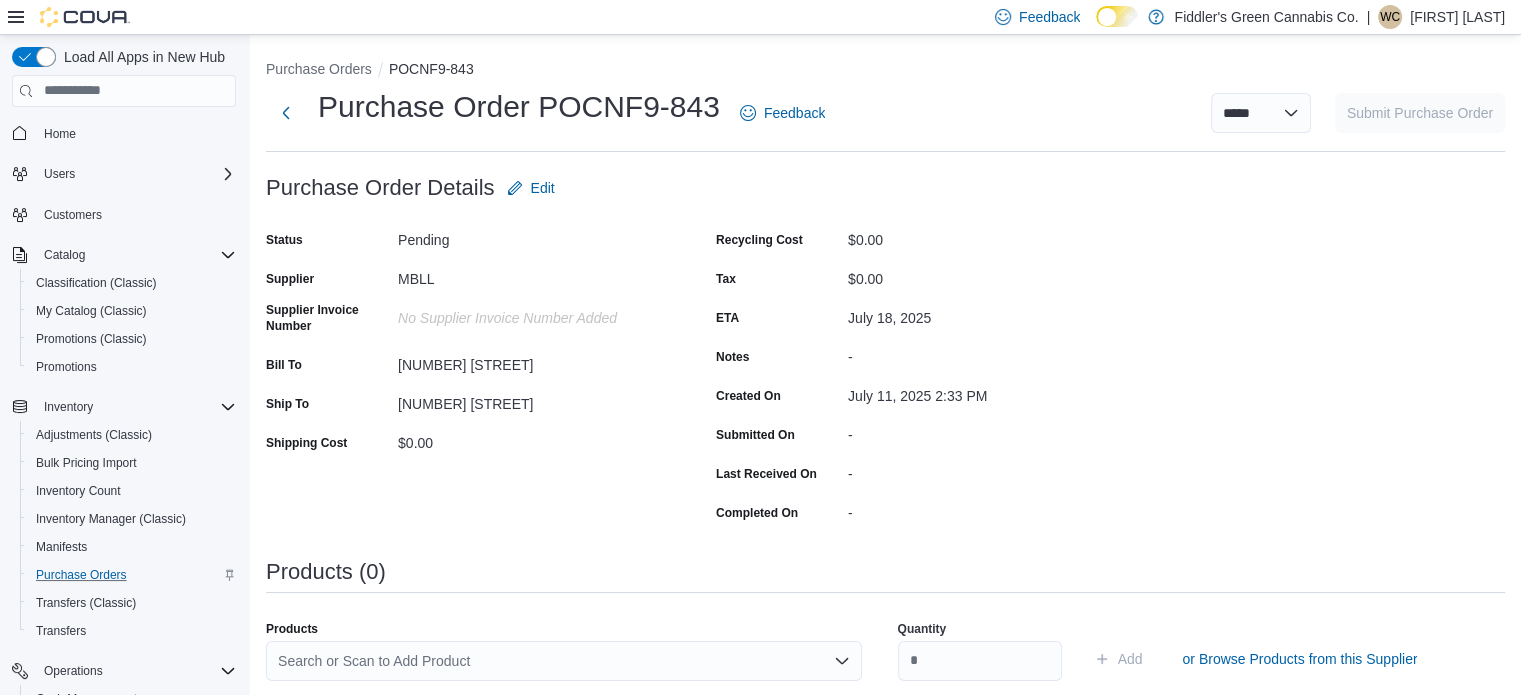 click on "Purchase Orders POCNF9-843 Purchase Order POCNF9-843 Feedback ***** ***** ****** Submit Purchase Order Purchase Order: POCNF9-843 Feedback Purchase Order Details   Edit Status Pending Supplier MBLL Supplier Invoice Number No Supplier Invoice Number added Bill To 103 Sherbrook St Ship To 103 Sherbrook St Shipping Cost $0.00 Recycling Cost $0.00 Tax $0.00 ETA July 18, 2025 Notes - Created On July 11, 2025 2:33 PM Submitted On - Last Received On - Completed On - Products (0)     Products Search or Scan to Add Product Quantity  Add or Browse Products from this Supplier Sorting EuiBasicTable with search callback Item Supplier SKU Catalog SKU Unit Qty Unit Cost Total No products added  Total Summary   Totals Subtotal $0.00 Shipping $0.00 Recycling $0.00 Tax $0.00 Total $0.00" at bounding box center (885, 587) 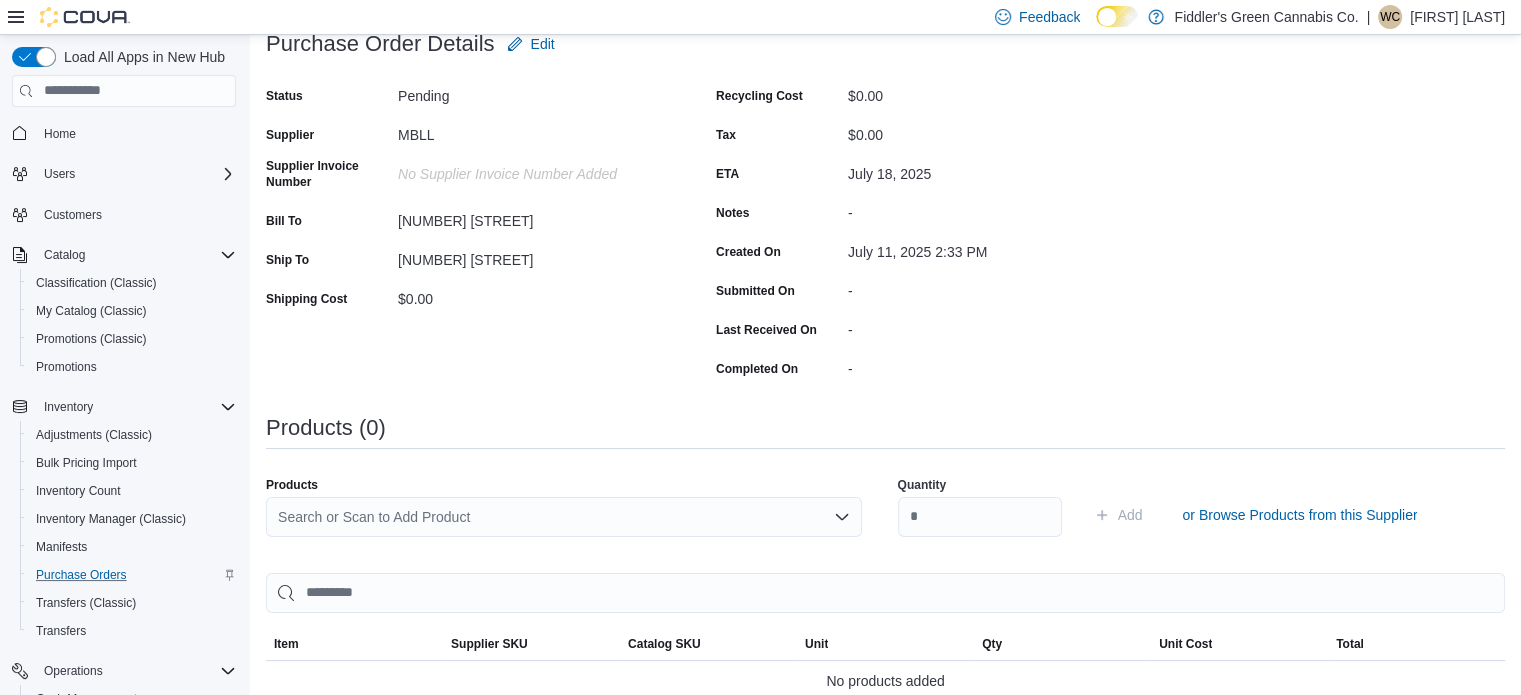 scroll, scrollTop: 144, scrollLeft: 0, axis: vertical 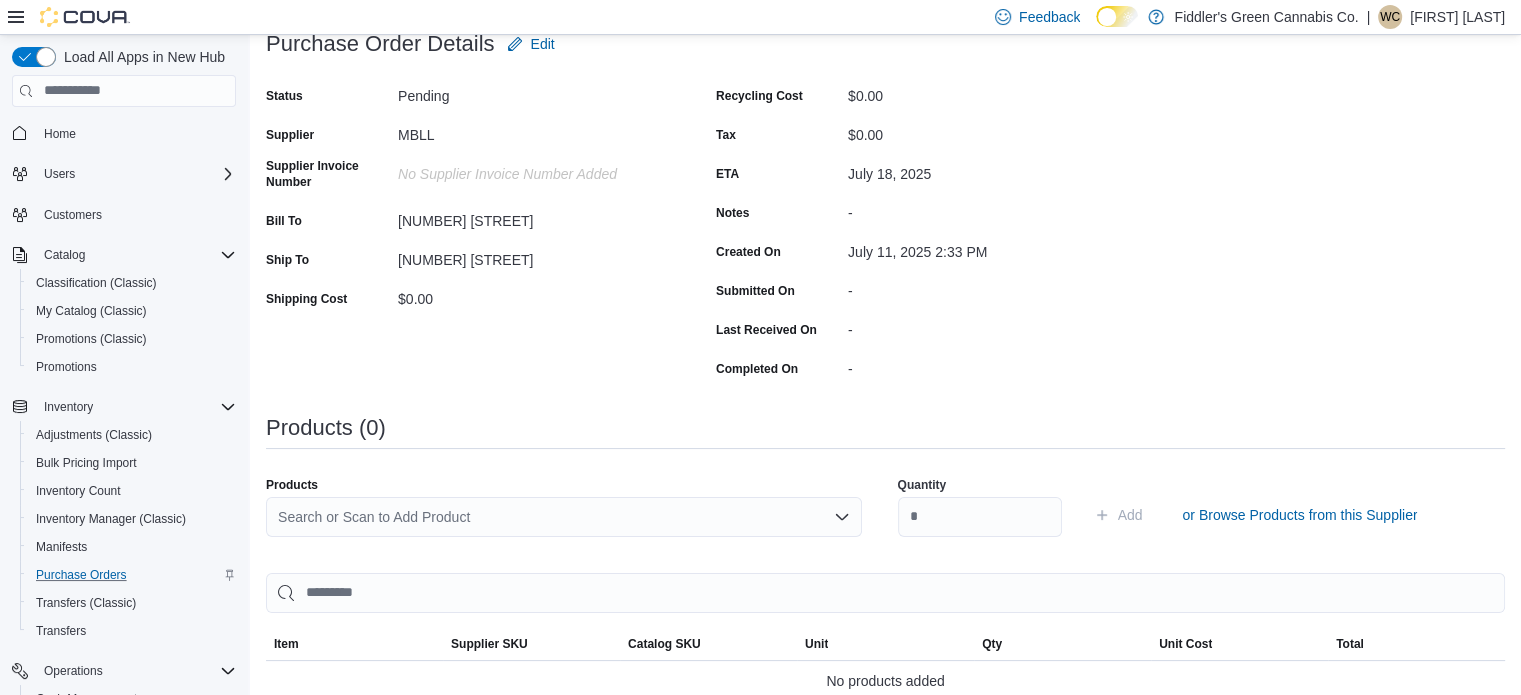 click on "Search or Scan to Add Product" at bounding box center [564, 517] 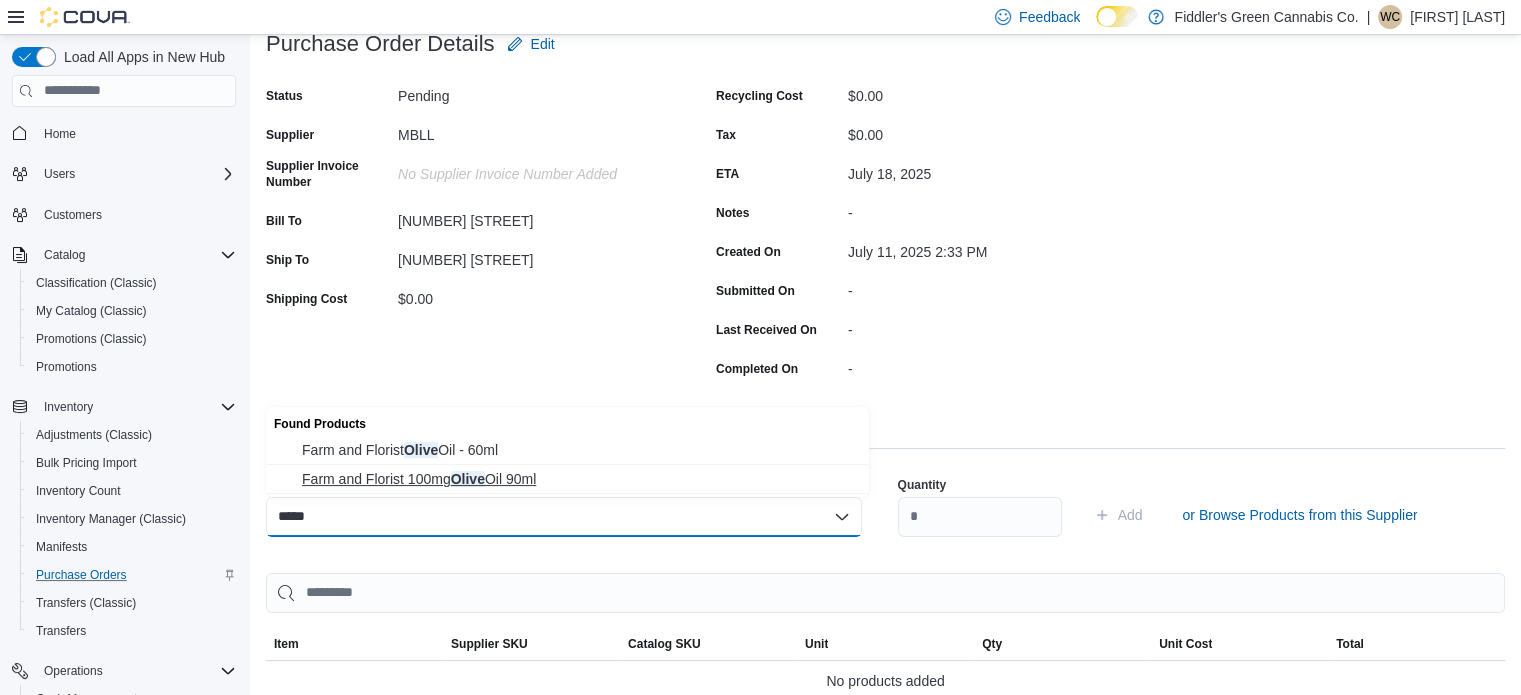type on "*****" 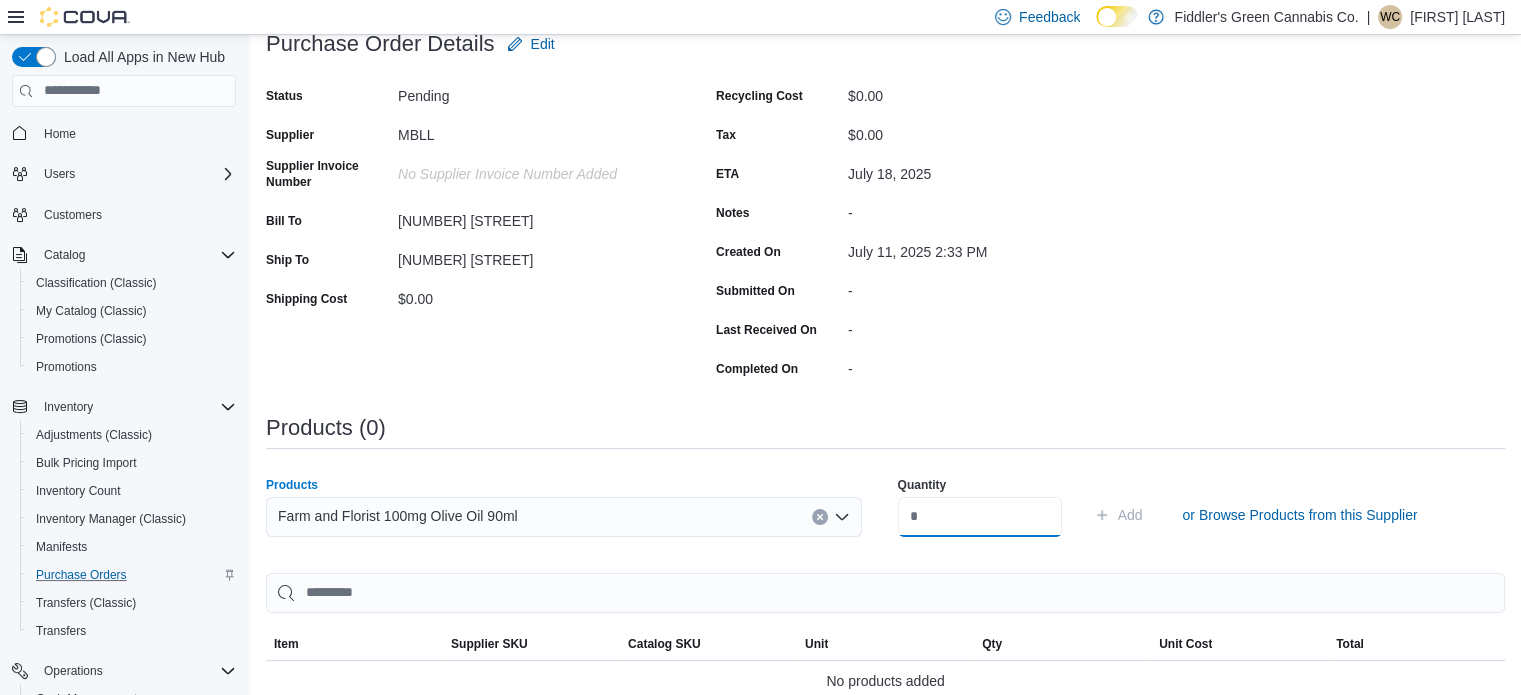 click at bounding box center (980, 517) 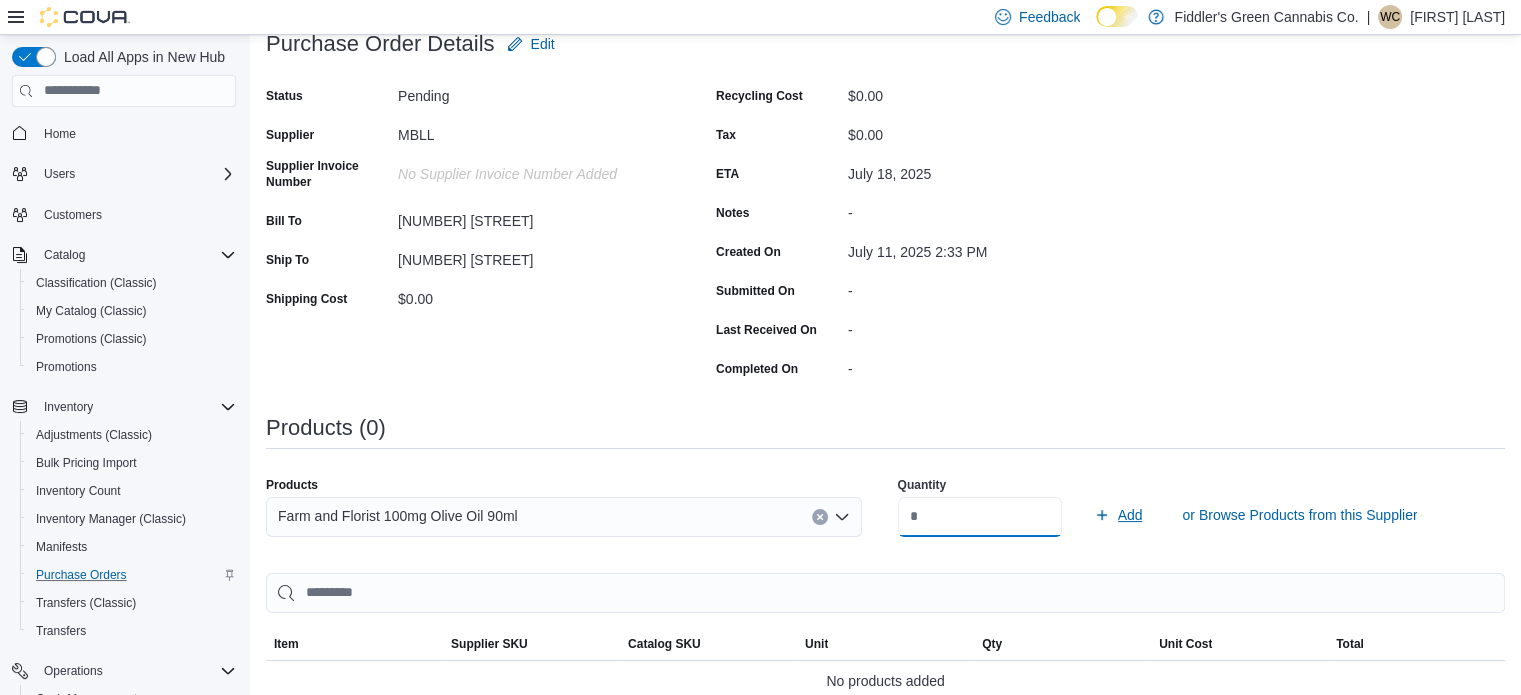 type on "**" 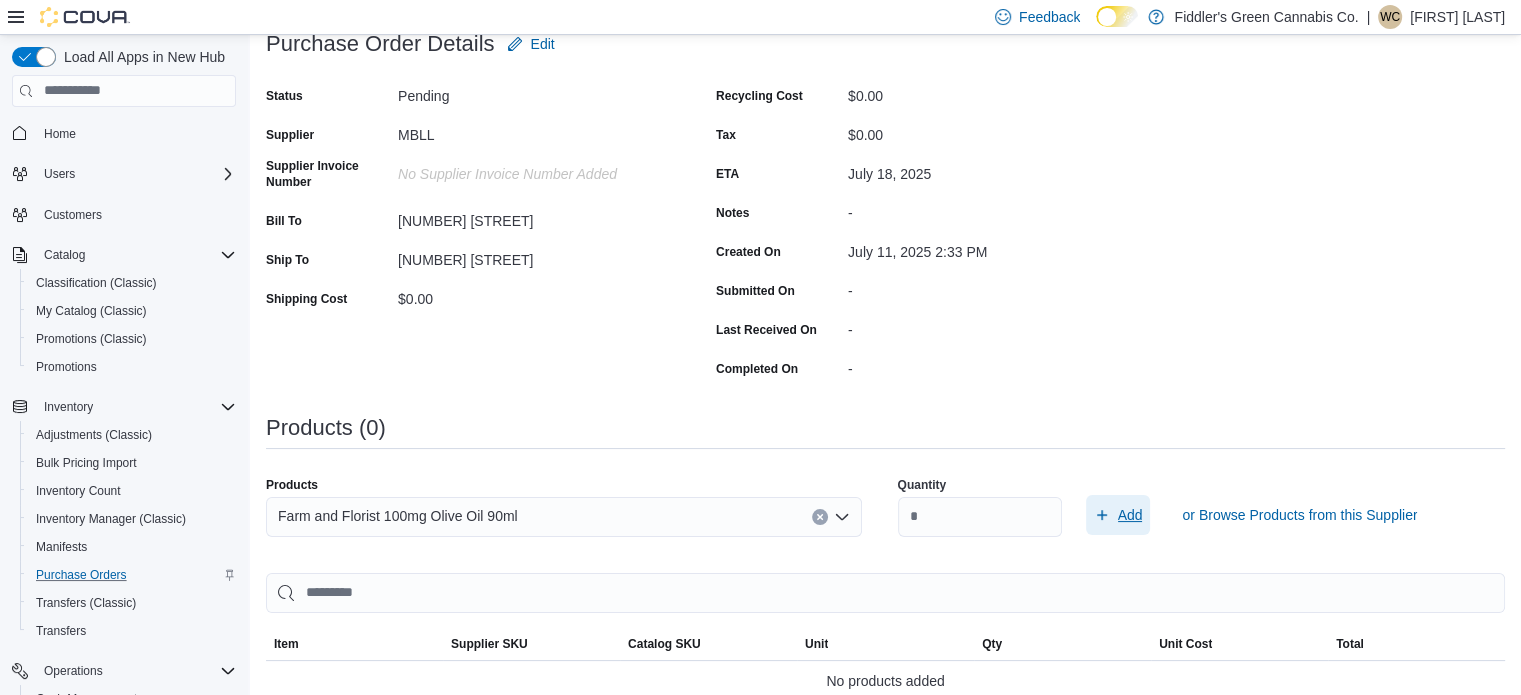 click on "Add" at bounding box center [1130, 515] 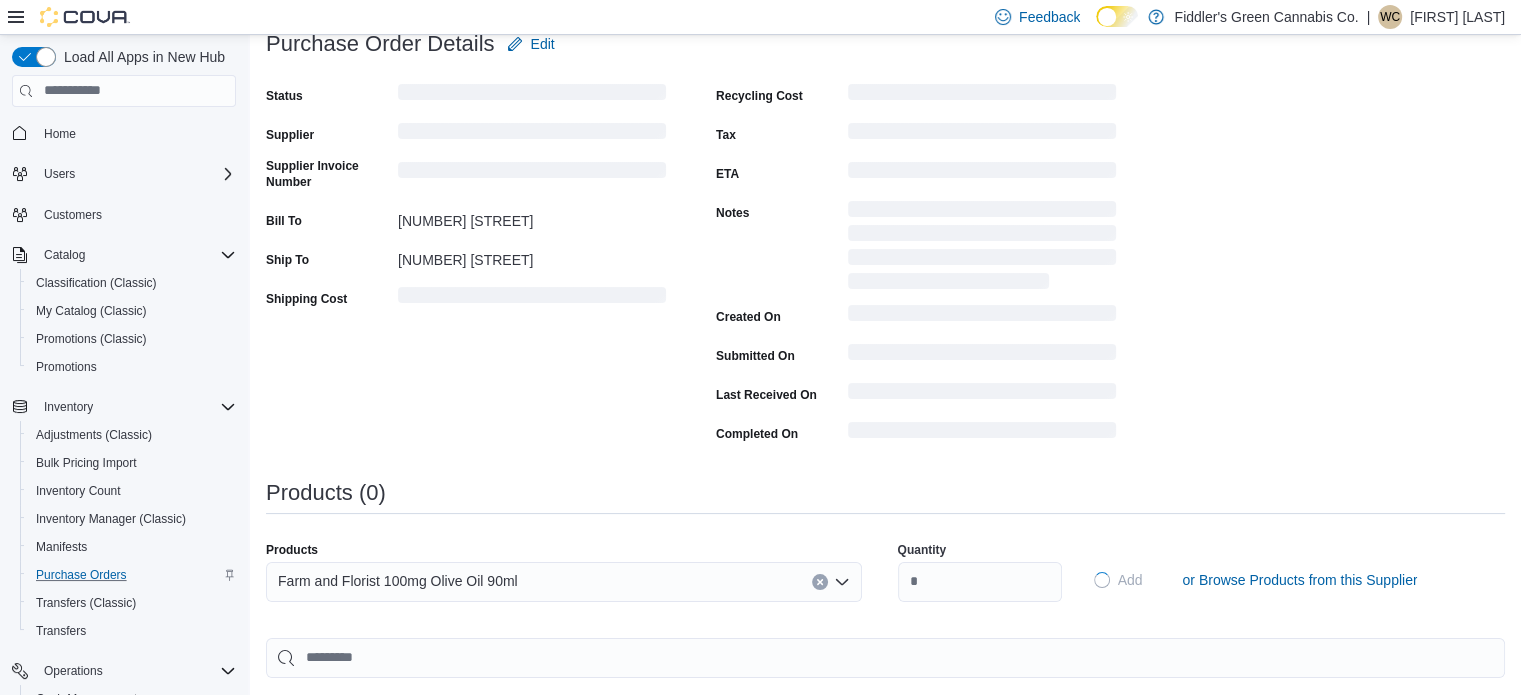 type 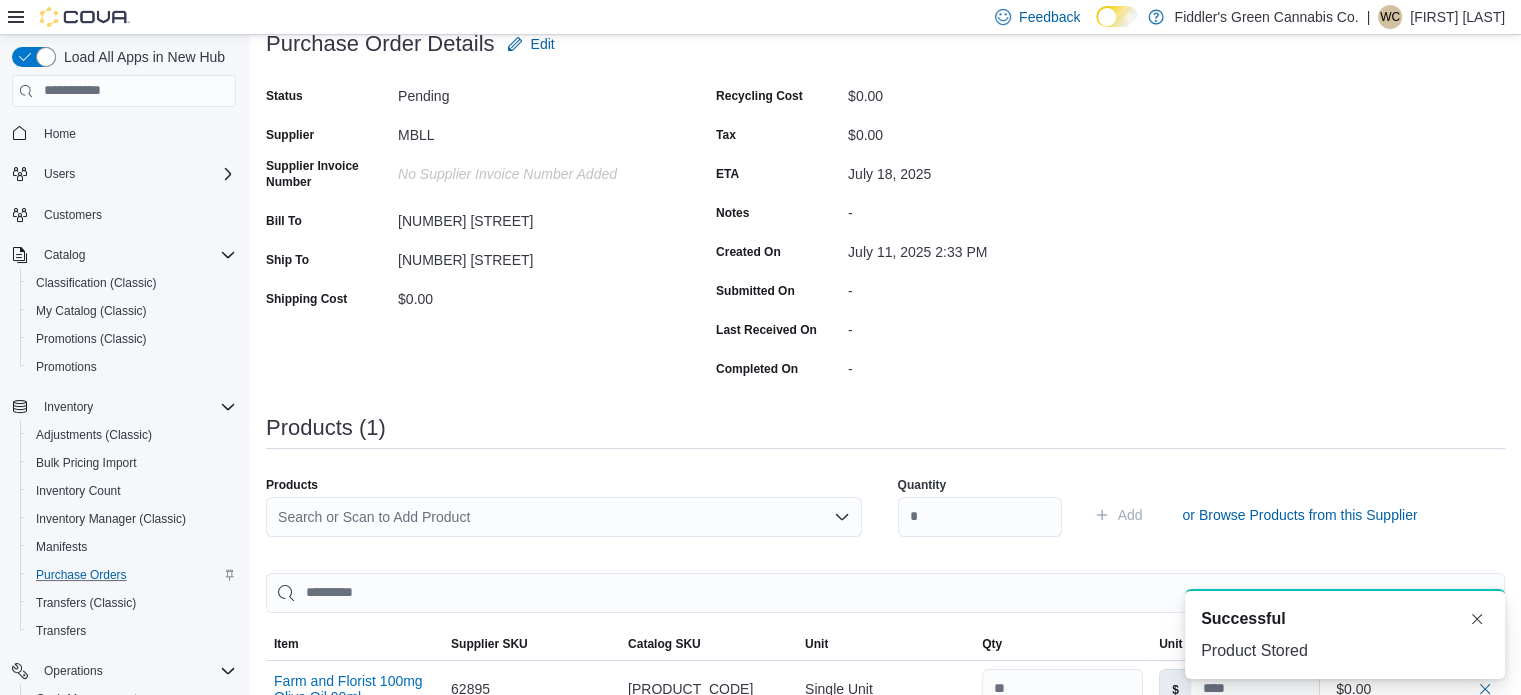 scroll, scrollTop: 0, scrollLeft: 0, axis: both 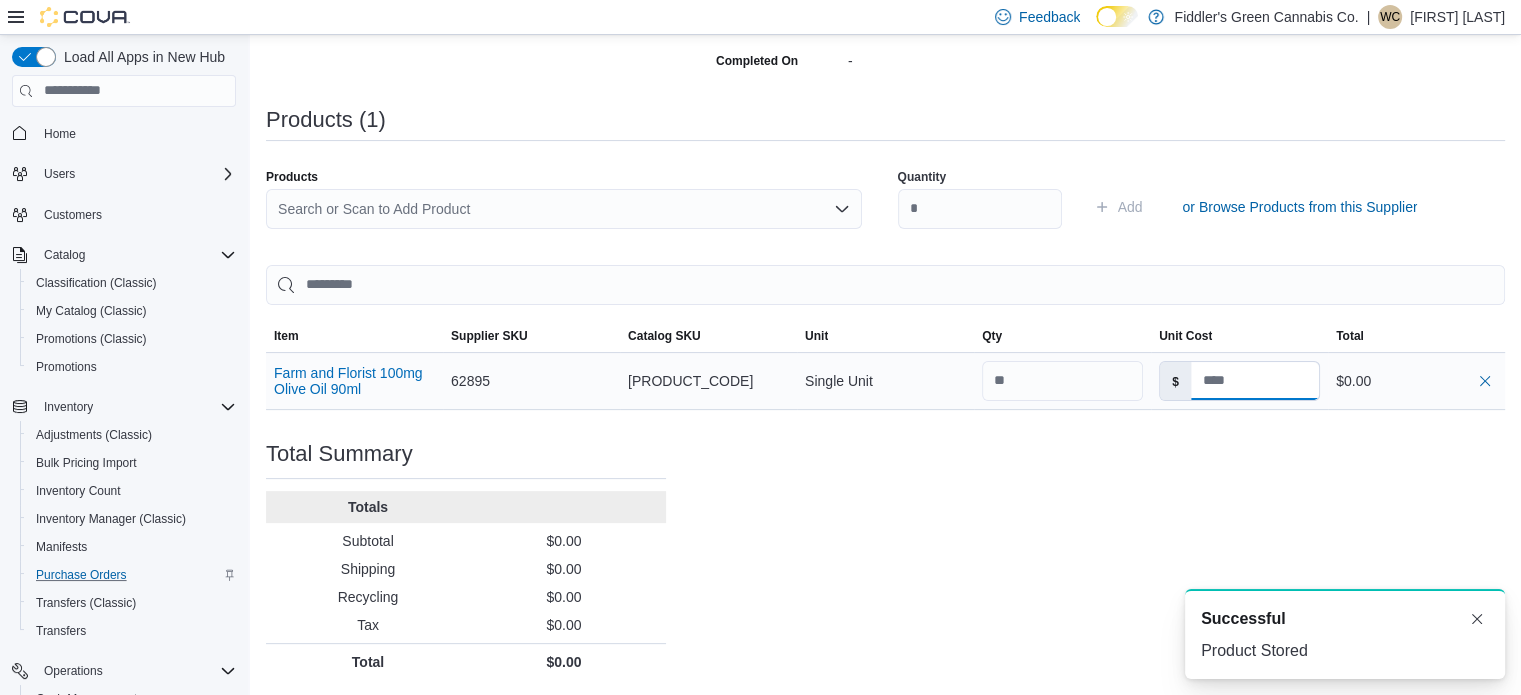 click at bounding box center [1255, 381] 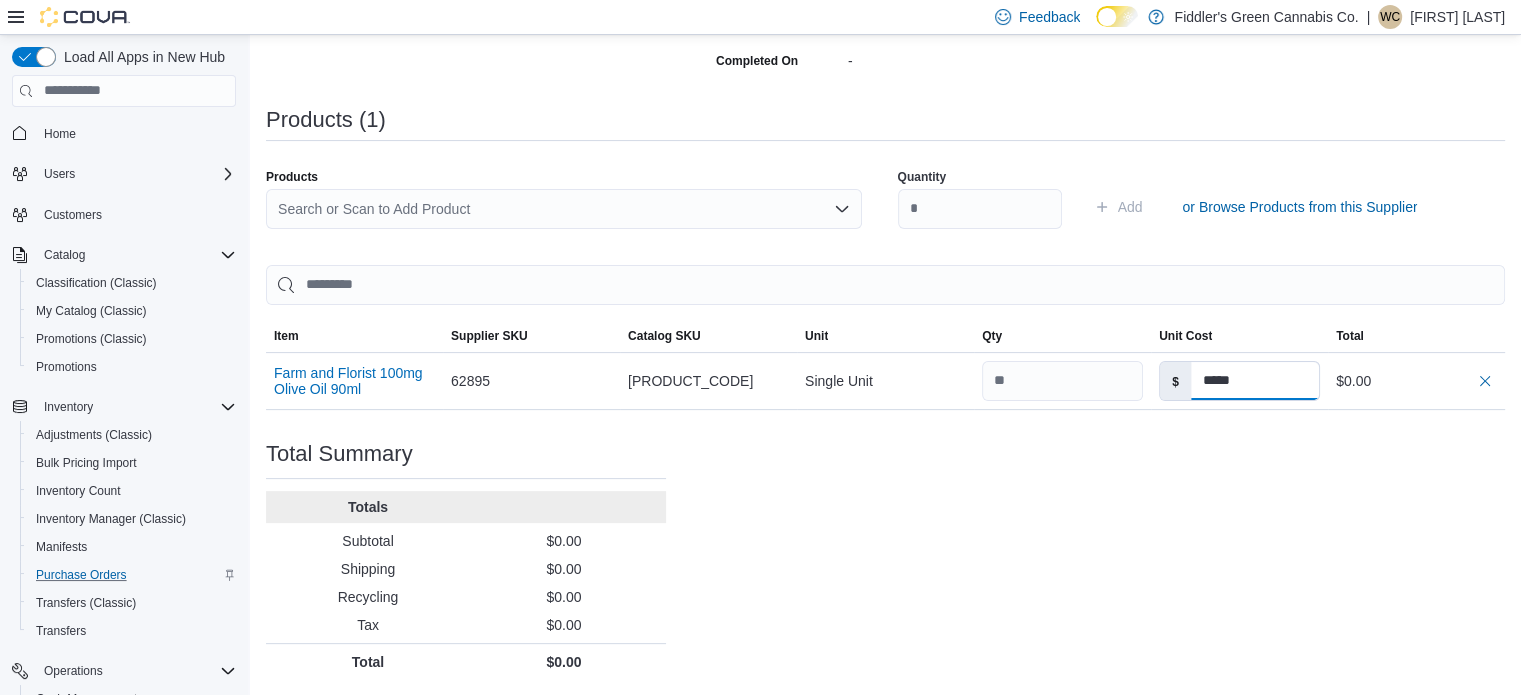 type on "*****" 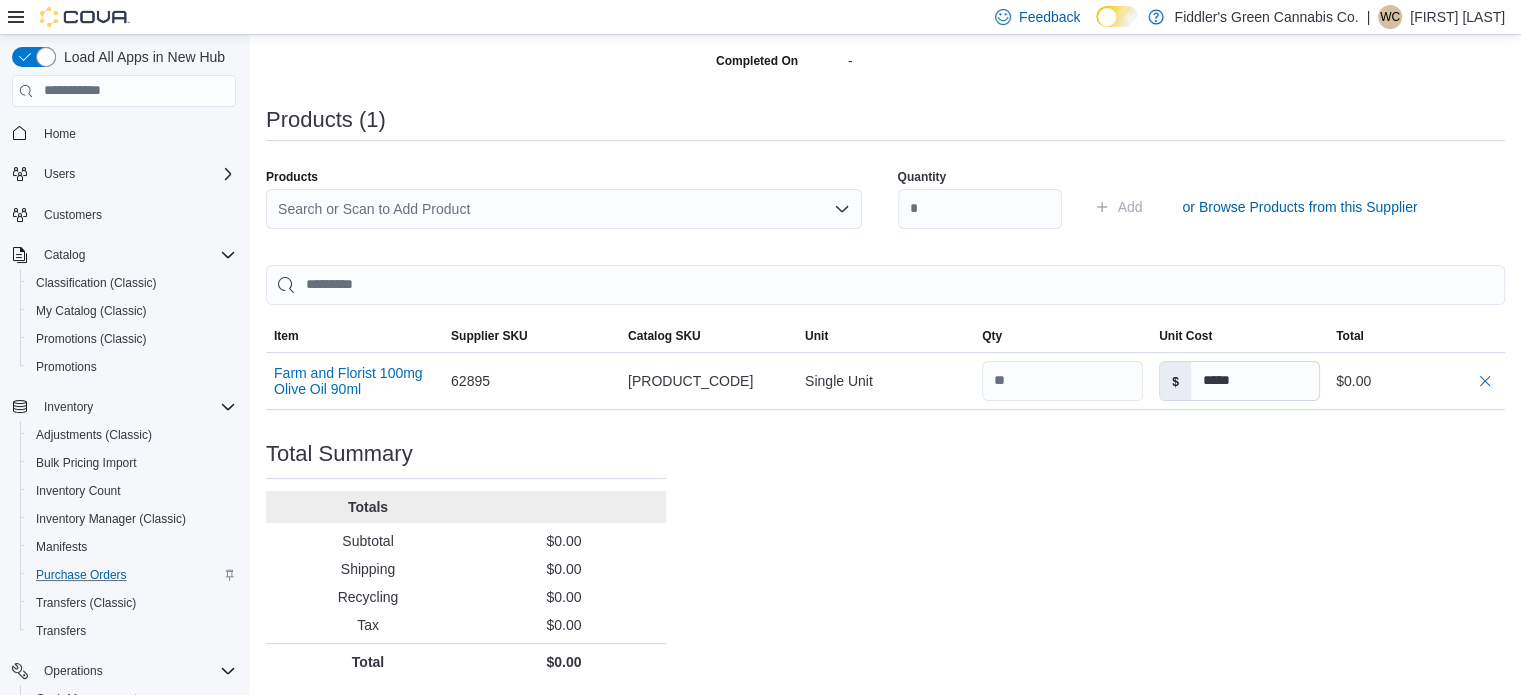 click on "Search or Scan to Add Product" at bounding box center (564, 209) 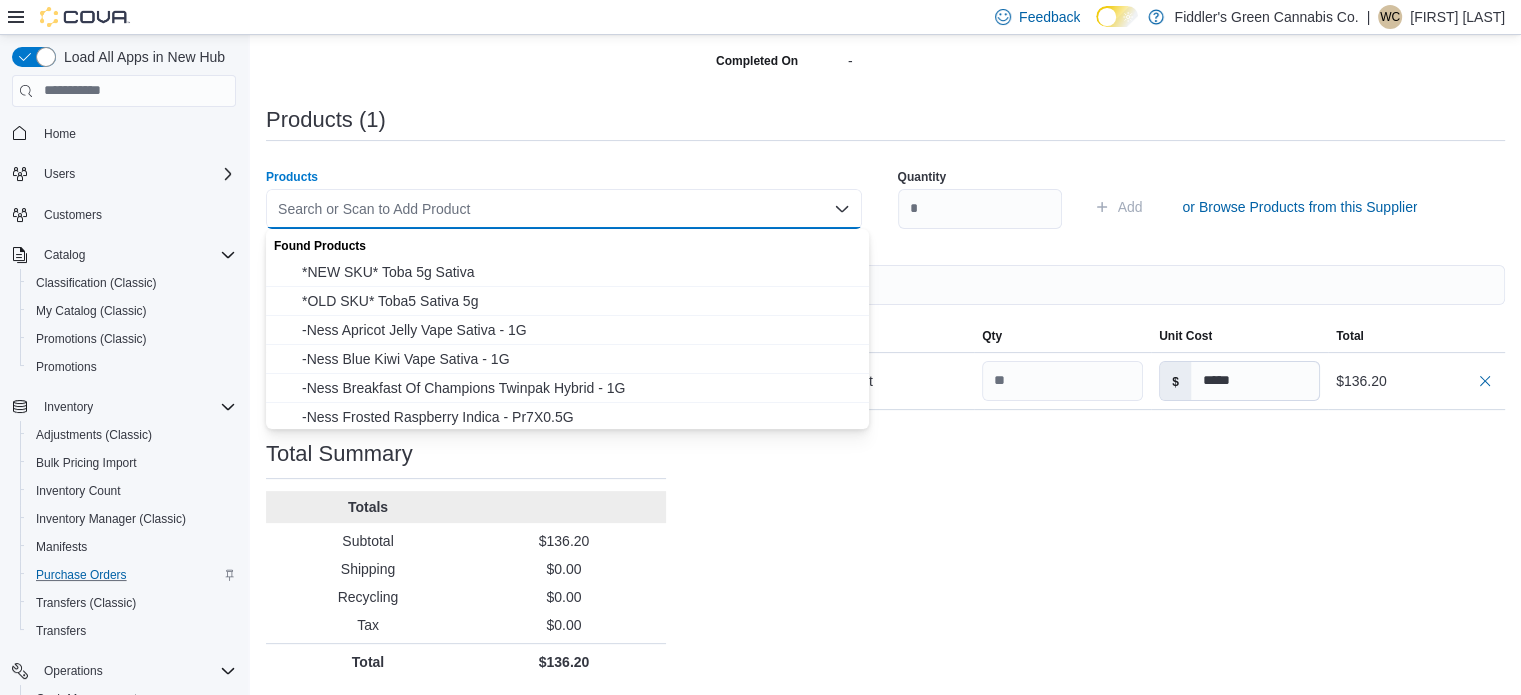 type 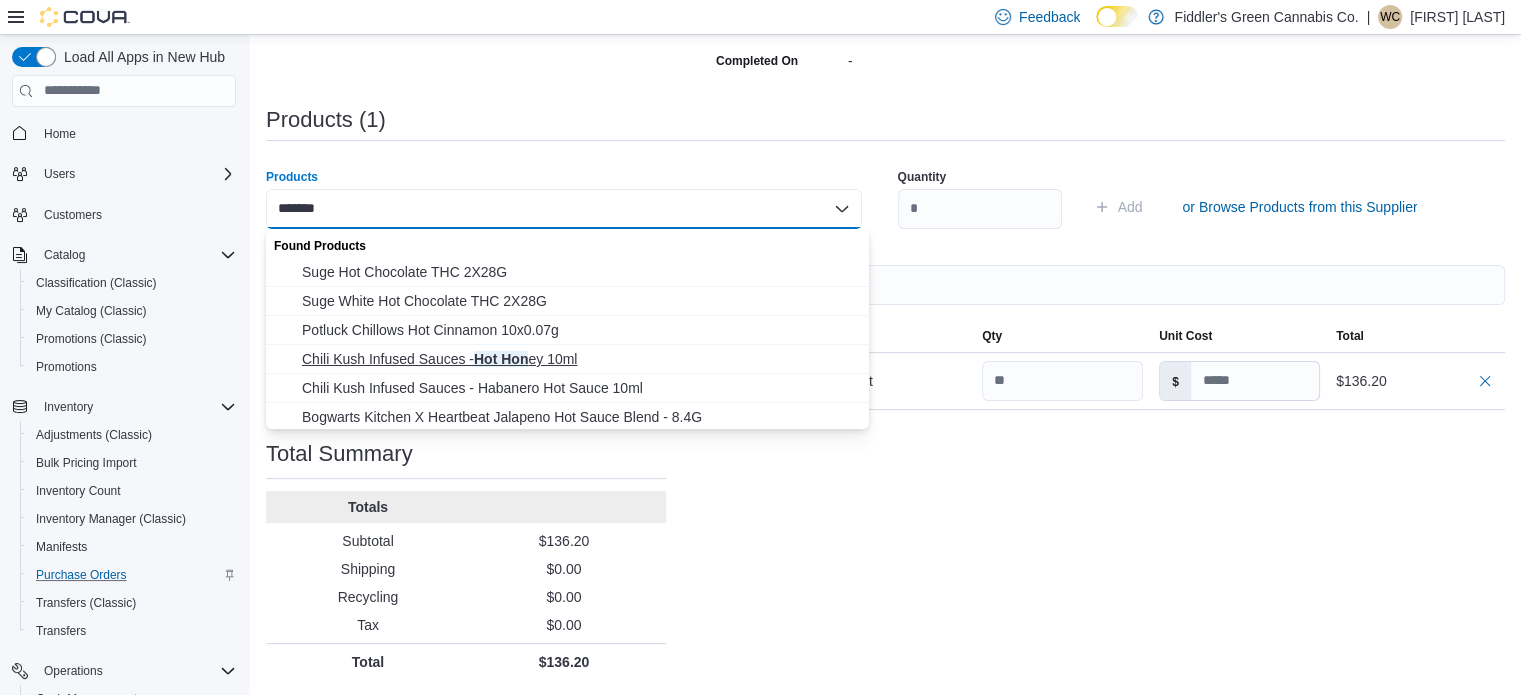 type on "*******" 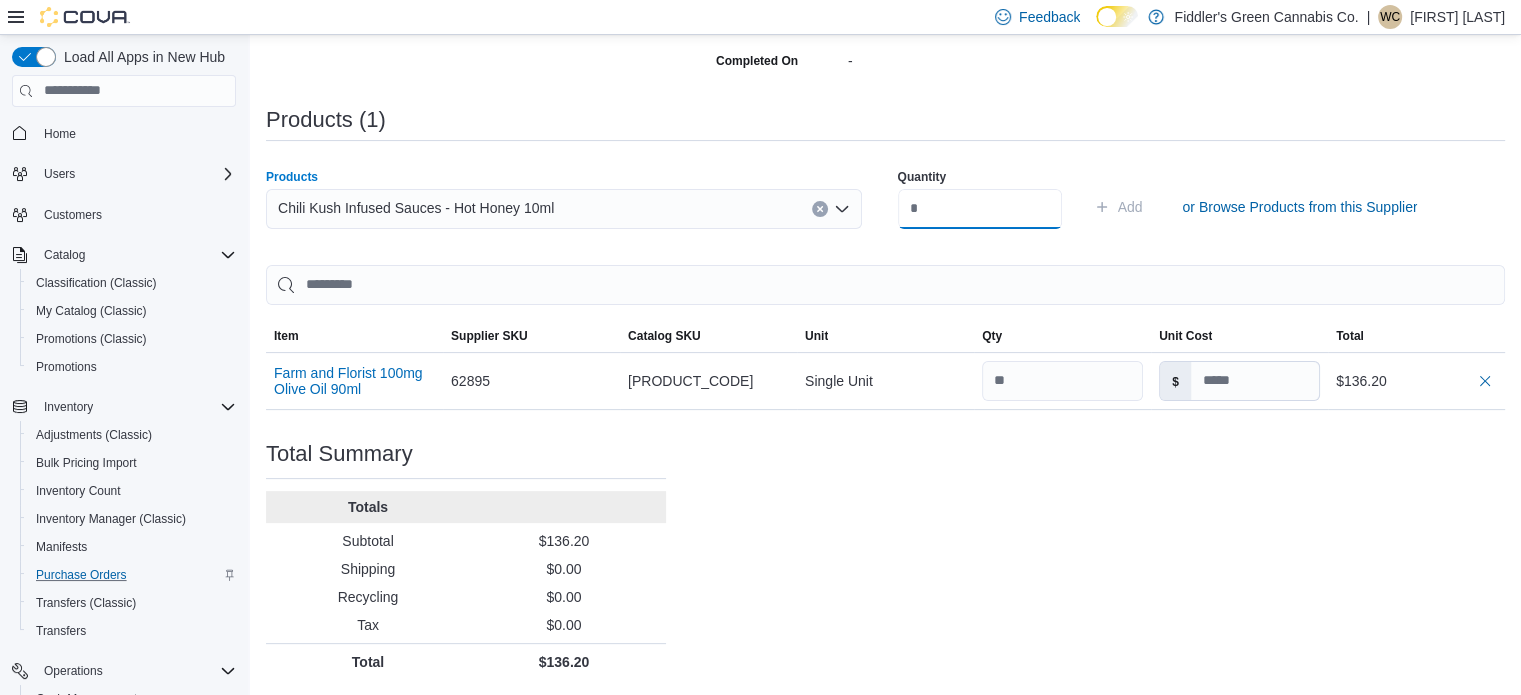 click at bounding box center (980, 209) 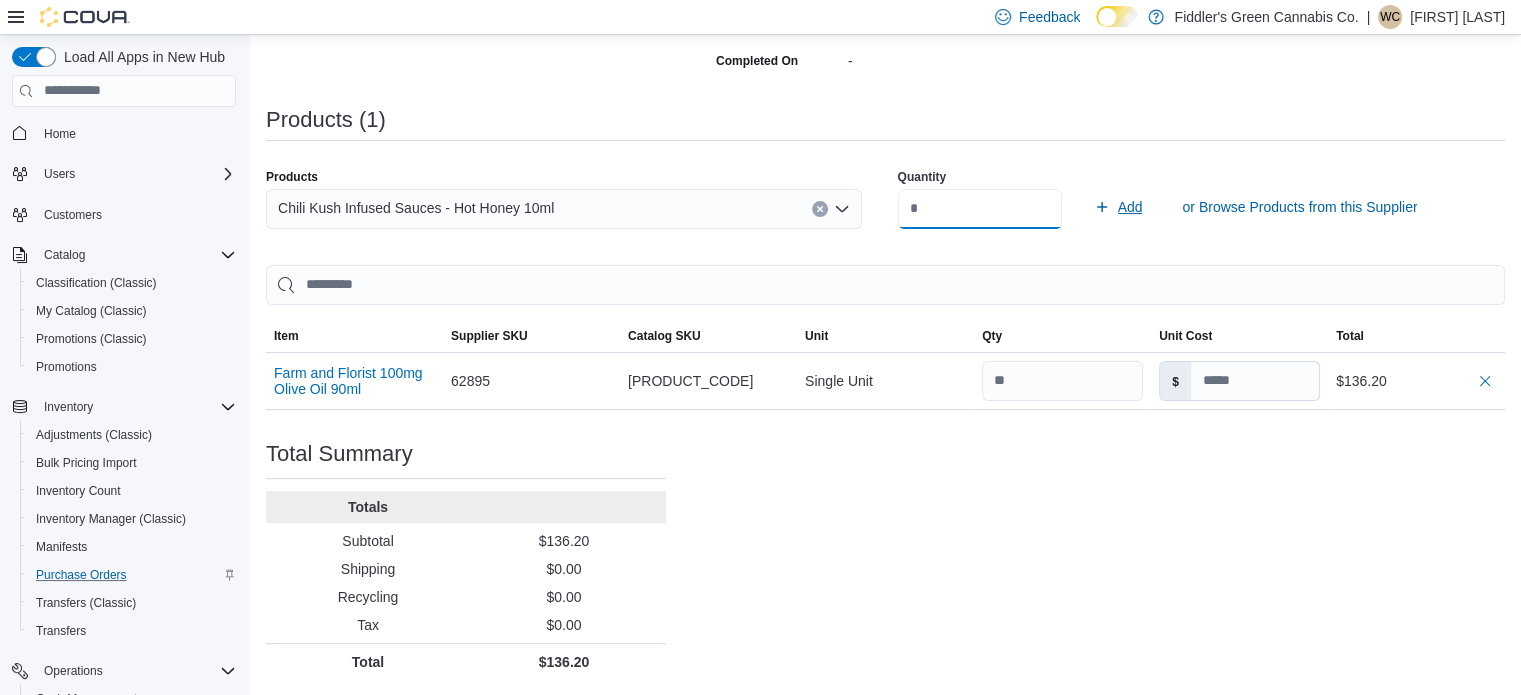 type on "**" 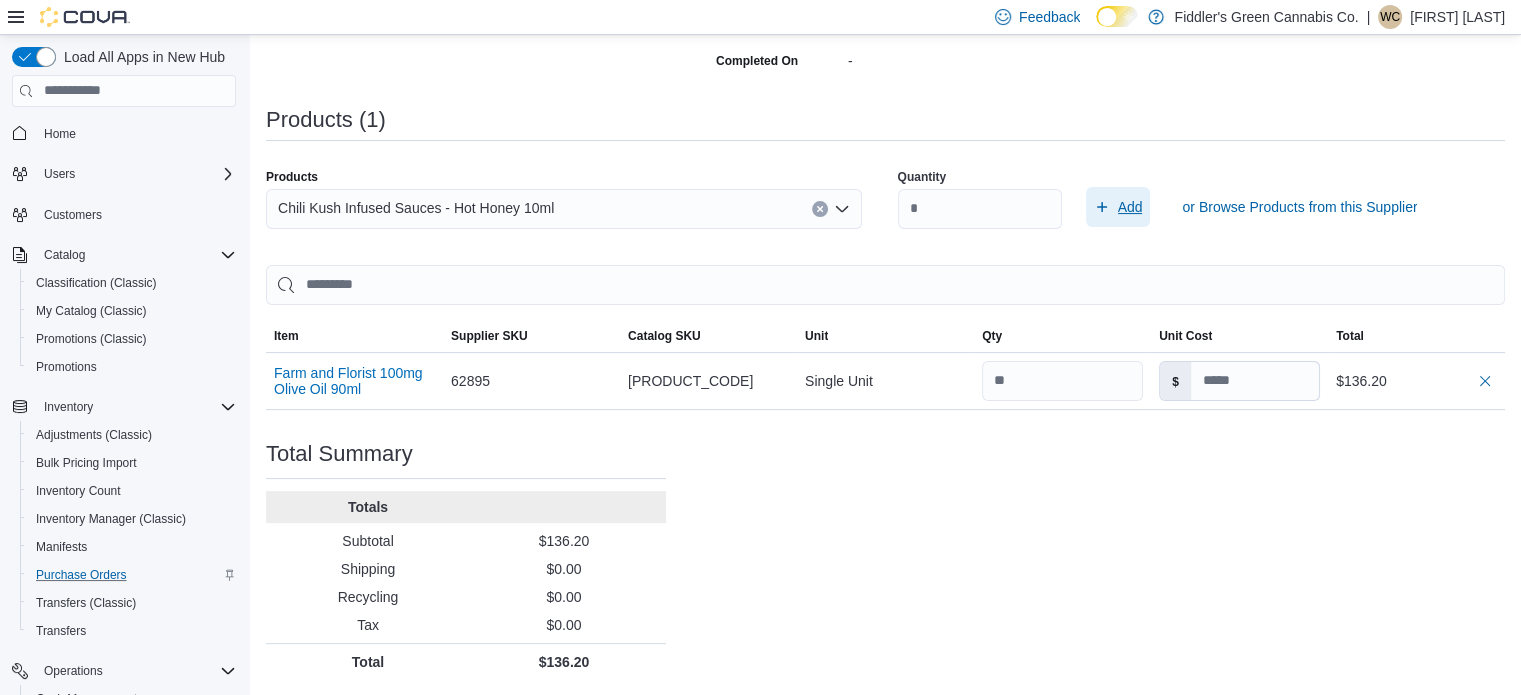 click on "Add" at bounding box center (1130, 207) 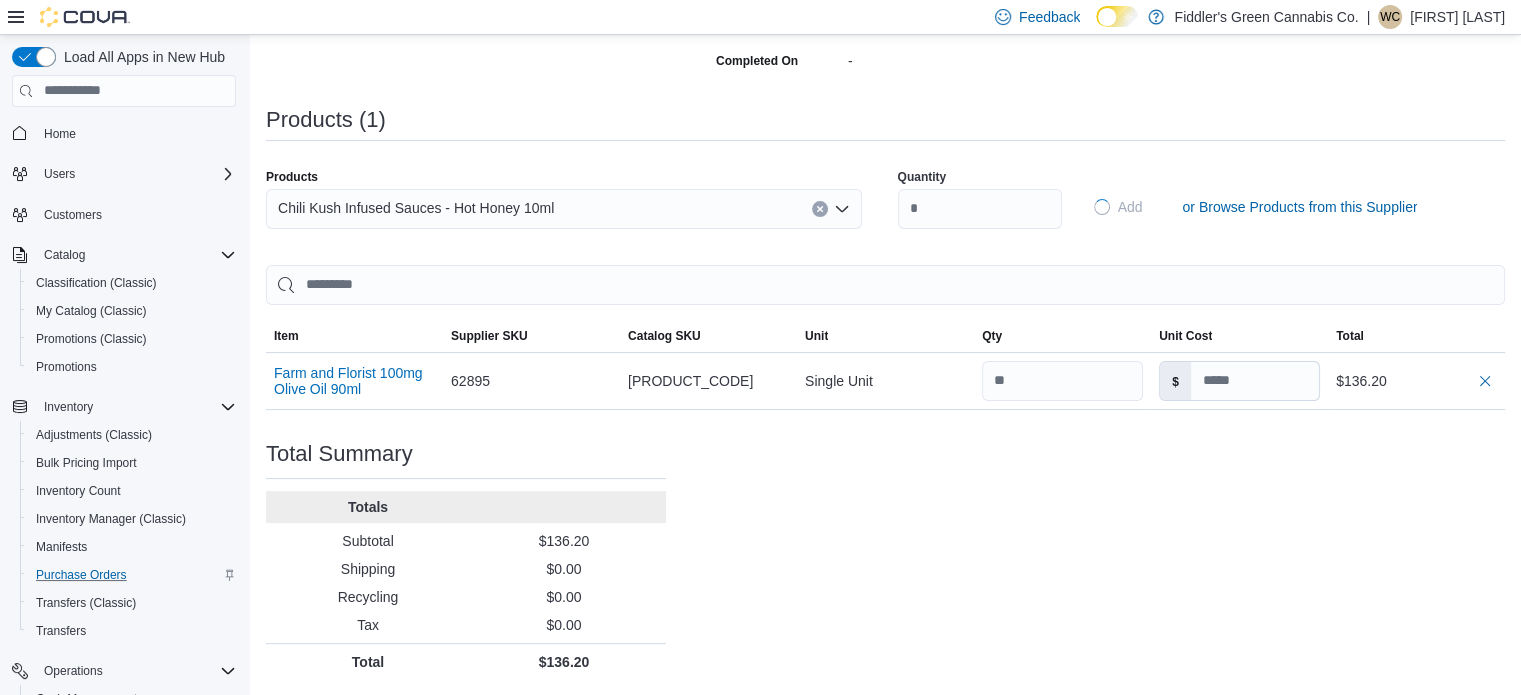 type on "*****" 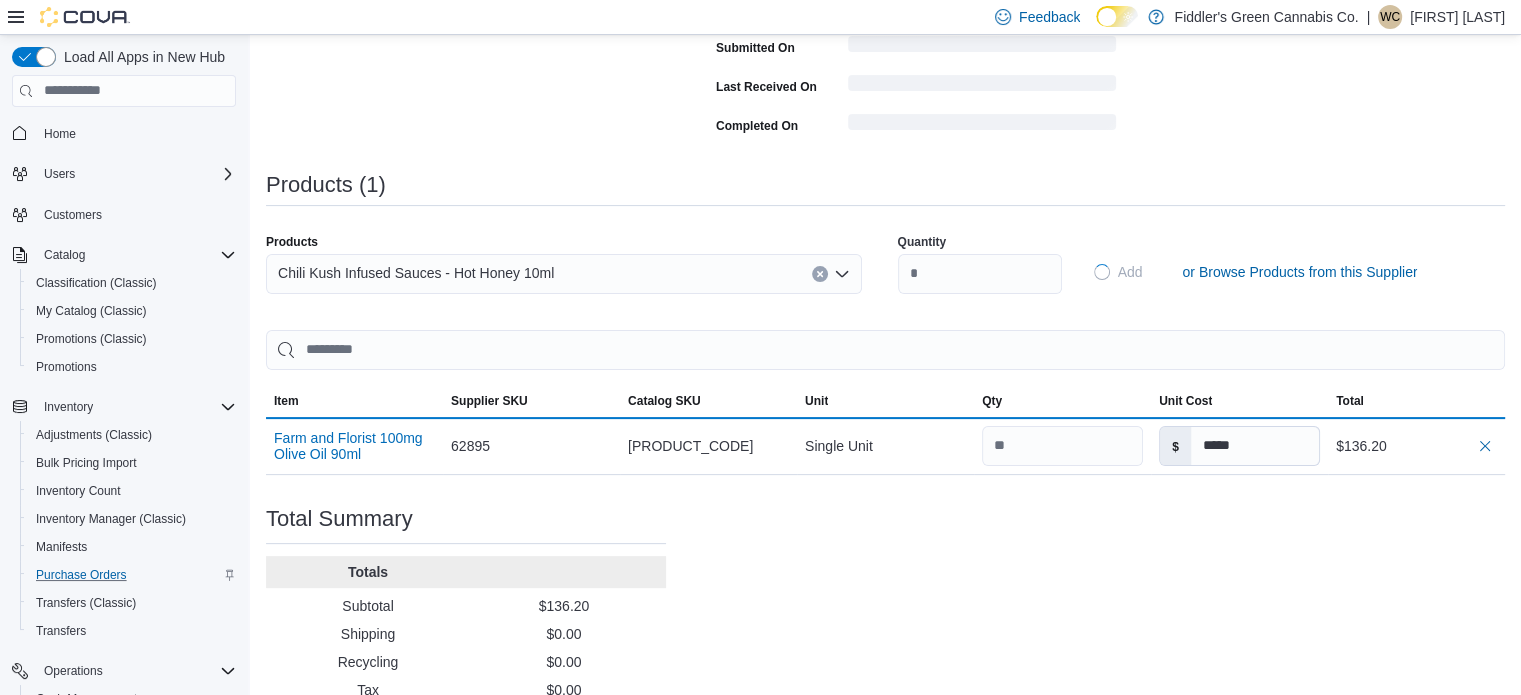 type 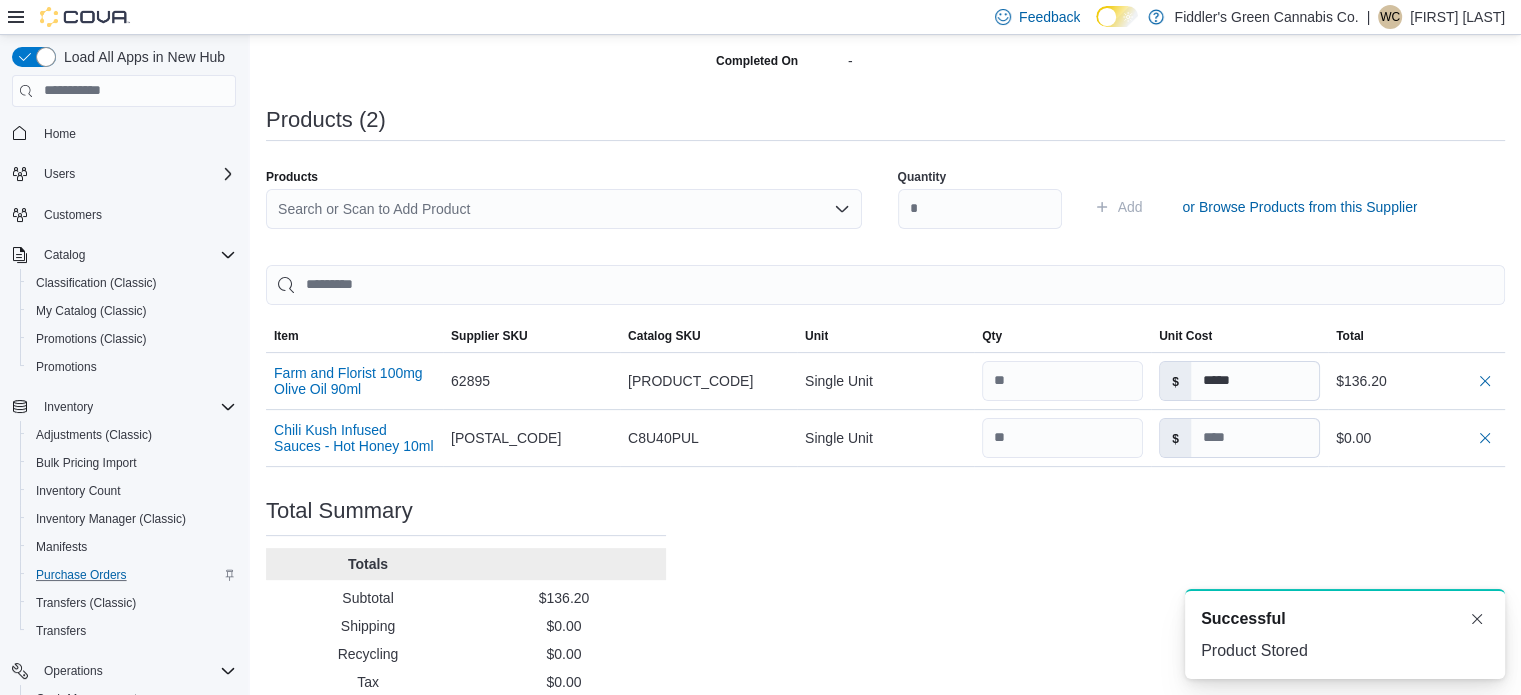 scroll, scrollTop: 0, scrollLeft: 0, axis: both 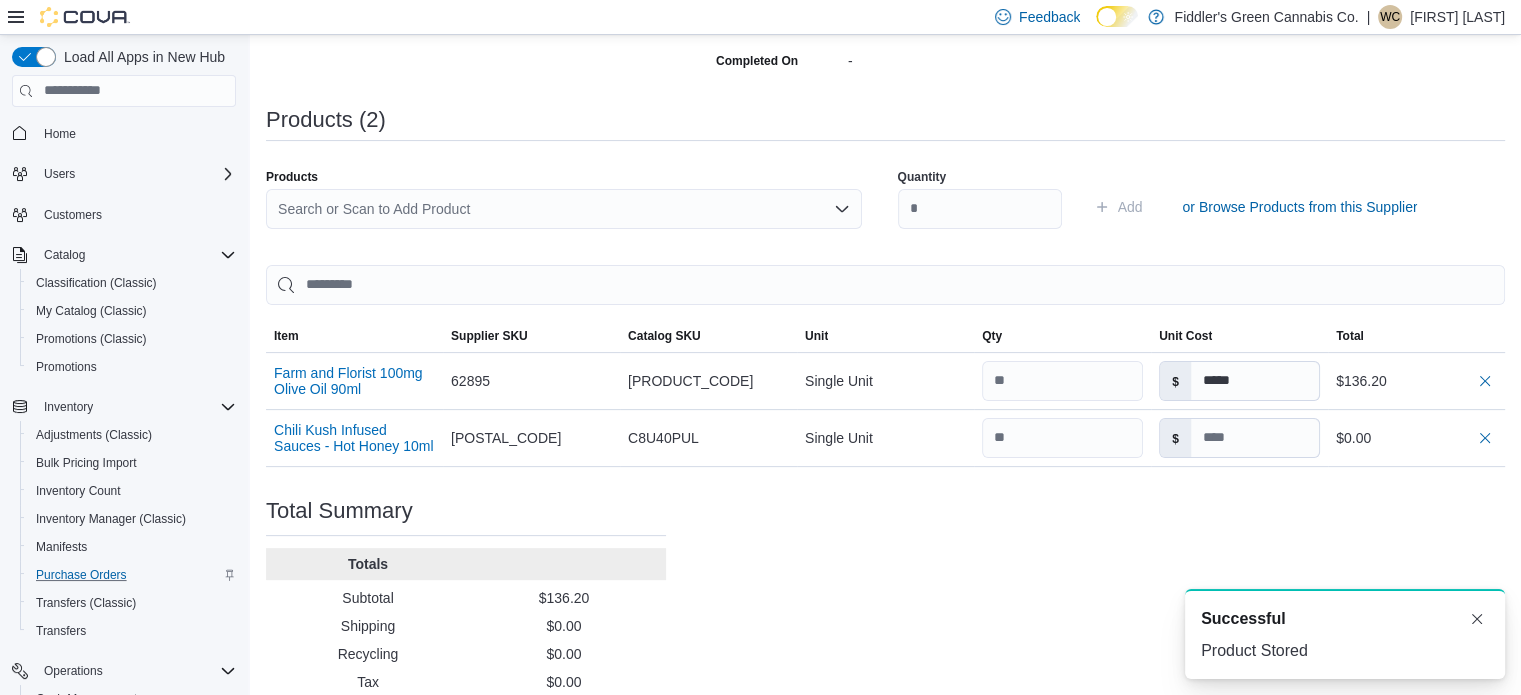 click on "Search or Scan to Add Product" at bounding box center (564, 209) 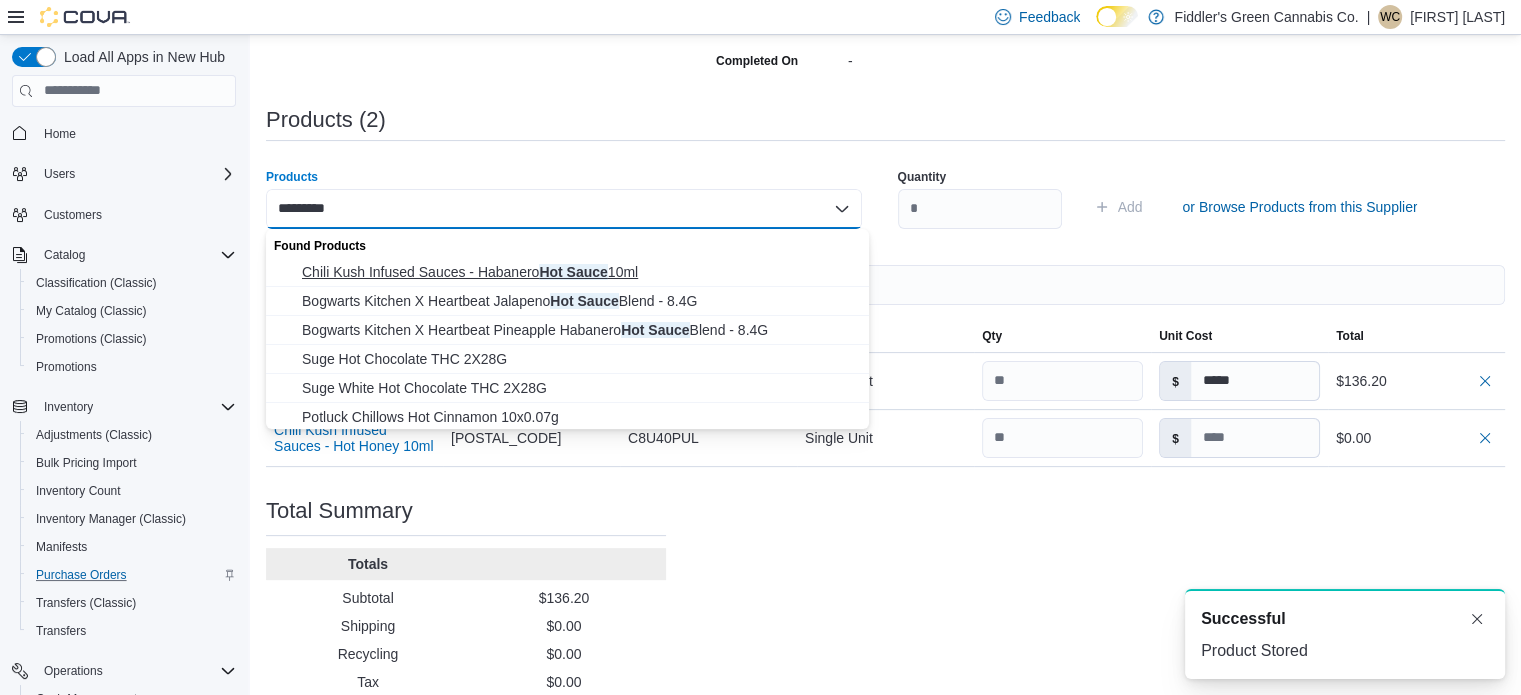 type on "*********" 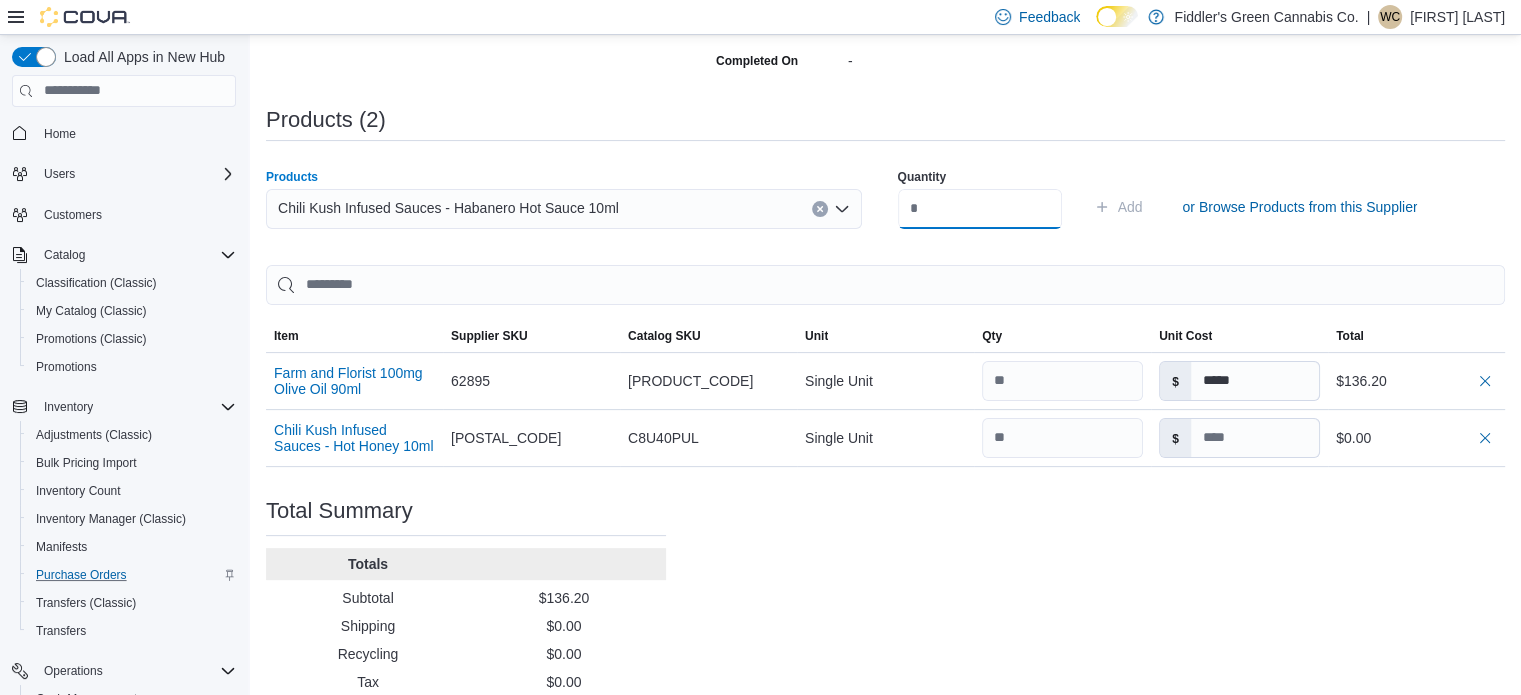 click at bounding box center [980, 209] 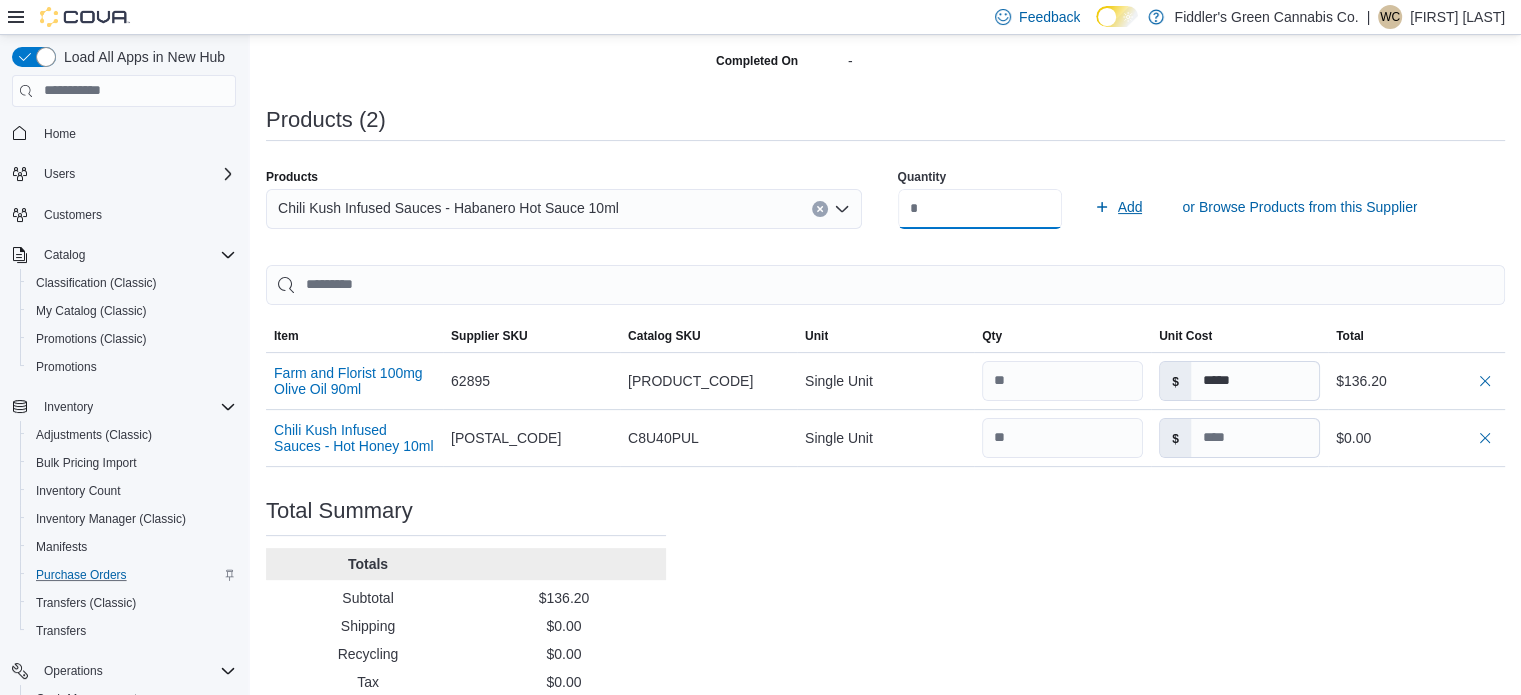type on "**" 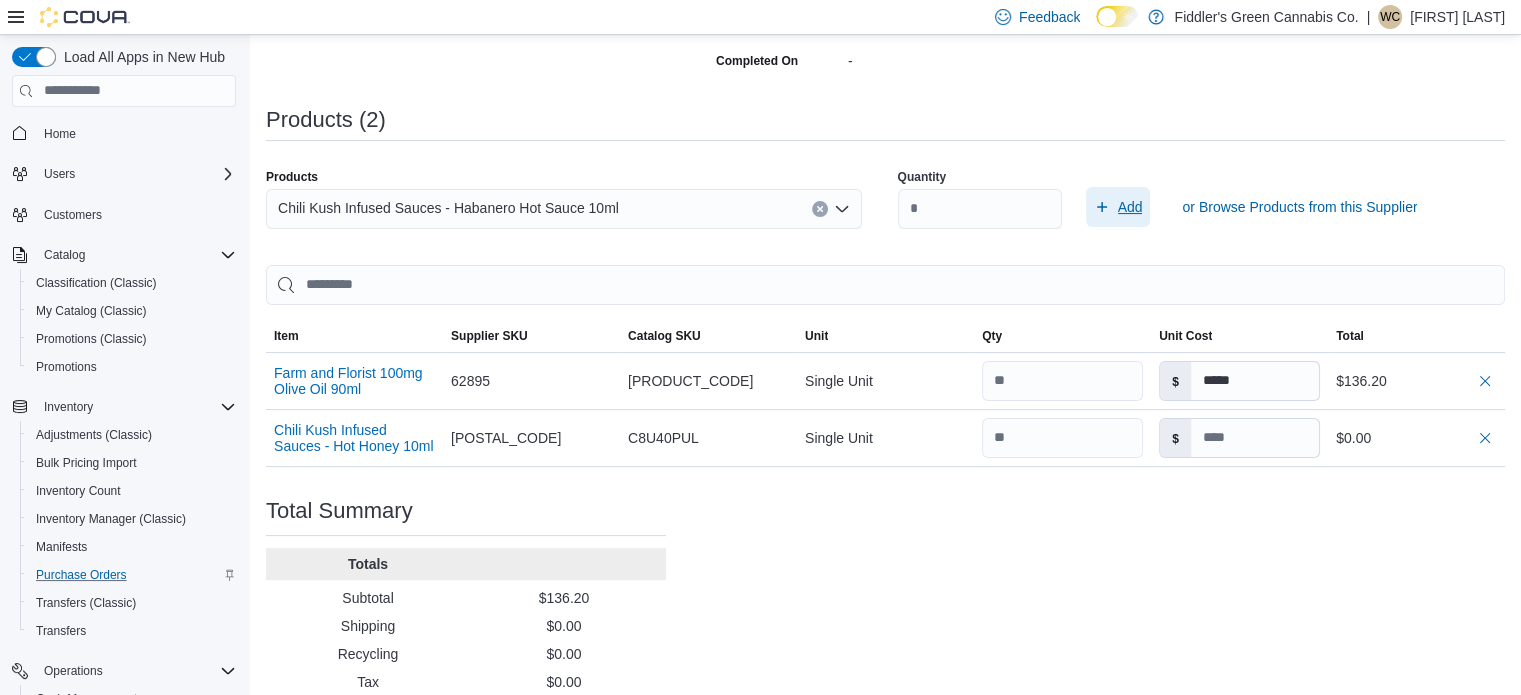 click on "Add" at bounding box center (1130, 207) 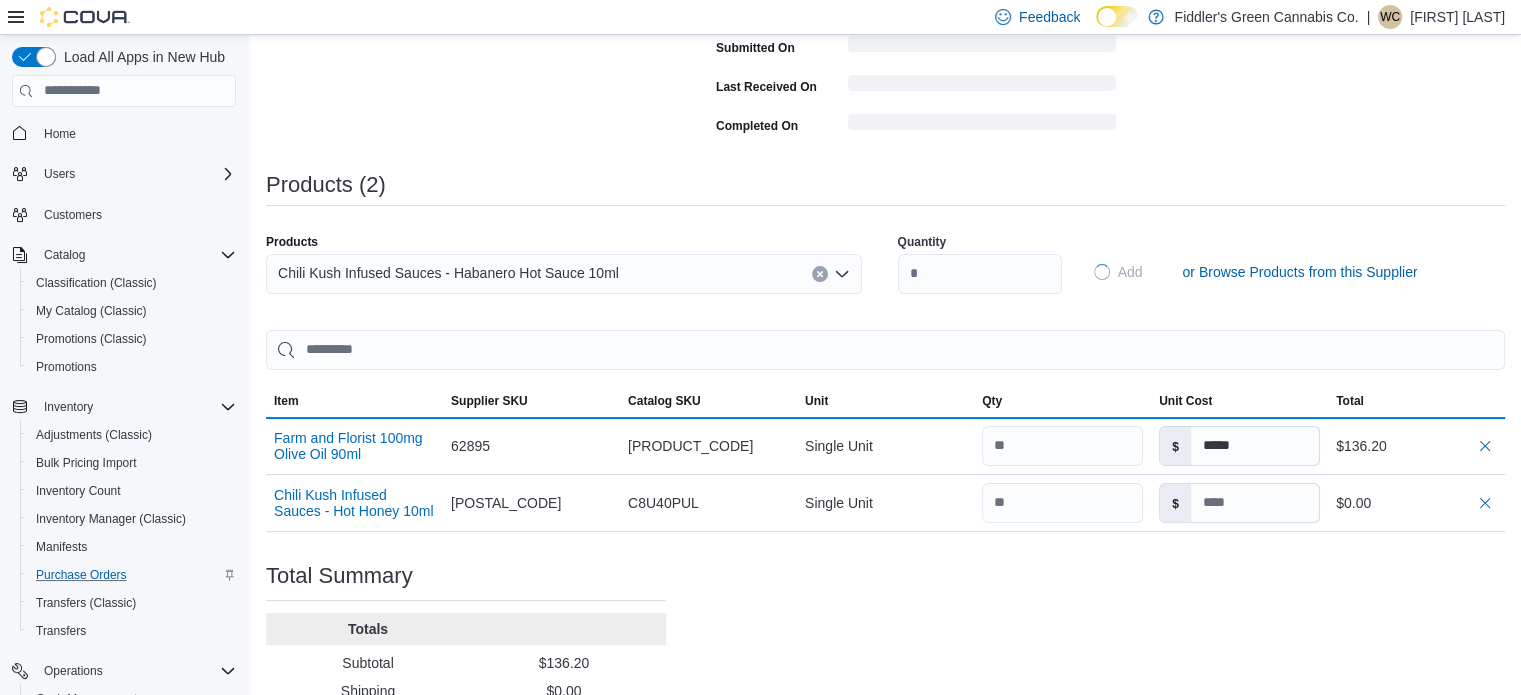 type 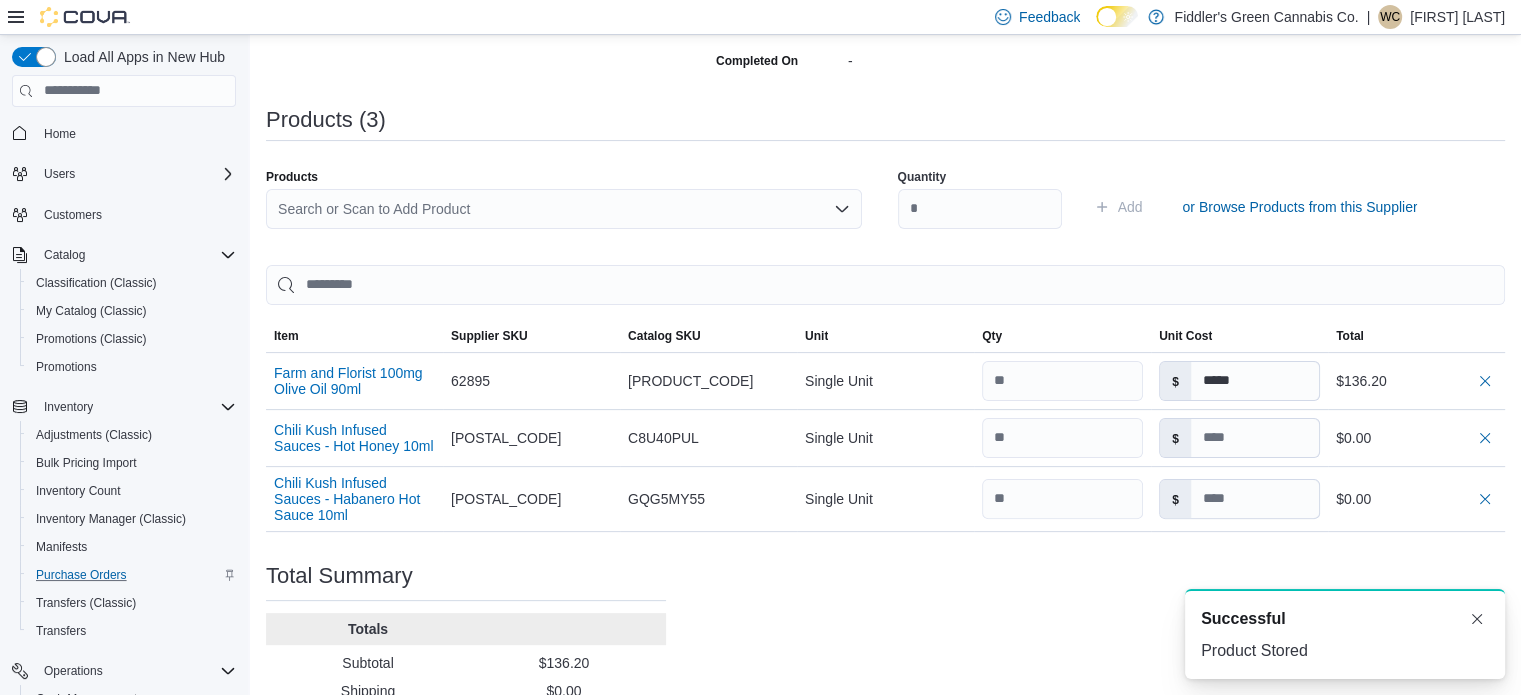 scroll, scrollTop: 0, scrollLeft: 0, axis: both 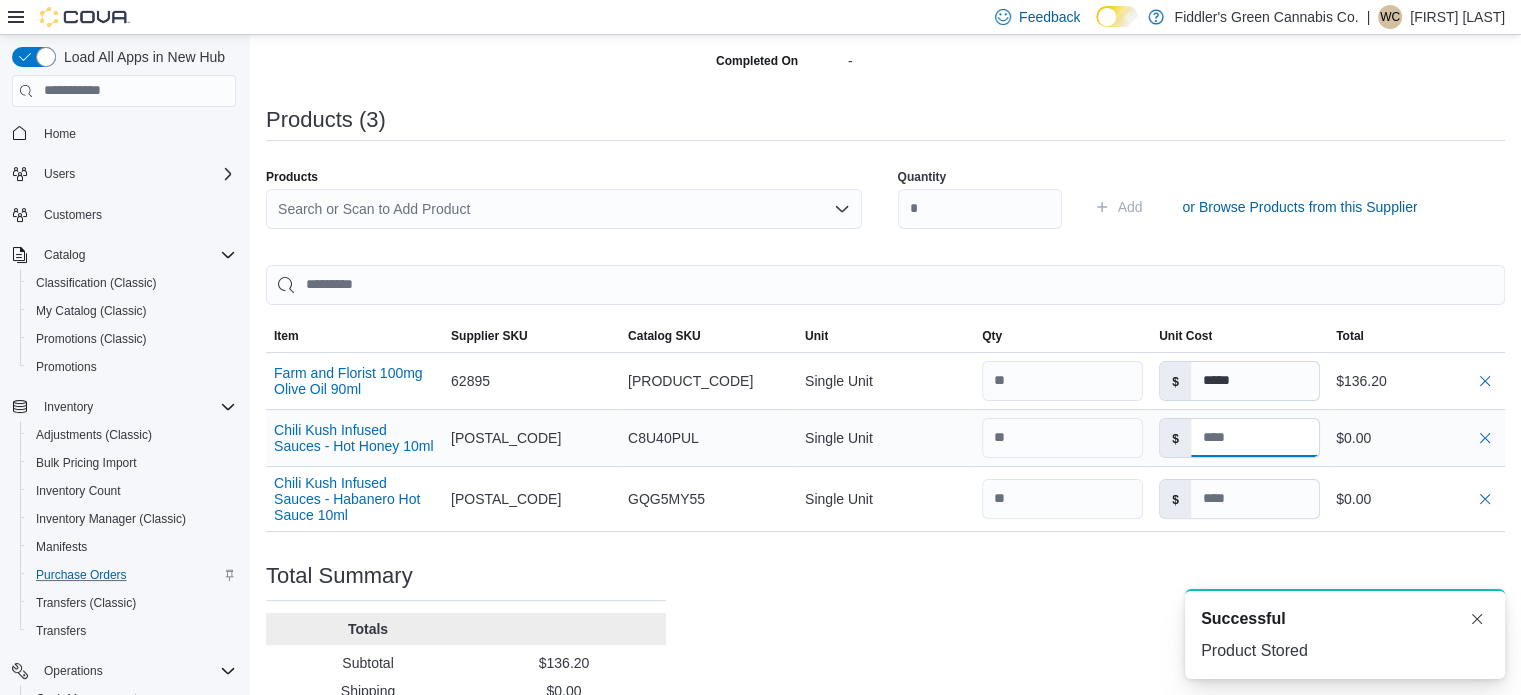 click at bounding box center (1255, 438) 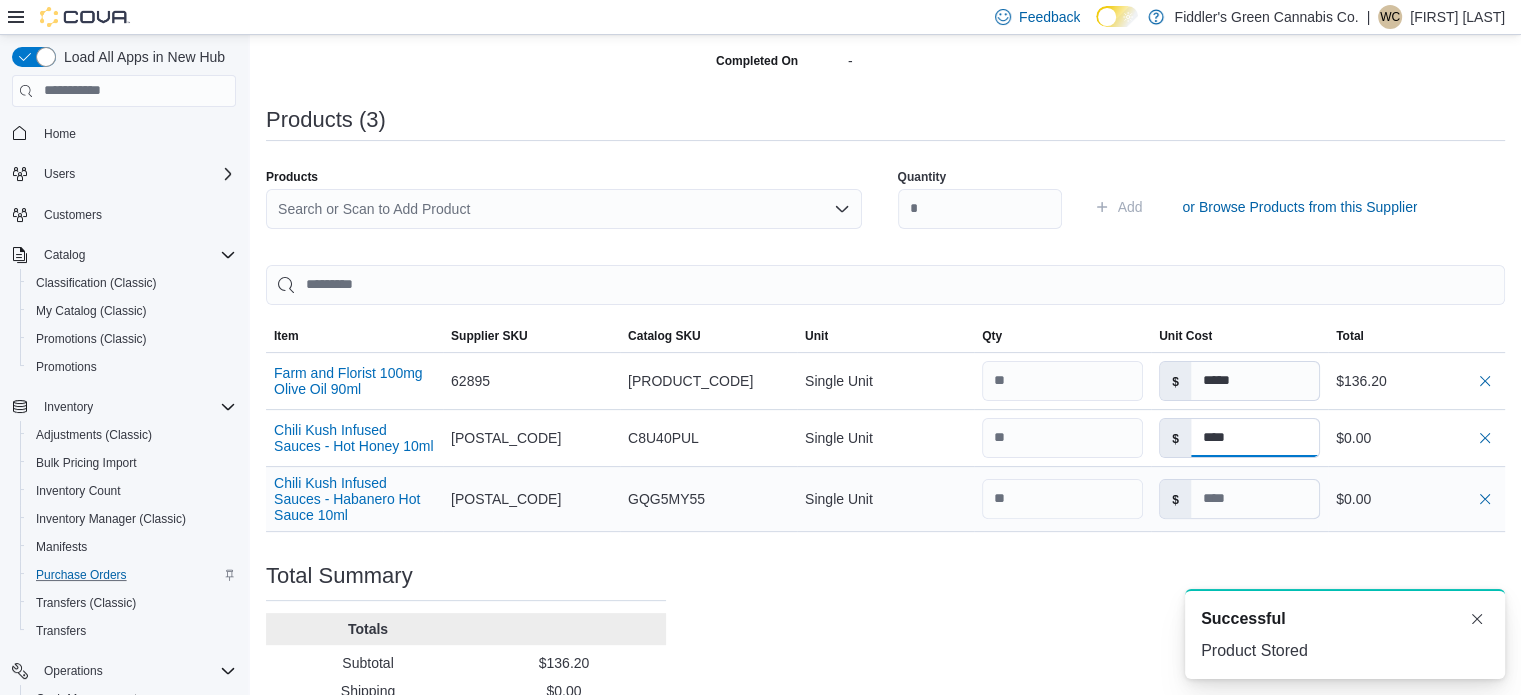 type on "****" 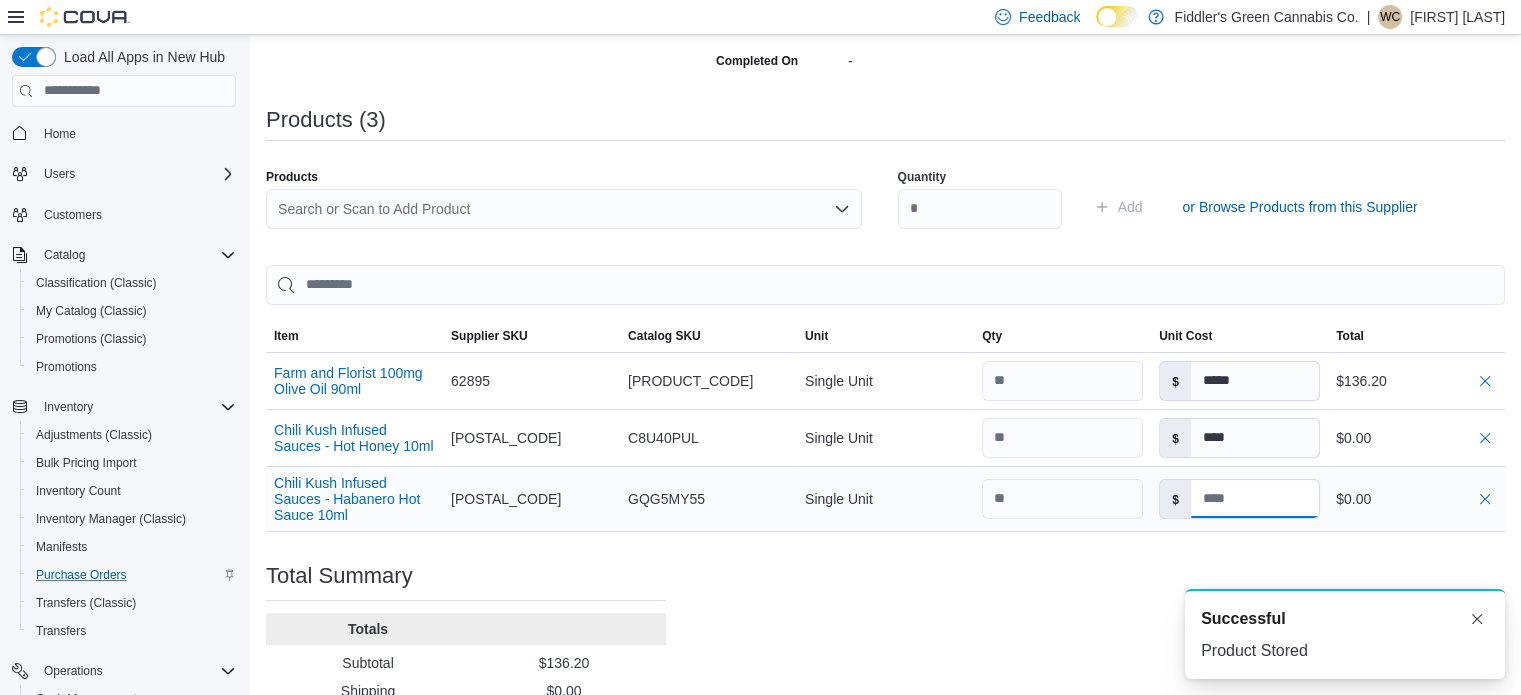 click at bounding box center (1255, 499) 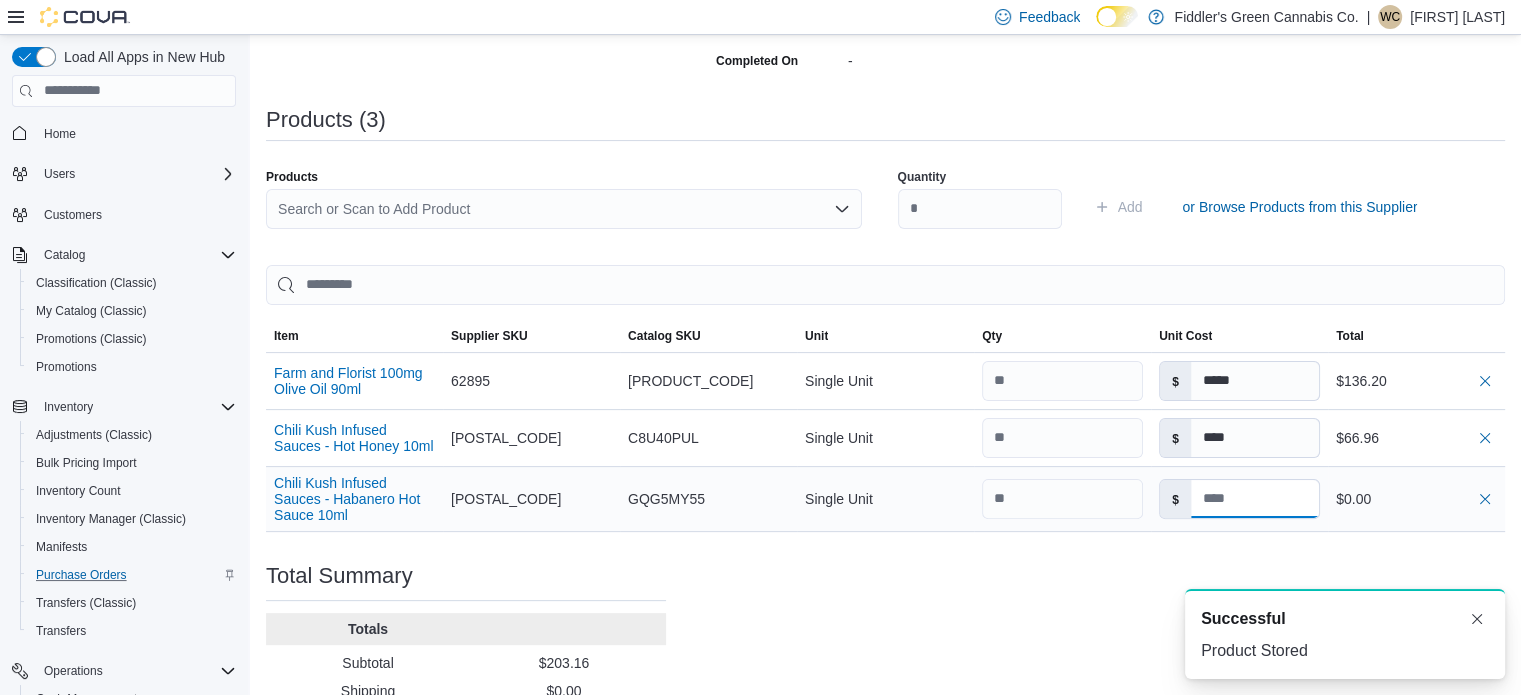 type 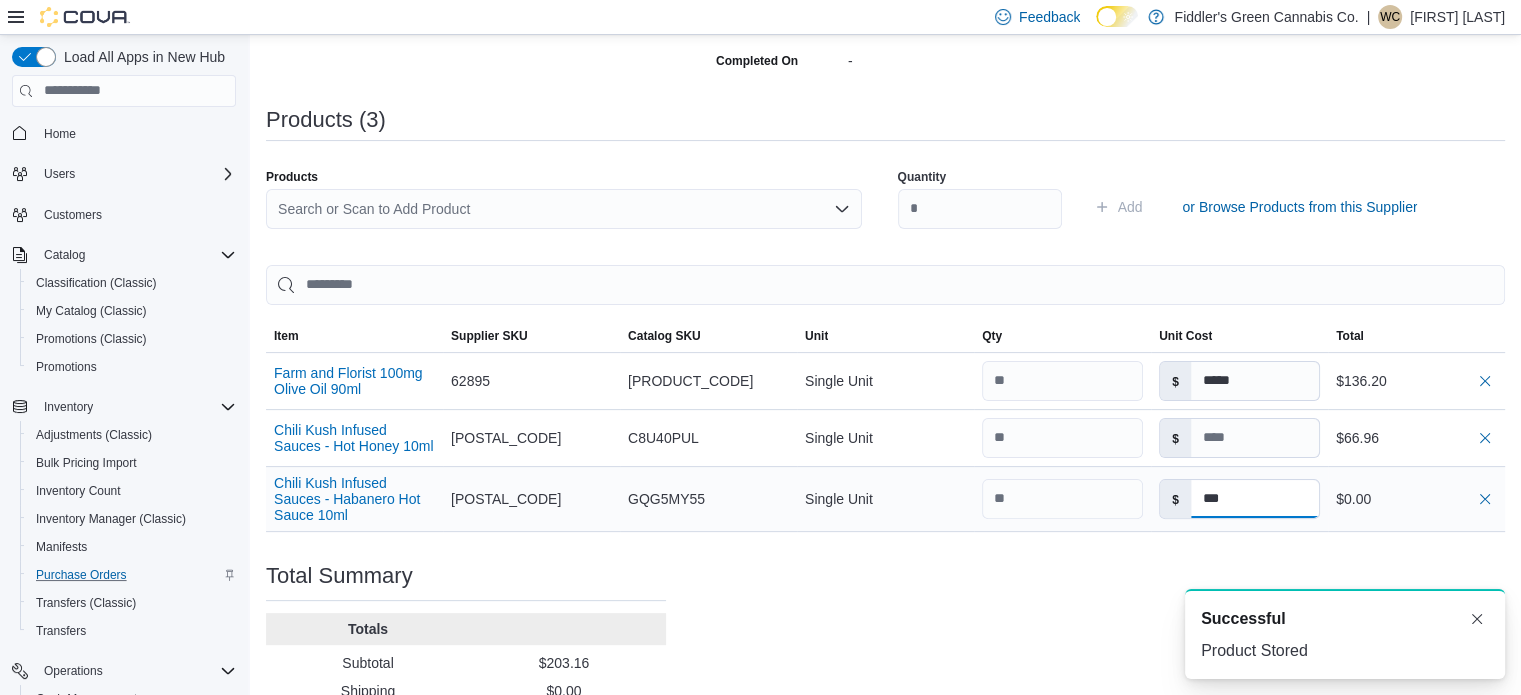 type on "****" 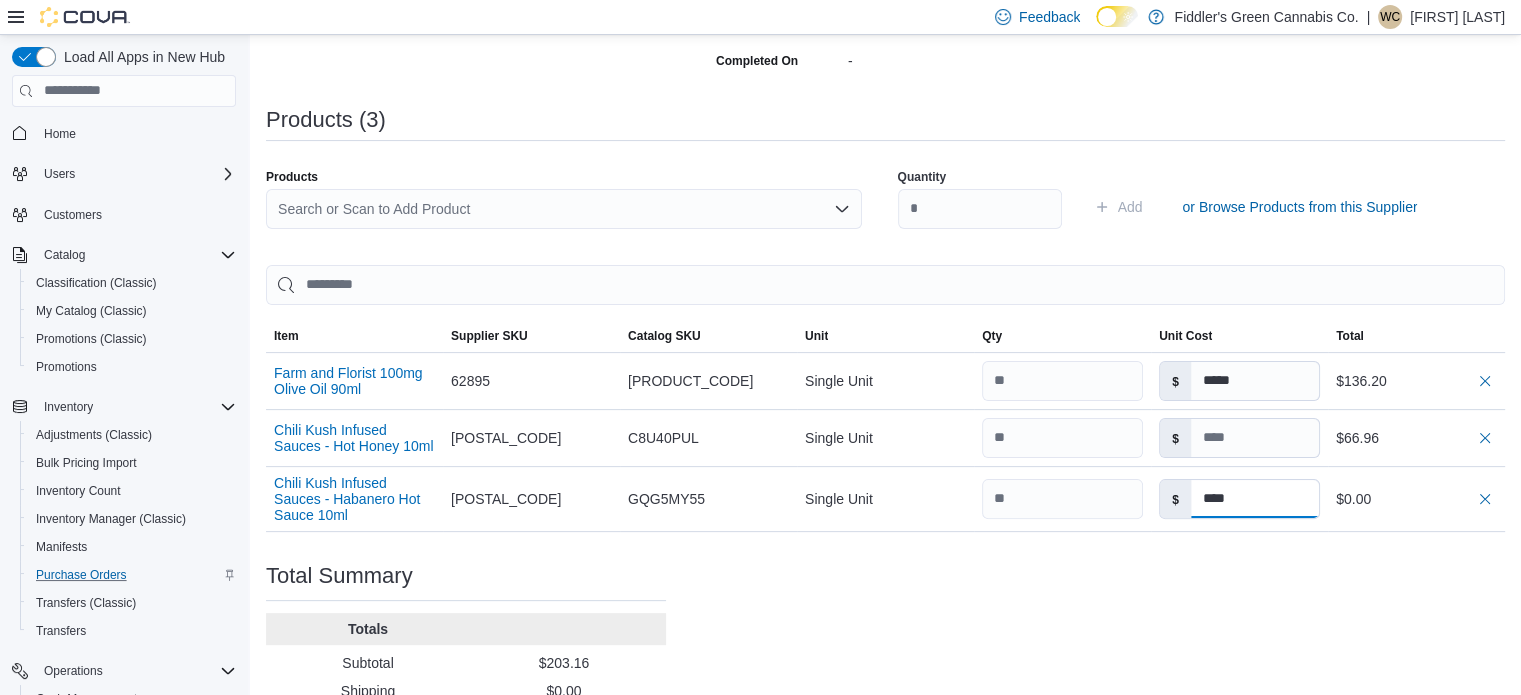 type on "****" 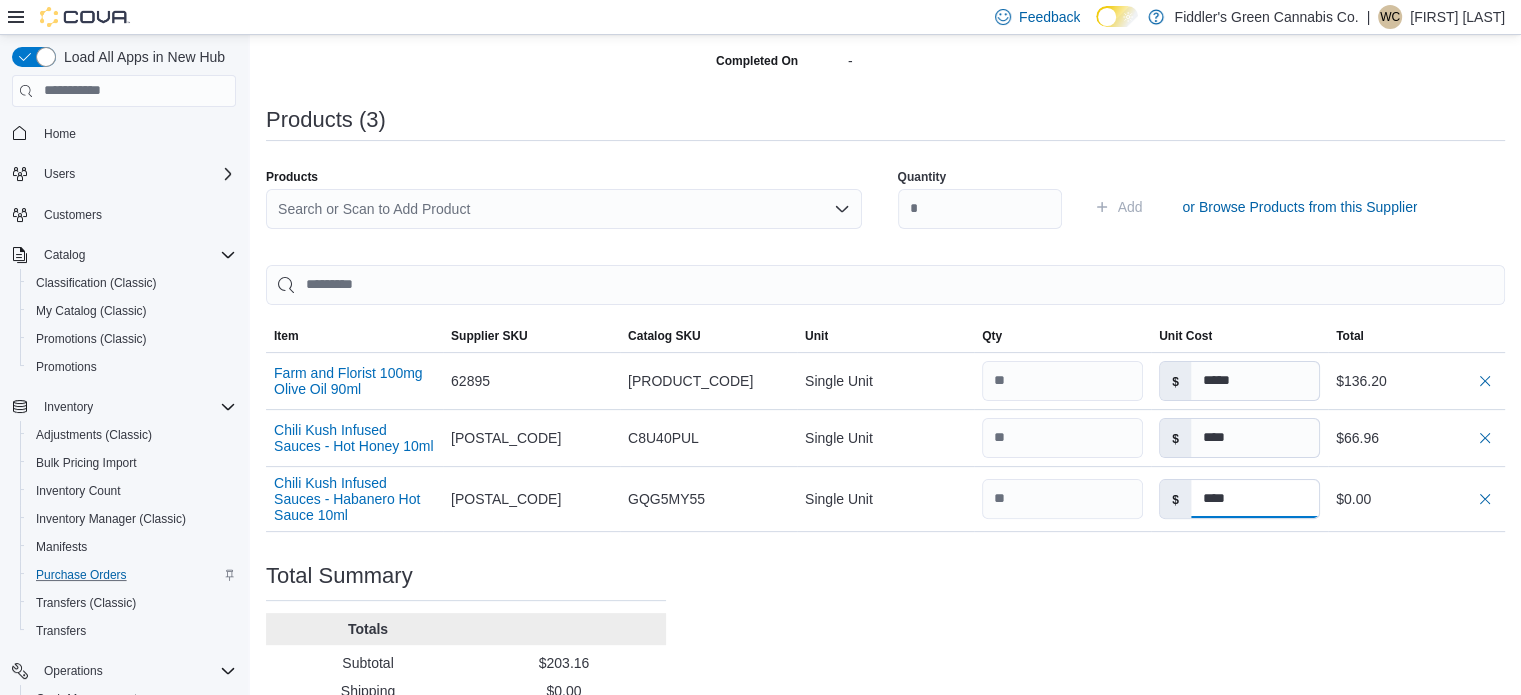 type on "****" 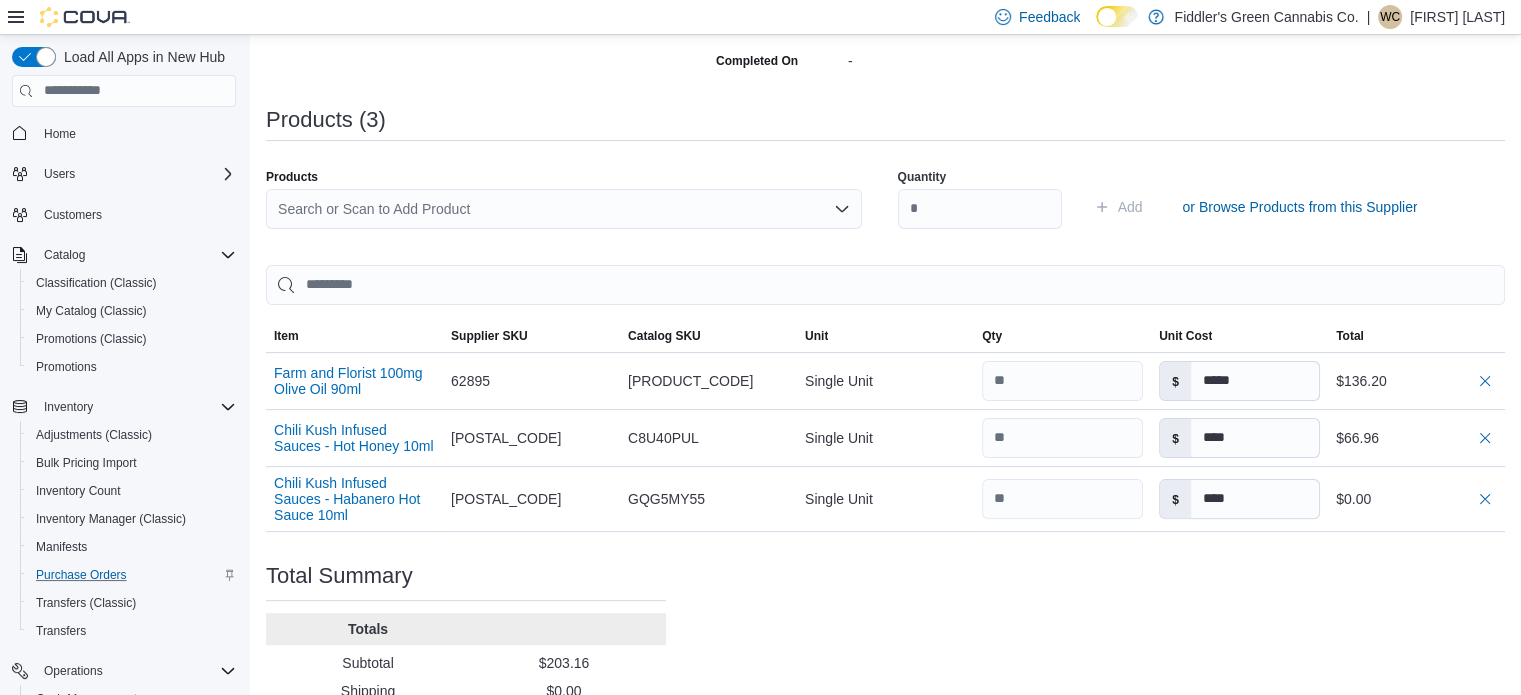 click on "Purchase Order: POCNF9-843 Feedback Purchase Order Details   Edit Status Pending Supplier MBLL Supplier Invoice Number No Supplier Invoice Number added Bill To 103 Sherbrook St Ship To 103 Sherbrook St Shipping Cost $0.00 Recycling Cost $0.00 Tax $0.00 ETA July 18, 2025 Notes - Created On July 11, 2025 2:33 PM Submitted On - Last Received On - Completed On - Products (3)     Products Search or Scan to Add Product Quantity  Add or Browse Products from this Supplier Sorting Item Supplier SKU Catalog SKU Unit Qty Unit Cost Total Farm and Florist 100mg Olive Oil 90ml Supplier SKU 62895 Catalog SKU EX4C8WAM Unit Single Unit Qty Unit Cost $ ***** Total $136.20 Chili Kush Infused Sauces - Hot Honey 10ml Supplier SKU 60051 Catalog SKU C8U40PUL Unit Single Unit Qty Unit Cost $ **** Total $66.96 Chili Kush Infused Sauces - Habanero Hot Sauce 10ml Supplier SKU 60052 Catalog SKU GQG5MY55 Unit Single Unit Qty Unit Cost $ **** Total $0.00  Total Summary   Totals Subtotal $203.16 Shipping $0.00 Recycling $0.00 Tax $0.00" at bounding box center (885, 259) 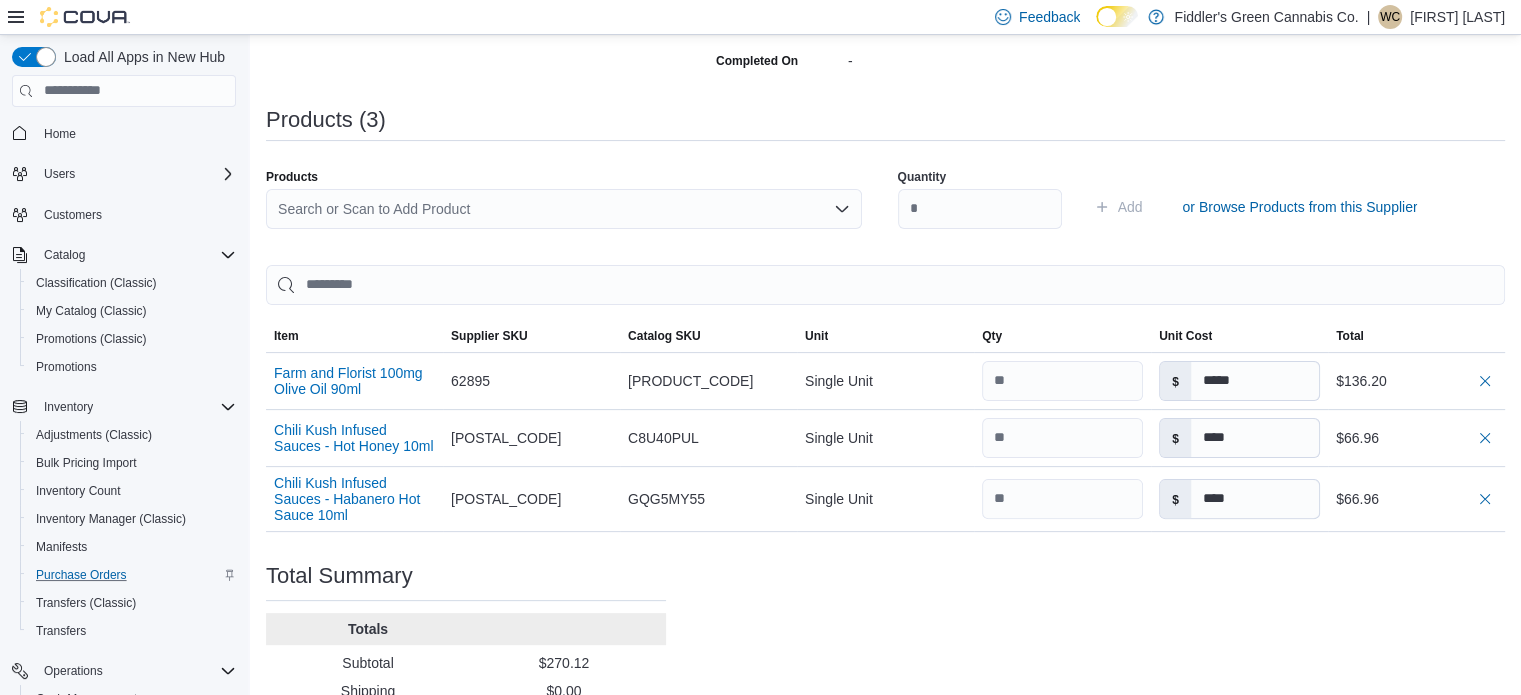 type 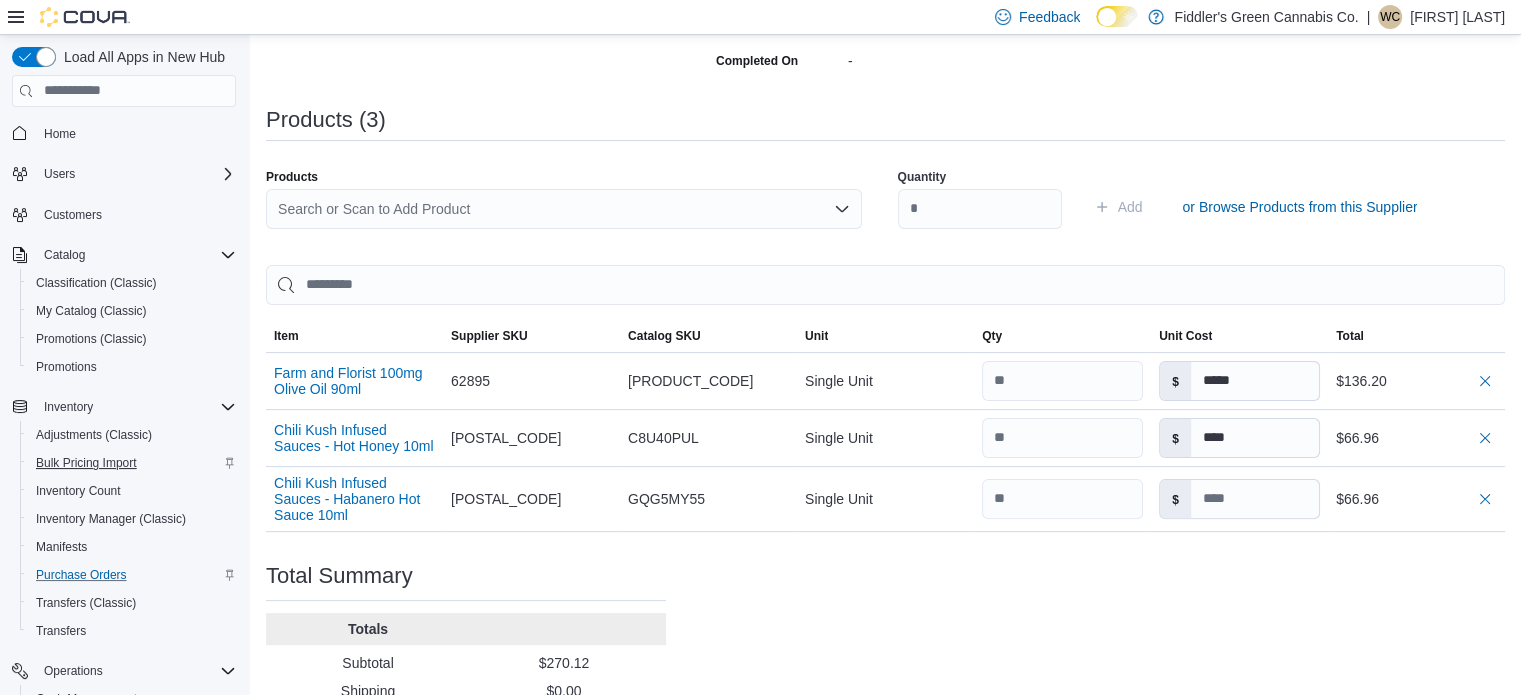 scroll, scrollTop: 228, scrollLeft: 0, axis: vertical 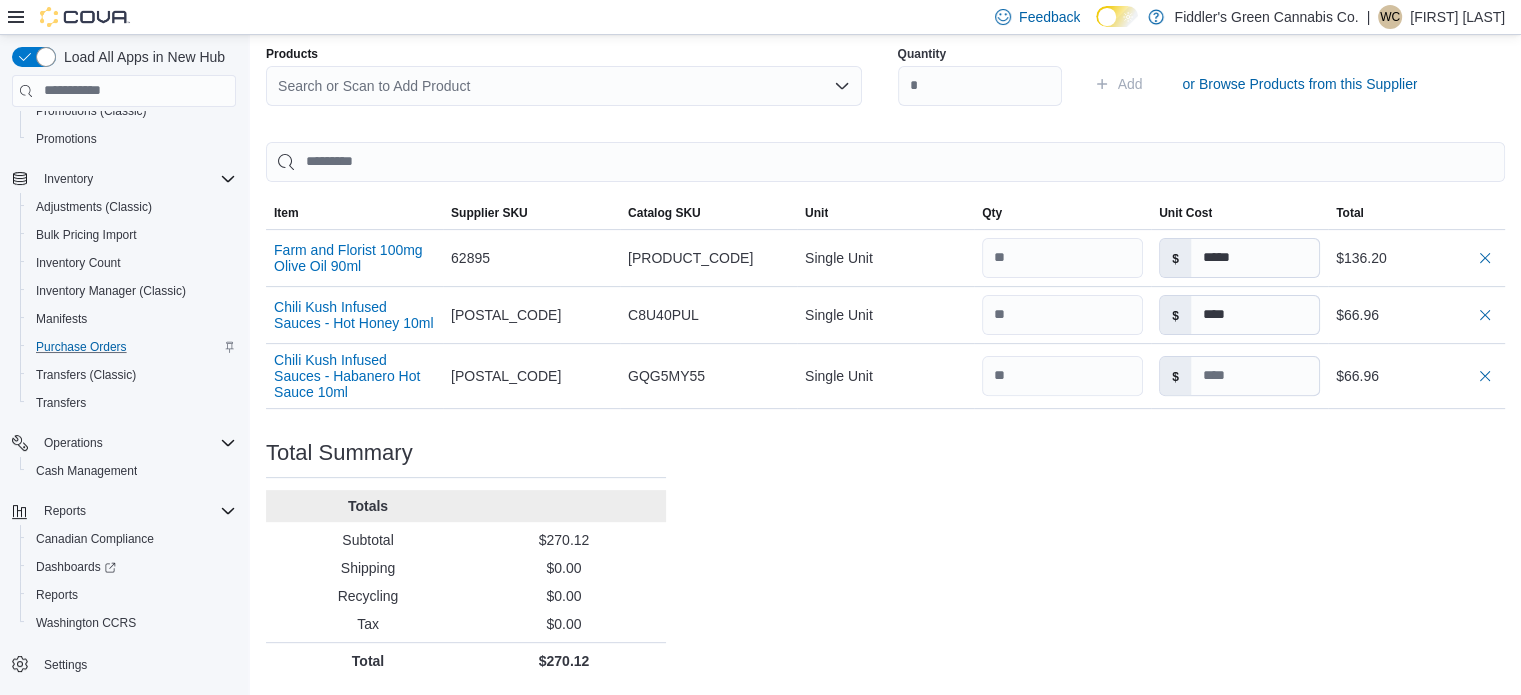 click on "Search or Scan to Add Product" at bounding box center (564, 86) 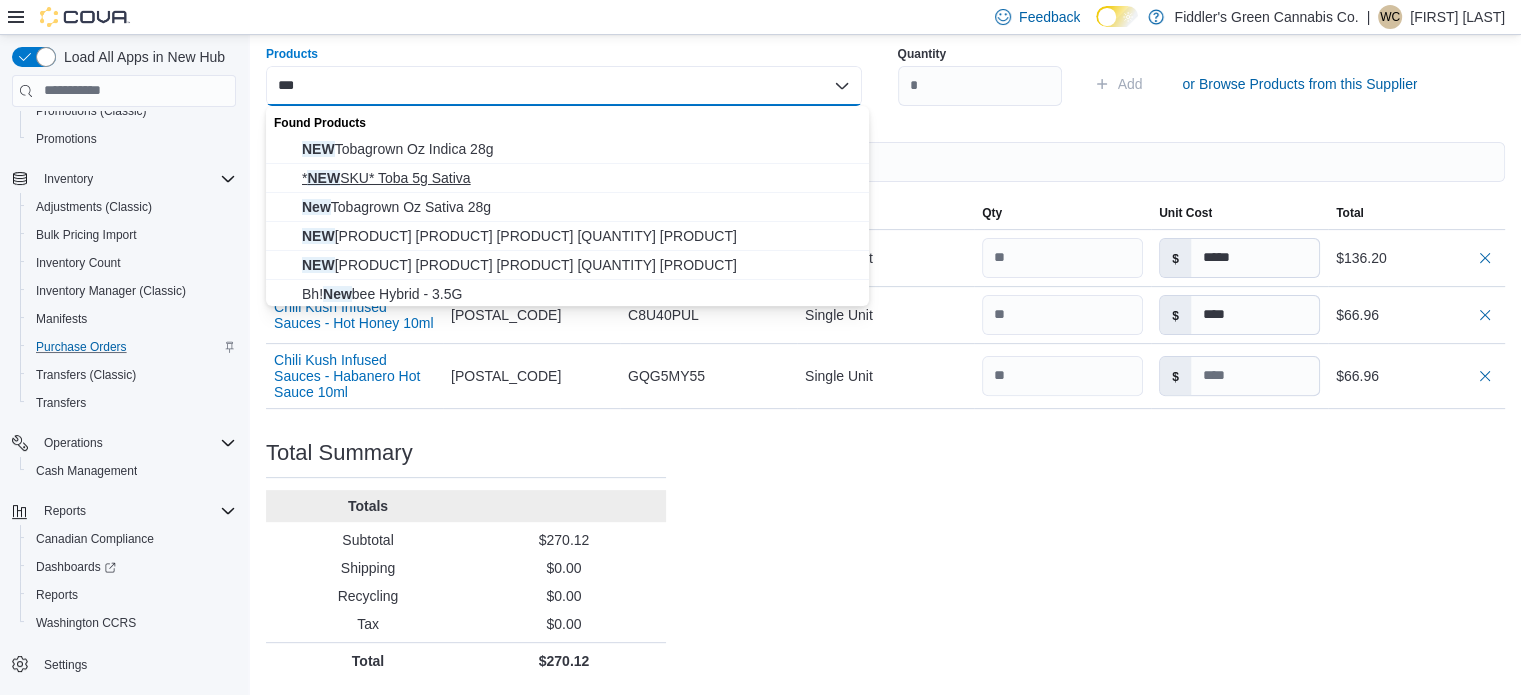type on "***" 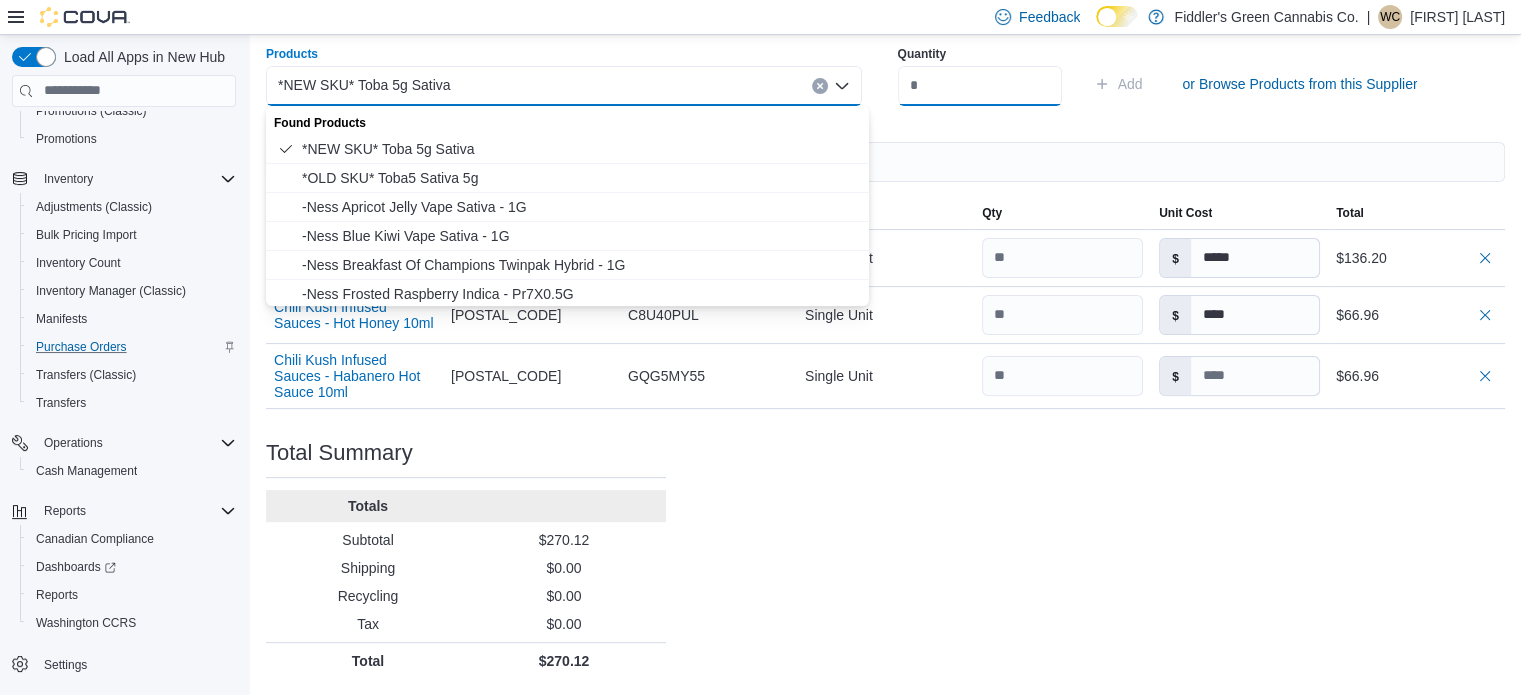 click at bounding box center (980, 86) 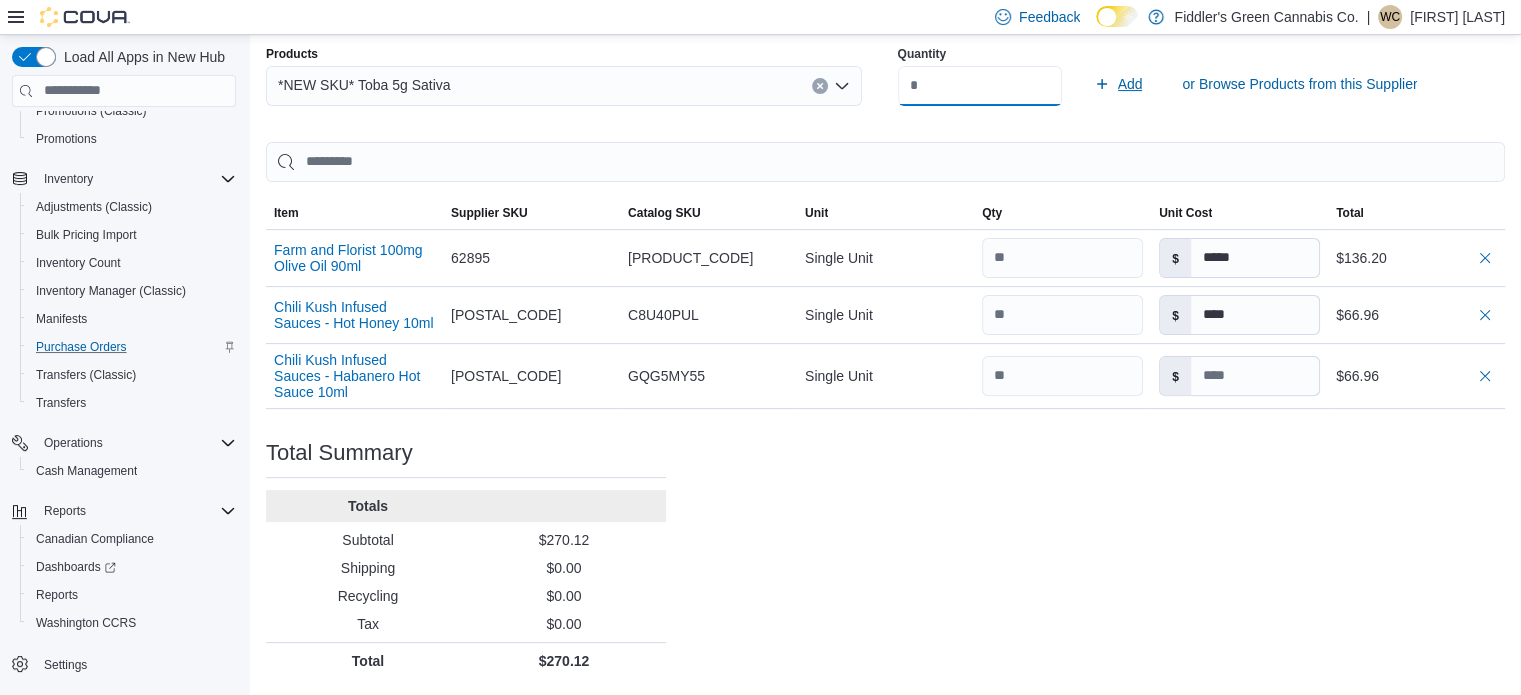 type on "**" 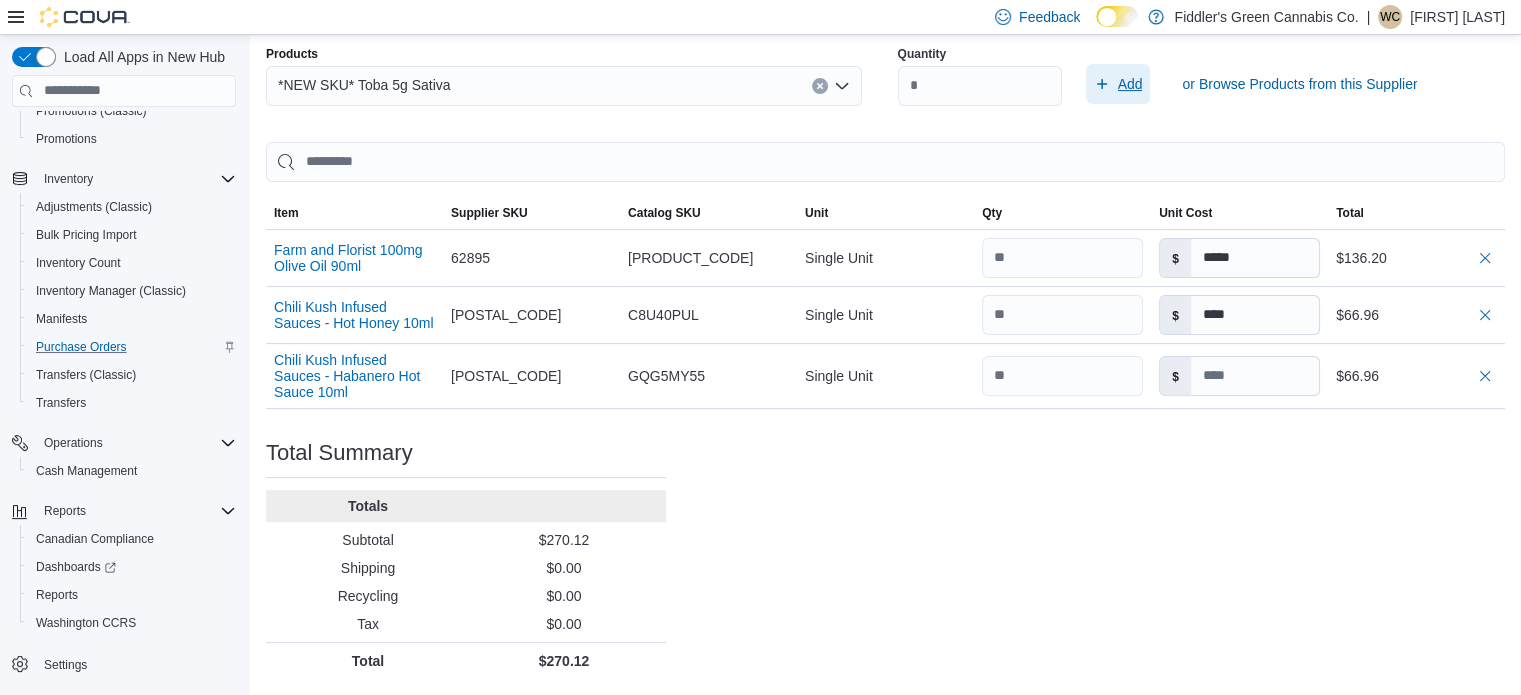 click on "Add" at bounding box center (1130, 84) 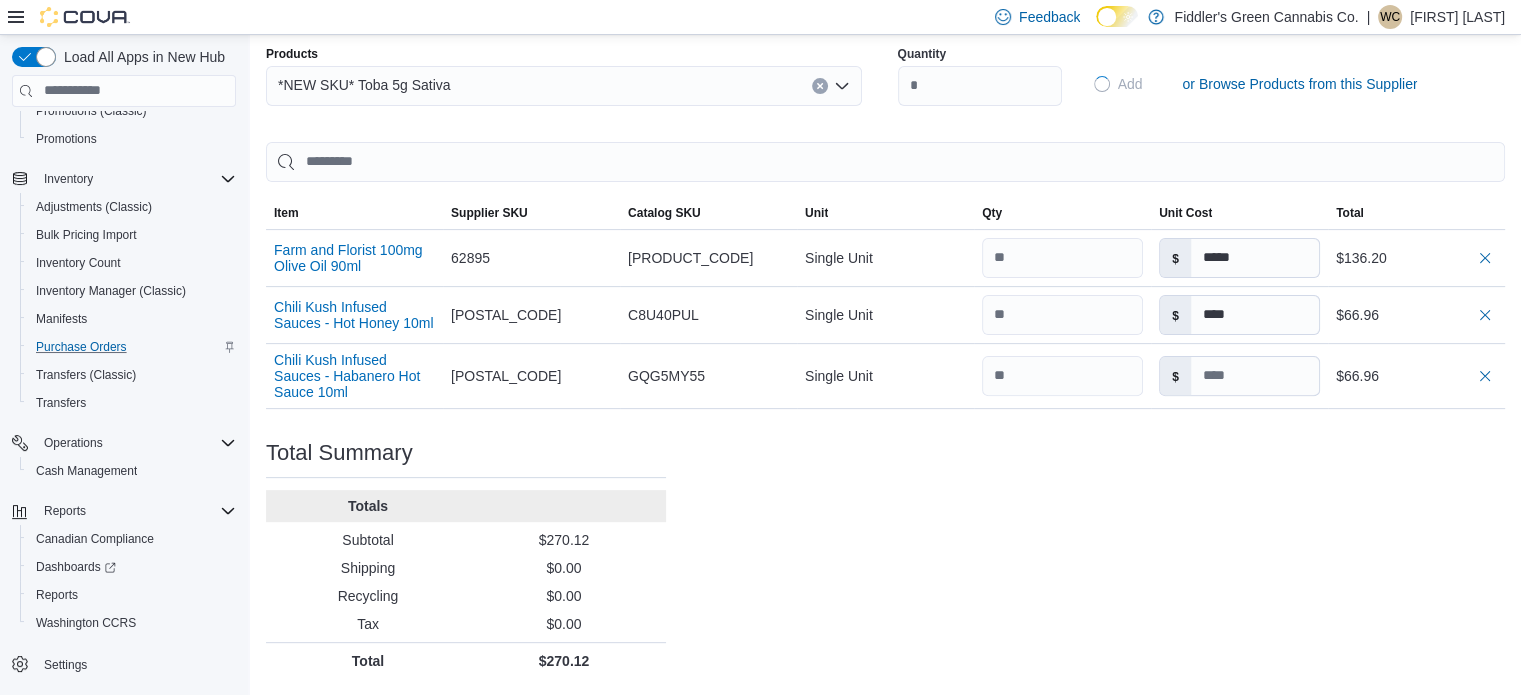 type on "****" 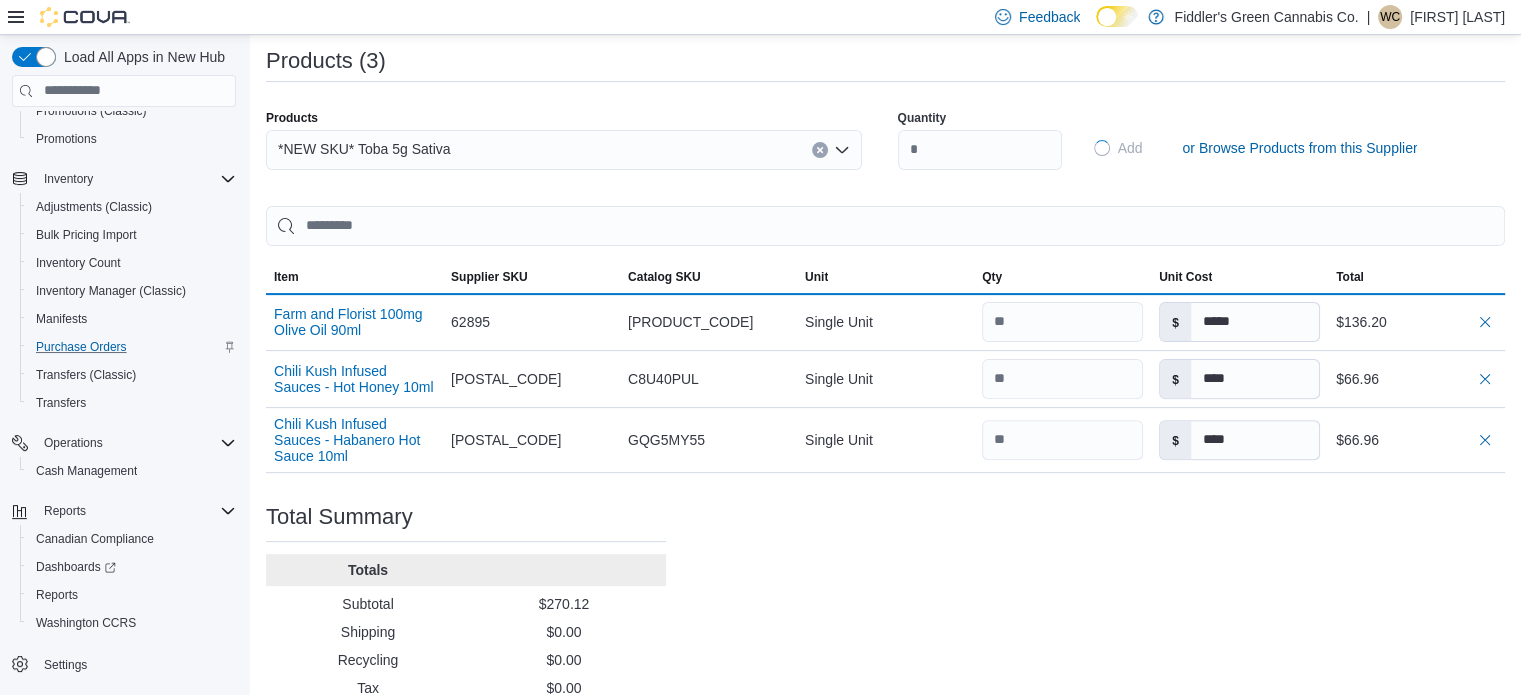 type 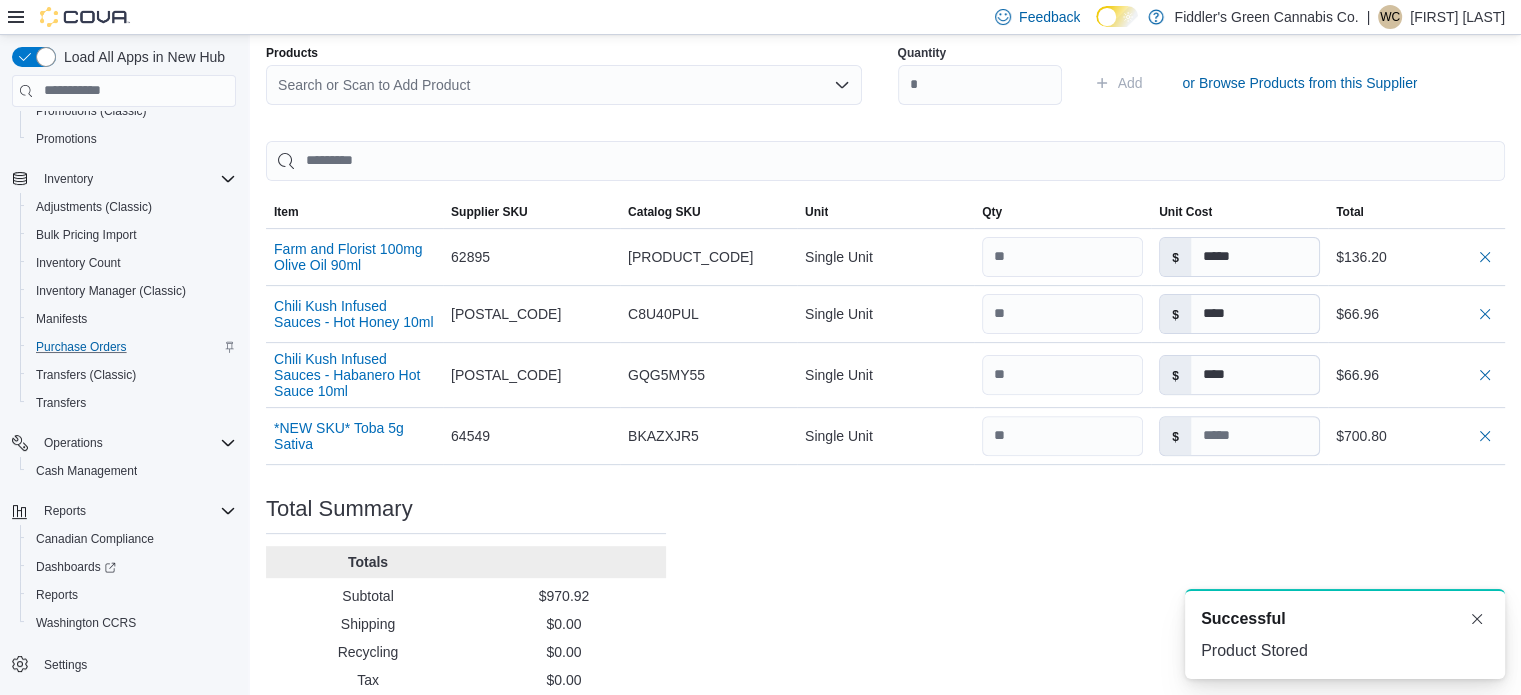 scroll, scrollTop: 0, scrollLeft: 0, axis: both 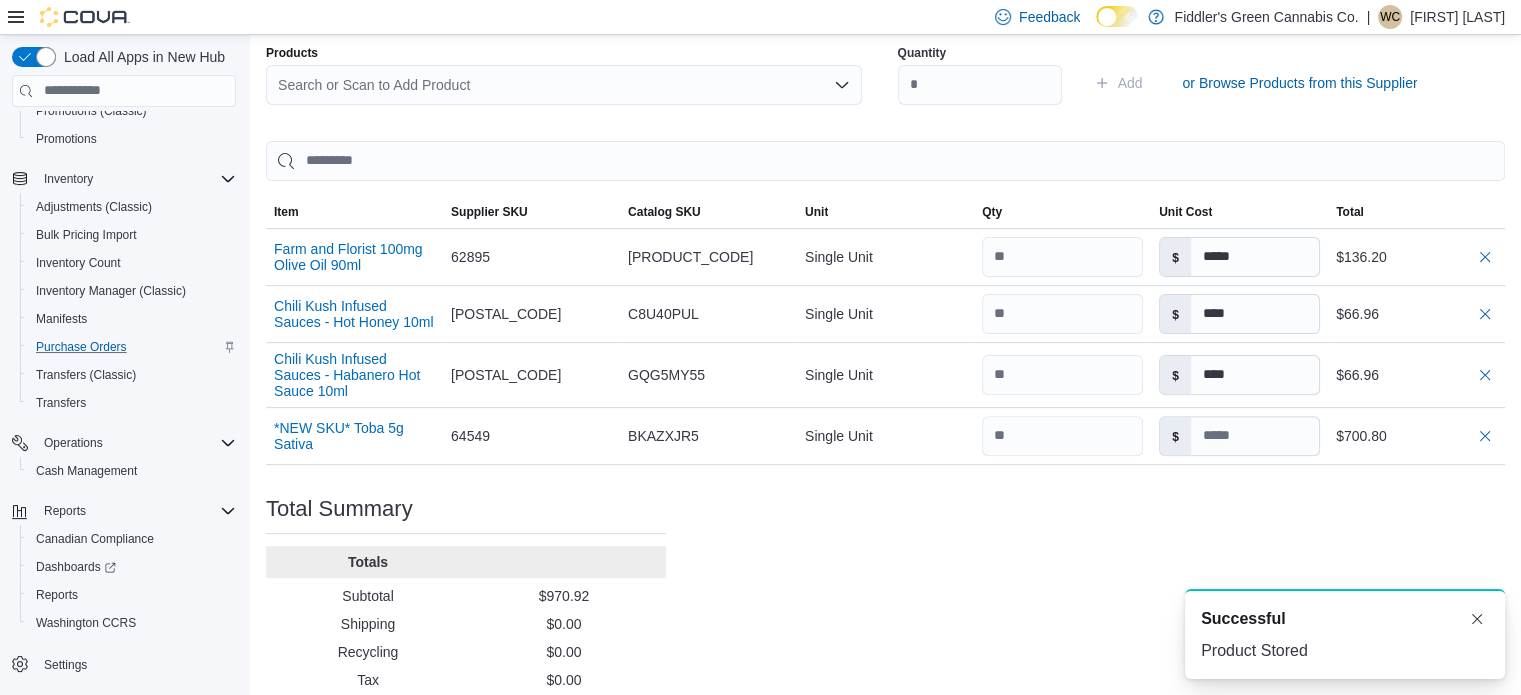 click on "Search or Scan to Add Product" at bounding box center (564, 85) 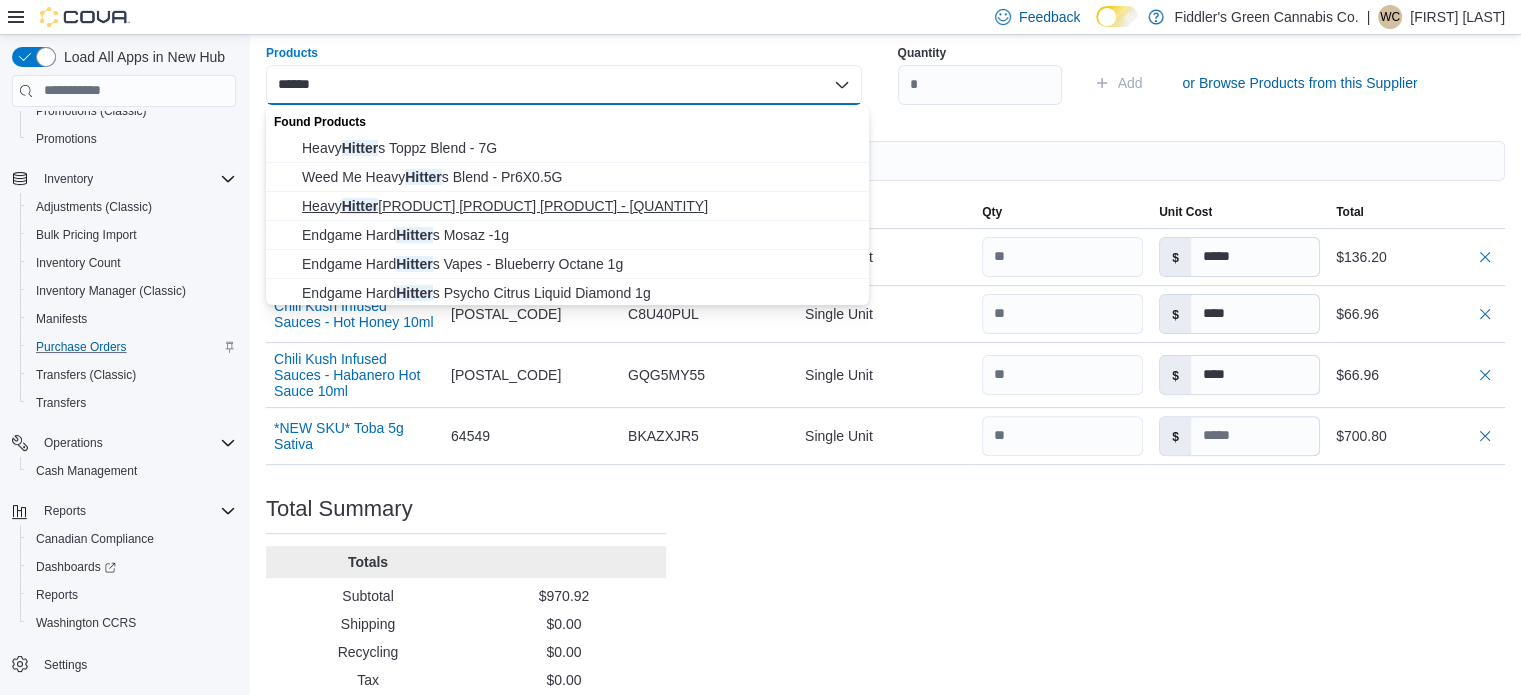 scroll, scrollTop: 32, scrollLeft: 0, axis: vertical 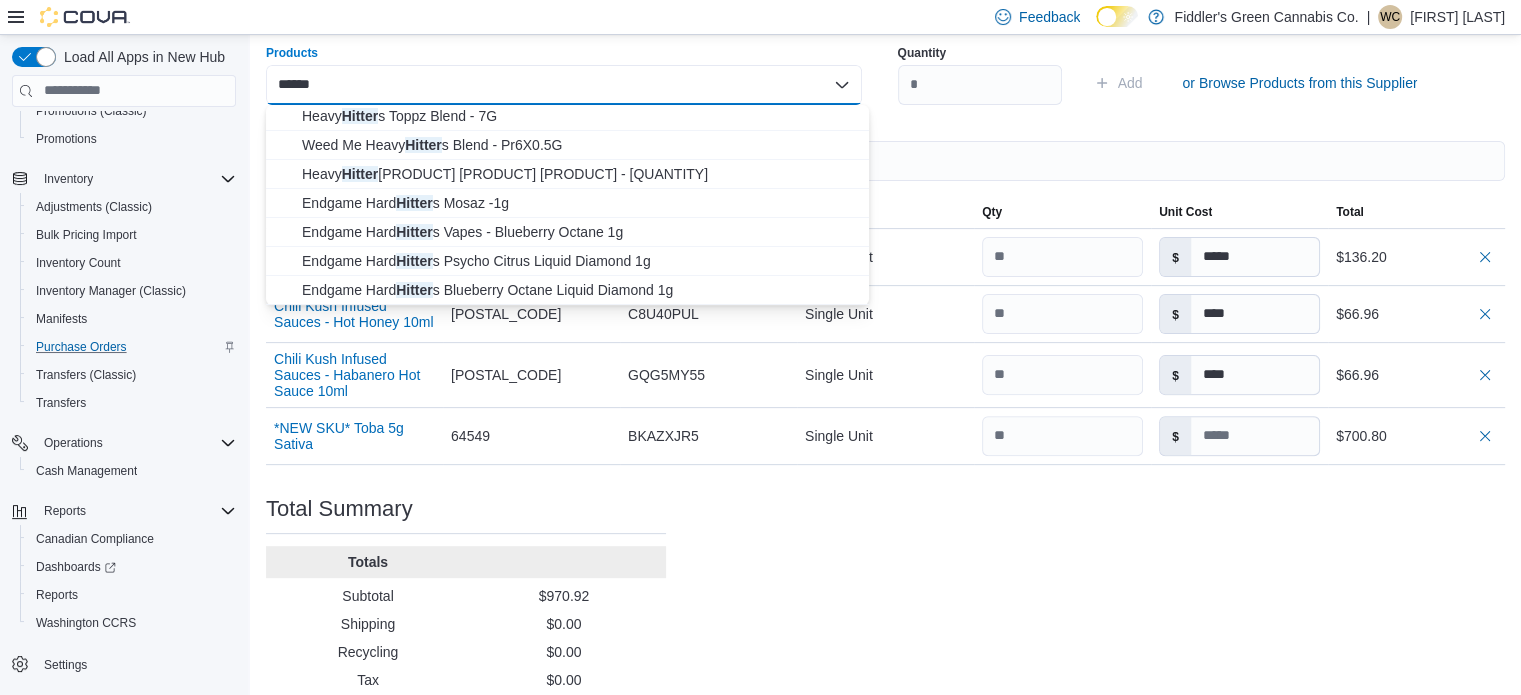 type on "******" 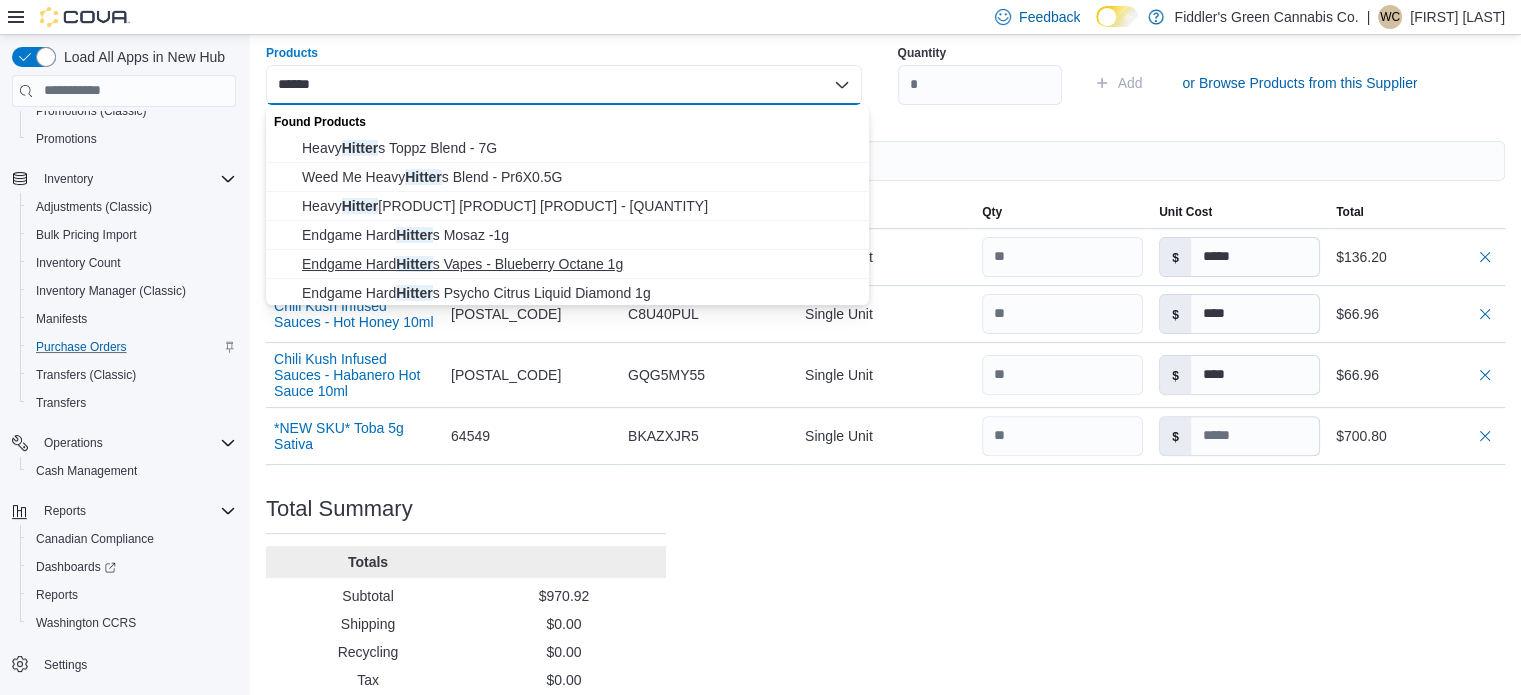 scroll, scrollTop: 32, scrollLeft: 0, axis: vertical 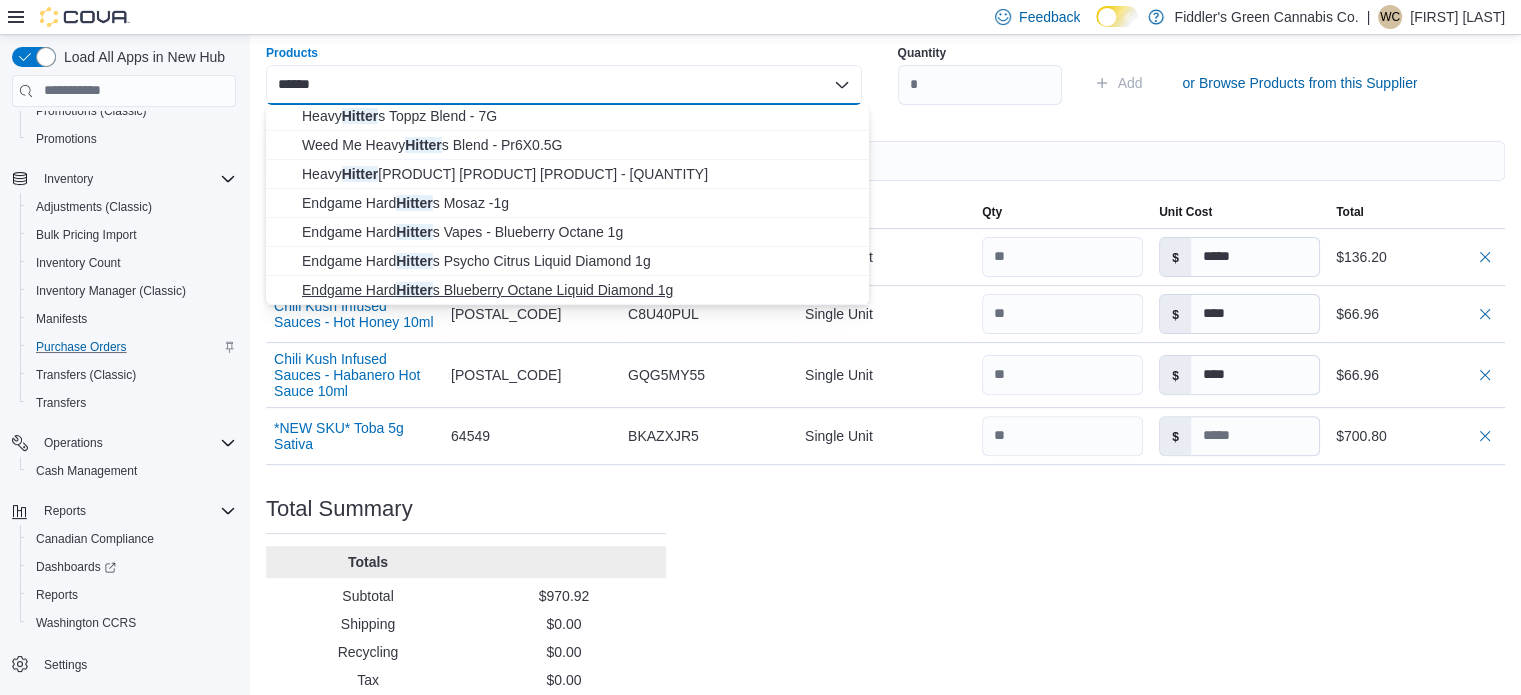 click on "Endgame Hard  Hitter s Blueberry Octane Liquid Diamond 1g" at bounding box center [579, 290] 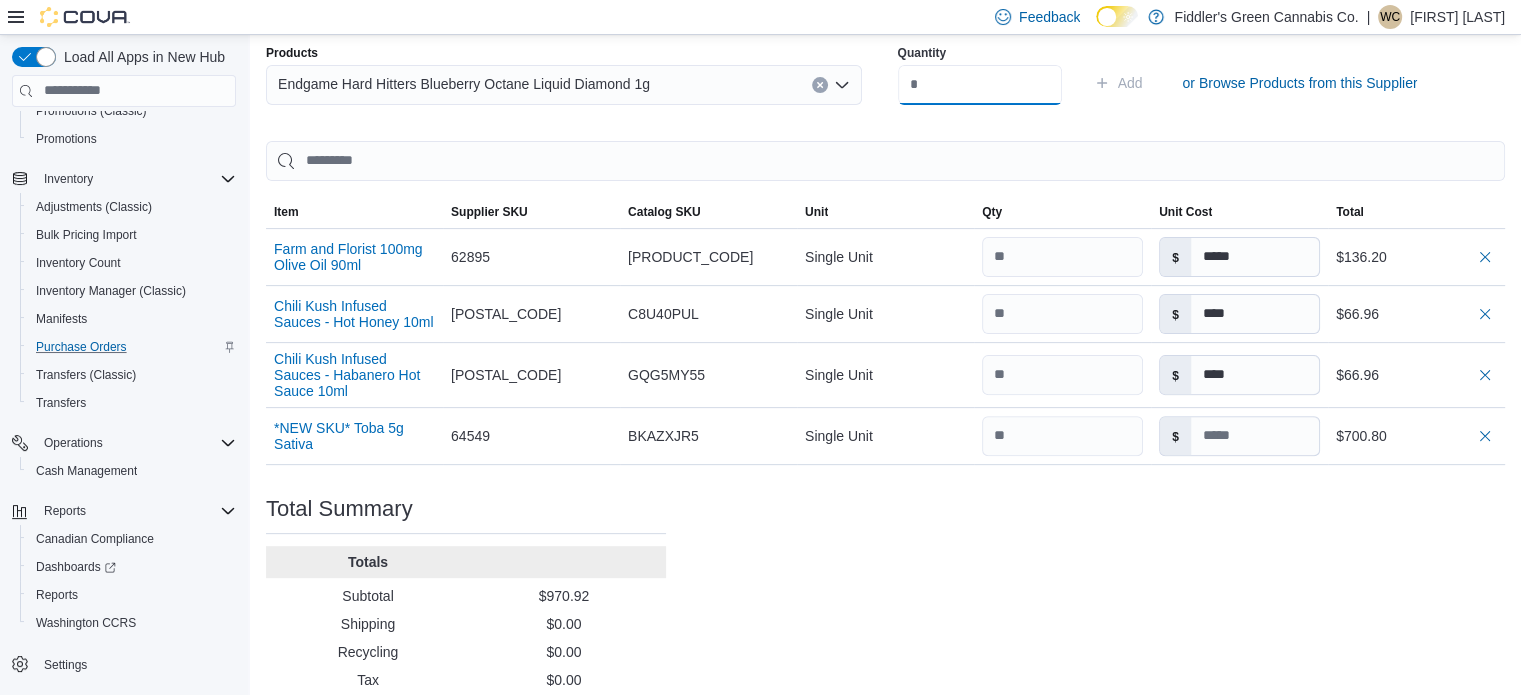 click at bounding box center (980, 85) 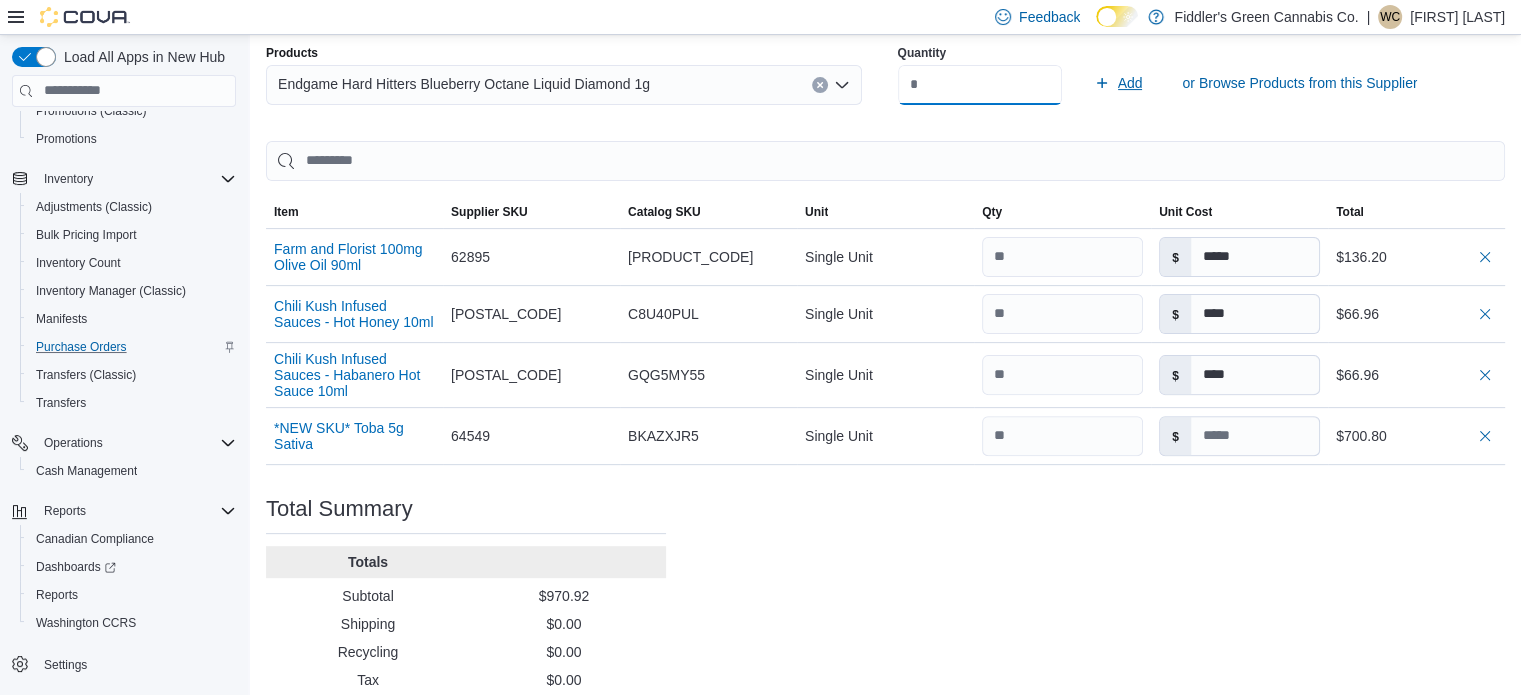 type on "**" 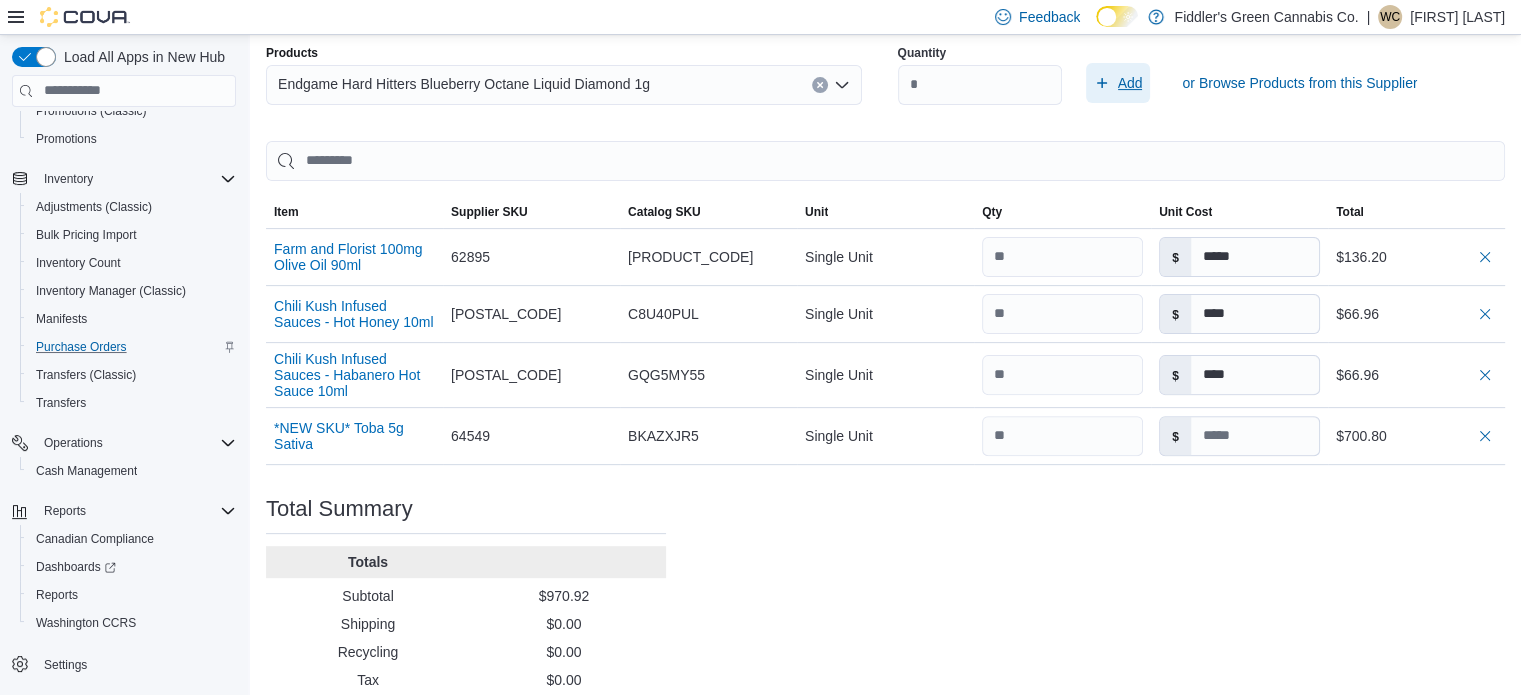 click on "Add" at bounding box center [1130, 83] 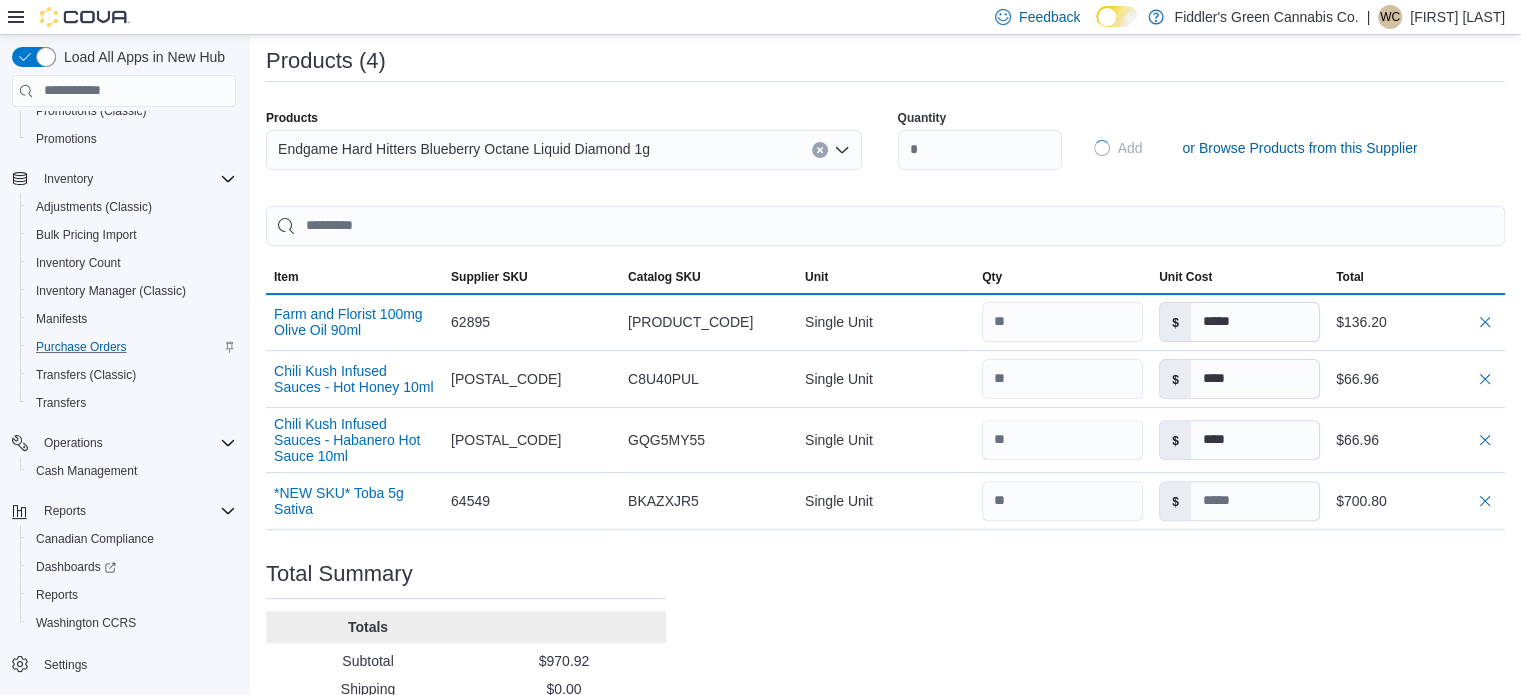 type 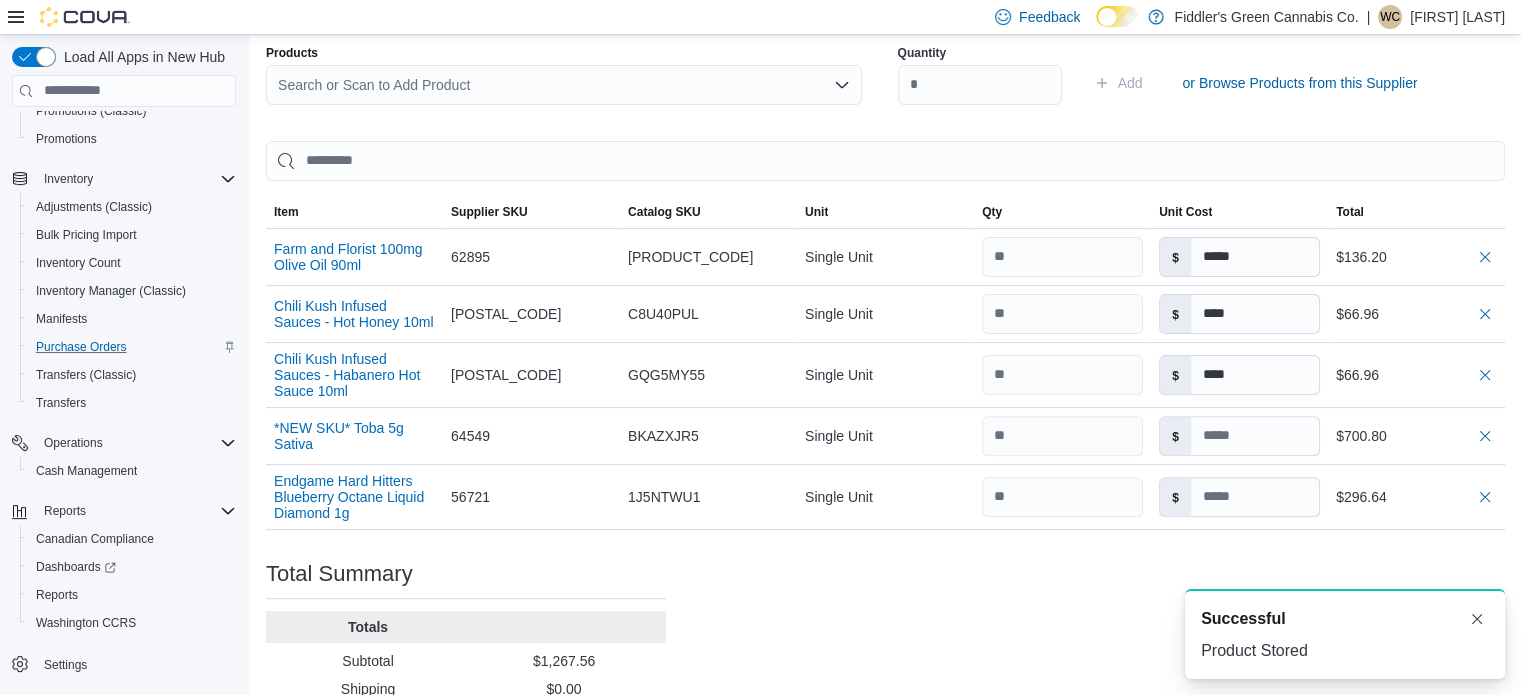 scroll, scrollTop: 0, scrollLeft: 0, axis: both 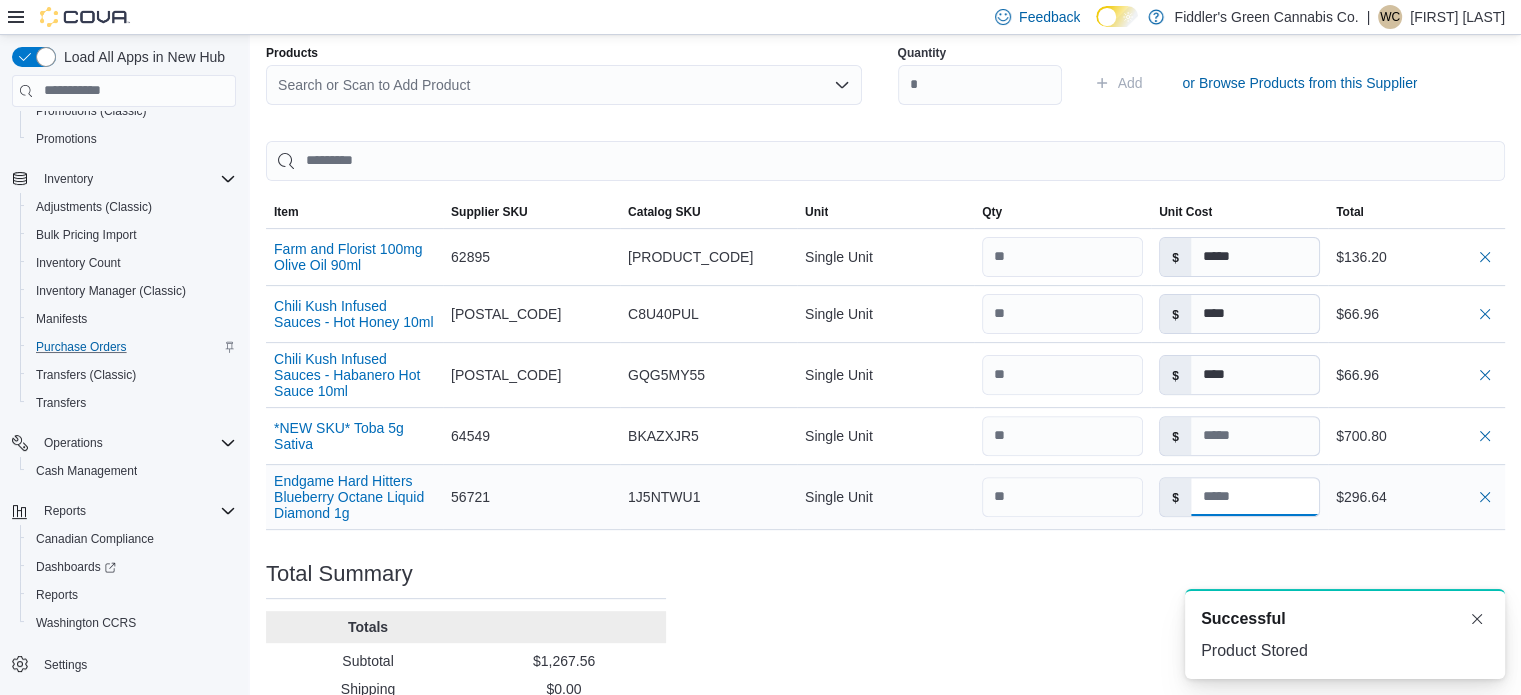 click at bounding box center (1255, 497) 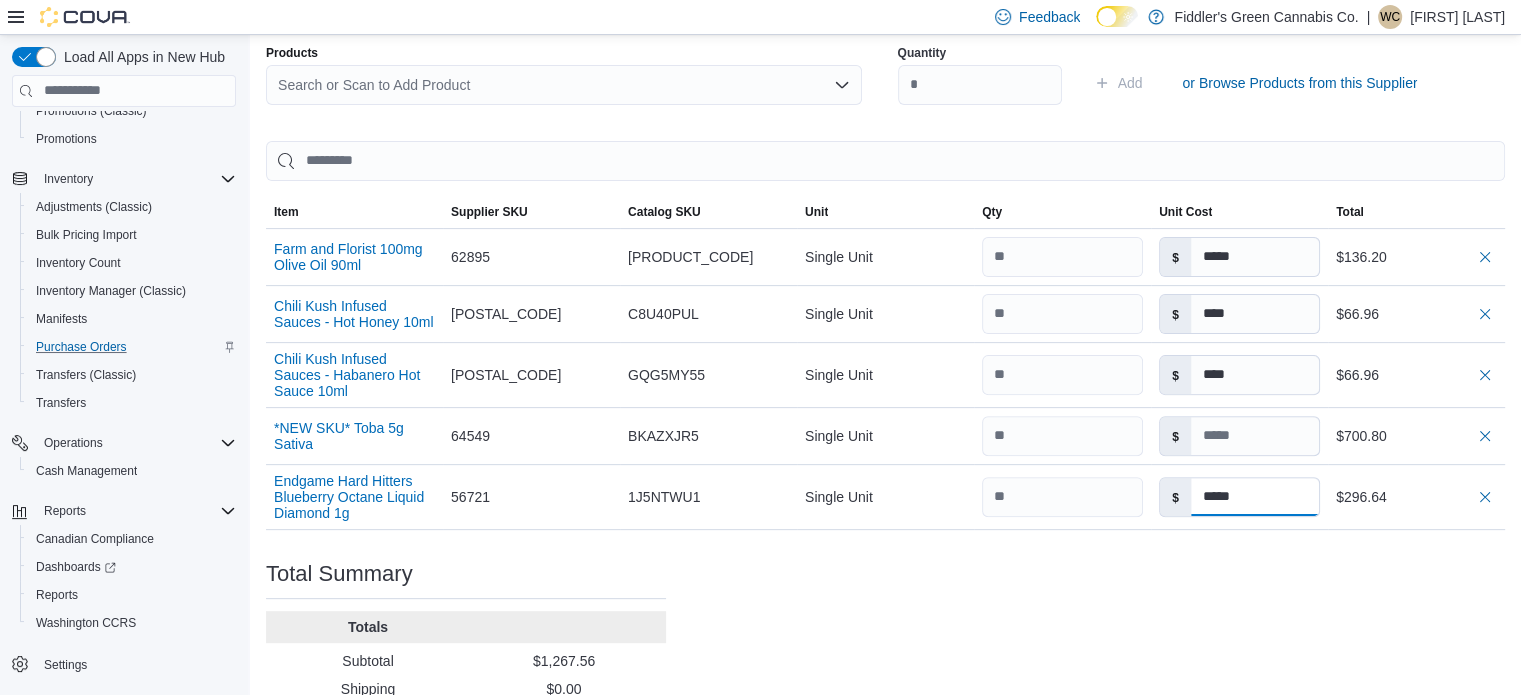 type on "*****" 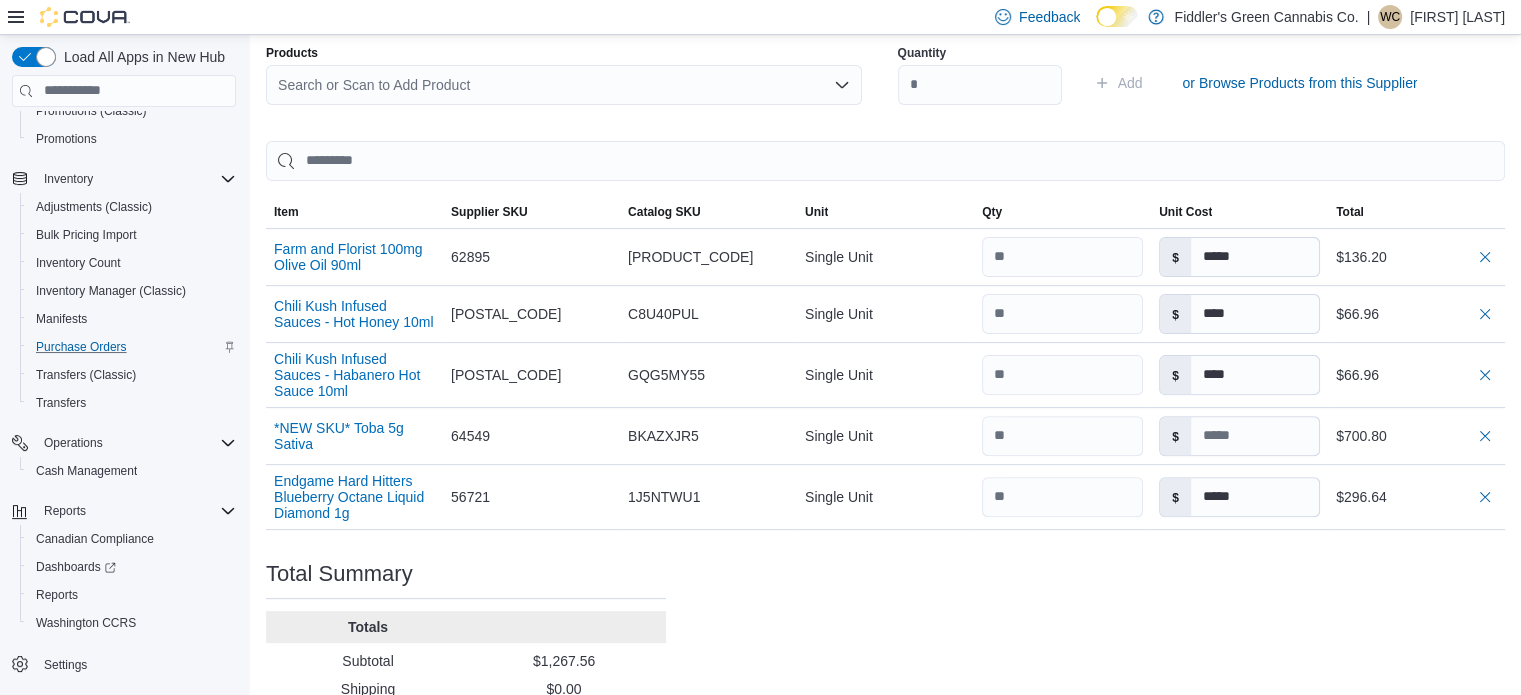 click on "Purchase Order: POCNF9-843 Feedback Purchase Order Details   Edit Status Pending Supplier MBLL Supplier Invoice Number No Supplier Invoice Number added Bill To 103 Sherbrook St Ship To 103 Sherbrook St Shipping Cost $0.00 Recycling Cost $0.00 Tax $0.00 ETA July 18, 2025 Notes - Created On July 11, 2025 2:33 PM Submitted On - Last Received On - Completed On - Products (5)     Products Search or Scan to Add Product Quantity  Add or Browse Products from this Supplier Sorting EuiBasicTable with search callback Item Supplier SKU Catalog SKU Unit Qty Unit Cost Total Farm and Florist 100mg Olive Oil 90ml Supplier SKU 62895 Catalog SKU EX4C8WAM Unit Single Unit Qty Unit Cost $ ***** Total $136.20 Chili Kush Infused Sauces - Hot Honey 10ml Supplier SKU 60051 Catalog SKU C8U40PUL Unit Single Unit Qty Unit Cost $ **** Total $66.96 Chili Kush Infused Sauces - Habanero Hot Sauce 10ml Supplier SKU 60052 Catalog SKU GQG5MY55 Unit Single Unit Qty Unit Cost $ **** Total $66.96 *NEW SKU* Toba 5g Sativa Supplier SKU 64549 Unit" at bounding box center [885, 196] 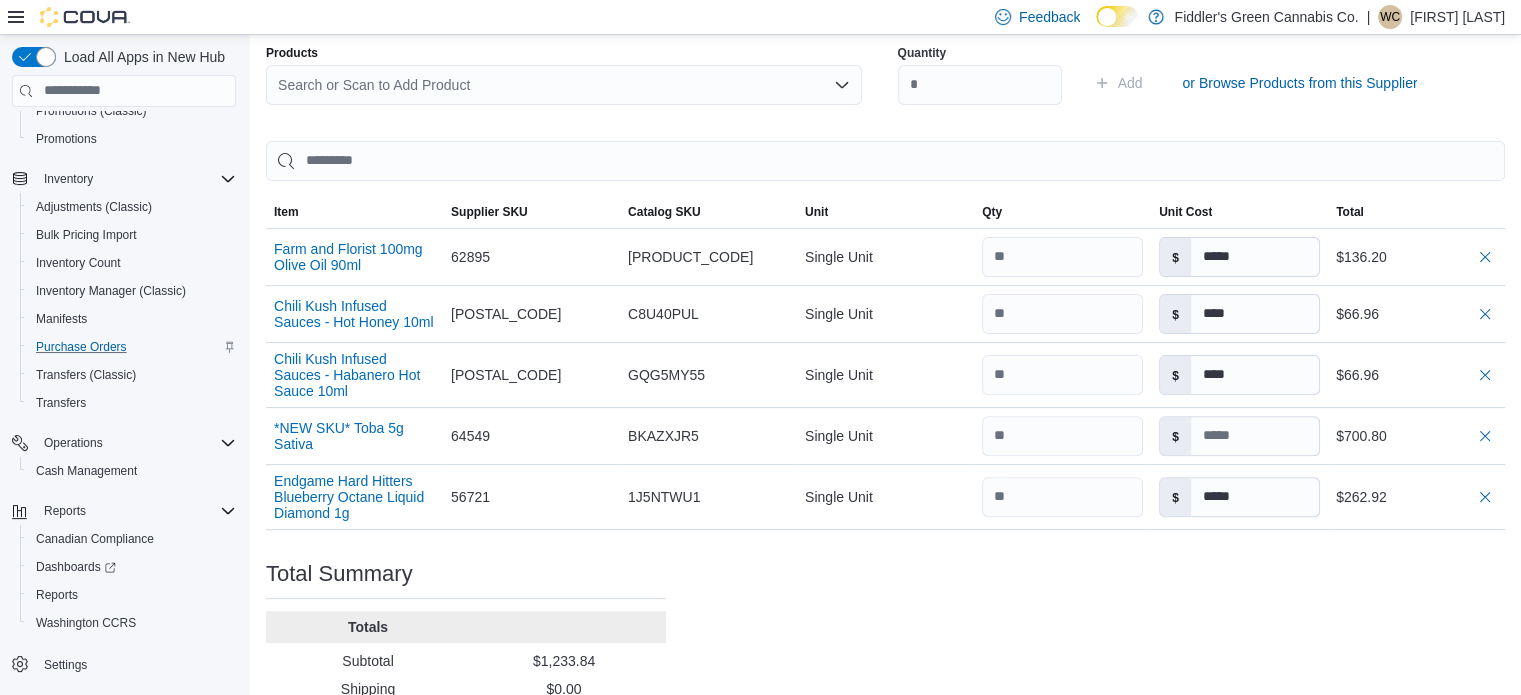 type 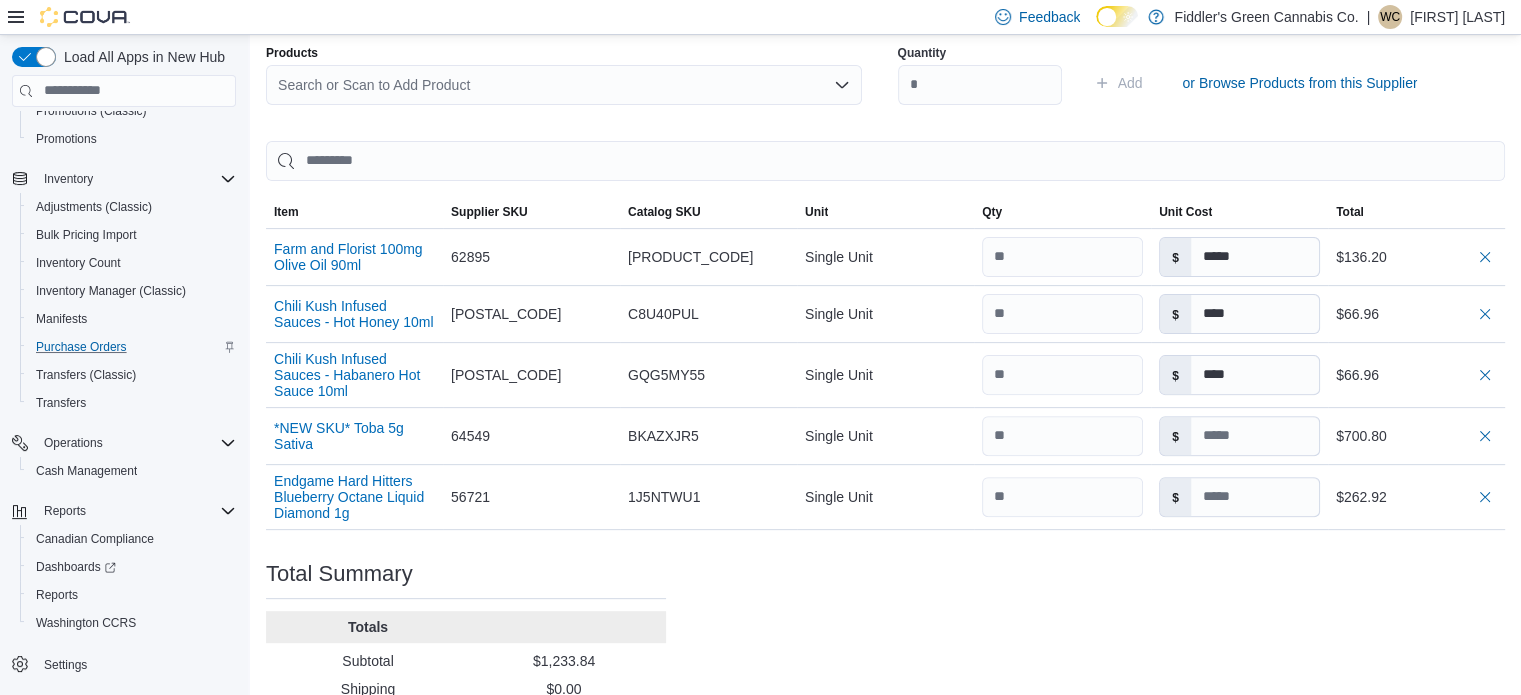 click on "Search or Scan to Add Product" at bounding box center [564, 85] 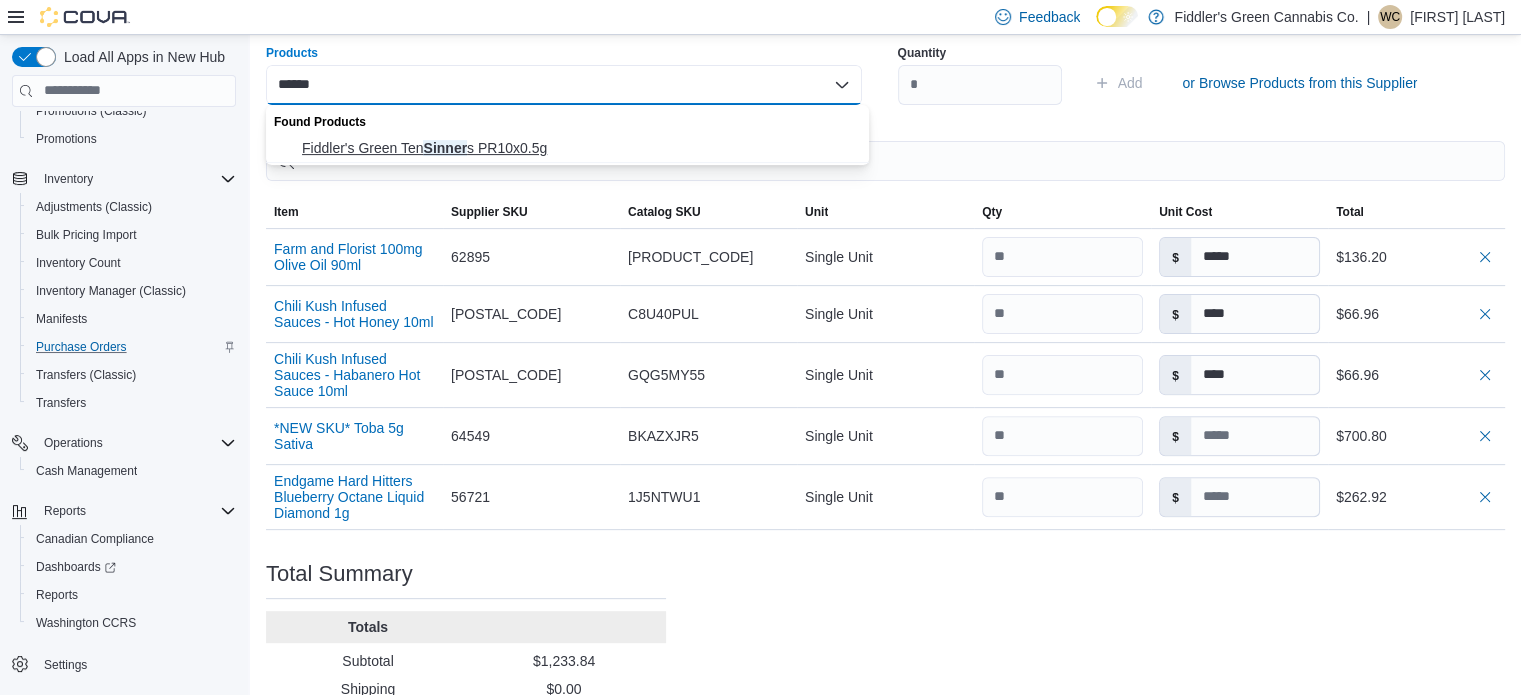 type on "******" 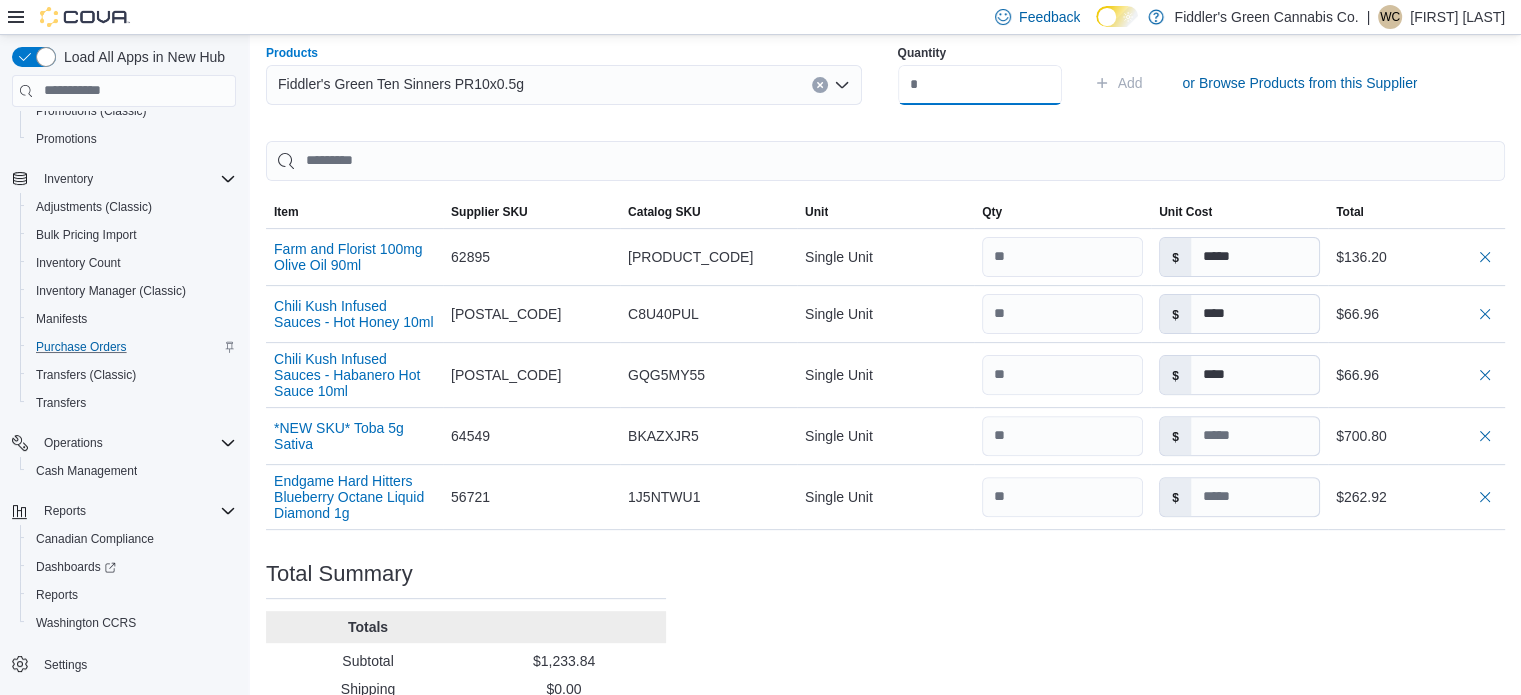 click at bounding box center (980, 85) 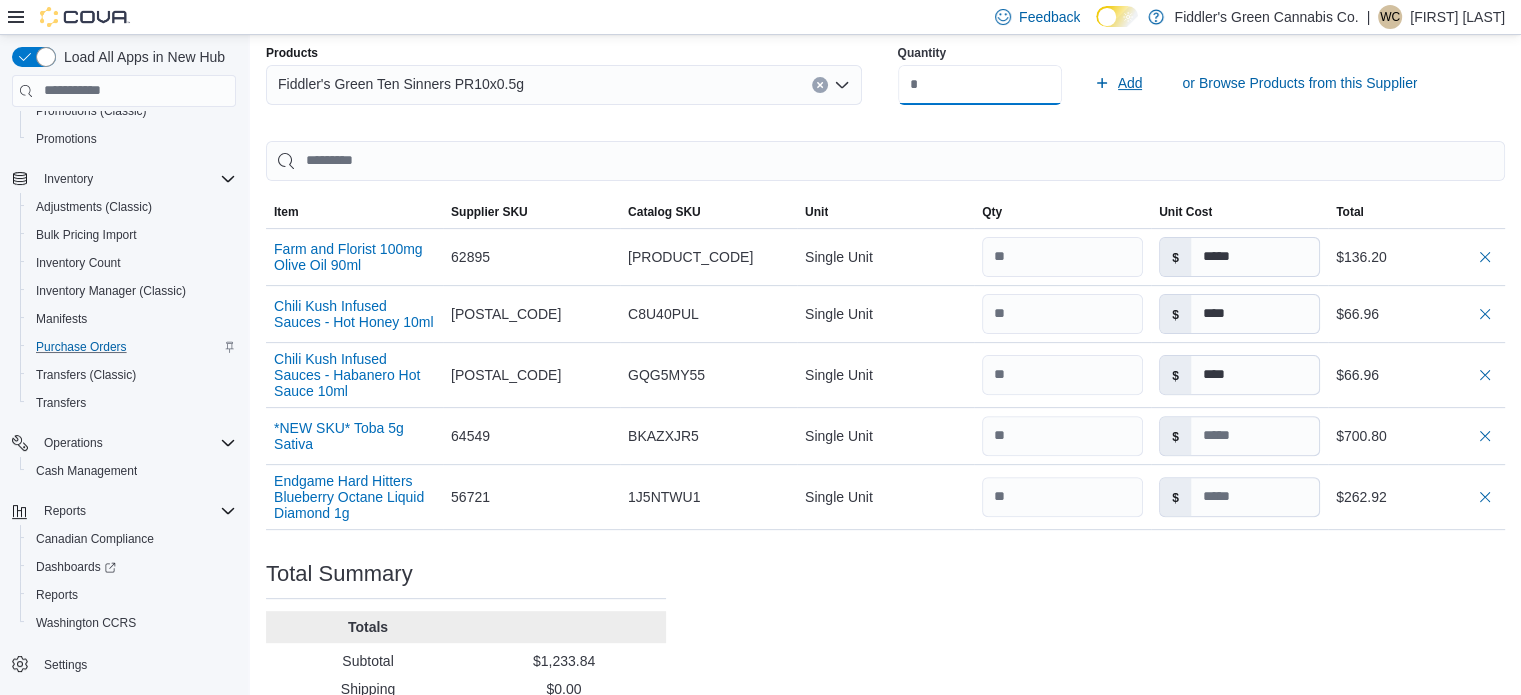 type on "**" 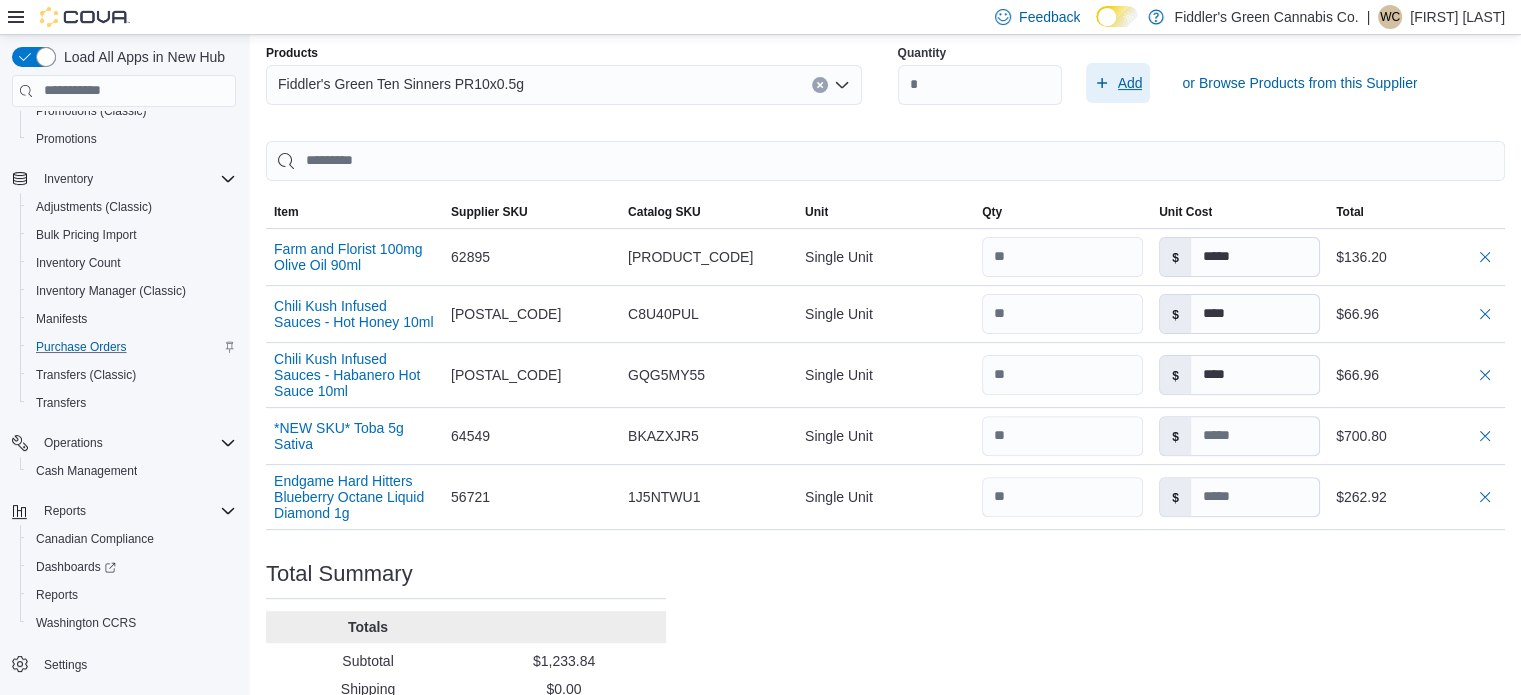 click on "Add" at bounding box center (1118, 83) 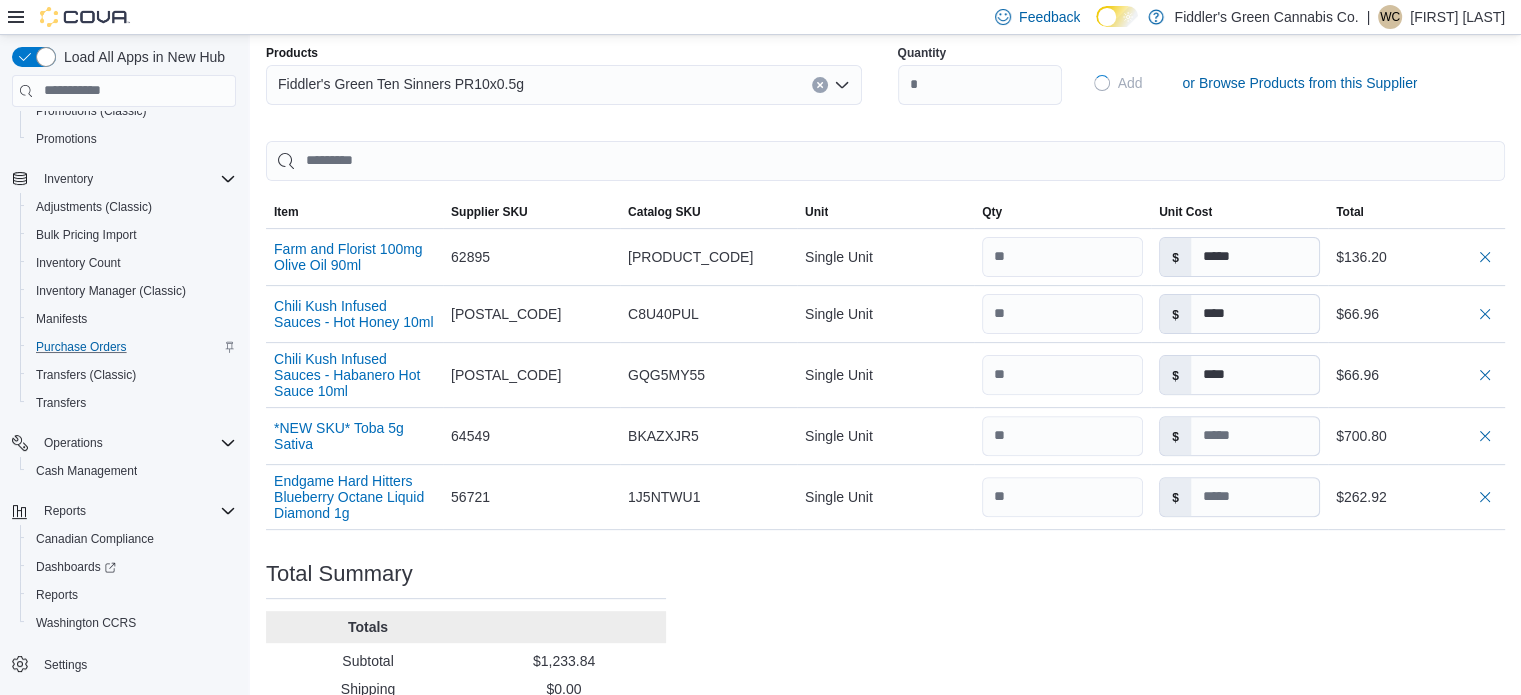 type on "*****" 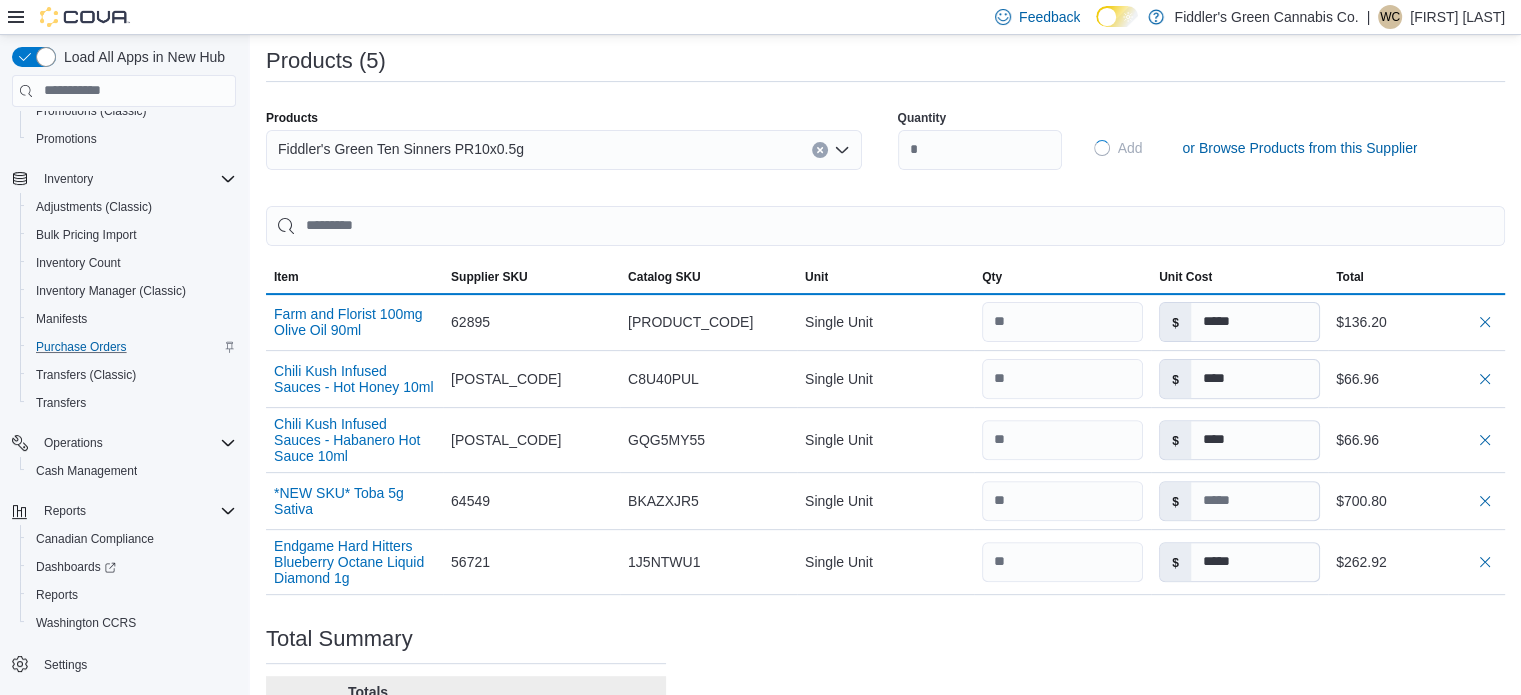 type 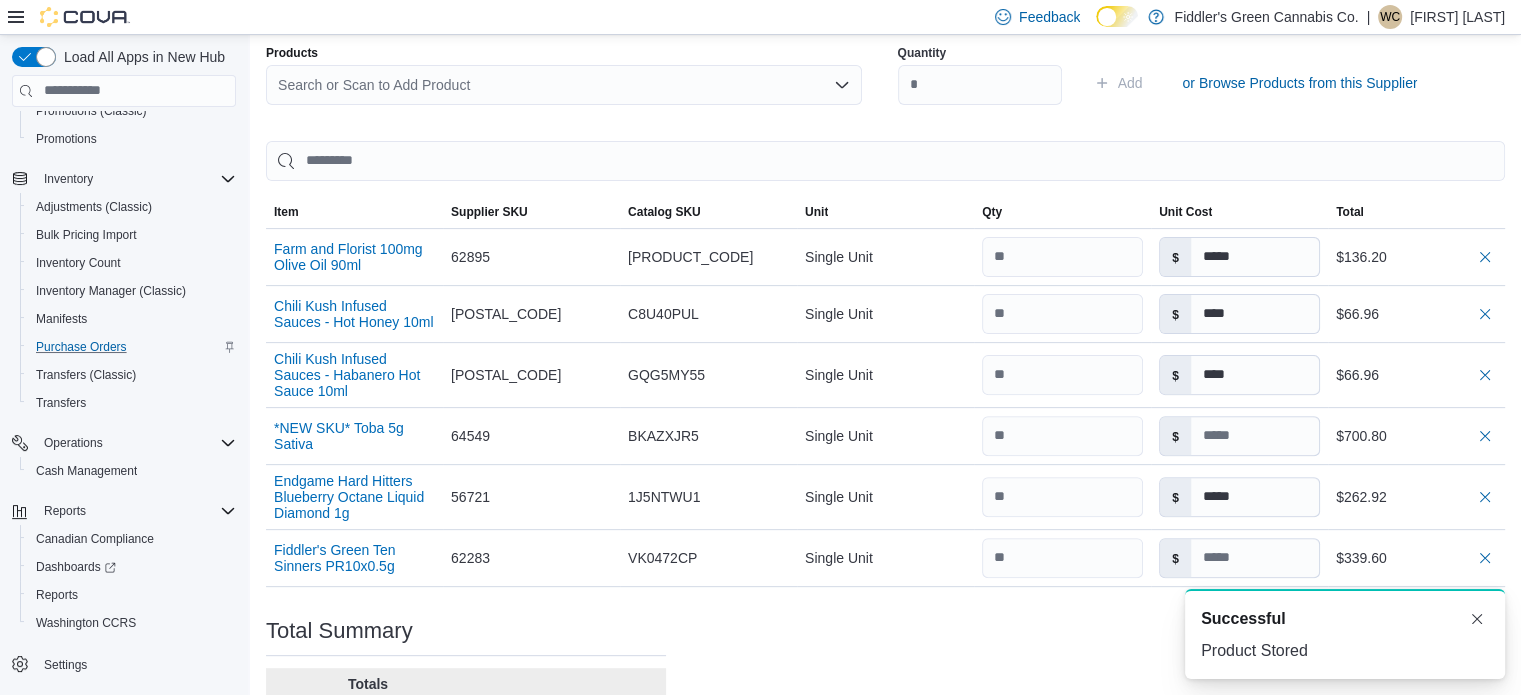 scroll, scrollTop: 0, scrollLeft: 0, axis: both 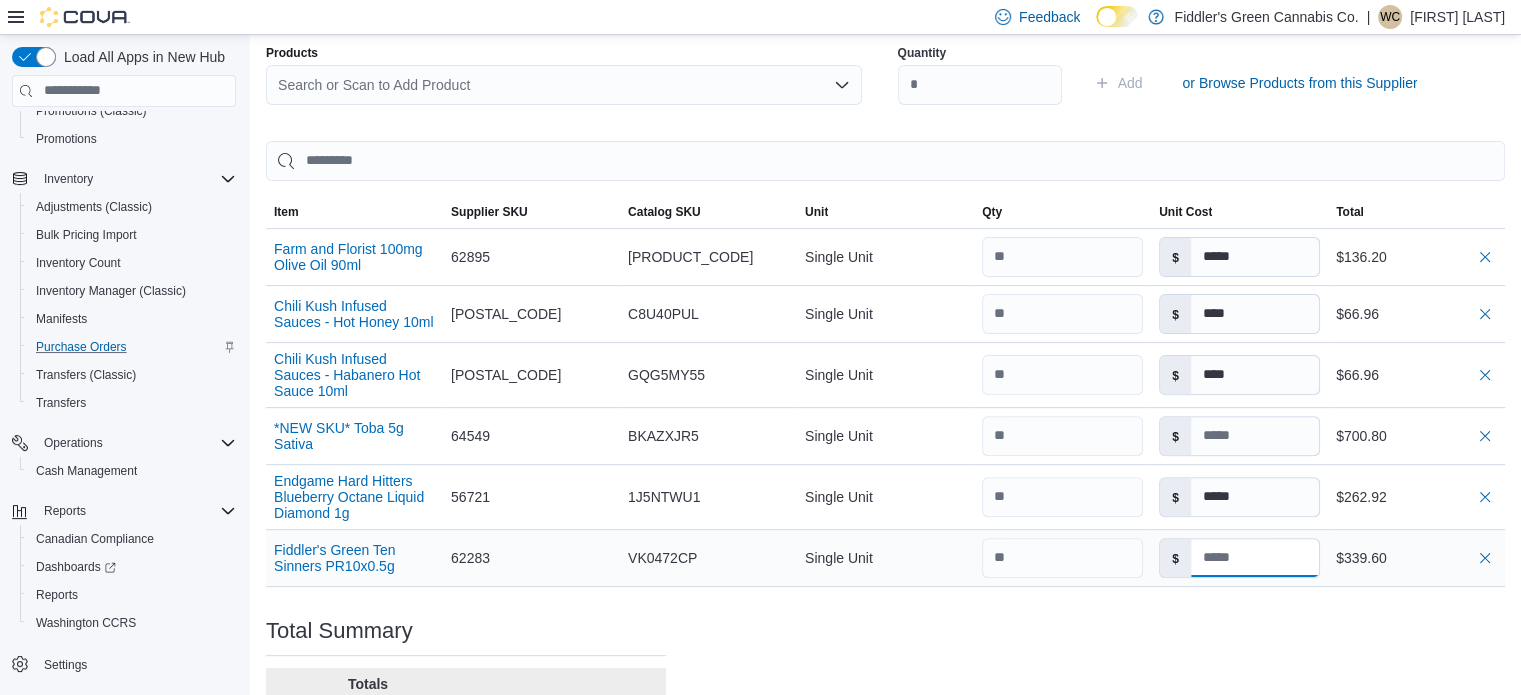 click at bounding box center [1255, 558] 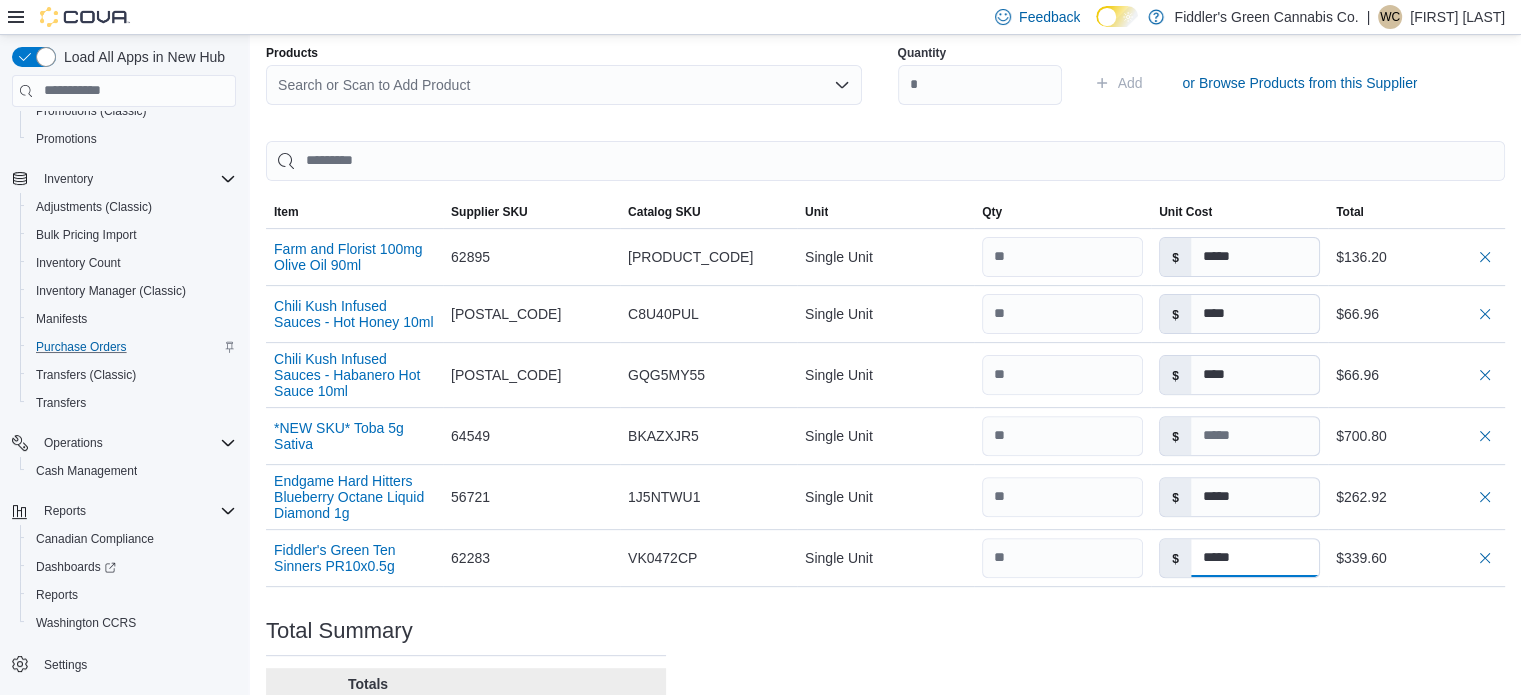 type on "*****" 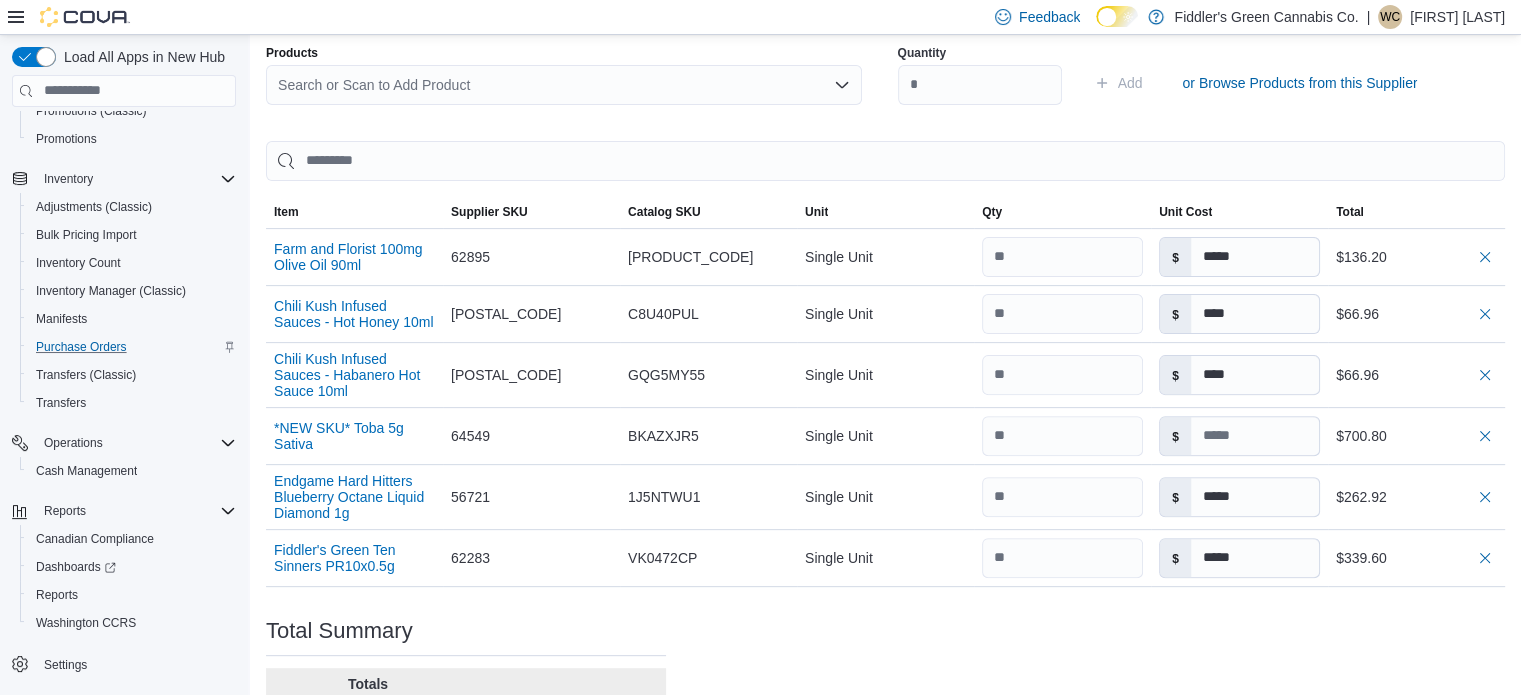 click on "Search or Scan to Add Product" at bounding box center (564, 85) 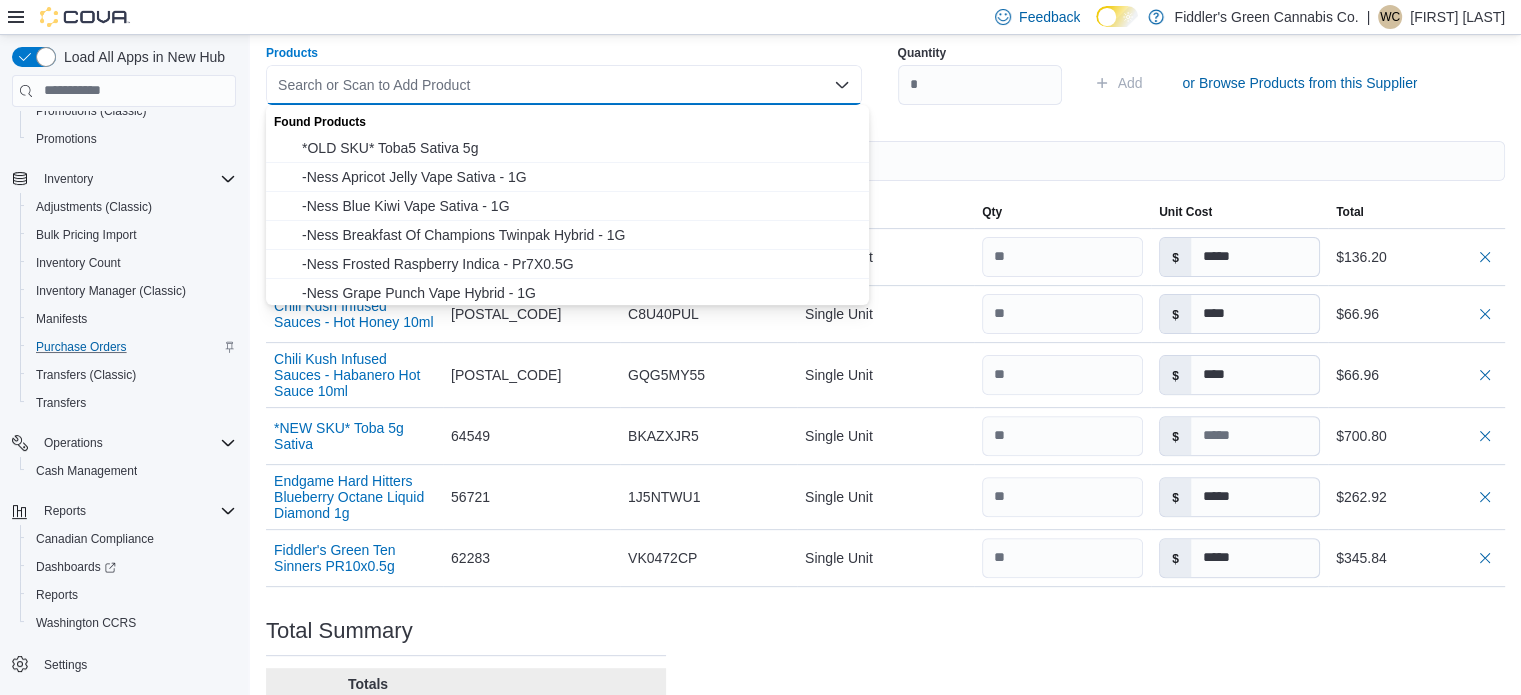 type 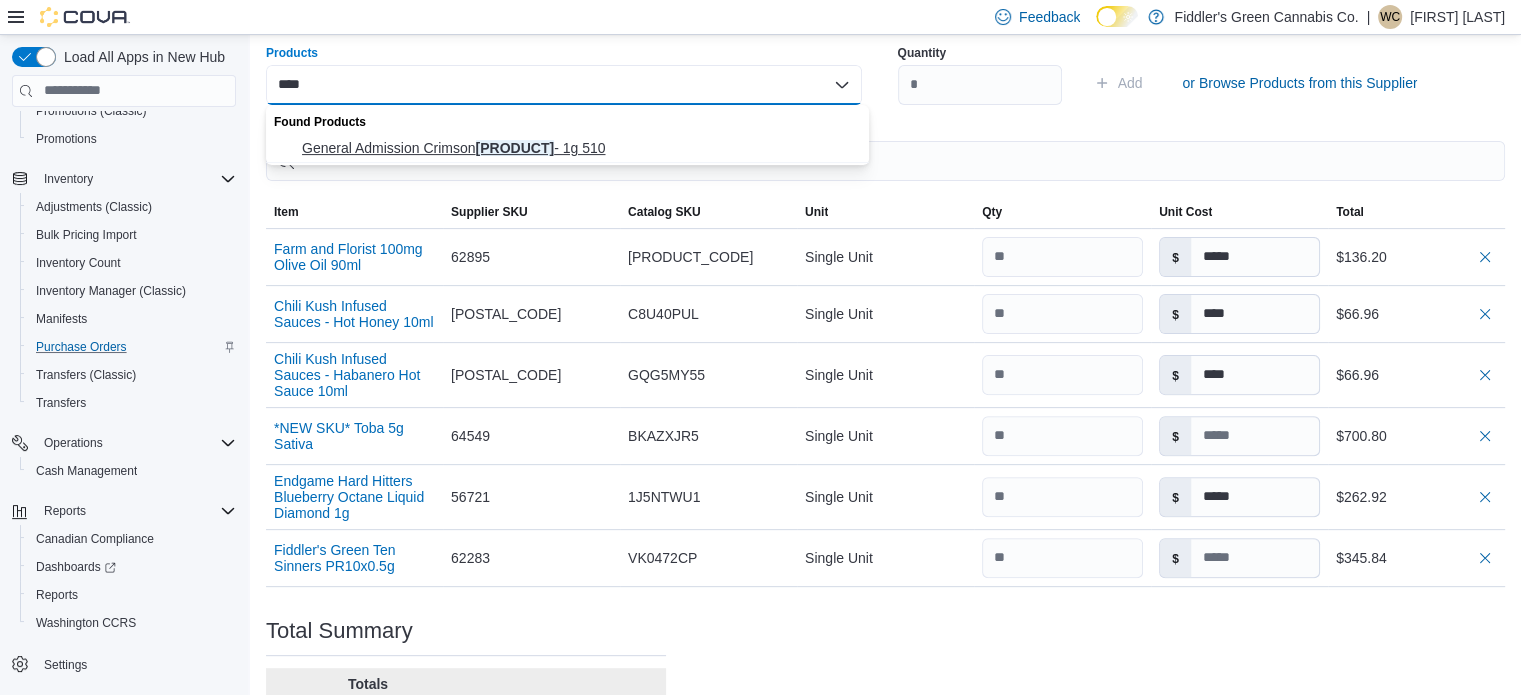 type on "****" 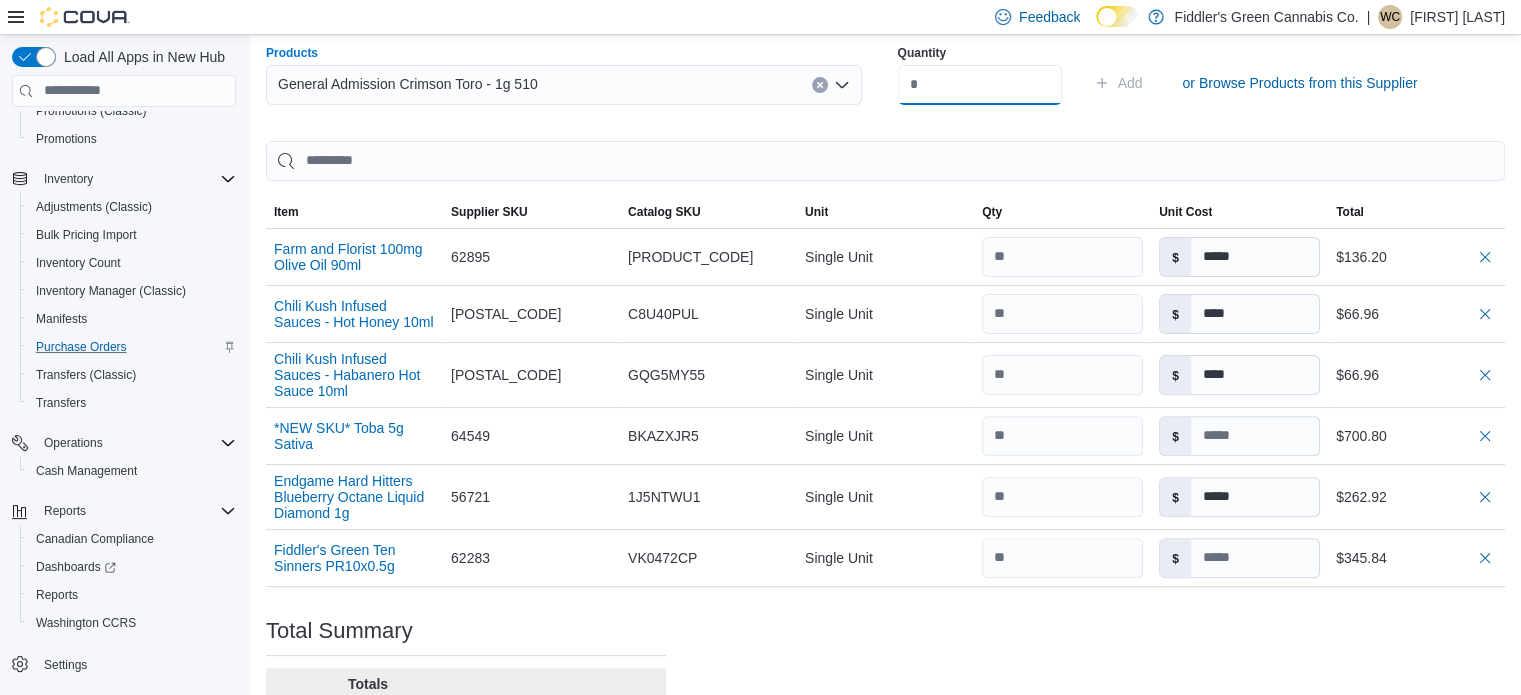 click at bounding box center (980, 85) 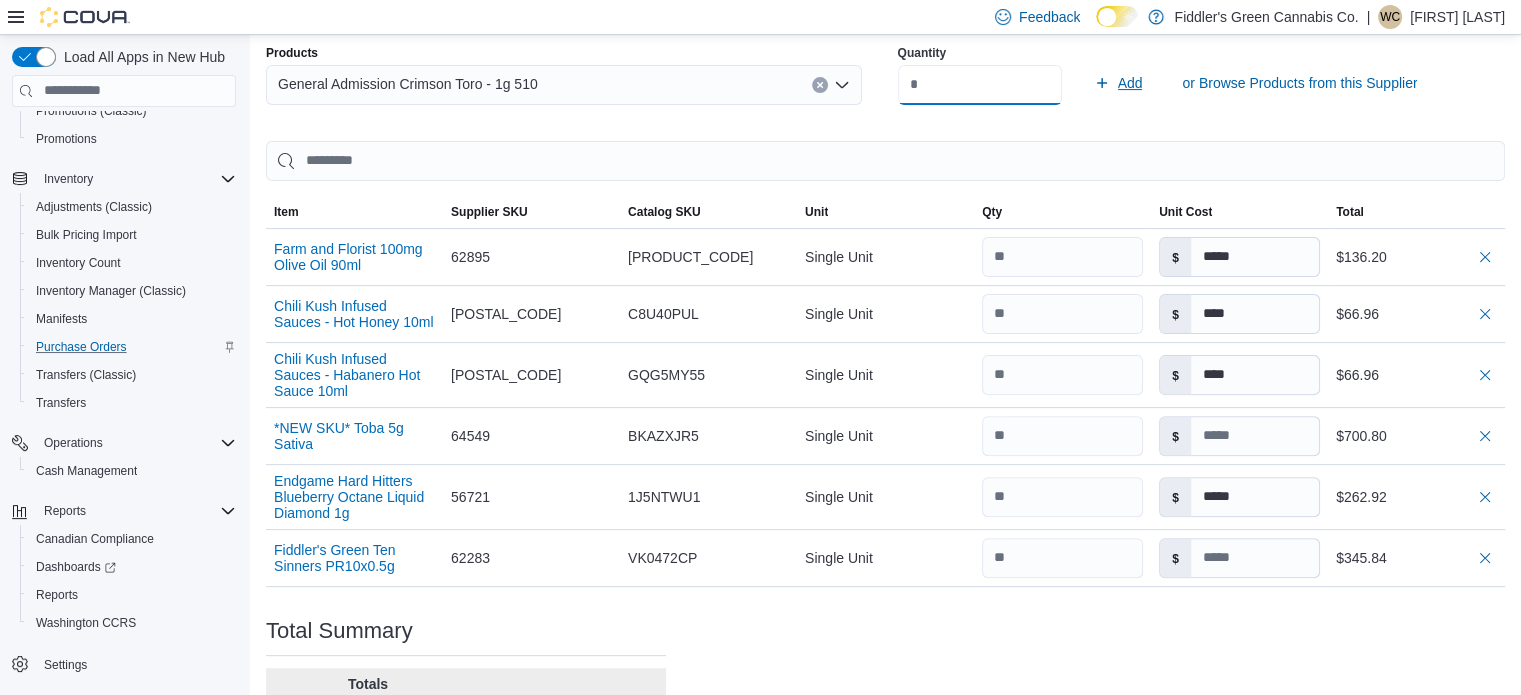 type on "**" 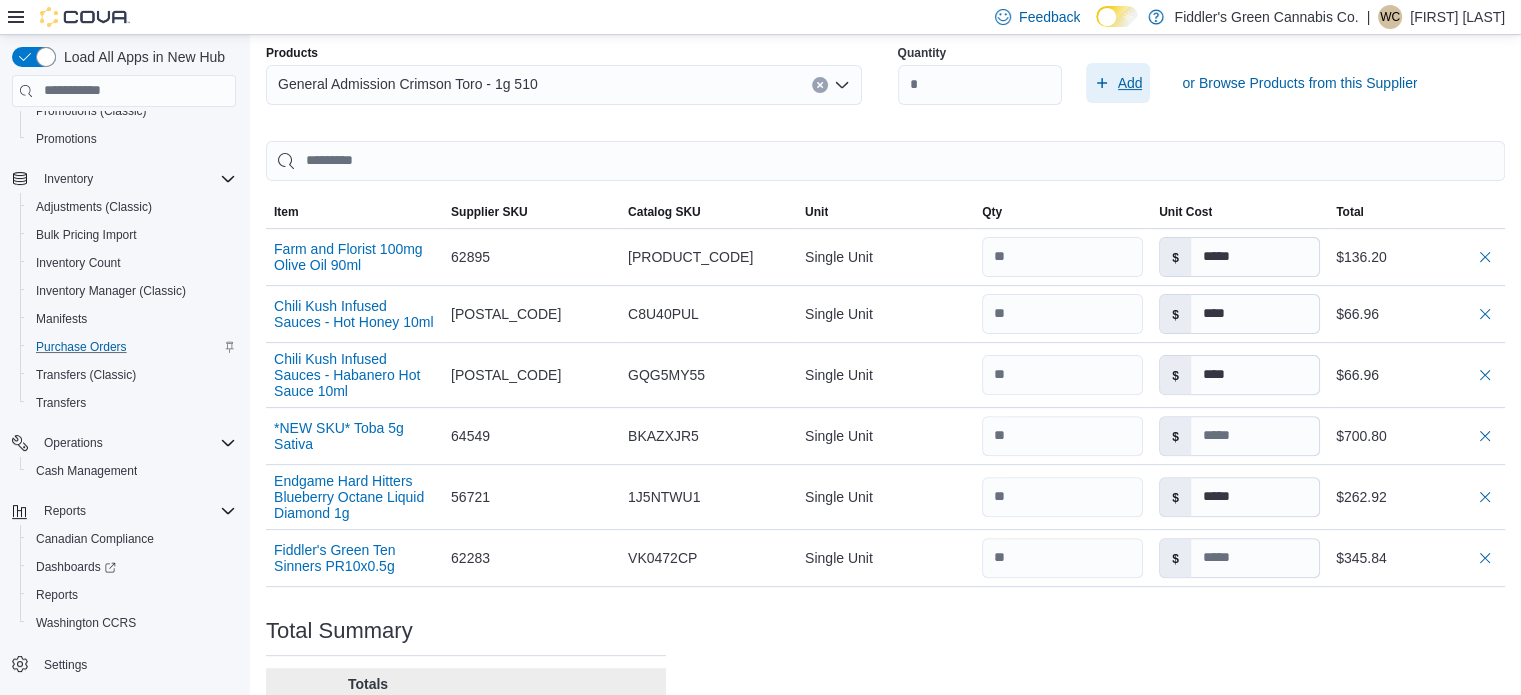 click on "Add" at bounding box center [1130, 83] 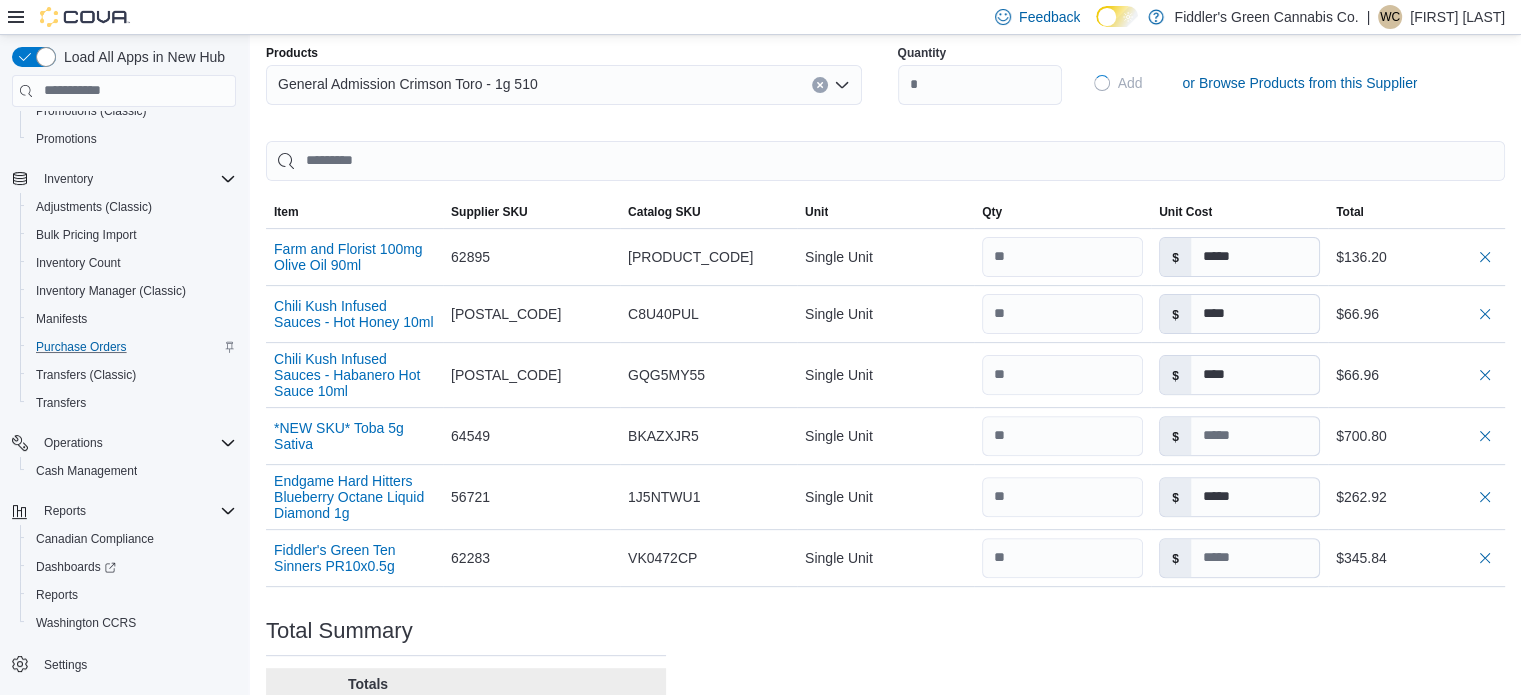 type on "*****" 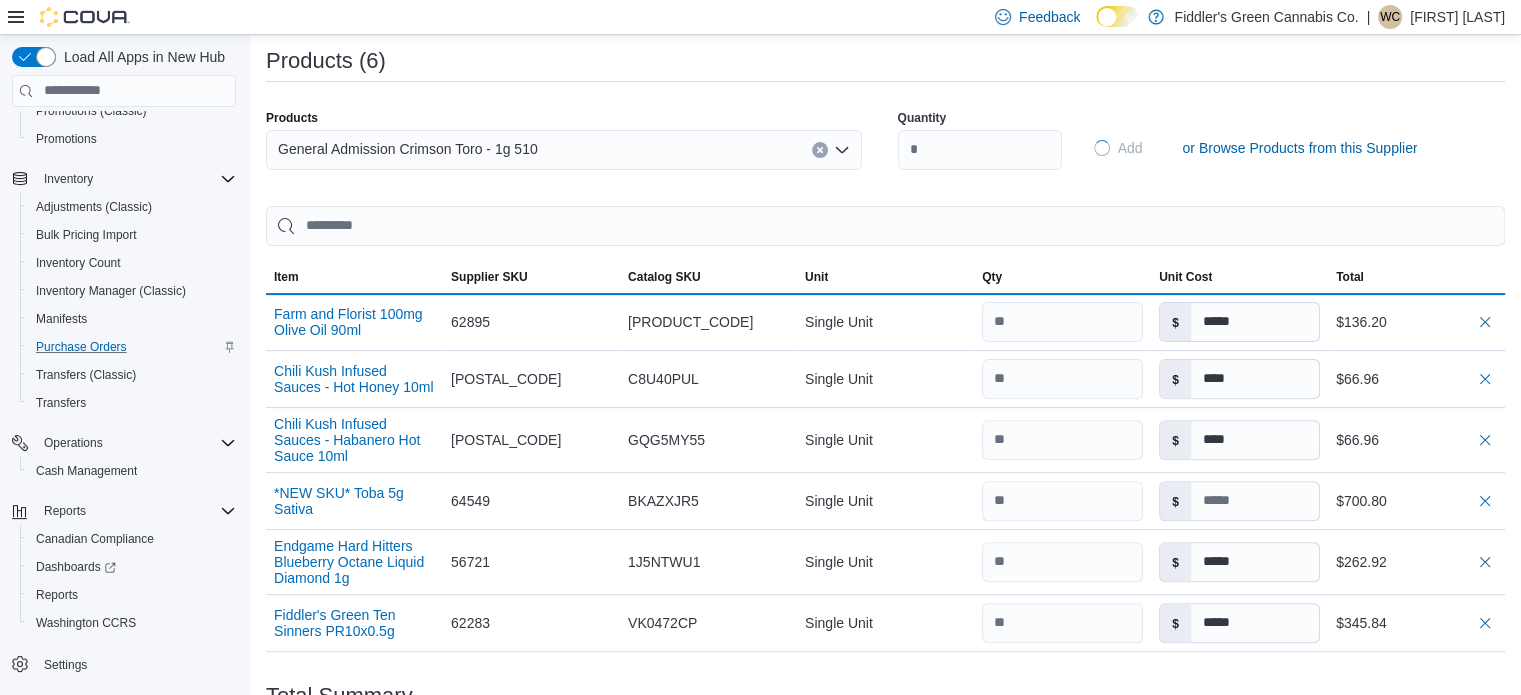type 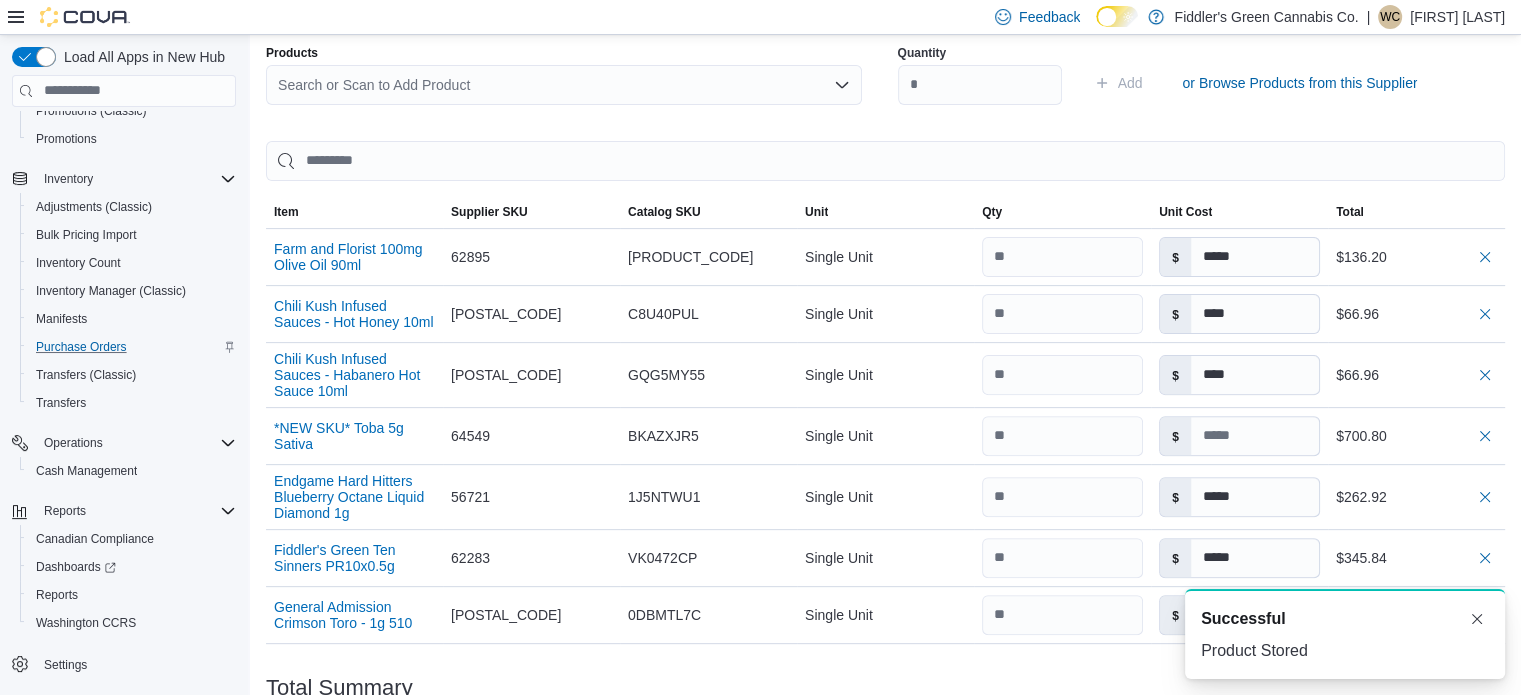 scroll, scrollTop: 0, scrollLeft: 0, axis: both 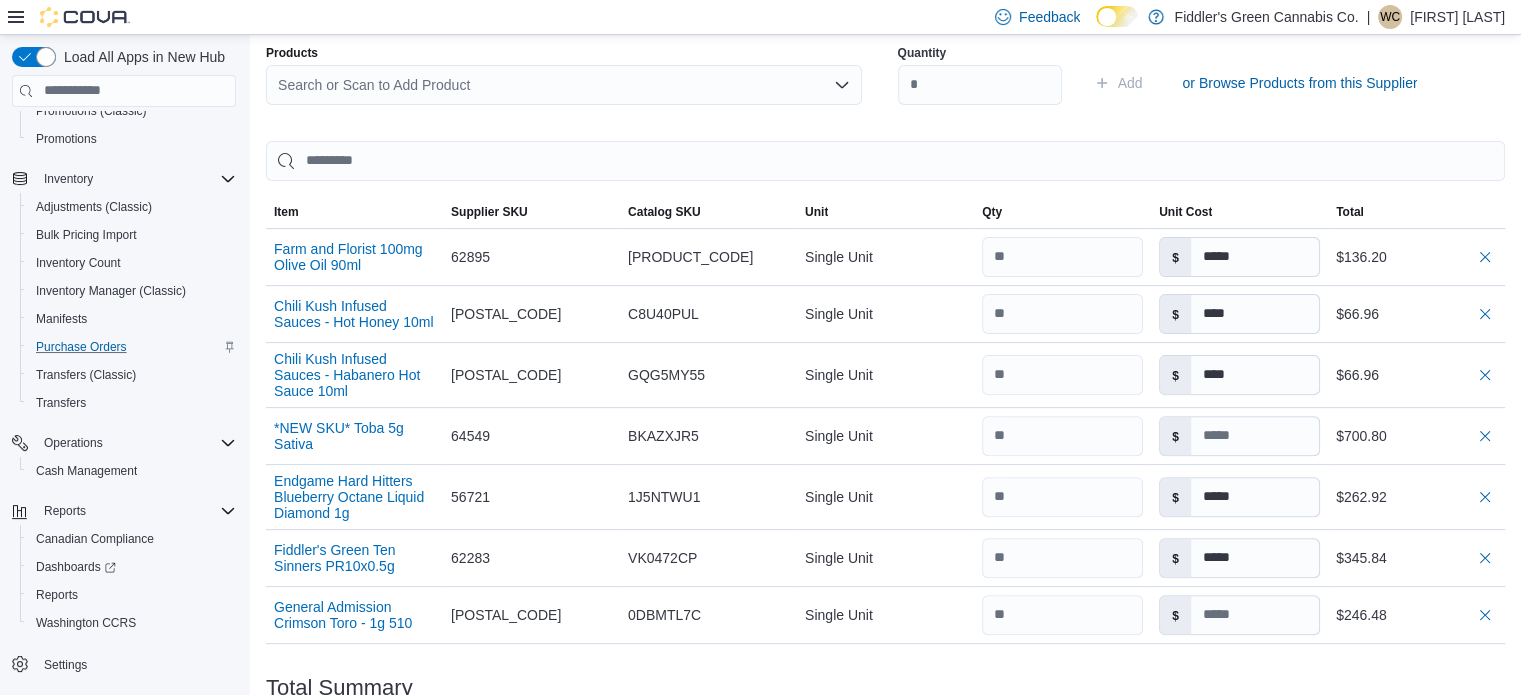 click on "Search or Scan to Add Product" at bounding box center [564, 85] 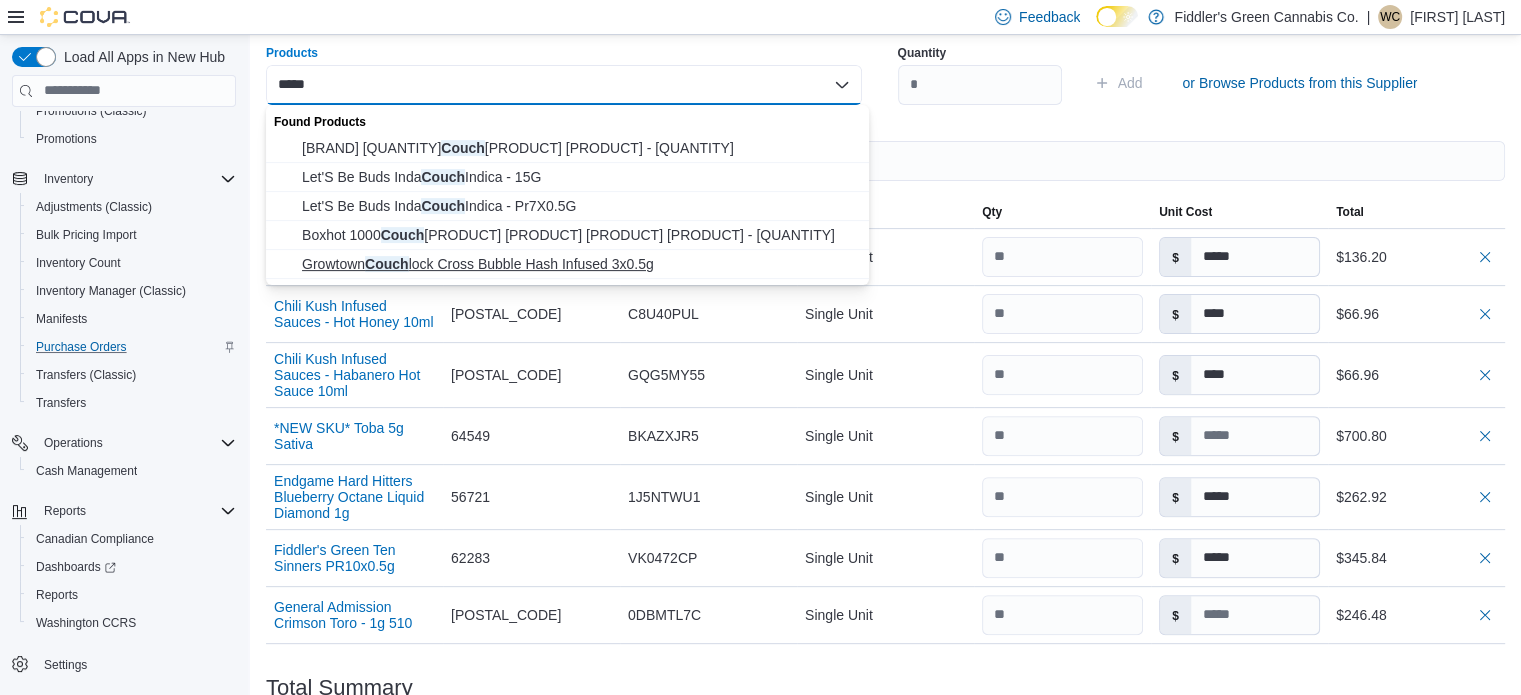 type on "*****" 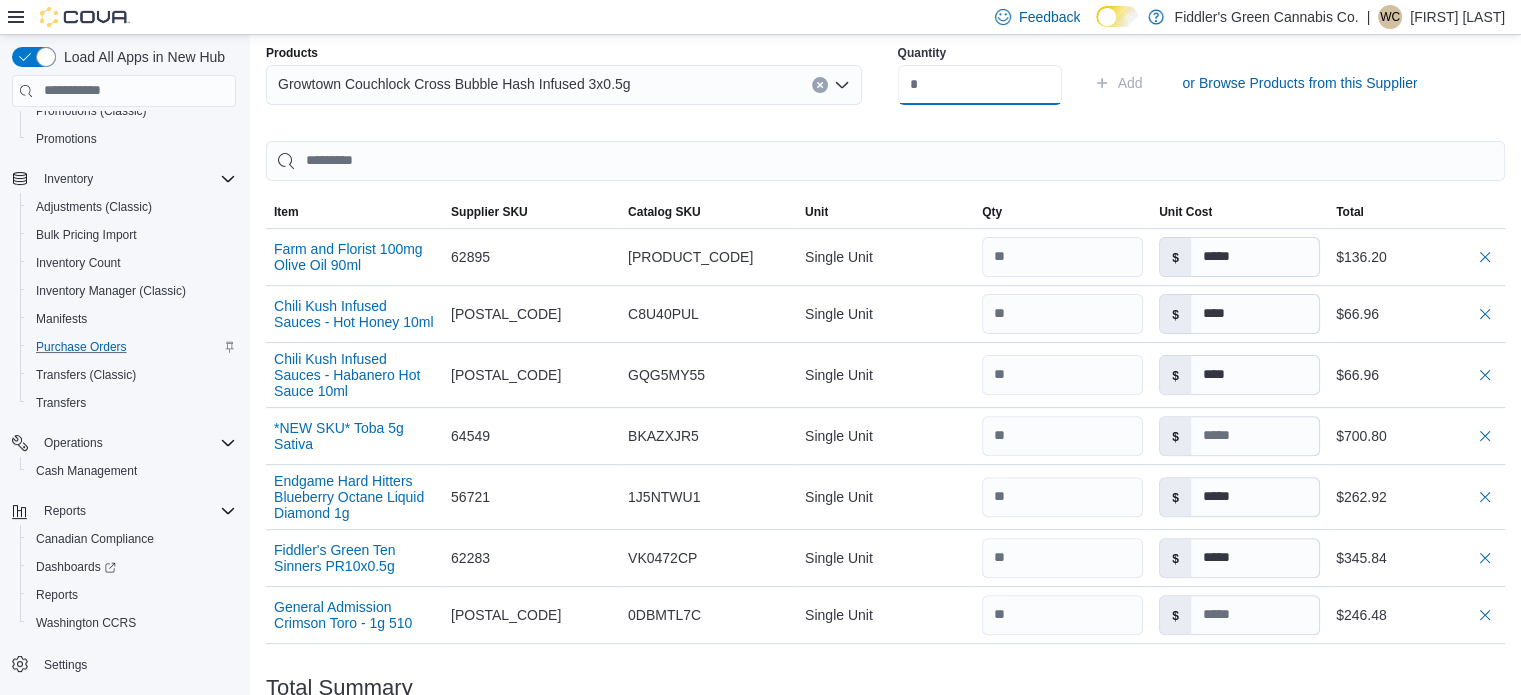 click at bounding box center (980, 85) 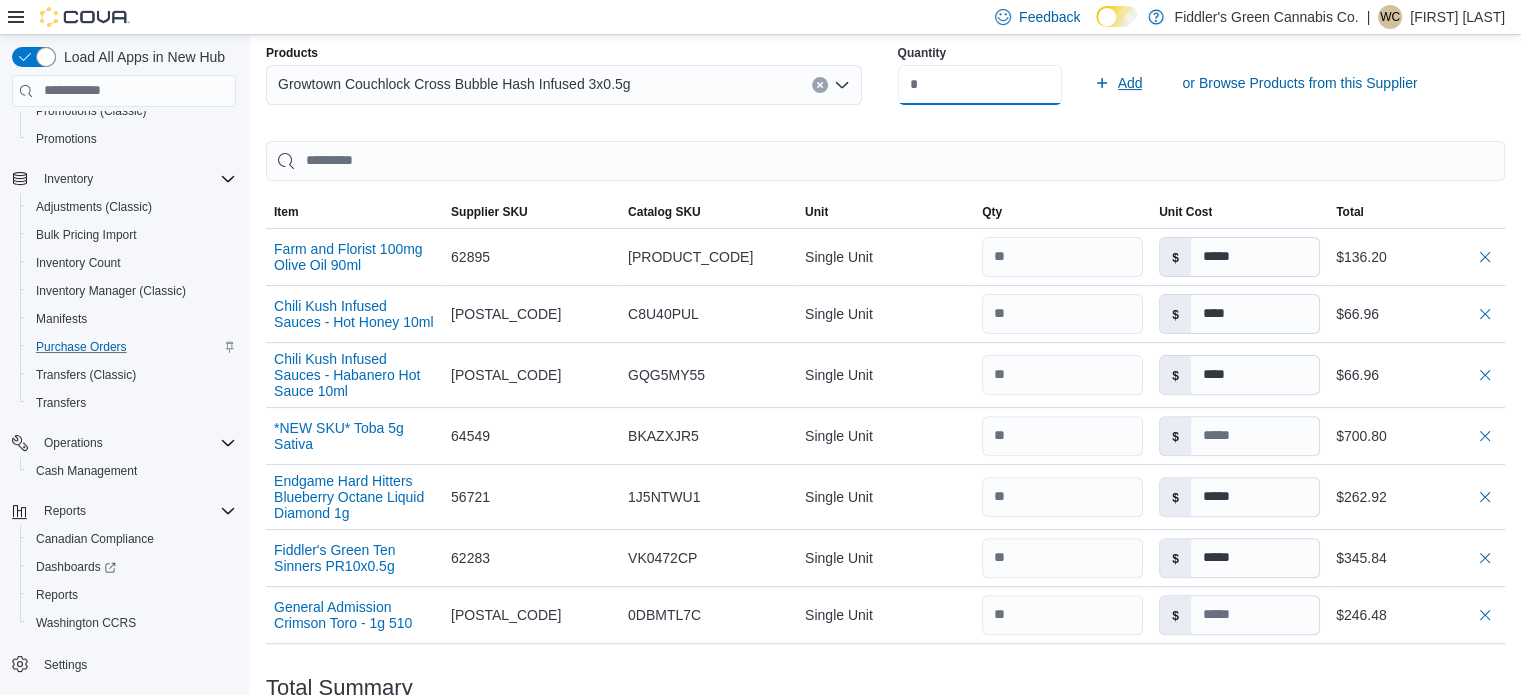 type on "**" 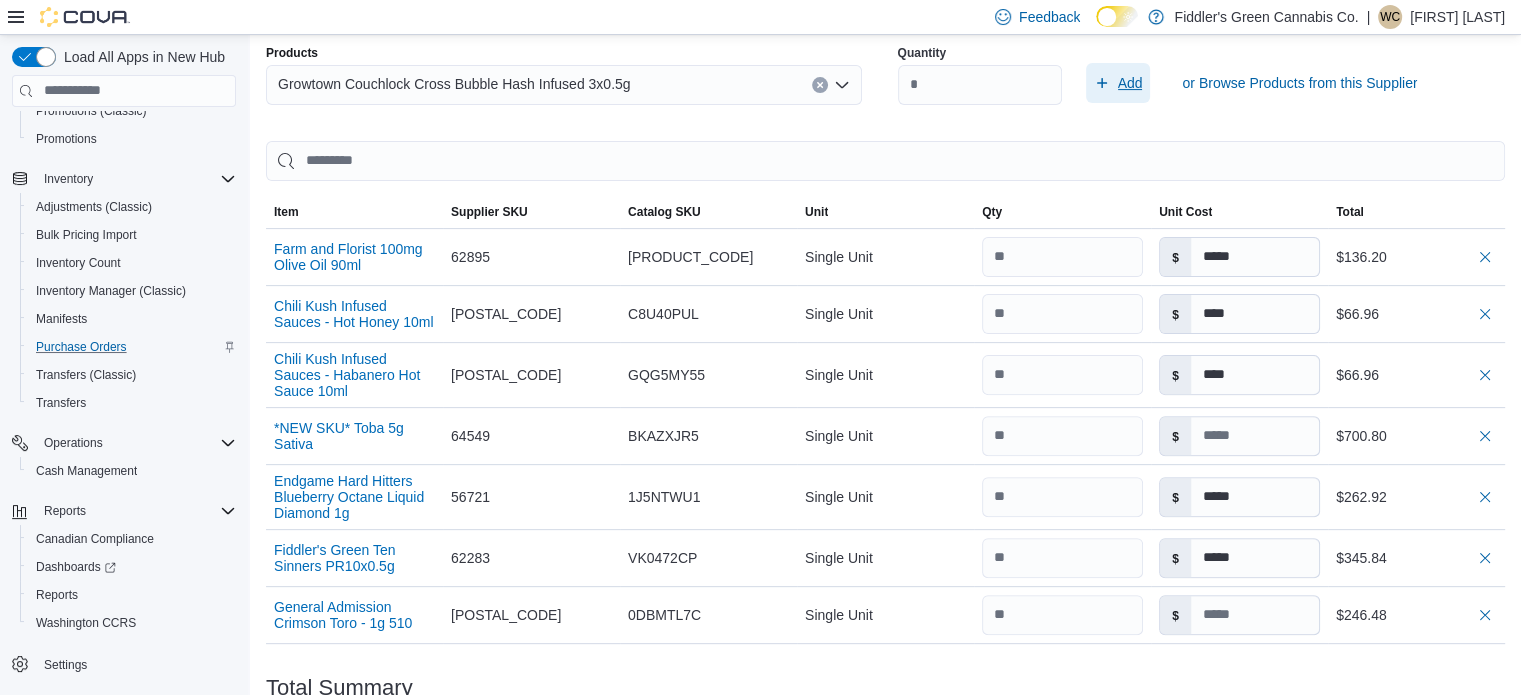 click on "Add" at bounding box center [1130, 83] 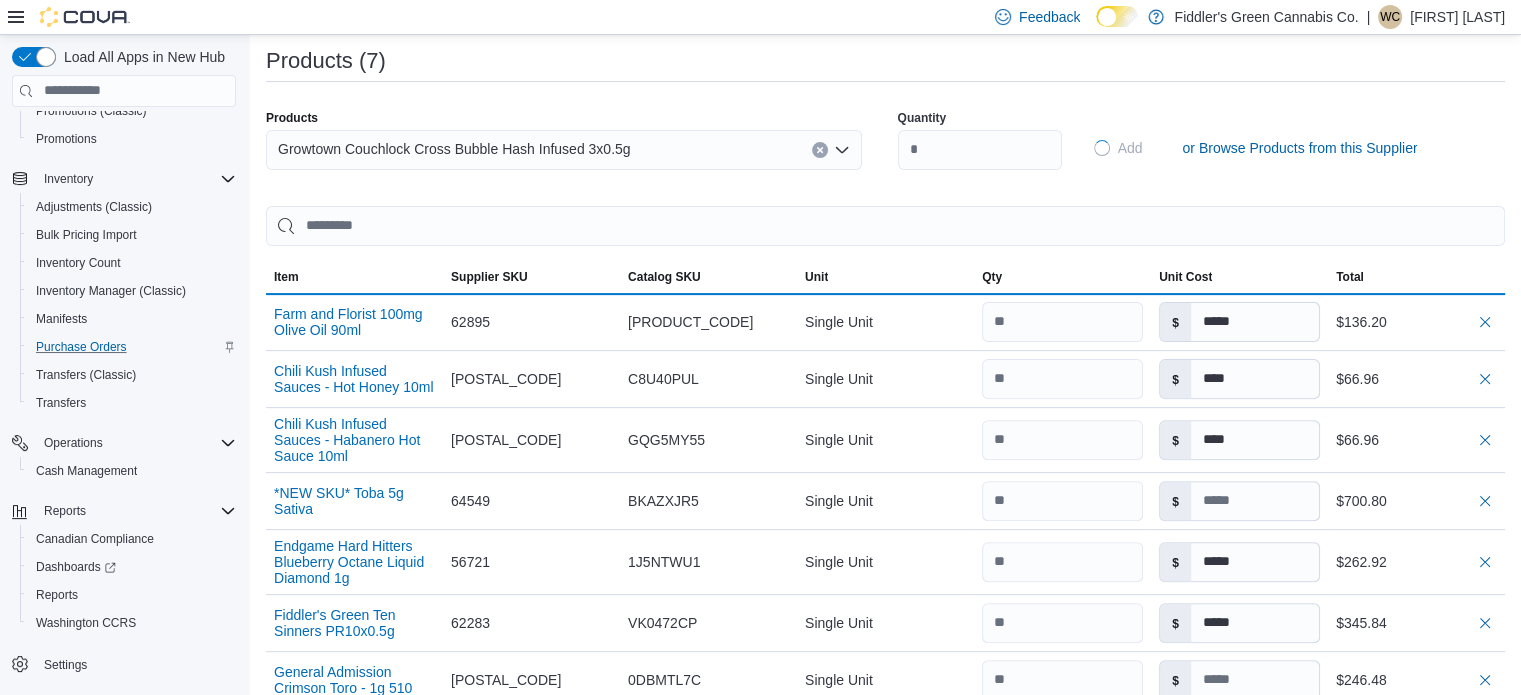 type 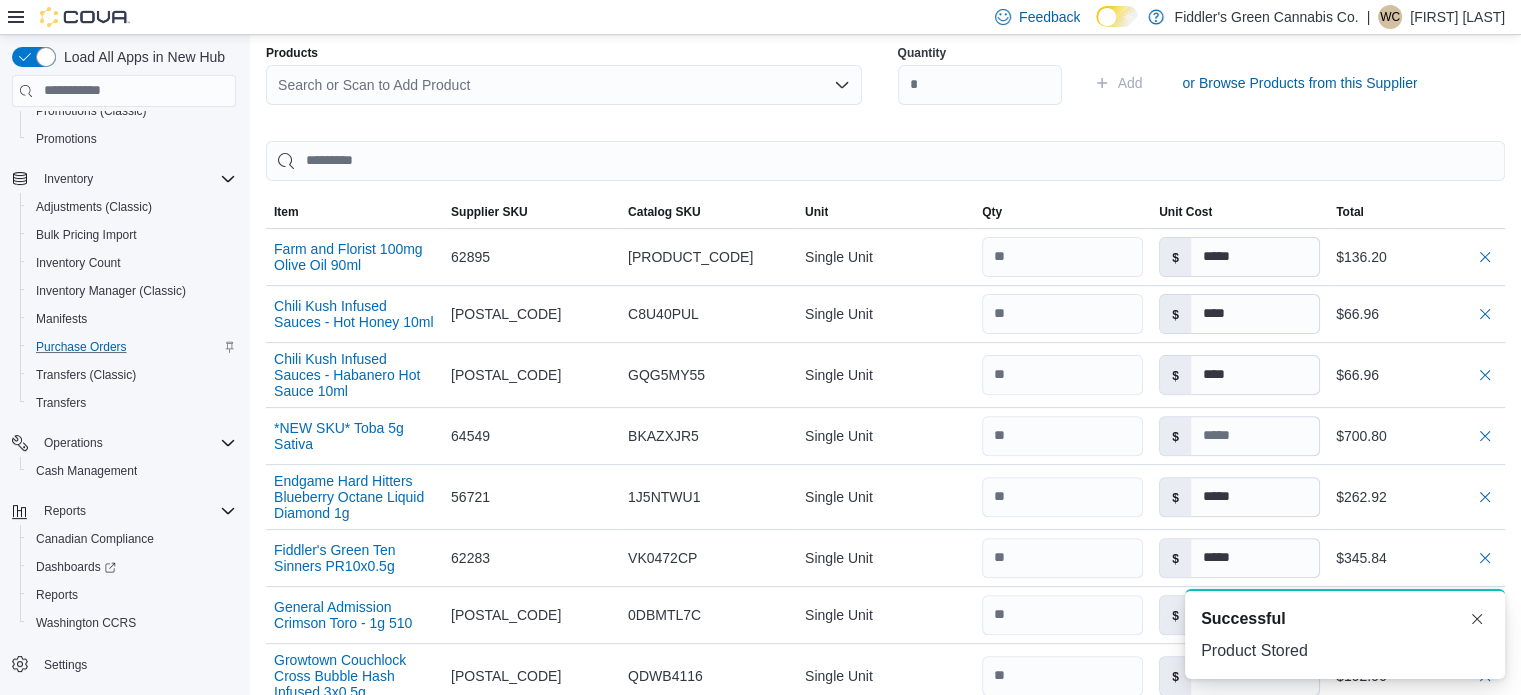 scroll, scrollTop: 0, scrollLeft: 0, axis: both 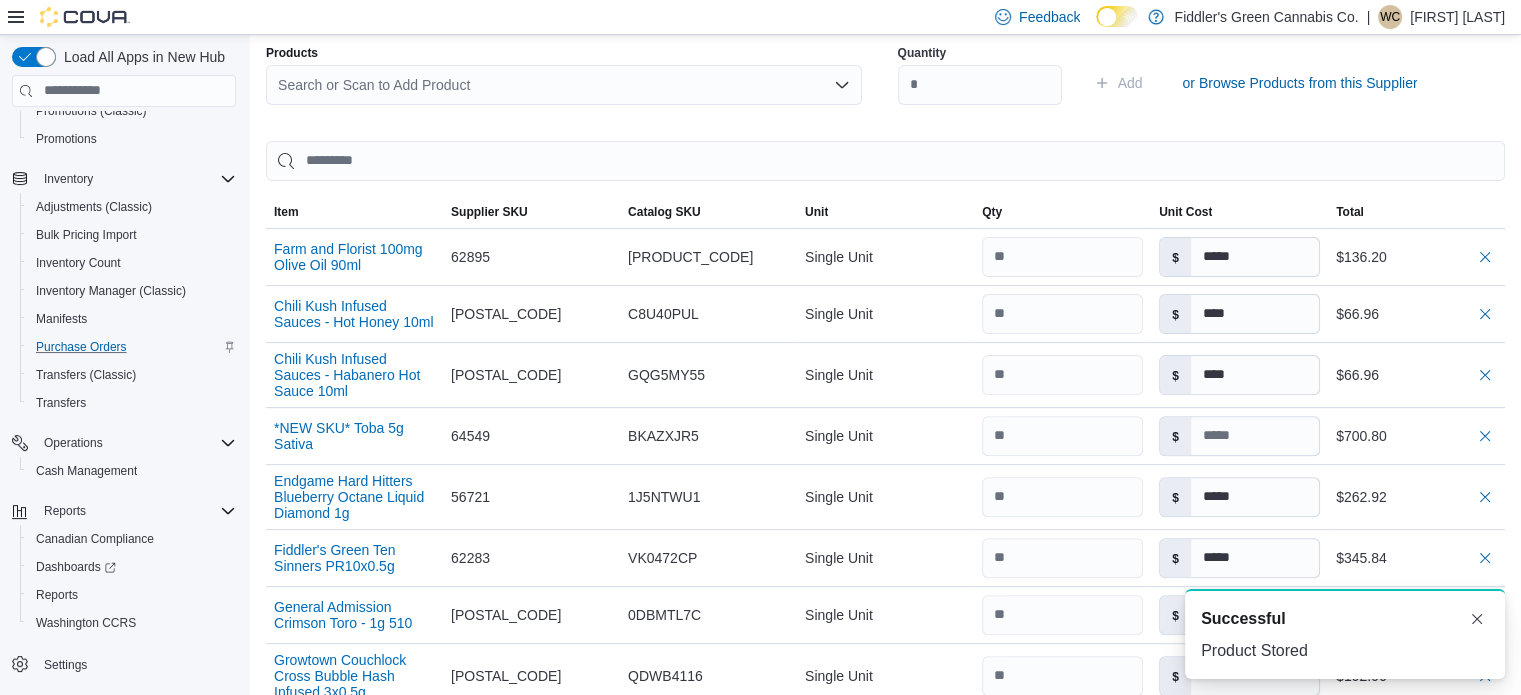 click on "Search or Scan to Add Product" at bounding box center (564, 85) 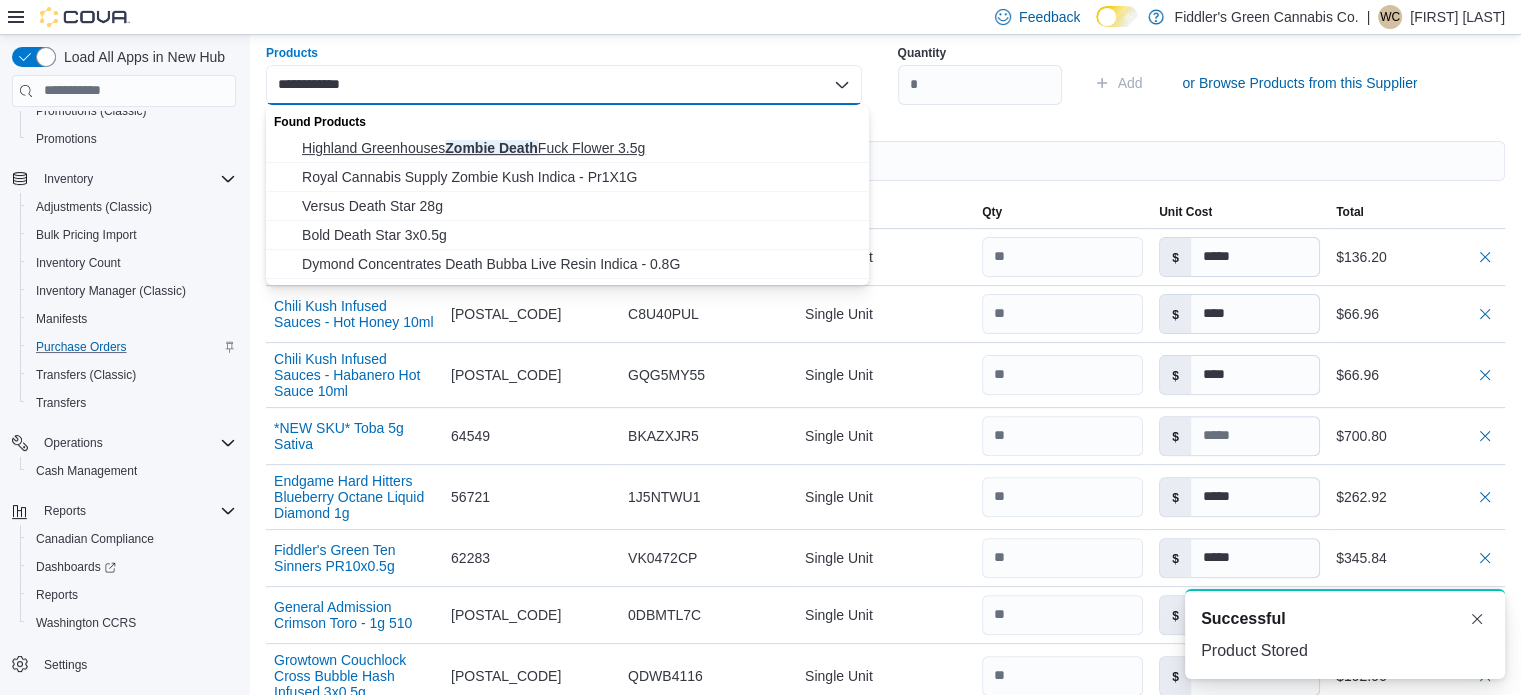 type on "**********" 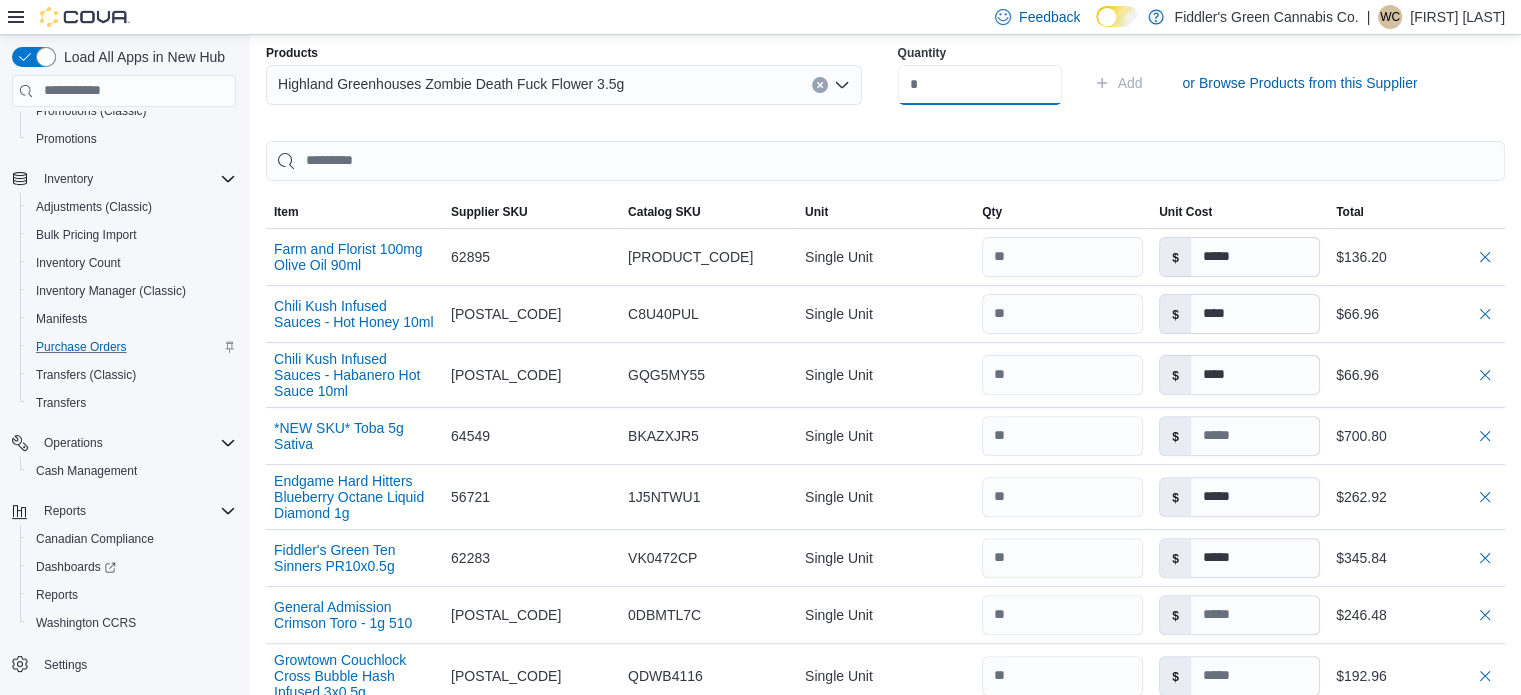 click at bounding box center (980, 85) 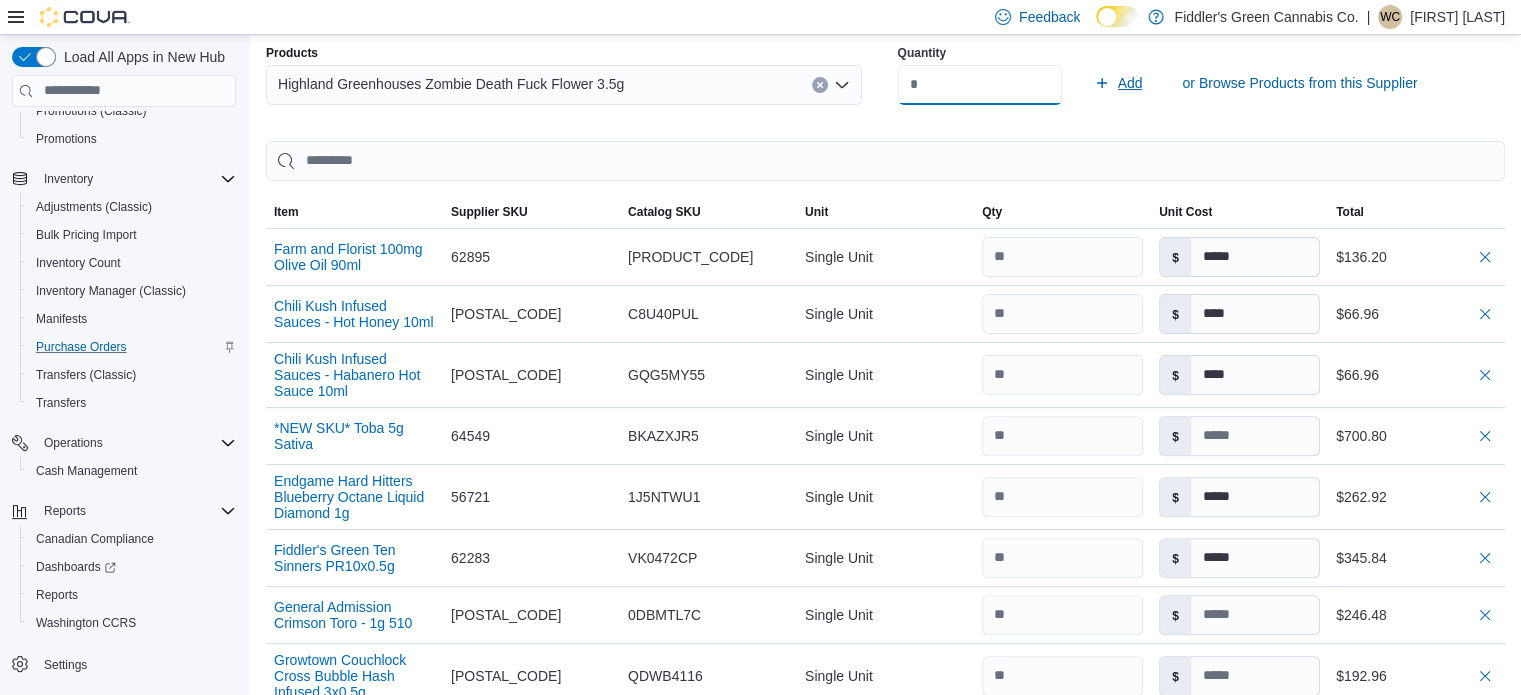 type on "**" 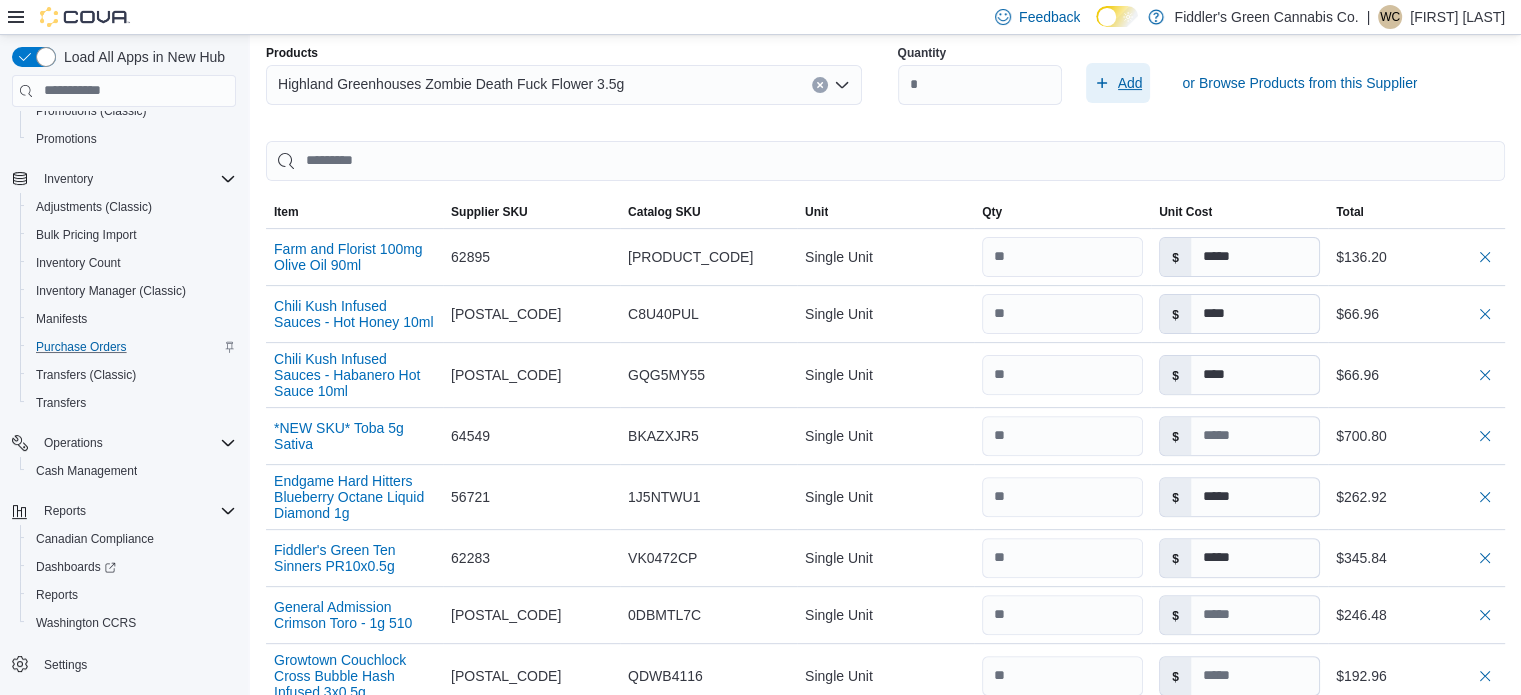 click on "Add" at bounding box center (1118, 83) 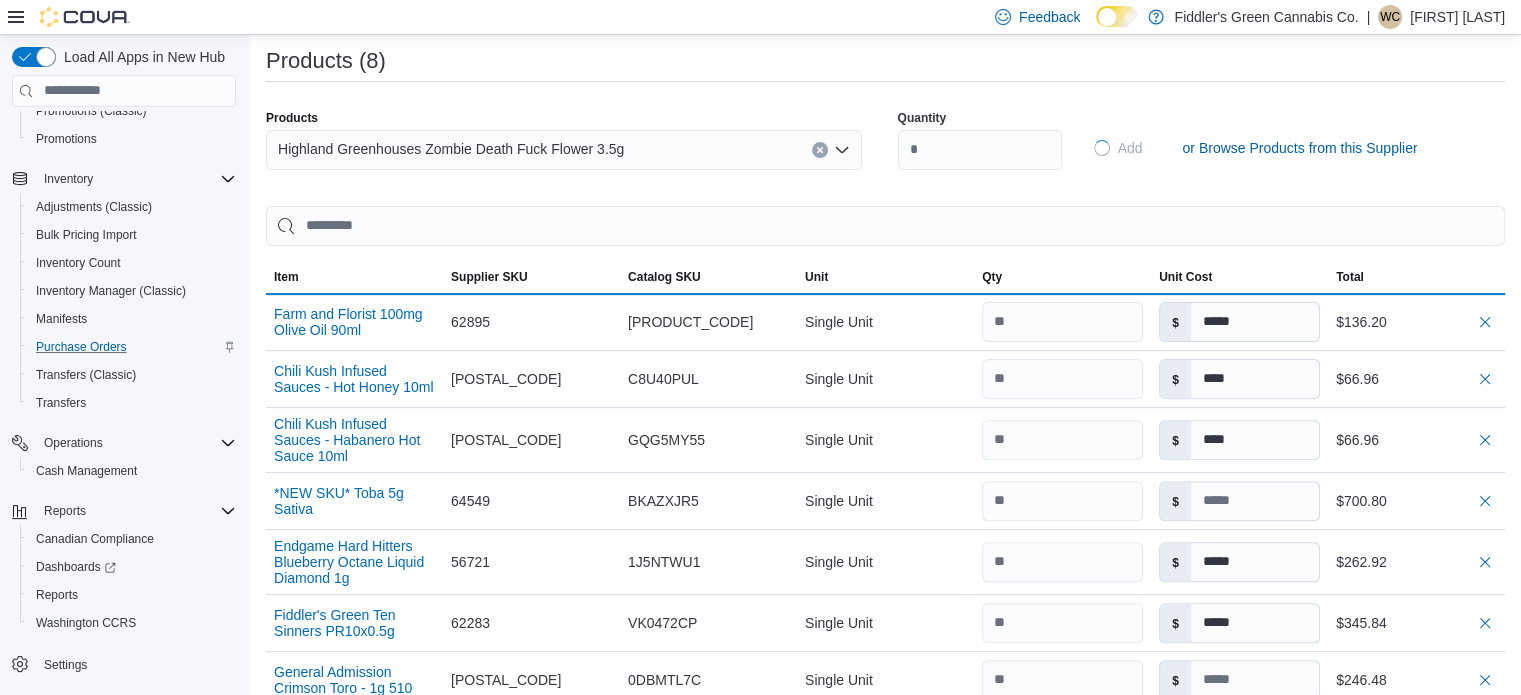type 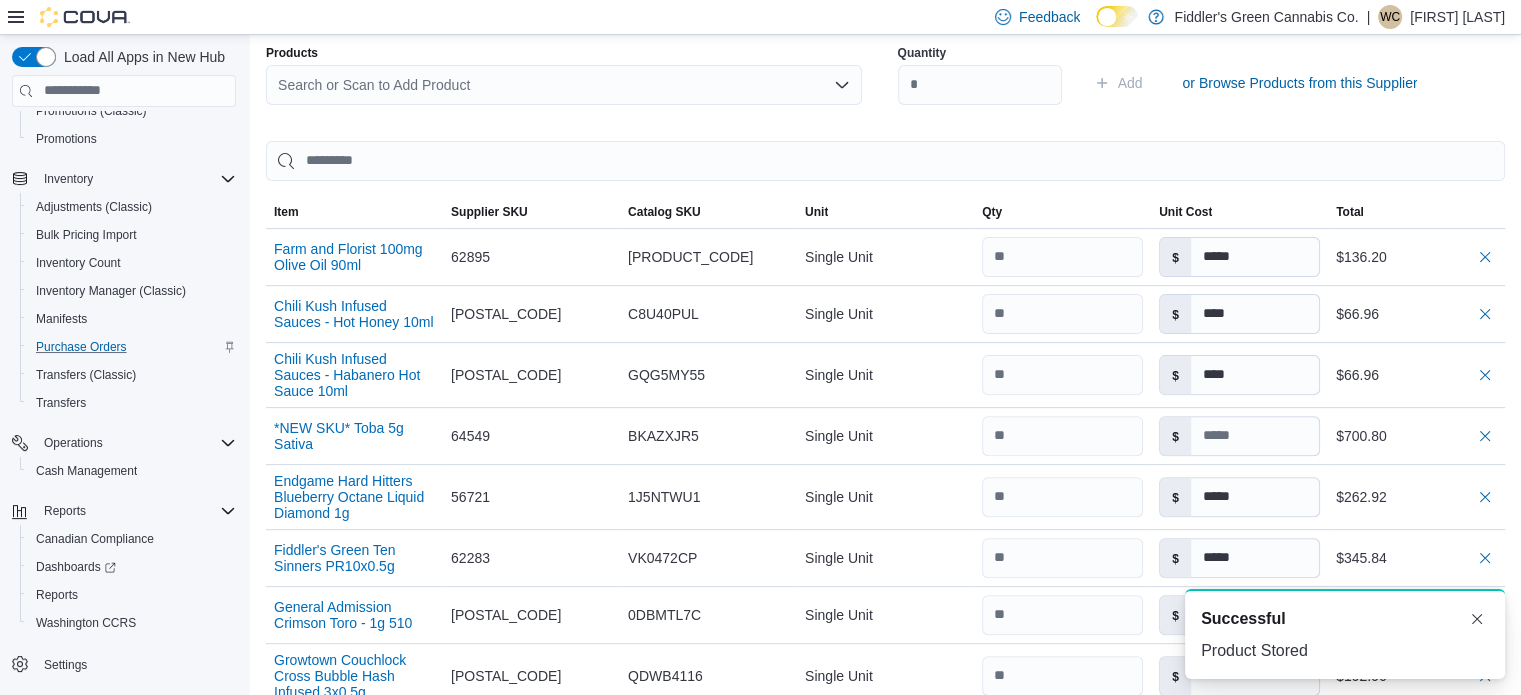 scroll, scrollTop: 0, scrollLeft: 0, axis: both 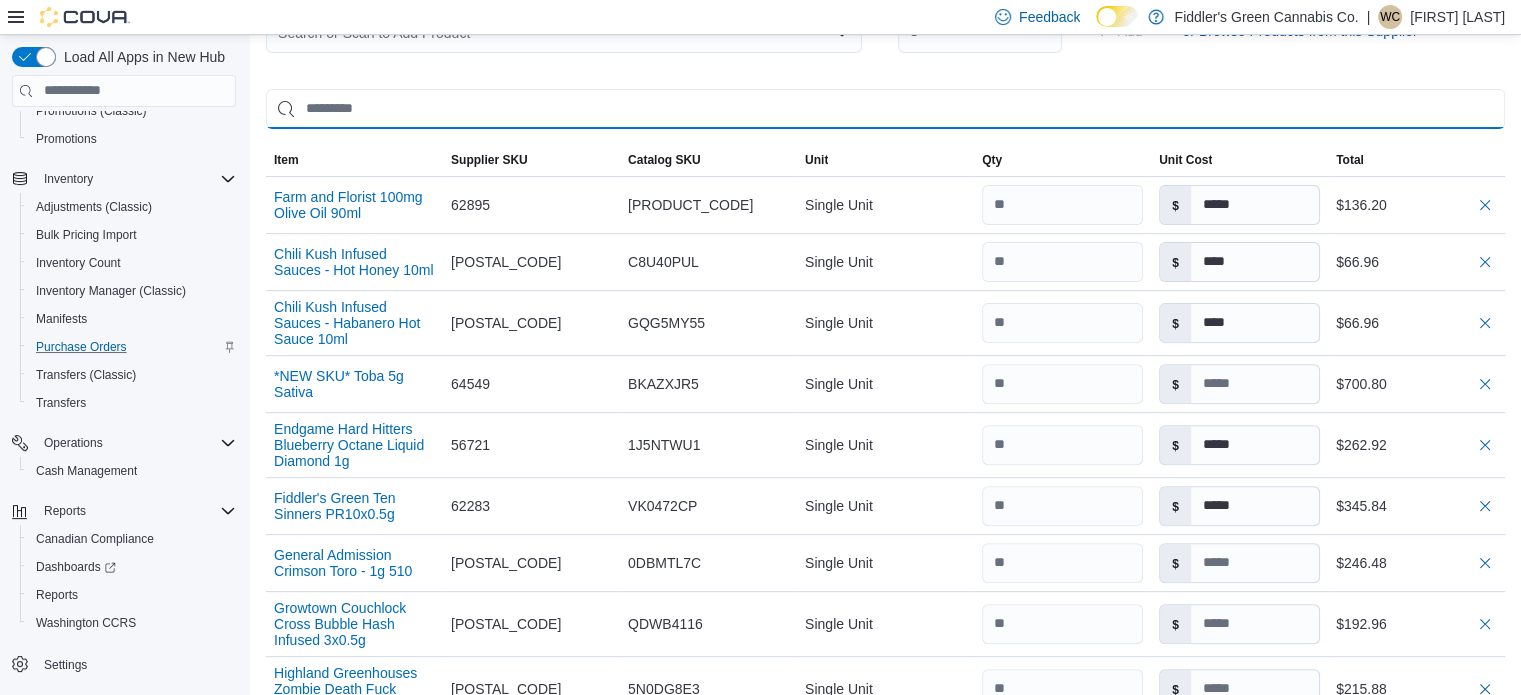 click at bounding box center (885, 109) 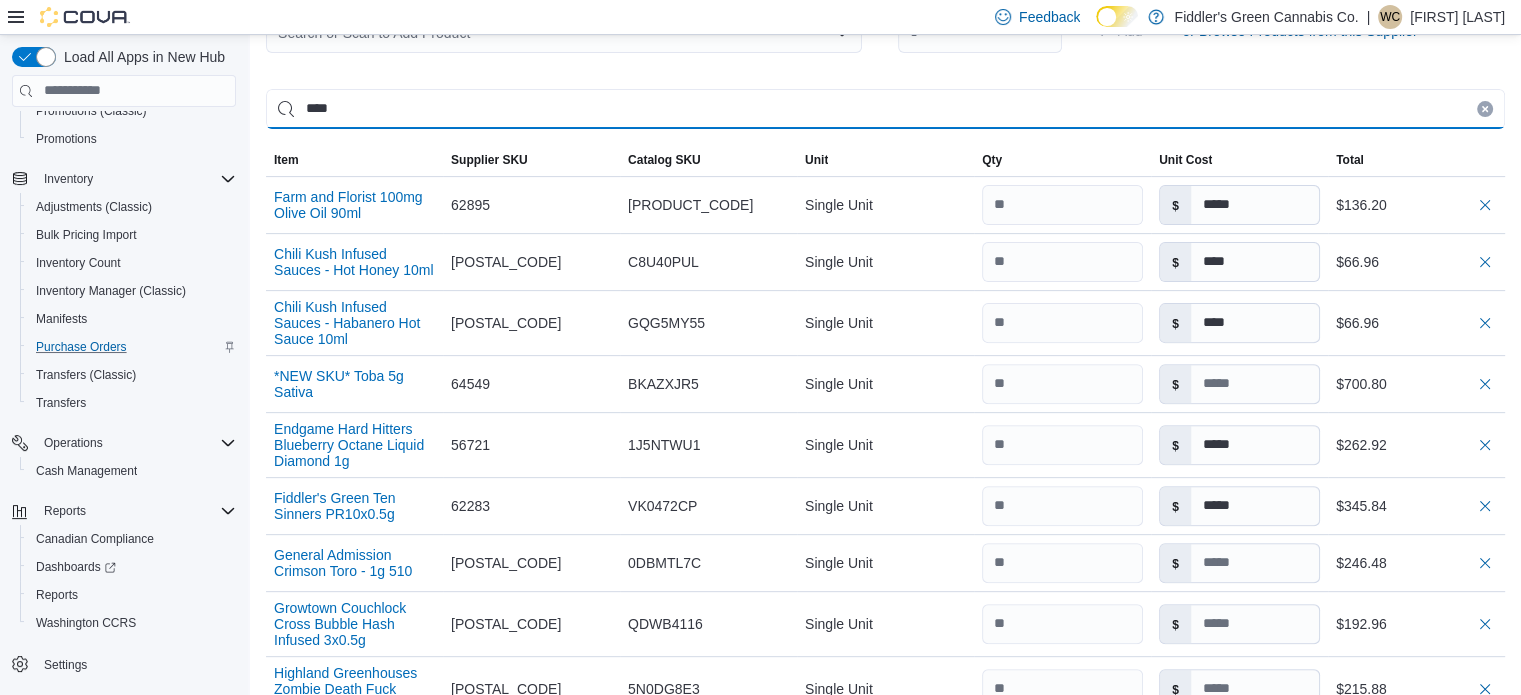 scroll, scrollTop: 436, scrollLeft: 0, axis: vertical 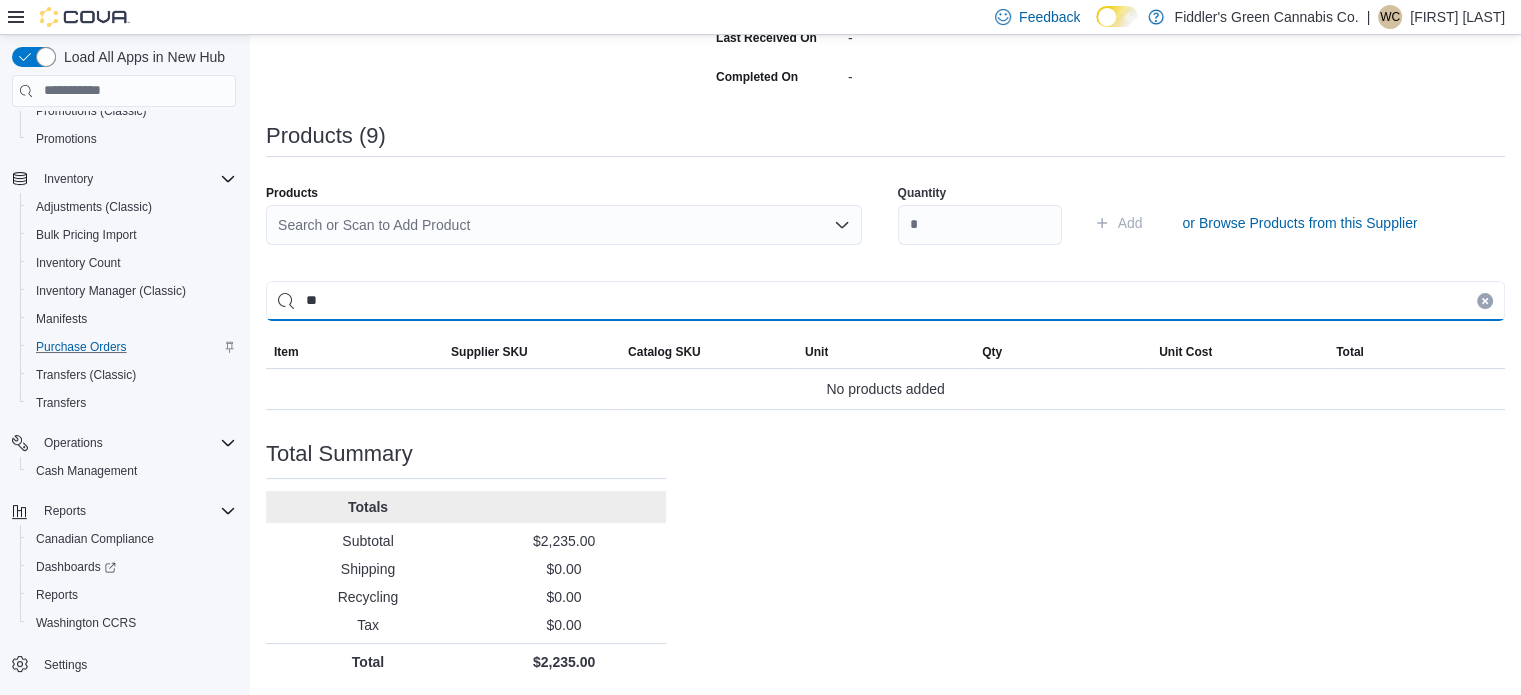 type on "*" 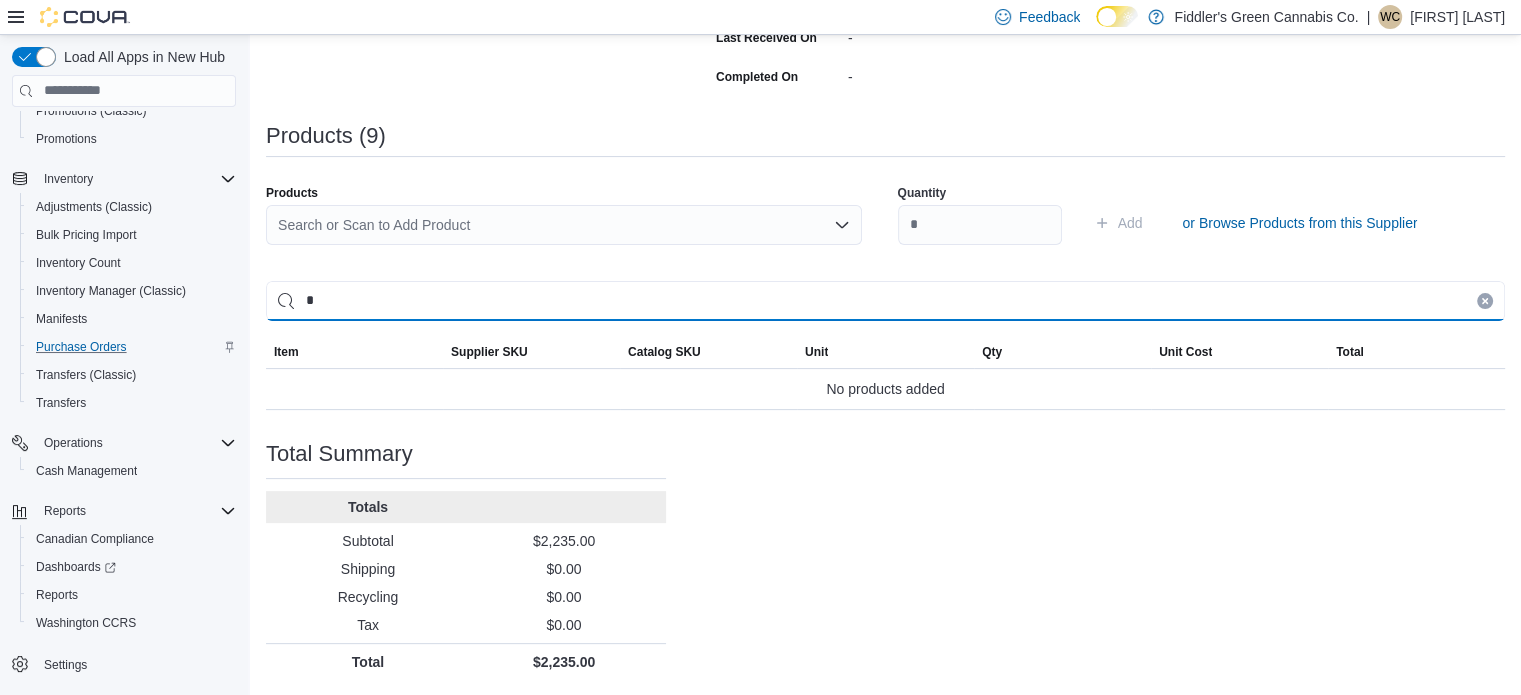 type 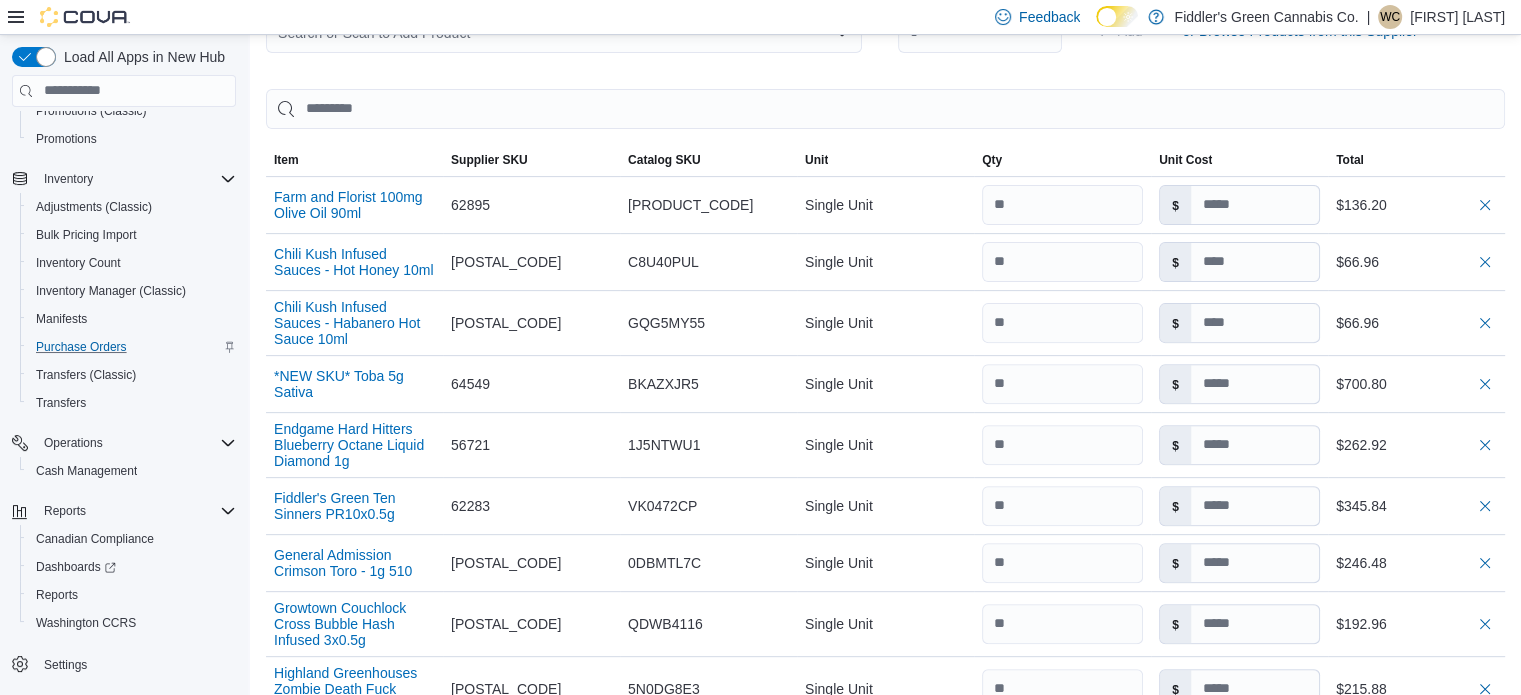 scroll, scrollTop: 519, scrollLeft: 0, axis: vertical 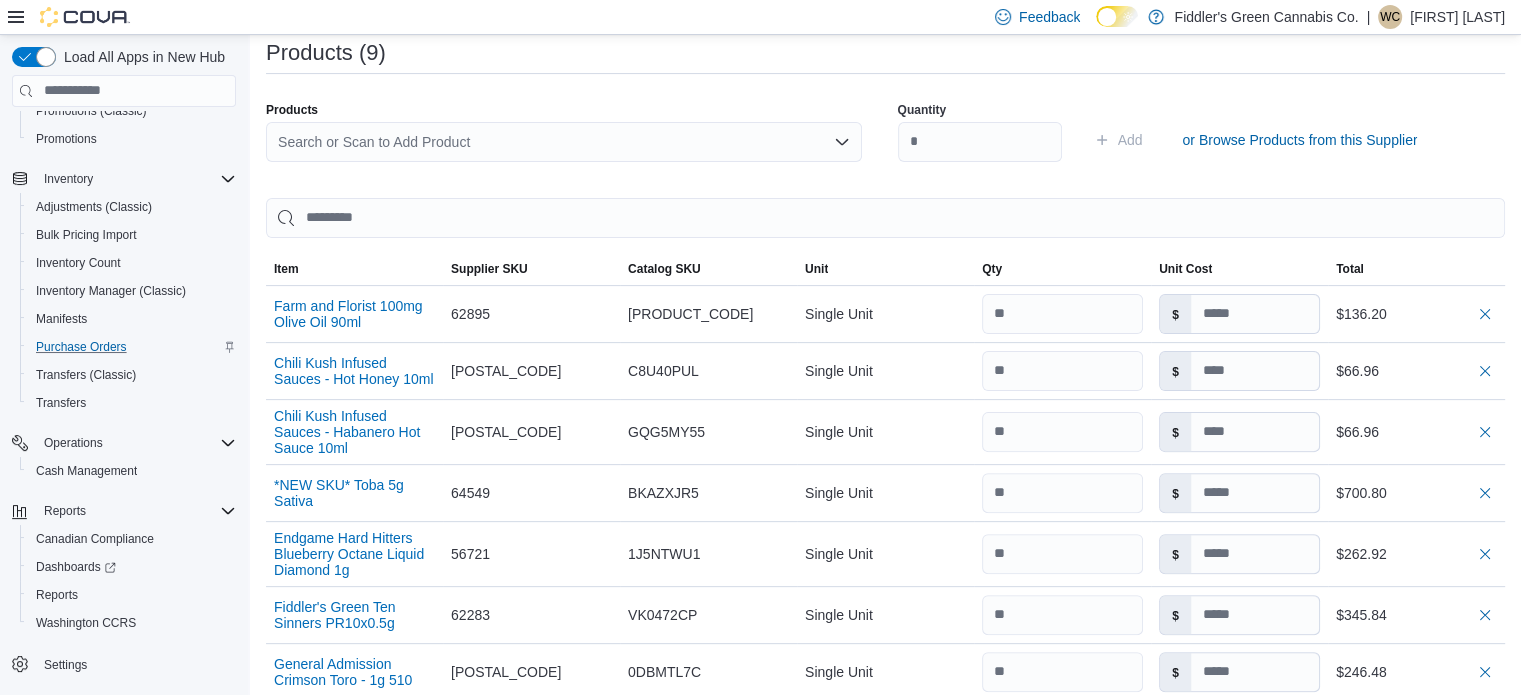 click on "Search or Scan to Add Product" at bounding box center [564, 142] 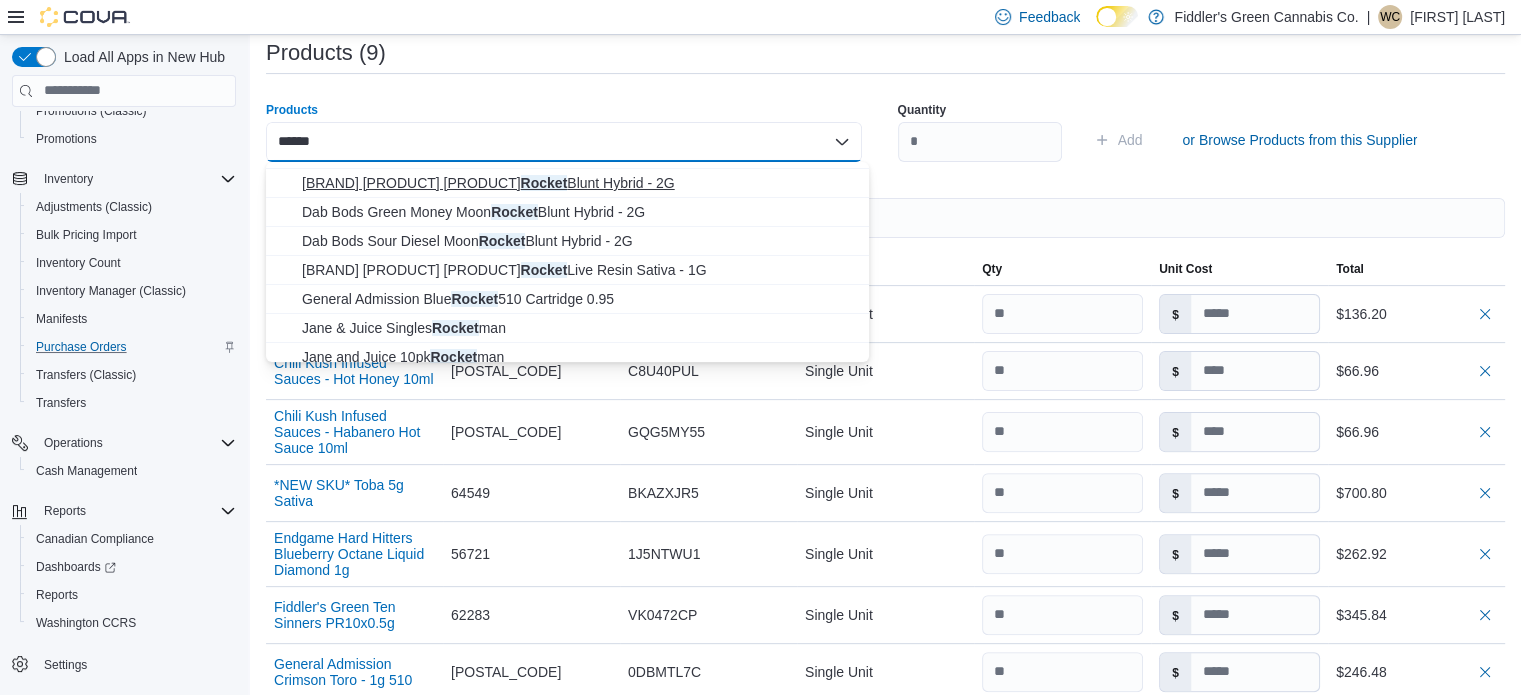 scroll, scrollTop: 90, scrollLeft: 0, axis: vertical 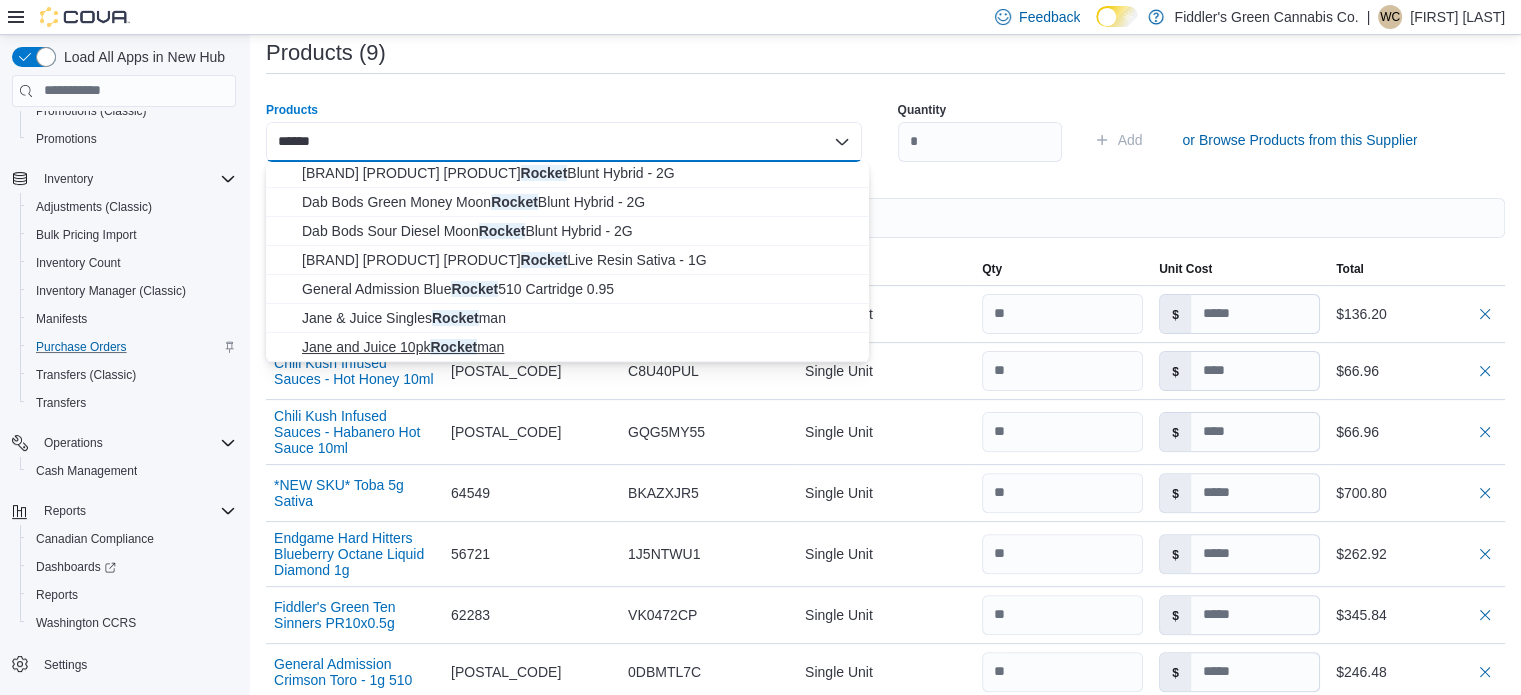 type on "******" 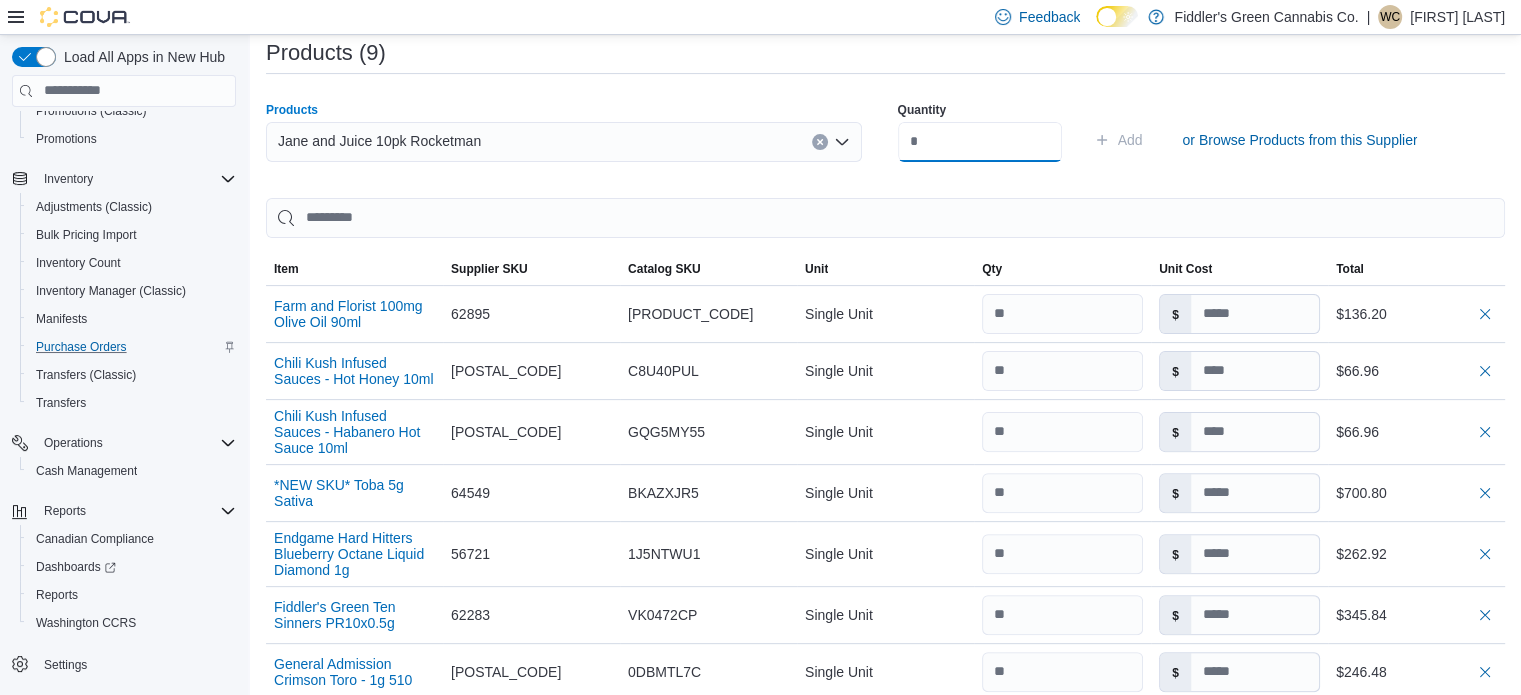 click at bounding box center [980, 142] 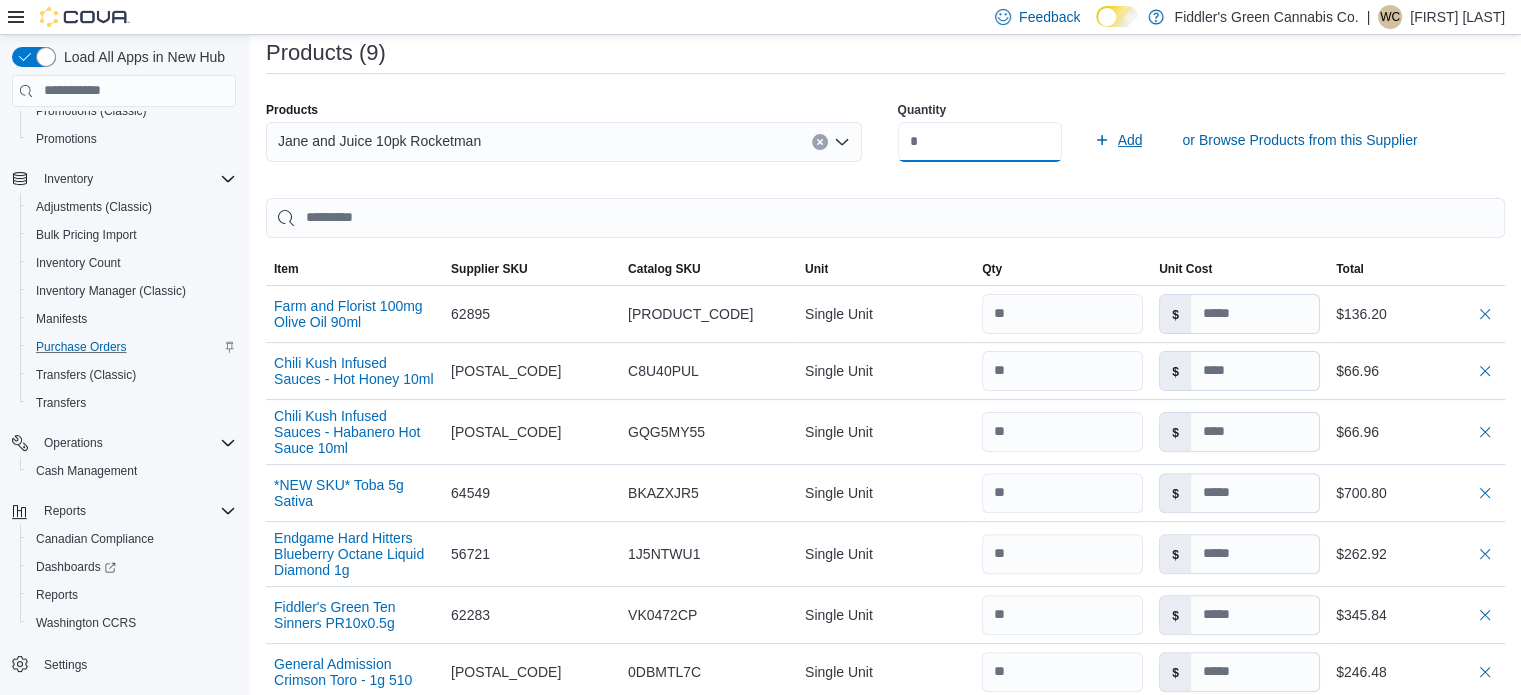 type on "*" 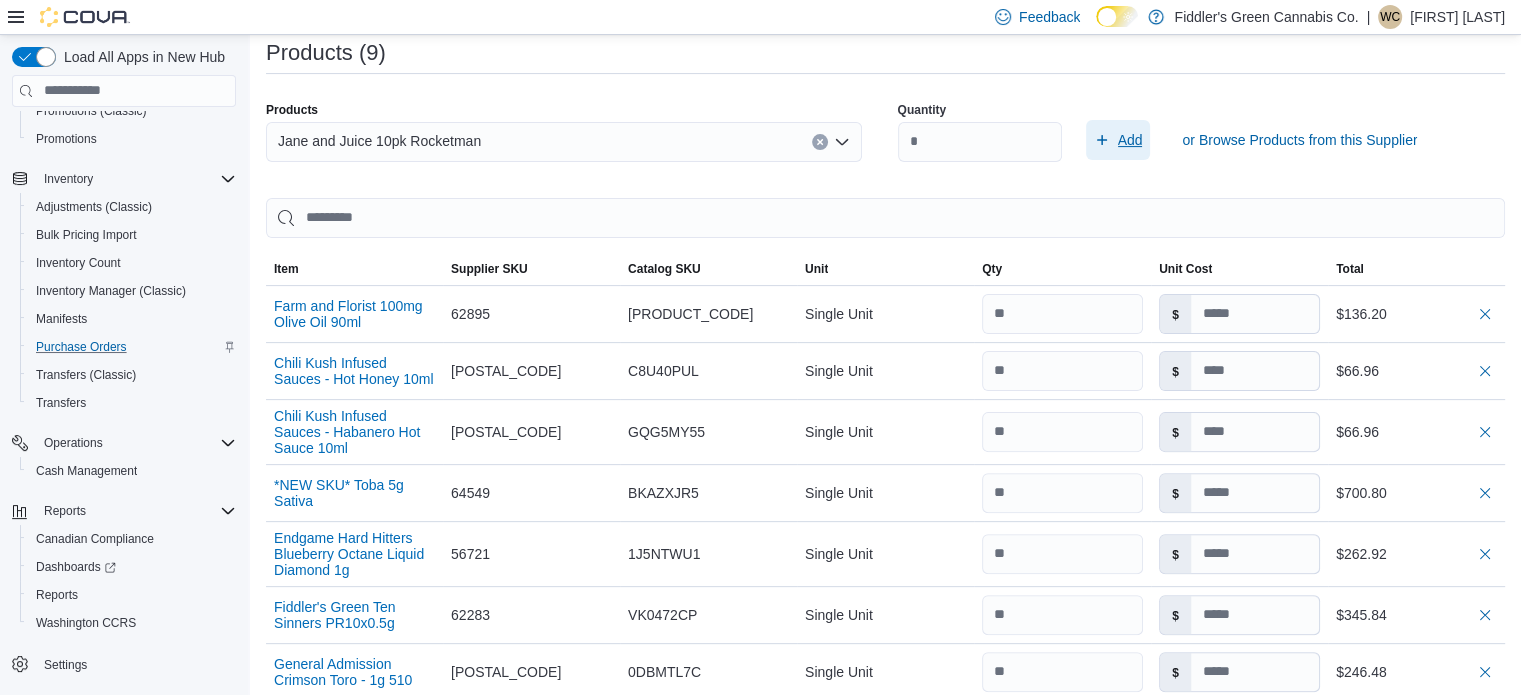 click 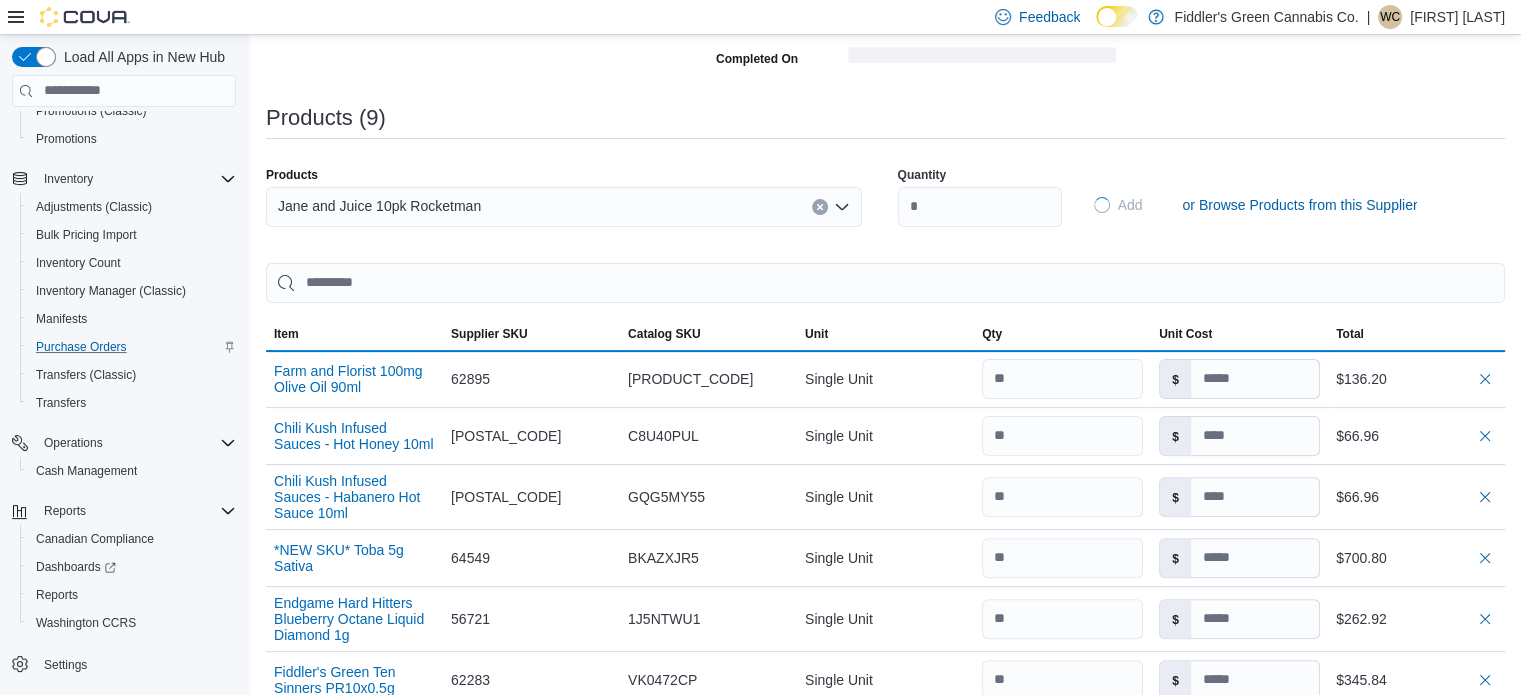 type 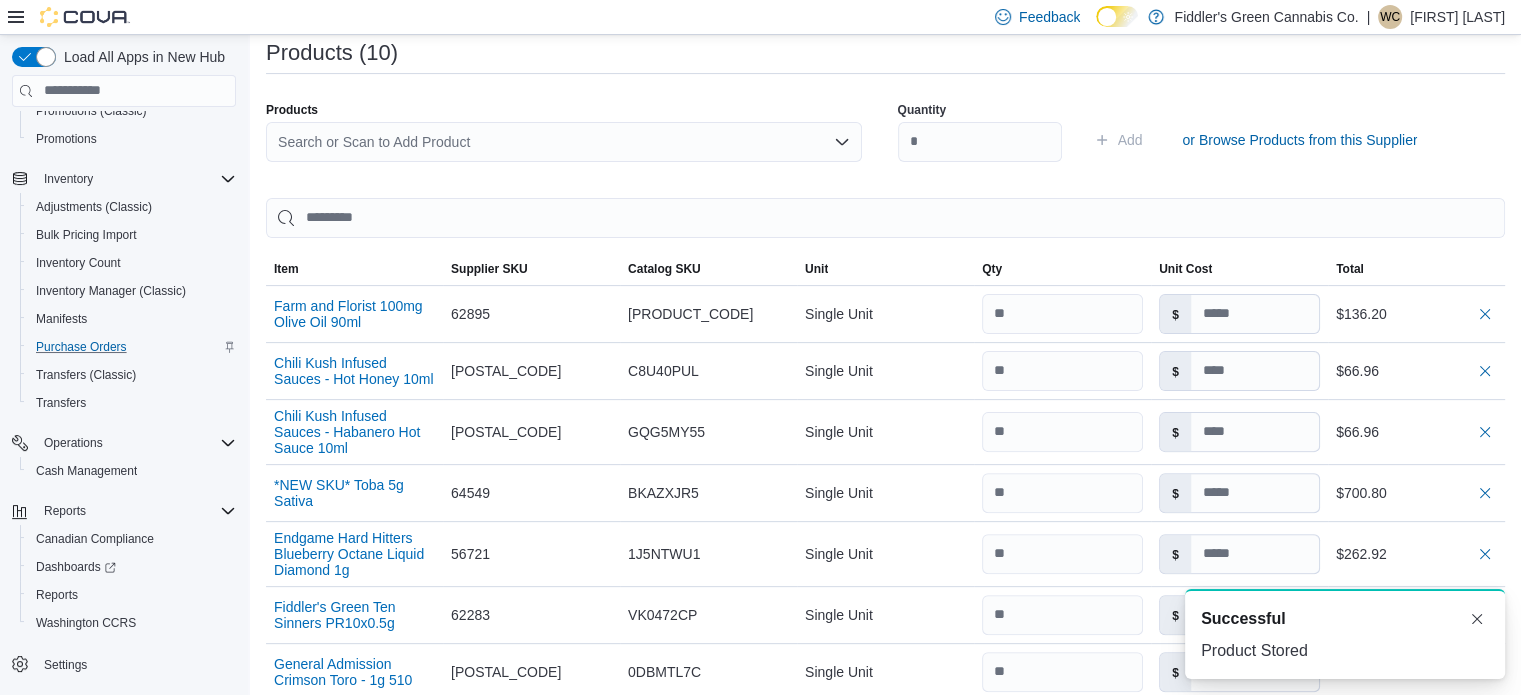 scroll, scrollTop: 0, scrollLeft: 0, axis: both 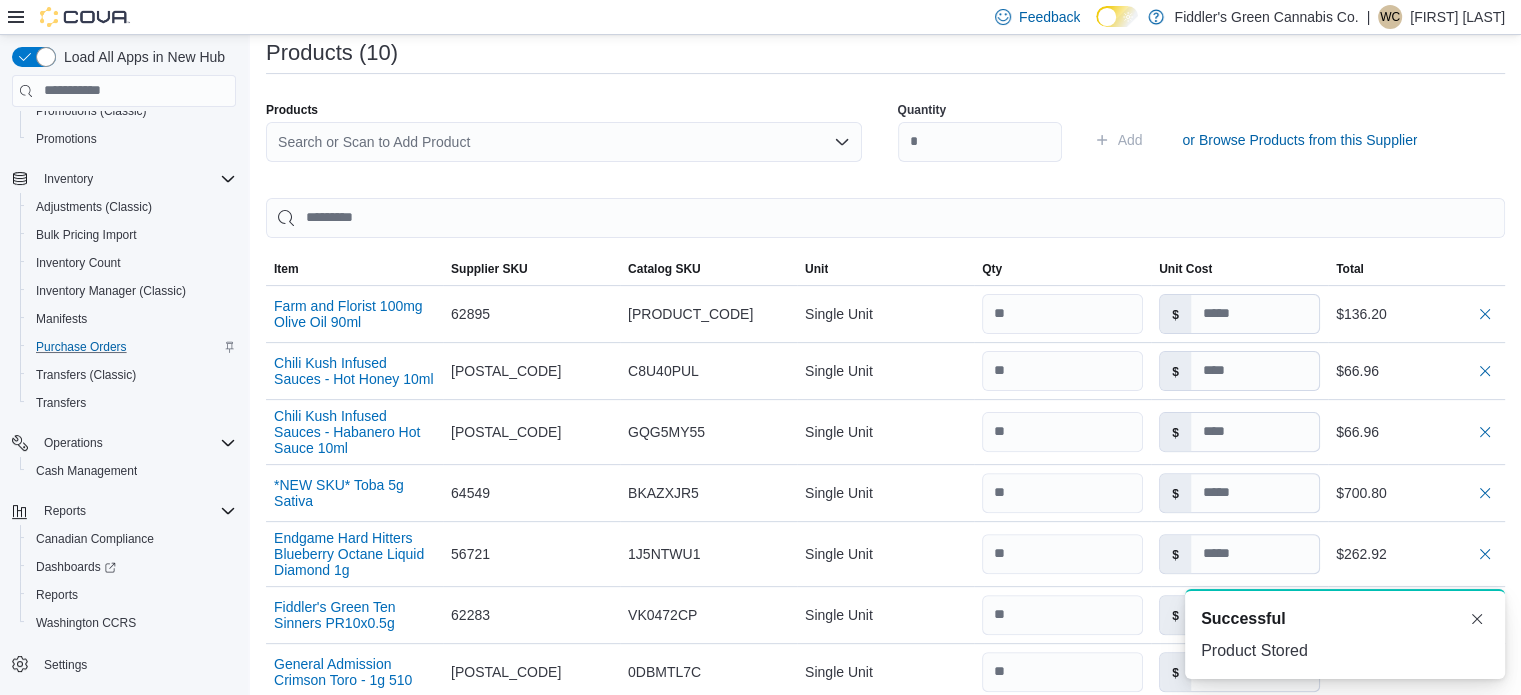 click on "Search or Scan to Add Product" at bounding box center (564, 142) 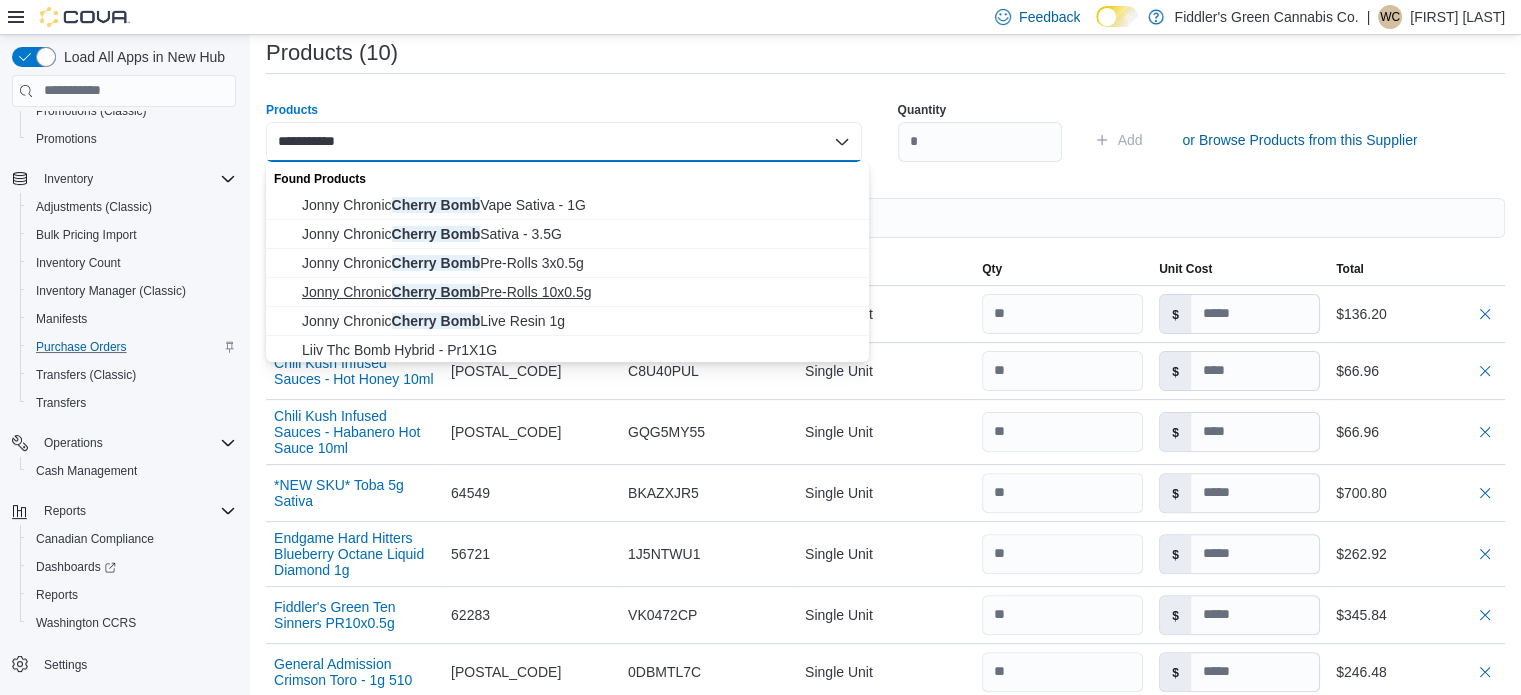 type on "**********" 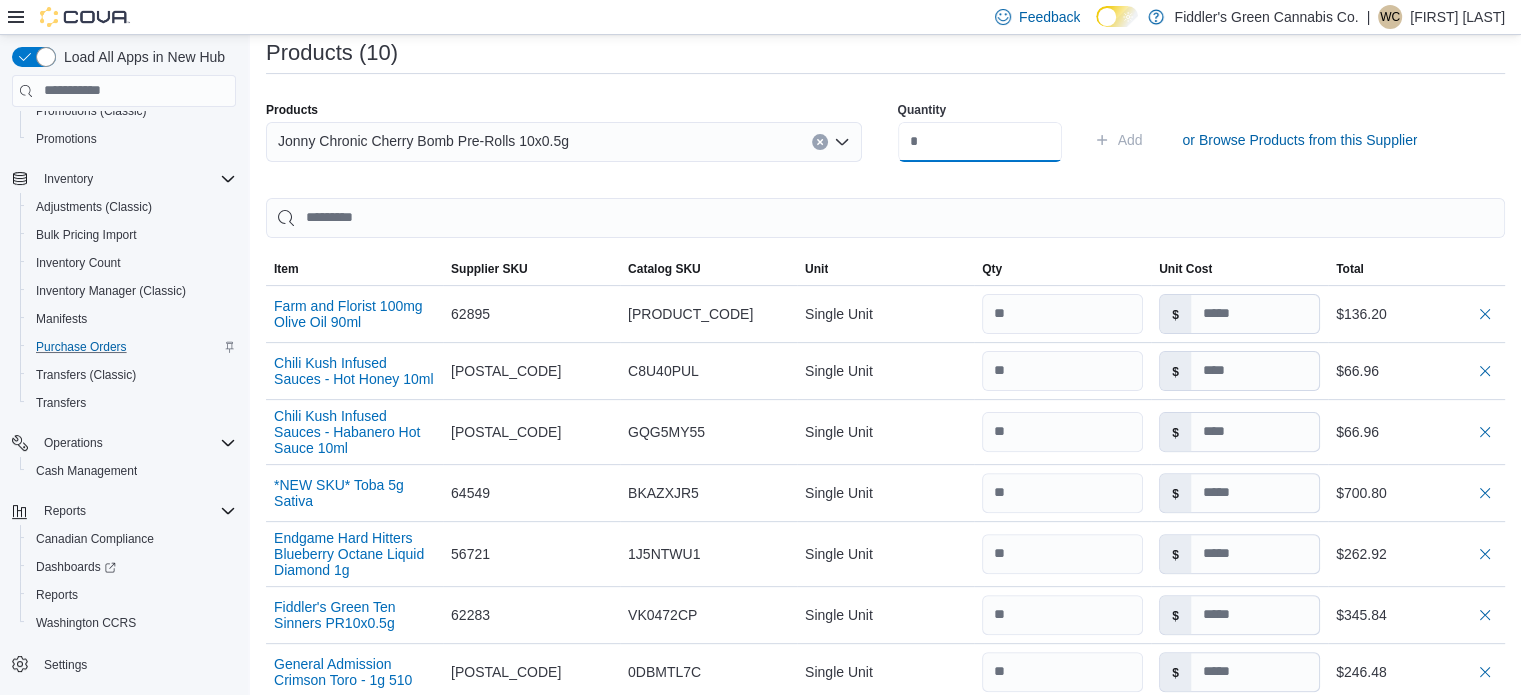 click at bounding box center (980, 142) 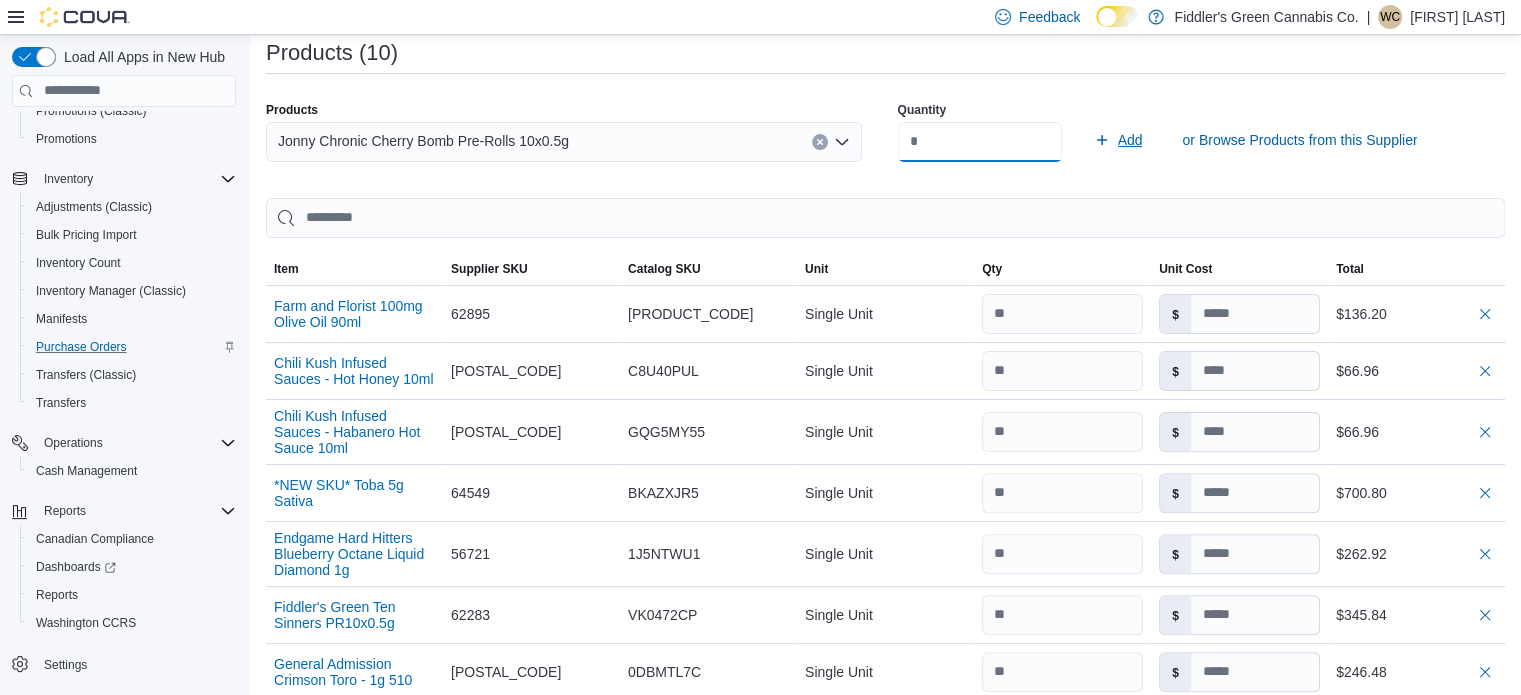 type on "*" 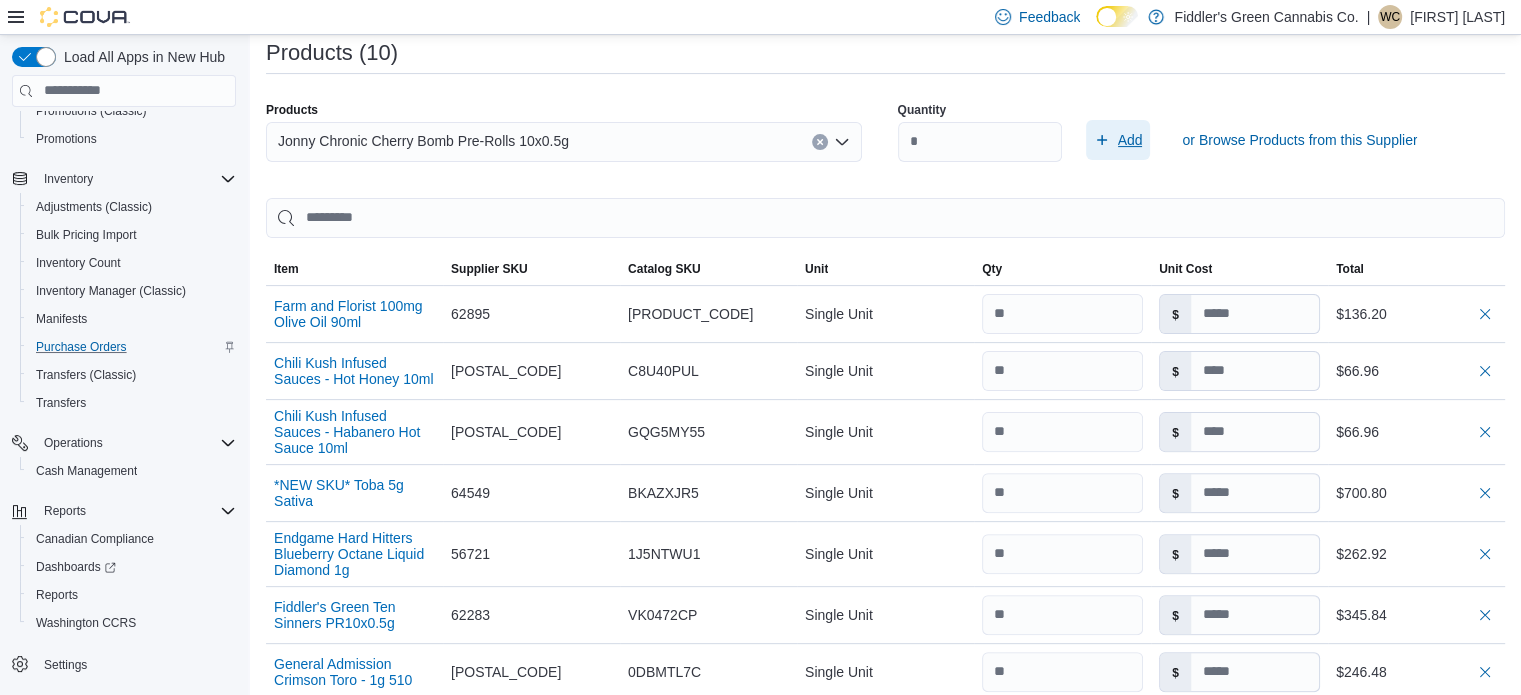 click on "Add" at bounding box center [1130, 140] 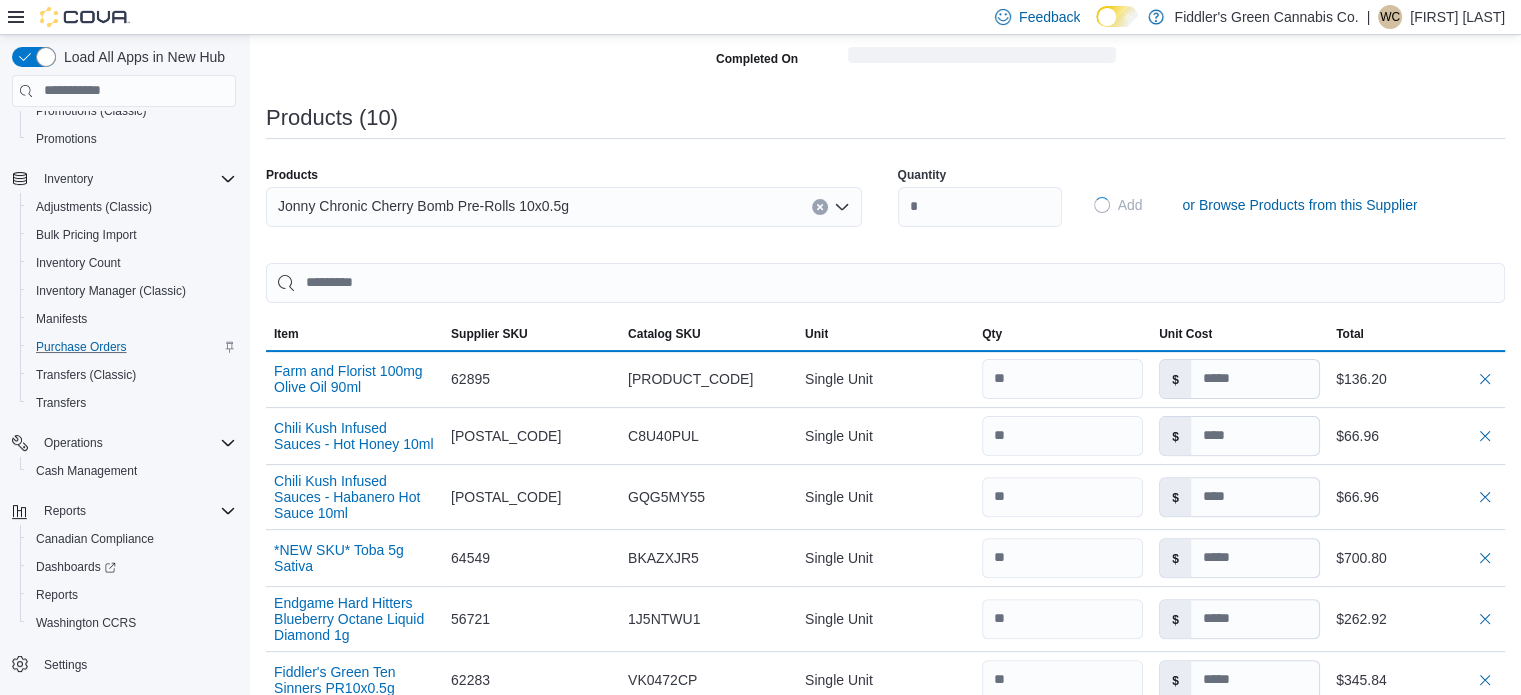 type 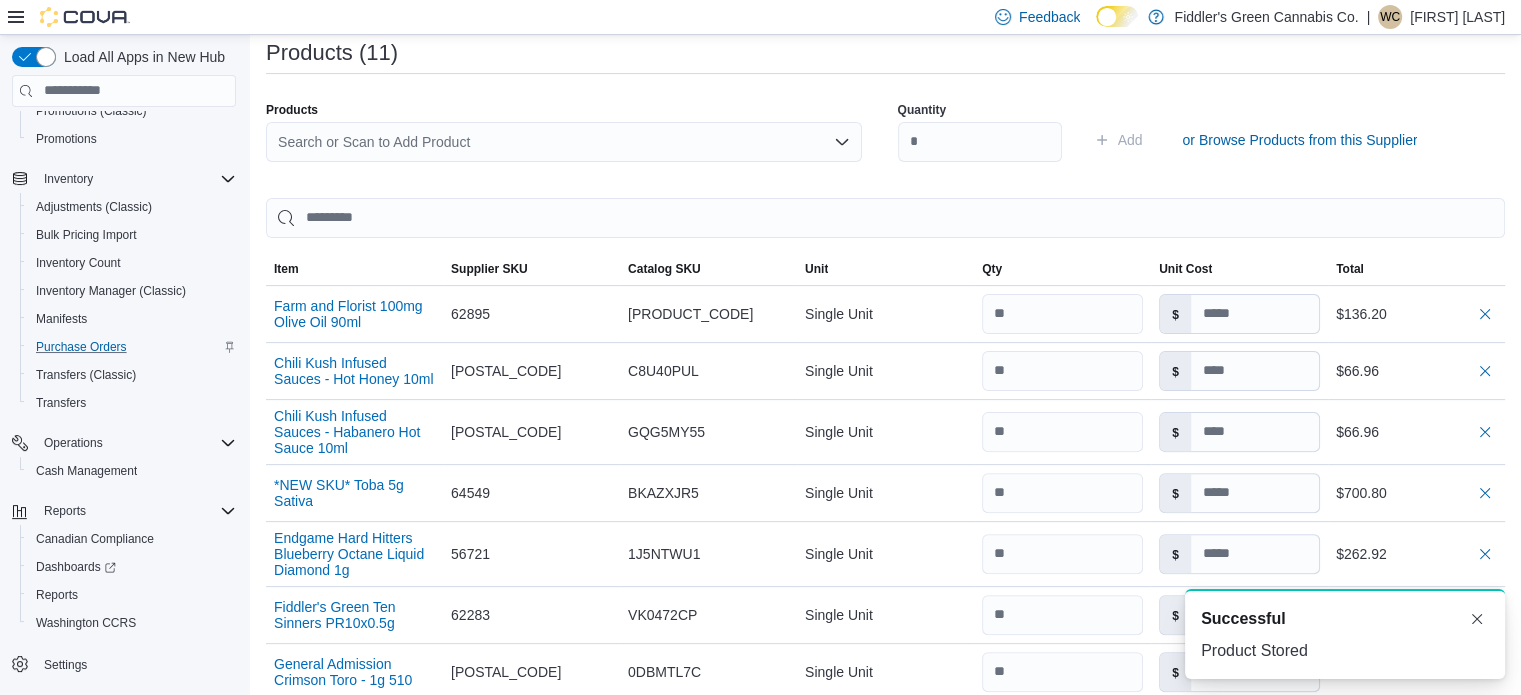 scroll, scrollTop: 0, scrollLeft: 0, axis: both 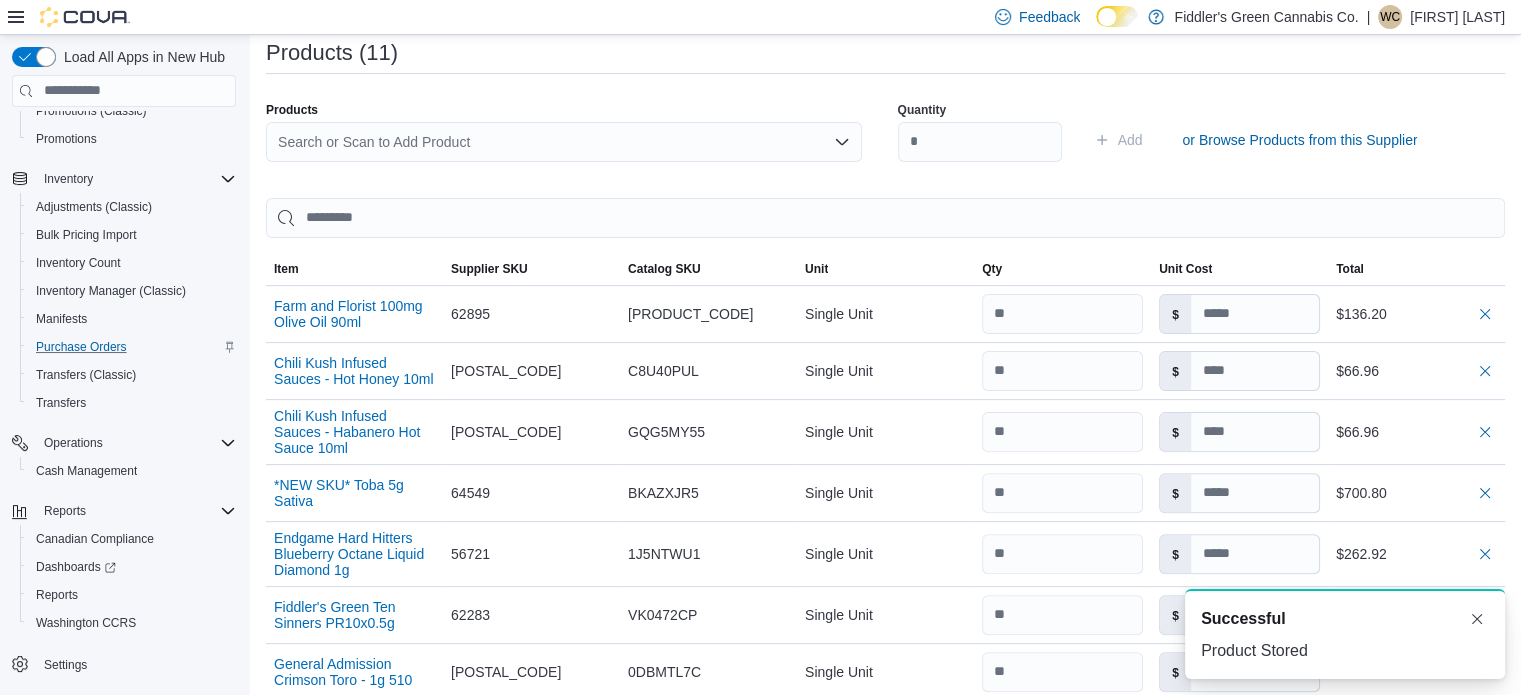 click on "Search or Scan to Add Product" at bounding box center (564, 142) 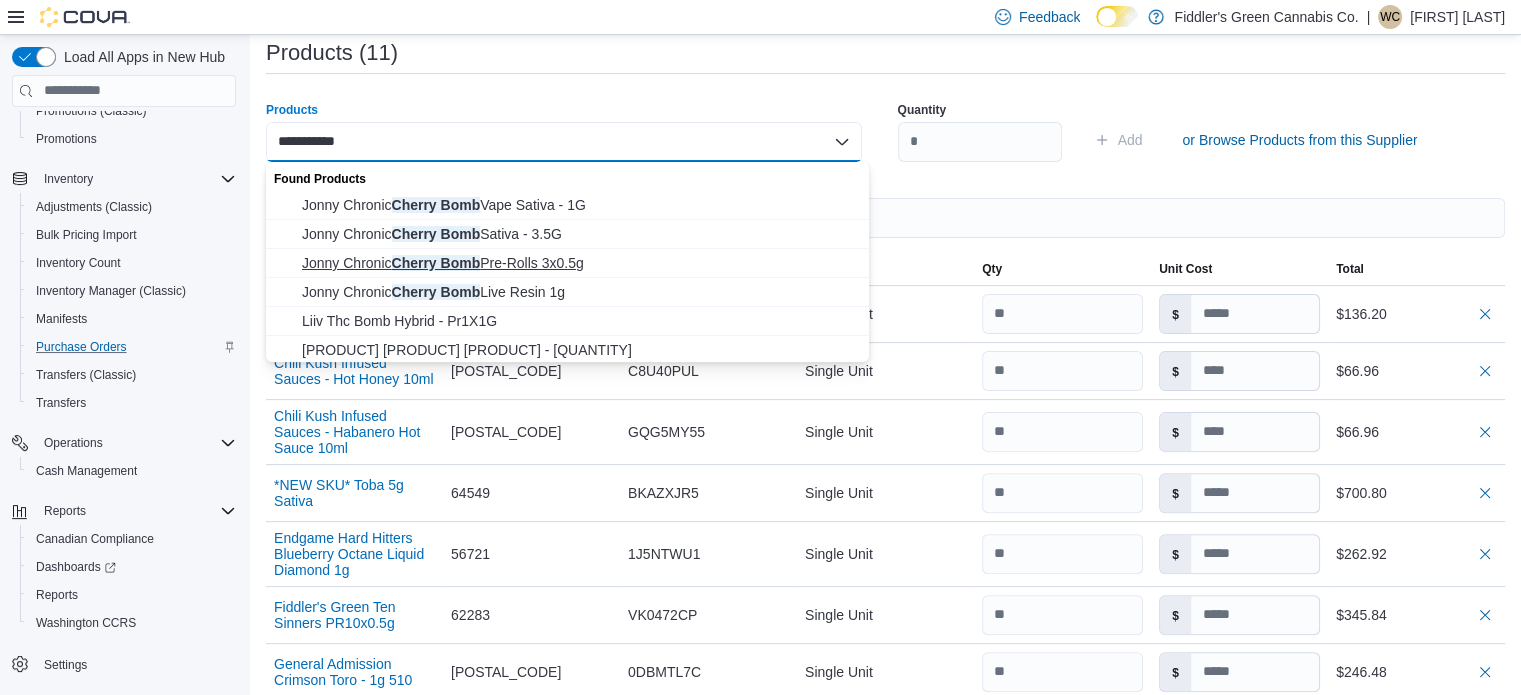 type on "**********" 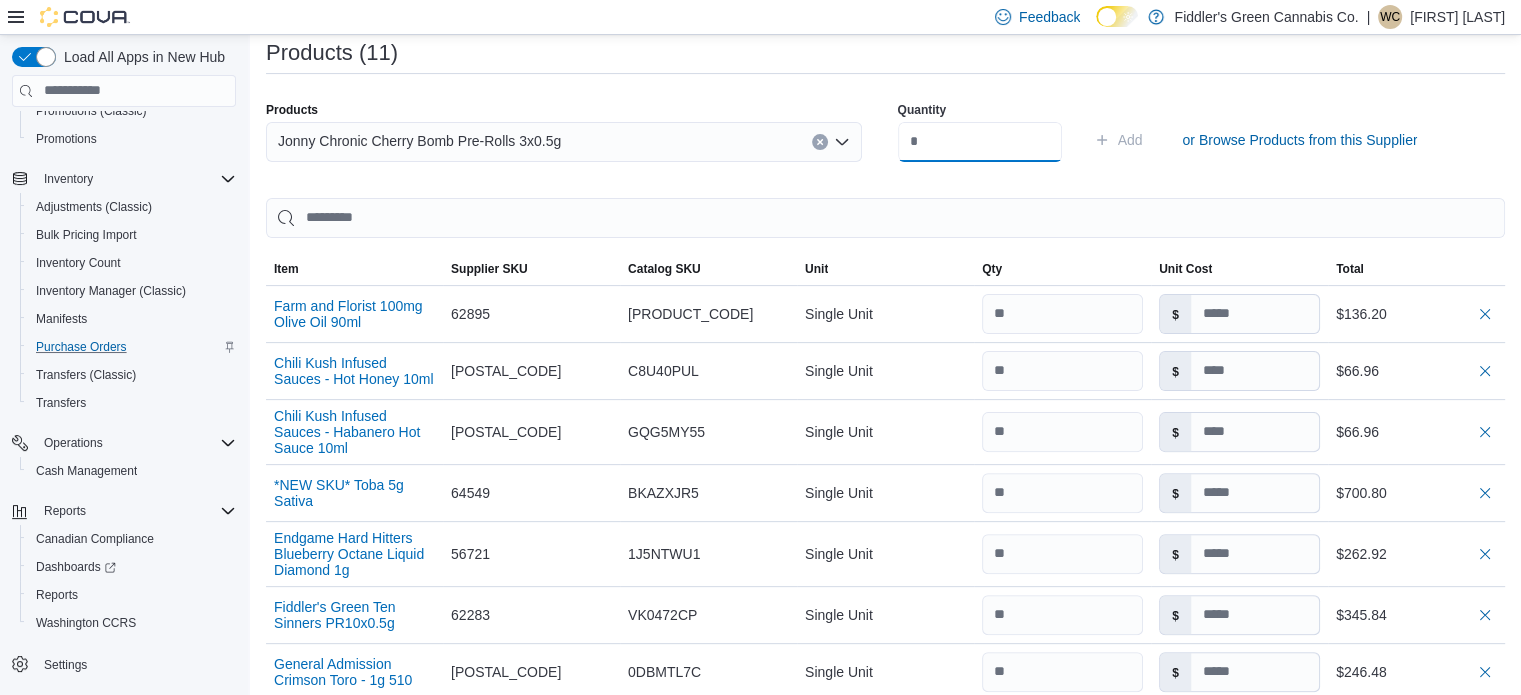 click at bounding box center [980, 142] 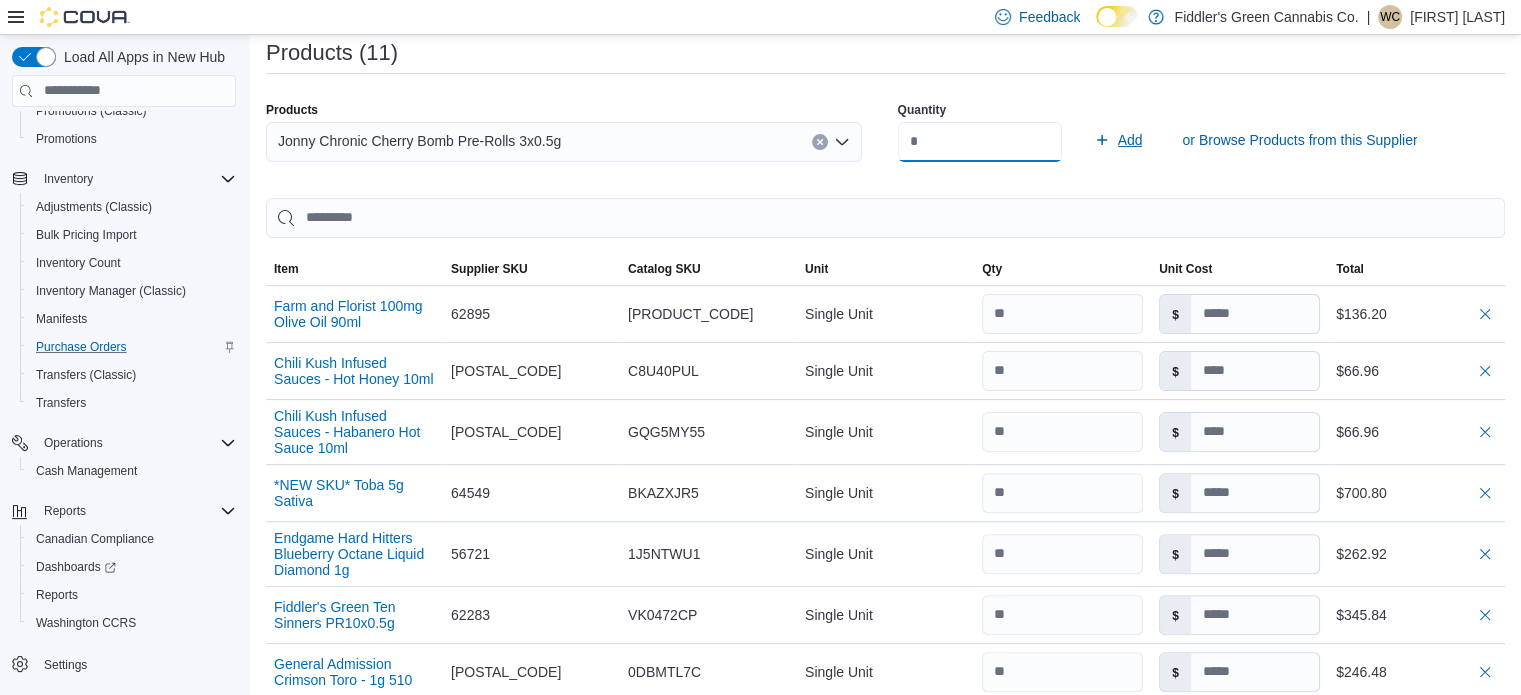 type on "**" 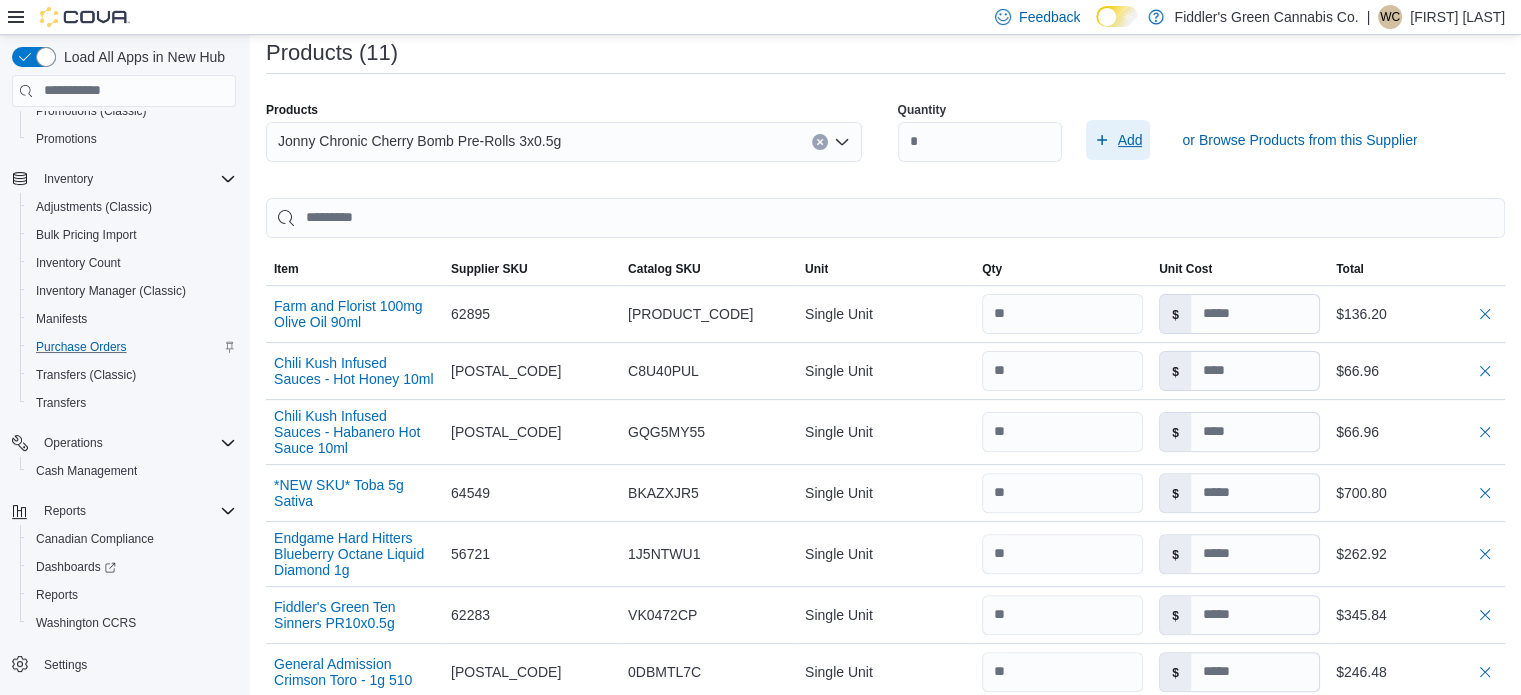 click on "Add" at bounding box center (1130, 140) 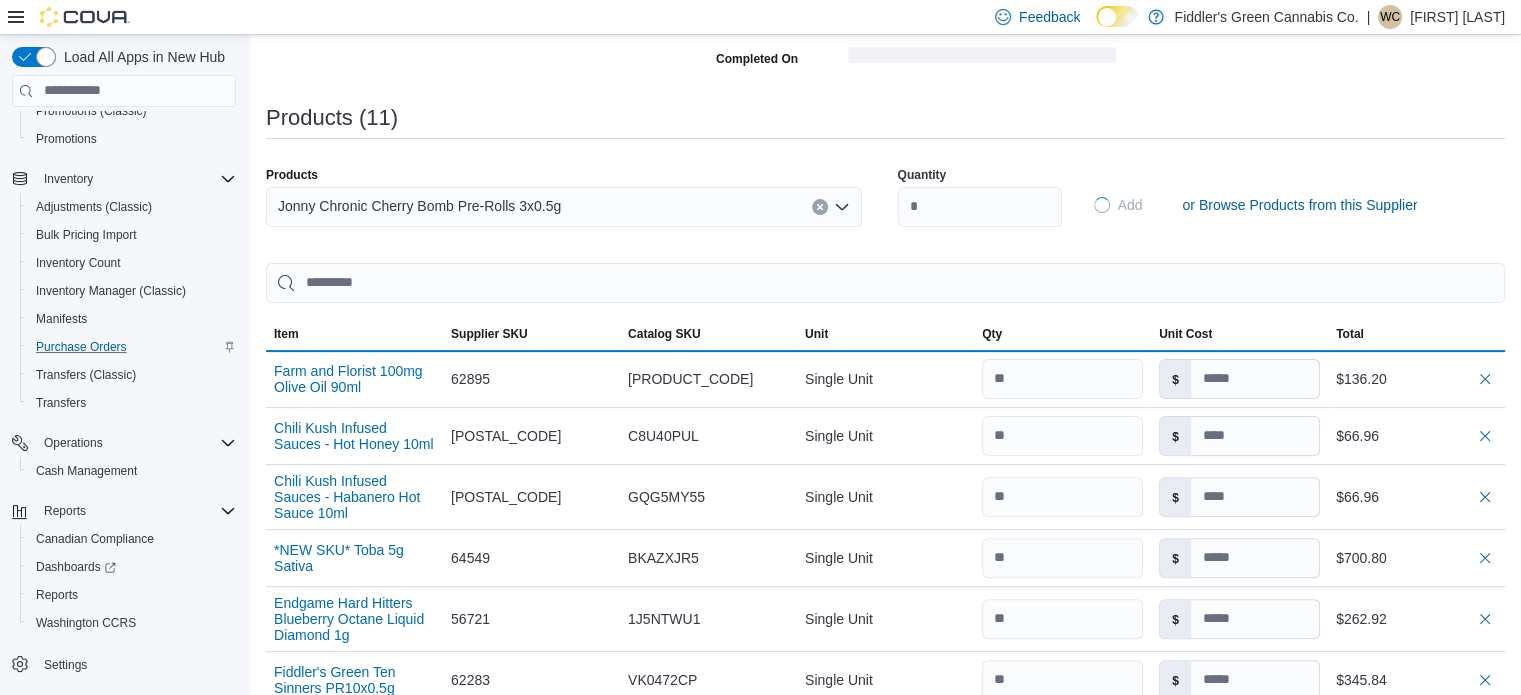 type 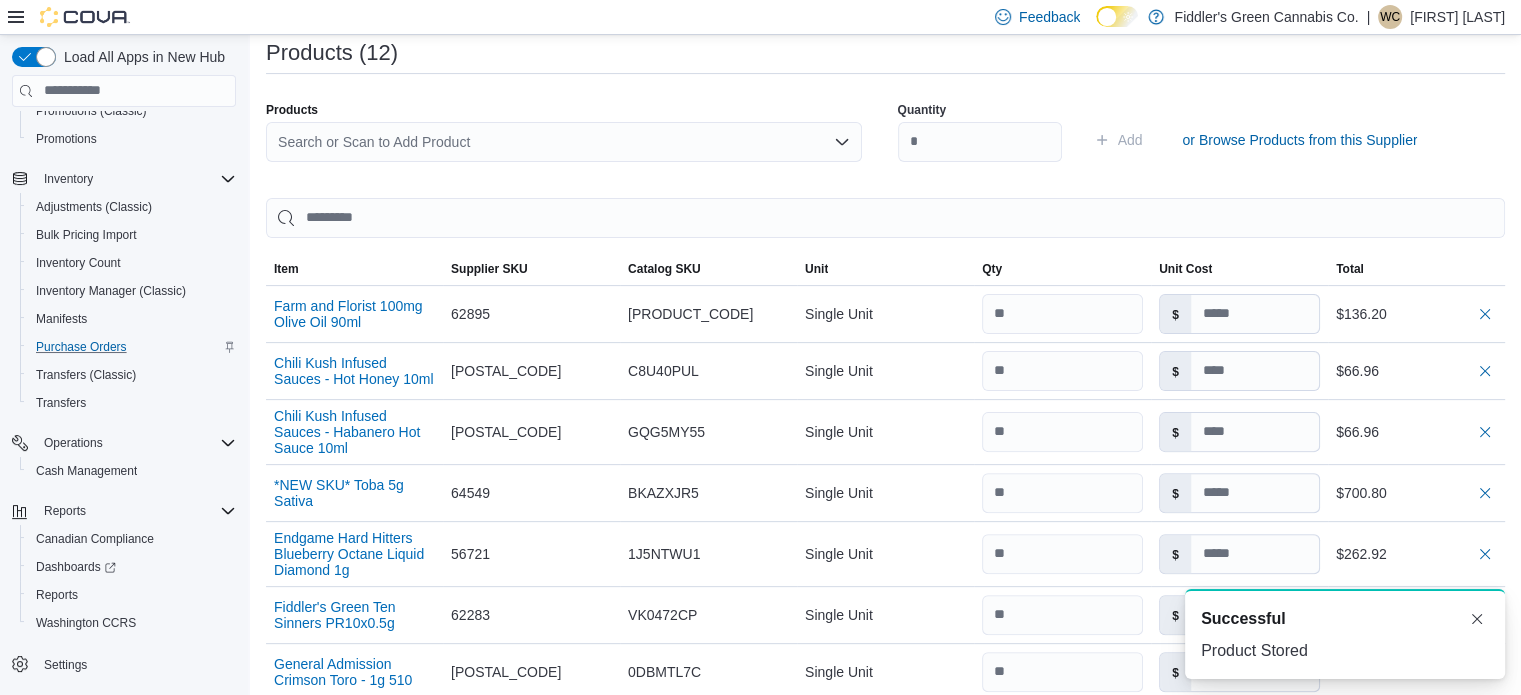 scroll, scrollTop: 0, scrollLeft: 0, axis: both 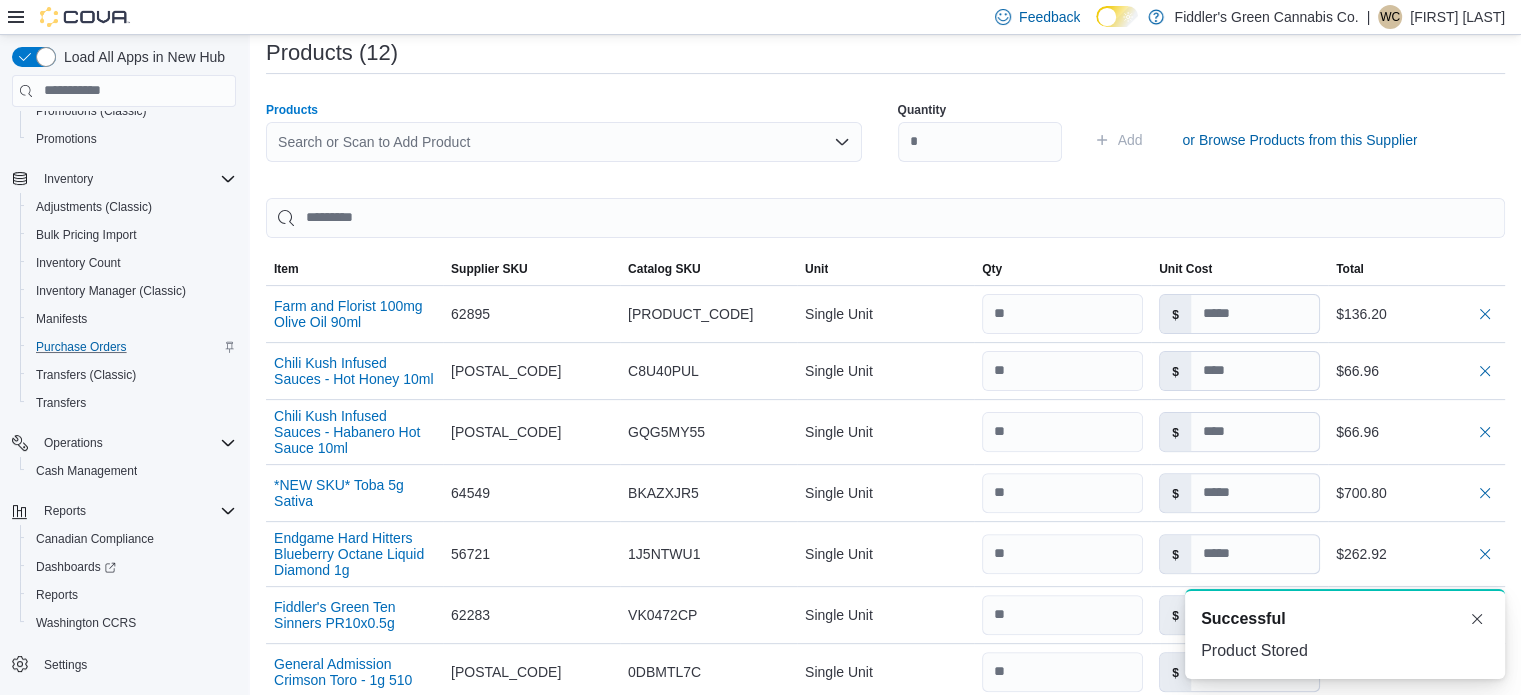 click on "Search or Scan to Add Product" at bounding box center [564, 142] 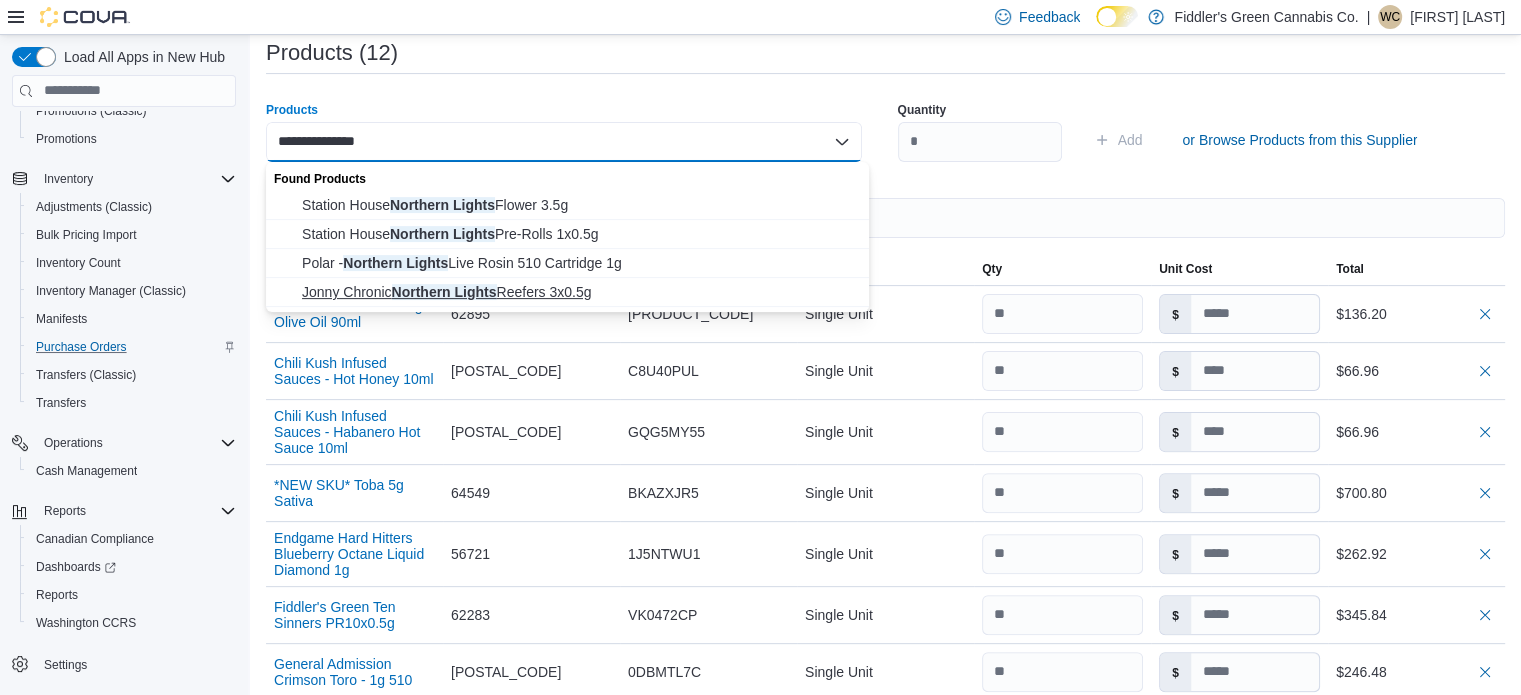 type on "**********" 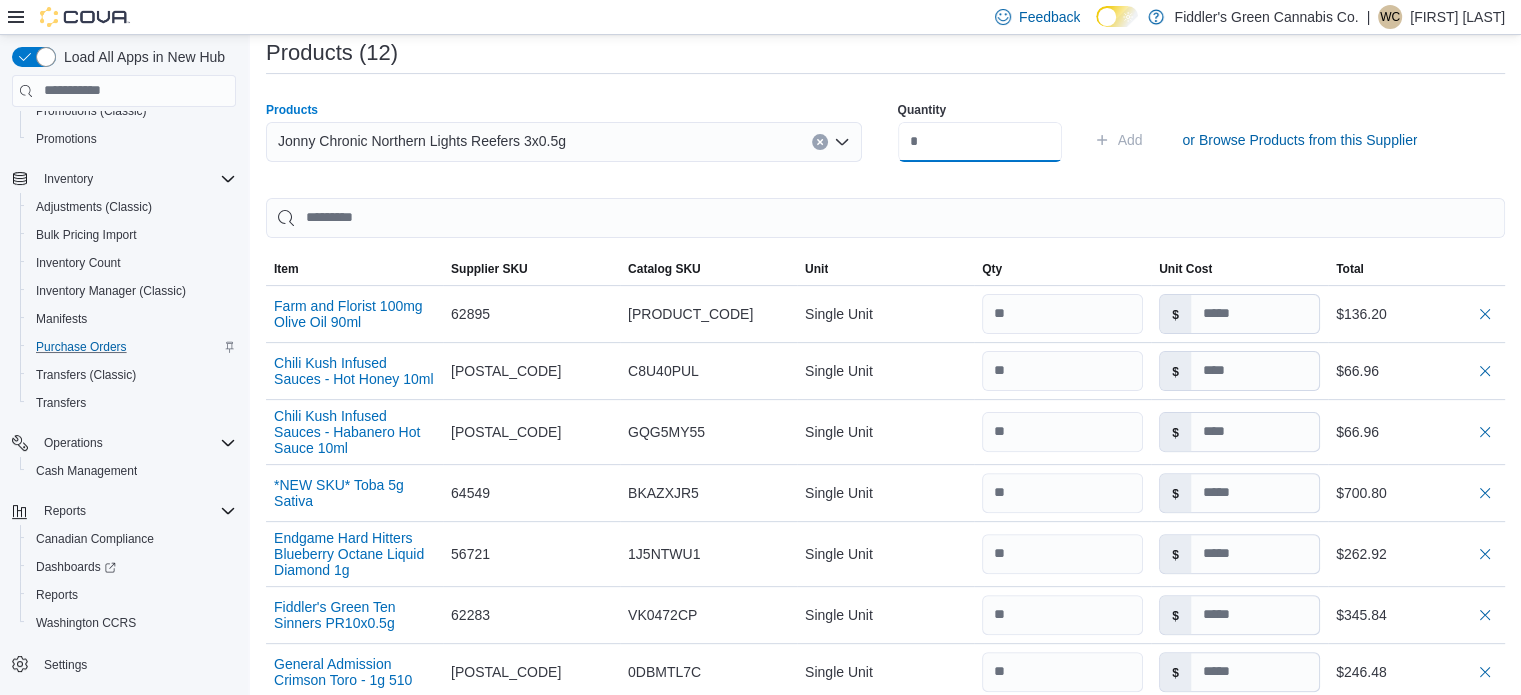 click at bounding box center (980, 142) 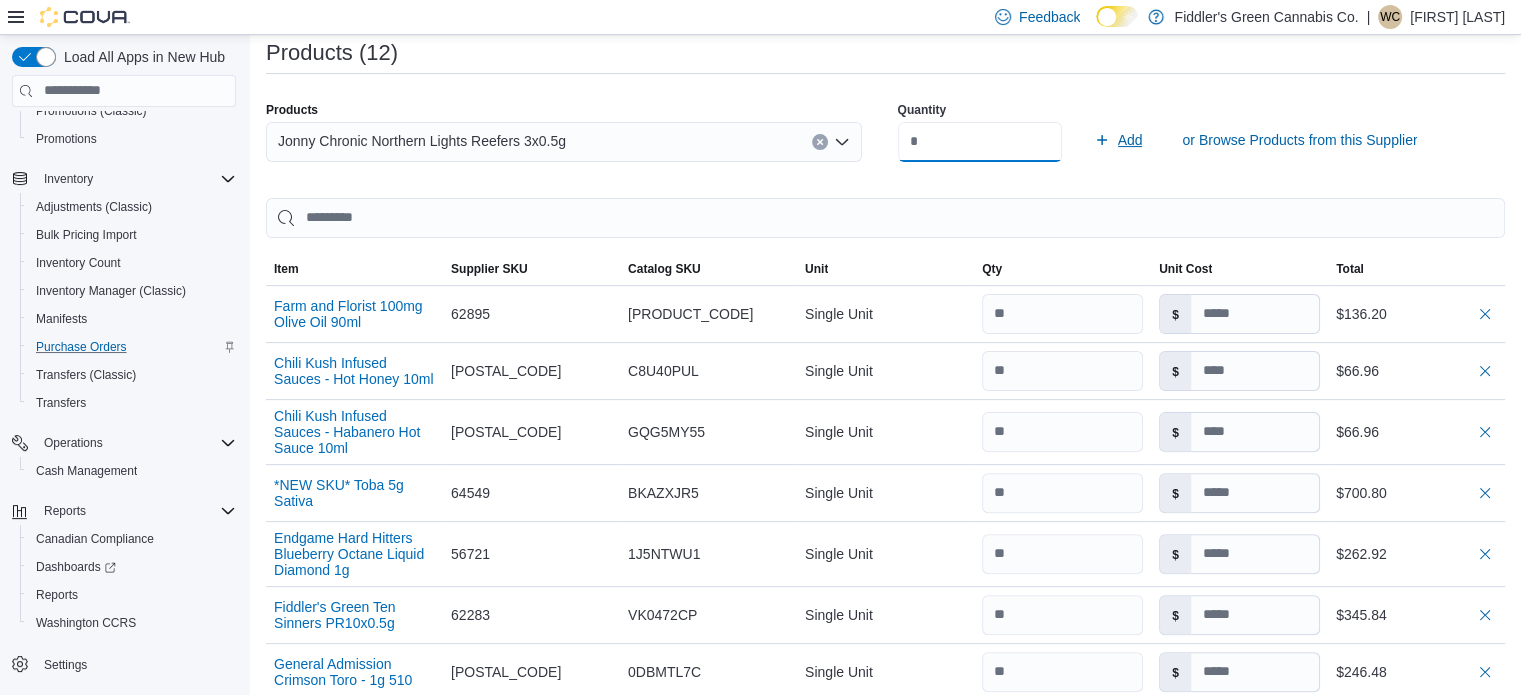 type on "**" 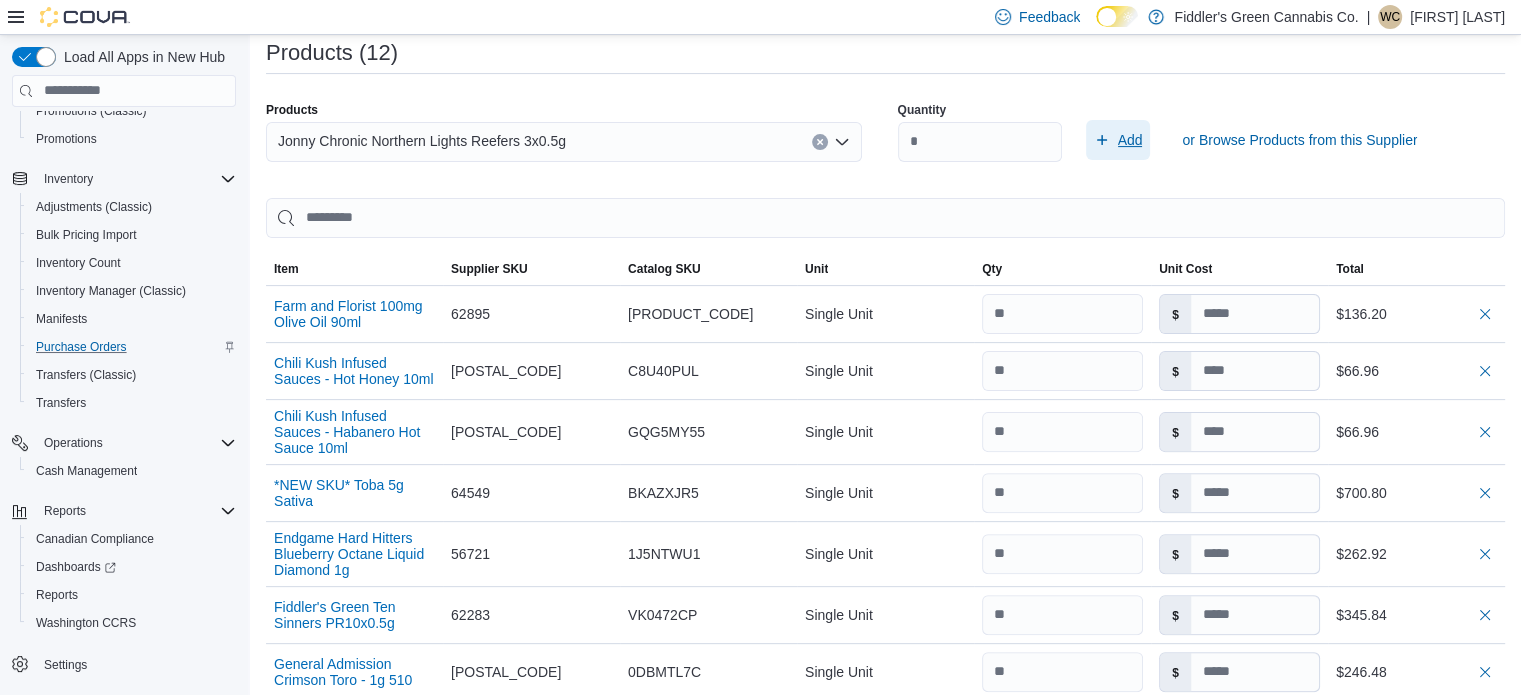 click on "Add" at bounding box center (1130, 140) 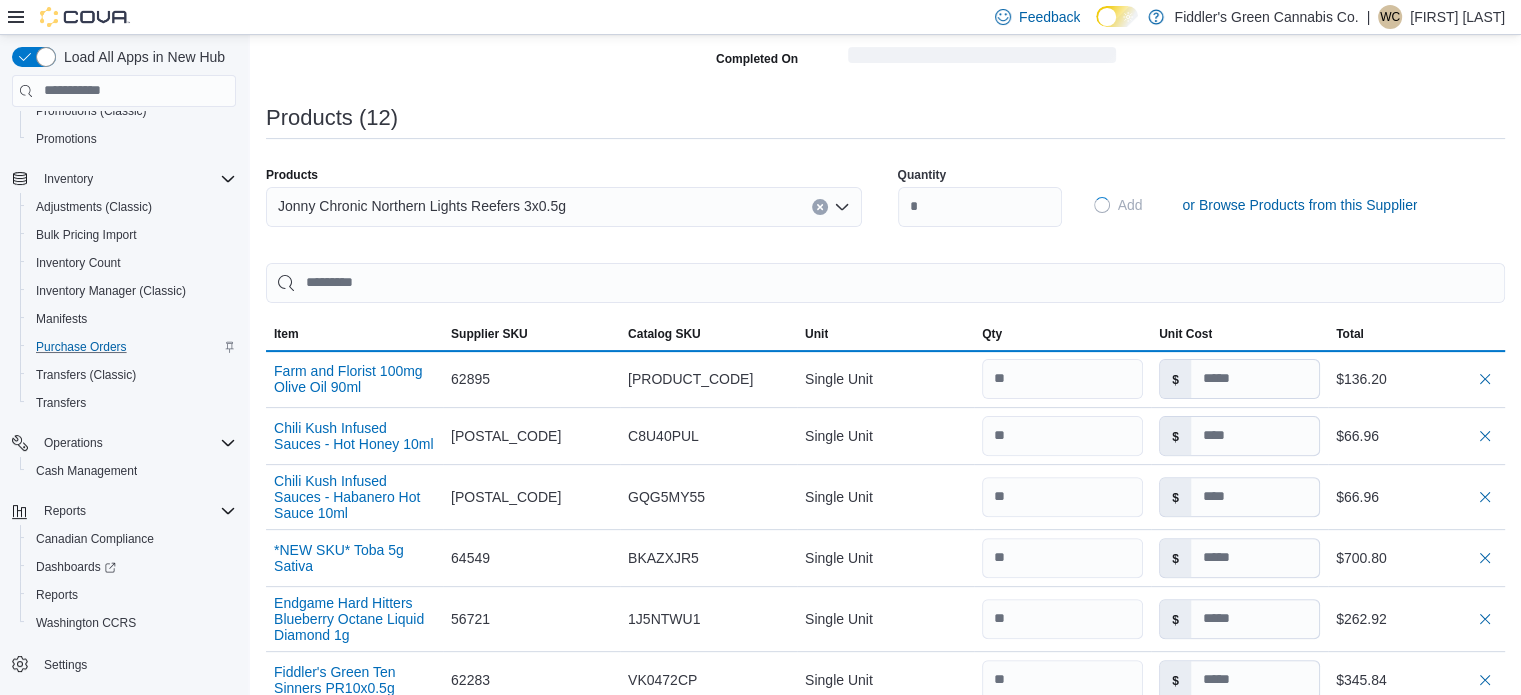 type 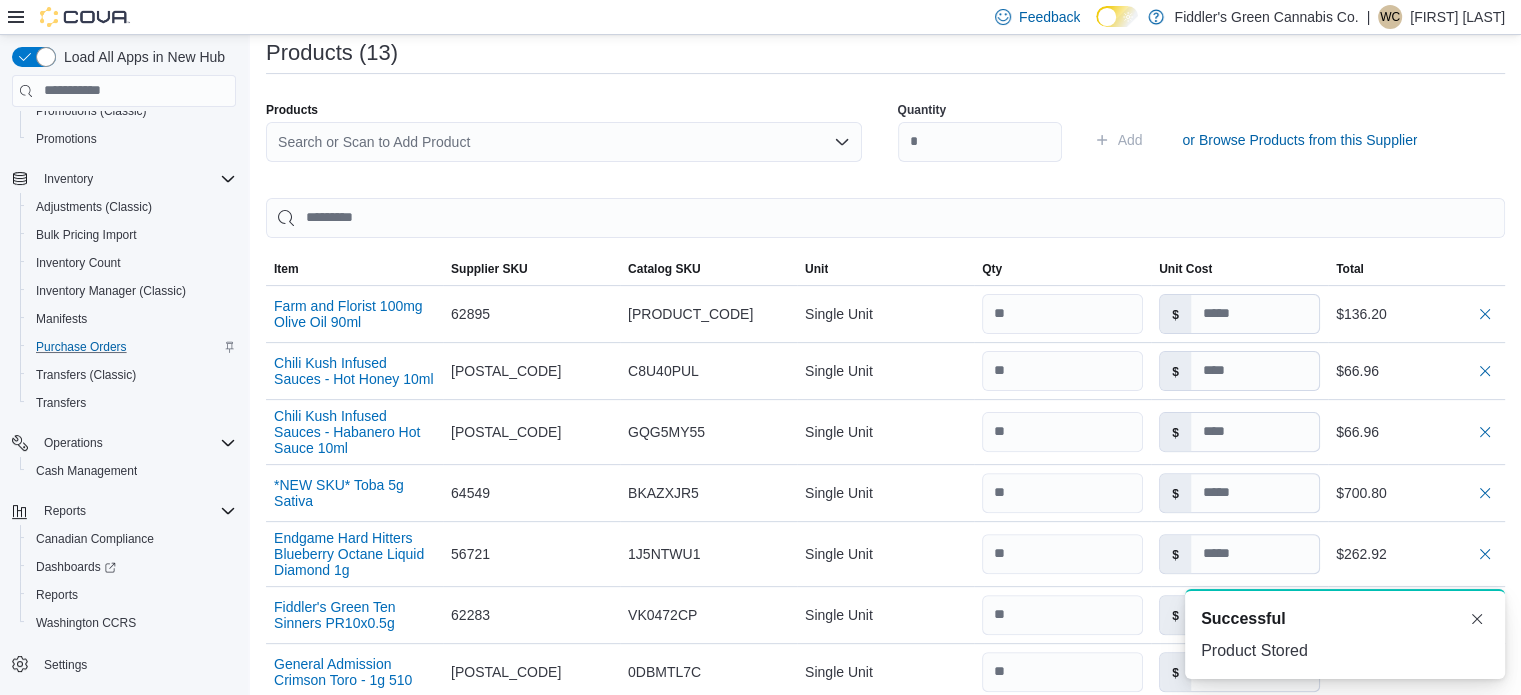 scroll, scrollTop: 0, scrollLeft: 0, axis: both 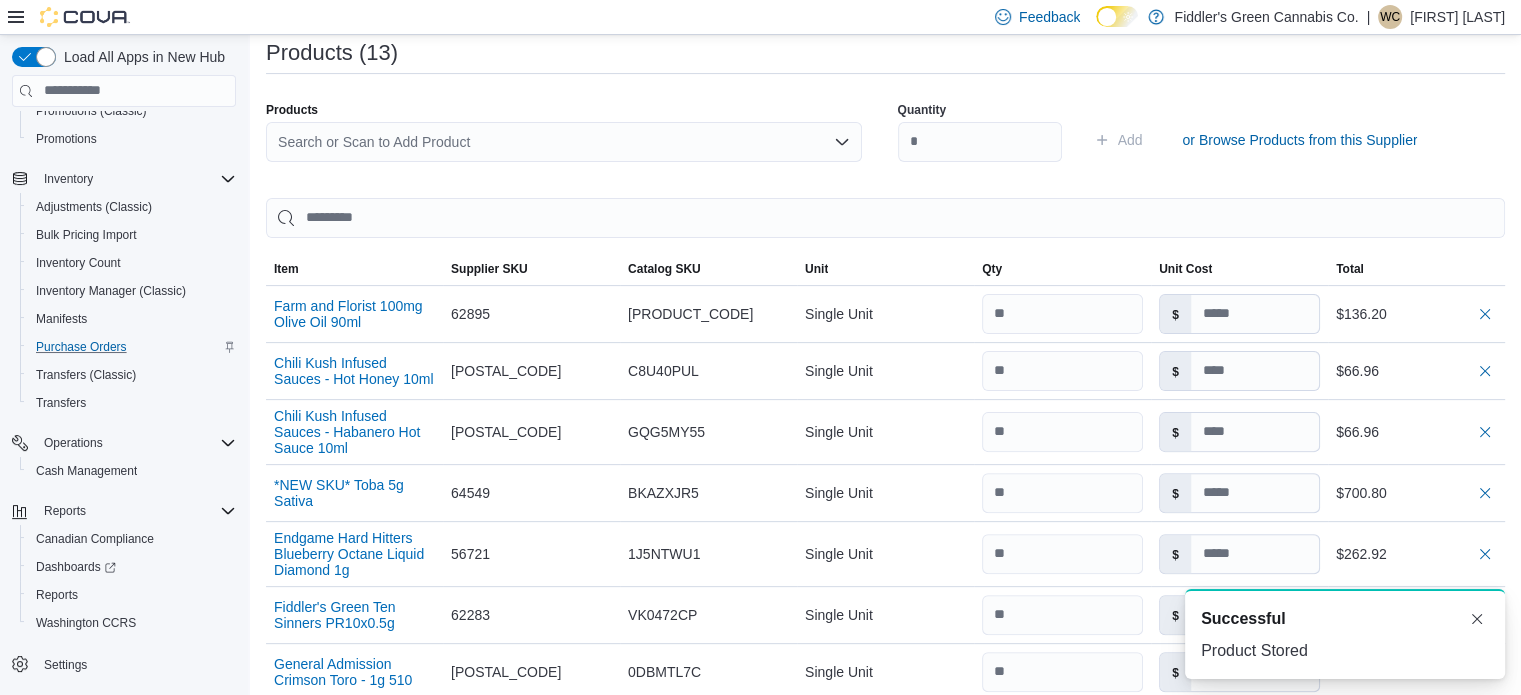 click on "Search or Scan to Add Product" at bounding box center [564, 142] 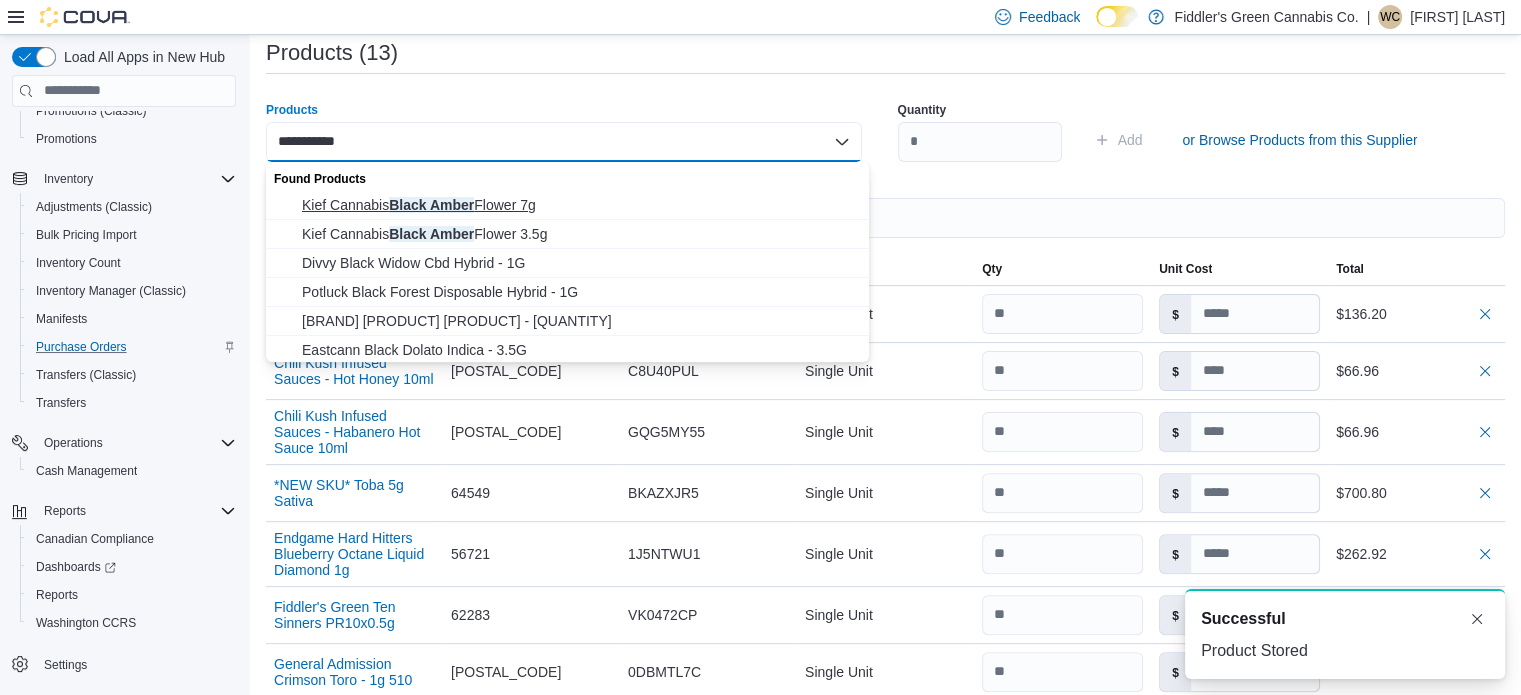 type on "**********" 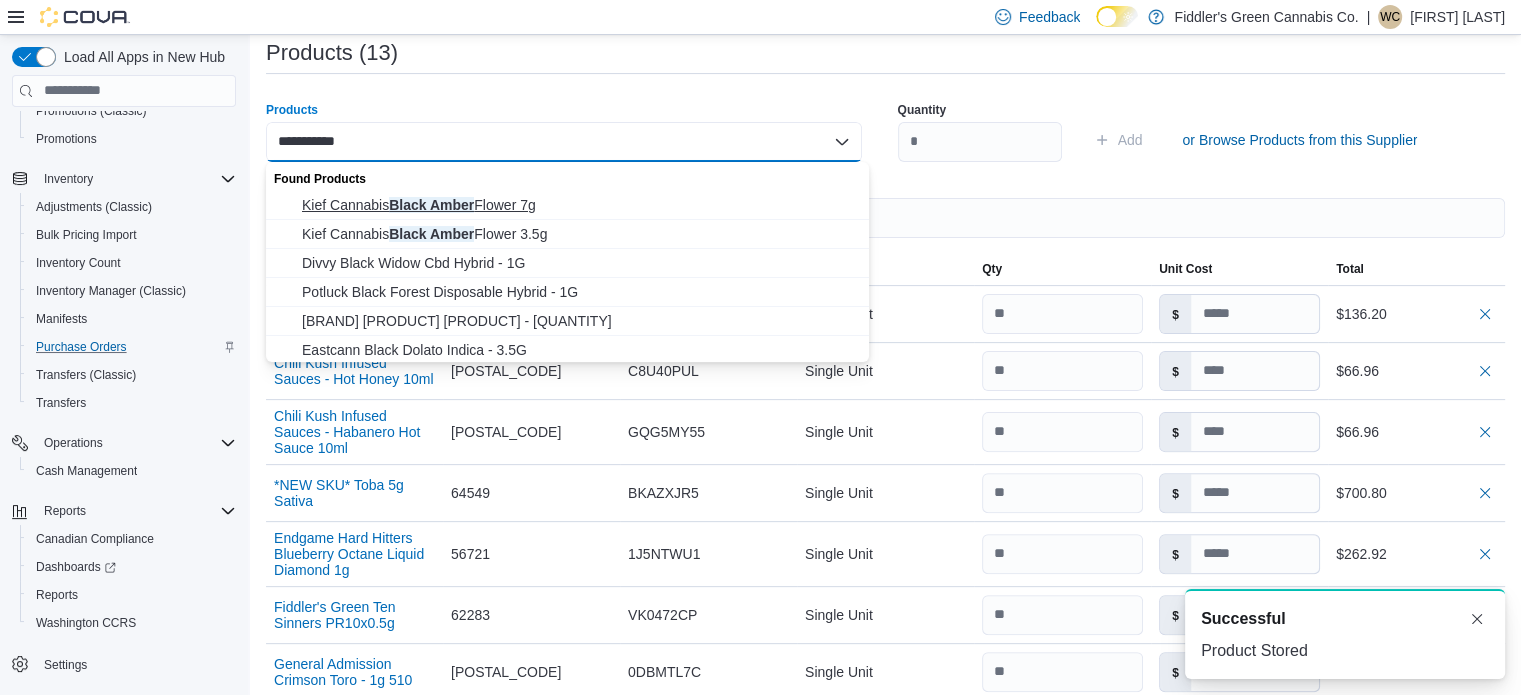 click on "Kief Cannabis  Black Amber  Flower 7g" at bounding box center [567, 205] 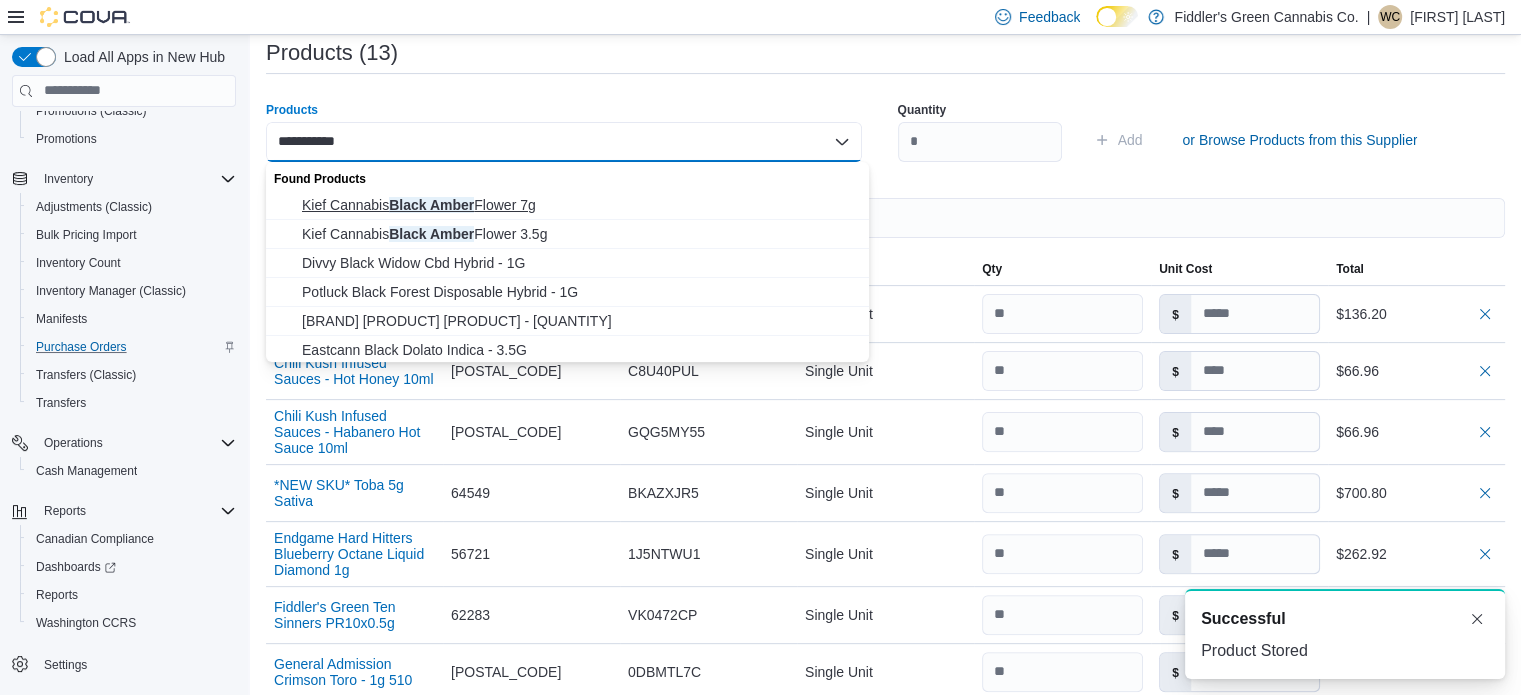 type 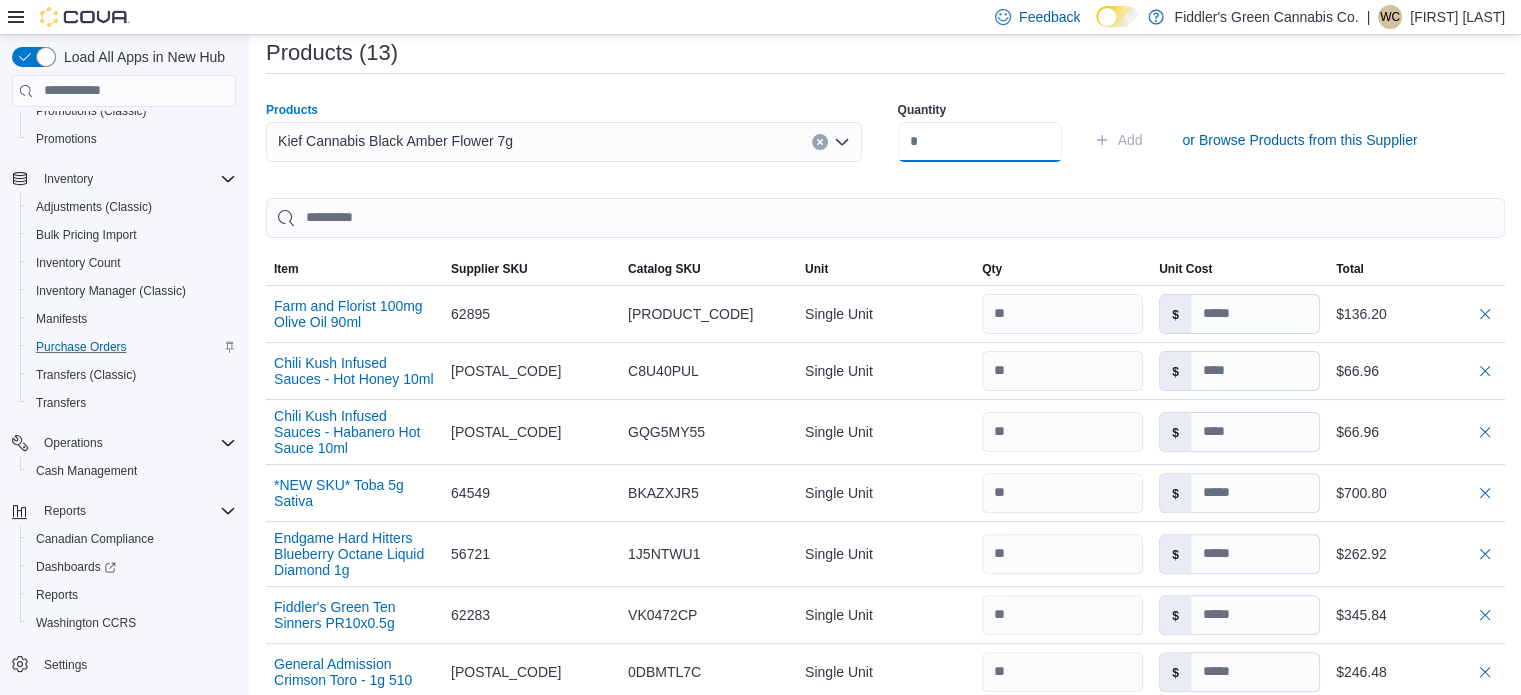 click at bounding box center [980, 142] 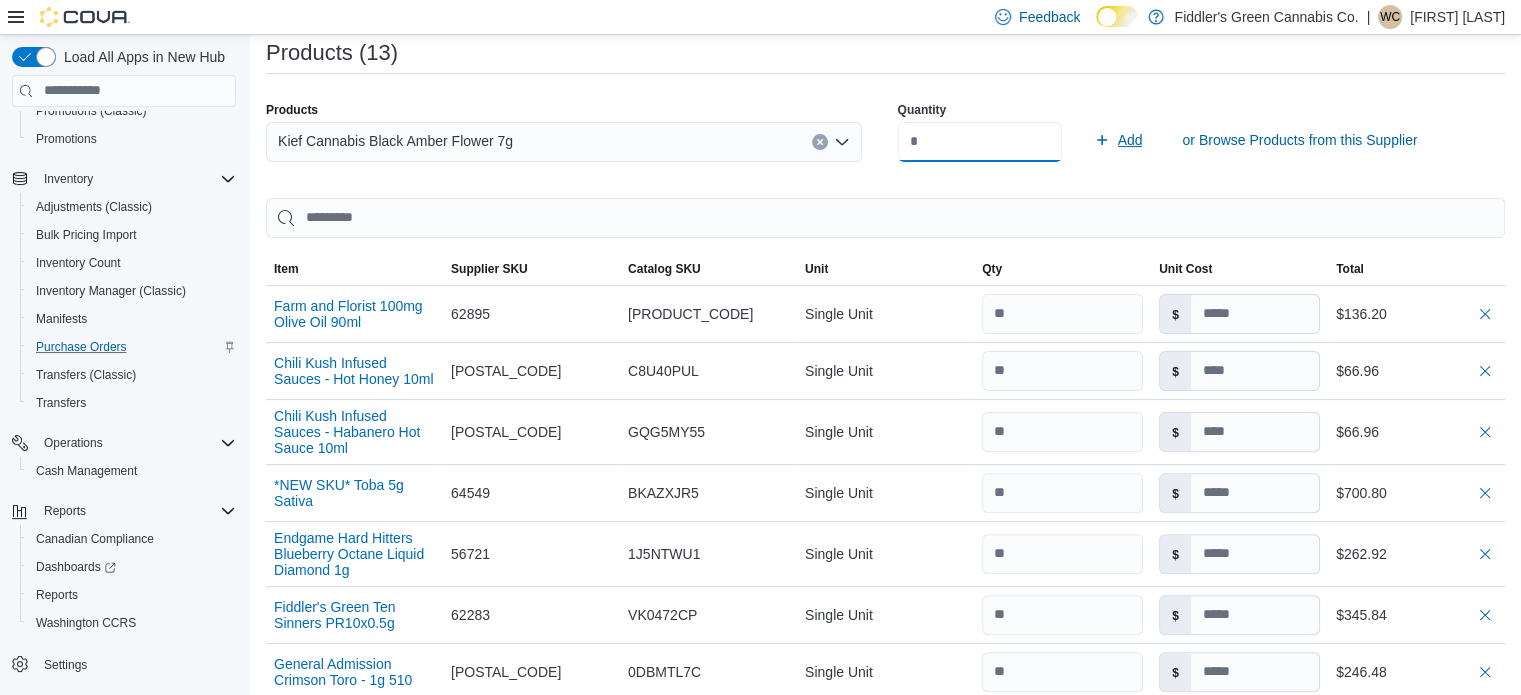 type on "*" 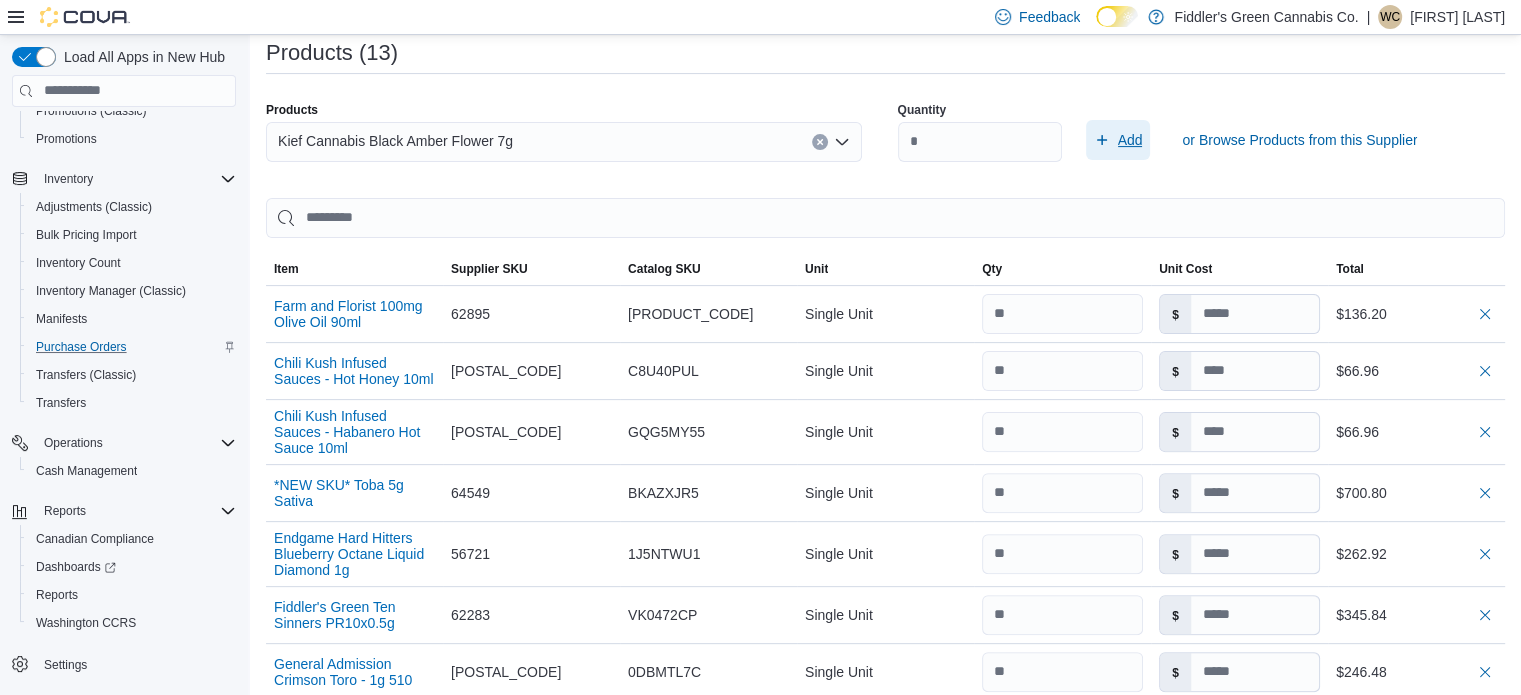 click on "Add" at bounding box center [1130, 140] 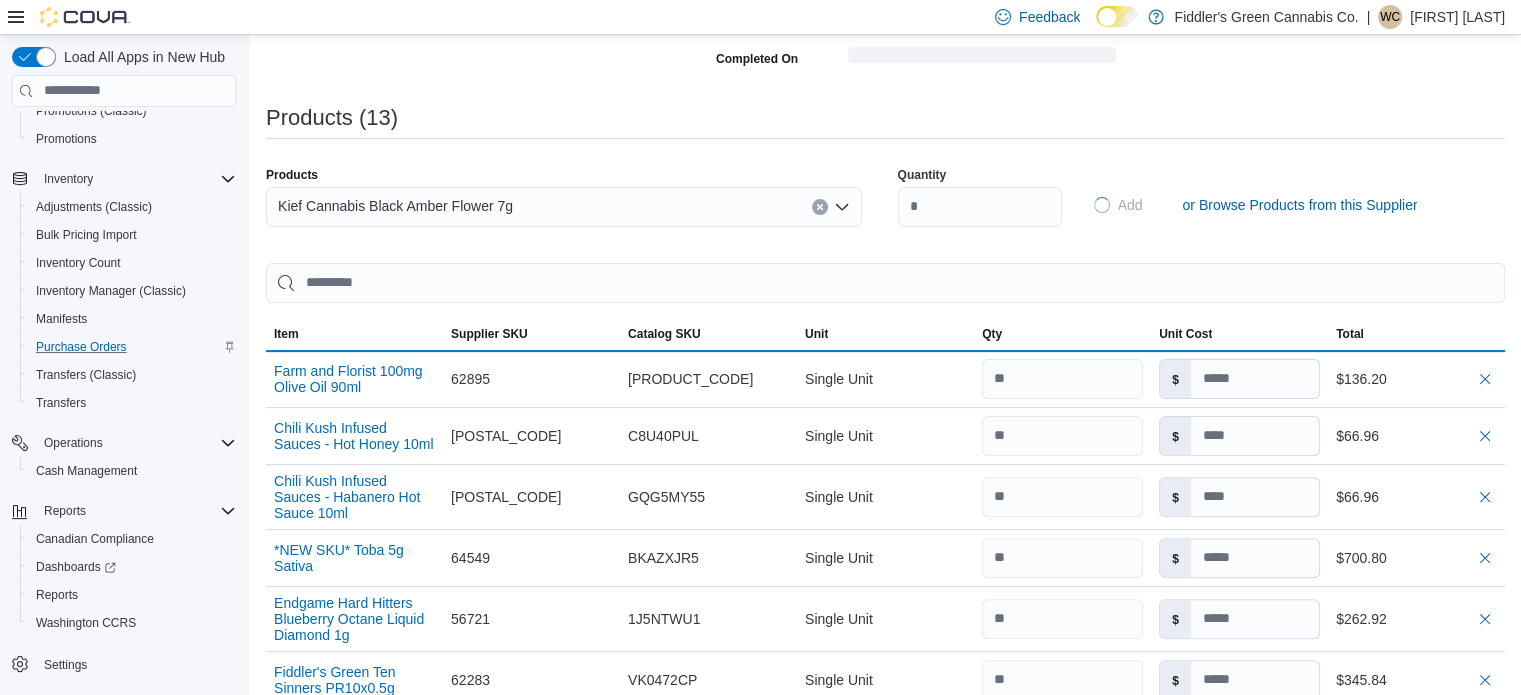 type 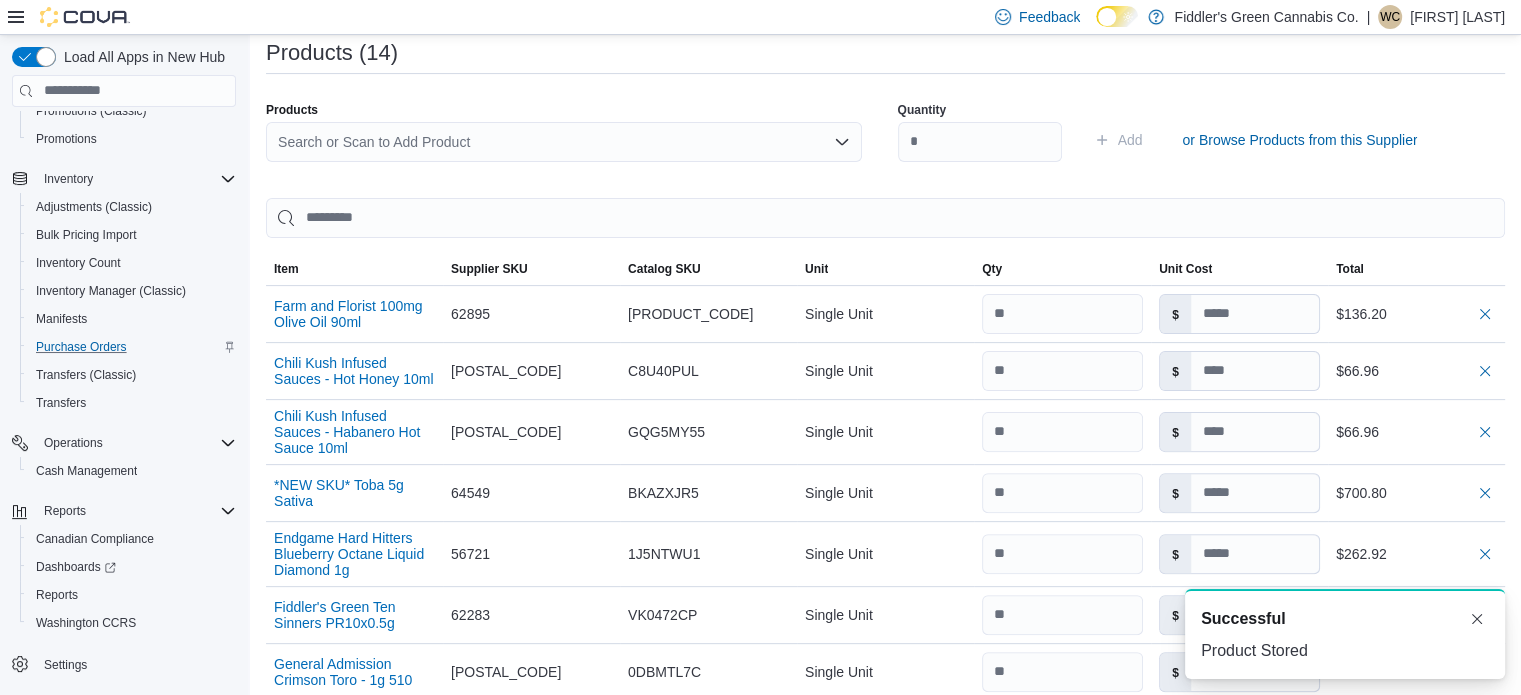 scroll, scrollTop: 0, scrollLeft: 0, axis: both 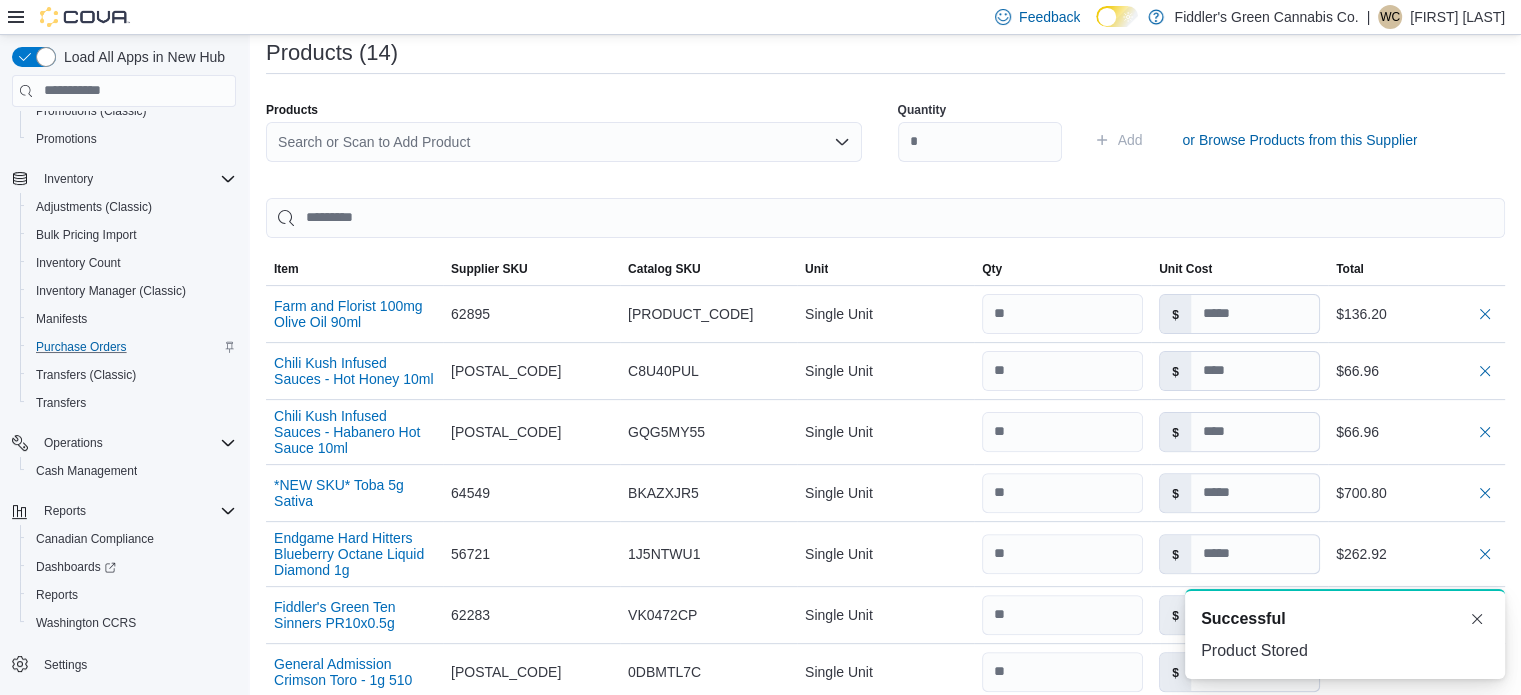 click on "Search or Scan to Add Product" at bounding box center [564, 142] 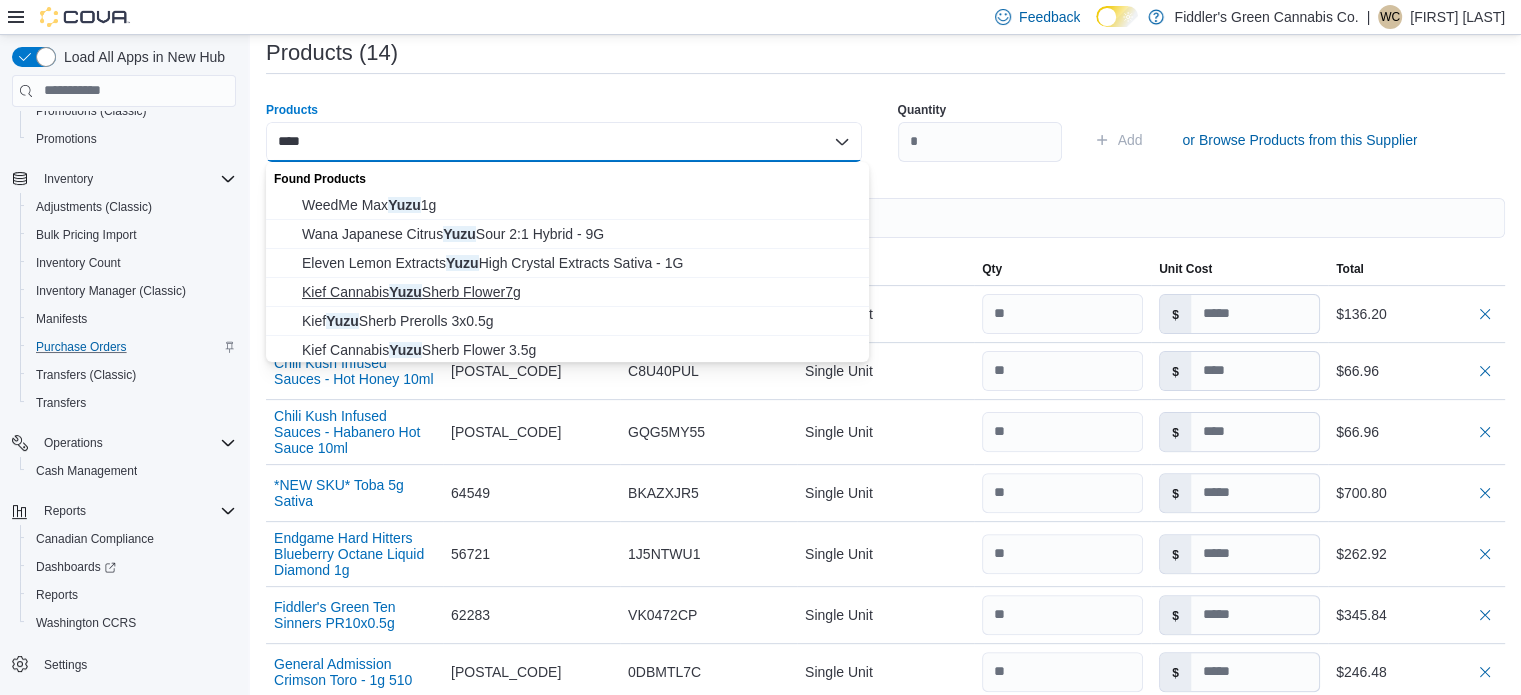 type on "****" 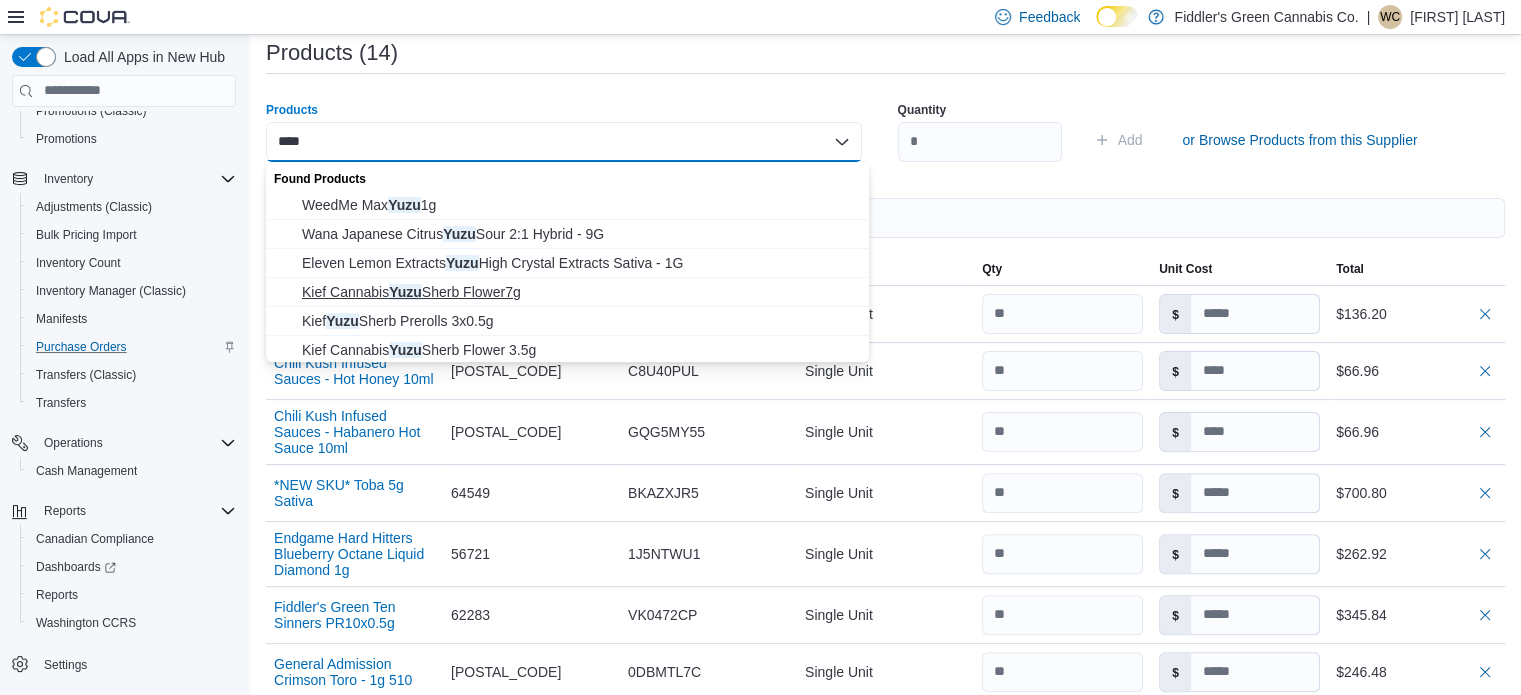 click on "Kief Cannabis  Yuzu  Sherb Flower7g" at bounding box center [579, 292] 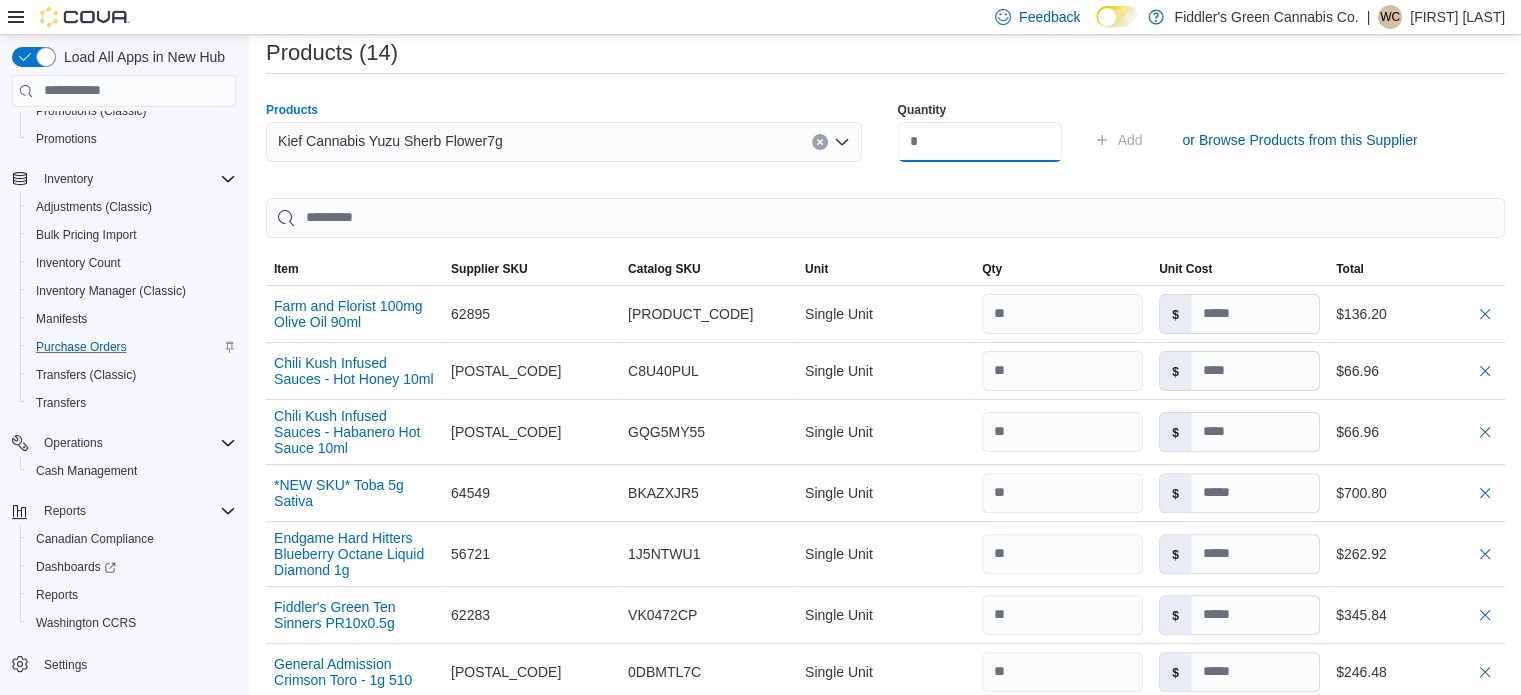 click at bounding box center [980, 142] 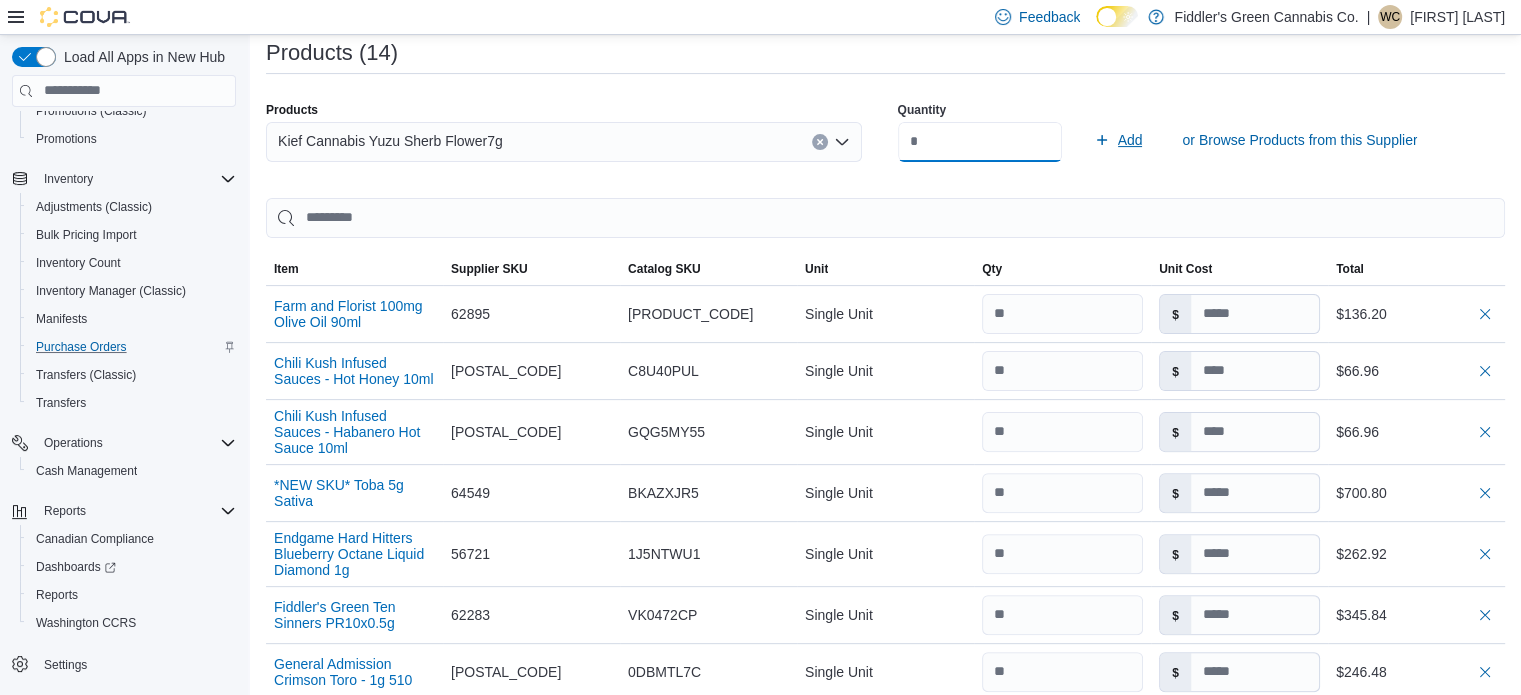 type on "*" 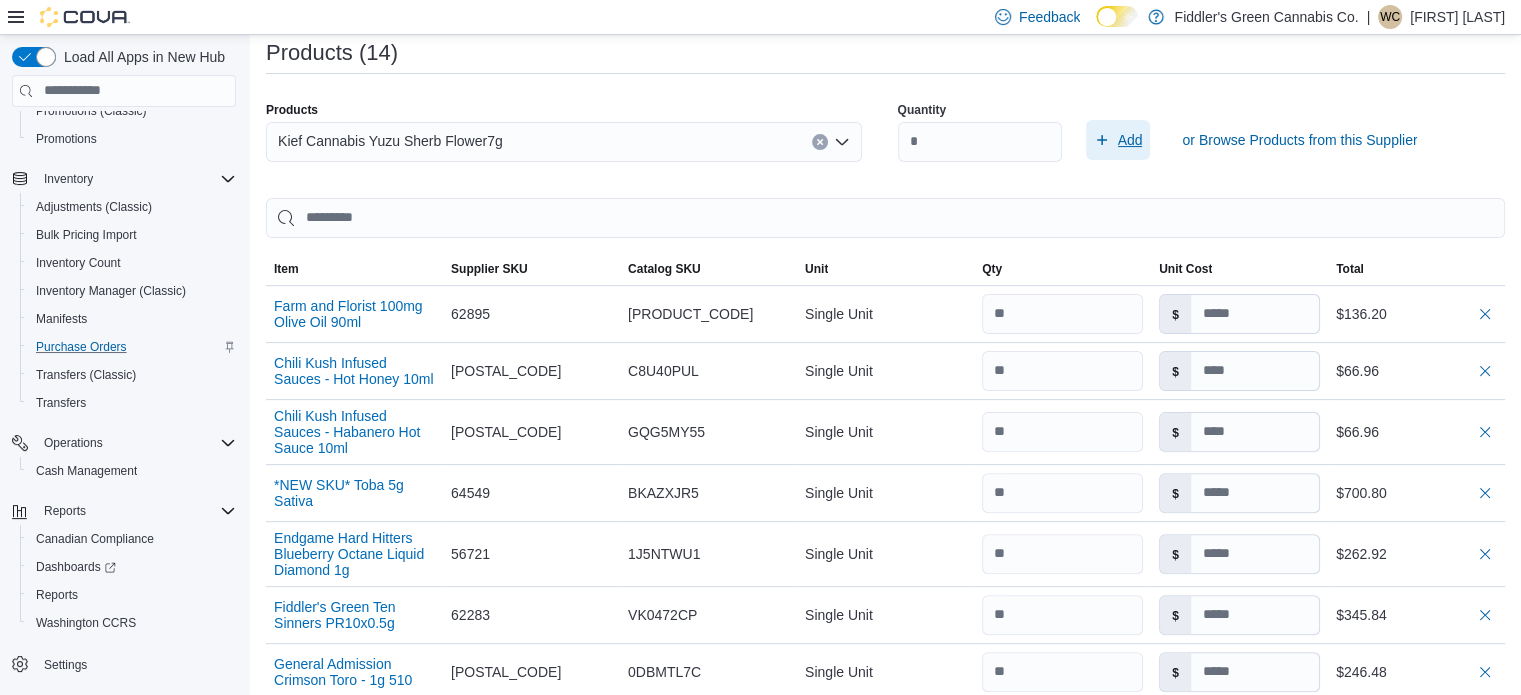 click on "Add" at bounding box center (1130, 140) 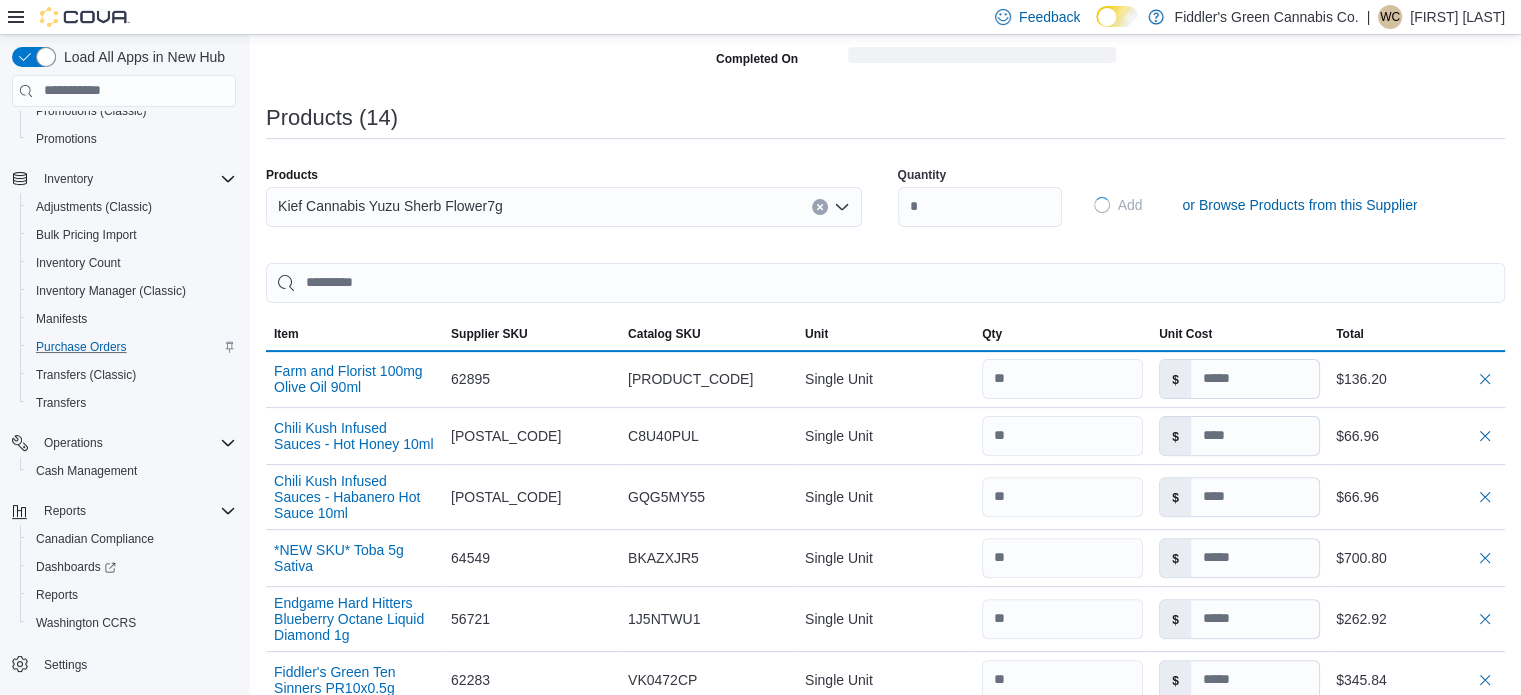 type 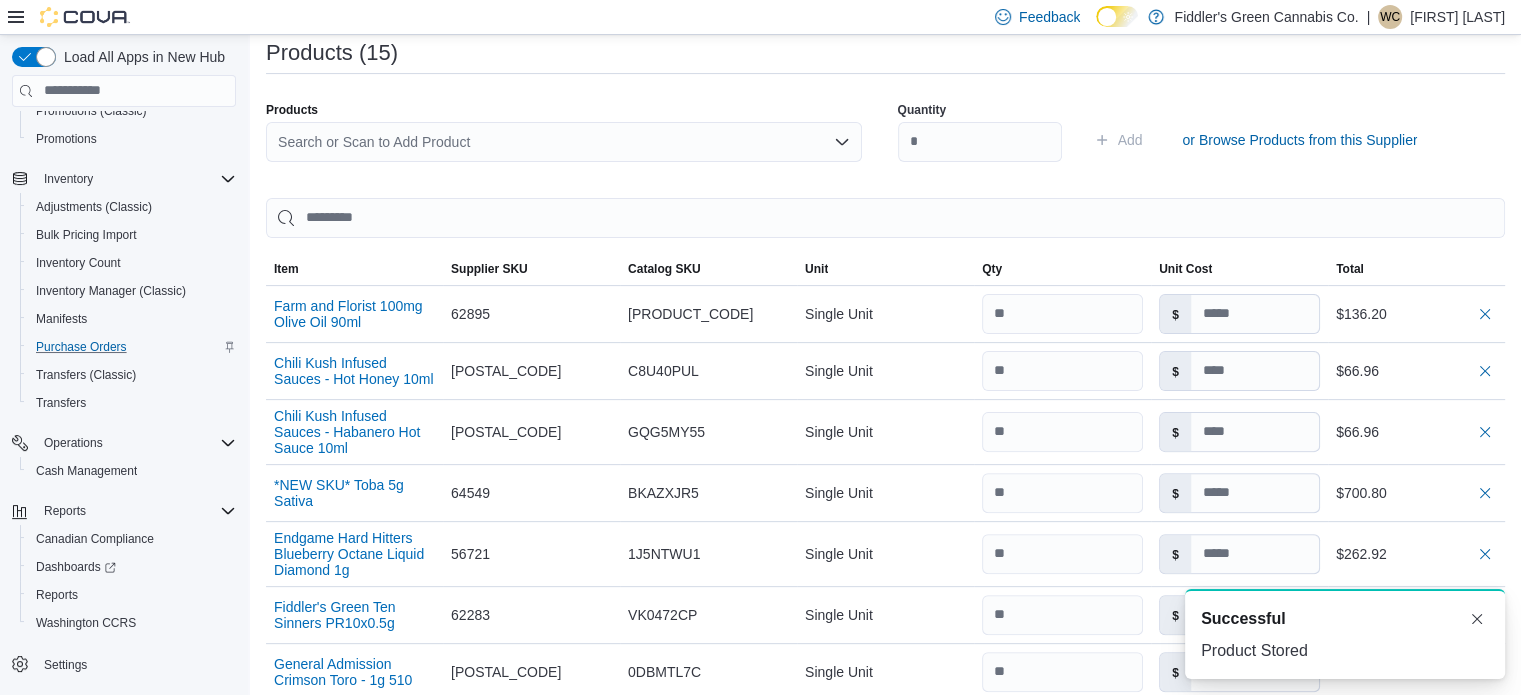 scroll, scrollTop: 0, scrollLeft: 0, axis: both 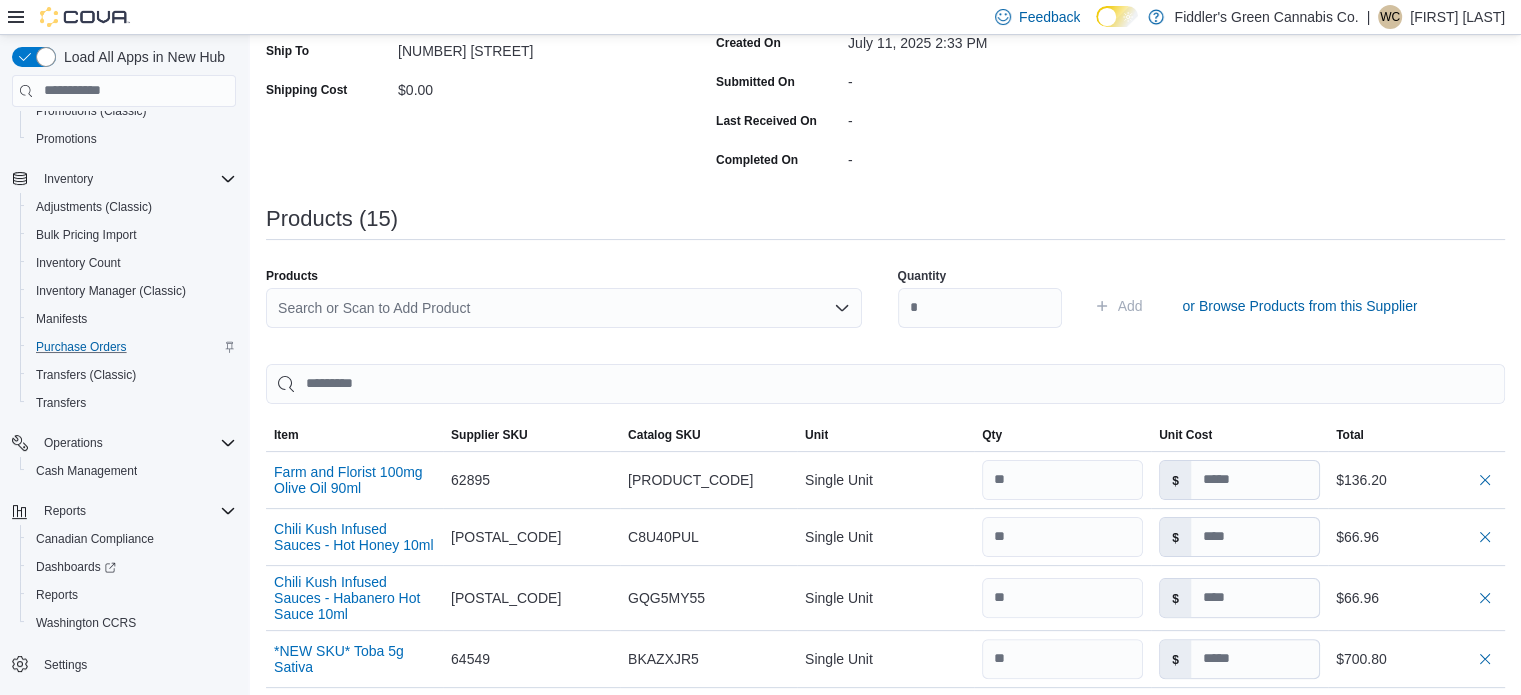 click on "Search or Scan to Add Product" at bounding box center (564, 308) 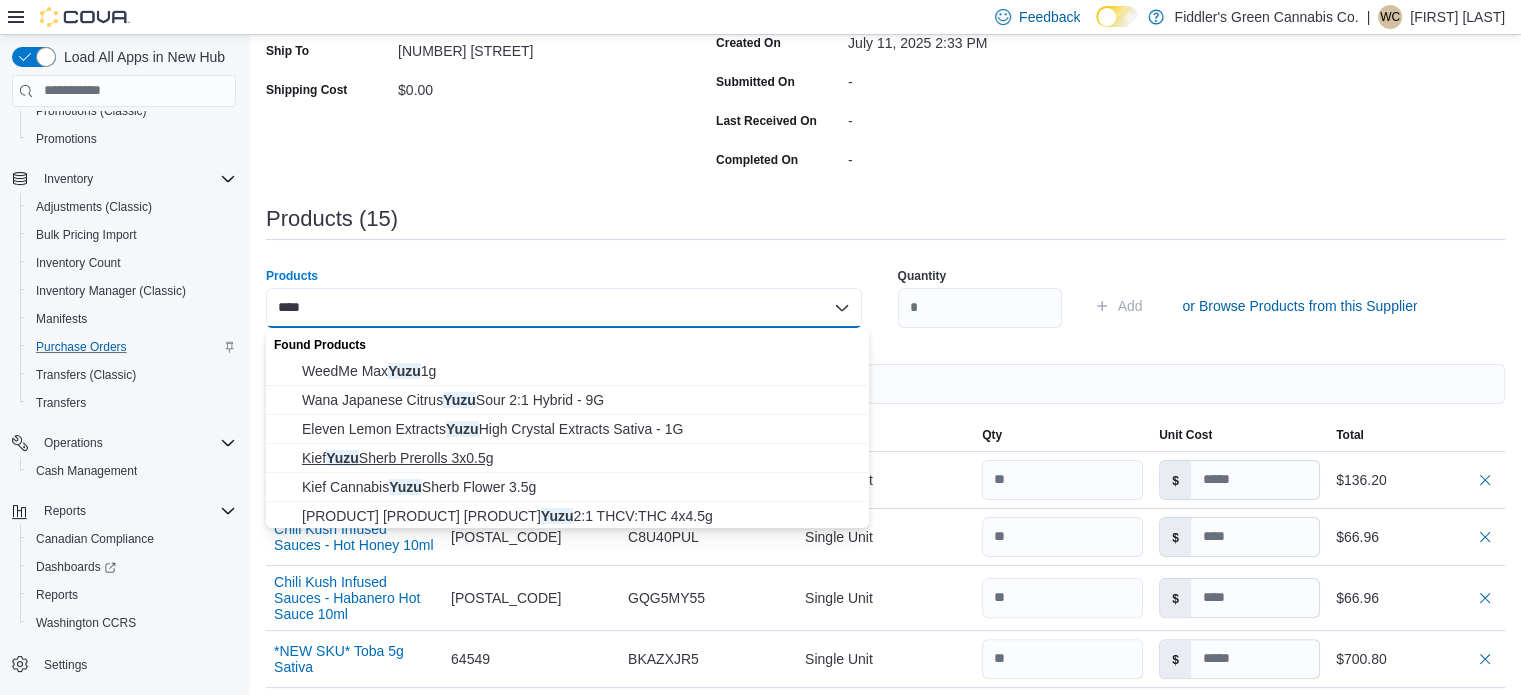 type on "****" 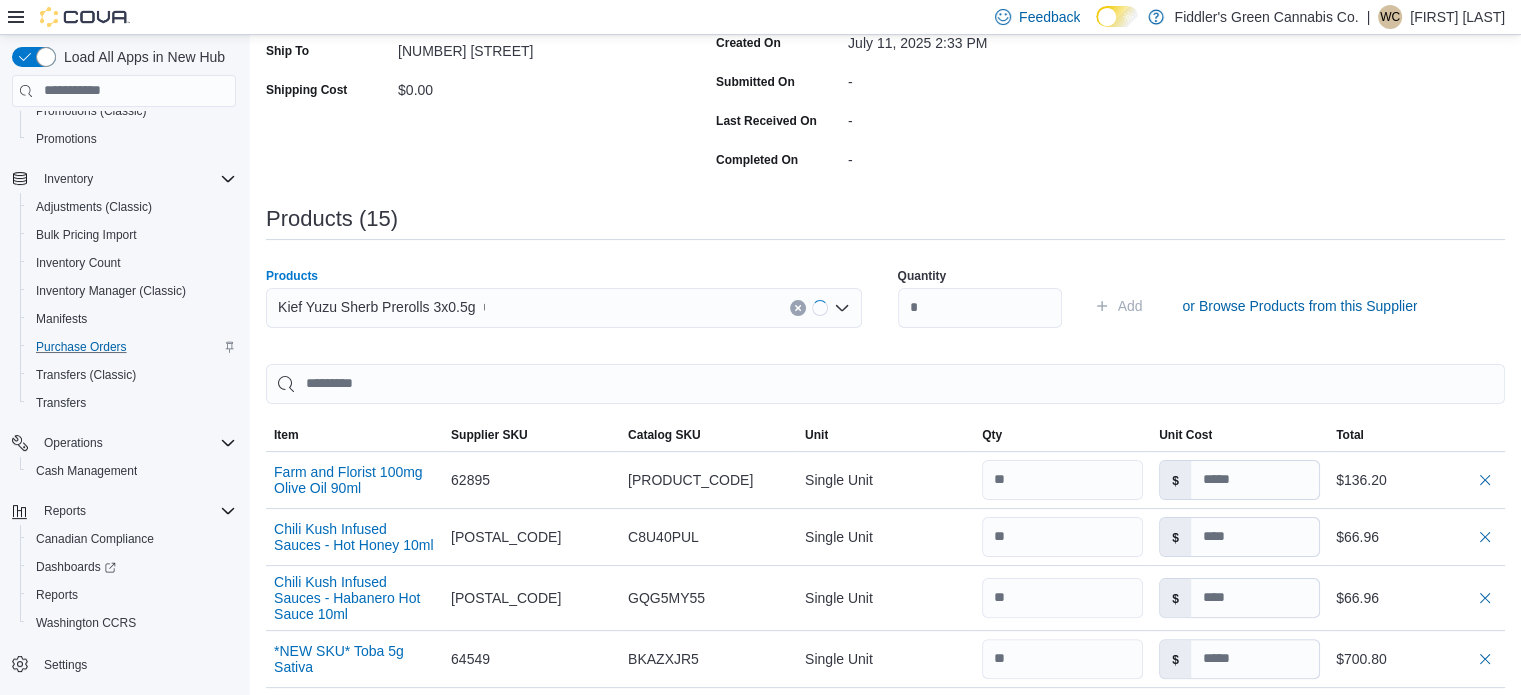 type 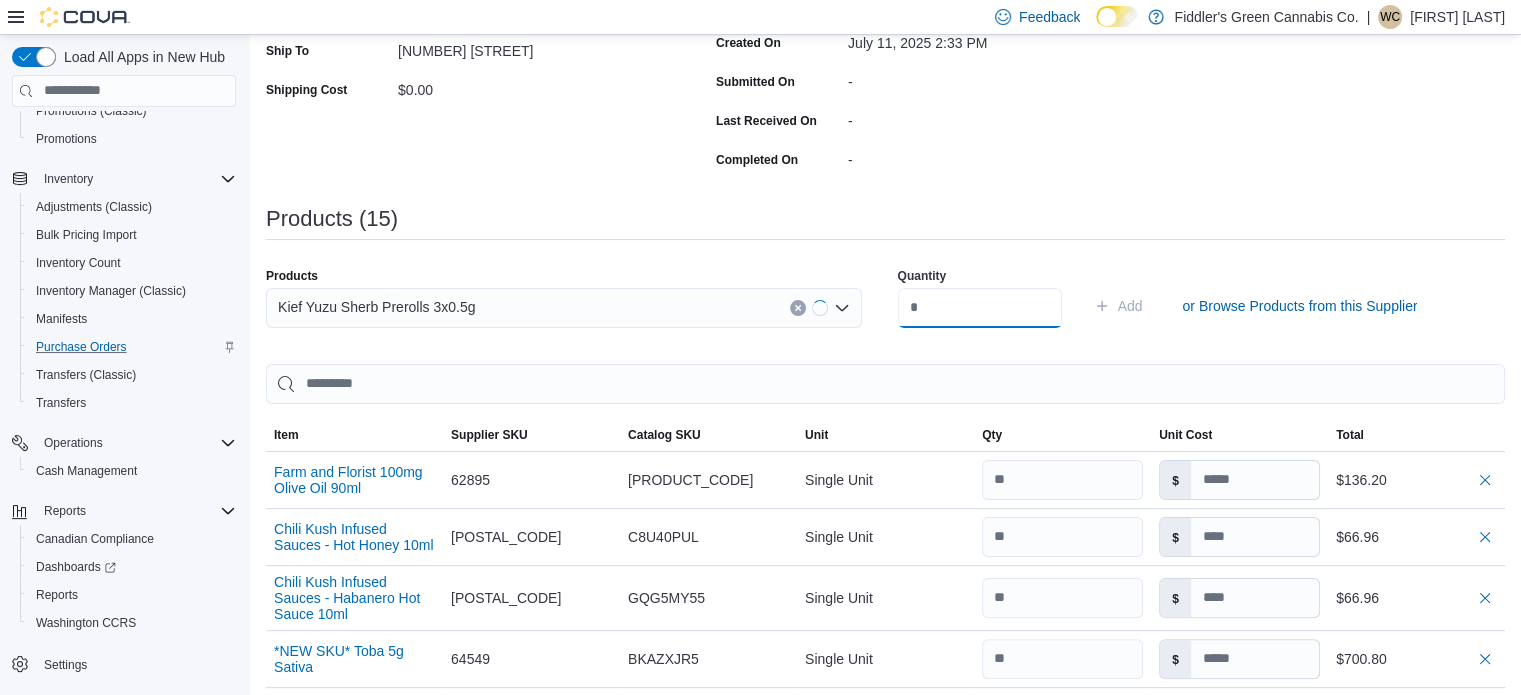 click at bounding box center [980, 308] 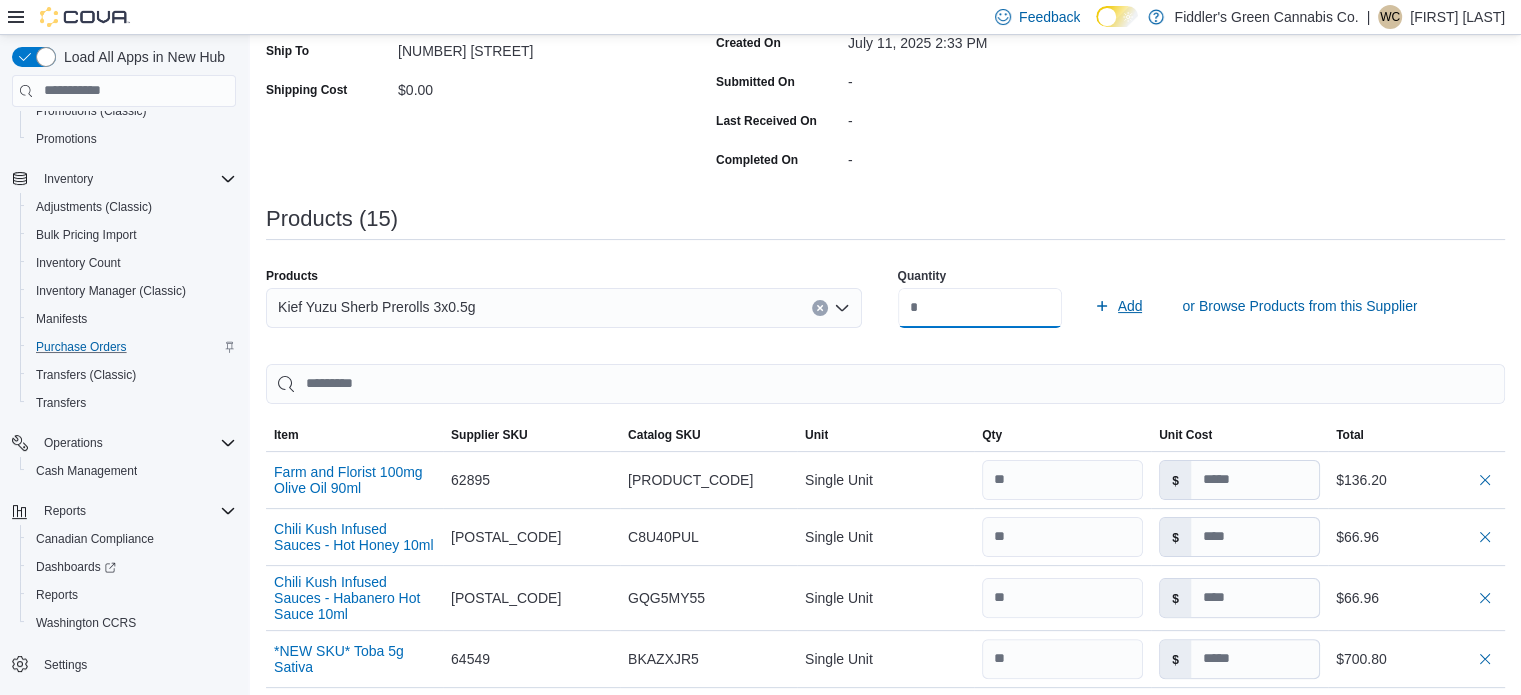 type on "**" 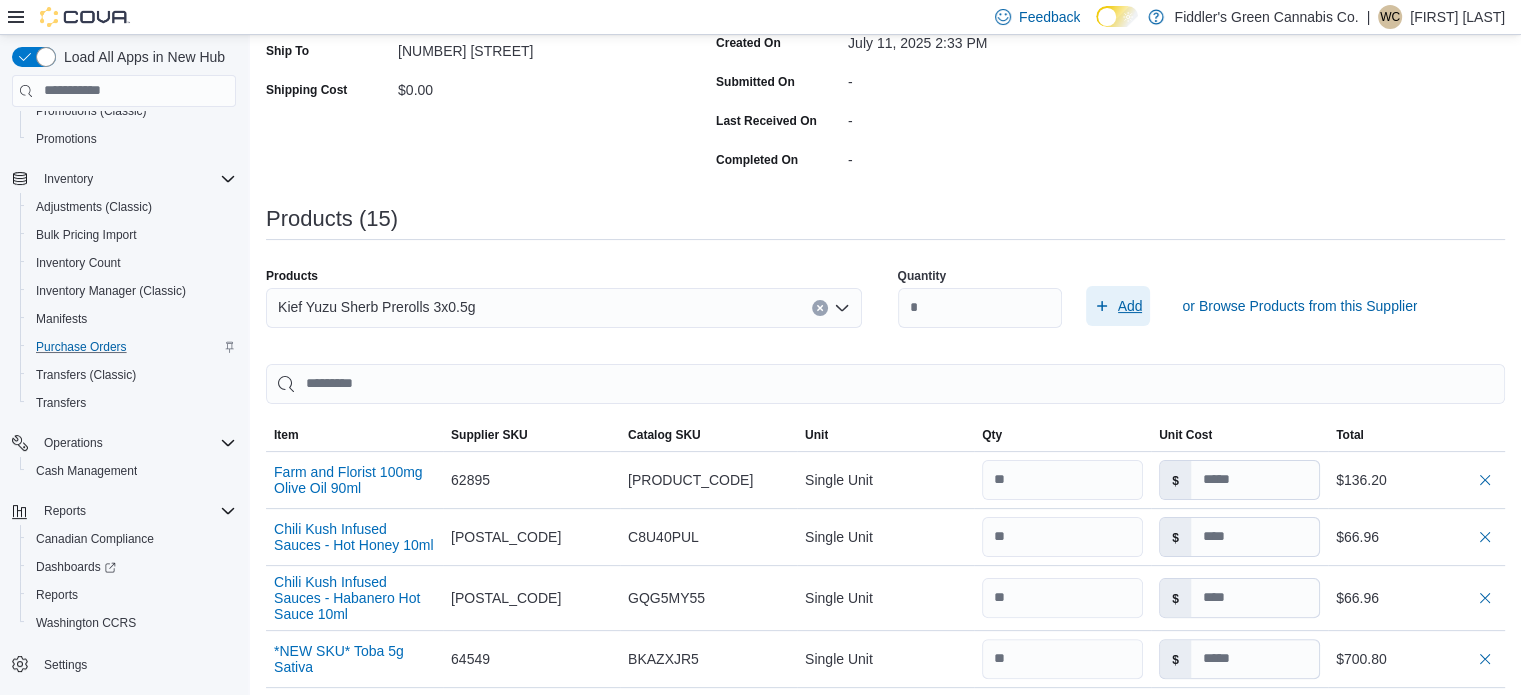 click on "Add" at bounding box center [1130, 306] 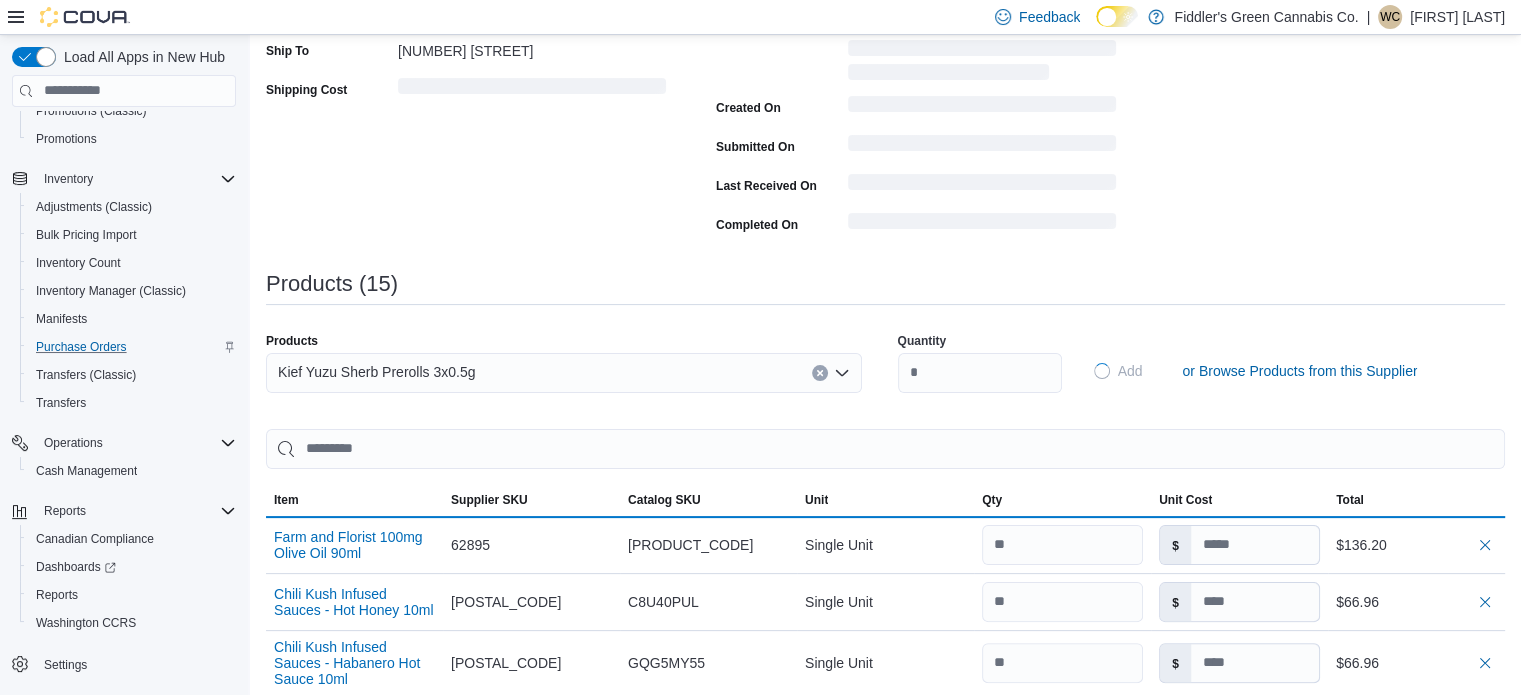 type 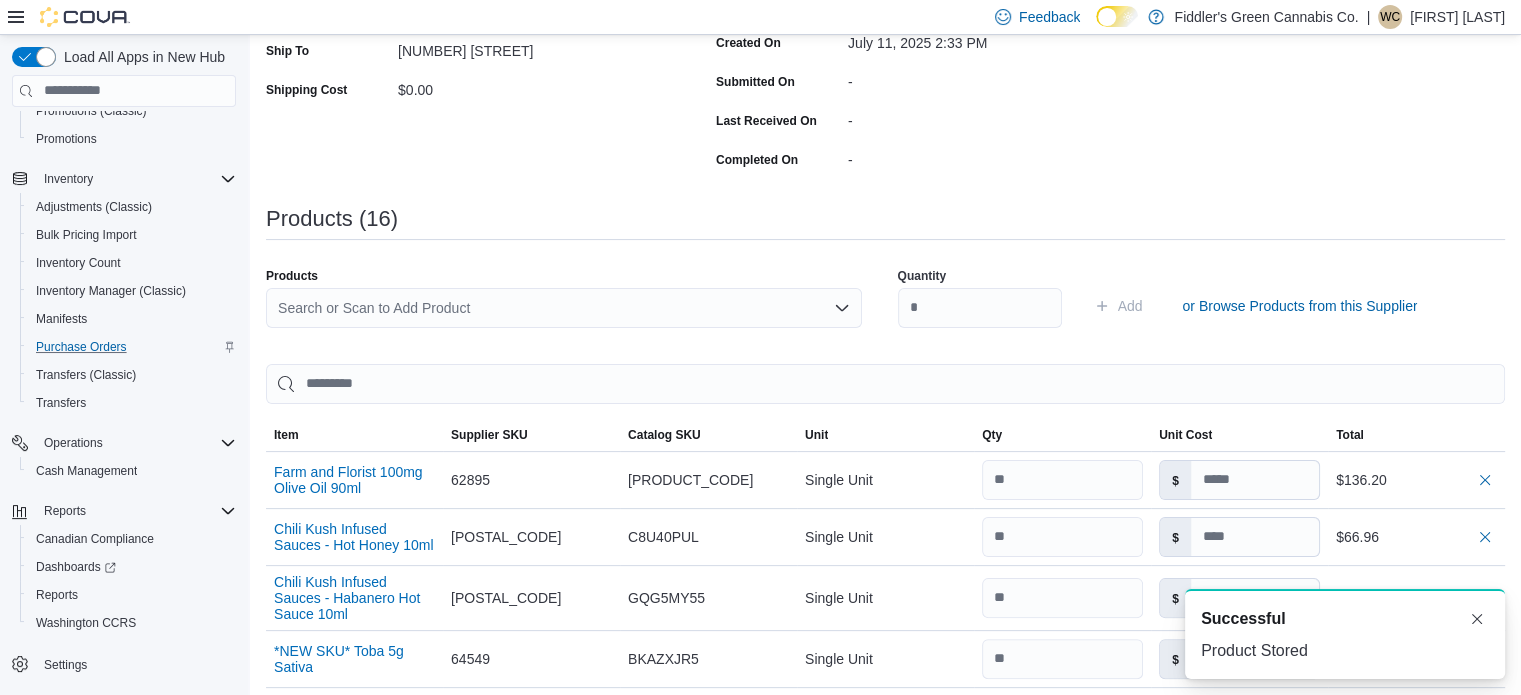 scroll, scrollTop: 0, scrollLeft: 0, axis: both 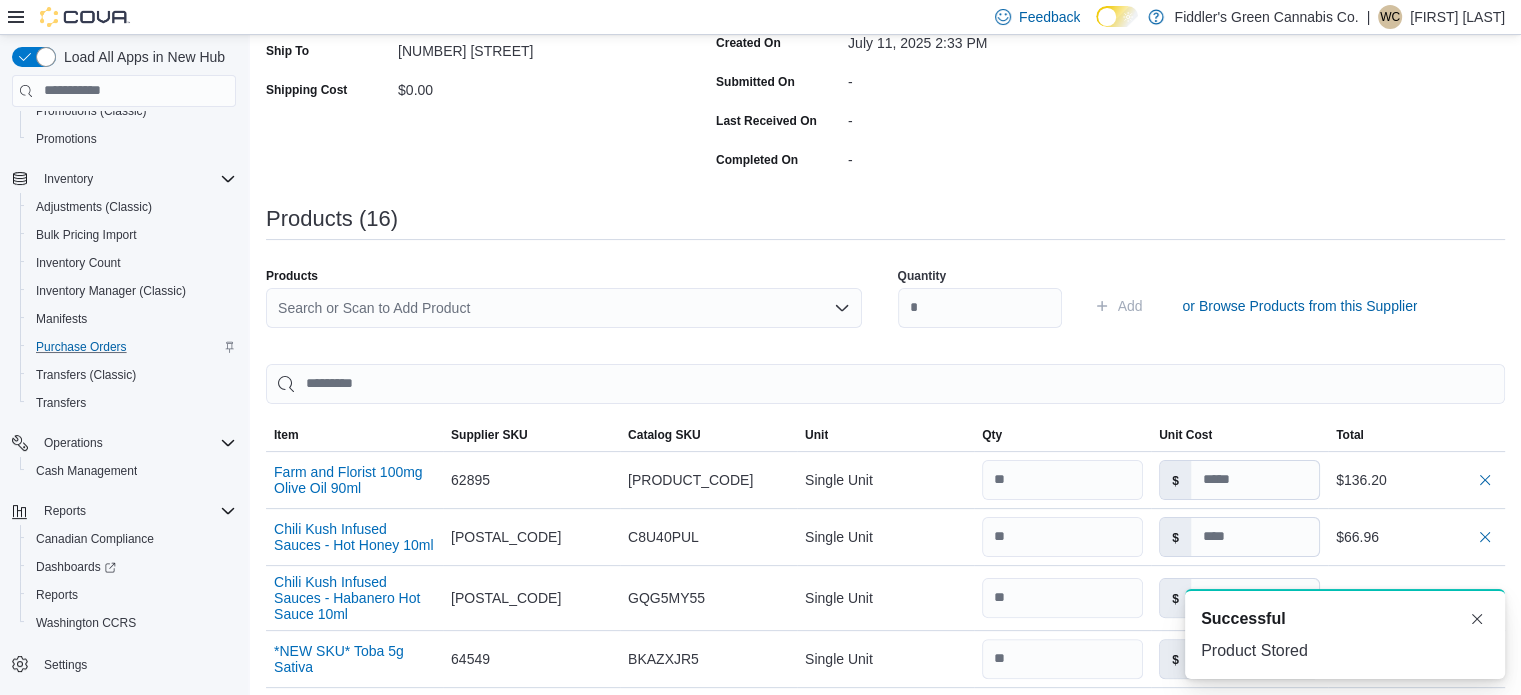 click on "Search or Scan to Add Product" at bounding box center [564, 308] 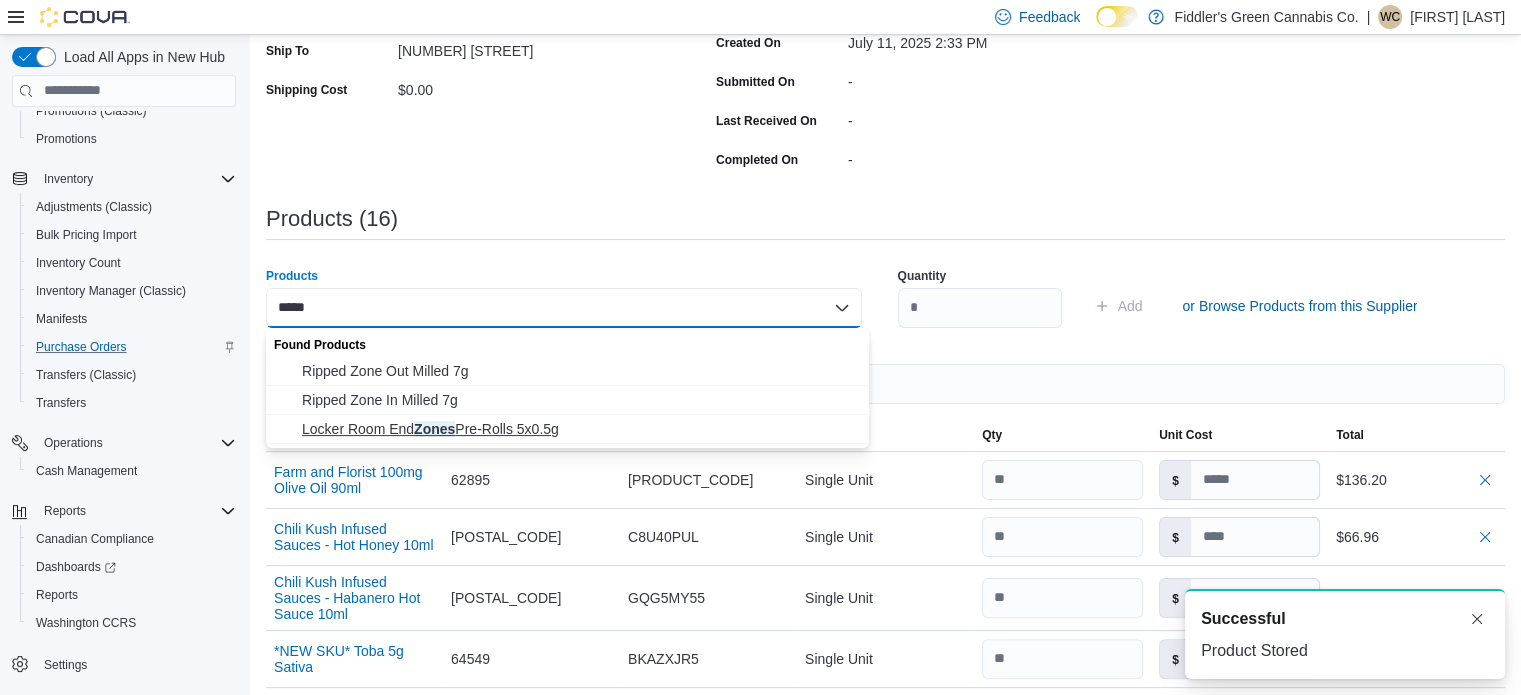 type on "*****" 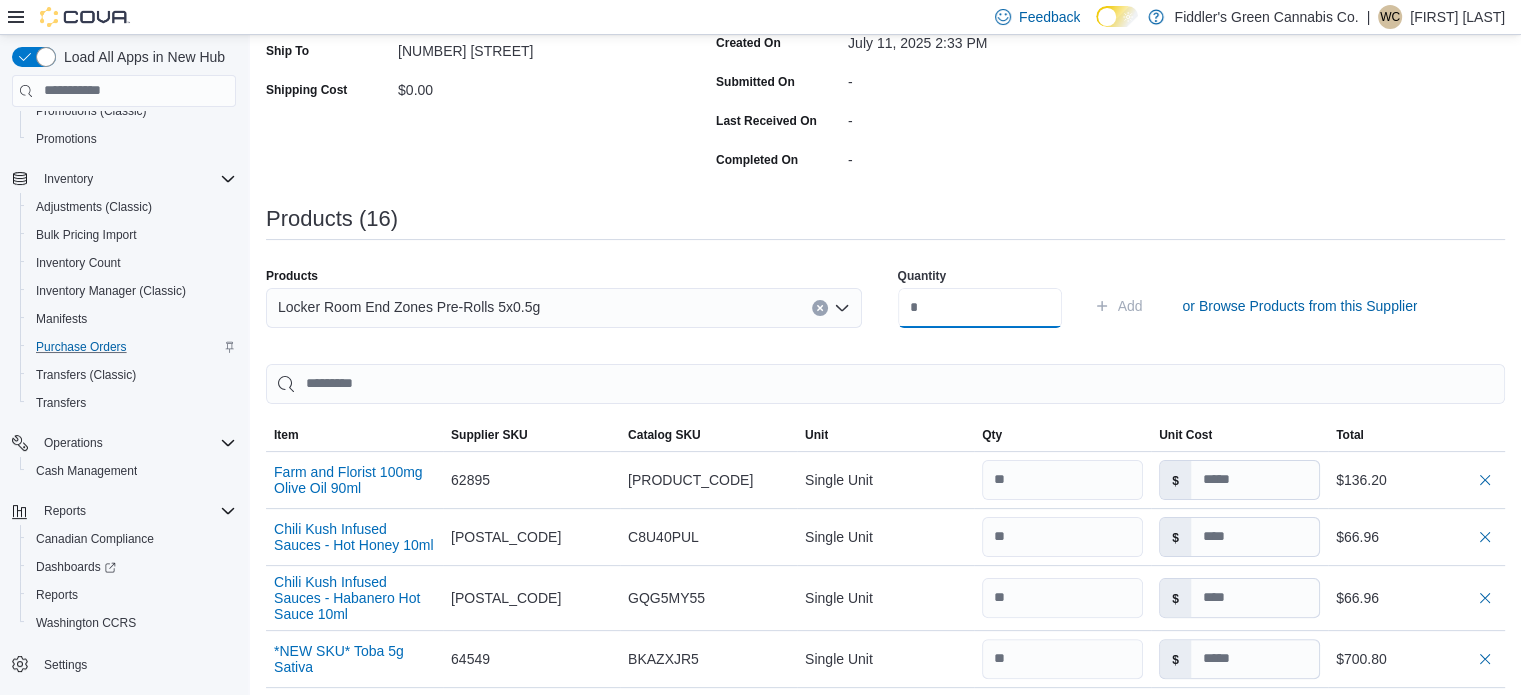 click at bounding box center (980, 308) 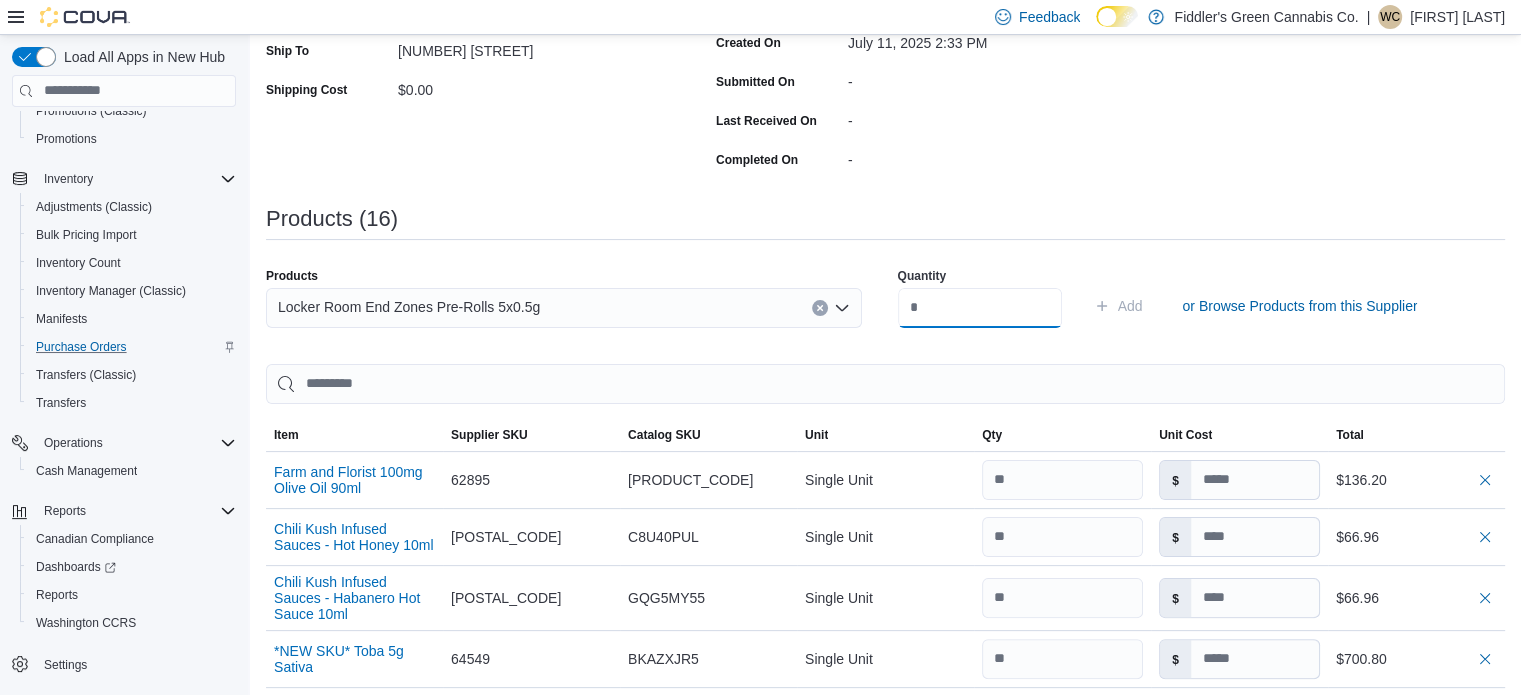 click at bounding box center [980, 308] 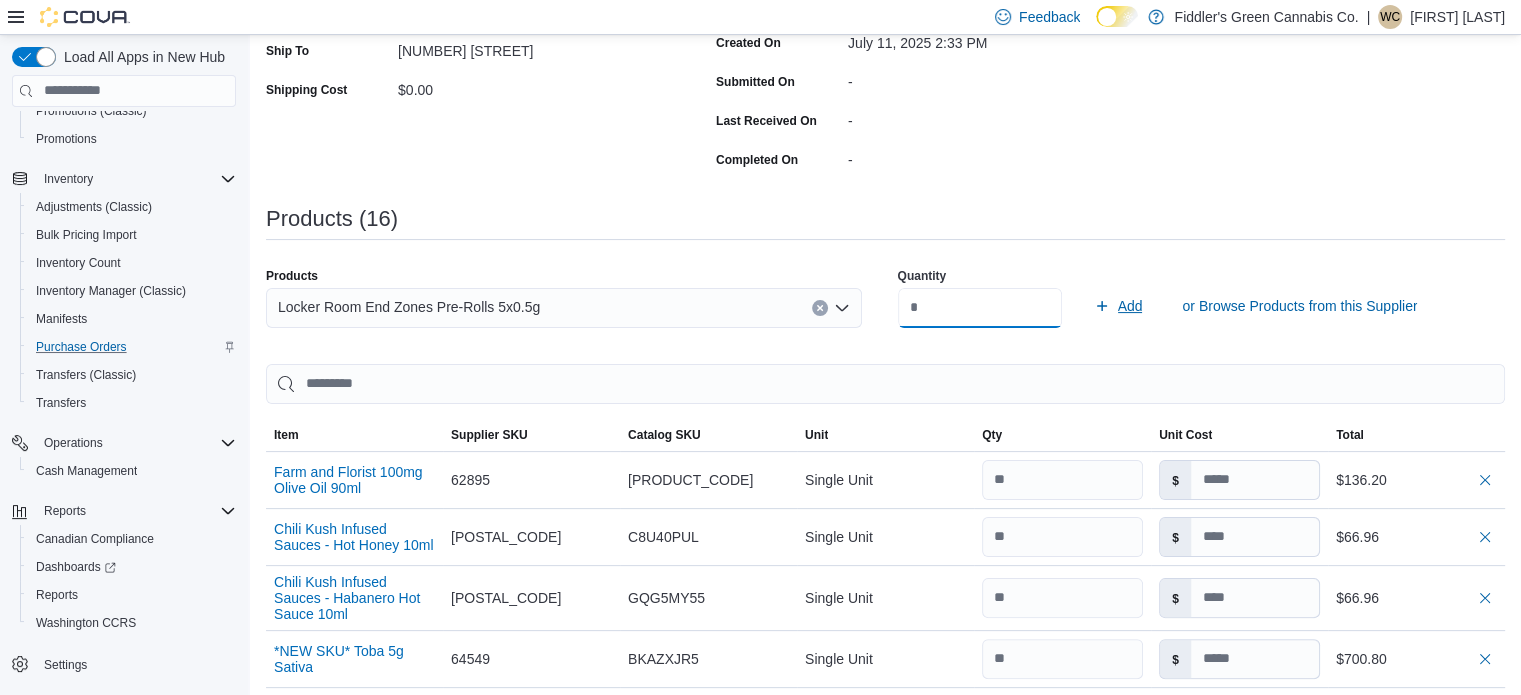type on "**" 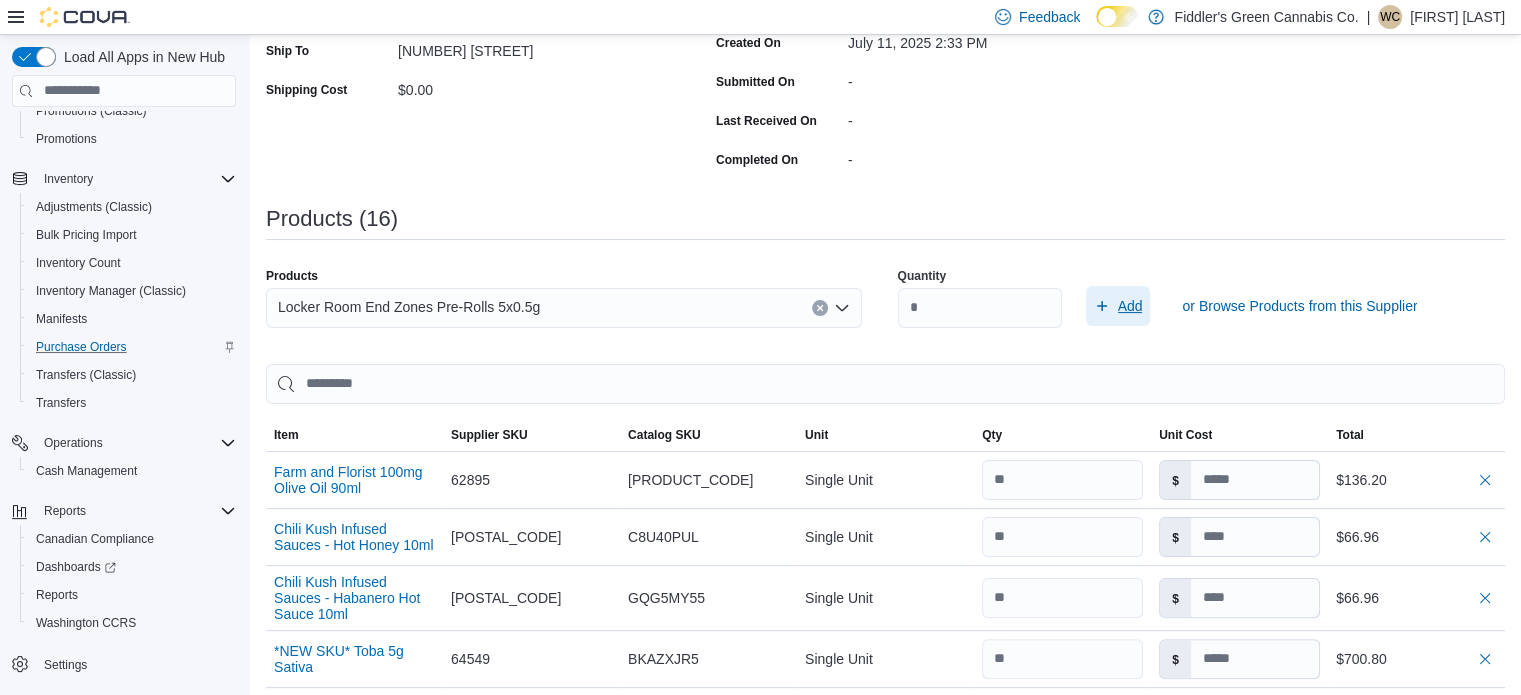 click on "Add" at bounding box center (1130, 306) 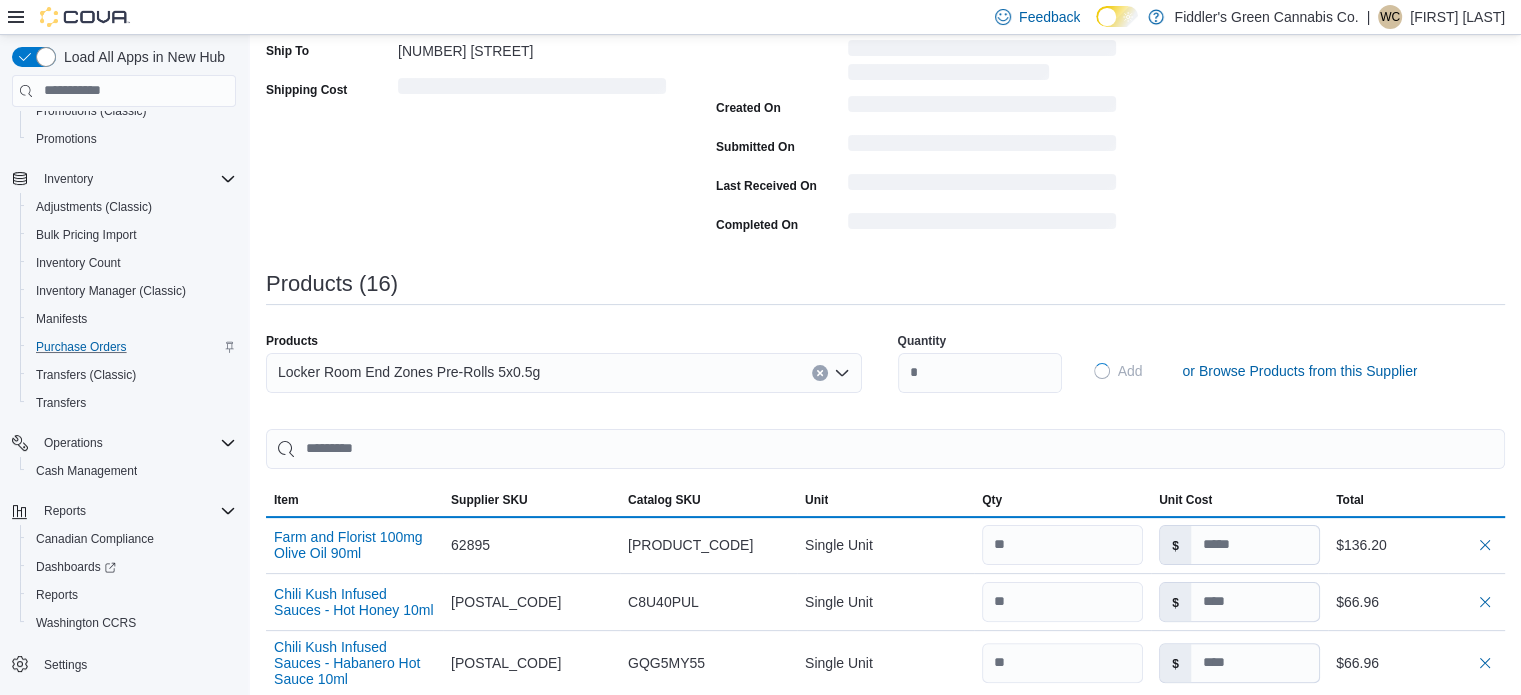 type 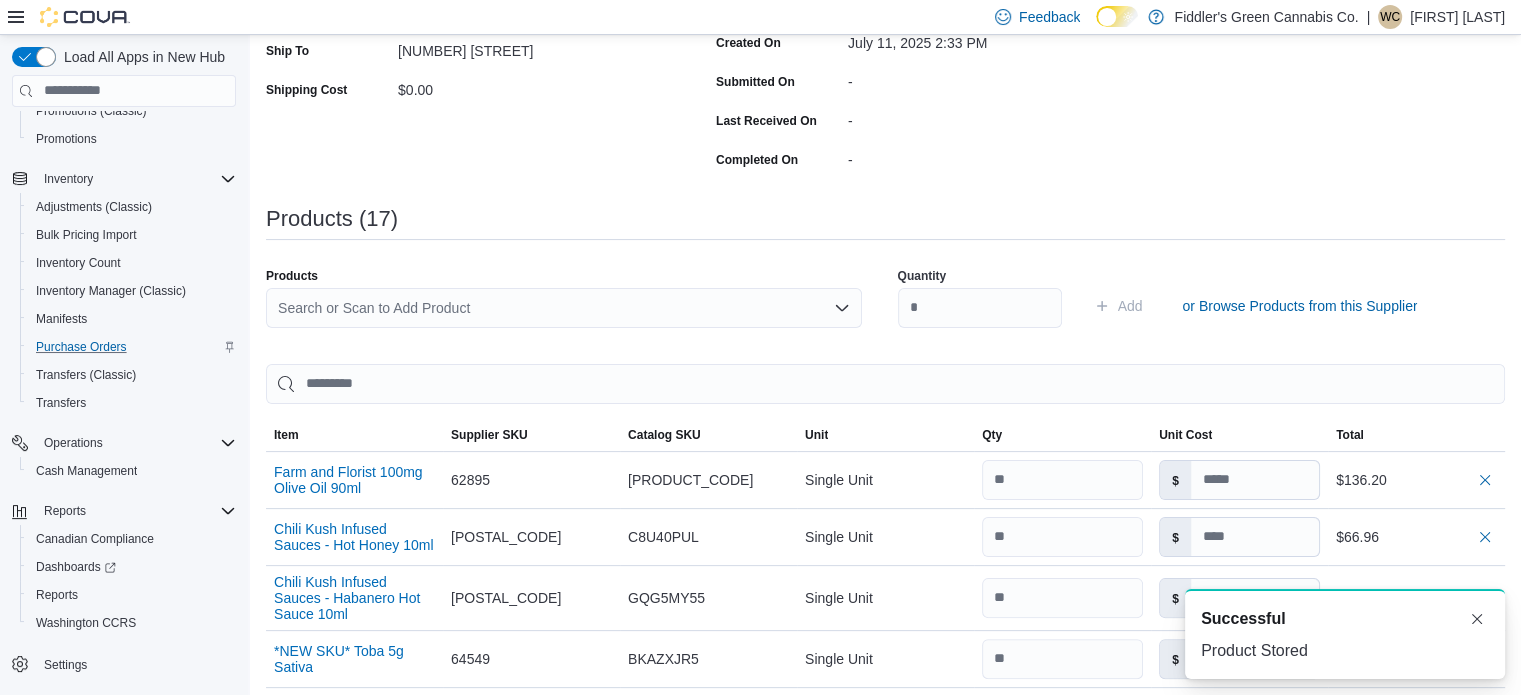 scroll, scrollTop: 0, scrollLeft: 0, axis: both 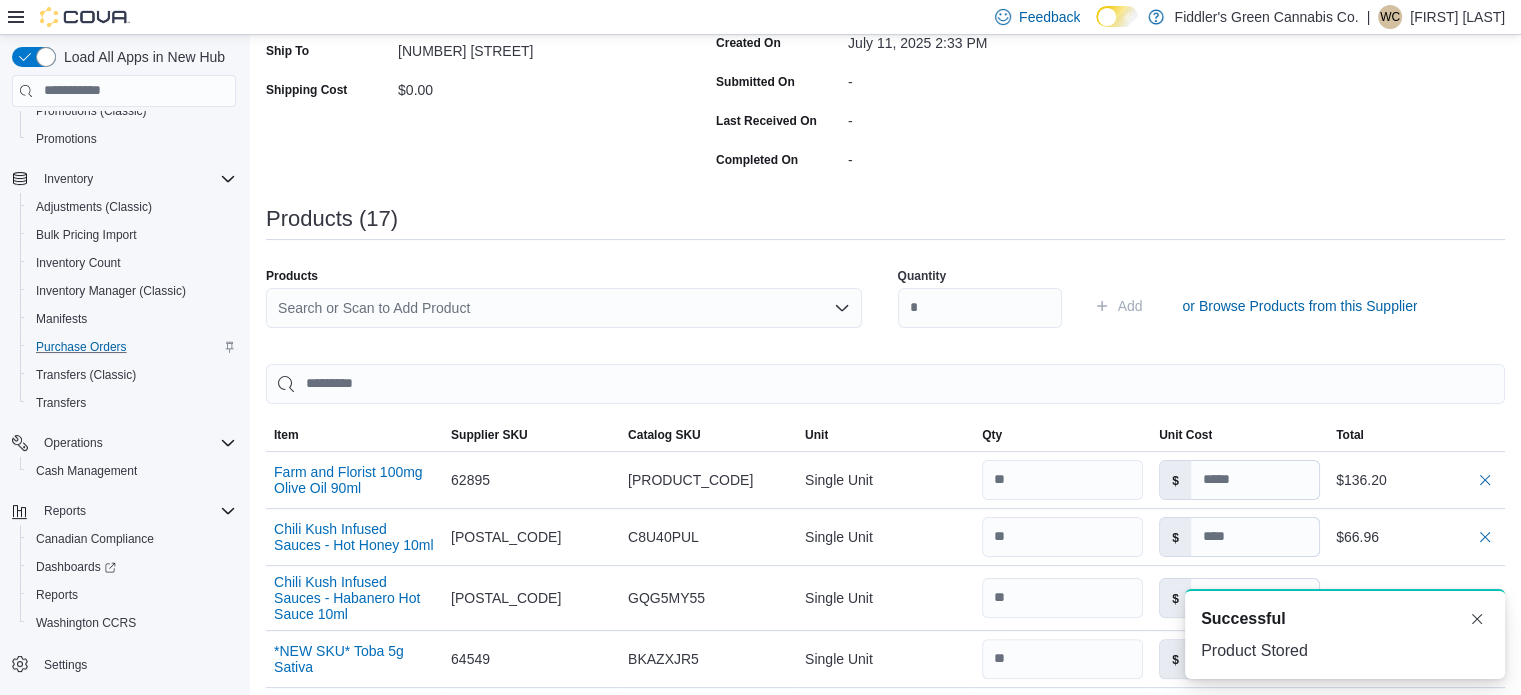 click on "Search or Scan to Add Product" at bounding box center [564, 308] 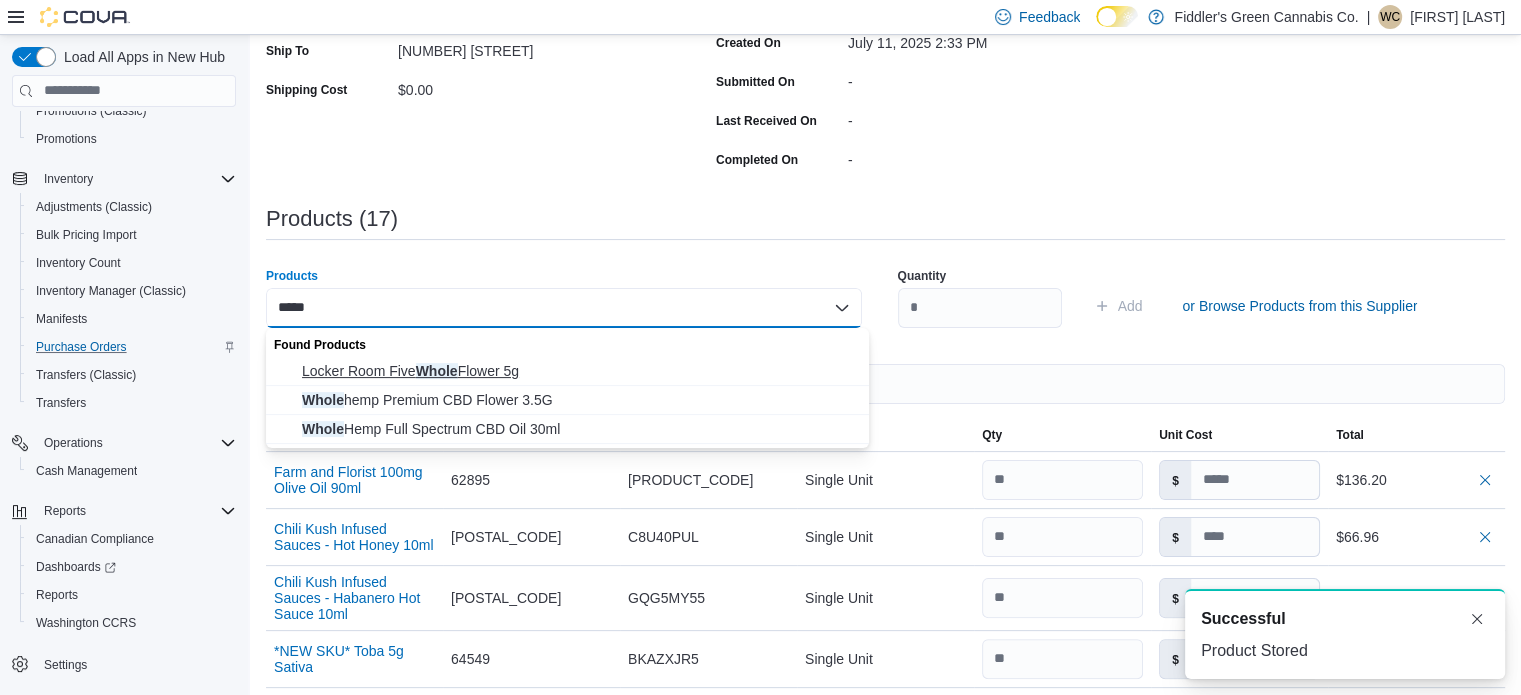 type on "*****" 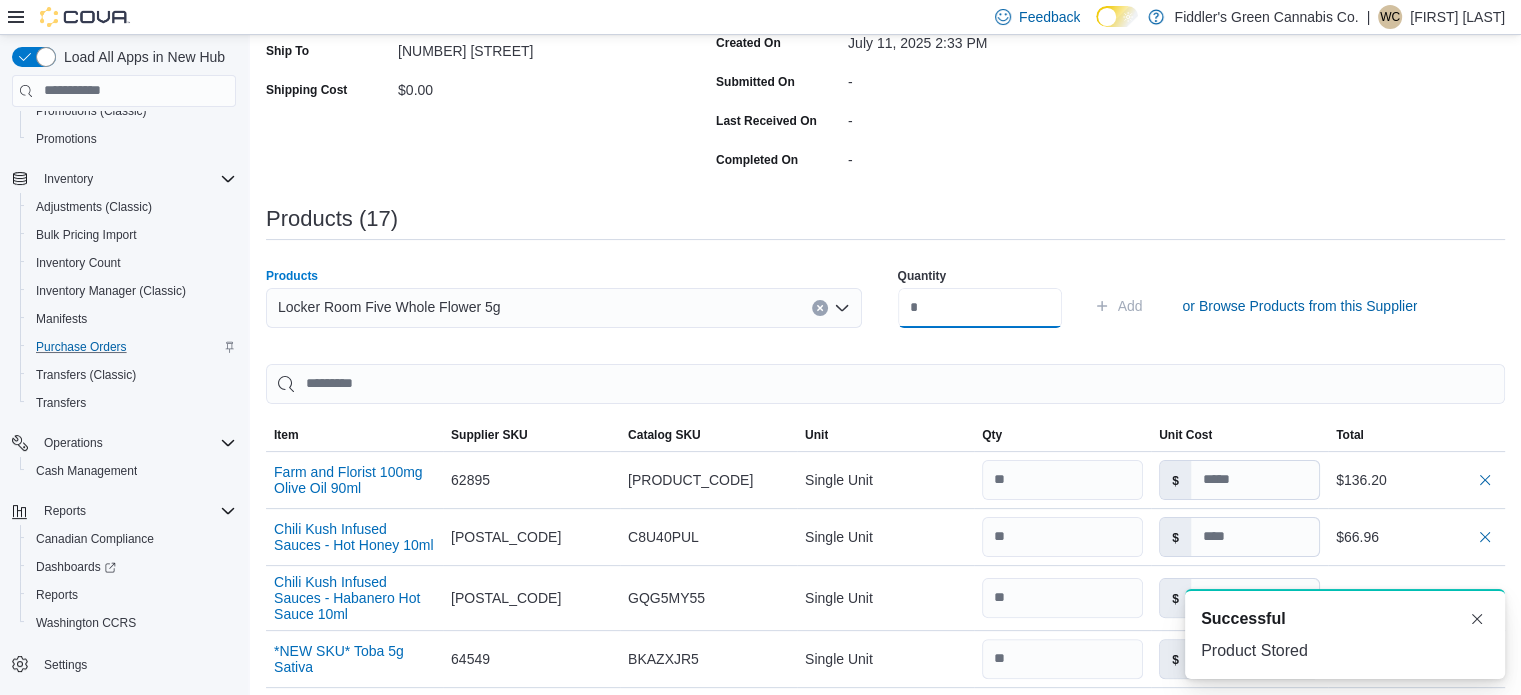 click at bounding box center (980, 308) 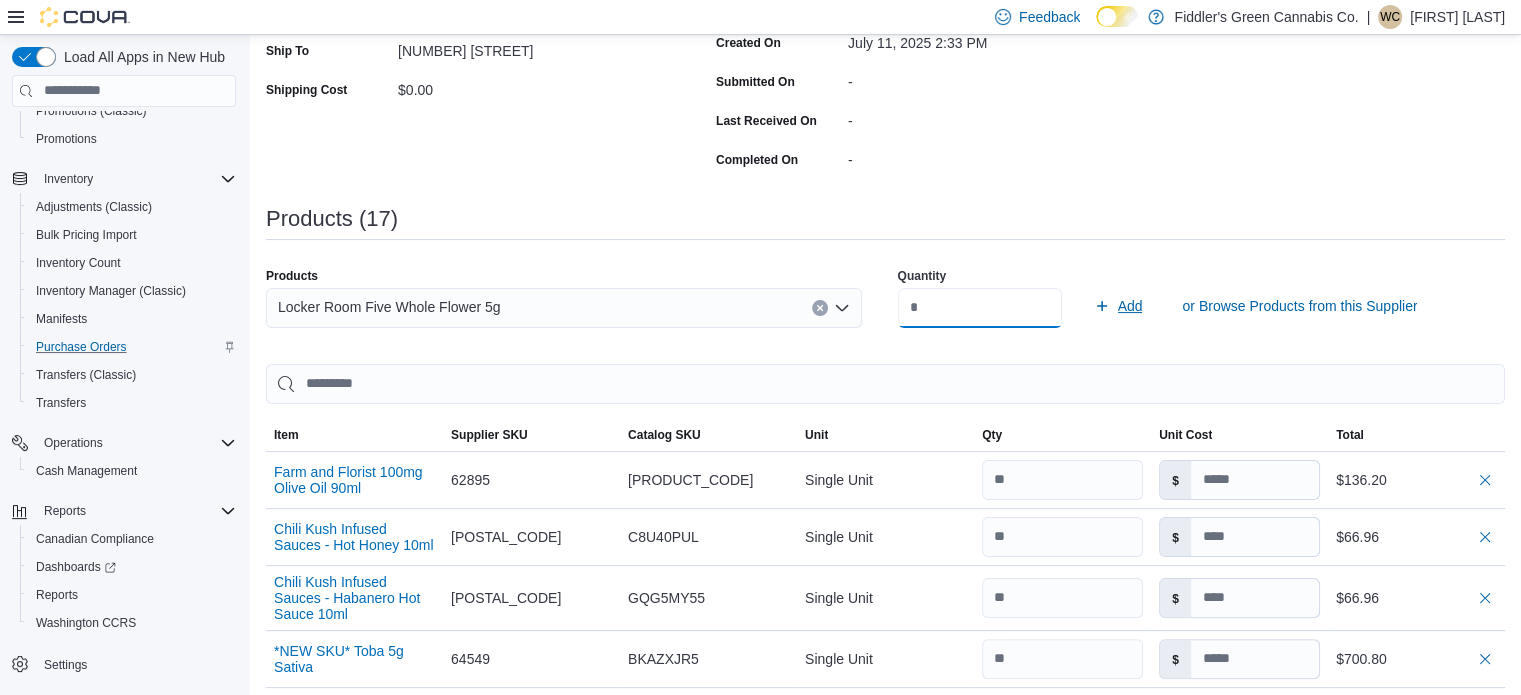 type on "**" 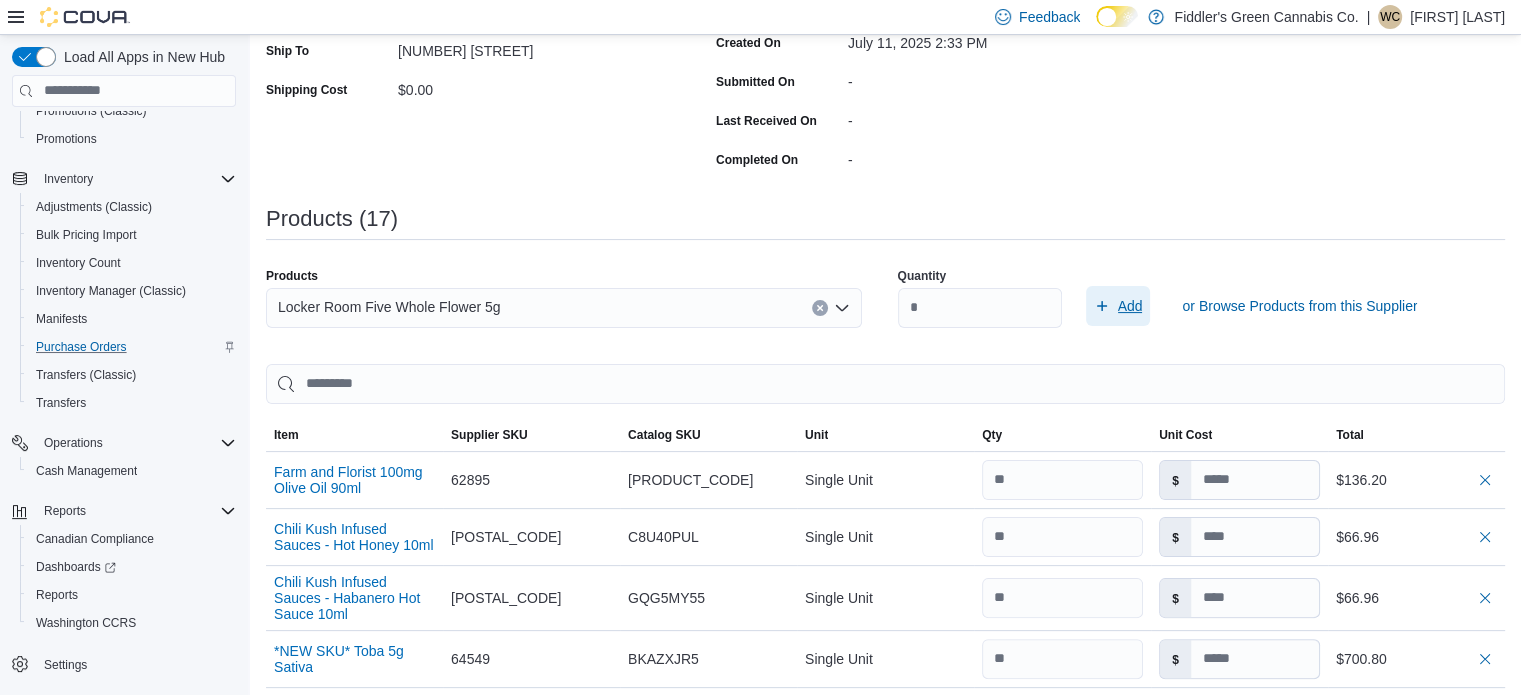 click on "Add" at bounding box center [1130, 306] 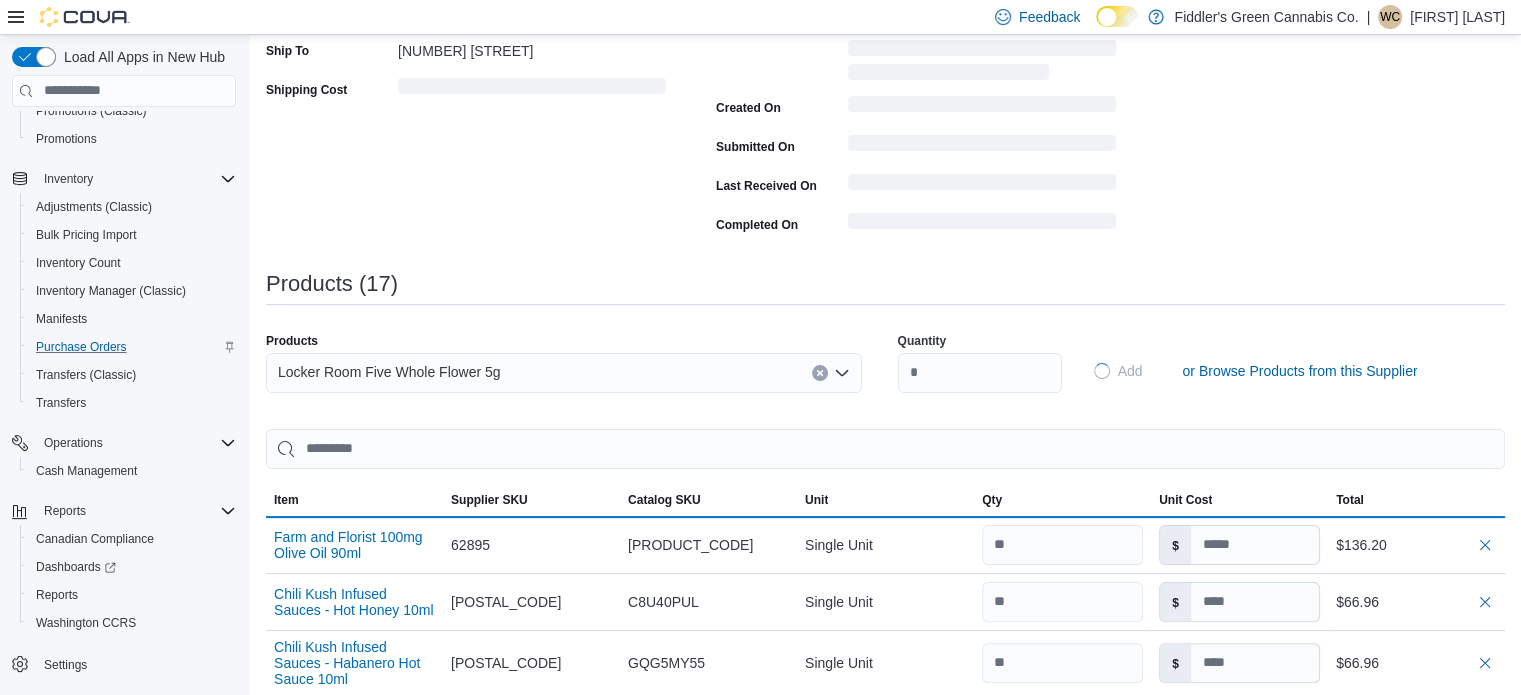 type 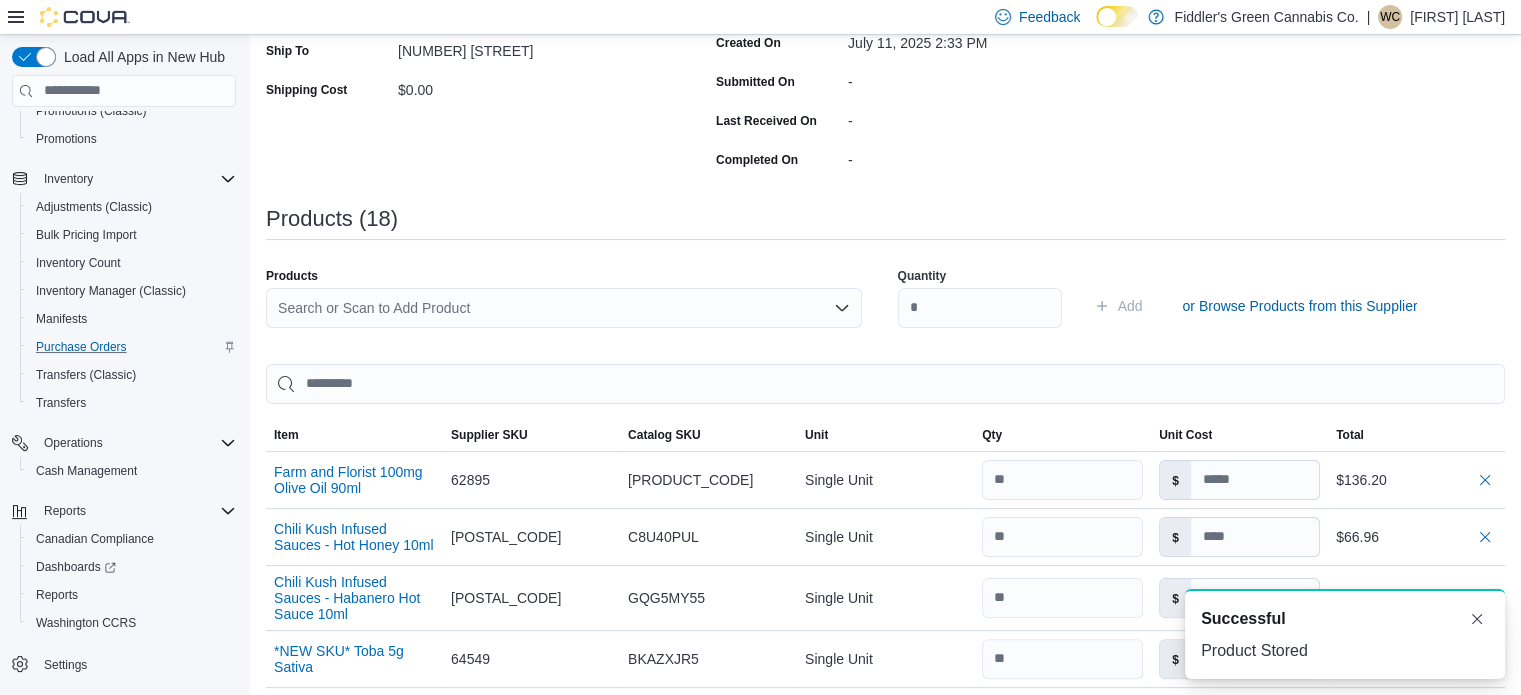 scroll, scrollTop: 0, scrollLeft: 0, axis: both 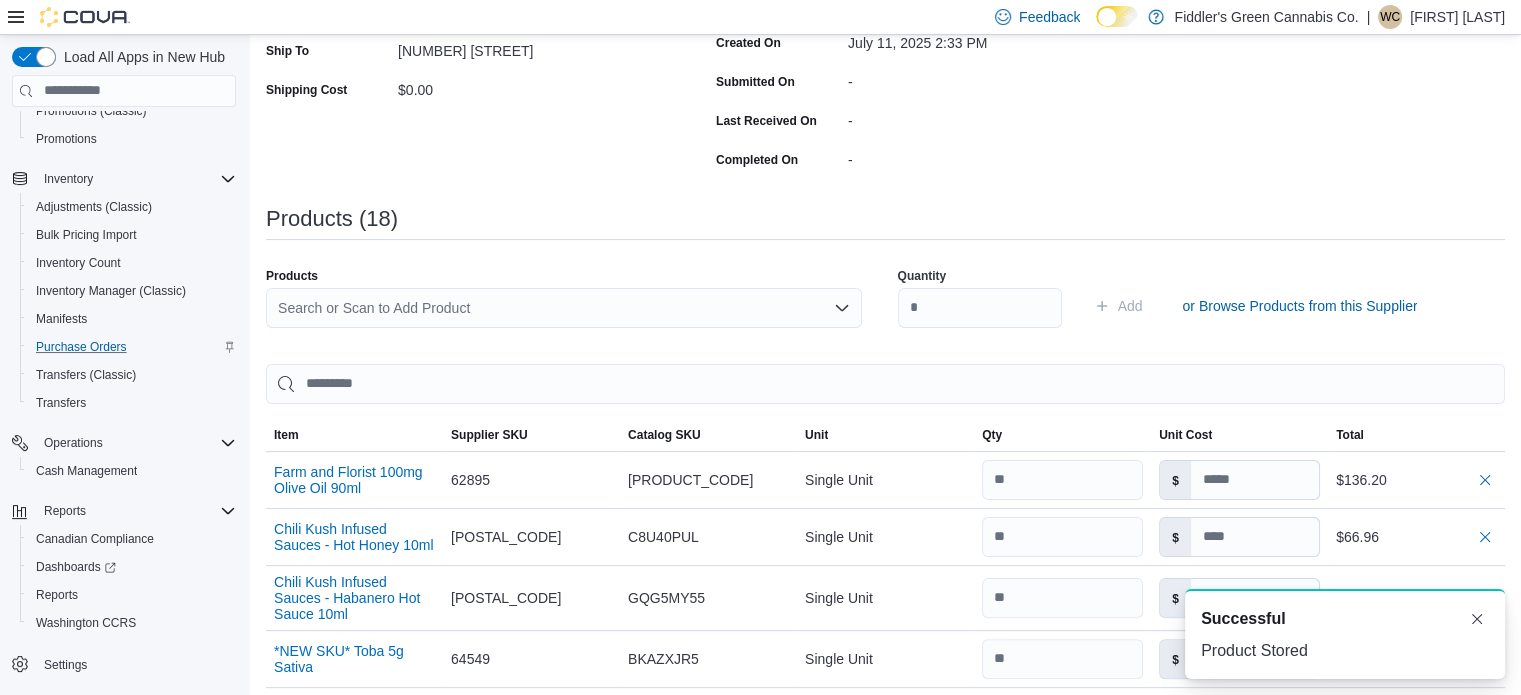 click on "Search or Scan to Add Product" at bounding box center [564, 308] 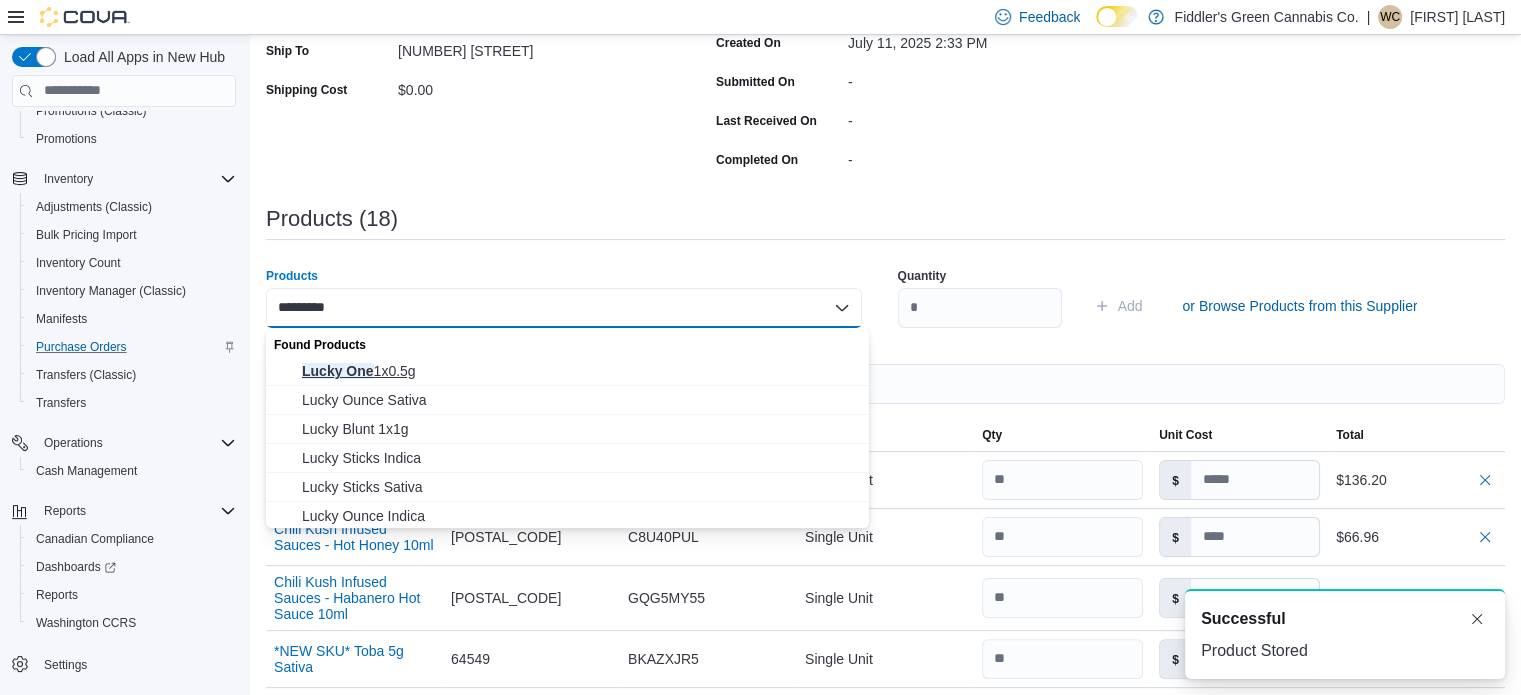 type on "*********" 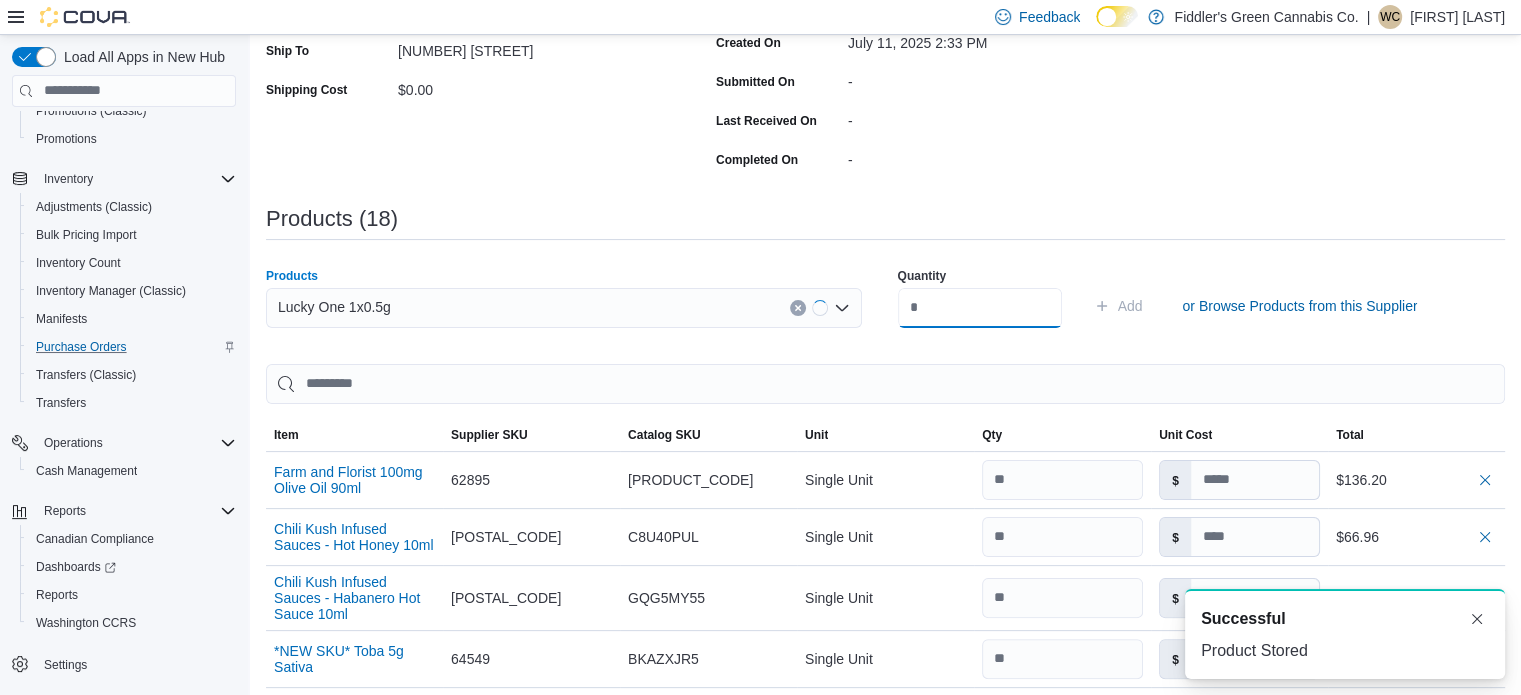 click at bounding box center [980, 308] 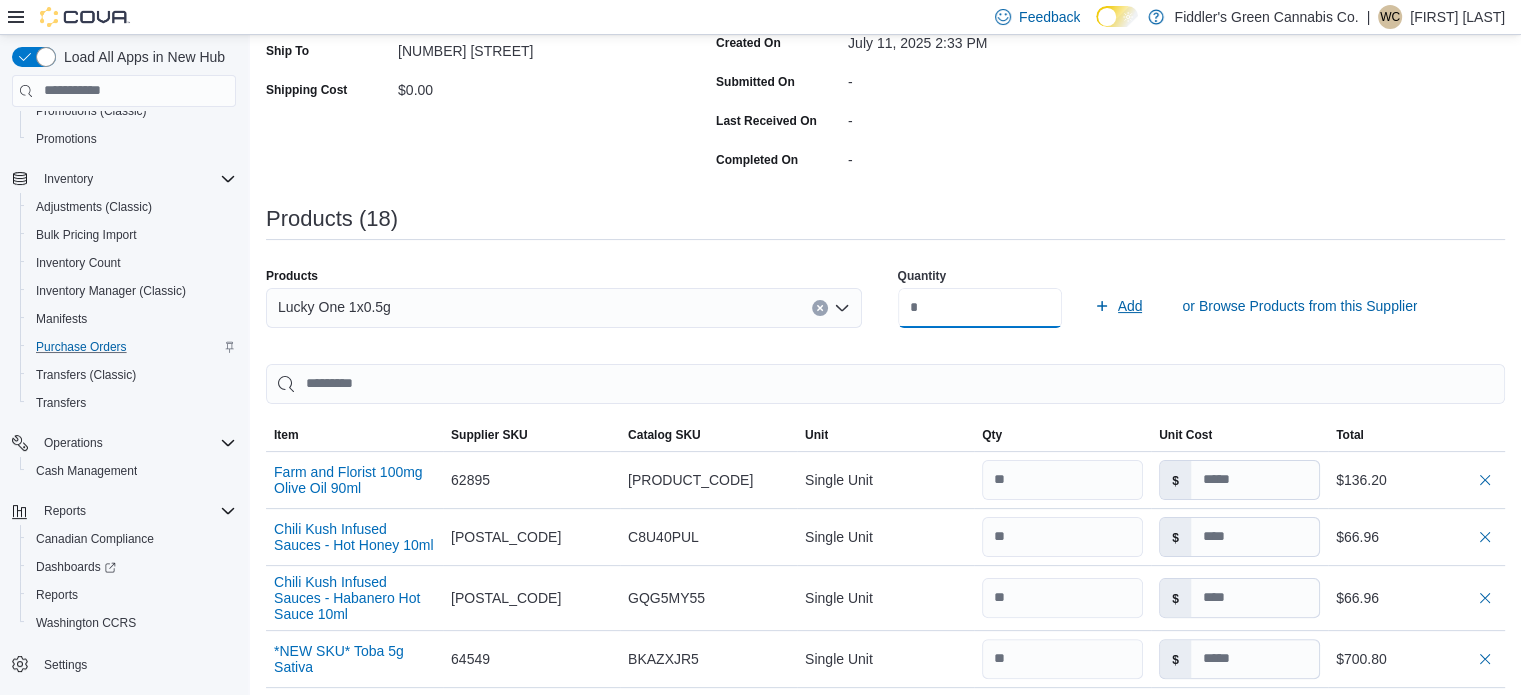 type on "**" 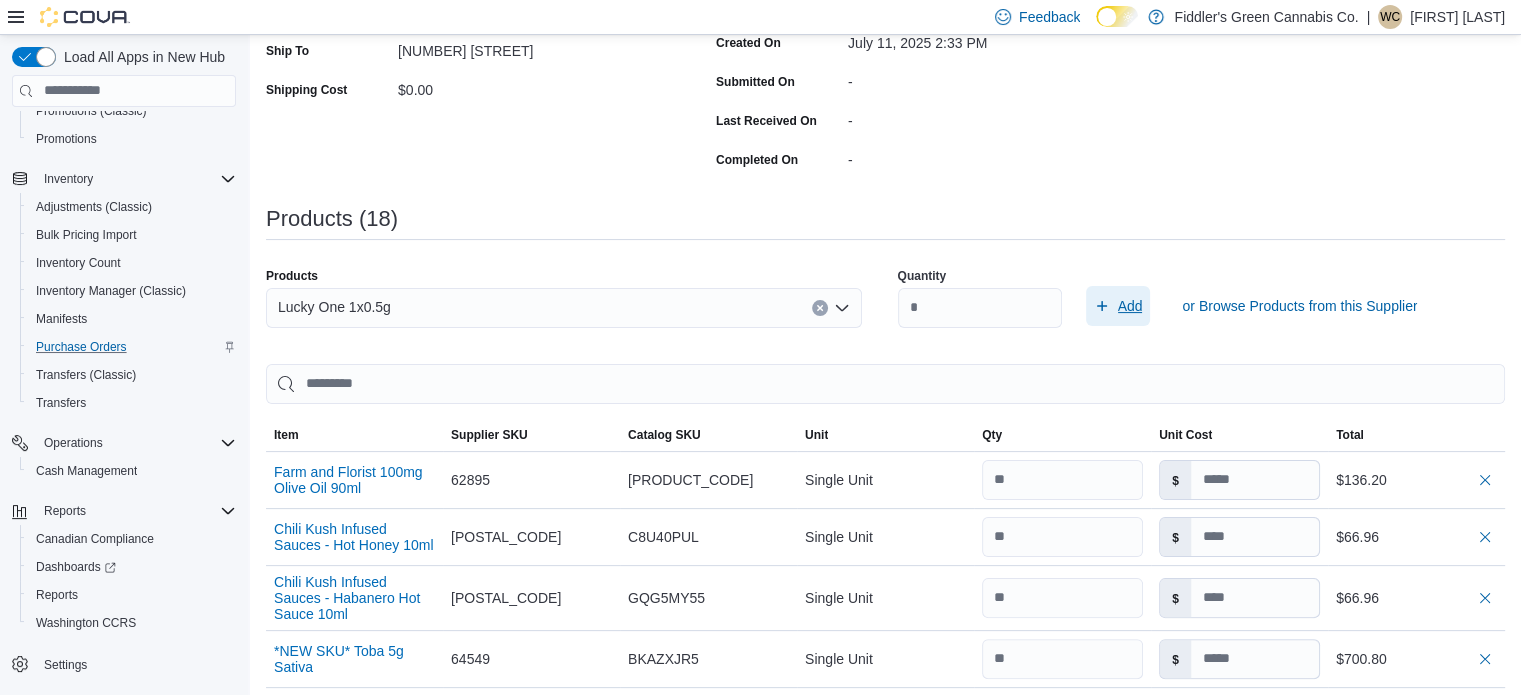 click on "Add" at bounding box center [1118, 306] 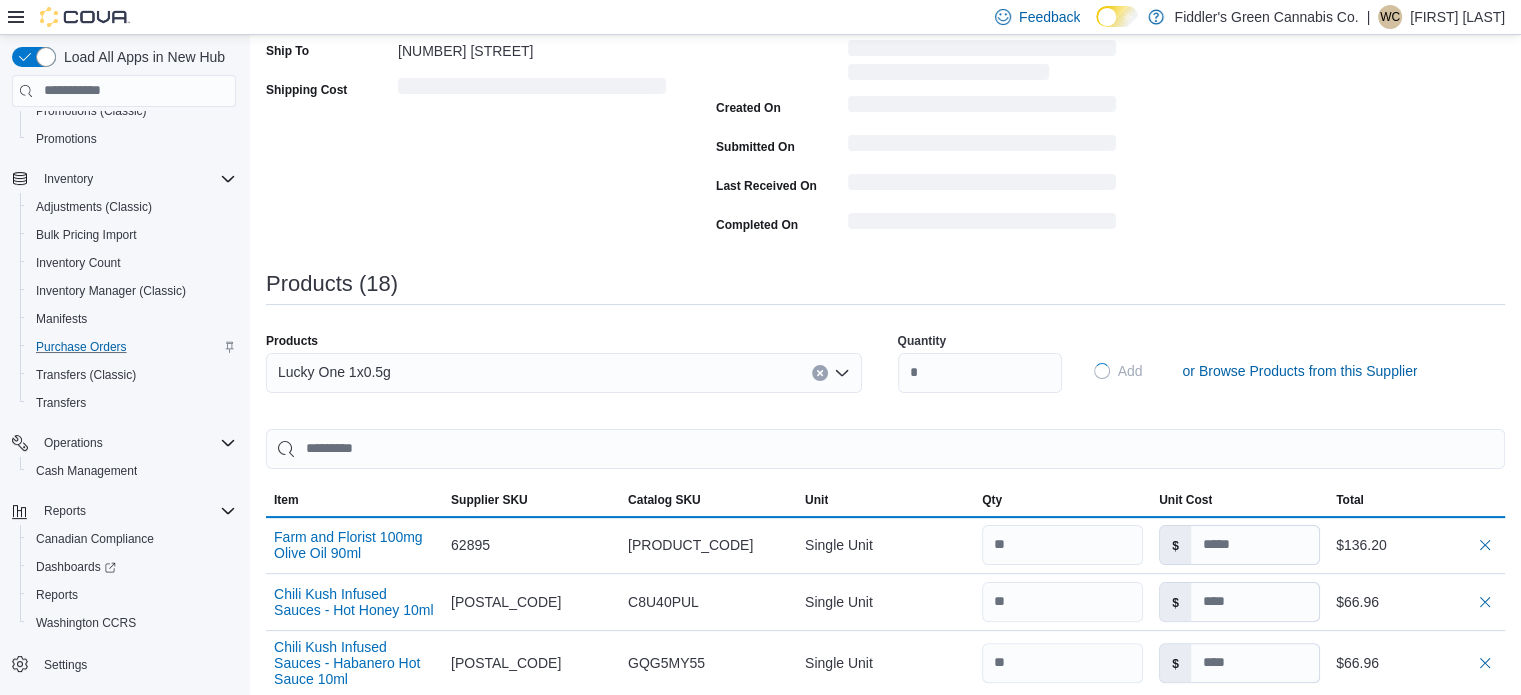 type 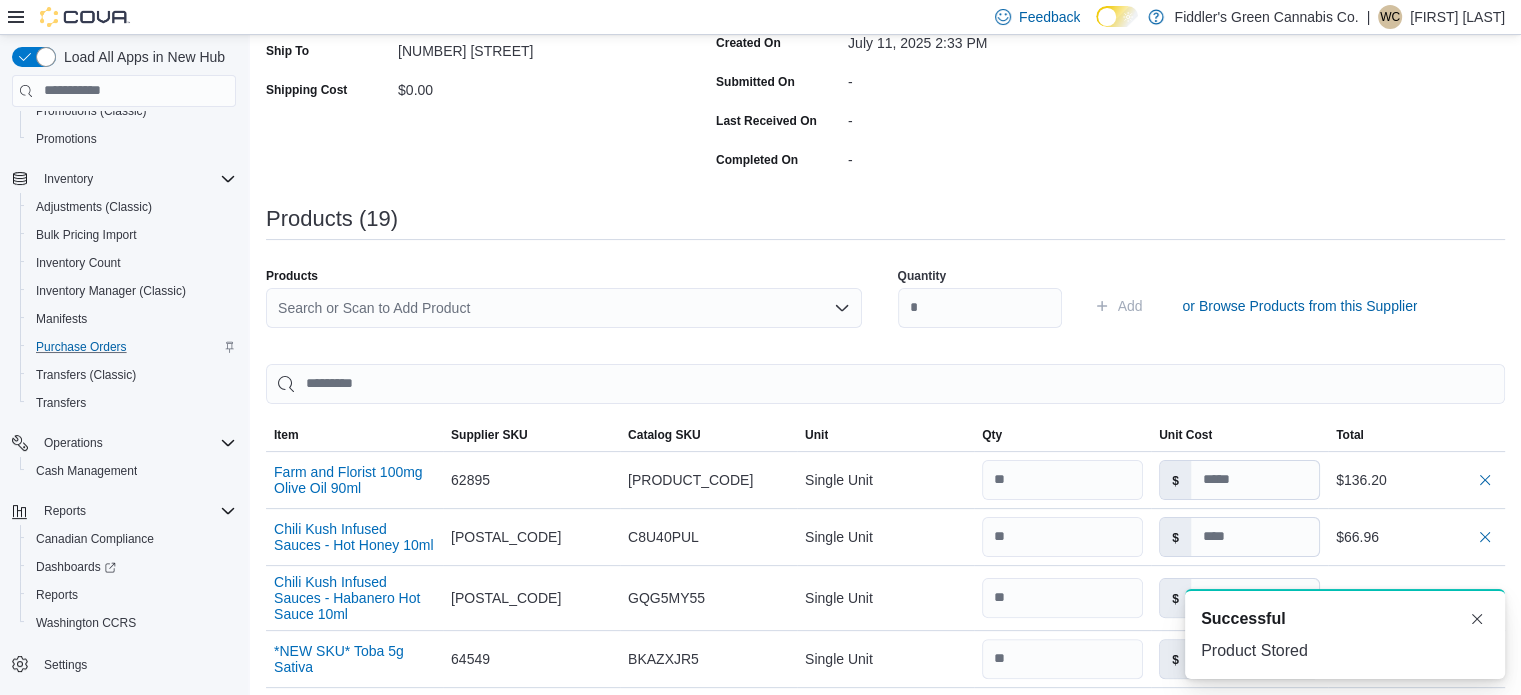 scroll, scrollTop: 0, scrollLeft: 0, axis: both 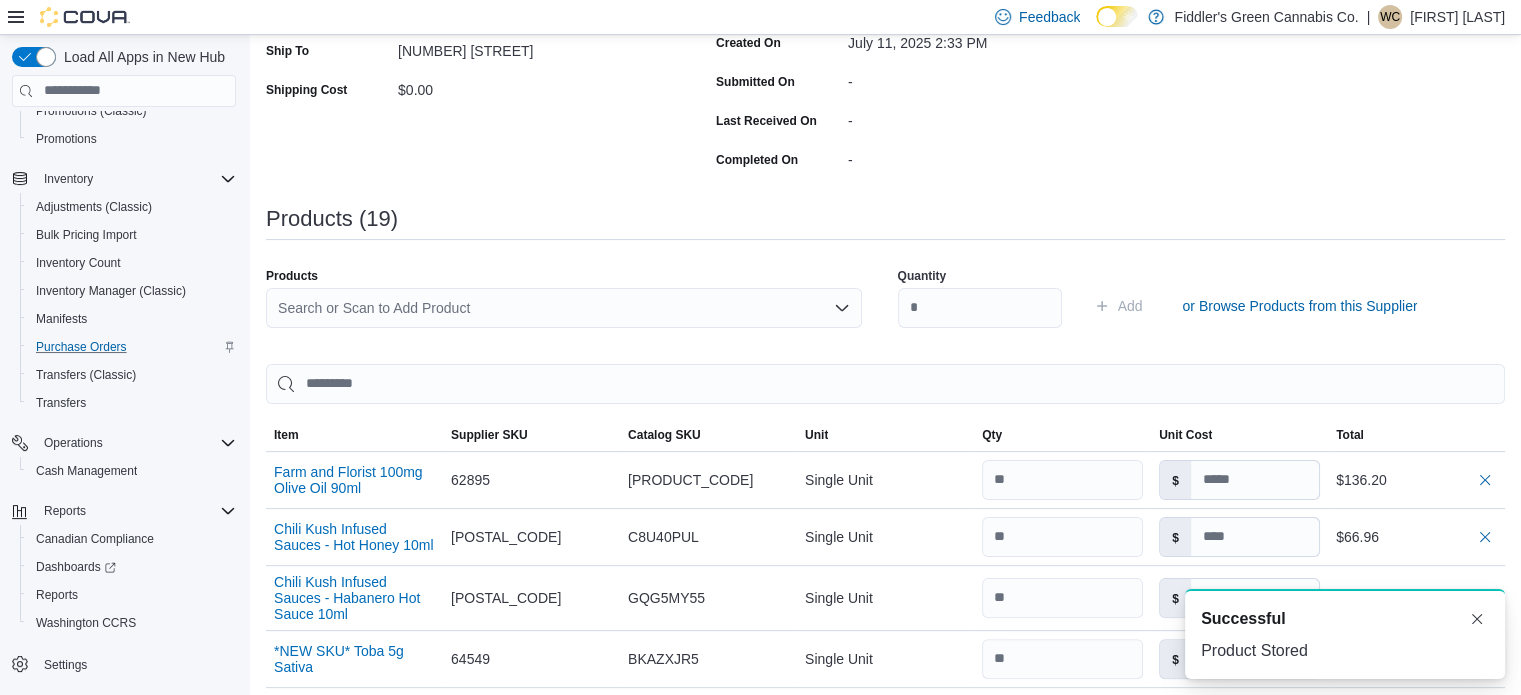 click on "Search or Scan to Add Product" at bounding box center (564, 308) 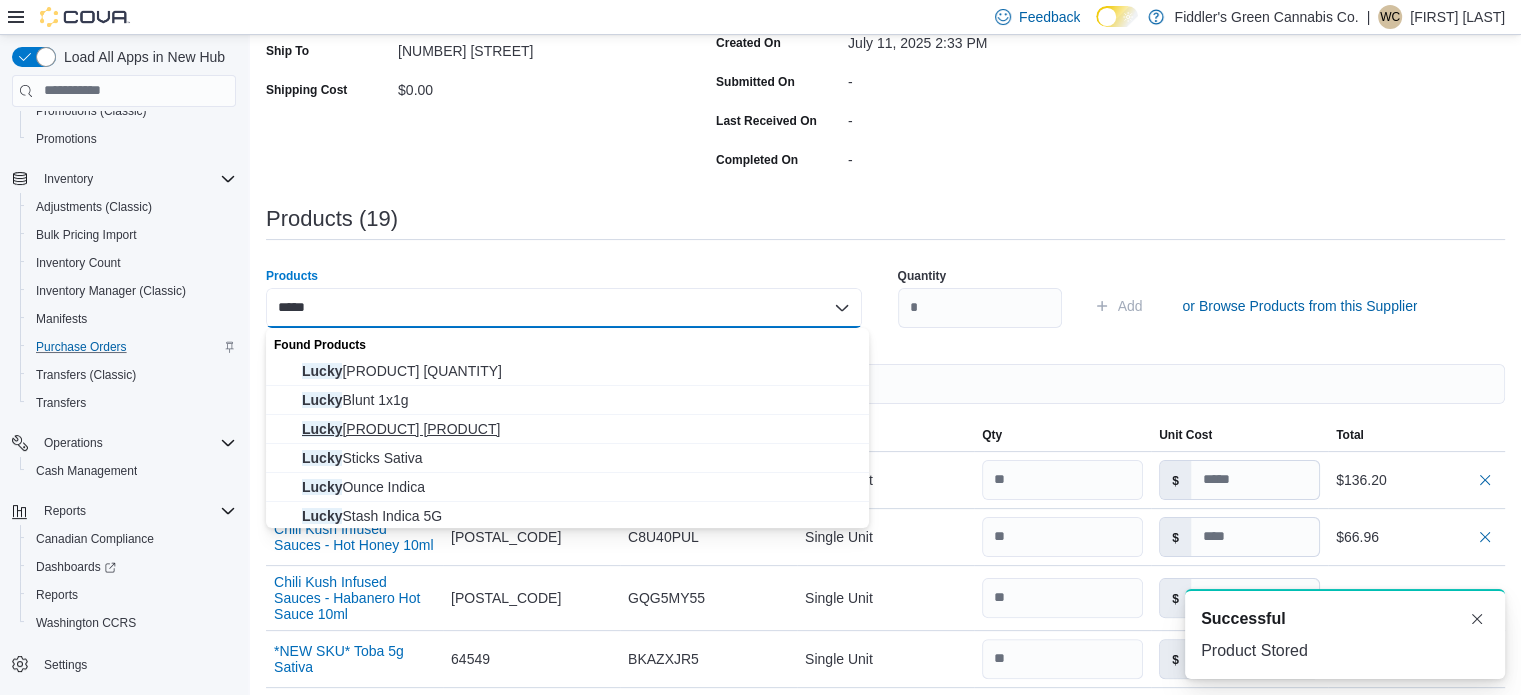 scroll, scrollTop: 60, scrollLeft: 0, axis: vertical 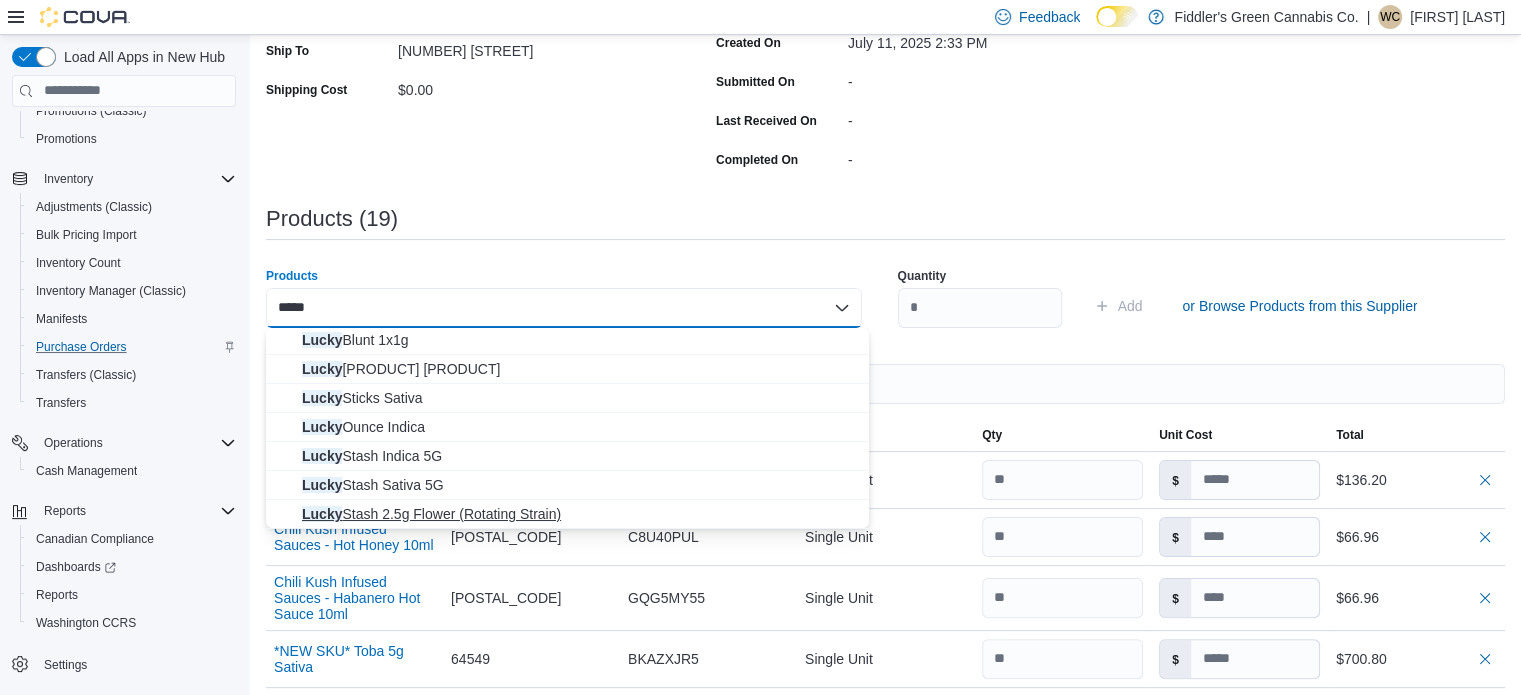 type on "*****" 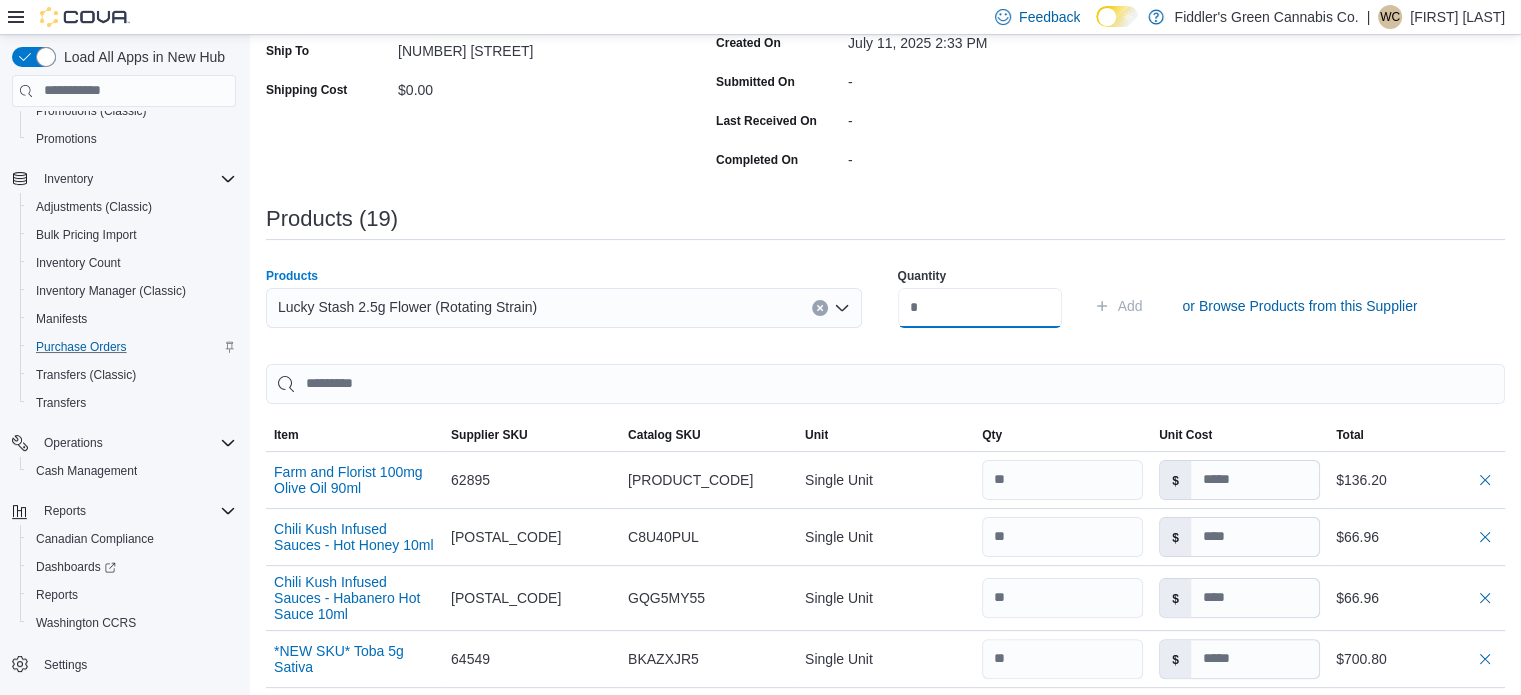 click at bounding box center (980, 308) 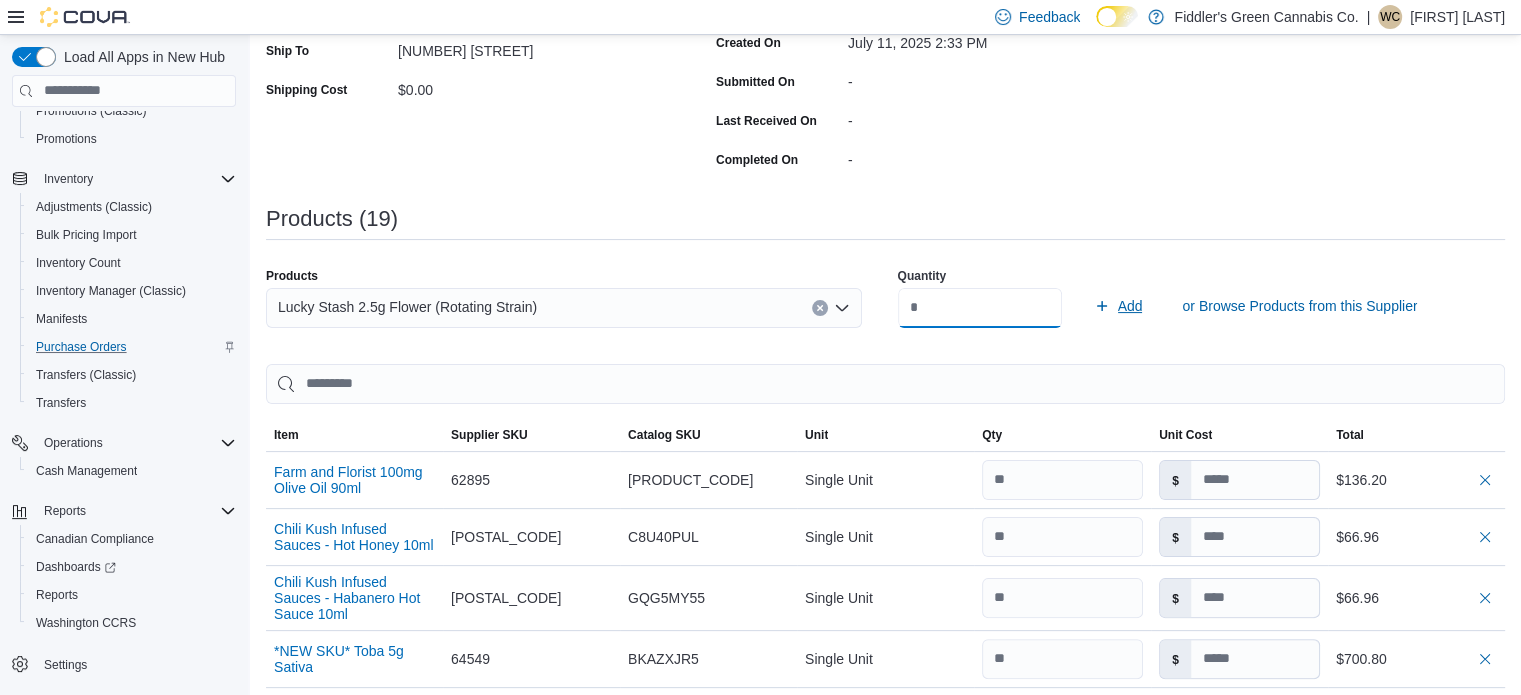 type on "**" 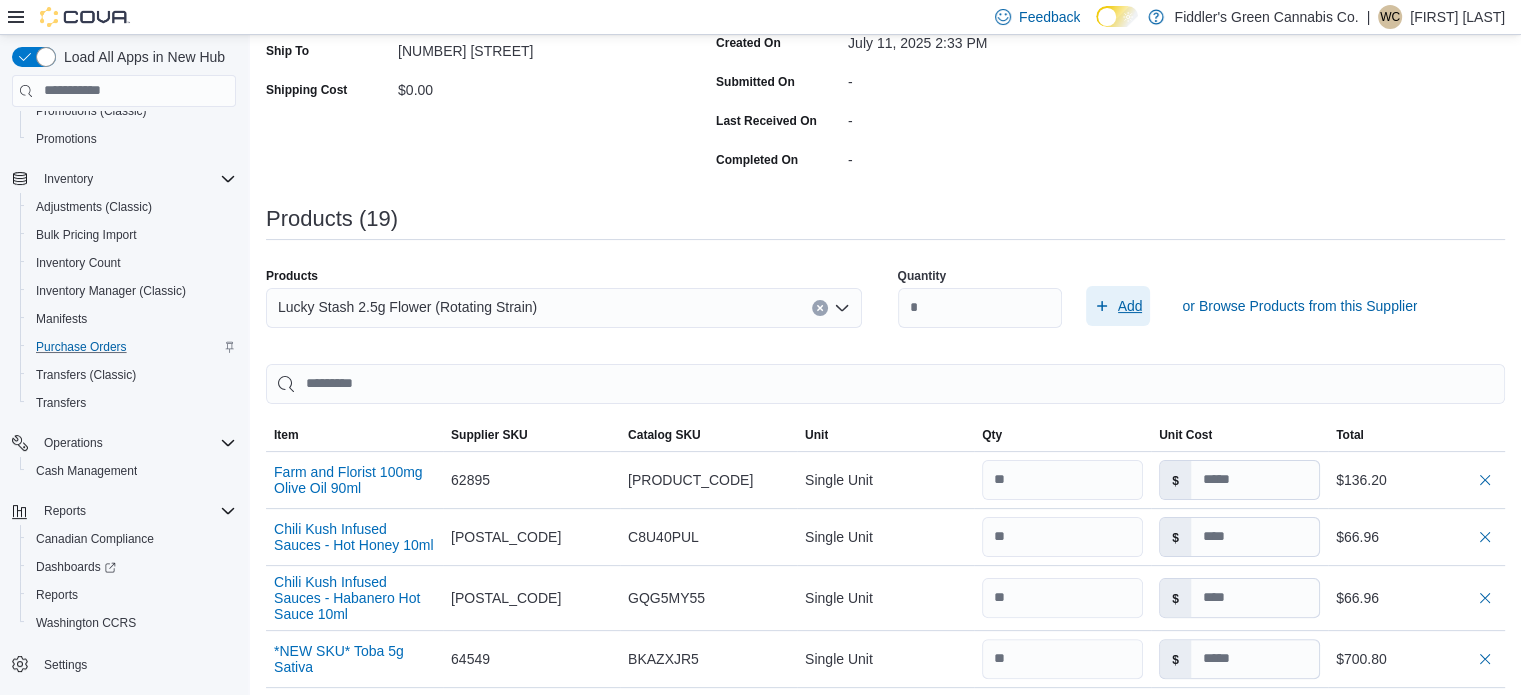 click on "Add" at bounding box center (1130, 306) 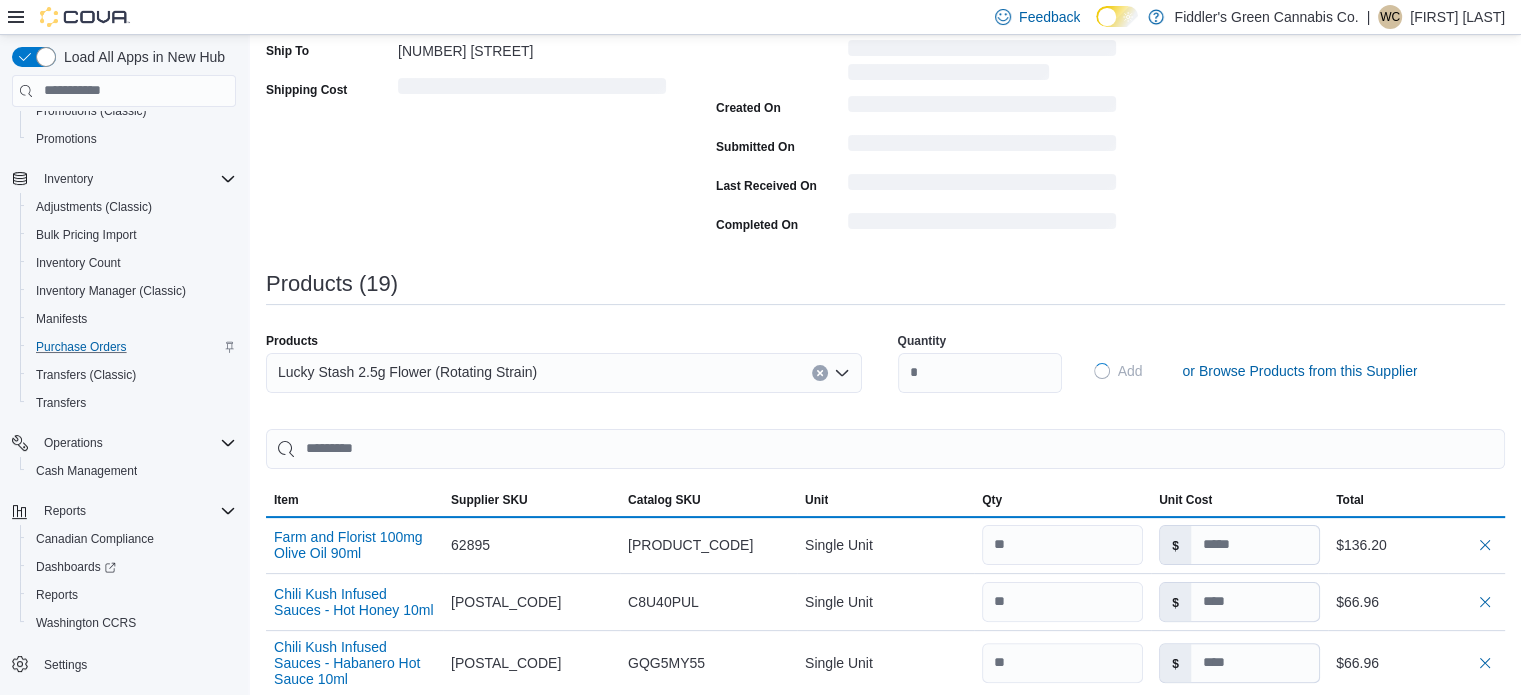 type 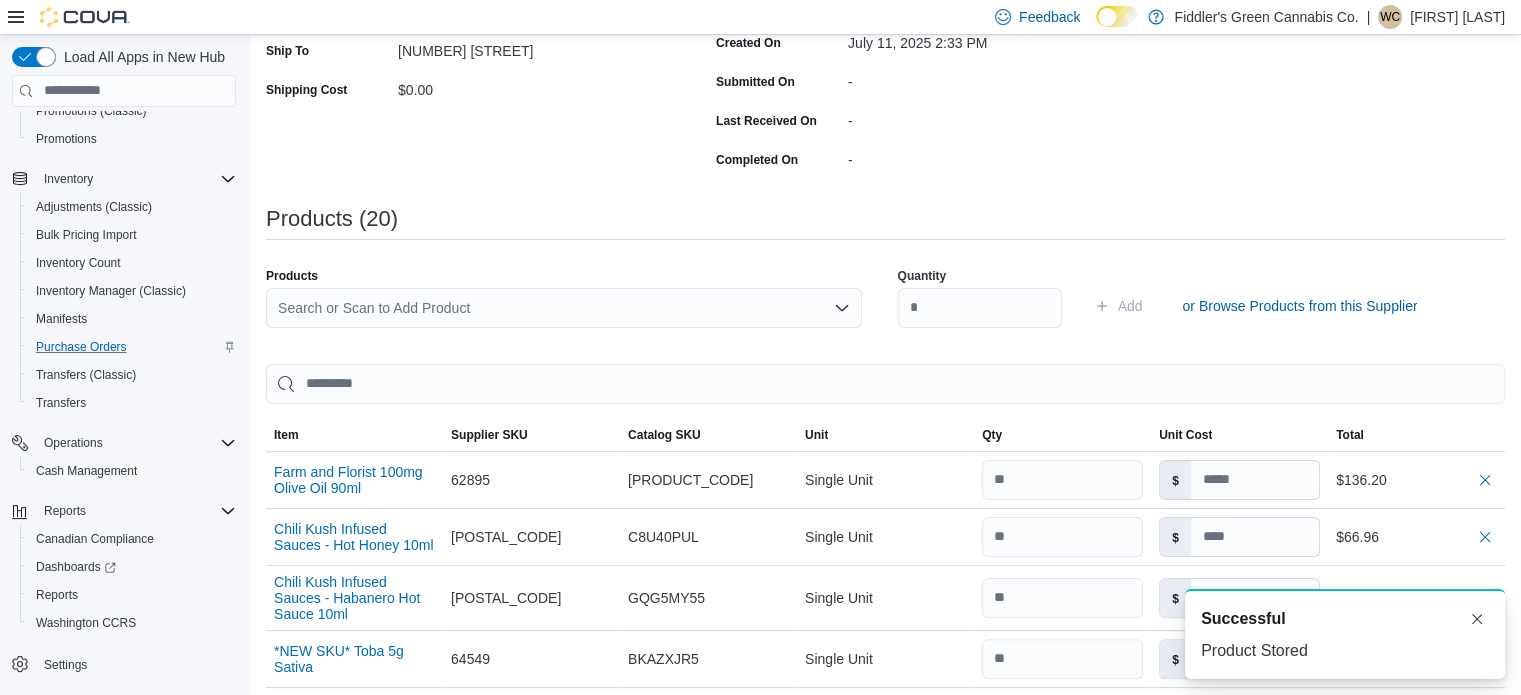 scroll, scrollTop: 0, scrollLeft: 0, axis: both 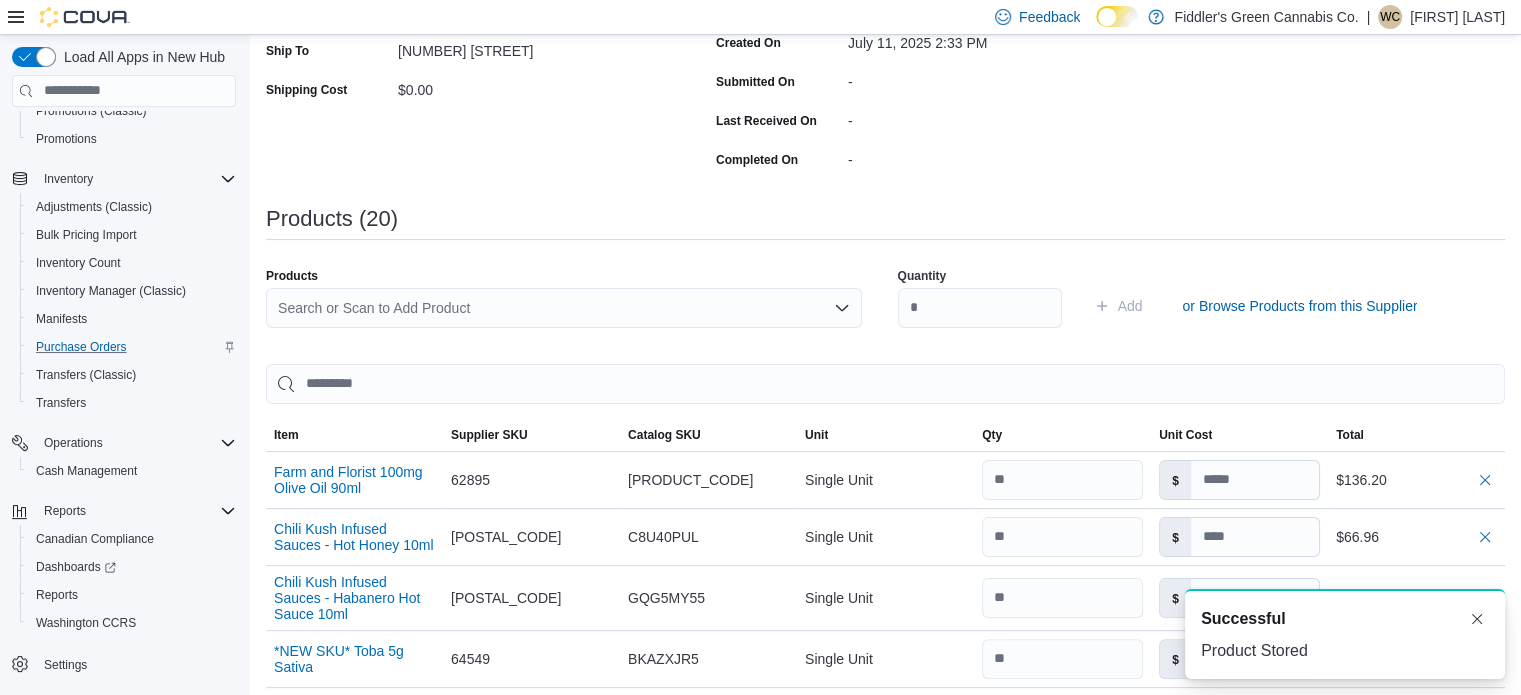 click on "Search or Scan to Add Product" at bounding box center [564, 308] 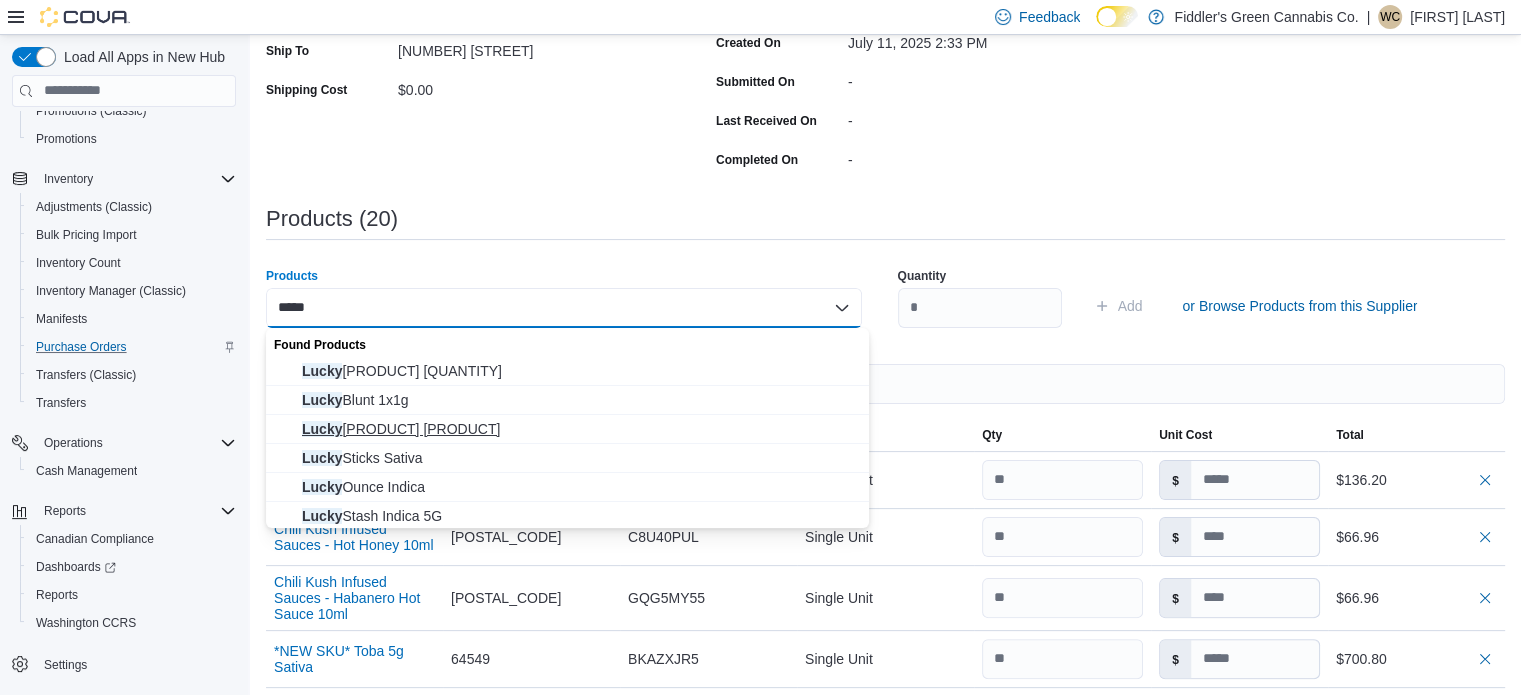 scroll, scrollTop: 32, scrollLeft: 0, axis: vertical 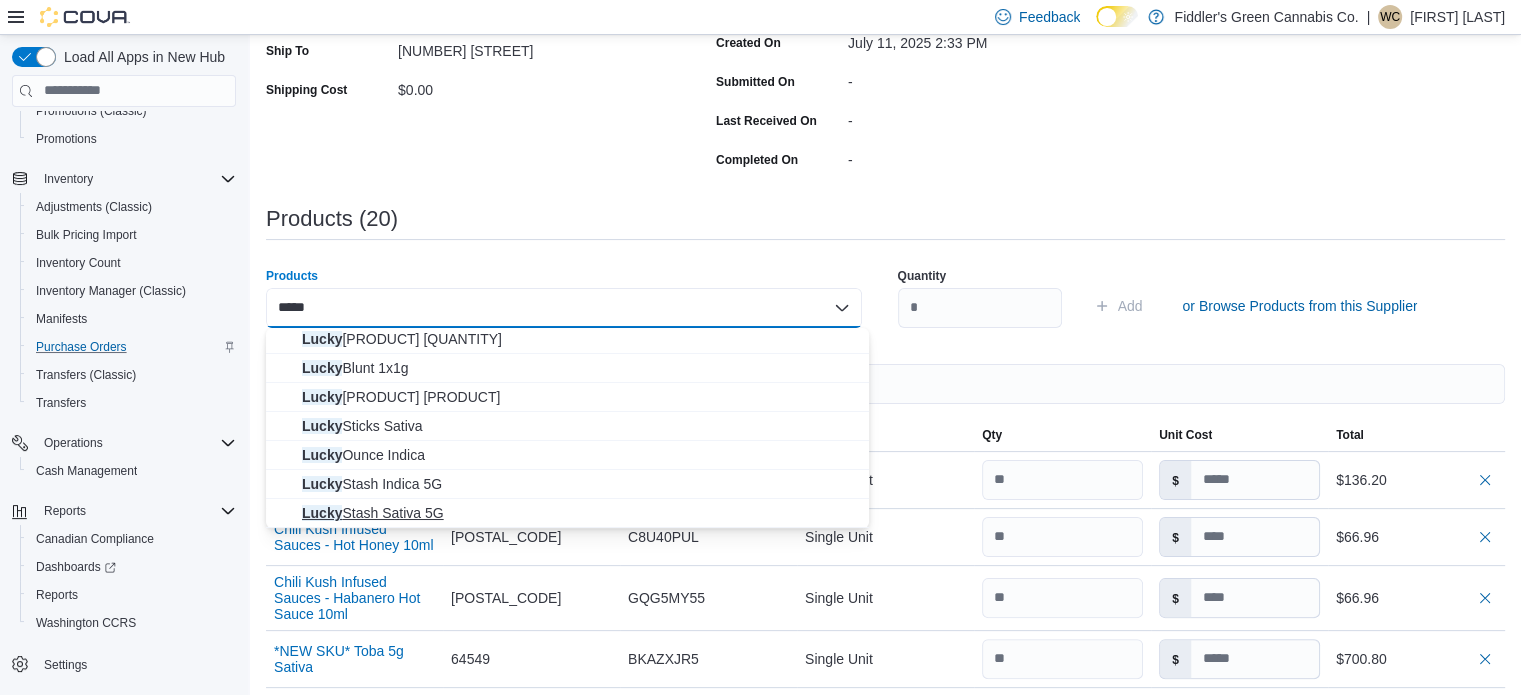type on "*****" 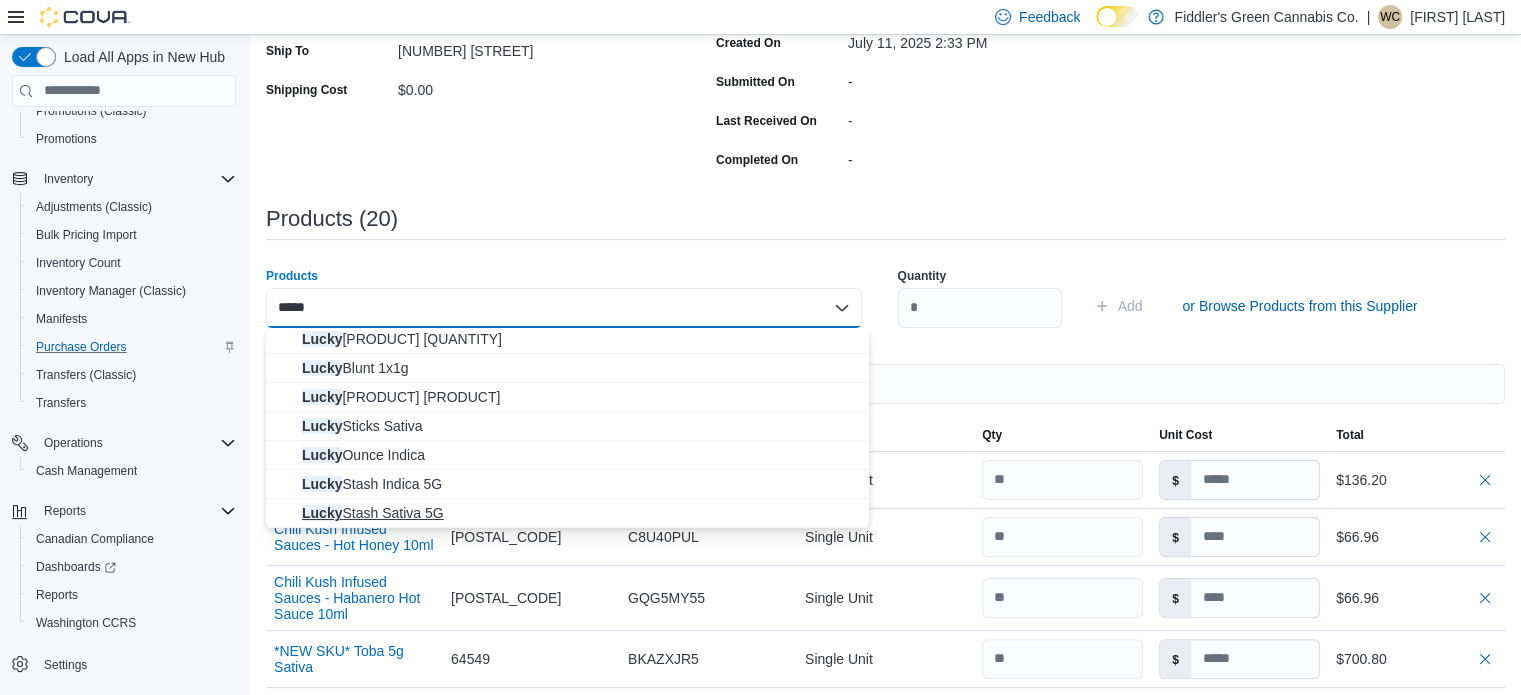 click on "Lucky  Stash Sativa 5G" at bounding box center [579, 513] 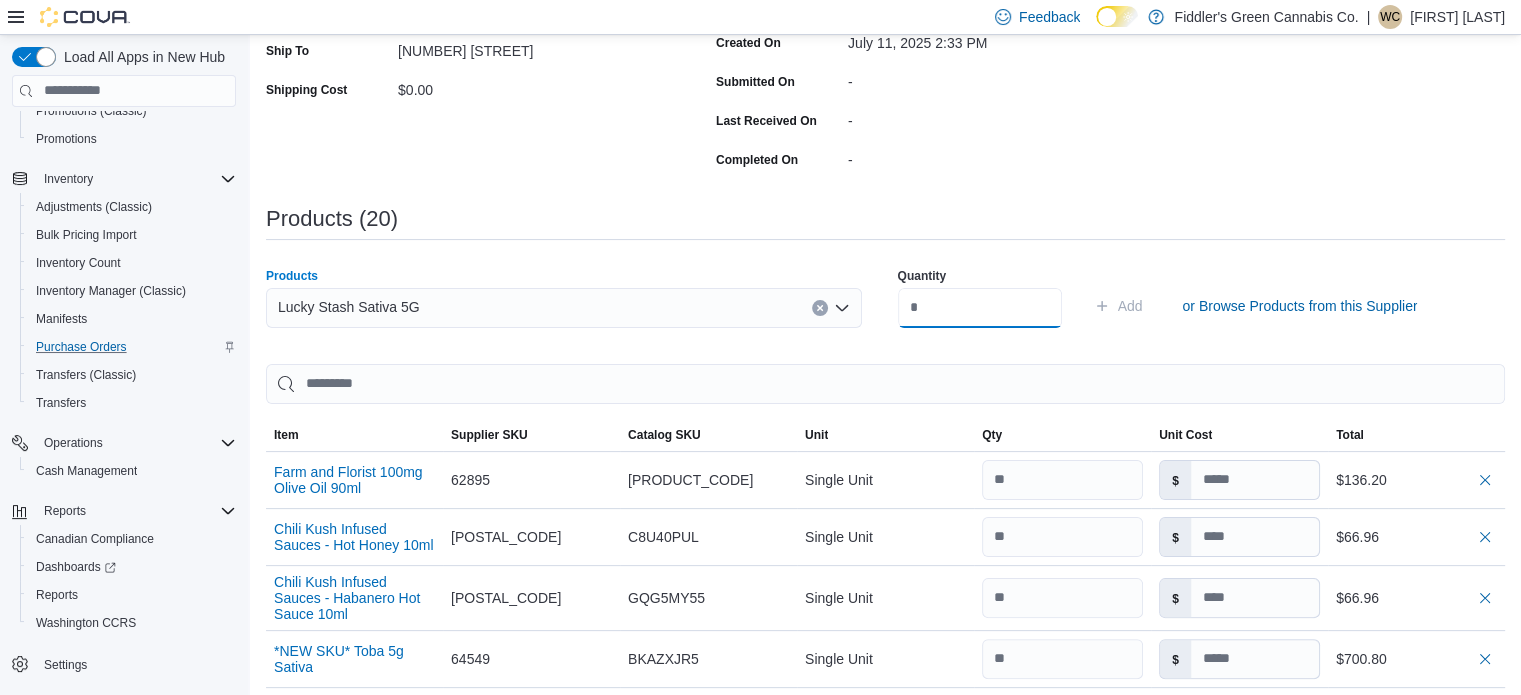 click at bounding box center (980, 308) 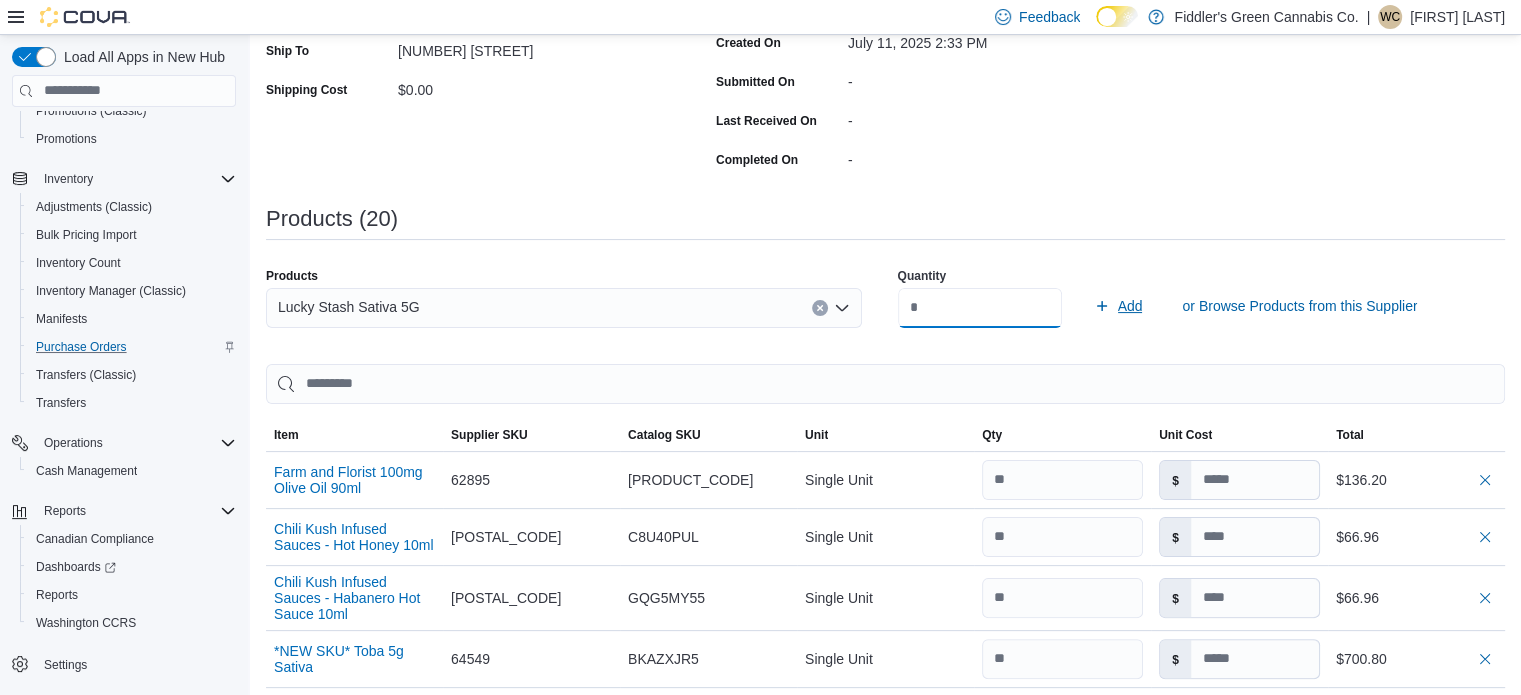 type on "**" 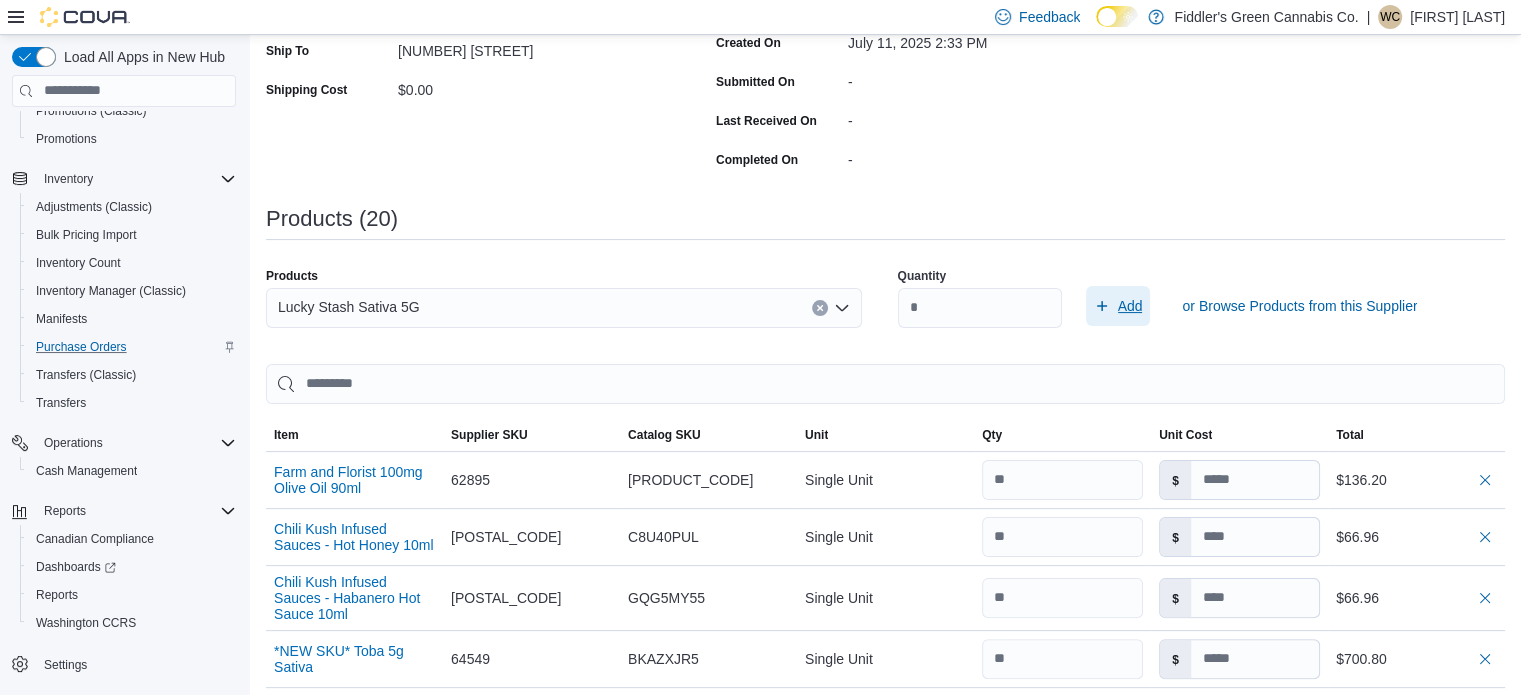 click on "Add" at bounding box center (1130, 306) 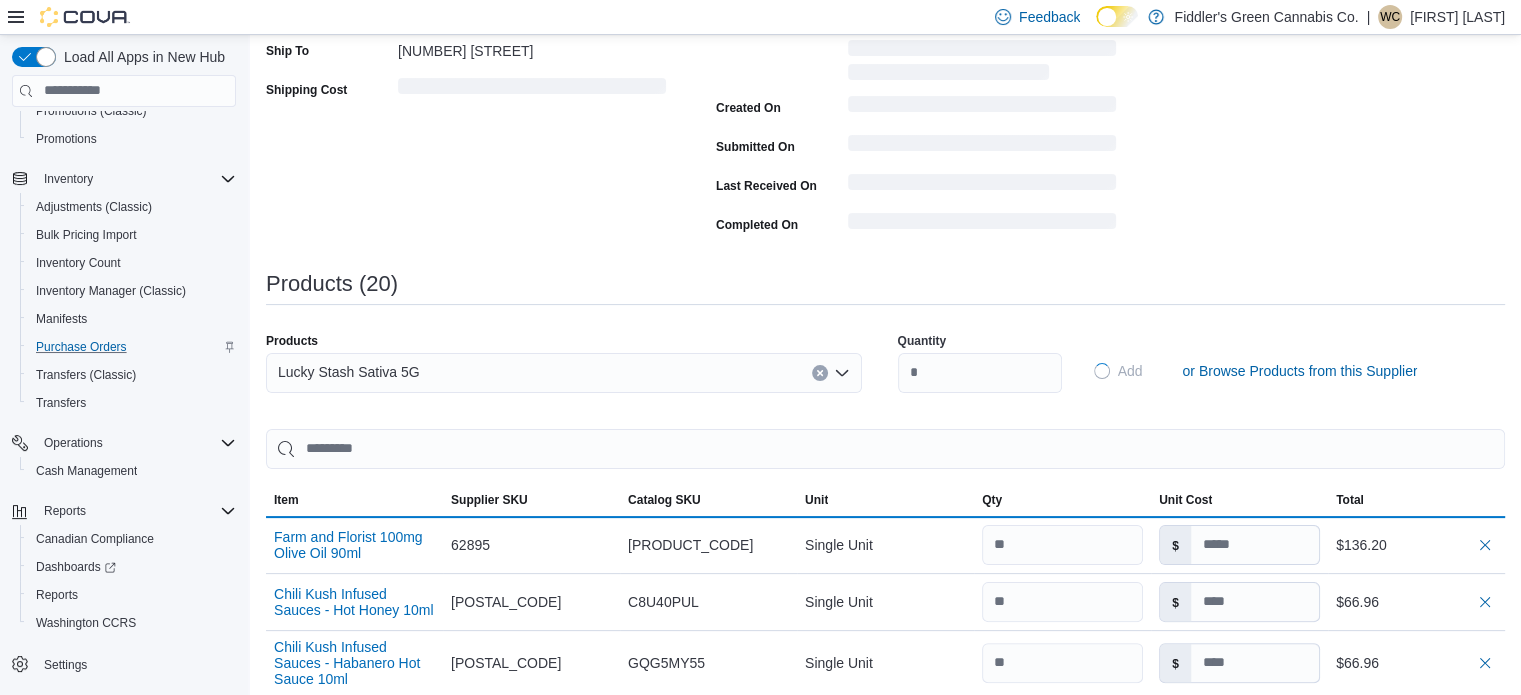 type 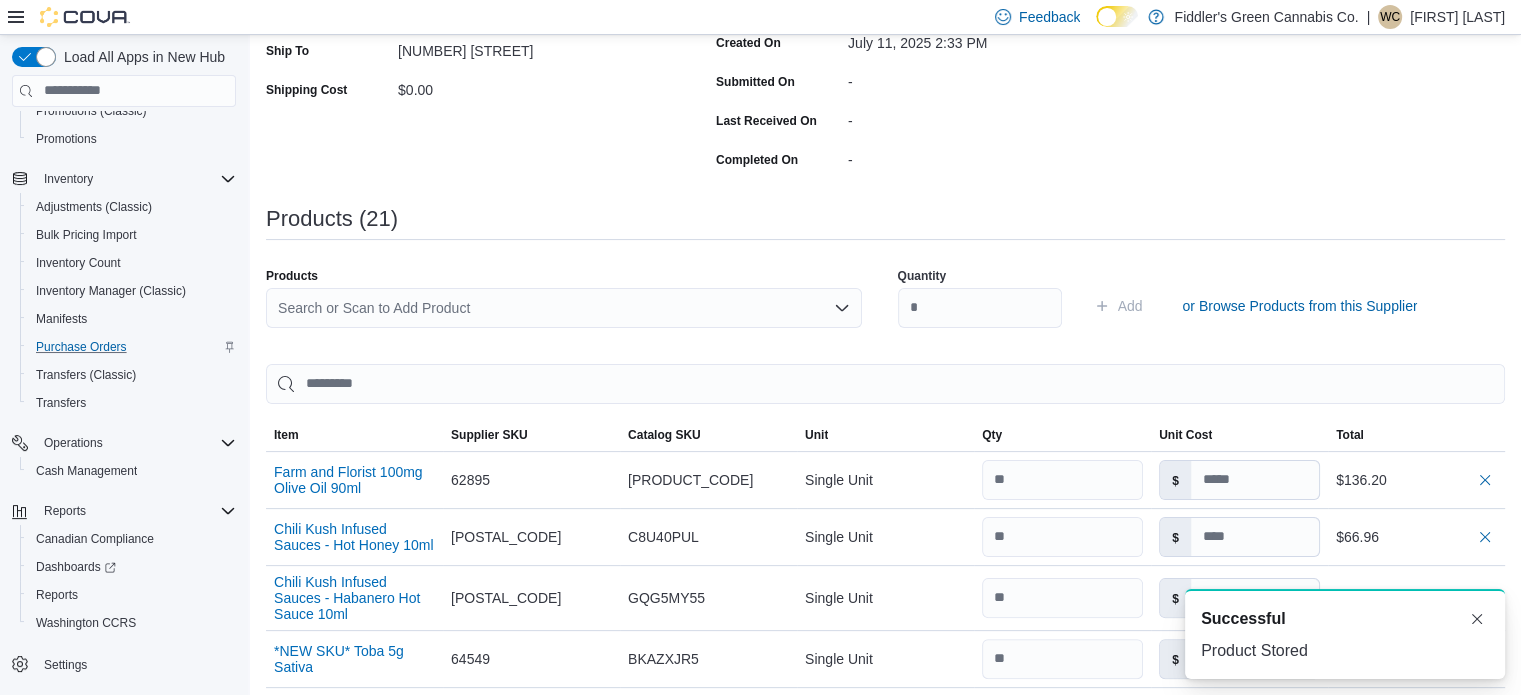scroll, scrollTop: 0, scrollLeft: 0, axis: both 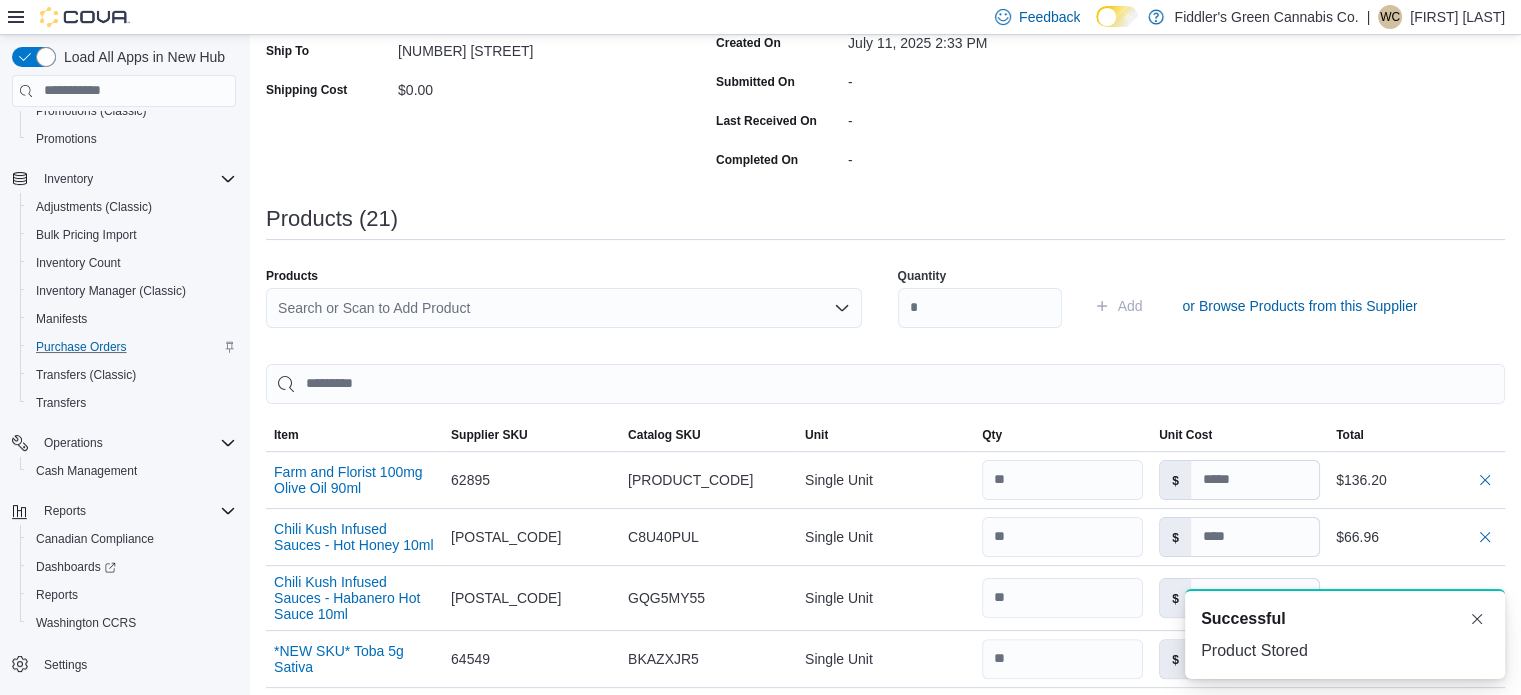 click on "Search or Scan to Add Product" at bounding box center (564, 308) 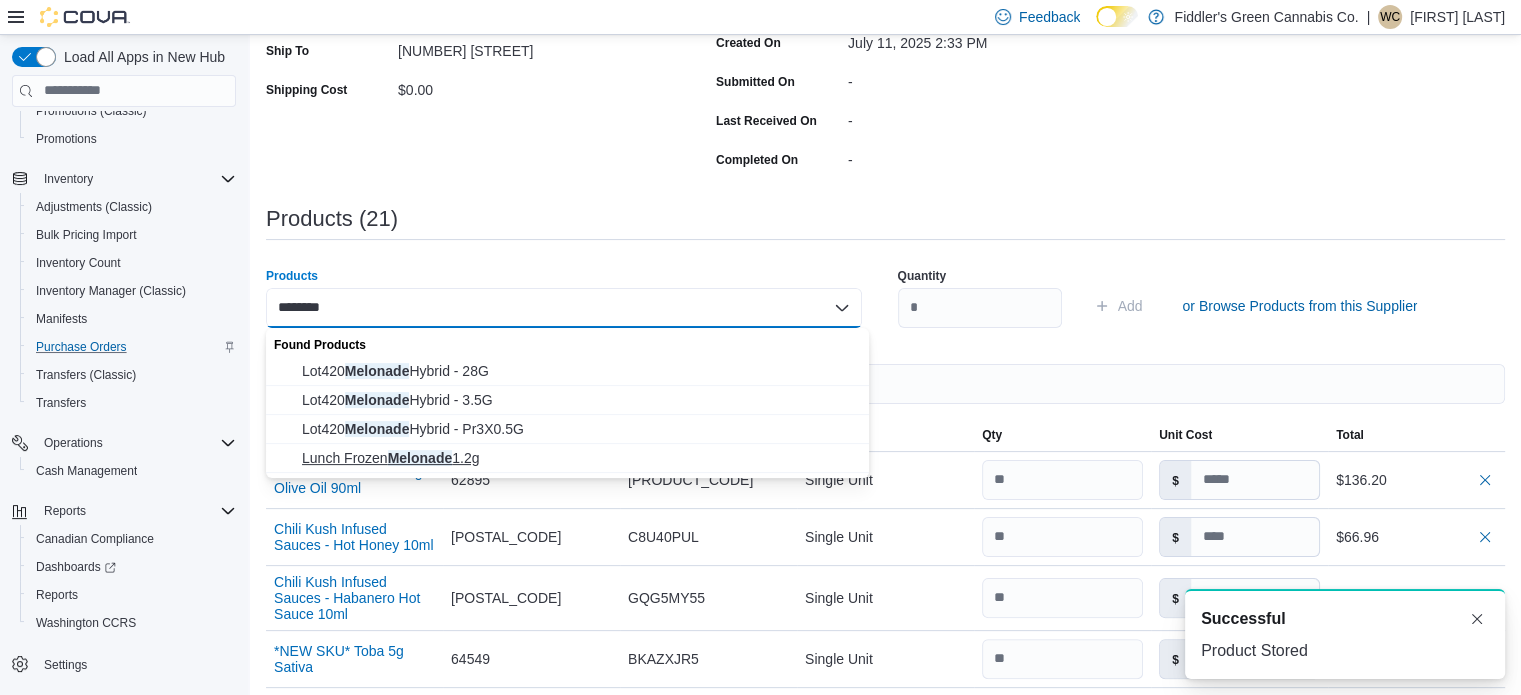 type on "********" 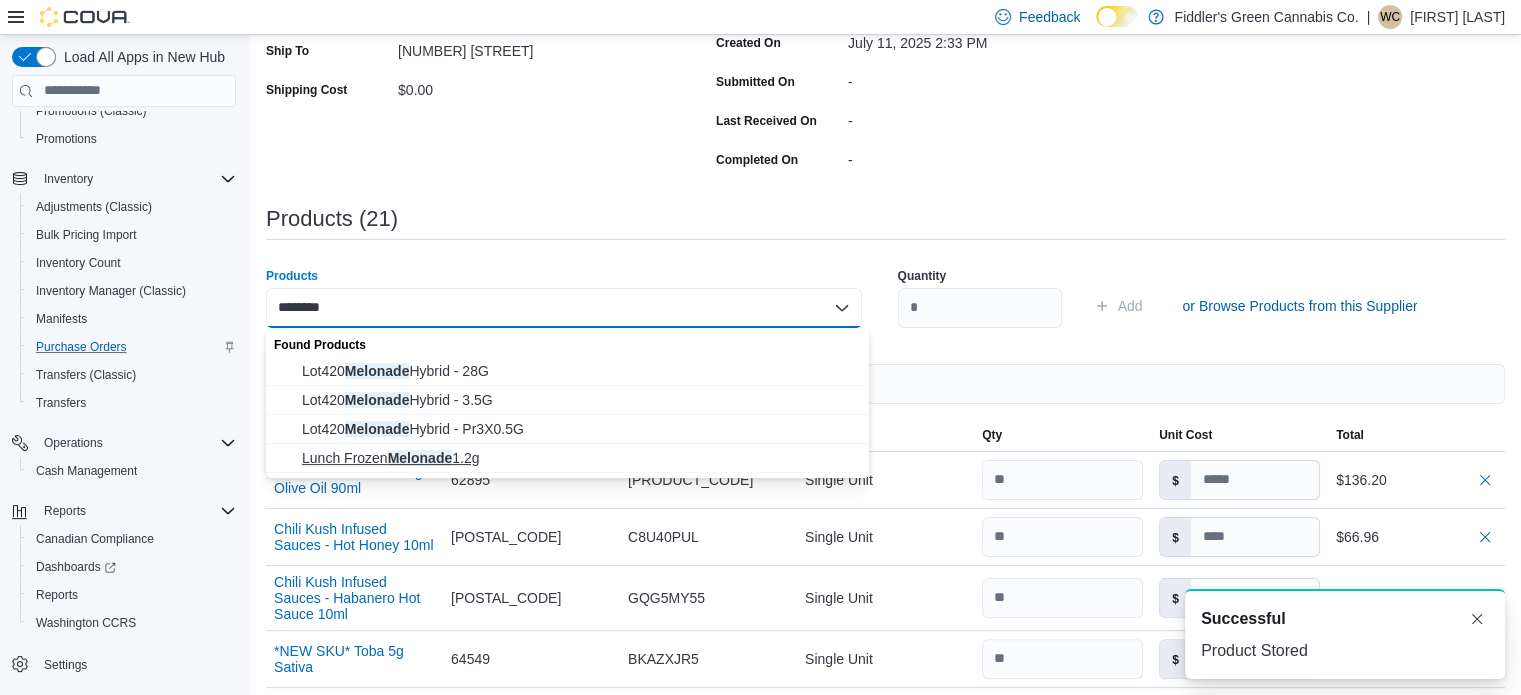 click on "Lunch Frozen  Melonade  1.2g" at bounding box center (579, 458) 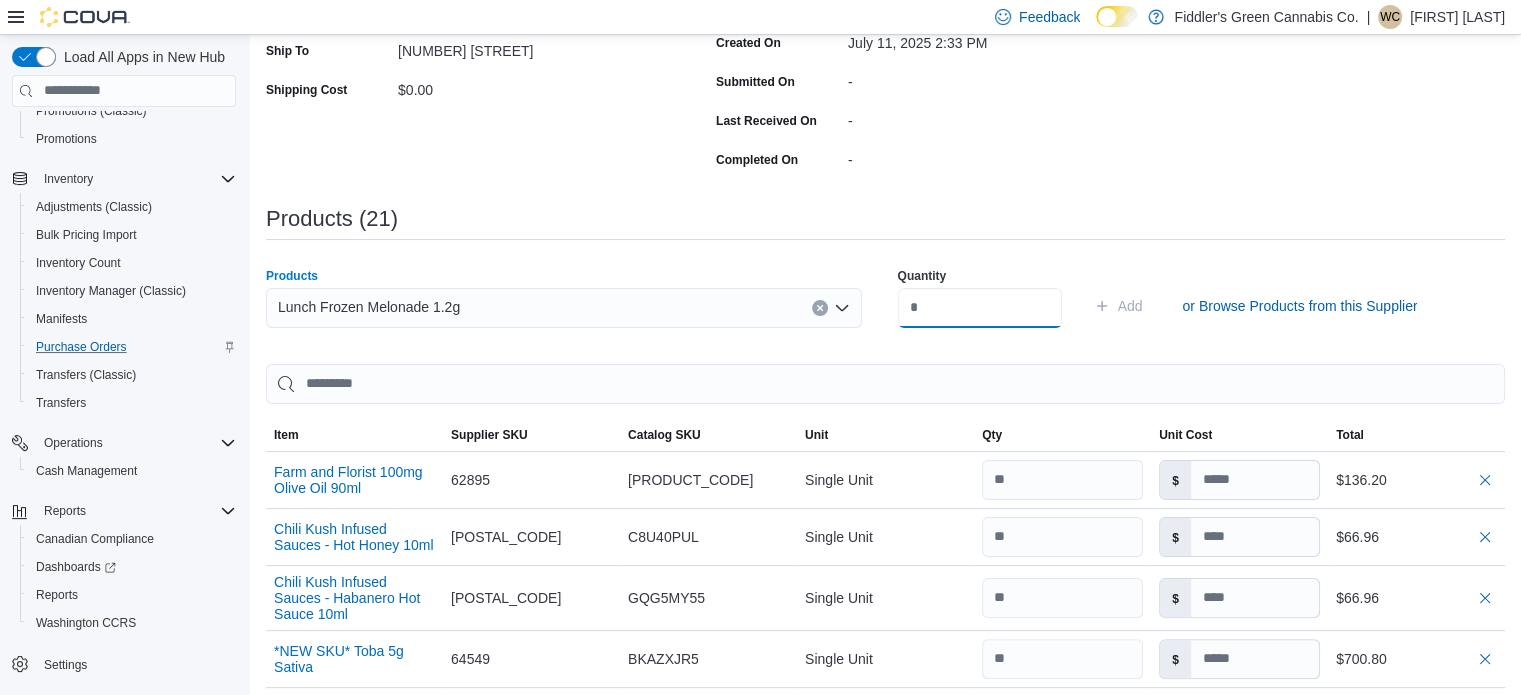 click at bounding box center (980, 308) 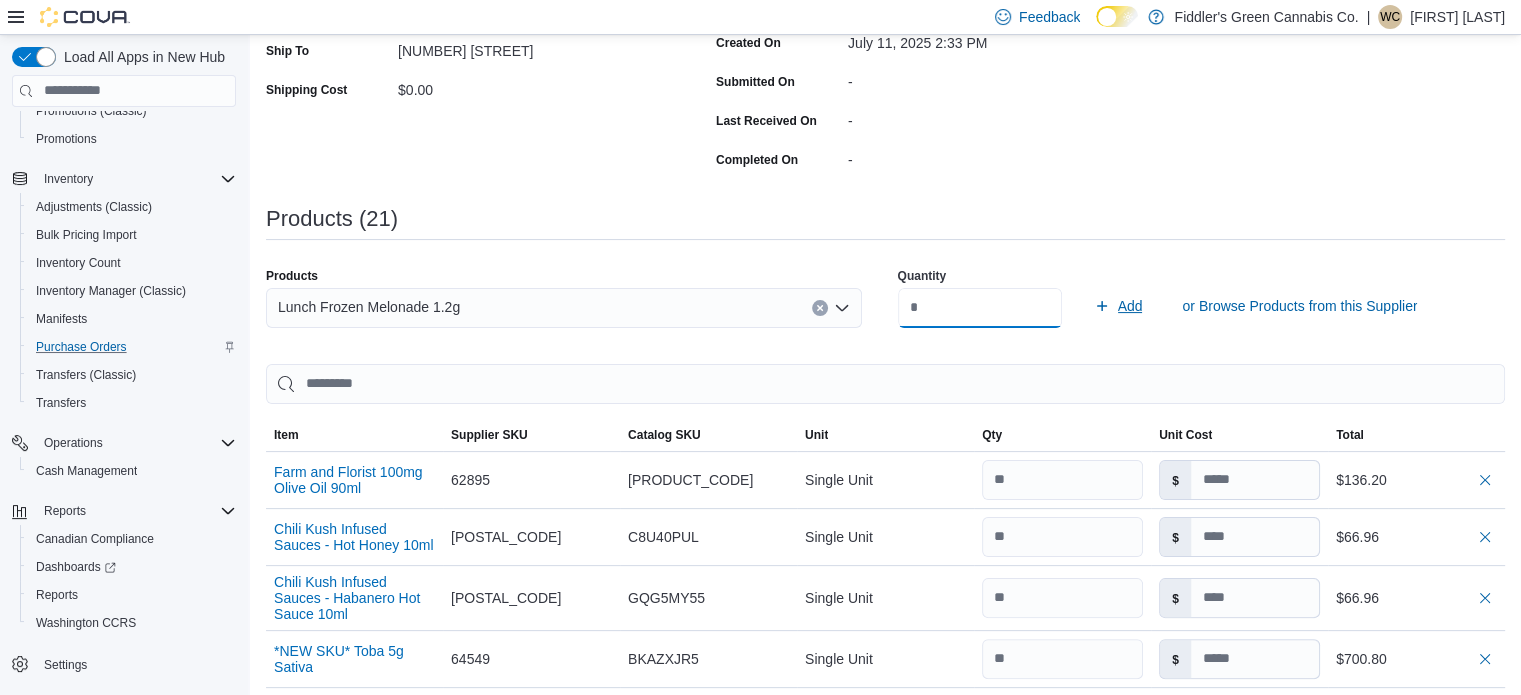 type on "**" 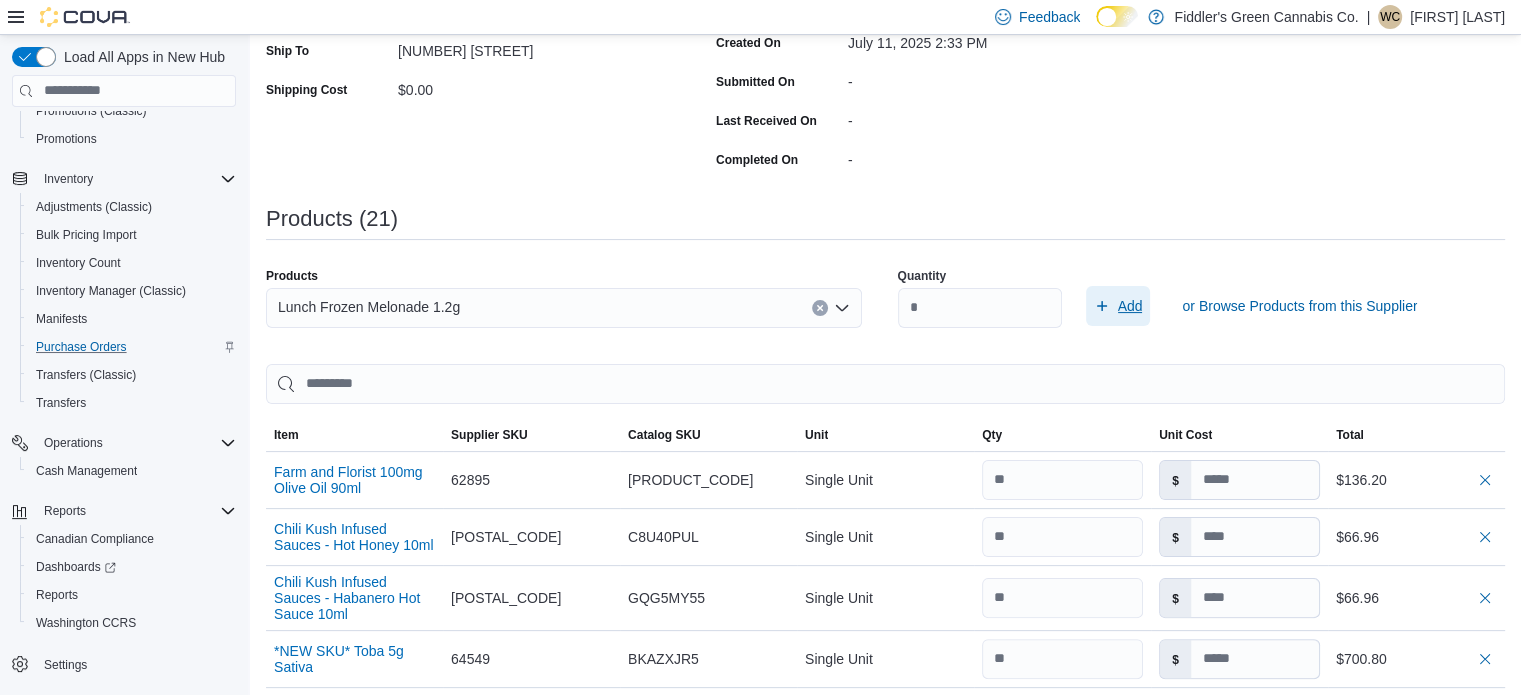 click on "Add" at bounding box center (1118, 306) 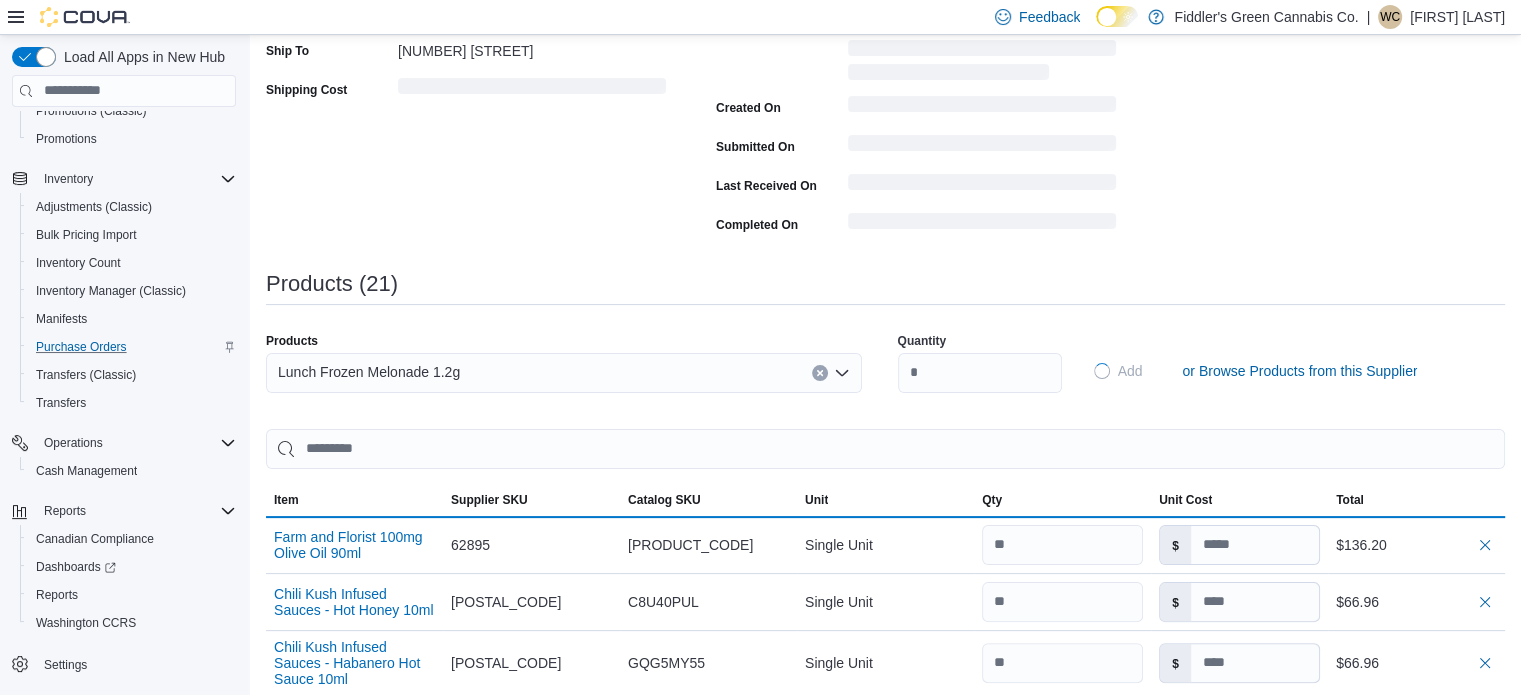 type 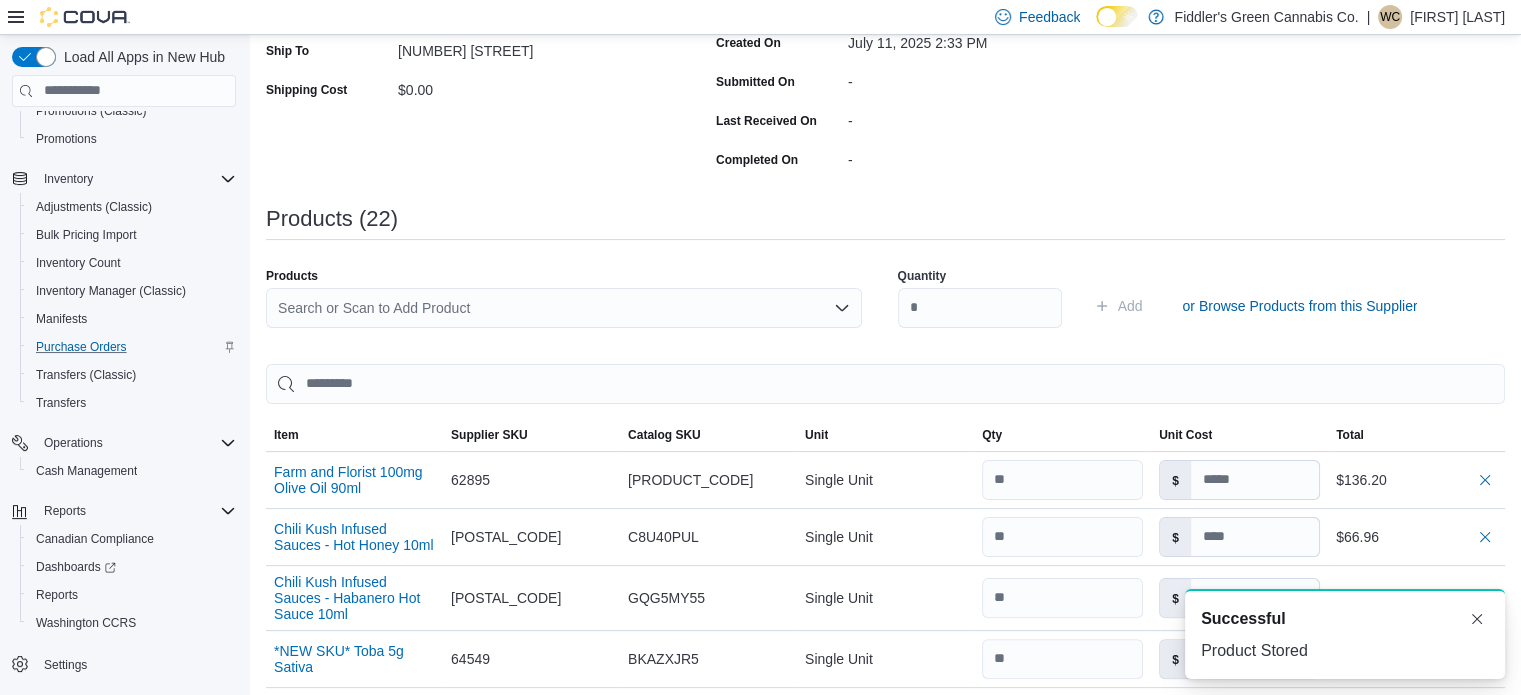 scroll, scrollTop: 0, scrollLeft: 0, axis: both 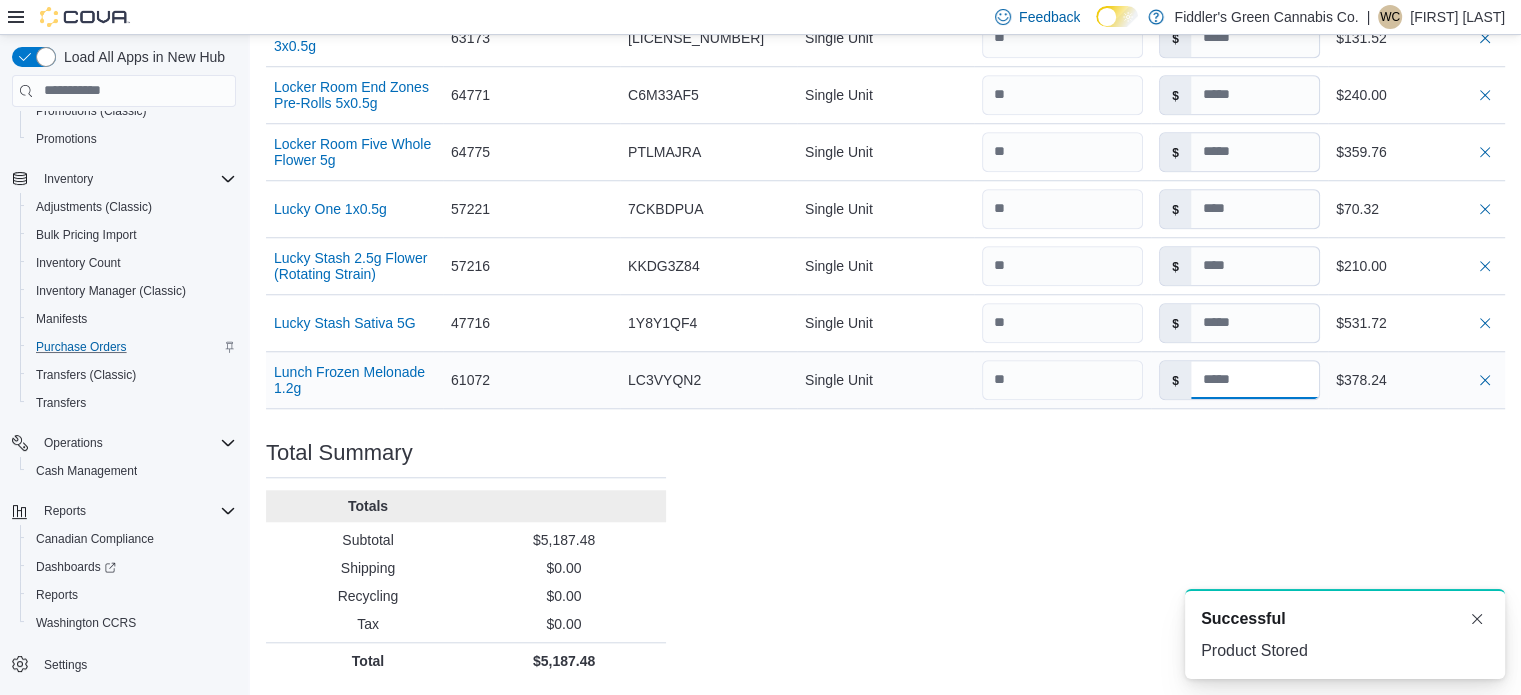 click at bounding box center (1255, 380) 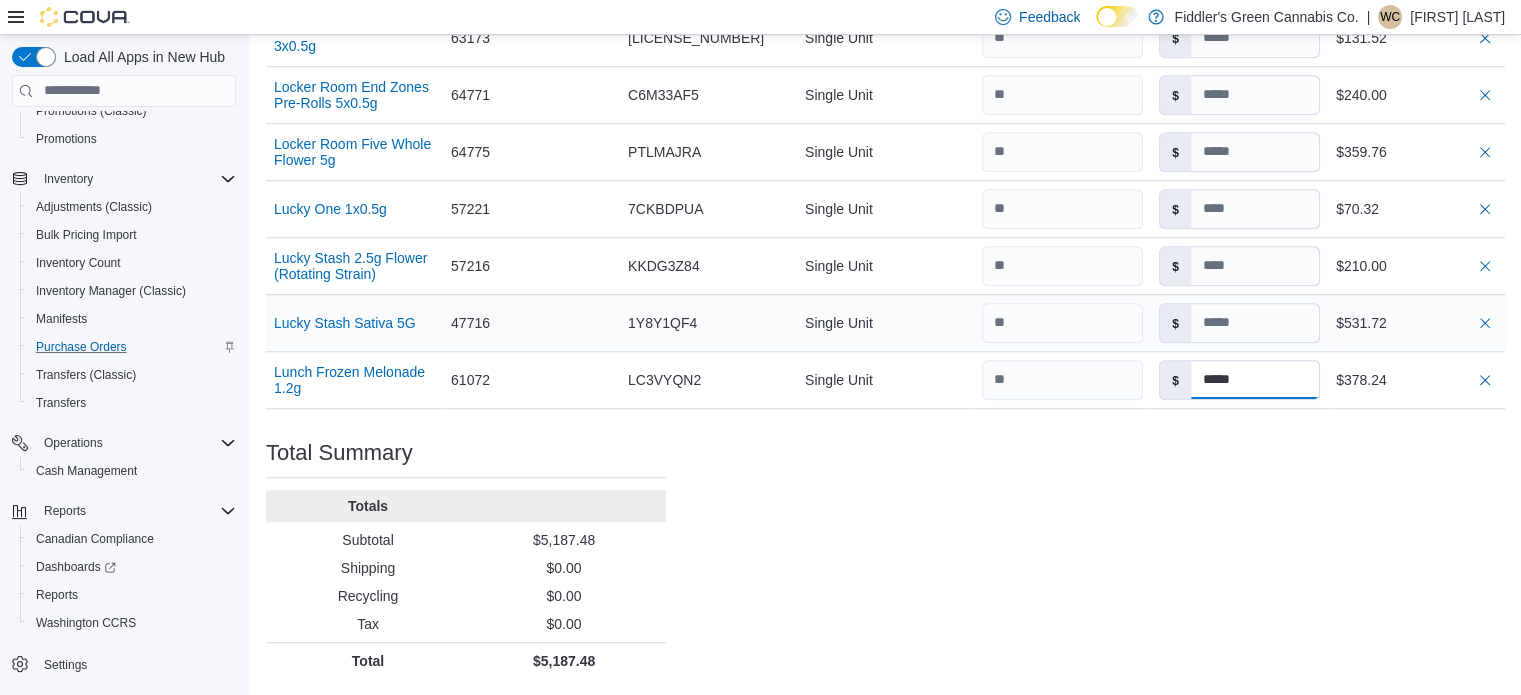 type on "*****" 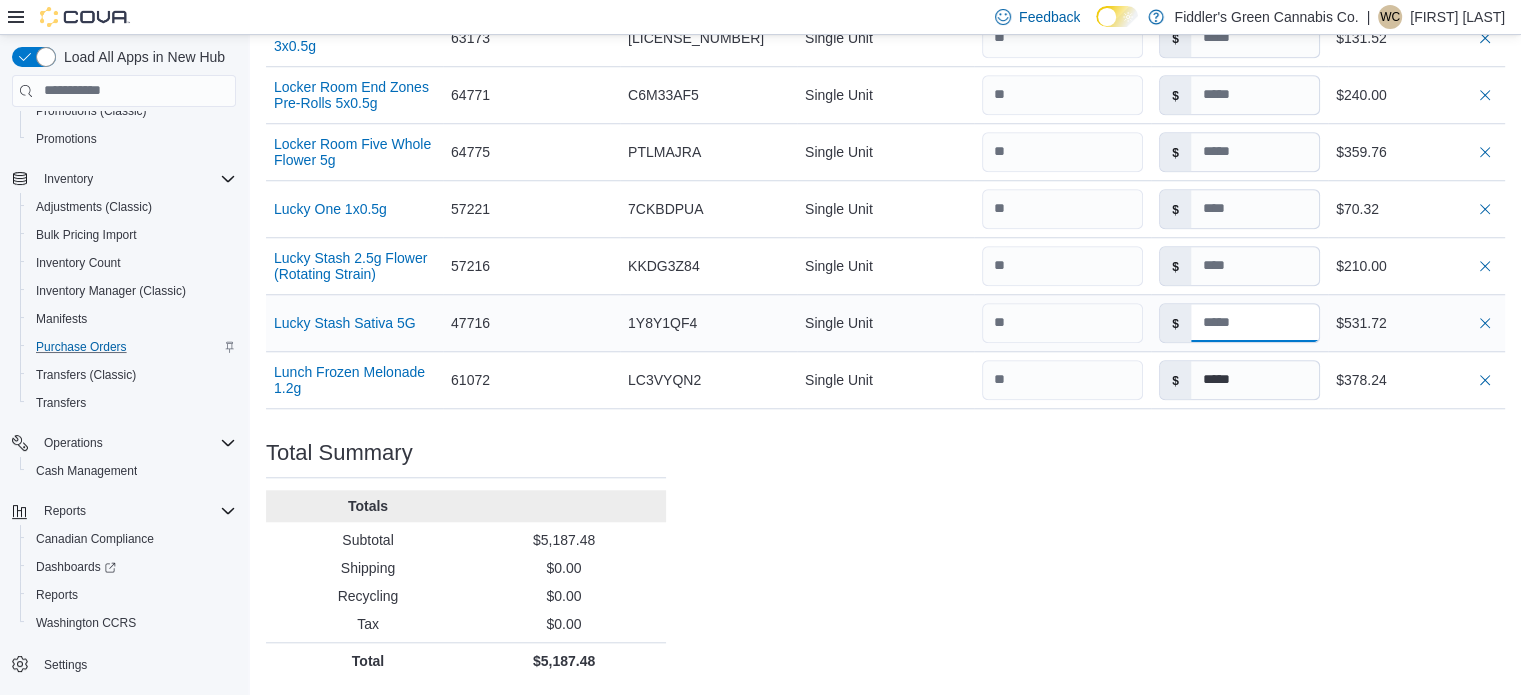 click at bounding box center [1255, 323] 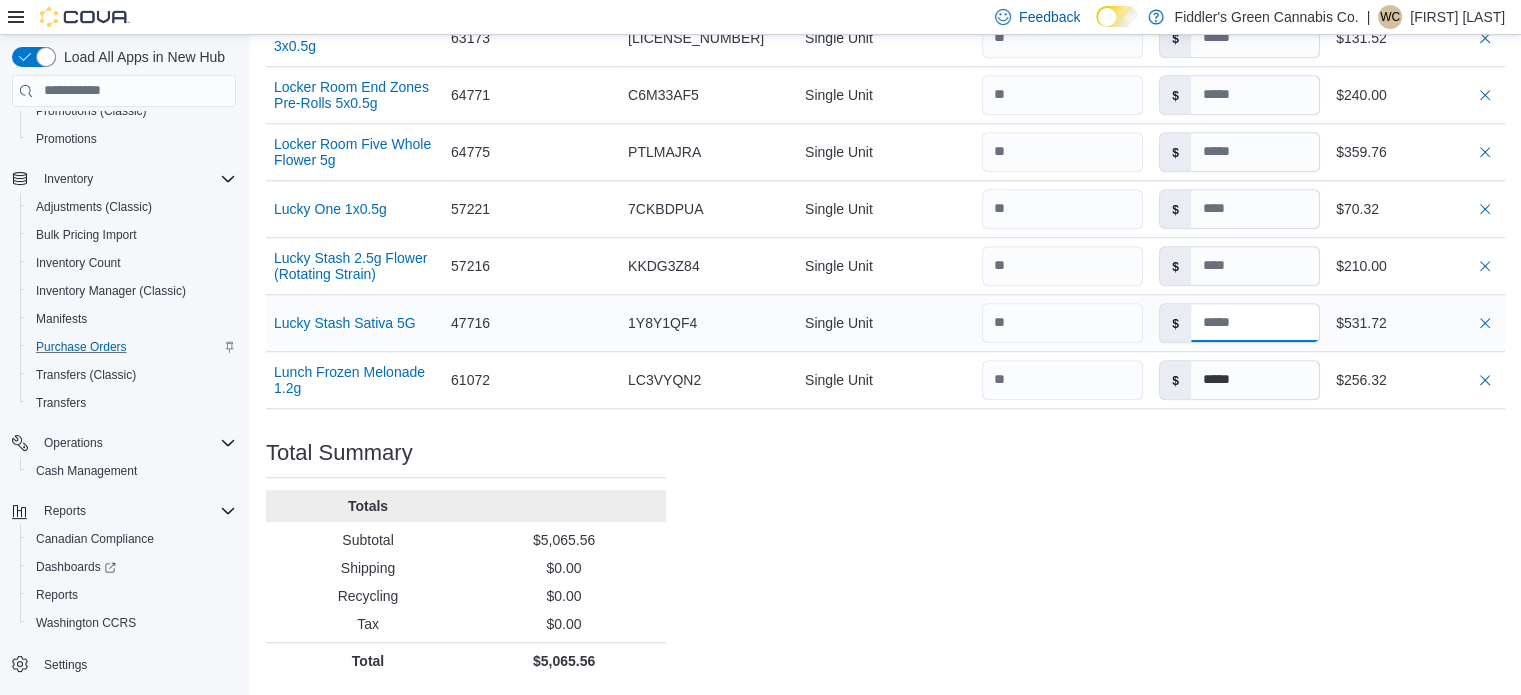type 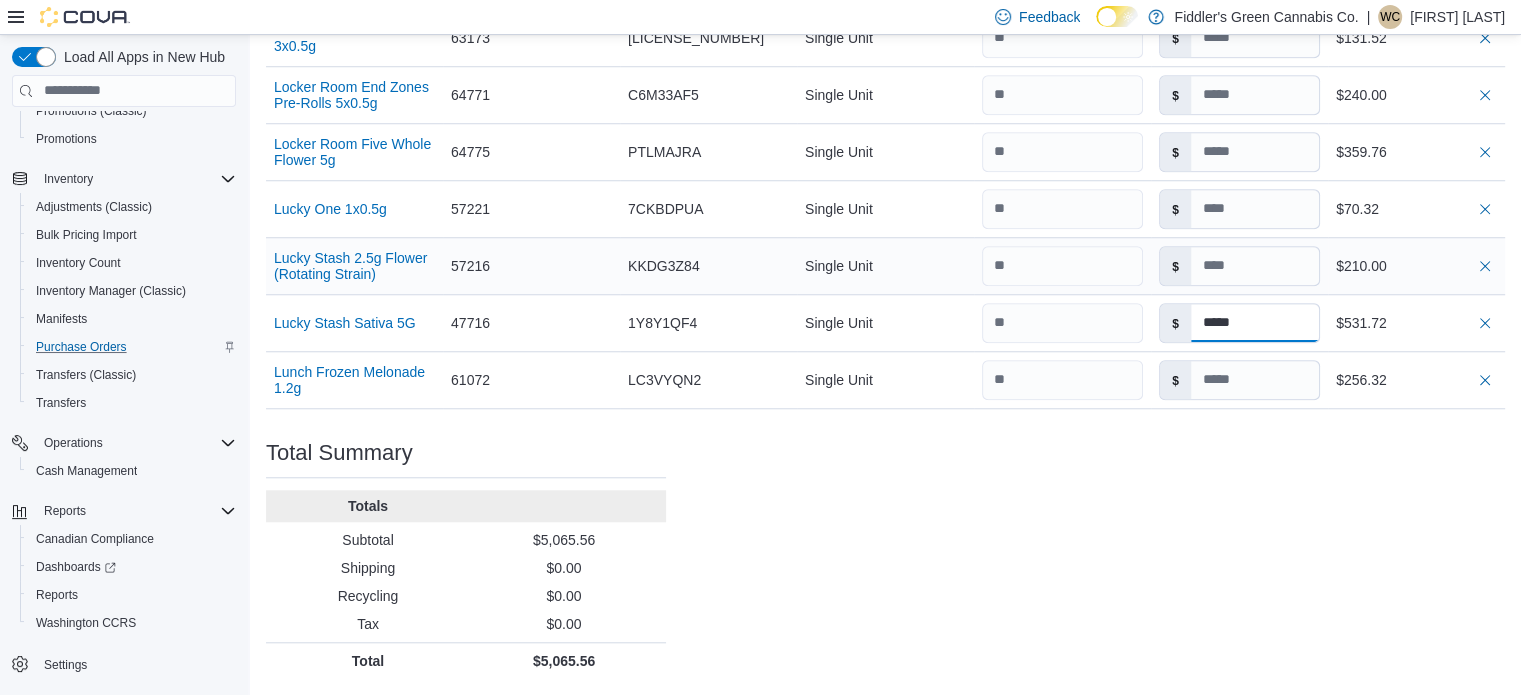 type on "*****" 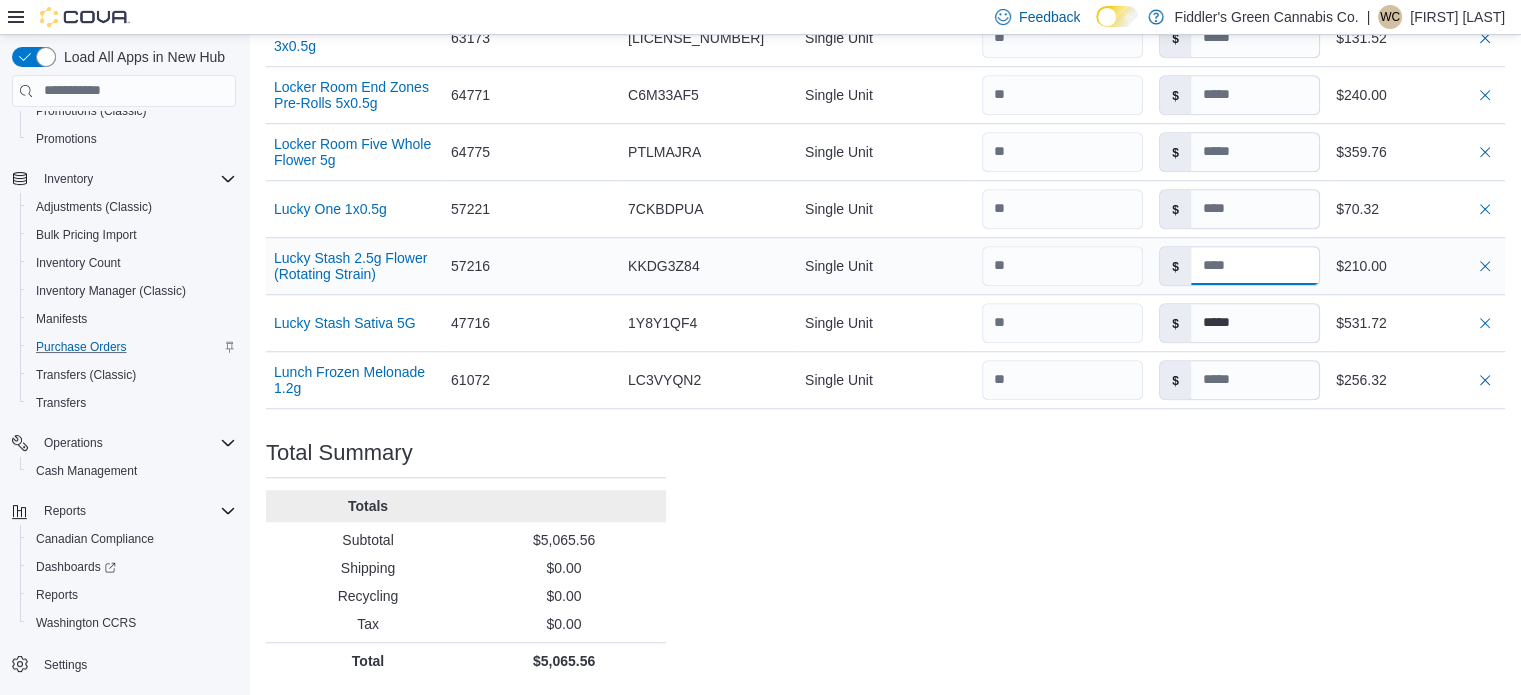 click at bounding box center [1255, 266] 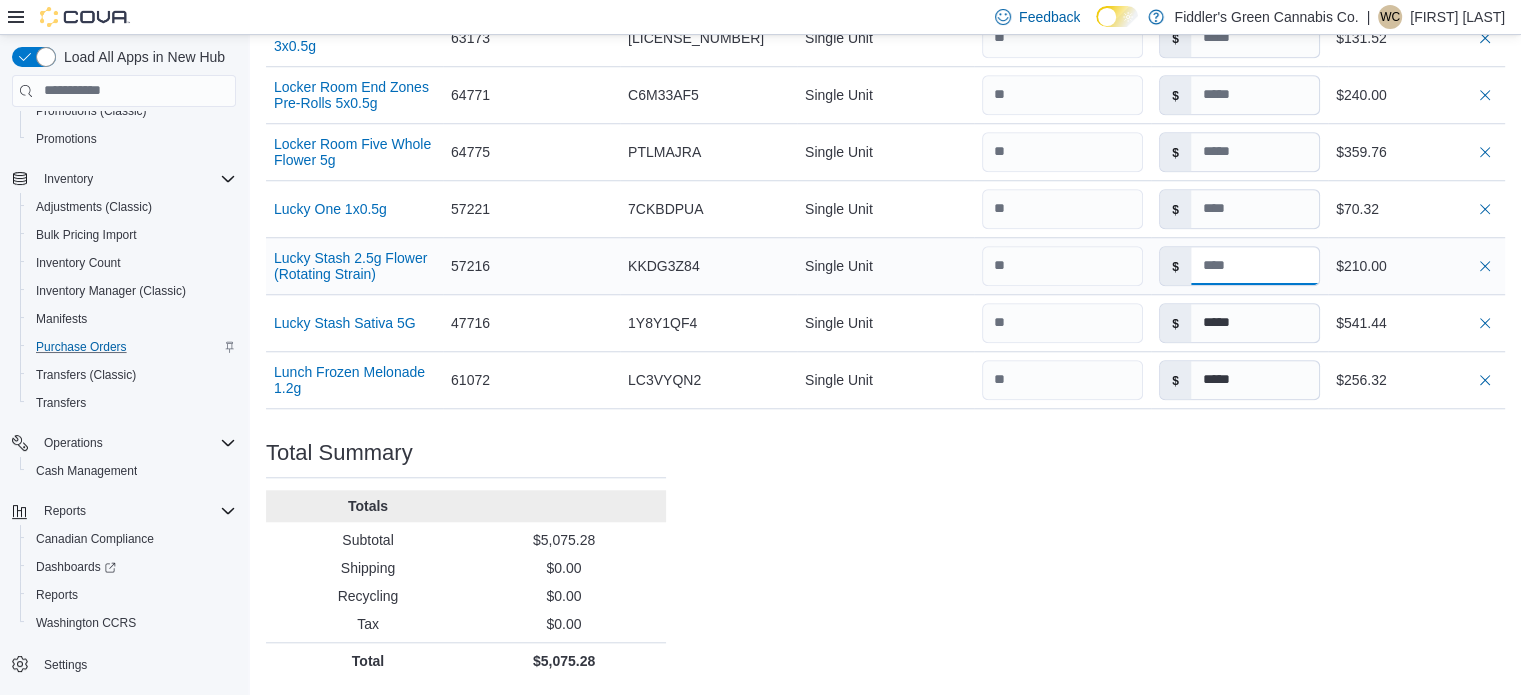 type 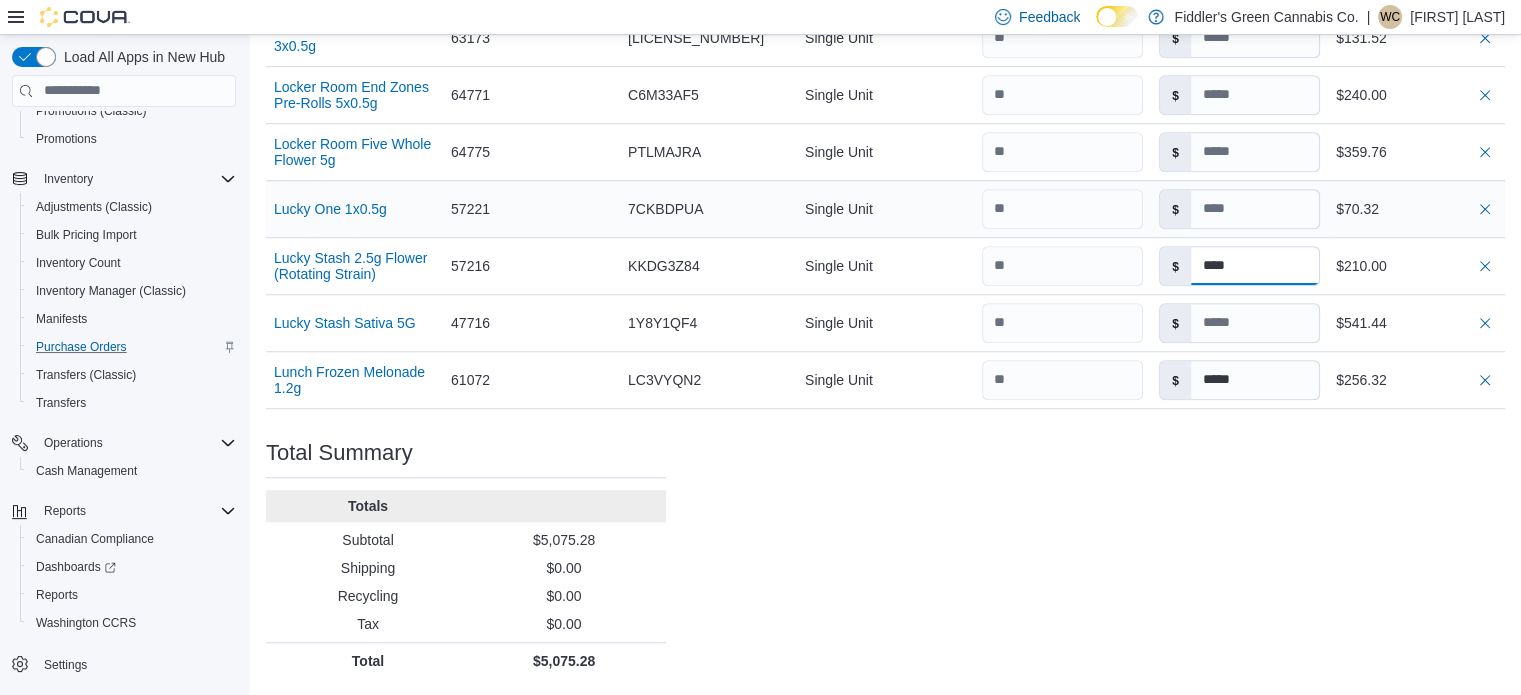type on "****" 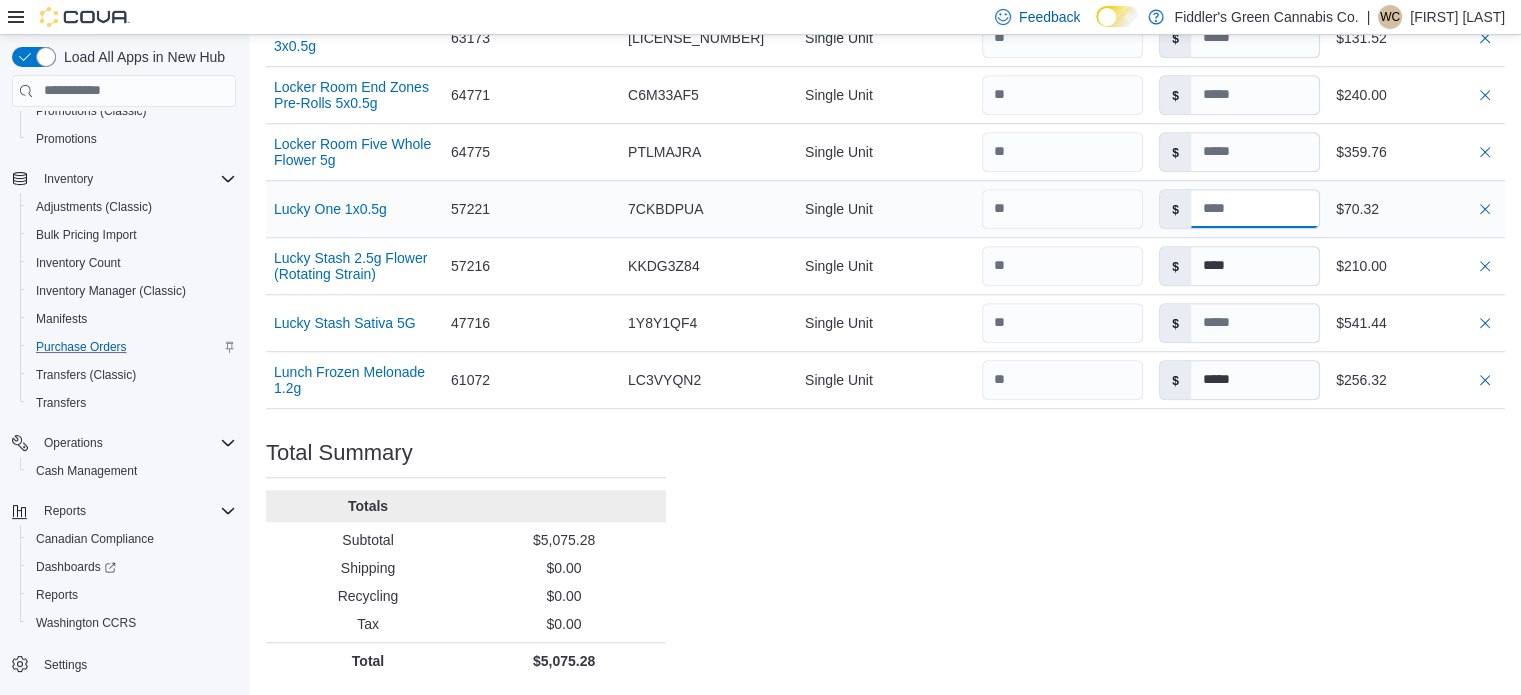 click at bounding box center (1255, 209) 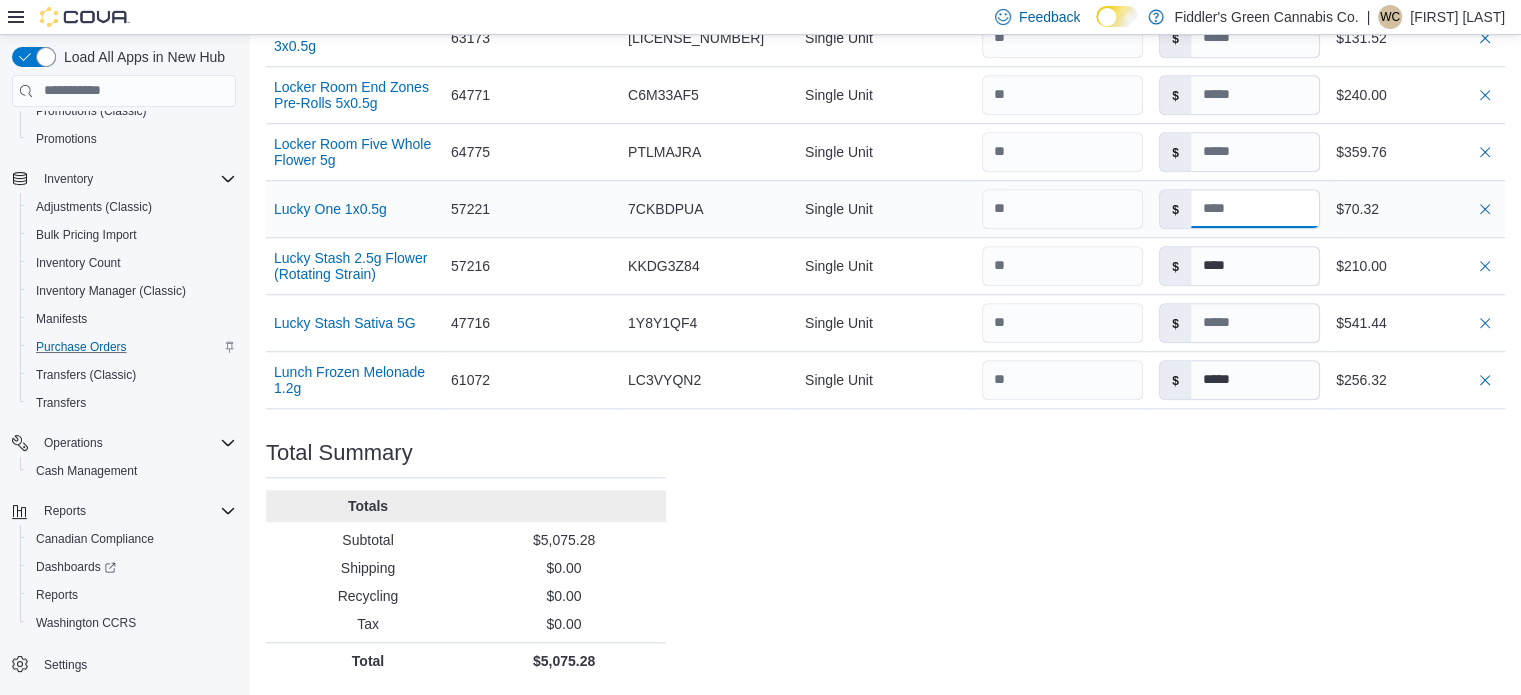 type on "*****" 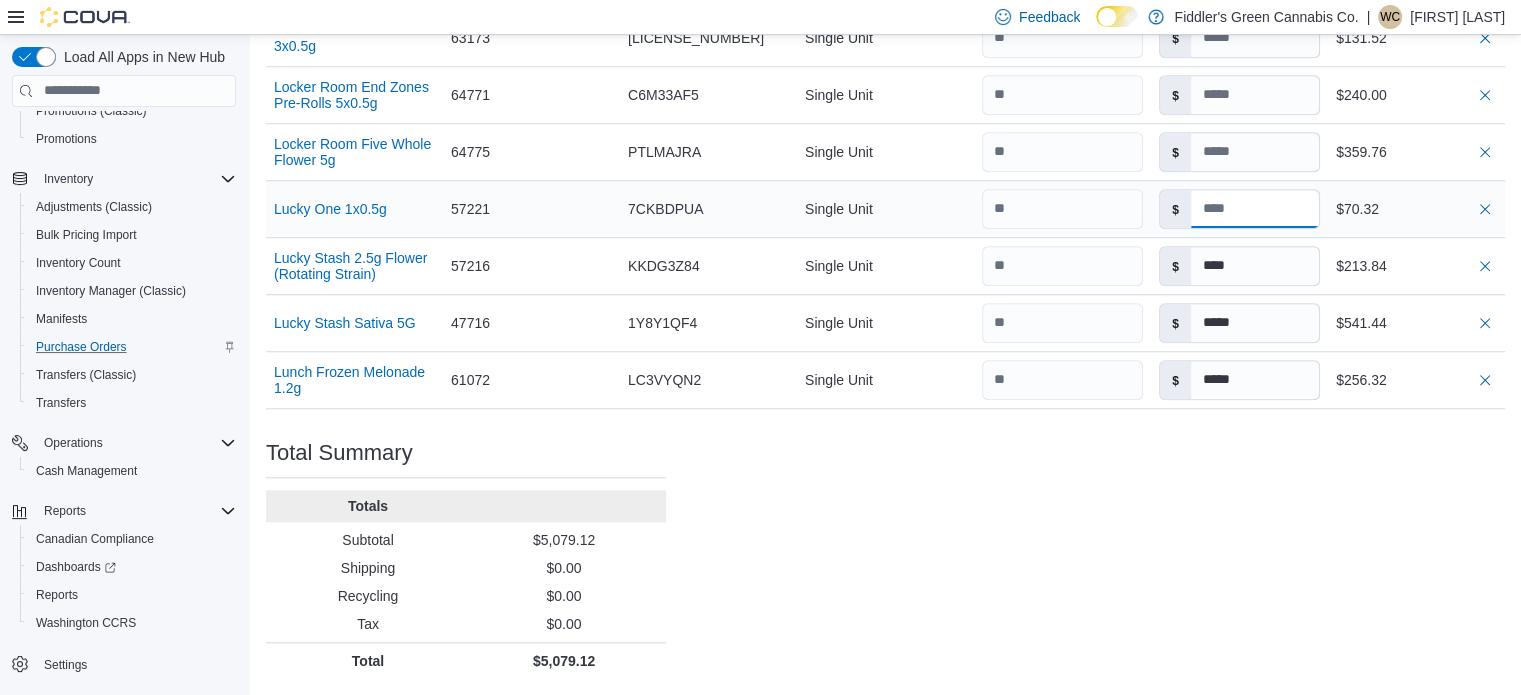 type 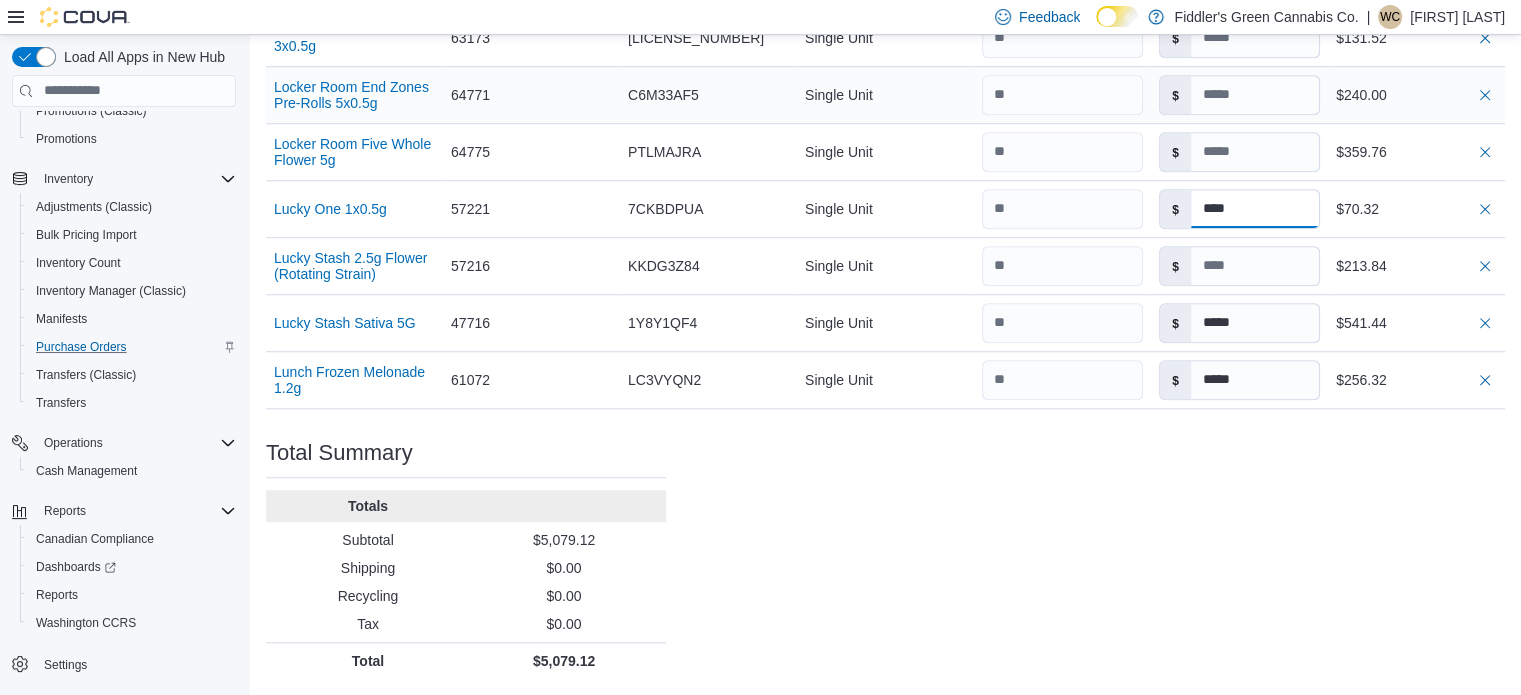 type on "****" 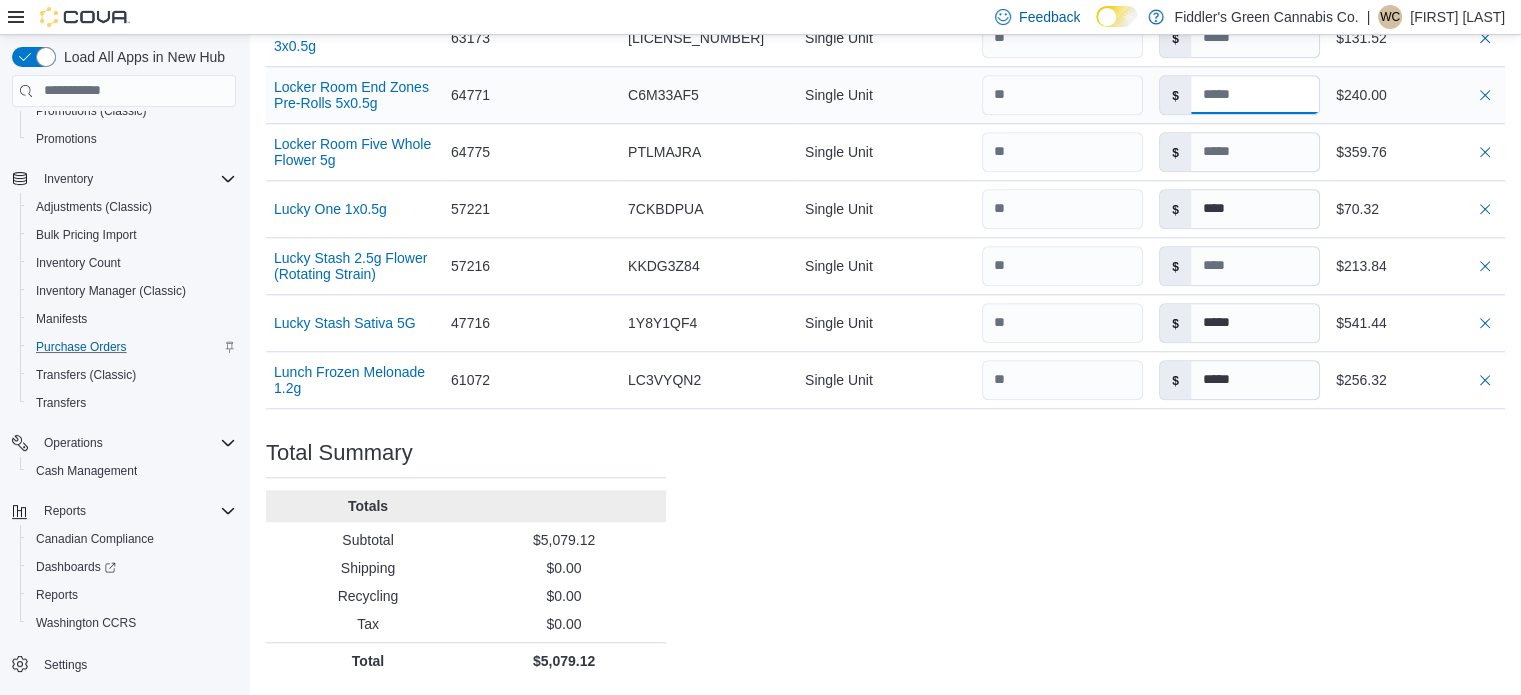 click at bounding box center (1255, 95) 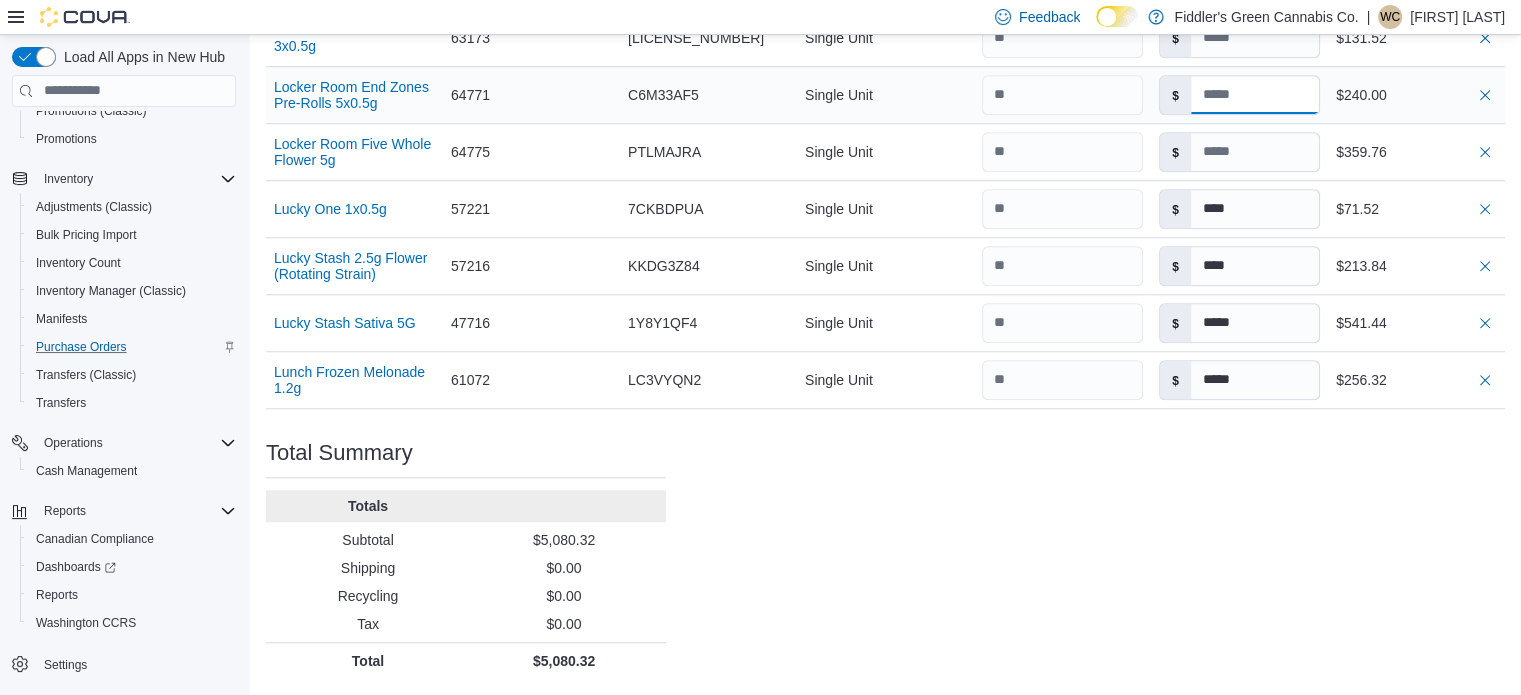 type 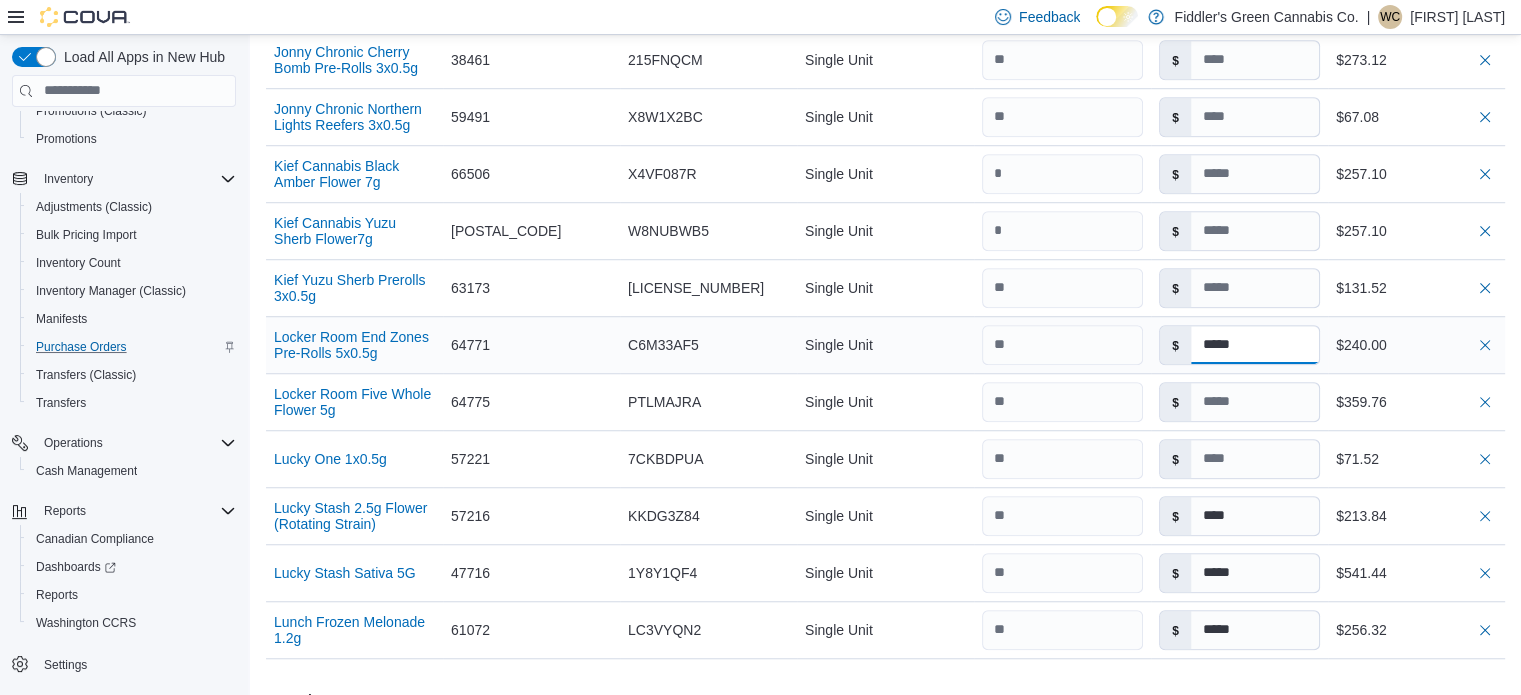 scroll, scrollTop: 1426, scrollLeft: 0, axis: vertical 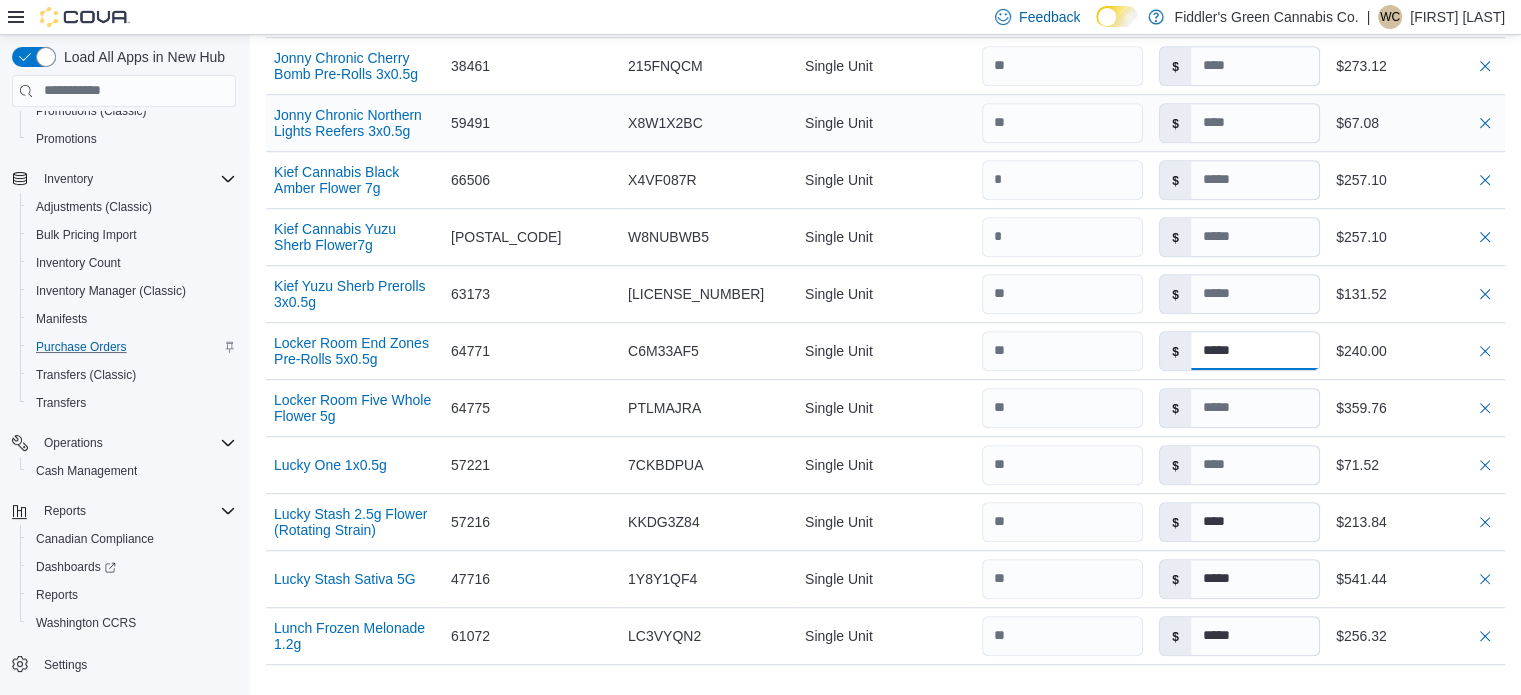 type on "*****" 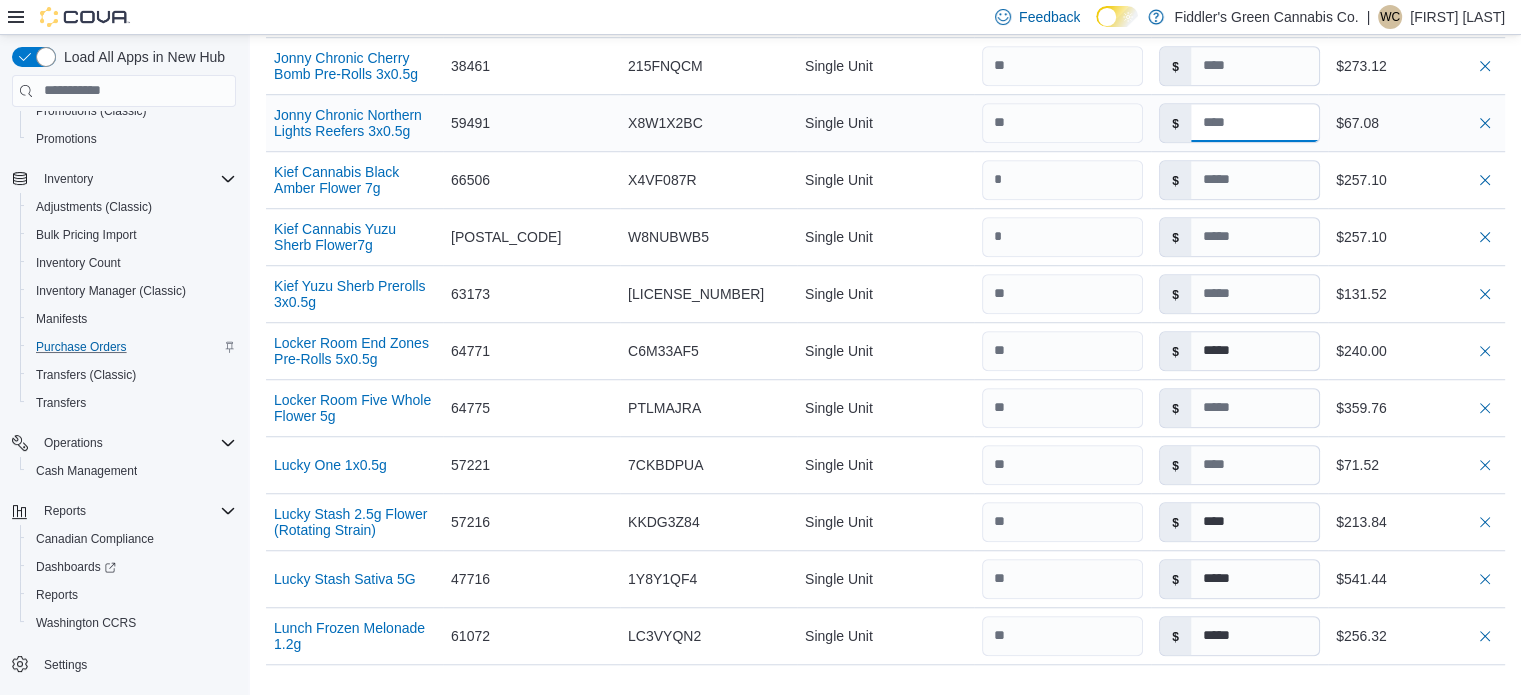 type on "****" 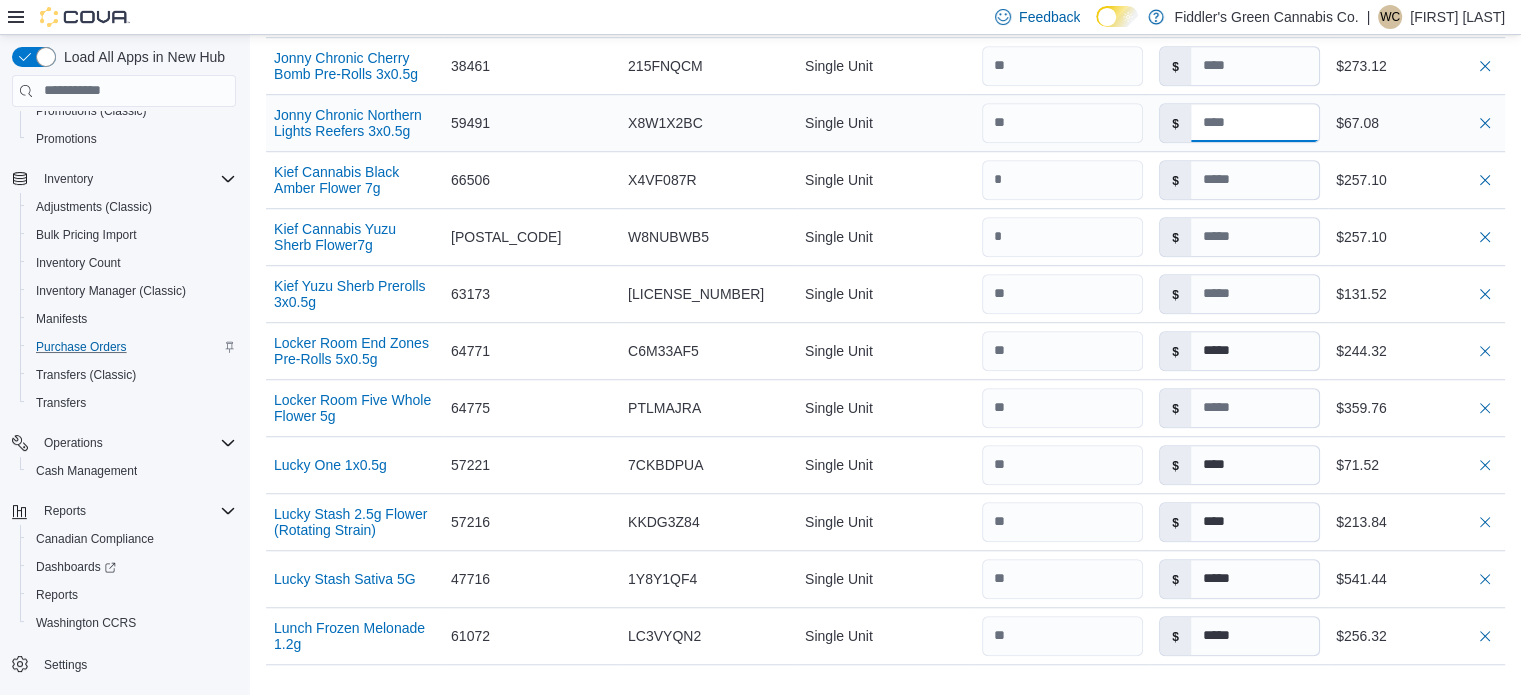 click at bounding box center [1255, 123] 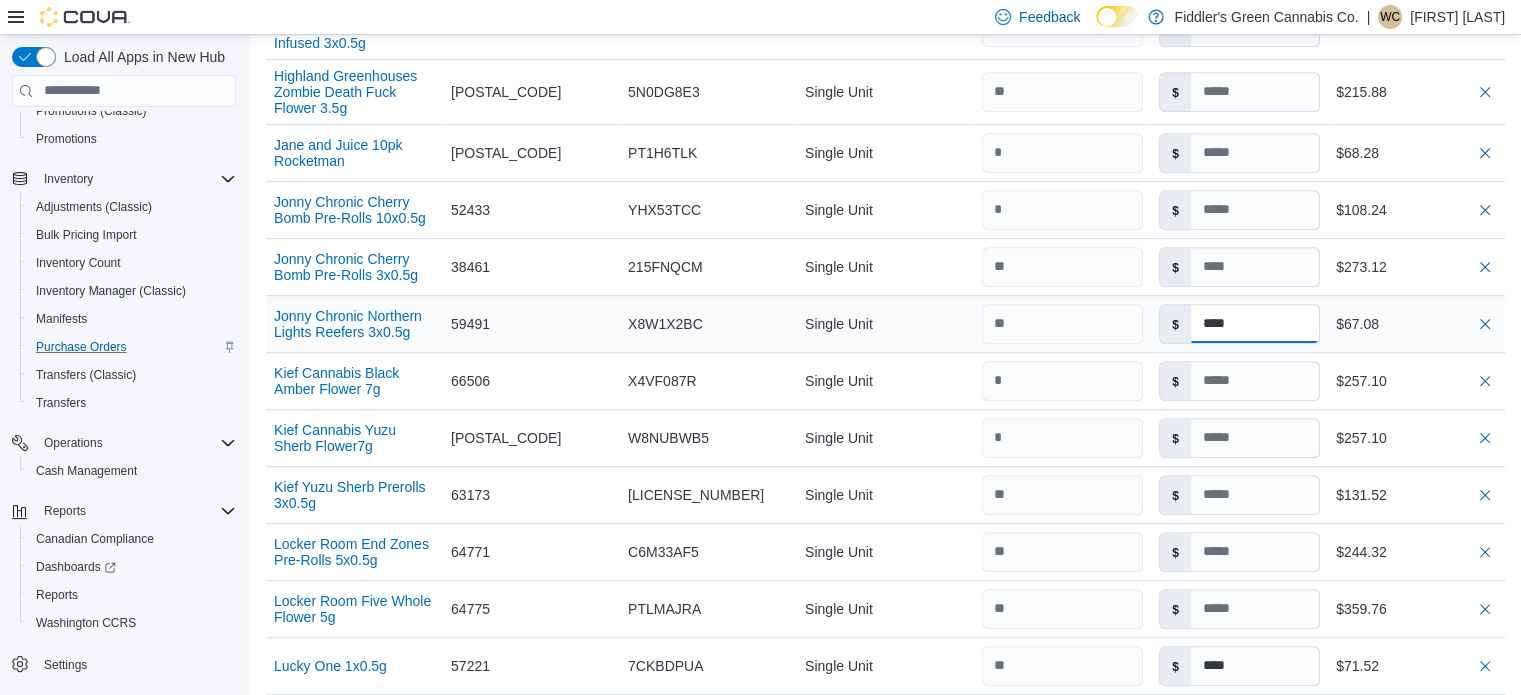 scroll, scrollTop: 1226, scrollLeft: 0, axis: vertical 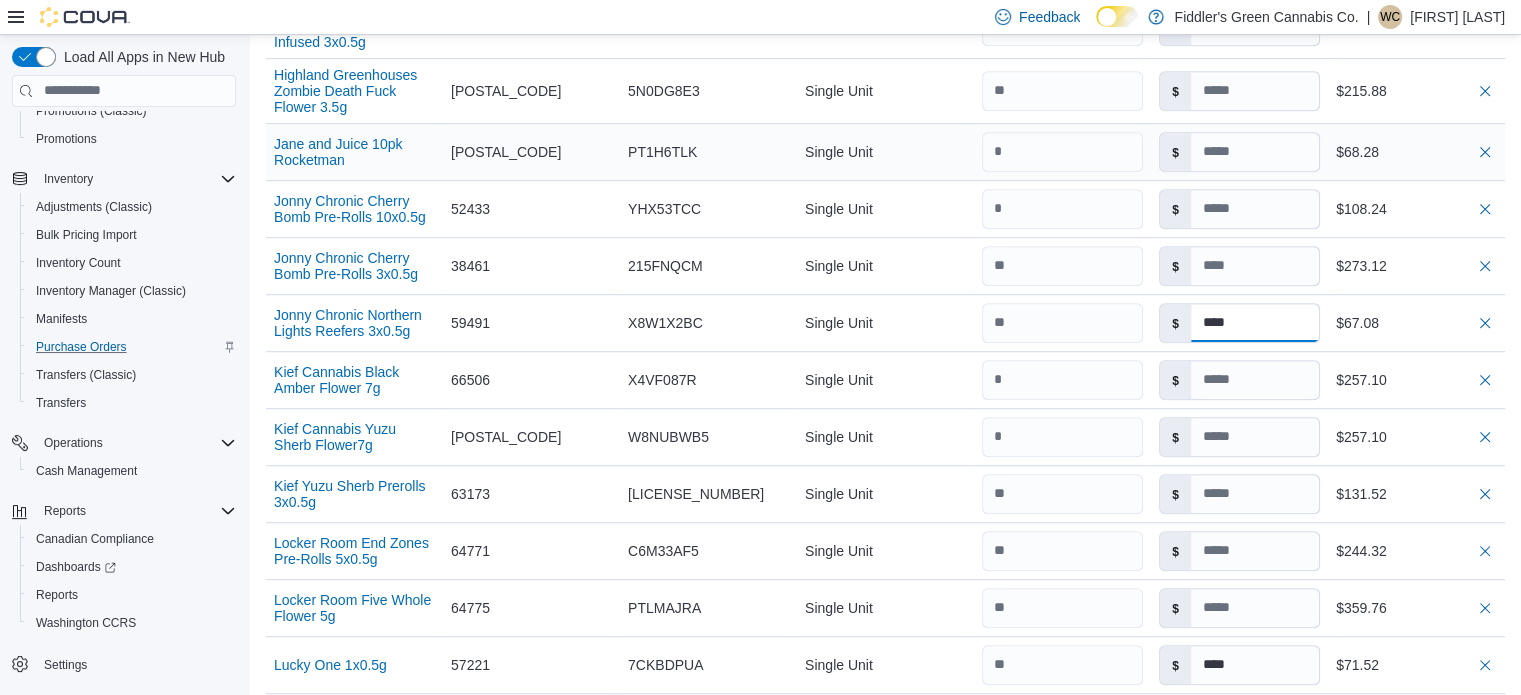 type on "****" 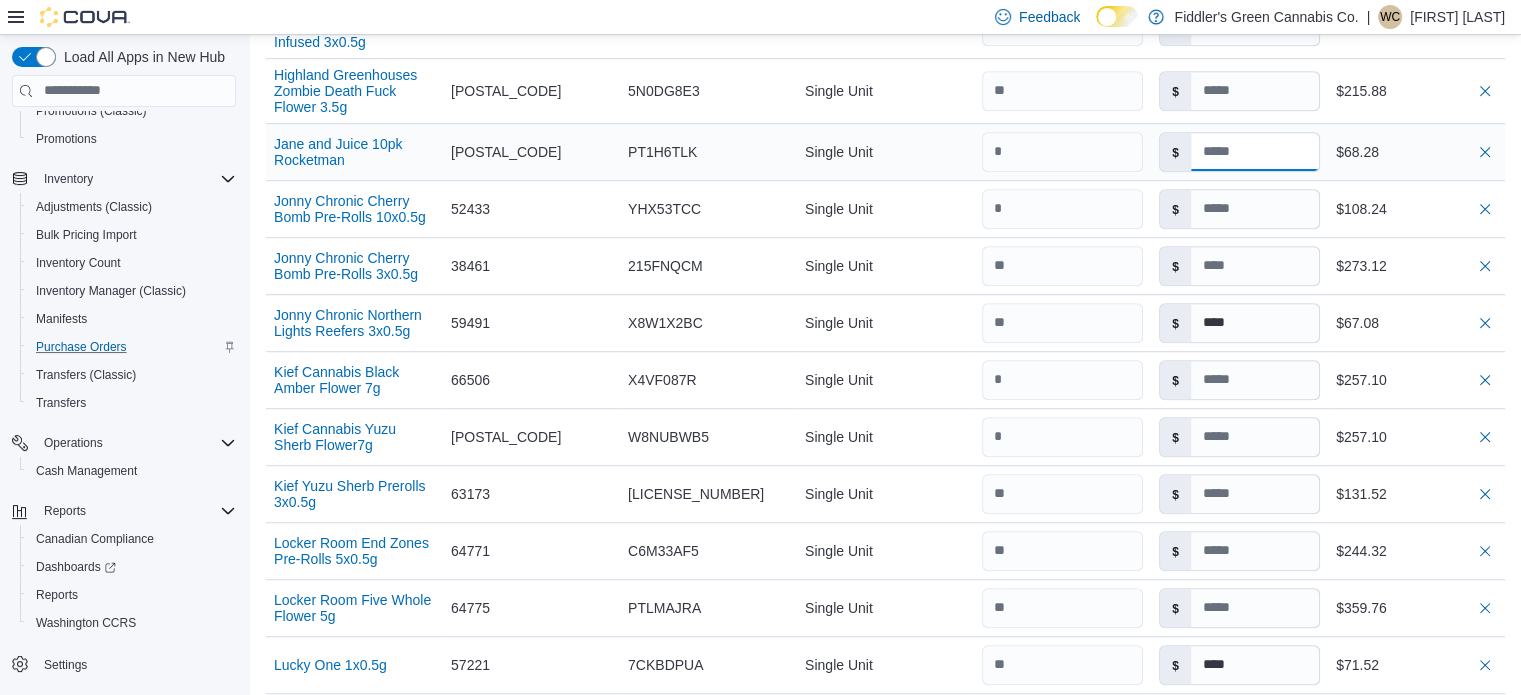 click at bounding box center [1255, 152] 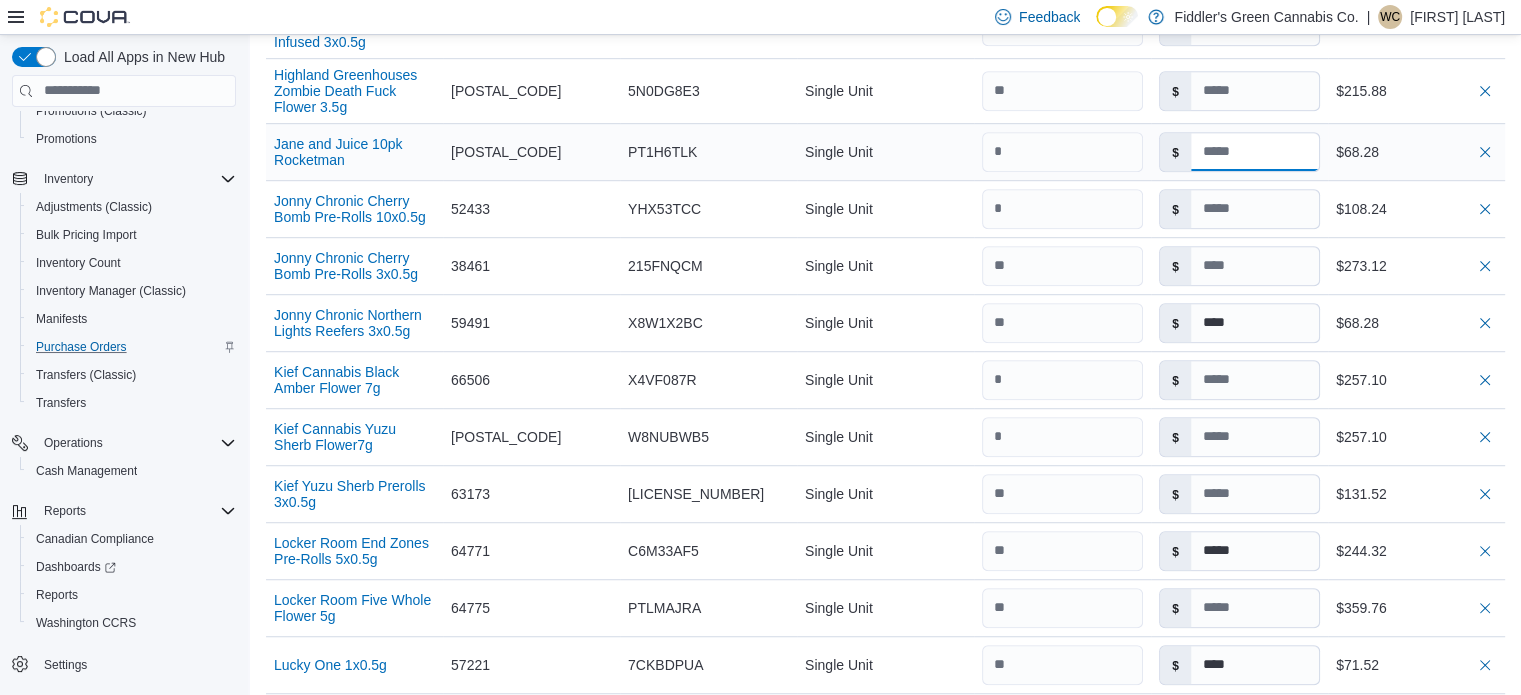 type 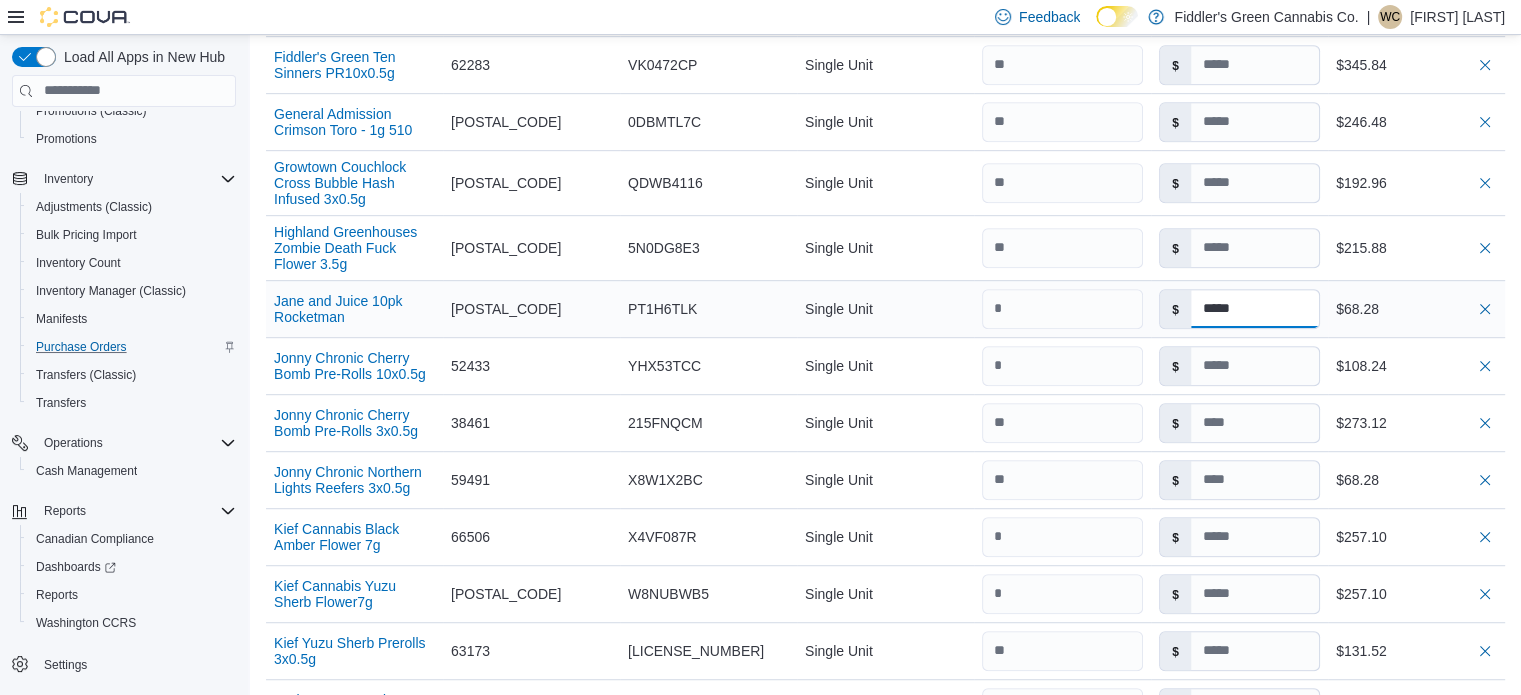 scroll, scrollTop: 1047, scrollLeft: 0, axis: vertical 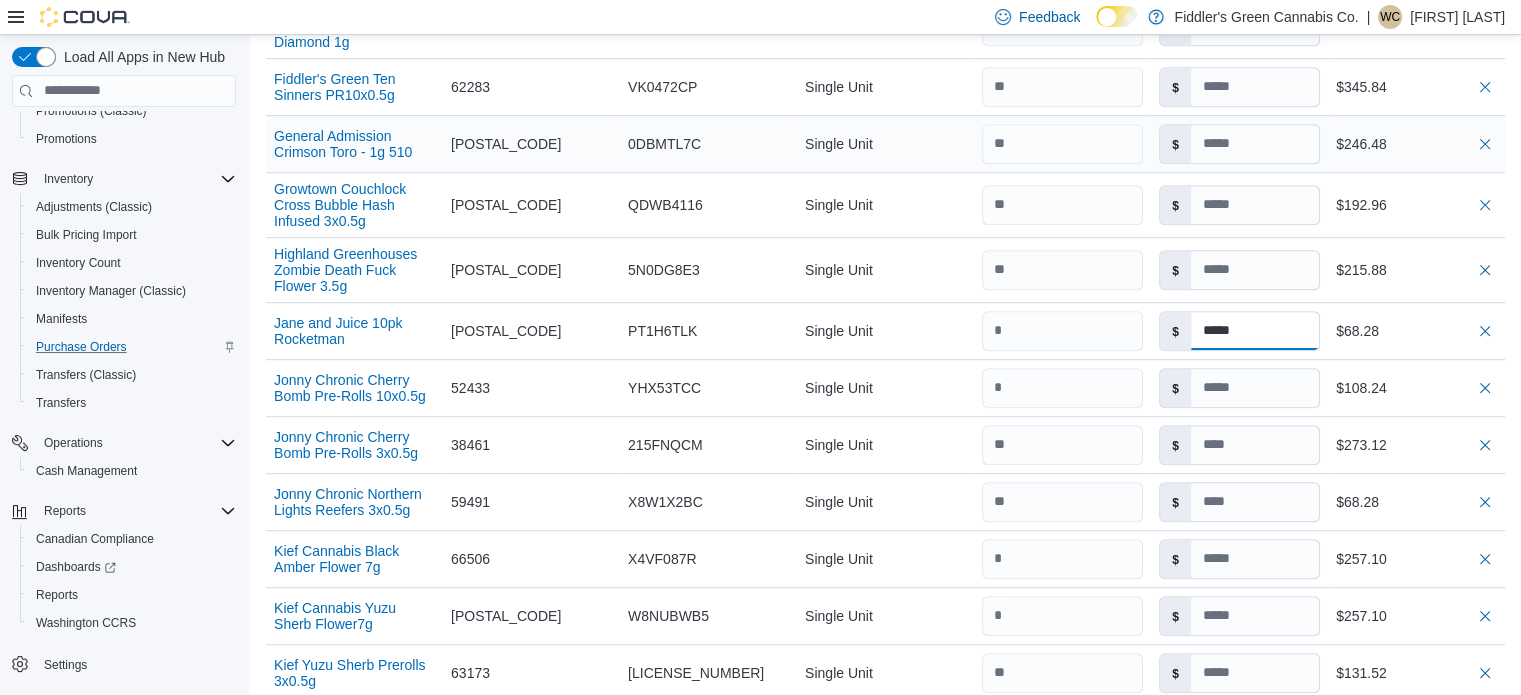 type on "*****" 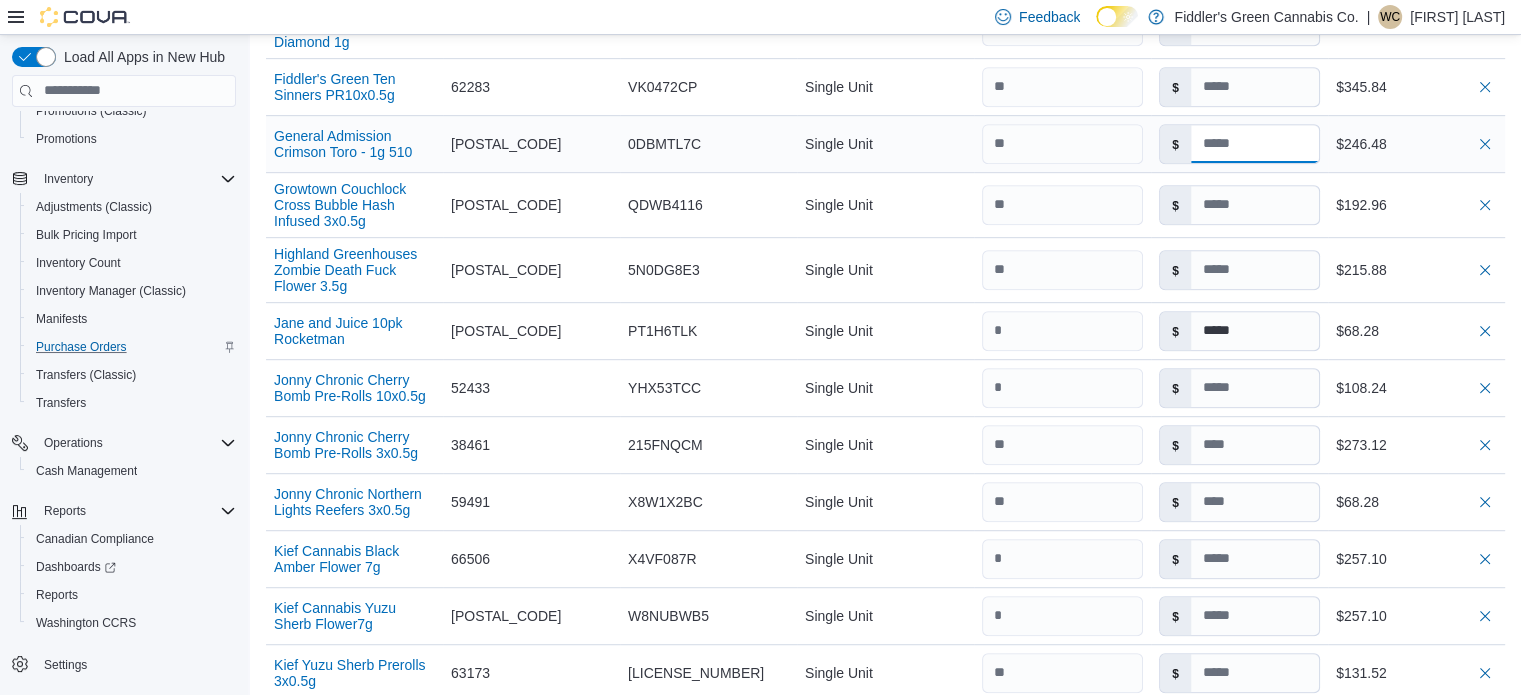 click at bounding box center [1255, 144] 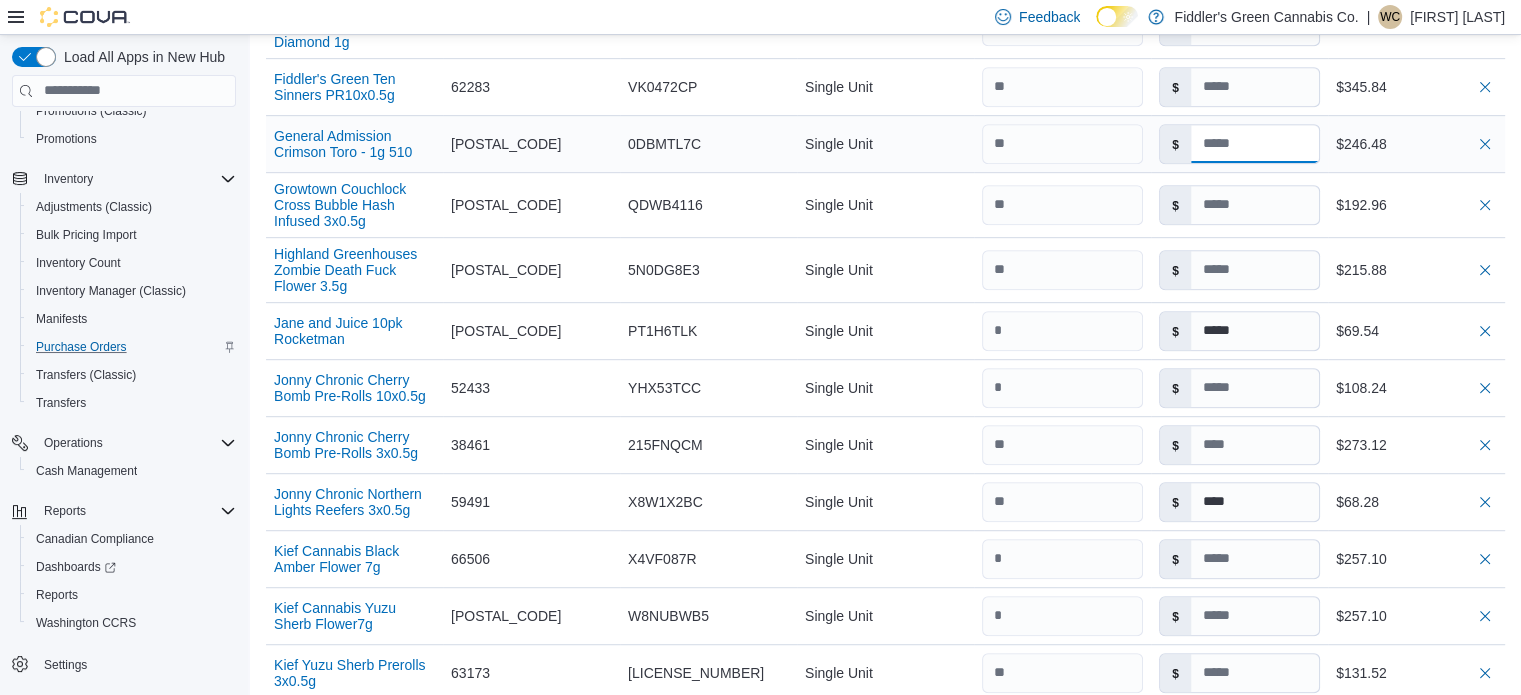 type 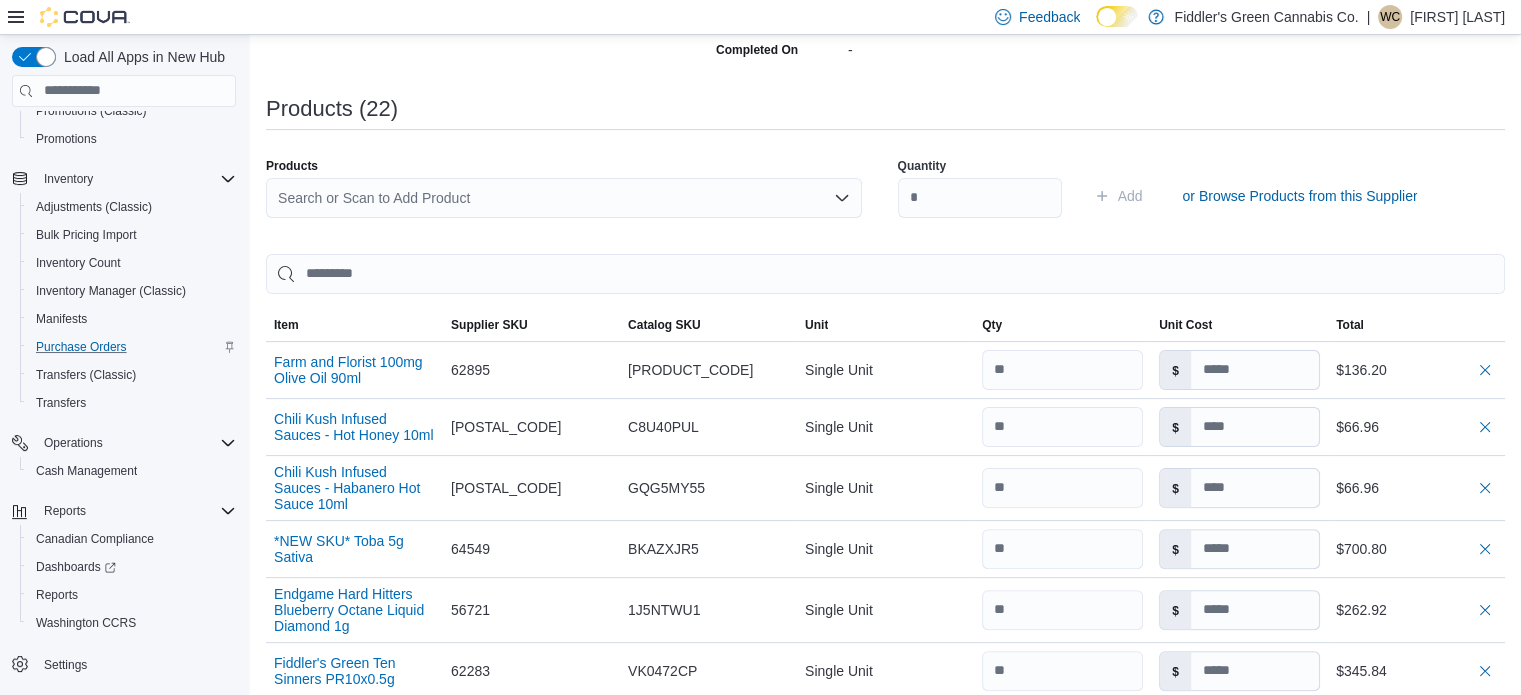scroll, scrollTop: 386, scrollLeft: 0, axis: vertical 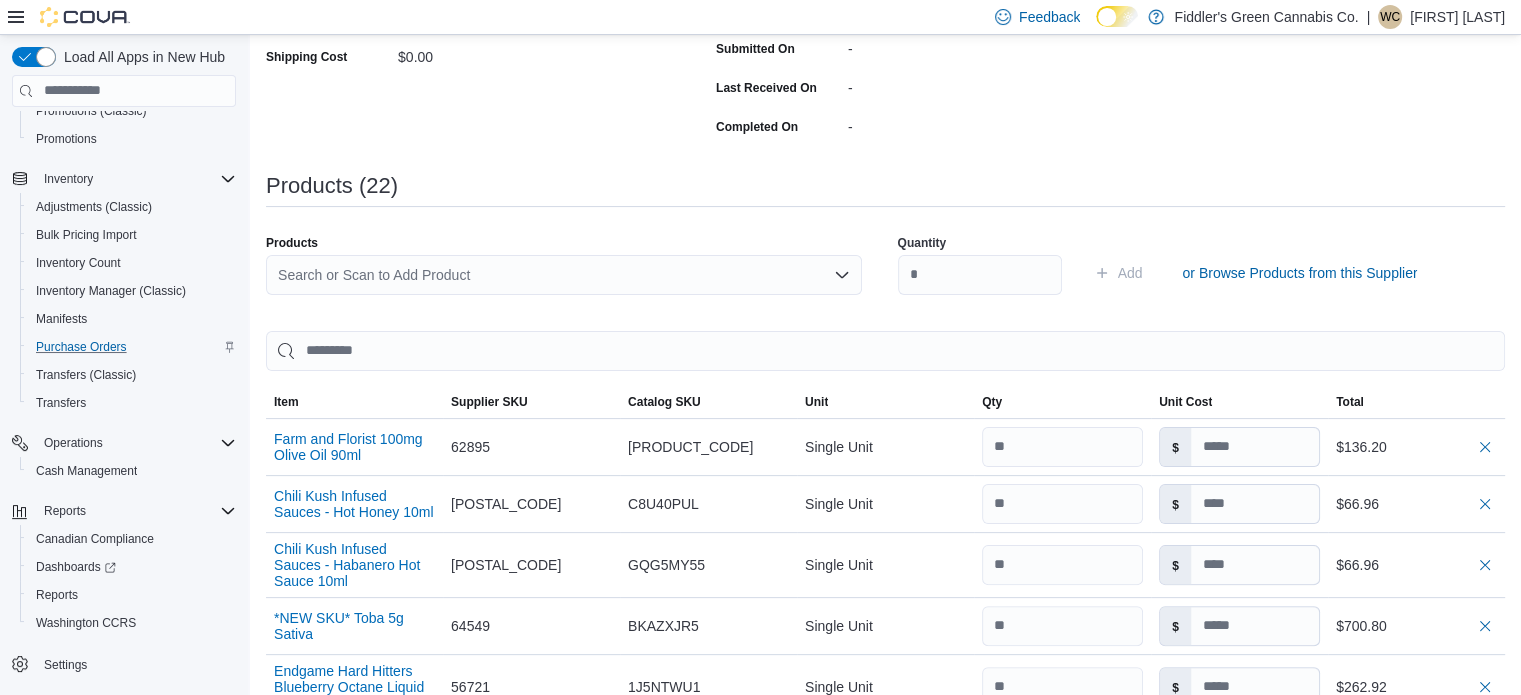 type on "*****" 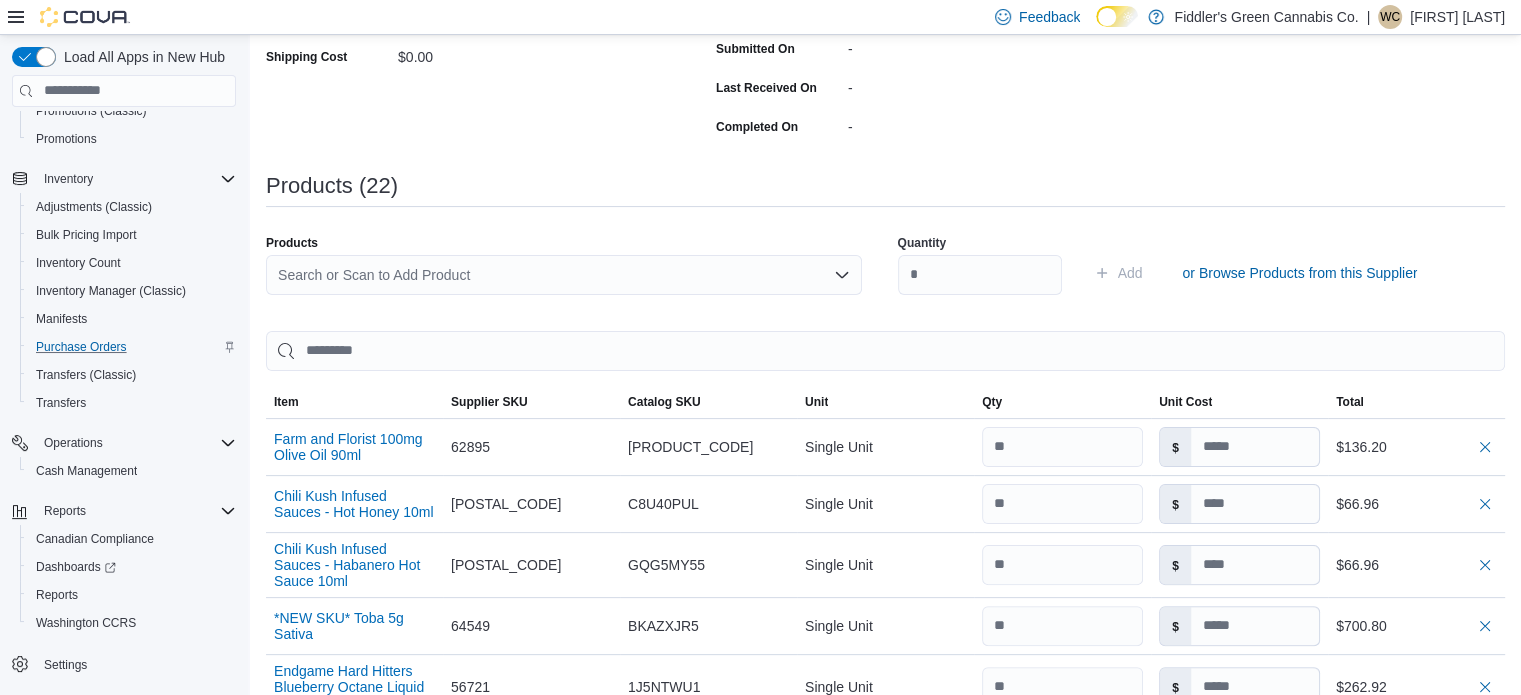 click on "Search or Scan to Add Product" at bounding box center [564, 275] 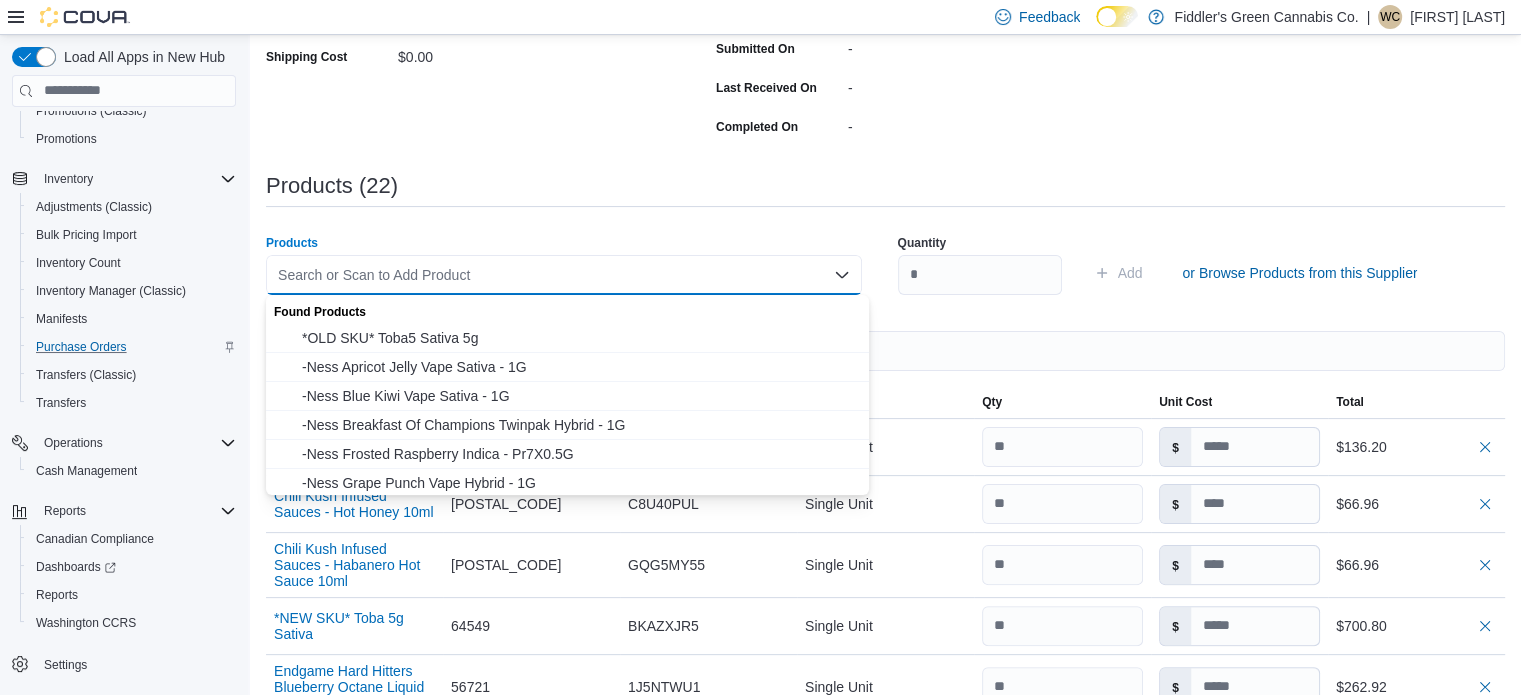 type 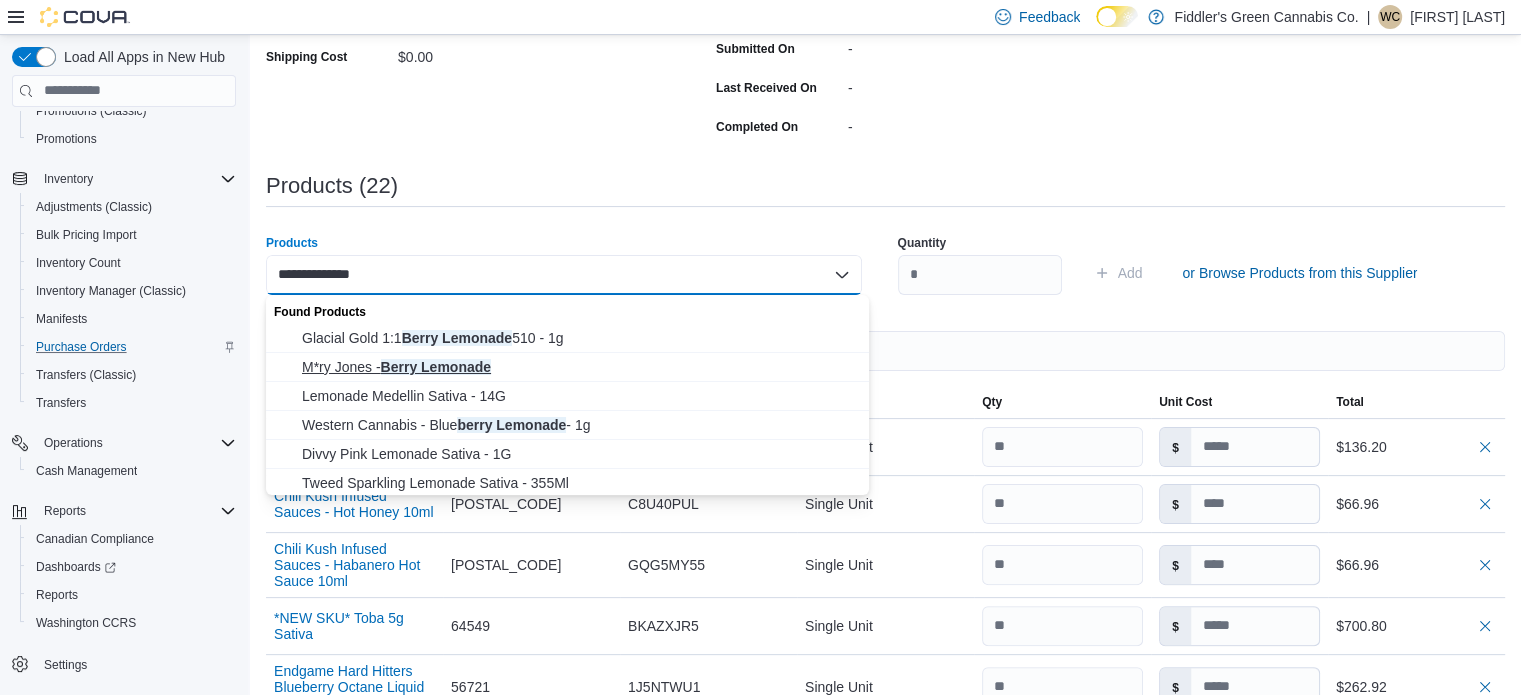type on "**********" 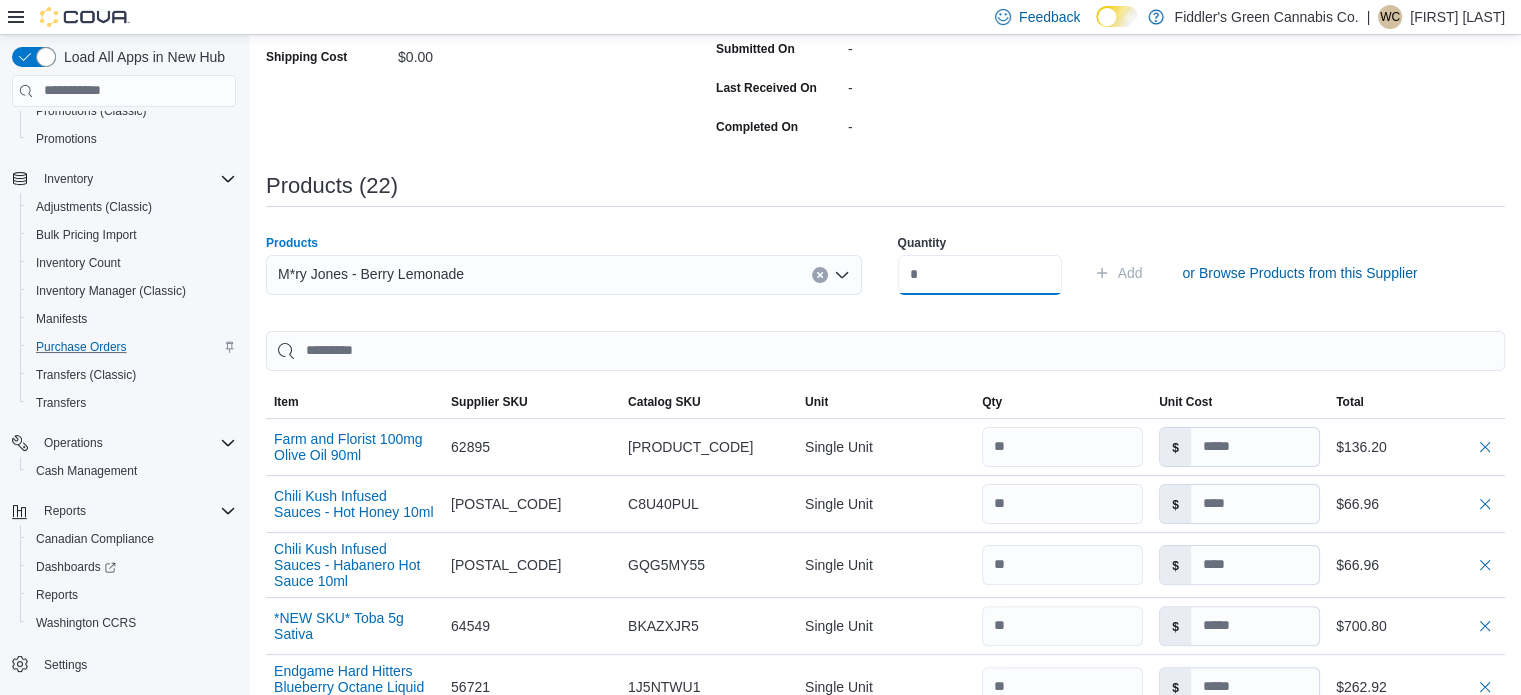 click at bounding box center (980, 275) 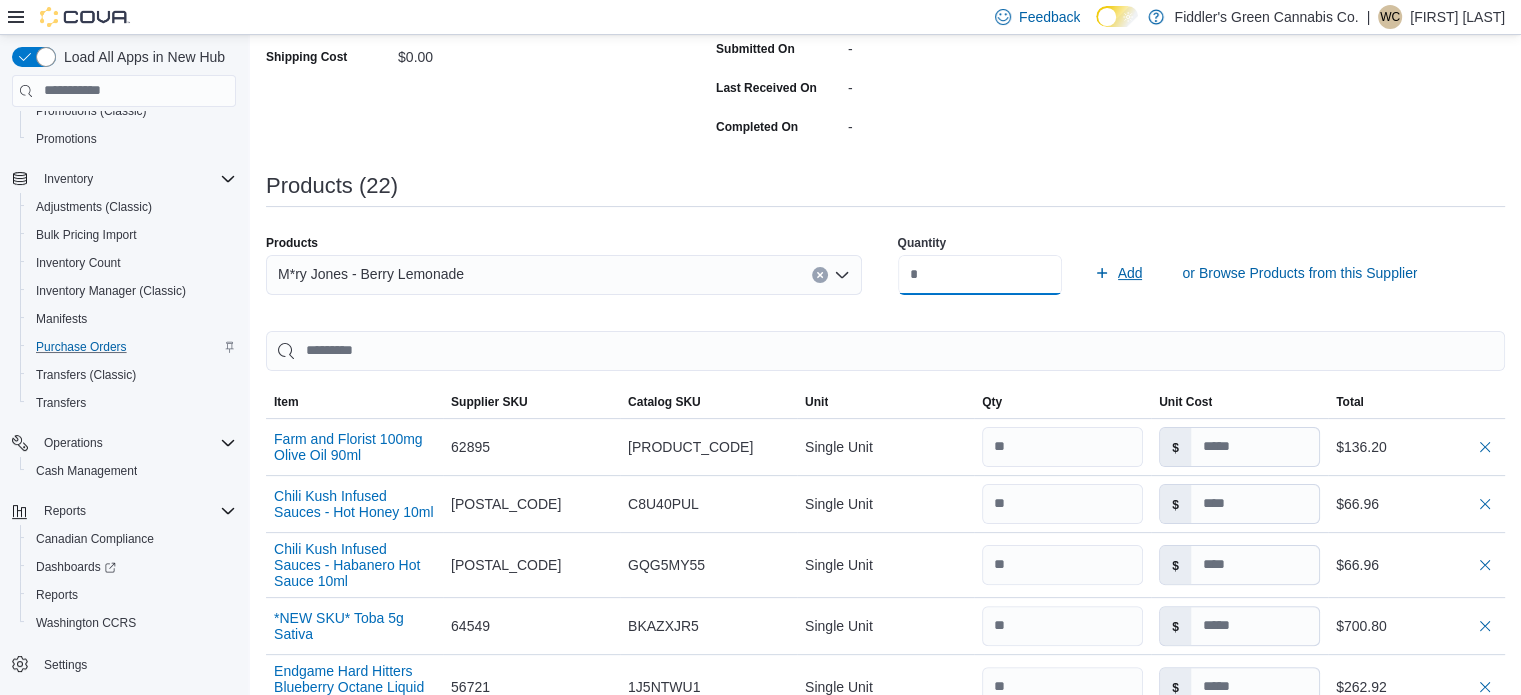 type on "**" 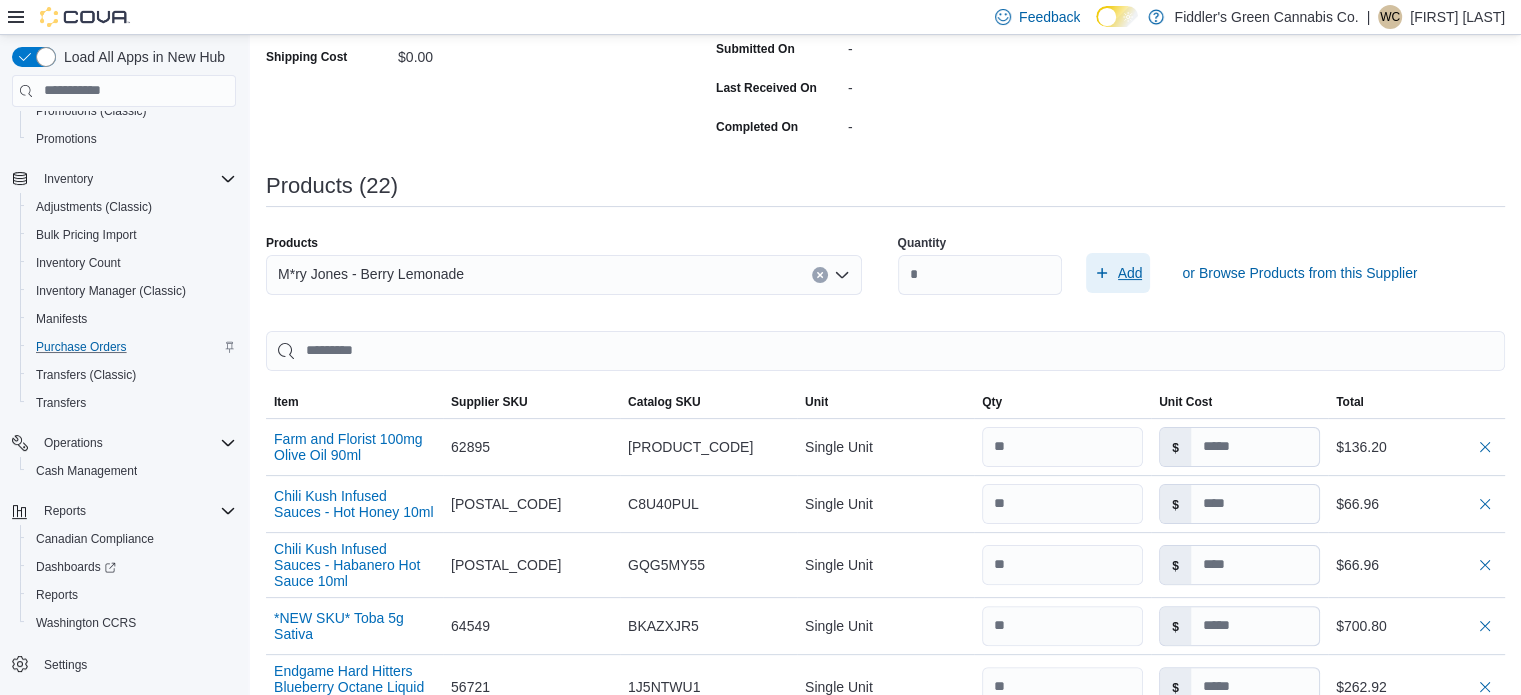click on "Add" at bounding box center (1130, 273) 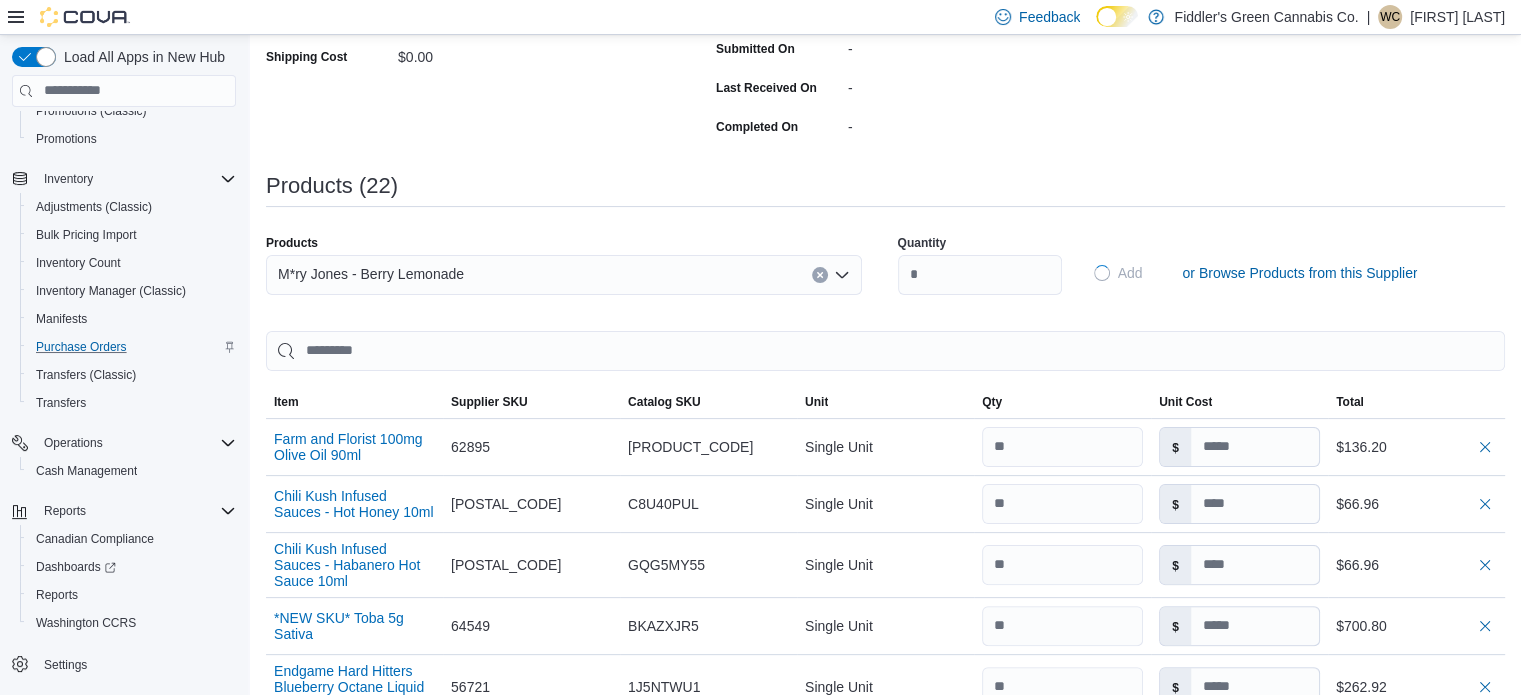 type on "*****" 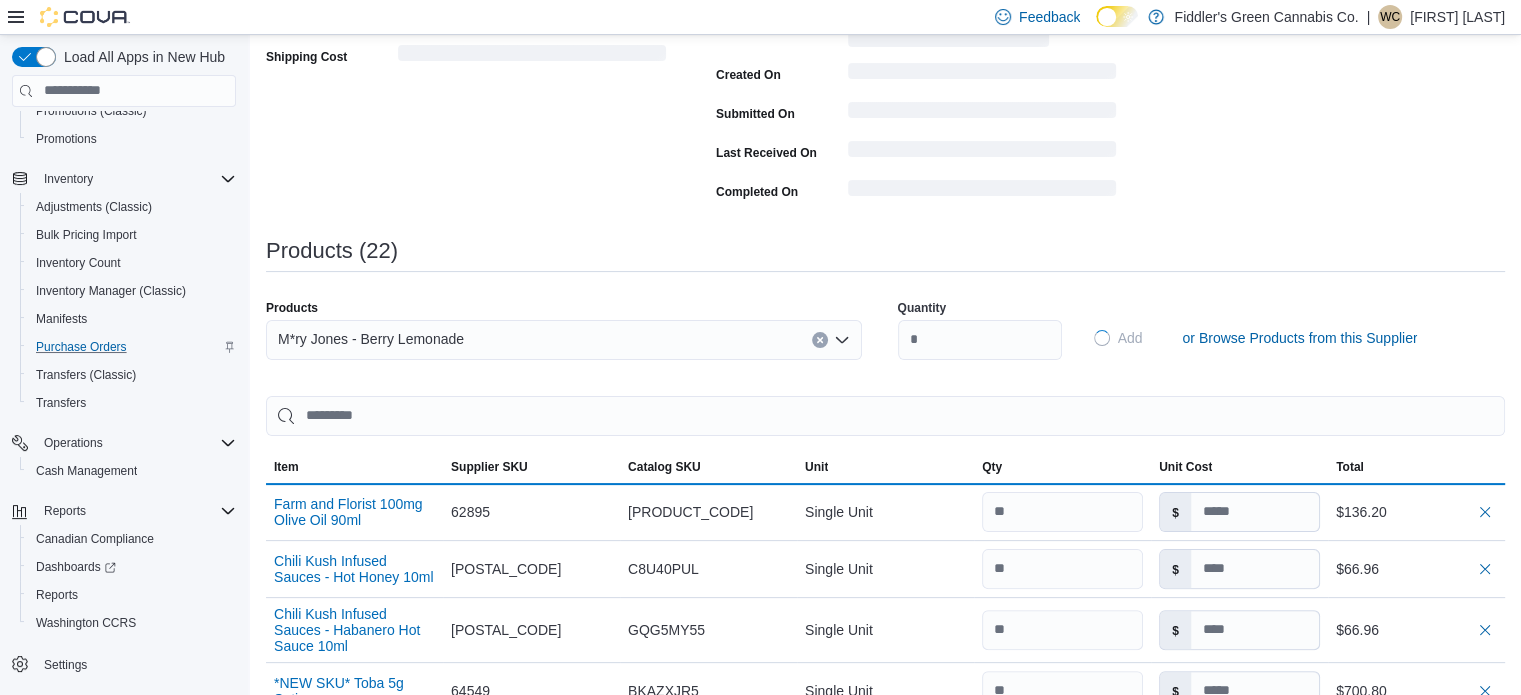 type 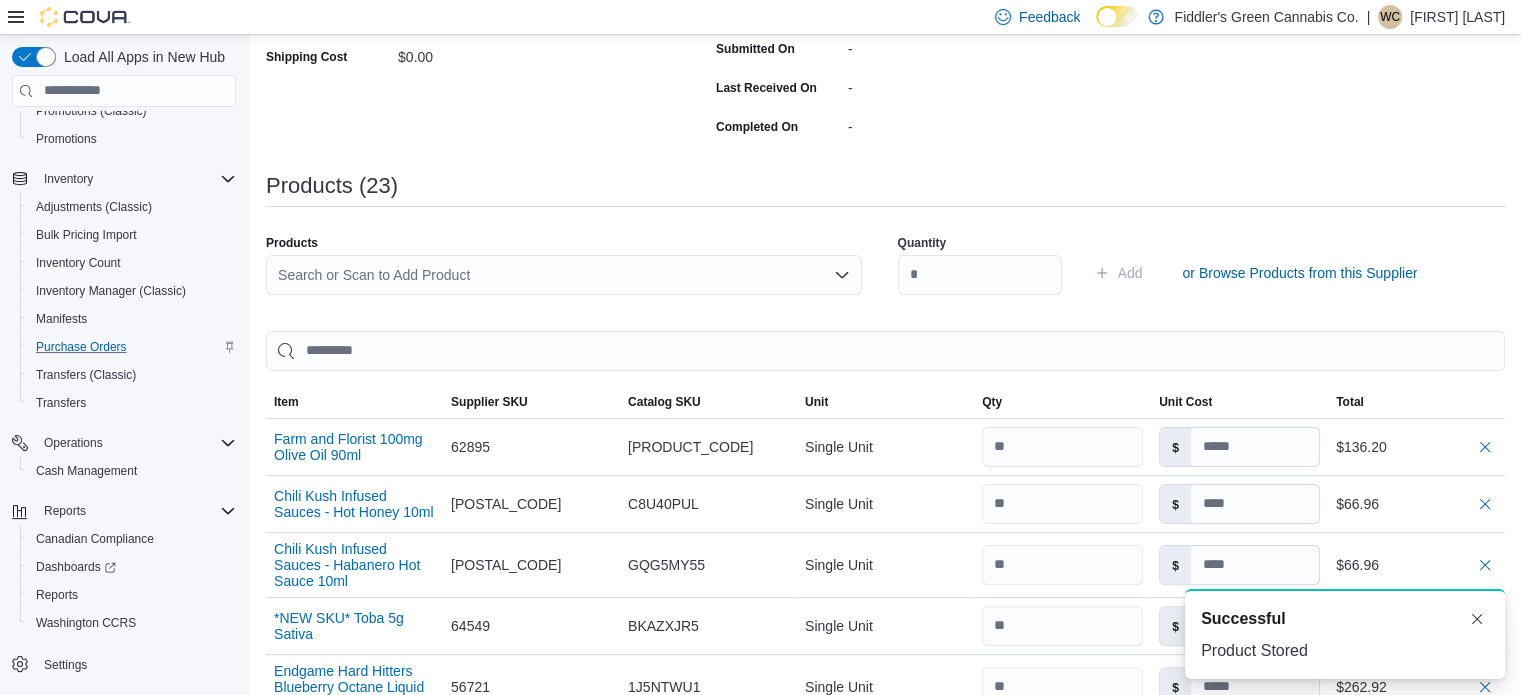 scroll, scrollTop: 0, scrollLeft: 0, axis: both 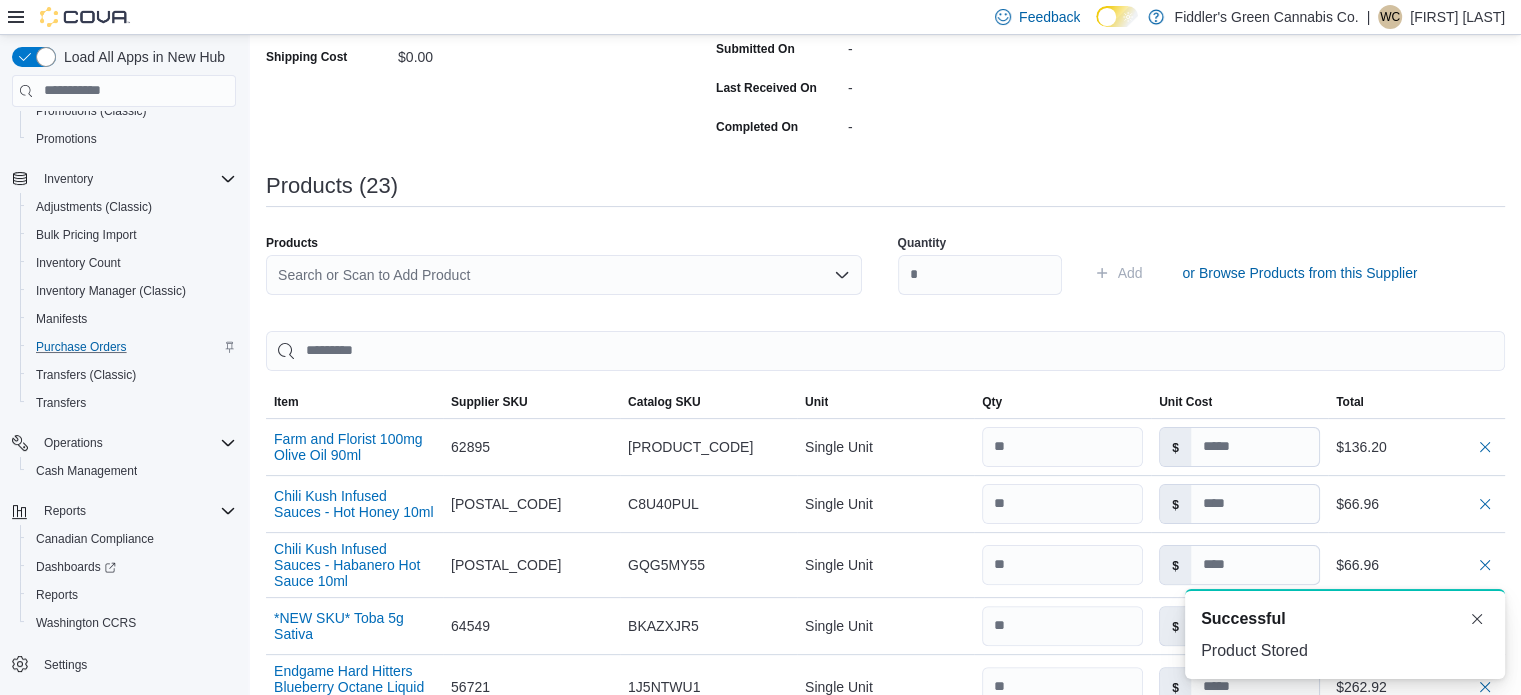 click on "Search or Scan to Add Product" at bounding box center (564, 275) 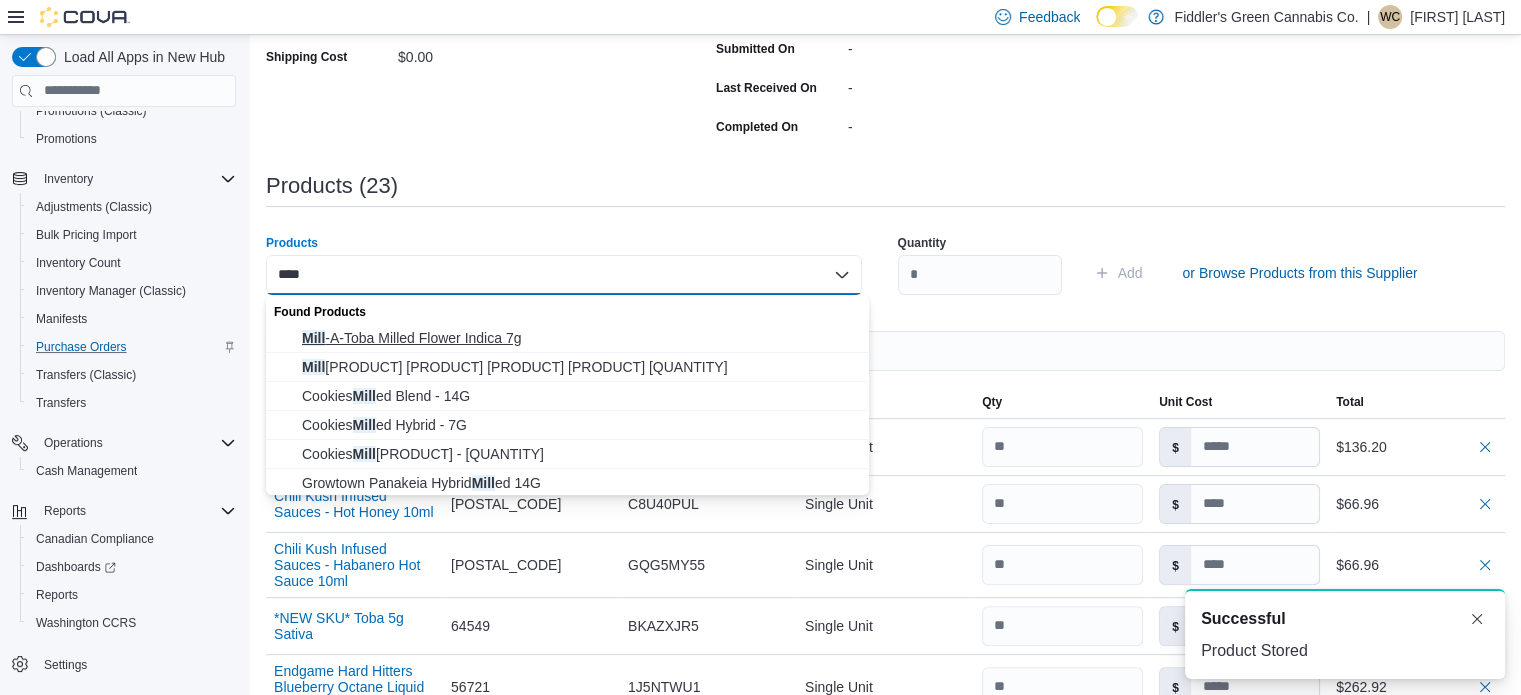 type on "****" 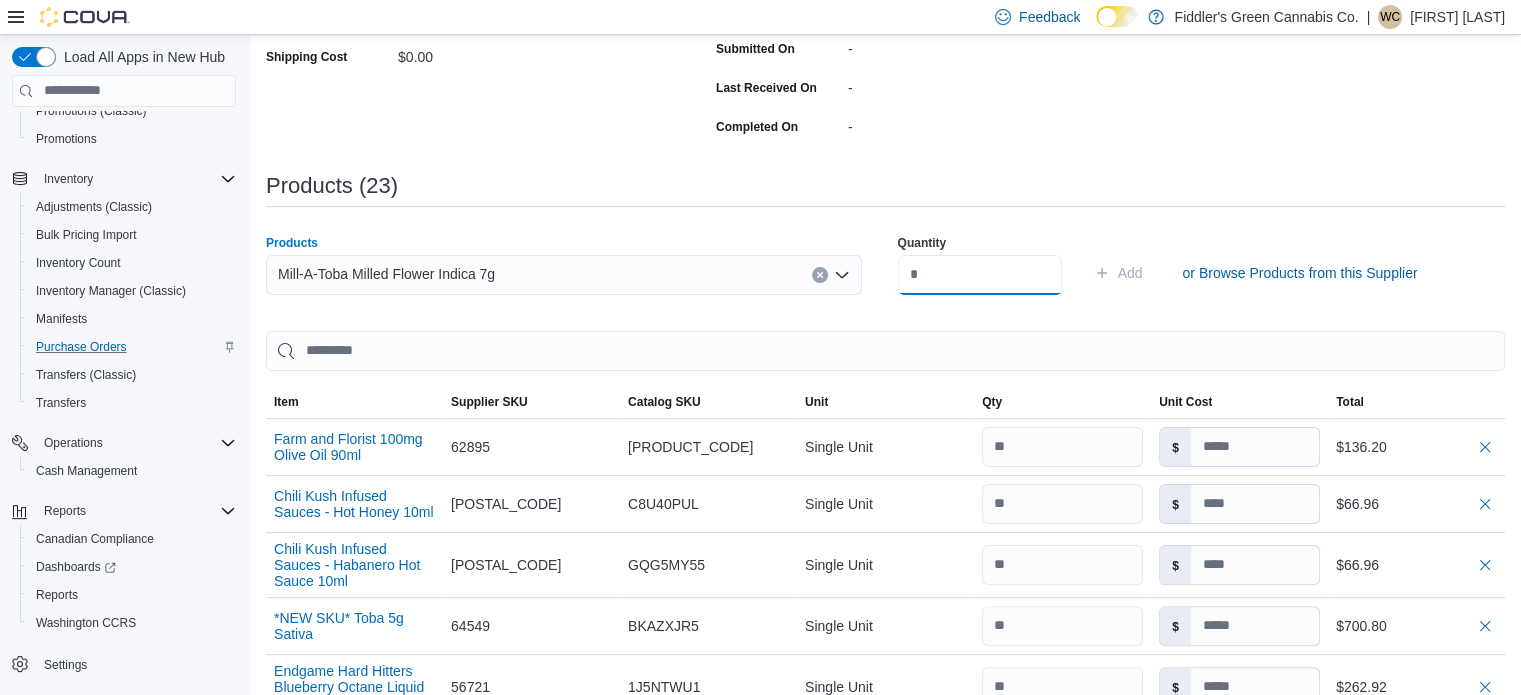 click at bounding box center [980, 275] 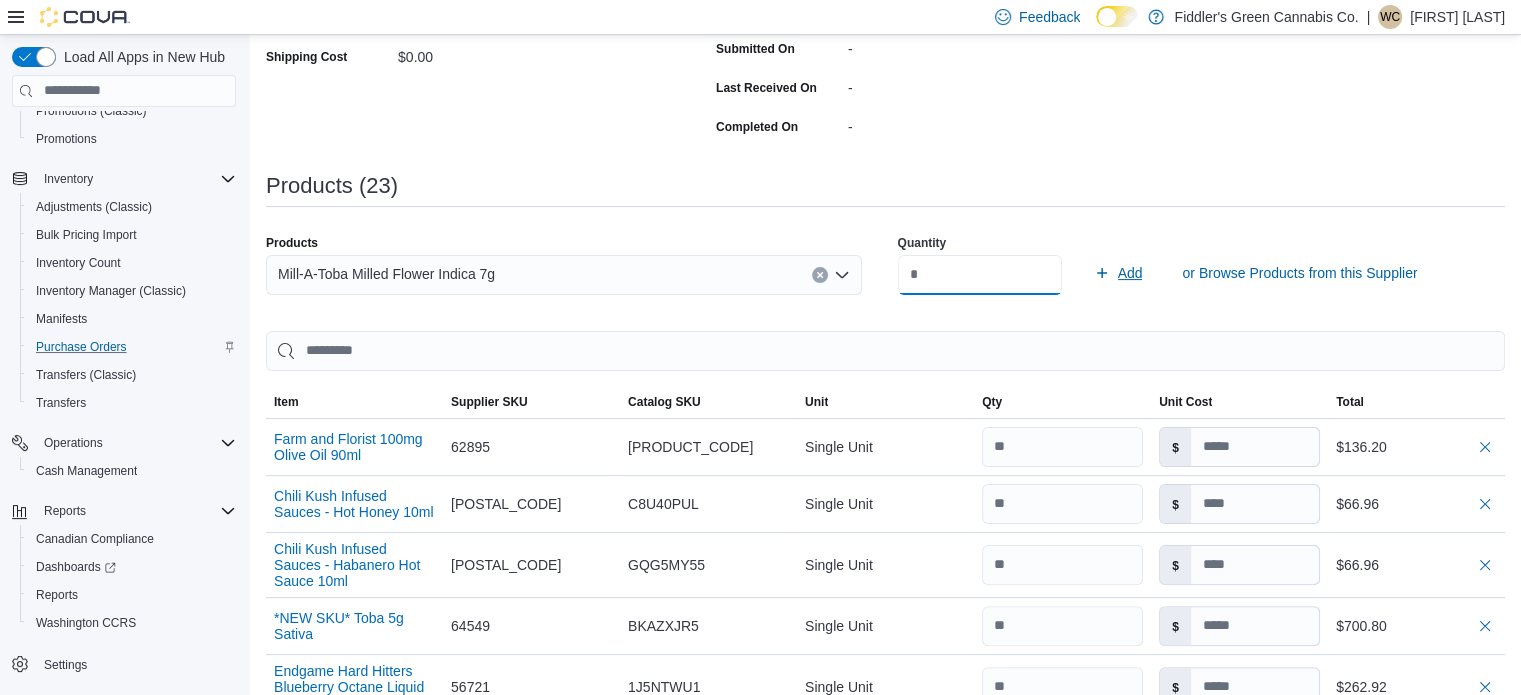 type on "**" 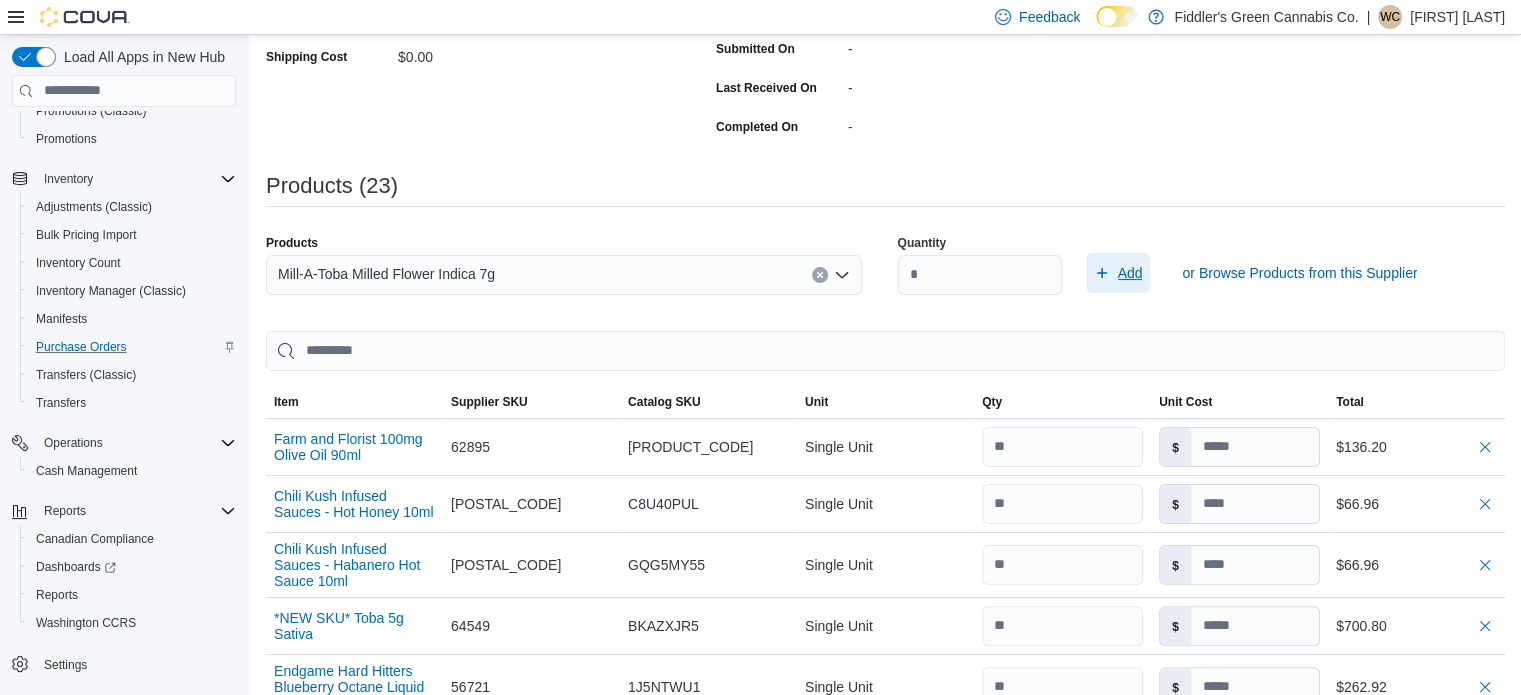 click on "Add" at bounding box center (1118, 273) 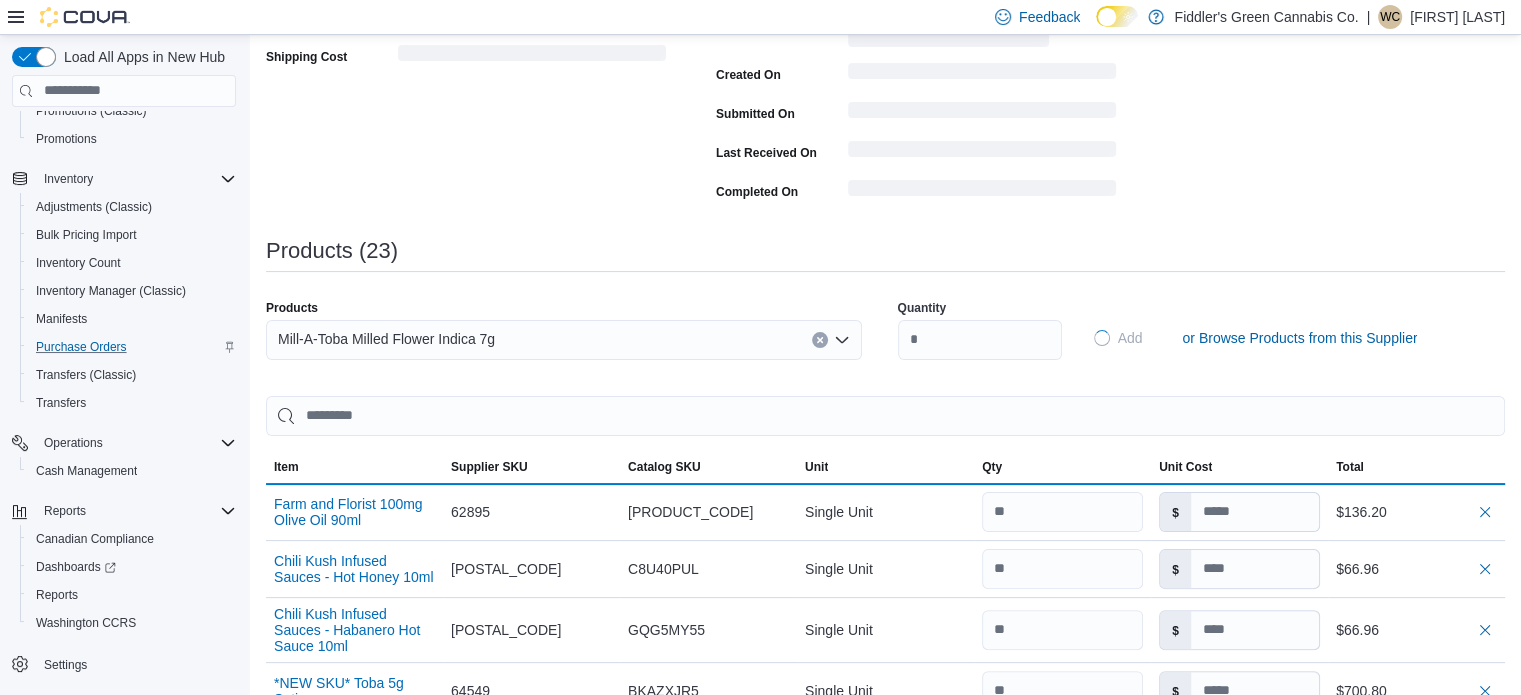 type 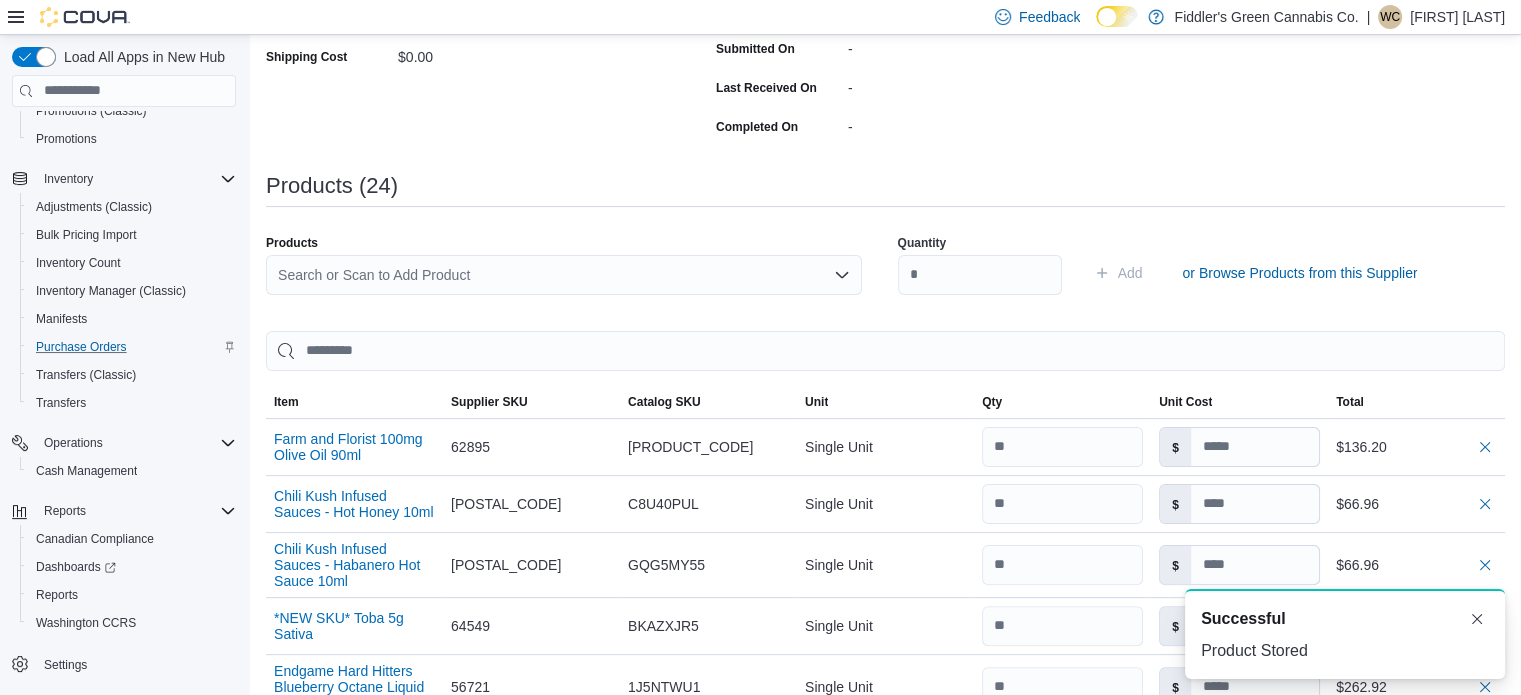scroll, scrollTop: 0, scrollLeft: 0, axis: both 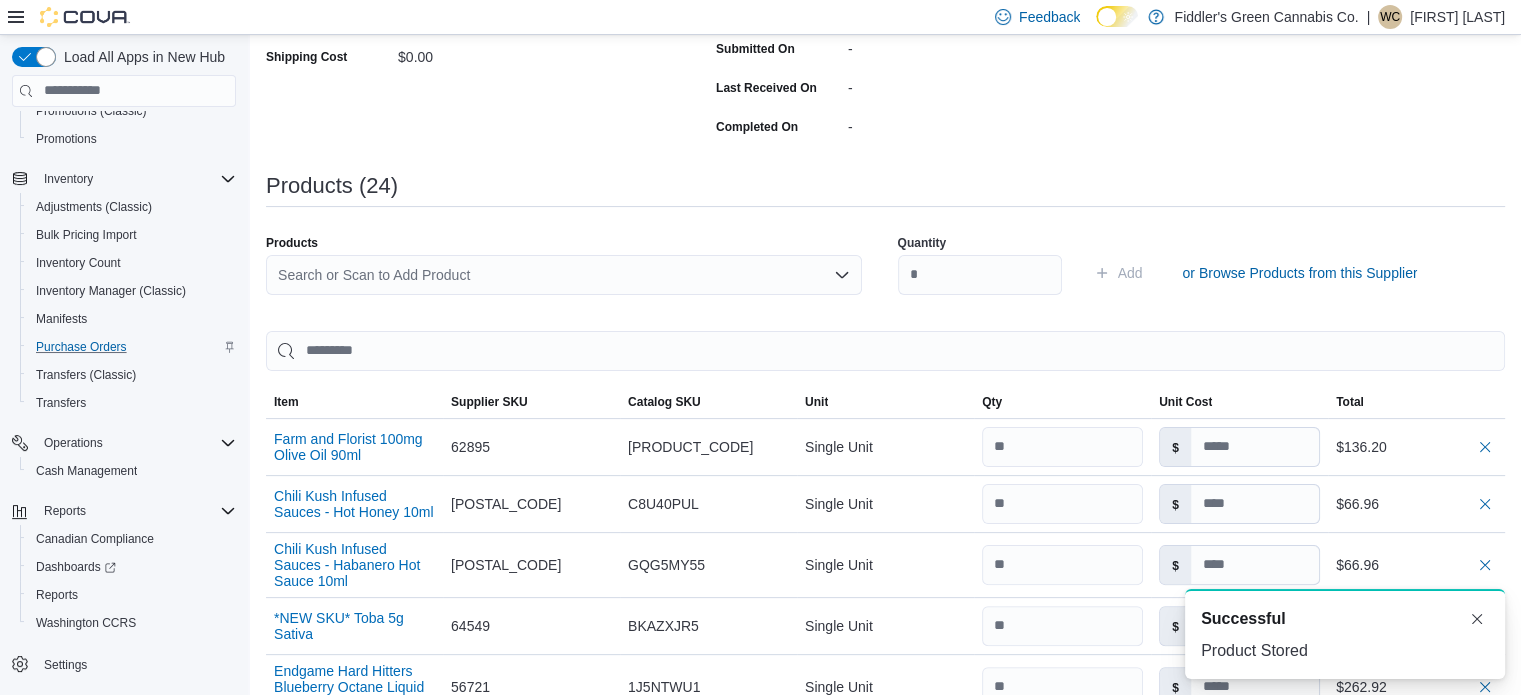 click on "Search or Scan to Add Product" at bounding box center [564, 275] 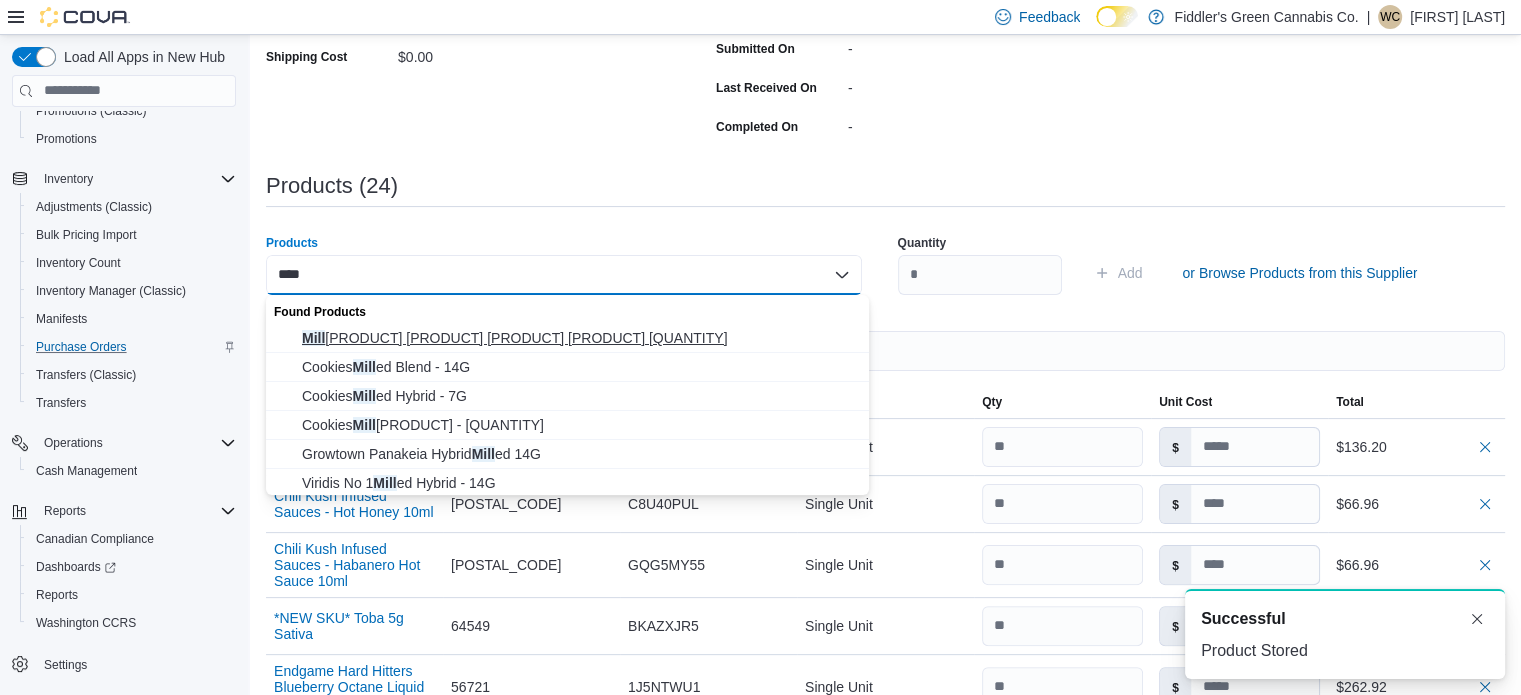 type on "****" 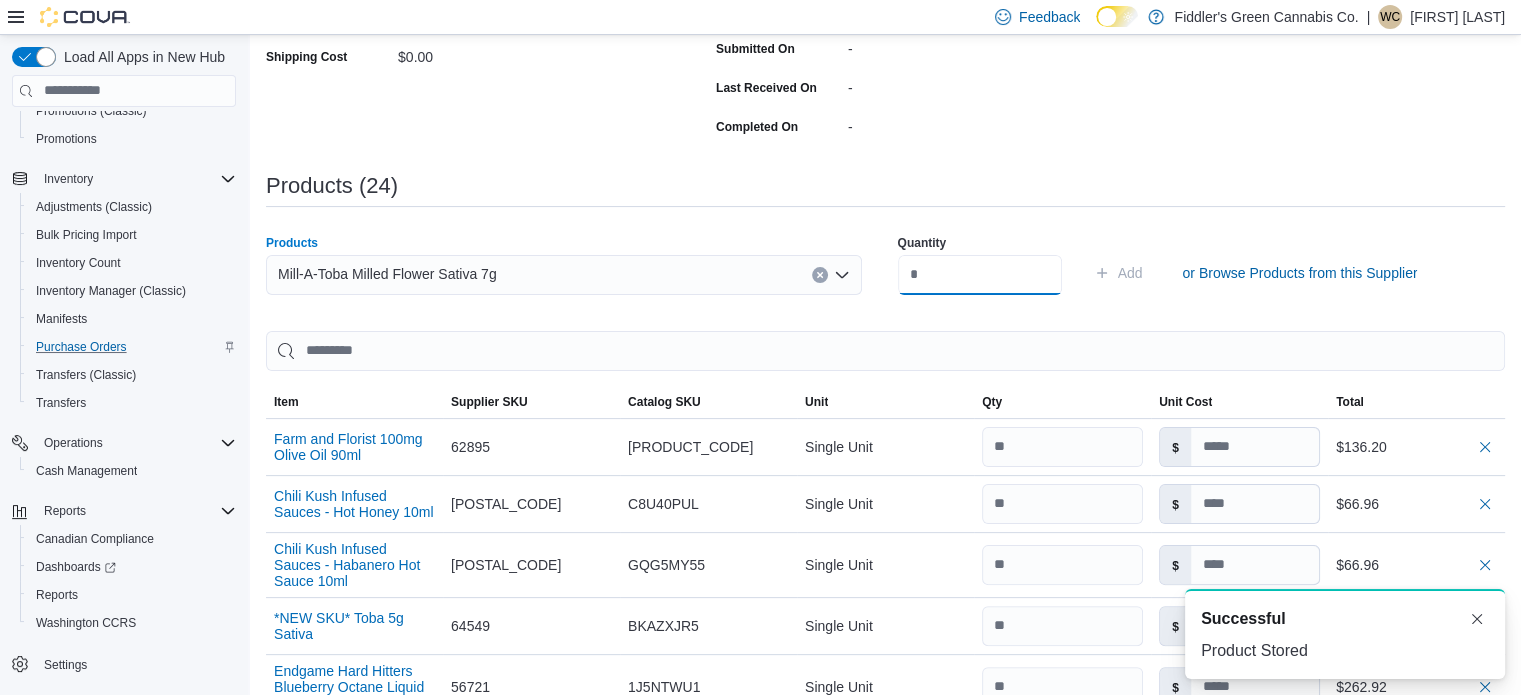 click at bounding box center (980, 275) 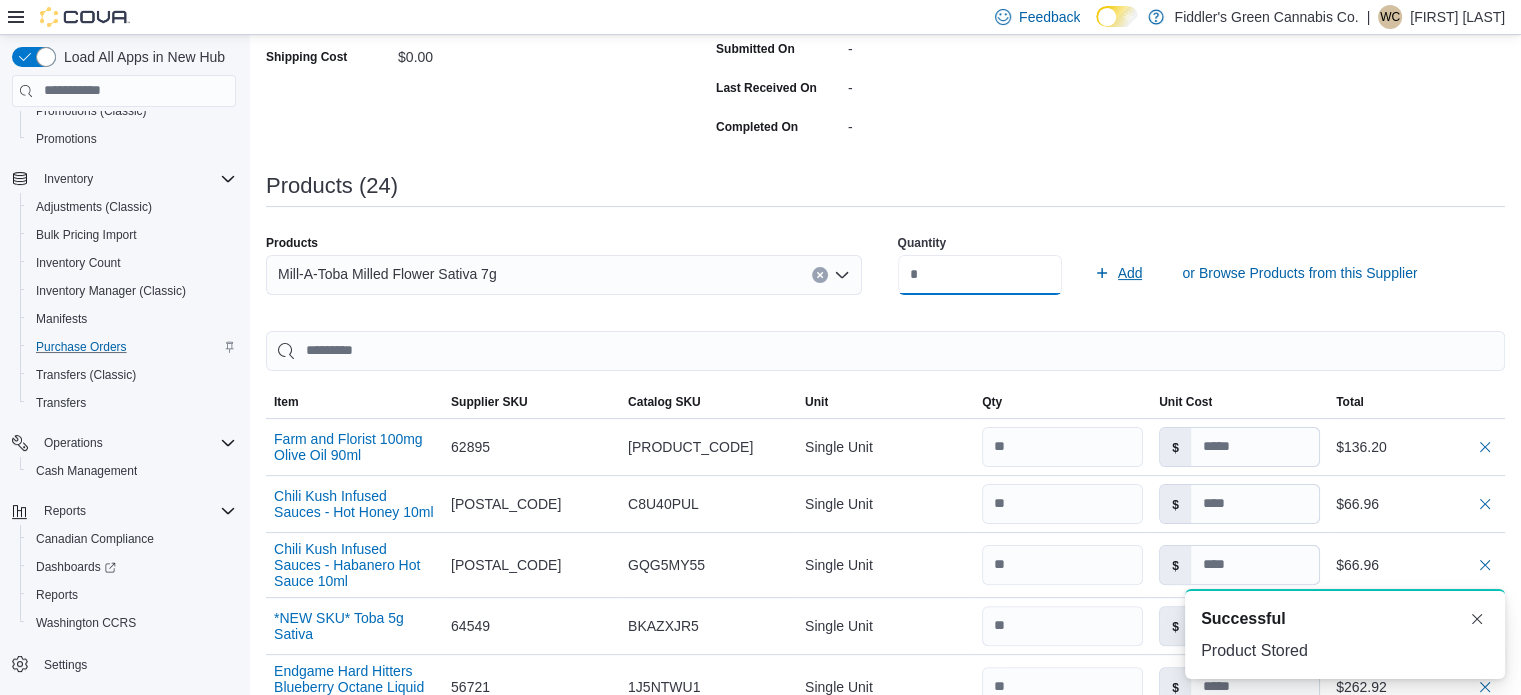 type on "**" 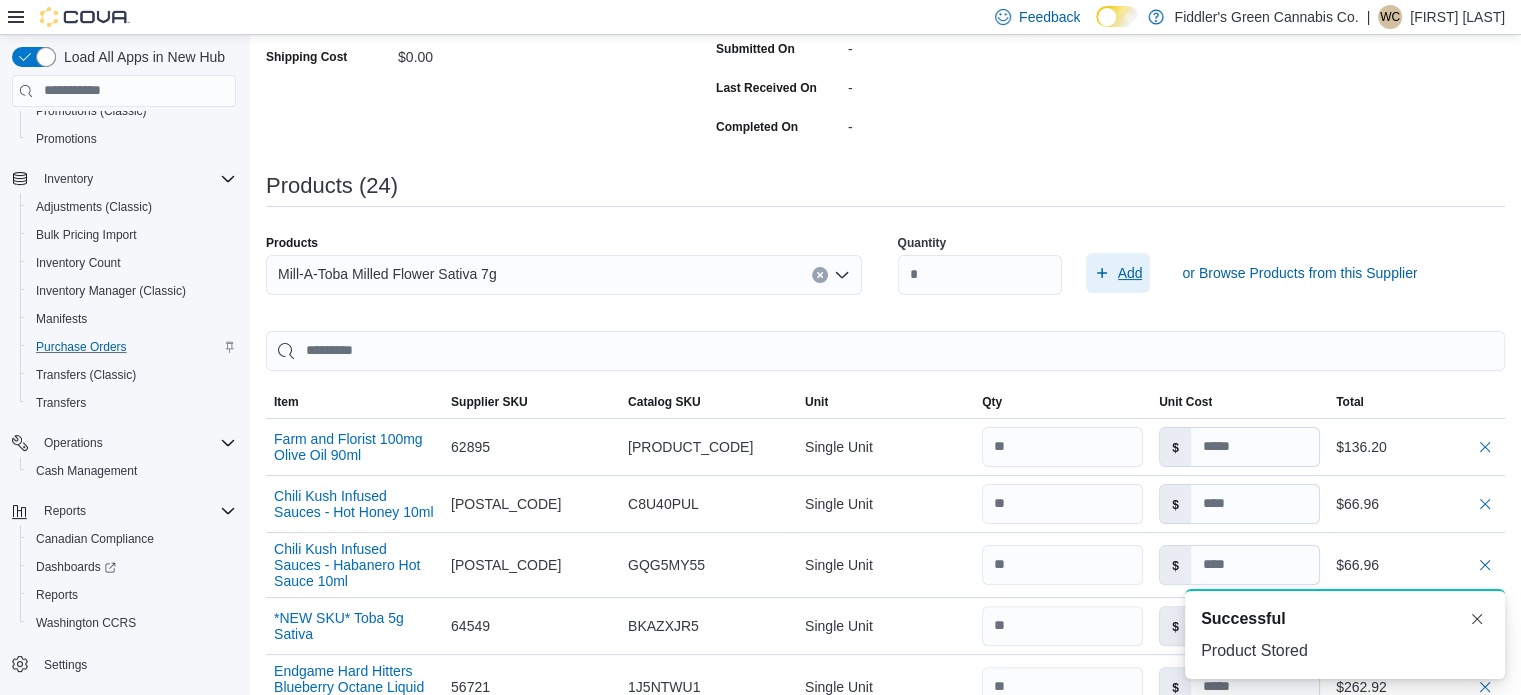 click on "Add" at bounding box center [1118, 273] 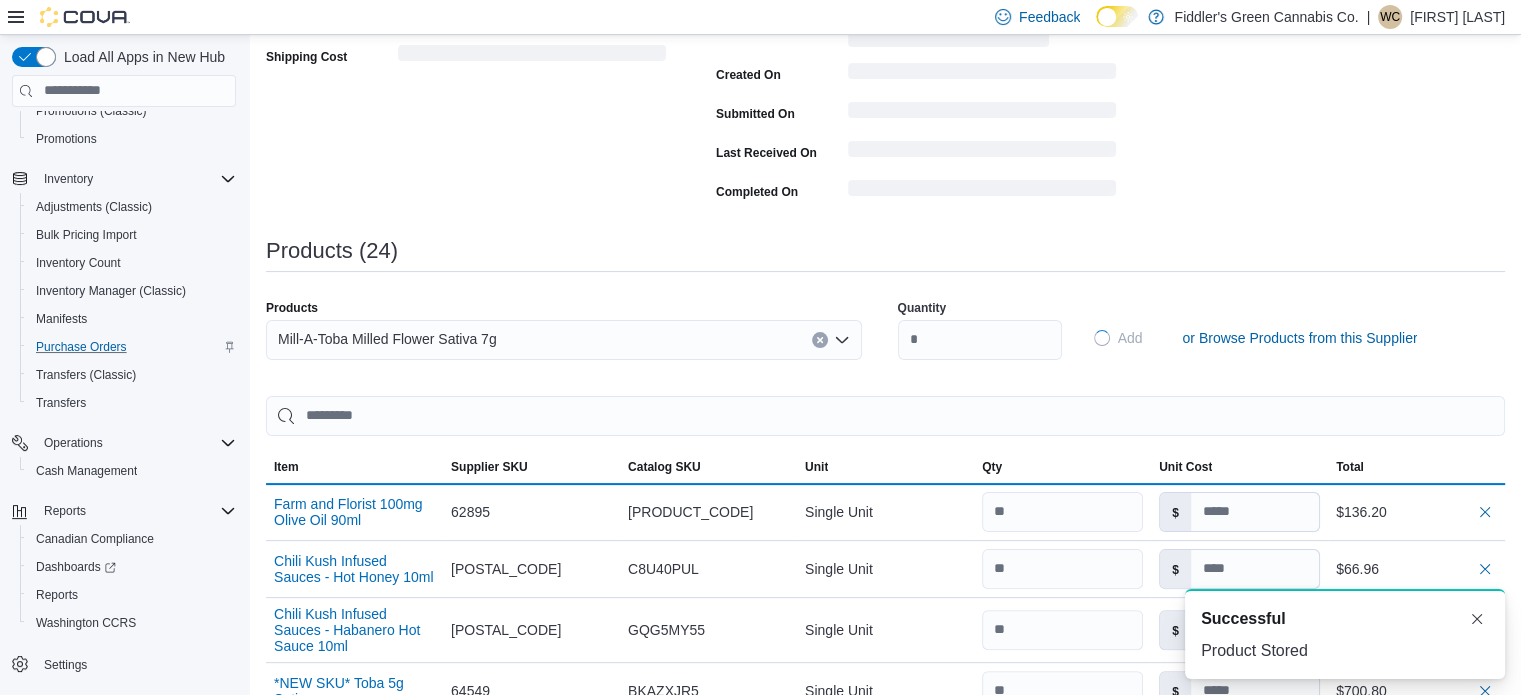 type 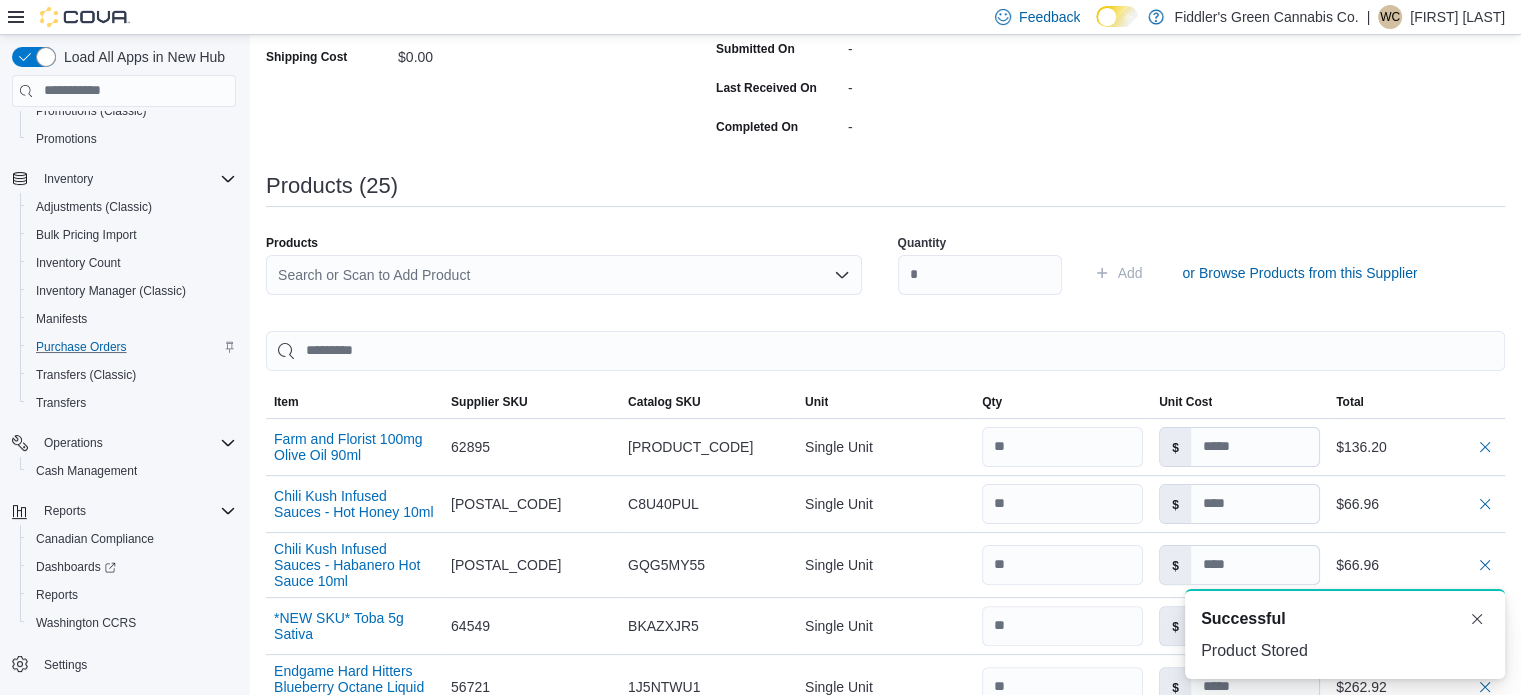 scroll, scrollTop: 0, scrollLeft: 0, axis: both 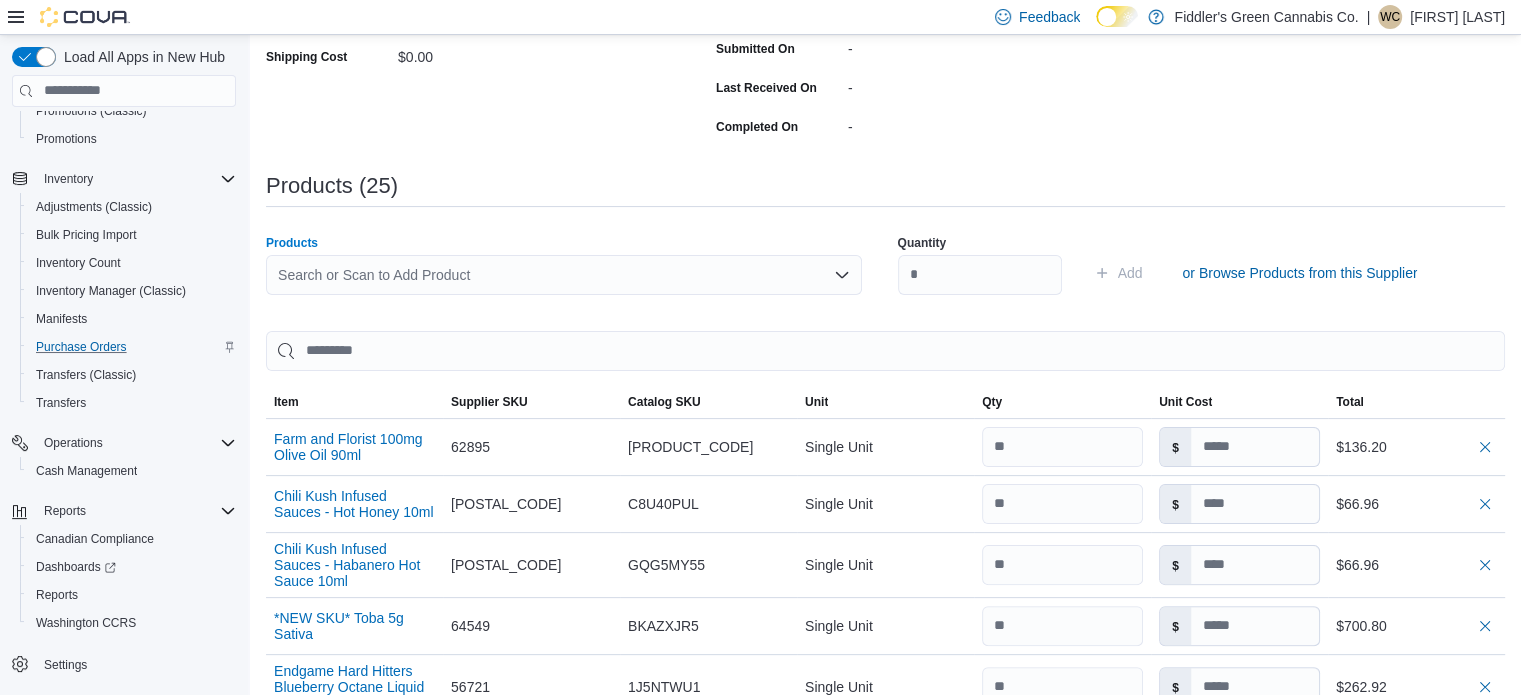 click on "Search or Scan to Add Product" at bounding box center [564, 275] 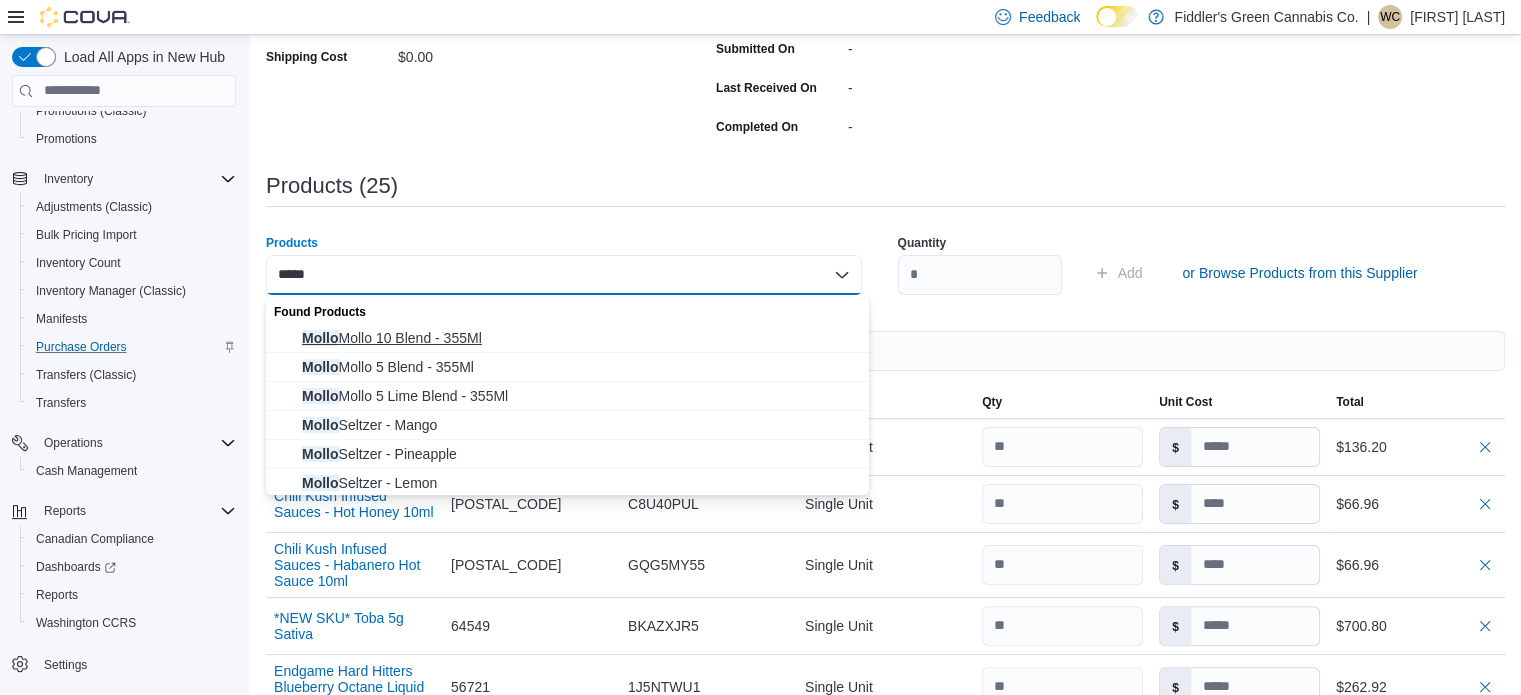 type on "*****" 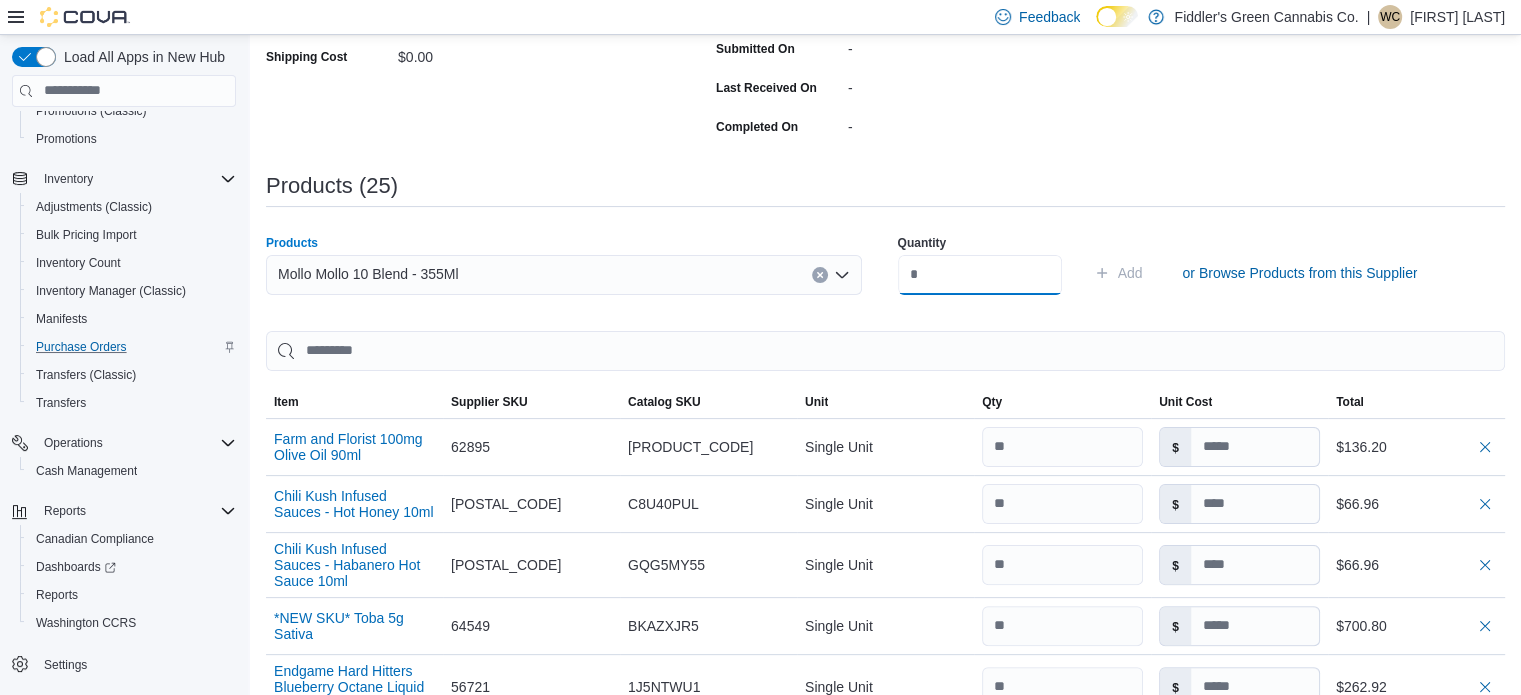 click at bounding box center [980, 275] 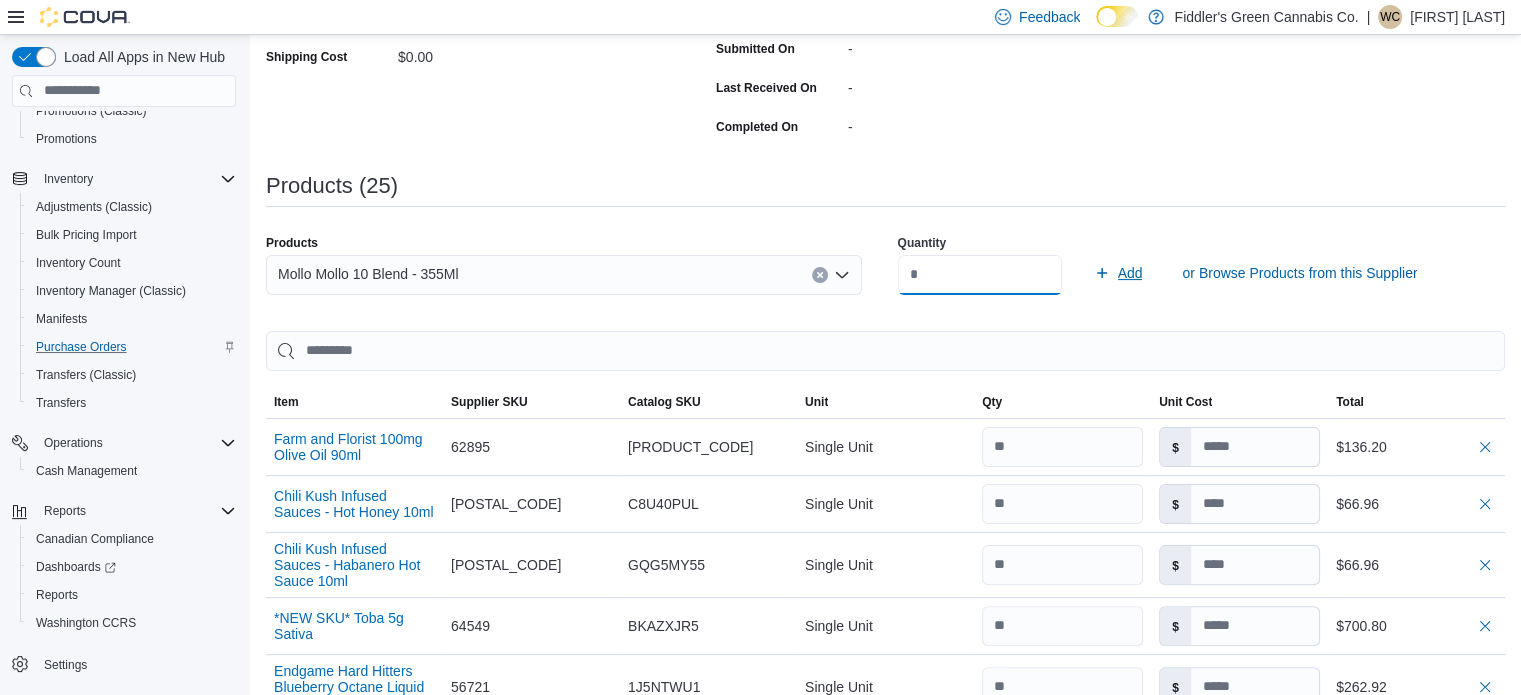 type on "**" 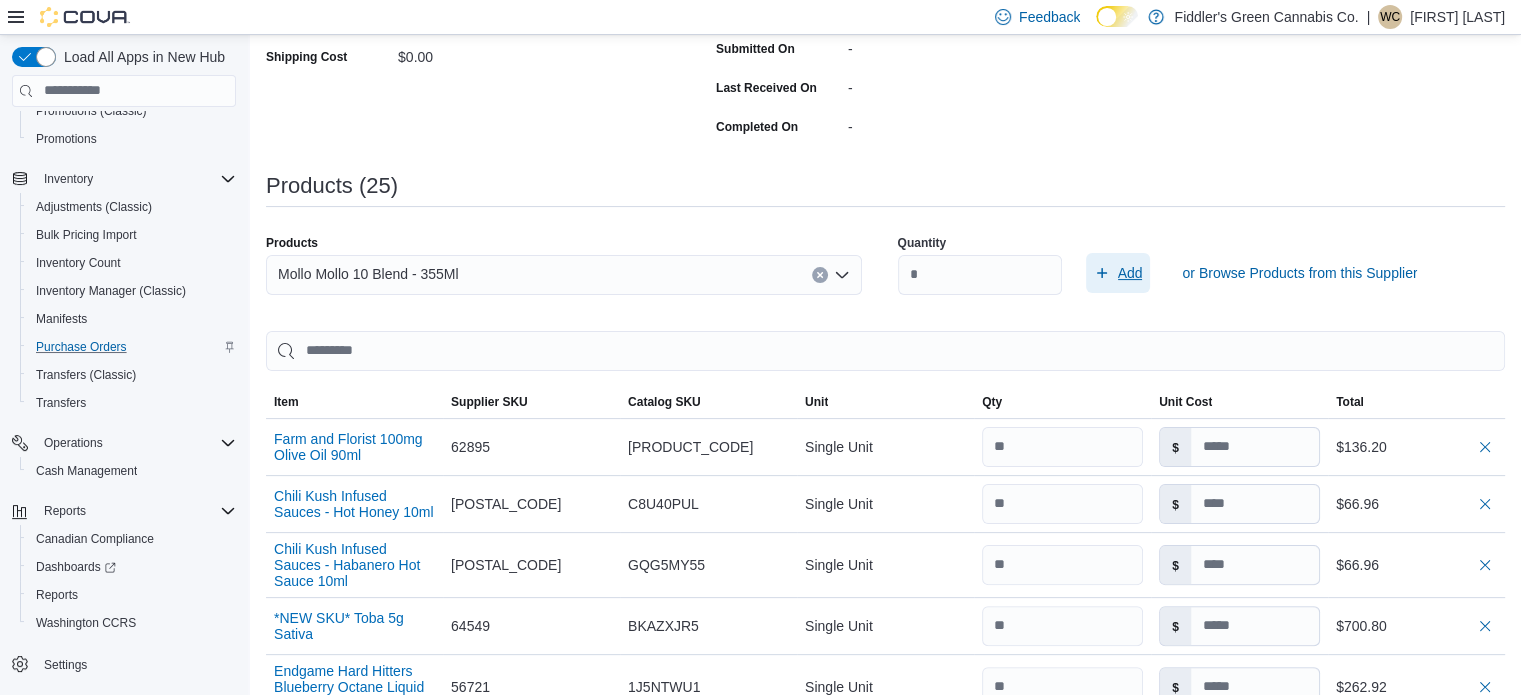click on "Add" at bounding box center (1118, 273) 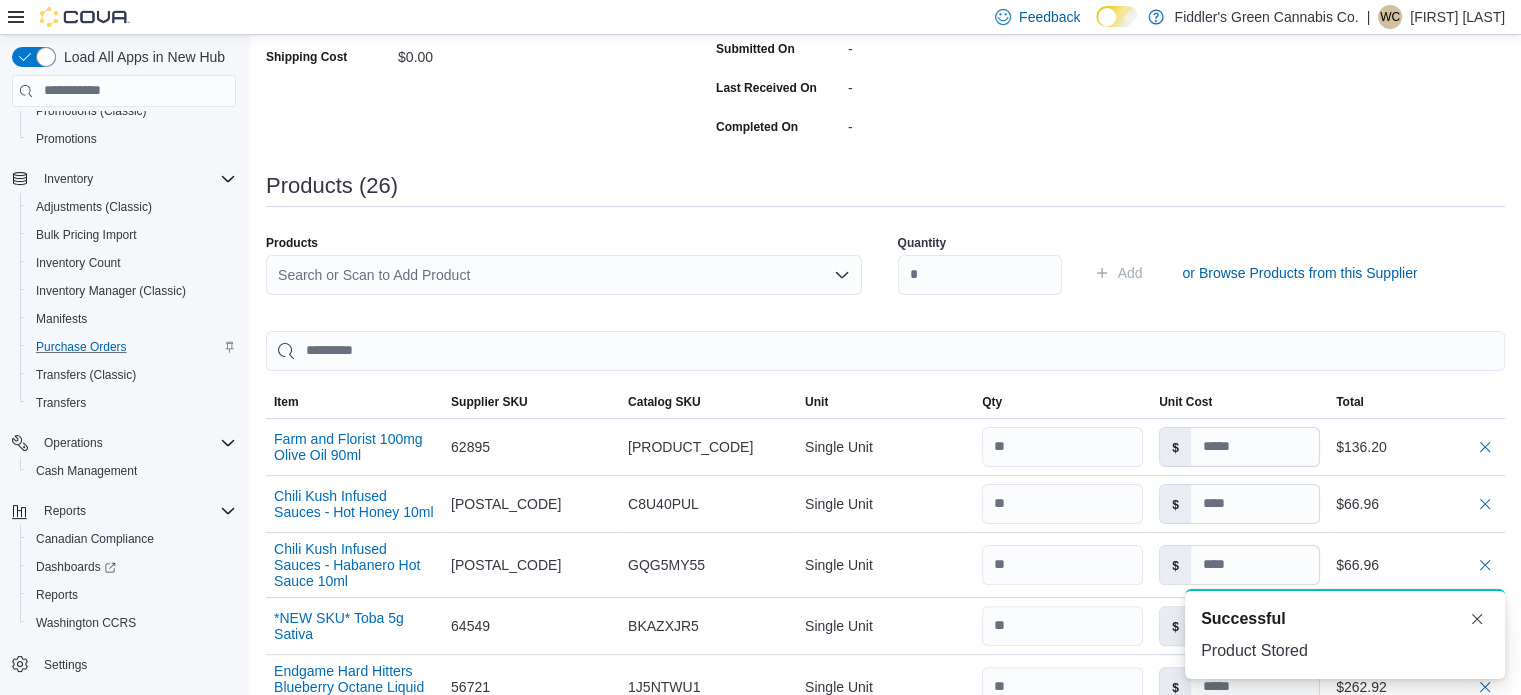 type 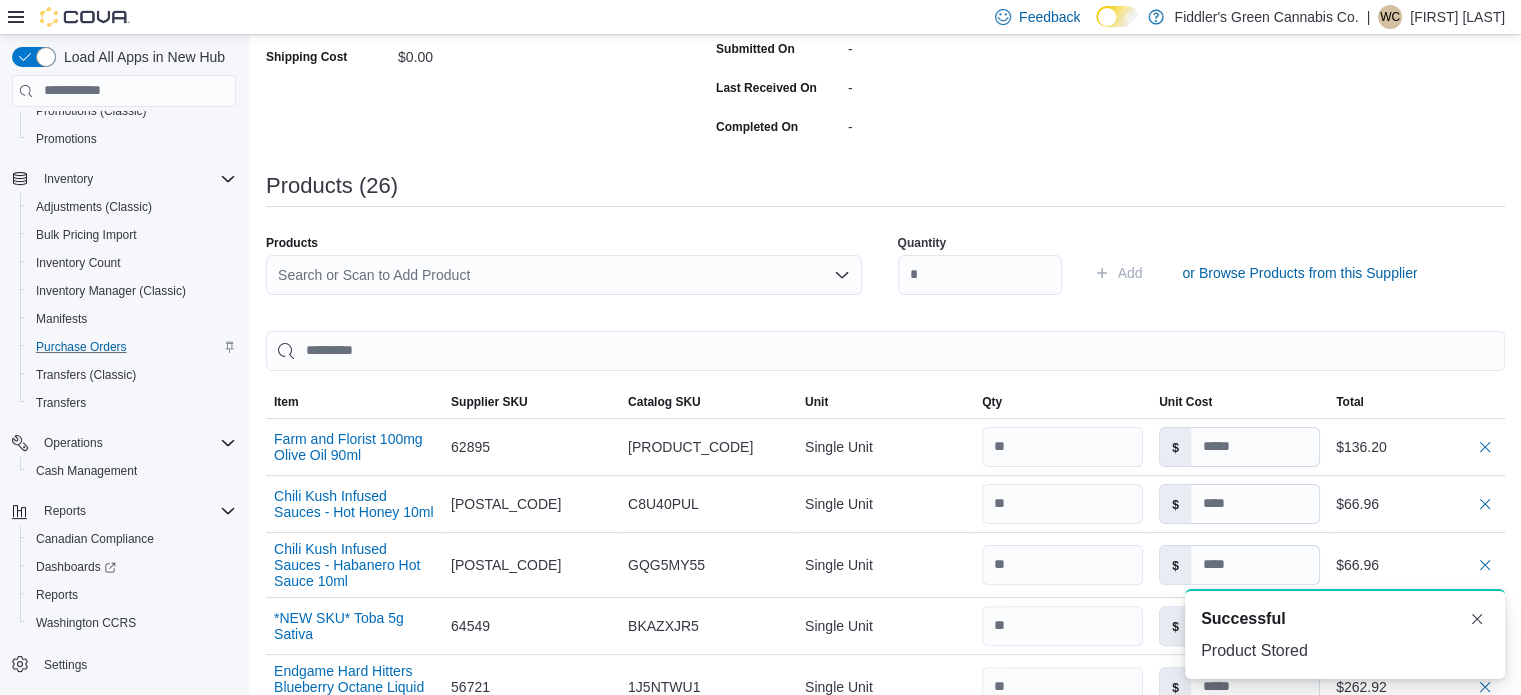scroll, scrollTop: 0, scrollLeft: 0, axis: both 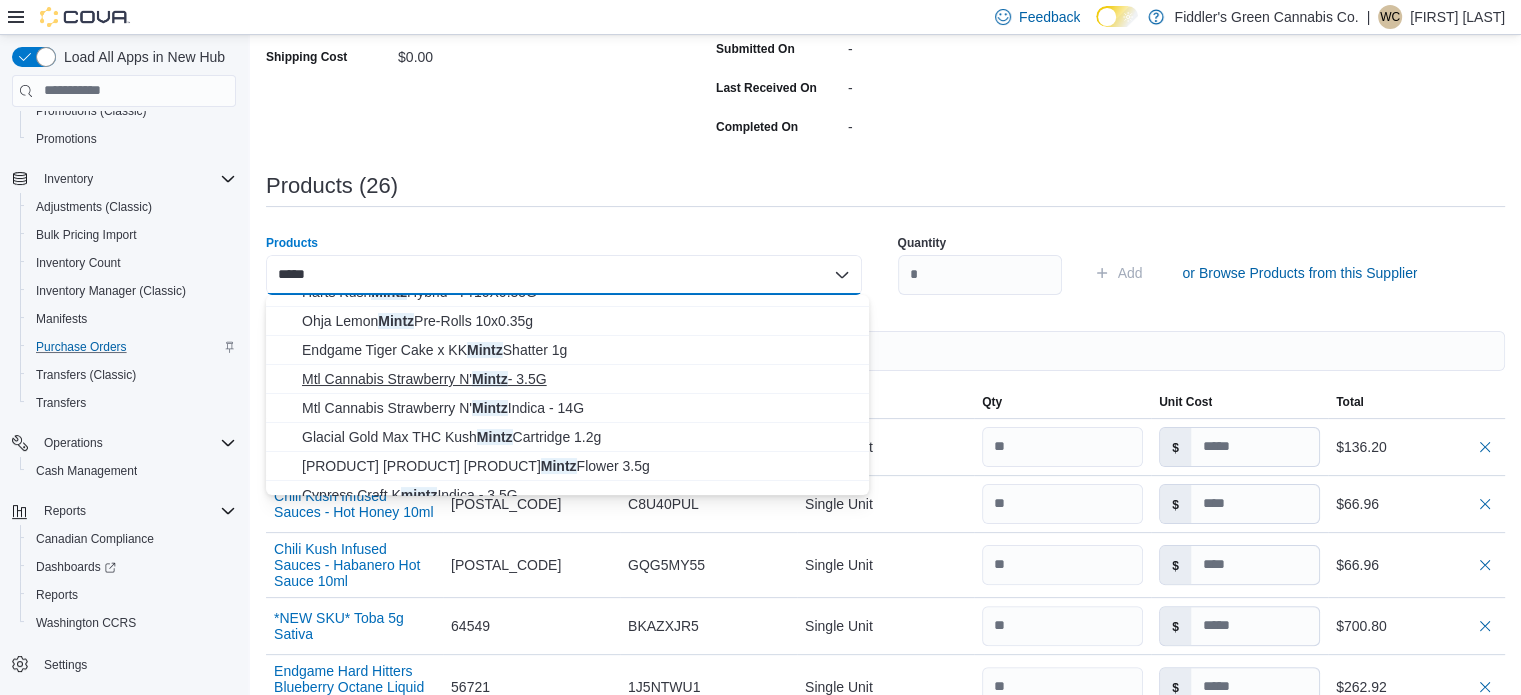 type on "*****" 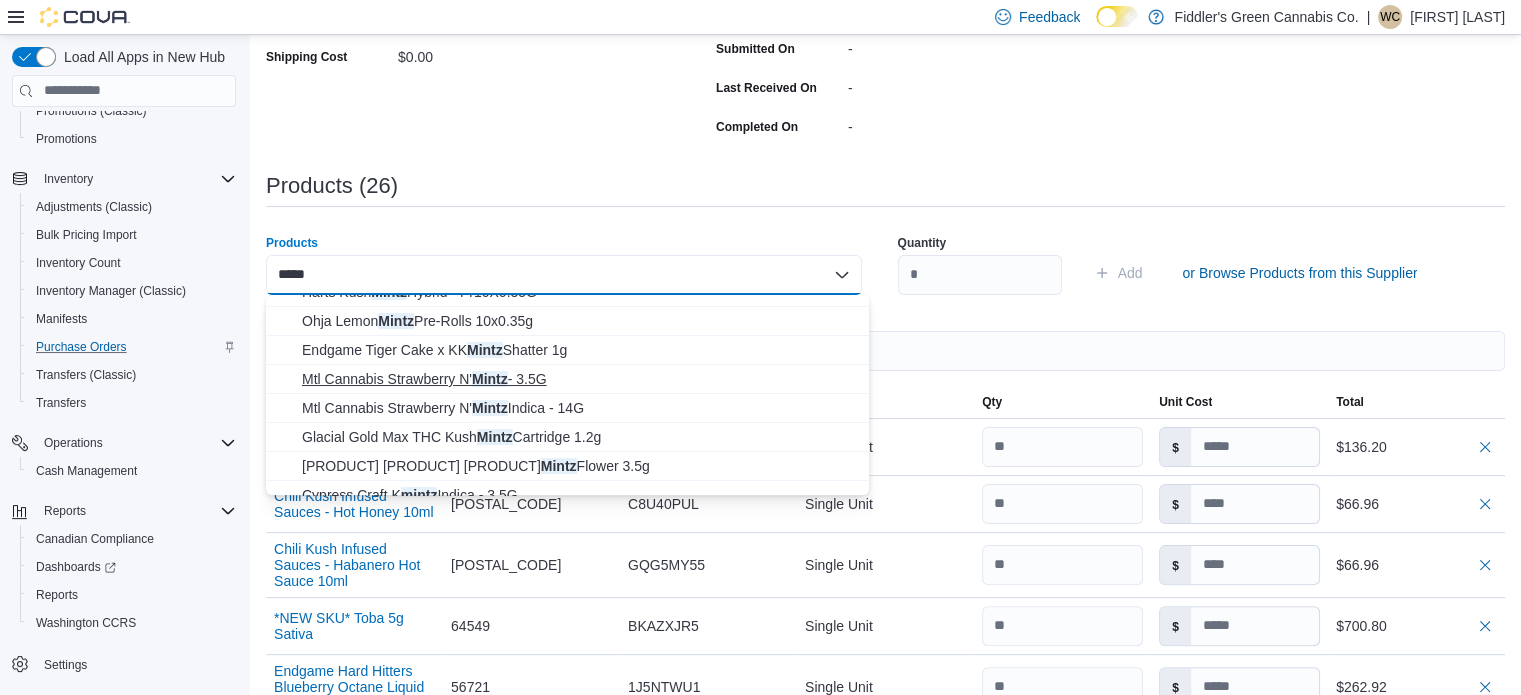 click on "Mtl Cannabis Strawberry N'  Mintz  - 3.5G" at bounding box center [579, 379] 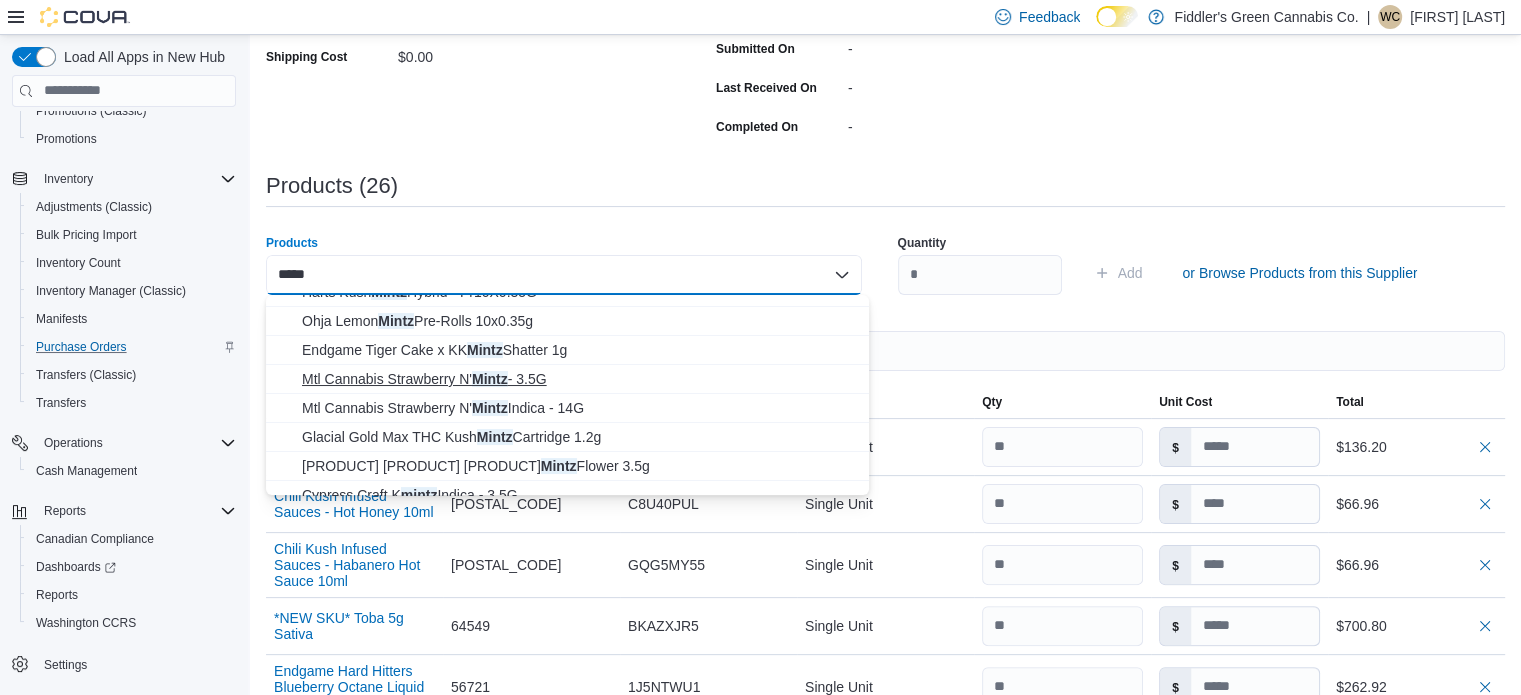 type 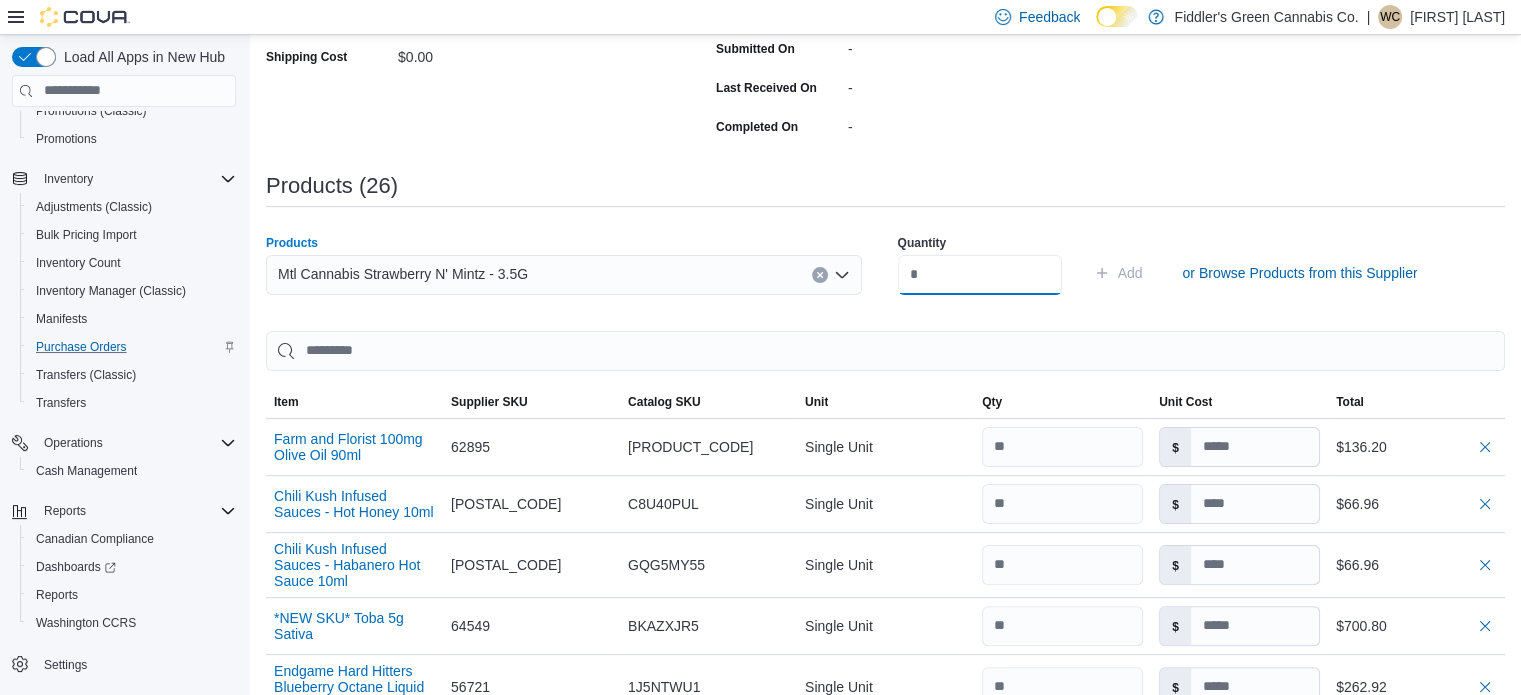 click at bounding box center [980, 275] 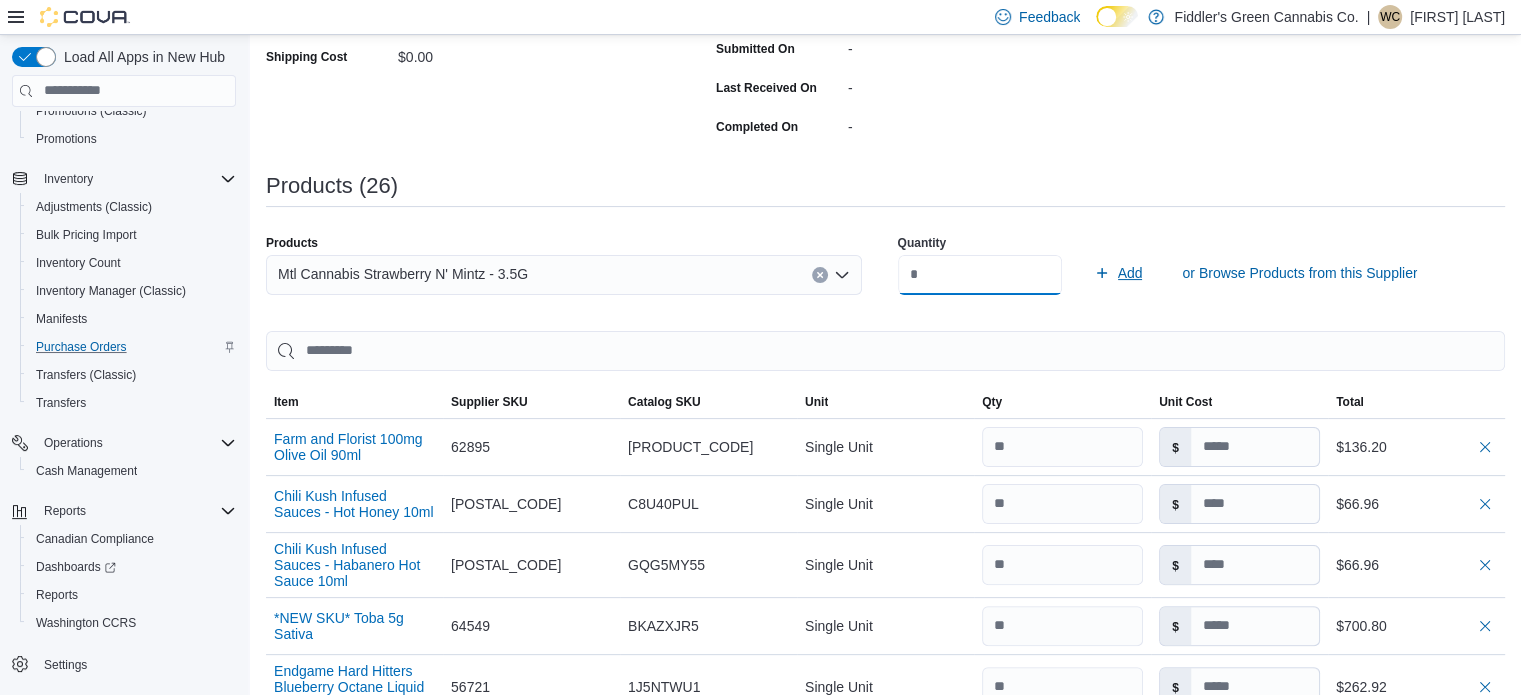 type on "**" 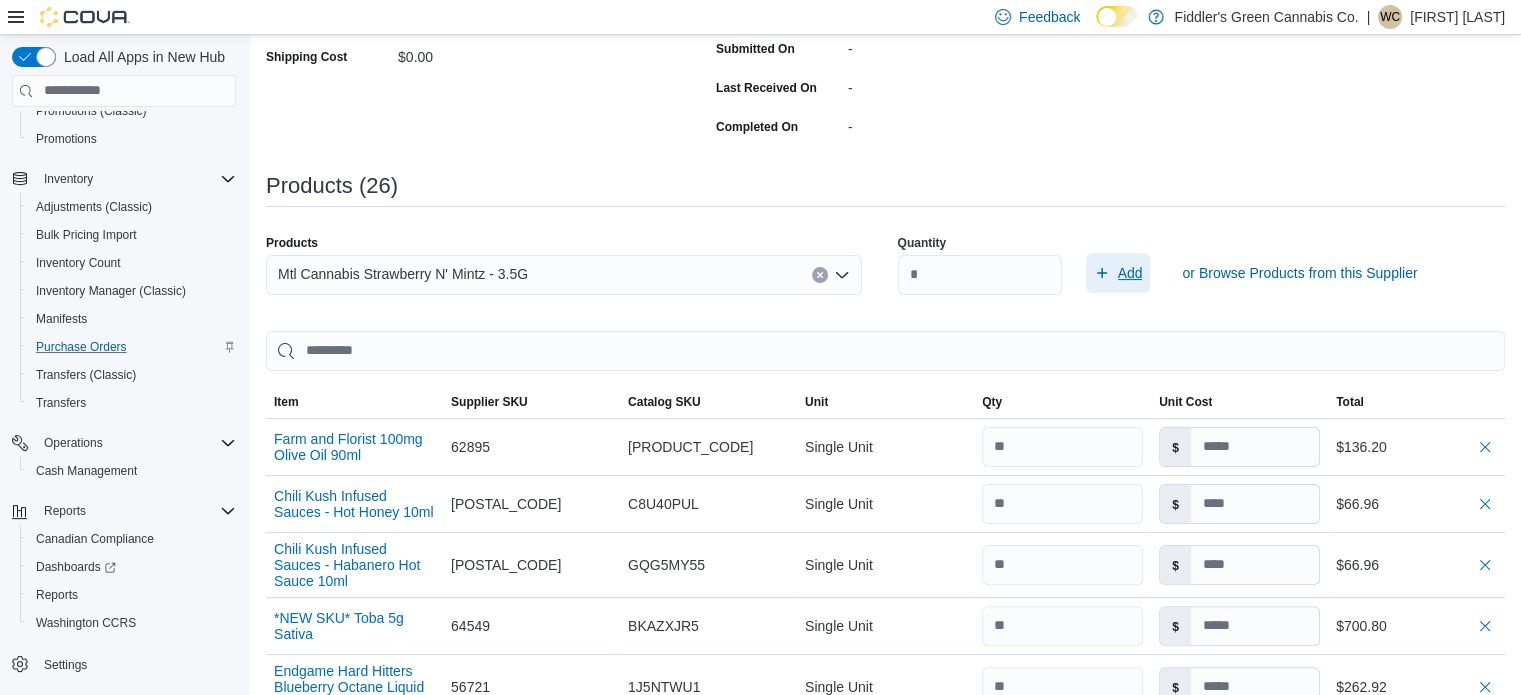 click on "Add" at bounding box center (1118, 273) 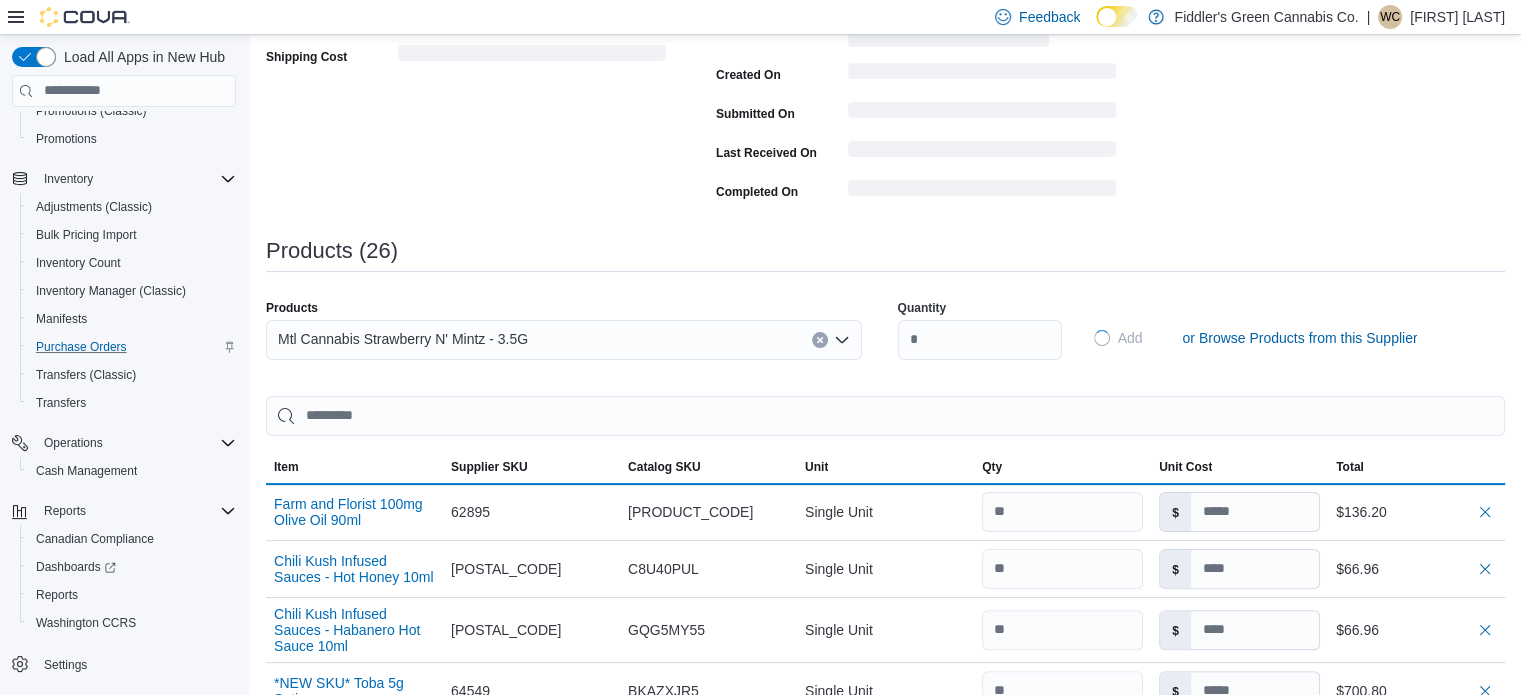 type 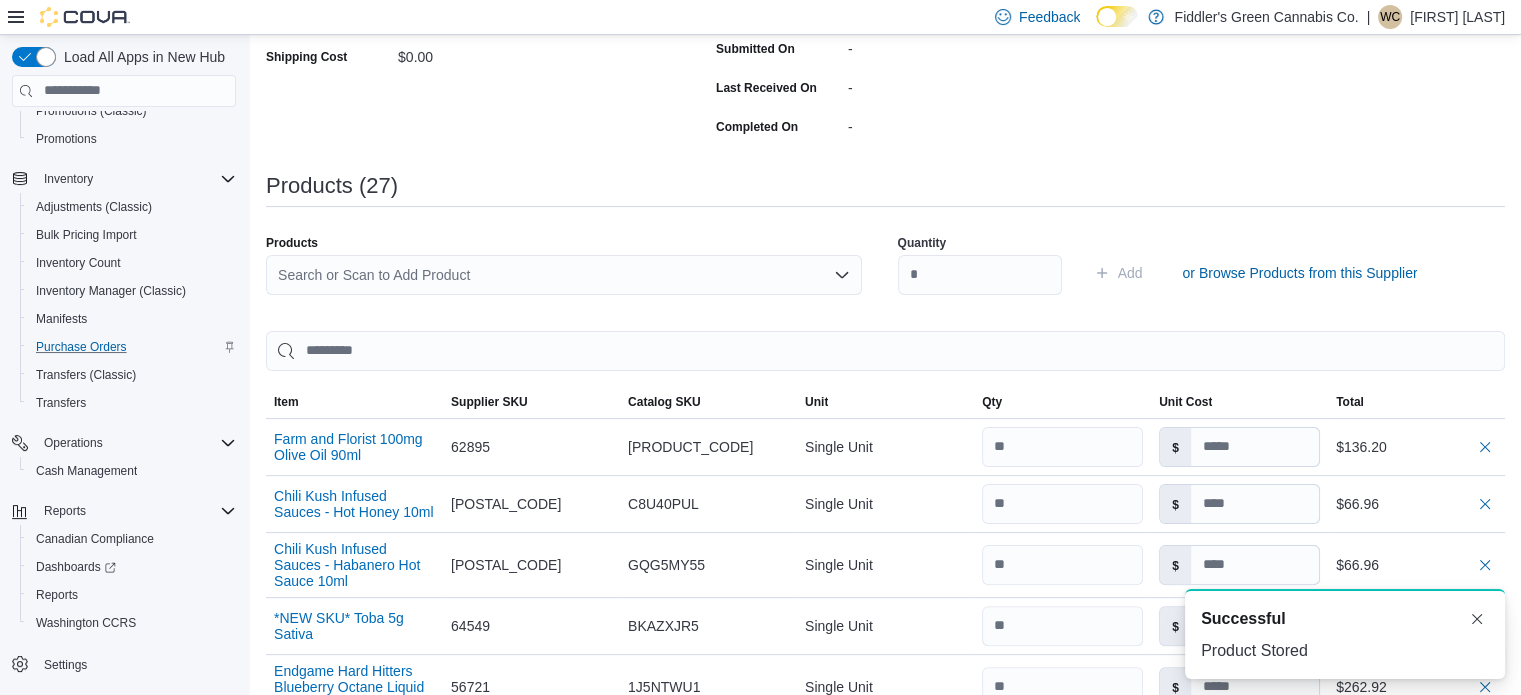 scroll, scrollTop: 0, scrollLeft: 0, axis: both 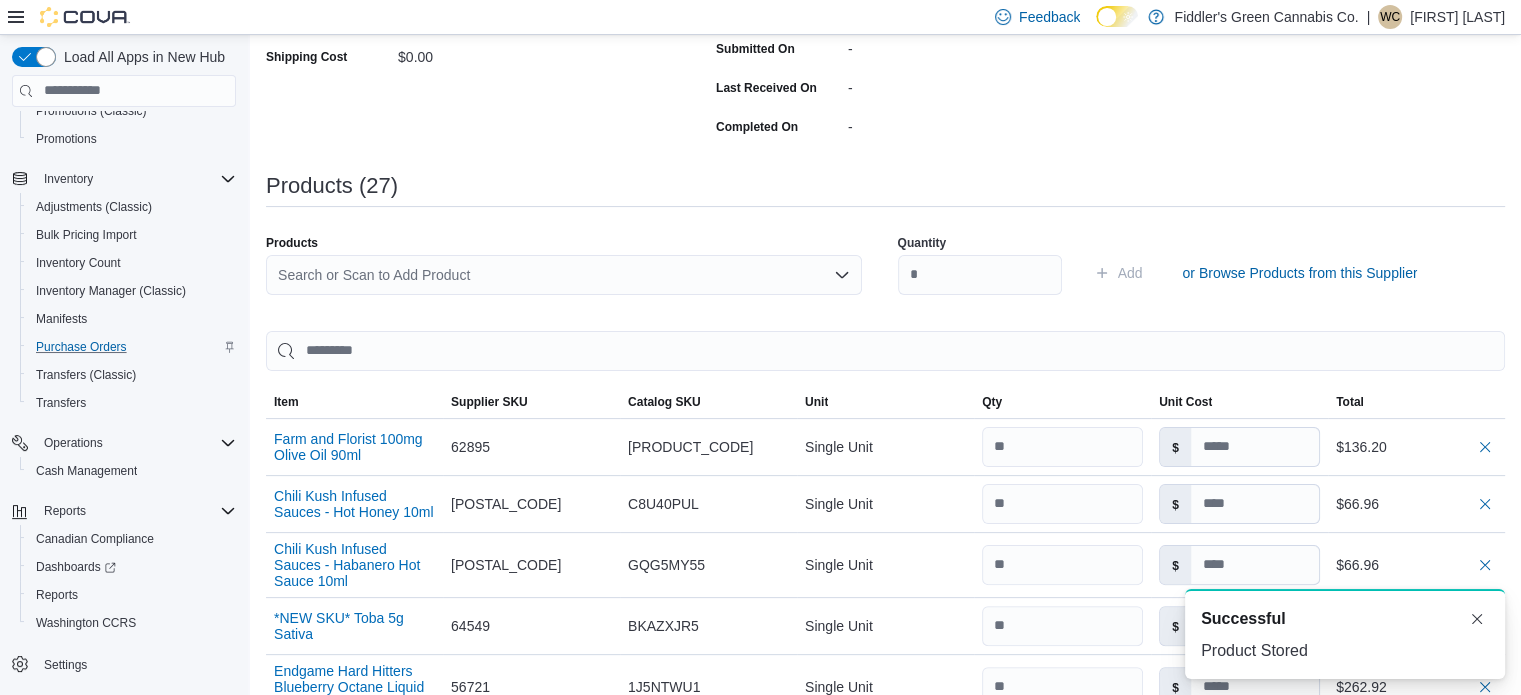 click on "Search or Scan to Add Product" at bounding box center (564, 275) 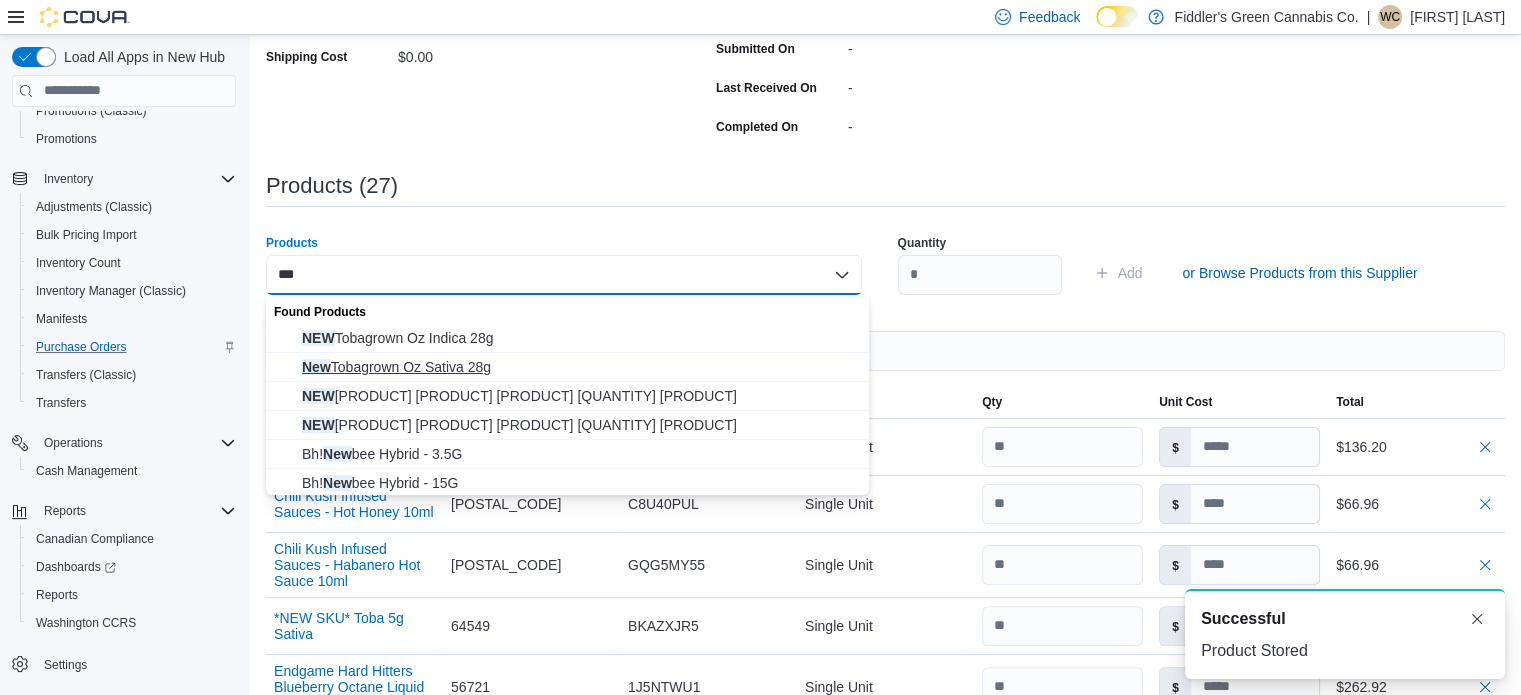 type on "***" 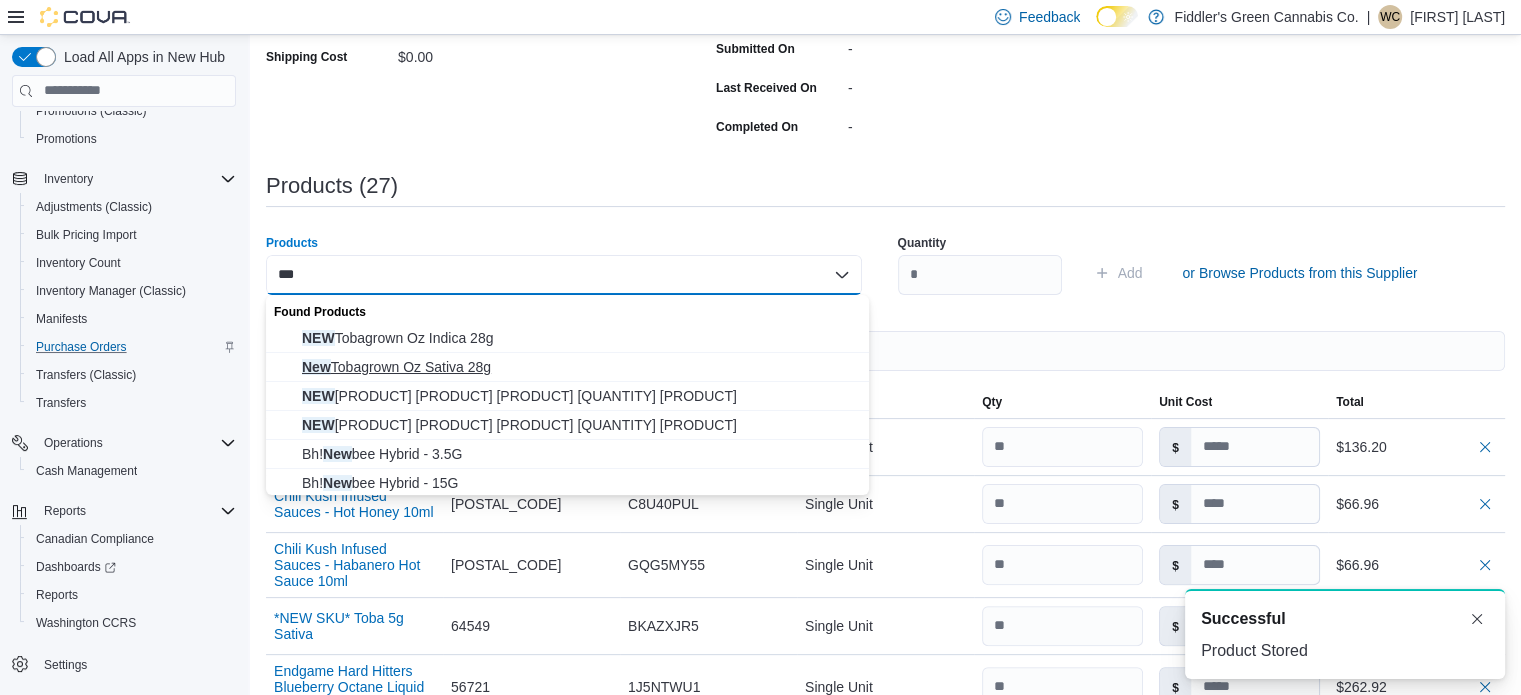 click on "New  Tobagrown Oz Sativa 28g" at bounding box center (579, 367) 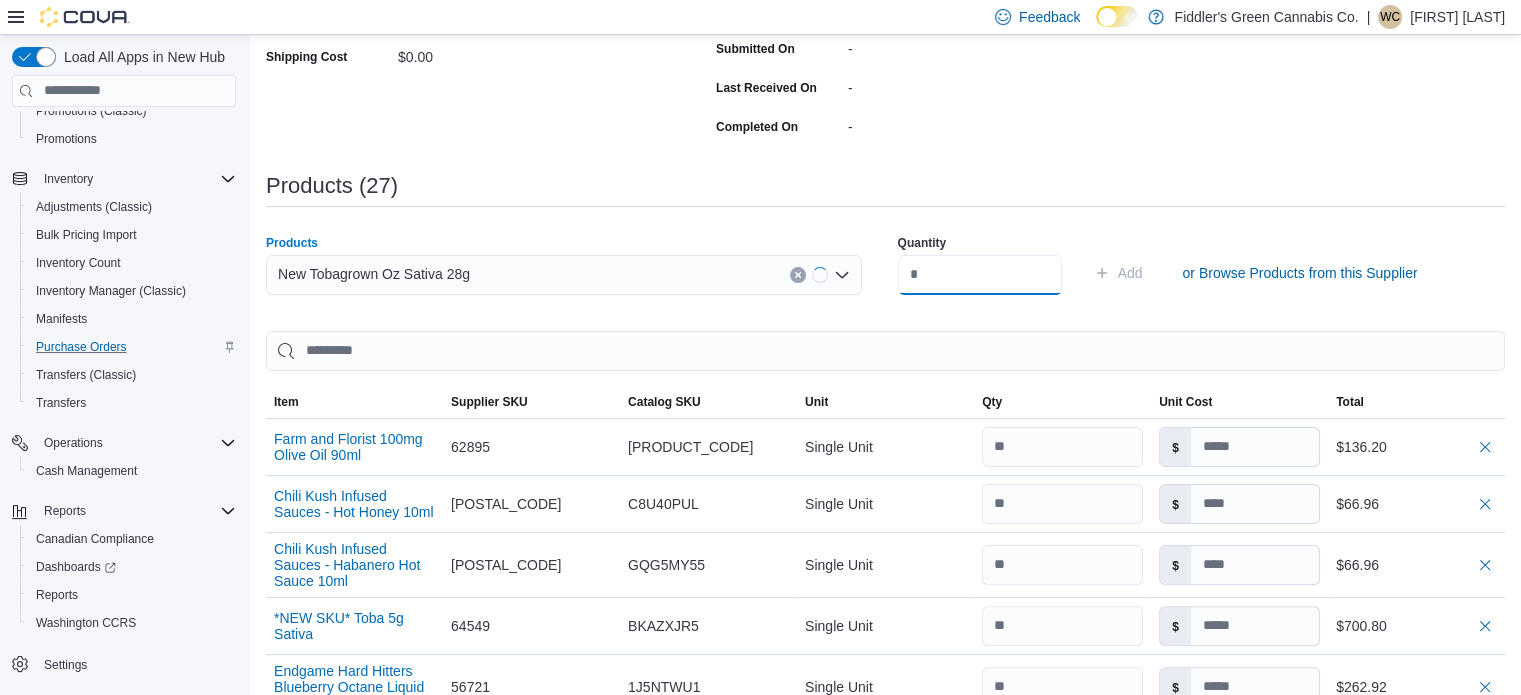 click at bounding box center (980, 275) 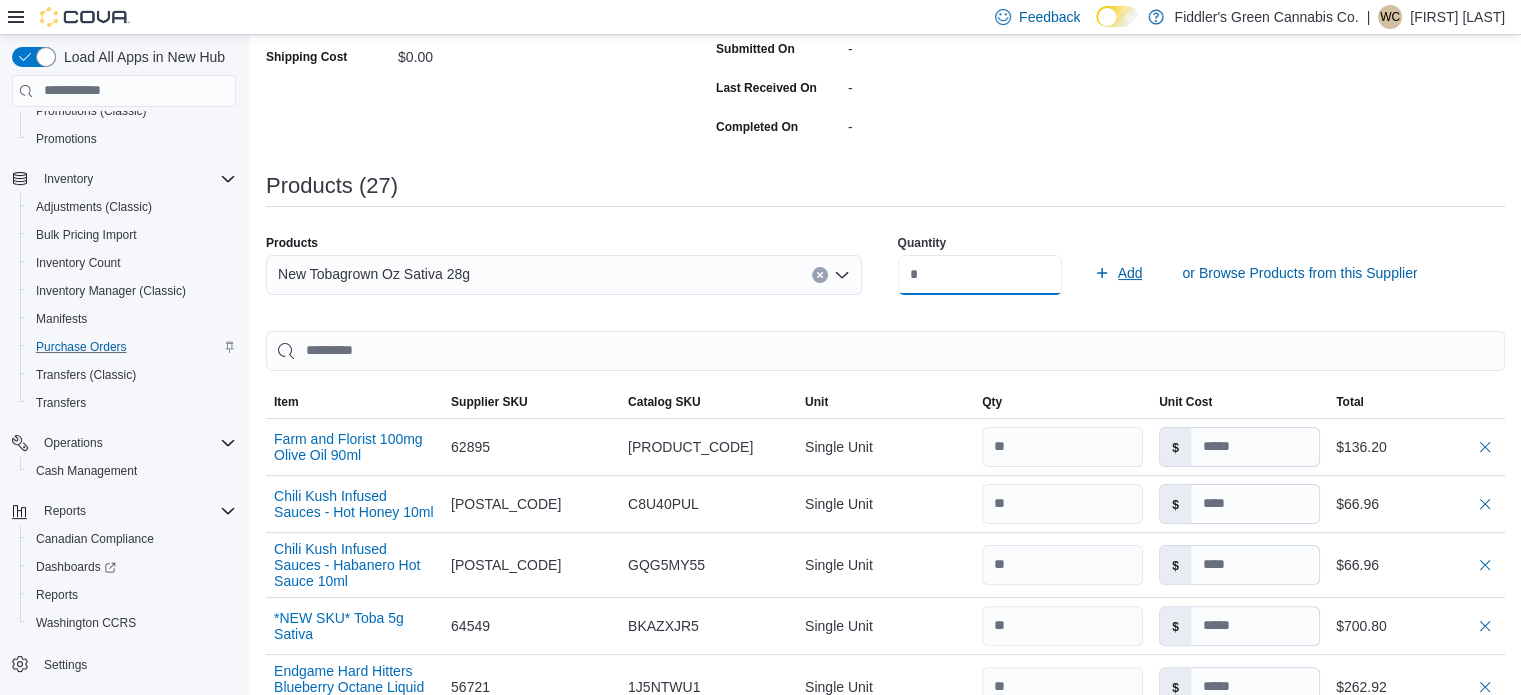 type on "*" 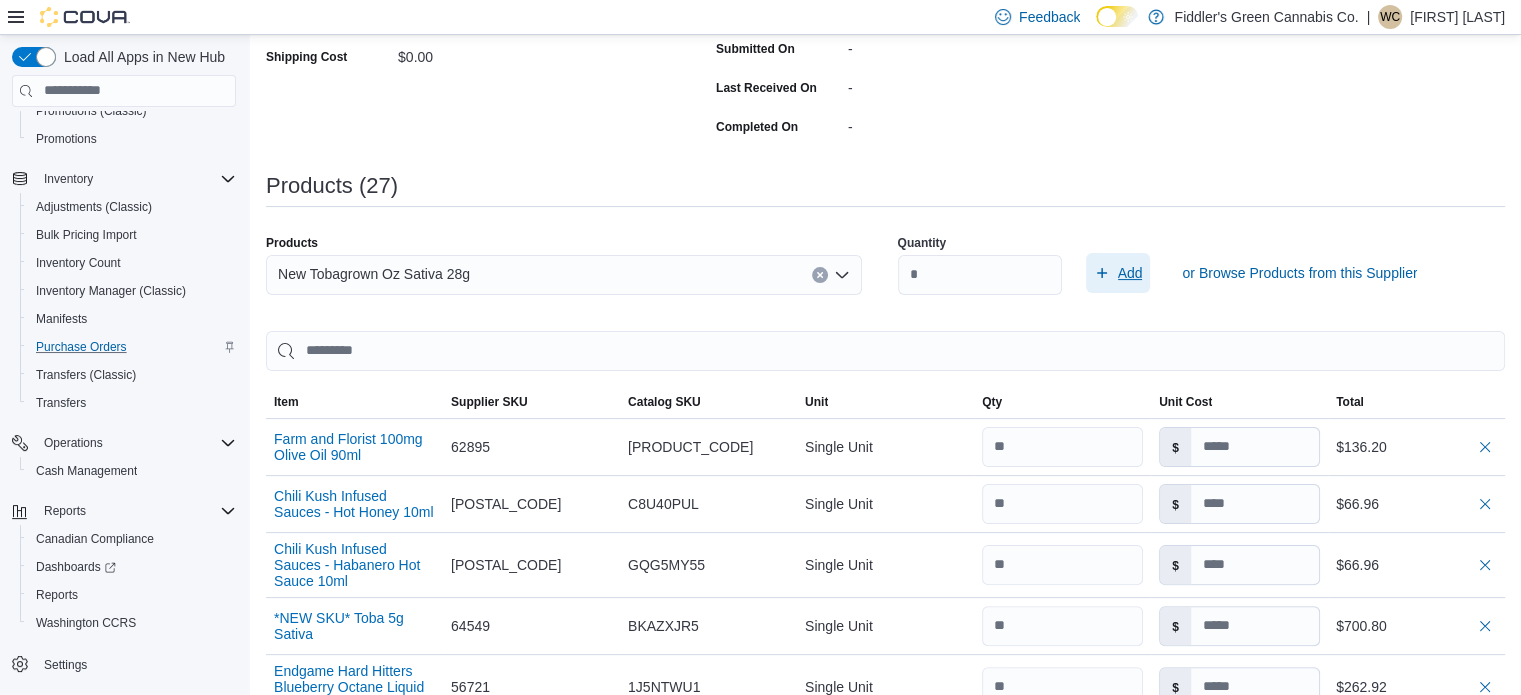 click on "Add" at bounding box center [1130, 273] 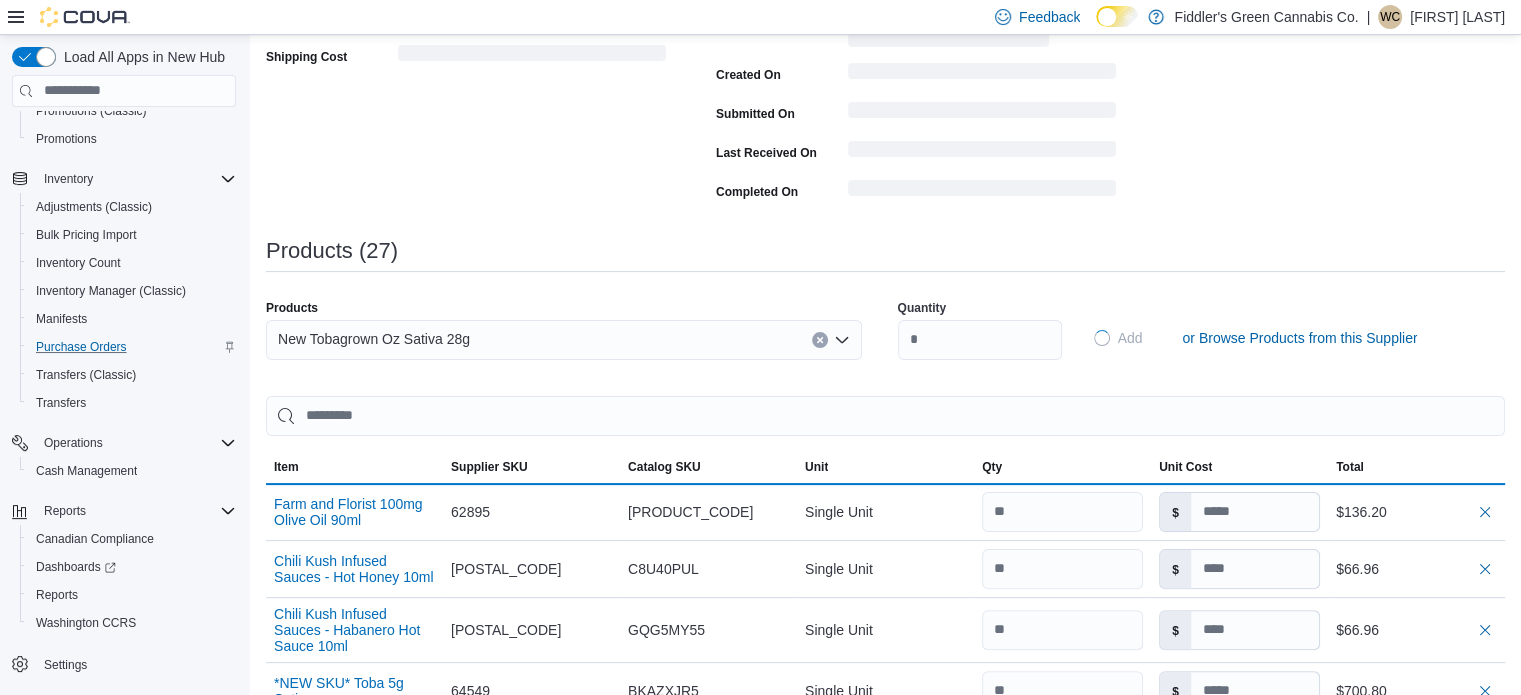 type 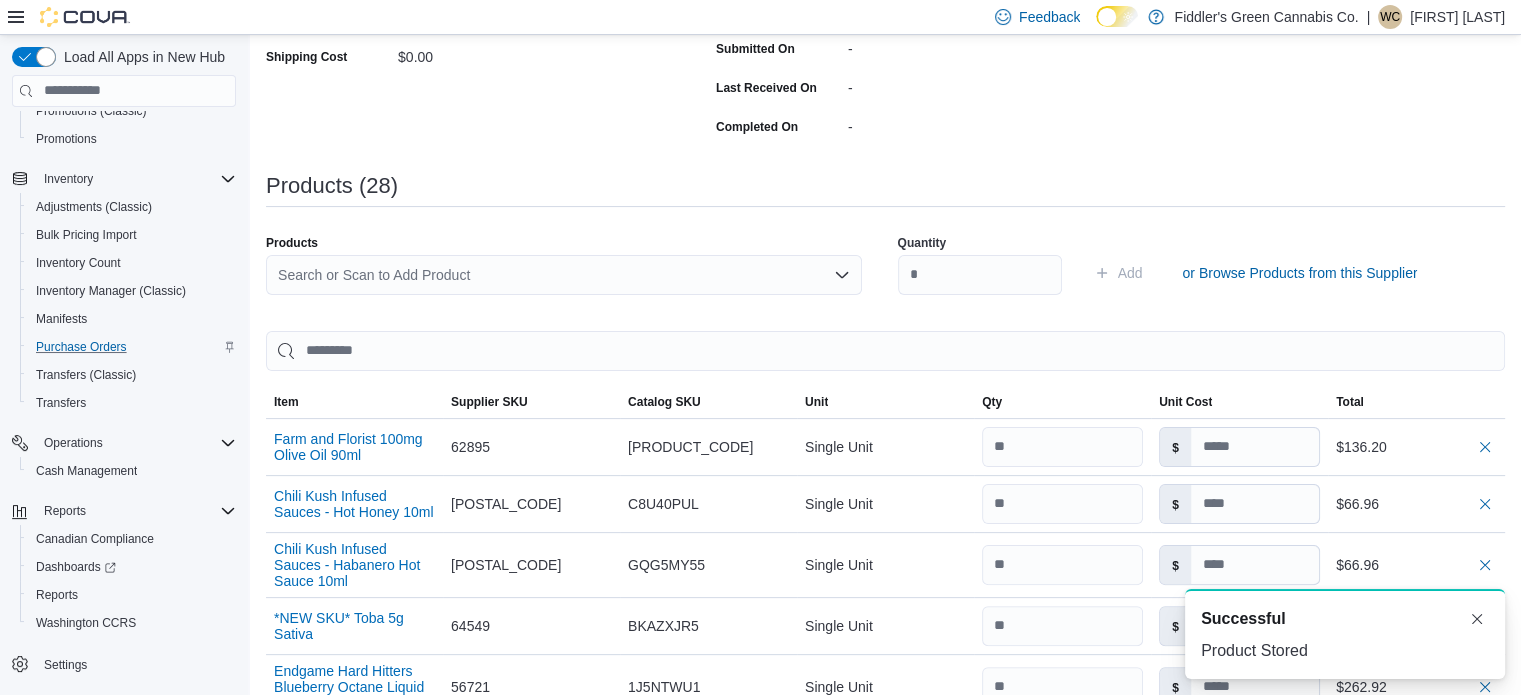 scroll, scrollTop: 0, scrollLeft: 0, axis: both 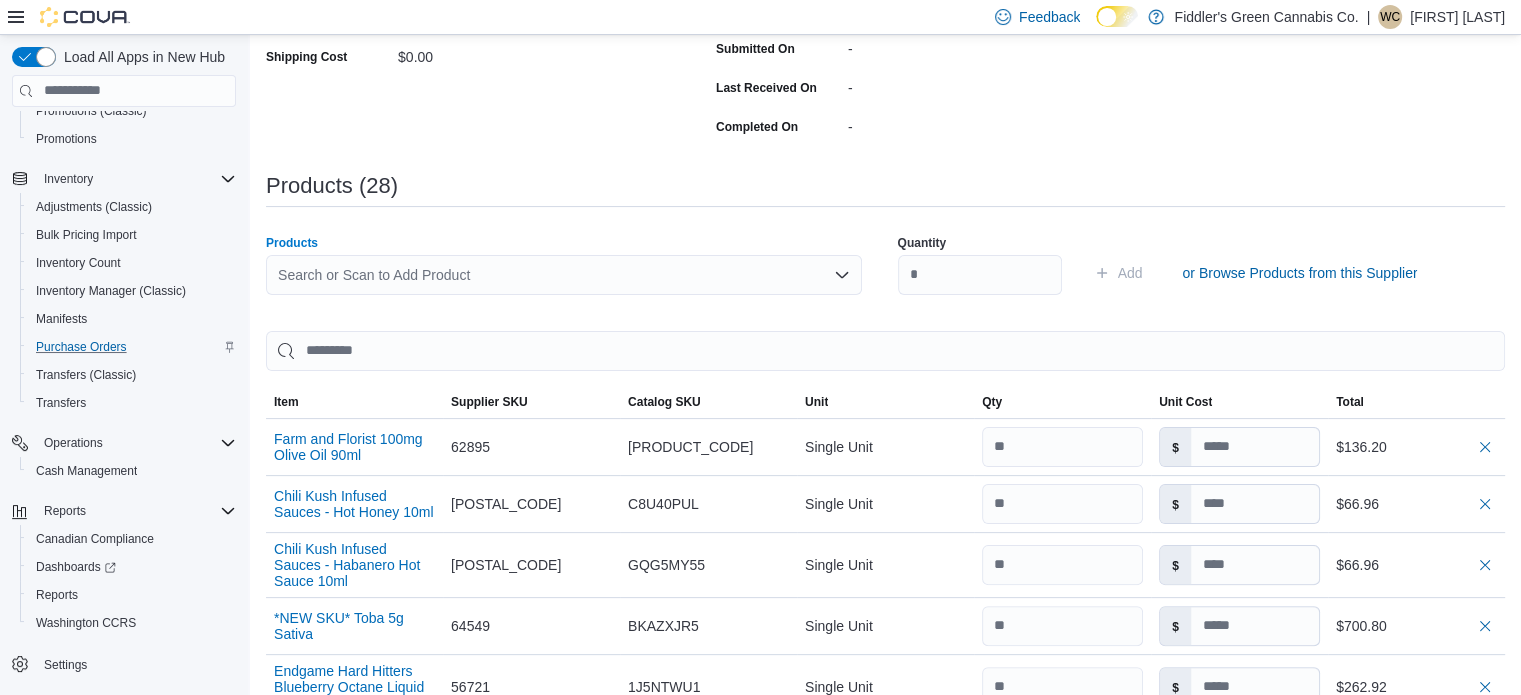 click on "Search or Scan to Add Product" at bounding box center [564, 275] 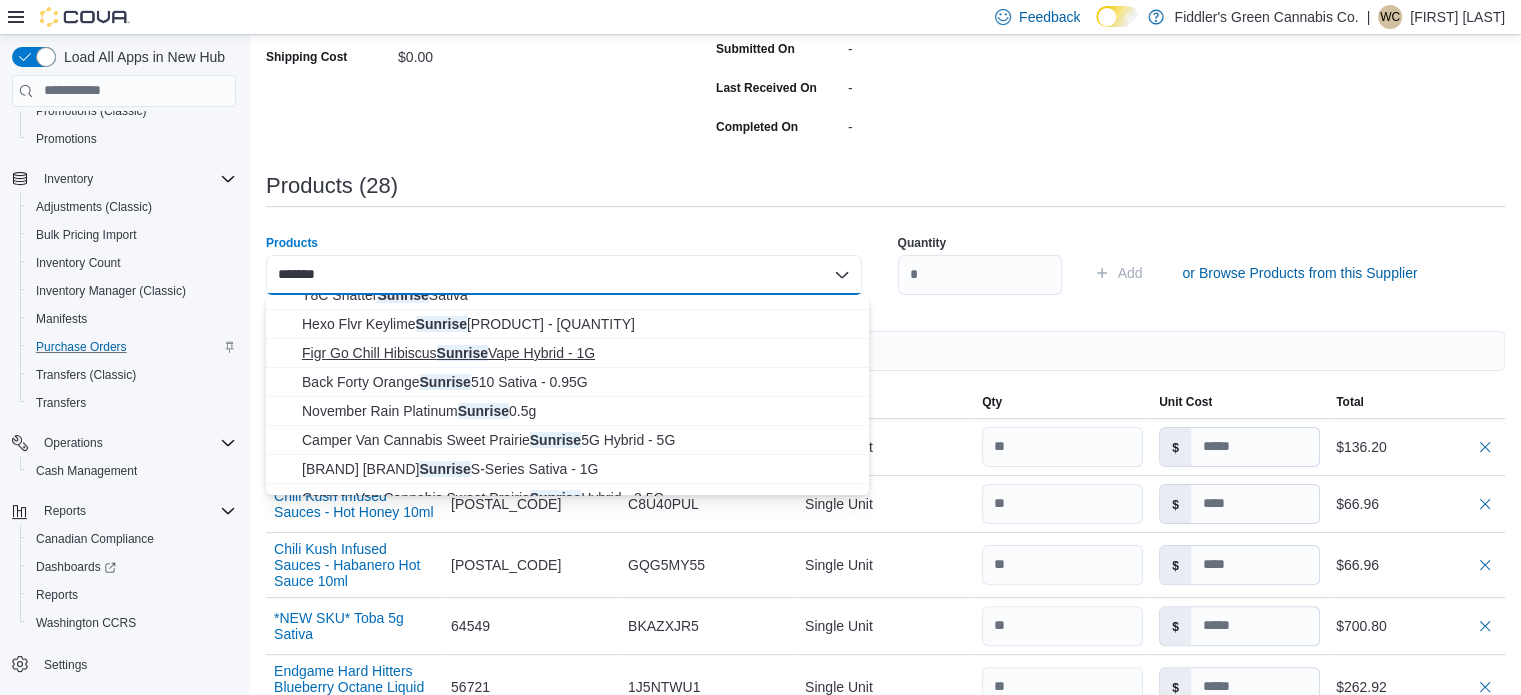 scroll, scrollTop: 48, scrollLeft: 0, axis: vertical 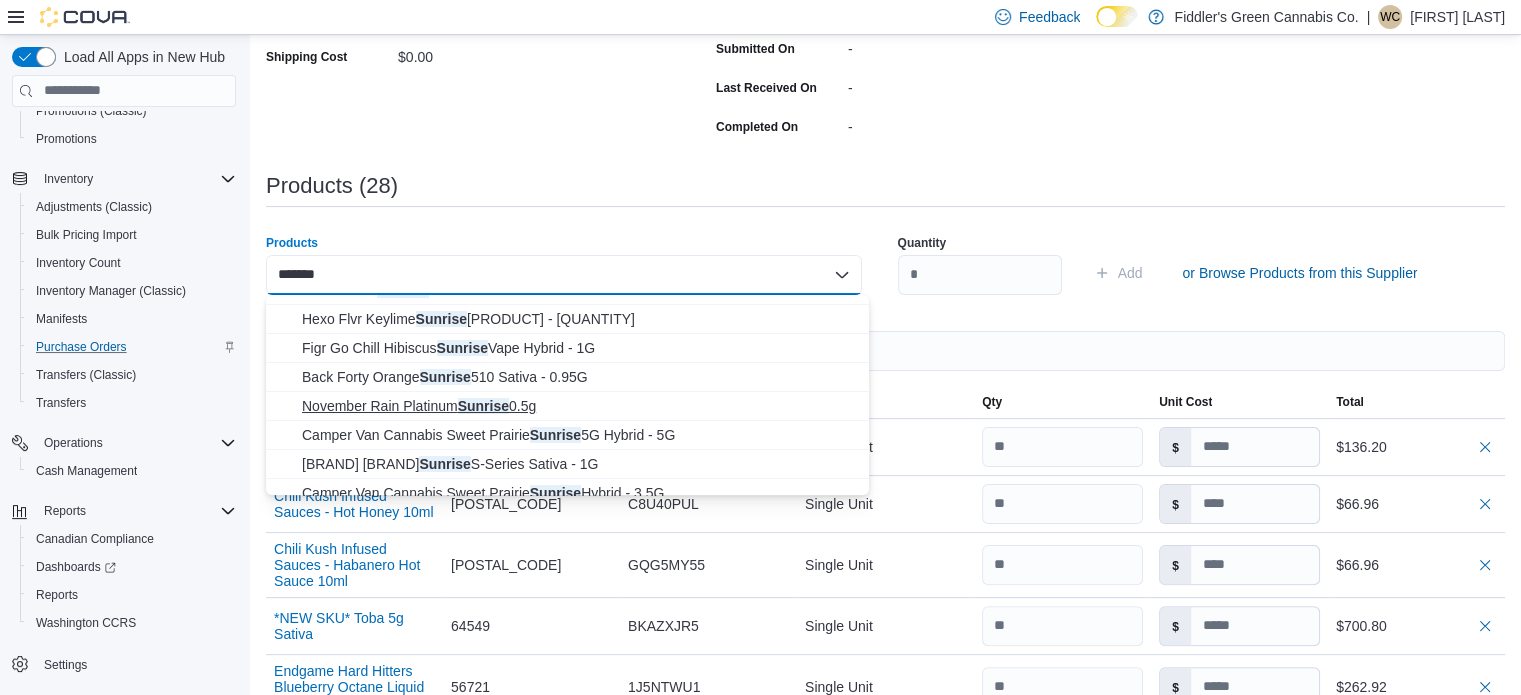 type on "*******" 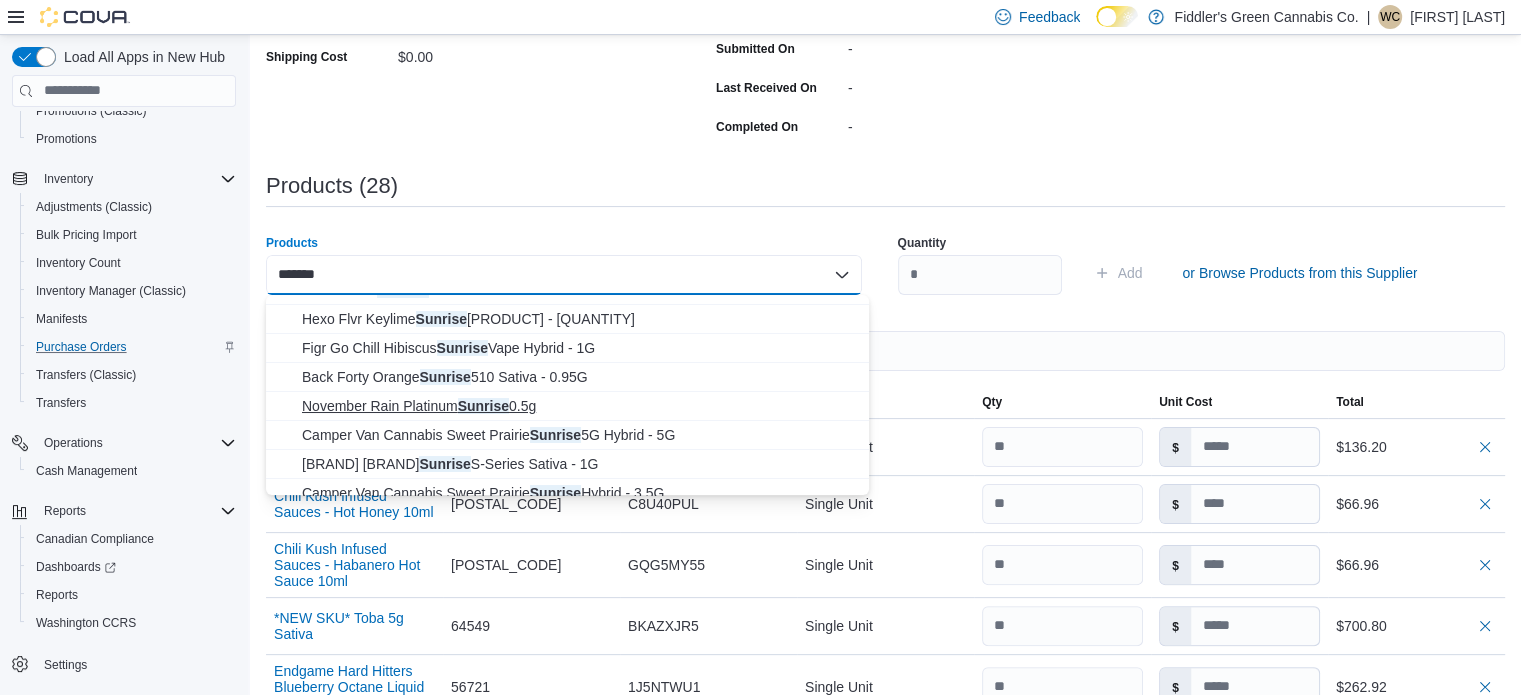 click on "November Rain Platinum  Sunrise  0.5g" at bounding box center [579, 406] 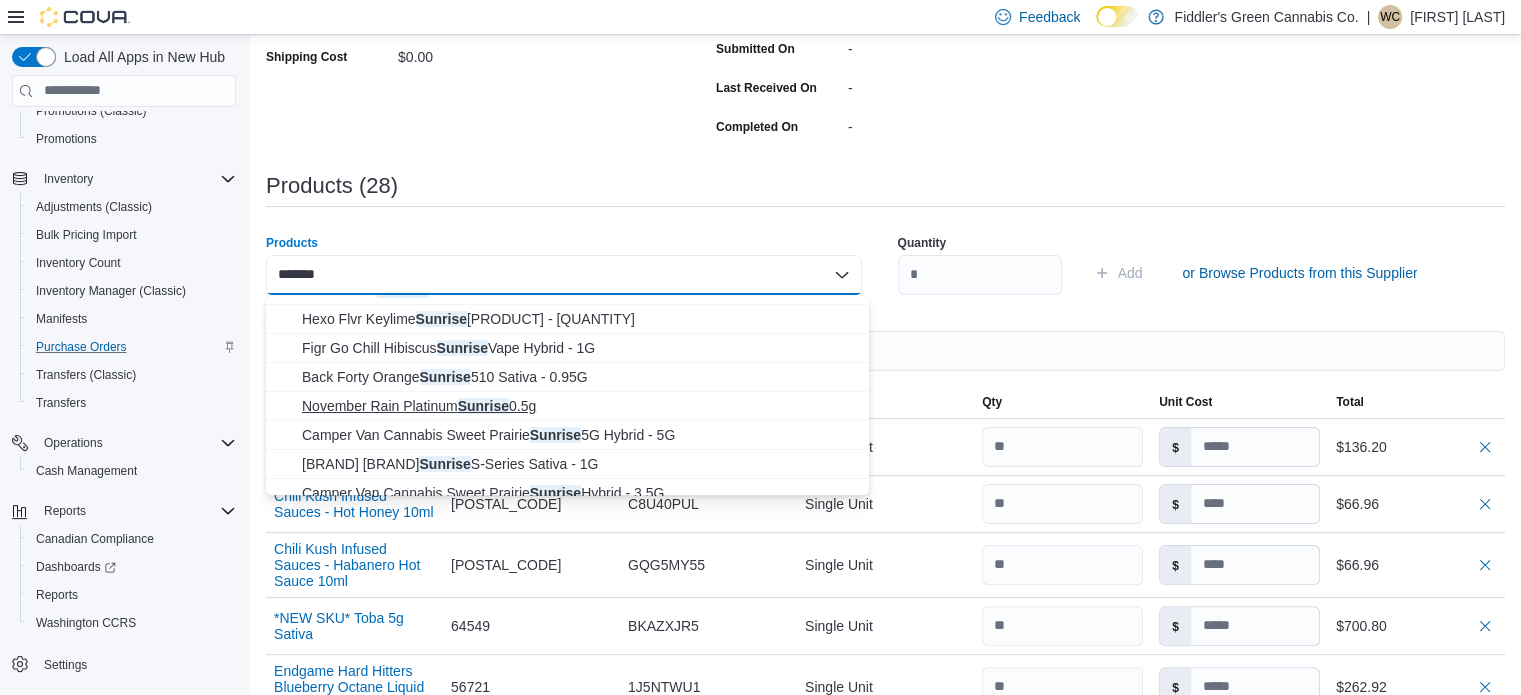 type 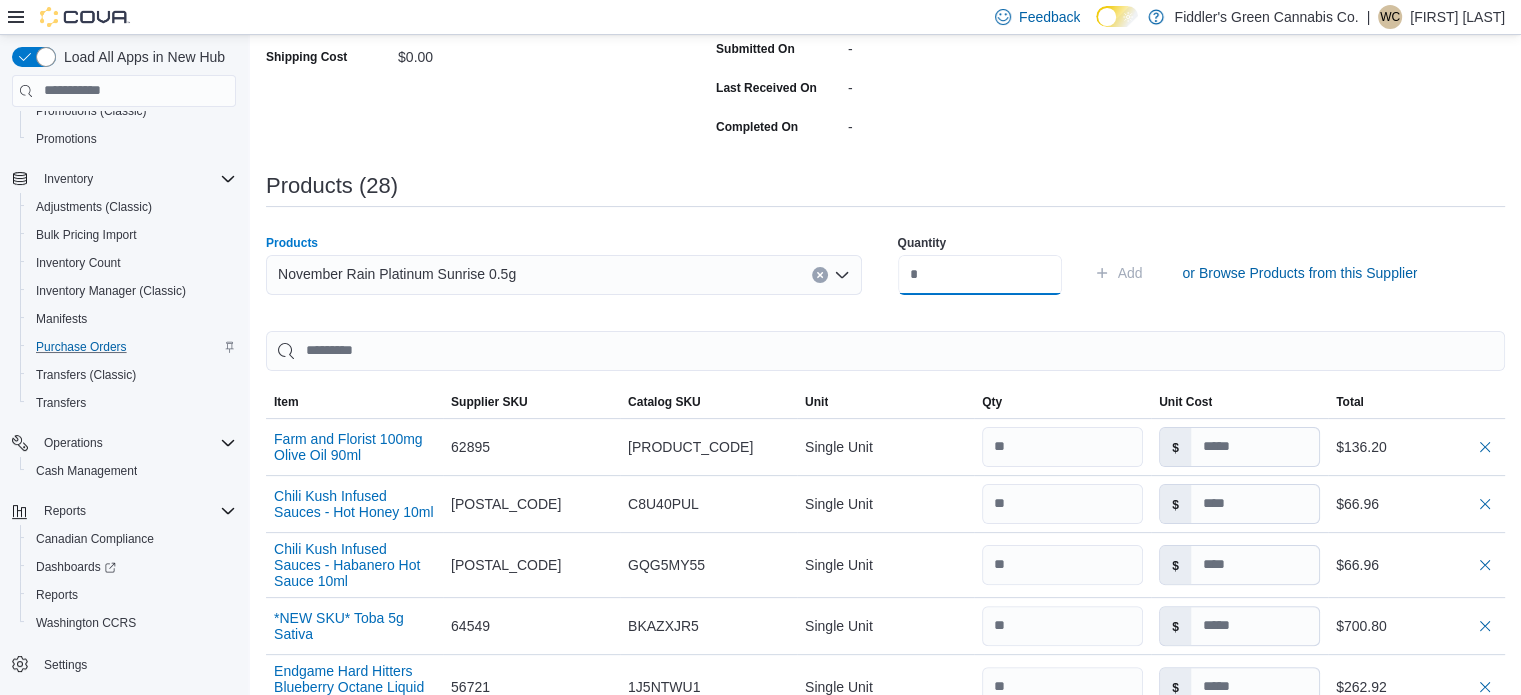 click at bounding box center (980, 275) 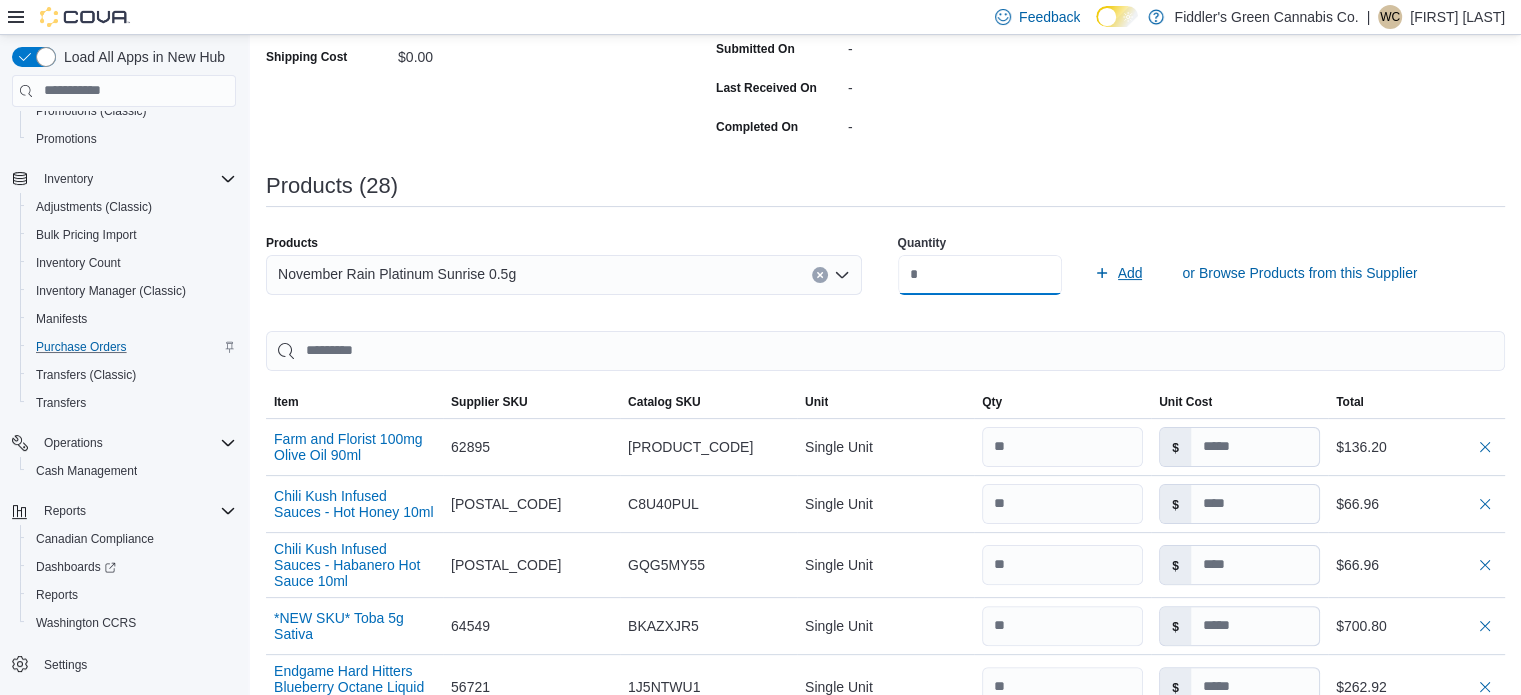 type on "**" 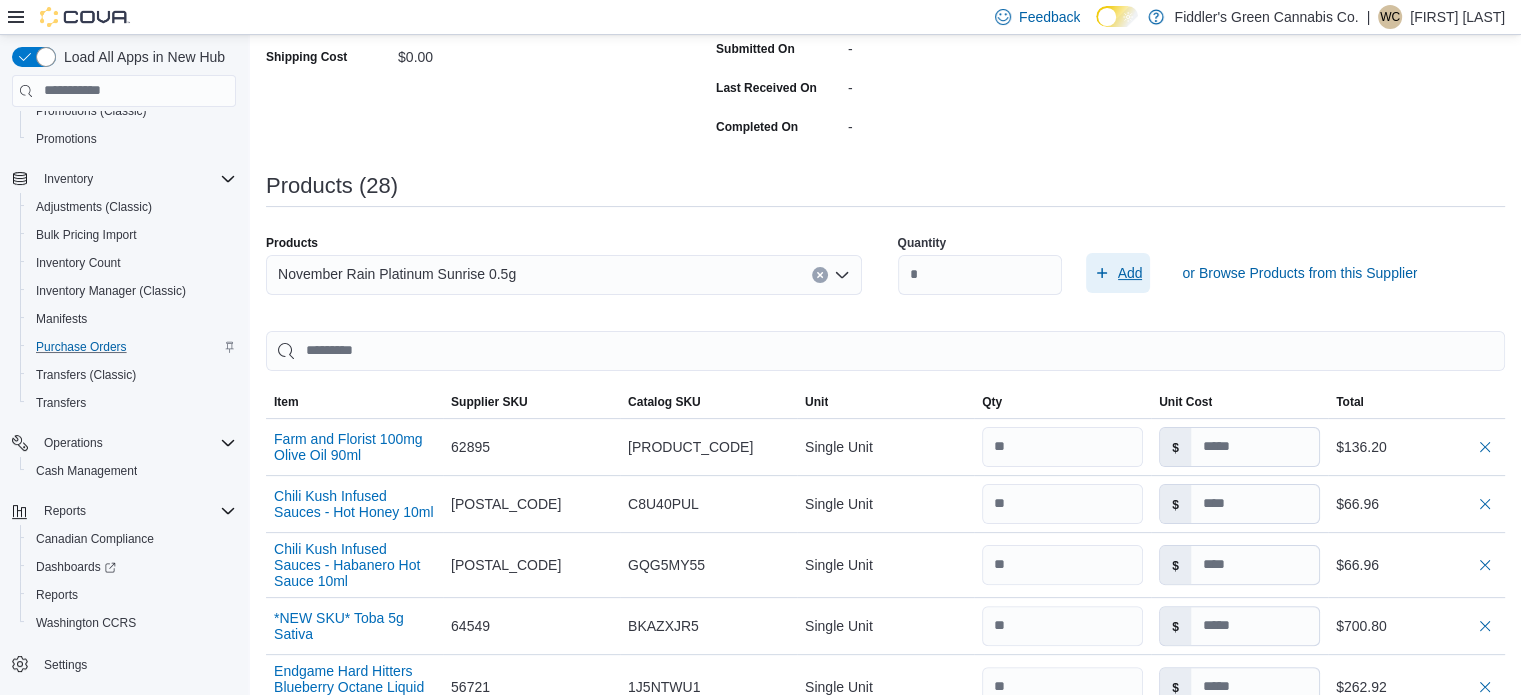 click on "Add" at bounding box center [1130, 273] 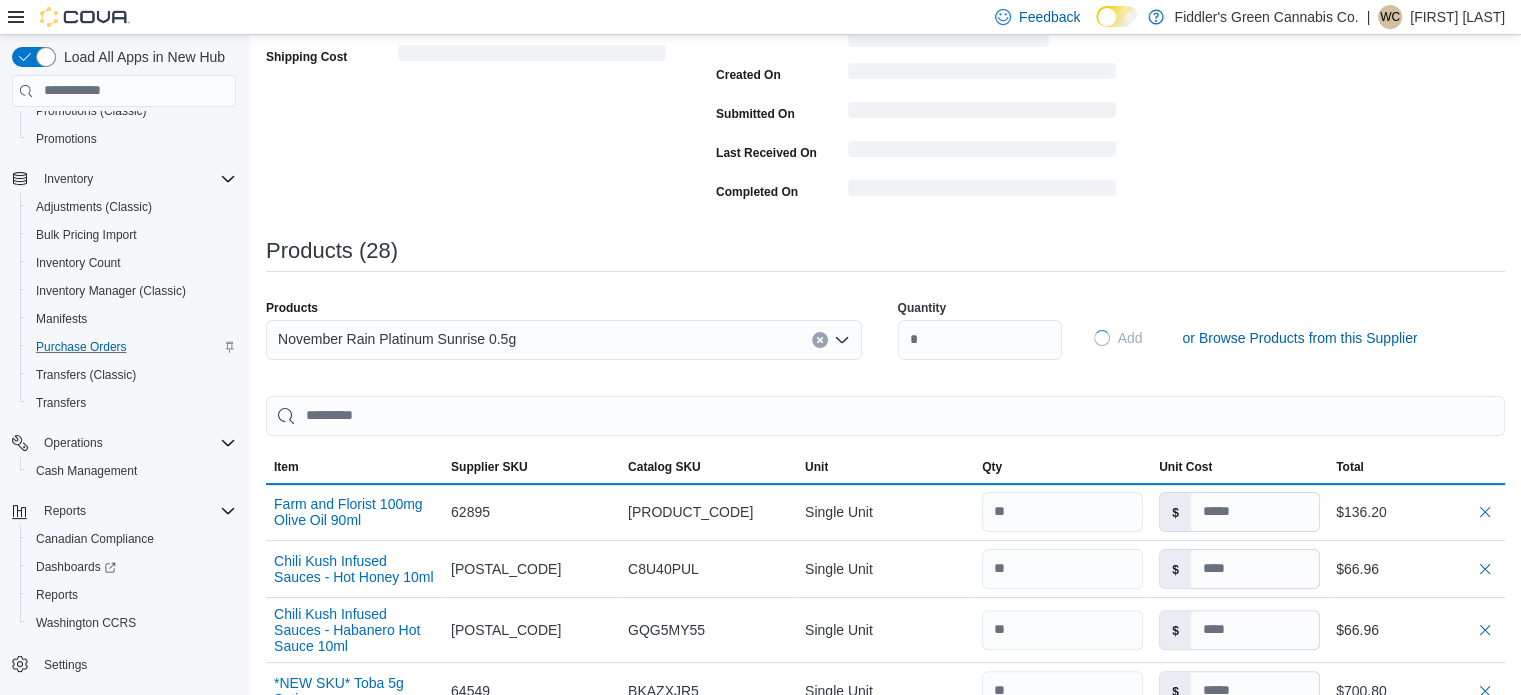 type 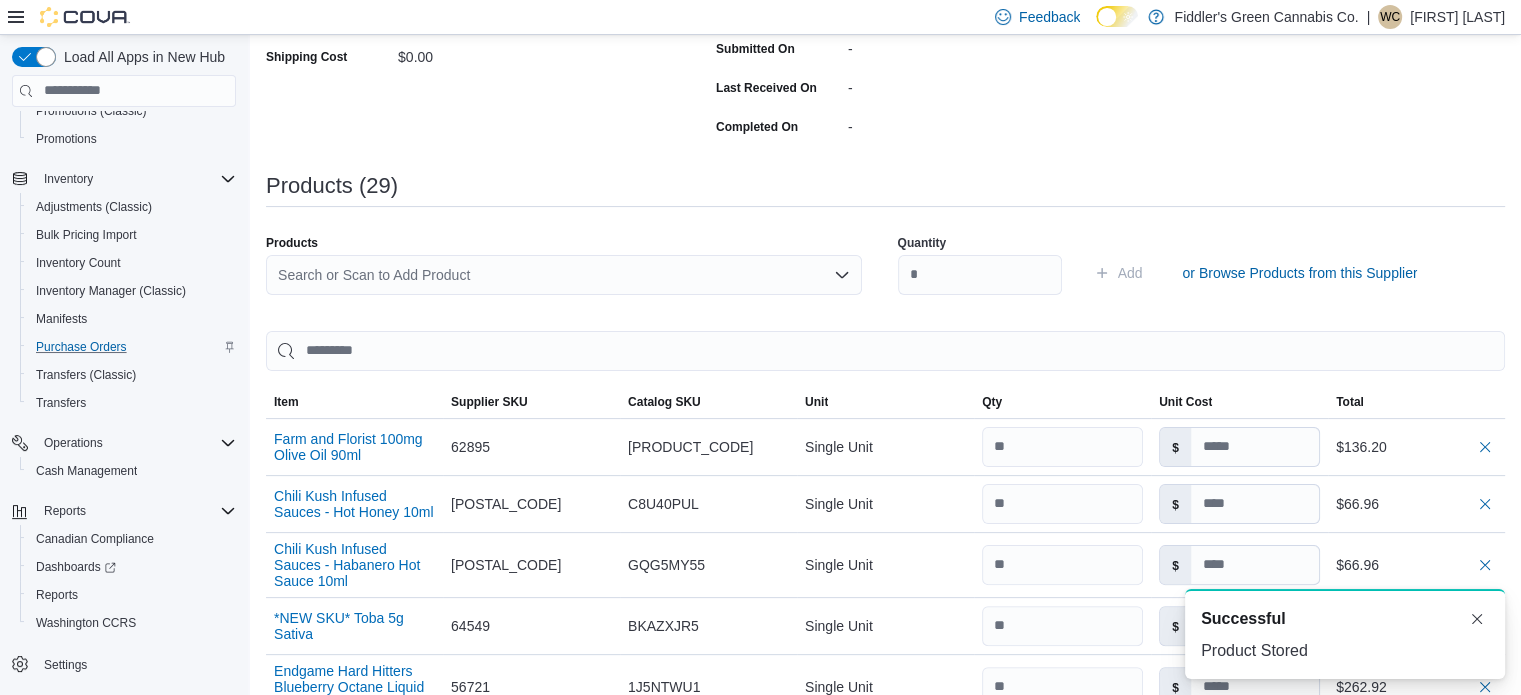 scroll, scrollTop: 0, scrollLeft: 0, axis: both 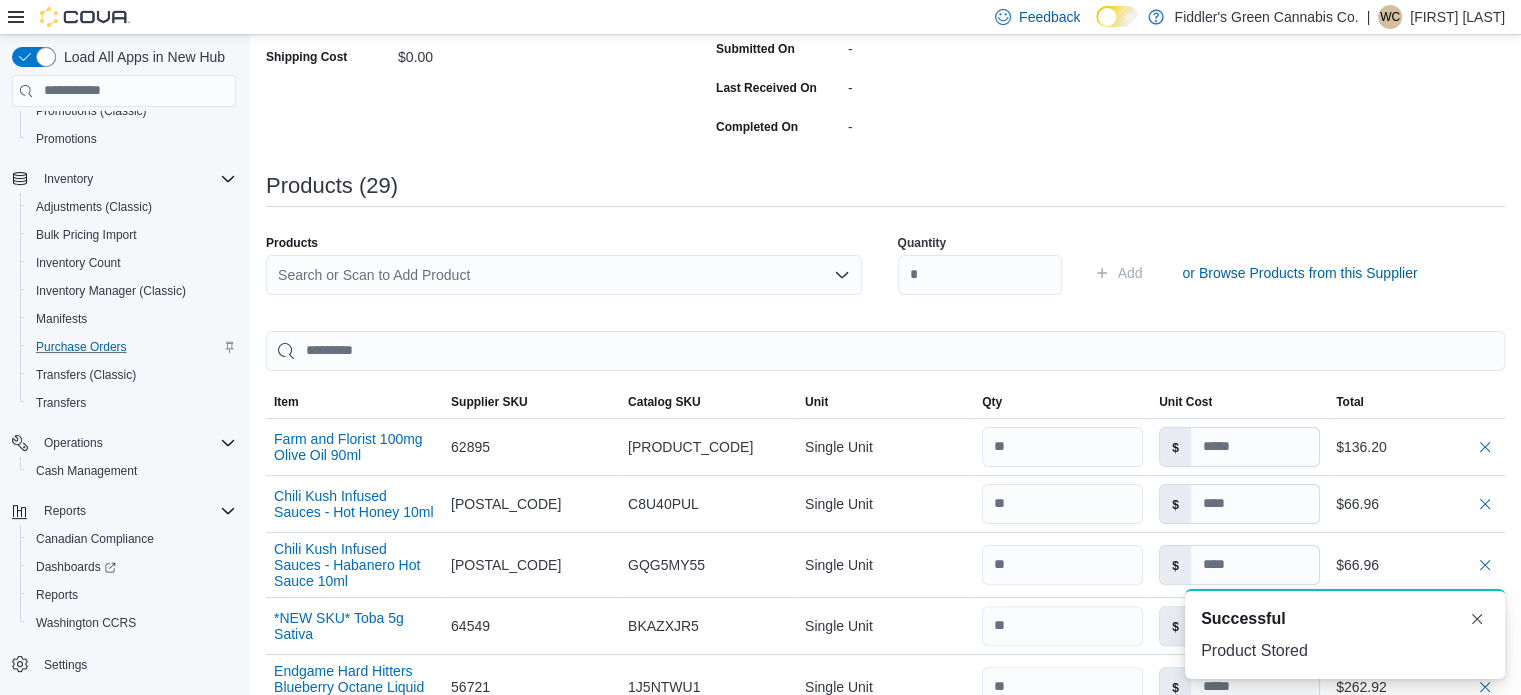 click on "Search or Scan to Add Product" at bounding box center [564, 275] 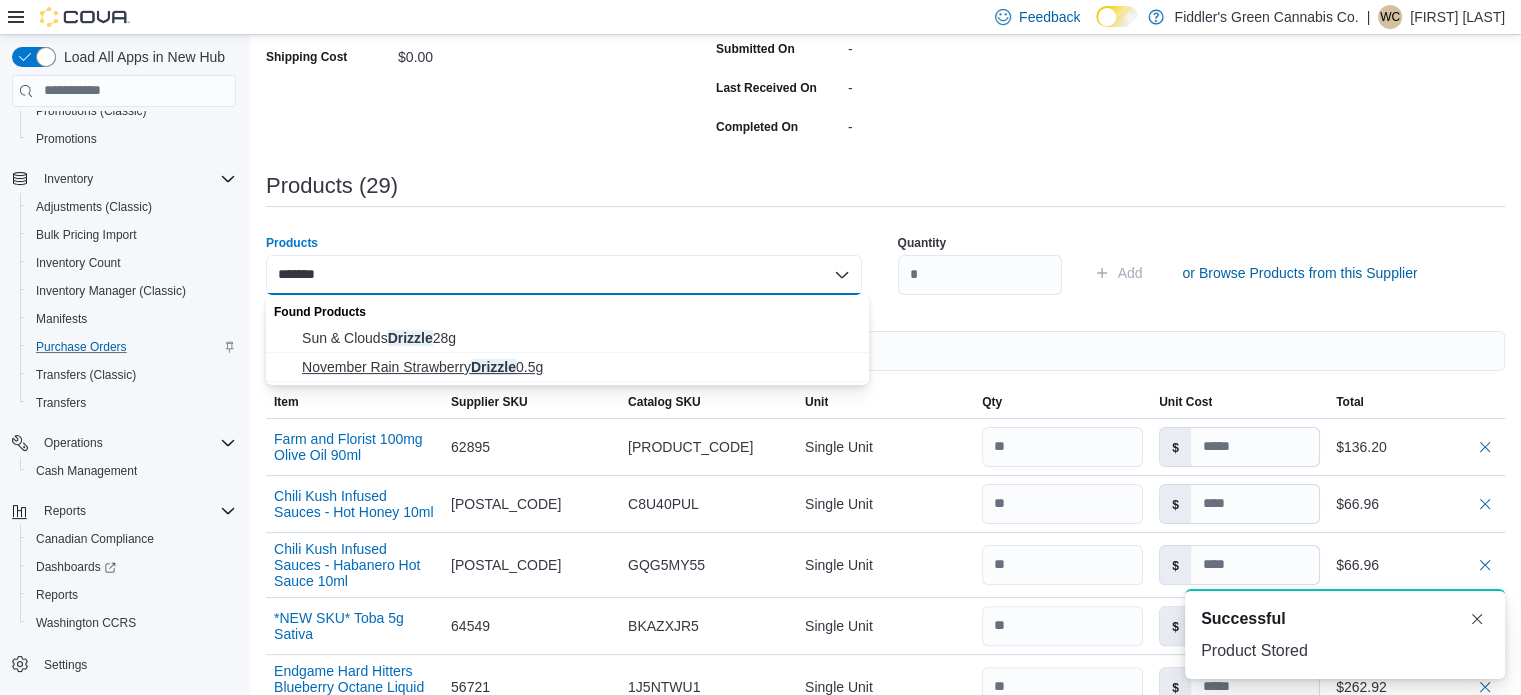 type on "*******" 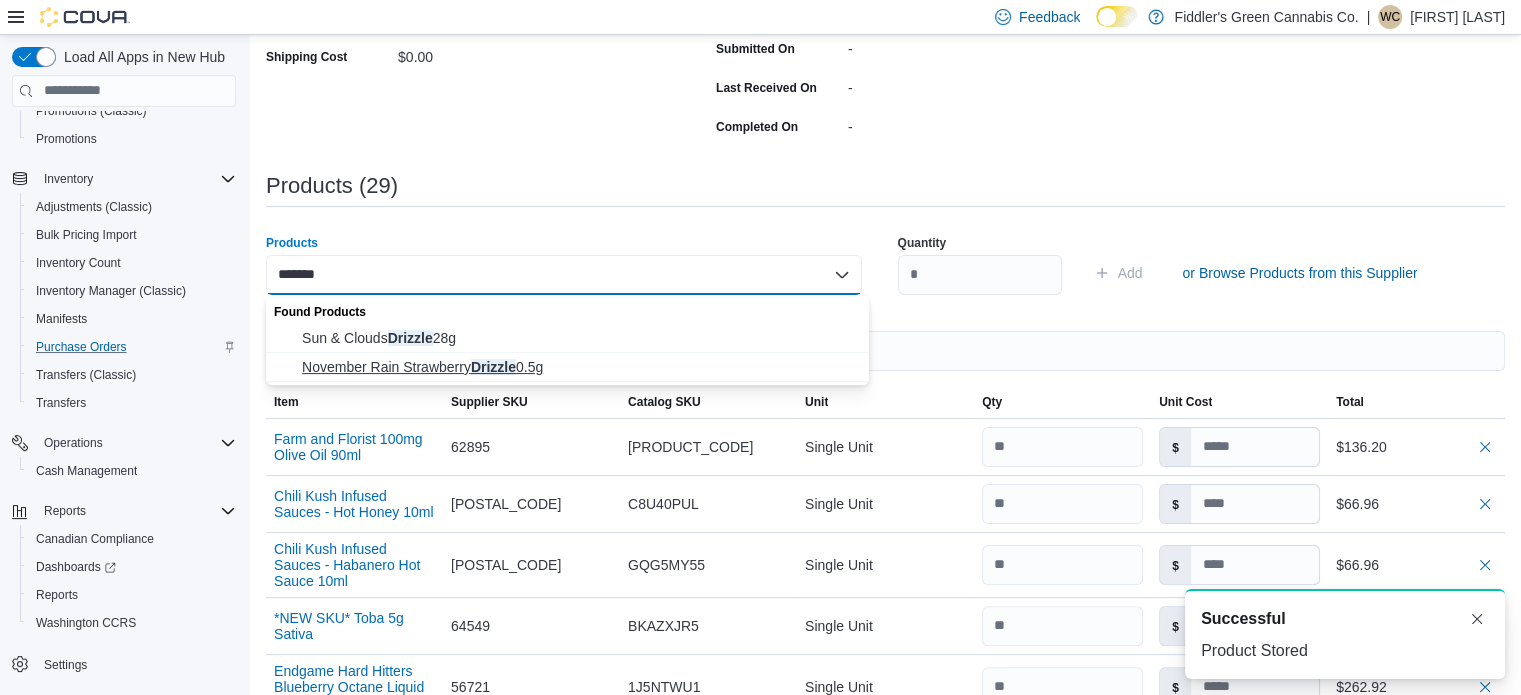 click on "November Rain Strawberry  Drizzle  0.5g" at bounding box center (579, 367) 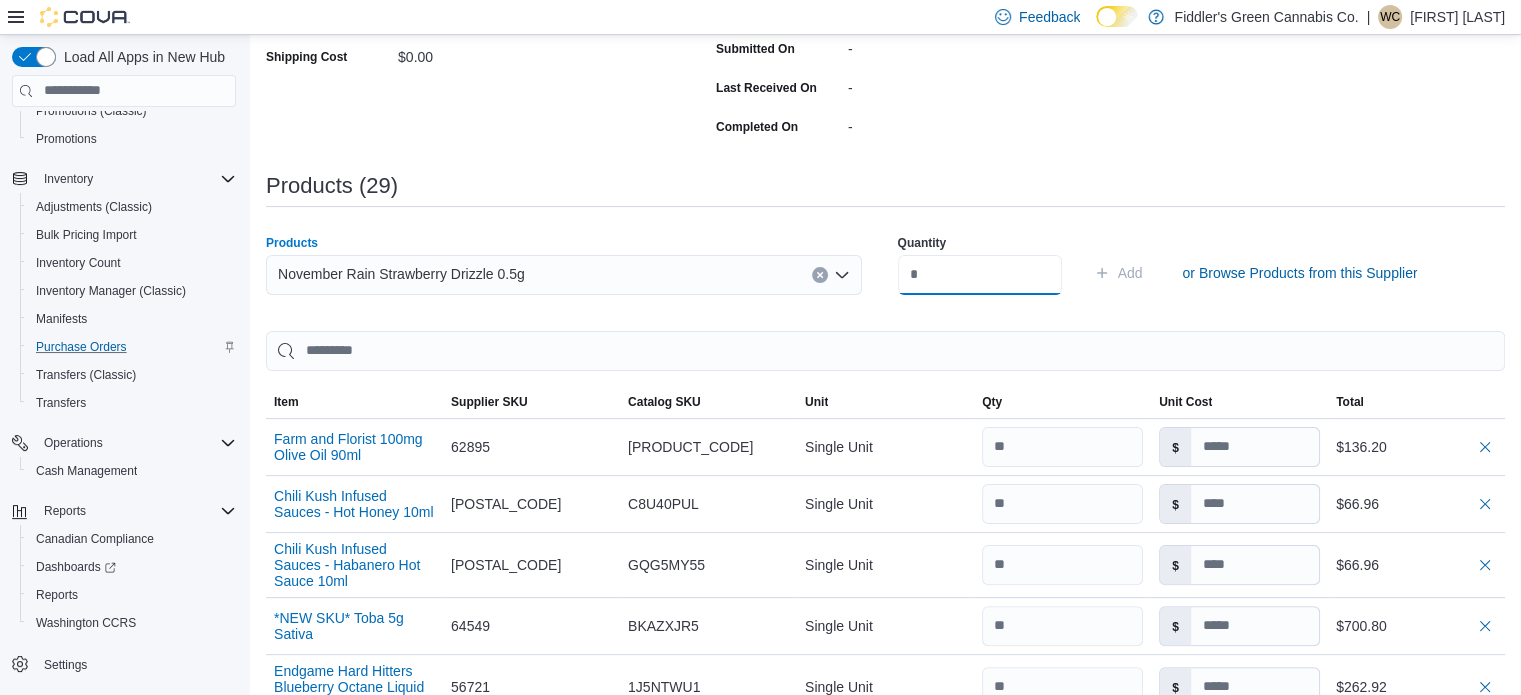 click at bounding box center [980, 275] 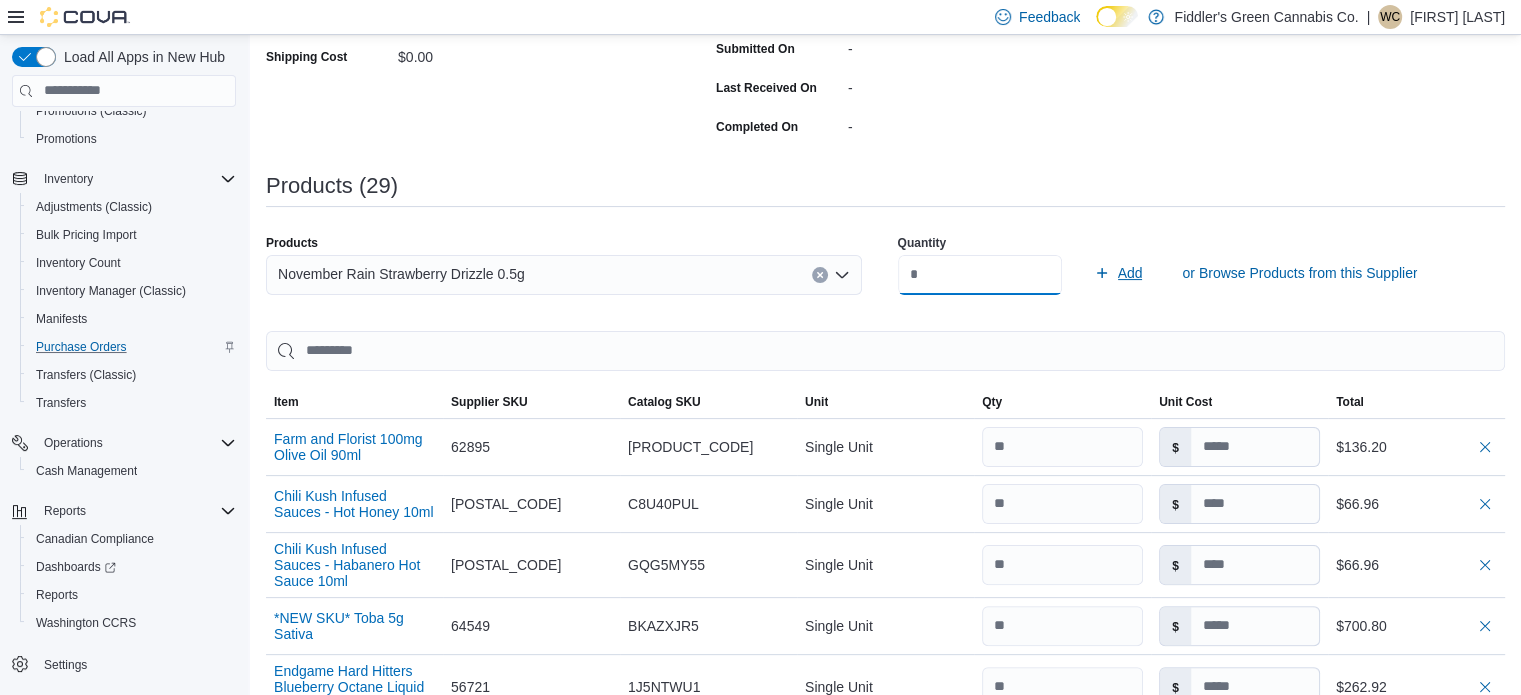 type on "**" 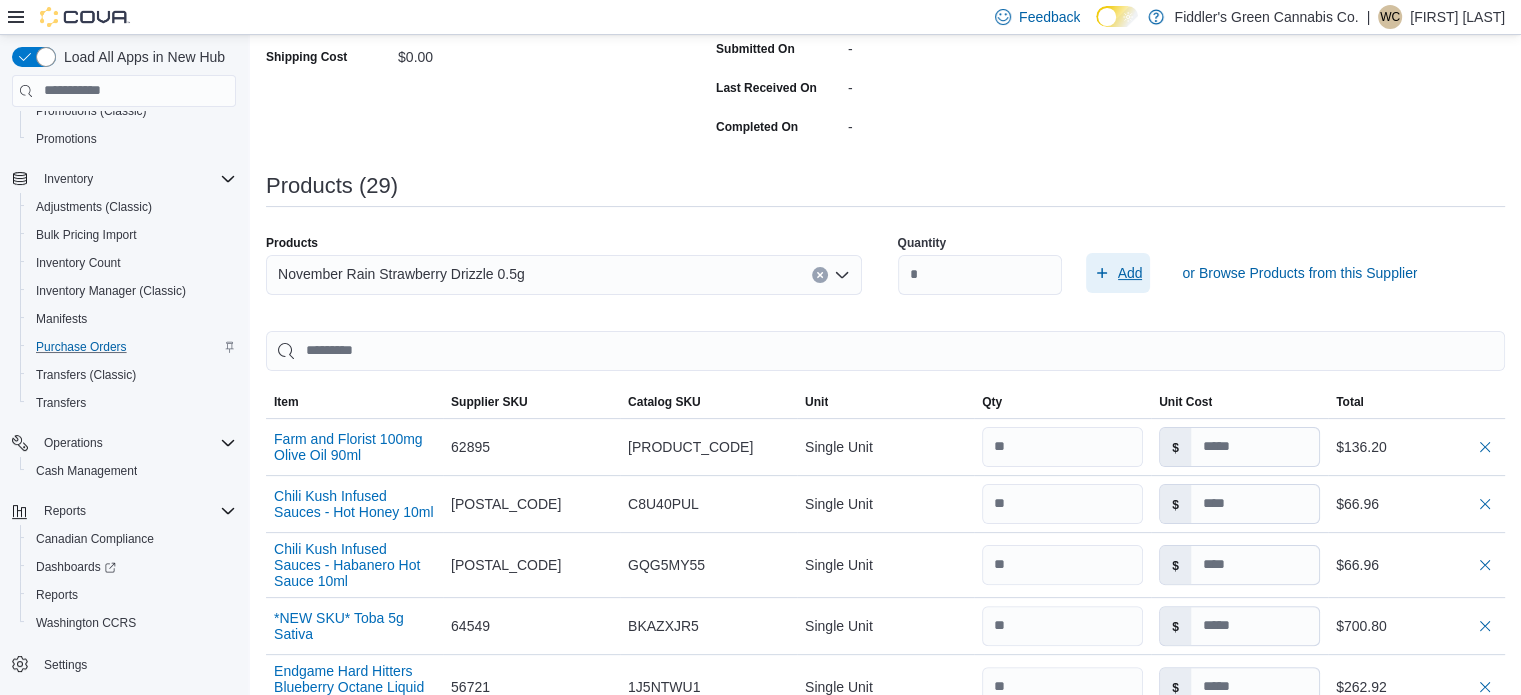 click on "Add" at bounding box center (1130, 273) 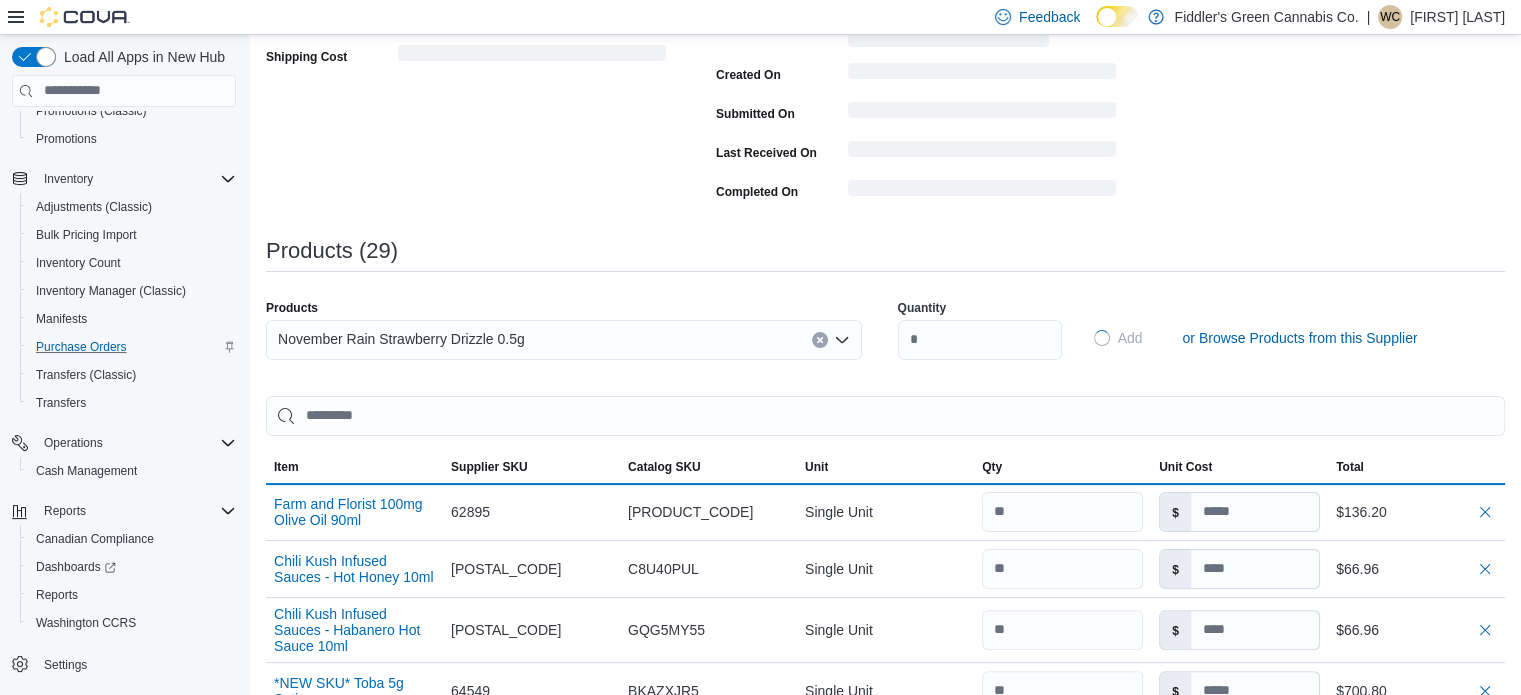 type 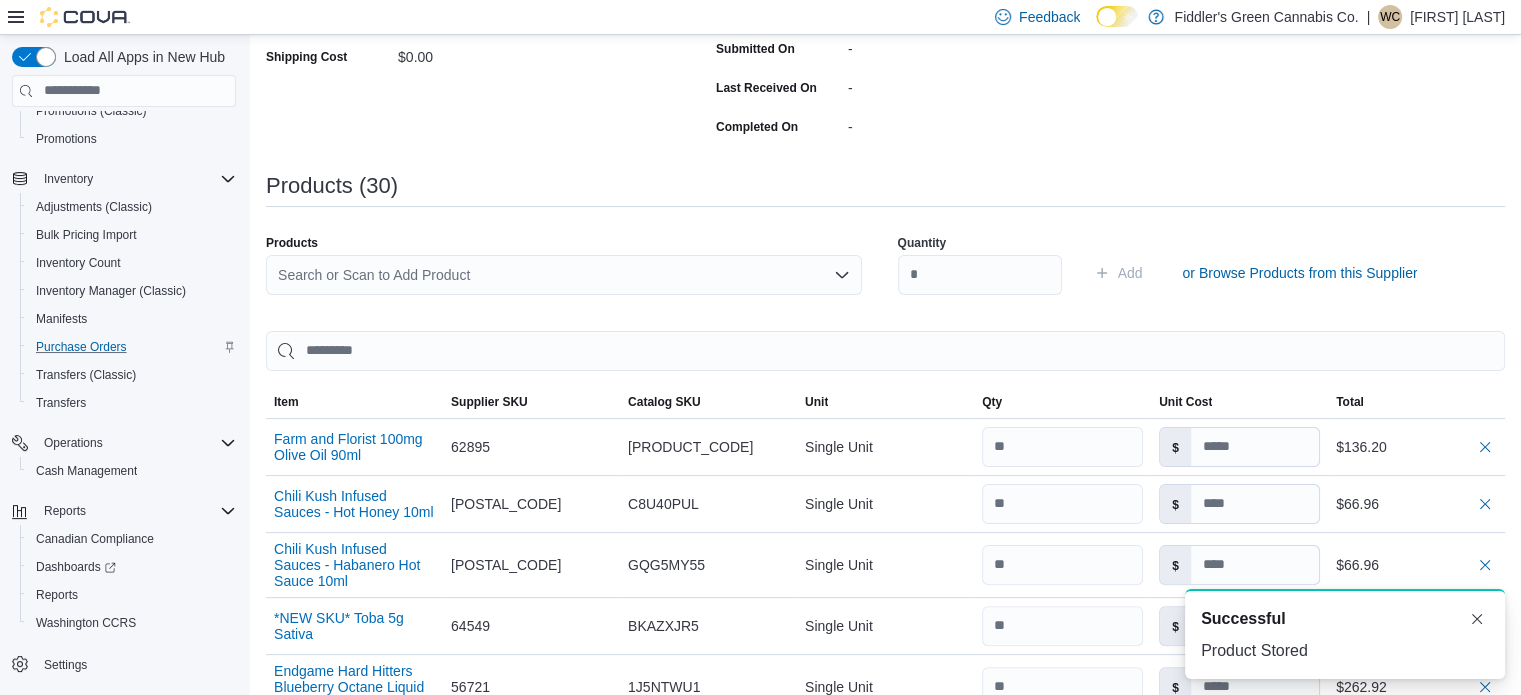 scroll, scrollTop: 0, scrollLeft: 0, axis: both 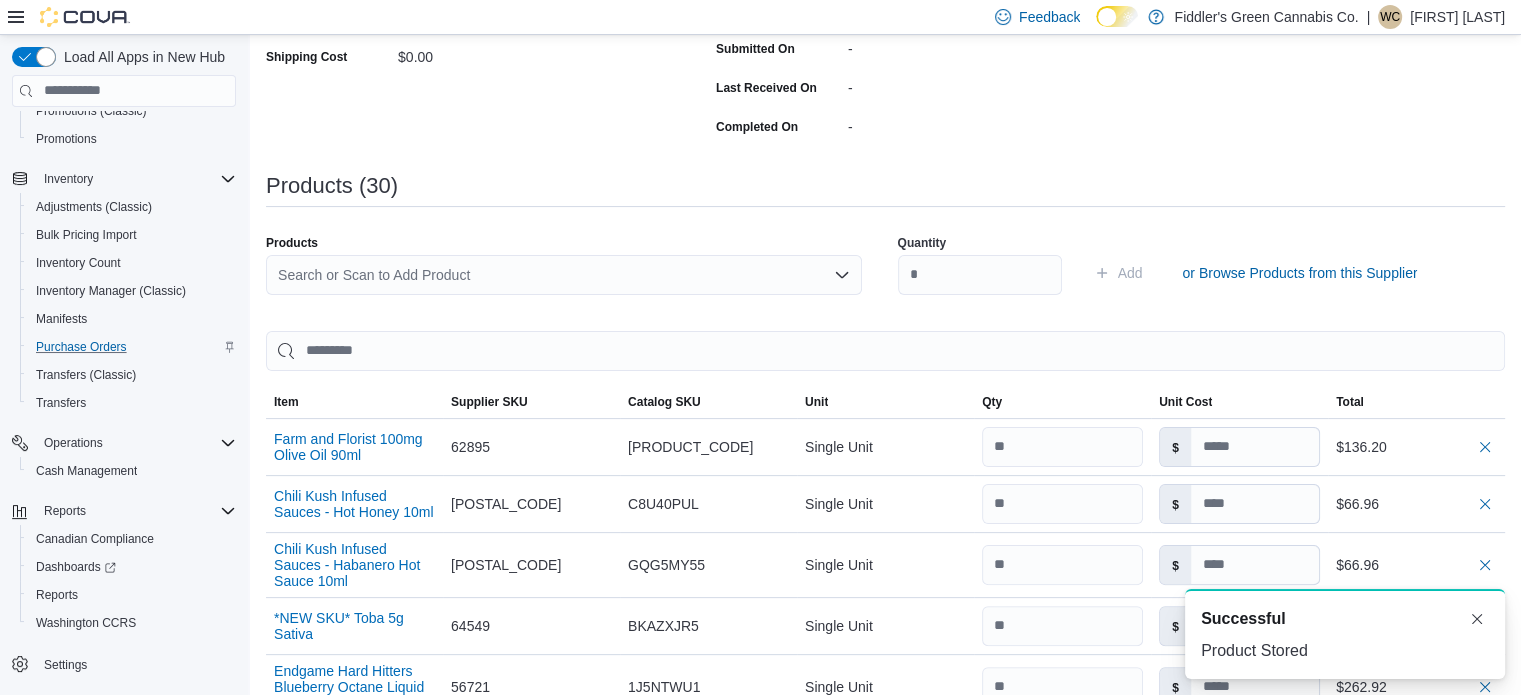 click on "Search or Scan to Add Product" at bounding box center (564, 275) 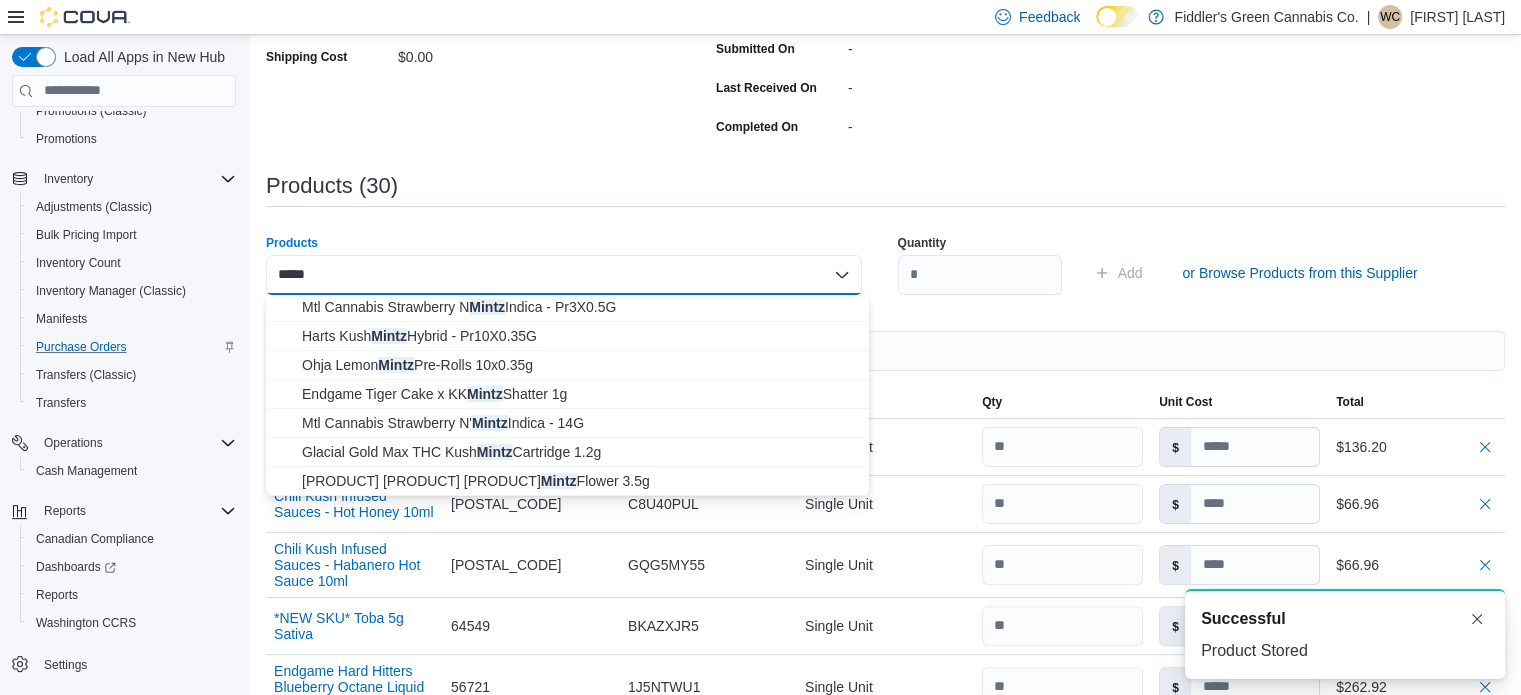 scroll, scrollTop: 160, scrollLeft: 0, axis: vertical 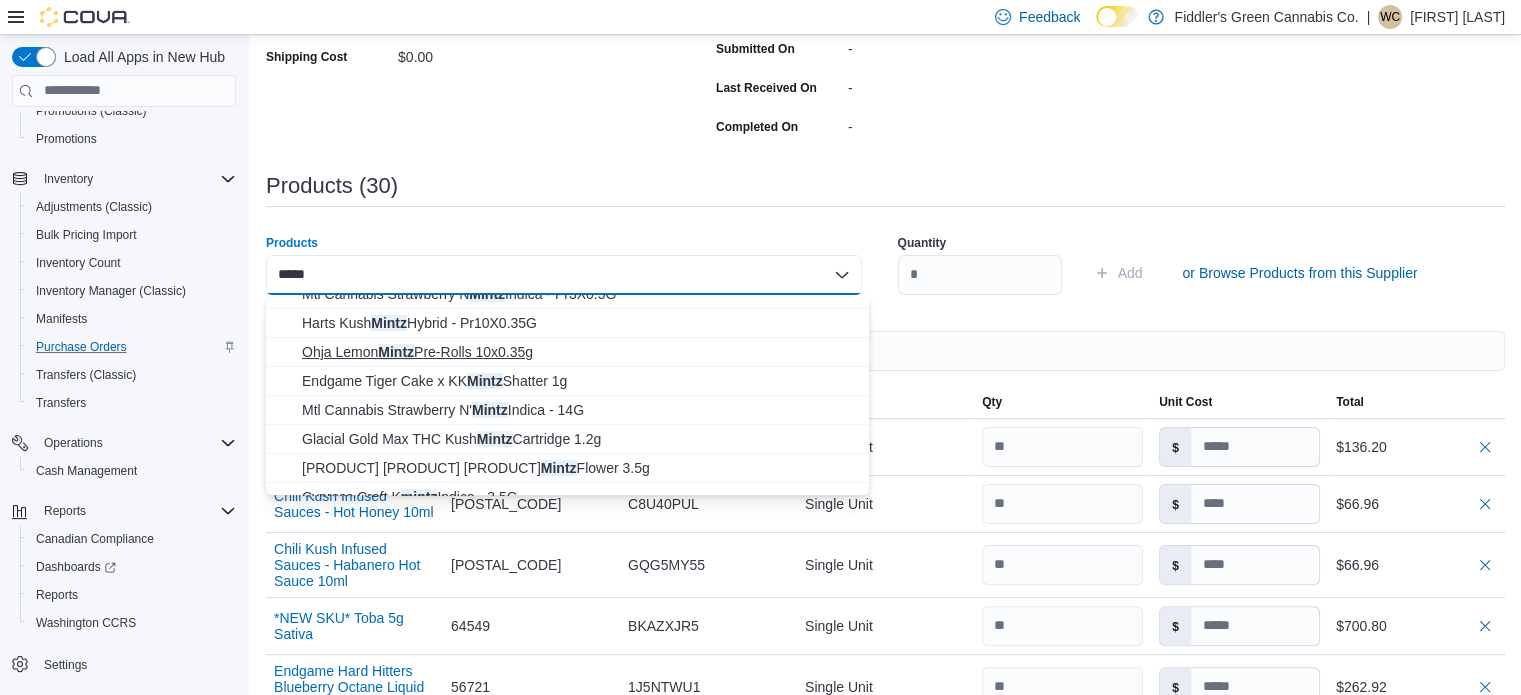 type on "*****" 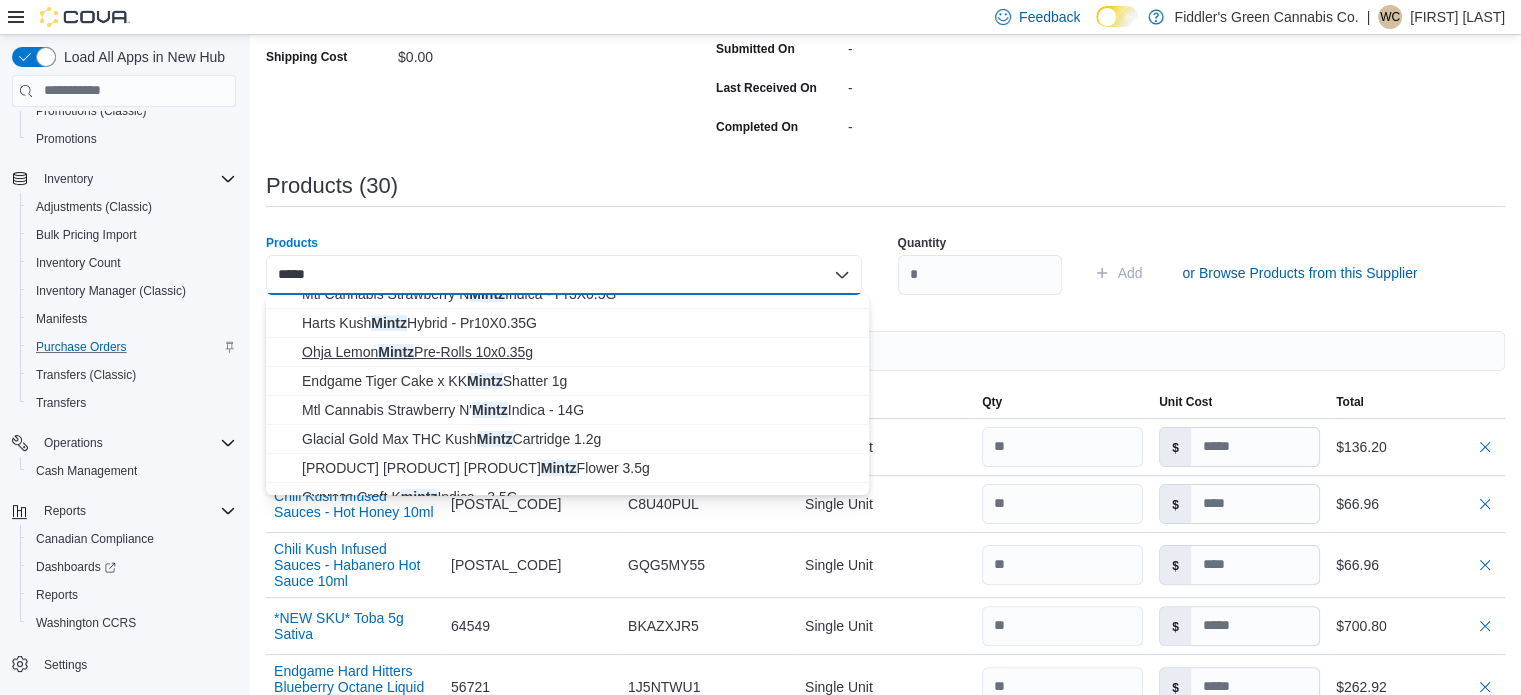 click on "Ohja Lemon  Mintz  Pre-Rolls 10x0.35g" at bounding box center (579, 352) 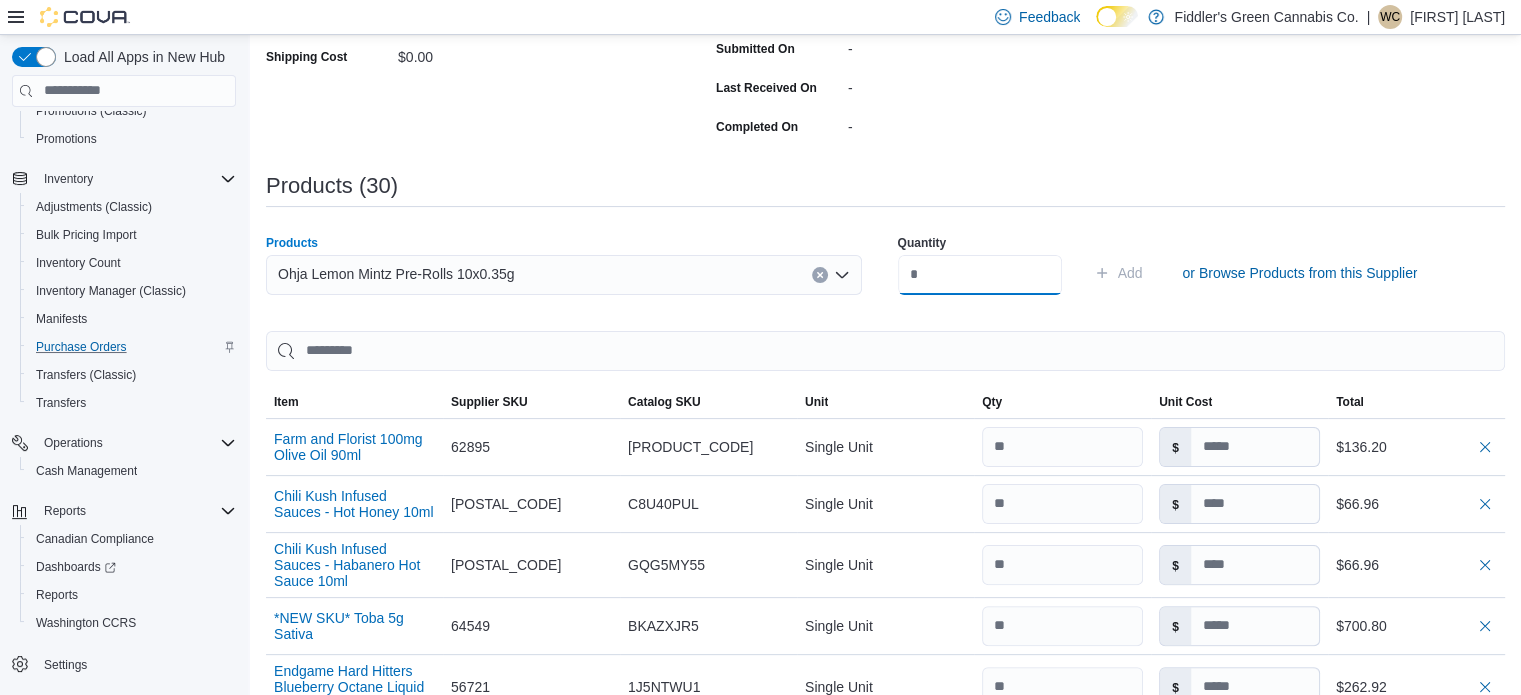 click at bounding box center [980, 275] 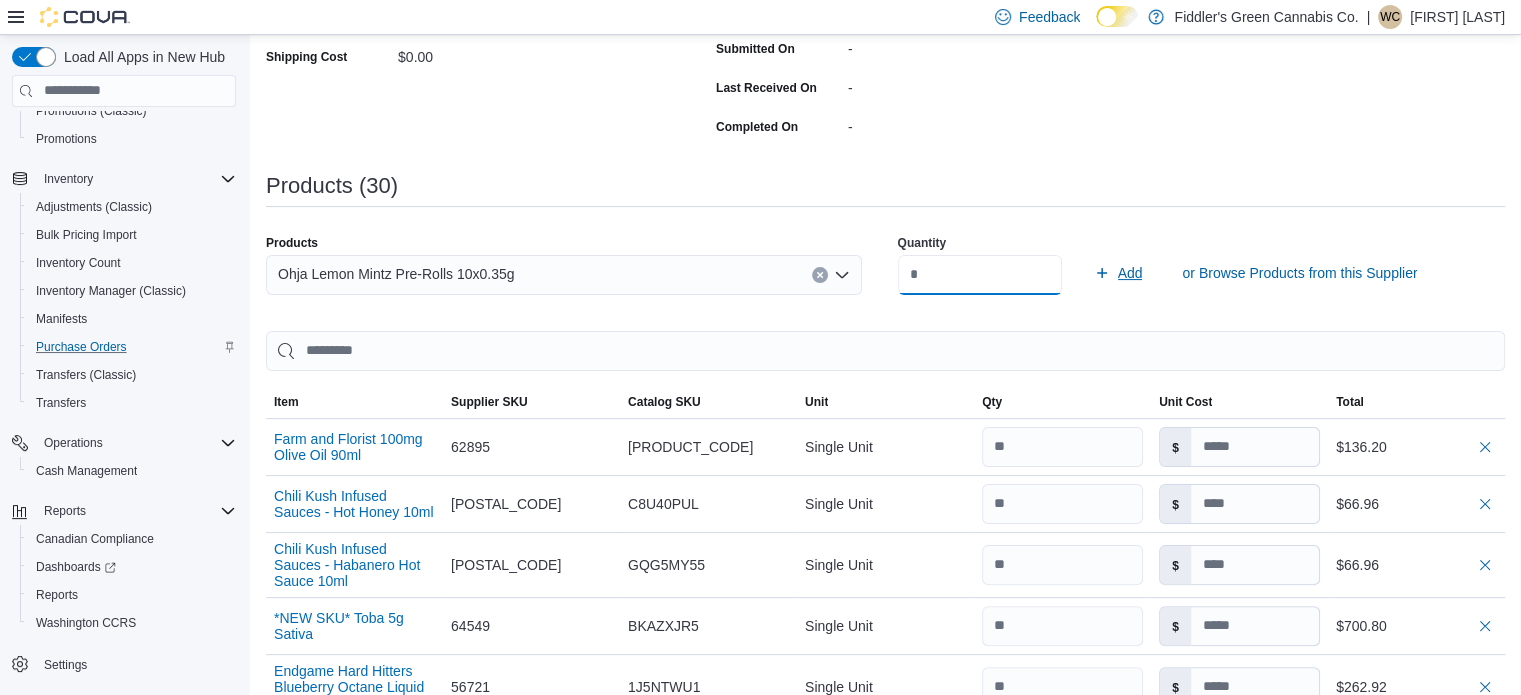type on "**" 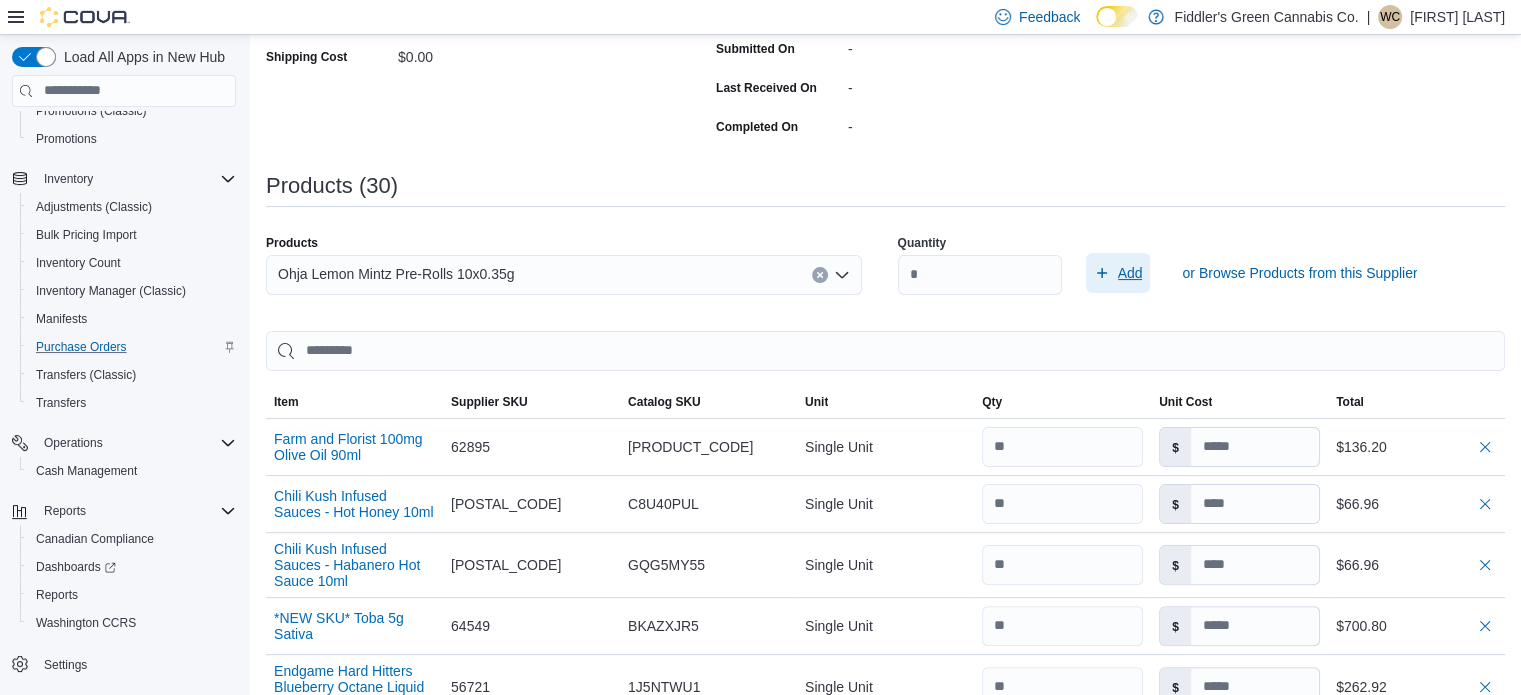 click on "Add" at bounding box center (1130, 273) 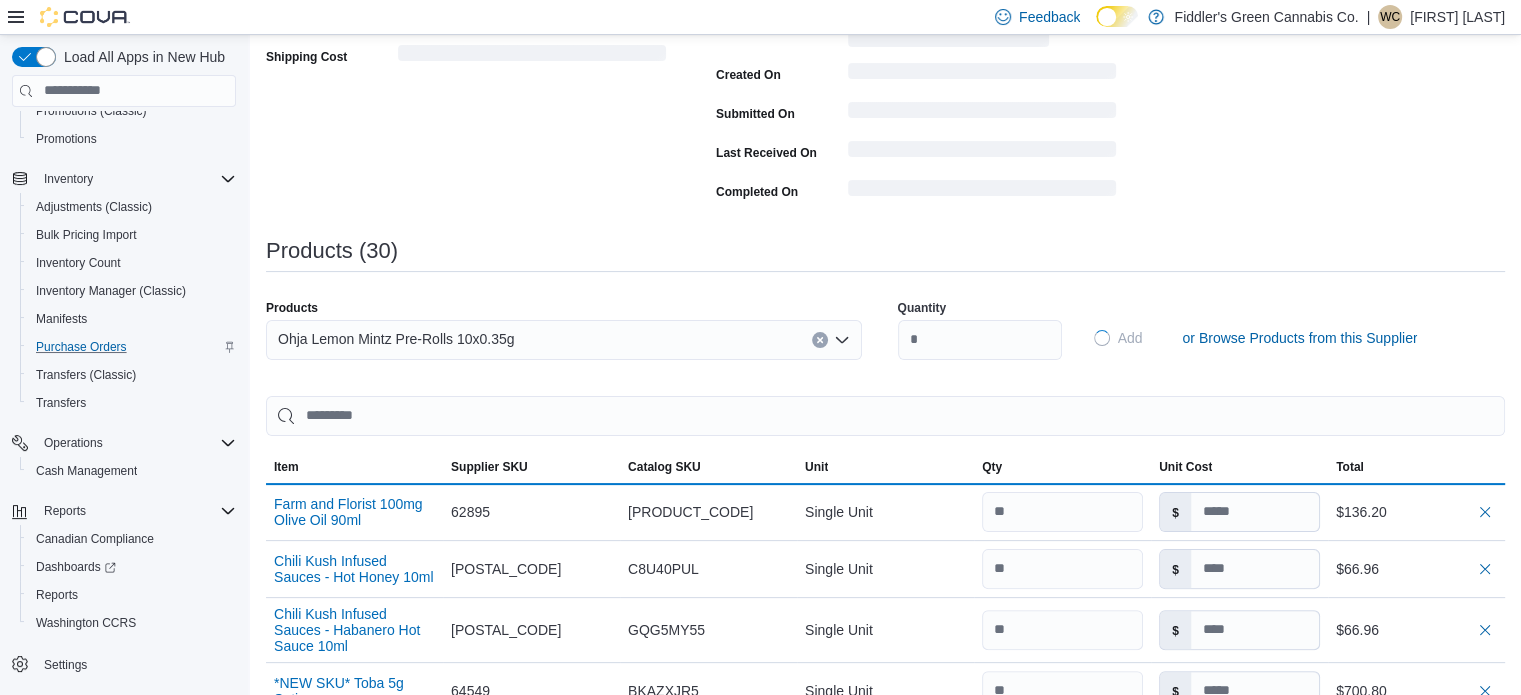 type 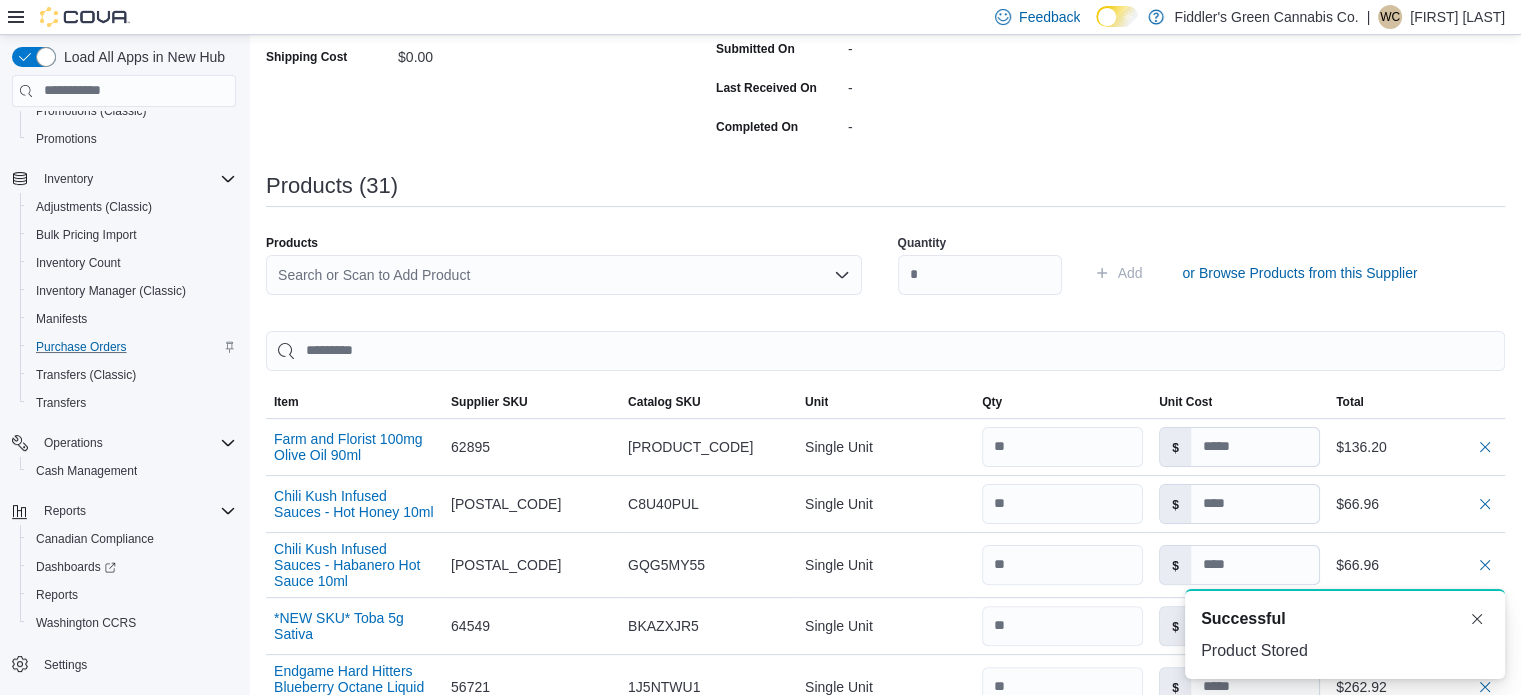 scroll, scrollTop: 0, scrollLeft: 0, axis: both 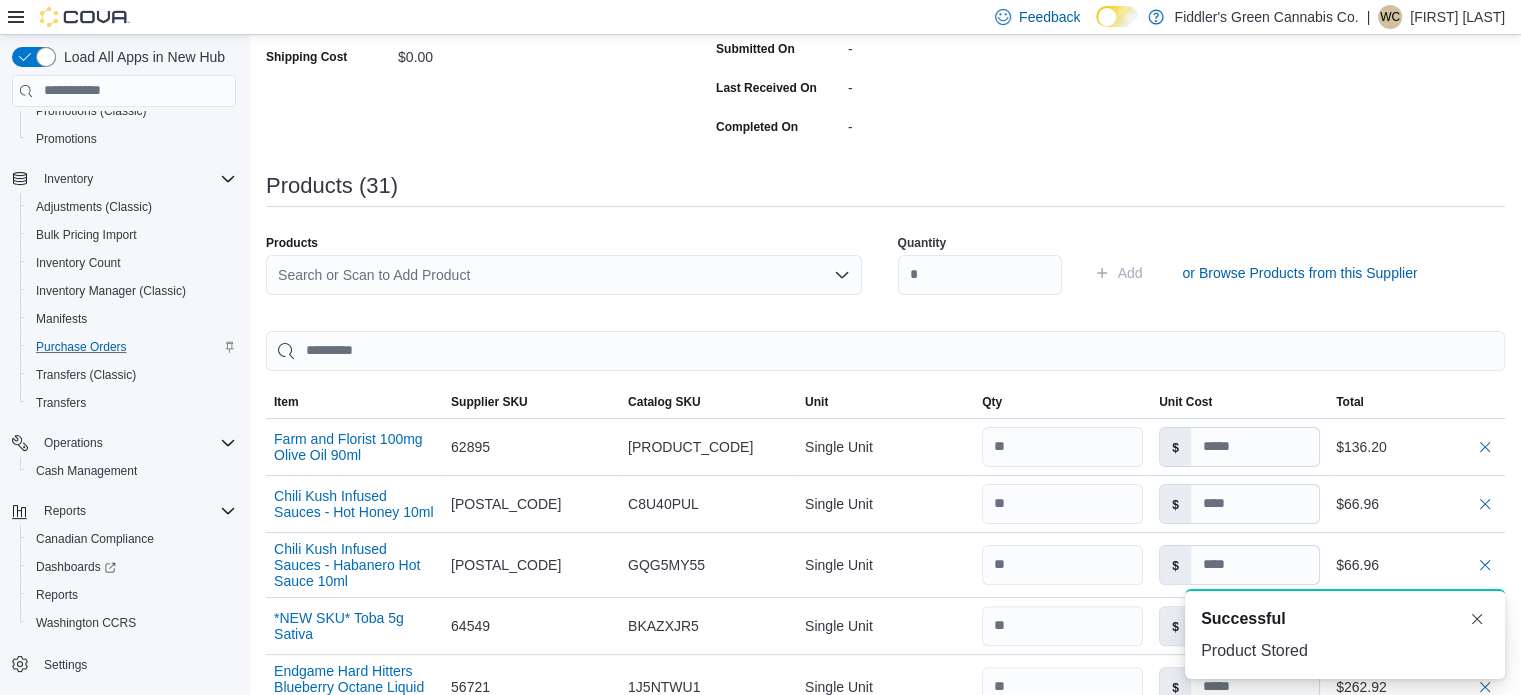 click on "Search or Scan to Add Product" at bounding box center [564, 275] 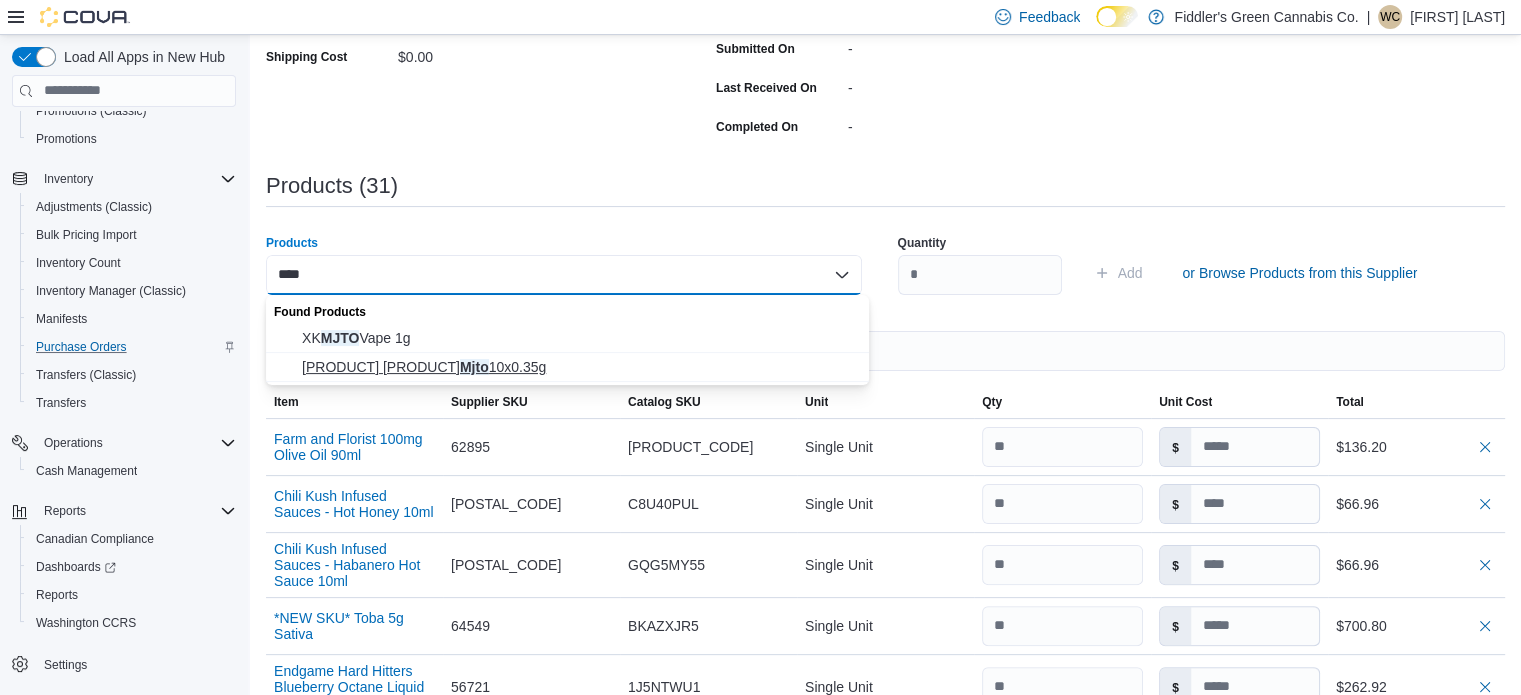 type on "****" 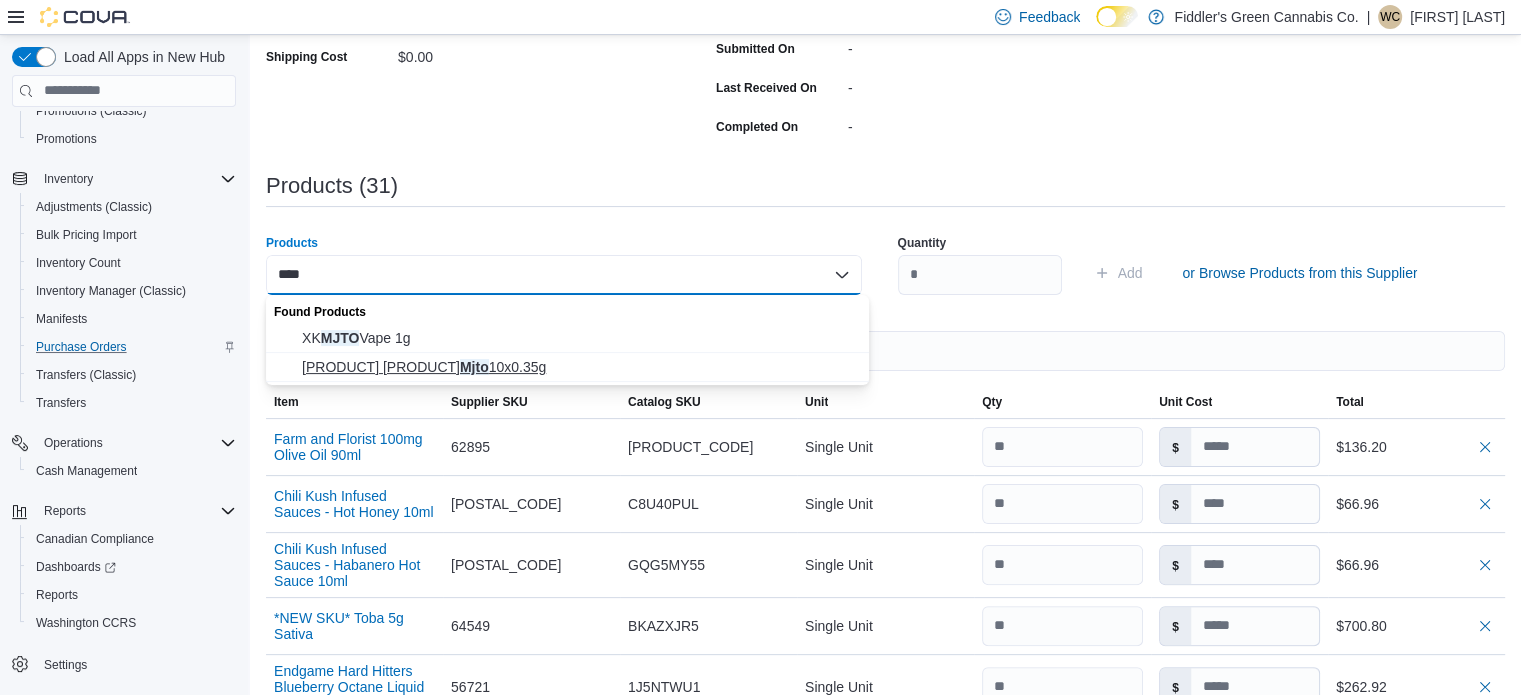 click on "OhJa Lime  Mjto  10x0.35g" at bounding box center [579, 367] 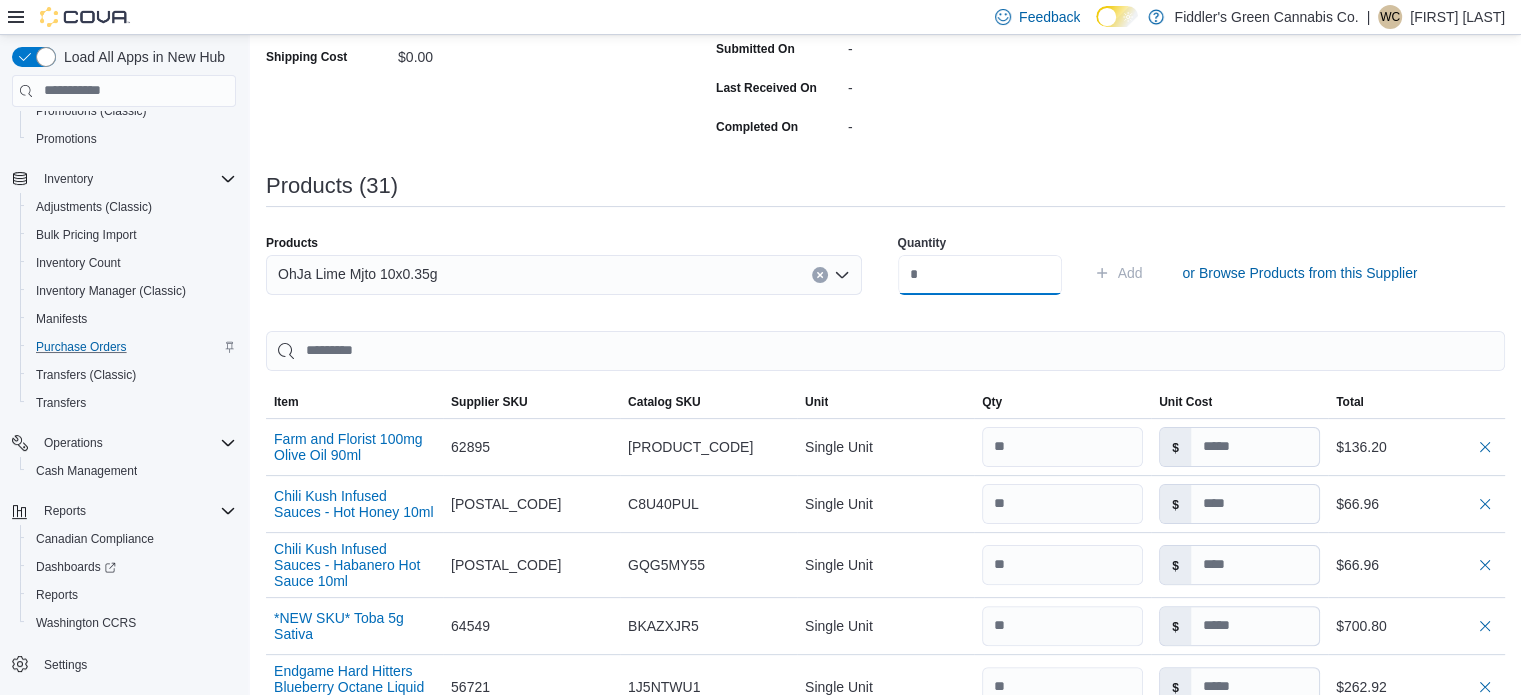 click at bounding box center (980, 275) 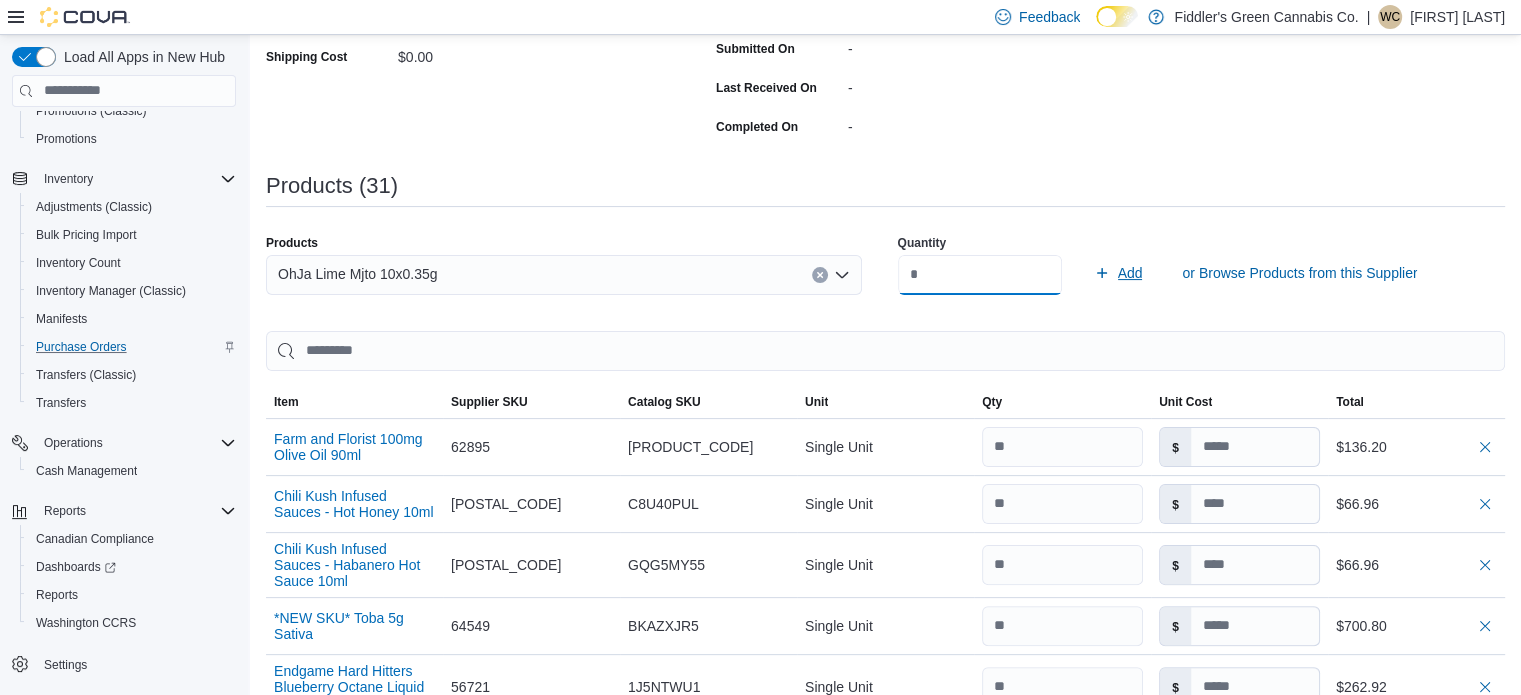 type on "**" 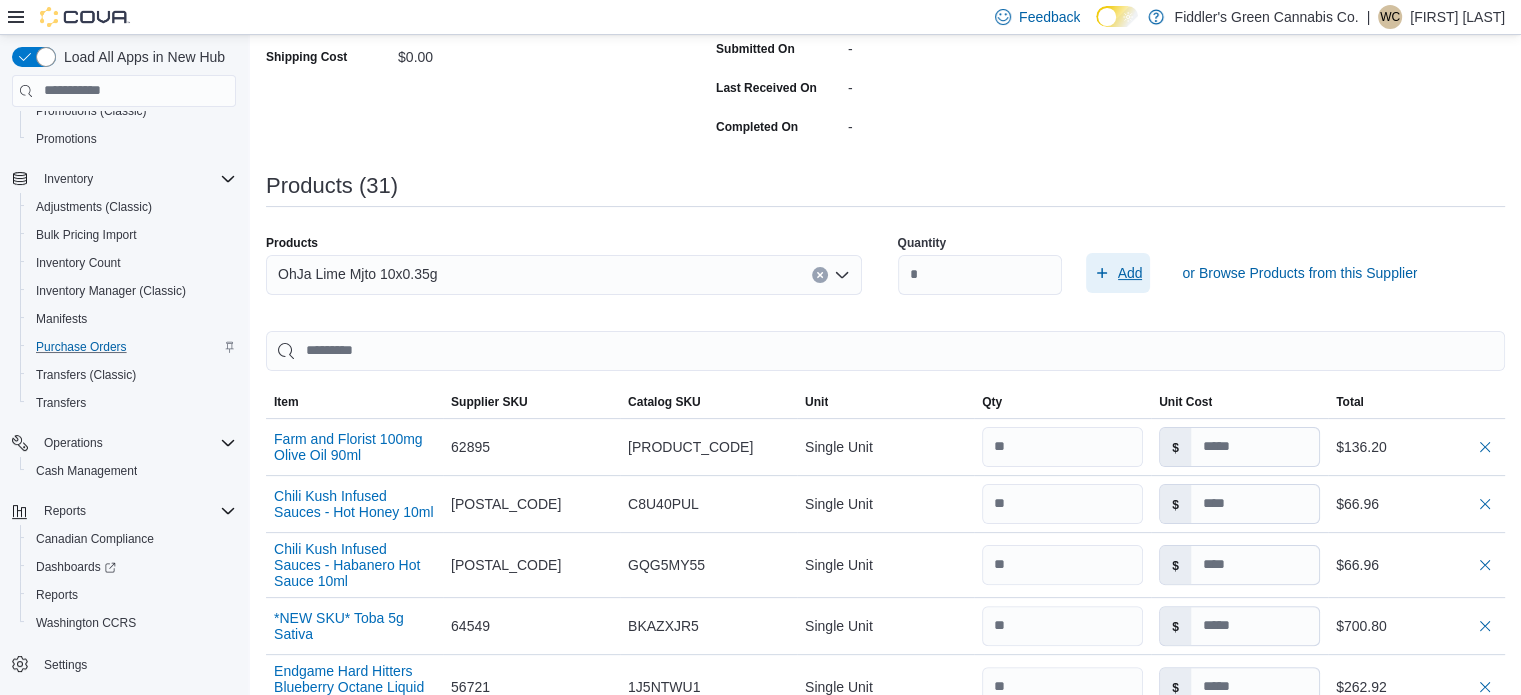 click on "Add" at bounding box center (1130, 273) 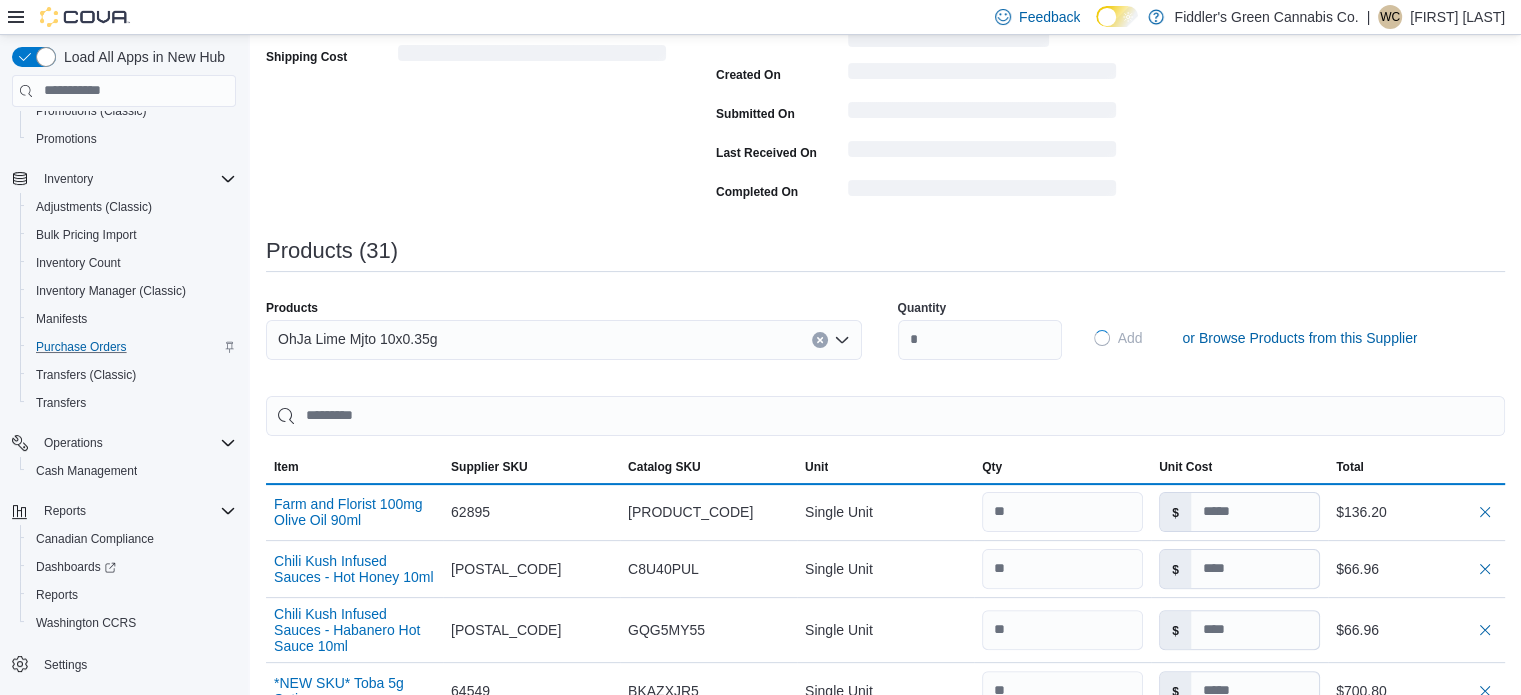 type 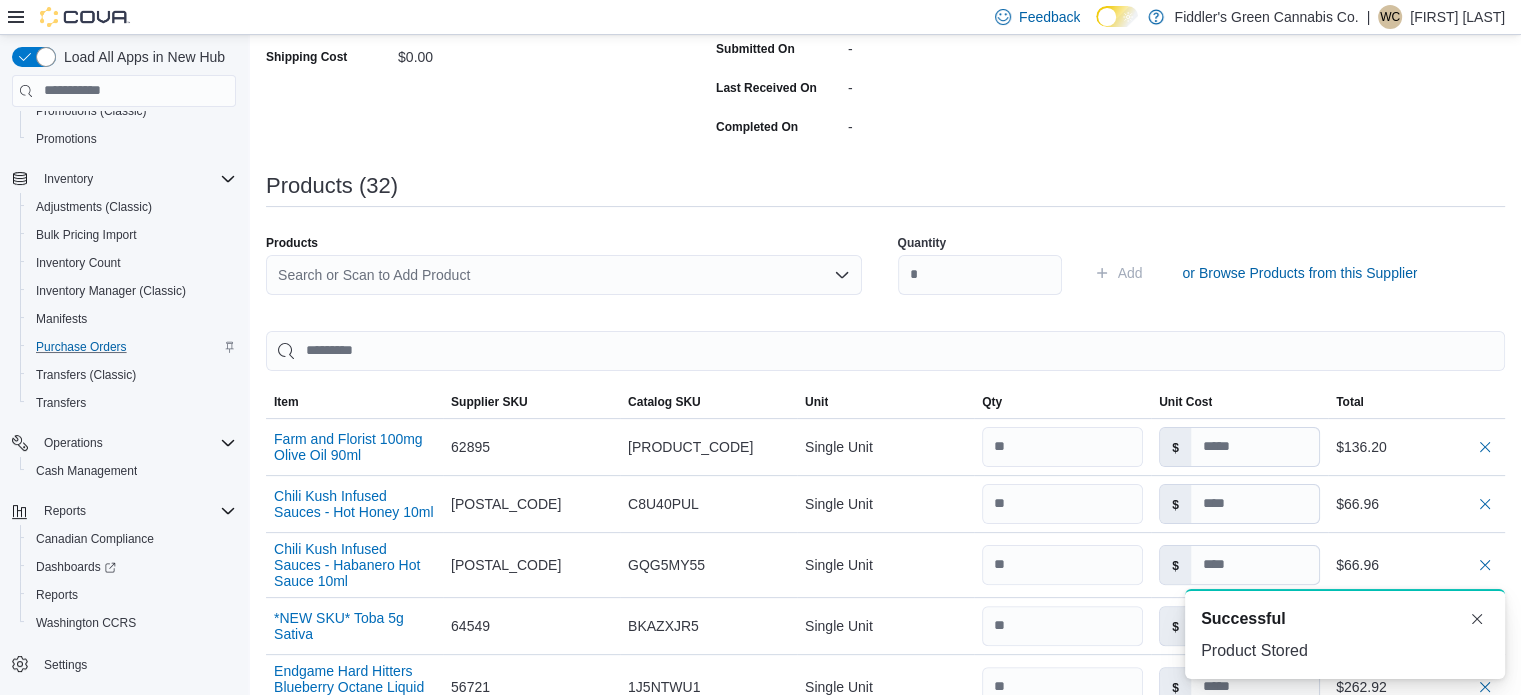 scroll, scrollTop: 0, scrollLeft: 0, axis: both 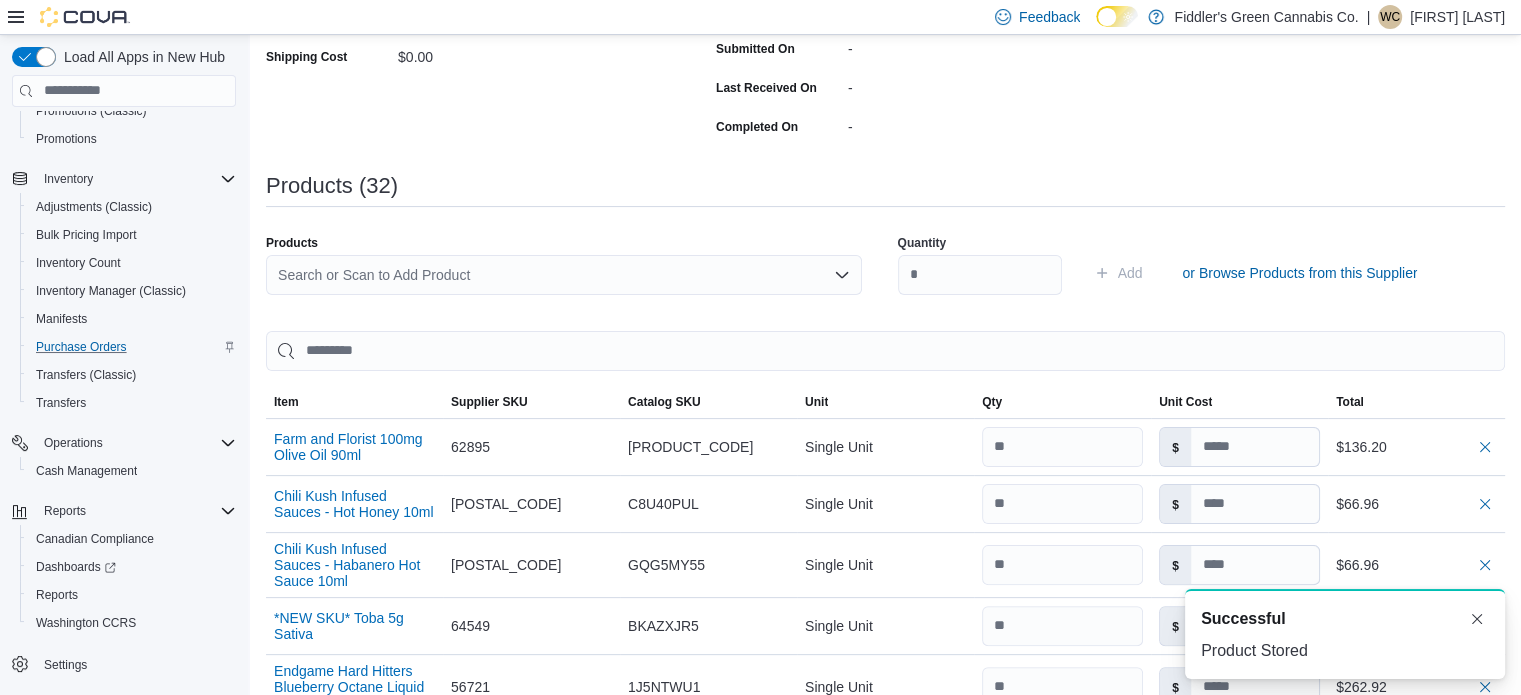 click on "Search or Scan to Add Product" at bounding box center [564, 275] 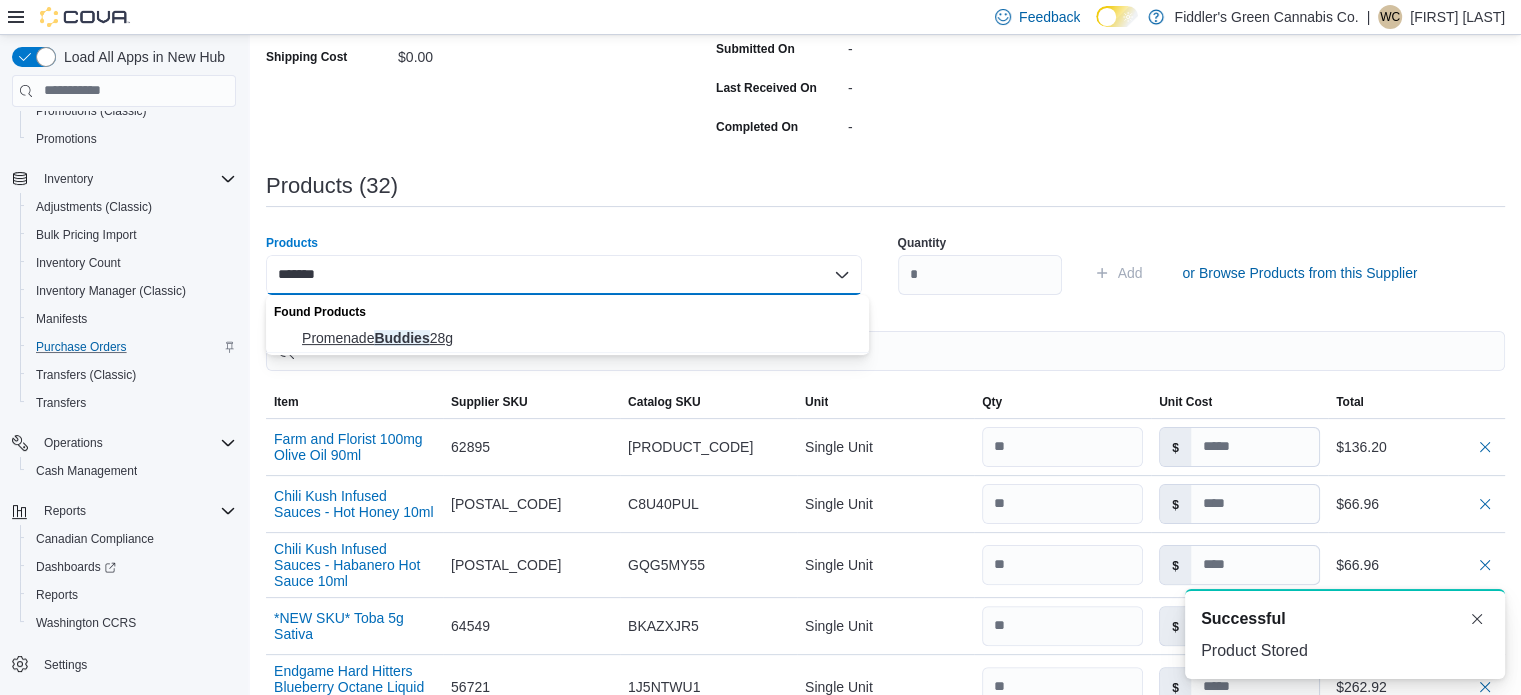 type on "*******" 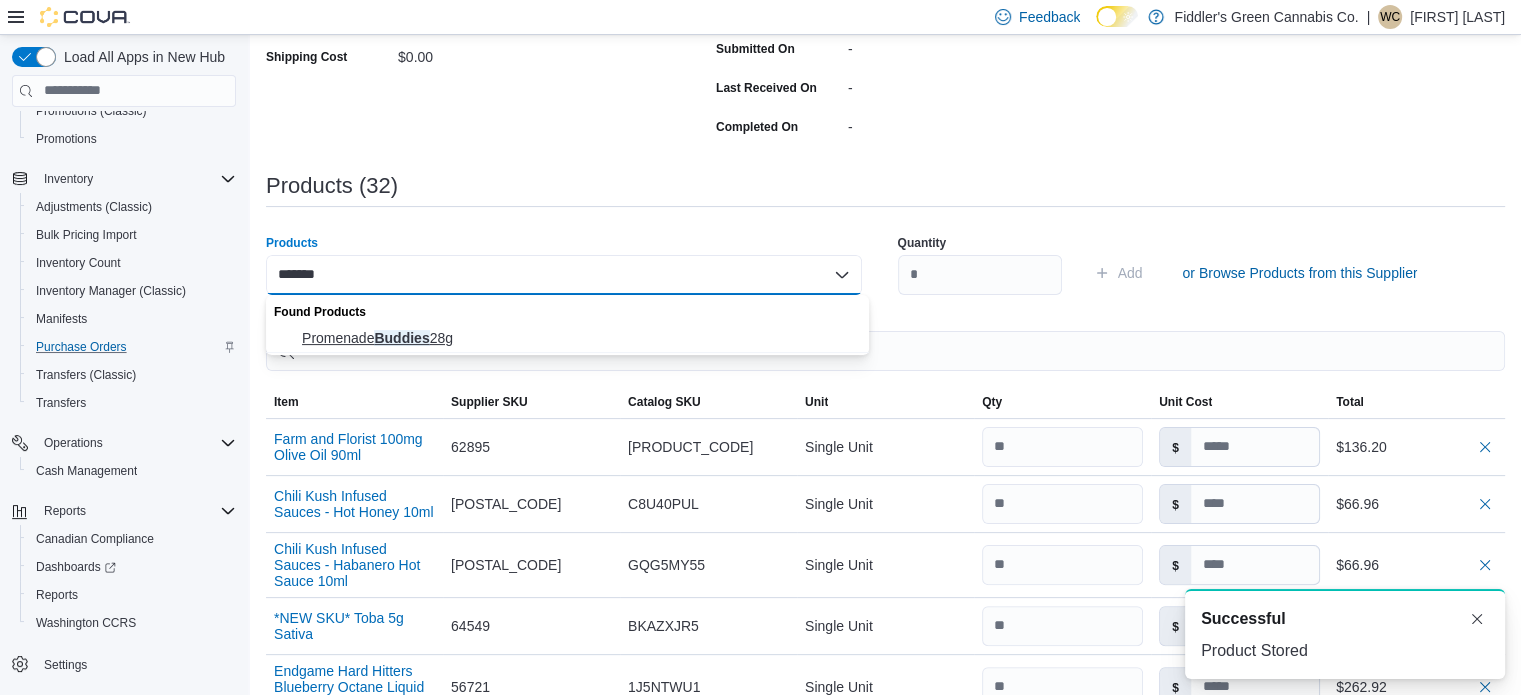 click on "Promenade  Buddies  28g" at bounding box center (579, 338) 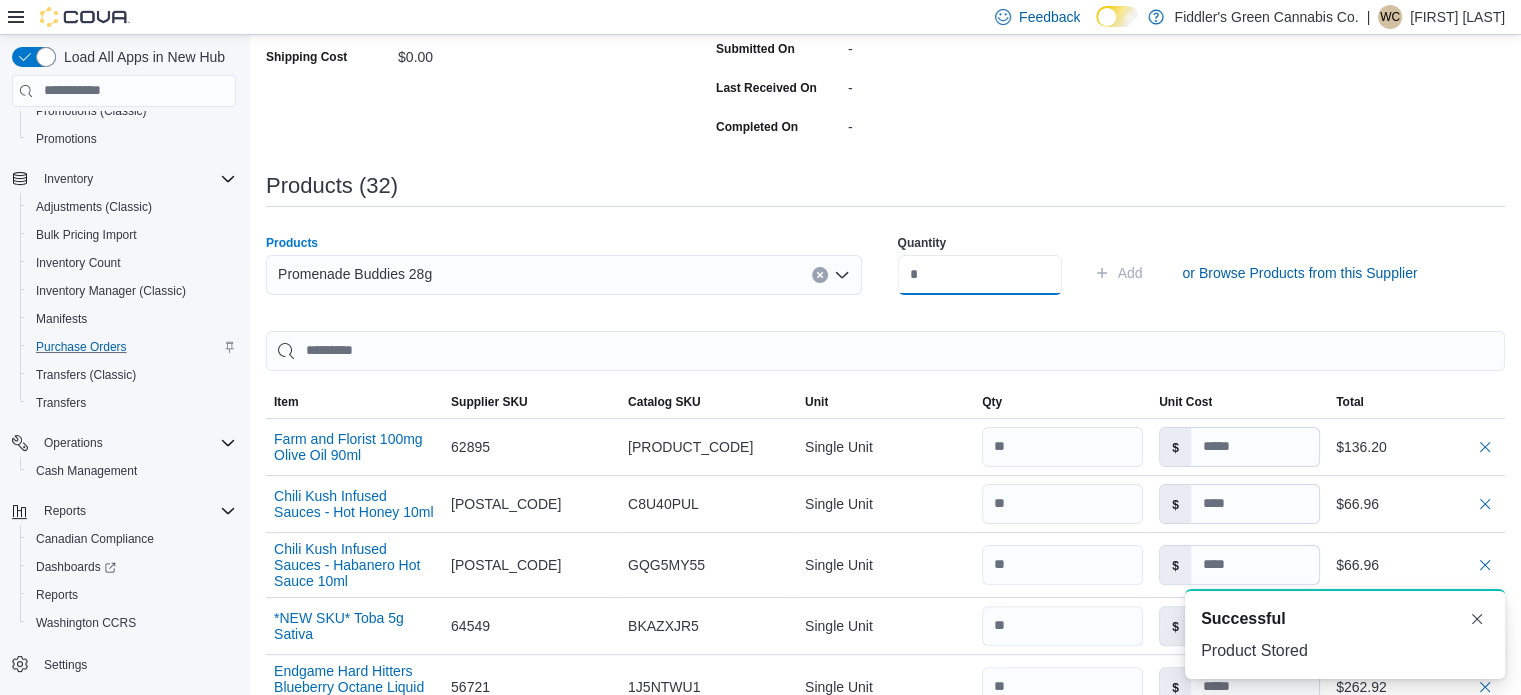 click at bounding box center [980, 275] 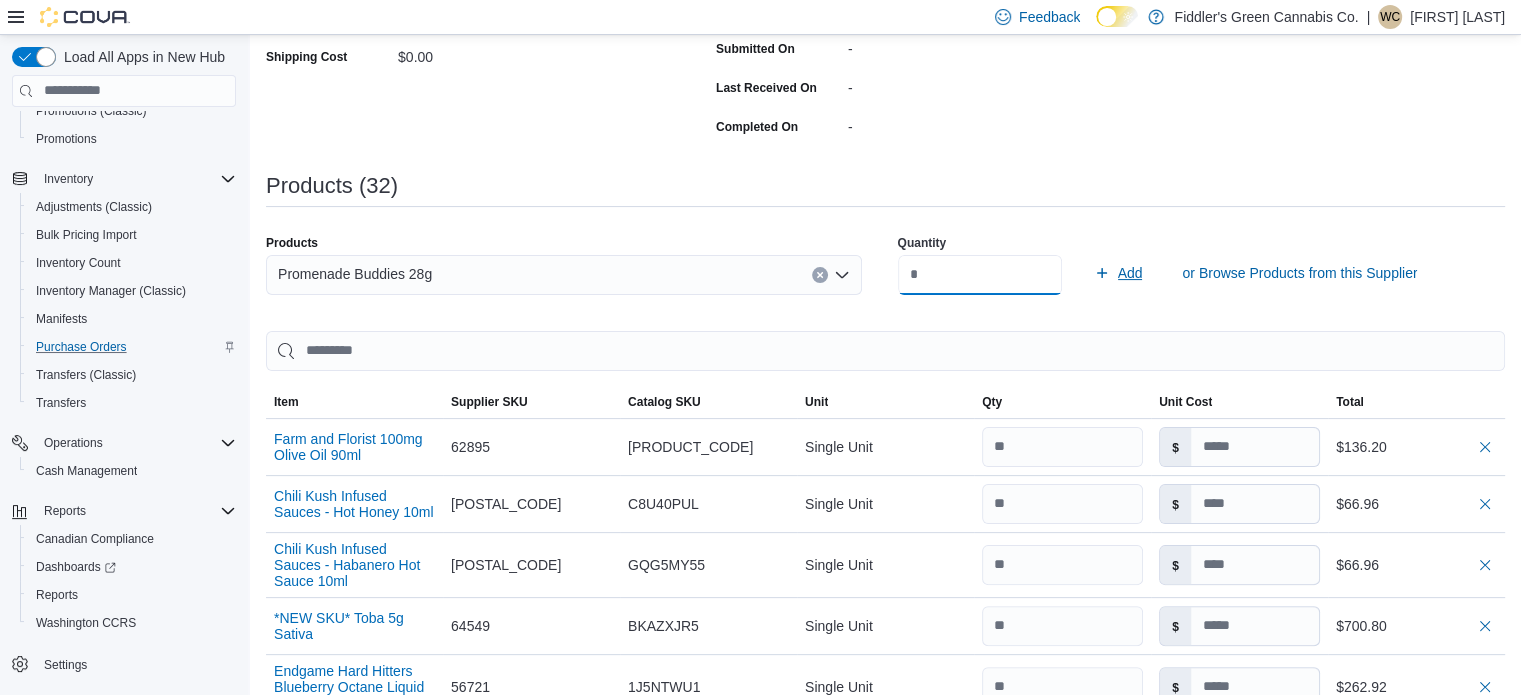type on "*" 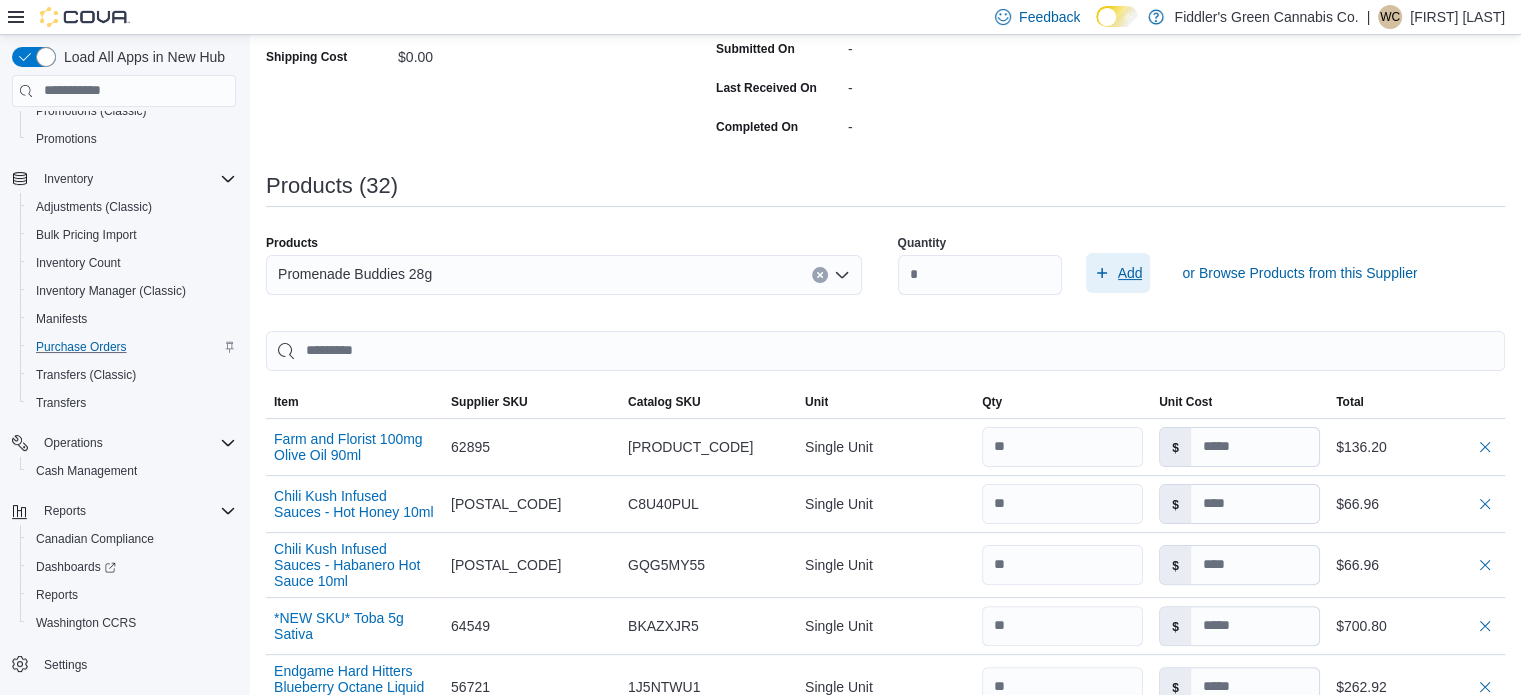 click on "Add" at bounding box center (1118, 273) 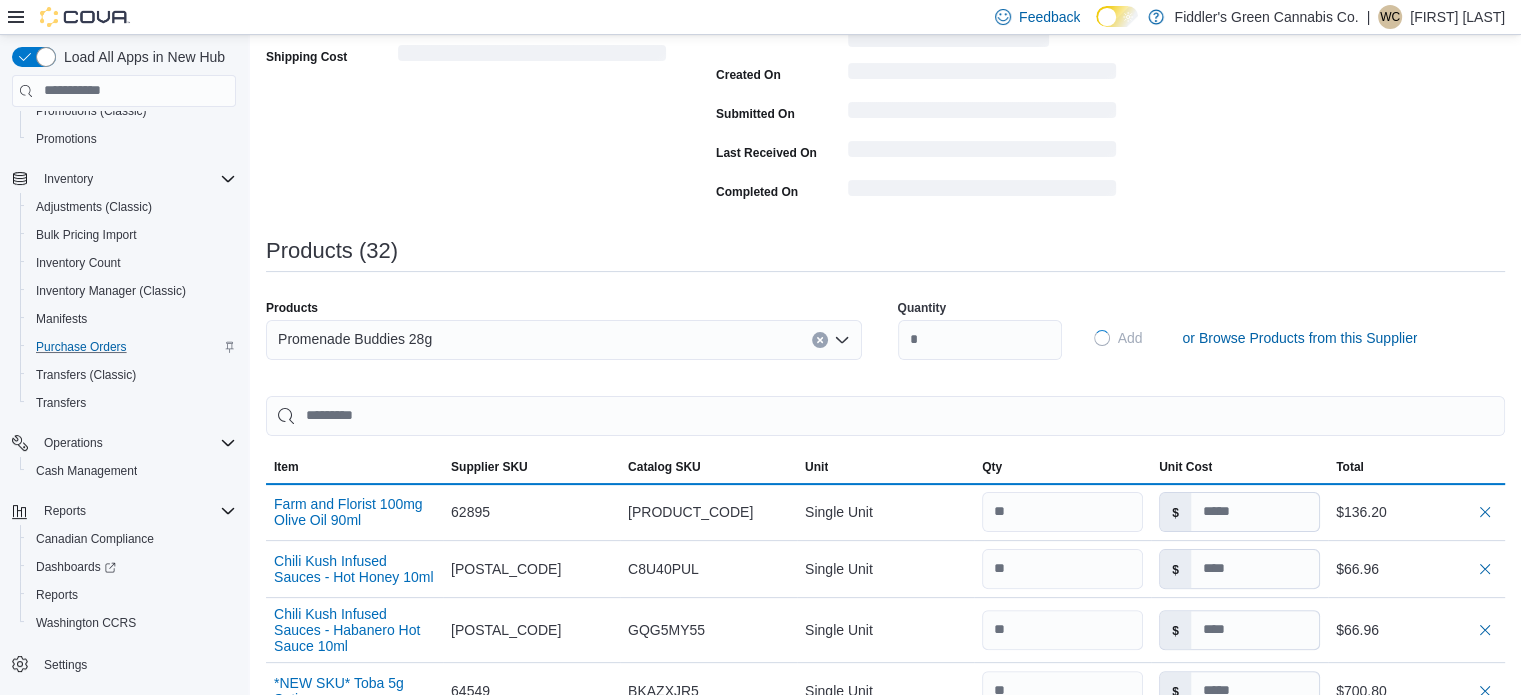 type 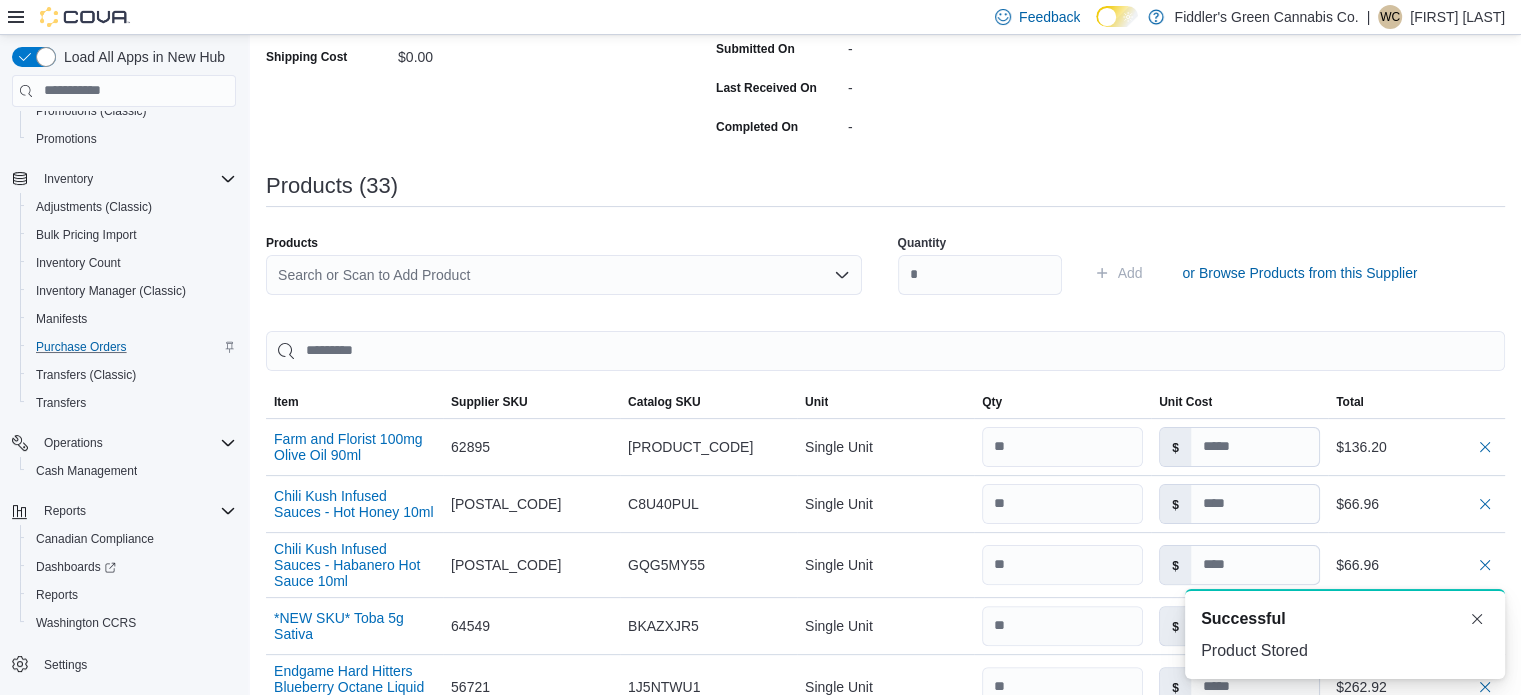 scroll, scrollTop: 0, scrollLeft: 0, axis: both 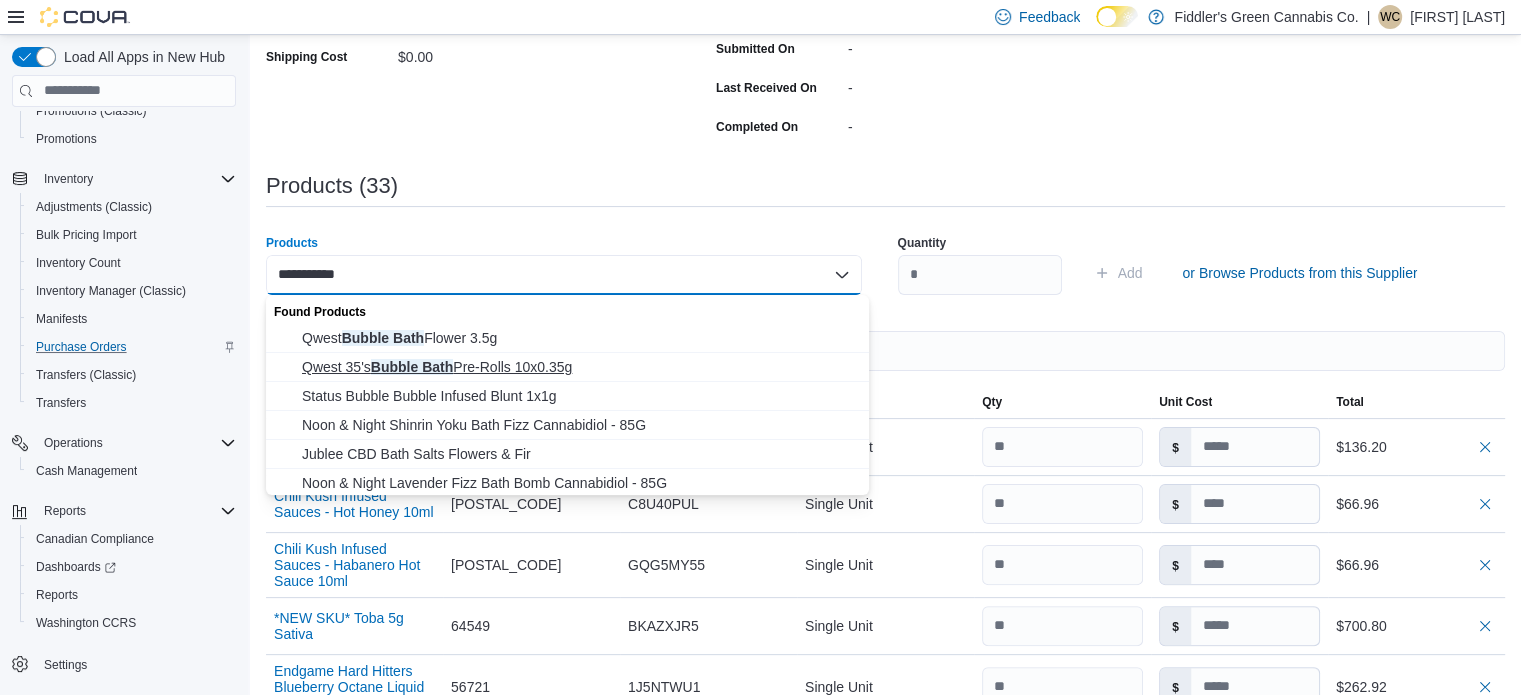 type on "**********" 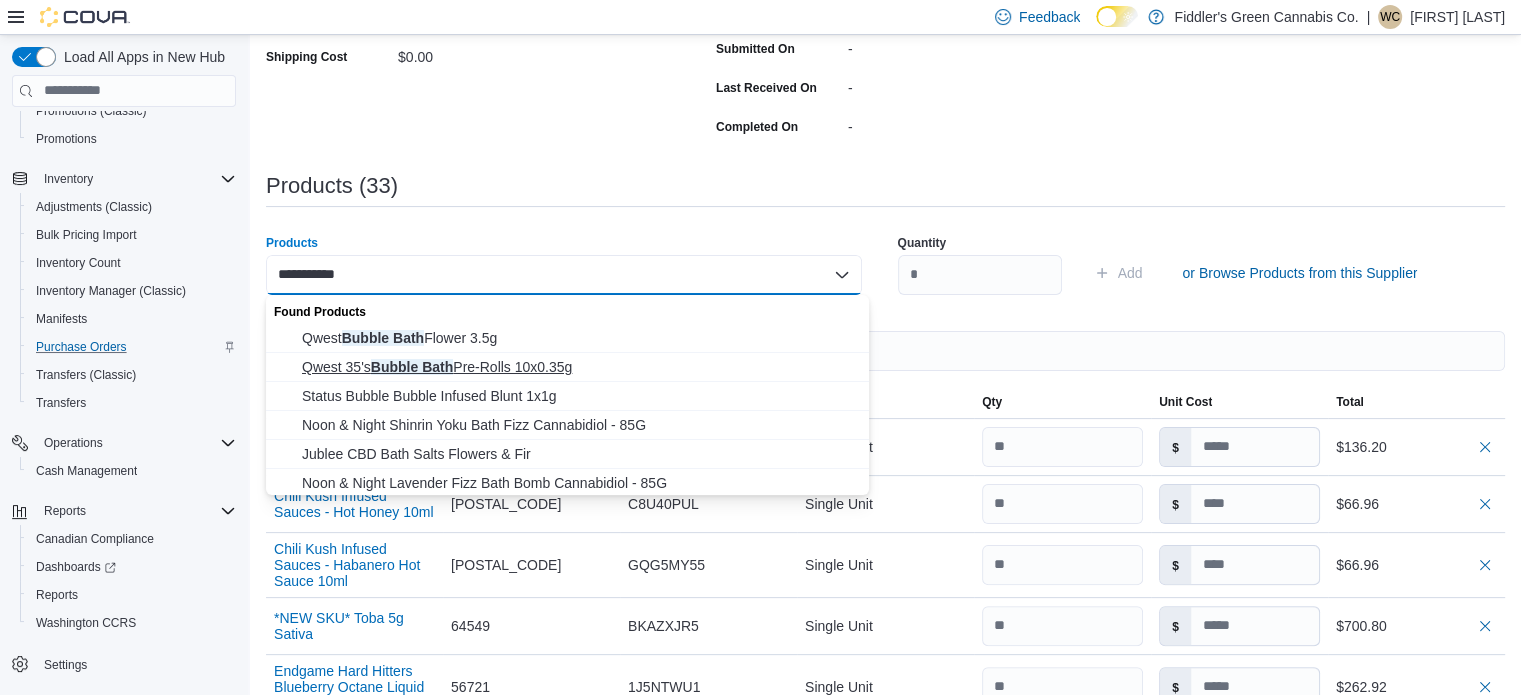 click on "Qwest 35's  Bubble Bath  Pre-Rolls 10x0.35g" at bounding box center [579, 367] 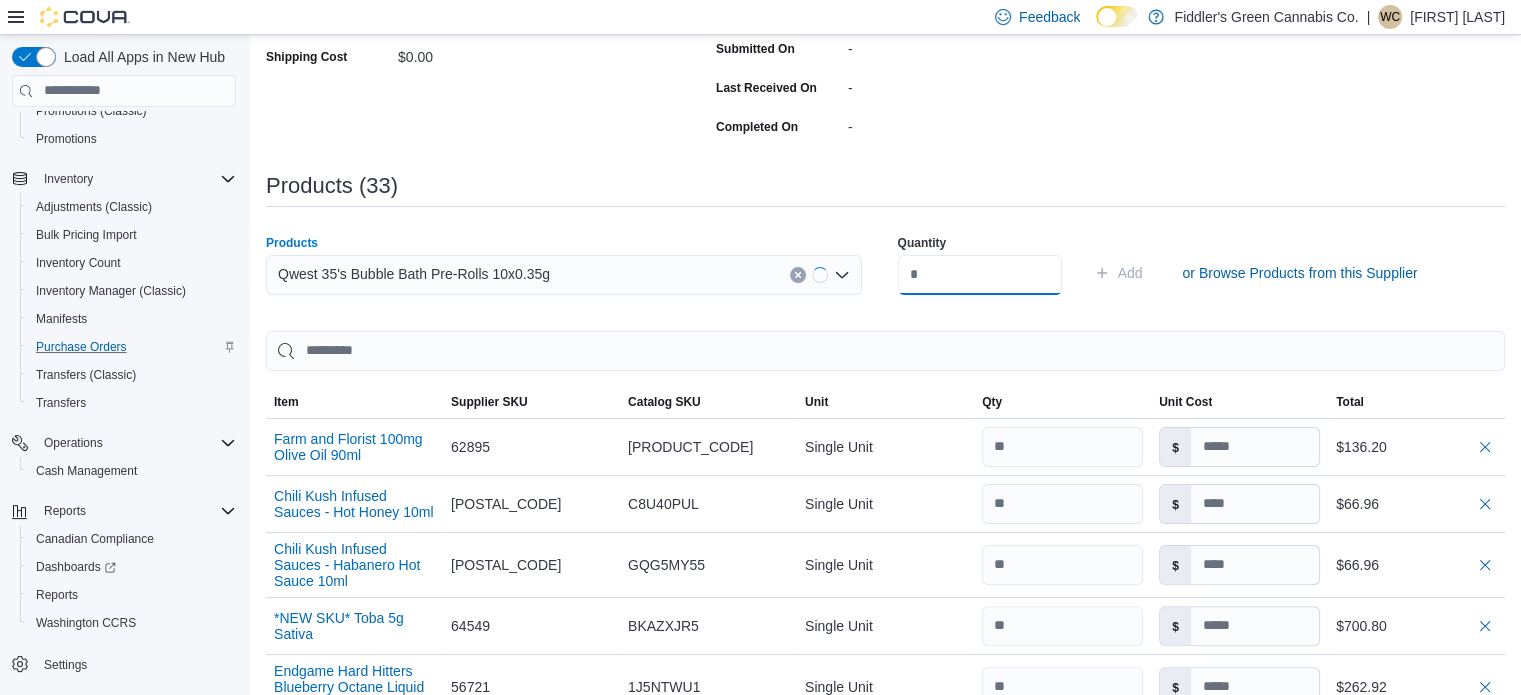click at bounding box center (980, 275) 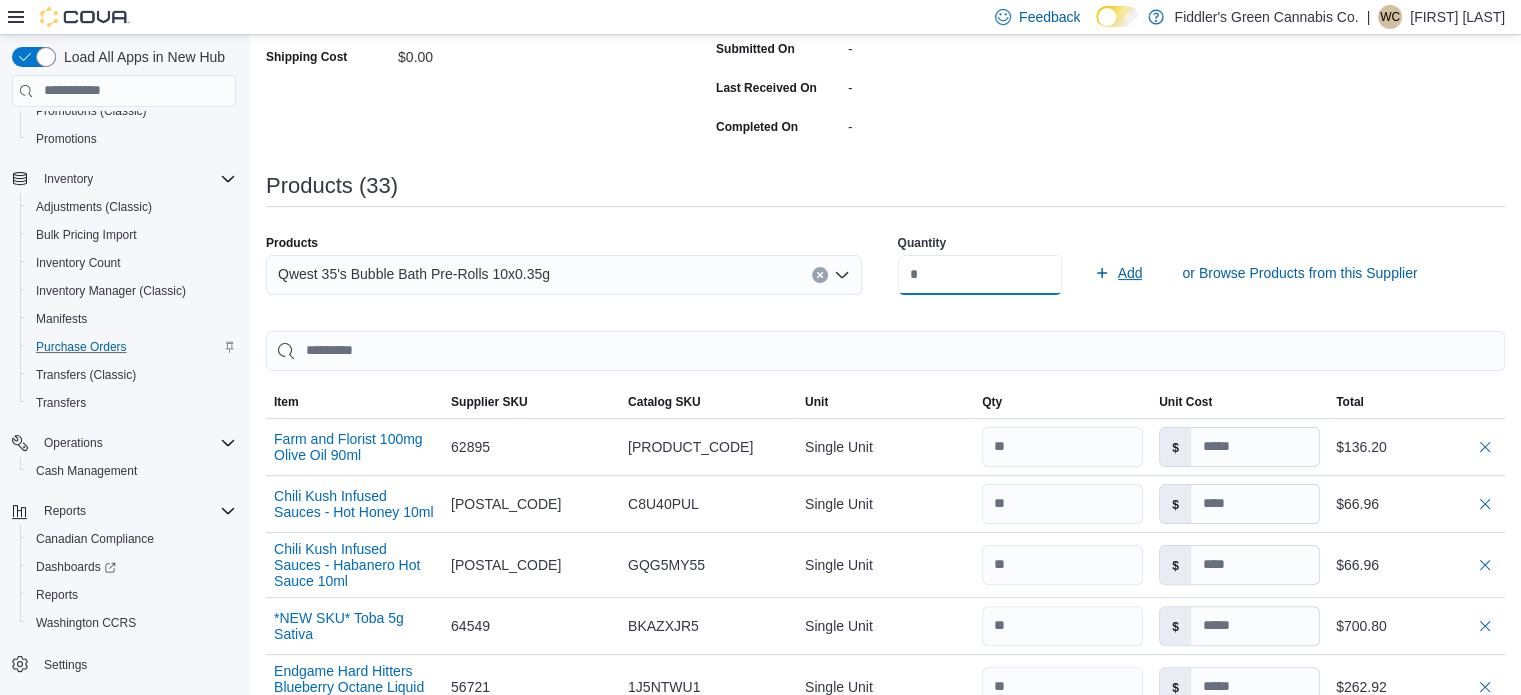 type on "**" 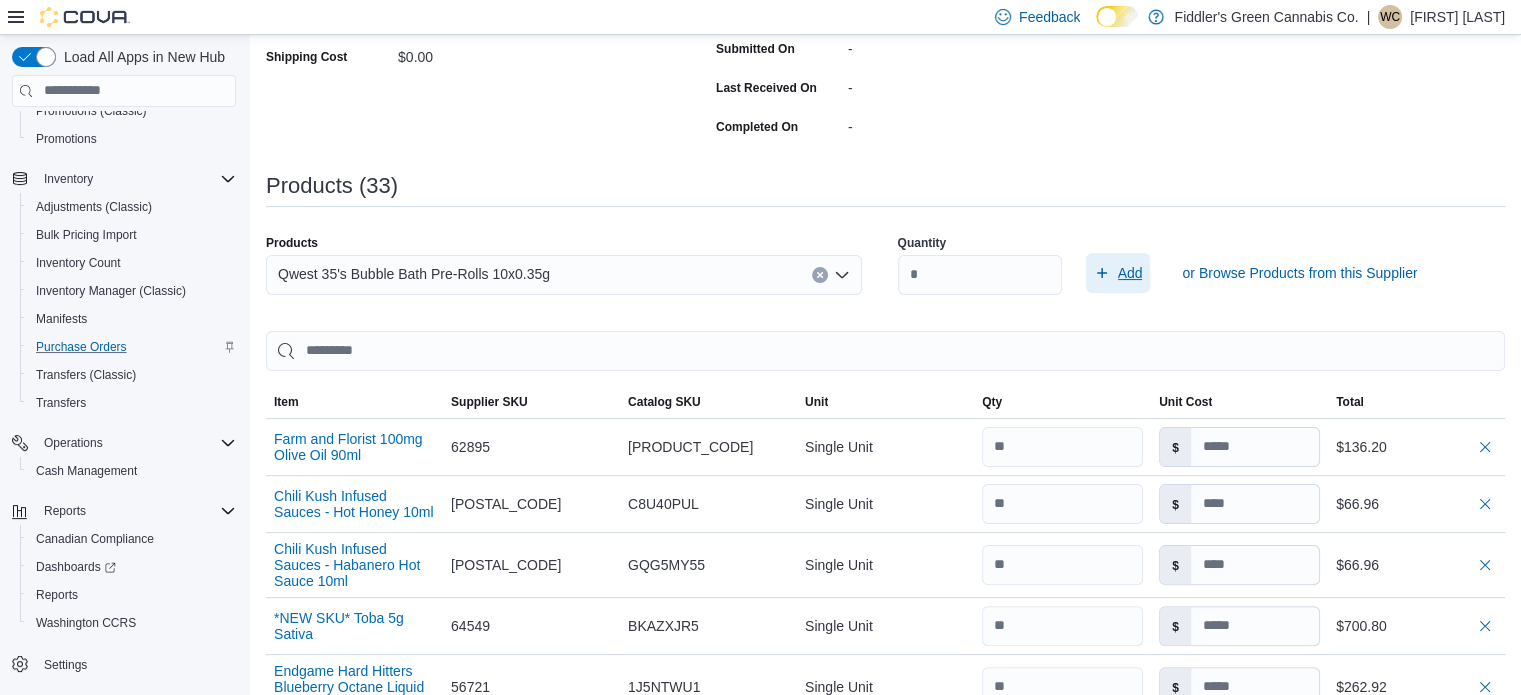 click on "Add" at bounding box center [1118, 273] 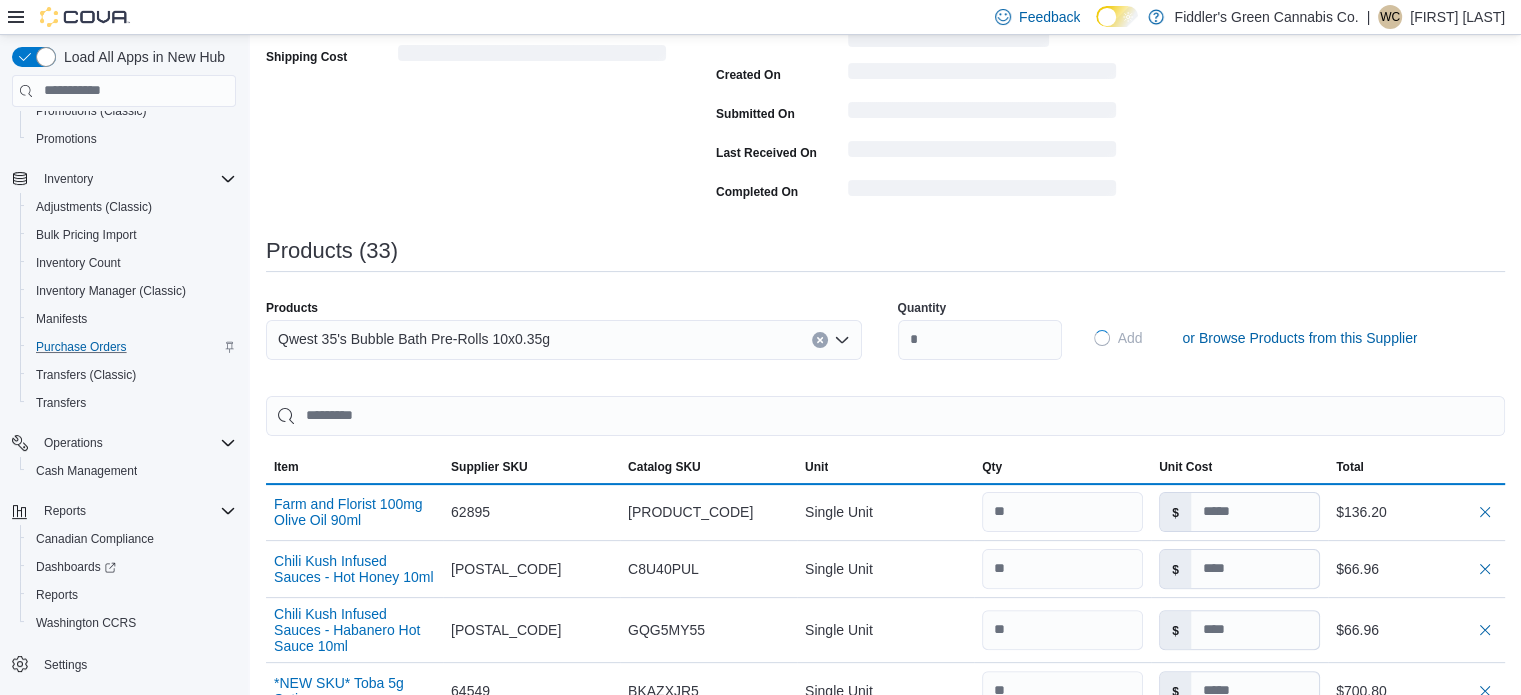 type 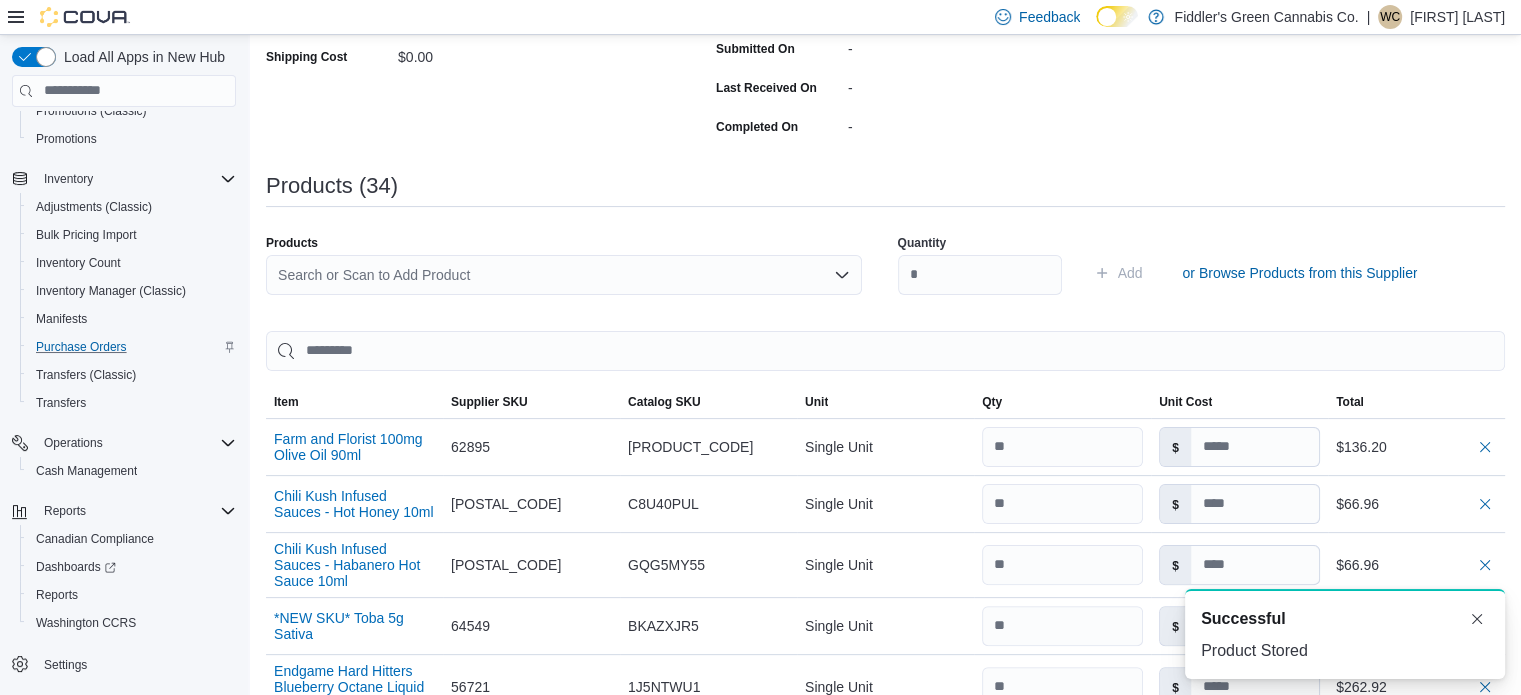 scroll, scrollTop: 0, scrollLeft: 0, axis: both 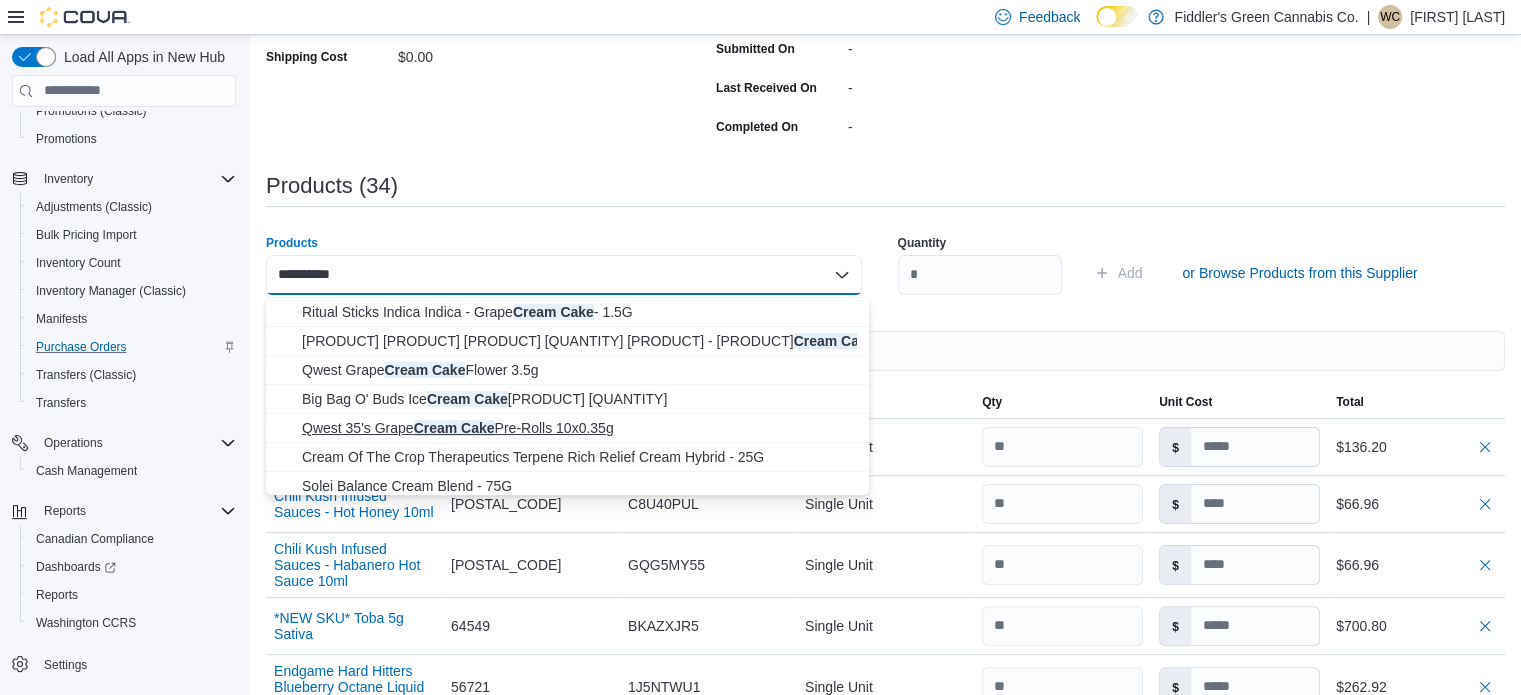 type on "**********" 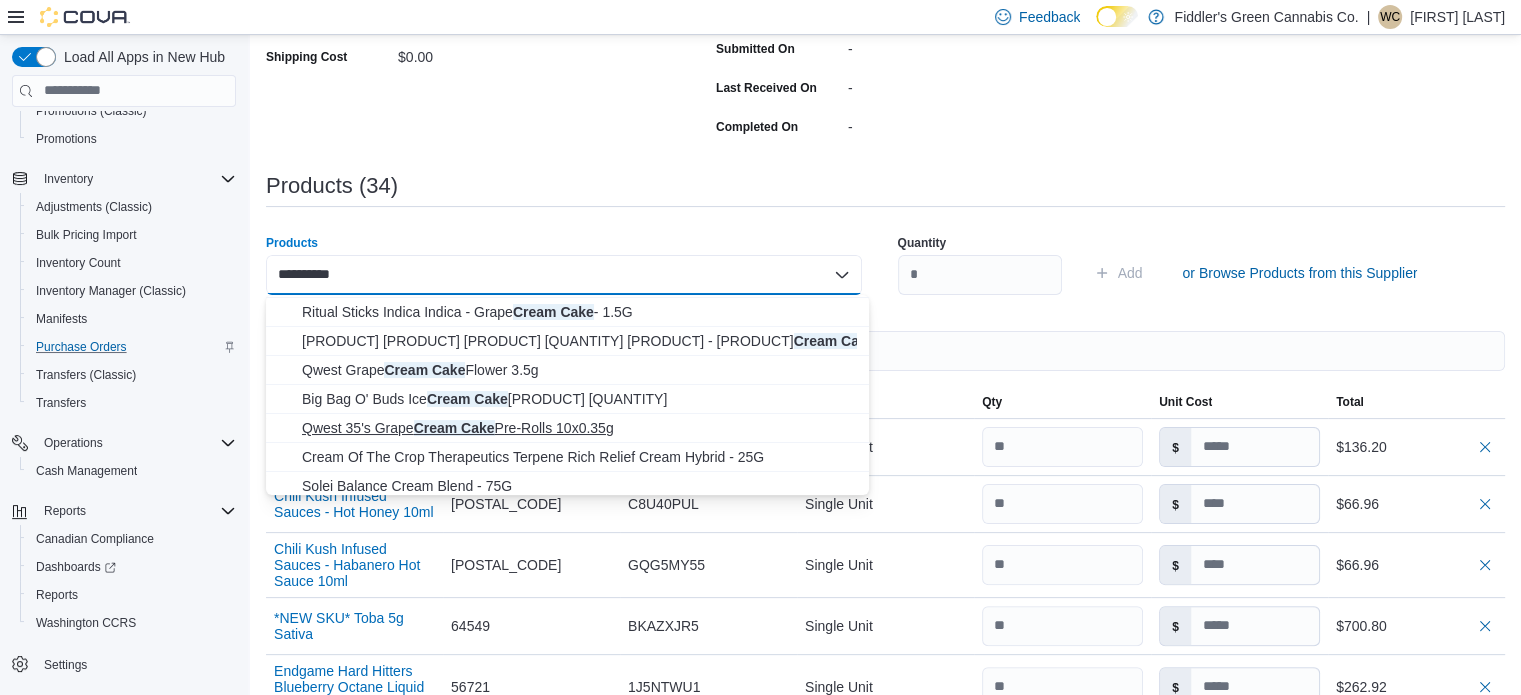 click on "Qwest 35's Grape  Cream Cake  Pre-Rolls 10x0.35g" at bounding box center (579, 428) 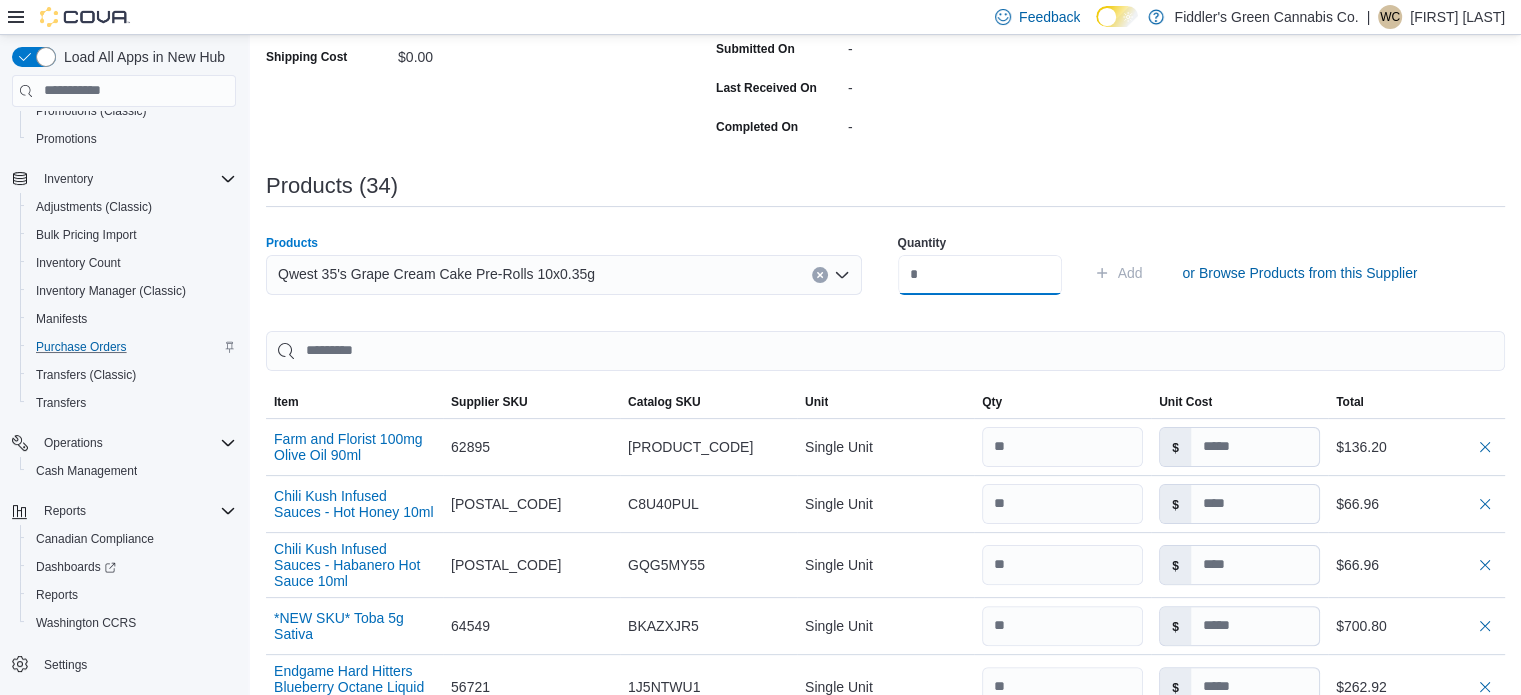 click at bounding box center (980, 275) 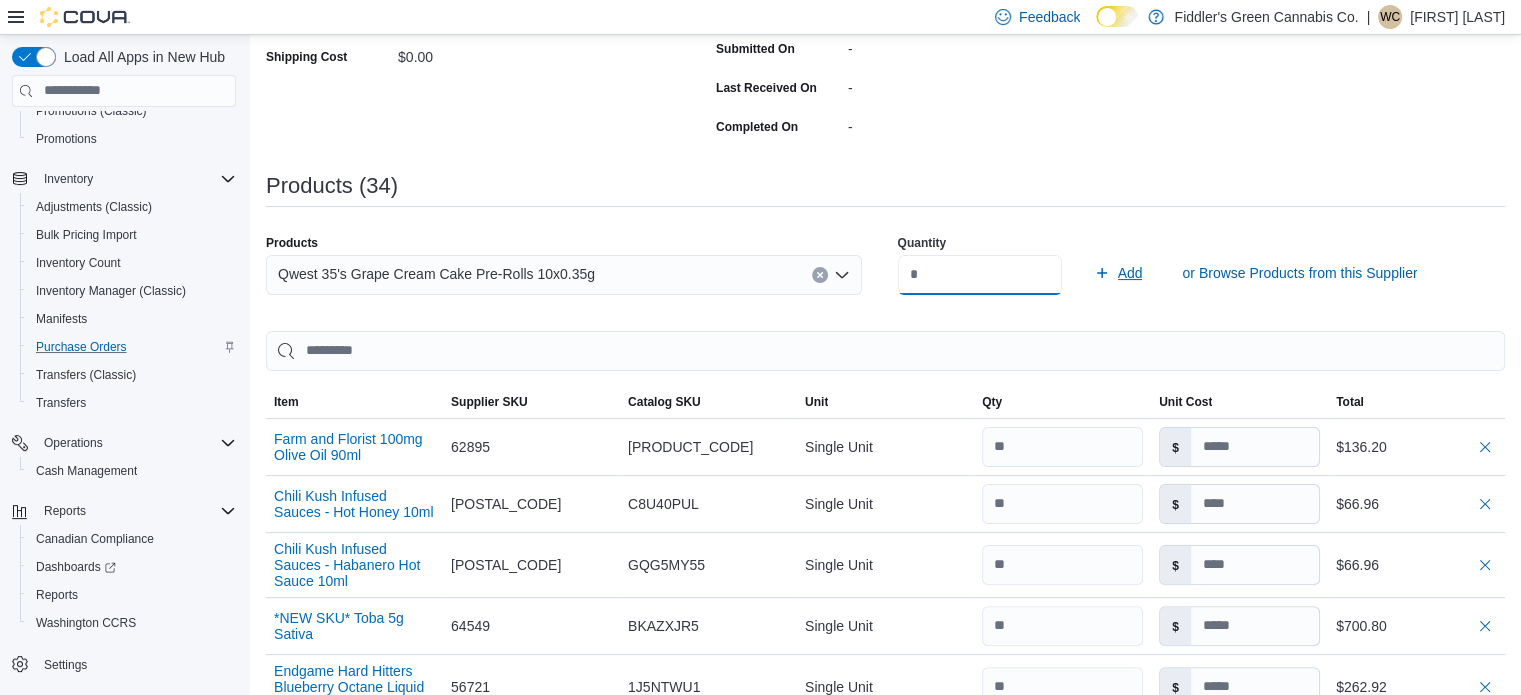 type on "**" 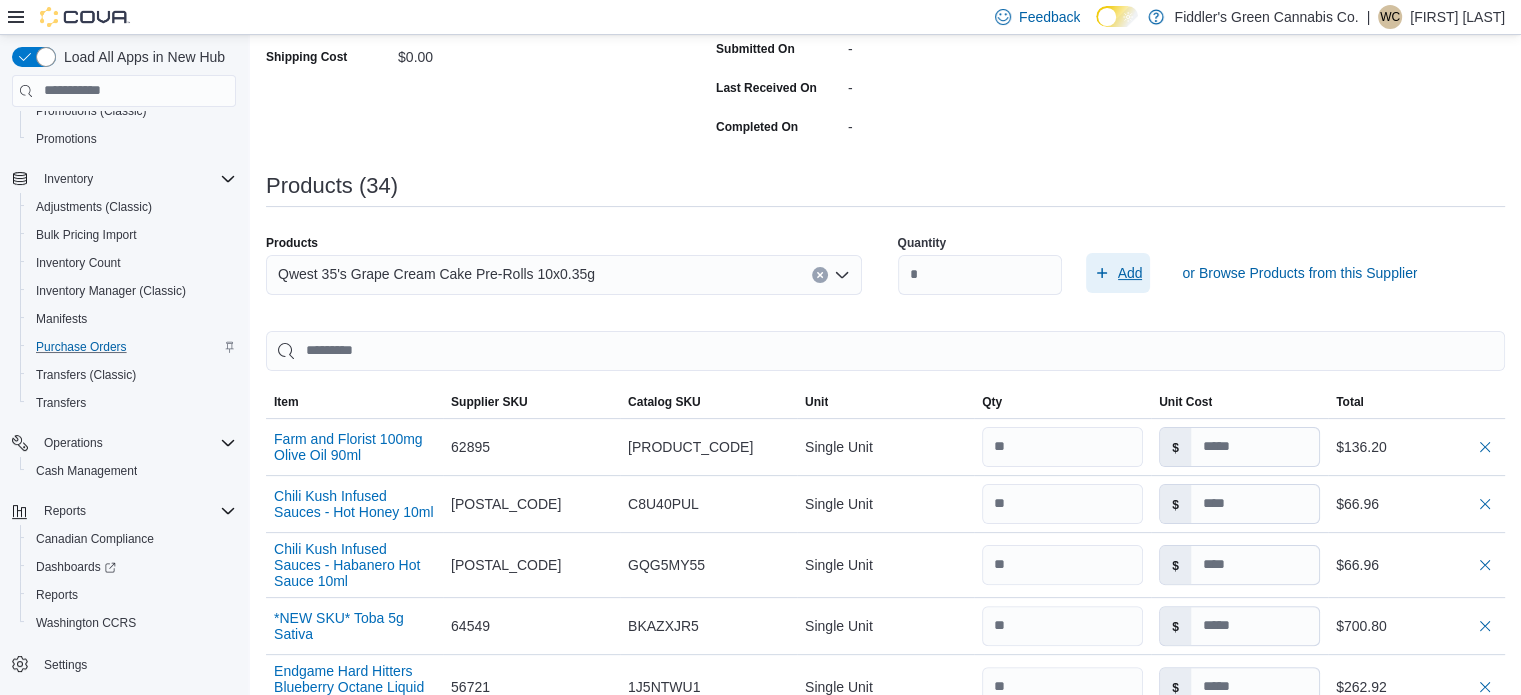 click on "Add" at bounding box center (1130, 273) 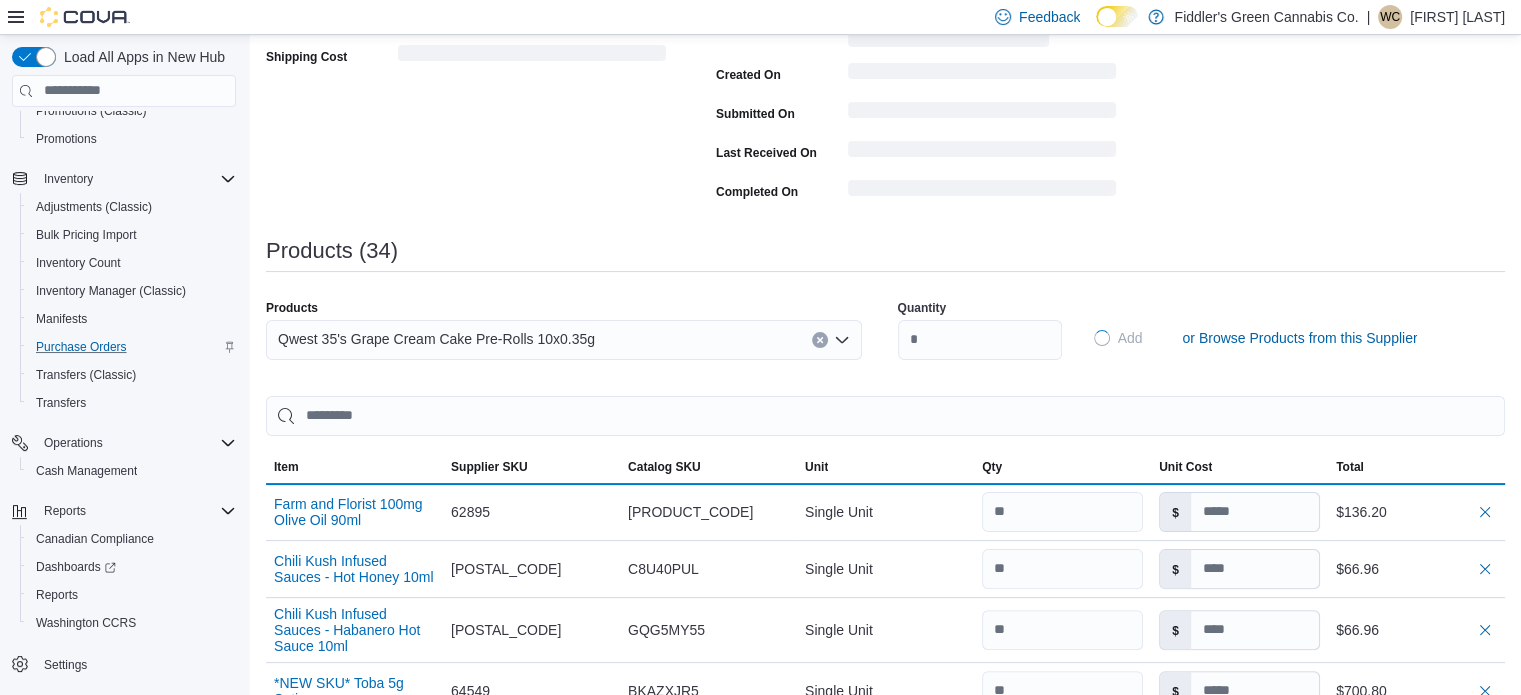 type 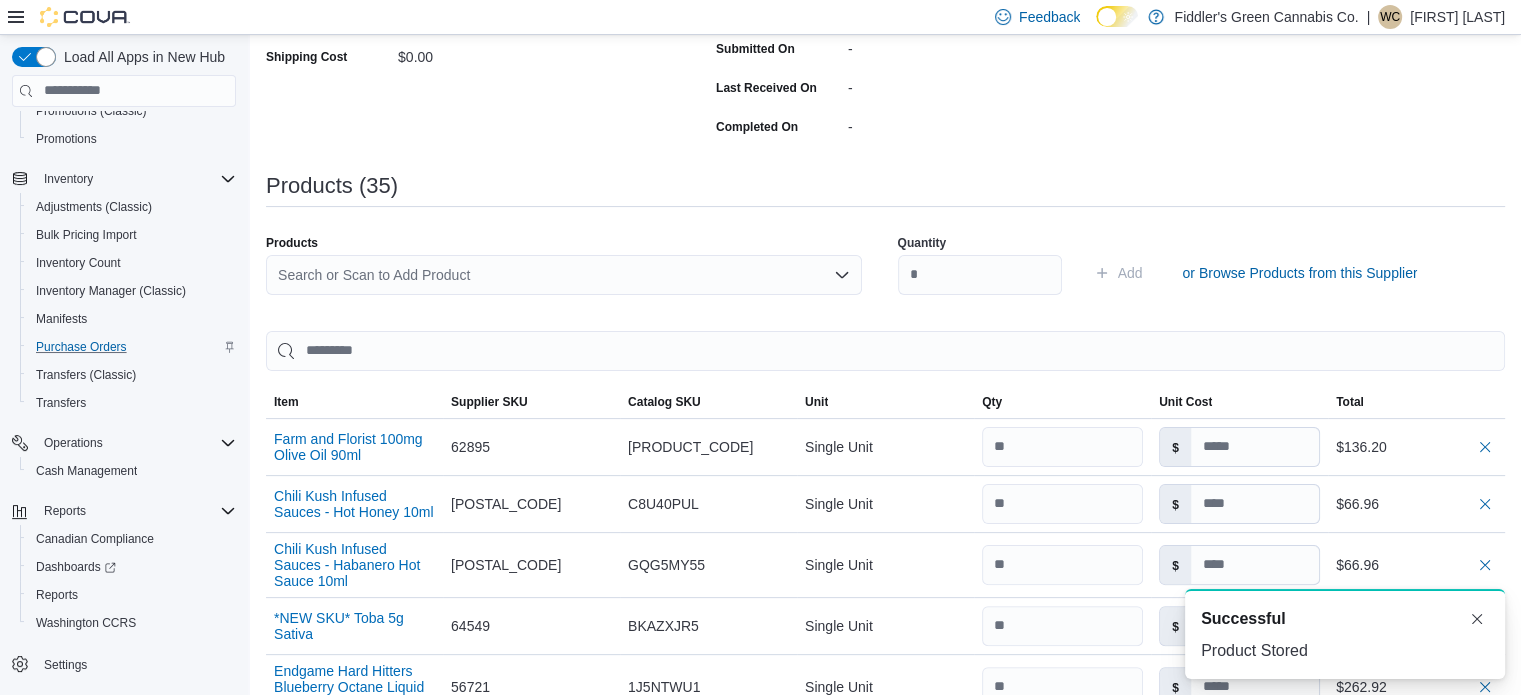 scroll, scrollTop: 0, scrollLeft: 0, axis: both 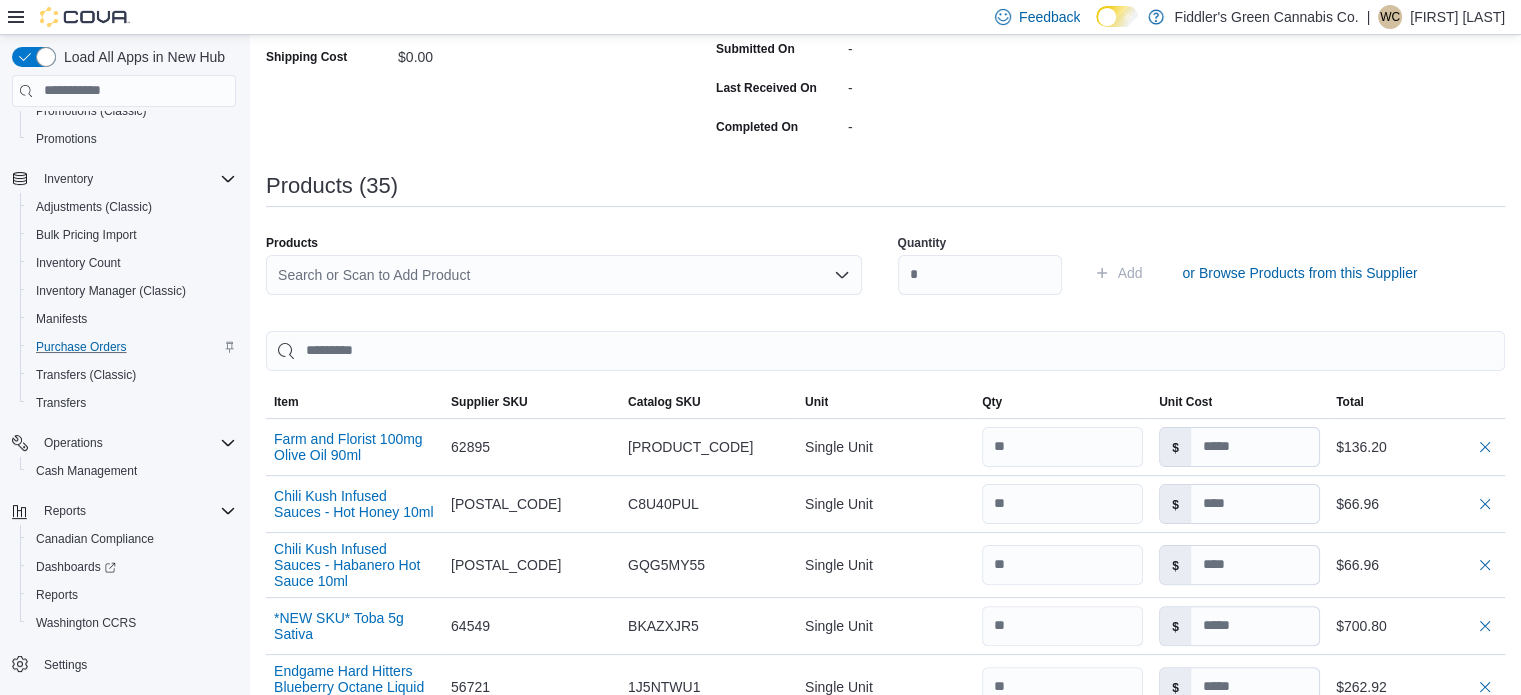 click on "Search or Scan to Add Product" at bounding box center (564, 275) 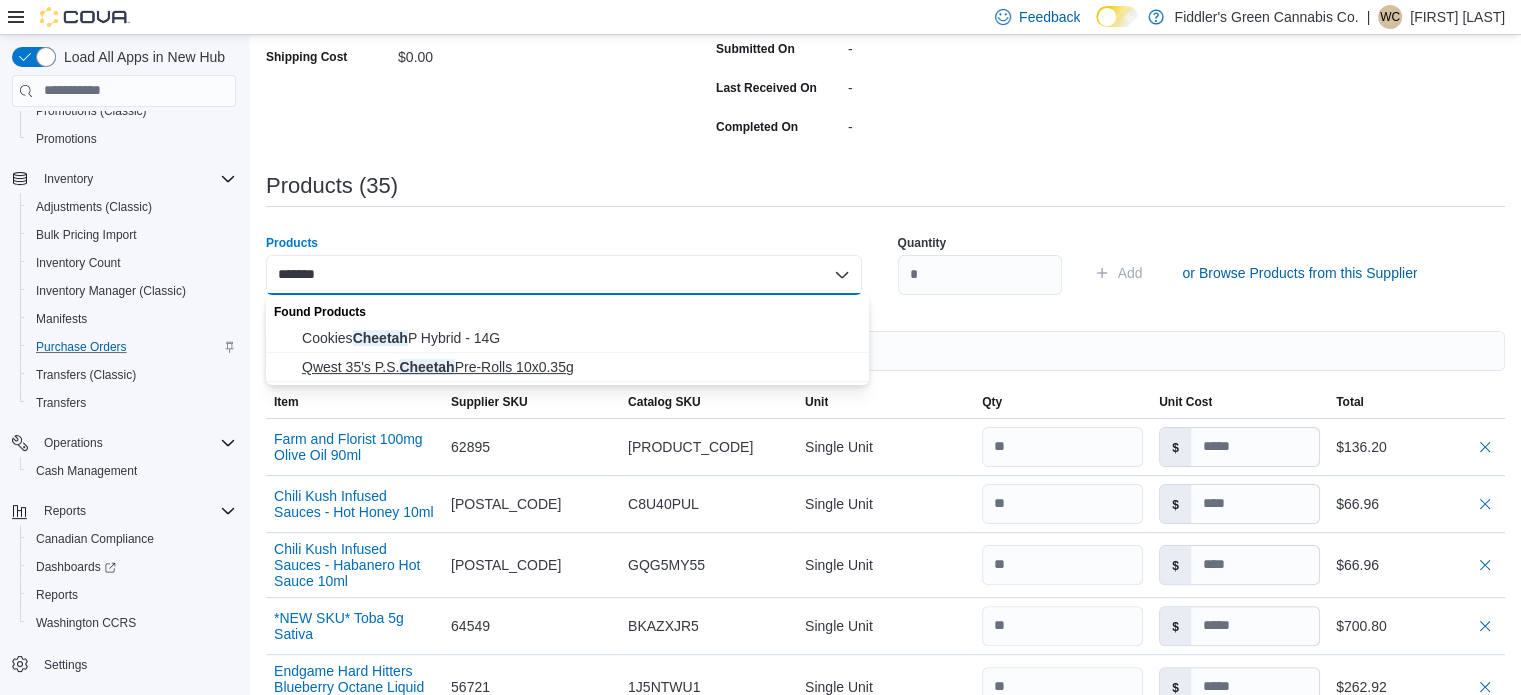 type on "*******" 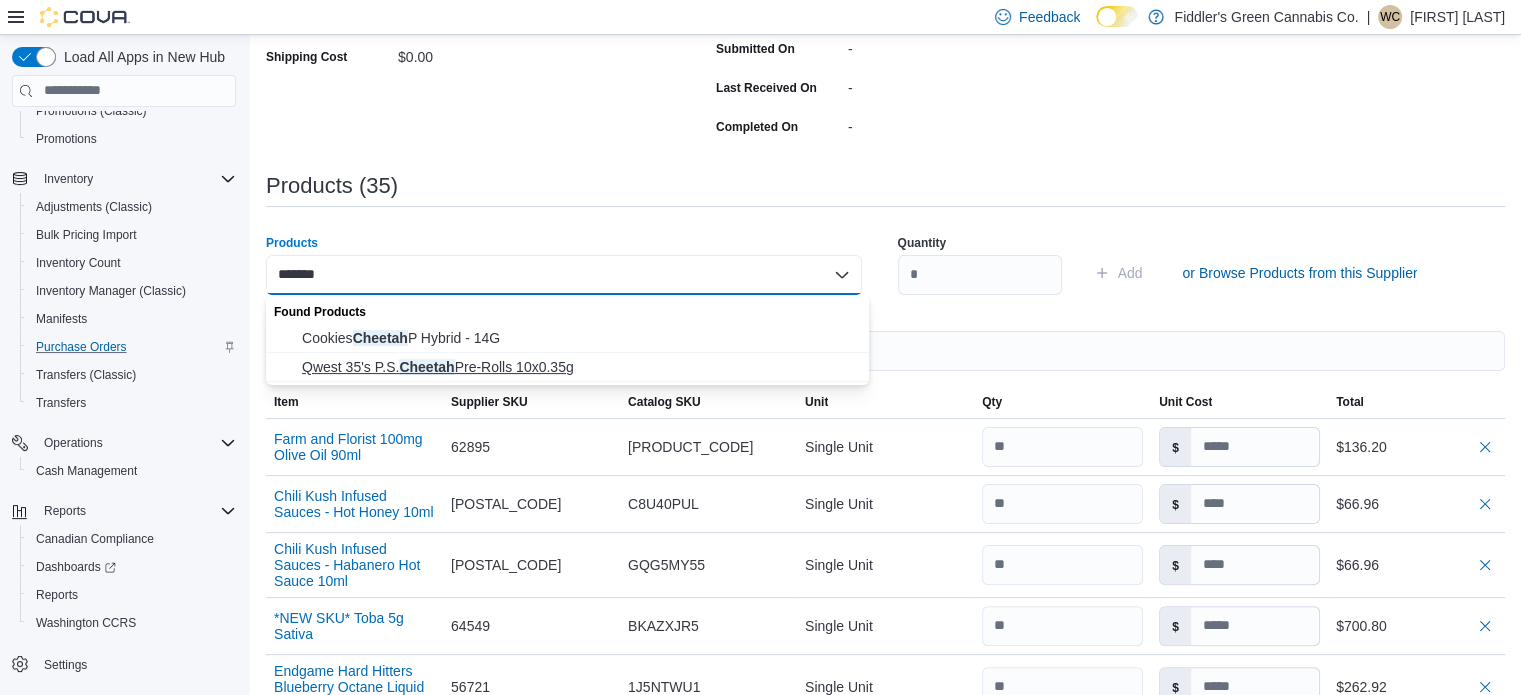 click on "Qwest 35's P.S.  Cheetah  Pre-Rolls 10x0.35g" at bounding box center [579, 367] 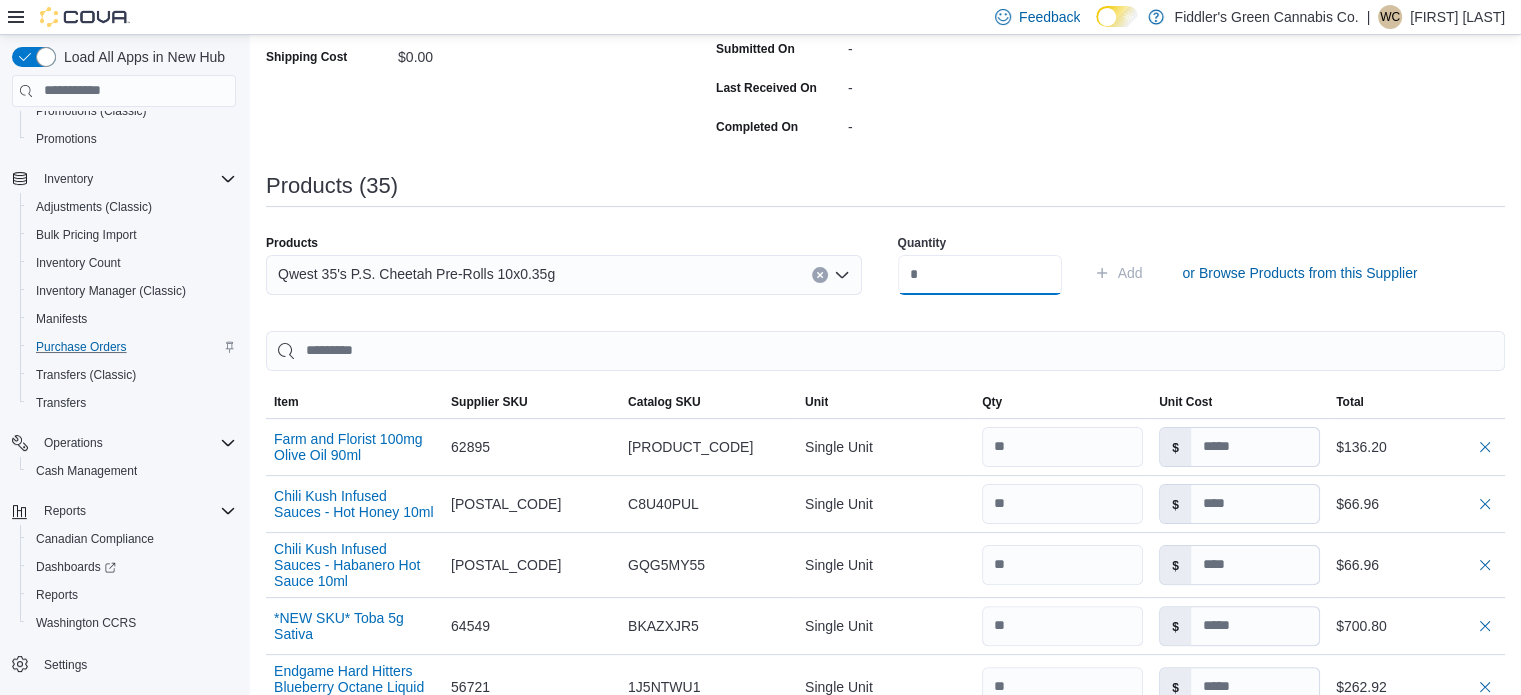 click at bounding box center (980, 275) 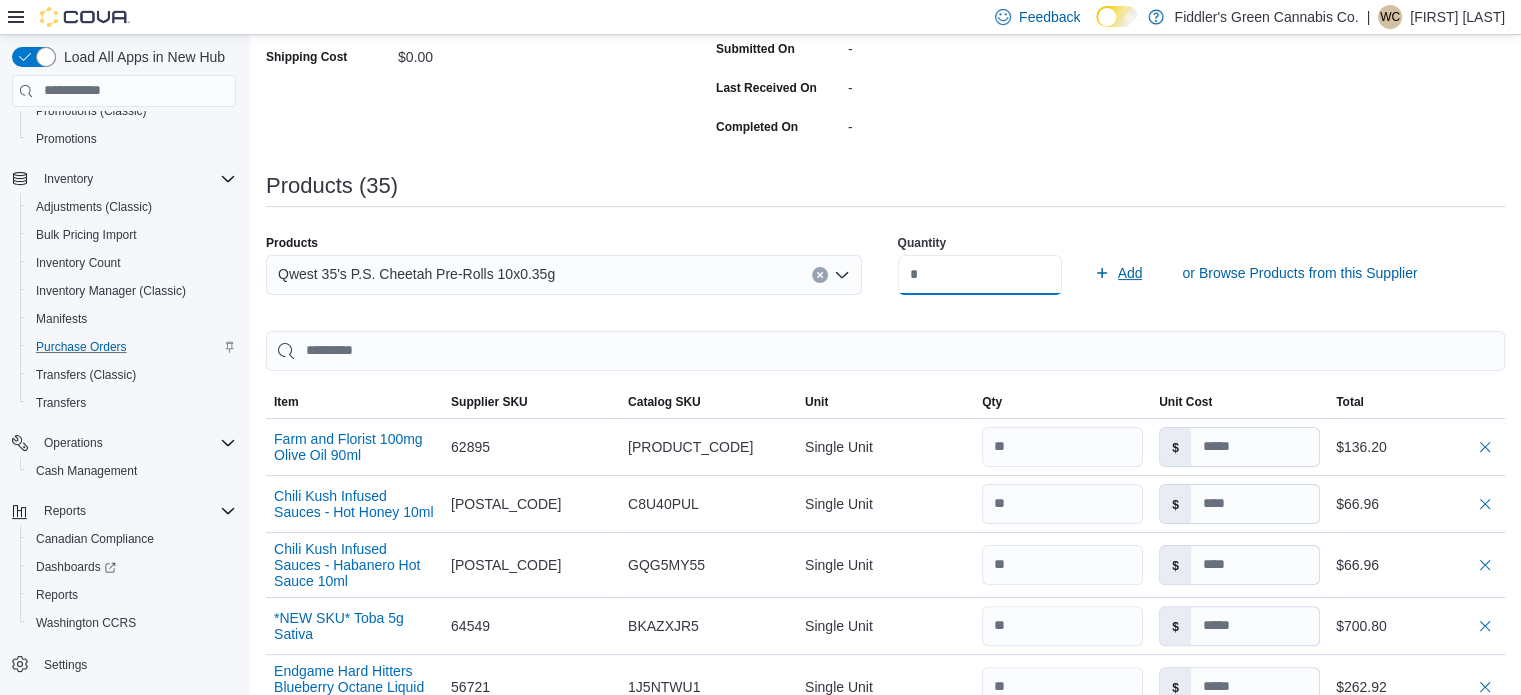 type on "**" 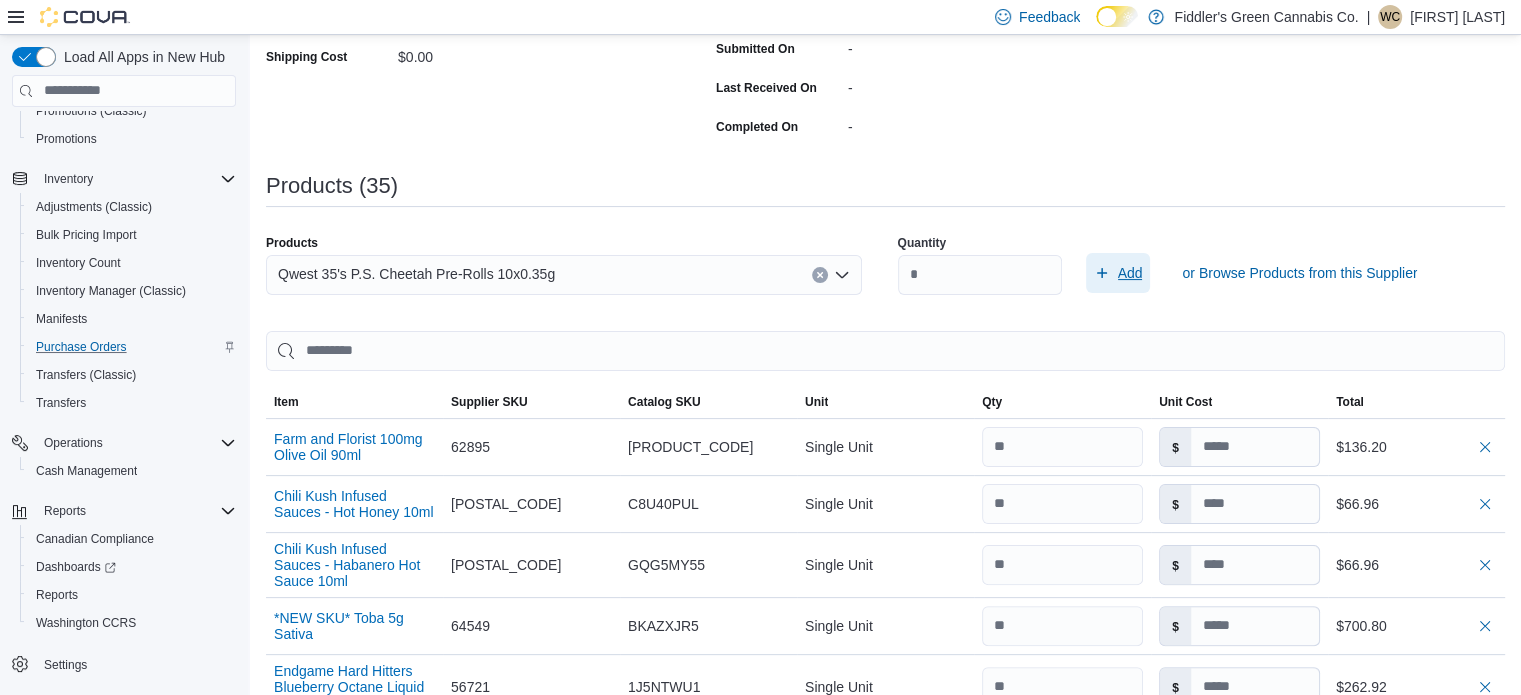 click on "Add" at bounding box center (1118, 273) 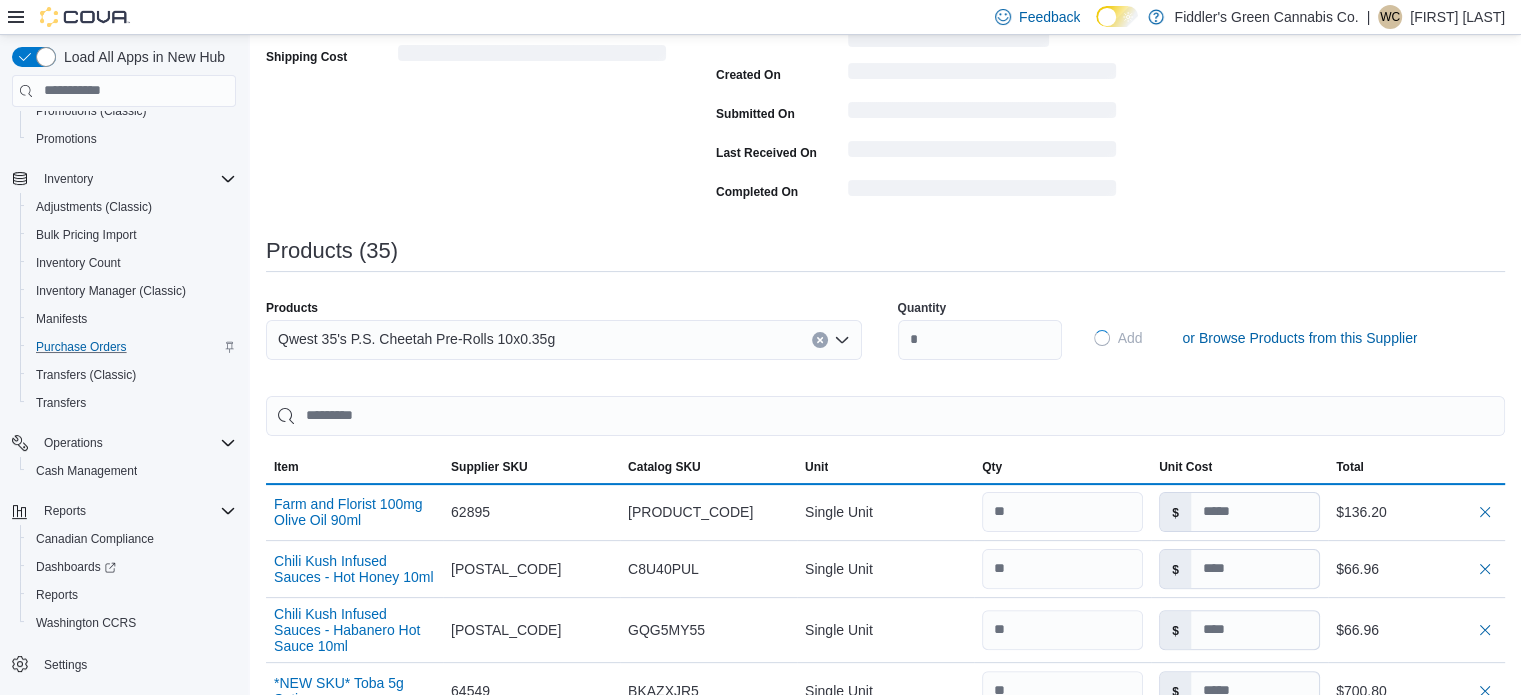 type 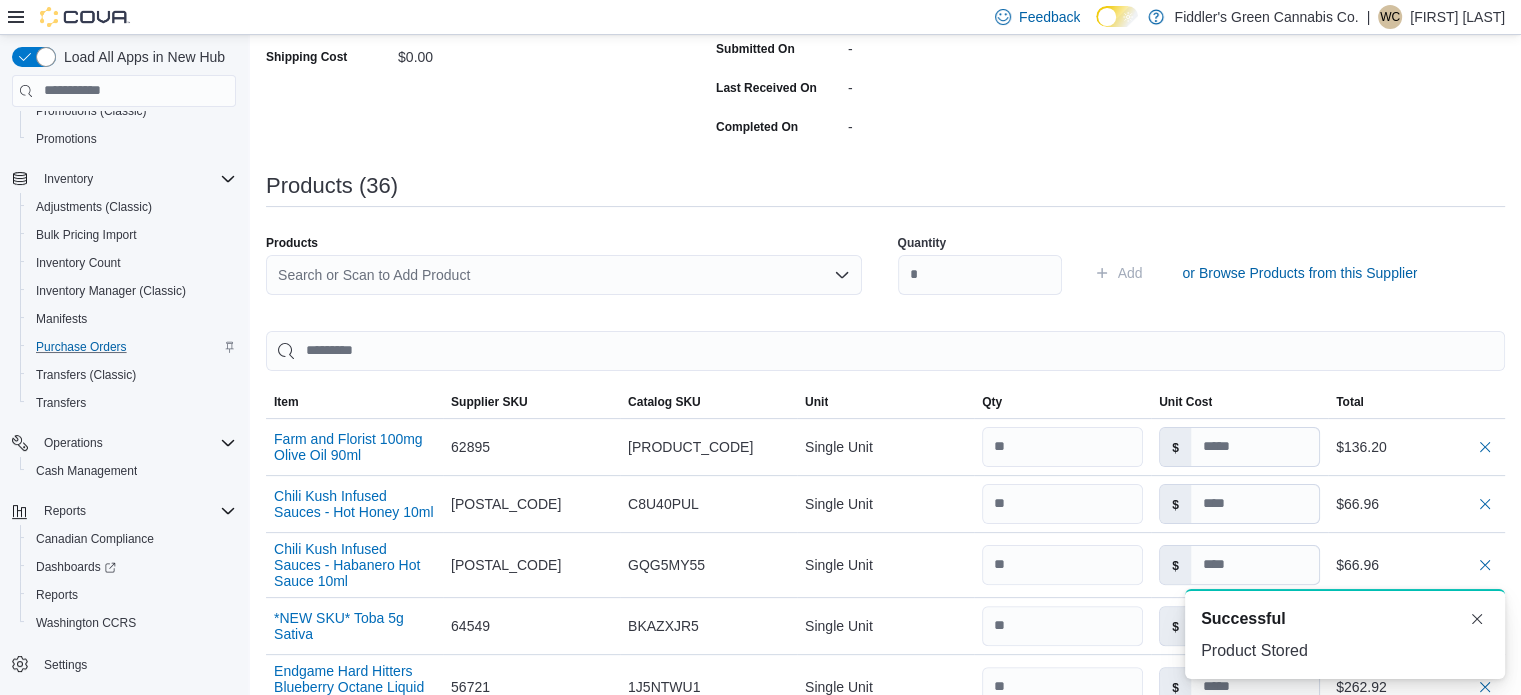 scroll, scrollTop: 0, scrollLeft: 0, axis: both 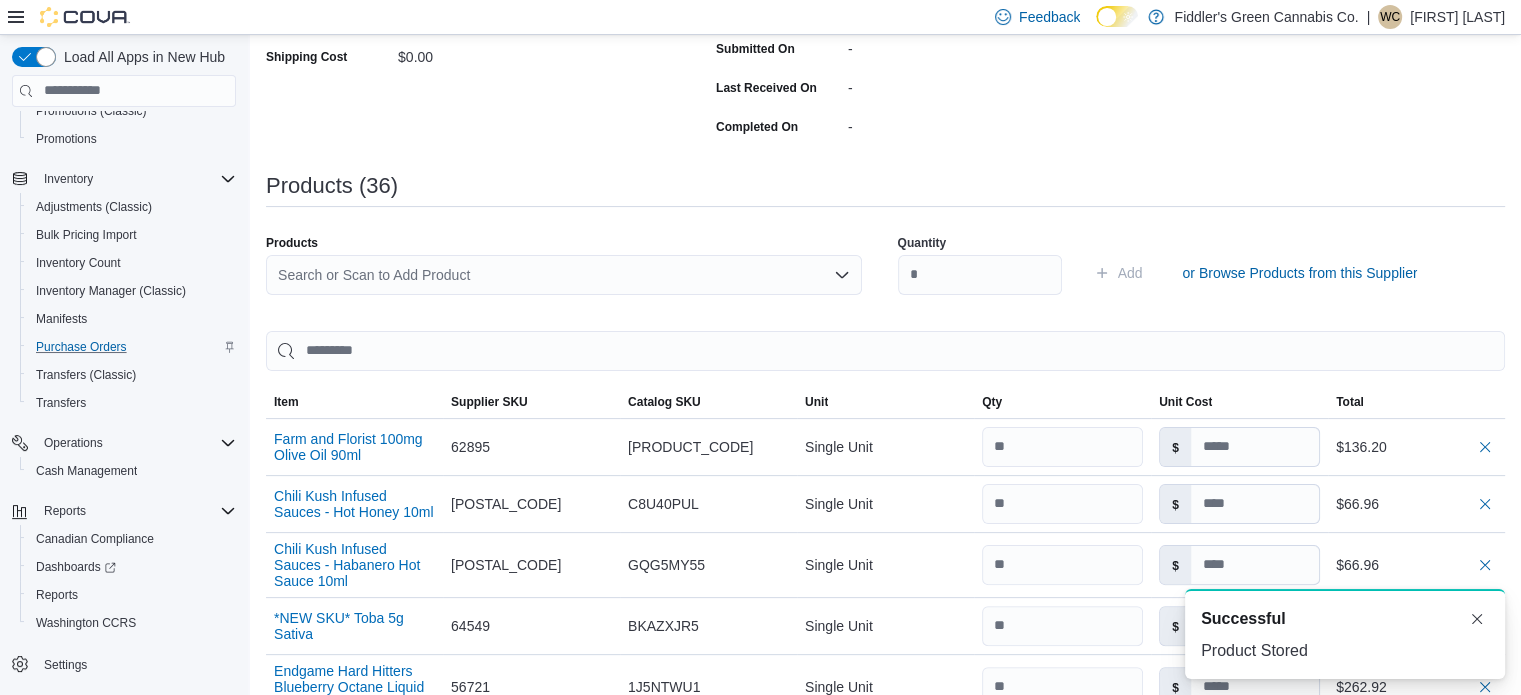 click on "Search or Scan to Add Product" at bounding box center (564, 275) 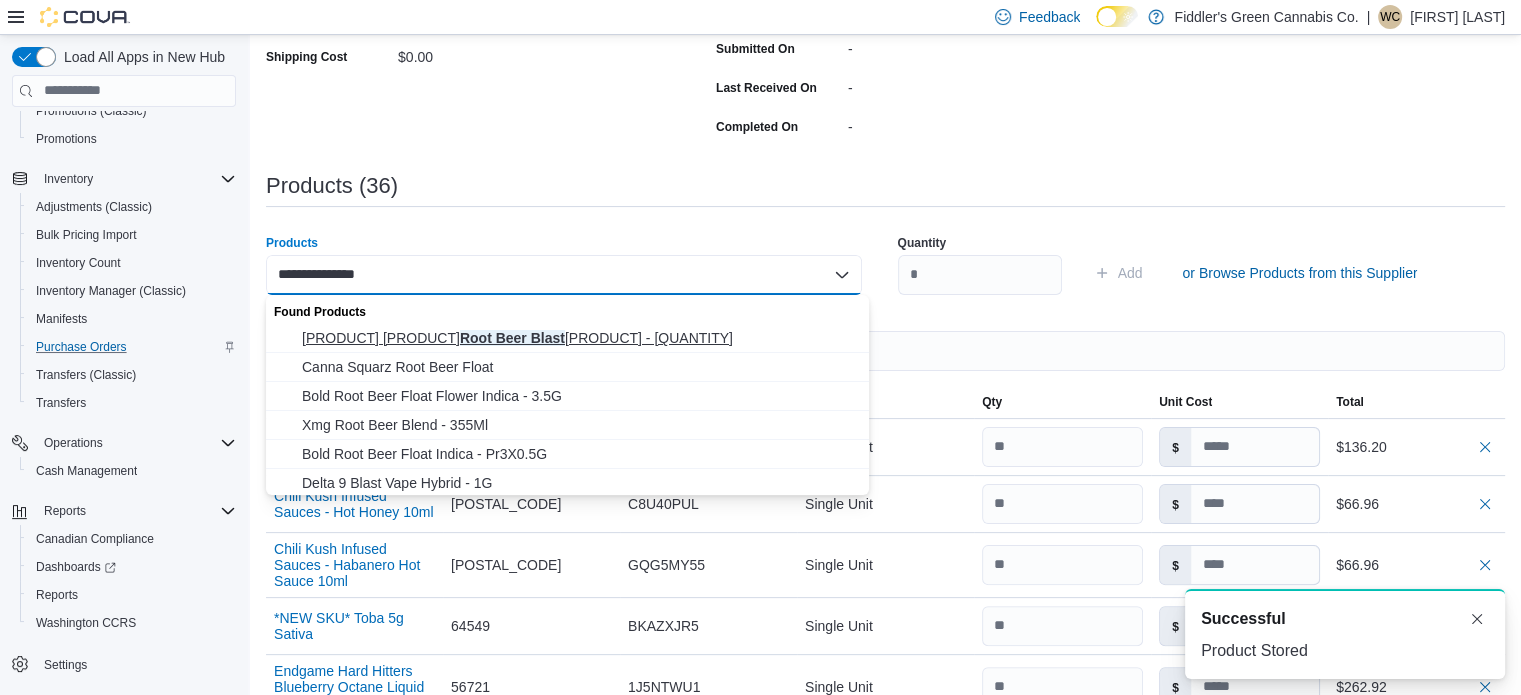 type on "**********" 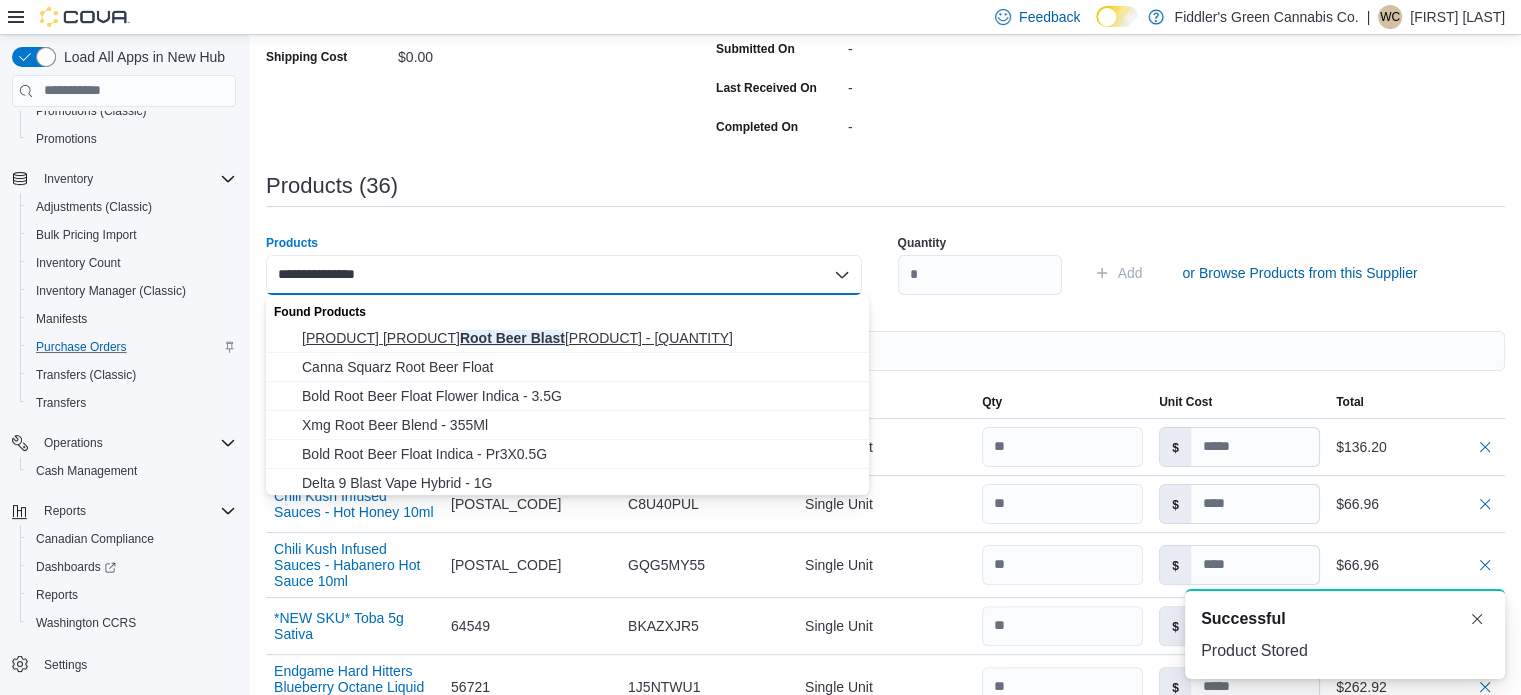 click on "Shred'Ems Pop!  Root Beer Blast  Indica - 18G" at bounding box center [579, 338] 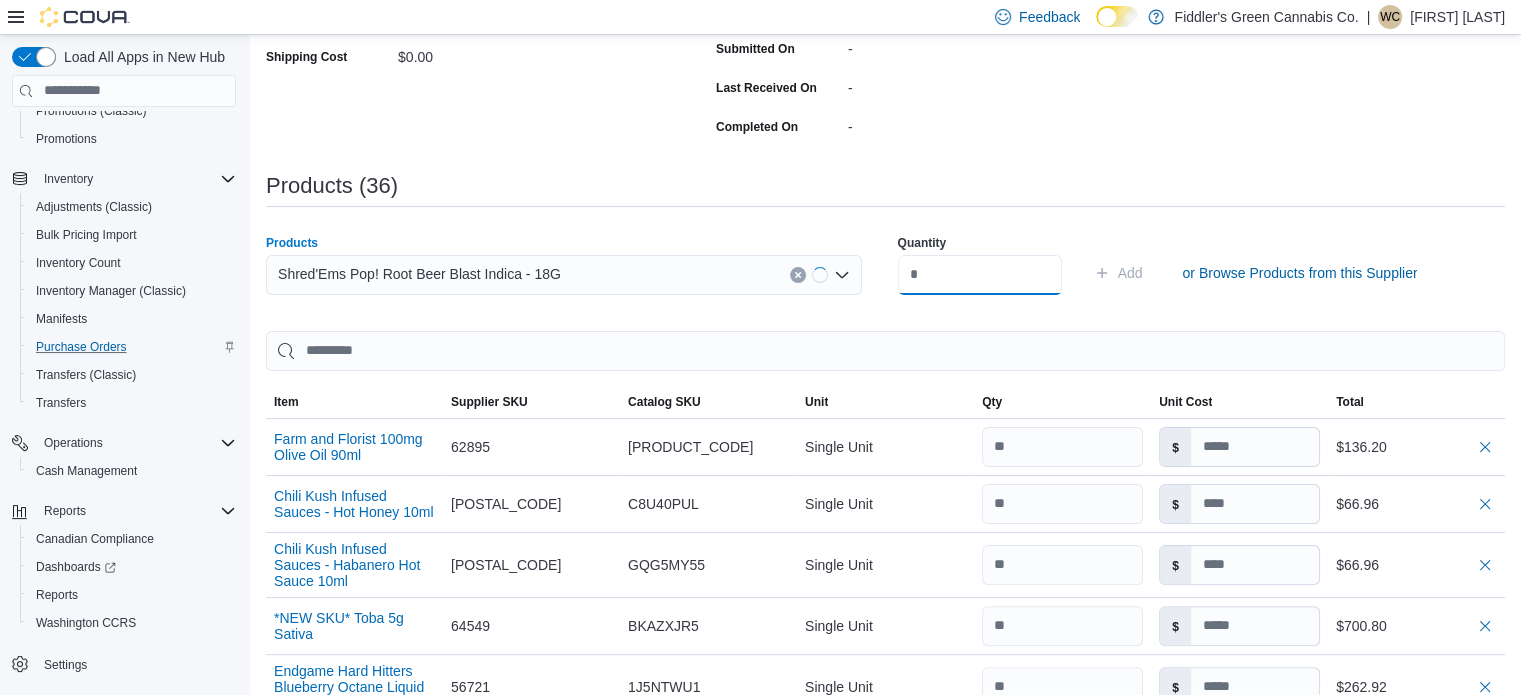 click at bounding box center [980, 275] 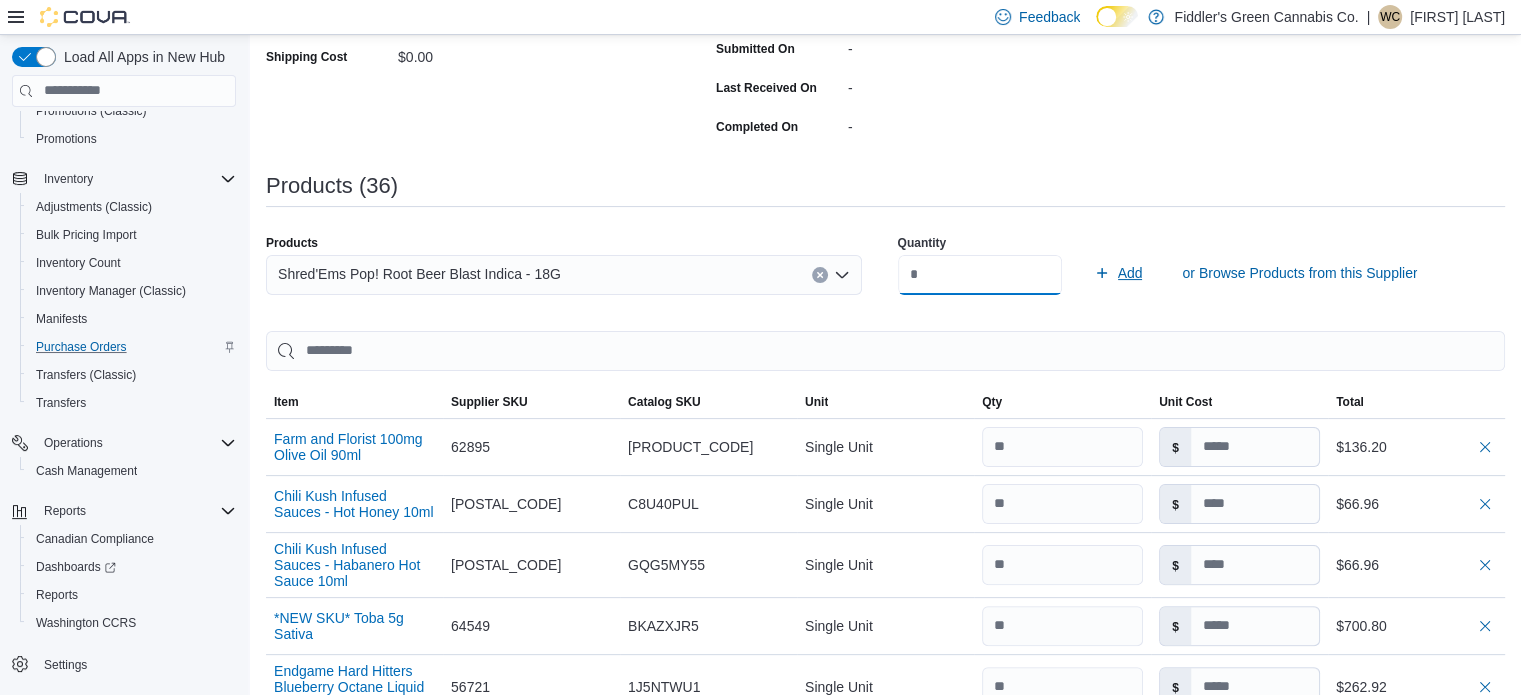 type on "**" 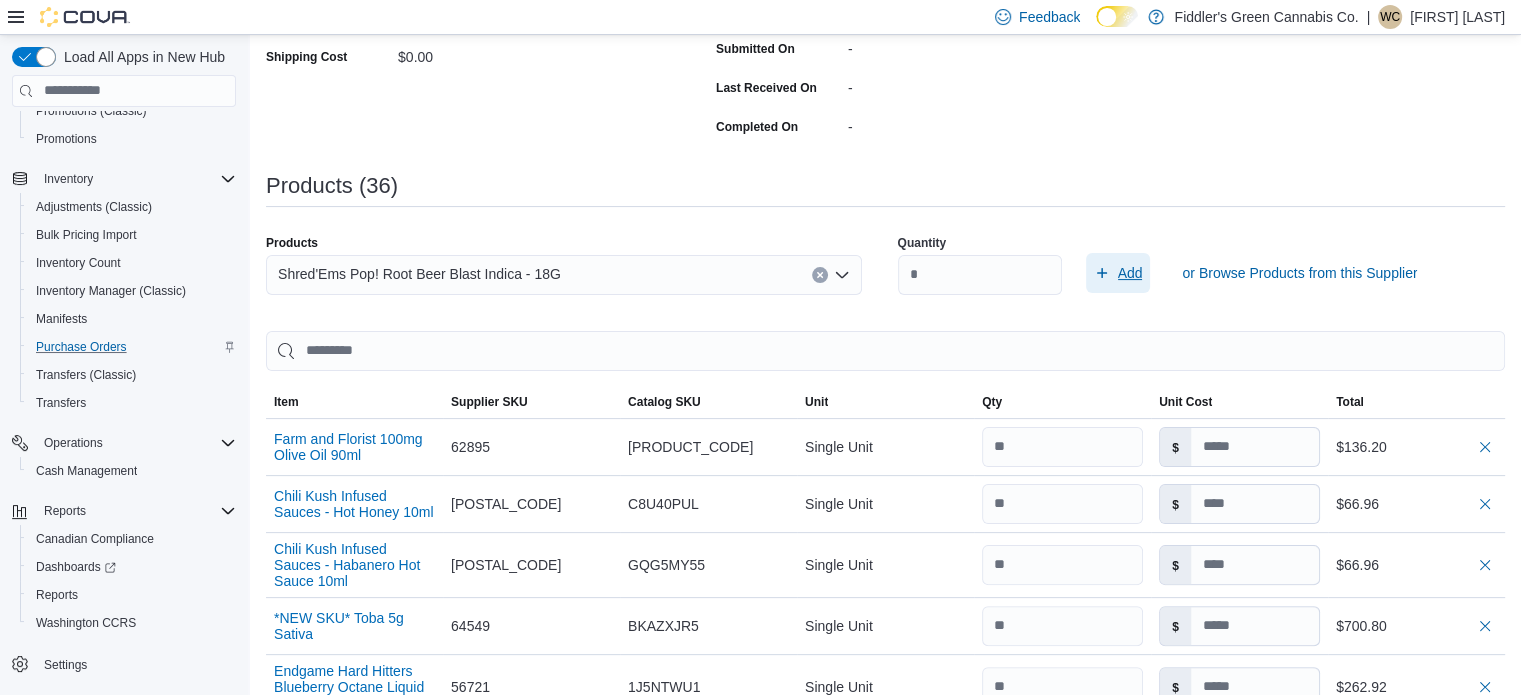 click on "Add" at bounding box center (1130, 273) 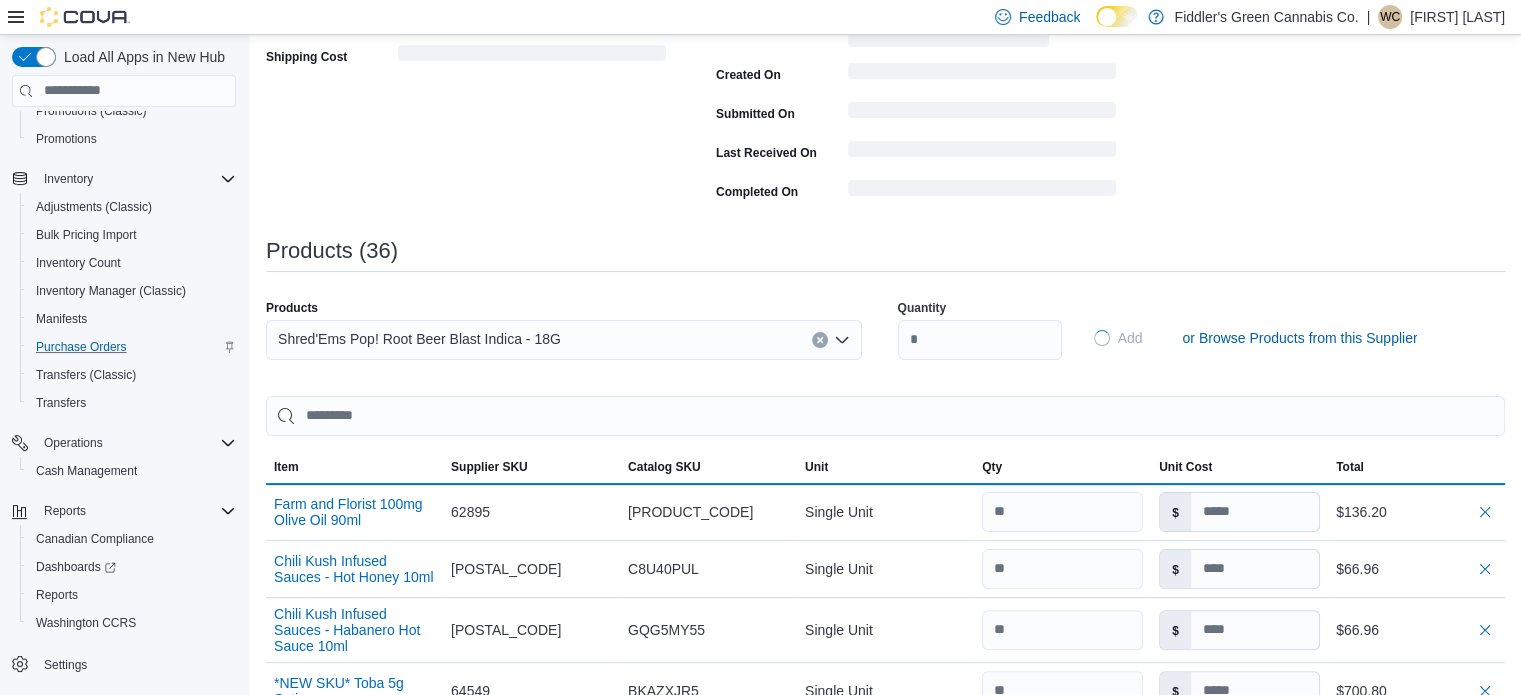 type 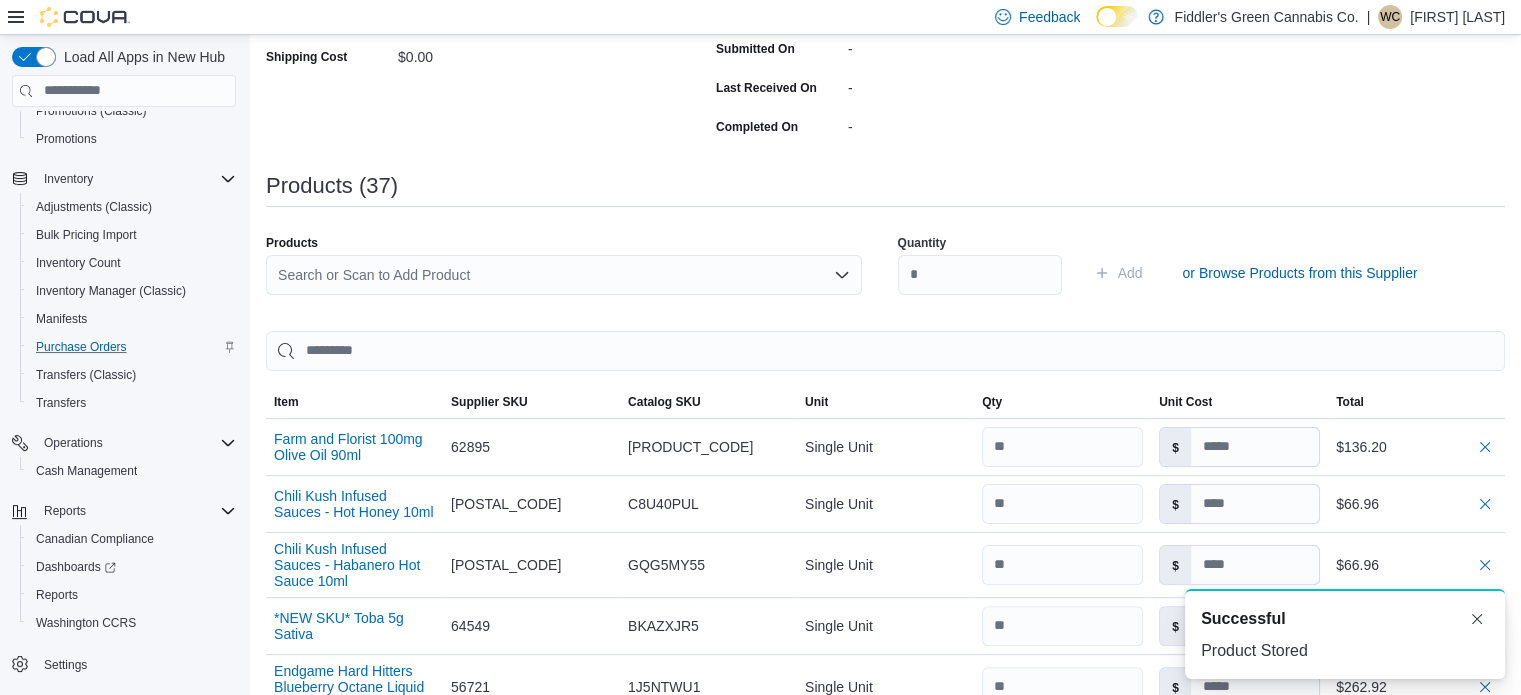scroll, scrollTop: 0, scrollLeft: 0, axis: both 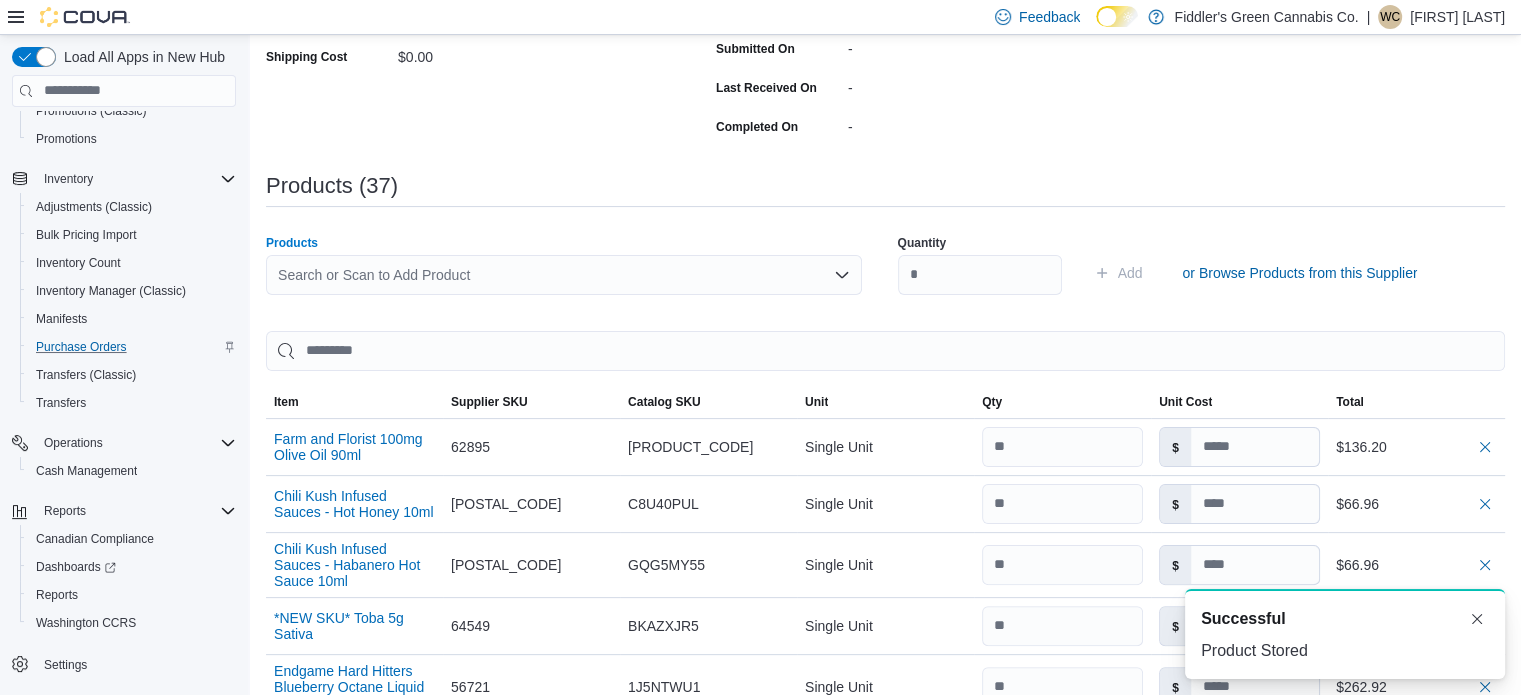 click on "Search or Scan to Add Product" at bounding box center [564, 275] 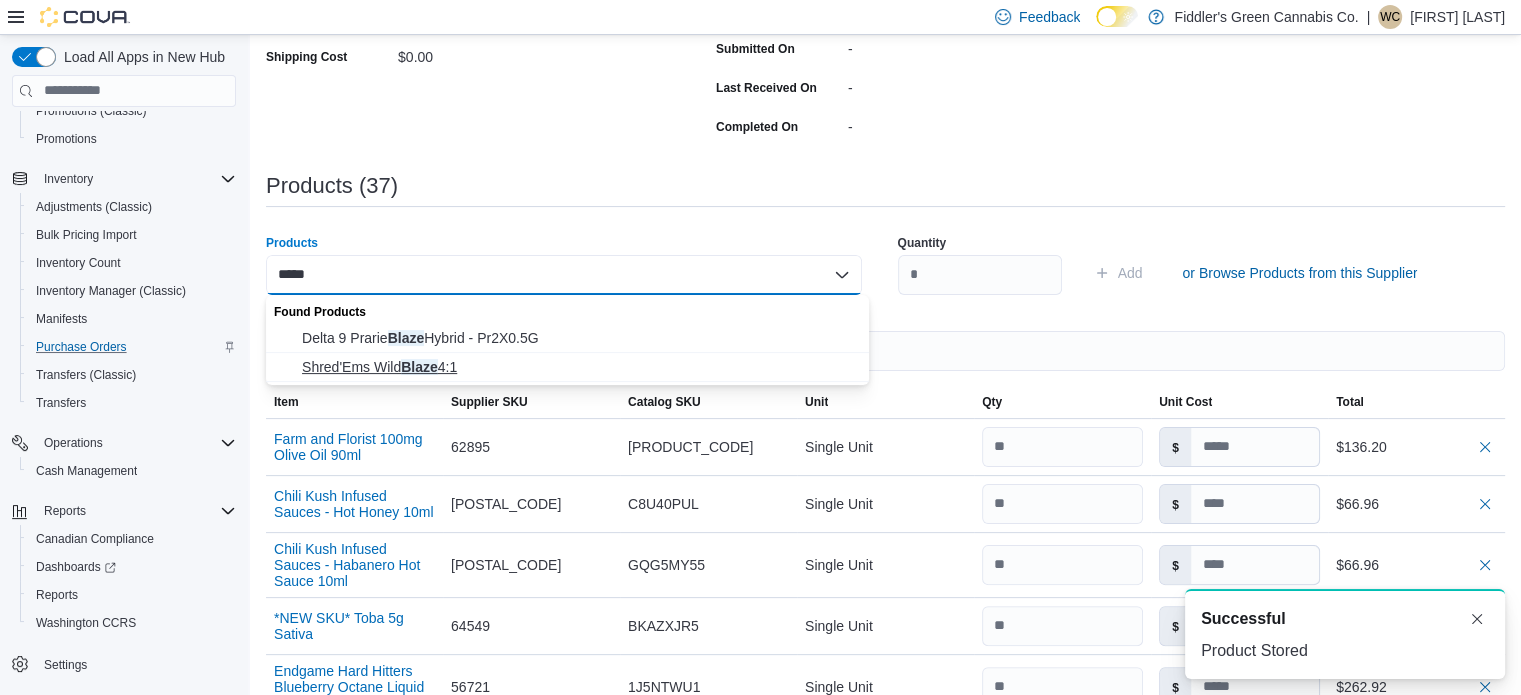 type on "*****" 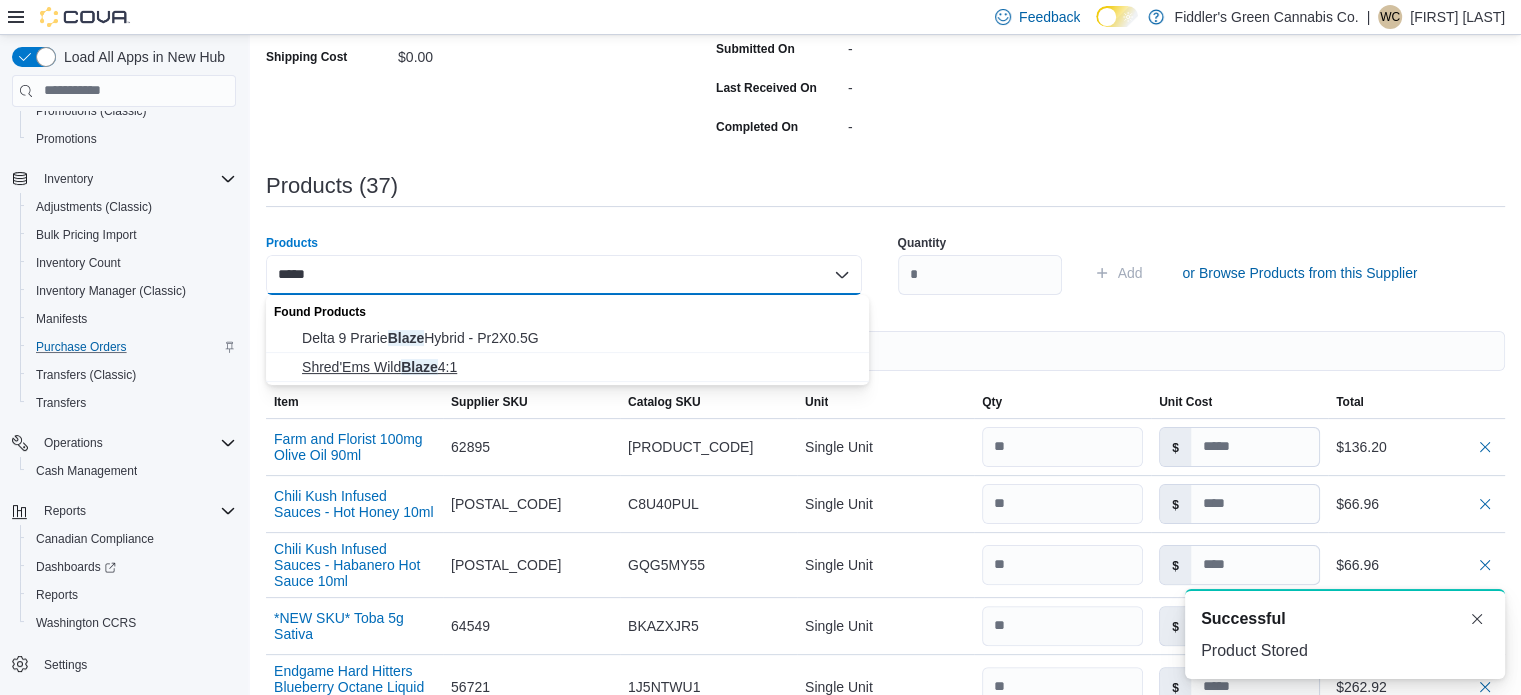 click on "Shred'Ems Wild  Blaze  4:1" at bounding box center [579, 367] 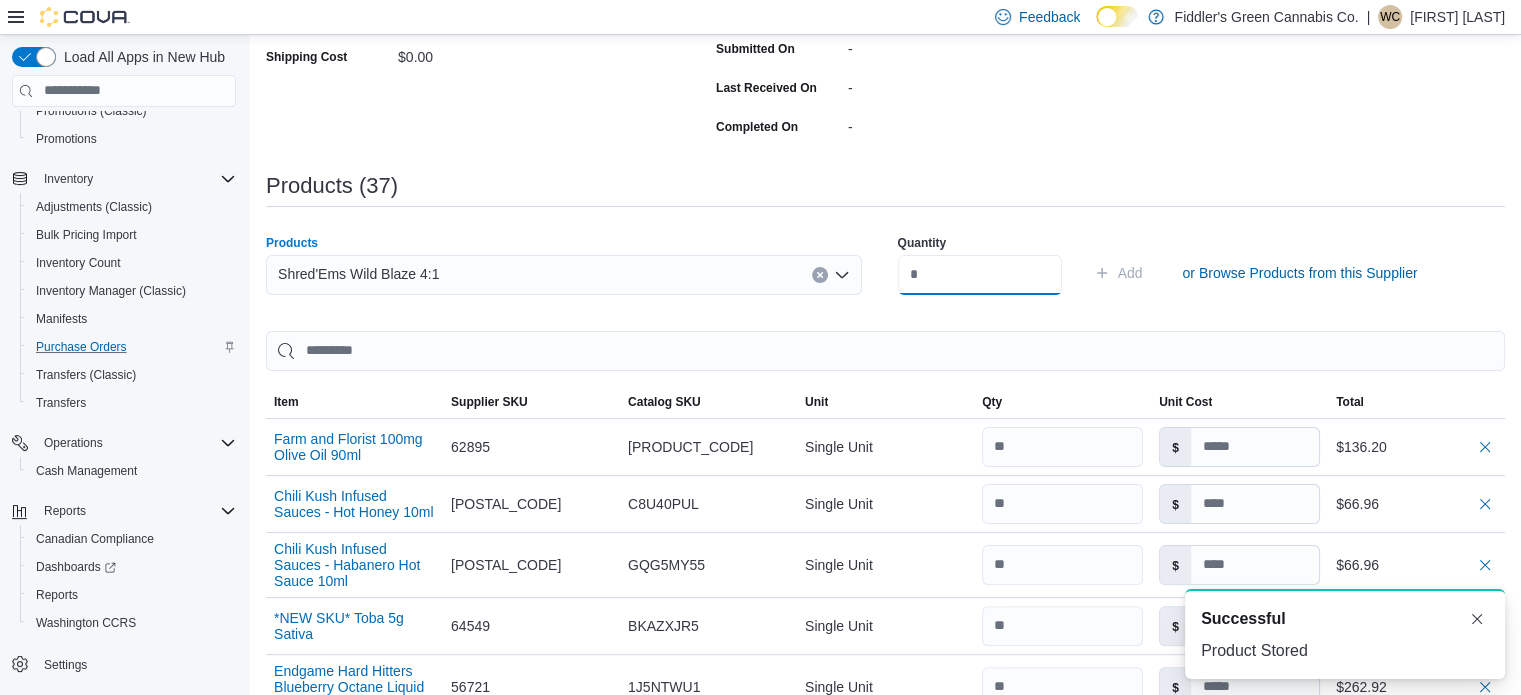 click at bounding box center [980, 275] 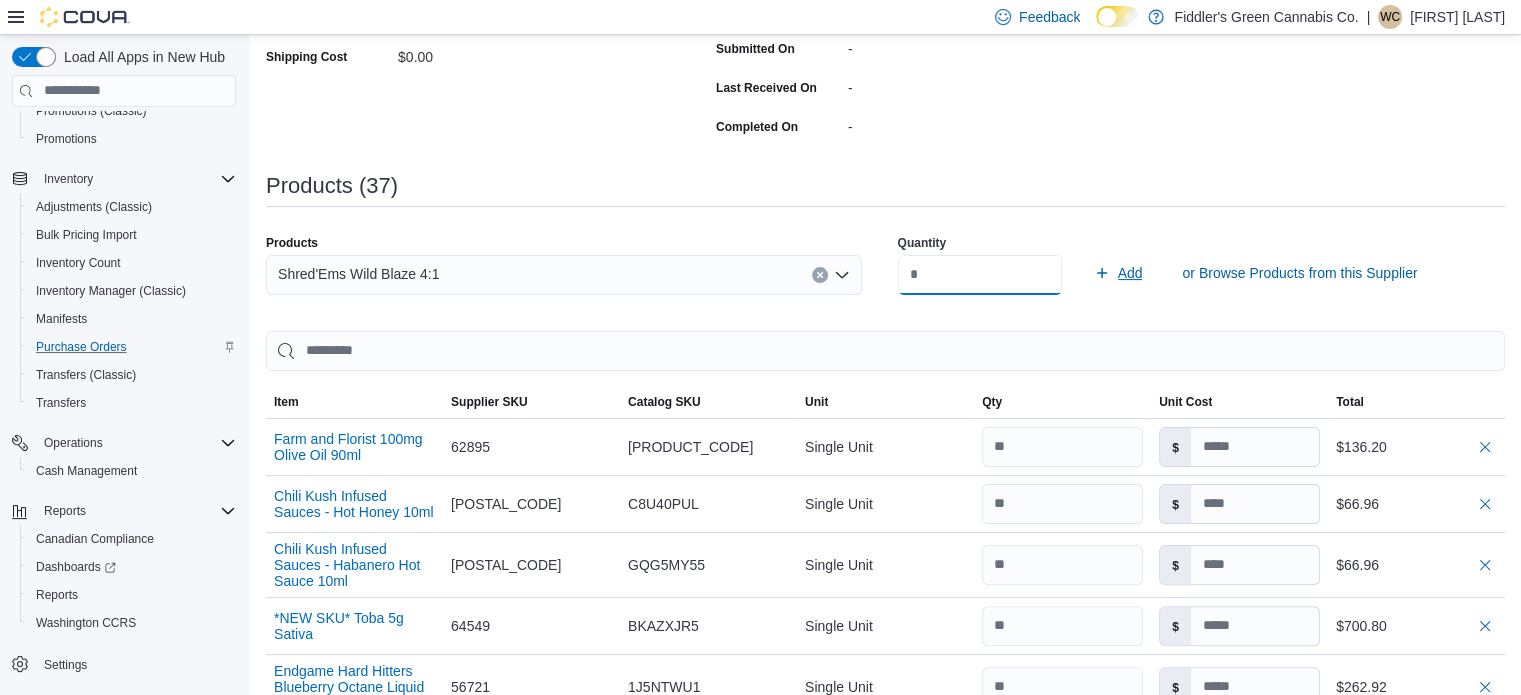 type on "**" 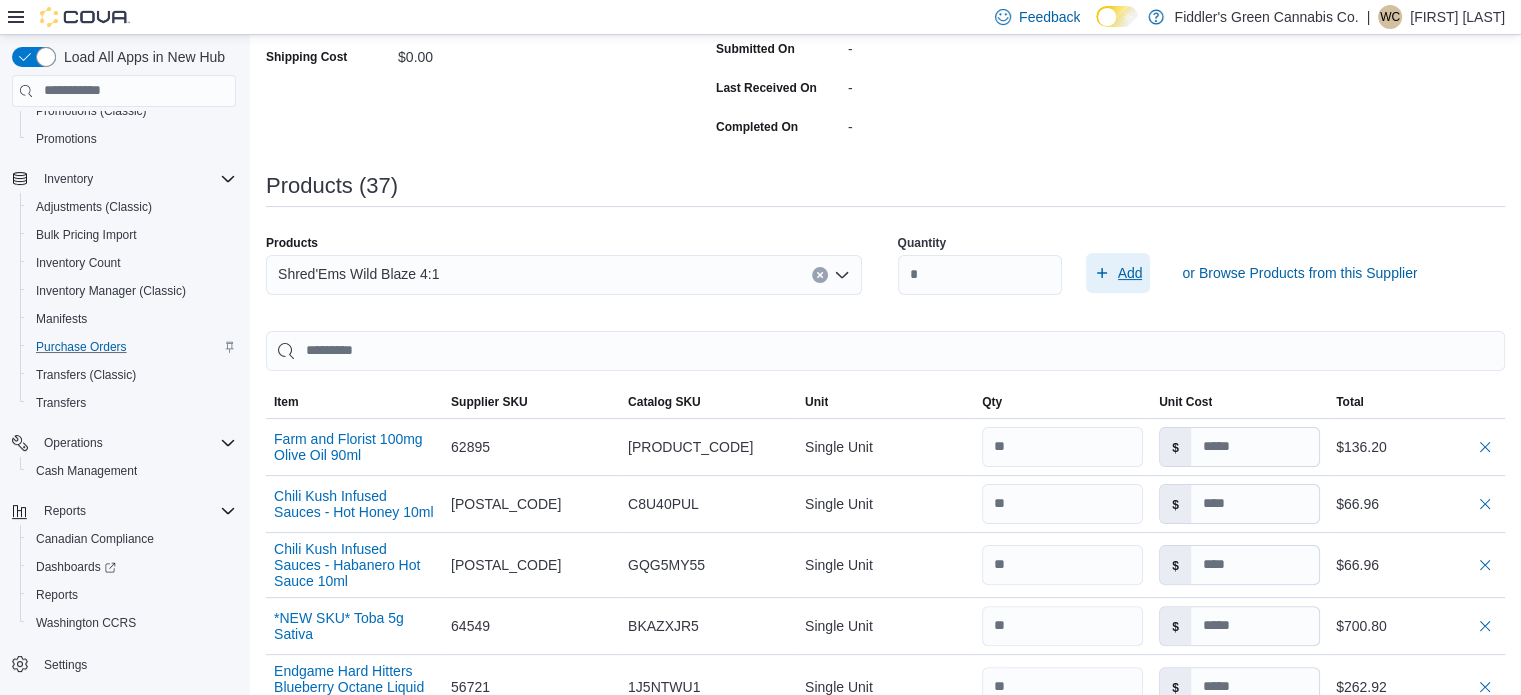 click on "Add" at bounding box center [1130, 273] 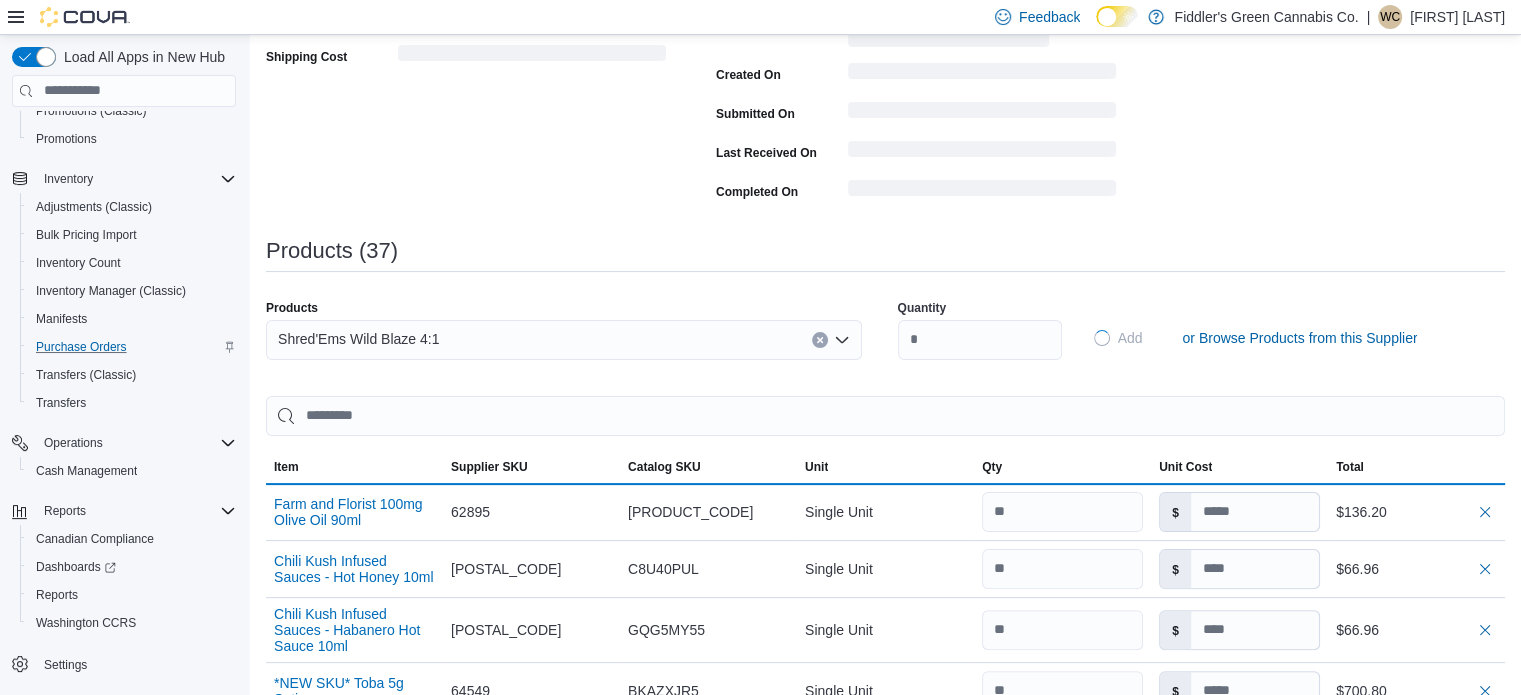type 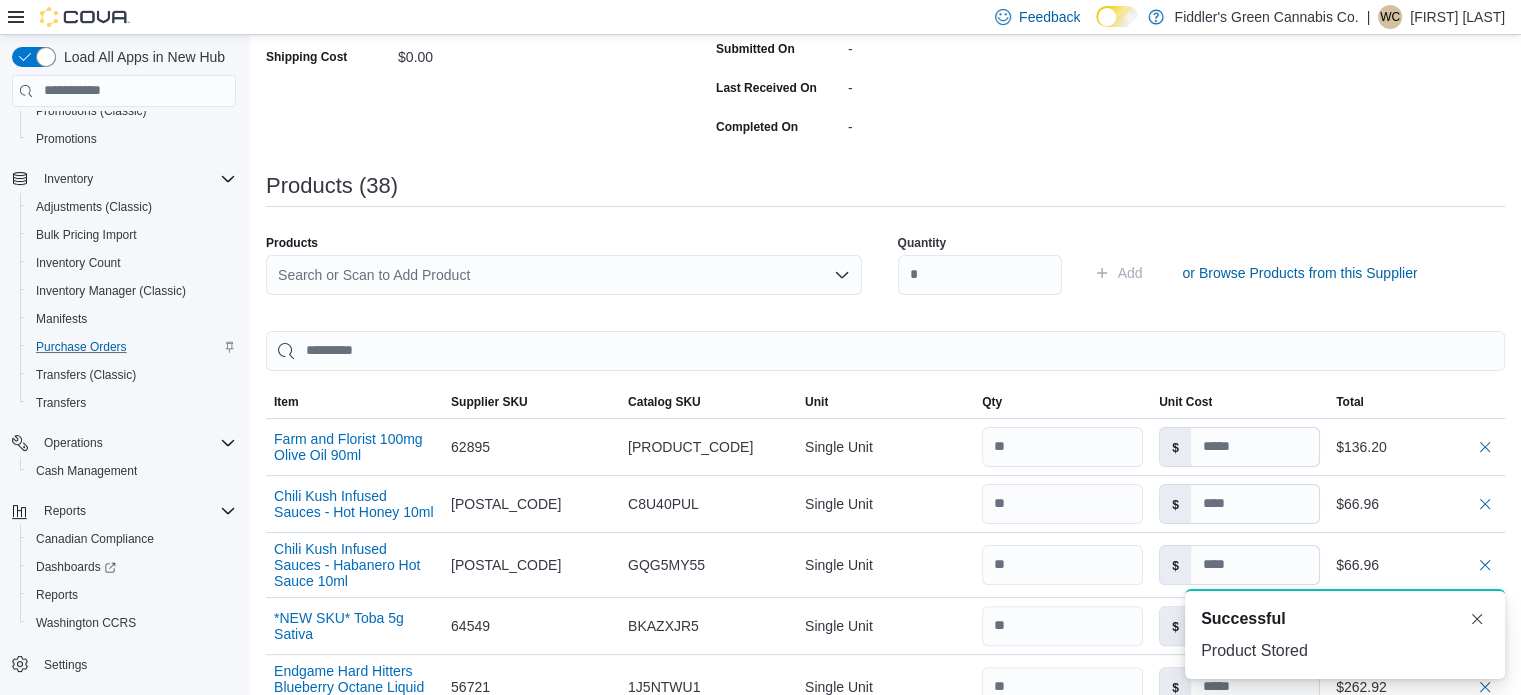 scroll, scrollTop: 0, scrollLeft: 0, axis: both 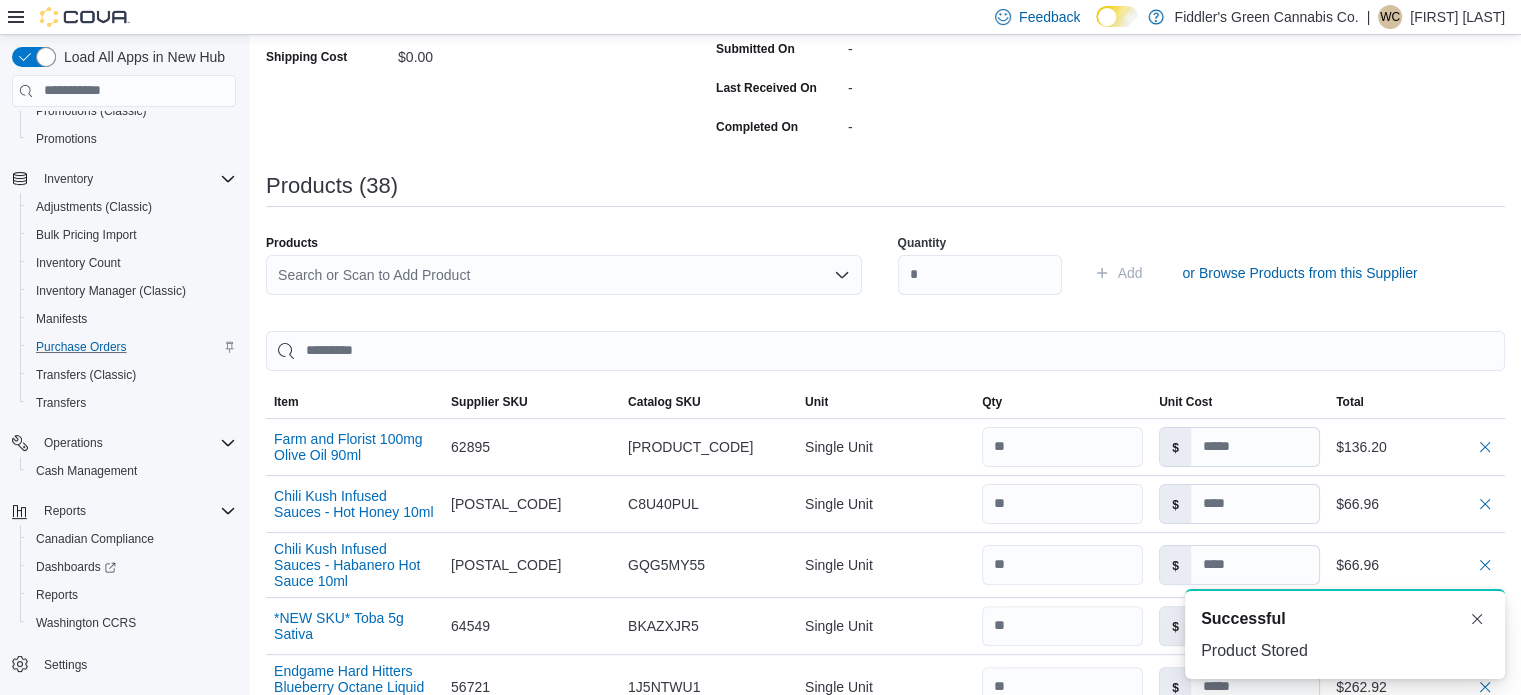 click on "Search or Scan to Add Product" at bounding box center [564, 275] 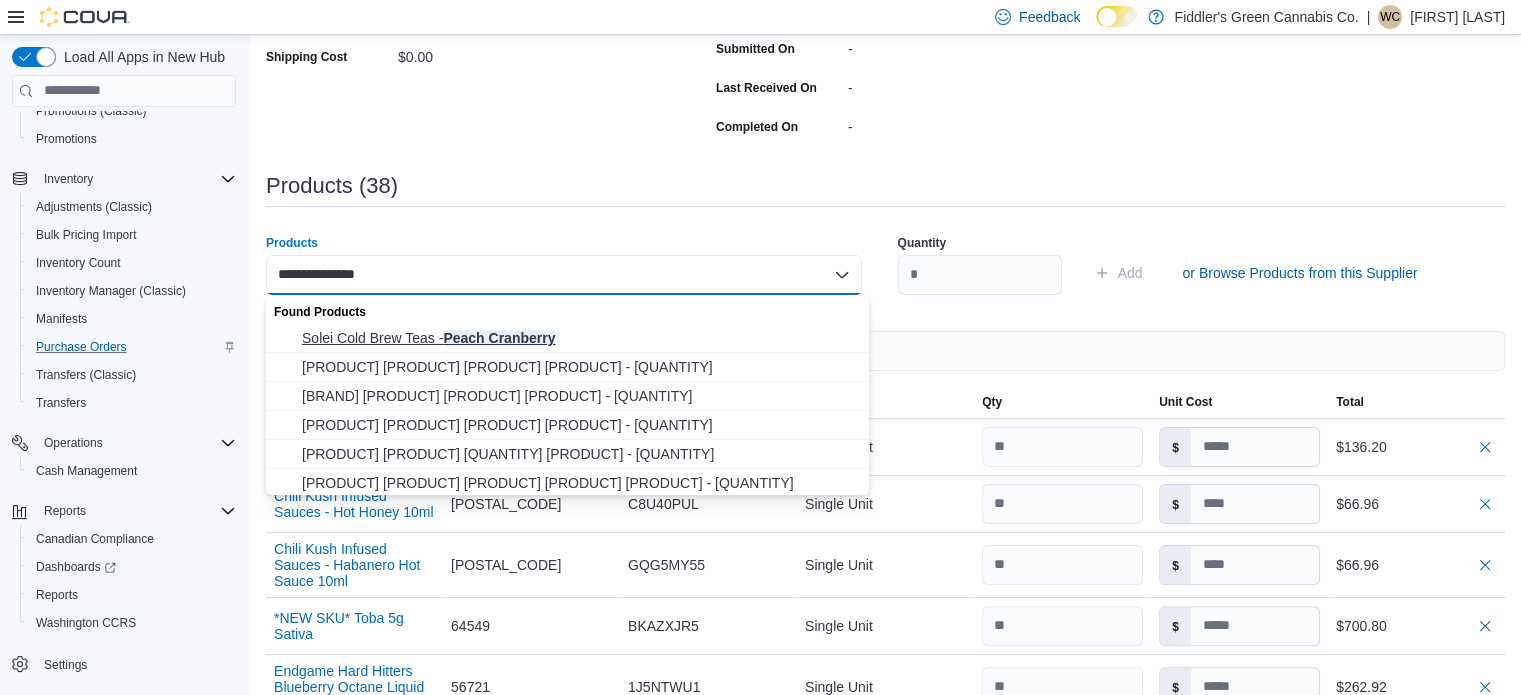 type on "**********" 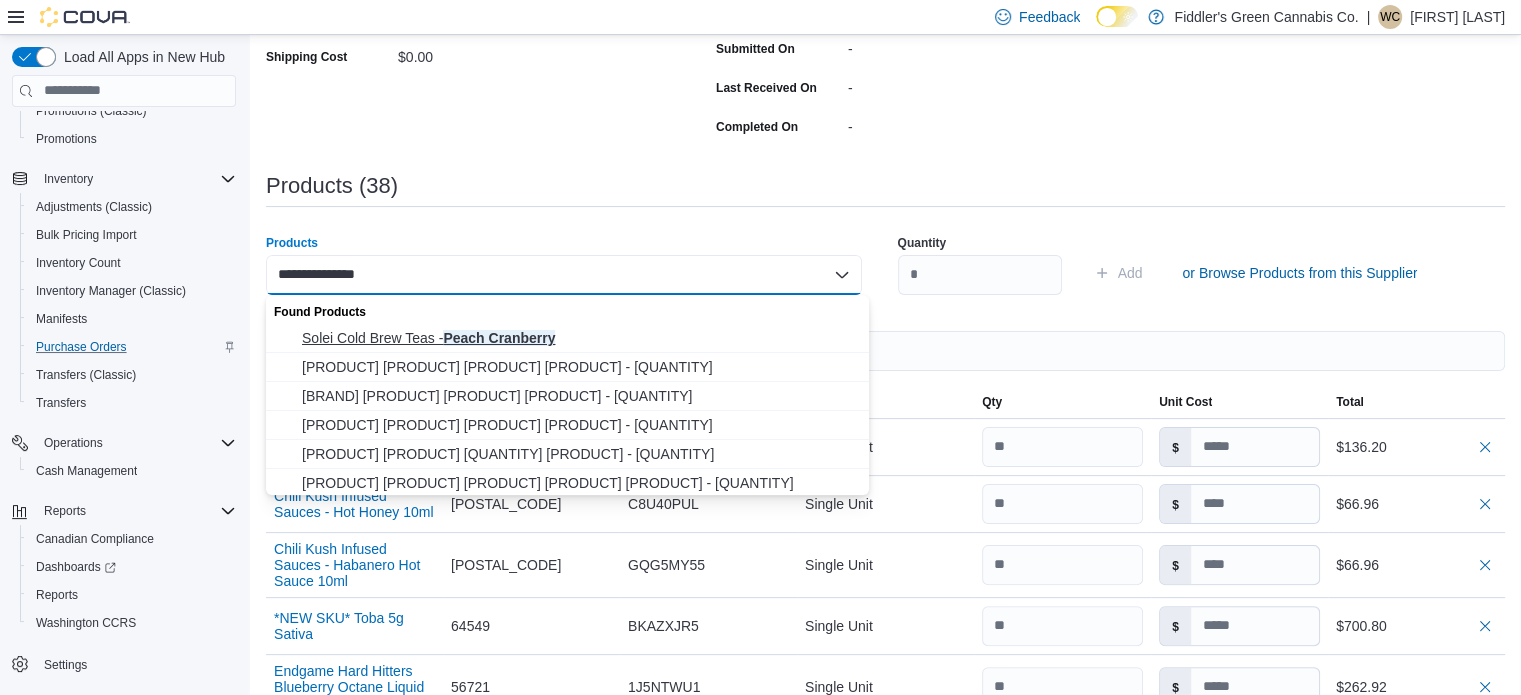 click on "Solei Cold Brew Teas -  Peach Cranberry" at bounding box center (579, 338) 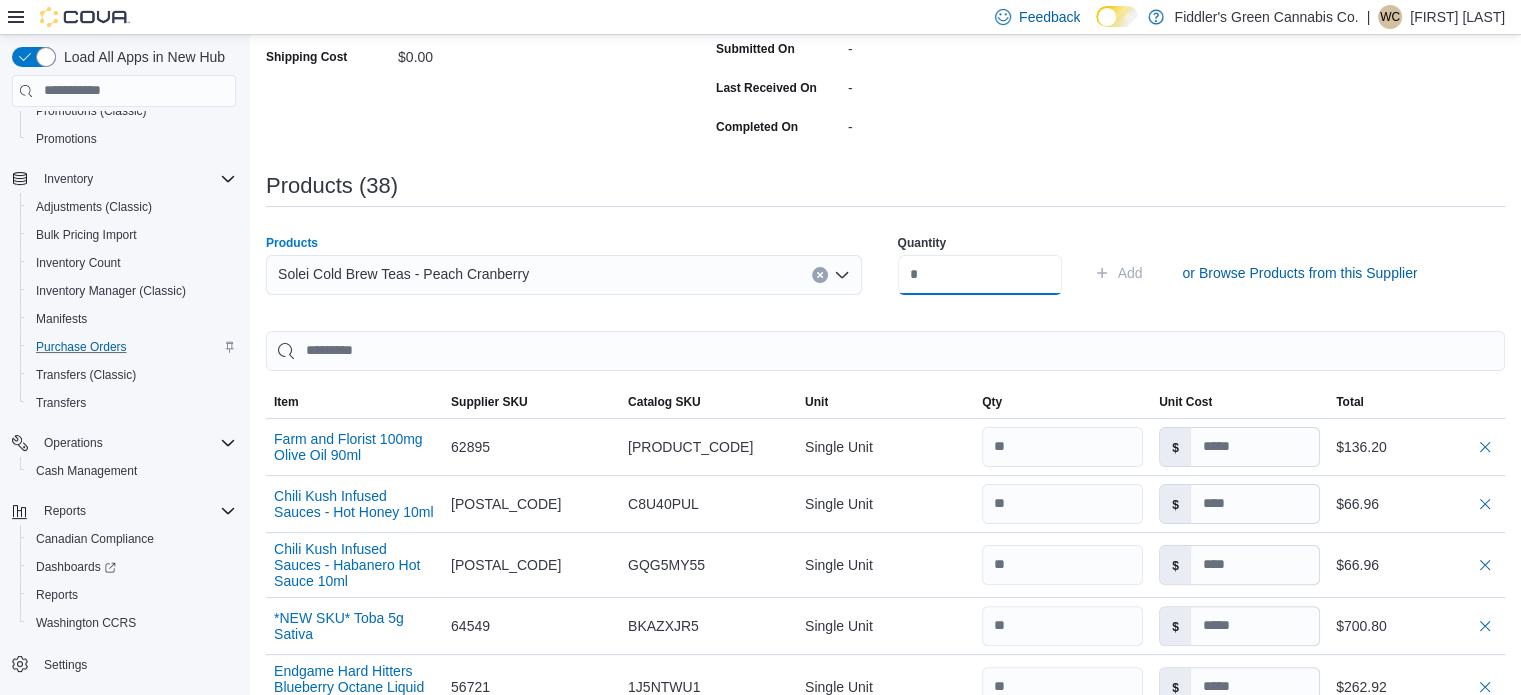 click at bounding box center (980, 275) 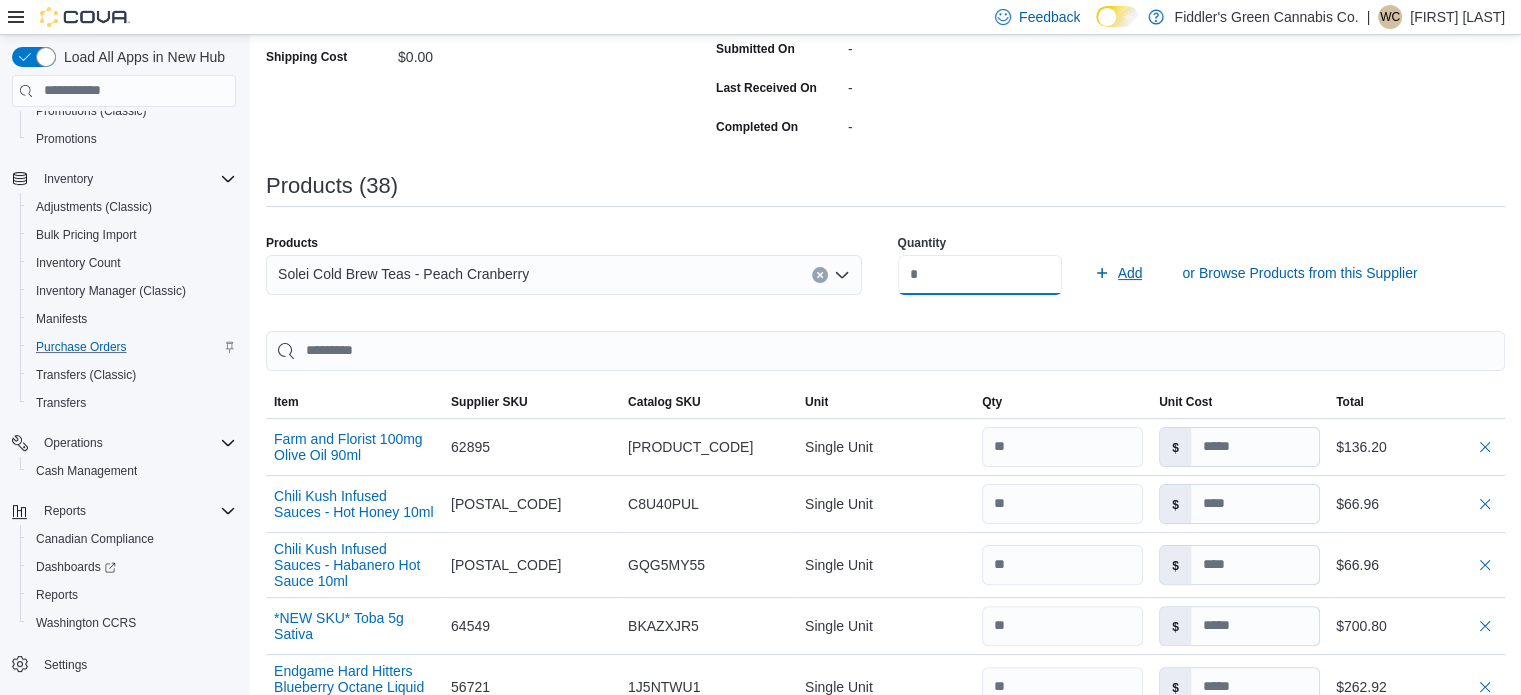 type on "**" 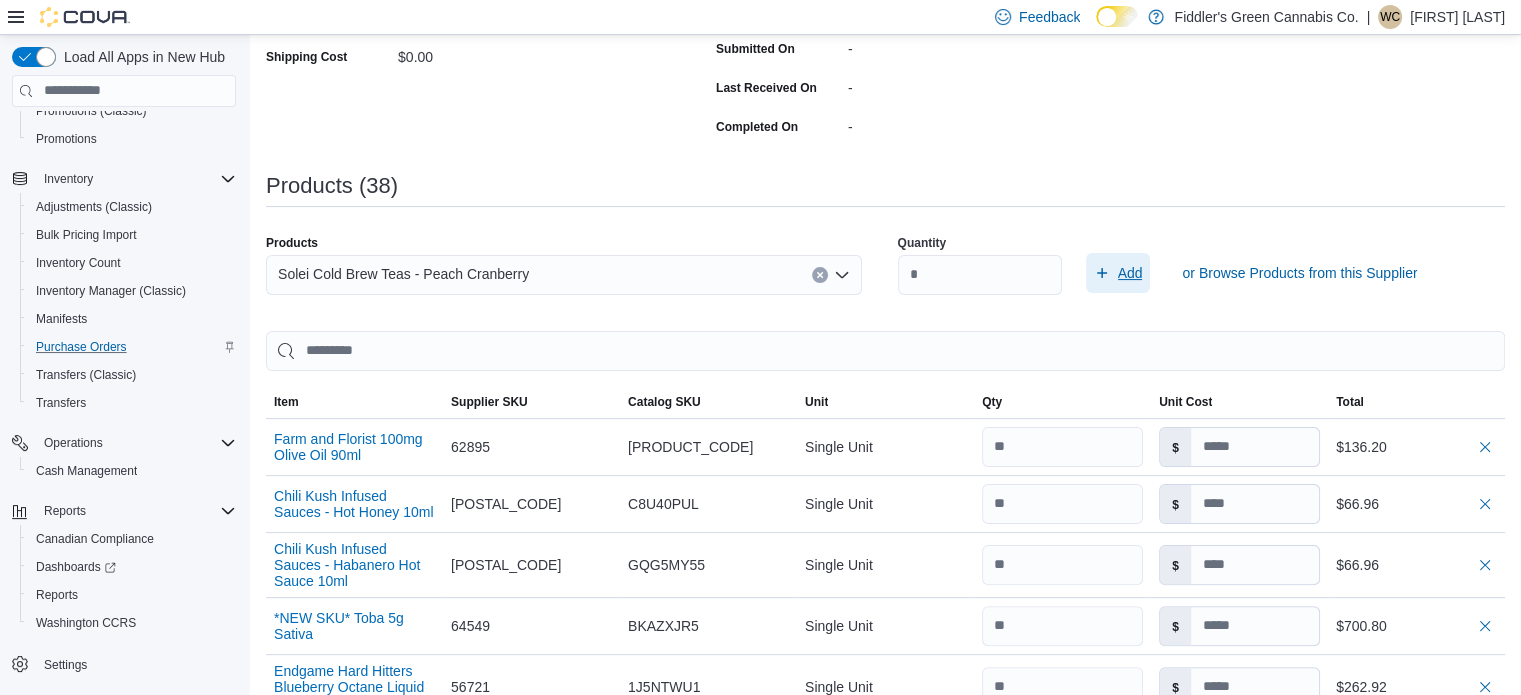 click on "Add" at bounding box center [1130, 273] 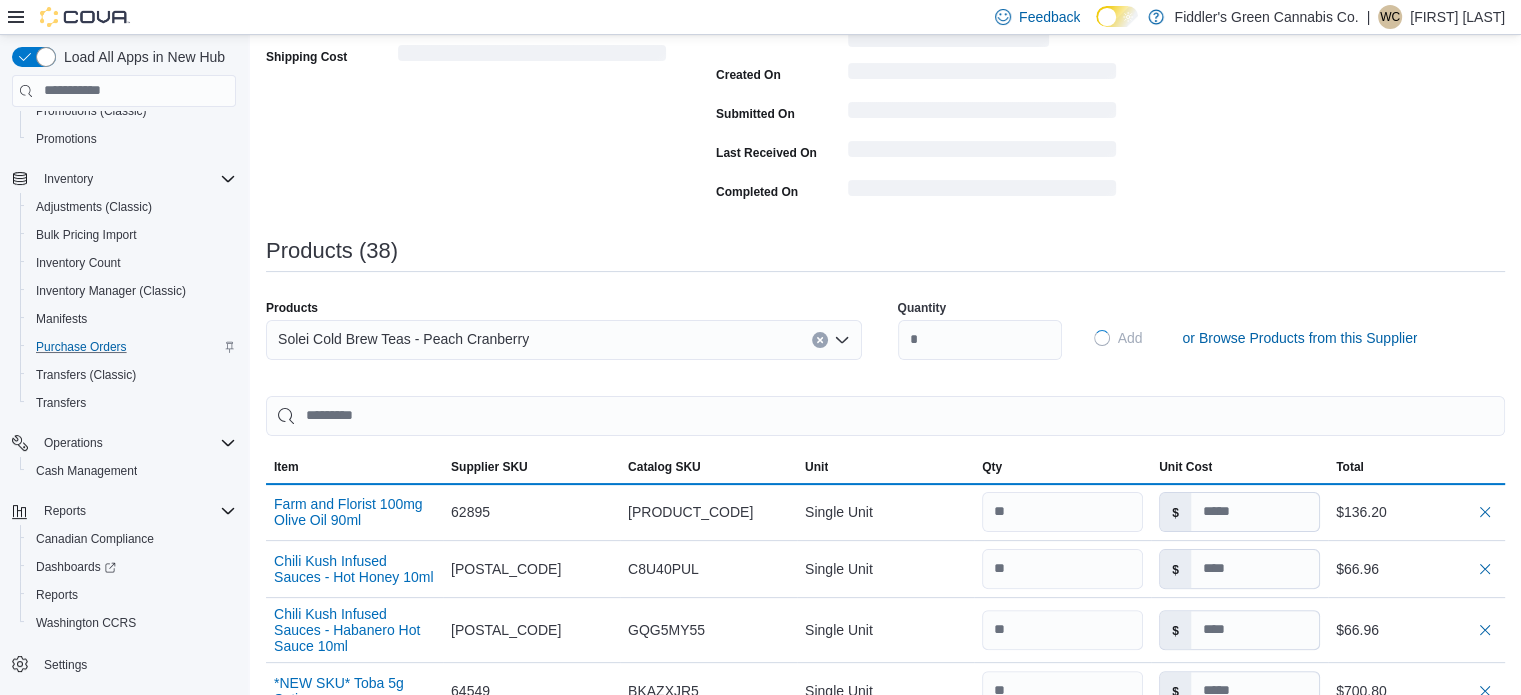 type 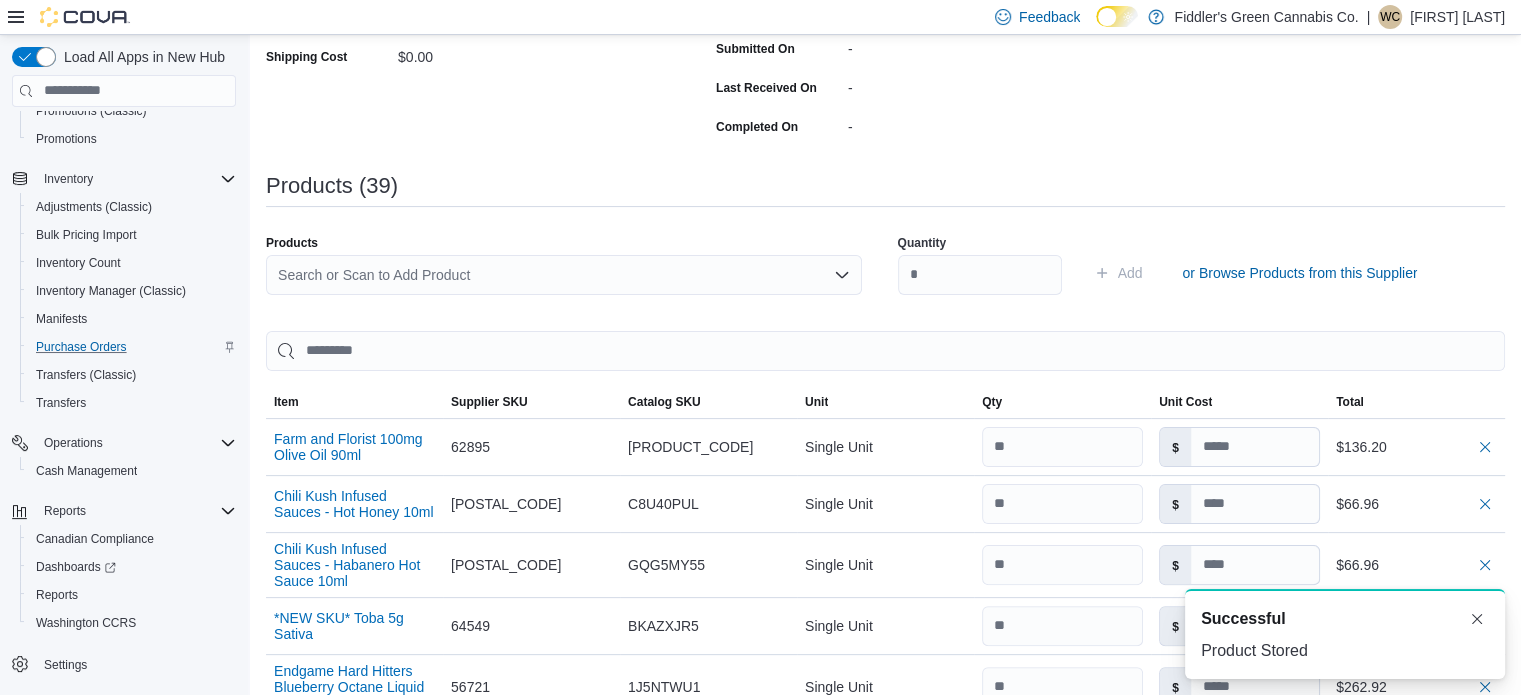 scroll, scrollTop: 0, scrollLeft: 0, axis: both 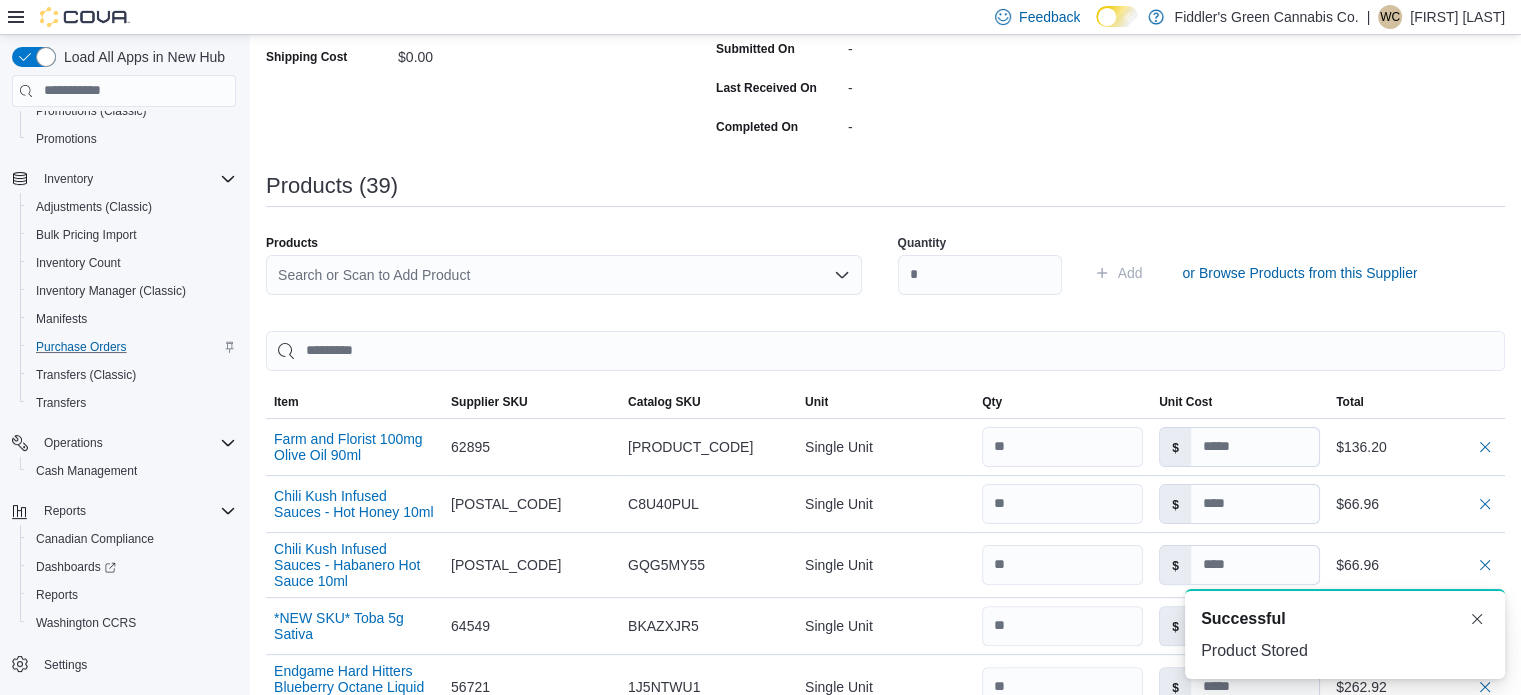 click on "Search or Scan to Add Product" at bounding box center [564, 275] 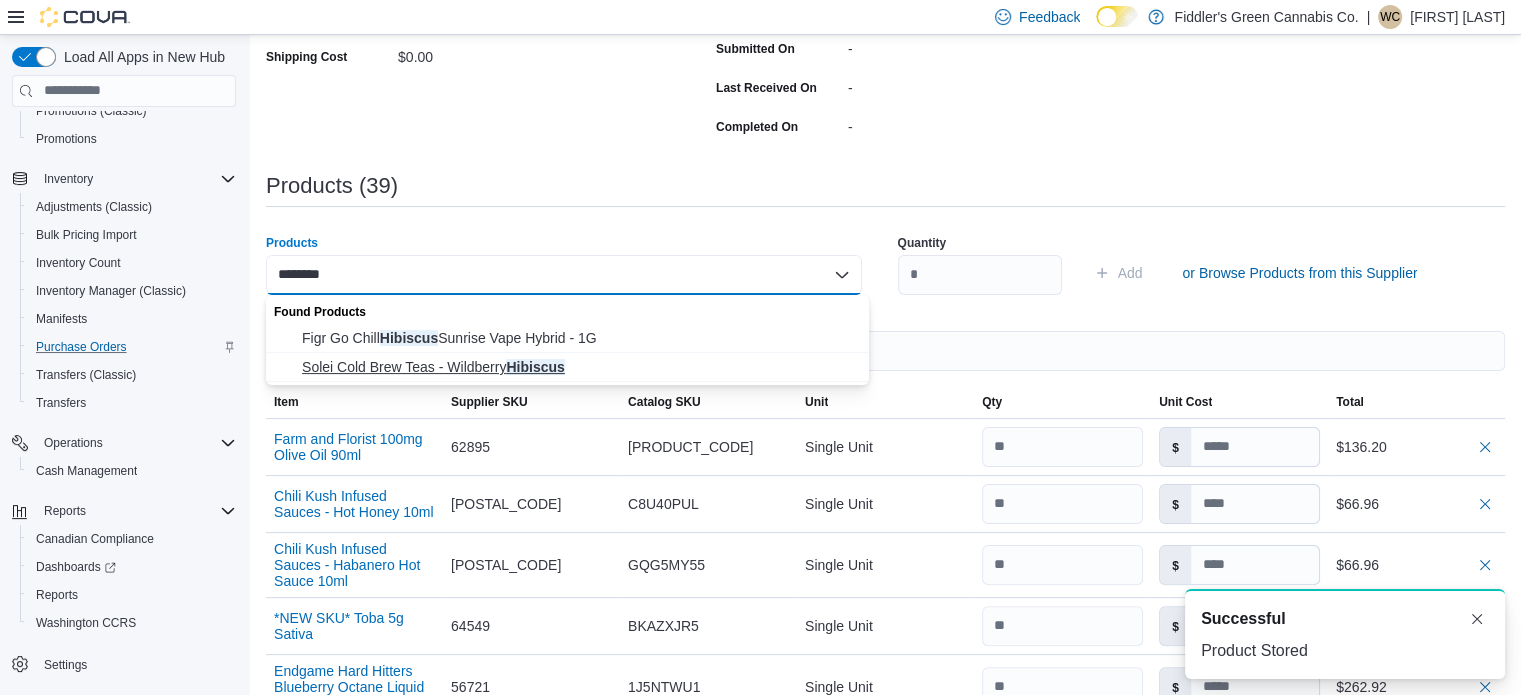 type 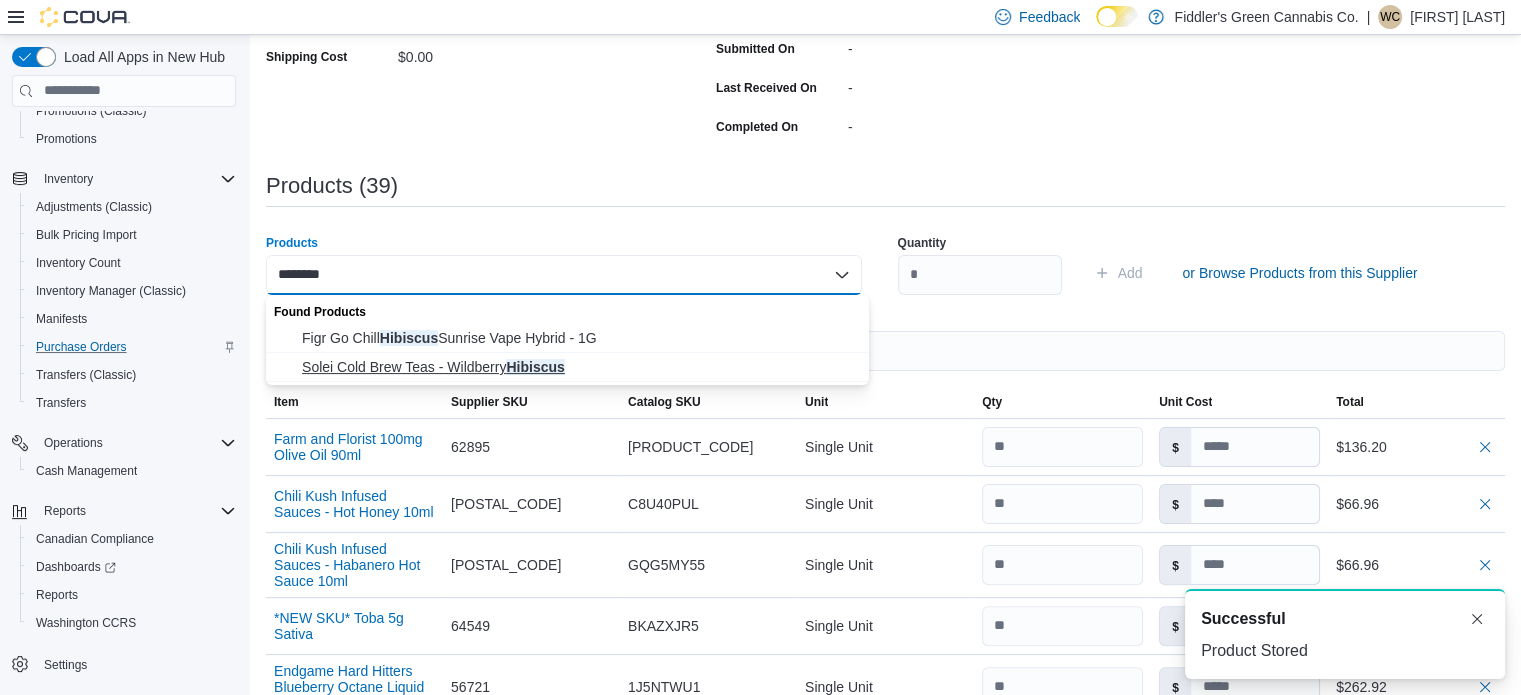 click on "Solei Cold Brew Teas - Wildberry  Hibiscus" at bounding box center (579, 367) 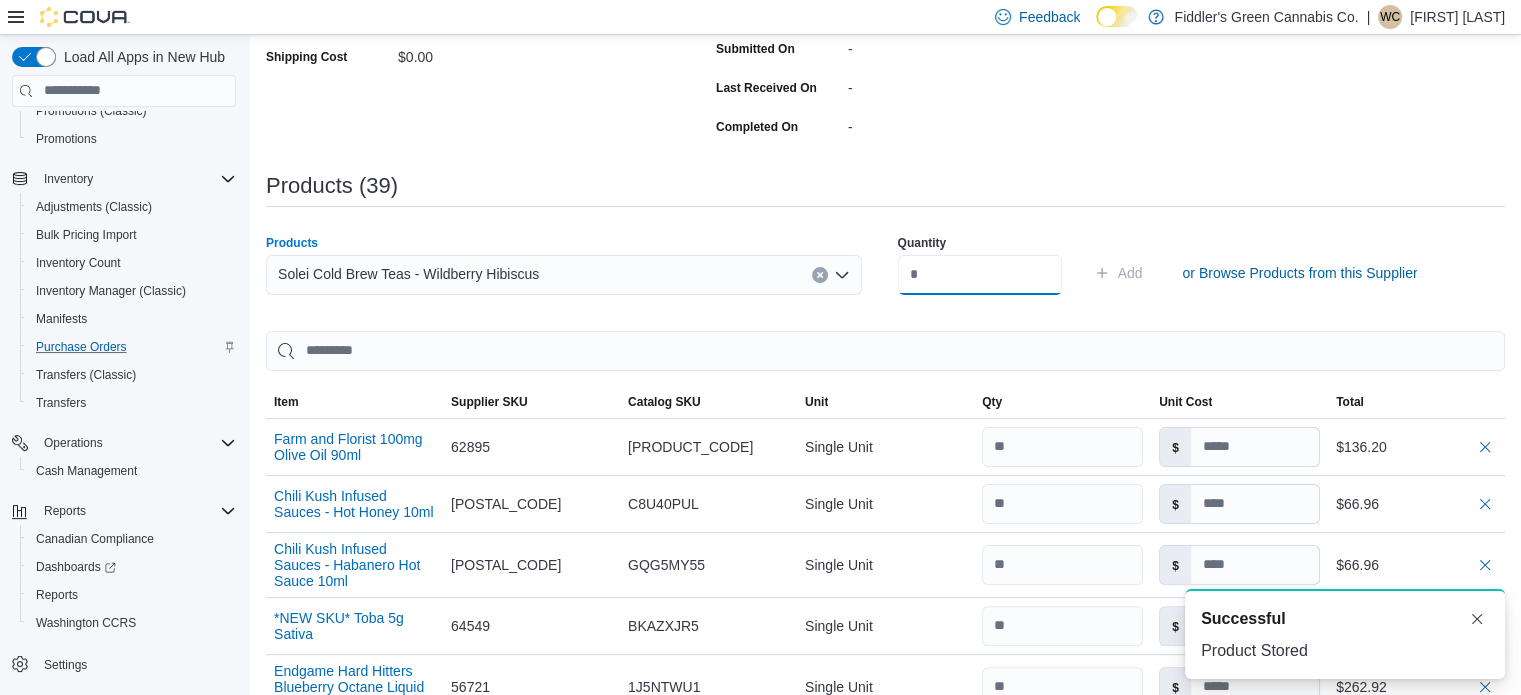 click at bounding box center [980, 275] 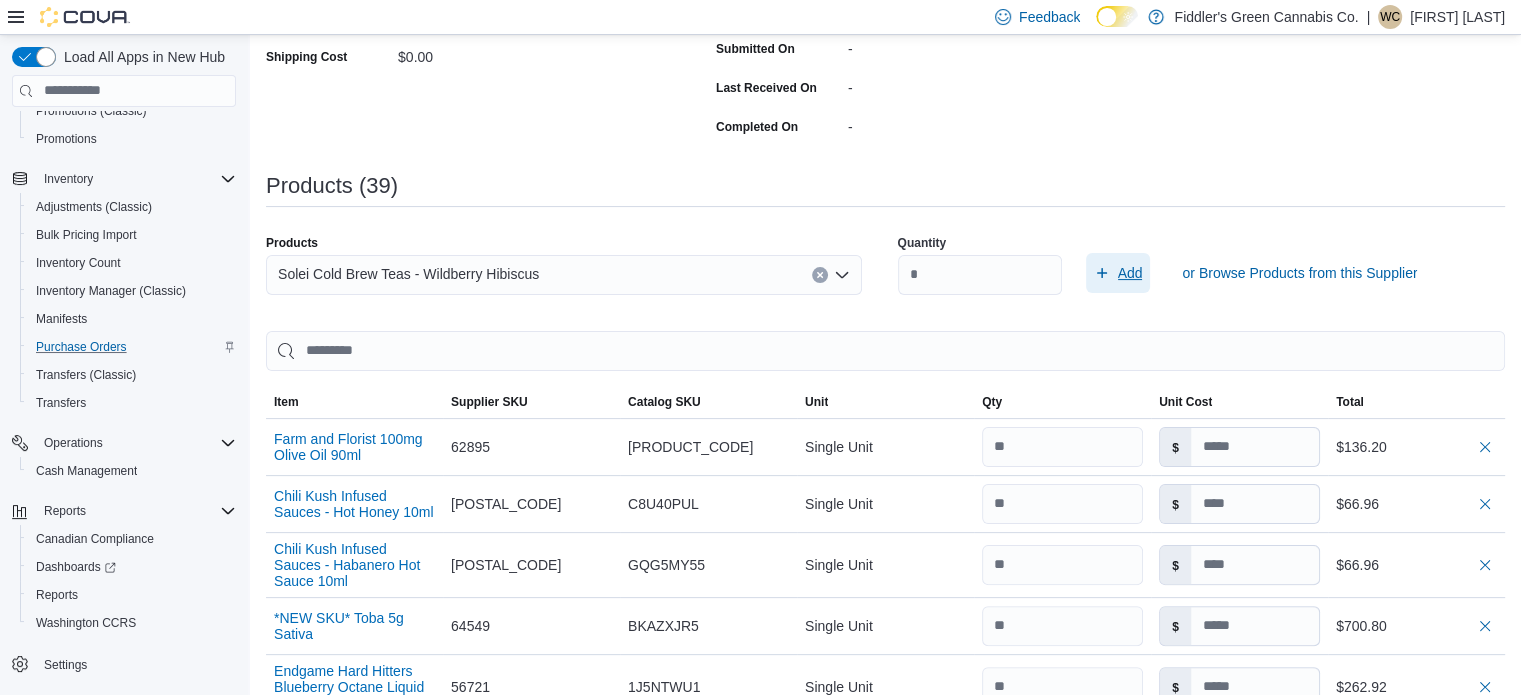 click on "Add" at bounding box center [1130, 273] 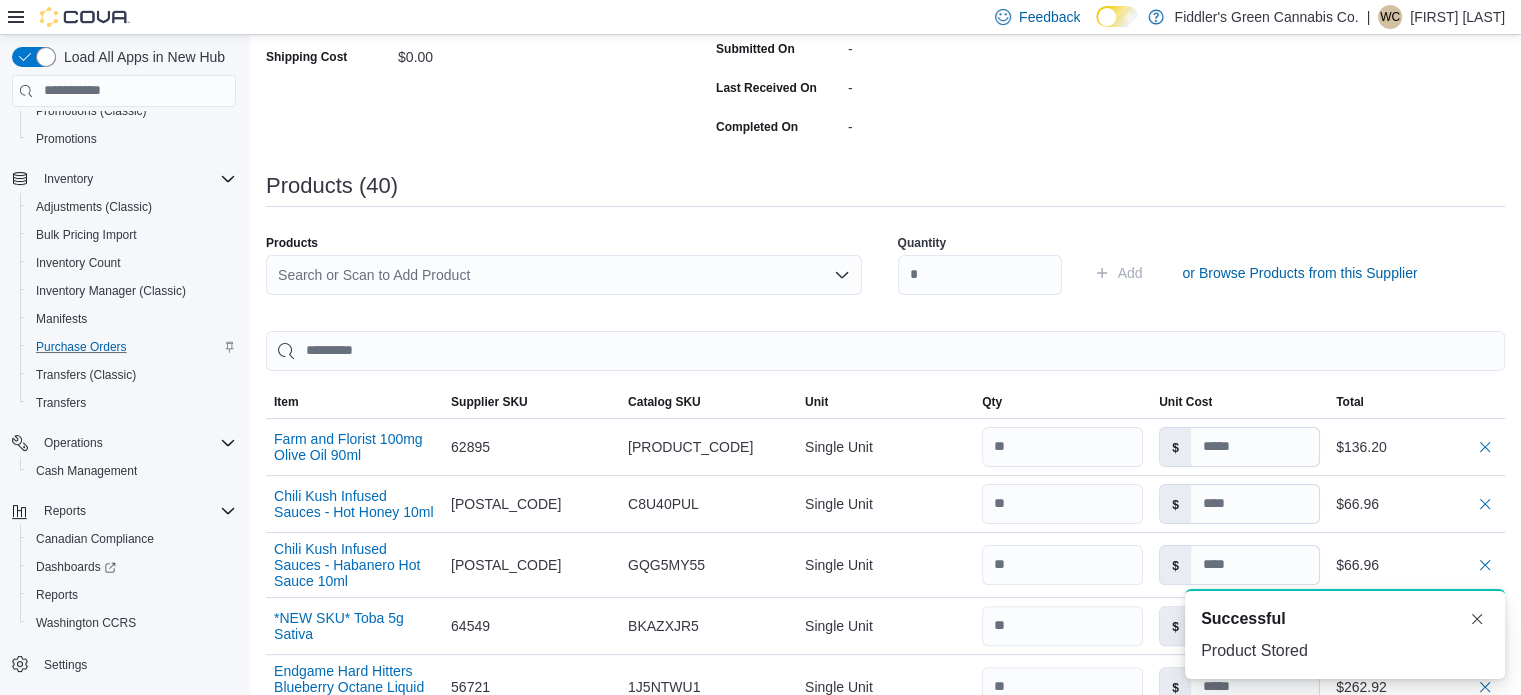 scroll, scrollTop: 0, scrollLeft: 0, axis: both 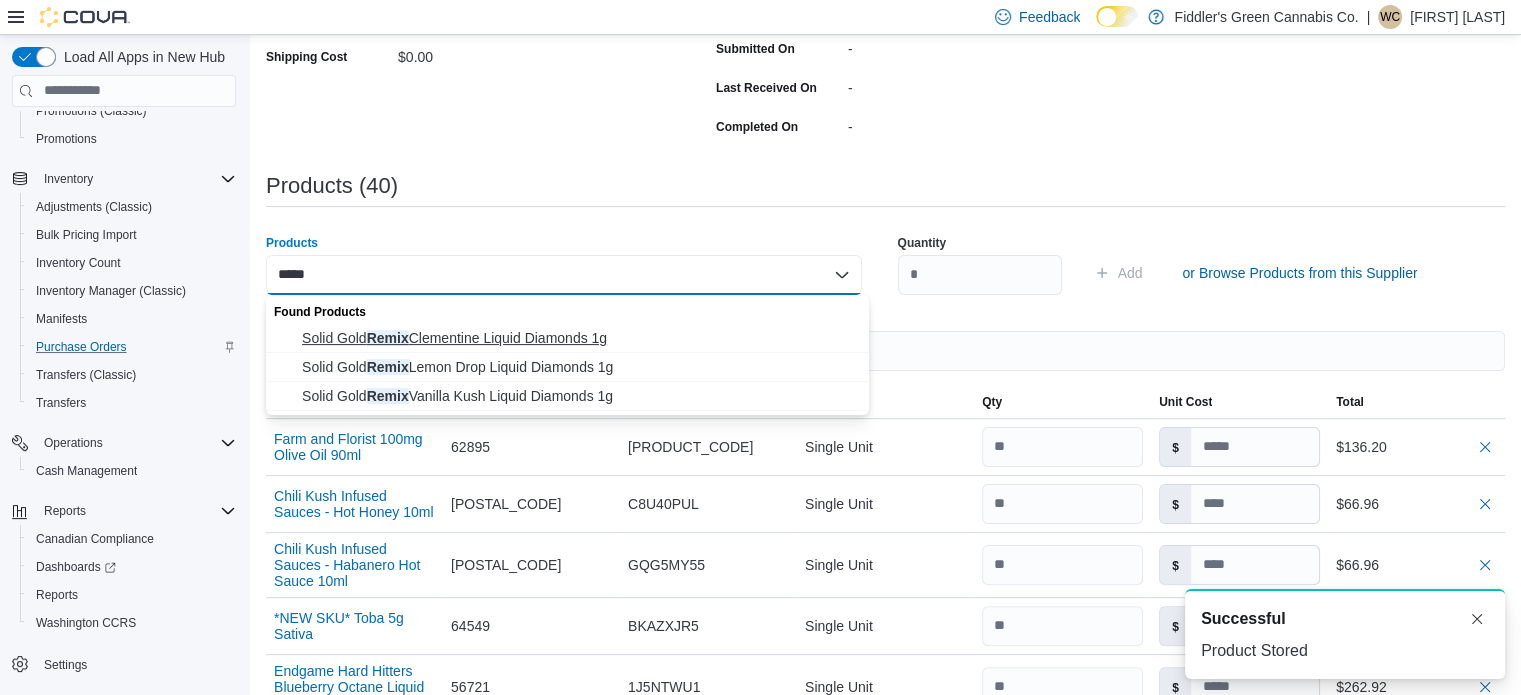 click on "Solid Gold  Remix  Clementine Liquid Diamonds 1g" at bounding box center (579, 338) 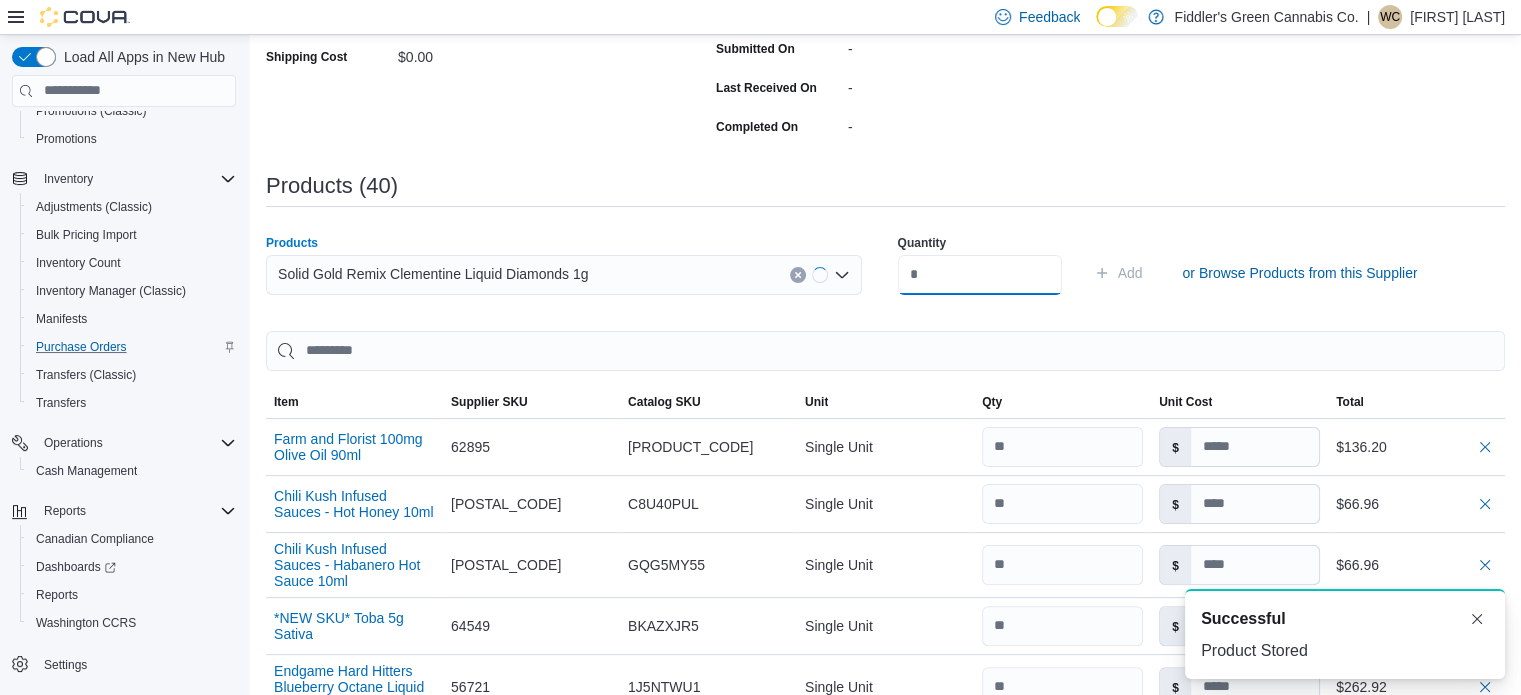 click at bounding box center [980, 275] 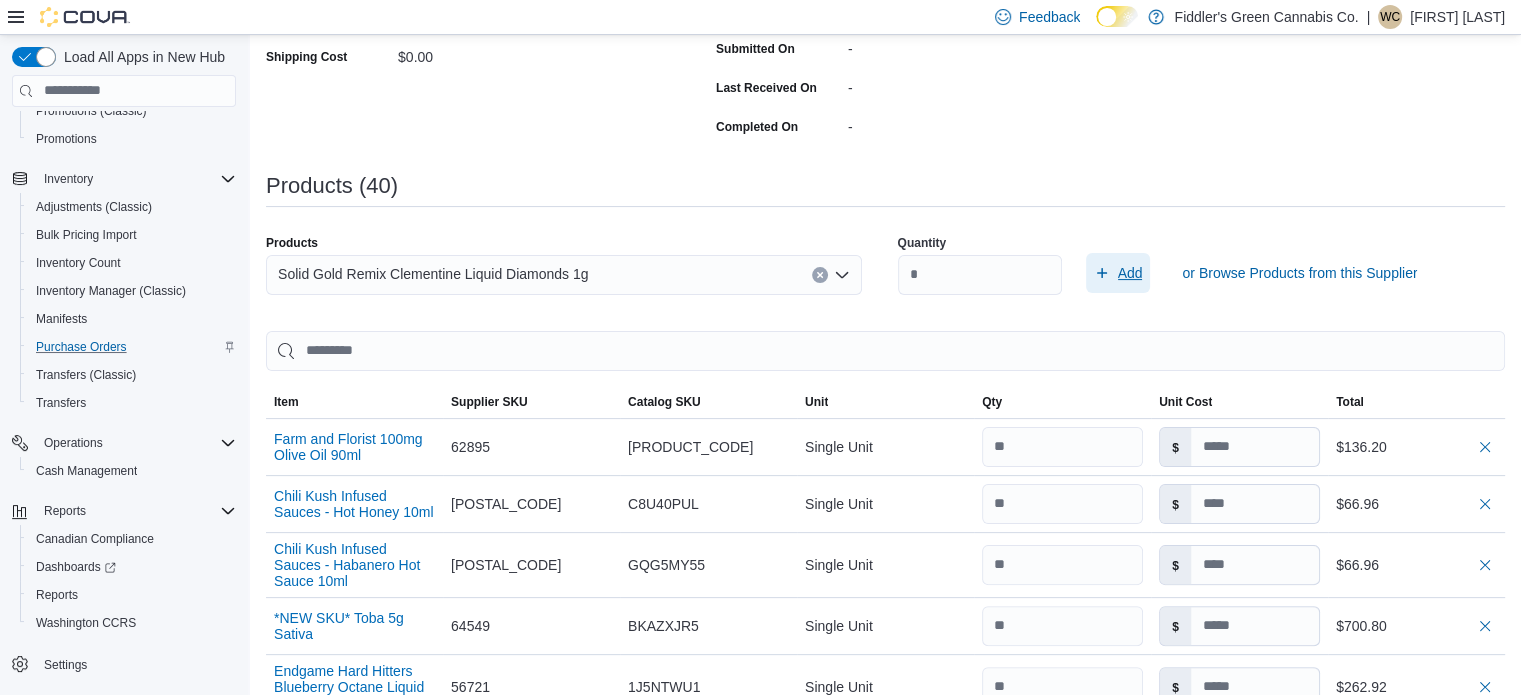 click on "Add" at bounding box center [1130, 273] 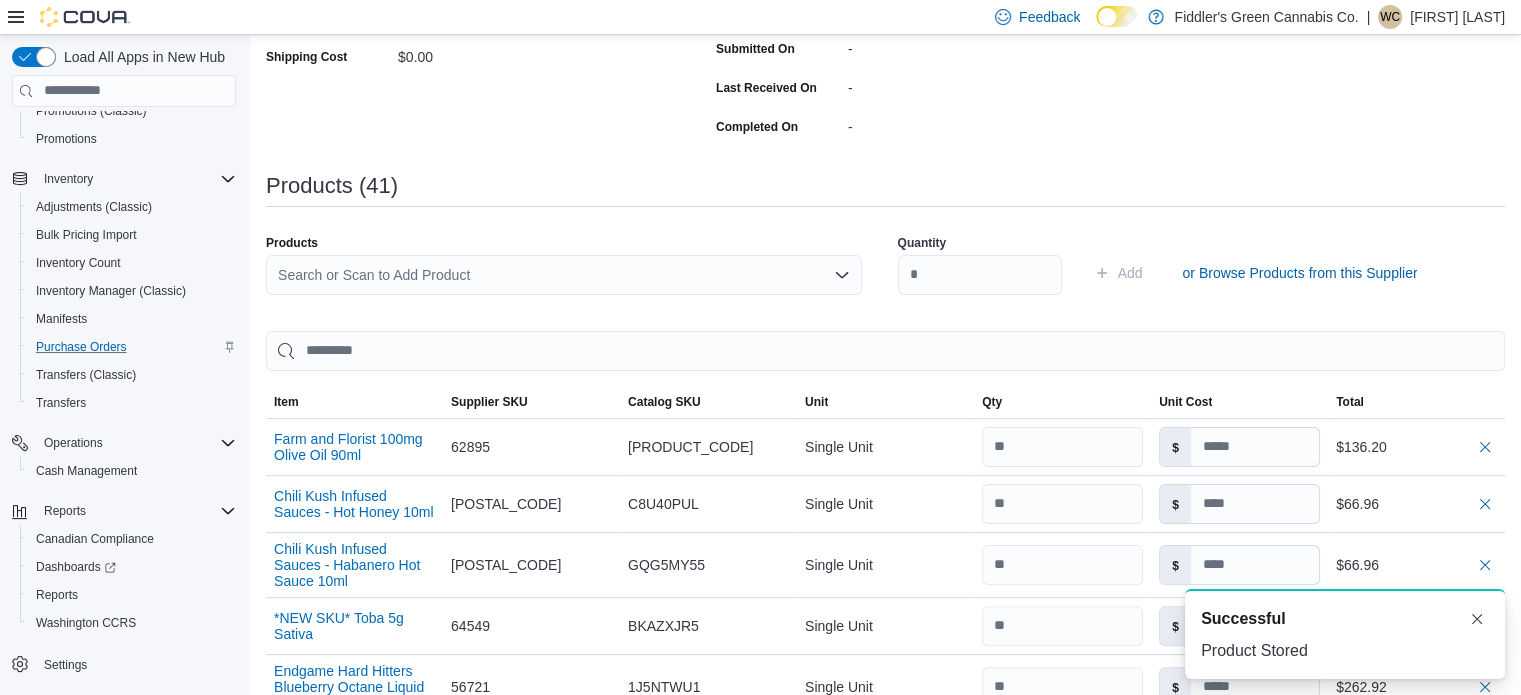 scroll, scrollTop: 0, scrollLeft: 0, axis: both 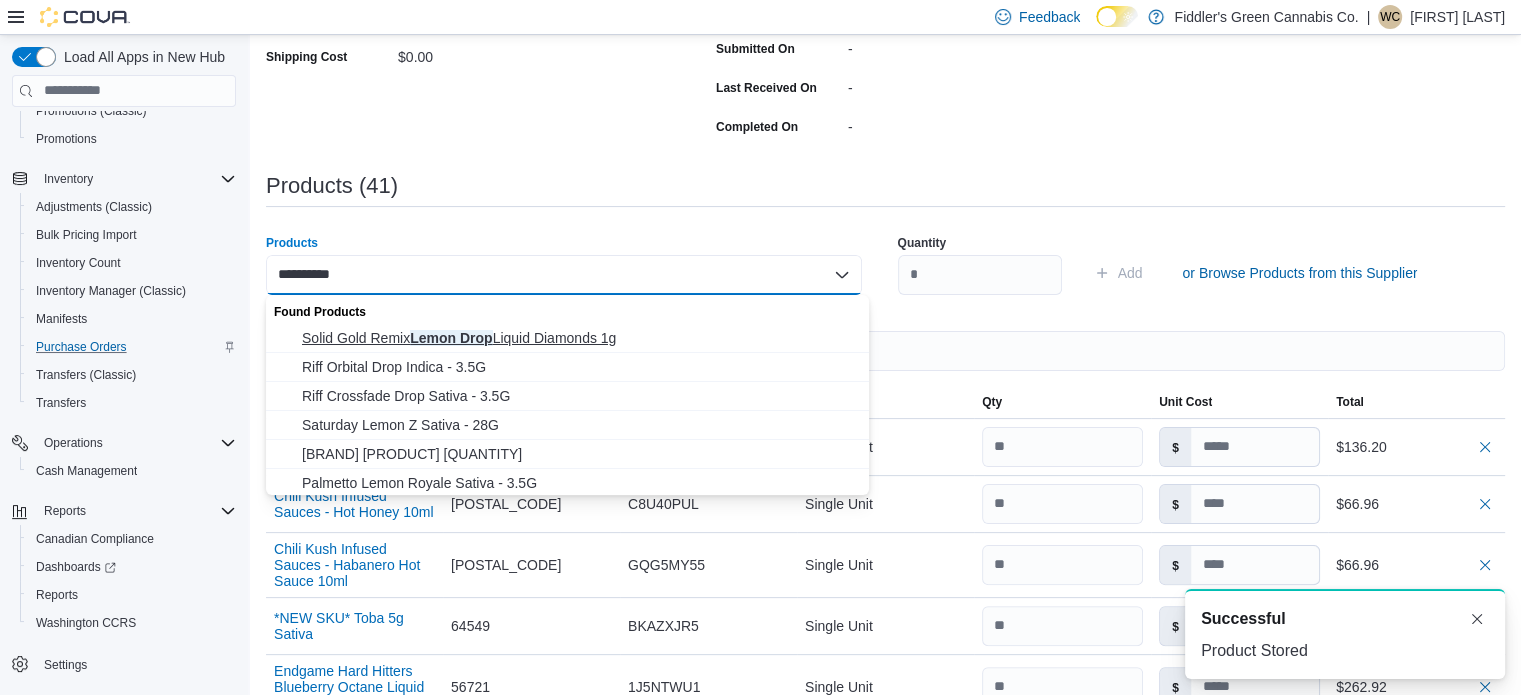 click on "Solid Gold Remix  Lemon Drop  Liquid Diamonds 1g" at bounding box center (579, 338) 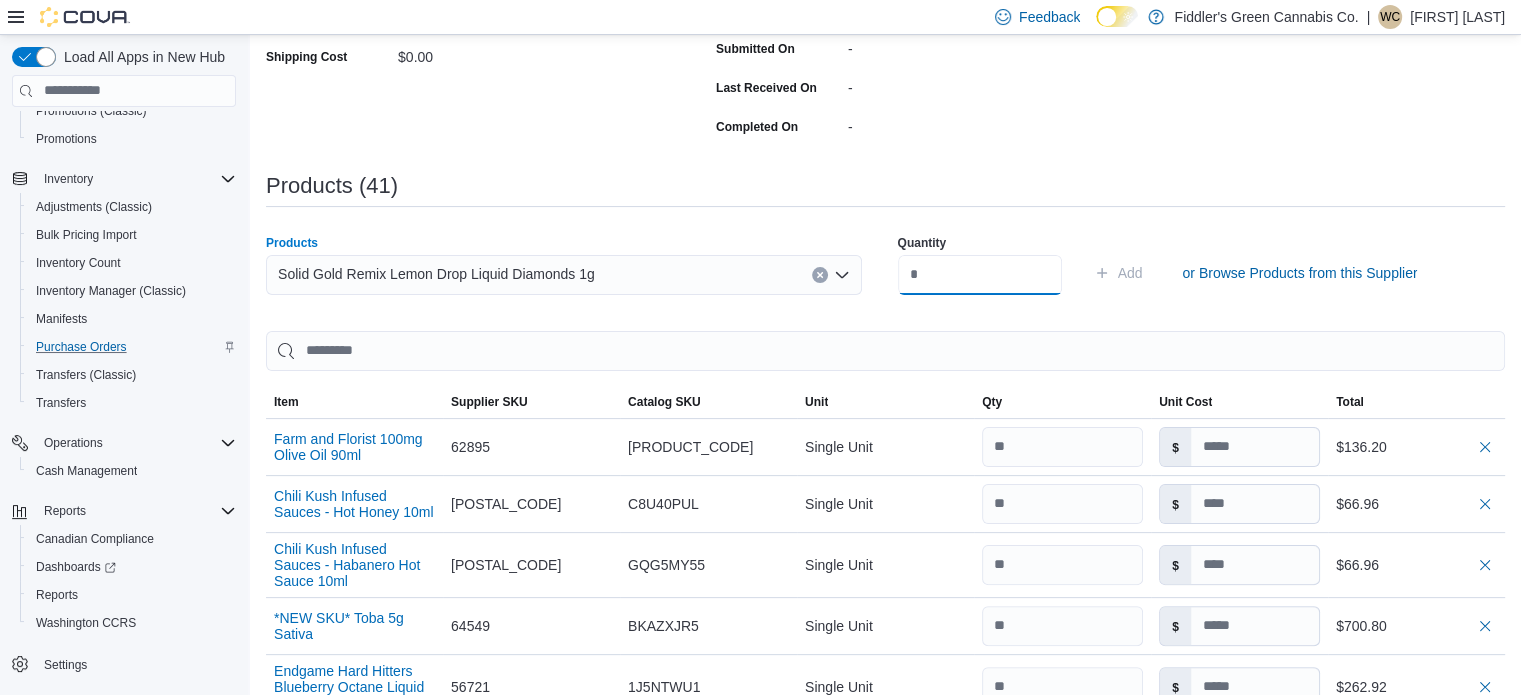 click at bounding box center [980, 275] 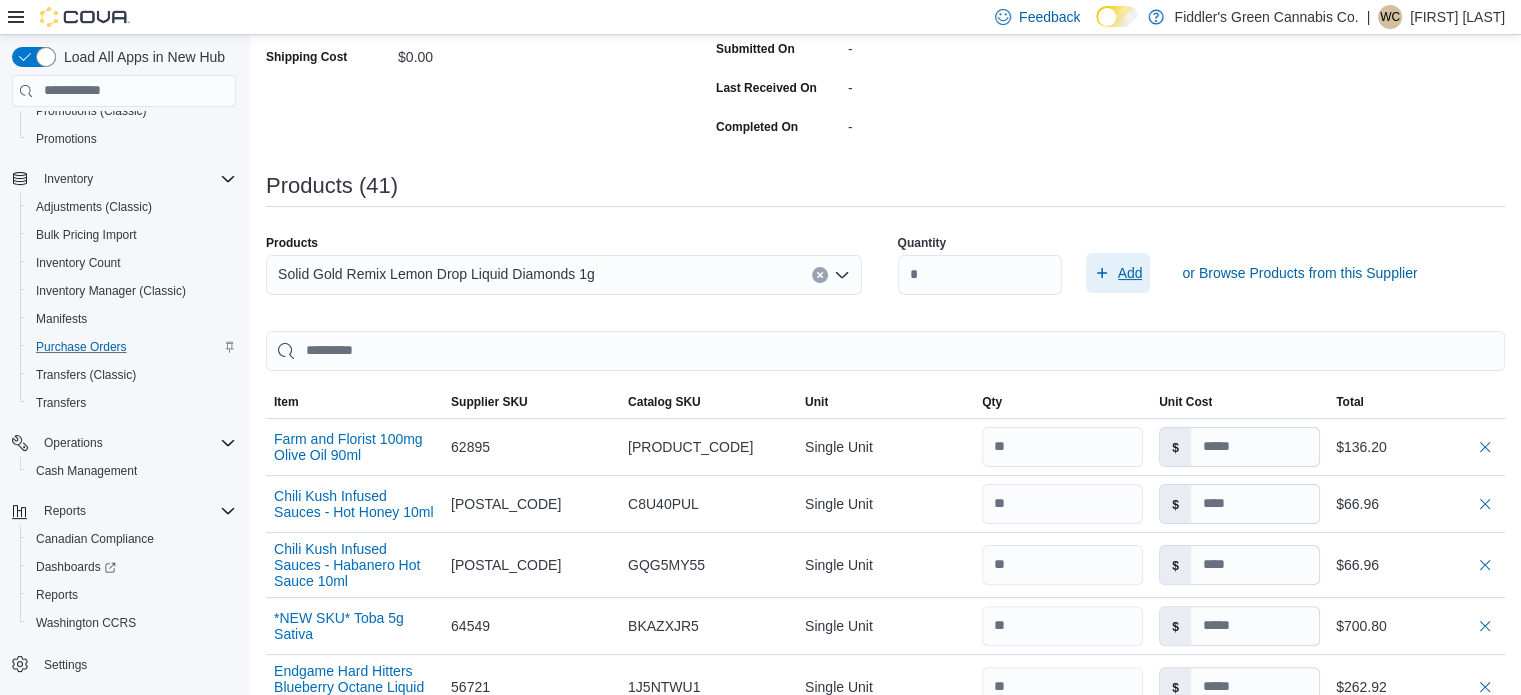 click on "Add" at bounding box center [1130, 273] 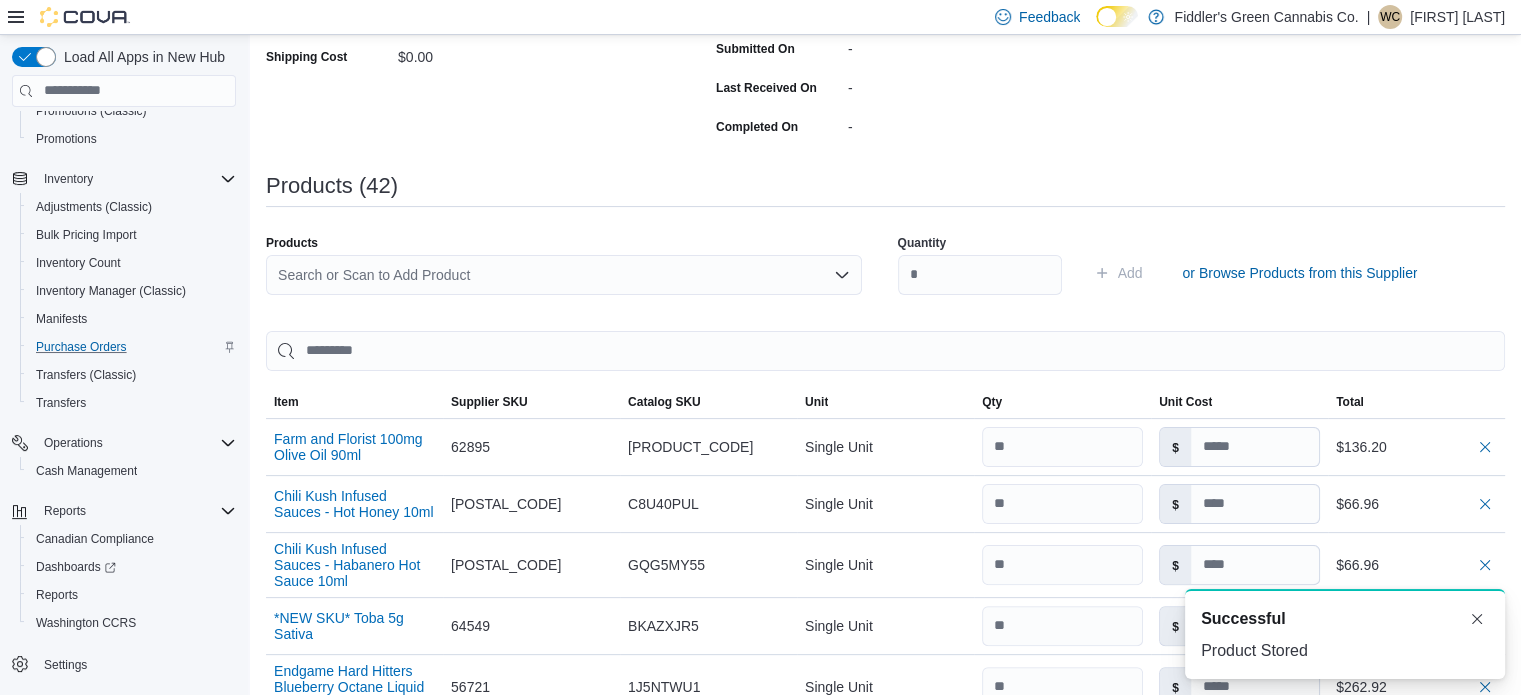 scroll, scrollTop: 0, scrollLeft: 0, axis: both 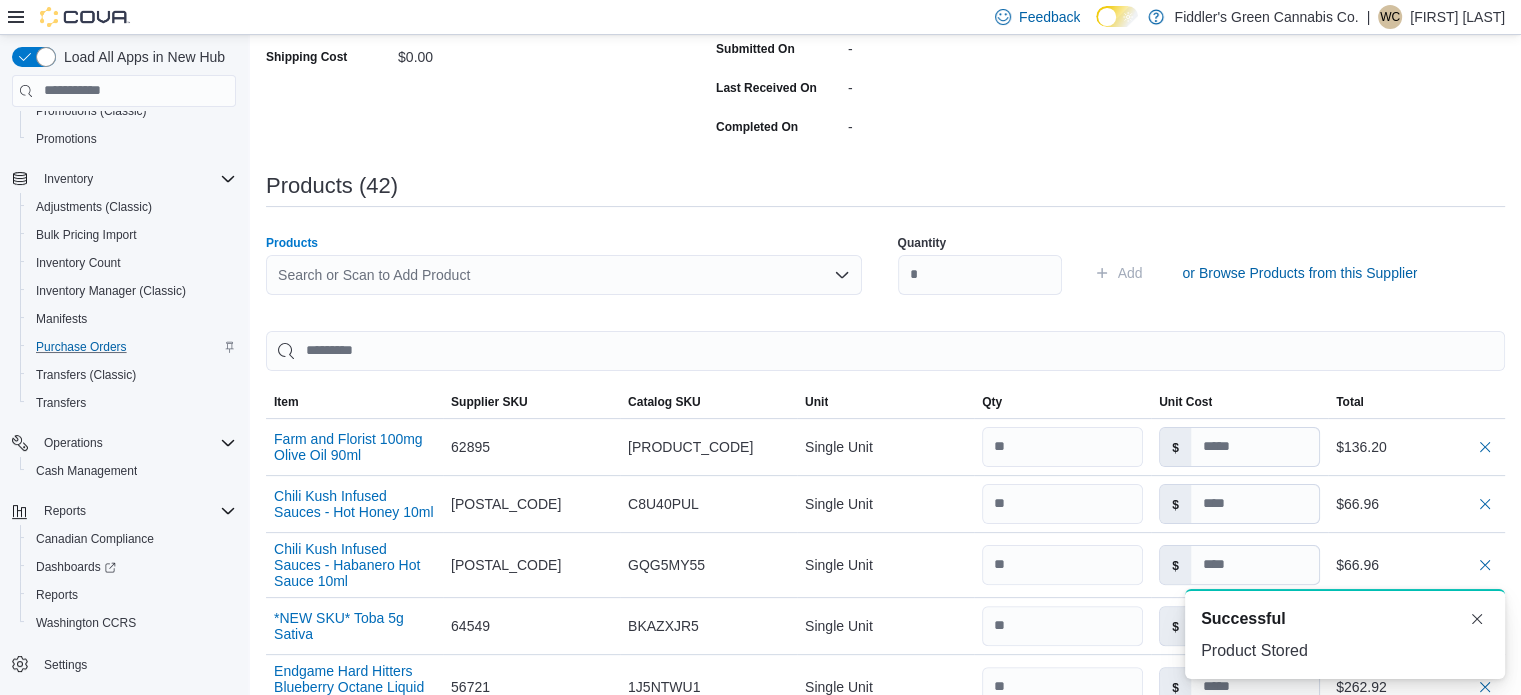 click on "Search or Scan to Add Product" at bounding box center [564, 275] 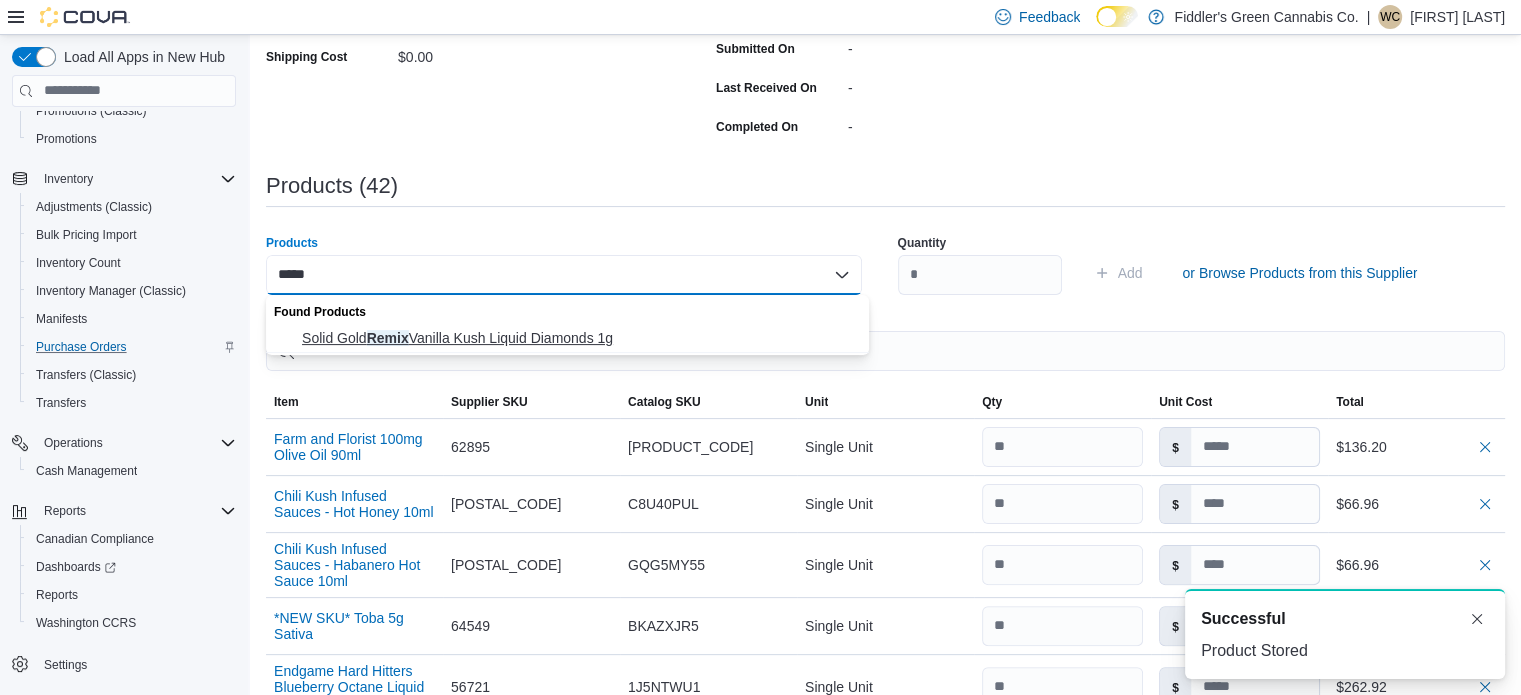 click on "Solid Gold  Remix  Vanilla Kush Liquid Diamonds 1g" at bounding box center (579, 338) 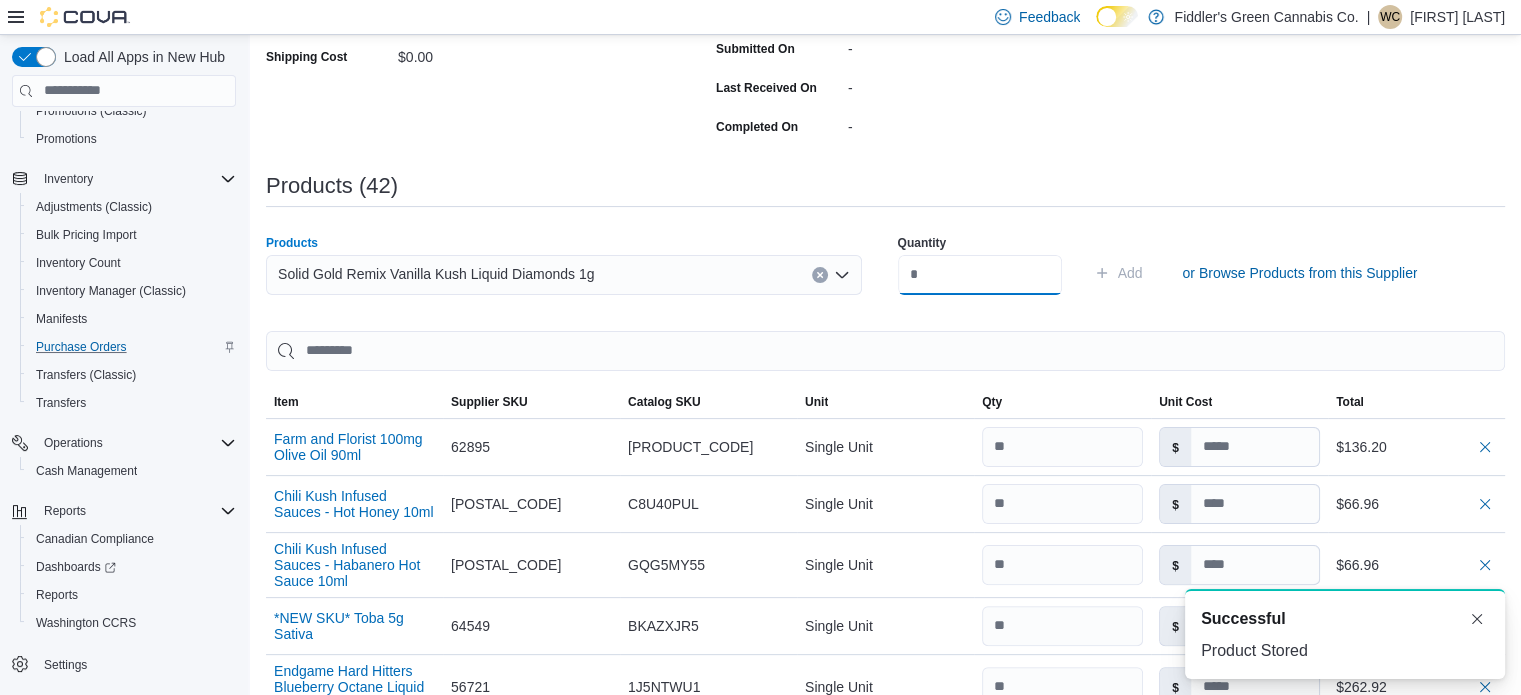 click at bounding box center [980, 275] 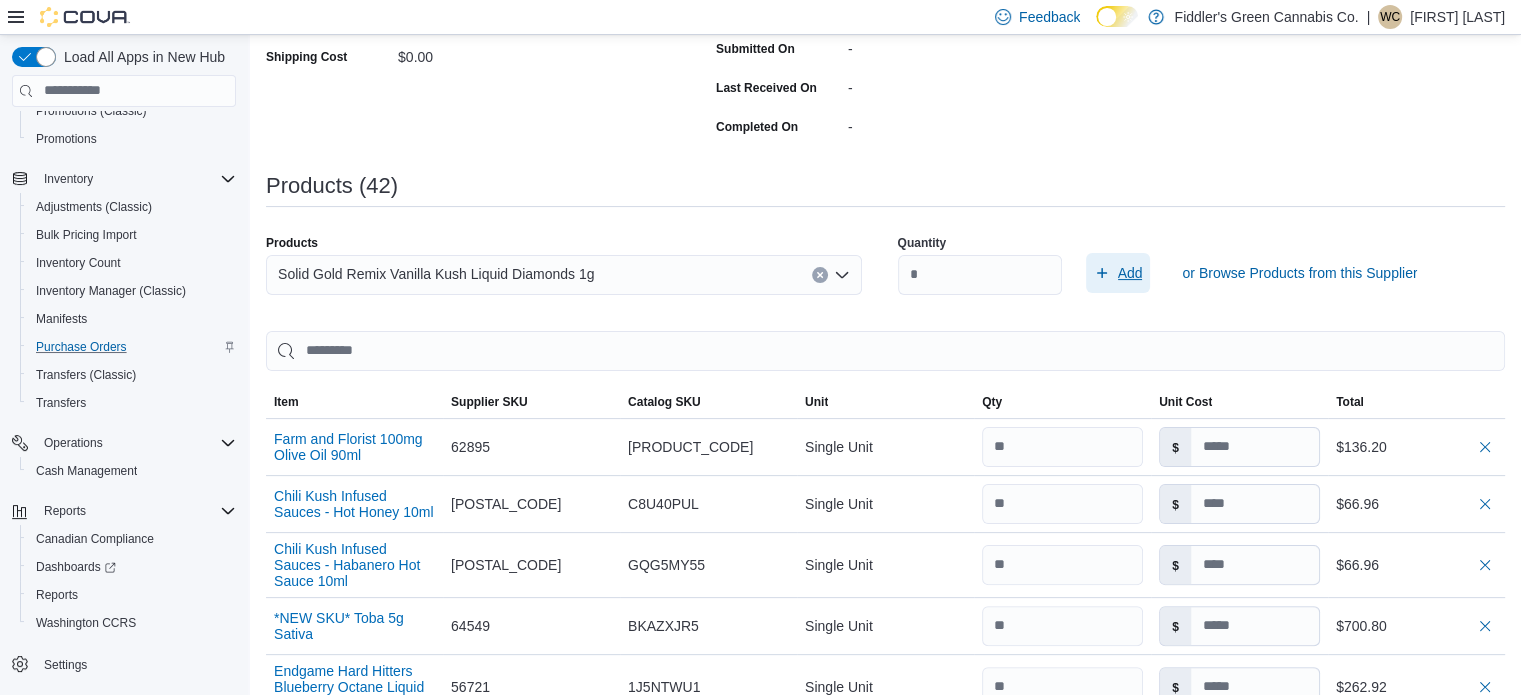 click on "Add" at bounding box center (1130, 273) 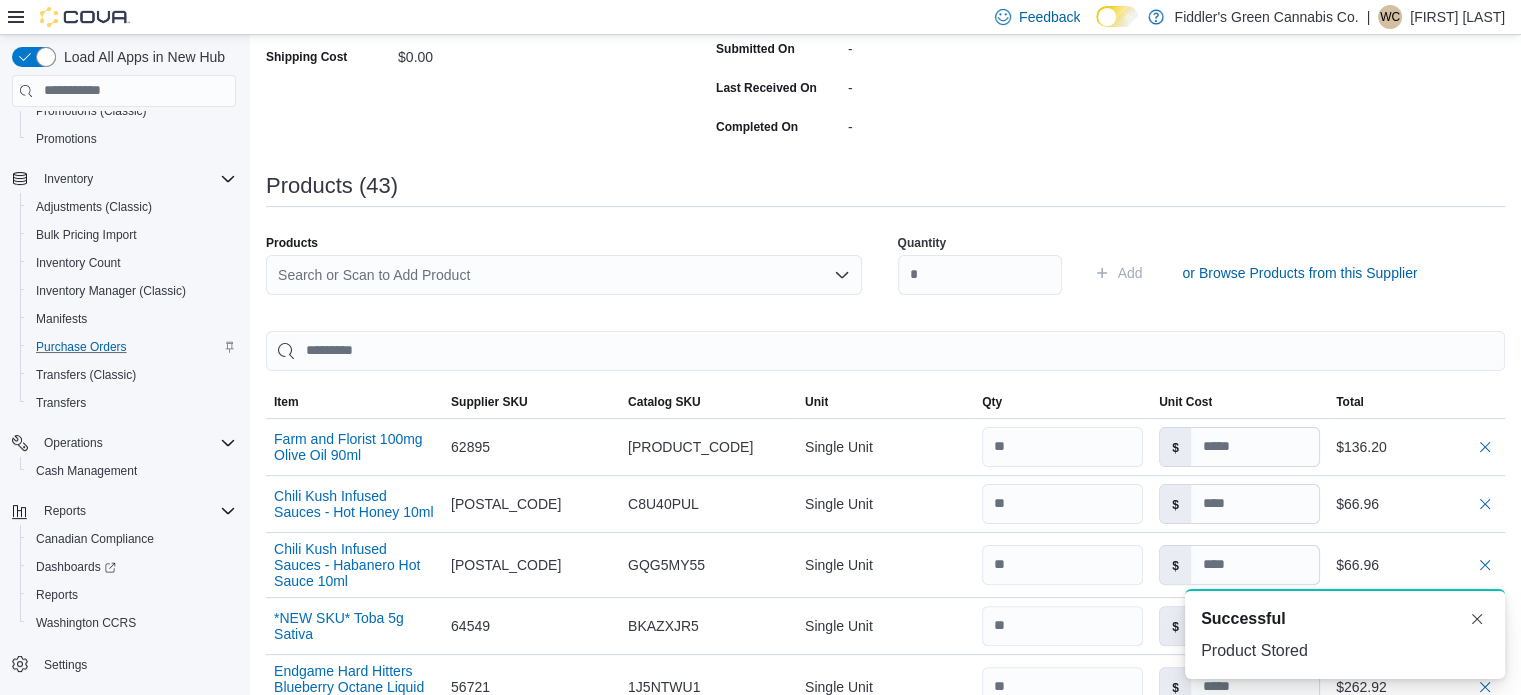scroll, scrollTop: 0, scrollLeft: 0, axis: both 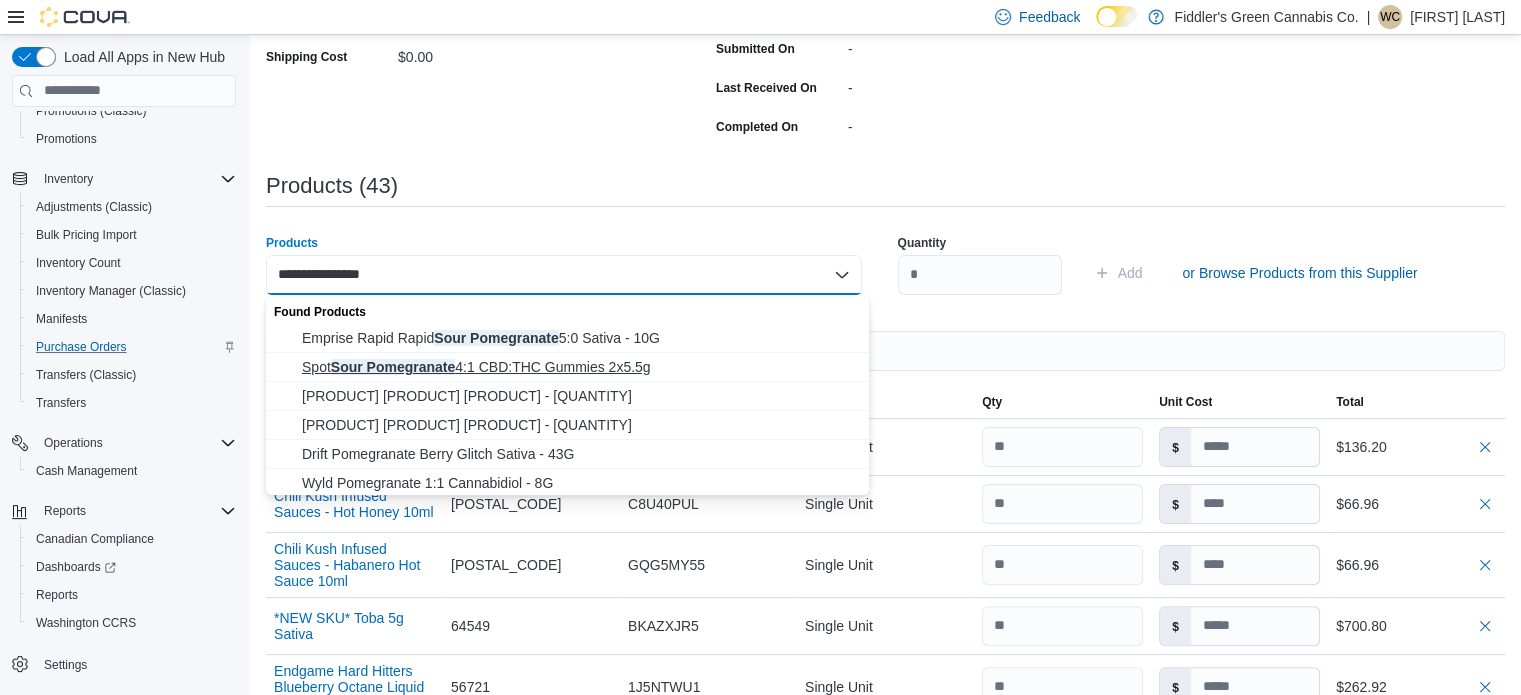 click on "Spot  Sour Pomegranate  4:1 CBD:THC Gummies 2x5.5g" at bounding box center [579, 367] 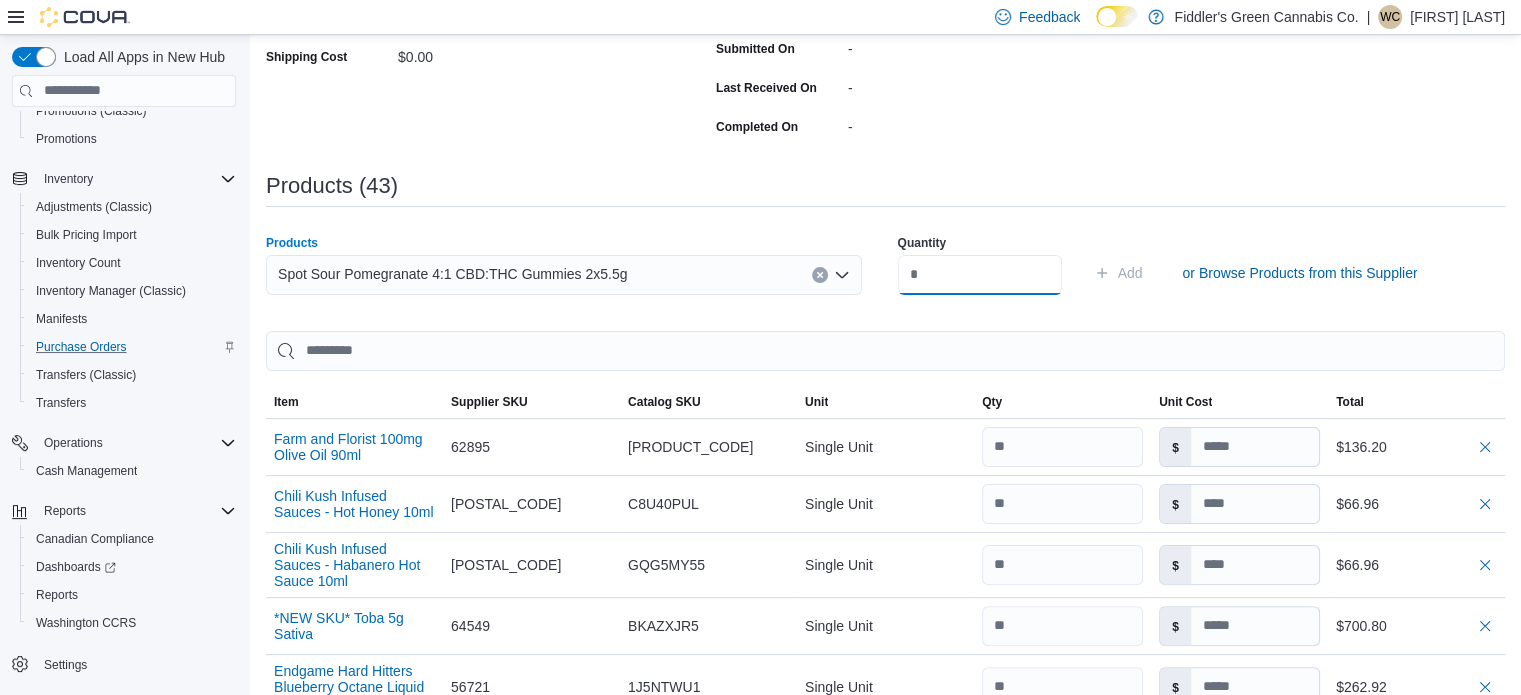 click at bounding box center [980, 275] 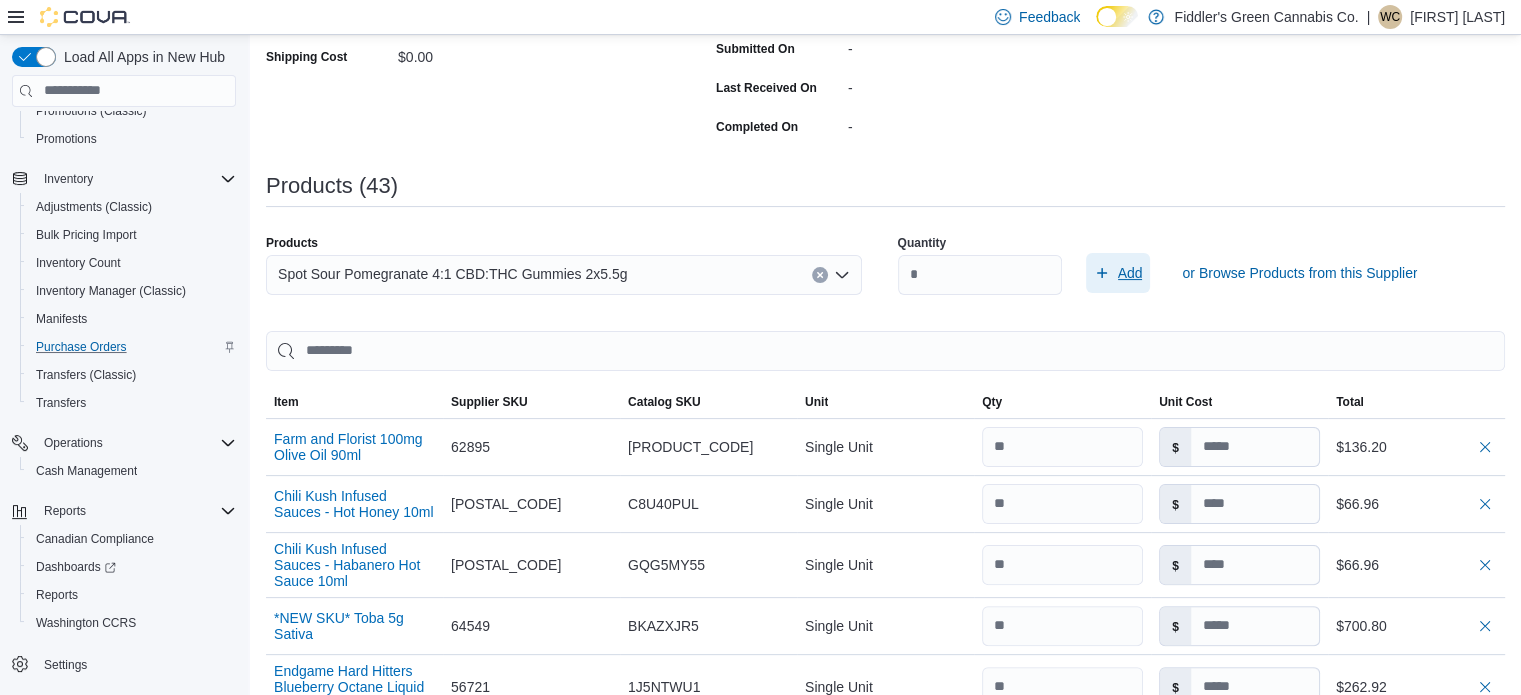 click on "Add" at bounding box center [1118, 273] 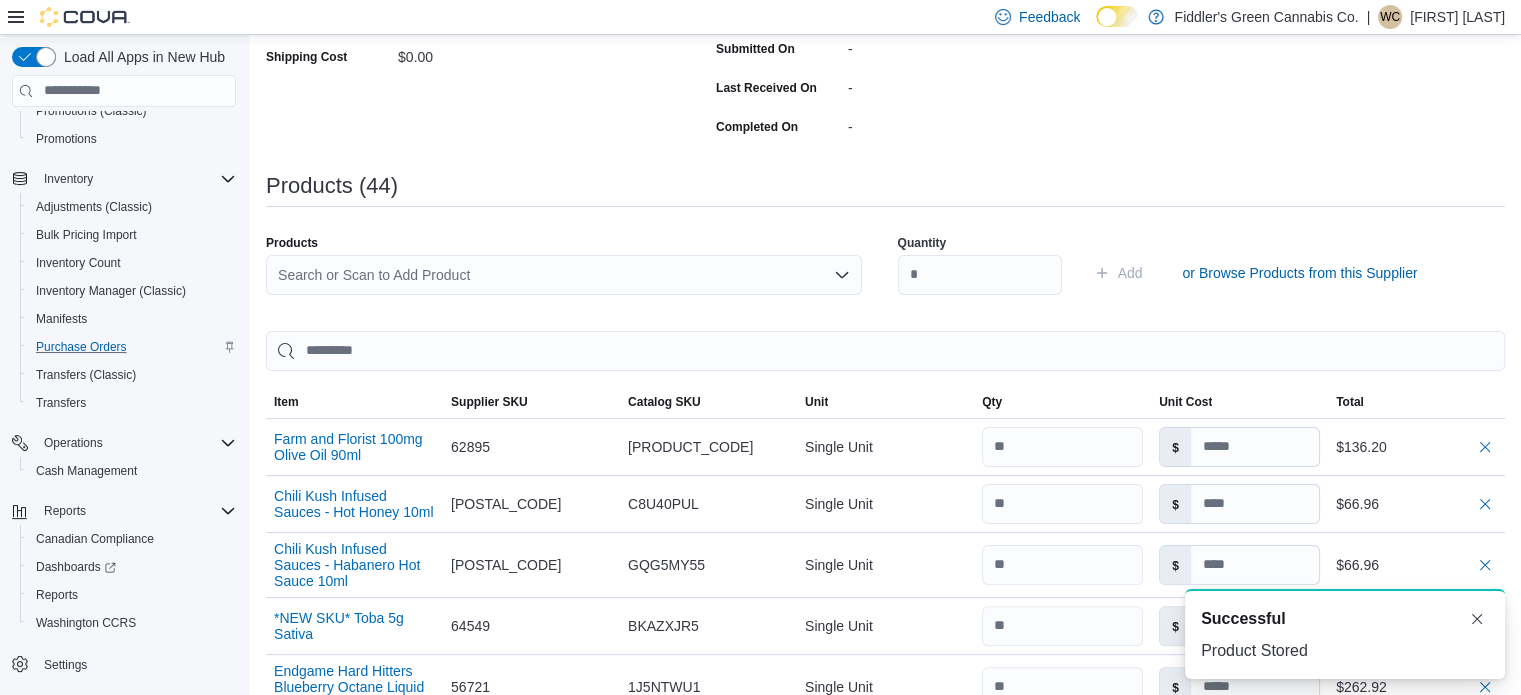 scroll, scrollTop: 0, scrollLeft: 0, axis: both 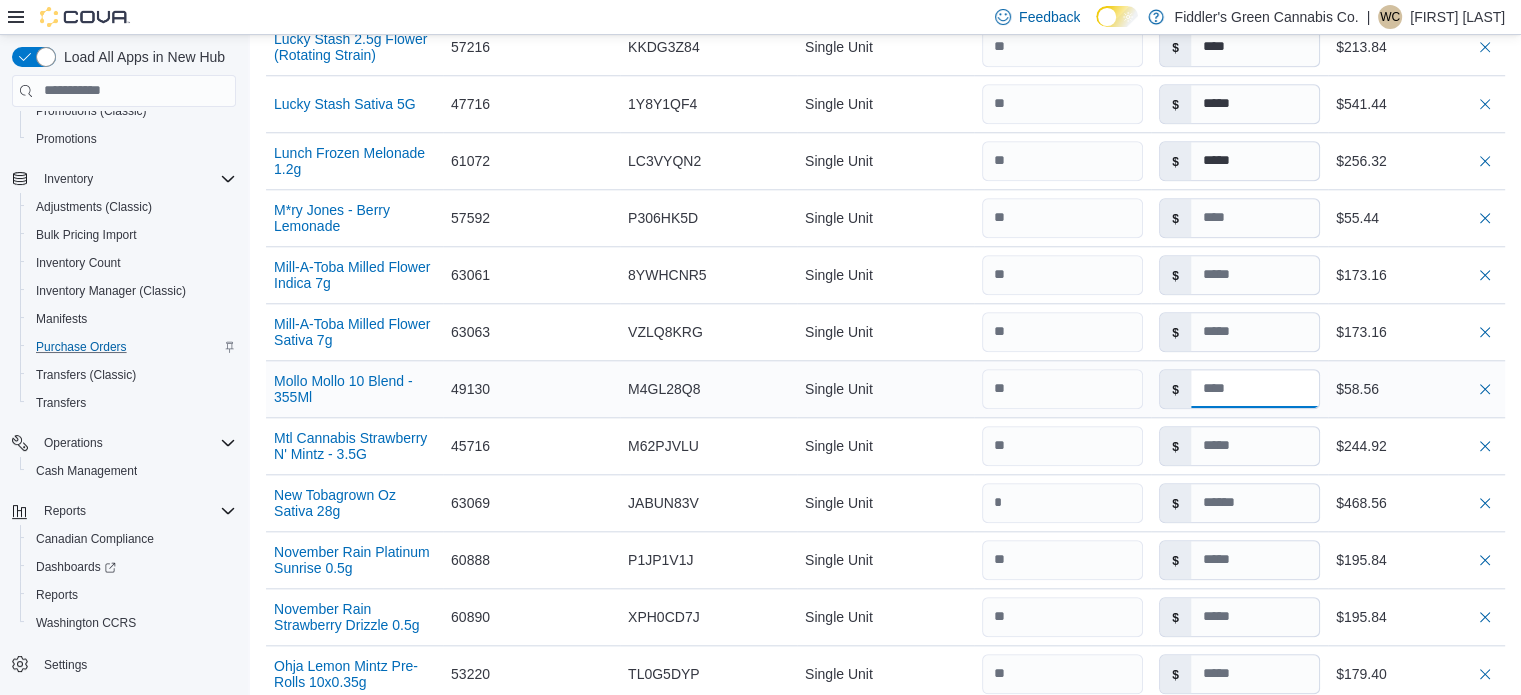 click at bounding box center (1255, 389) 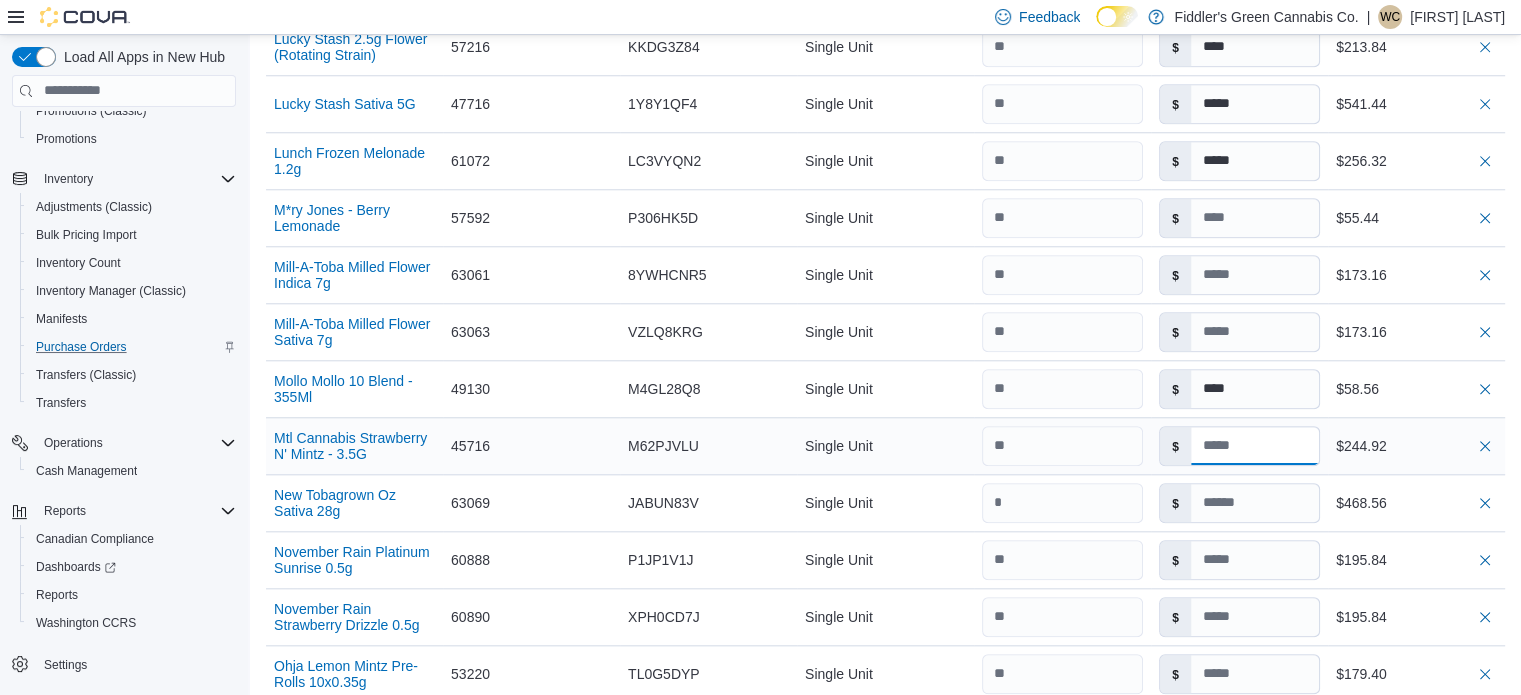 click at bounding box center [1255, 446] 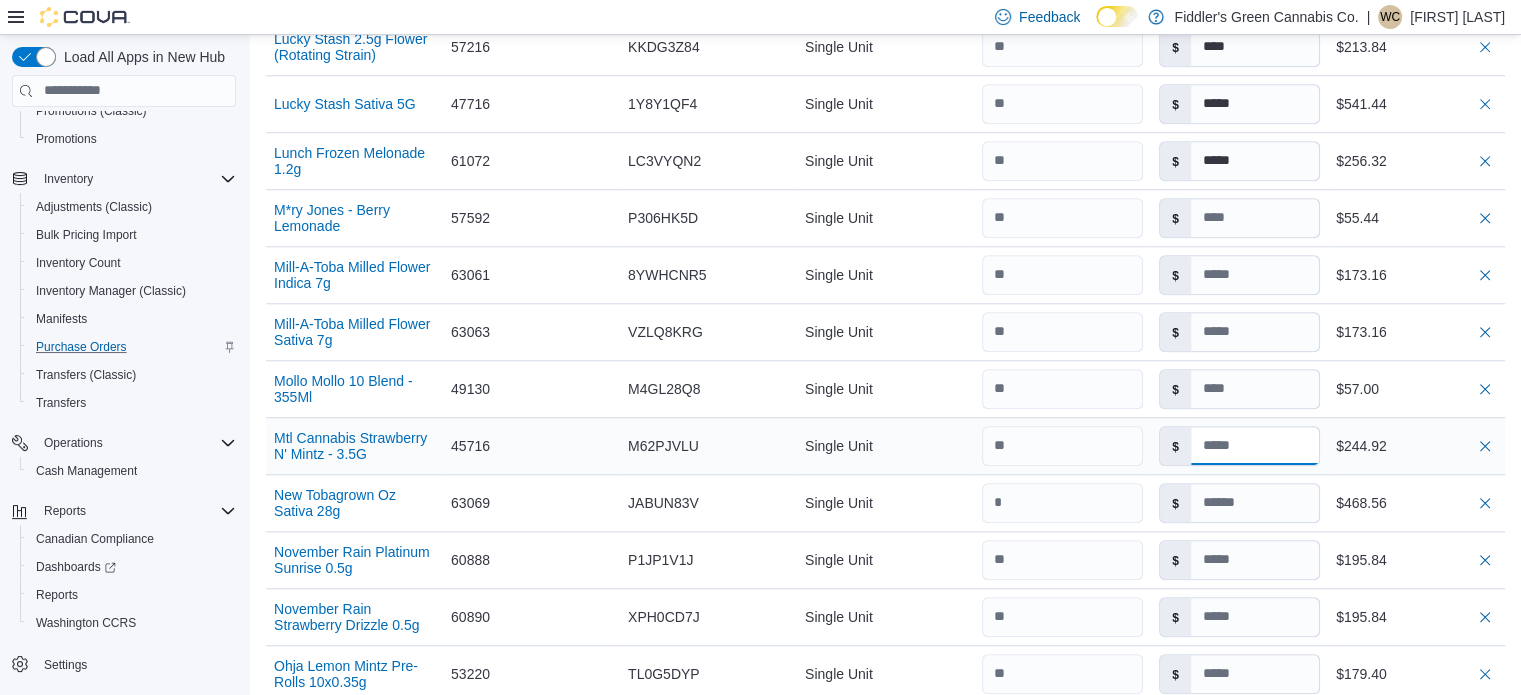 click at bounding box center [1255, 446] 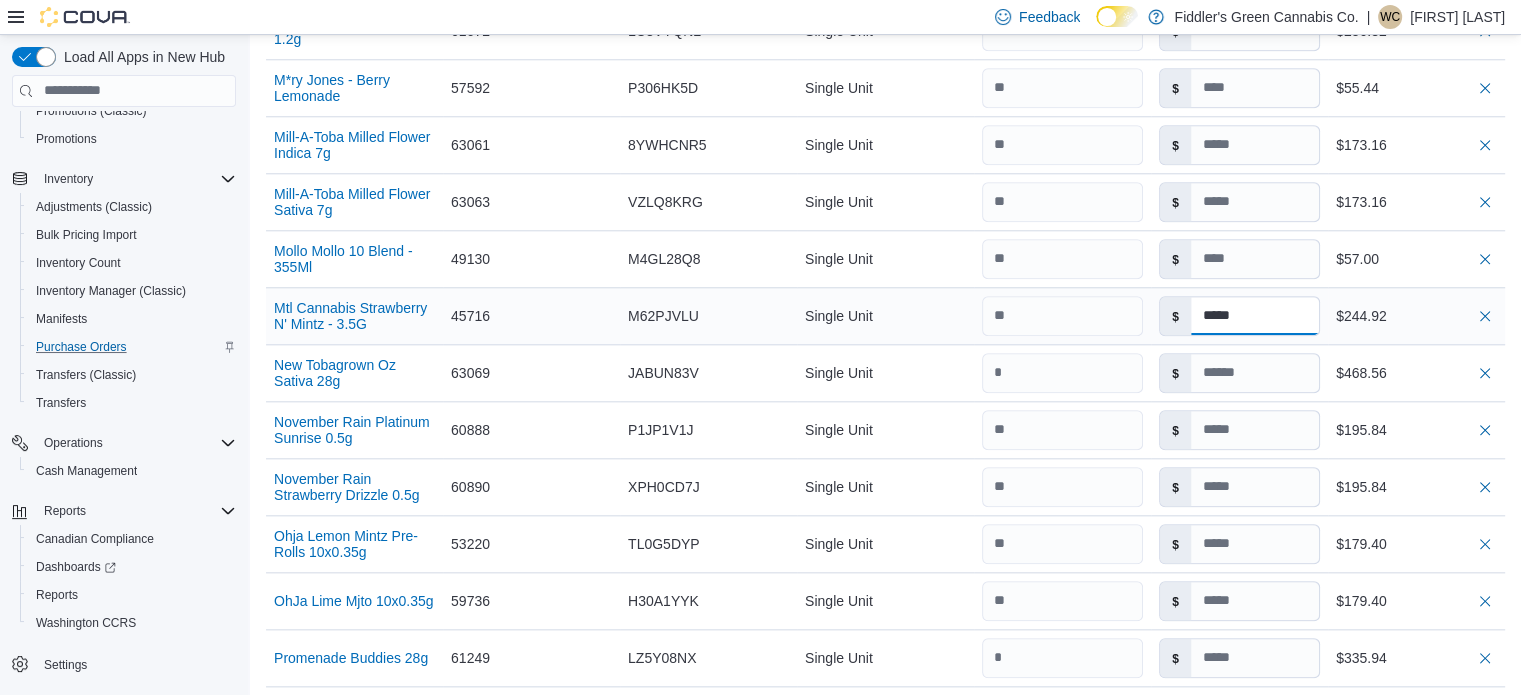 scroll, scrollTop: 2043, scrollLeft: 0, axis: vertical 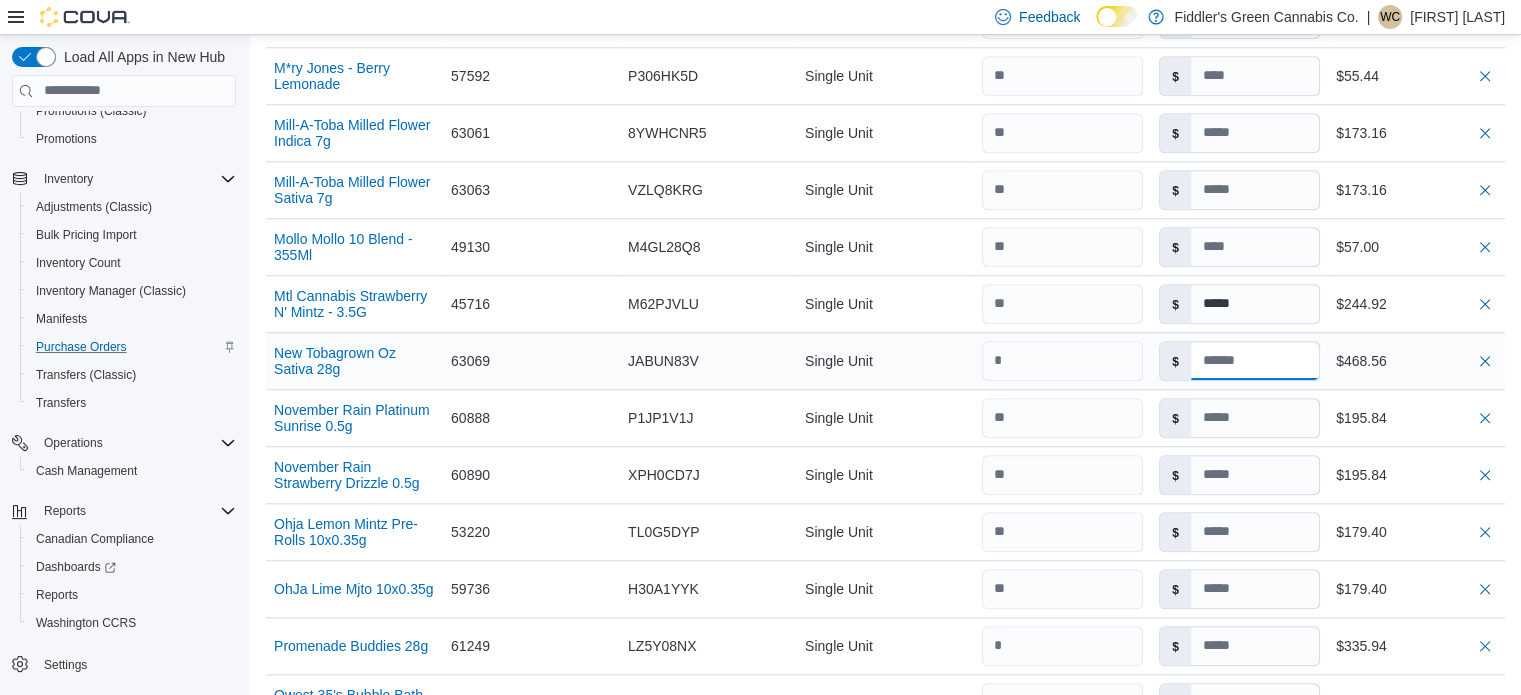 click at bounding box center [1255, 361] 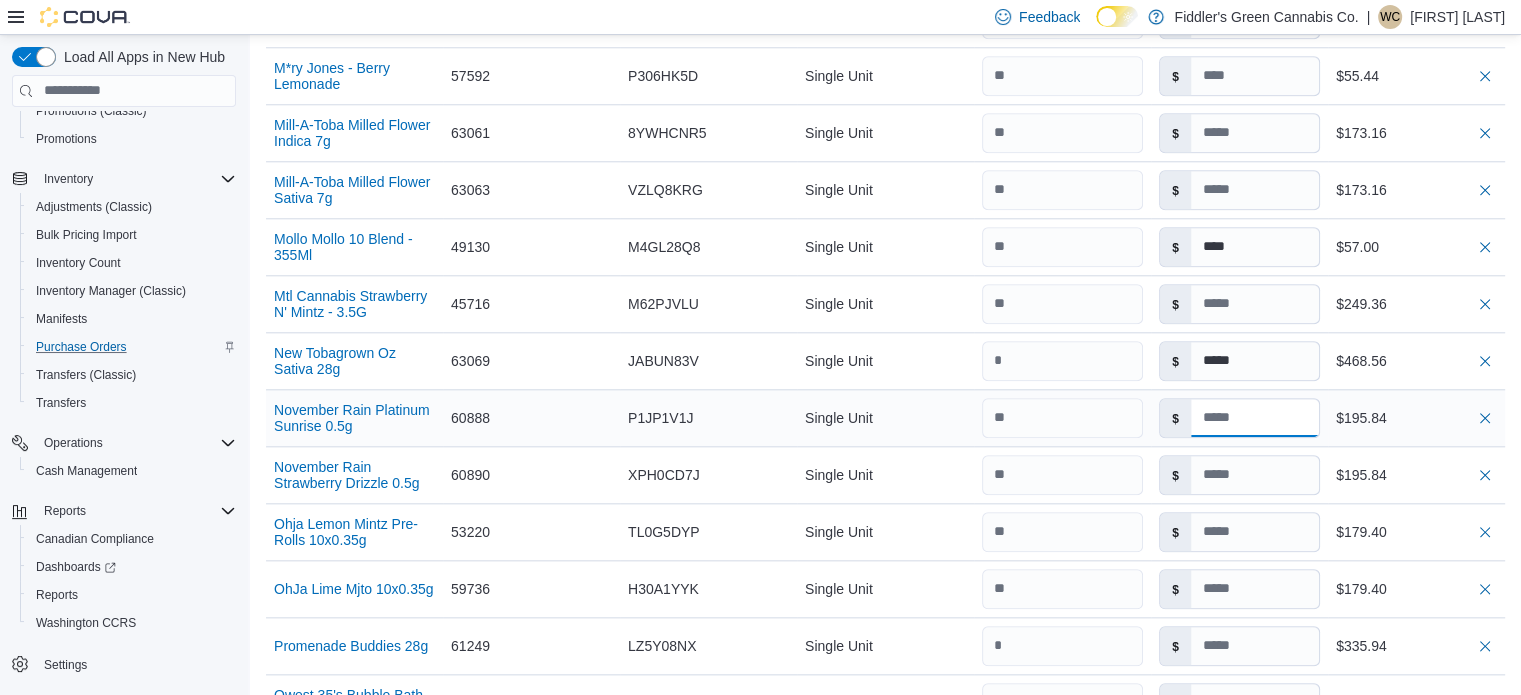 click at bounding box center (1255, 418) 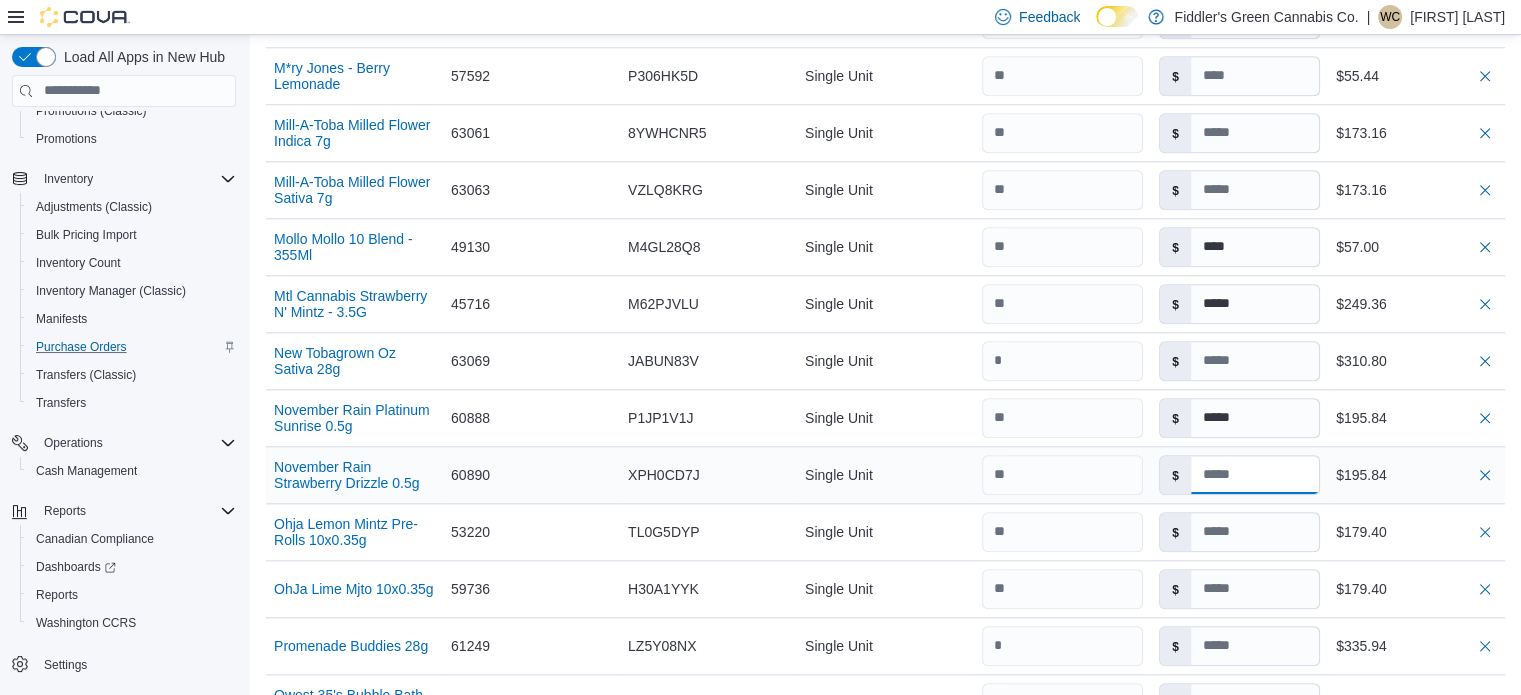 click at bounding box center [1255, 475] 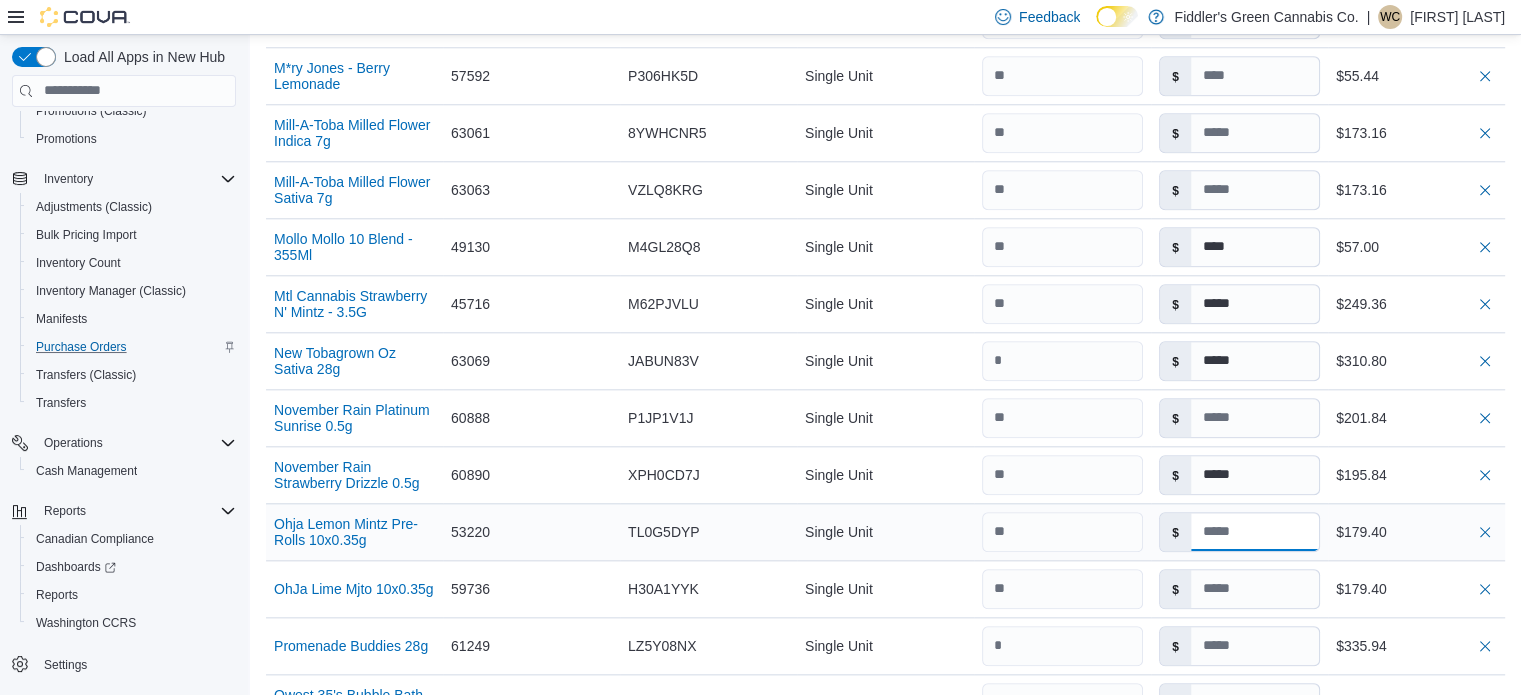 click at bounding box center (1255, 532) 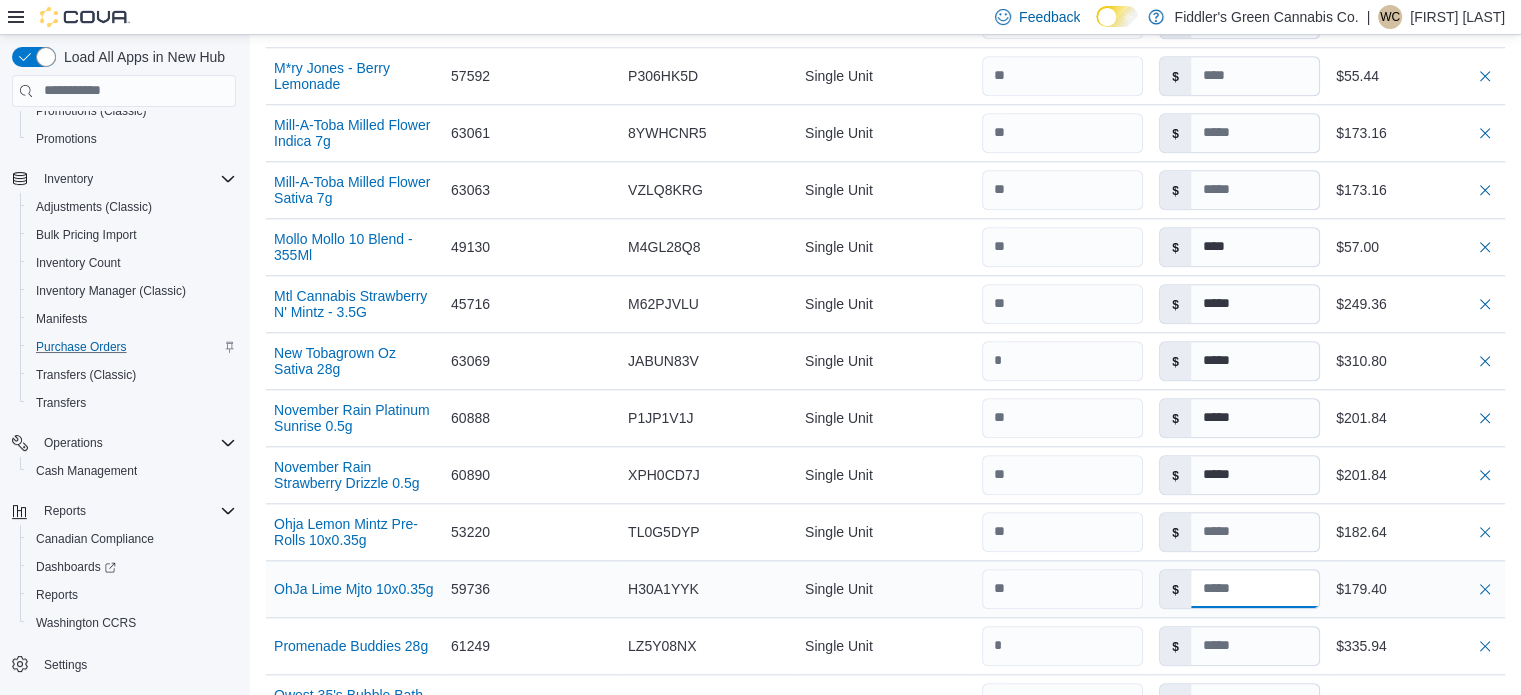 click at bounding box center (1255, 589) 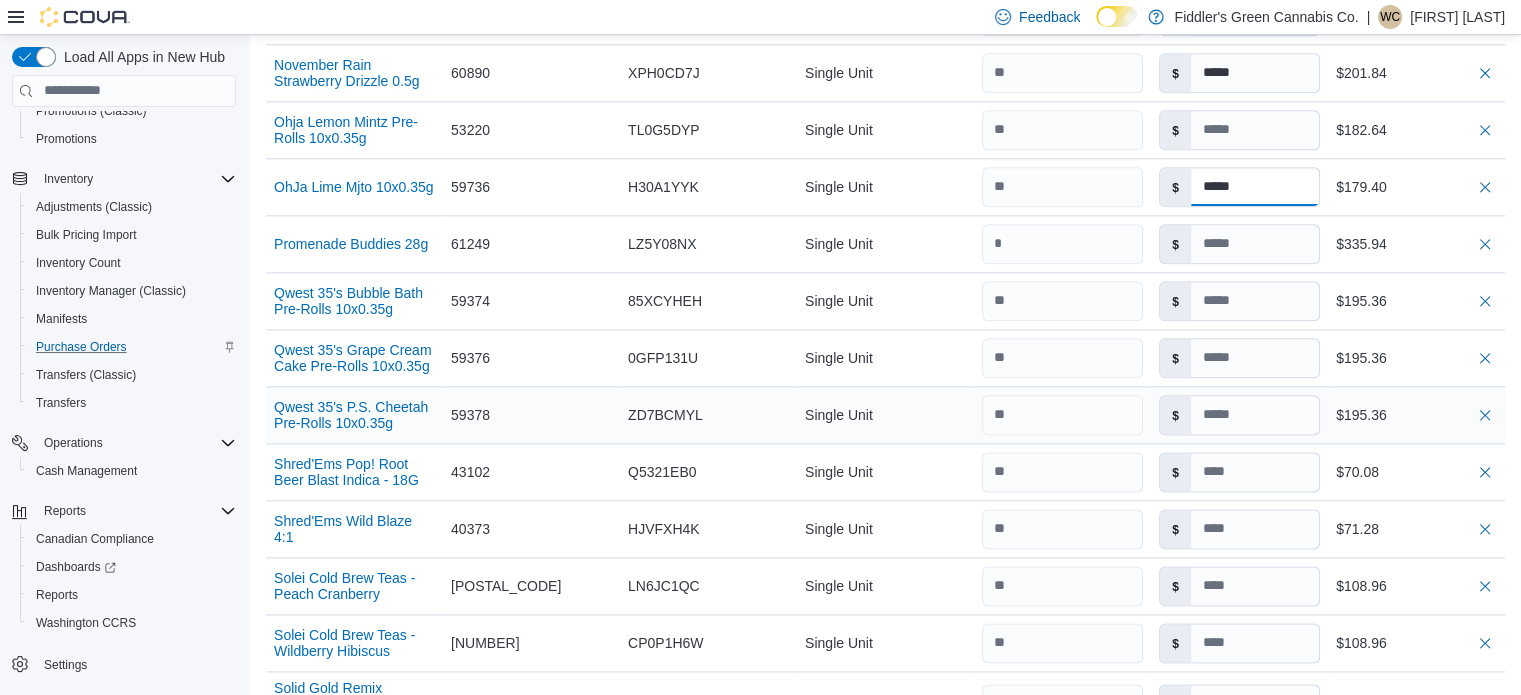 scroll, scrollTop: 2444, scrollLeft: 0, axis: vertical 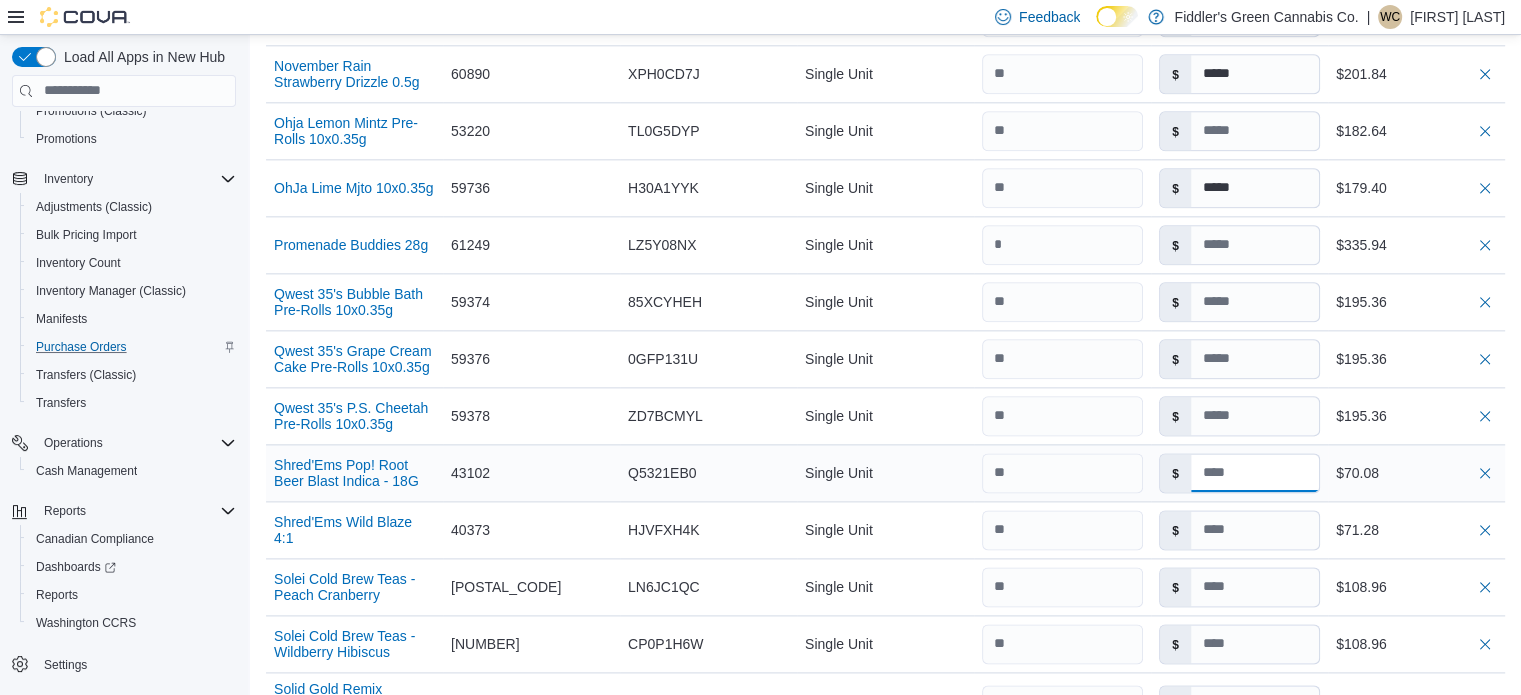 click at bounding box center [1255, 473] 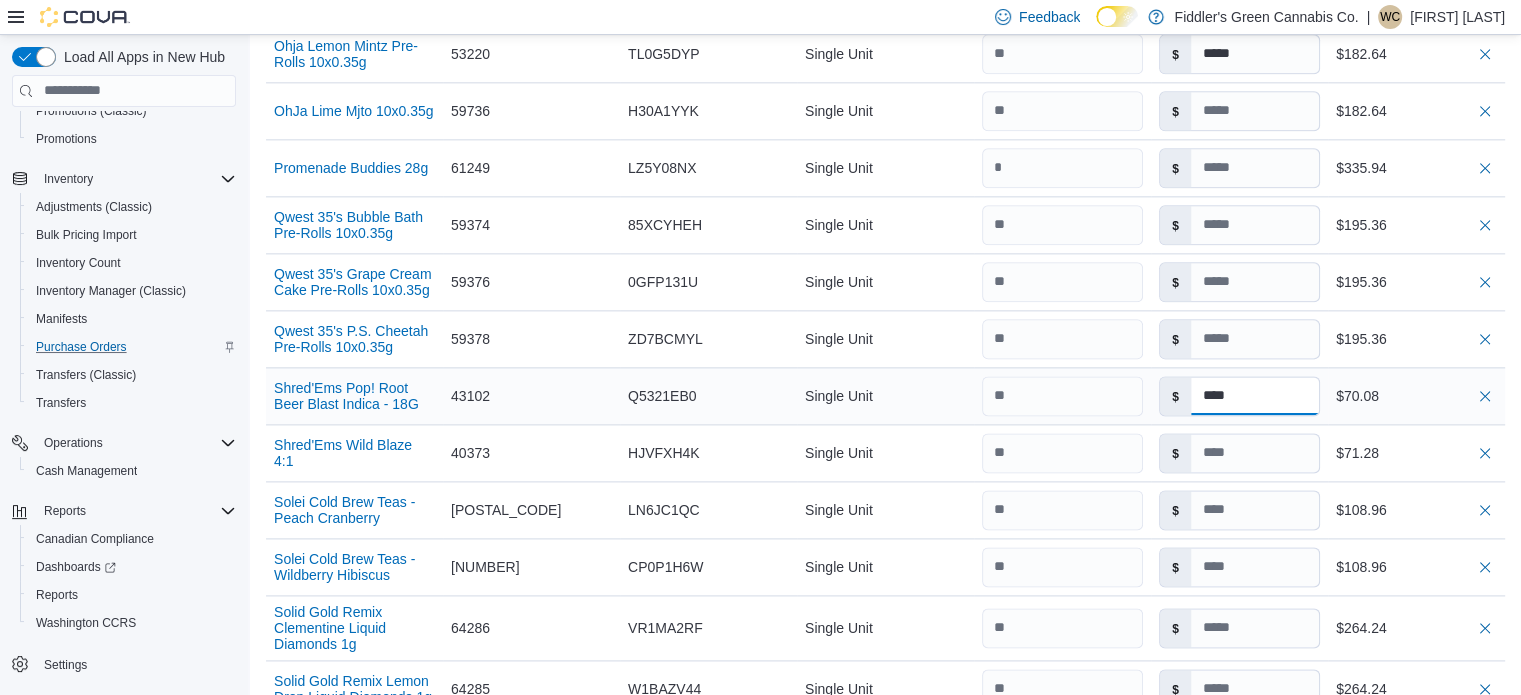 scroll, scrollTop: 2522, scrollLeft: 0, axis: vertical 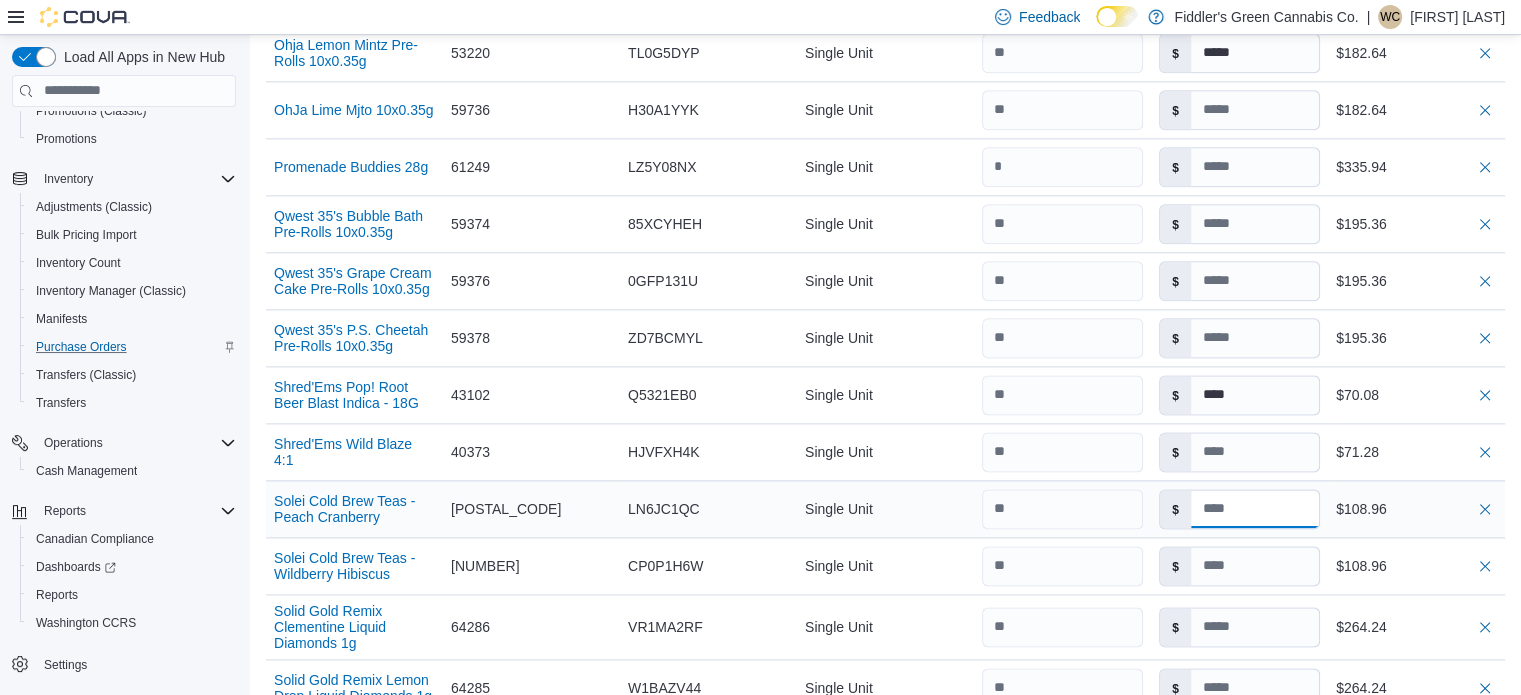 click at bounding box center [1255, 509] 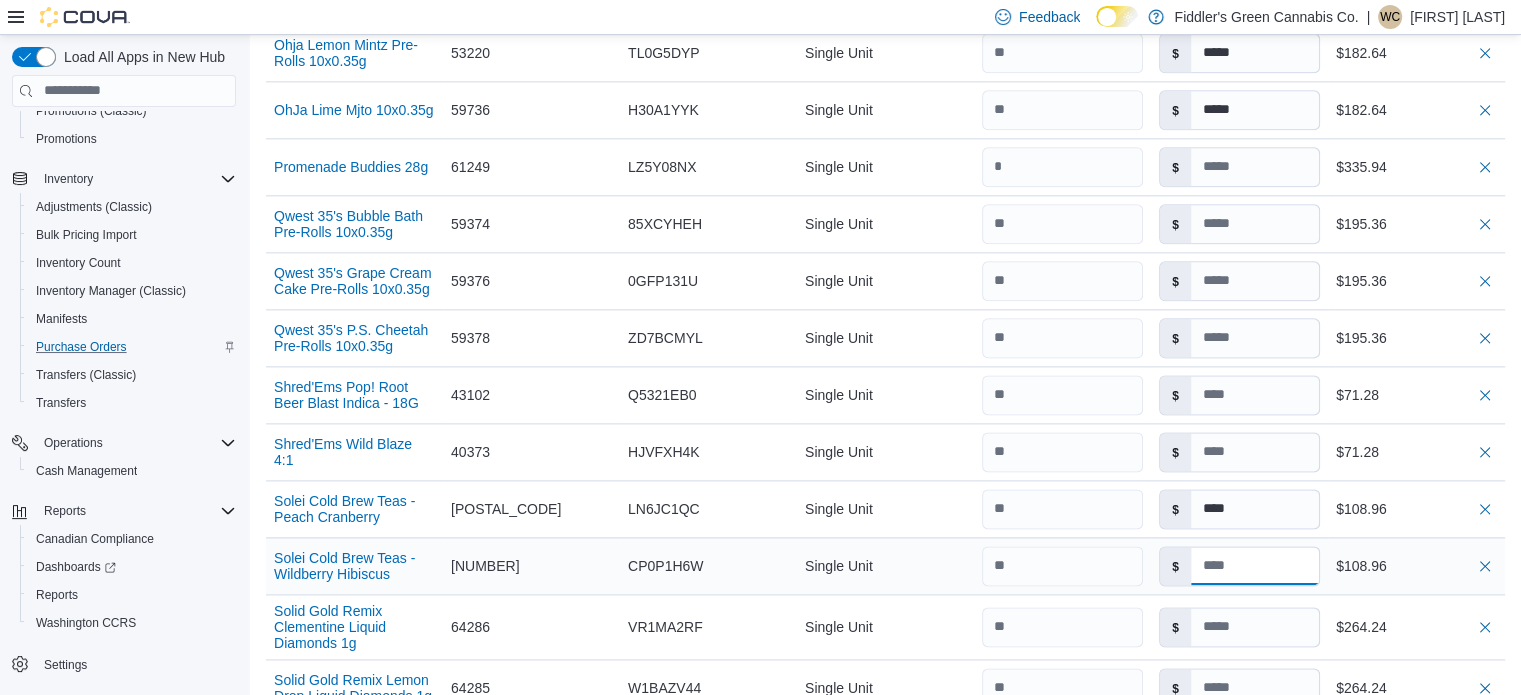 click at bounding box center (1255, 566) 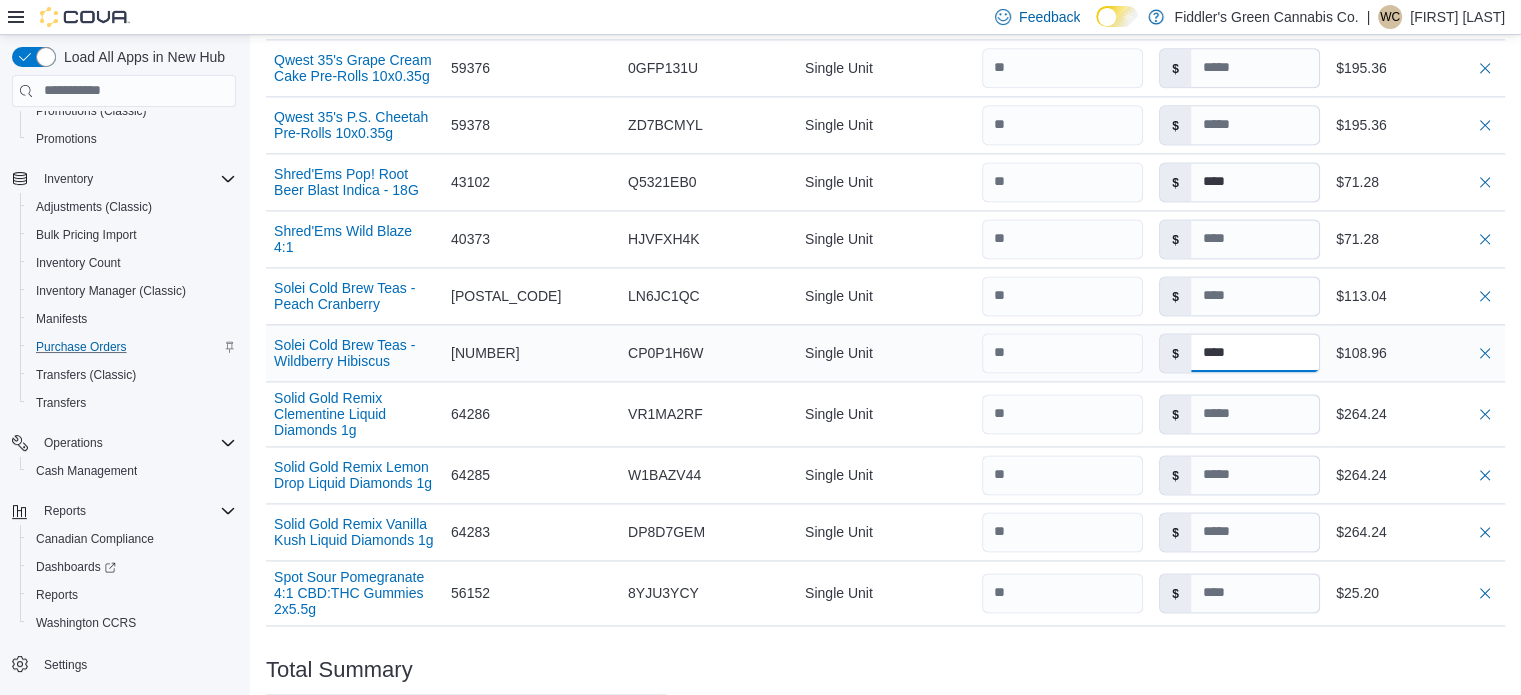 scroll, scrollTop: 2742, scrollLeft: 0, axis: vertical 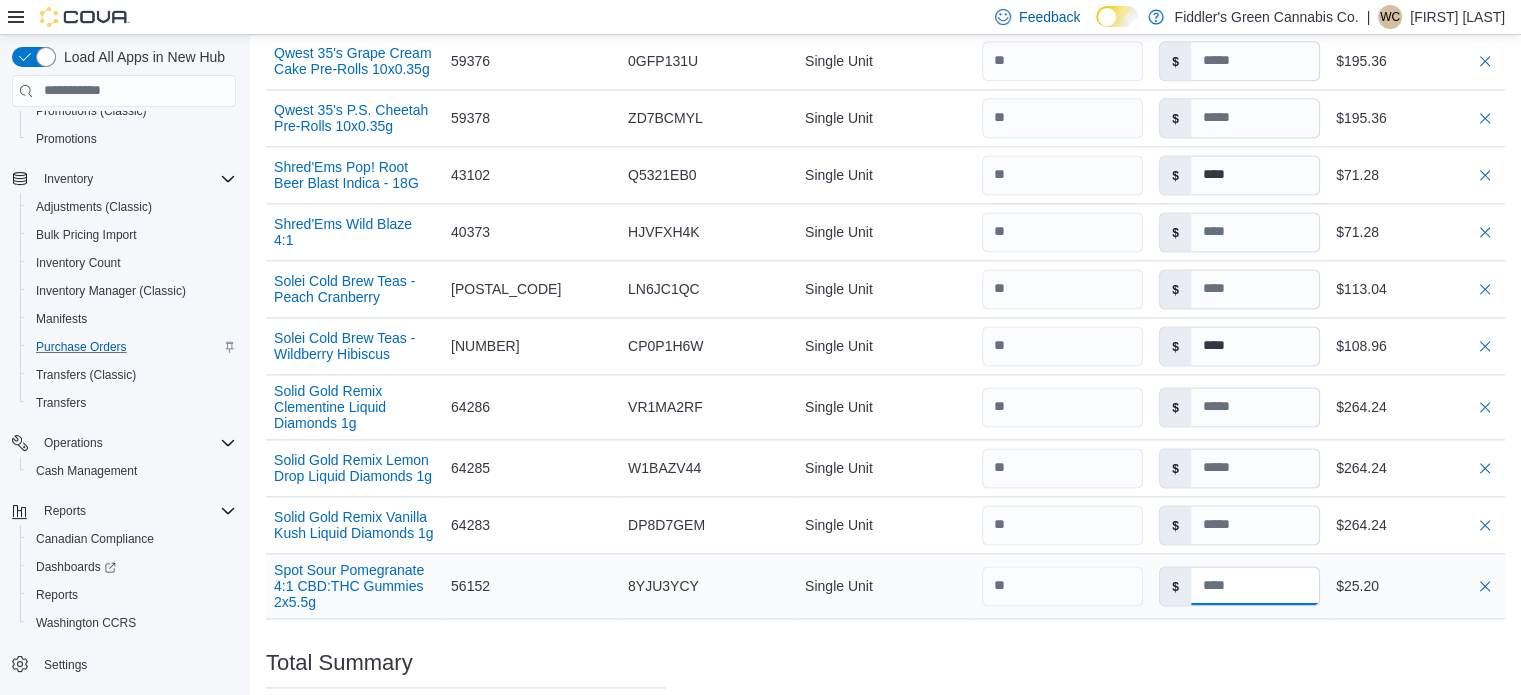 click at bounding box center [1255, 586] 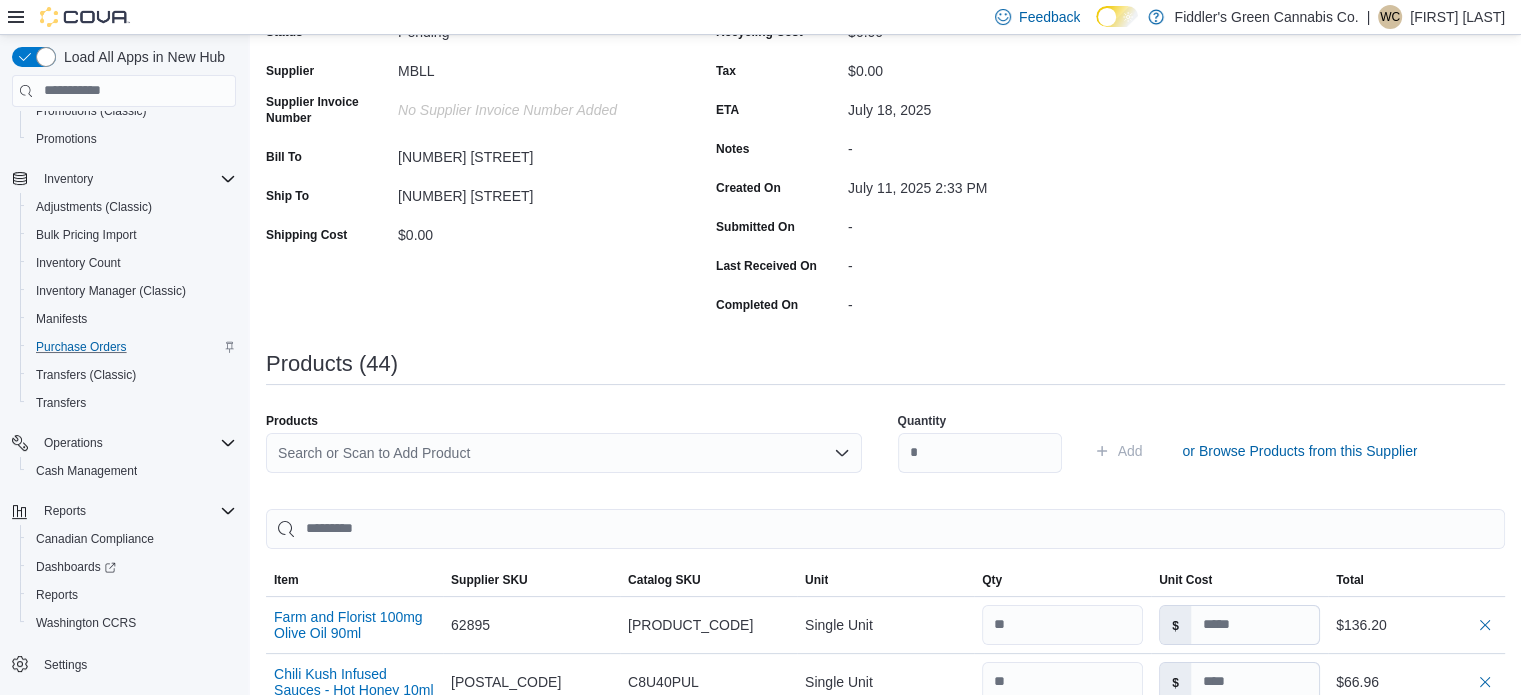 scroll, scrollTop: 208, scrollLeft: 0, axis: vertical 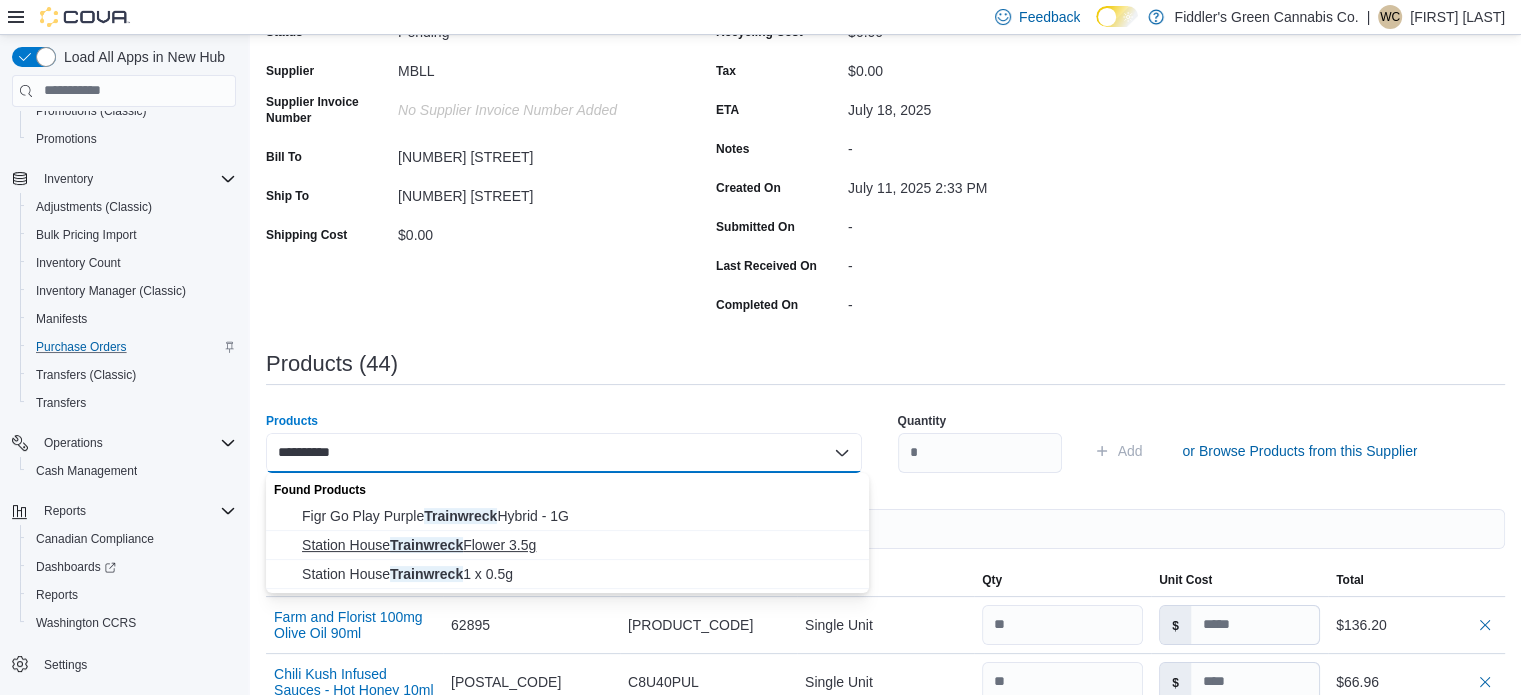 click on "Station House  Trainwreck  Flower 3.5g" at bounding box center (579, 545) 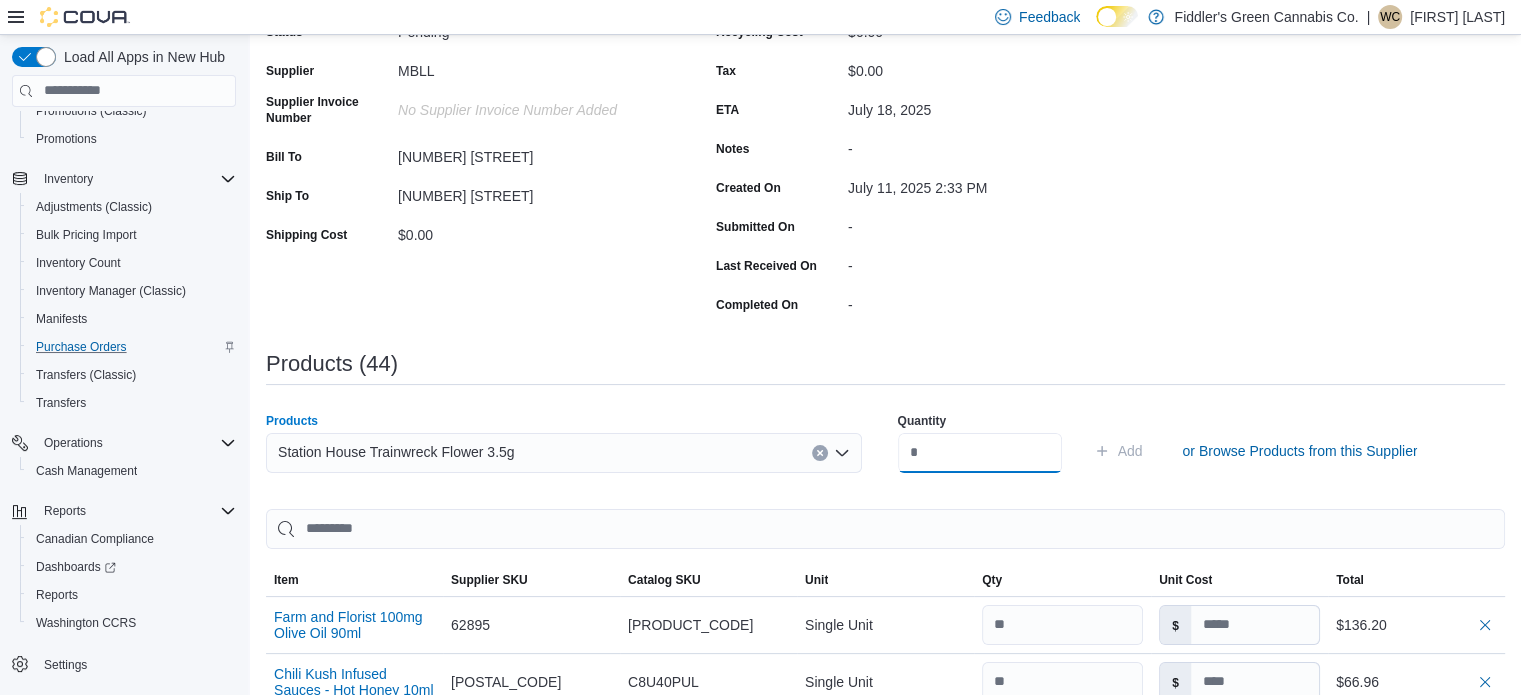 click at bounding box center (980, 453) 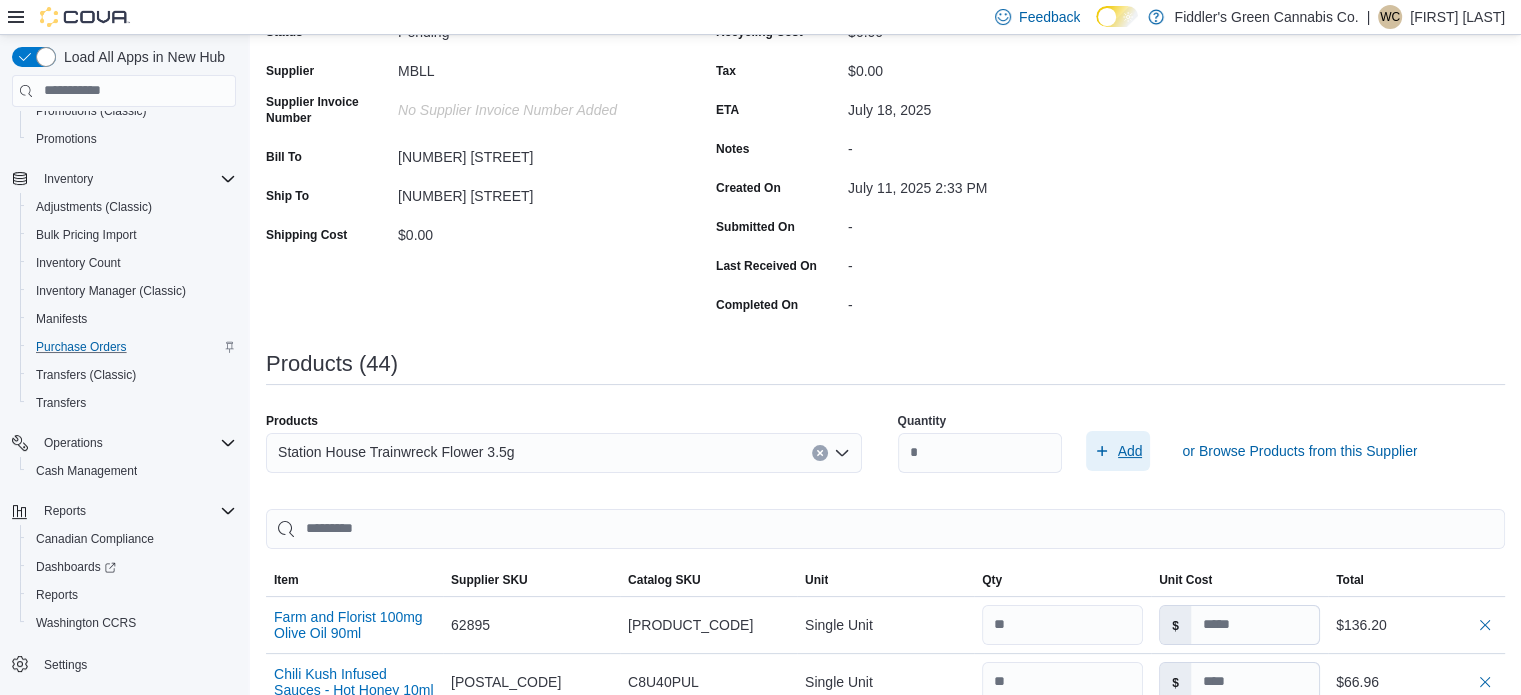 click on "Add" at bounding box center [1130, 451] 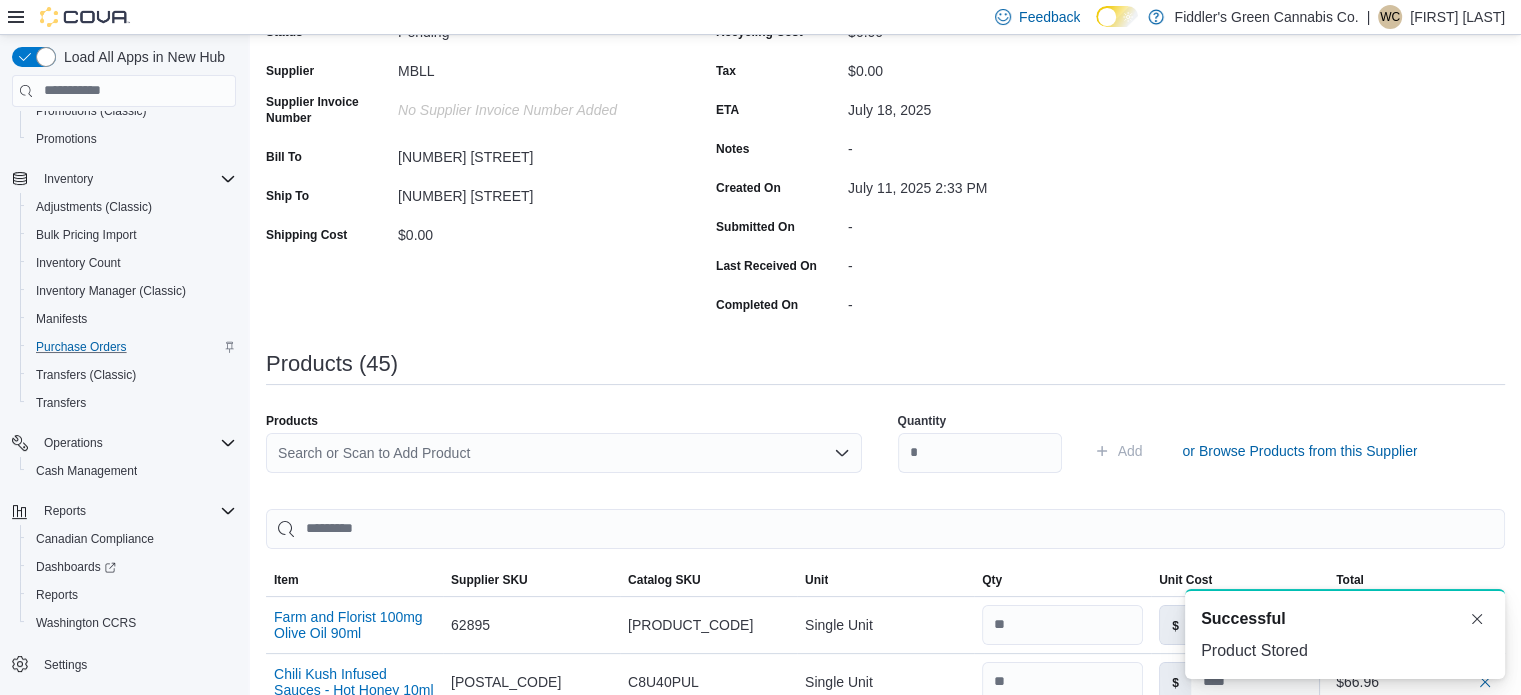 scroll, scrollTop: 0, scrollLeft: 0, axis: both 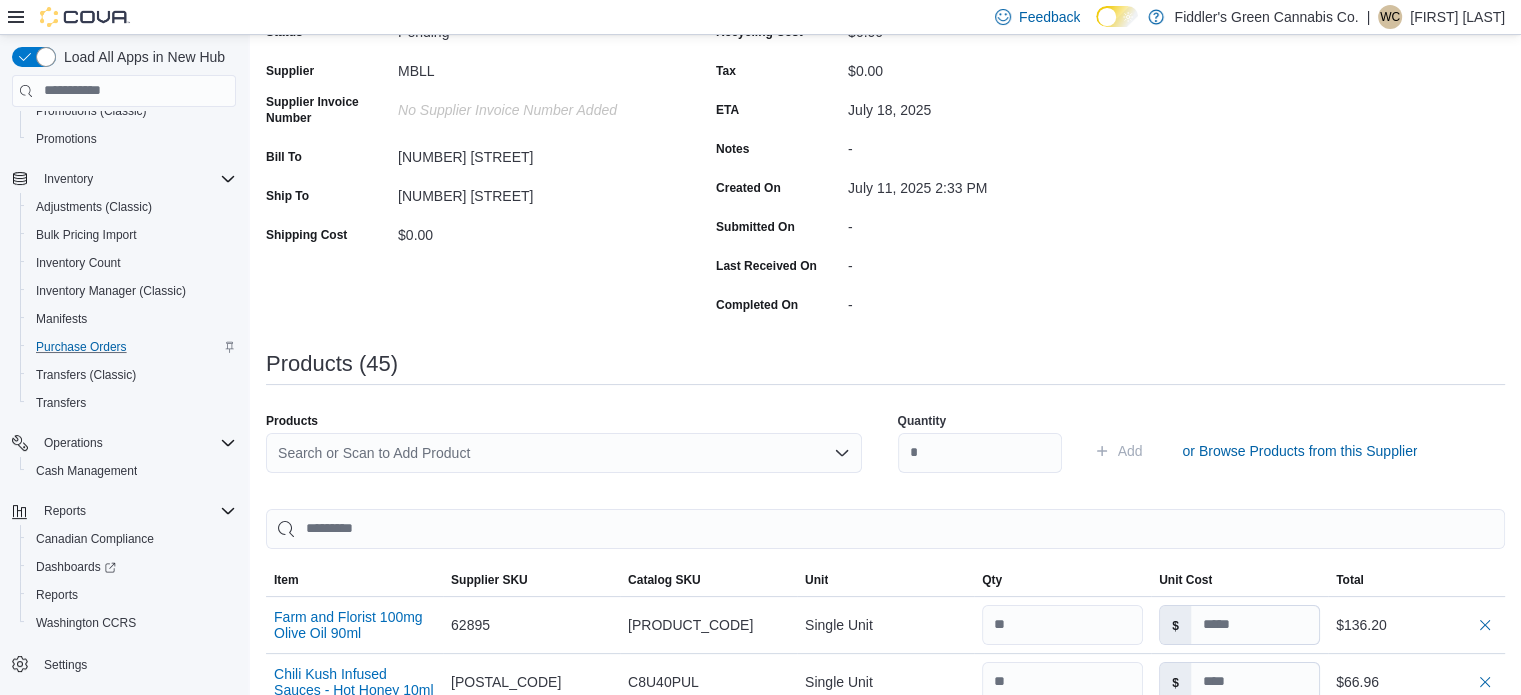 click on "Search or Scan to Add Product" at bounding box center [564, 453] 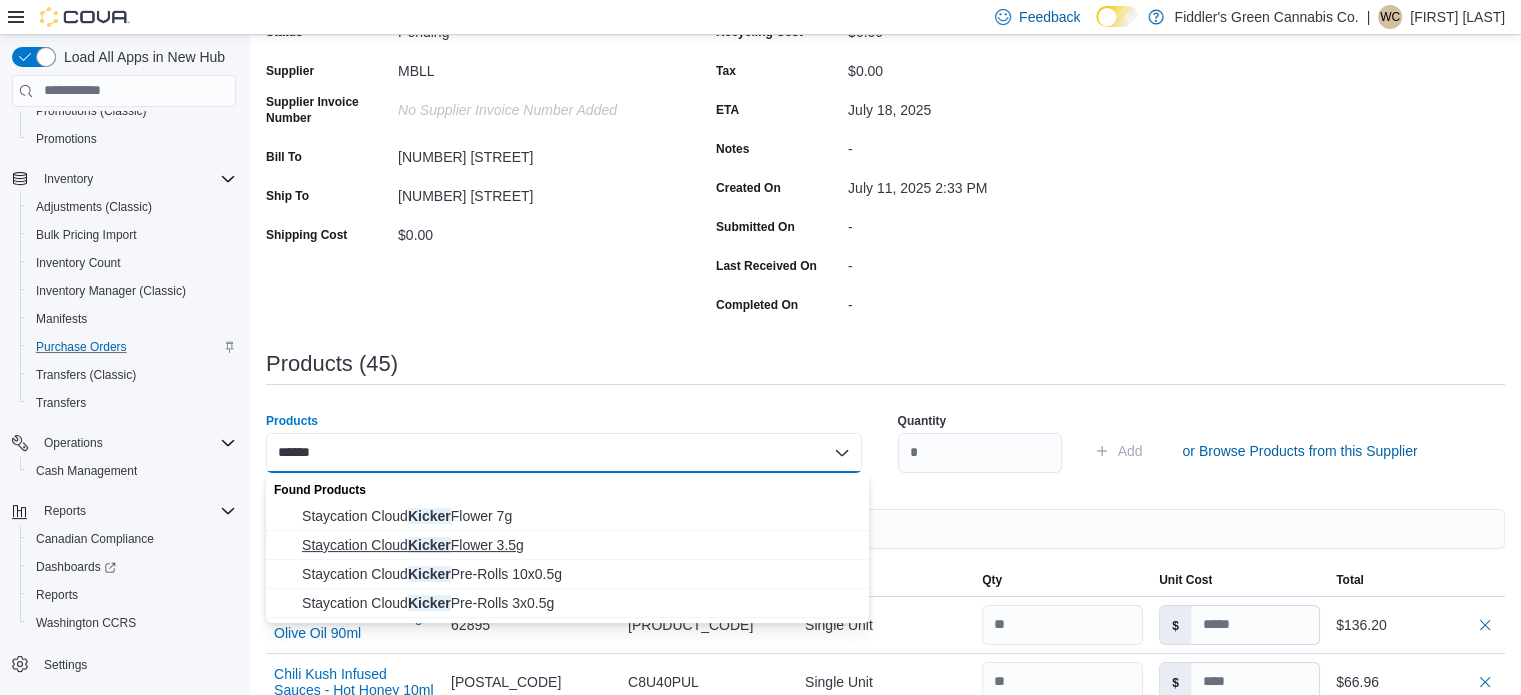 click on "Staycation Cloud  Kicker  Flower 3.5g" at bounding box center [579, 545] 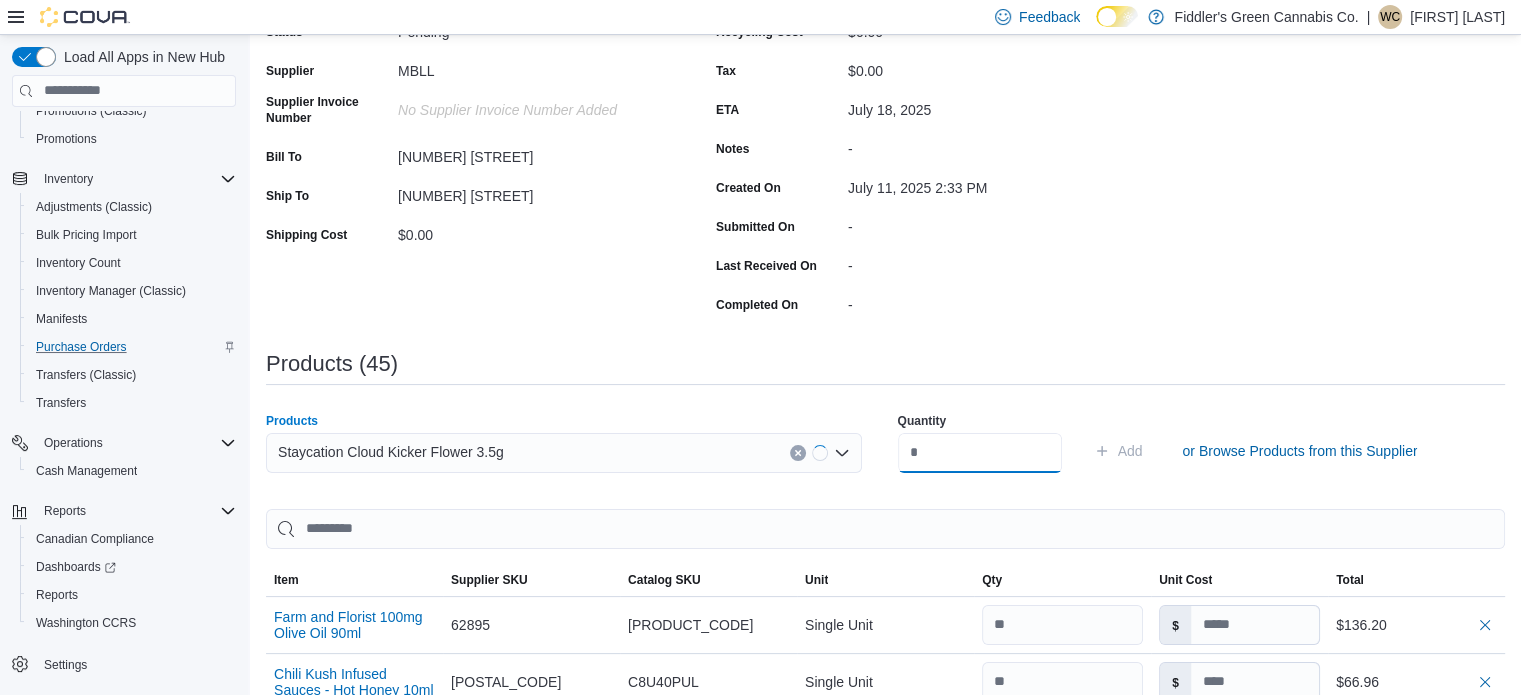 click at bounding box center (980, 453) 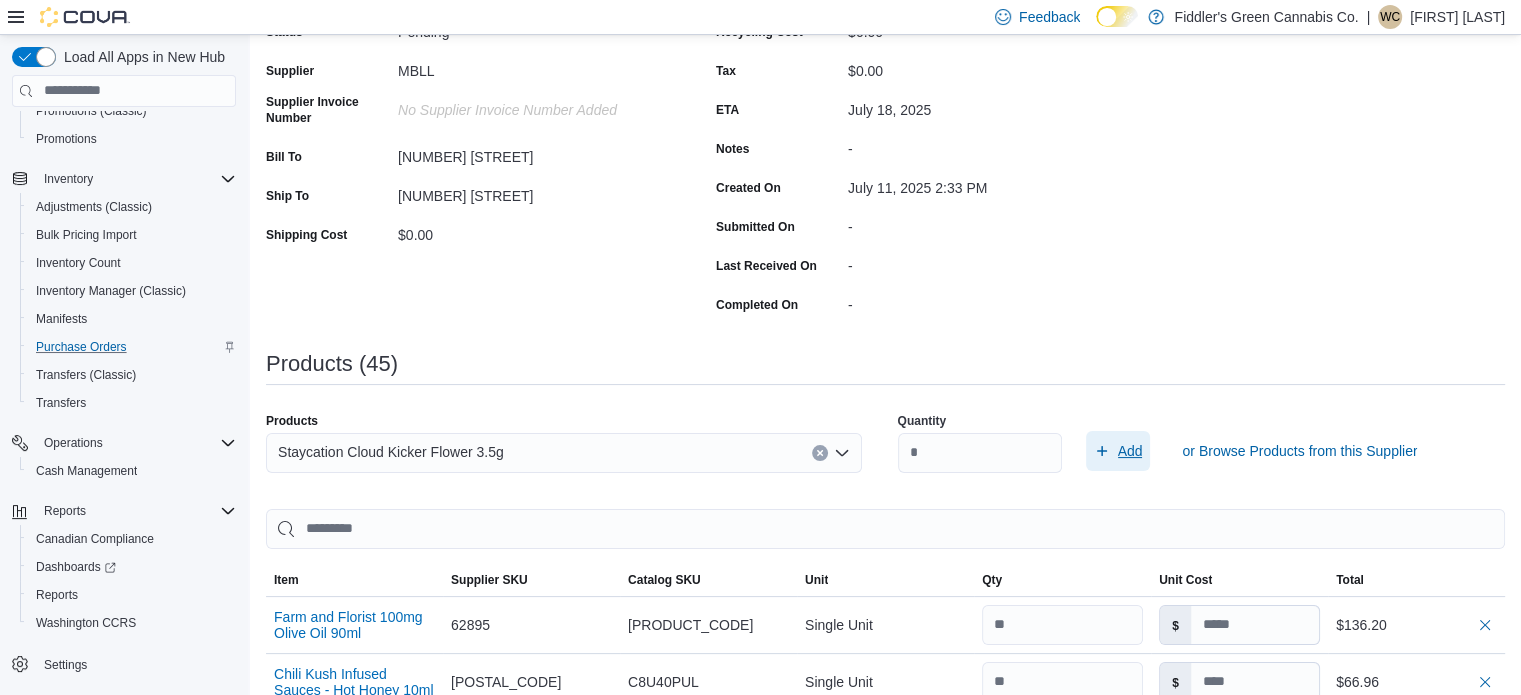 click on "Add" at bounding box center (1118, 451) 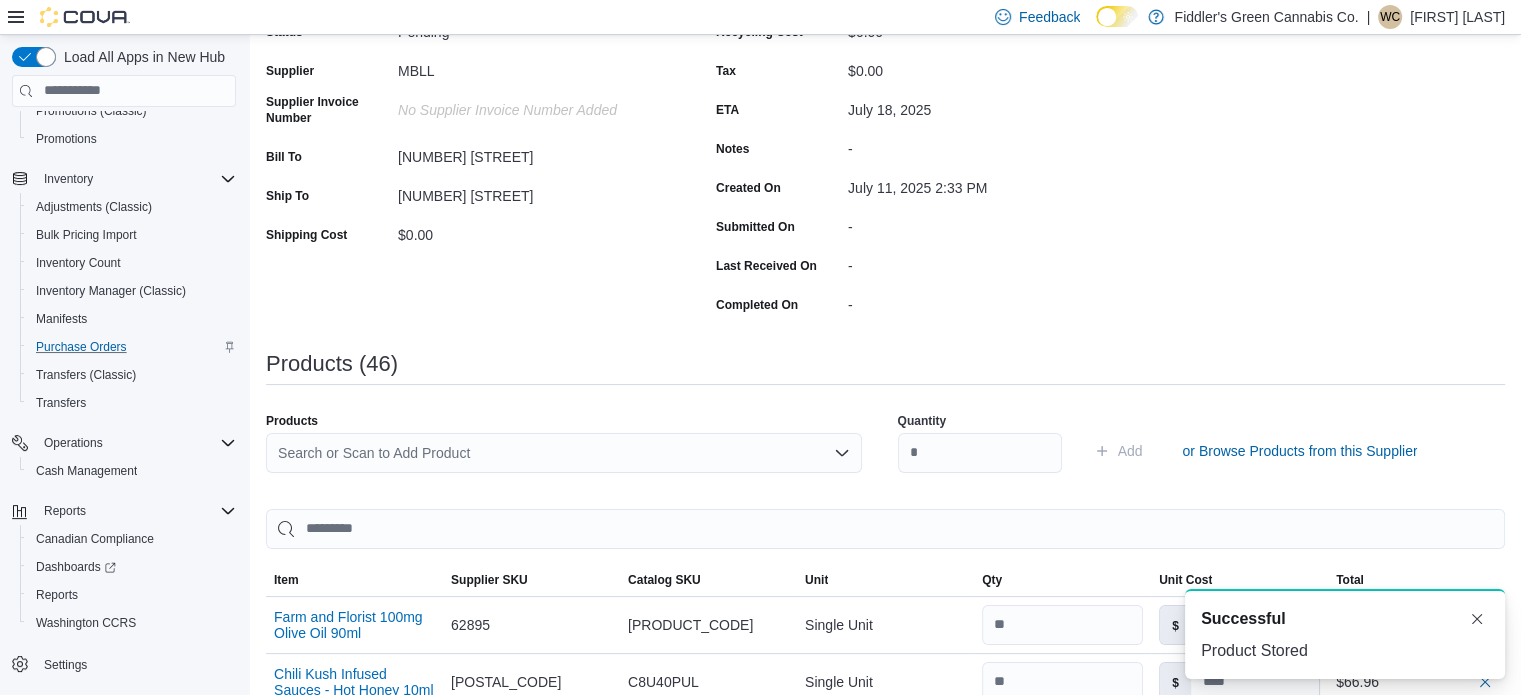 scroll, scrollTop: 0, scrollLeft: 0, axis: both 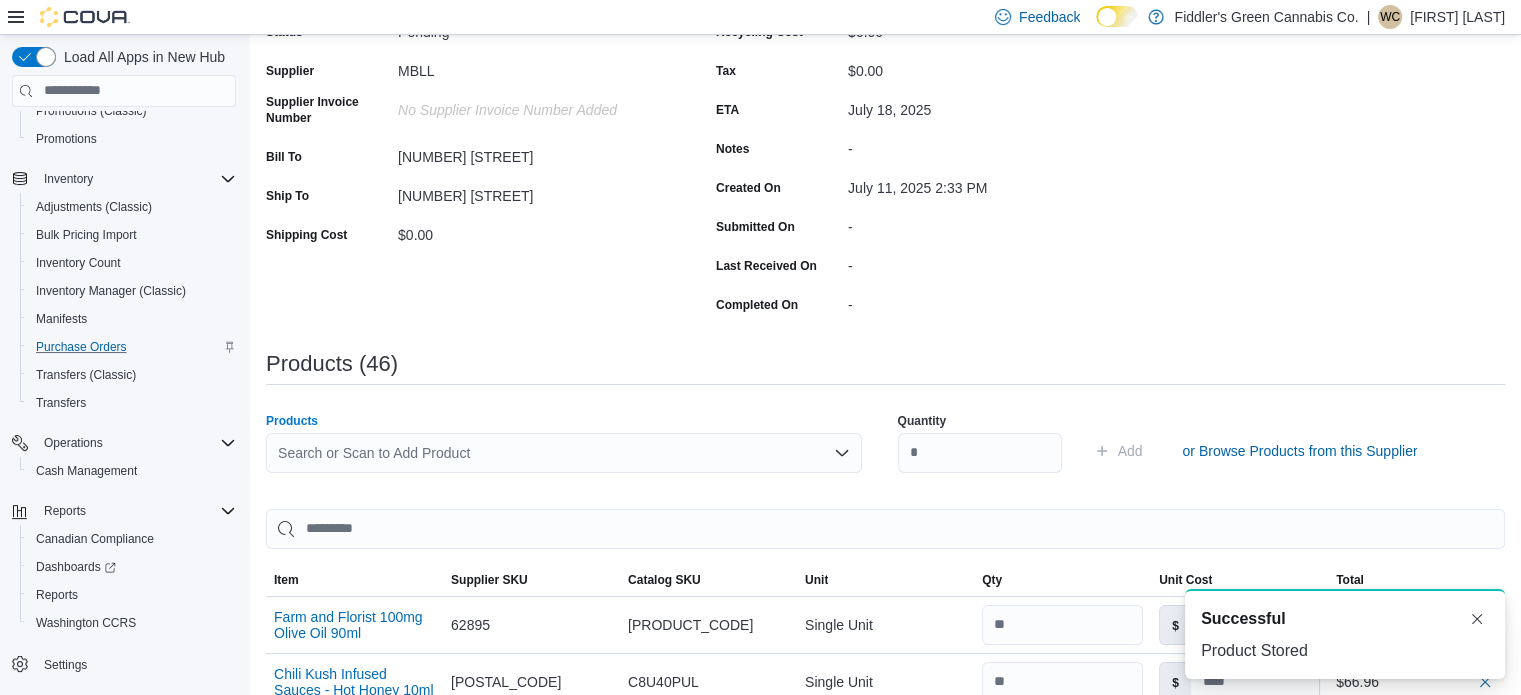 click on "Search or Scan to Add Product" at bounding box center [564, 453] 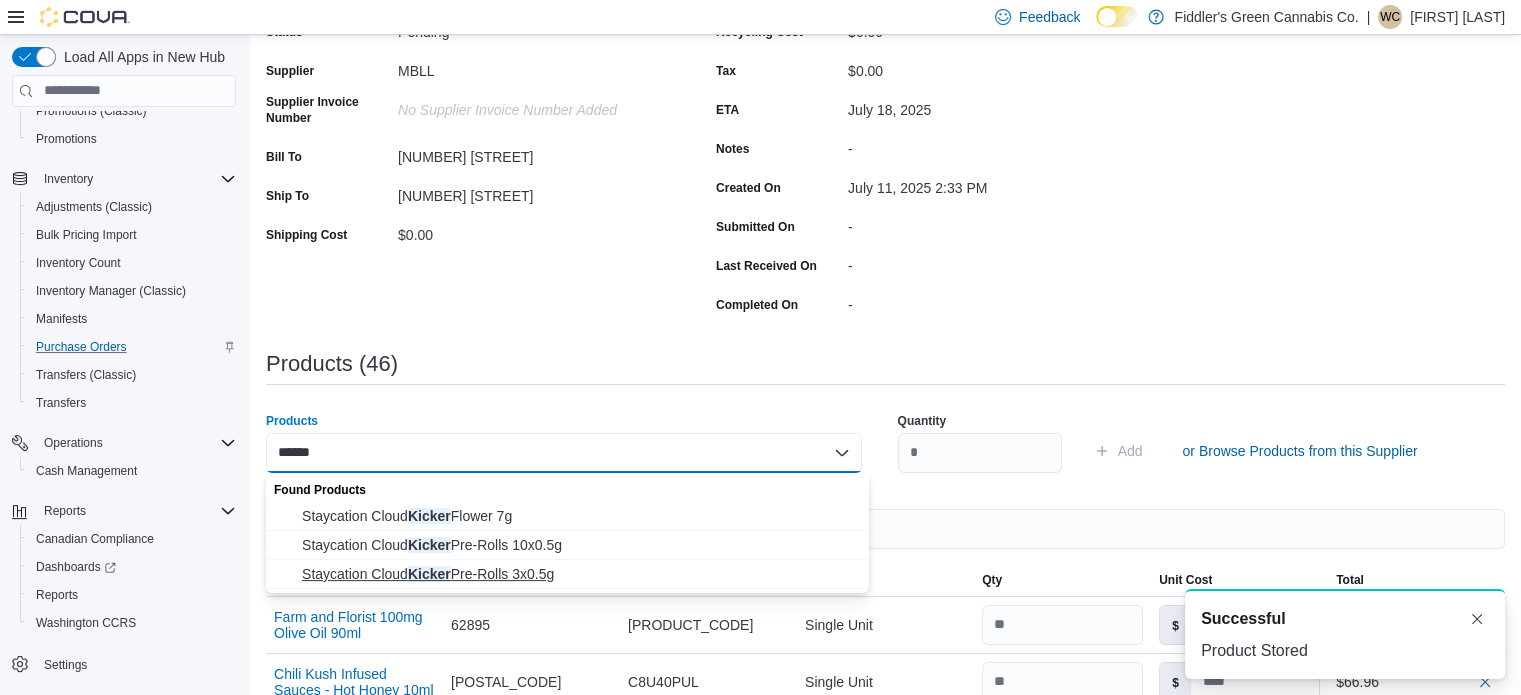 click on "Staycation Cloud  Kicker  Pre-Rolls 3x0.5g" at bounding box center (579, 574) 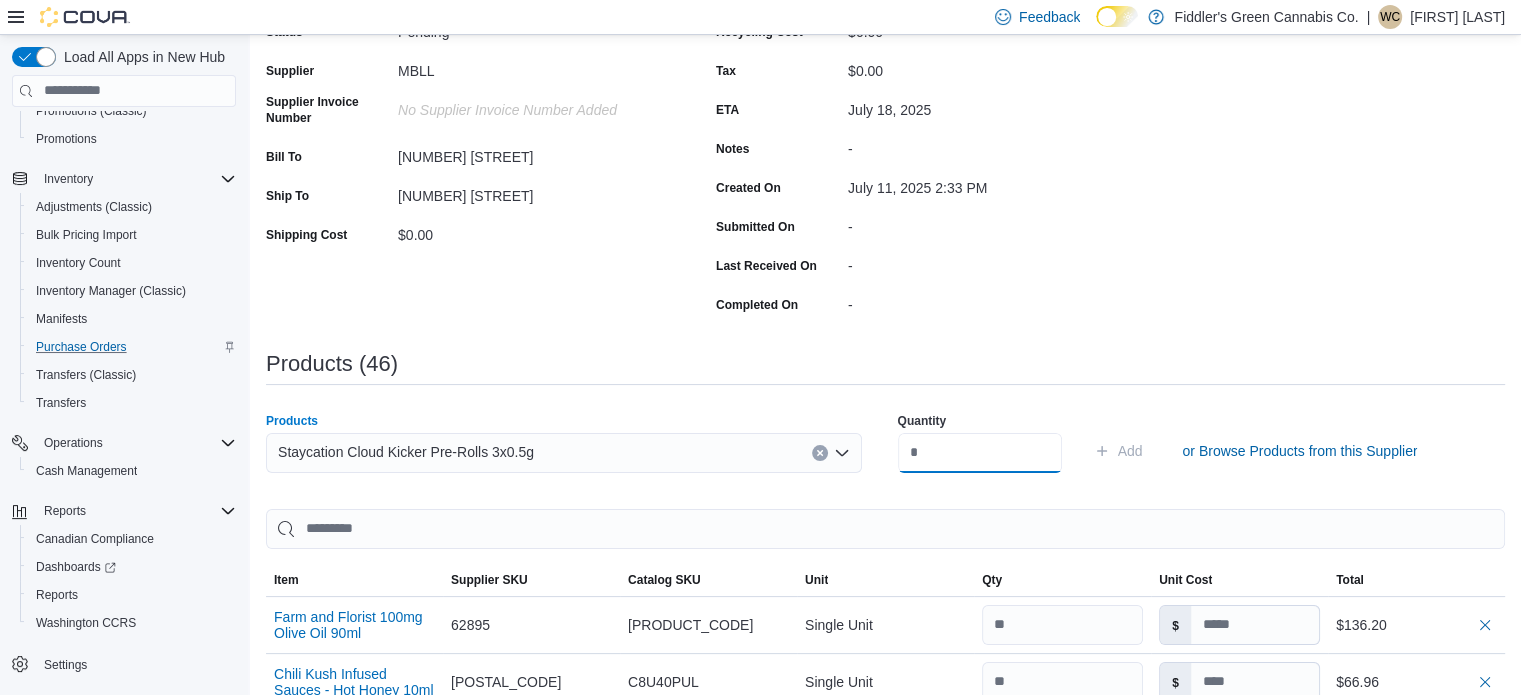 click at bounding box center (980, 453) 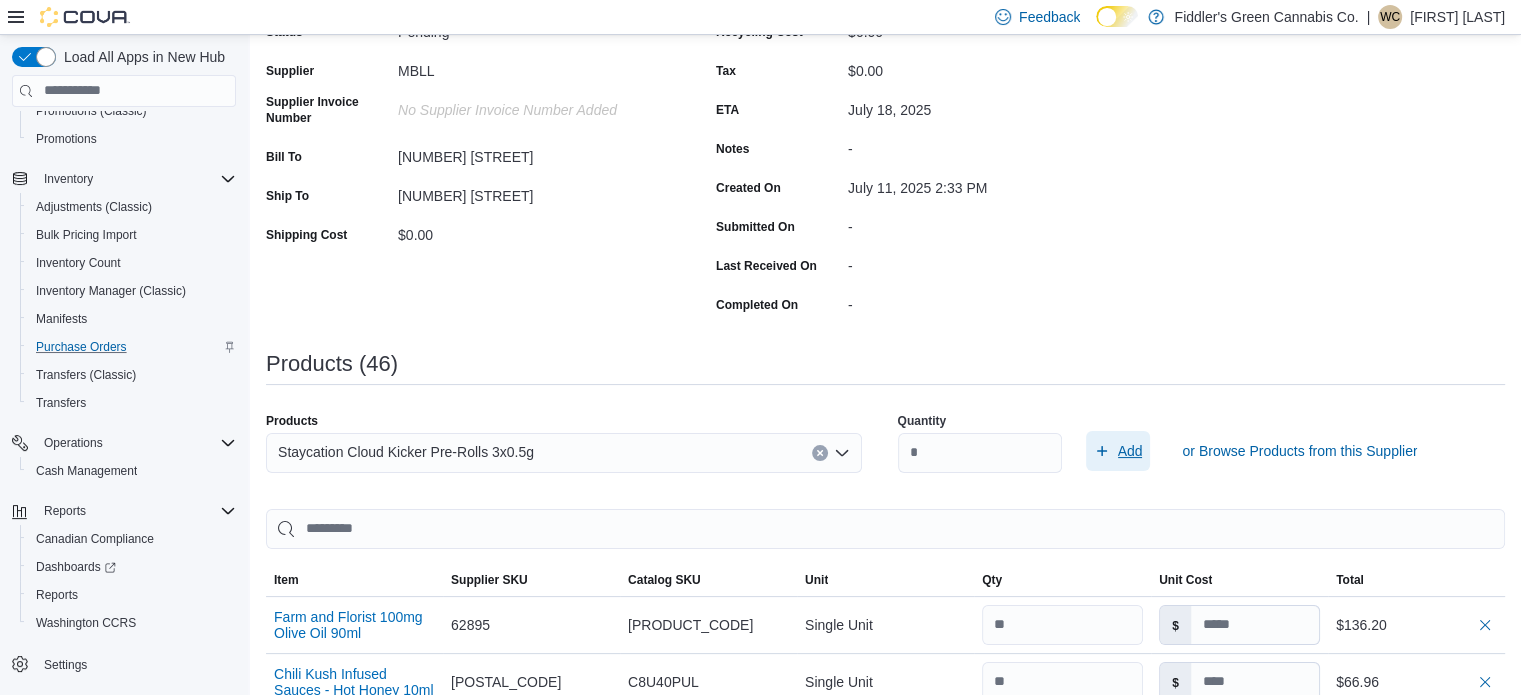 click on "Add" at bounding box center (1130, 451) 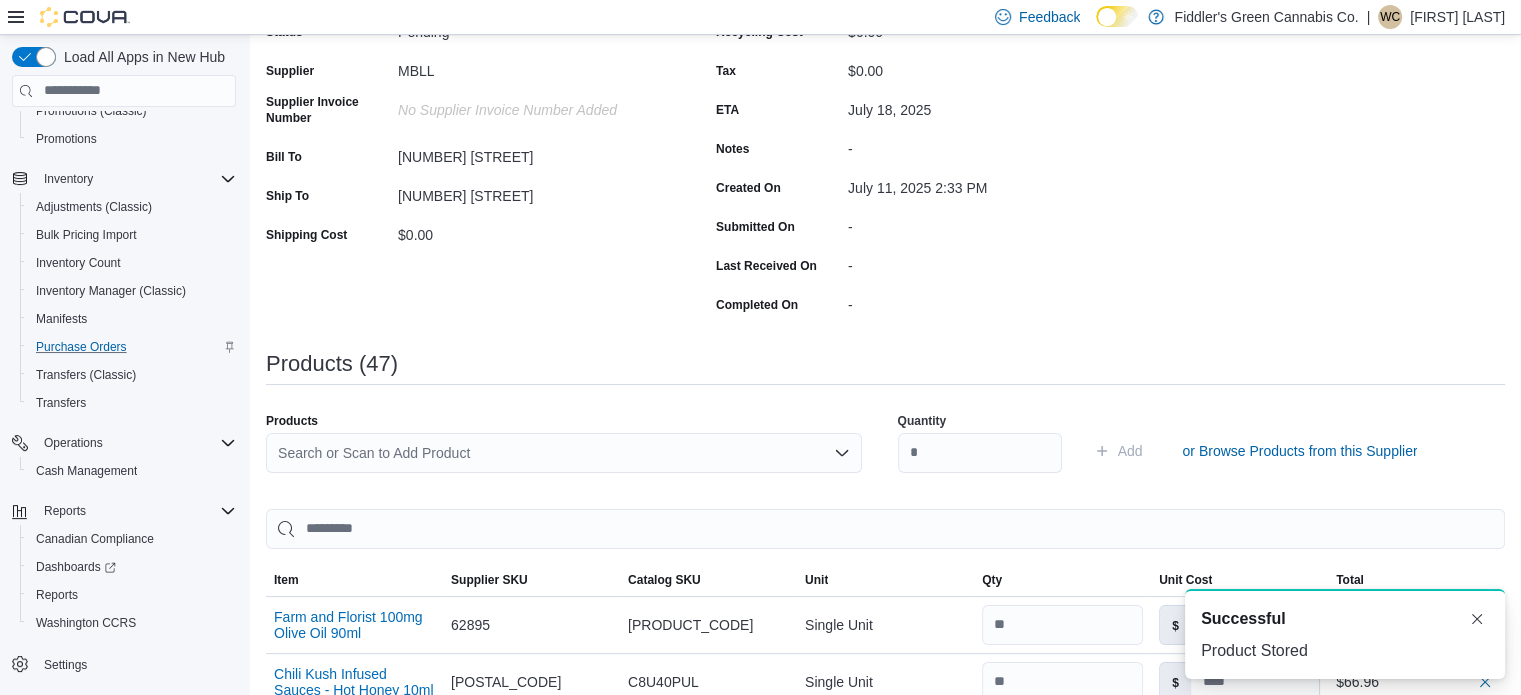 scroll, scrollTop: 0, scrollLeft: 0, axis: both 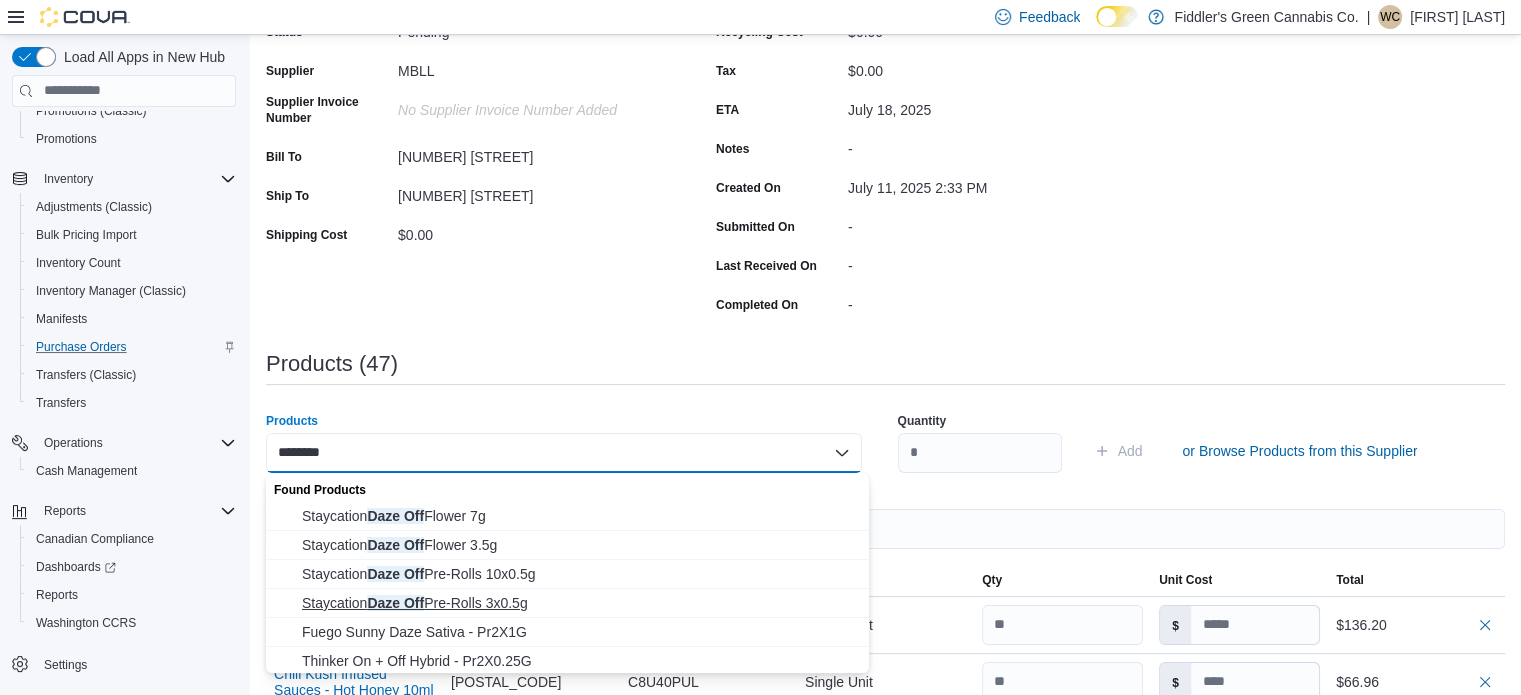click on "Staycation  Daze Off  Pre-Rolls 3x0.5g" at bounding box center [579, 603] 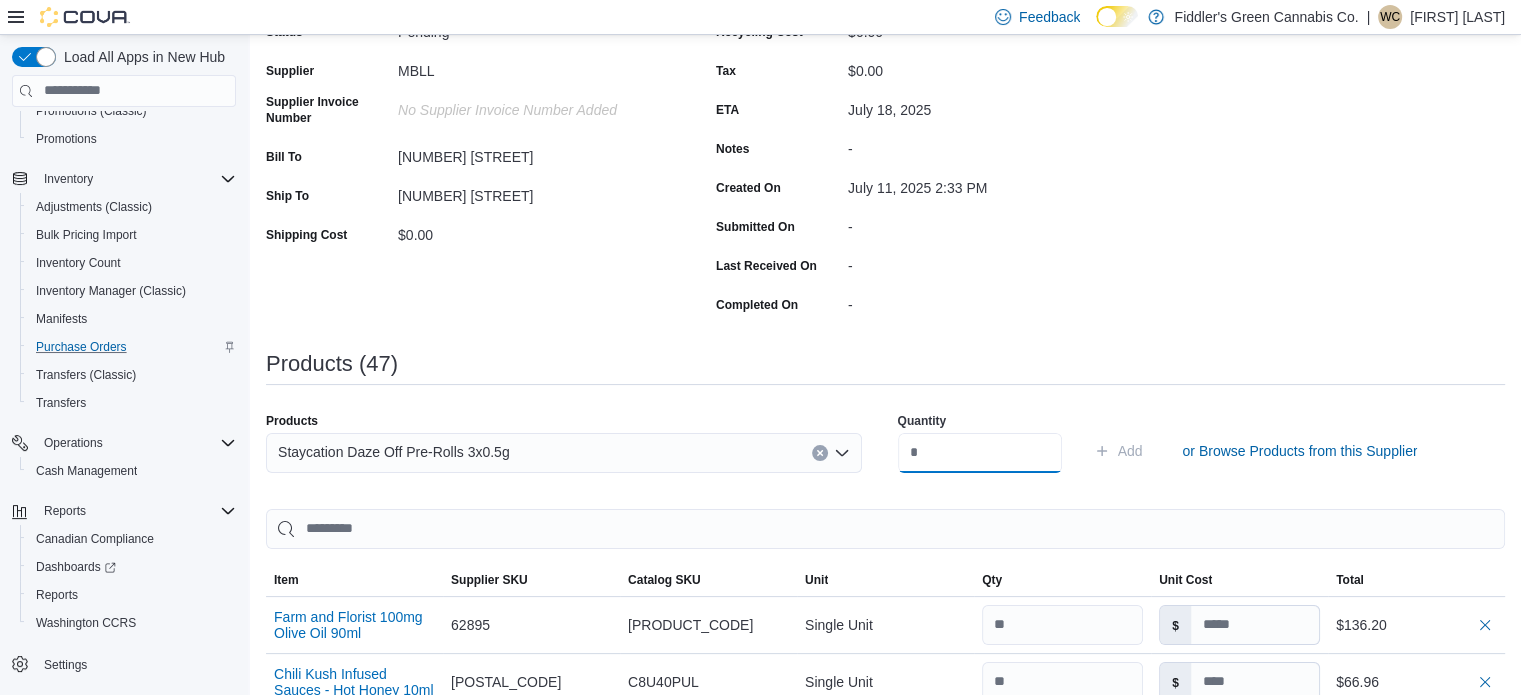 click at bounding box center (980, 453) 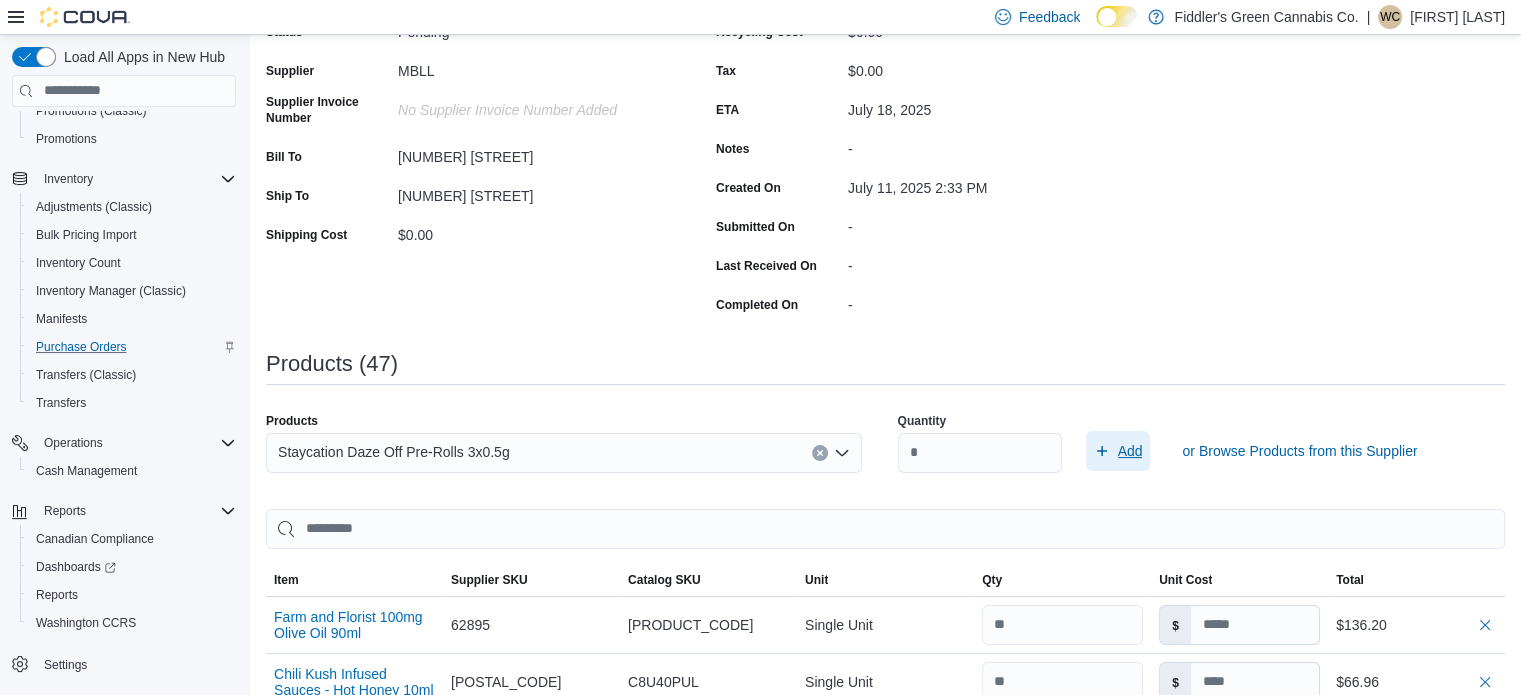 click on "Add" at bounding box center (1118, 451) 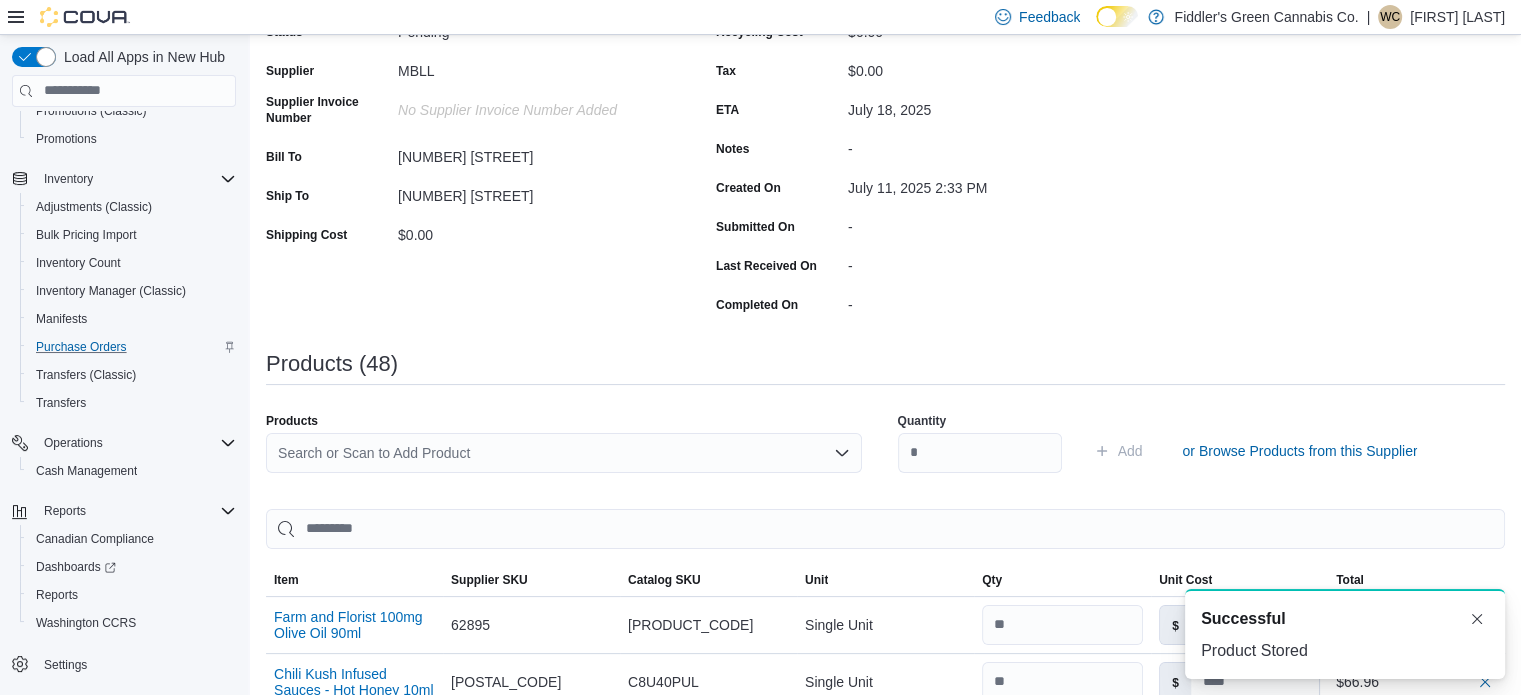scroll, scrollTop: 0, scrollLeft: 0, axis: both 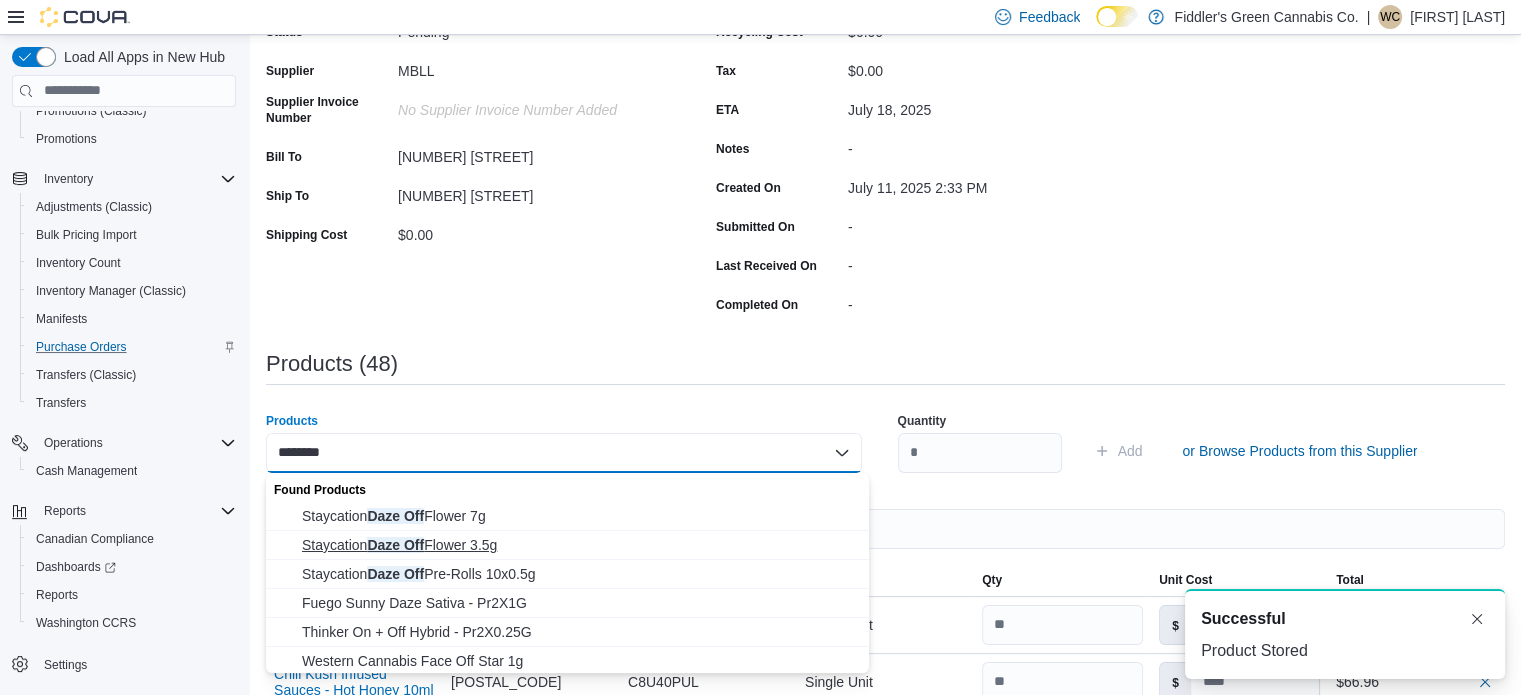 click on "Staycation  Daze Off  Flower 3.5g" at bounding box center (579, 545) 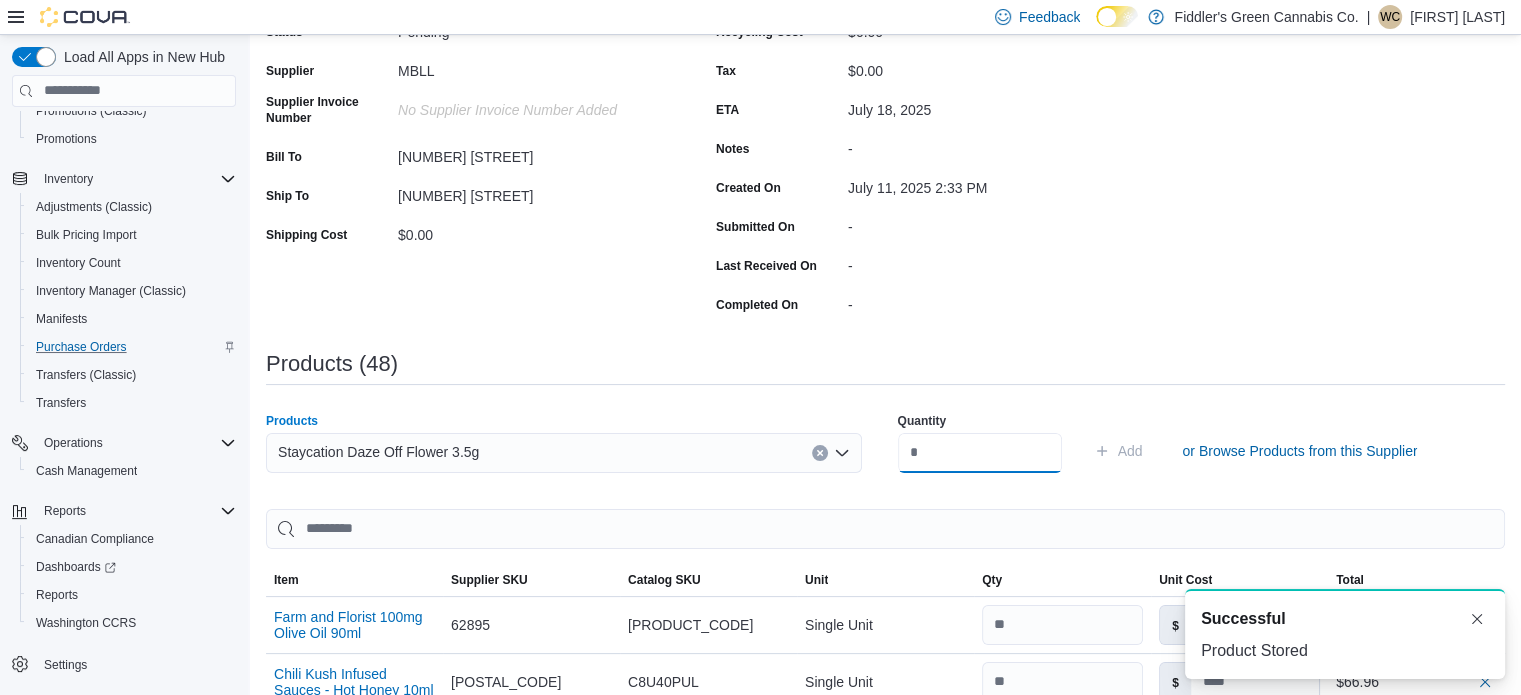 click at bounding box center [980, 453] 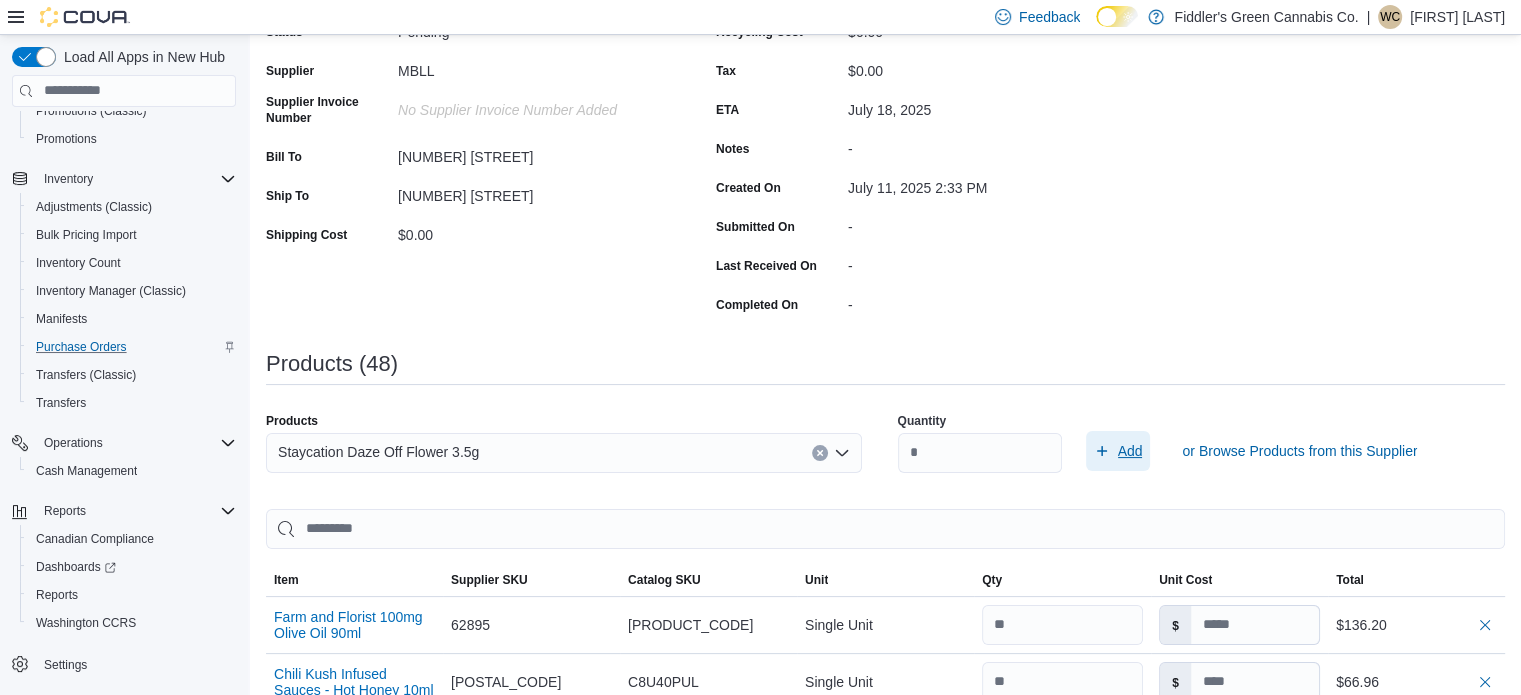 click on "Add" at bounding box center [1130, 451] 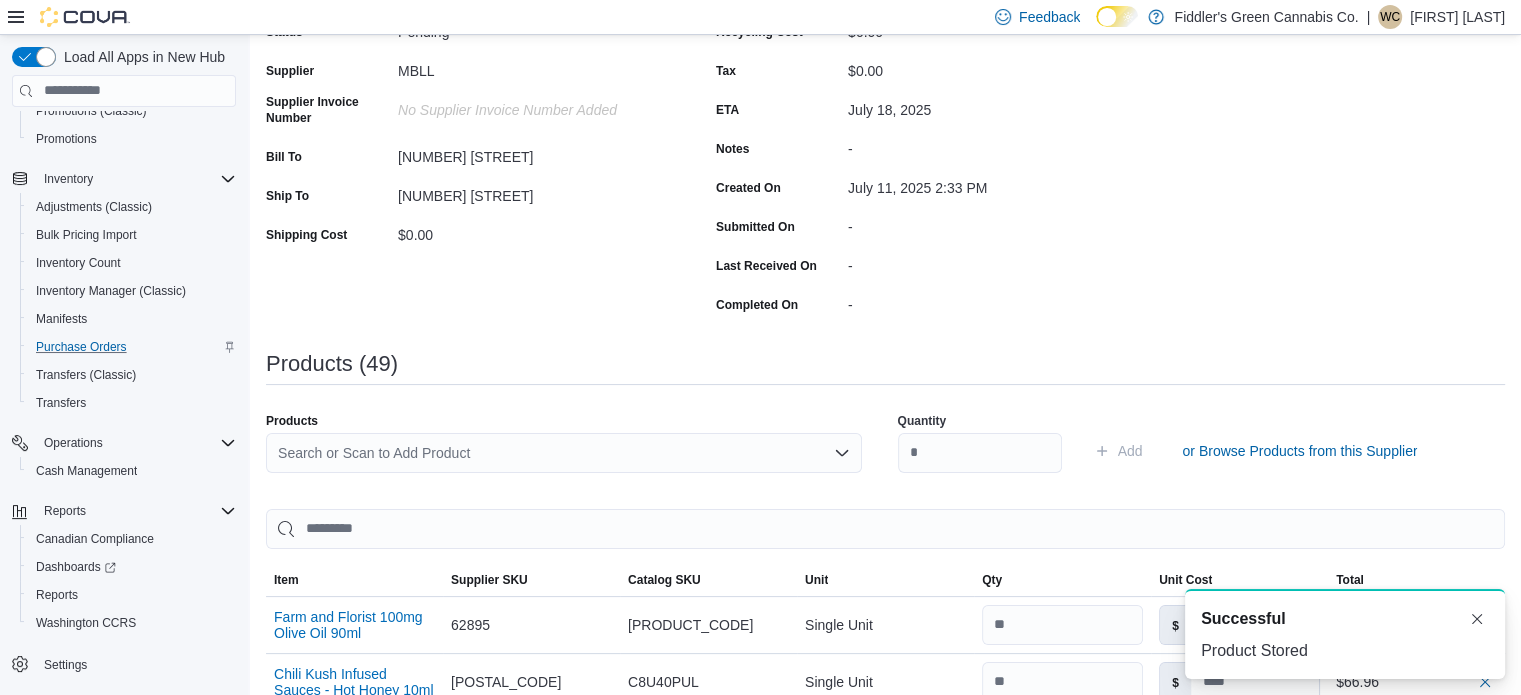 scroll, scrollTop: 0, scrollLeft: 0, axis: both 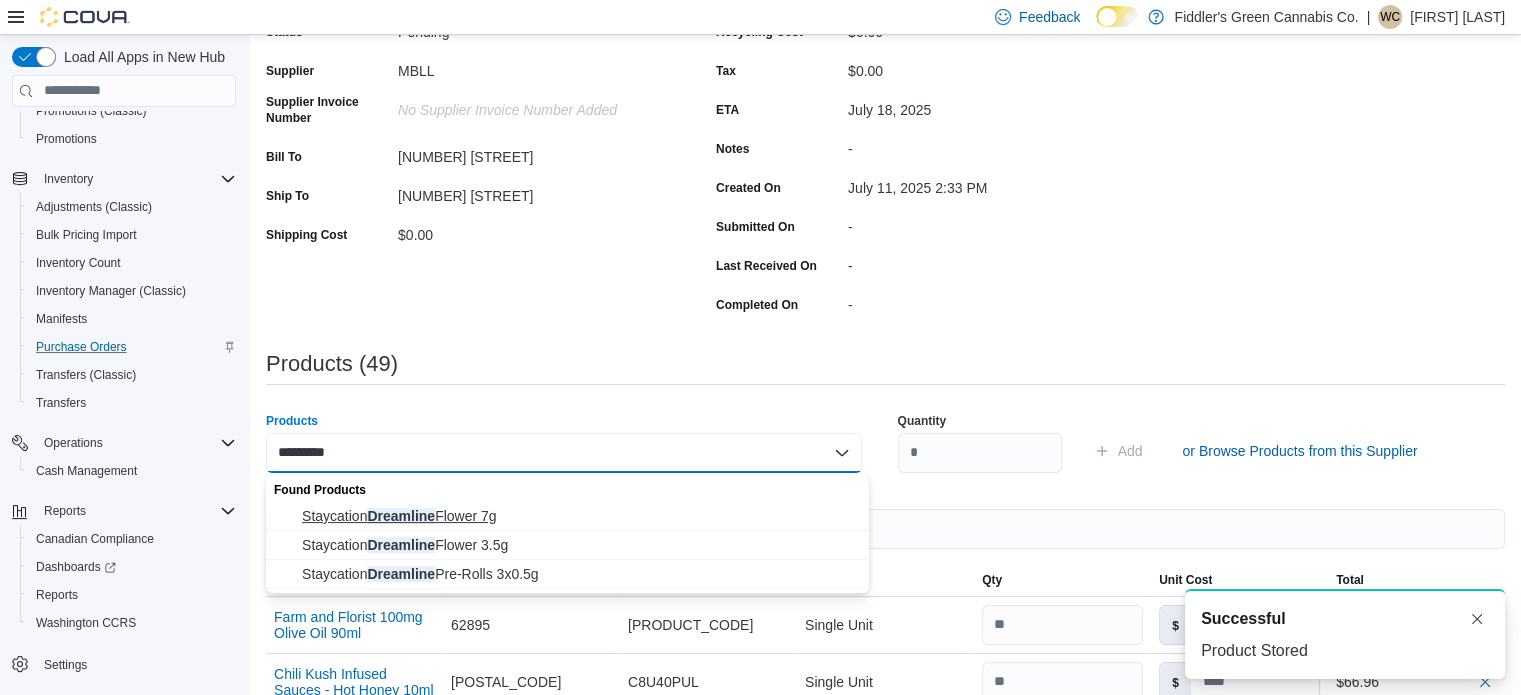 click on "Staycation  Dreamline  Flower 7g" at bounding box center (579, 516) 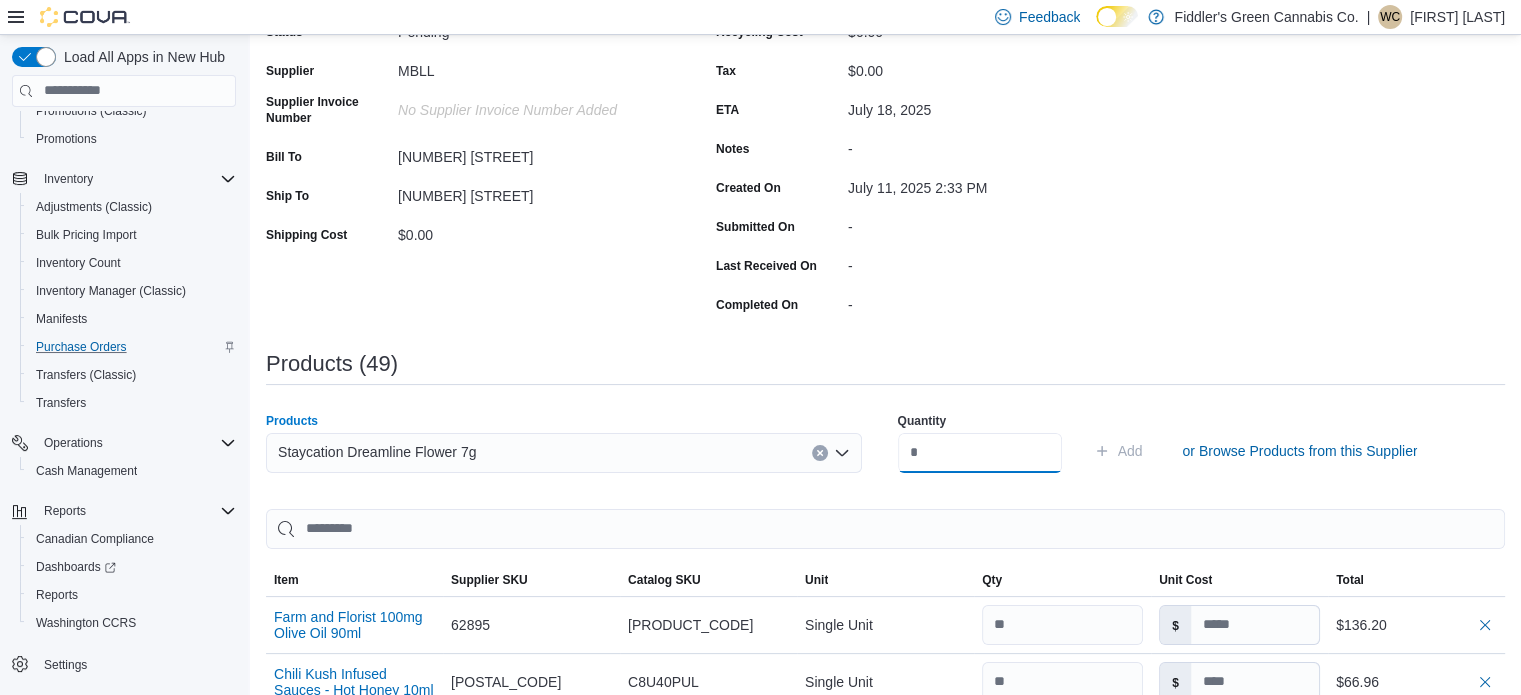 click at bounding box center [980, 453] 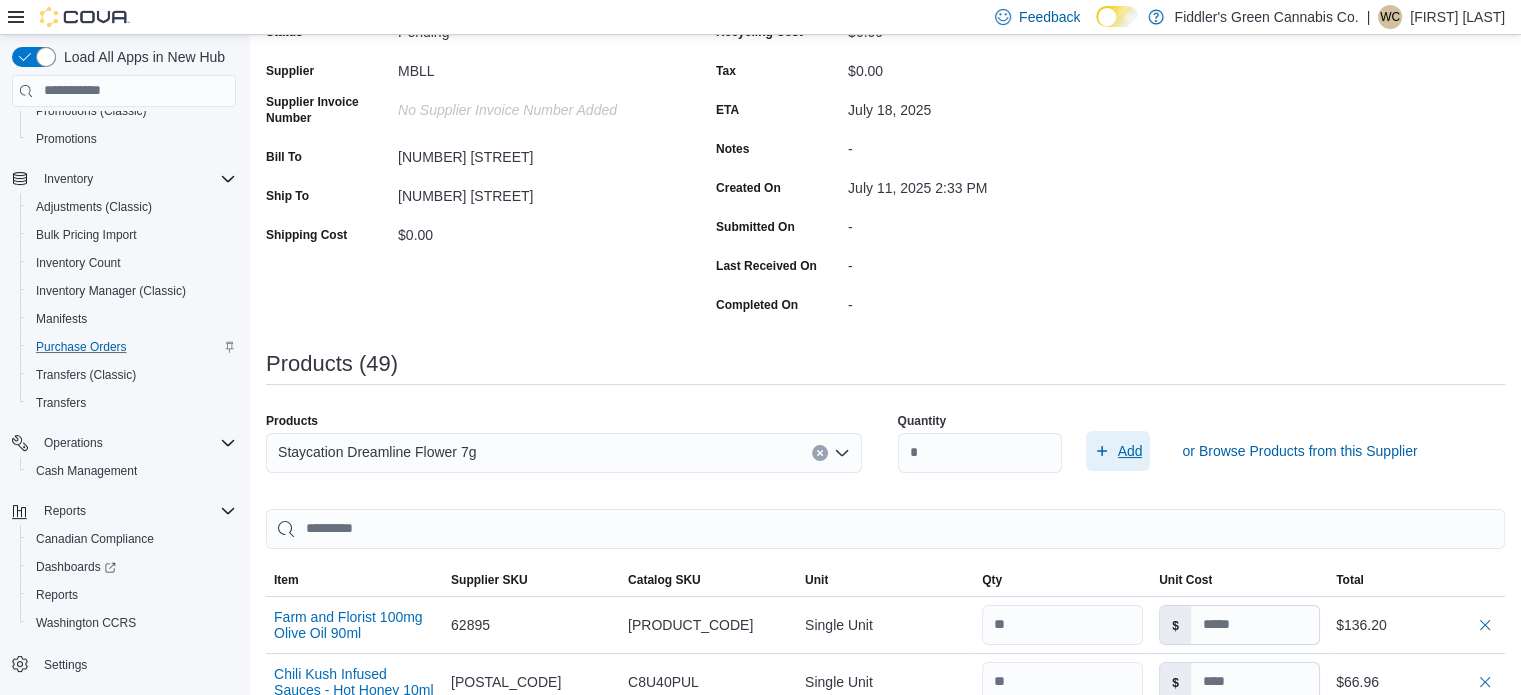 click on "Add" at bounding box center [1130, 451] 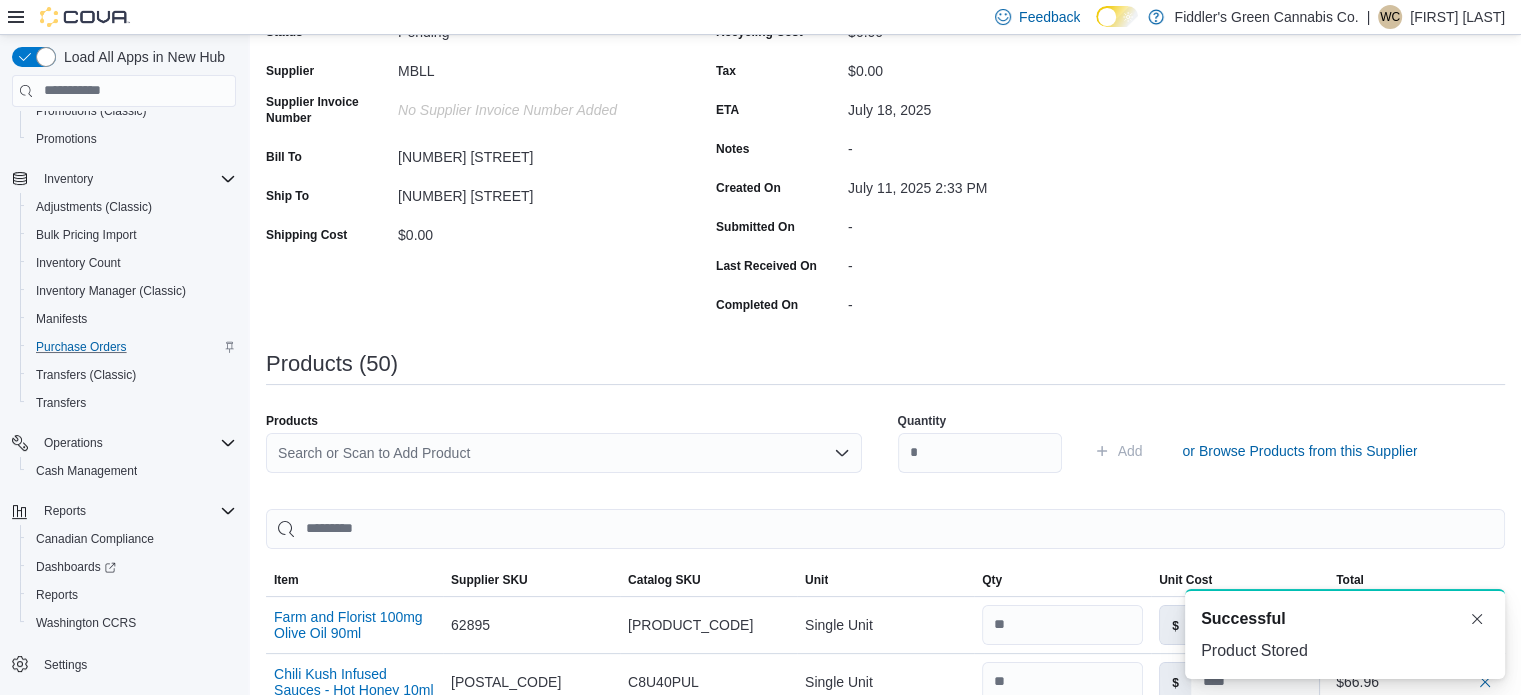 scroll, scrollTop: 0, scrollLeft: 0, axis: both 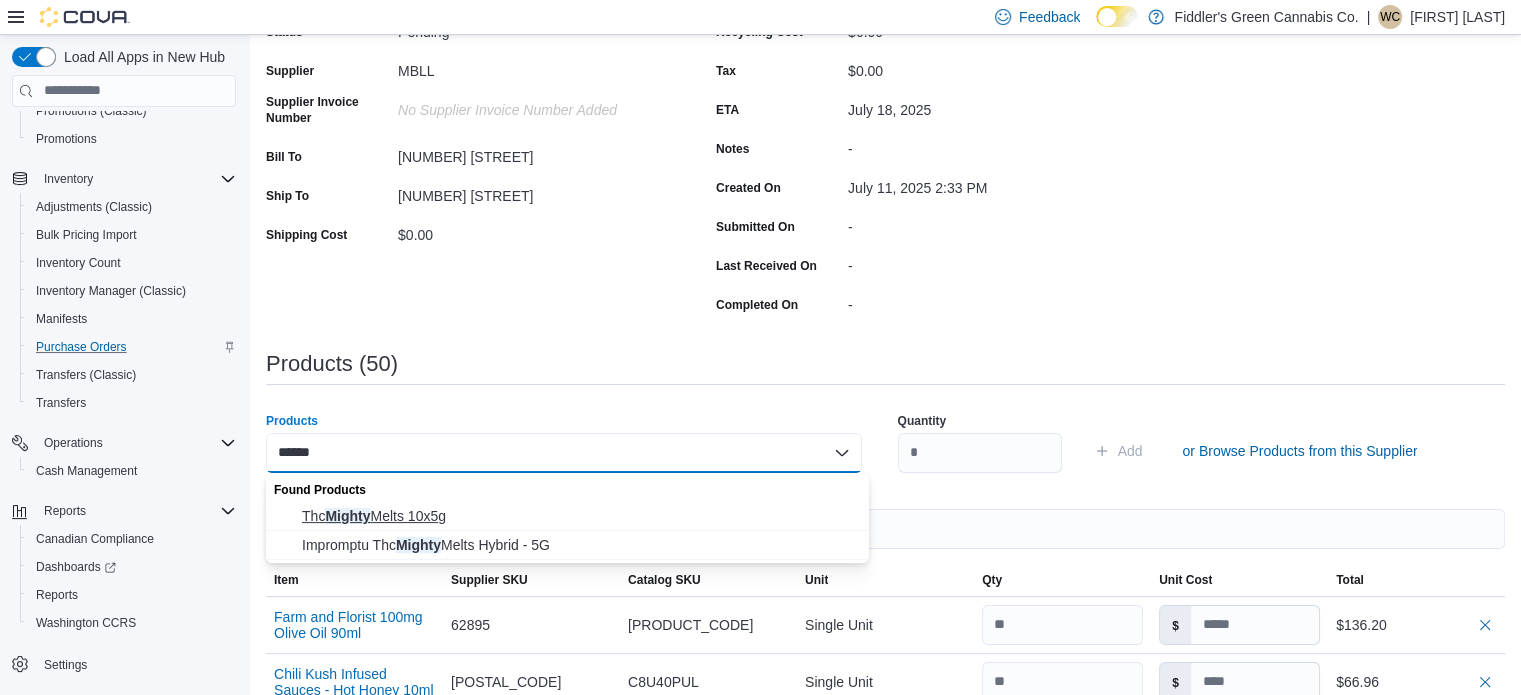 click on "Thc  Mighty  Melts 10x5g" at bounding box center (579, 516) 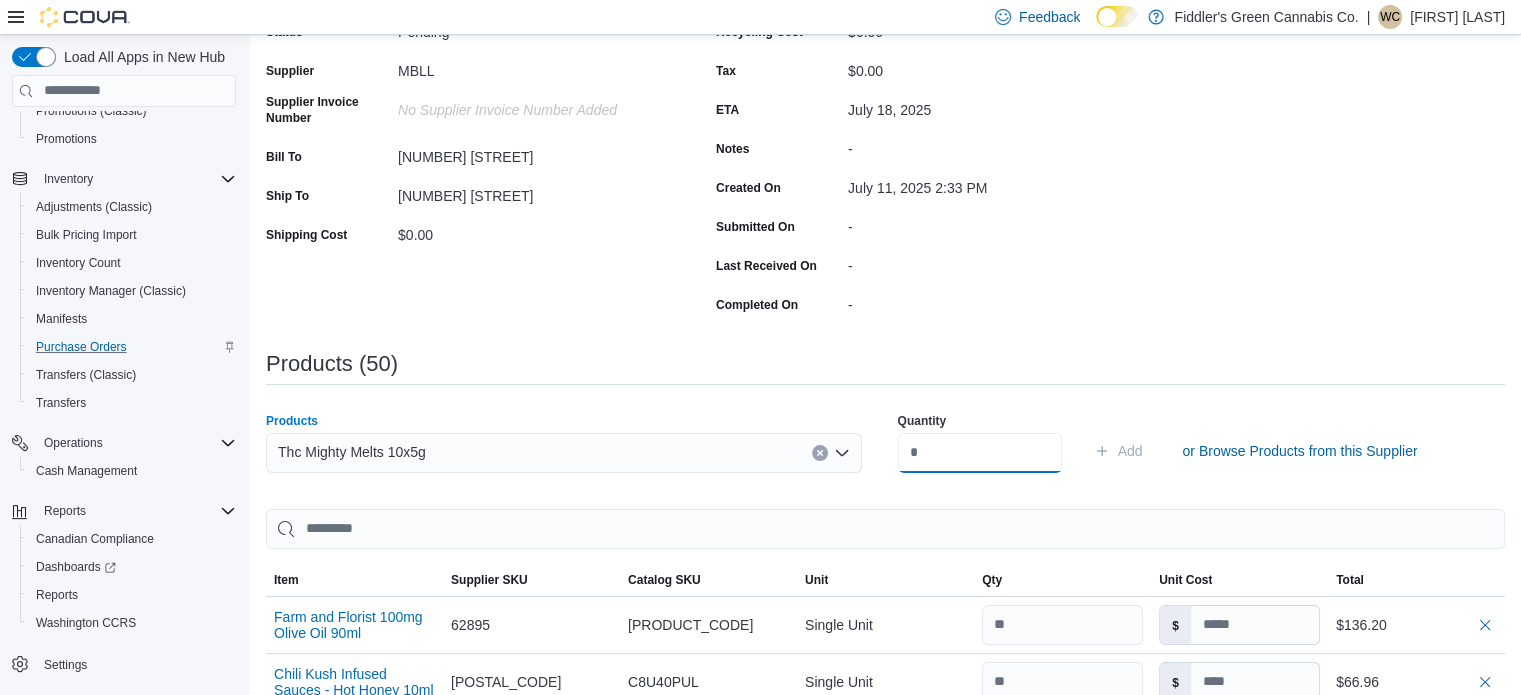 click at bounding box center [980, 453] 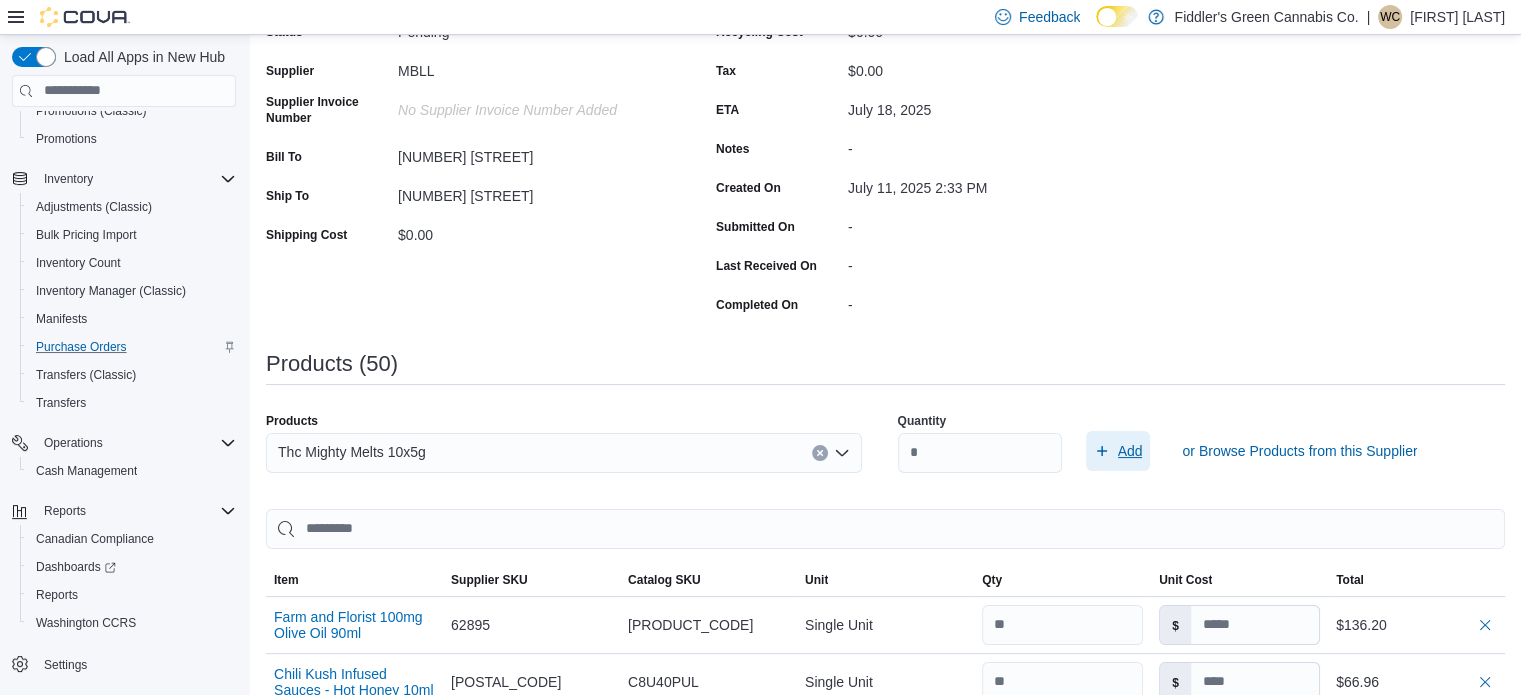 click on "Add" at bounding box center [1130, 451] 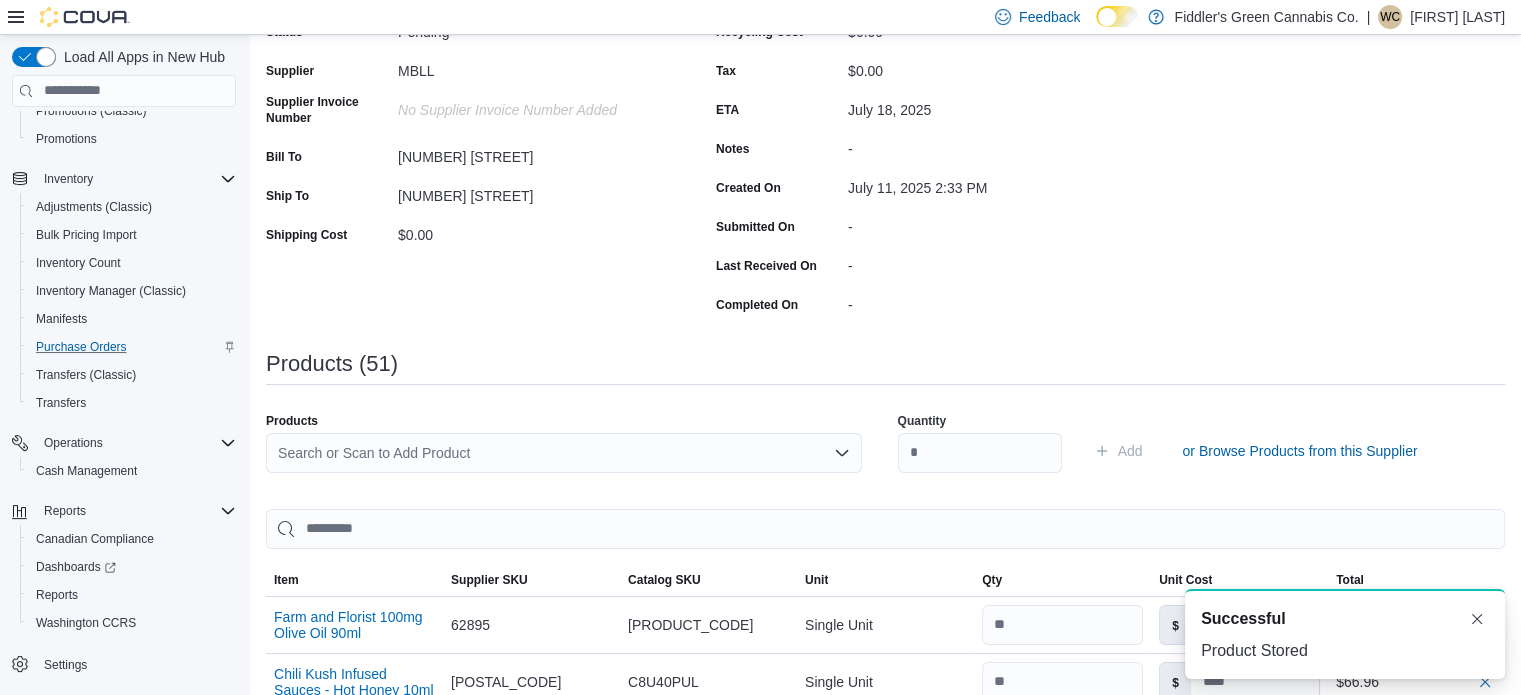 scroll, scrollTop: 0, scrollLeft: 0, axis: both 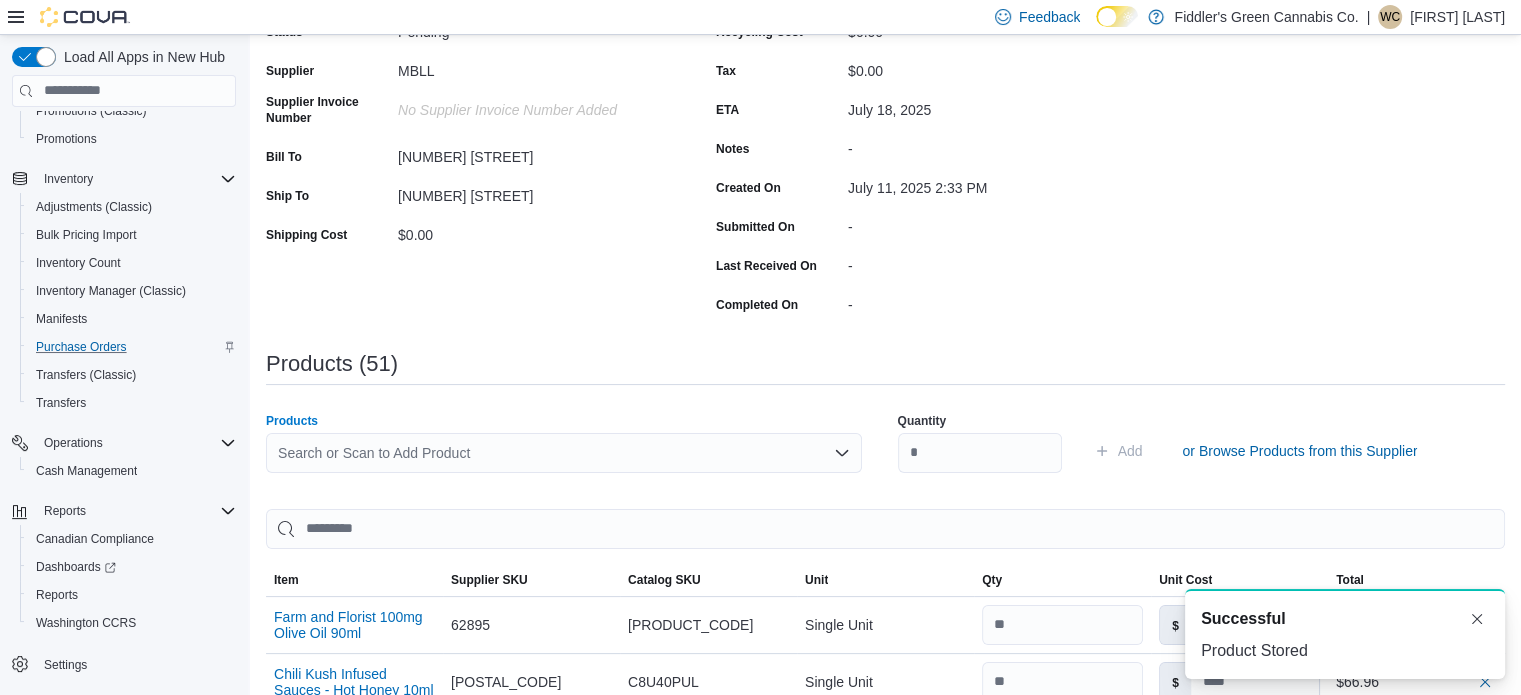 click on "Search or Scan to Add Product" at bounding box center [564, 453] 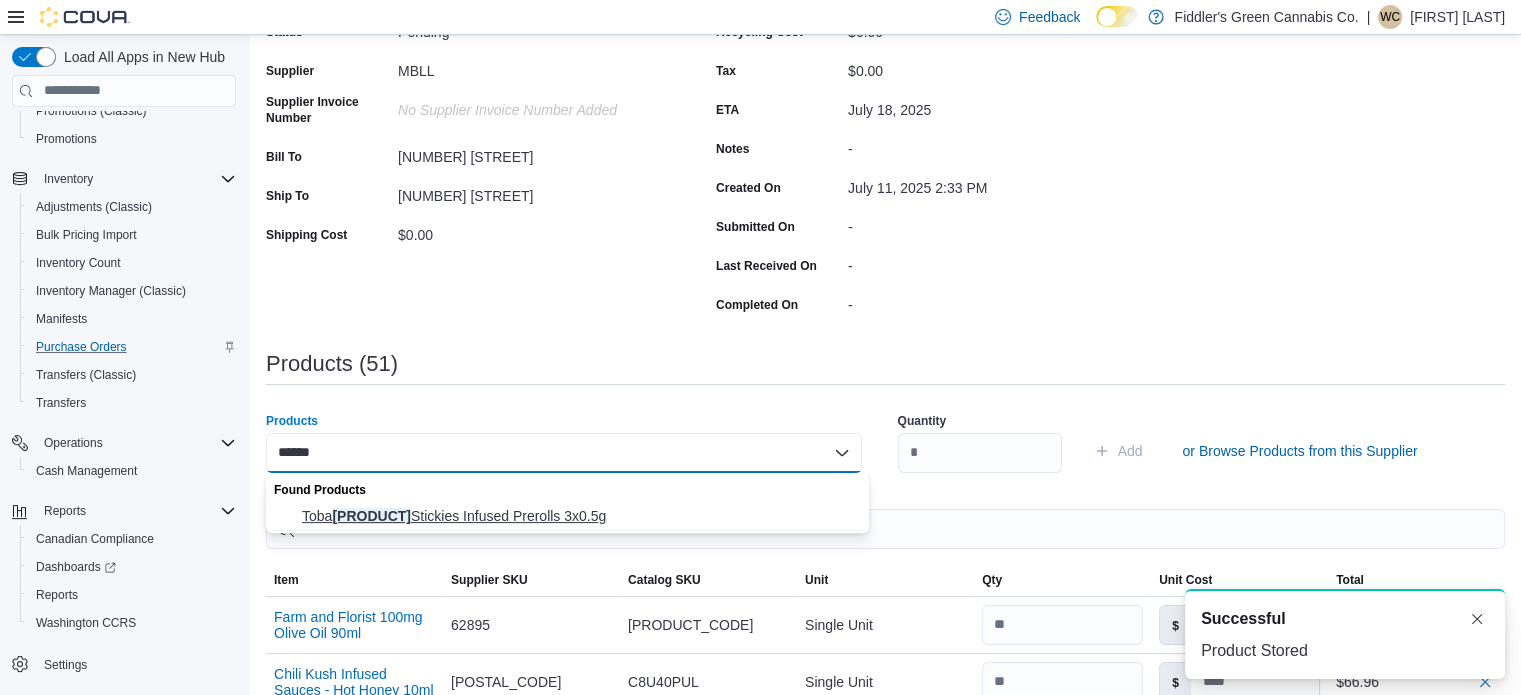 click on "Toba  Drippy  Stickies Infused Prerolls 3x0.5g" at bounding box center (579, 516) 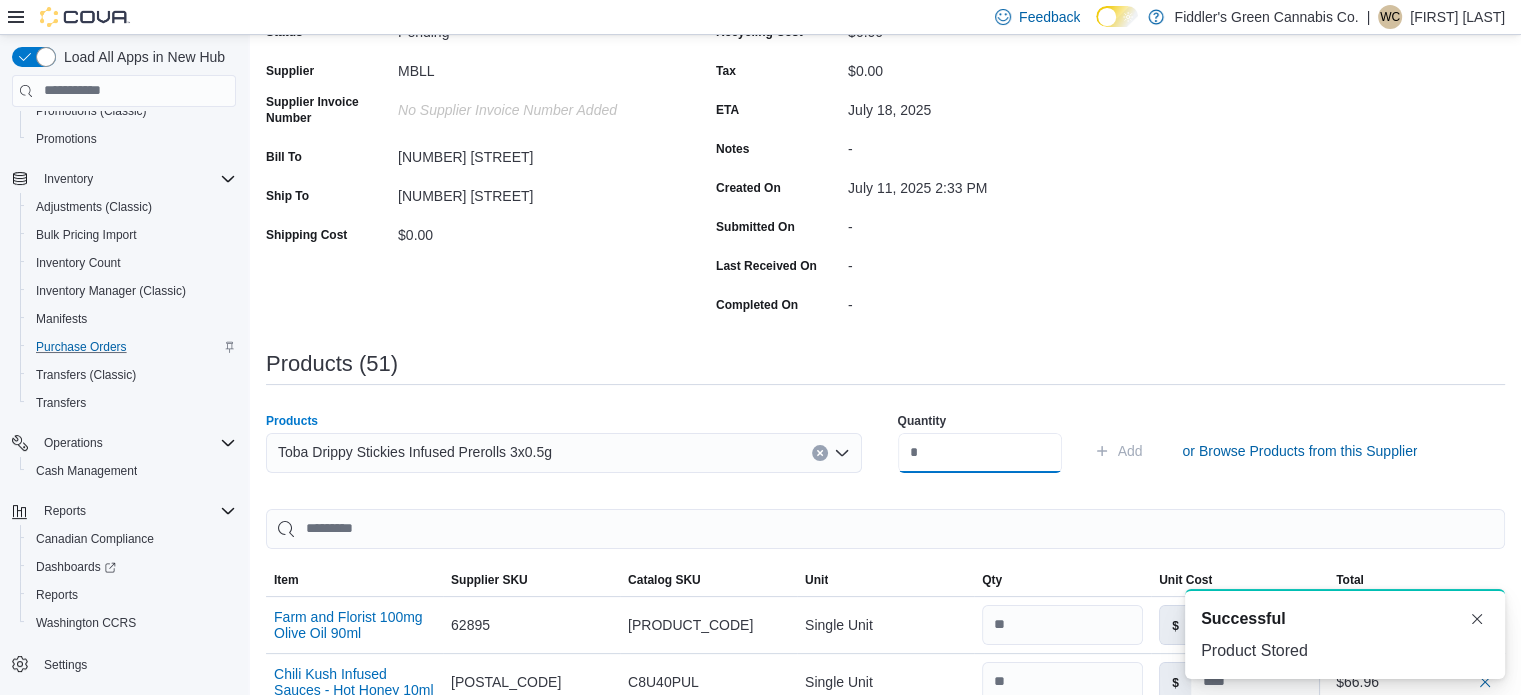 click at bounding box center (980, 453) 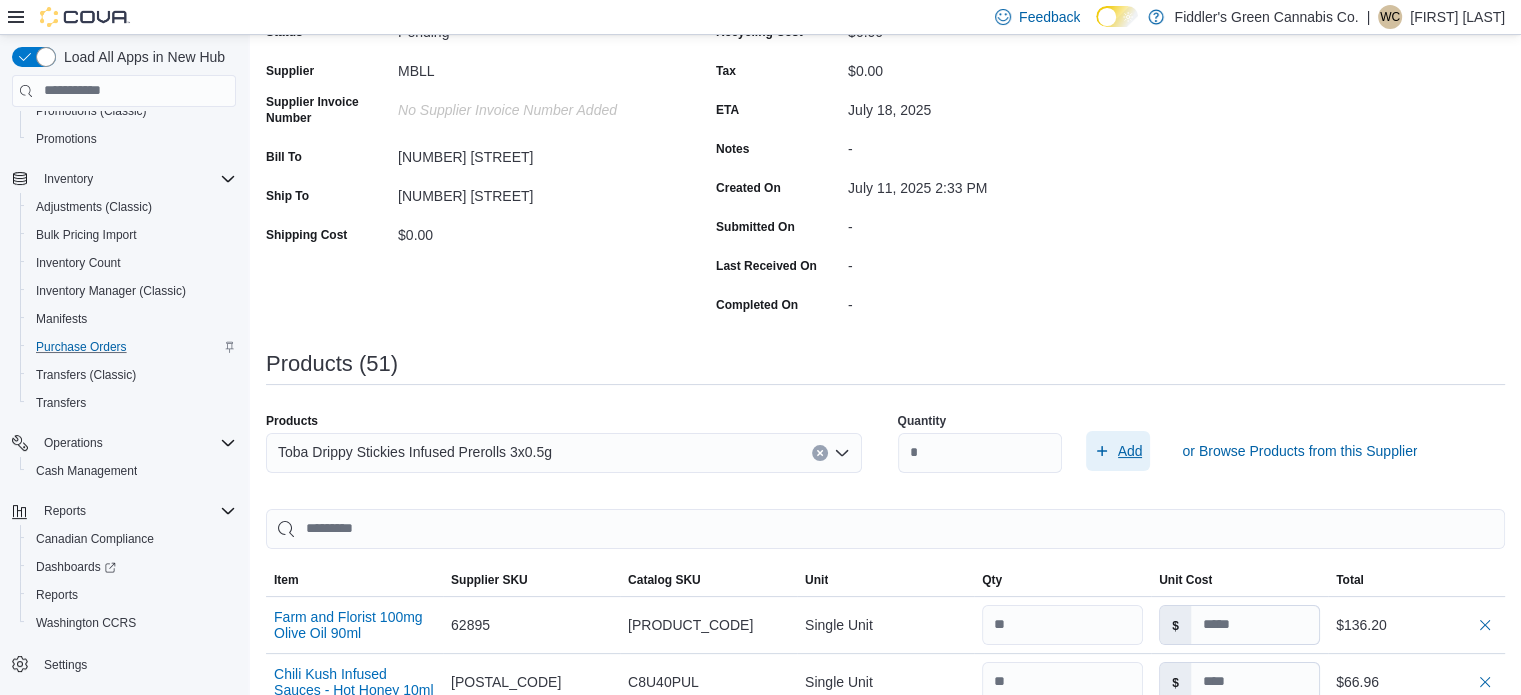 click on "Add" at bounding box center (1130, 451) 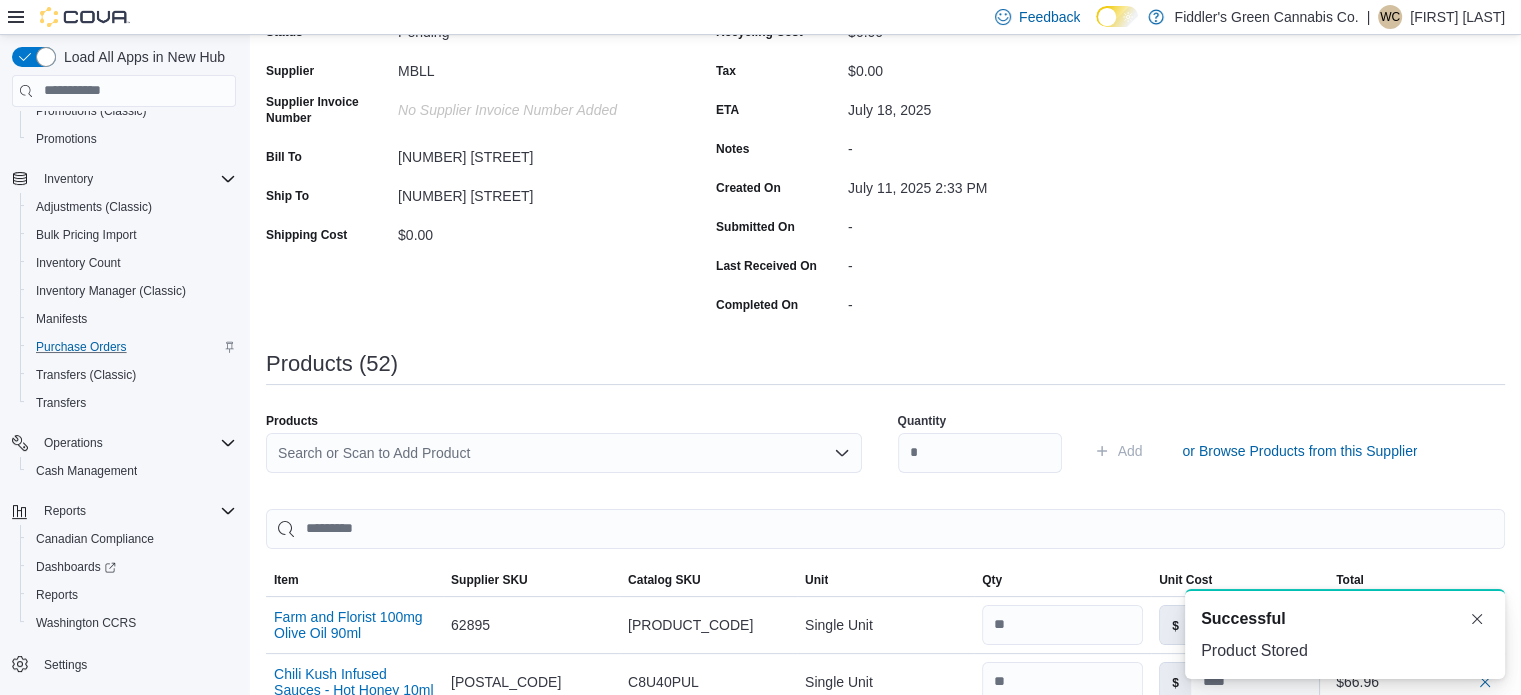 scroll, scrollTop: 0, scrollLeft: 0, axis: both 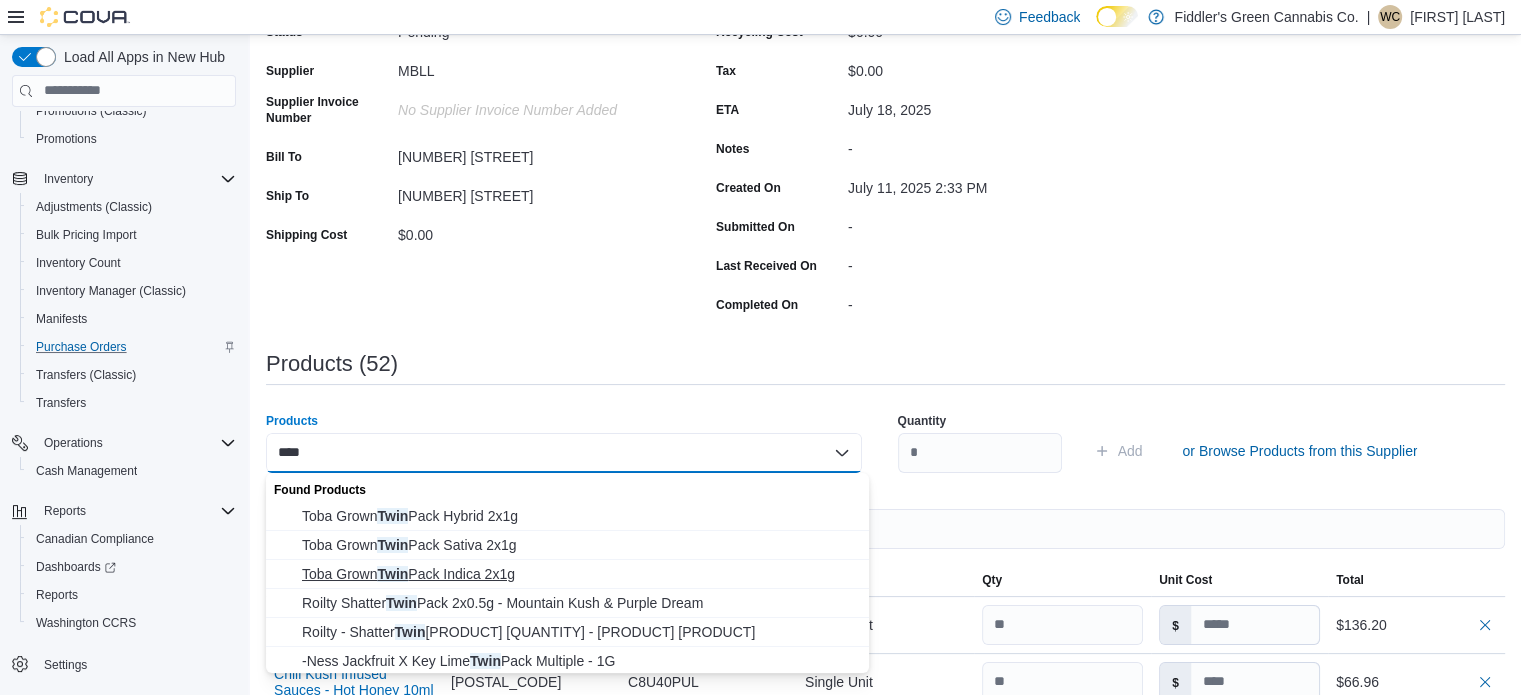 click on "Toba Grown  Twin  Pack Indica 2x1g" at bounding box center [579, 574] 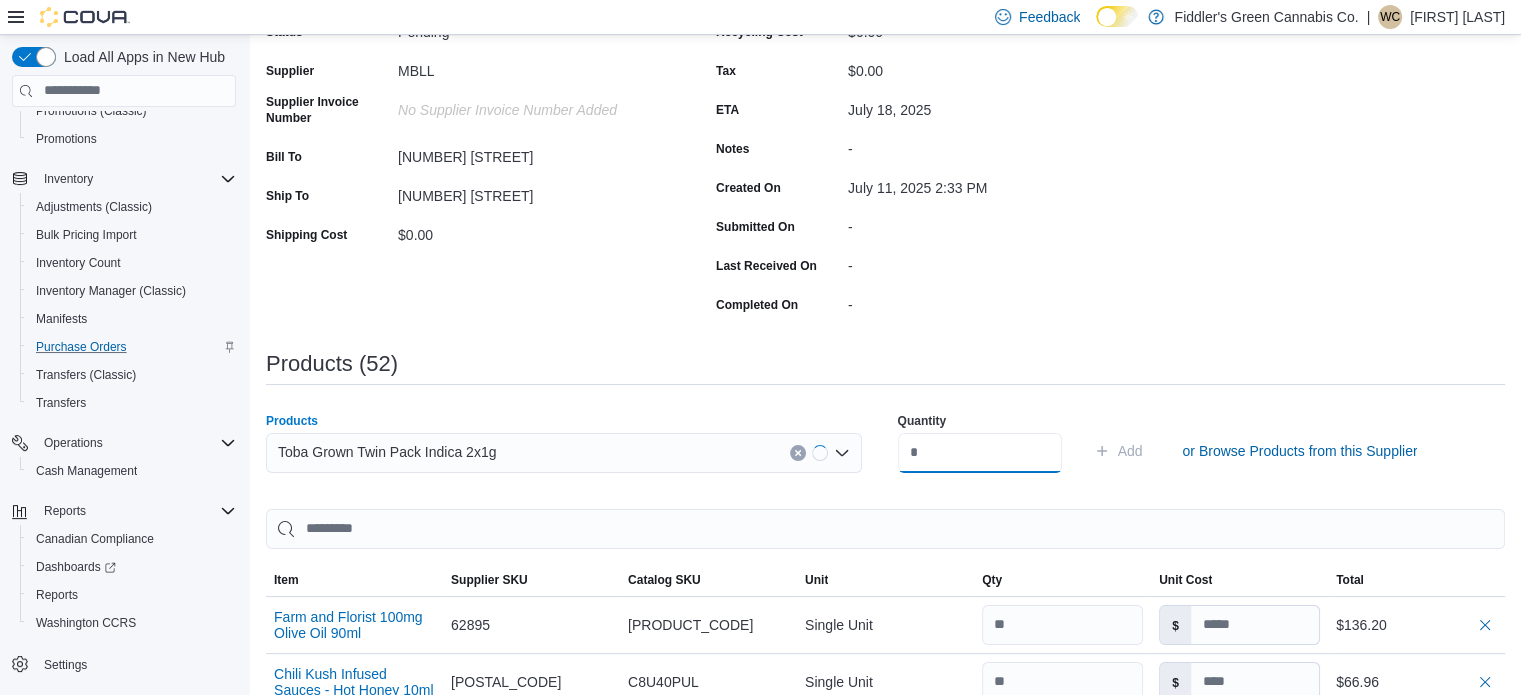 click at bounding box center (980, 453) 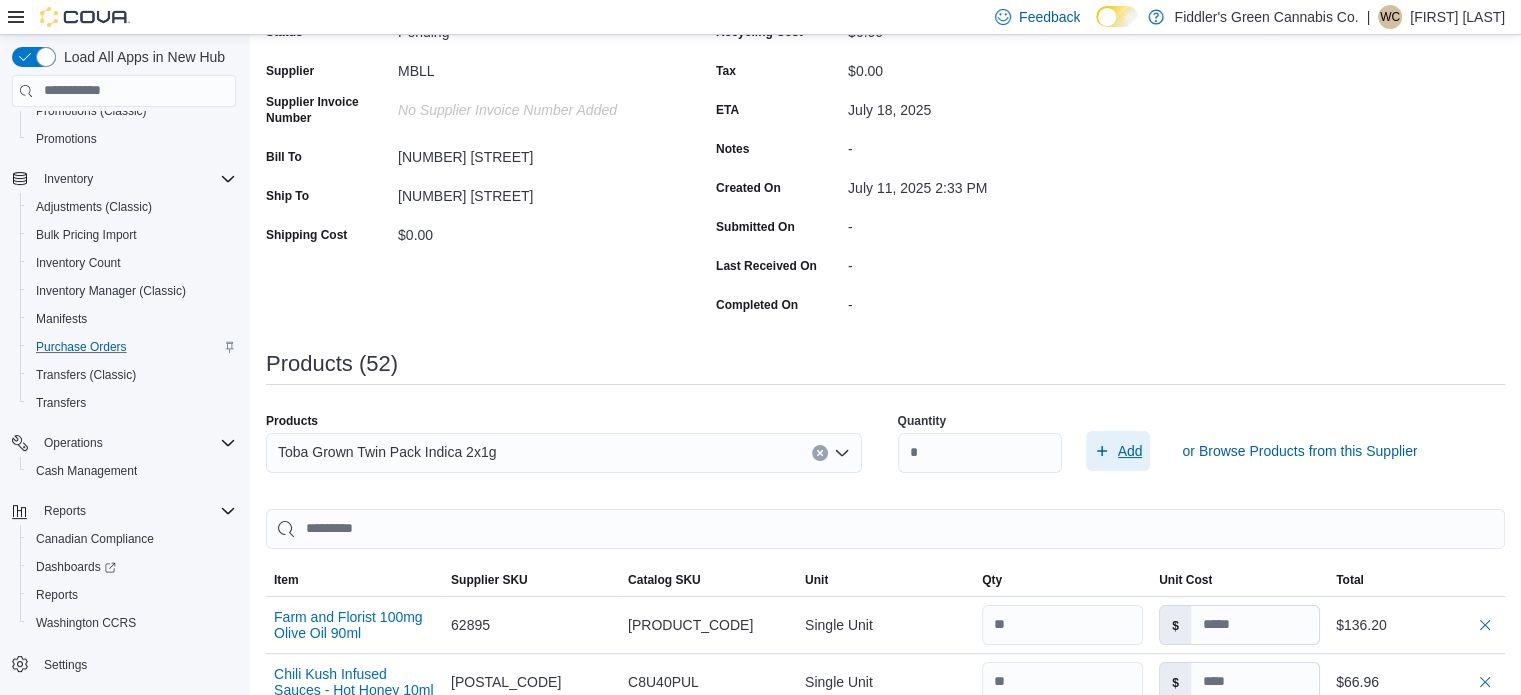 click on "Add" at bounding box center [1130, 451] 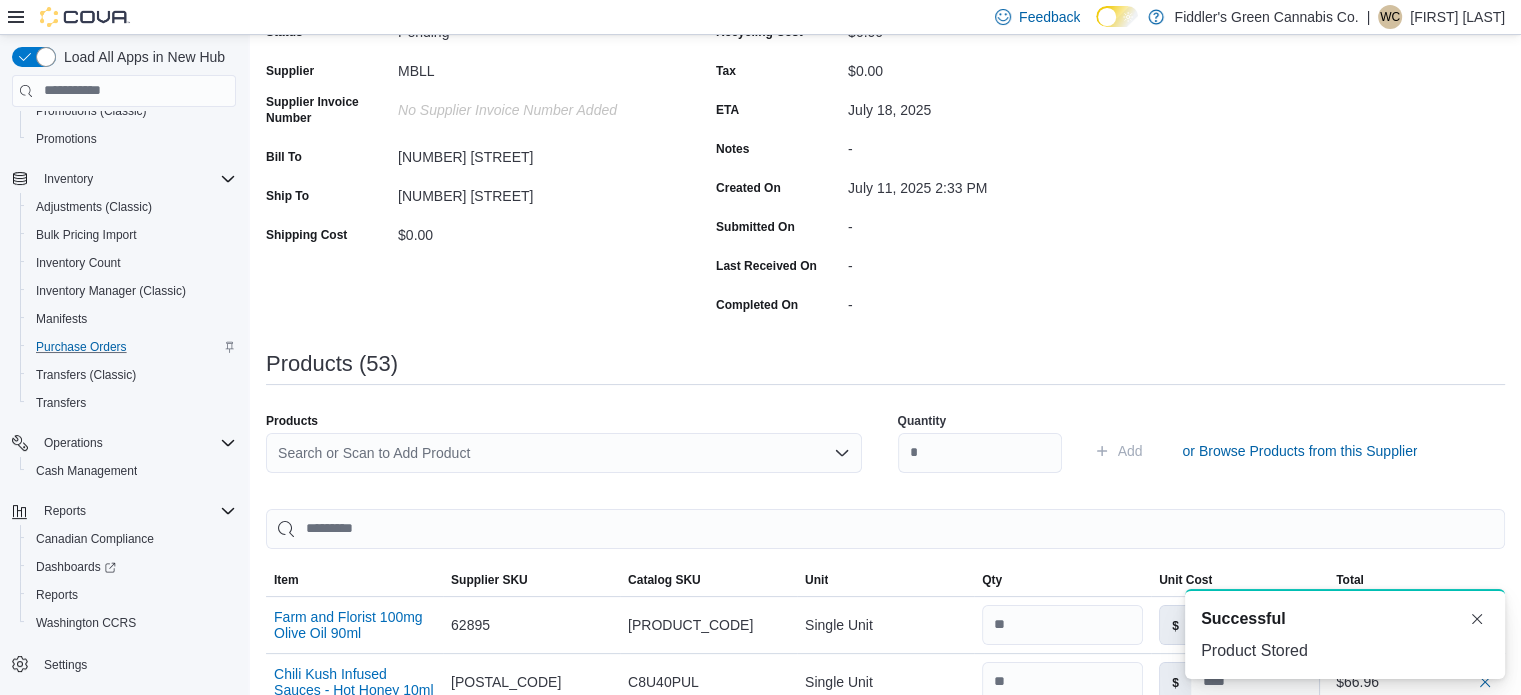 scroll, scrollTop: 0, scrollLeft: 0, axis: both 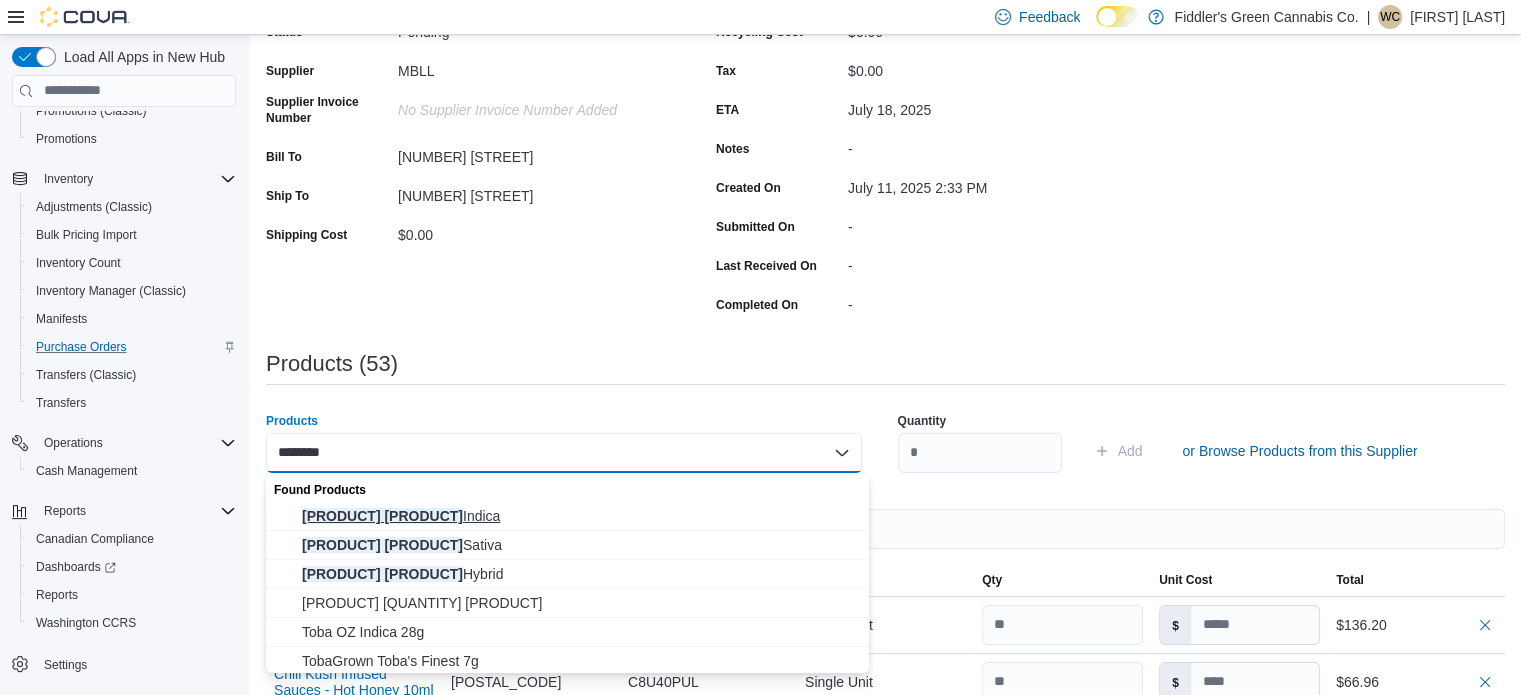 click on "Toba One  Indica" at bounding box center (579, 516) 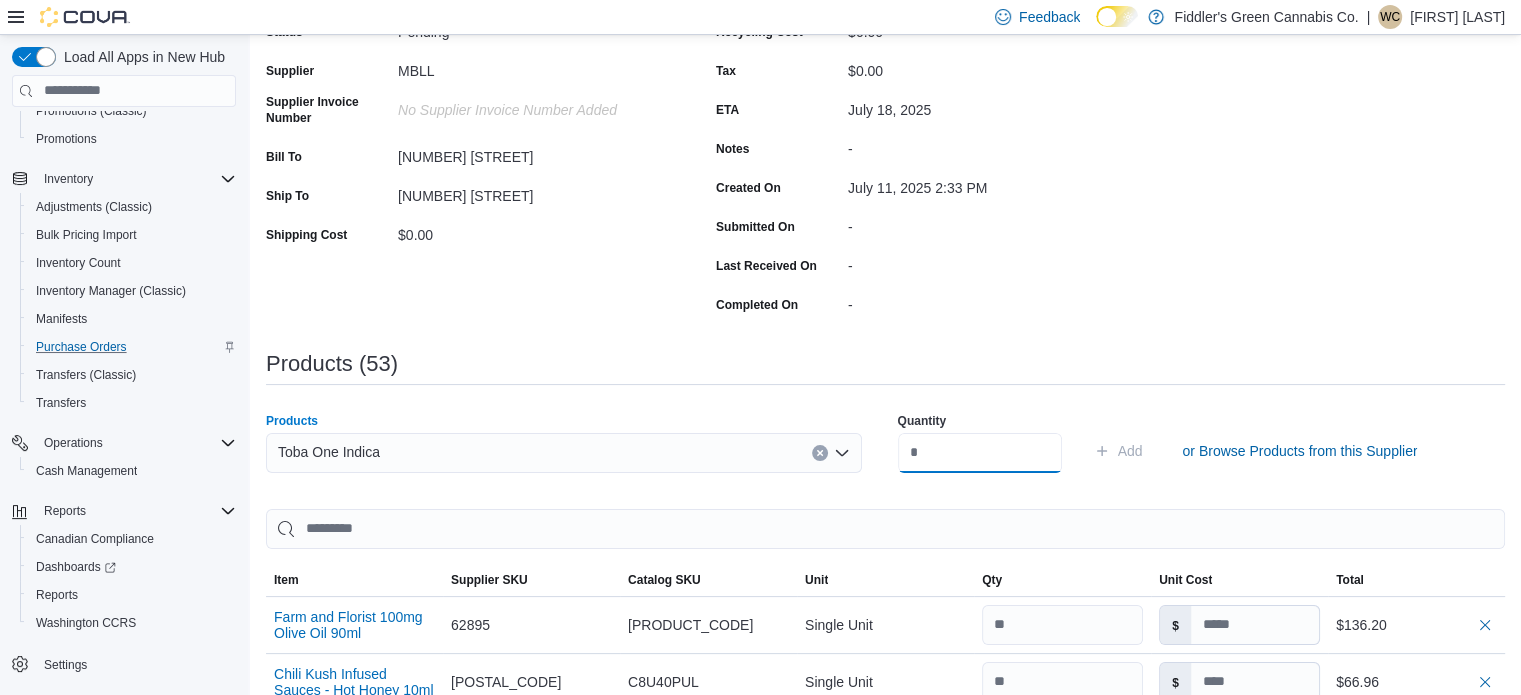 click at bounding box center (980, 453) 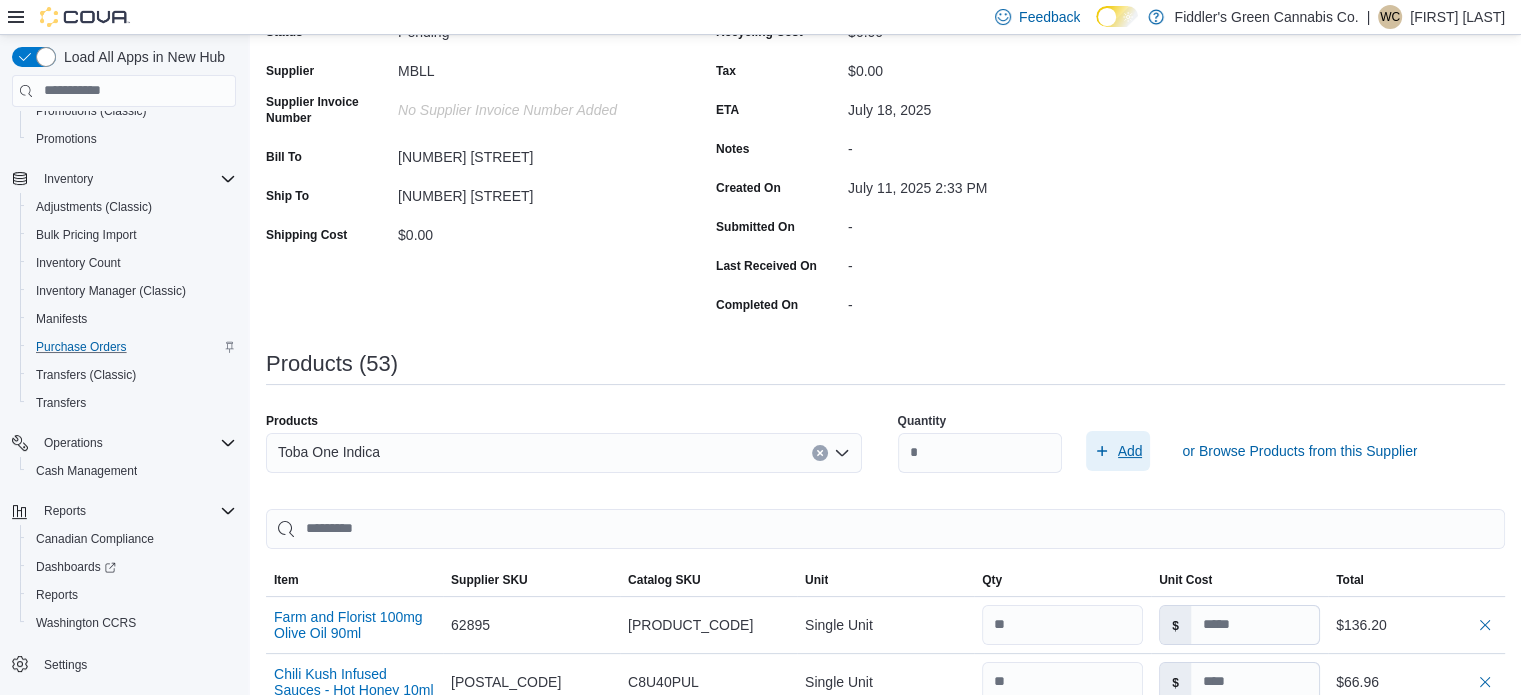 click on "Add" at bounding box center [1130, 451] 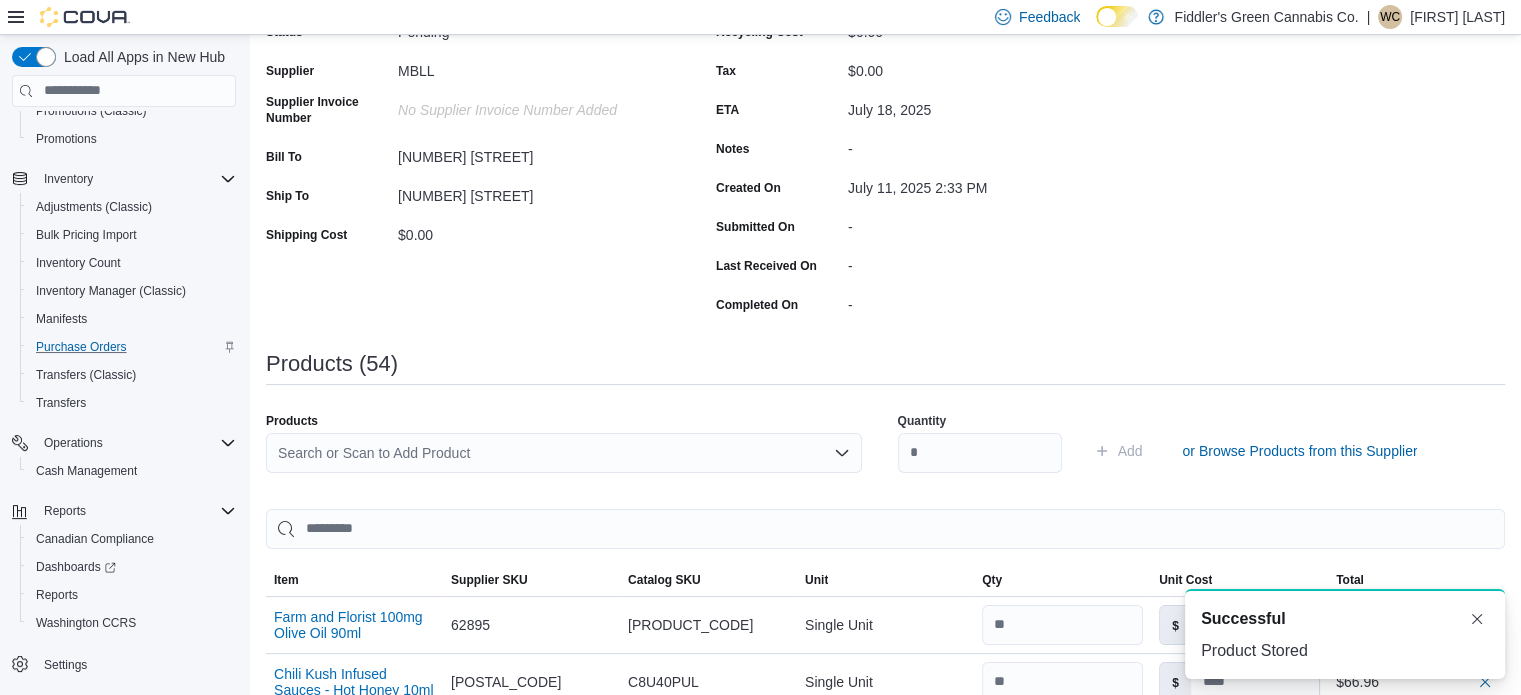 scroll, scrollTop: 0, scrollLeft: 0, axis: both 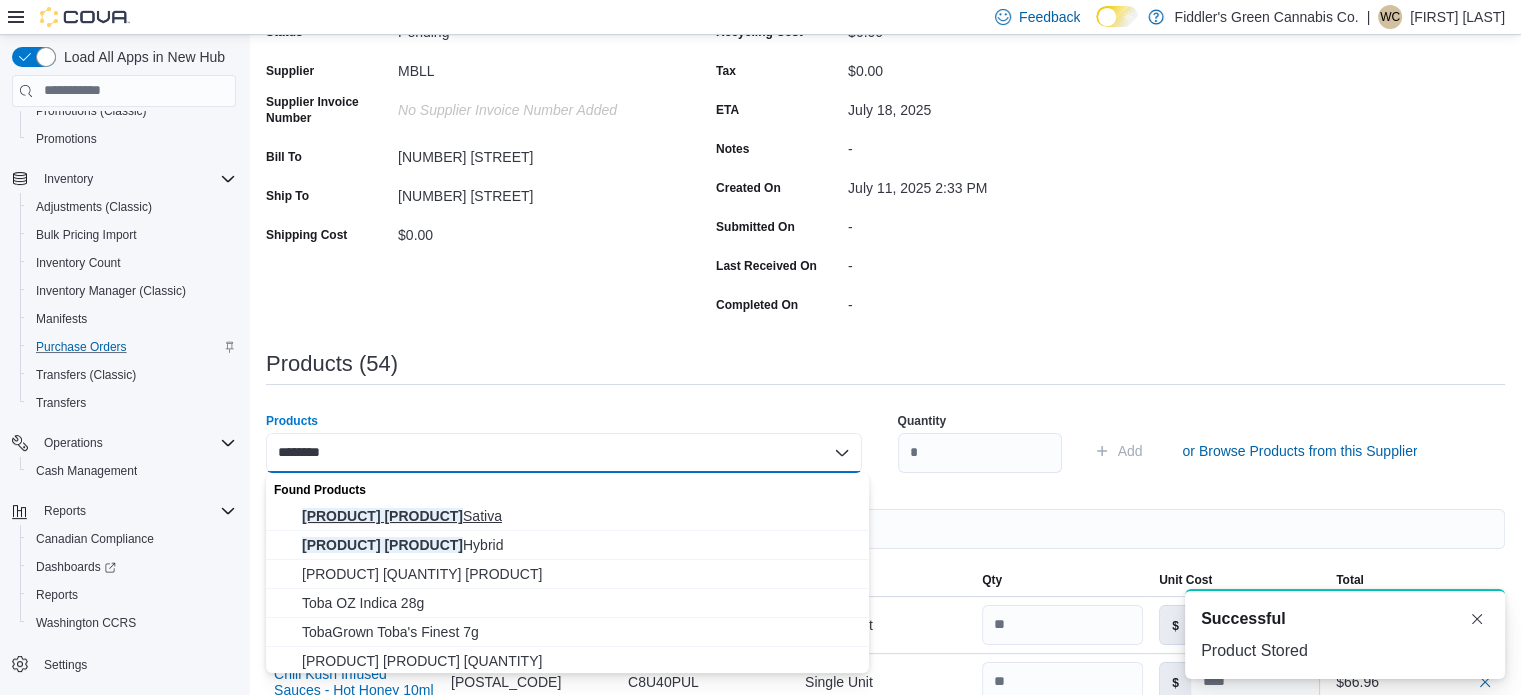 click on "Toba One  Sativa" at bounding box center [579, 516] 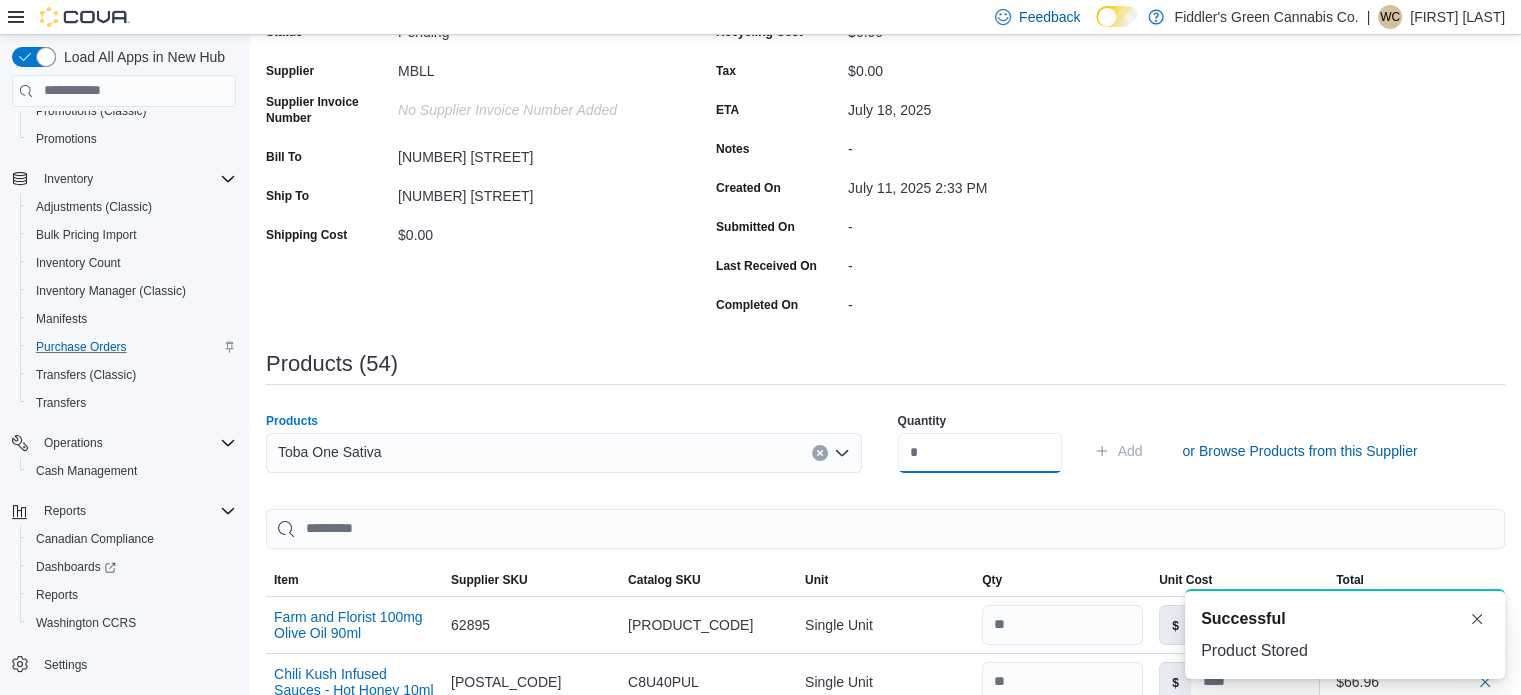 click at bounding box center [980, 453] 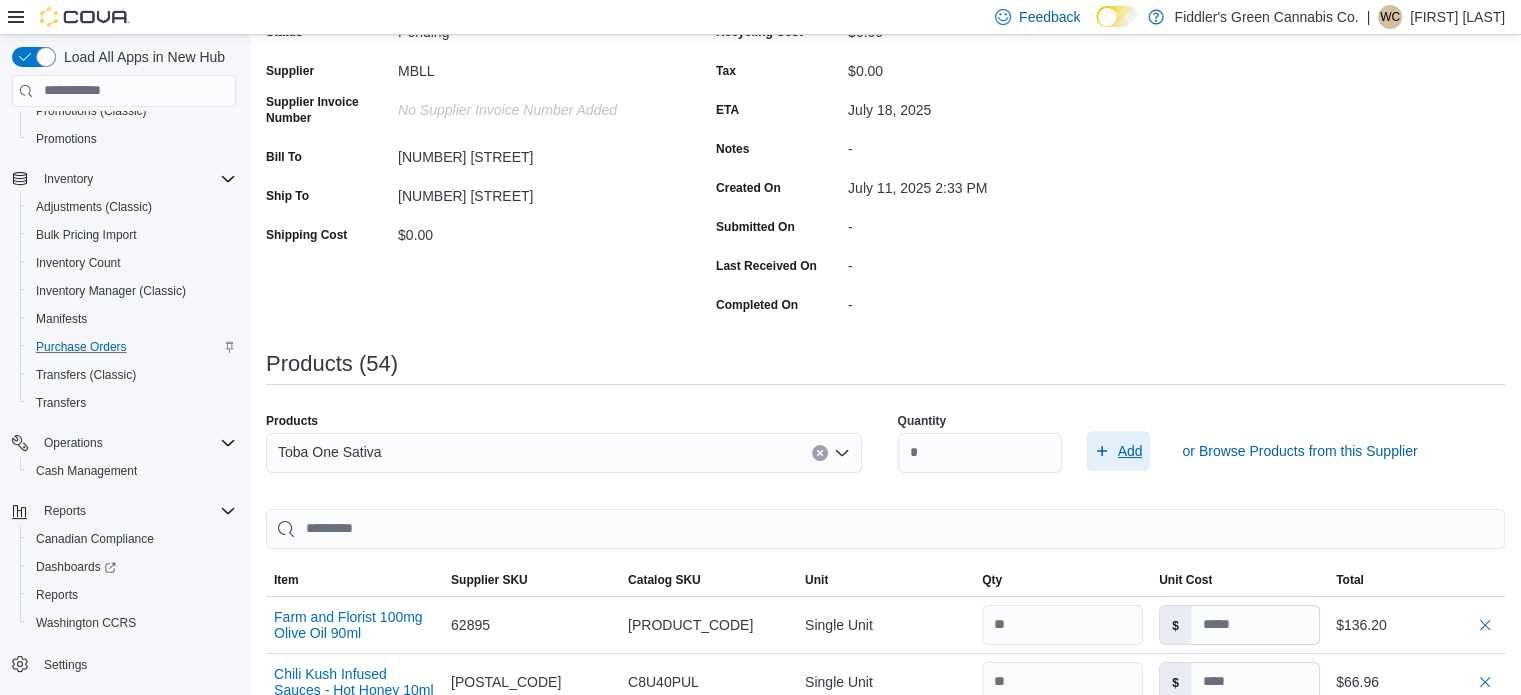 click on "Add" at bounding box center [1130, 451] 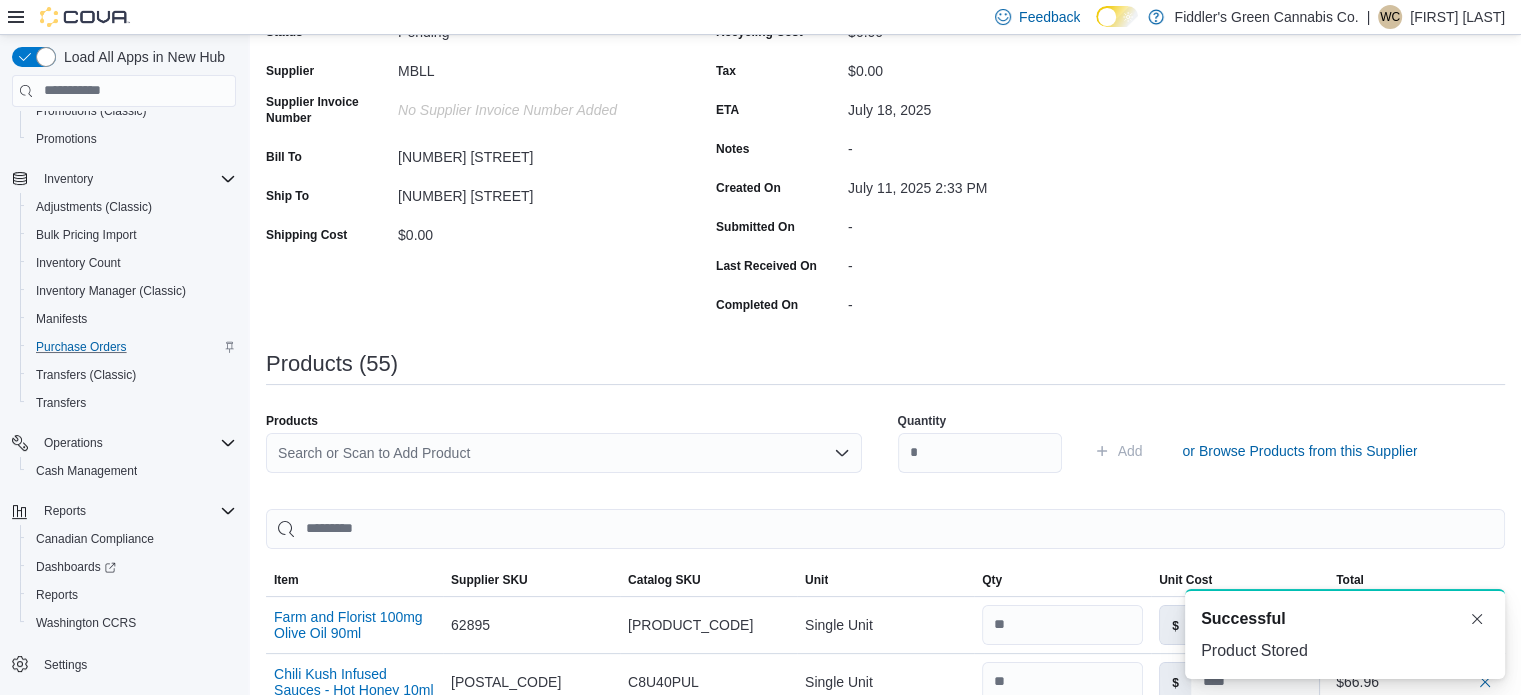 scroll, scrollTop: 0, scrollLeft: 0, axis: both 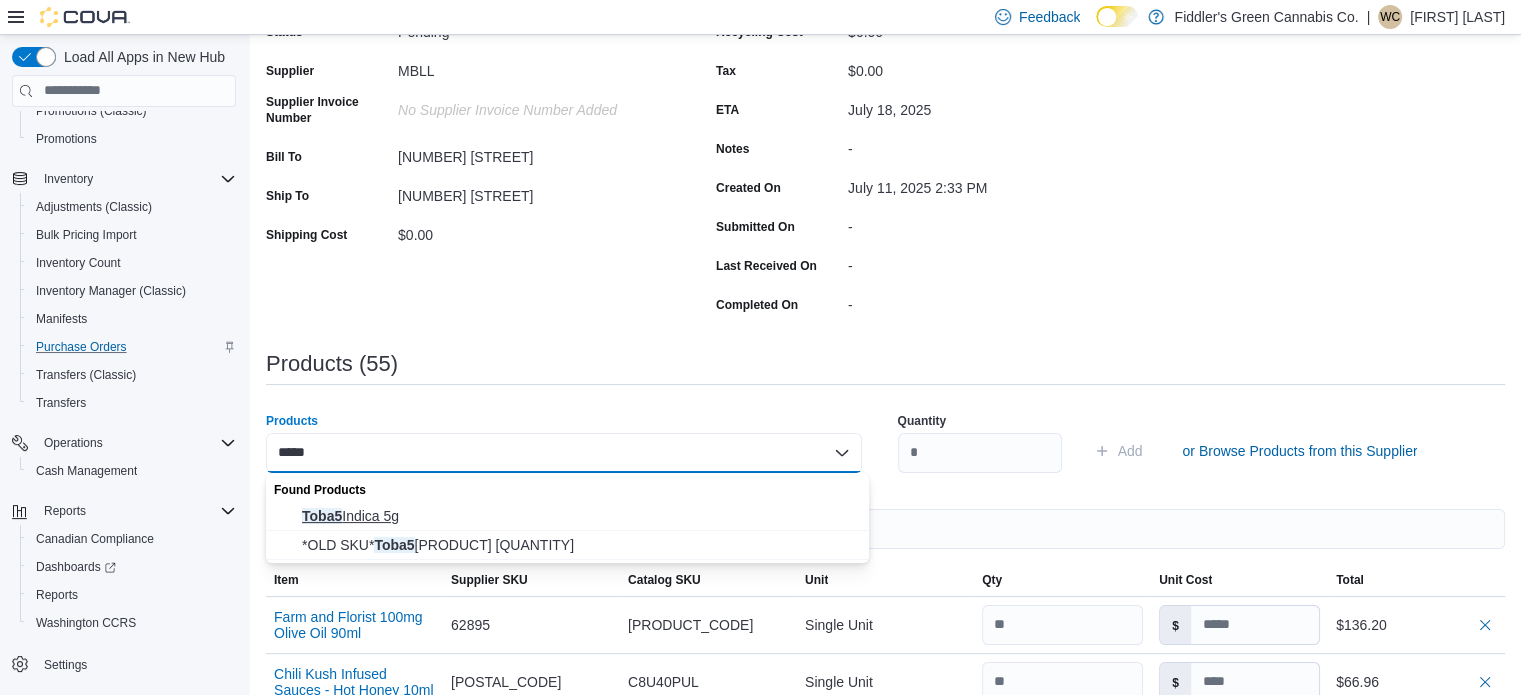 click on "Toba5  Indica 5g" at bounding box center (579, 516) 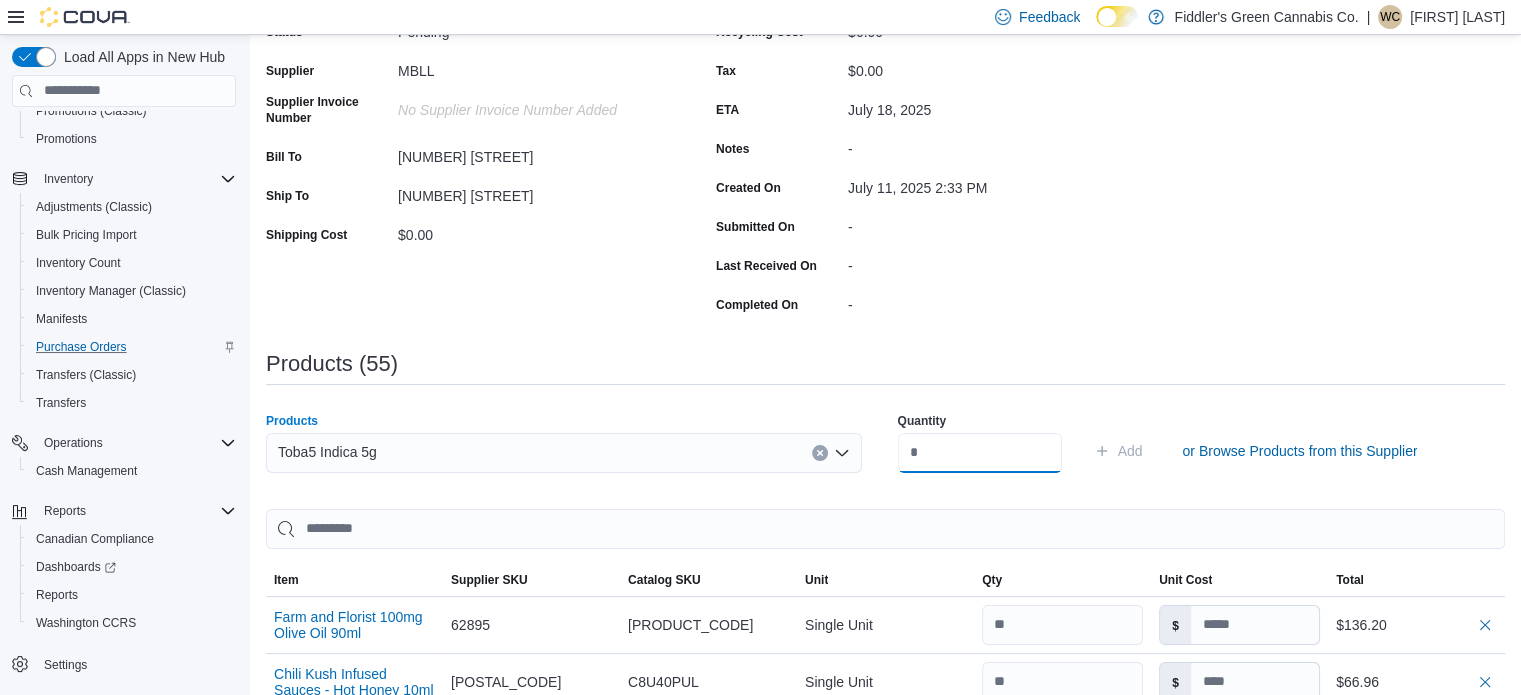 click at bounding box center (980, 453) 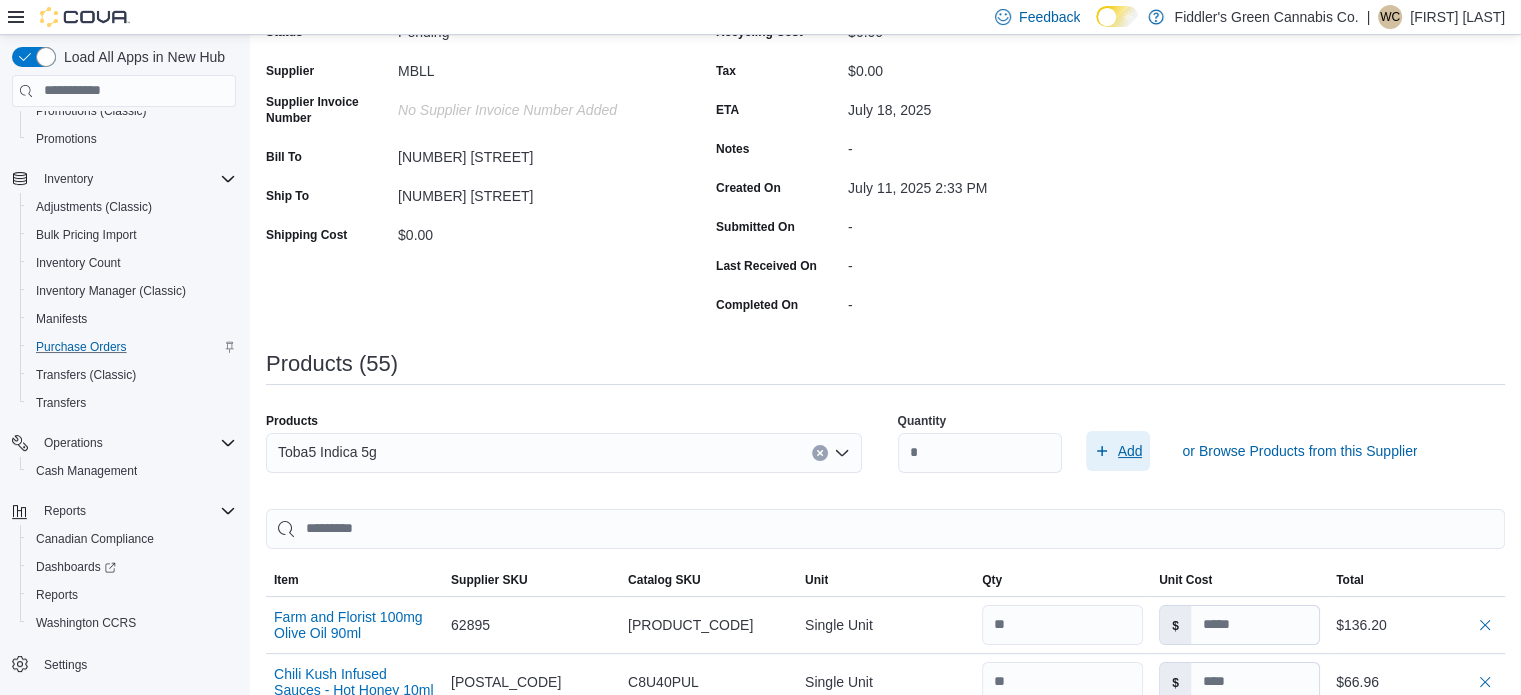 click on "Add" at bounding box center (1130, 451) 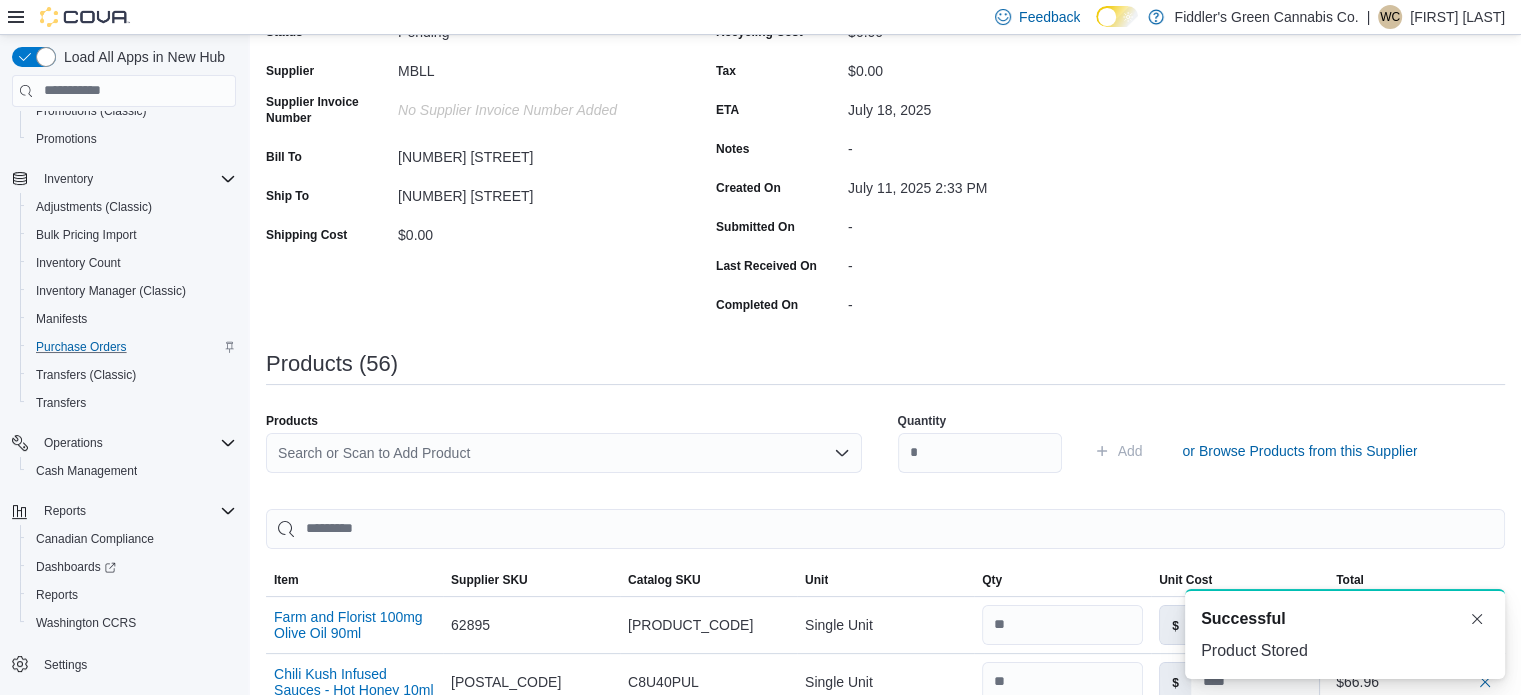 scroll, scrollTop: 0, scrollLeft: 0, axis: both 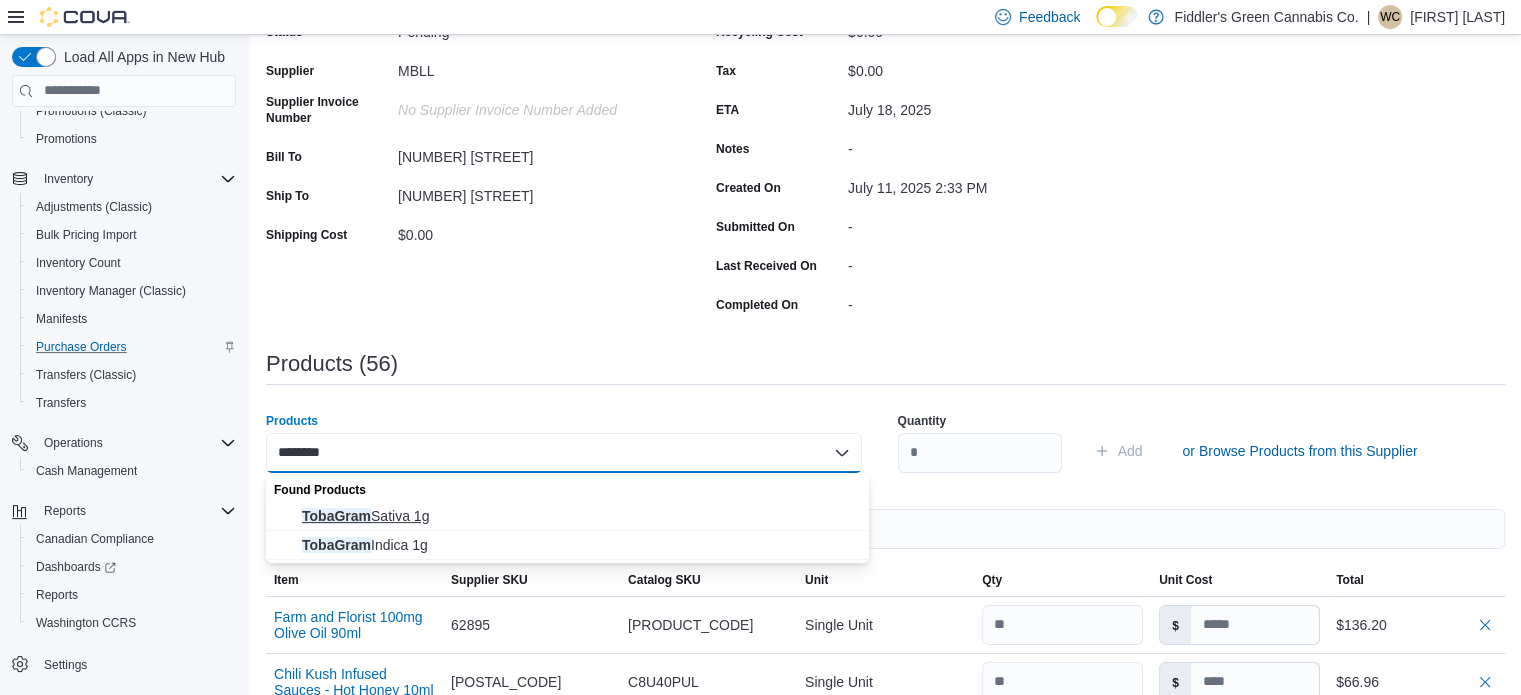 click on "TobaGram  Sativa 1g" at bounding box center (579, 516) 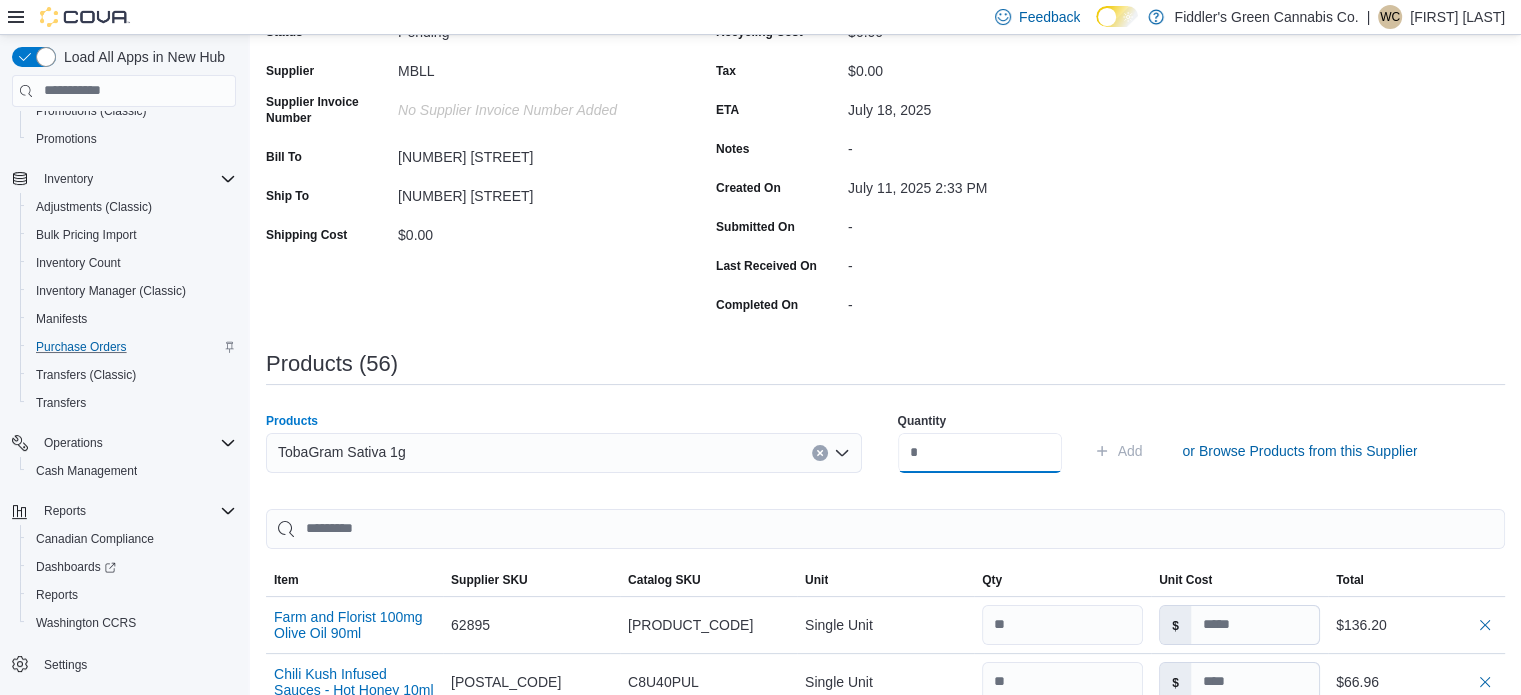 click at bounding box center [980, 453] 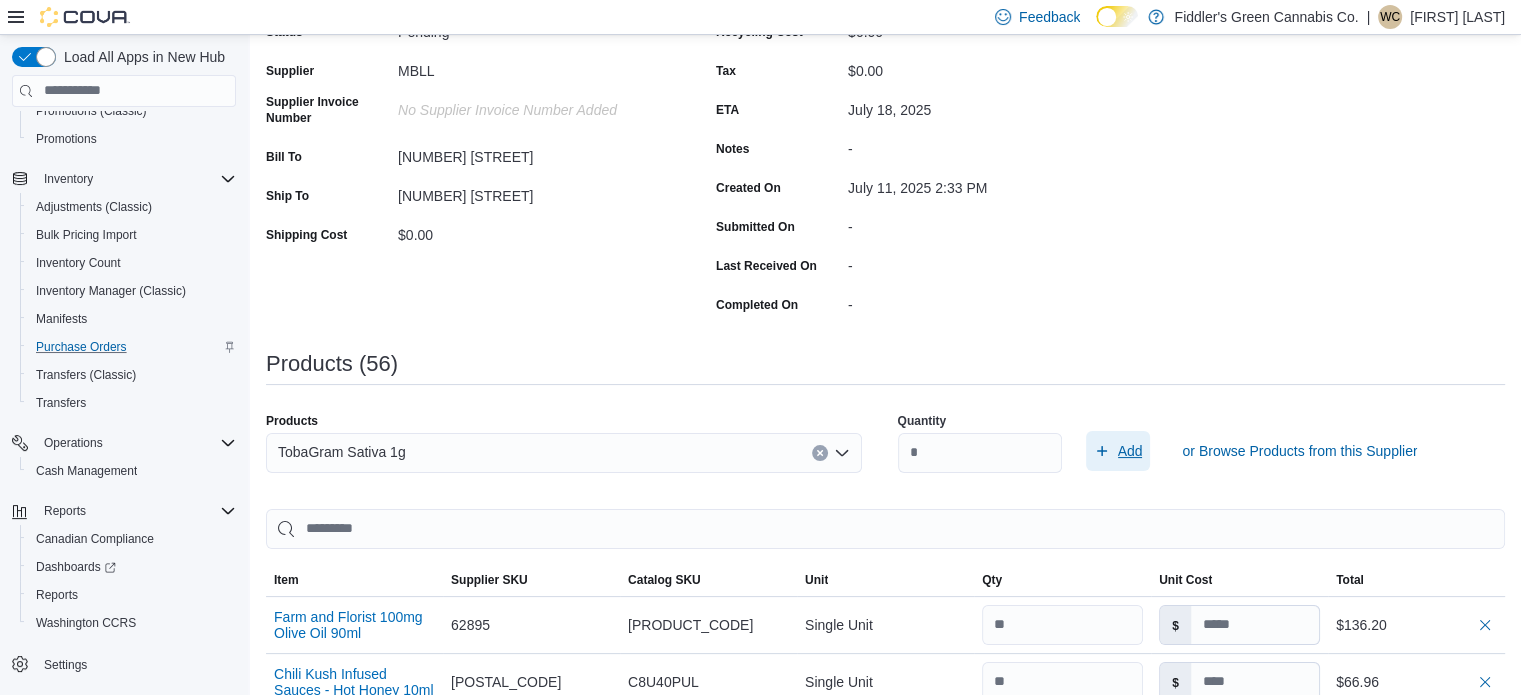 click on "Add" at bounding box center (1130, 451) 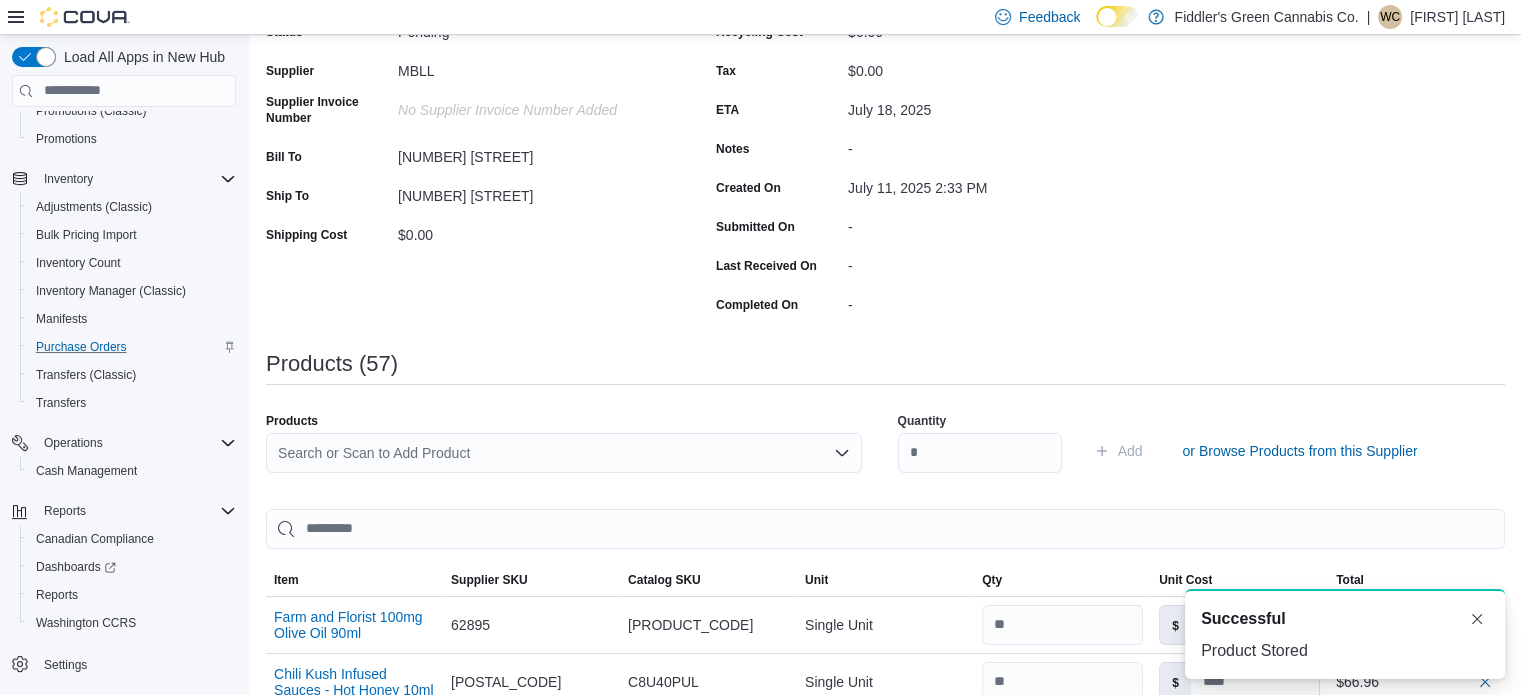 scroll, scrollTop: 0, scrollLeft: 0, axis: both 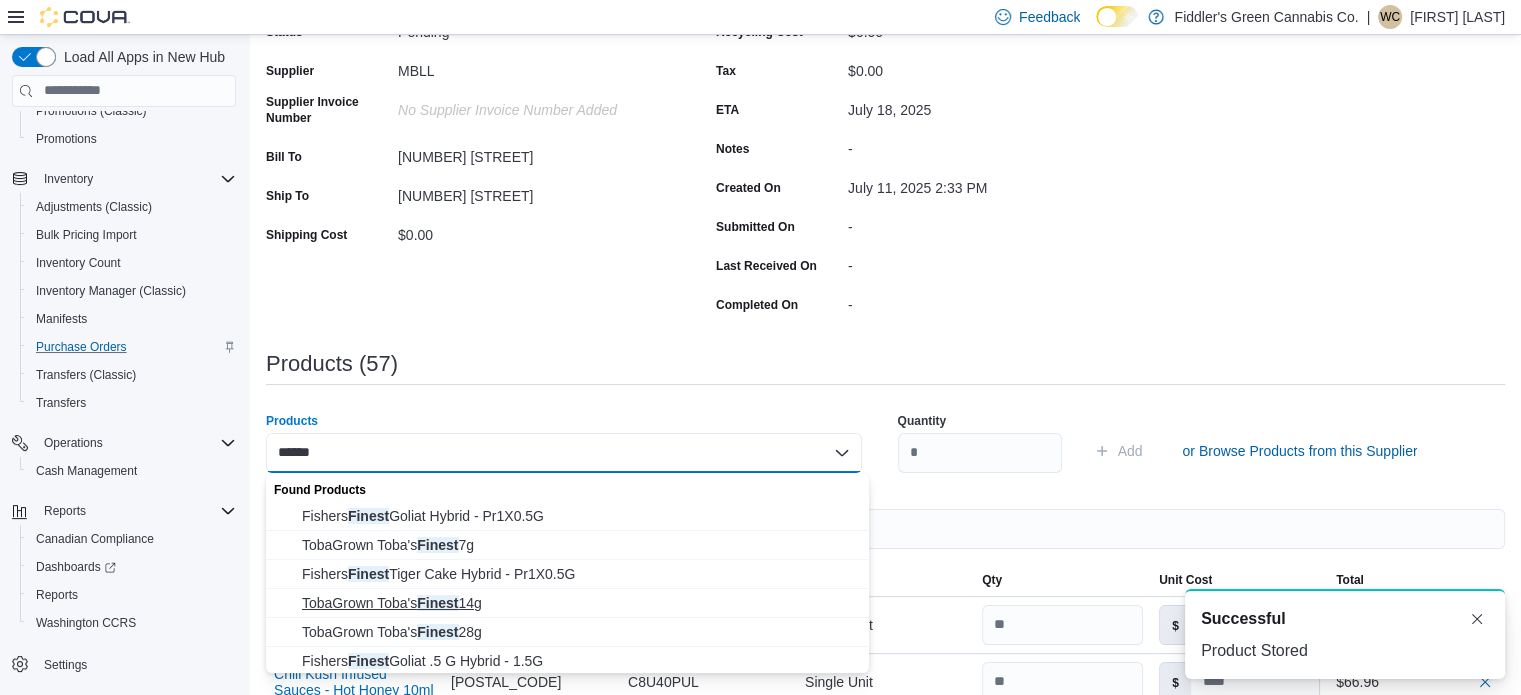 click on "TobaGrown Toba's  Finest  14g" at bounding box center (579, 603) 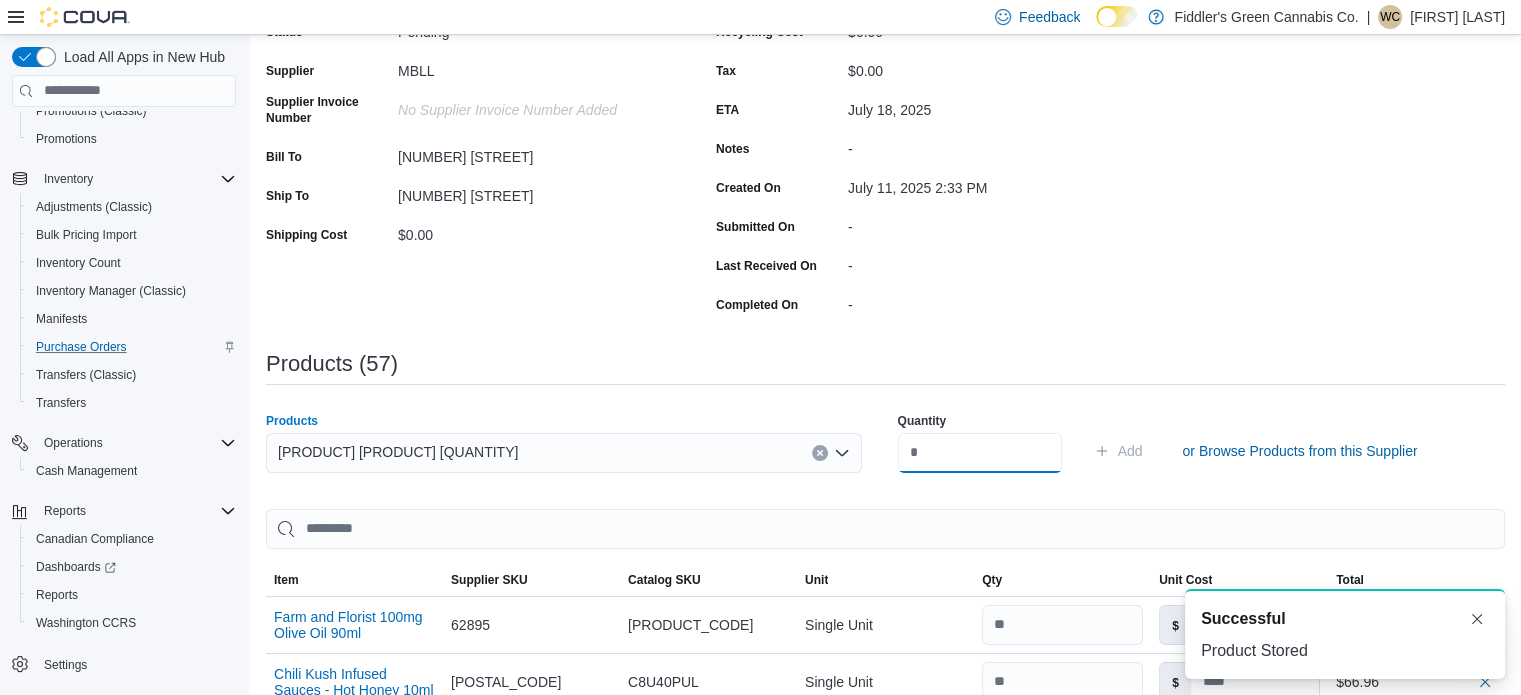 click at bounding box center (980, 453) 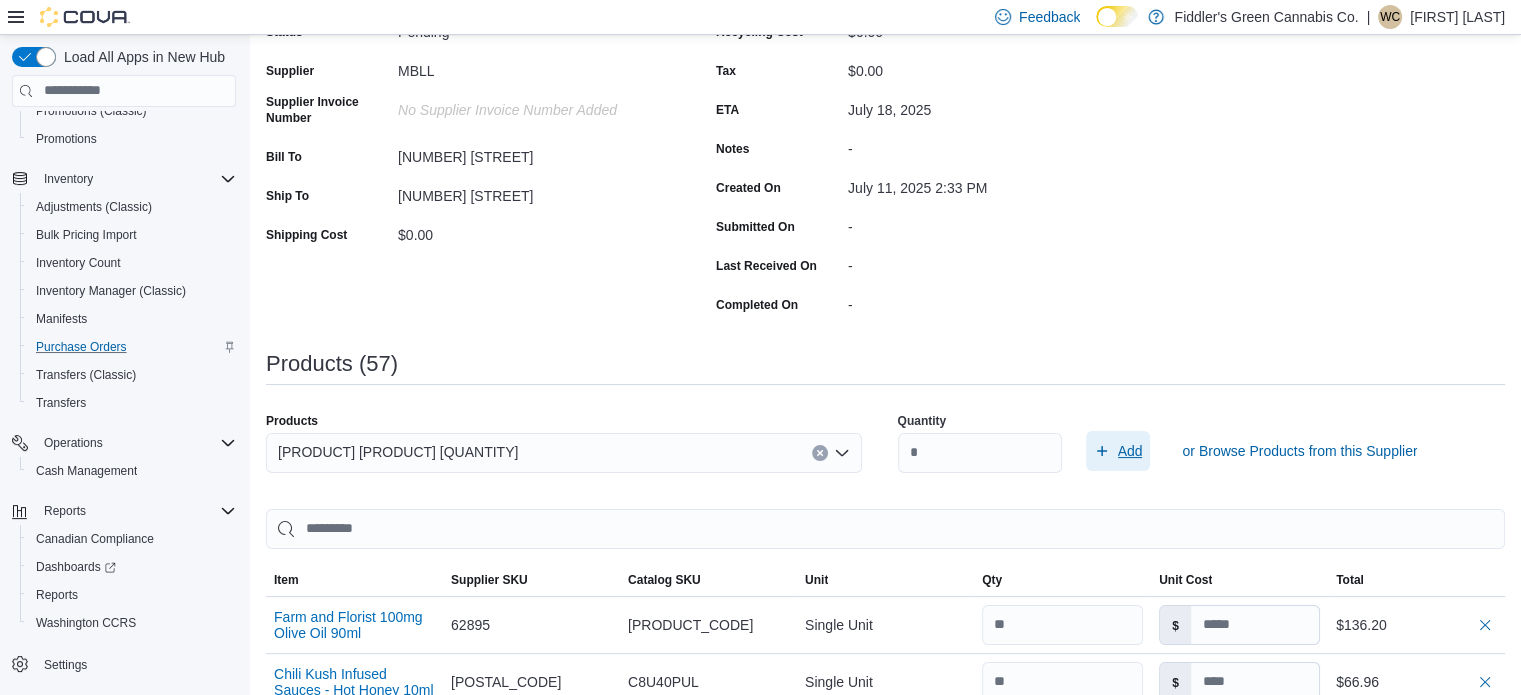 click on "Add" at bounding box center [1130, 451] 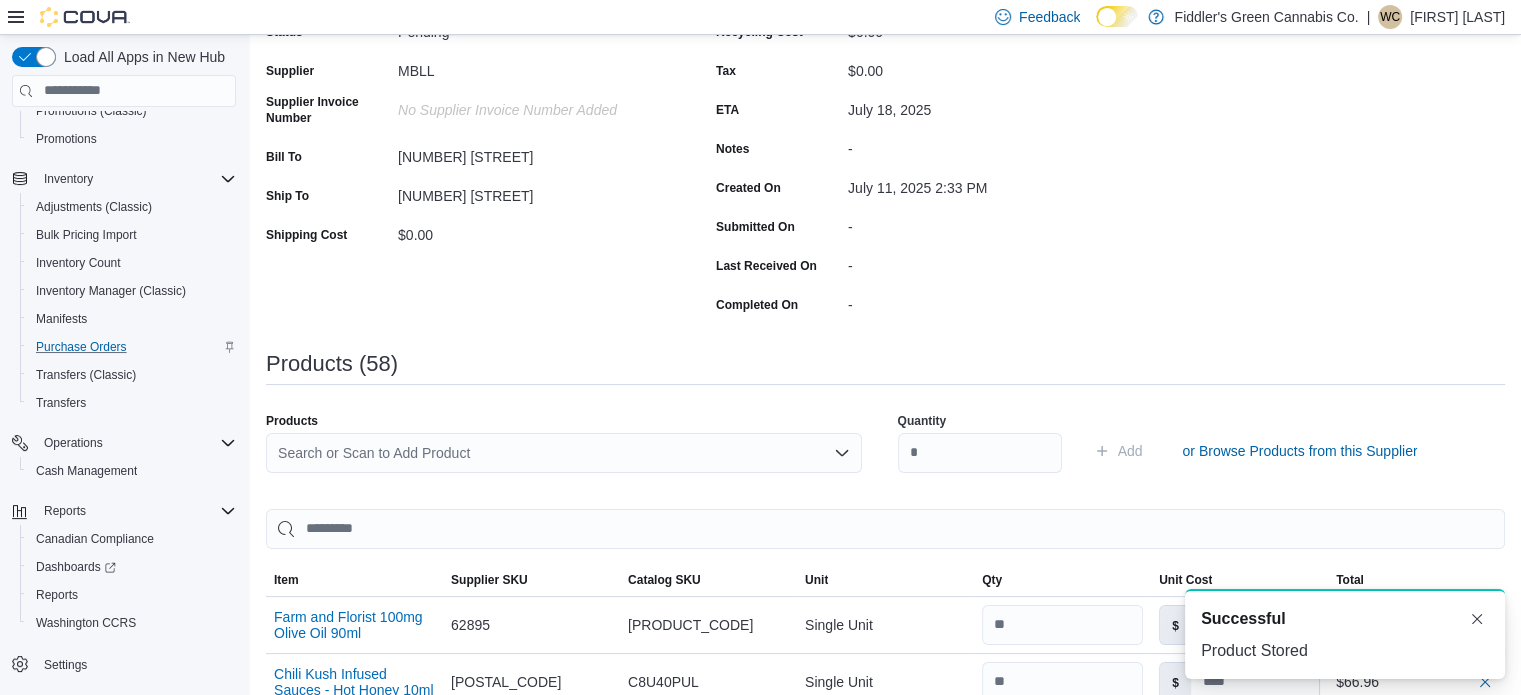 scroll, scrollTop: 0, scrollLeft: 0, axis: both 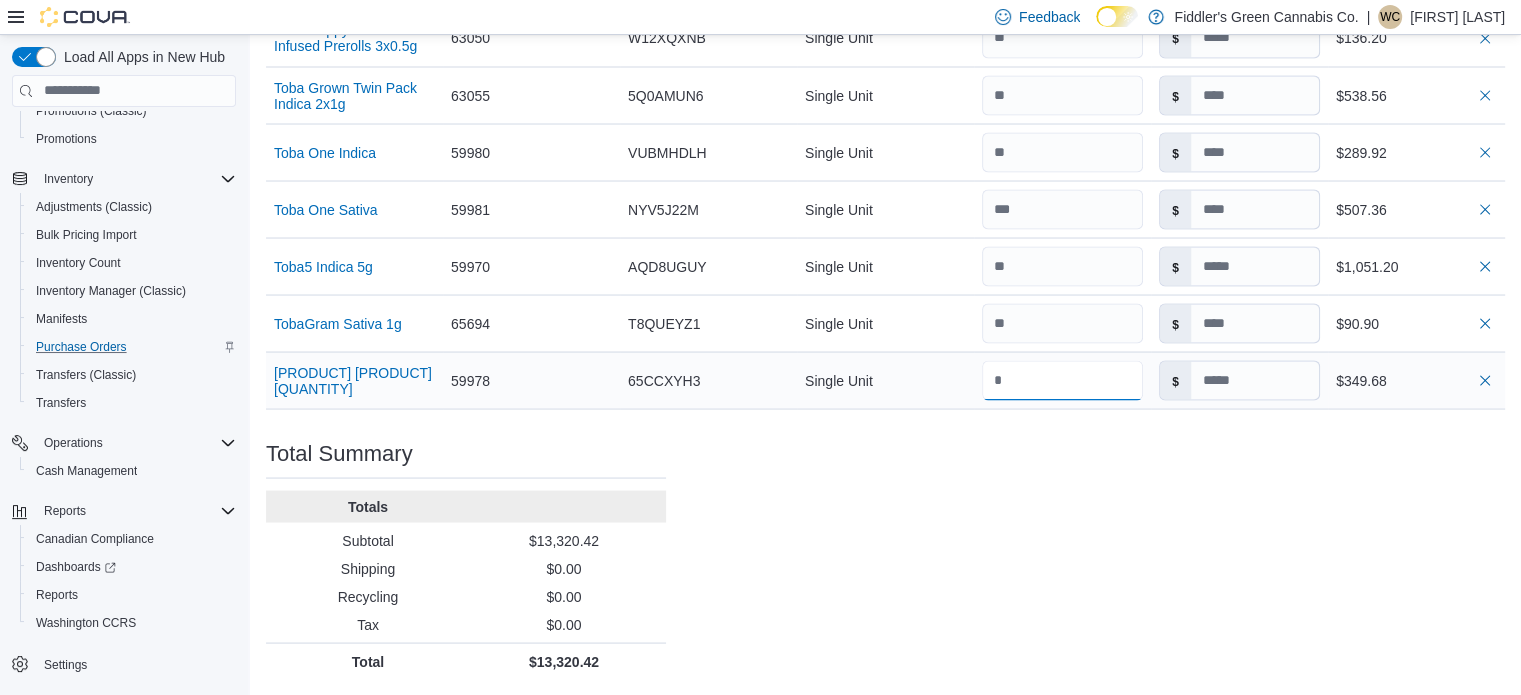 click at bounding box center [1062, 380] 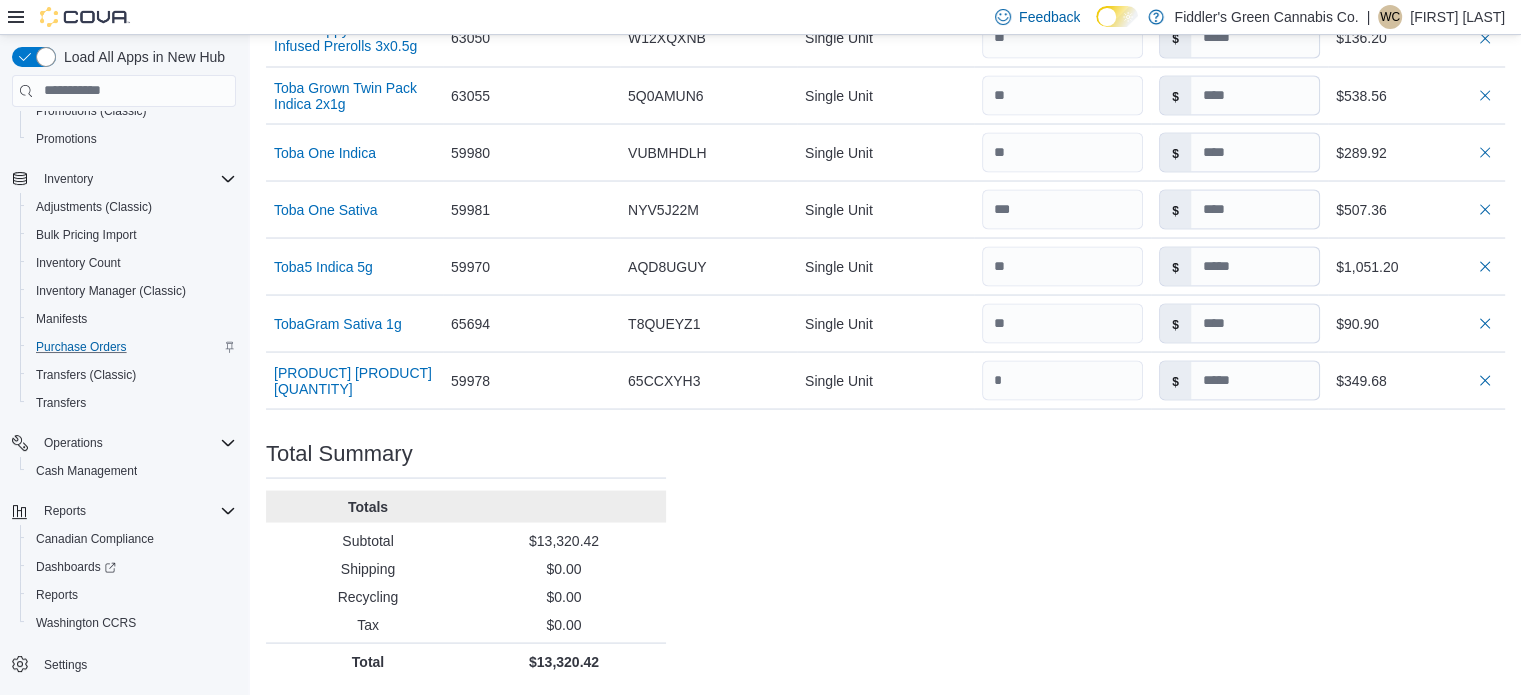 click on "Purchase Order: POCNF9-843 Feedback Purchase Order Details   Edit Status Pending Supplier MBLL Supplier Invoice Number No Supplier Invoice Number added Bill To 103 Sherbrook St Ship To 103 Sherbrook St Shipping Cost $0.00 Recycling Cost $0.00 Tax $0.00 ETA July 18, 2025 Notes - Created On July 11, 2025 2:33 PM Submitted On - Last Received On - Completed On - Products (58)     Products Search or Scan to Add Product Quantity  Add or Browse Products from this Supplier Sorting EuiBasicTable with search callback Item Supplier SKU Catalog SKU Unit Qty Unit Cost Total Farm and Florist 100mg Olive Oil 90ml Supplier SKU 62895 Catalog SKU EX4C8WAM Unit Single Unit Qty Unit Cost $ Total $136.20 Chili Kush Infused Sauces - Hot Honey 10ml Supplier SKU 60051 Catalog SKU C8U40PUL Unit Single Unit Qty Unit Cost $ Total $66.96 Chili Kush Infused Sauces - Habanero Hot Sauce 10ml Supplier SKU 60052 Catalog SKU GQG5MY55 Unit Single Unit Qty Unit Cost $ Total $66.96 *NEW SKU* Toba 5g Sativa Supplier SKU 64549 Catalog SKU BKAZXJR5" at bounding box center (885, -1452) 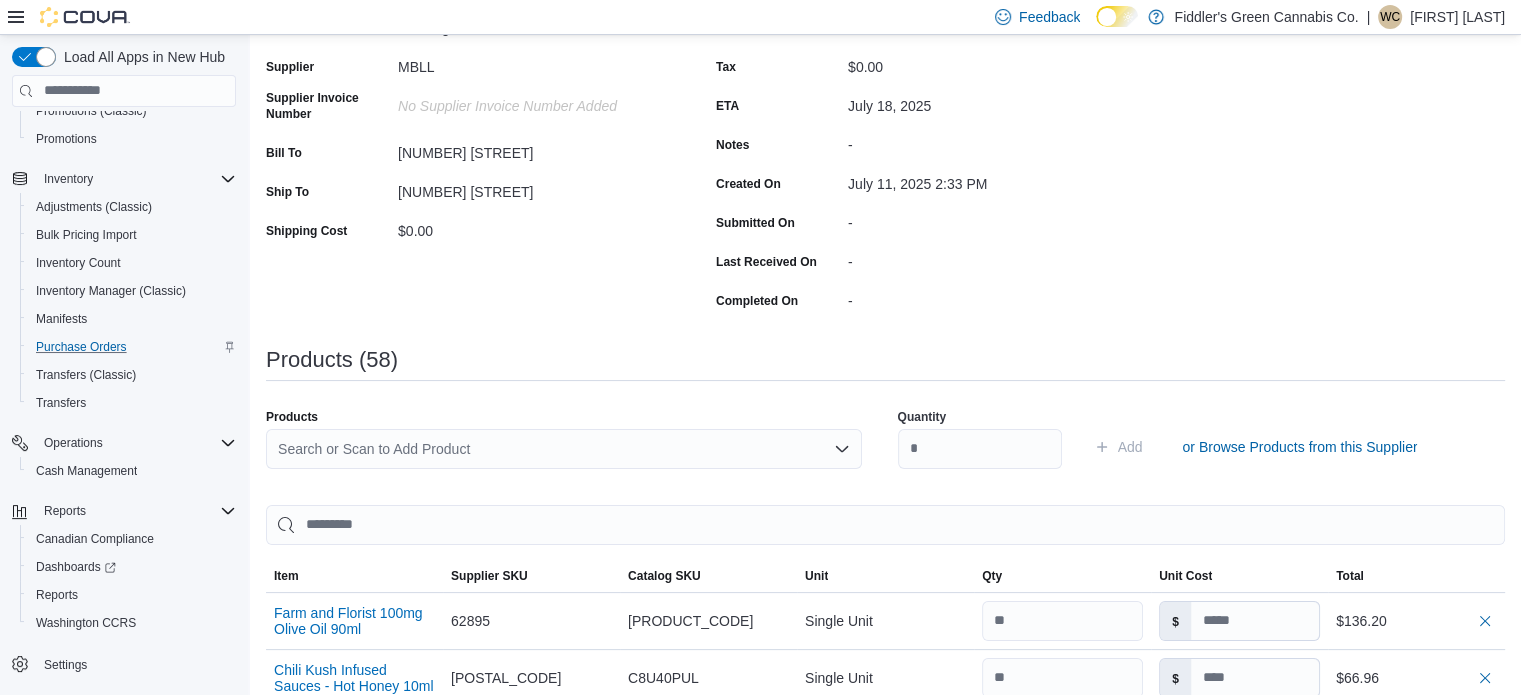 scroll, scrollTop: 214, scrollLeft: 0, axis: vertical 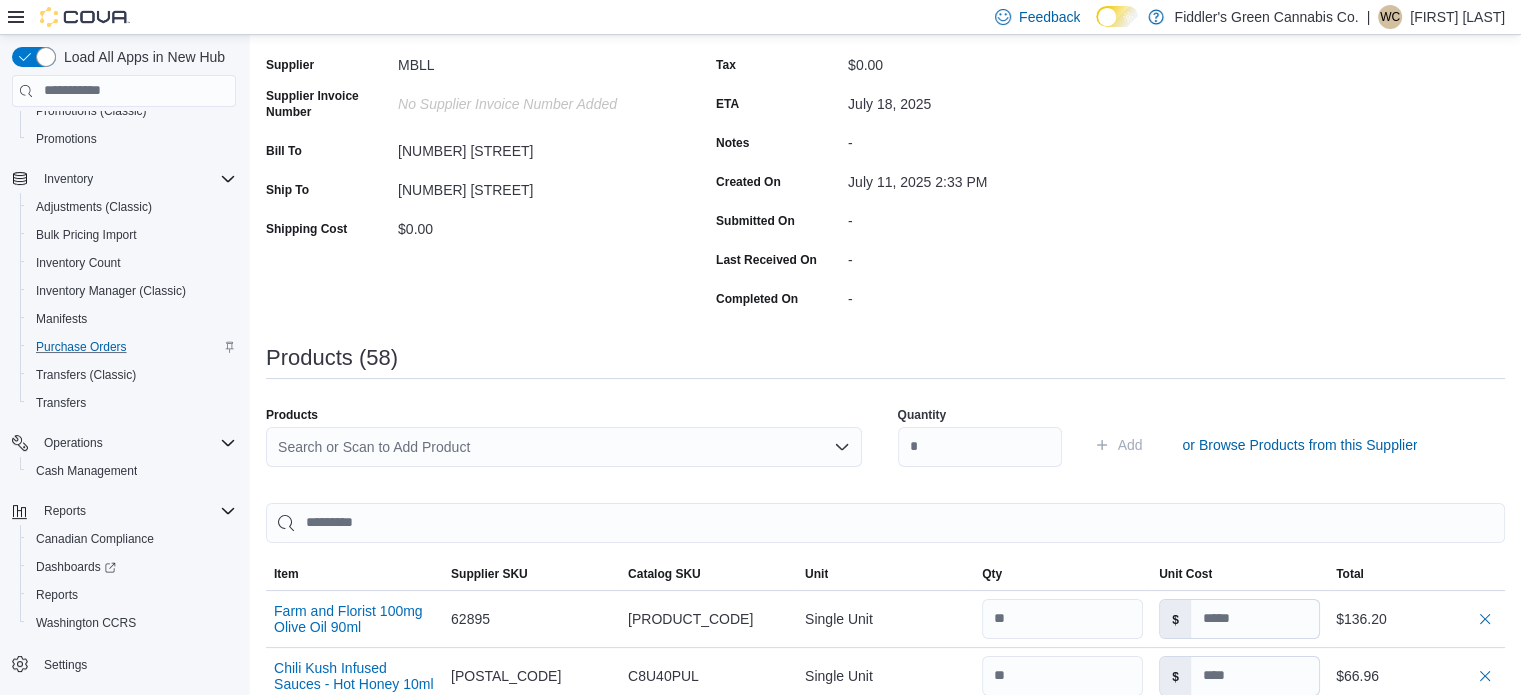 click on "Search or Scan to Add Product" at bounding box center [564, 447] 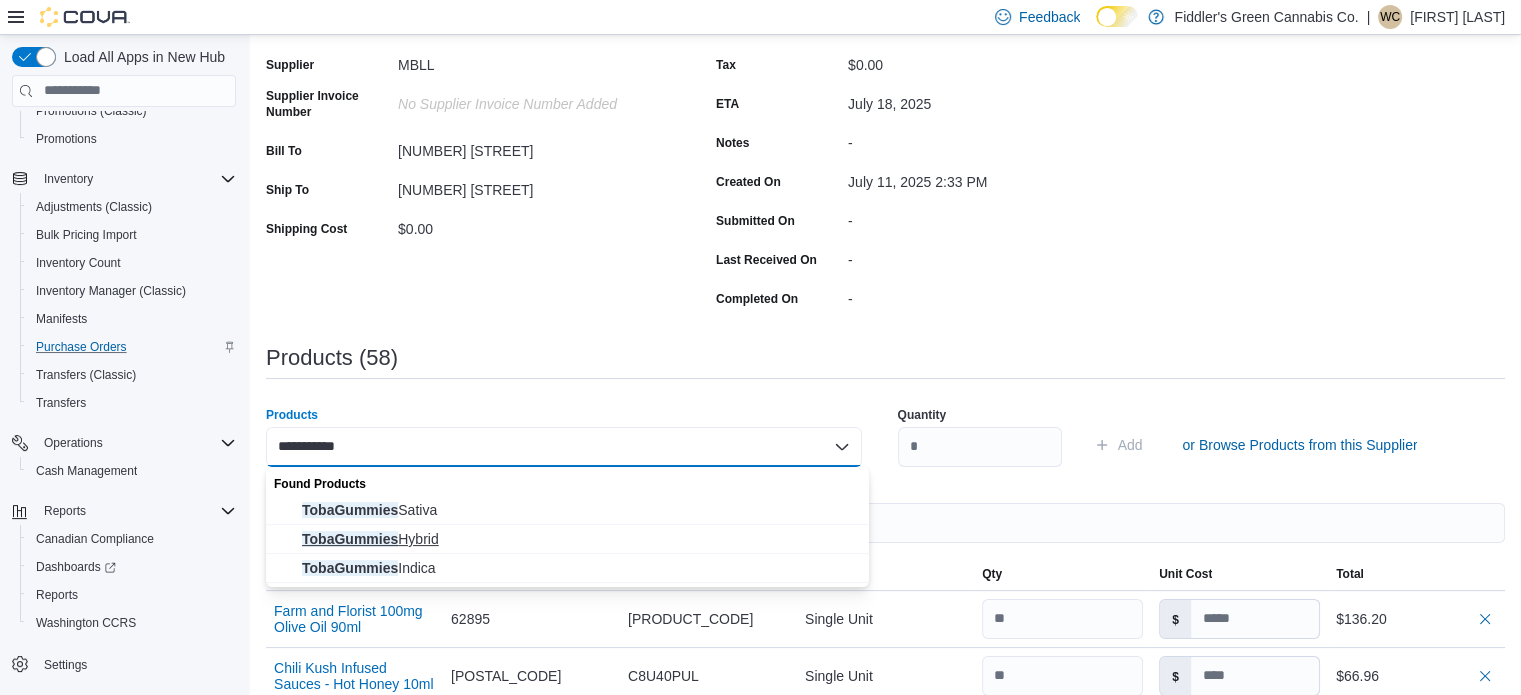 click on "TobaGummies  Hybrid" at bounding box center (567, 539) 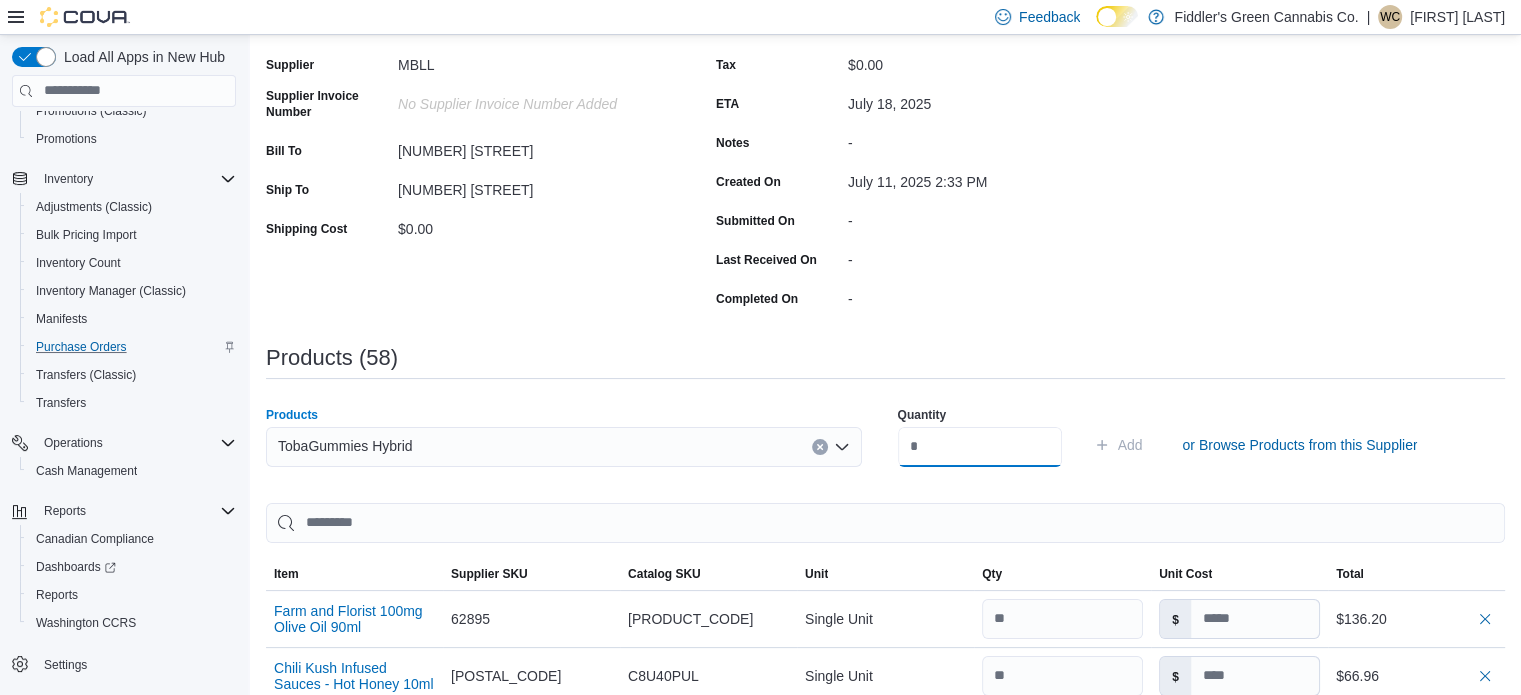 click at bounding box center [980, 447] 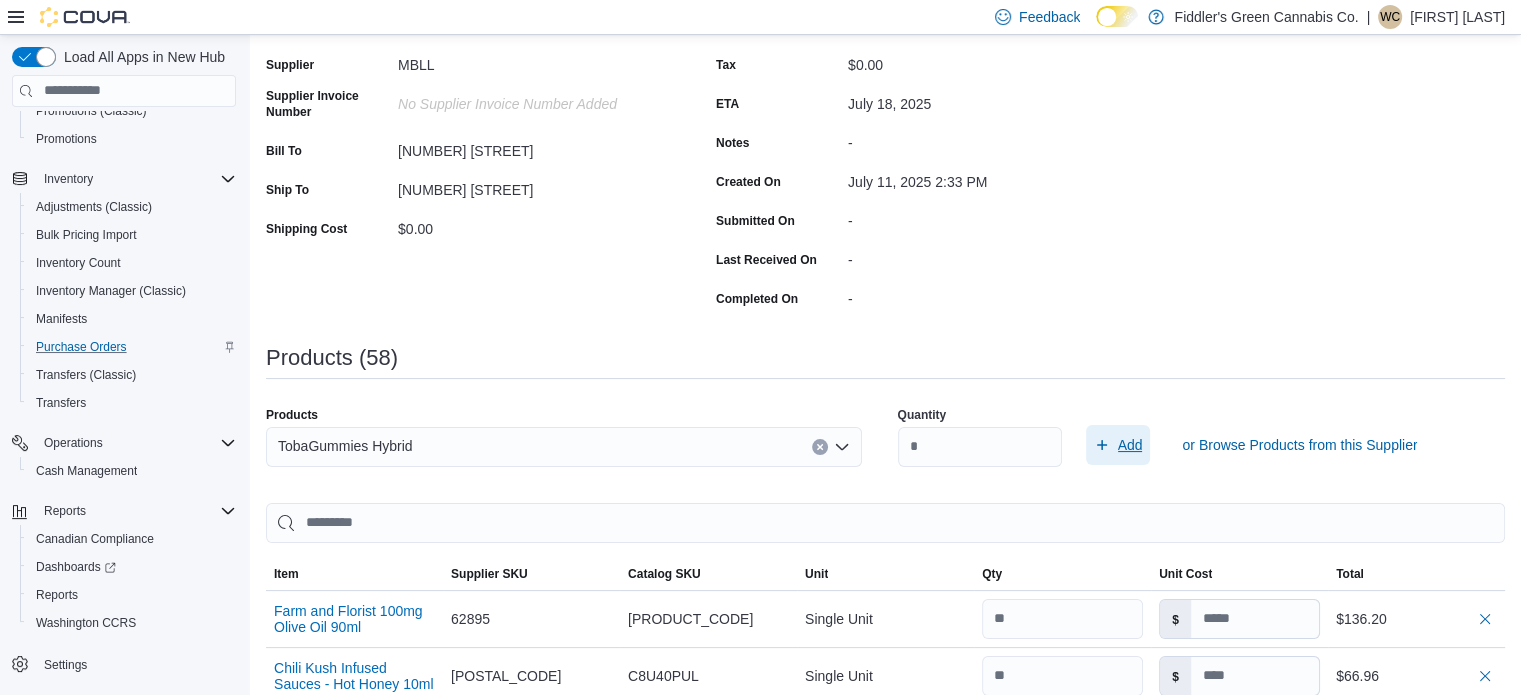 click on "Add" at bounding box center (1130, 445) 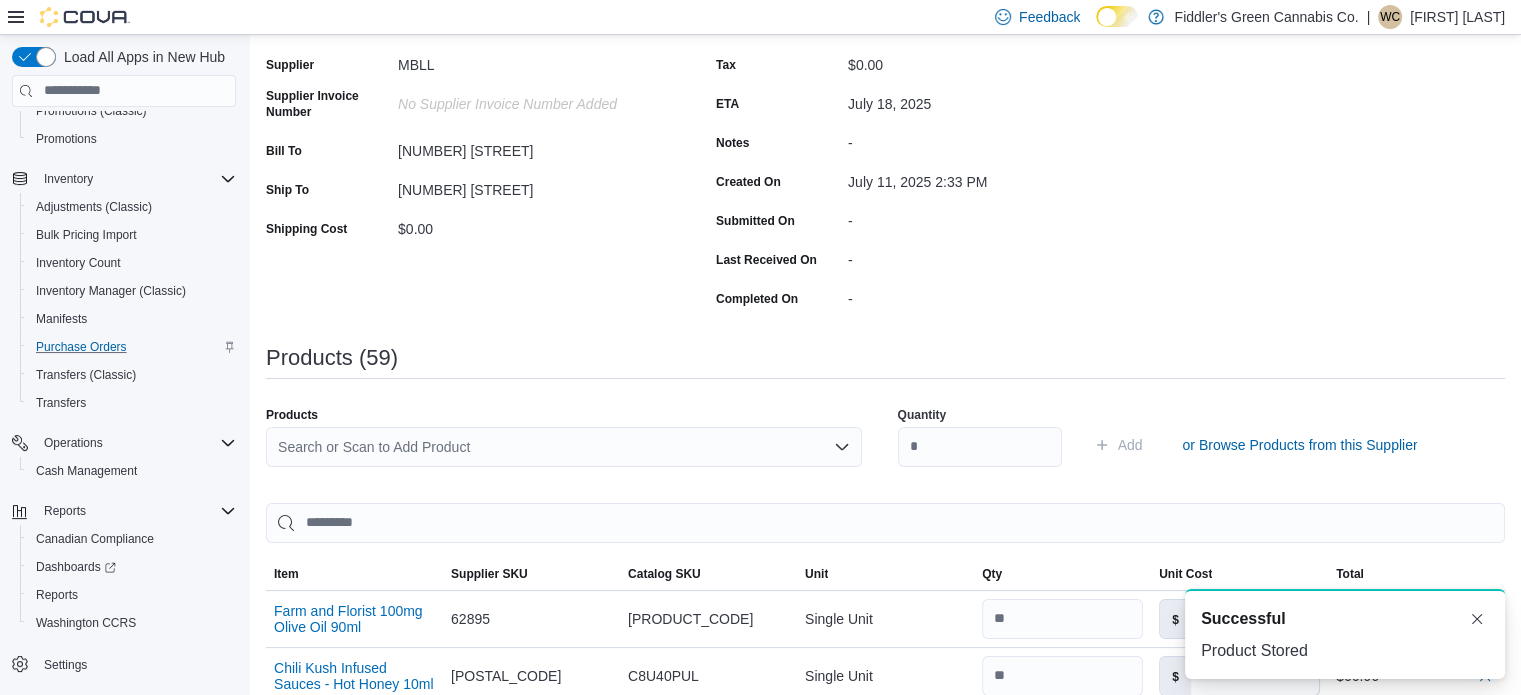 scroll, scrollTop: 0, scrollLeft: 0, axis: both 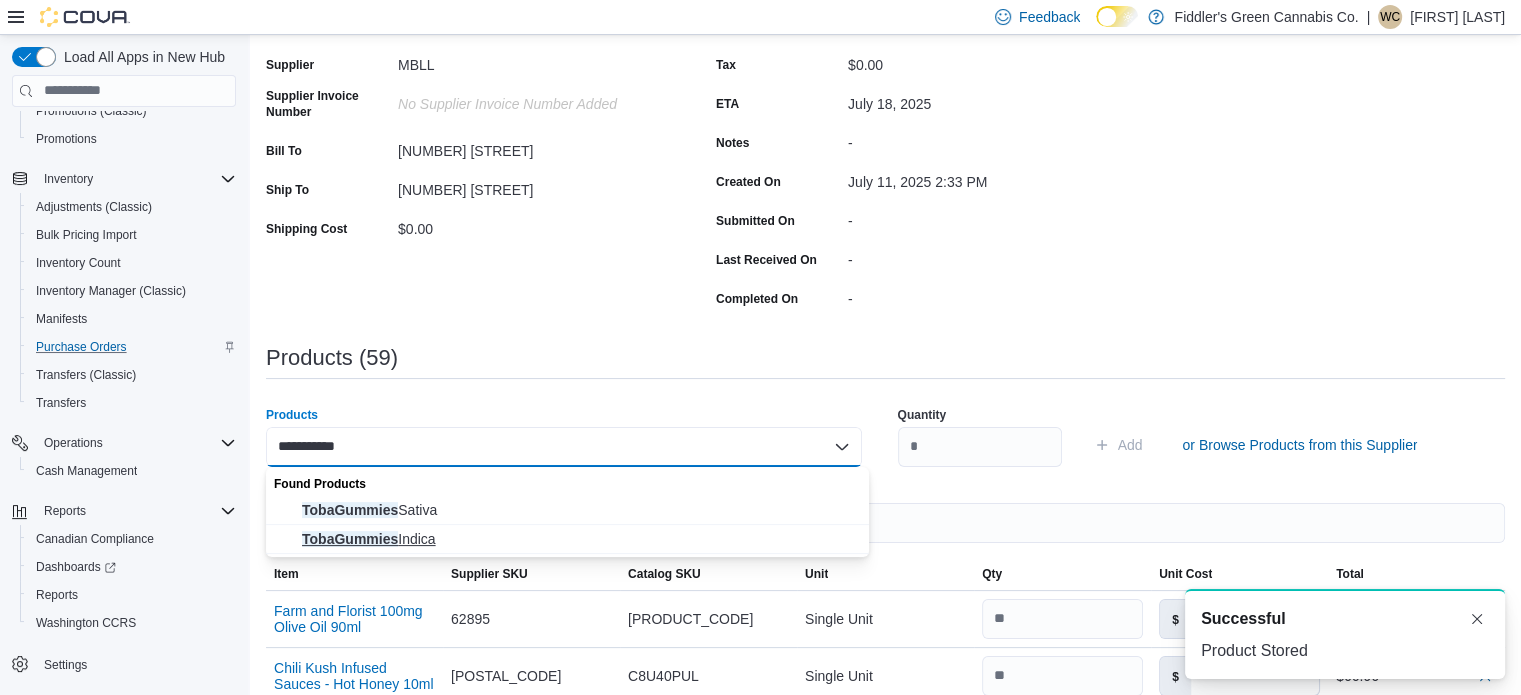 click on "TobaGummies  Indica" at bounding box center [579, 539] 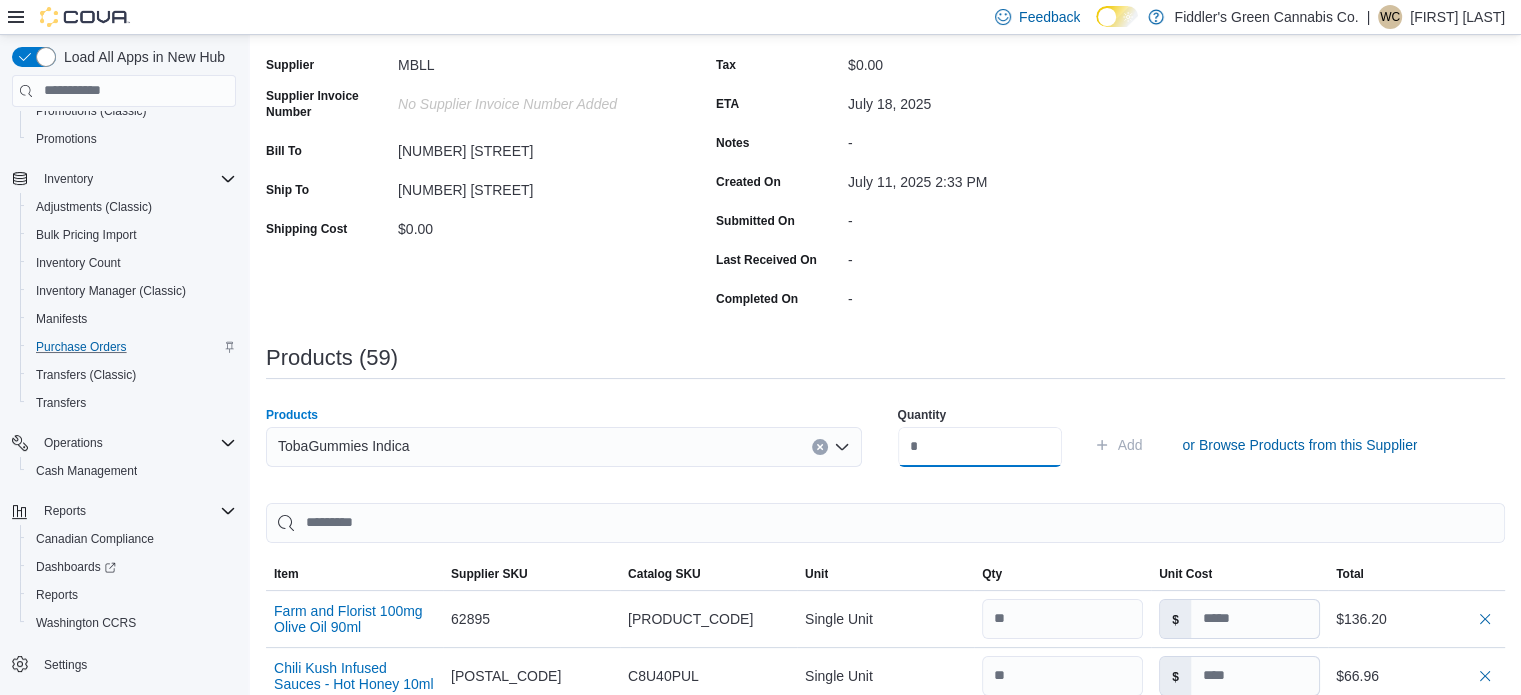 click at bounding box center (980, 447) 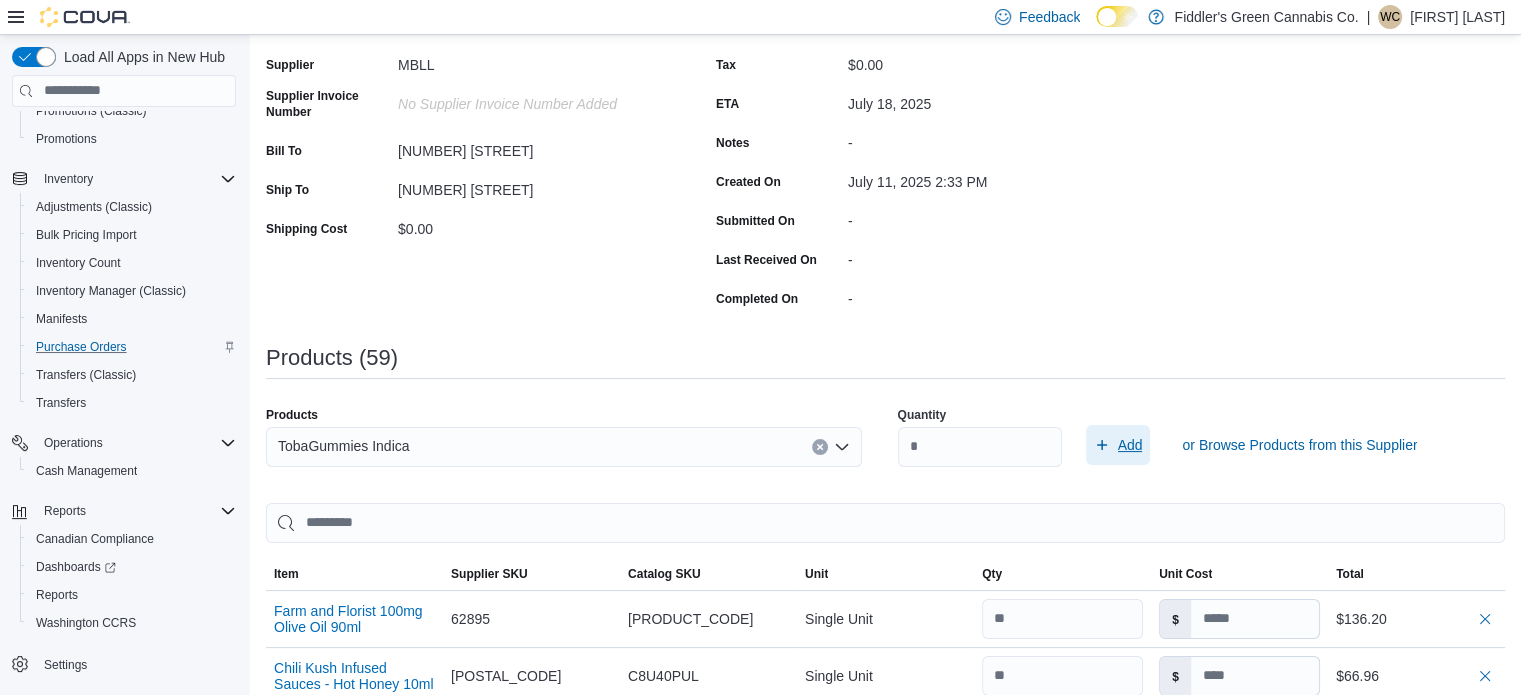 click on "Add" at bounding box center [1130, 445] 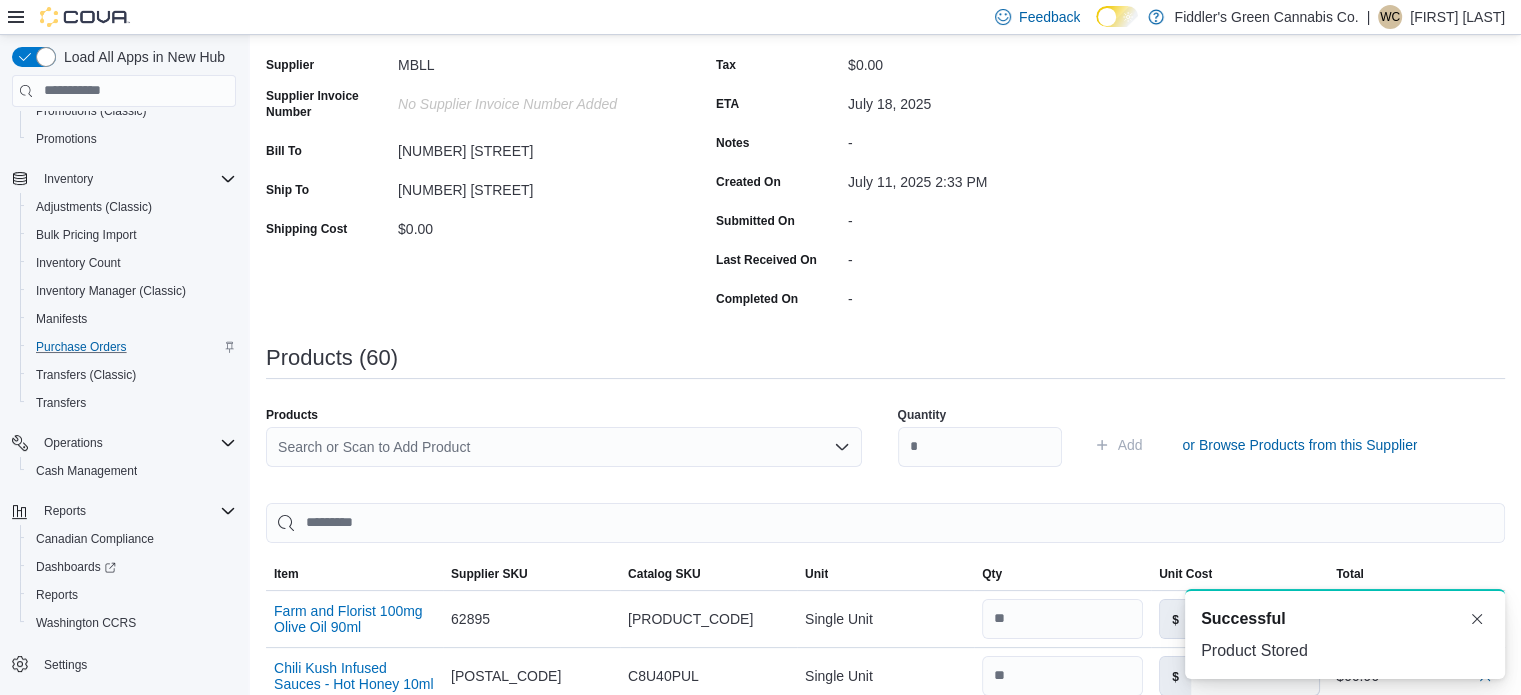 scroll, scrollTop: 0, scrollLeft: 0, axis: both 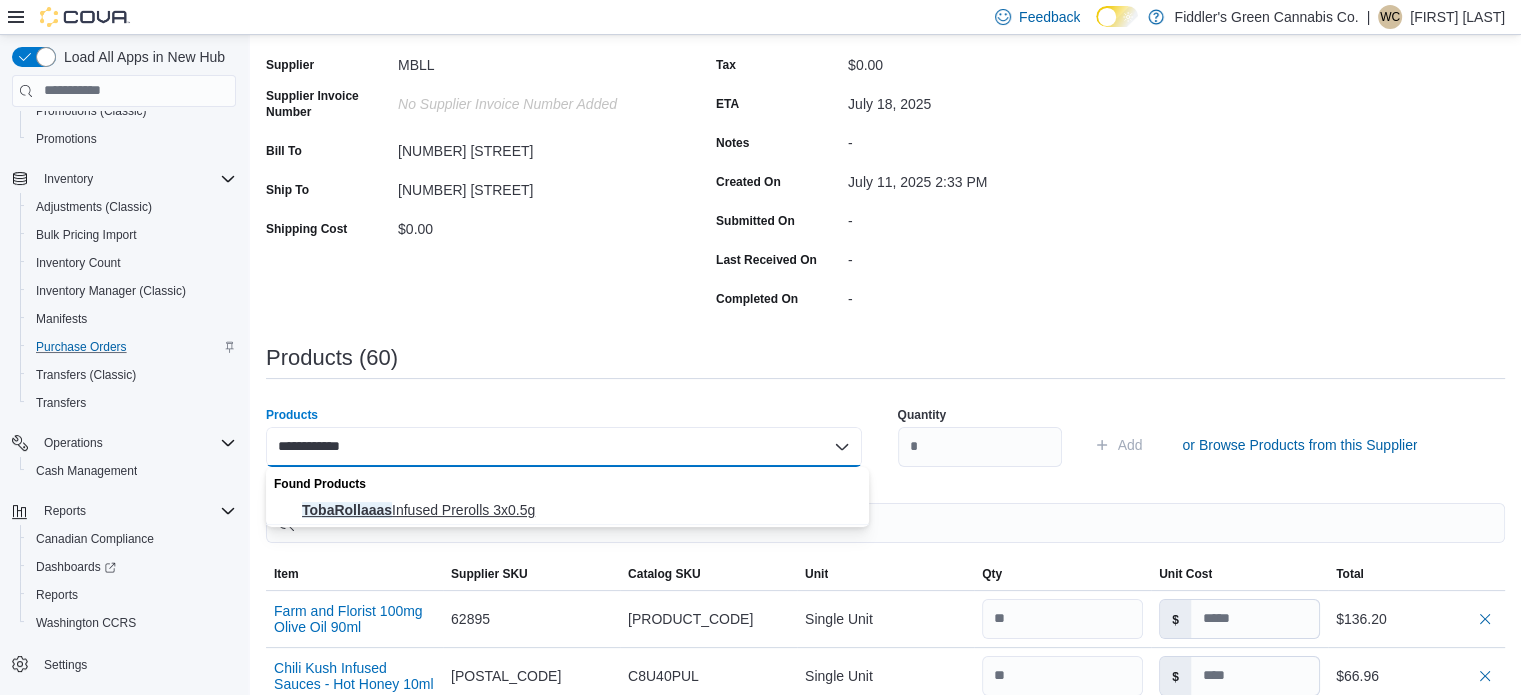 click on "TobaRollaaas  Infused Prerolls 3x0.5g" at bounding box center (579, 510) 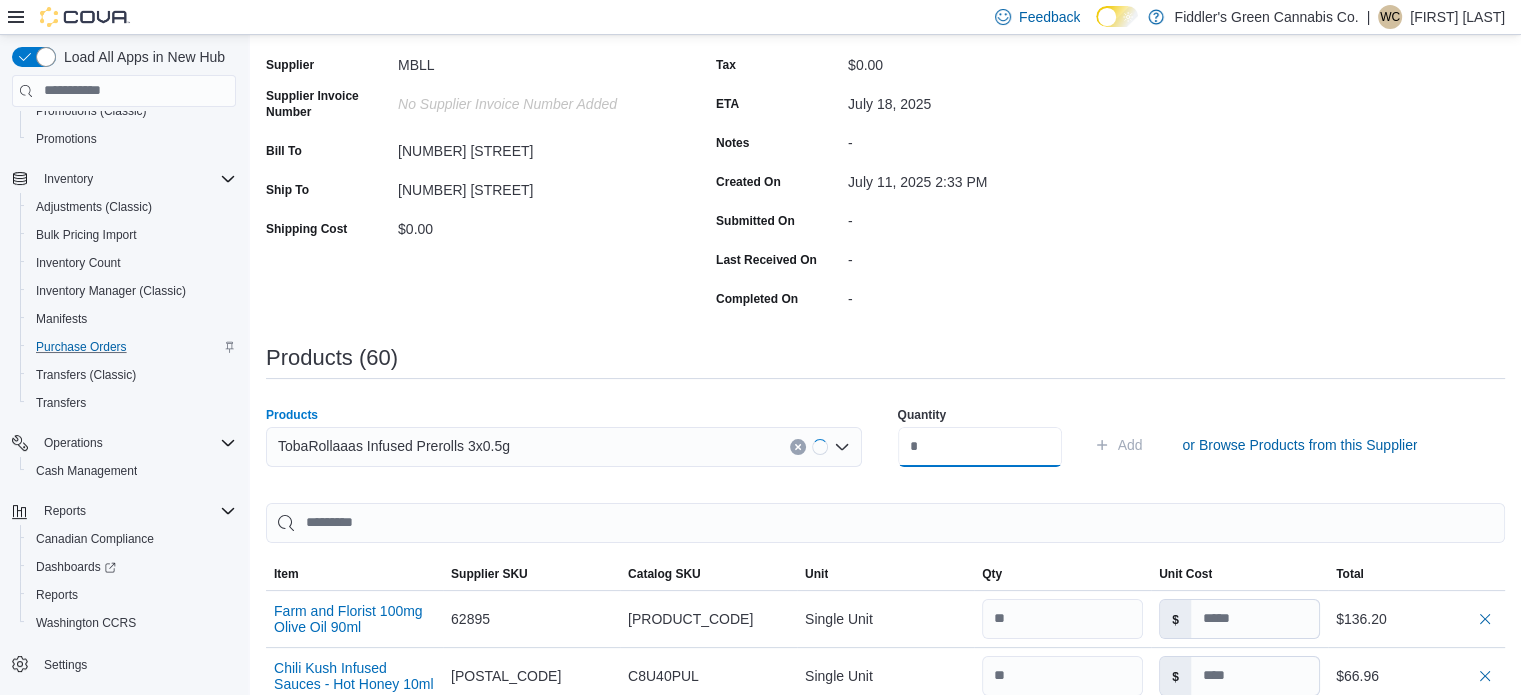 click at bounding box center [980, 447] 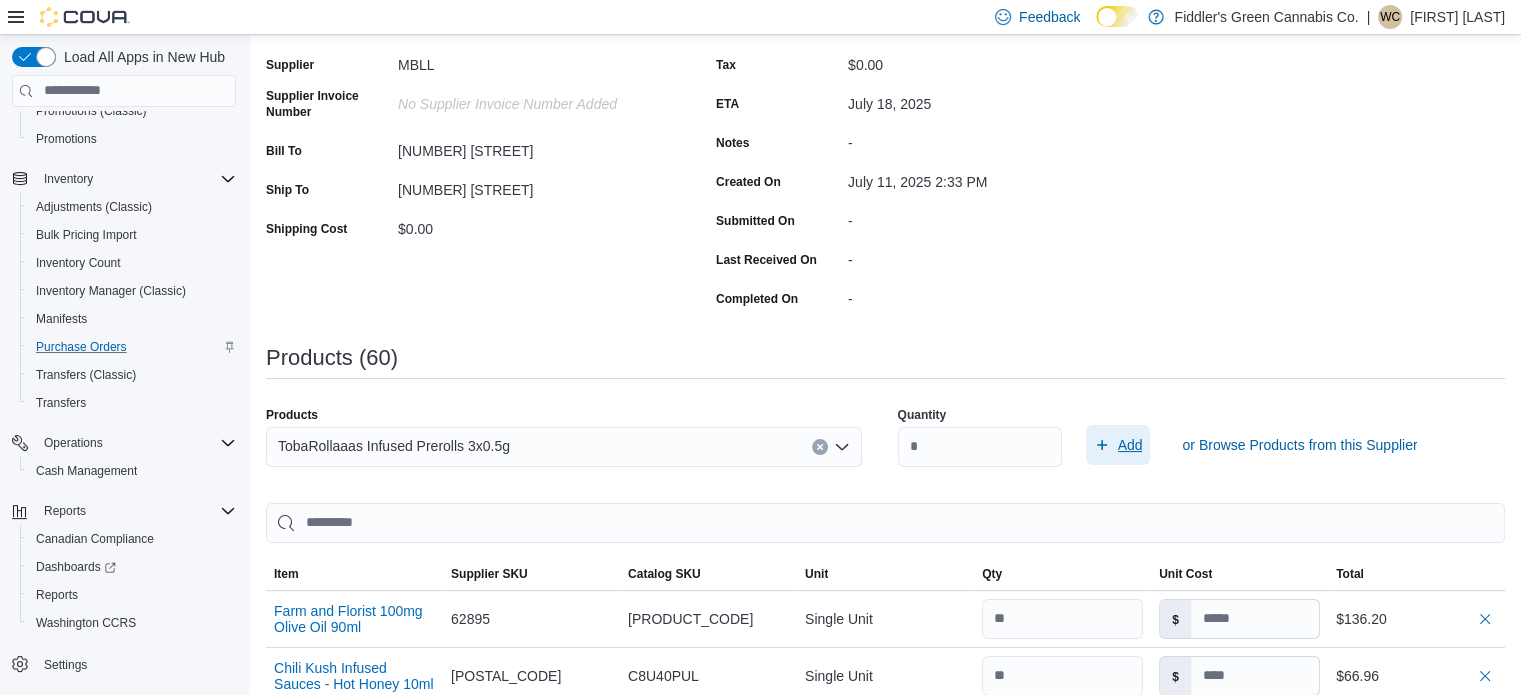 click on "Add" at bounding box center (1130, 445) 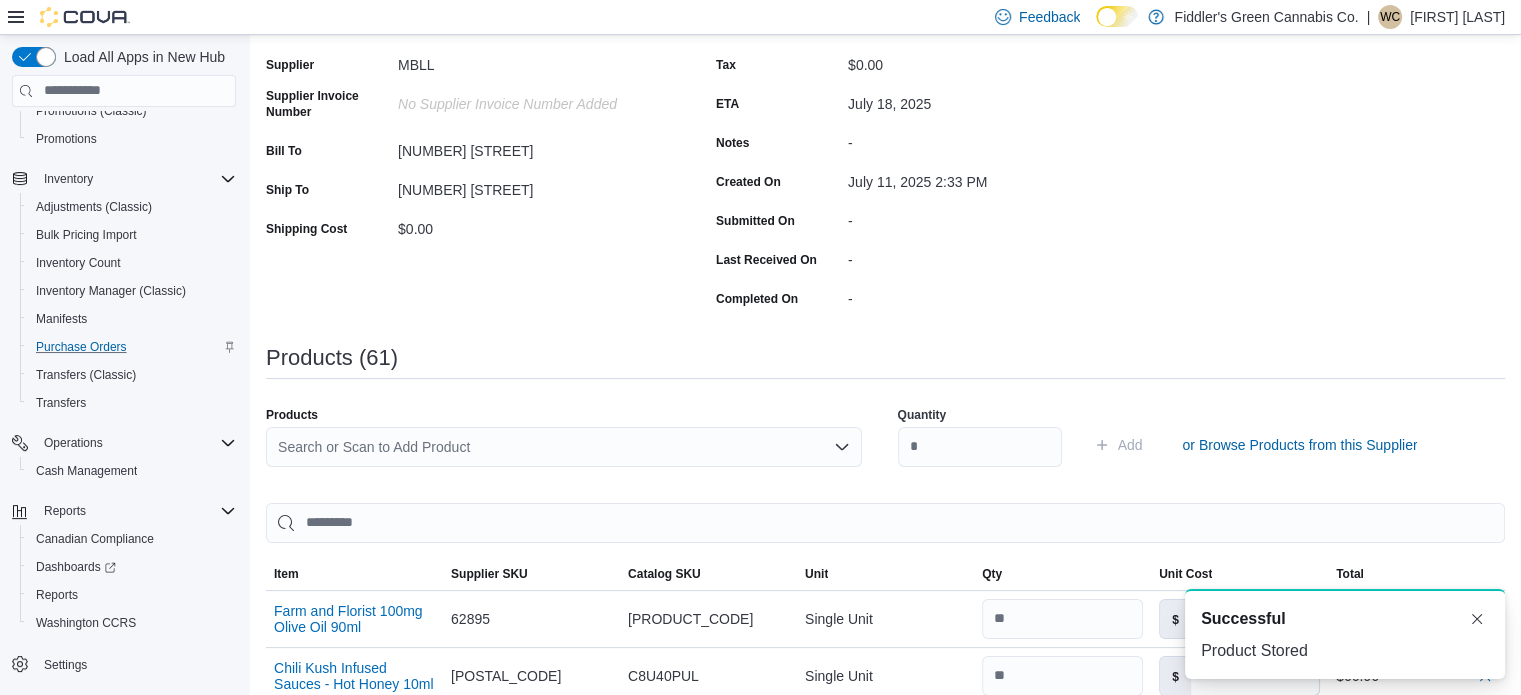 scroll, scrollTop: 0, scrollLeft: 0, axis: both 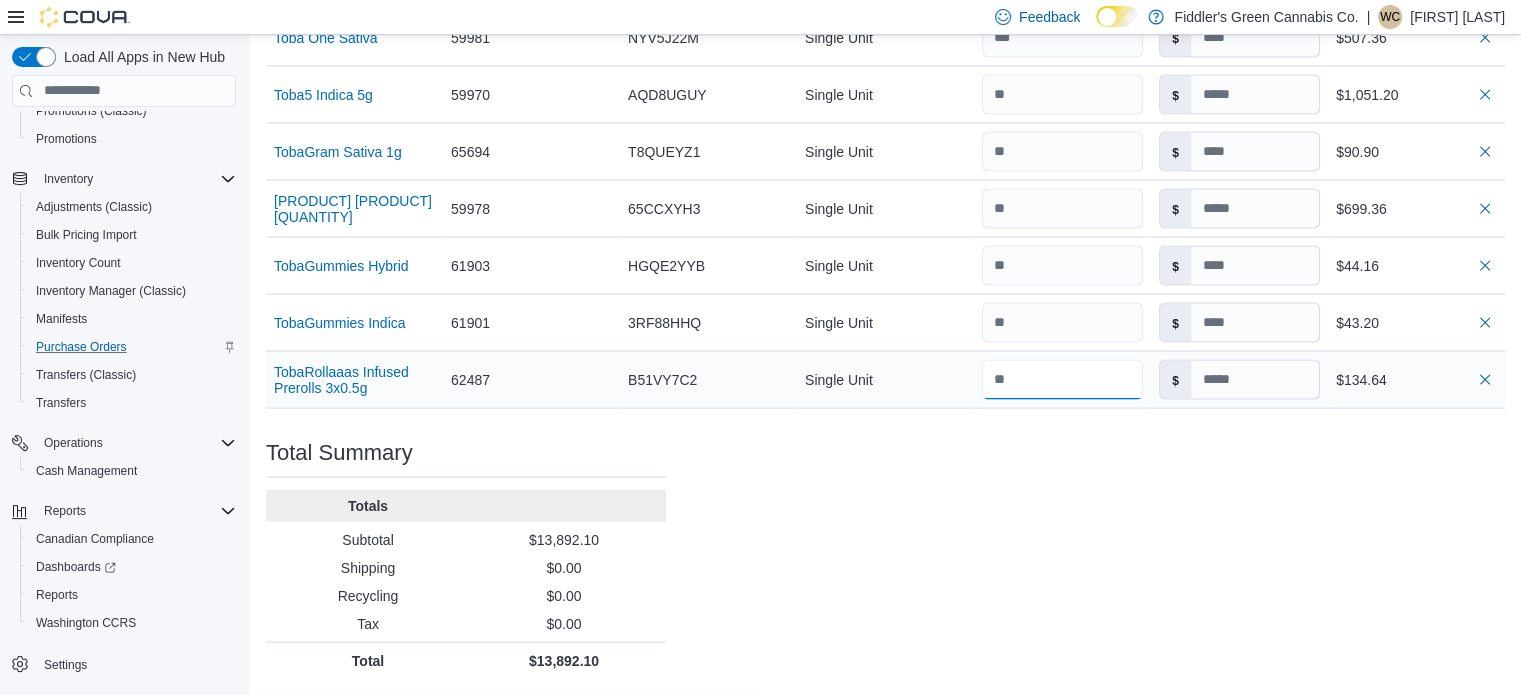 click at bounding box center (1062, 380) 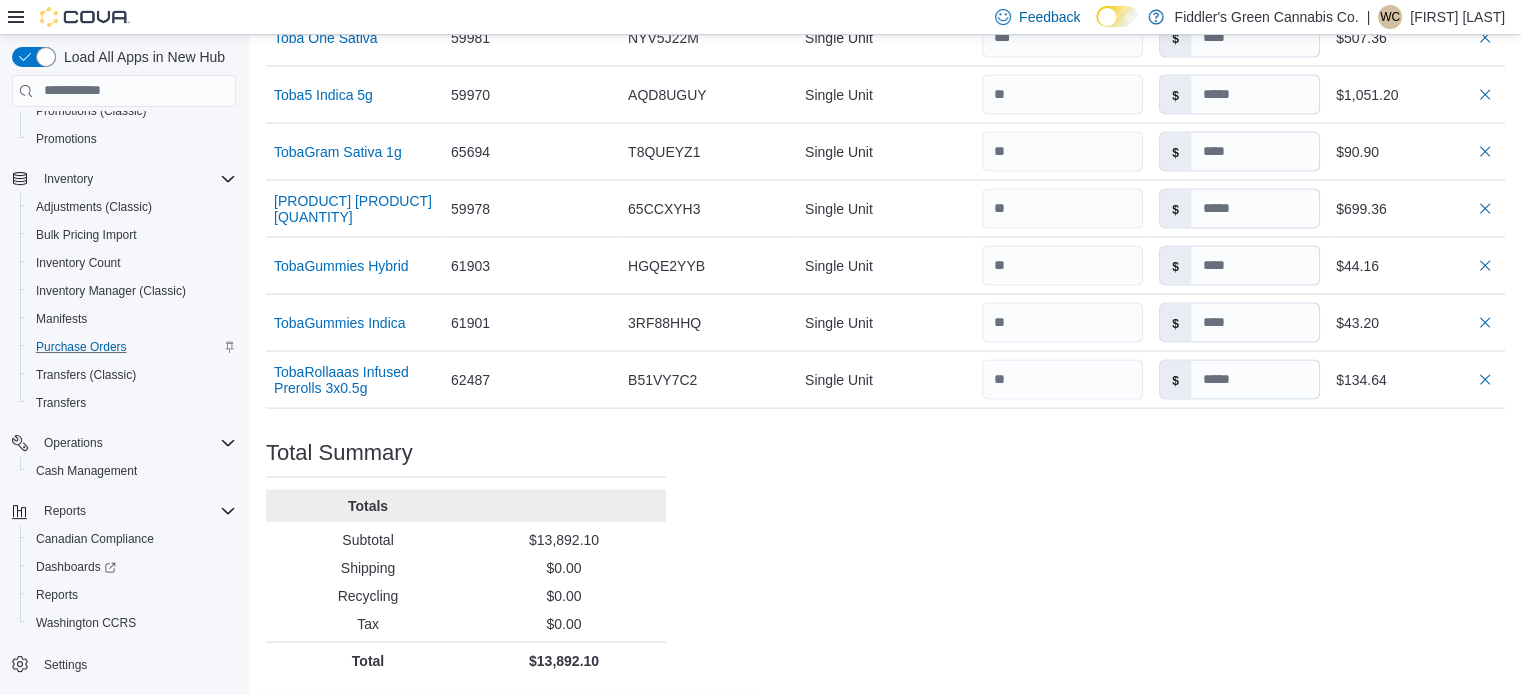click on "Purchase Order: POCNF9-843 Feedback Purchase Order Details   Edit Status Pending Supplier MBLL Supplier Invoice Number No Supplier Invoice Number added Bill To 103 Sherbrook St Ship To 103 Sherbrook St Shipping Cost $0.00 Recycling Cost $0.00 Tax $0.00 ETA July 18, 2025 Notes - Created On July 11, 2025 2:33 PM Submitted On - Last Received On - Completed On - Products (61)     Products Search or Scan to Add Product Quantity  Add or Browse Products from this Supplier Sorting EuiBasicTable with search callback Item Supplier SKU Catalog SKU Unit Qty Unit Cost Total Farm and Florist 100mg Olive Oil 90ml Supplier SKU 62895 Catalog SKU EX4C8WAM Unit Single Unit Qty Unit Cost $ Total $136.20 Chili Kush Infused Sauces - Hot Honey 10ml Supplier SKU 60051 Catalog SKU C8U40PUL Unit Single Unit Qty Unit Cost $ Total $66.96 Chili Kush Infused Sauces - Habanero Hot Sauce 10ml Supplier SKU 60052 Catalog SKU GQG5MY55 Unit Single Unit Qty Unit Cost $ Total $66.96 *NEW SKU* Toba 5g Sativa Supplier SKU 64549 Catalog SKU BKAZXJR5" at bounding box center (885, -1537) 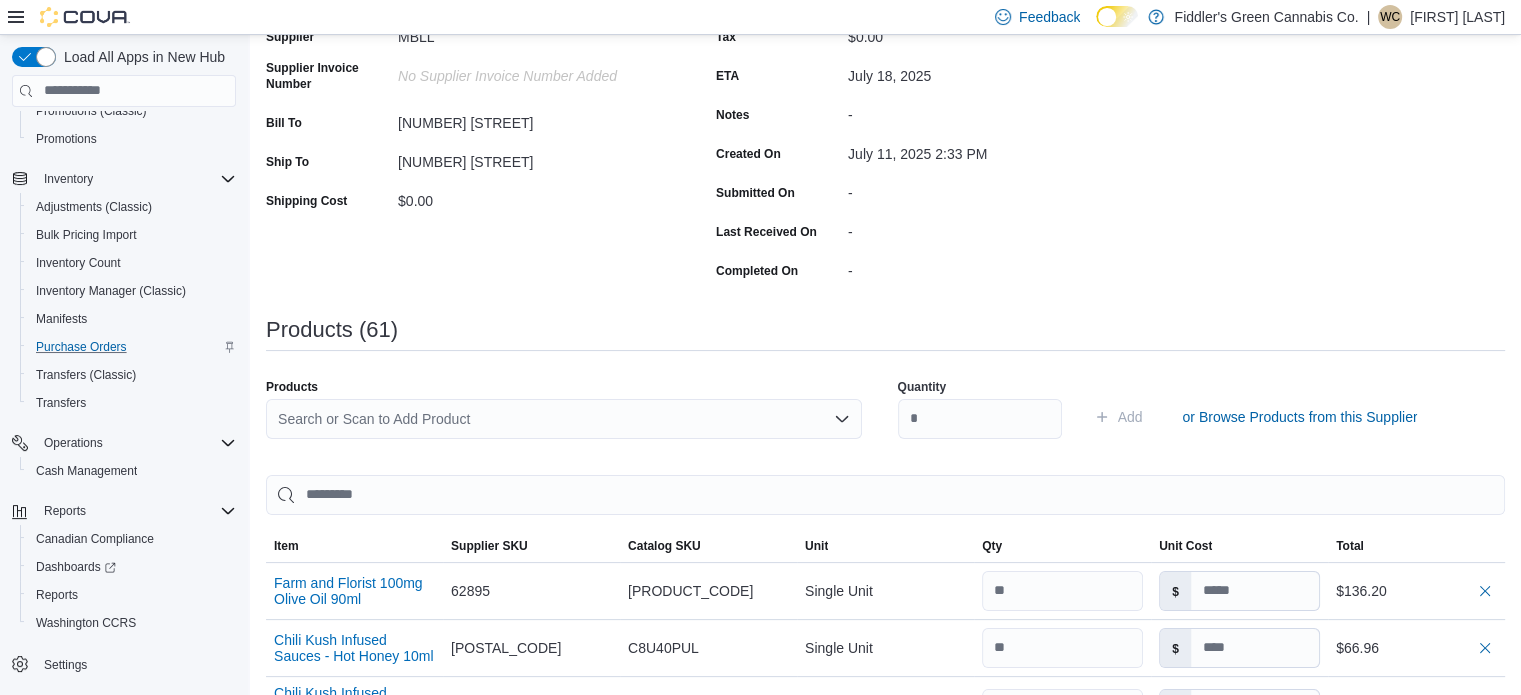 scroll, scrollTop: 246, scrollLeft: 0, axis: vertical 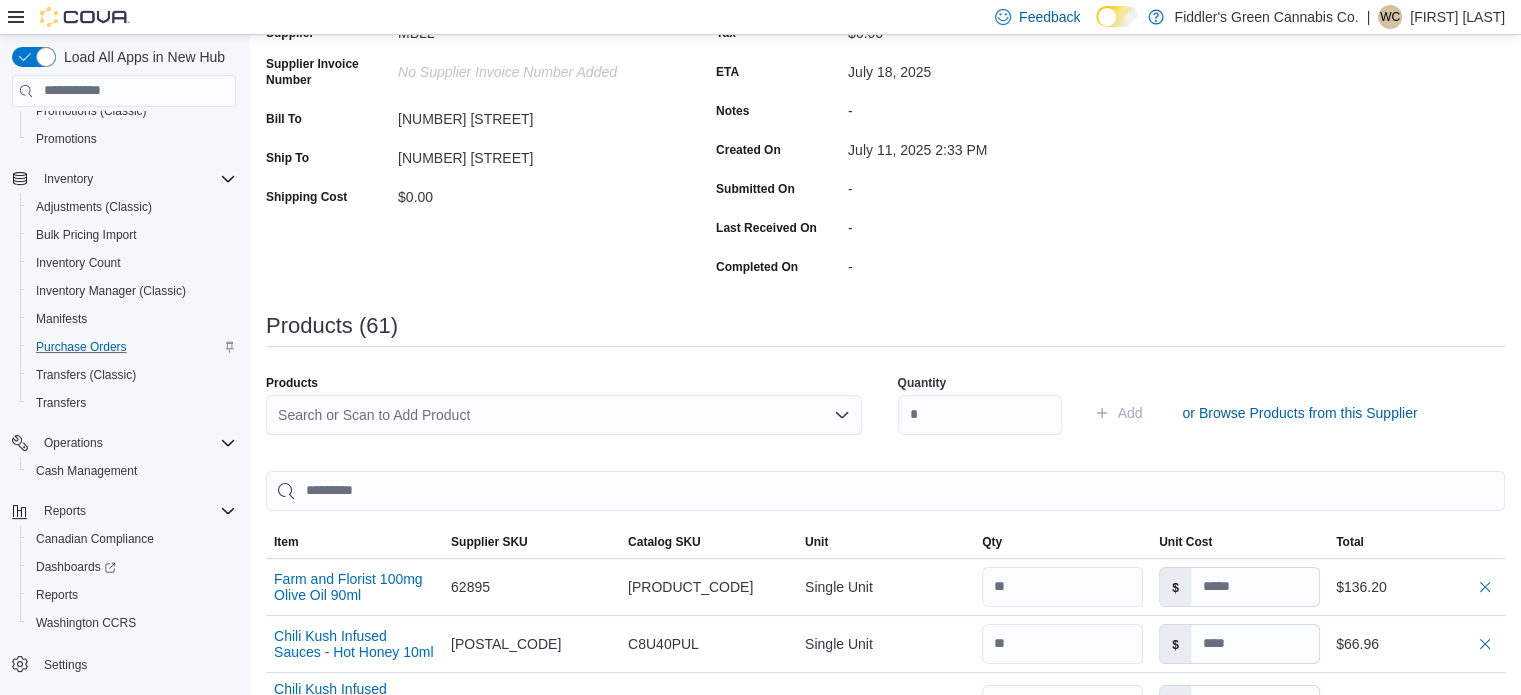 click on "Search or Scan to Add Product" at bounding box center [564, 415] 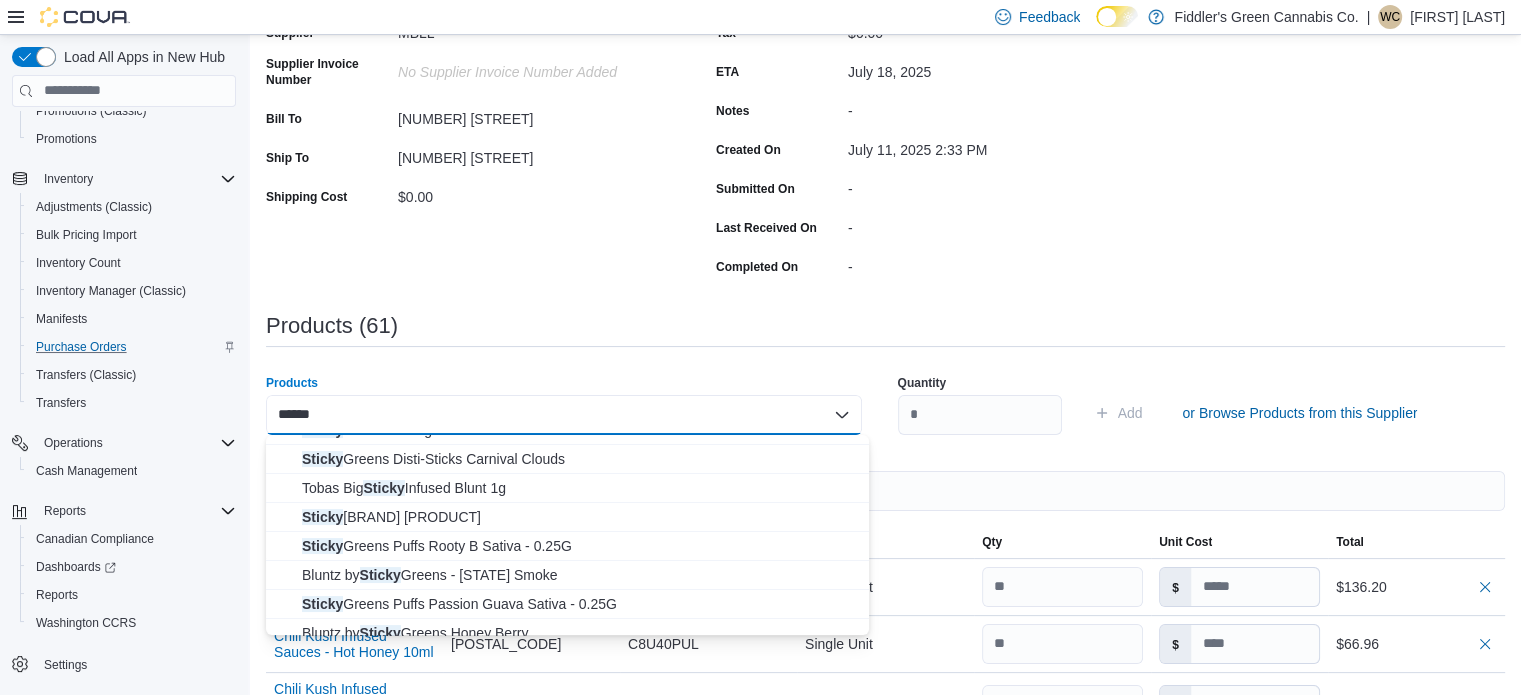 scroll, scrollTop: 296, scrollLeft: 0, axis: vertical 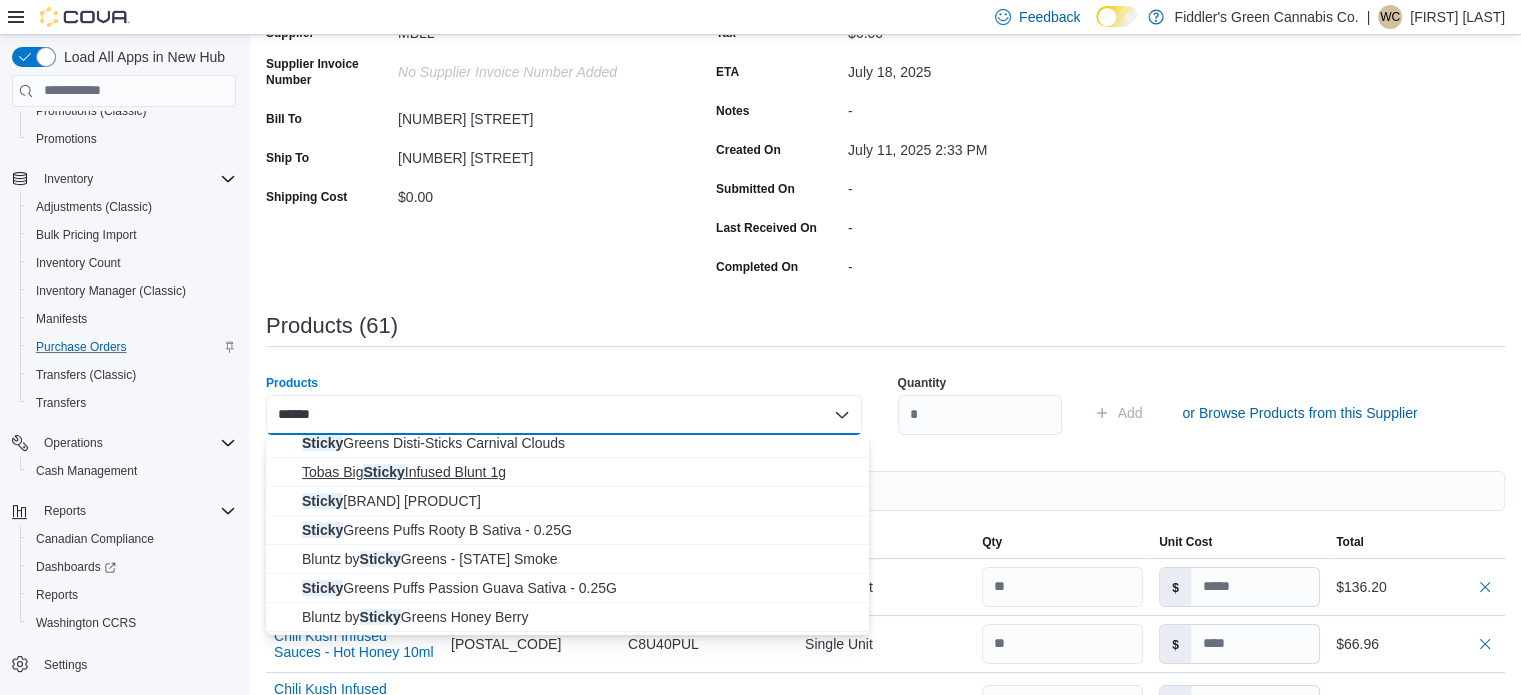 click on "Tobas Big  Sticky  Infused Blunt 1g" at bounding box center (579, 472) 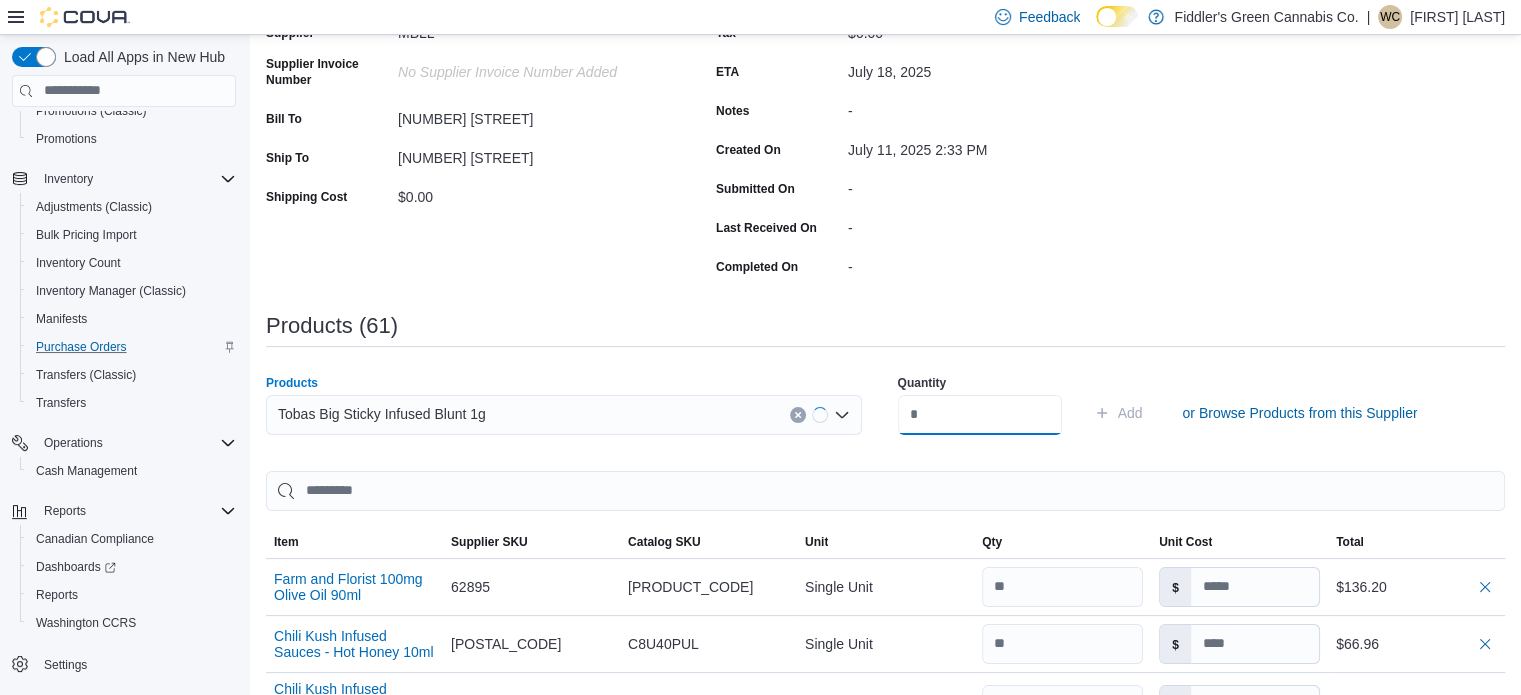 click at bounding box center [980, 415] 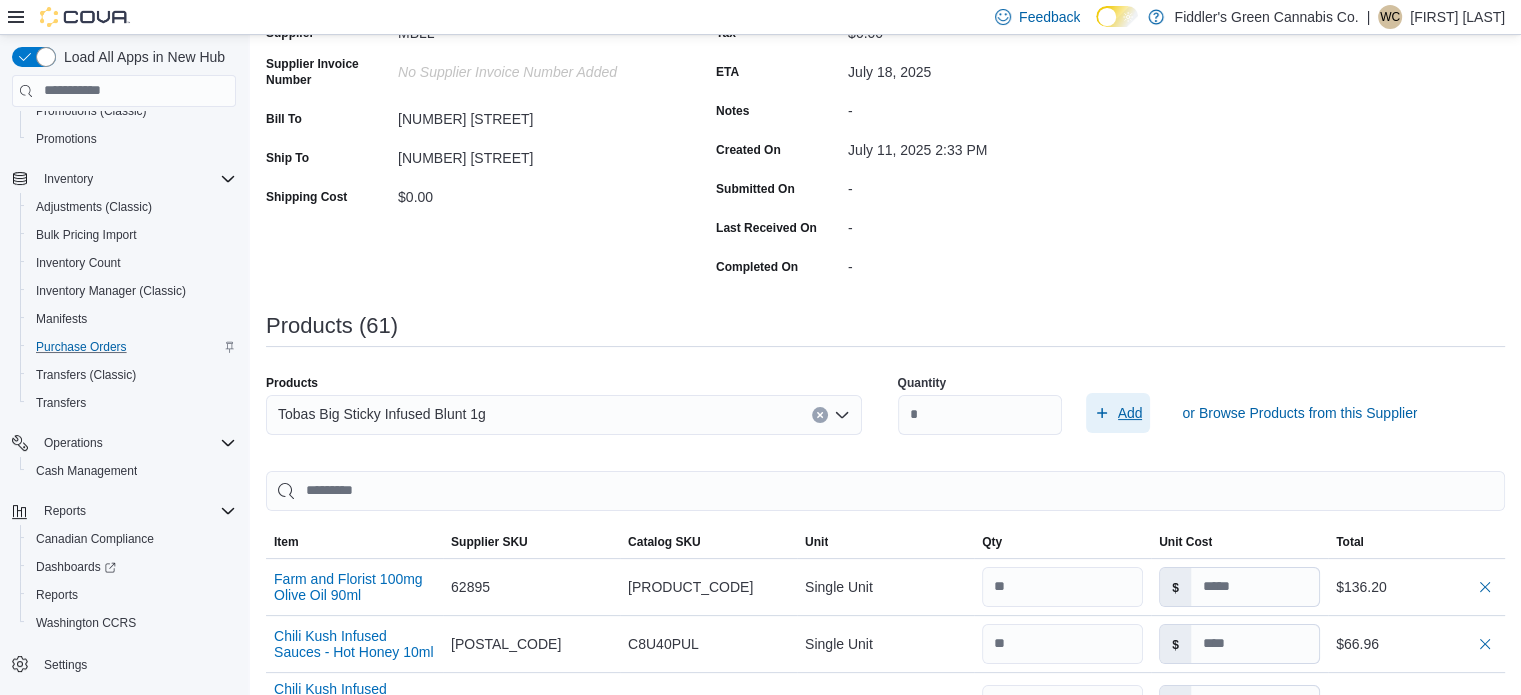 click on "Add" at bounding box center [1130, 413] 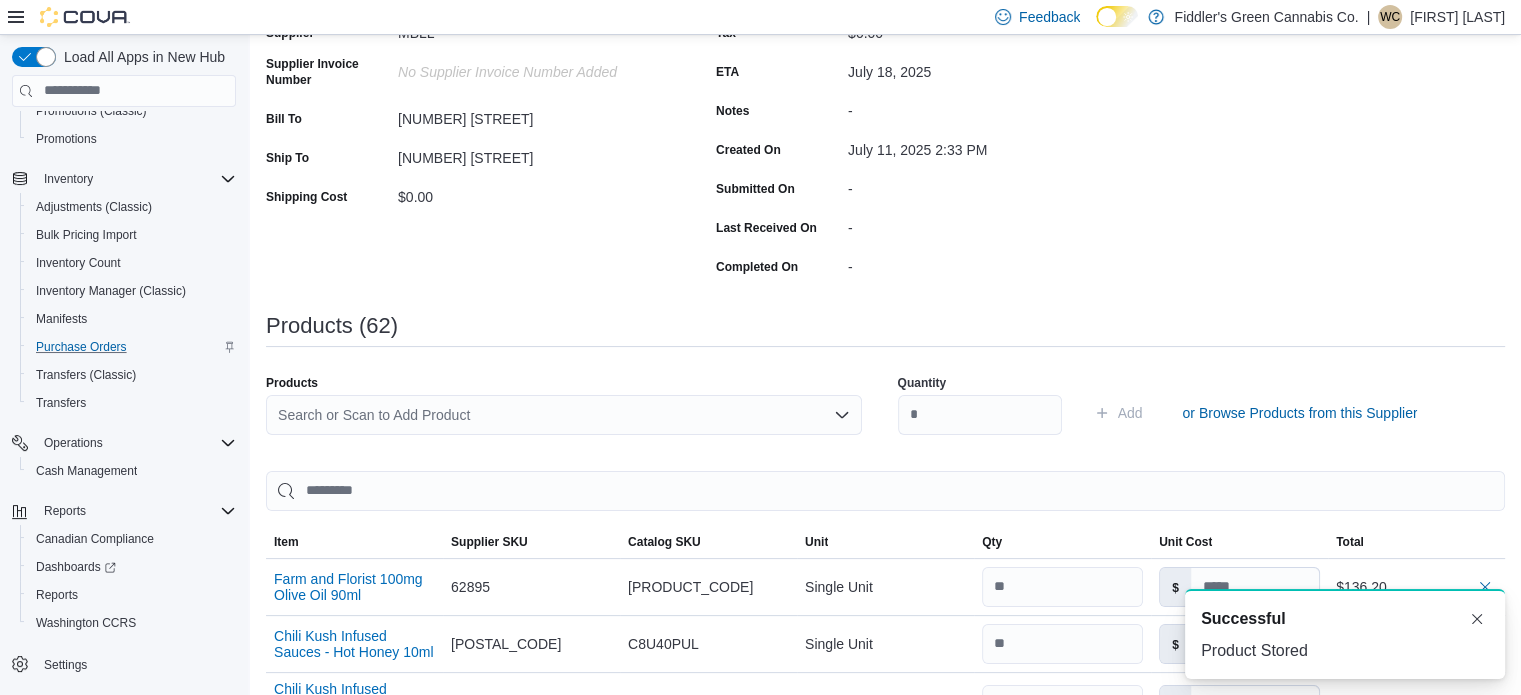 scroll, scrollTop: 0, scrollLeft: 0, axis: both 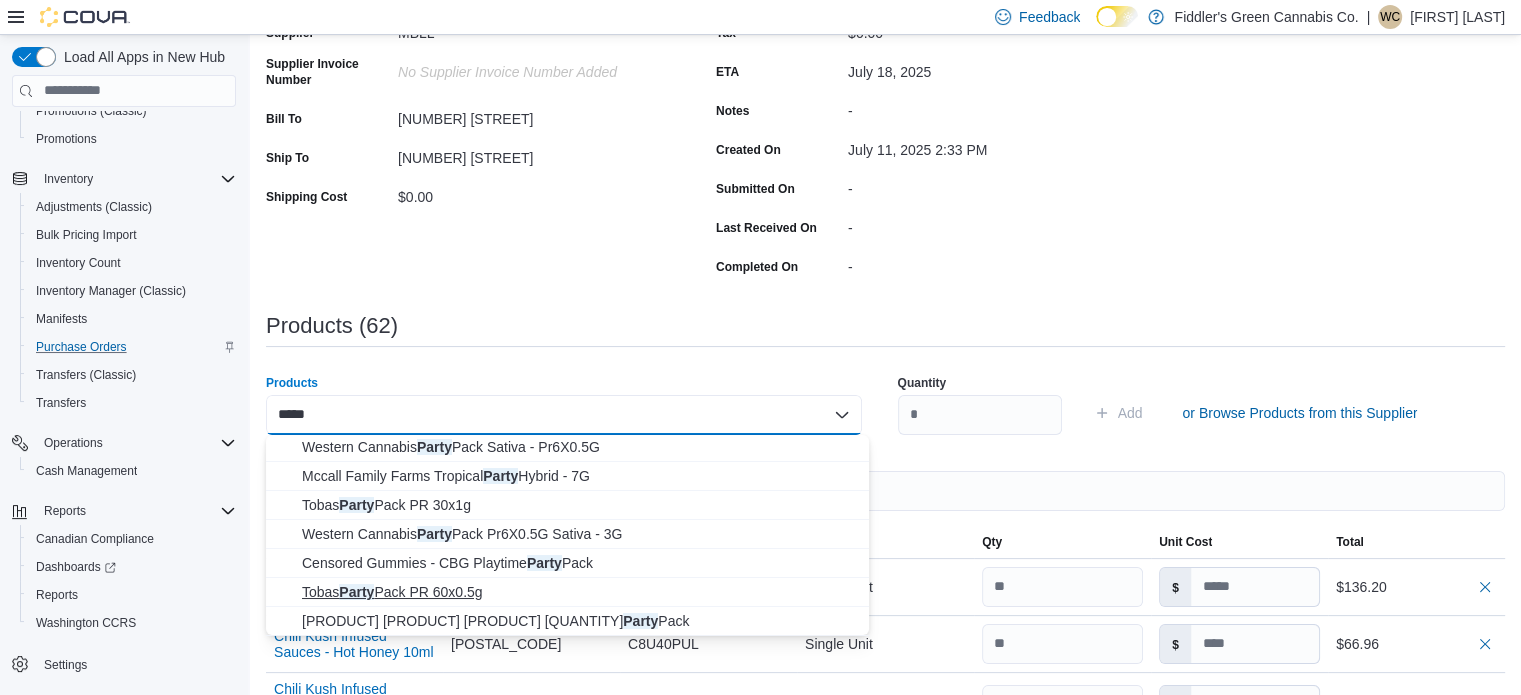 click on "Tobas  Party  Pack PR 60x0.5g" at bounding box center (579, 592) 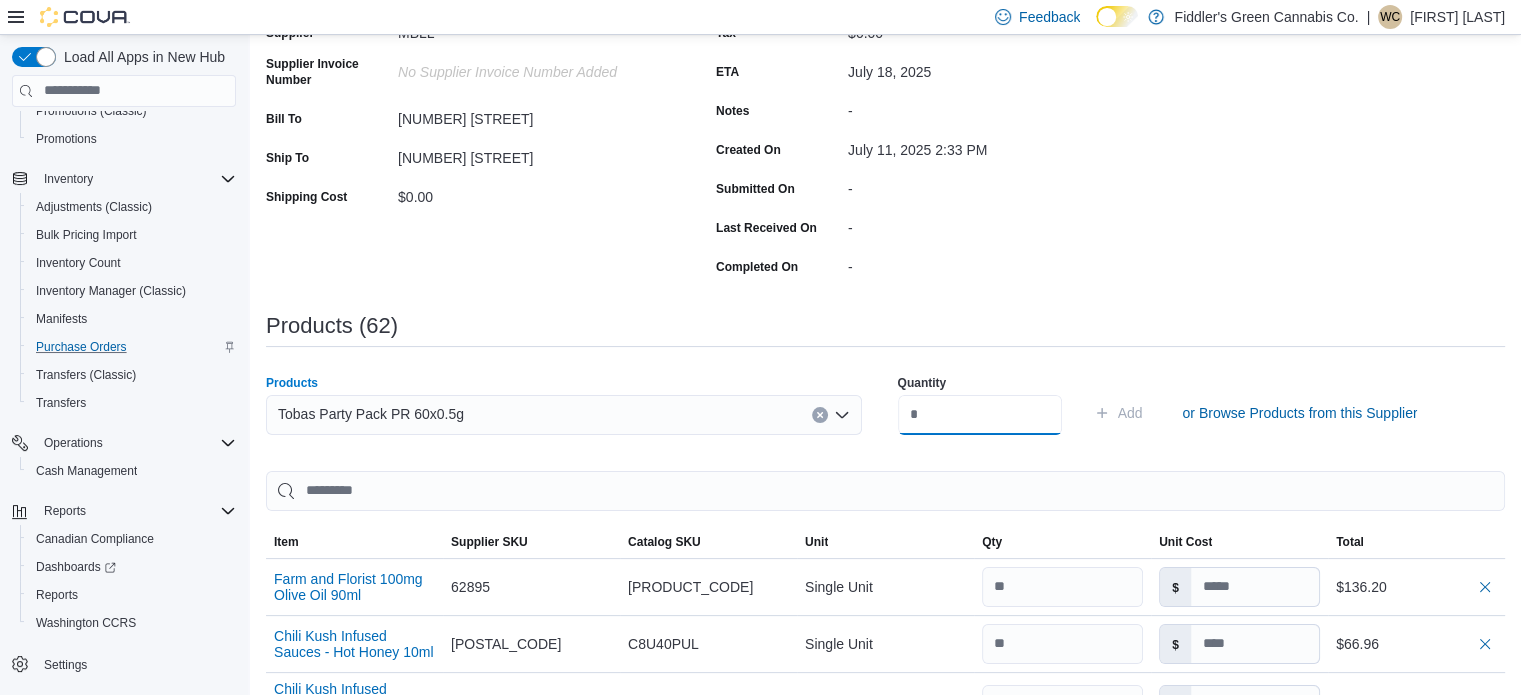 click at bounding box center [980, 415] 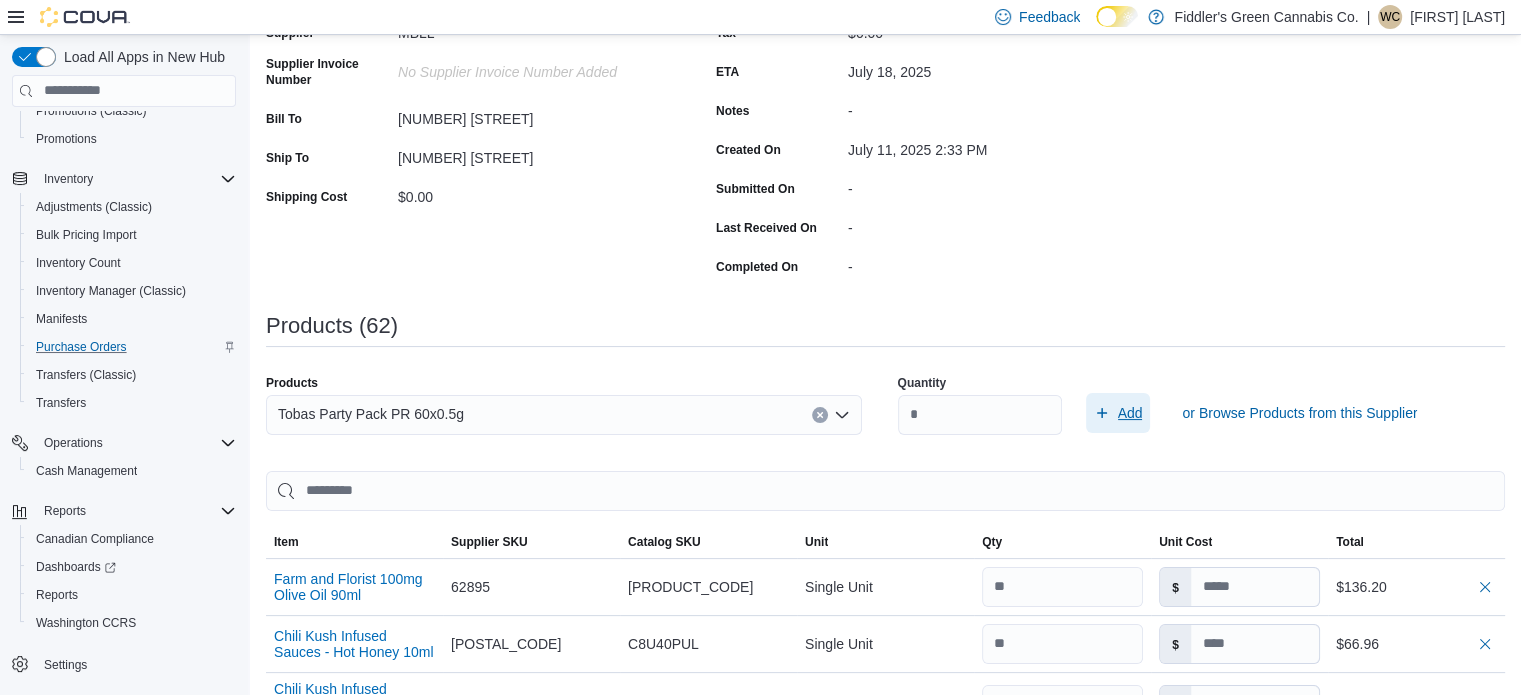 click on "Add" at bounding box center (1130, 413) 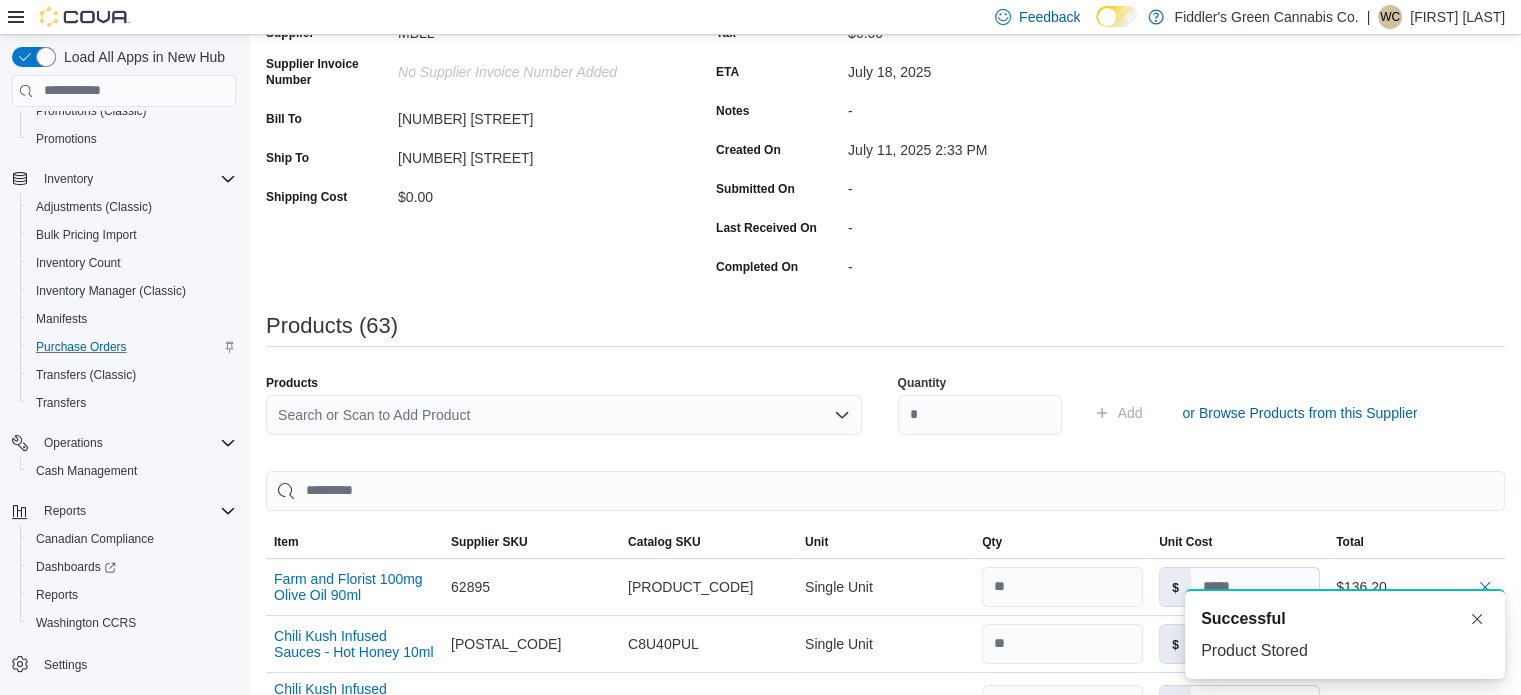 scroll, scrollTop: 0, scrollLeft: 0, axis: both 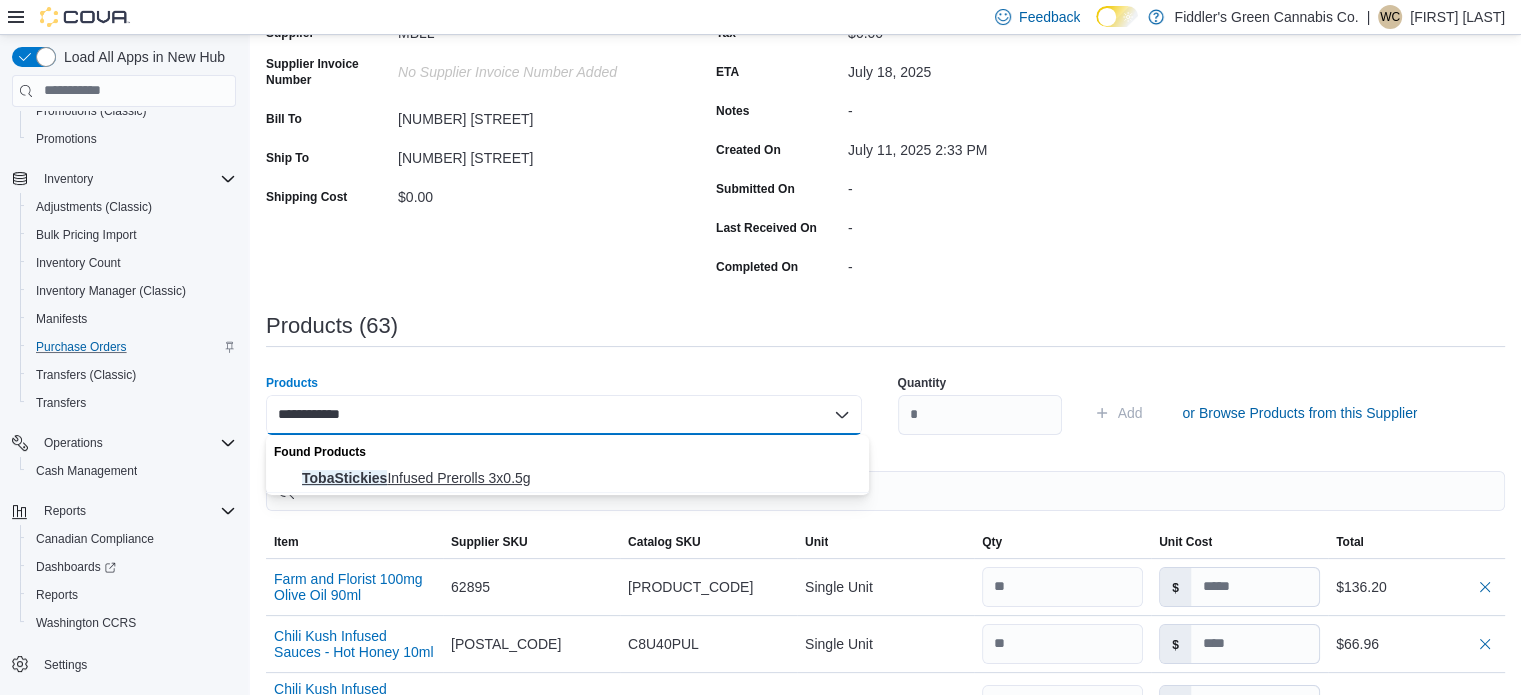 click on "TobaStickies  Infused Prerolls 3x0.5g" at bounding box center (579, 478) 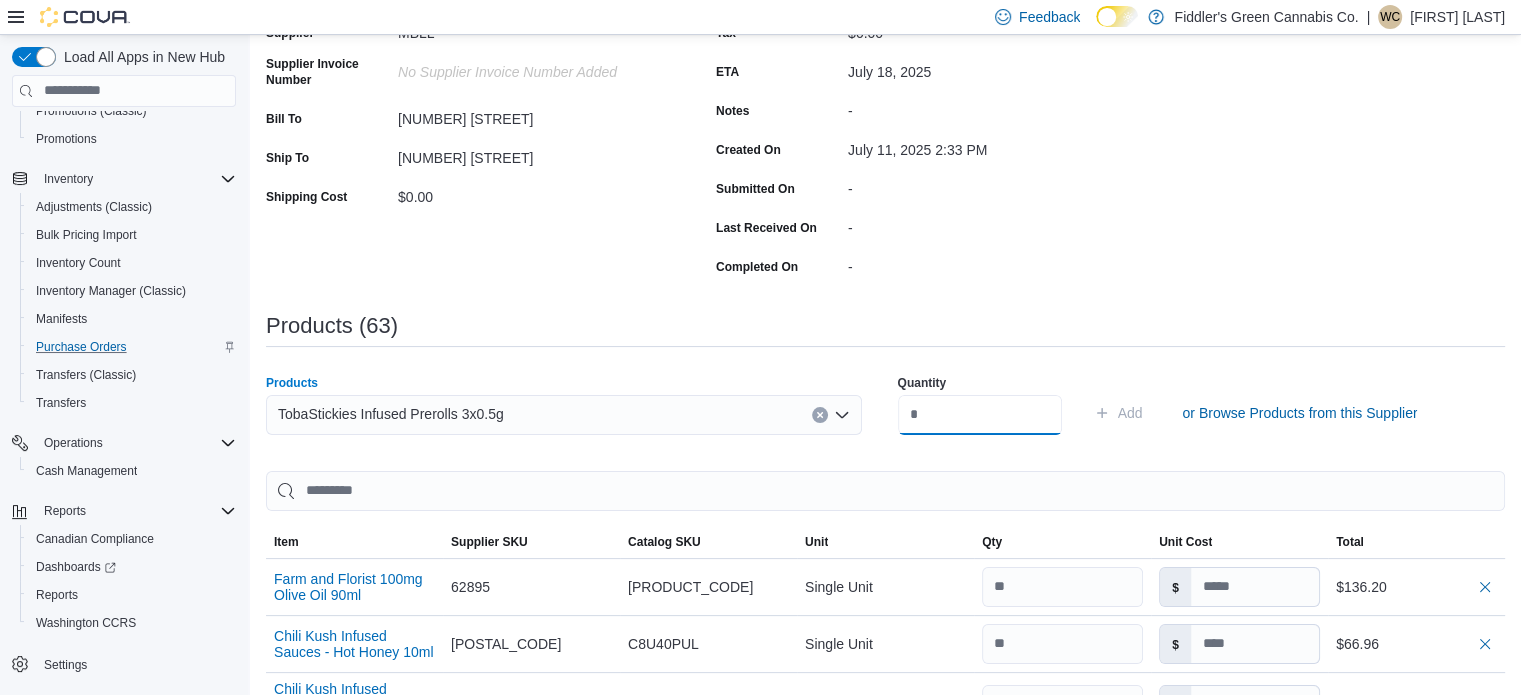 click at bounding box center [980, 415] 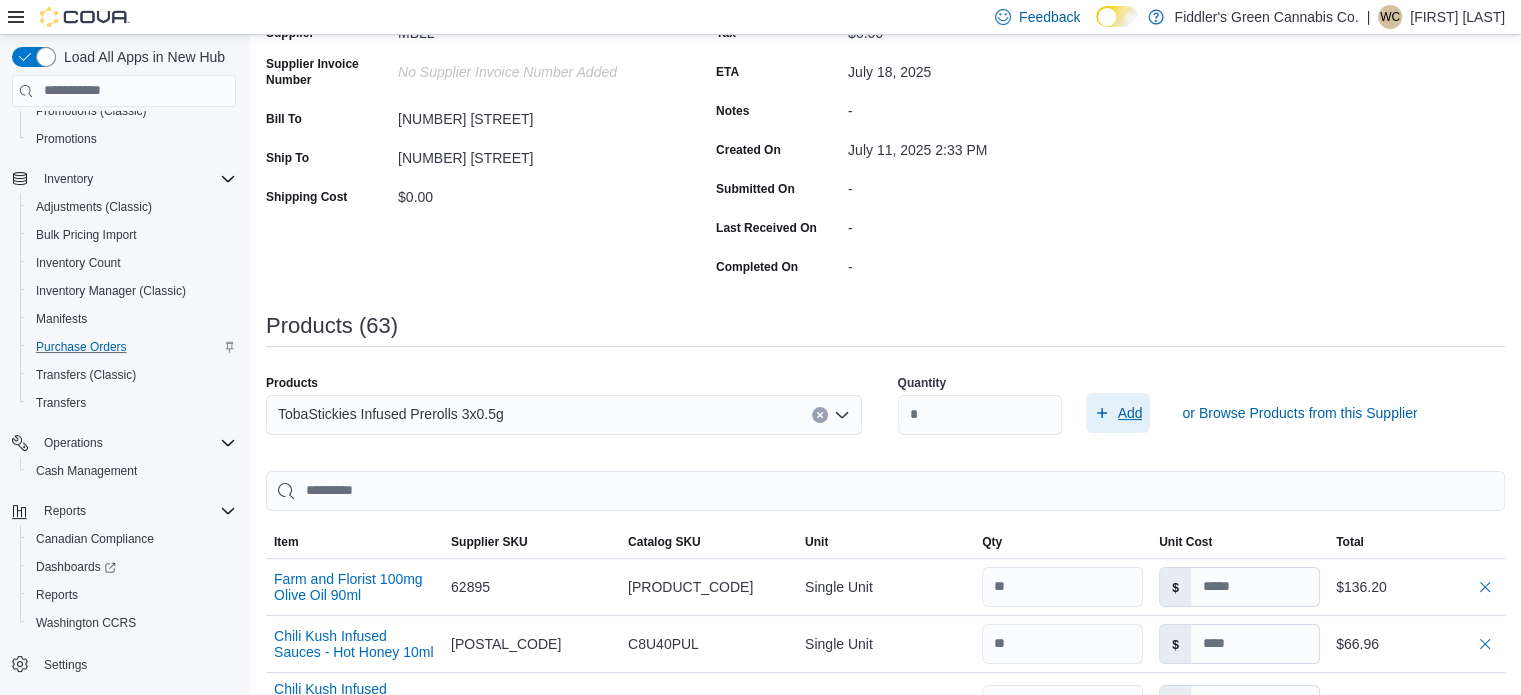 click on "Add" at bounding box center (1130, 413) 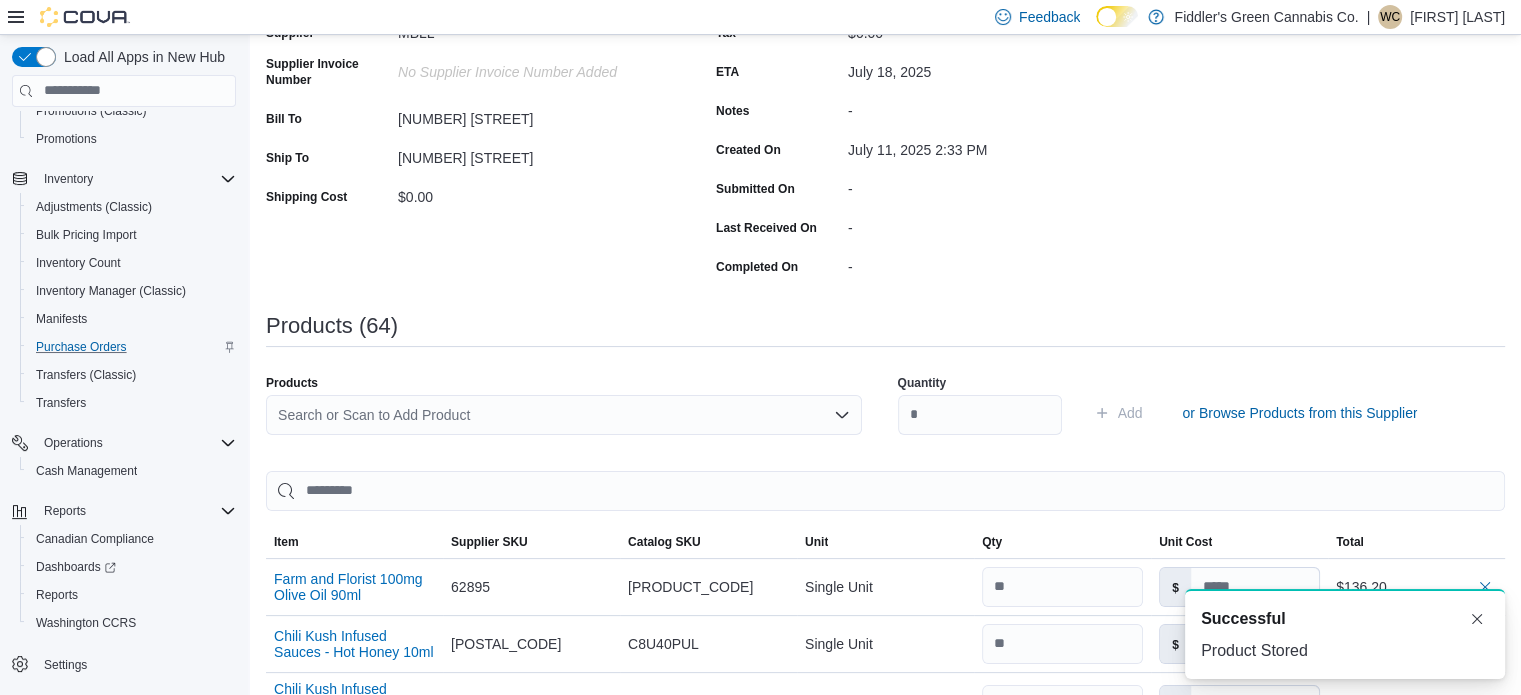 scroll, scrollTop: 0, scrollLeft: 0, axis: both 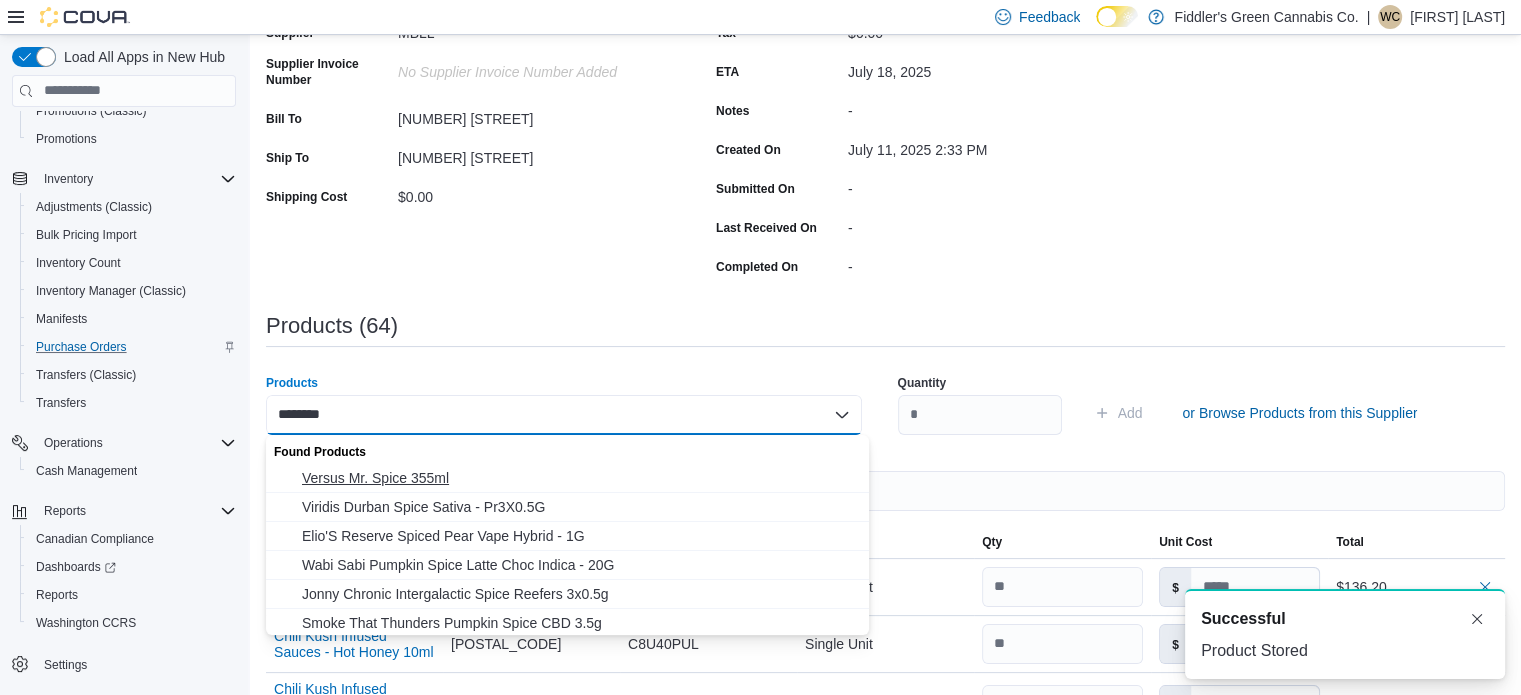 click on "Versus Mr. Spice 355ml" at bounding box center [579, 478] 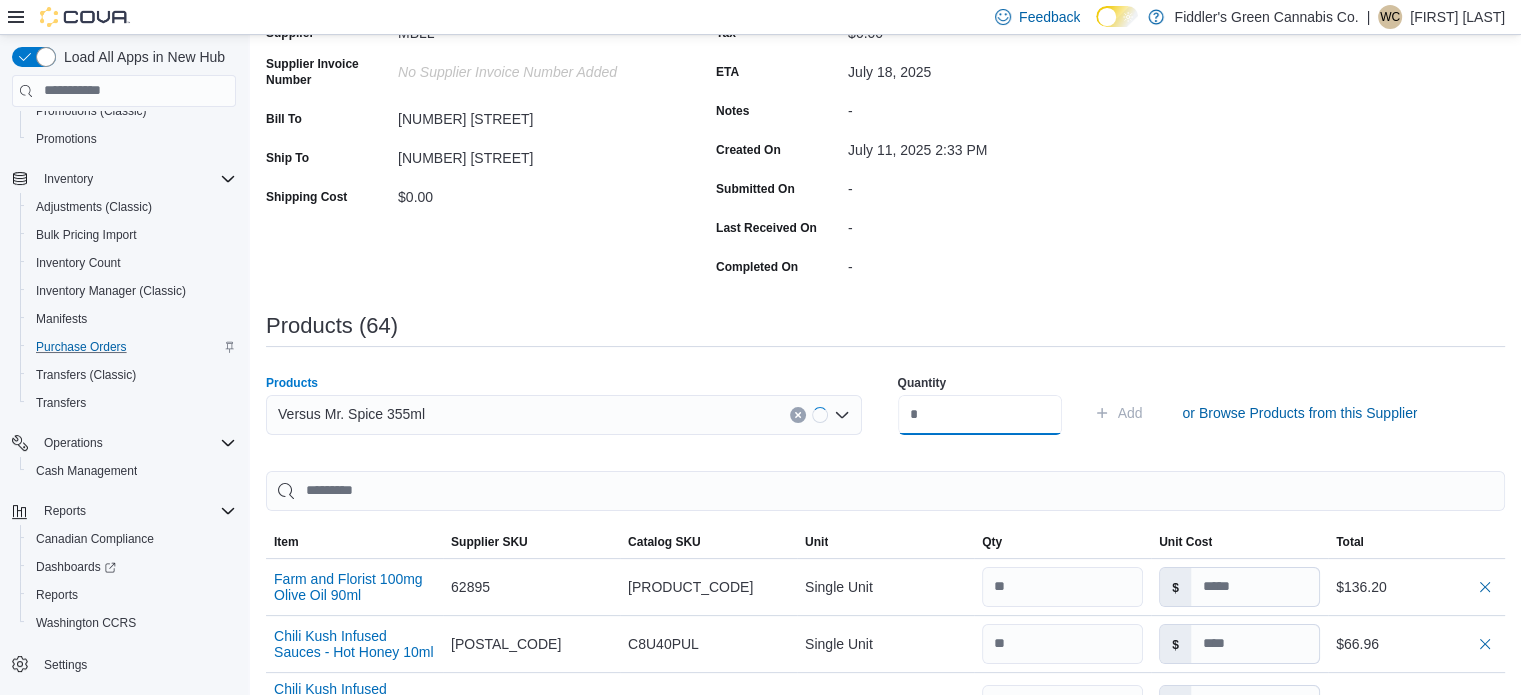 click at bounding box center [980, 415] 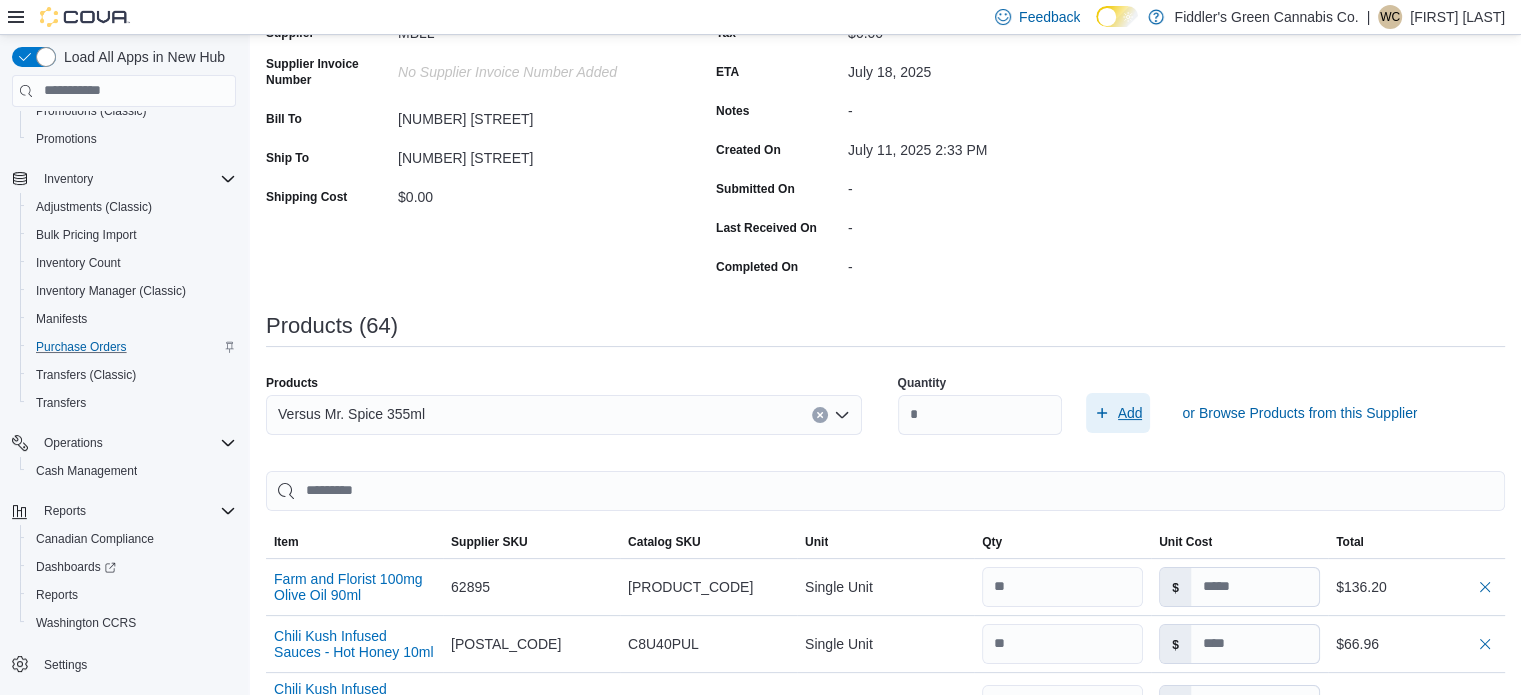 click on "Add" at bounding box center [1130, 413] 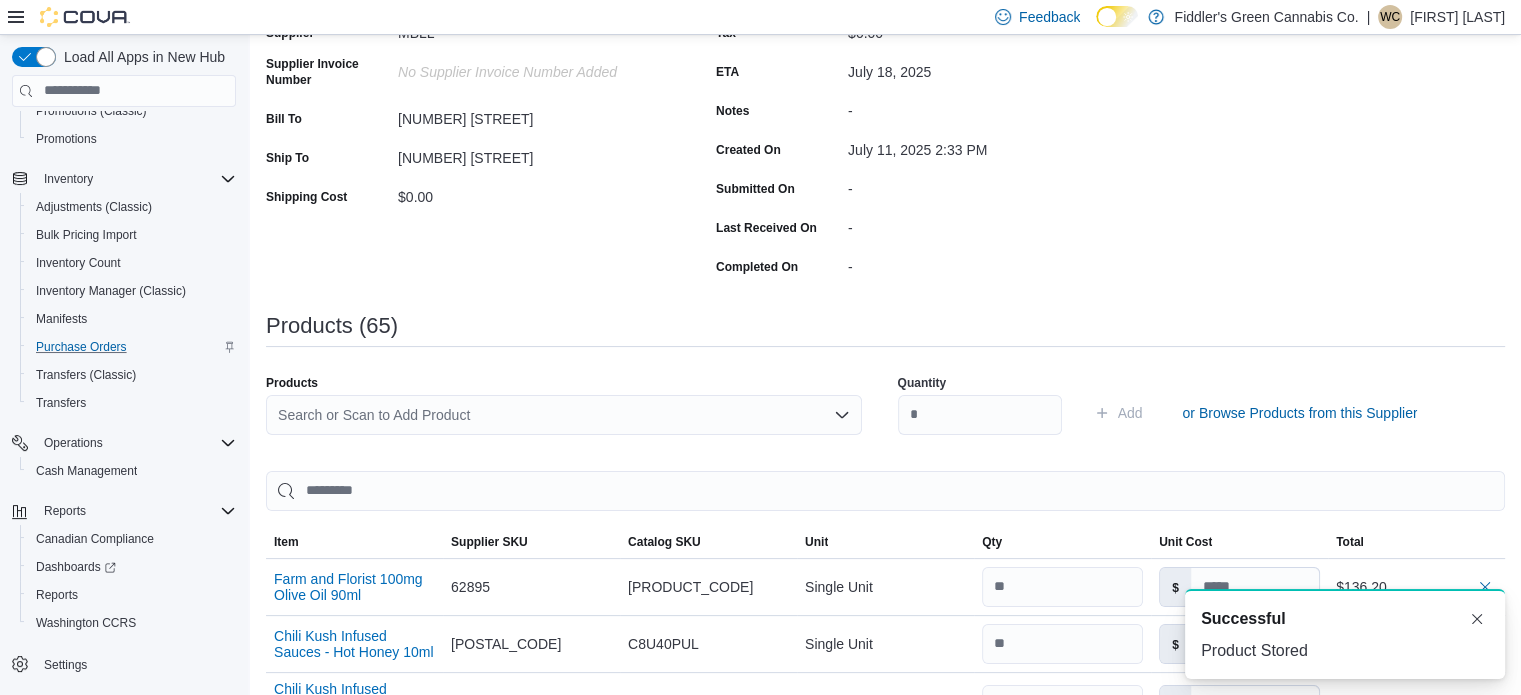 scroll, scrollTop: 0, scrollLeft: 0, axis: both 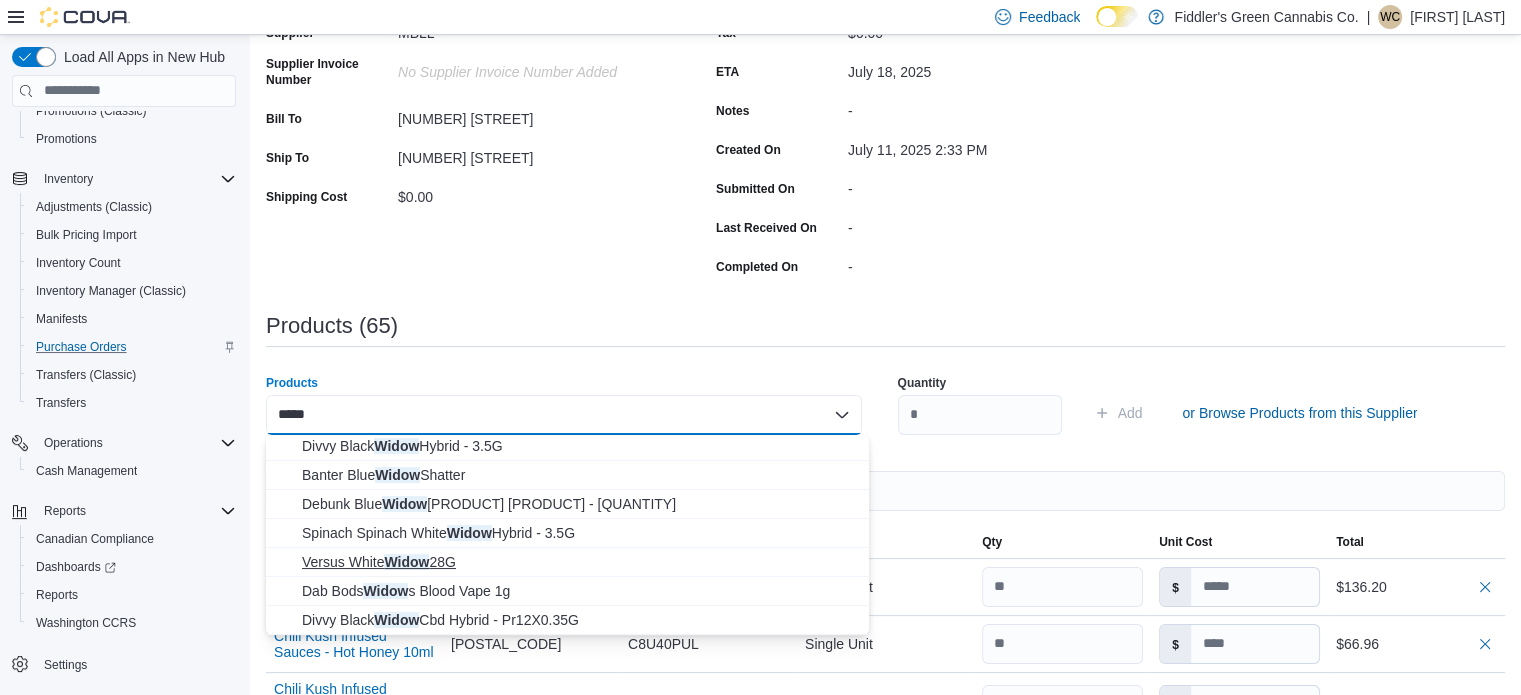 click on "Versus White  Widow  28G" at bounding box center (579, 562) 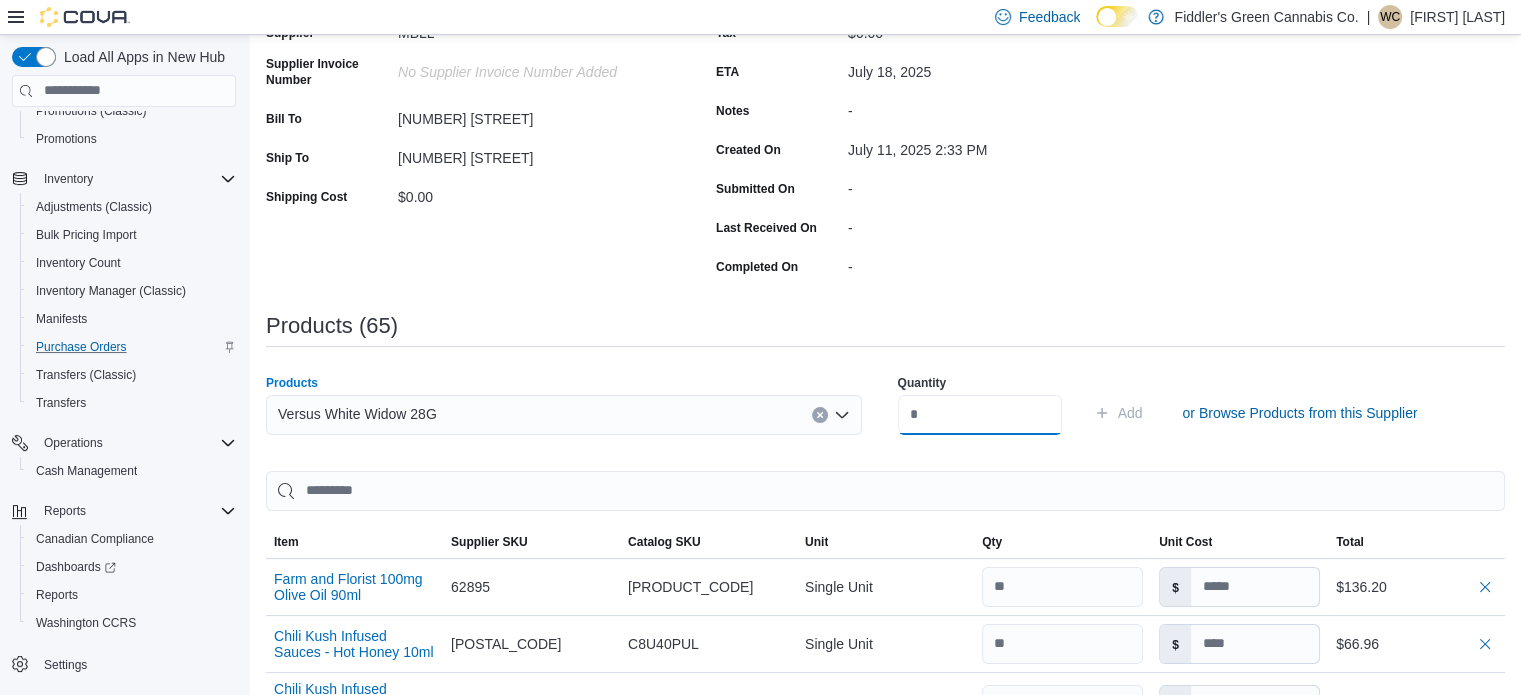 click at bounding box center (980, 415) 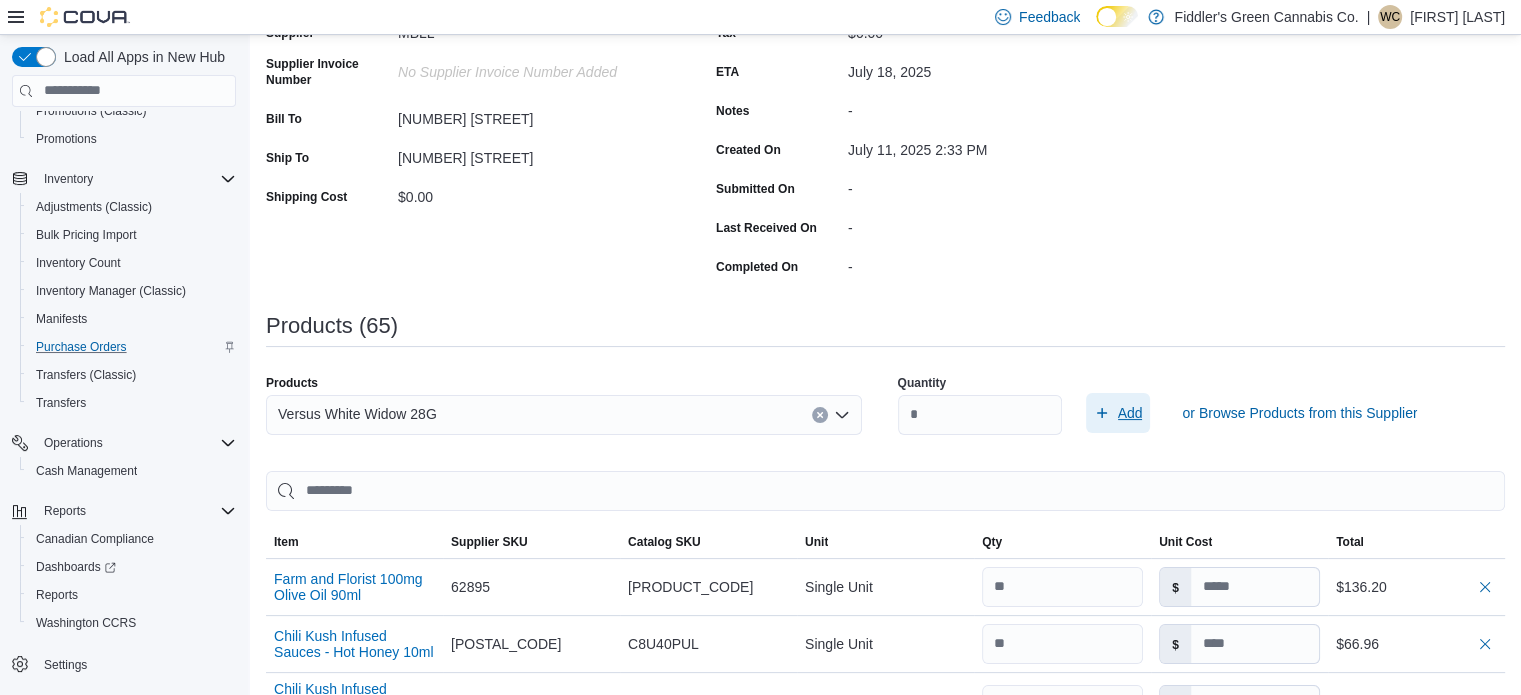 click on "Add" at bounding box center (1130, 413) 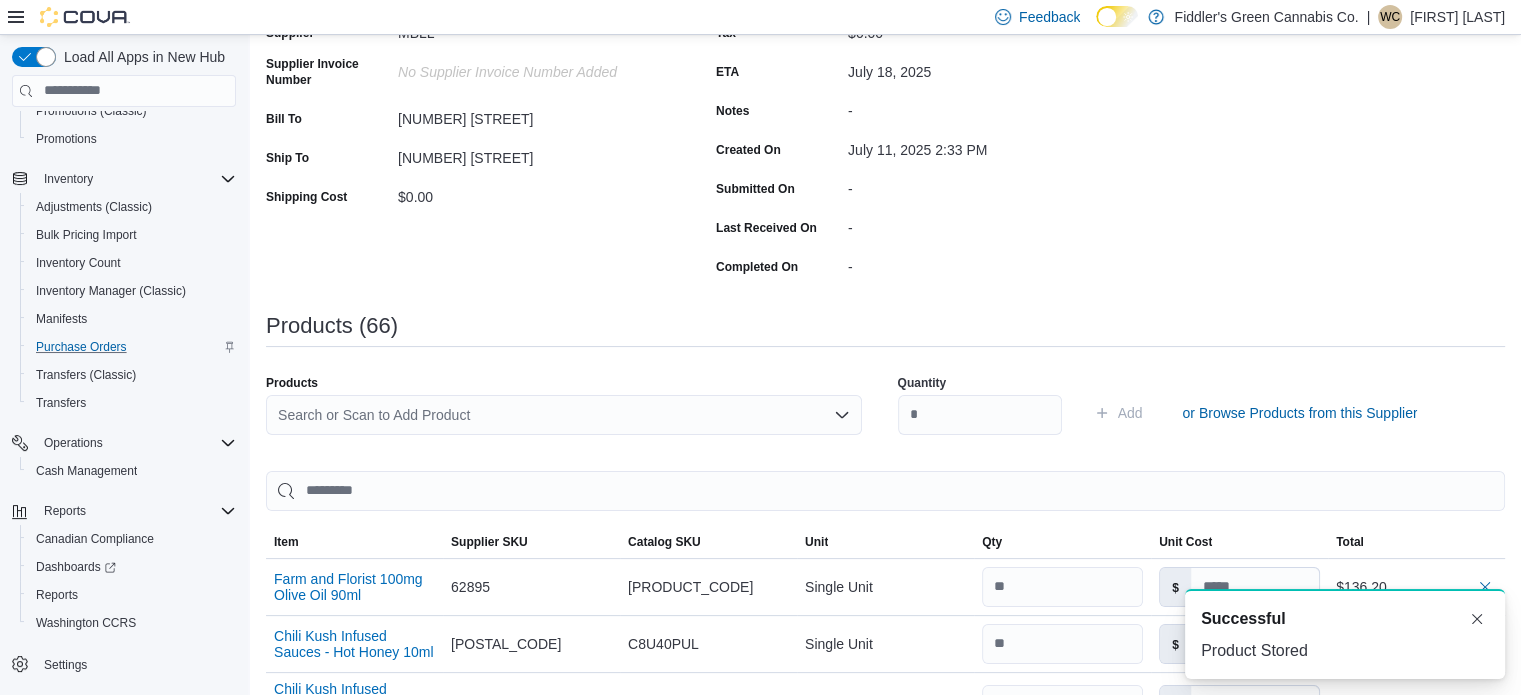 scroll, scrollTop: 0, scrollLeft: 0, axis: both 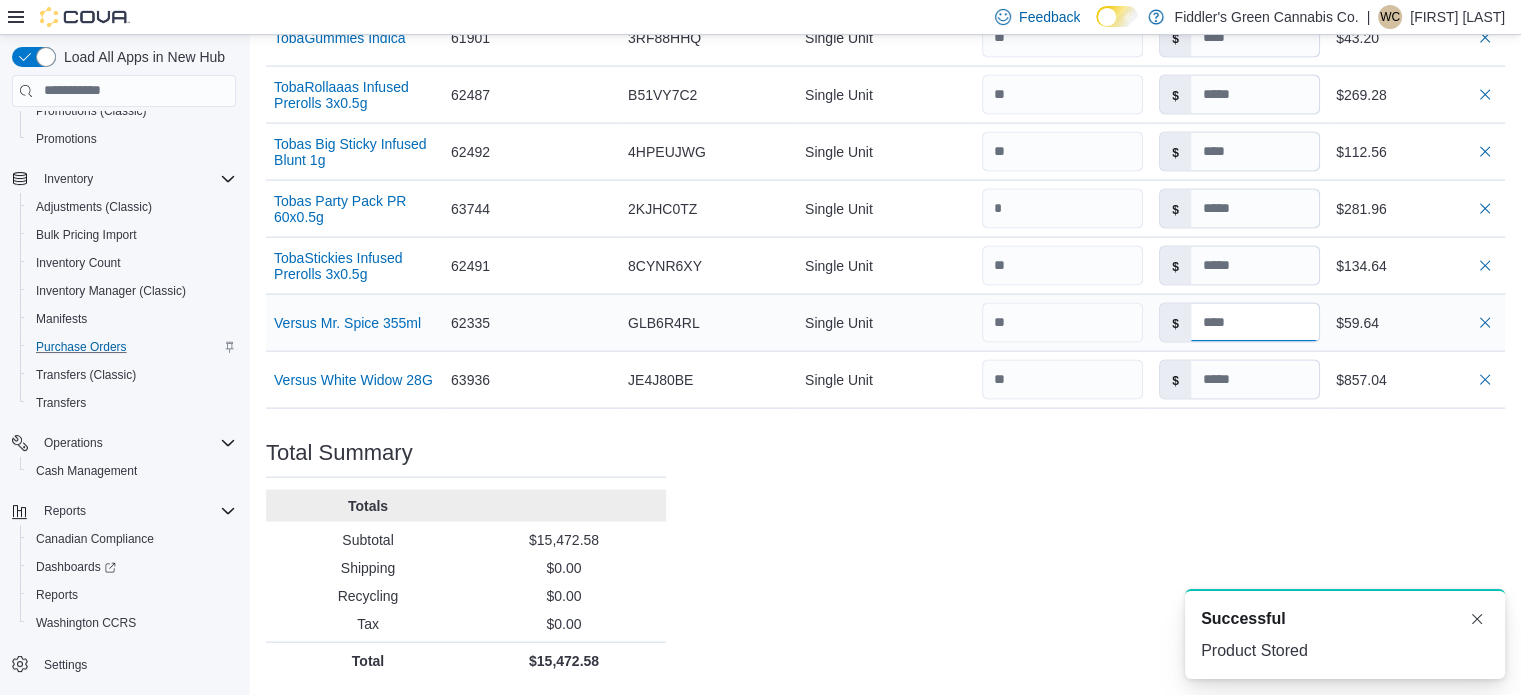 click at bounding box center (1255, 323) 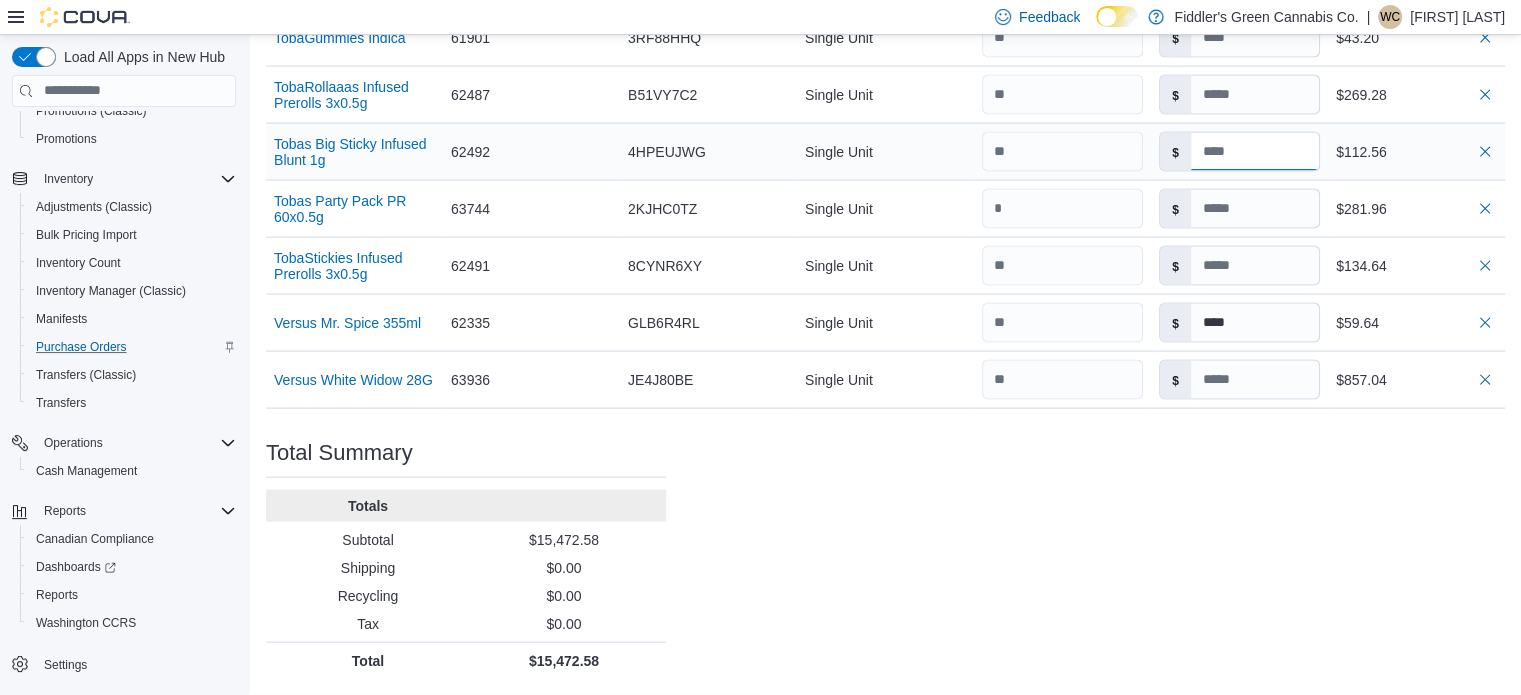click at bounding box center (1255, 152) 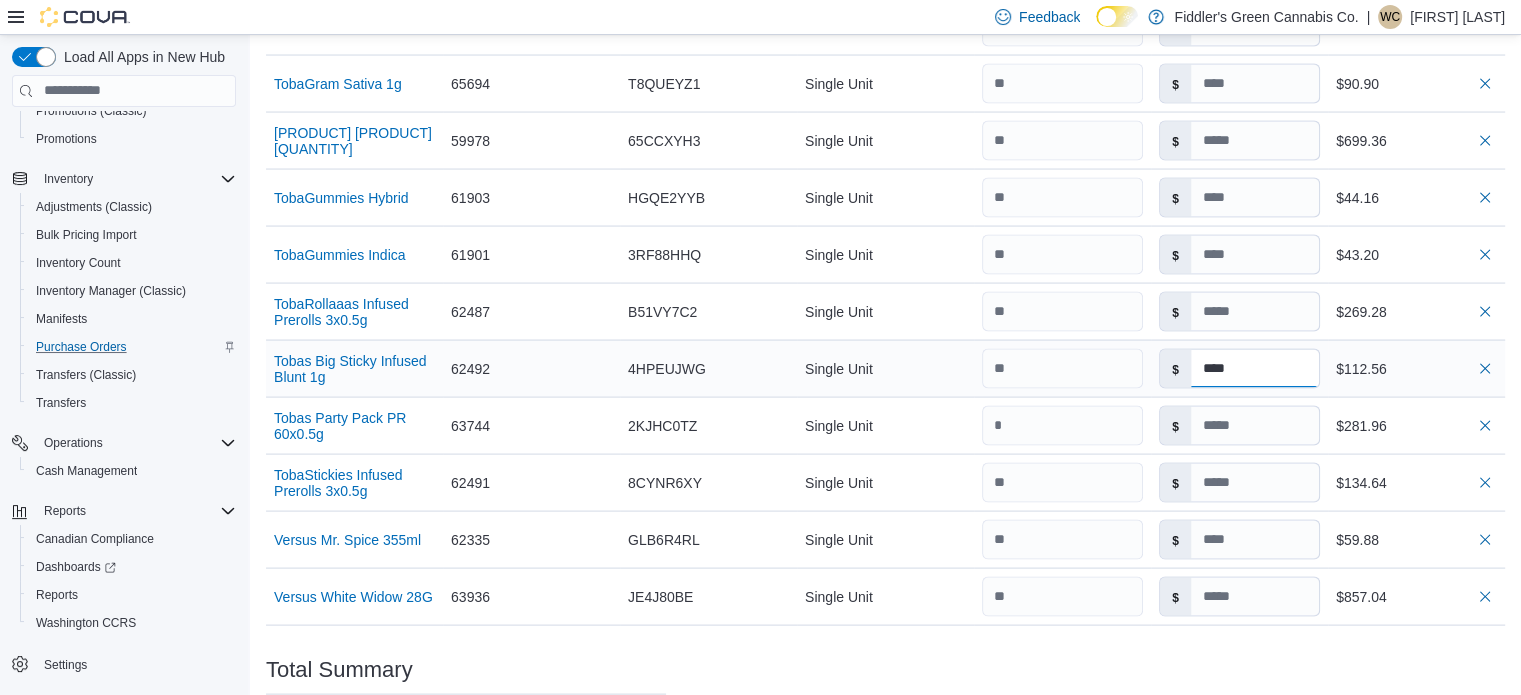 scroll, scrollTop: 3988, scrollLeft: 0, axis: vertical 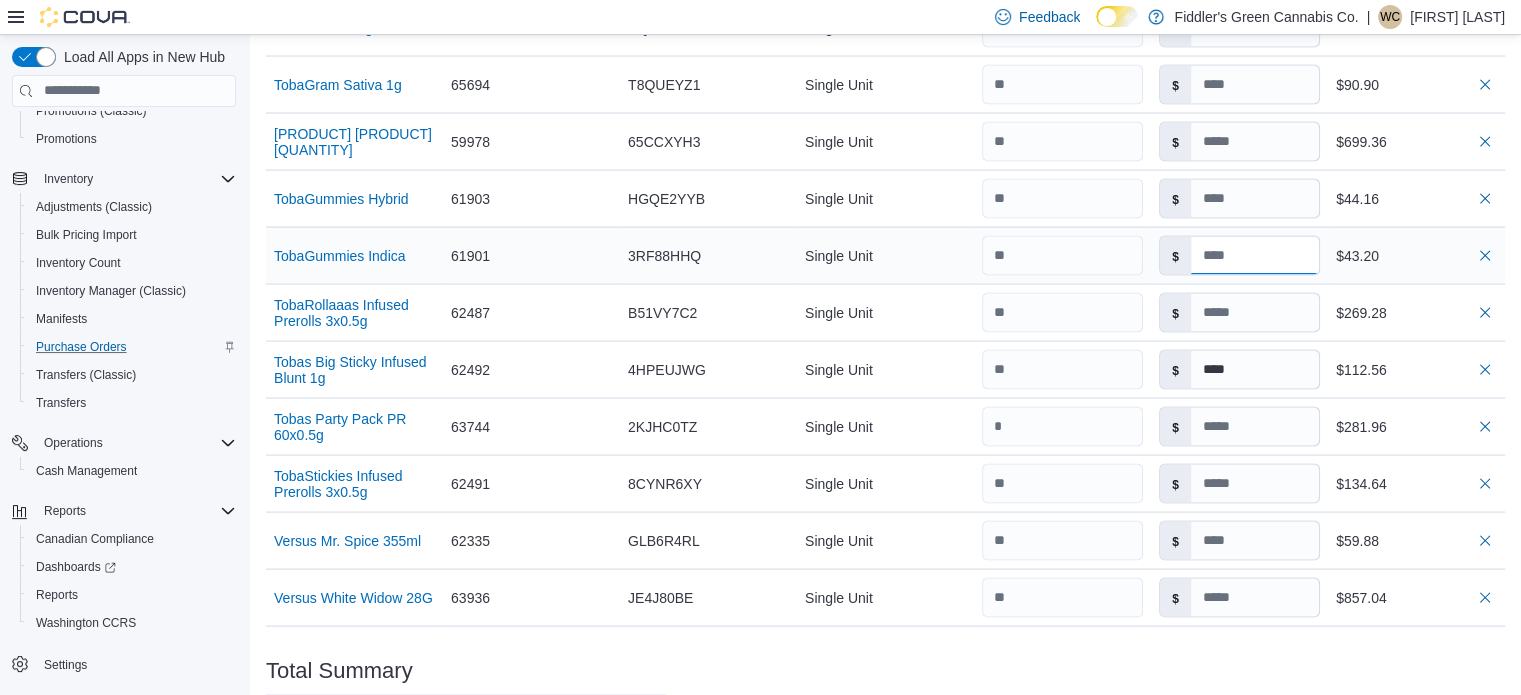 click at bounding box center (1255, 256) 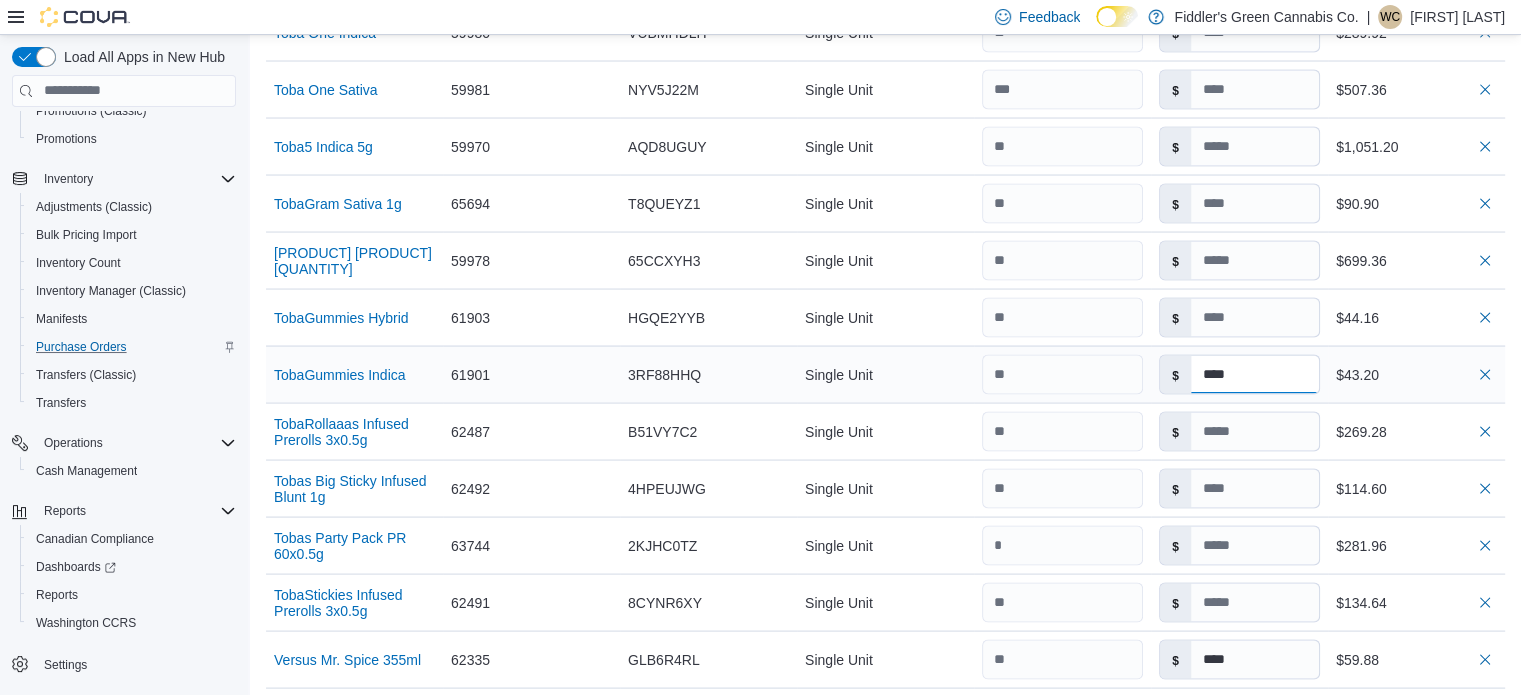 scroll, scrollTop: 3865, scrollLeft: 0, axis: vertical 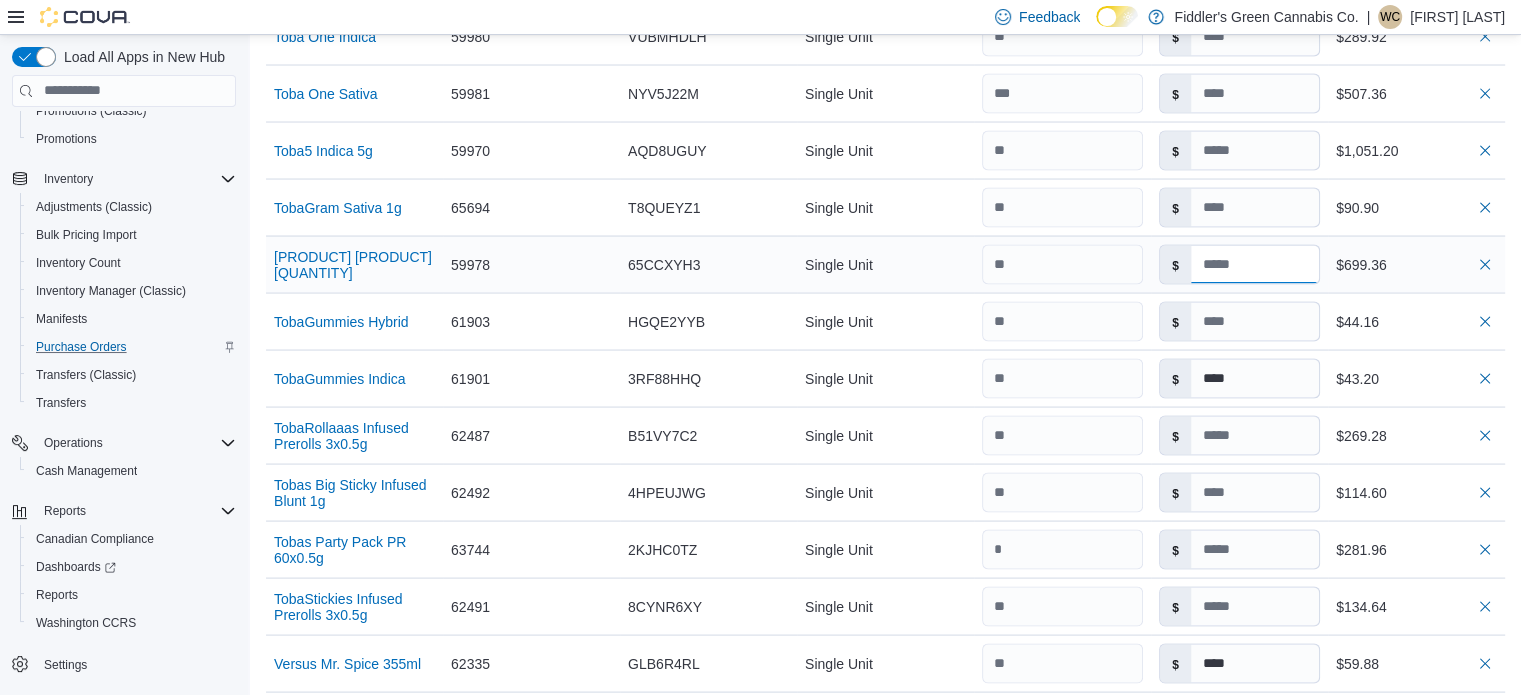 click at bounding box center (1255, 265) 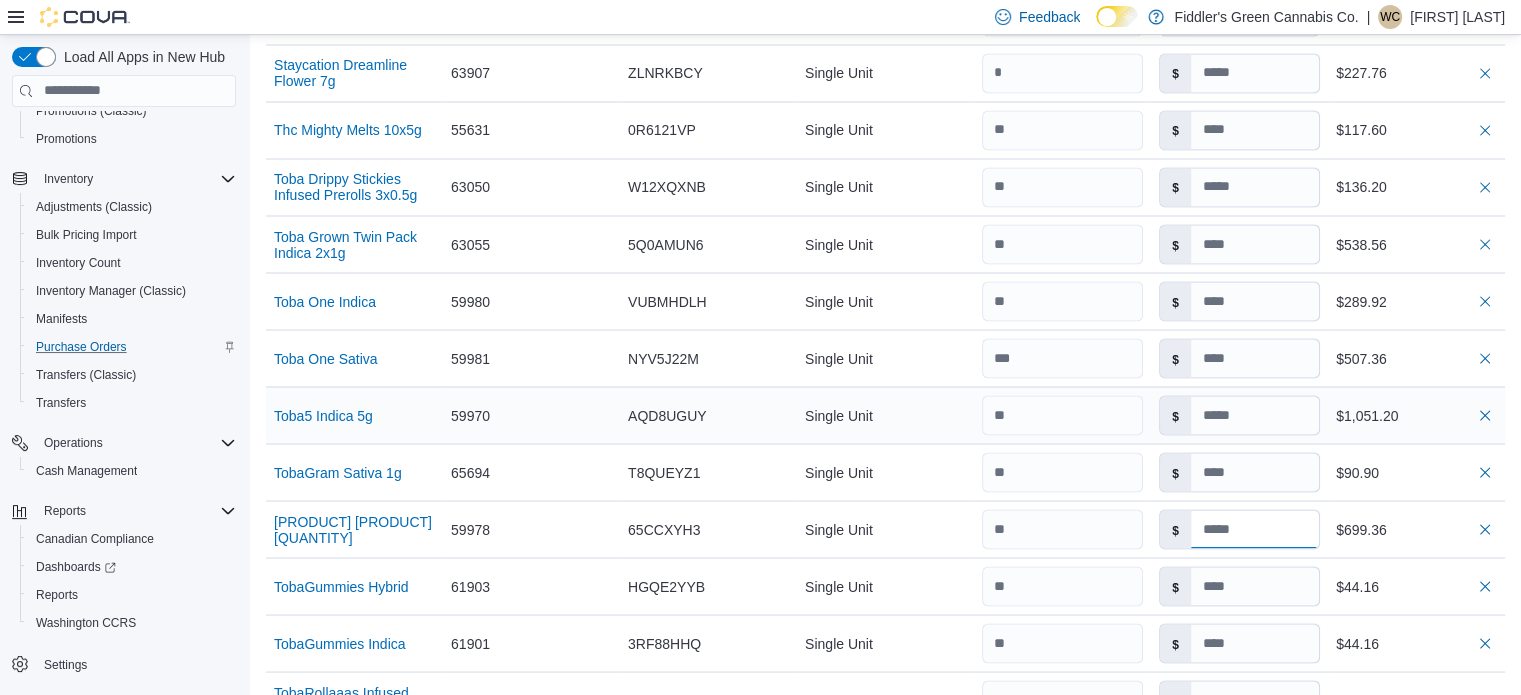 scroll, scrollTop: 3599, scrollLeft: 0, axis: vertical 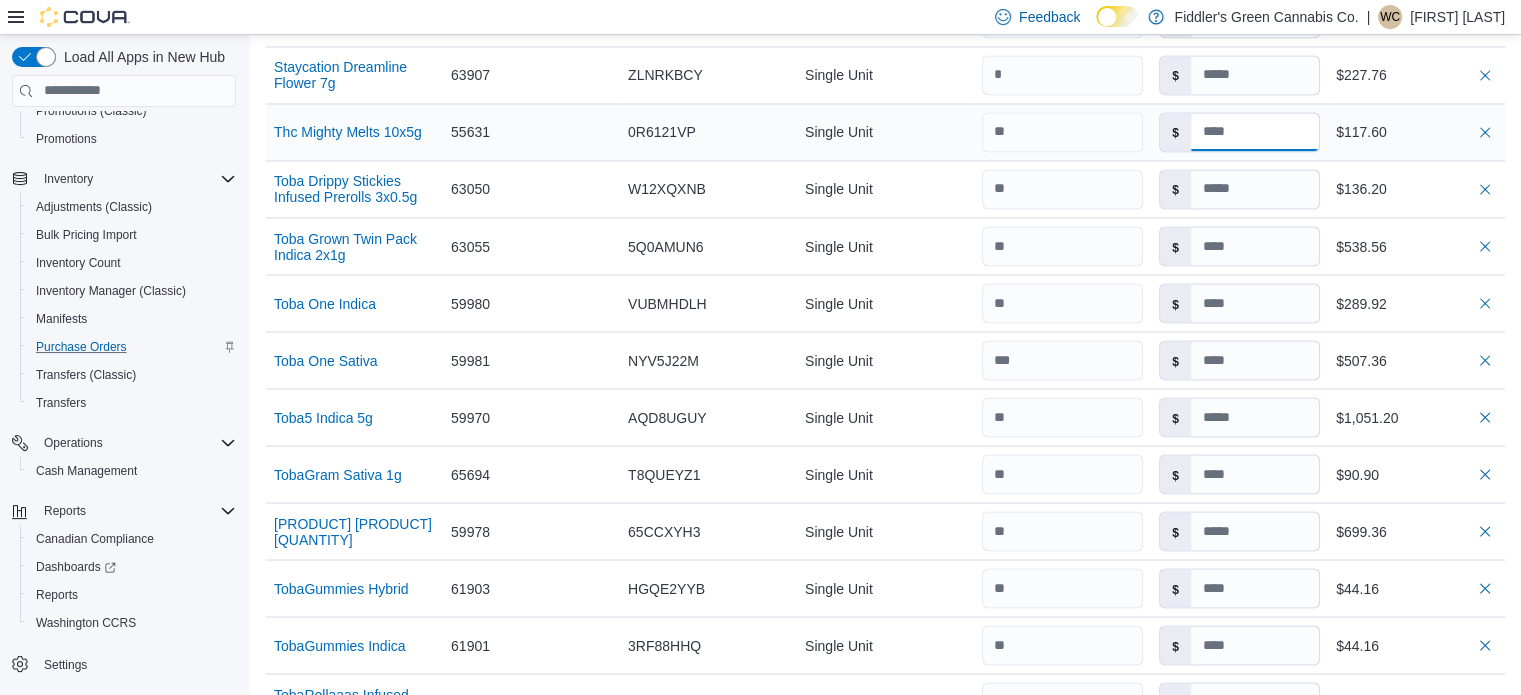 click at bounding box center [1255, 132] 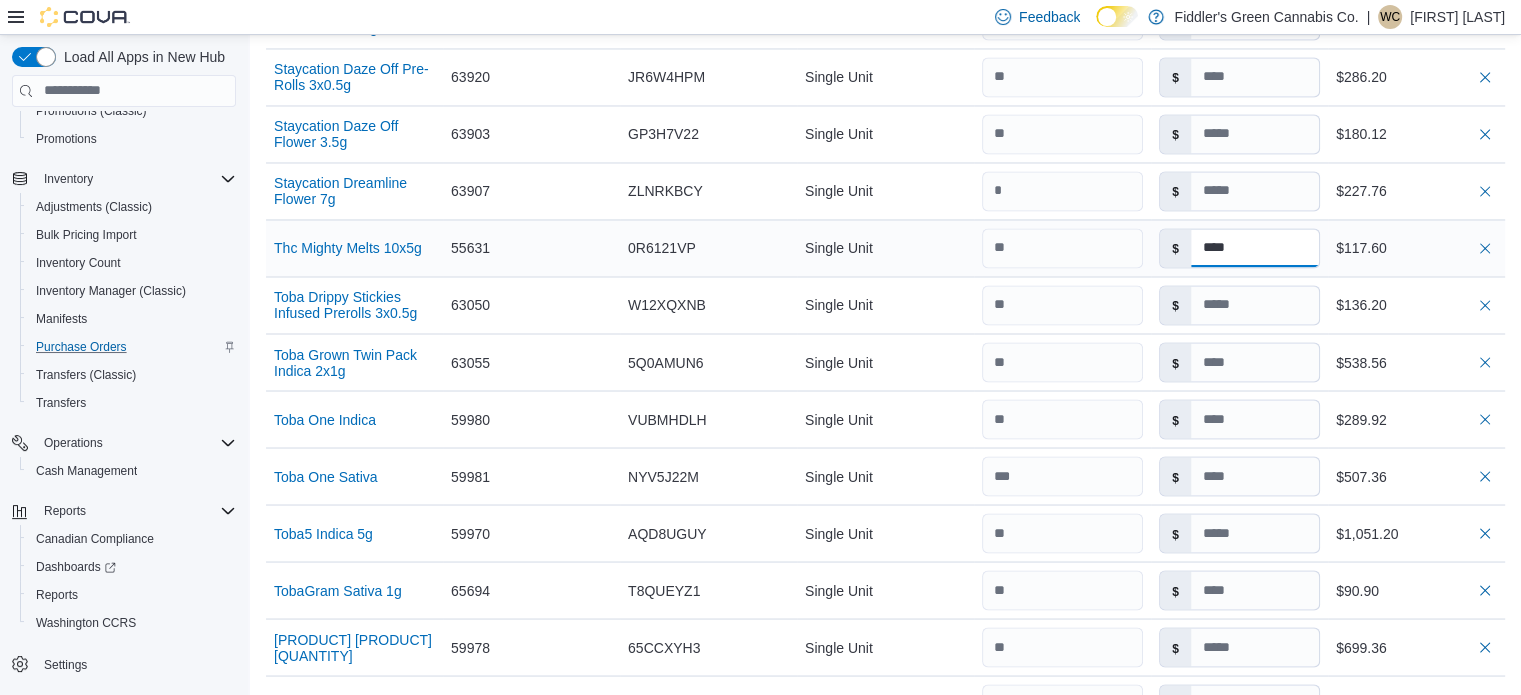 scroll, scrollTop: 3449, scrollLeft: 0, axis: vertical 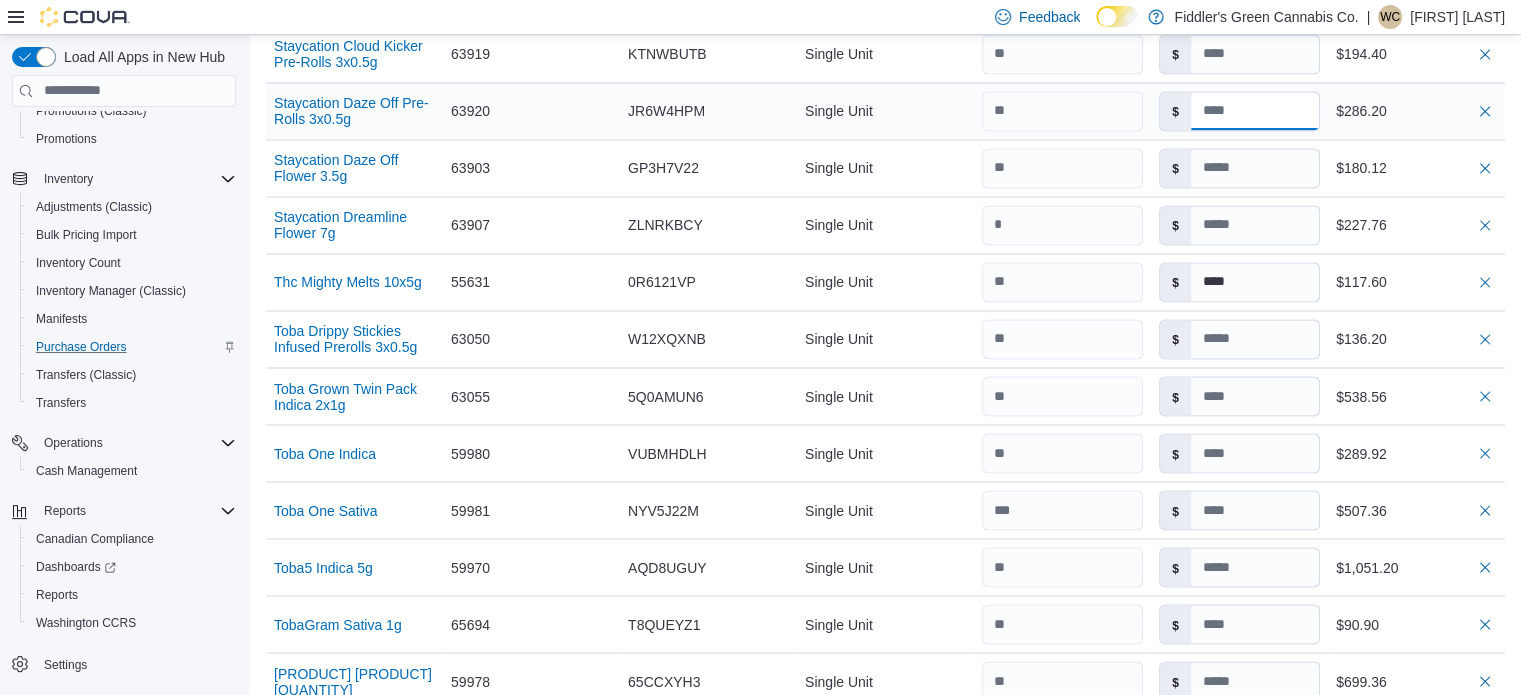 click at bounding box center [1255, 111] 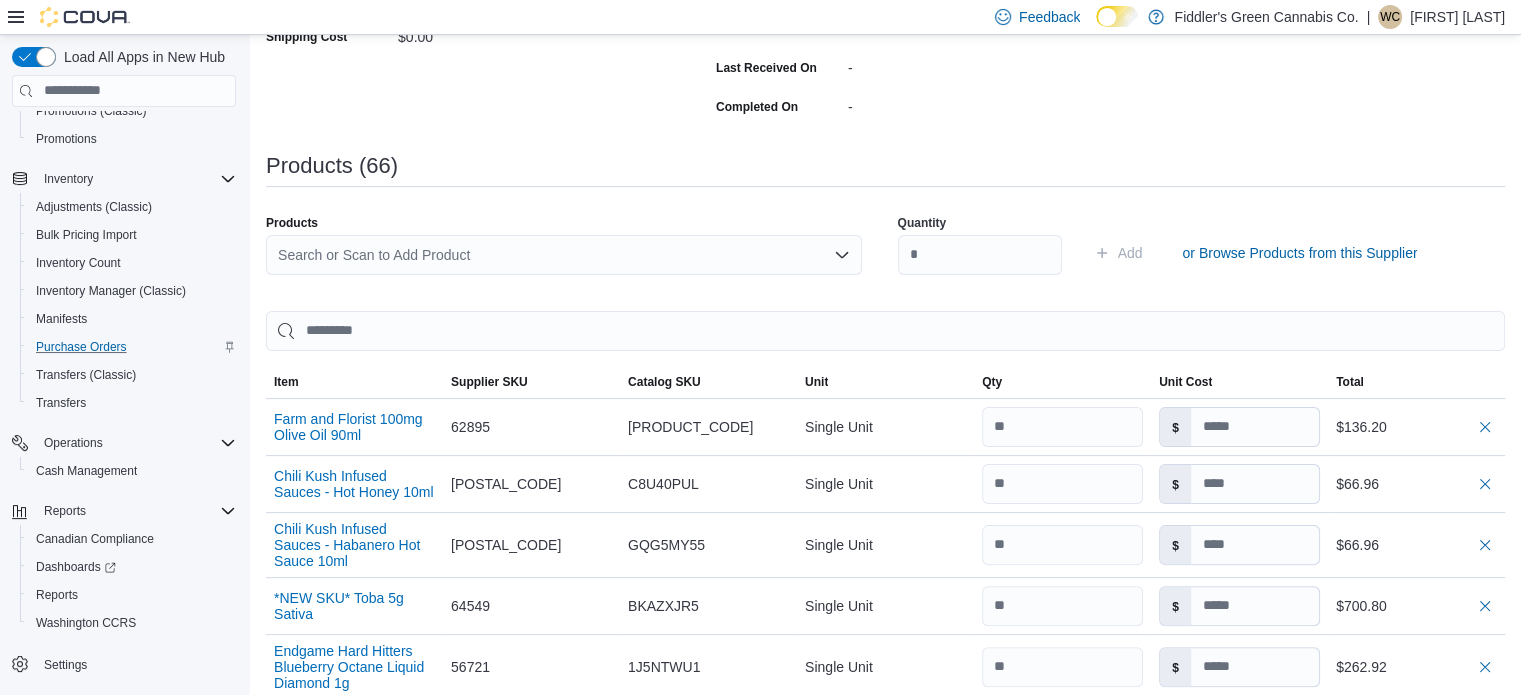 scroll, scrollTop: 0, scrollLeft: 0, axis: both 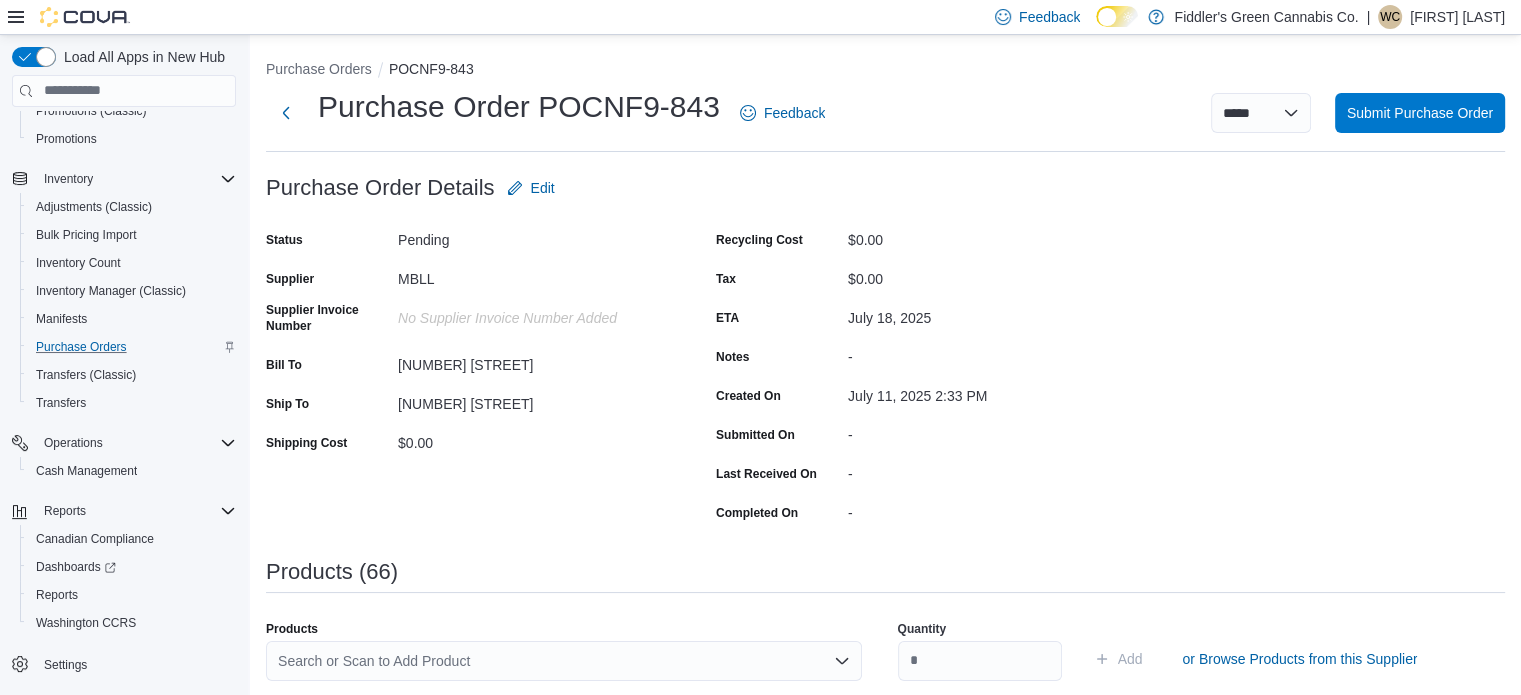 click on "Search or Scan to Add Product" at bounding box center (564, 661) 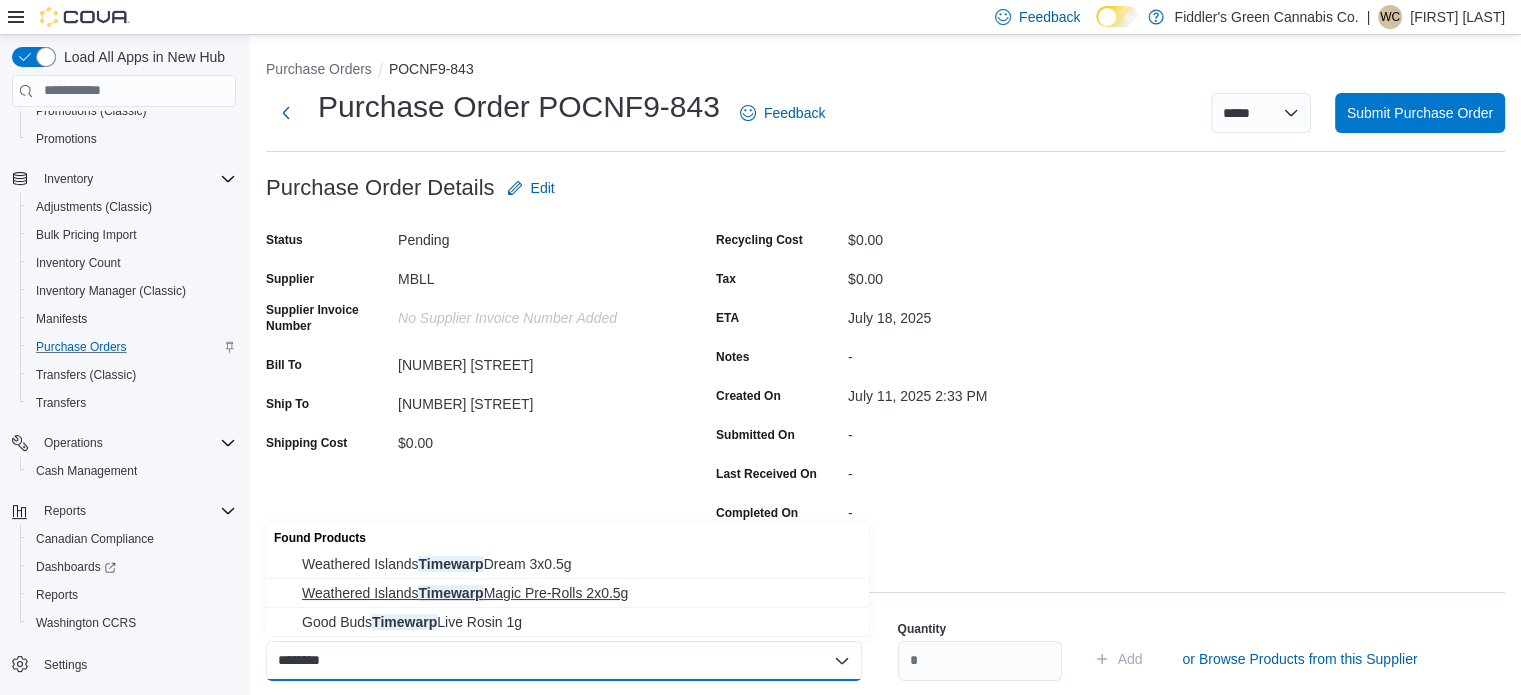 click on "Weathered Islands  Timewarp  Magic Pre-Rolls 2x0.5g" at bounding box center (579, 593) 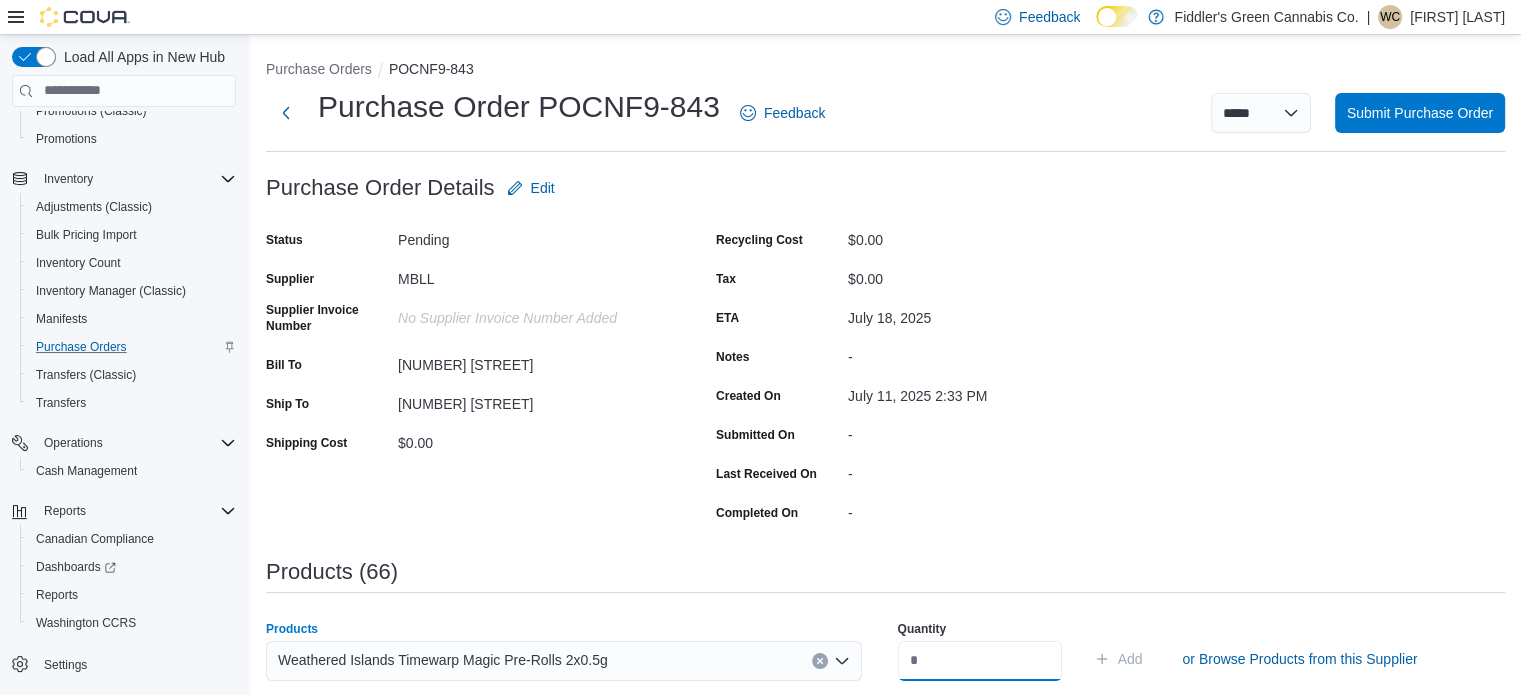 click at bounding box center [980, 661] 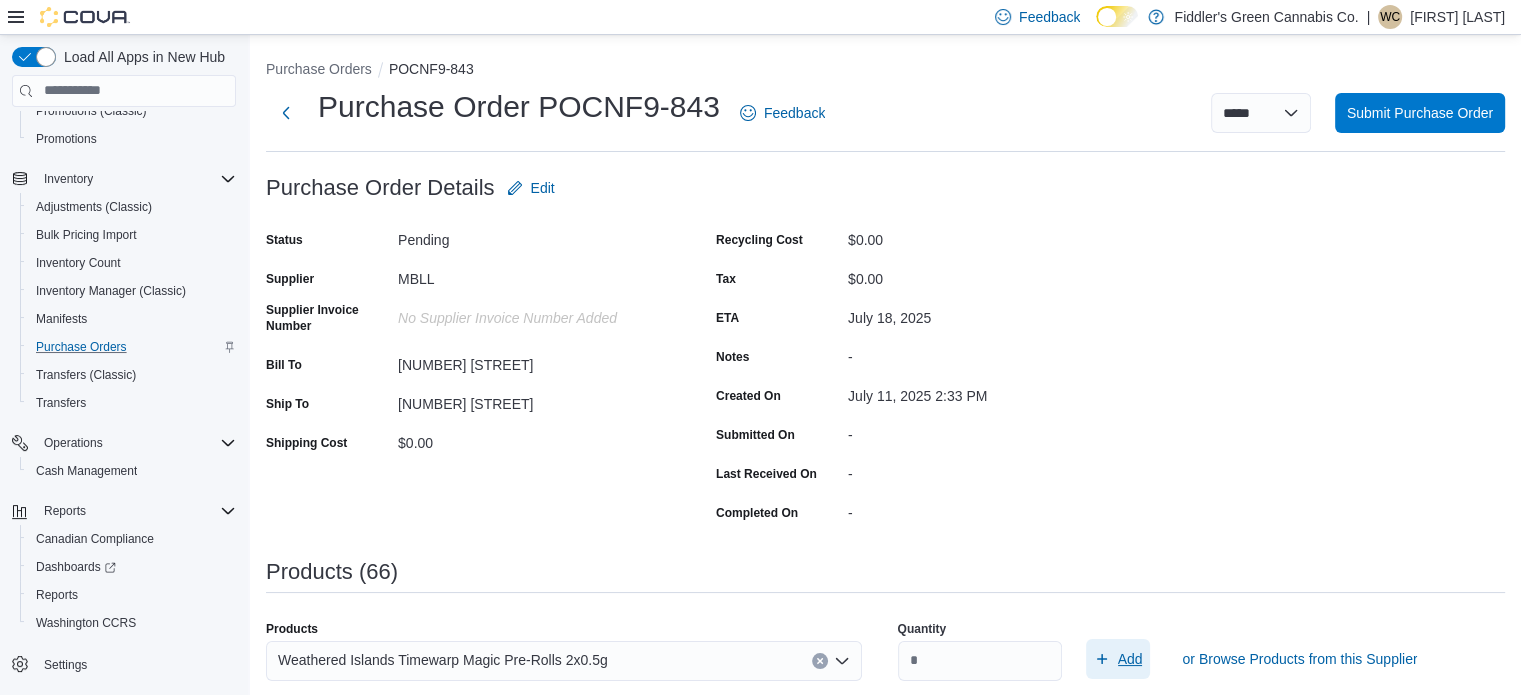 click on "Add" at bounding box center (1130, 659) 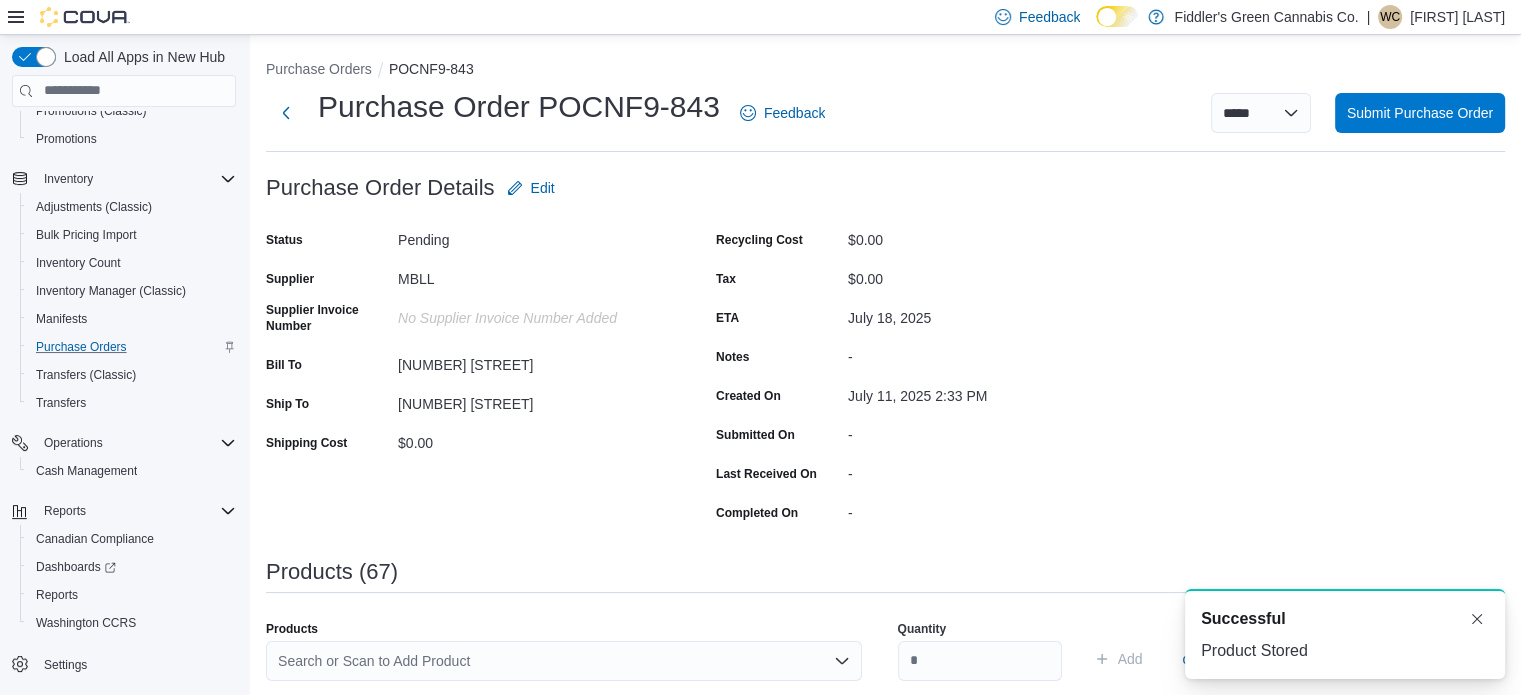 scroll, scrollTop: 0, scrollLeft: 0, axis: both 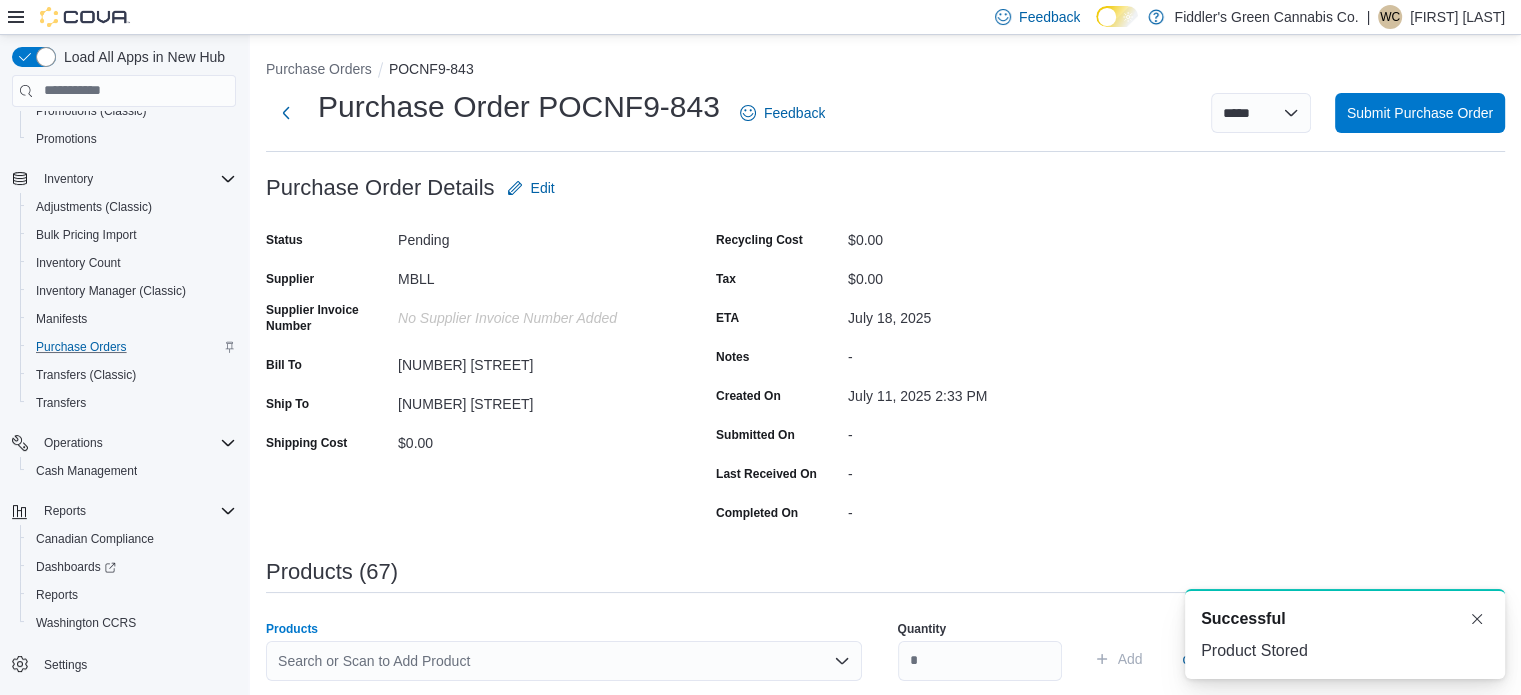 click on "Search or Scan to Add Product" at bounding box center [564, 661] 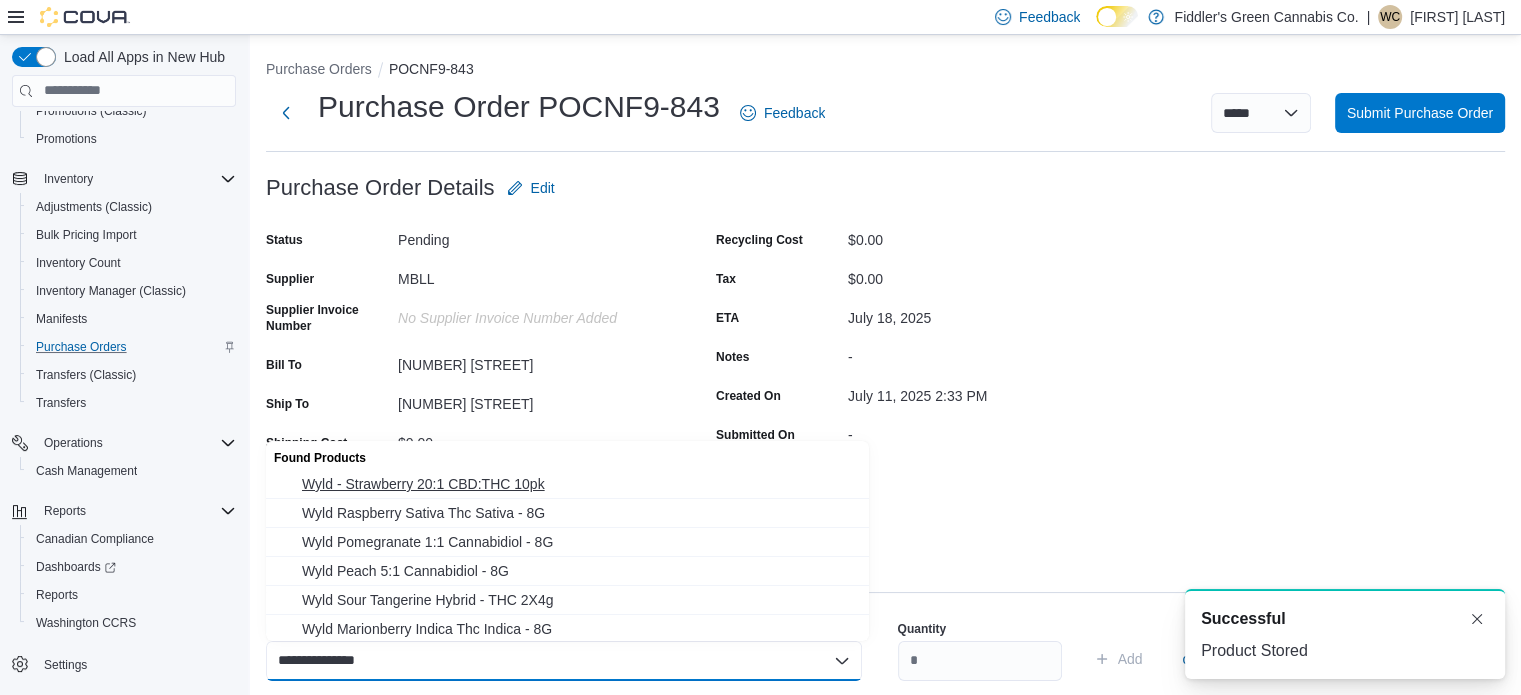click on "Wyld - Strawberry 20:1 CBD:THC 10pk" at bounding box center [579, 484] 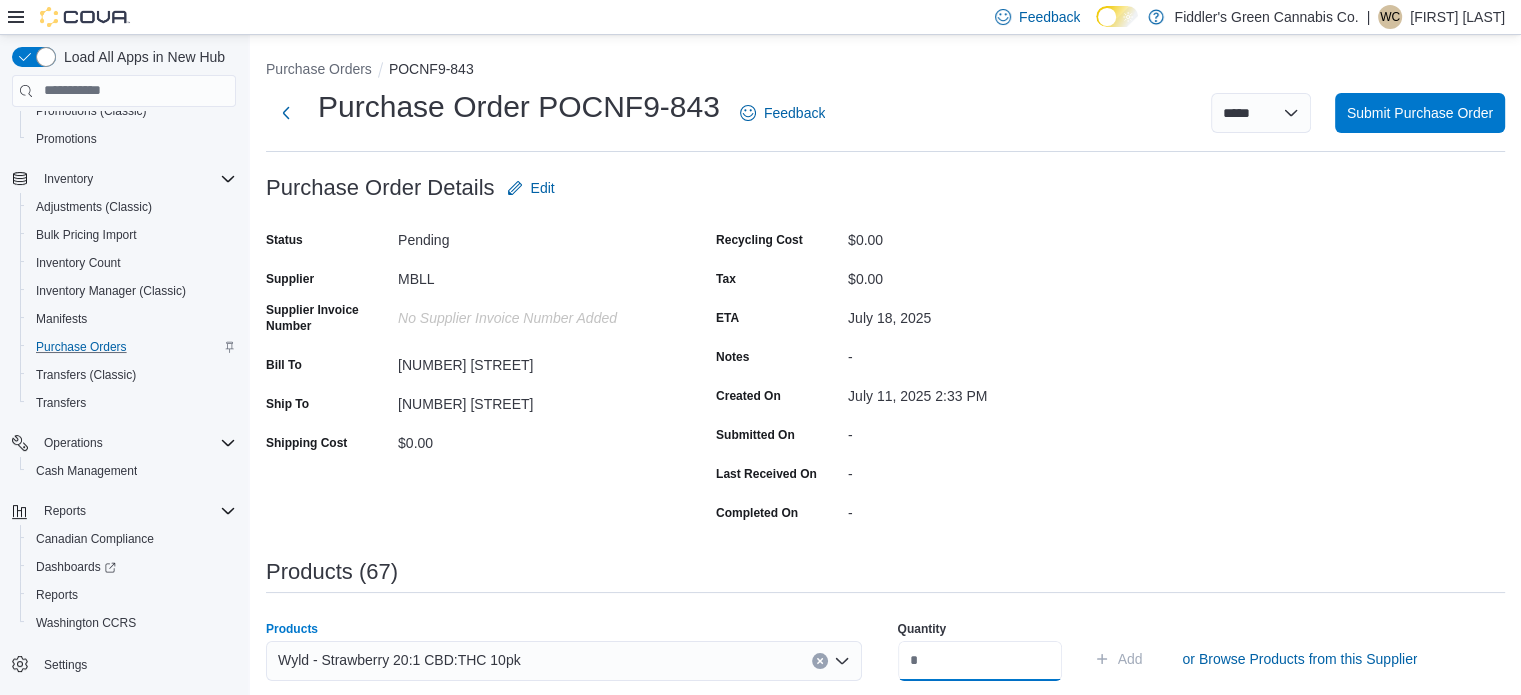 click at bounding box center [980, 661] 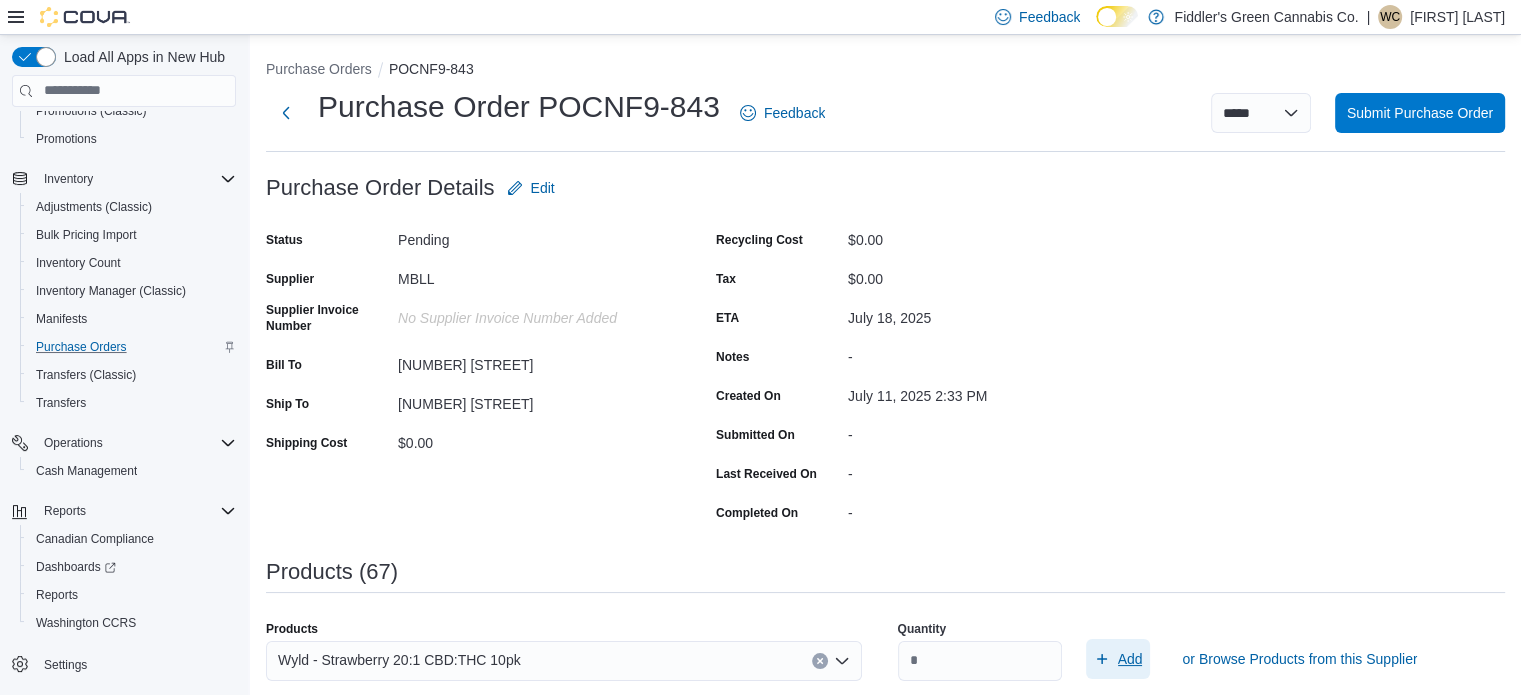 click on "Add" at bounding box center (1130, 659) 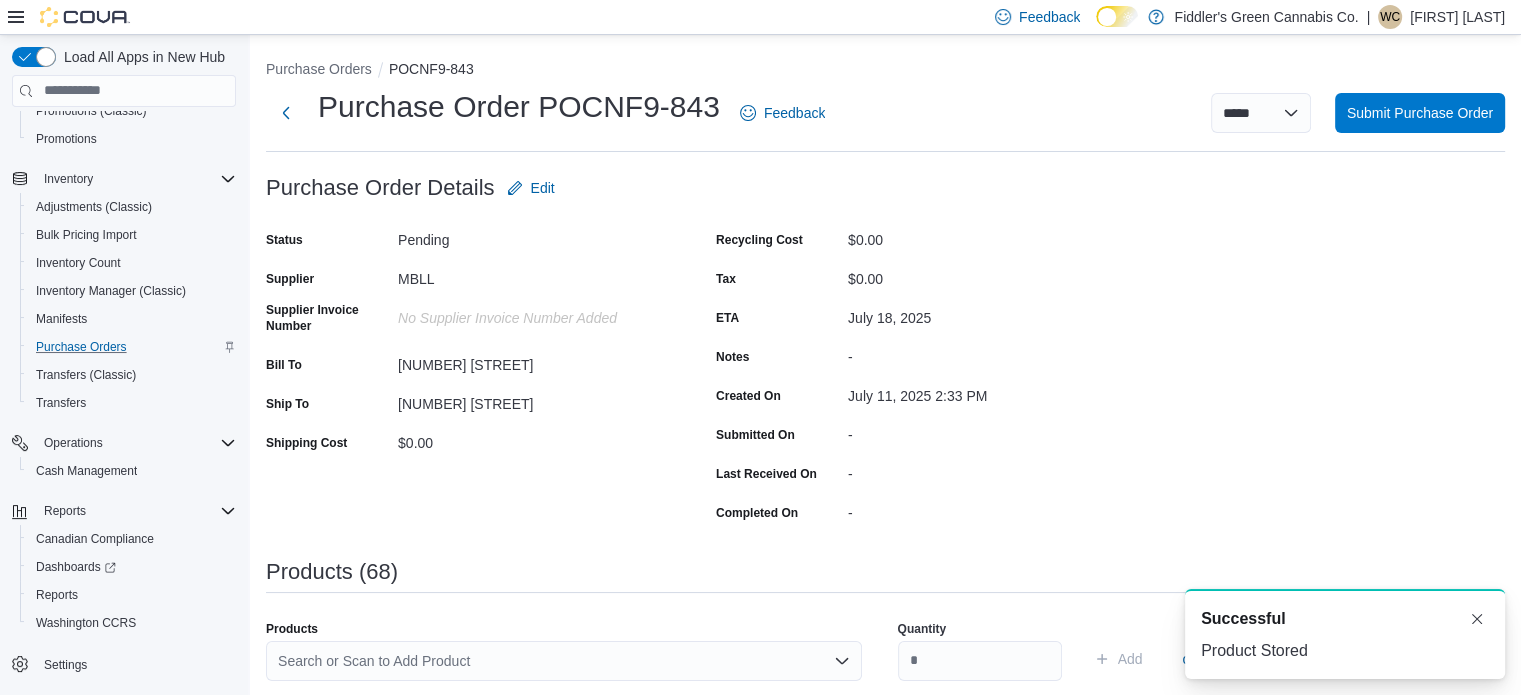 scroll, scrollTop: 0, scrollLeft: 0, axis: both 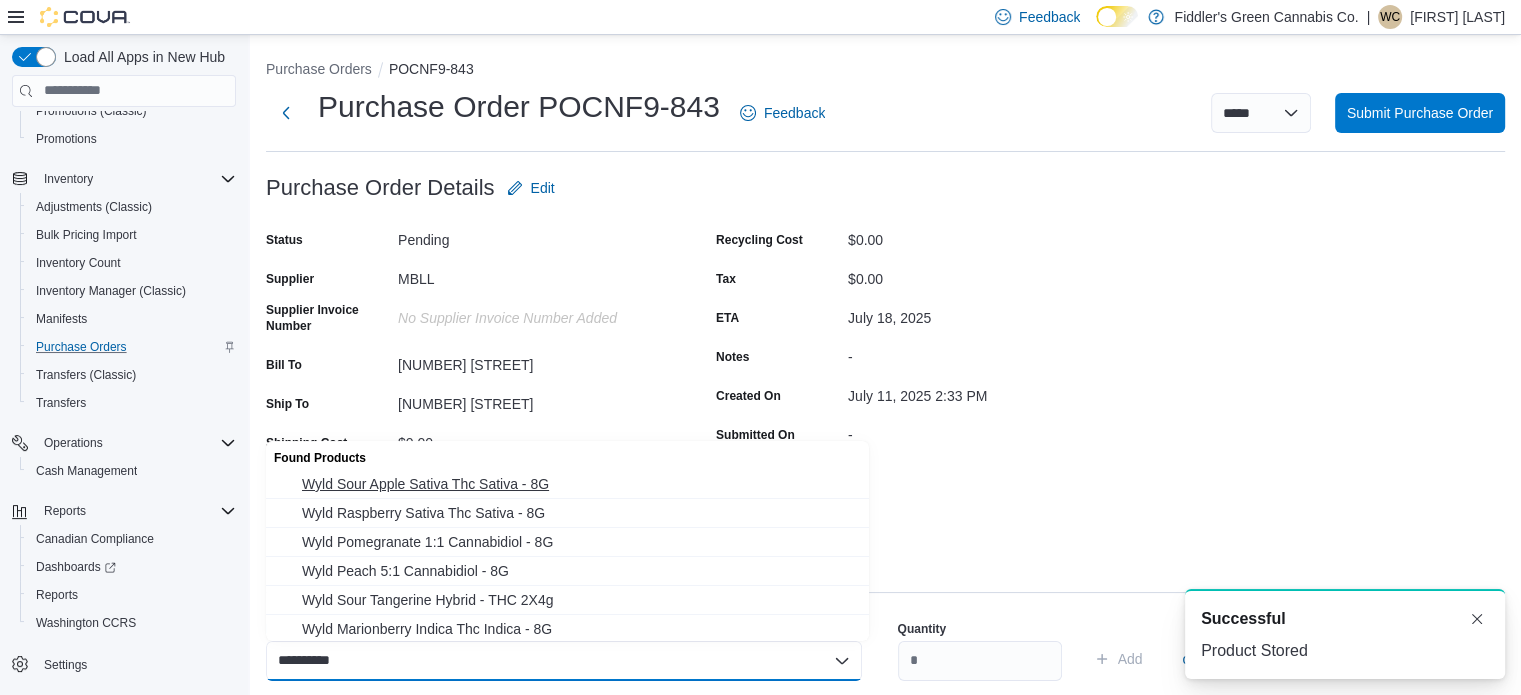 click on "Wyld Sour Apple Sativa Thc Sativa - 8G" at bounding box center [579, 484] 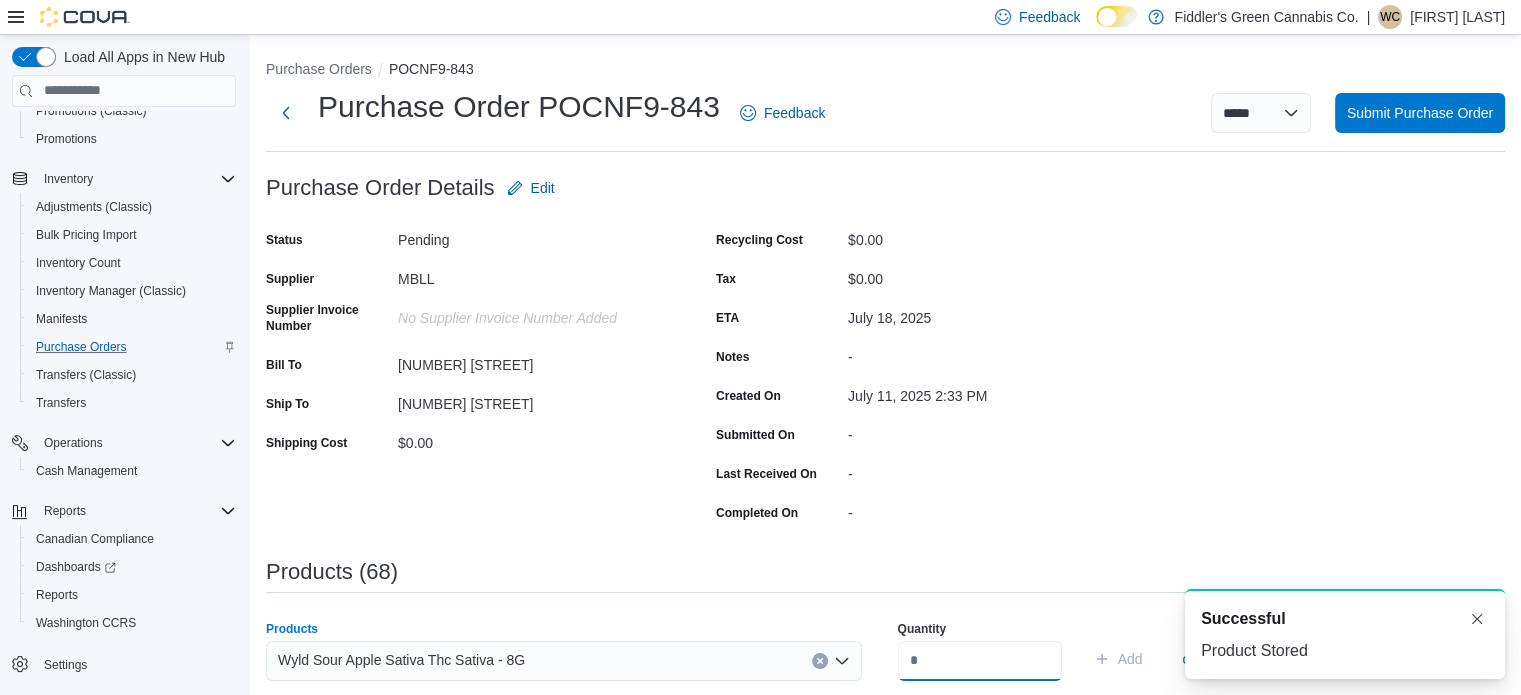 click at bounding box center [980, 661] 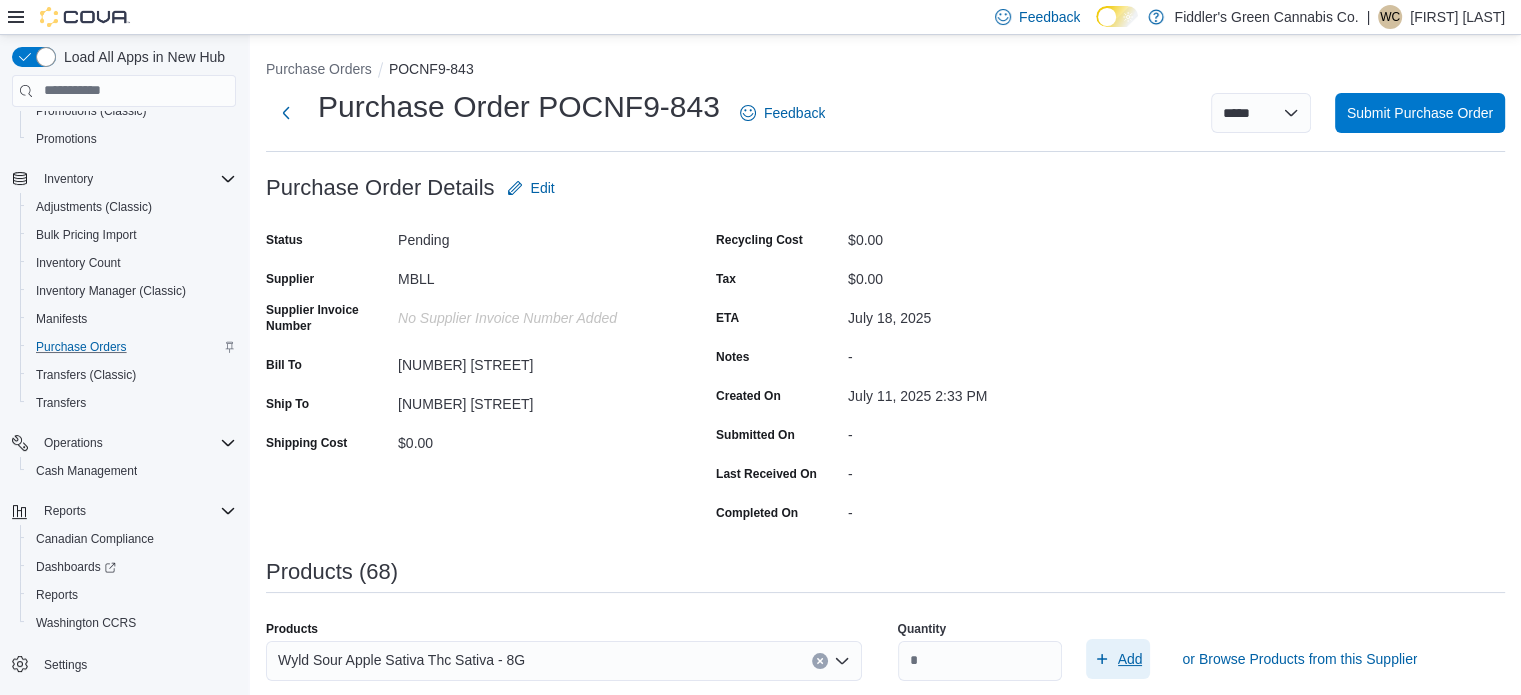 click on "Add" at bounding box center (1130, 659) 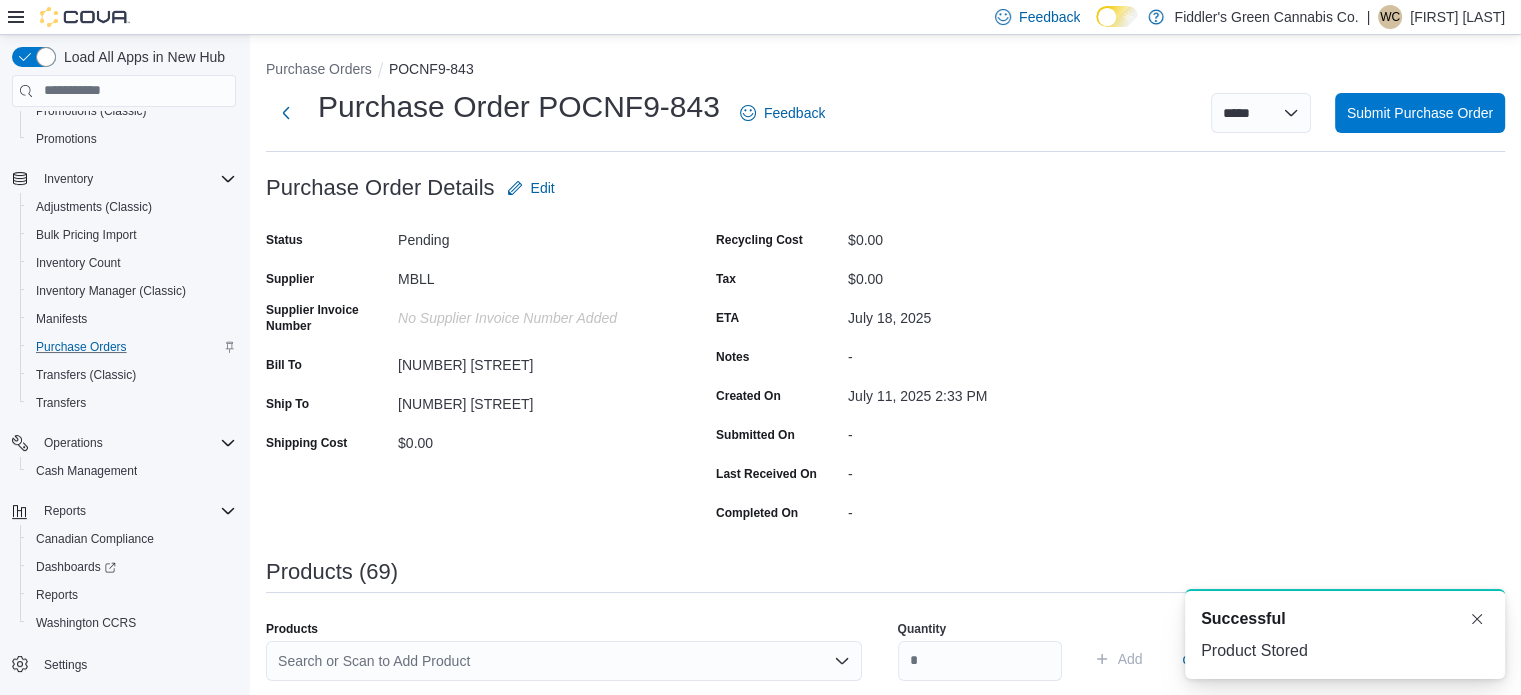 scroll, scrollTop: 0, scrollLeft: 0, axis: both 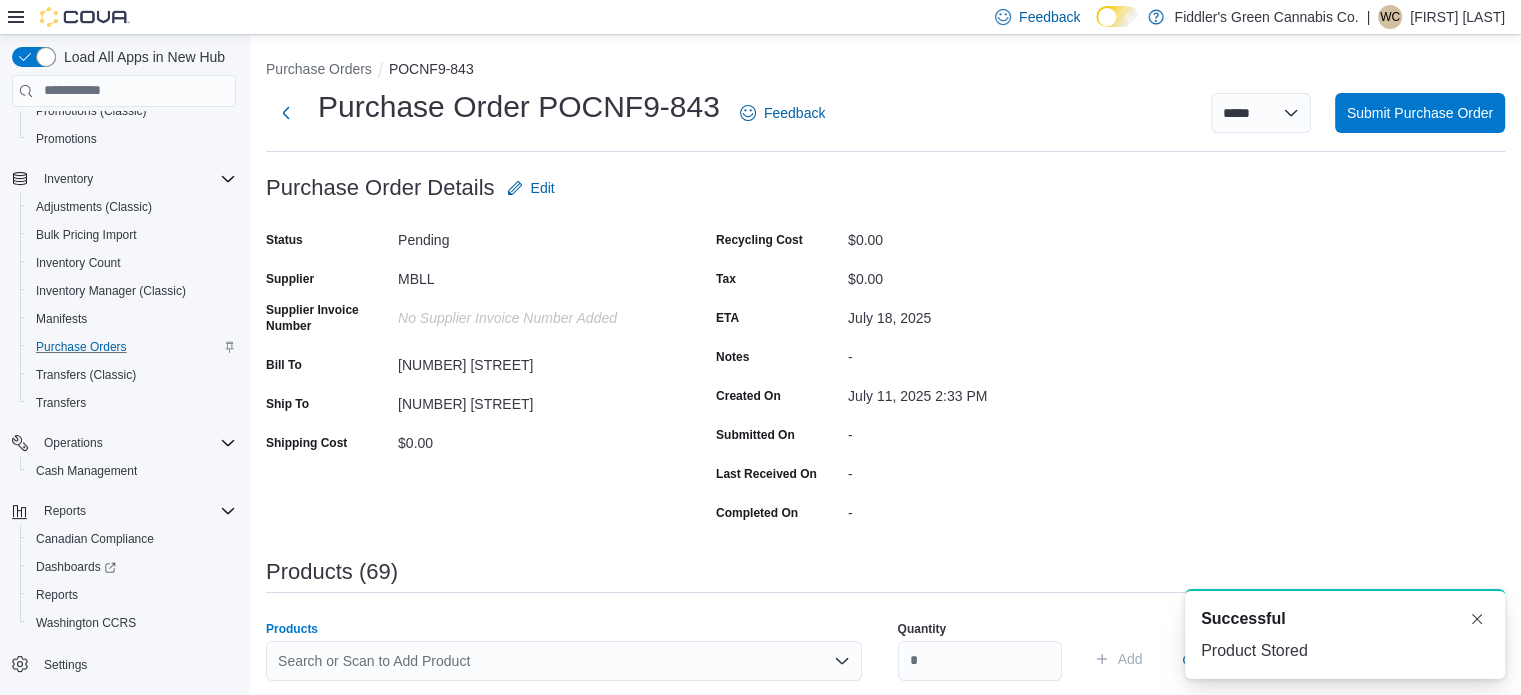 click on "Search or Scan to Add Product" at bounding box center [564, 661] 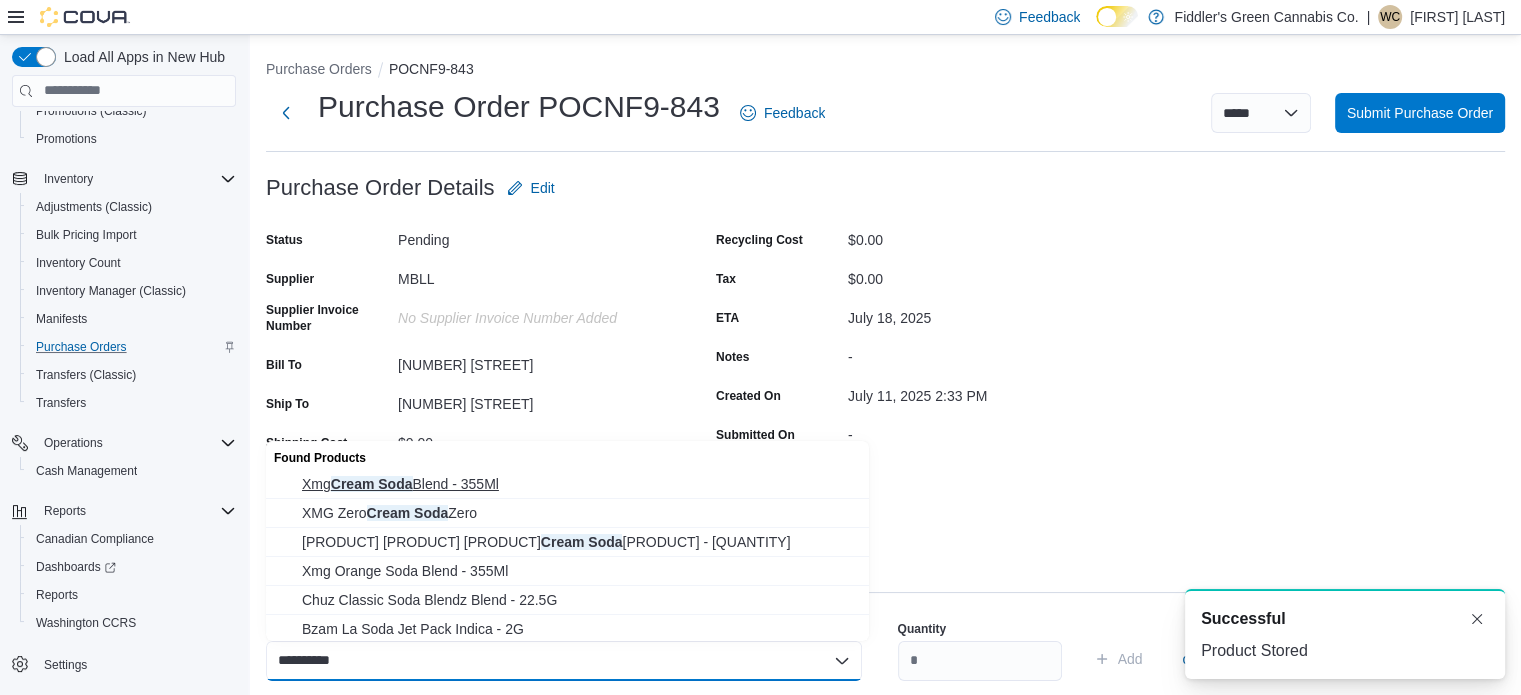 click on "Xmg  Cream Soda  Blend - 355Ml" at bounding box center (579, 484) 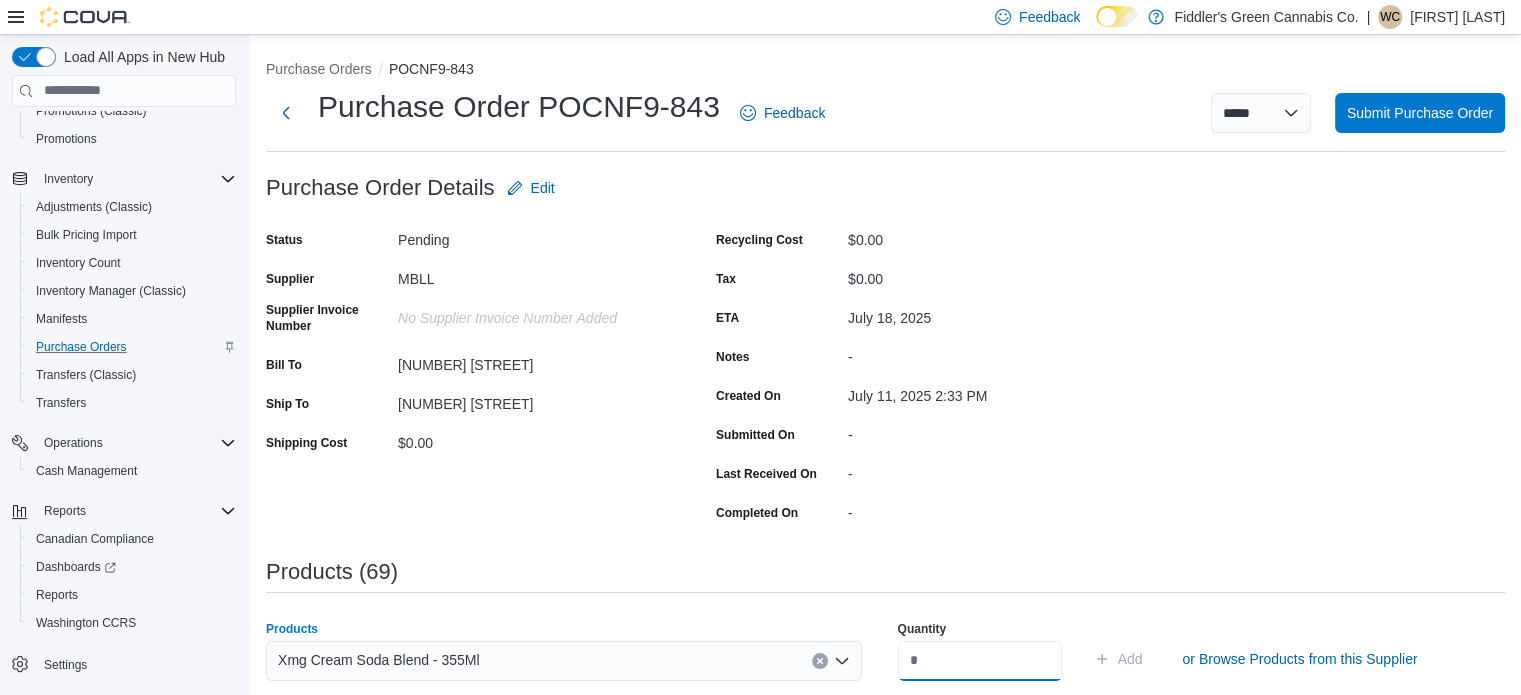 click at bounding box center [980, 661] 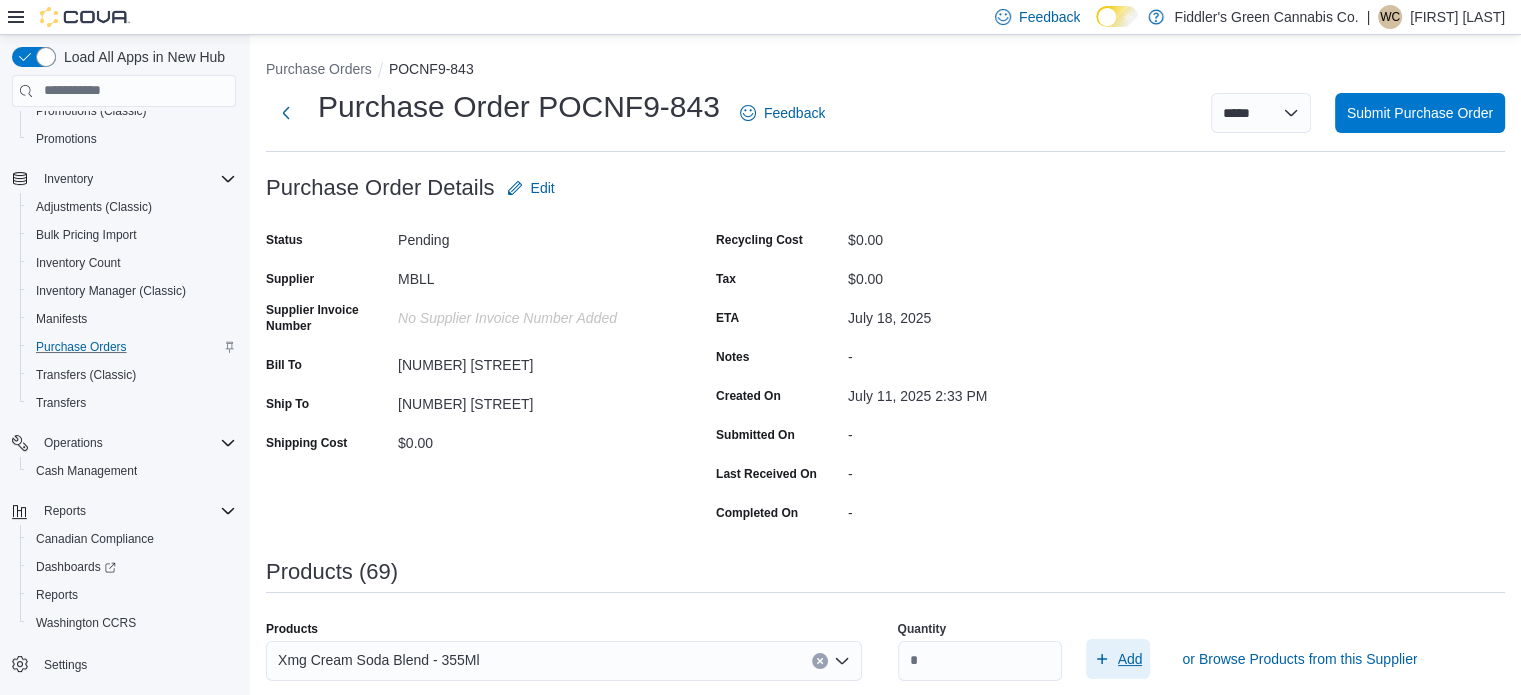 click on "Add" at bounding box center [1130, 659] 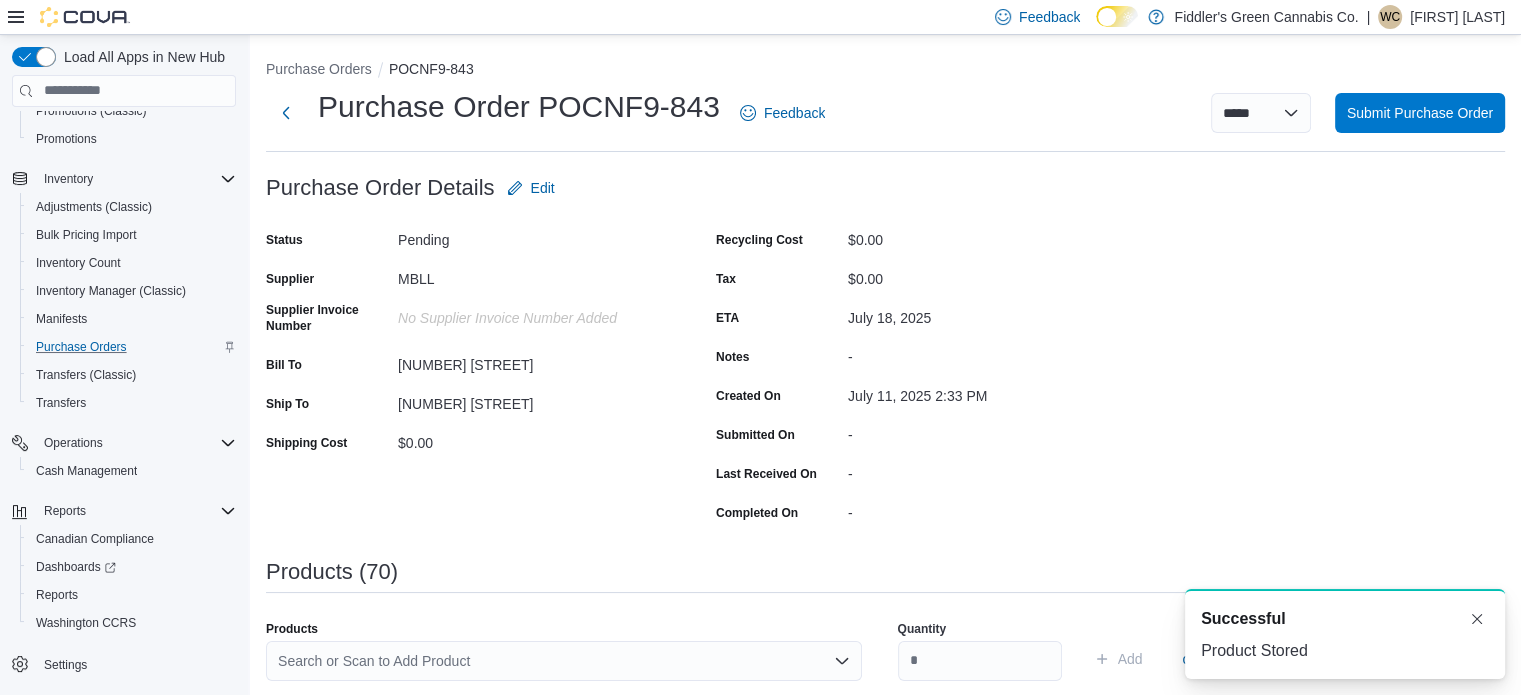scroll, scrollTop: 0, scrollLeft: 0, axis: both 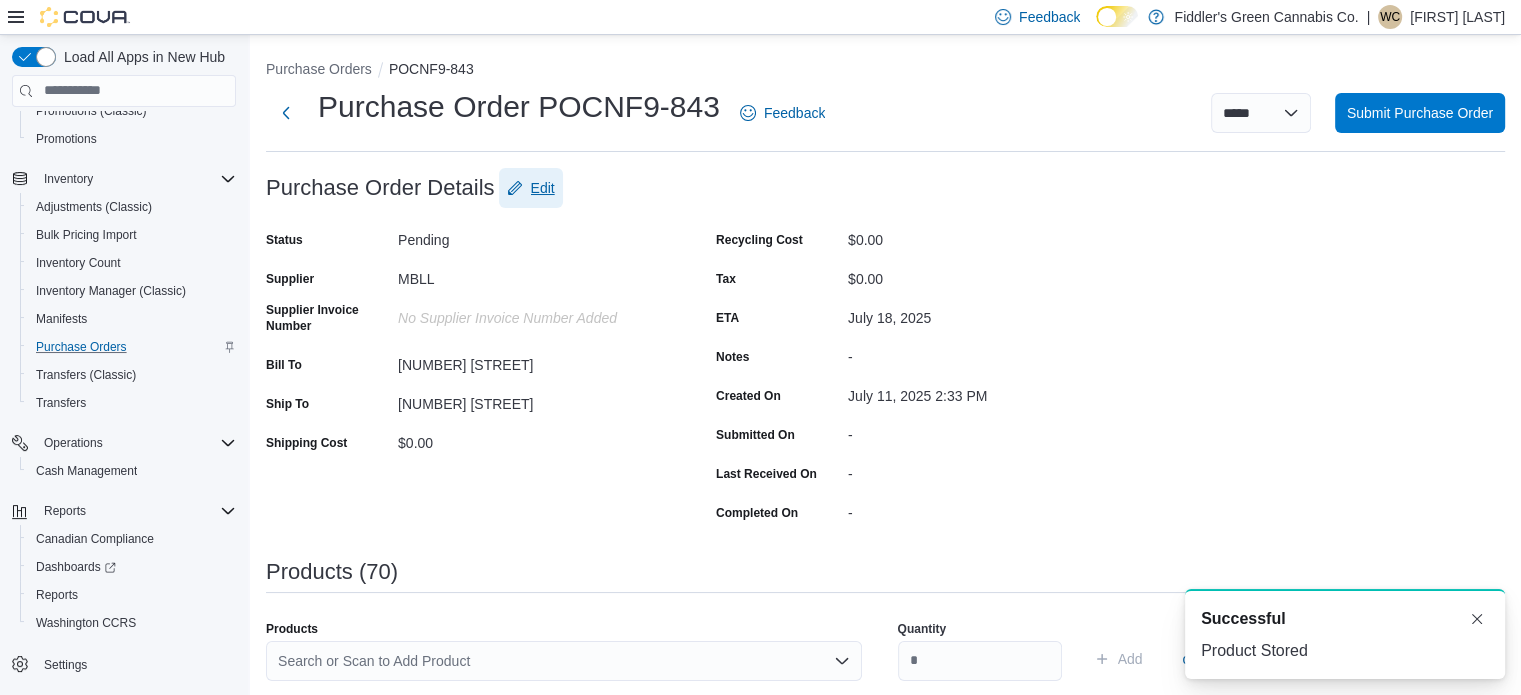 click on "Edit" at bounding box center (543, 188) 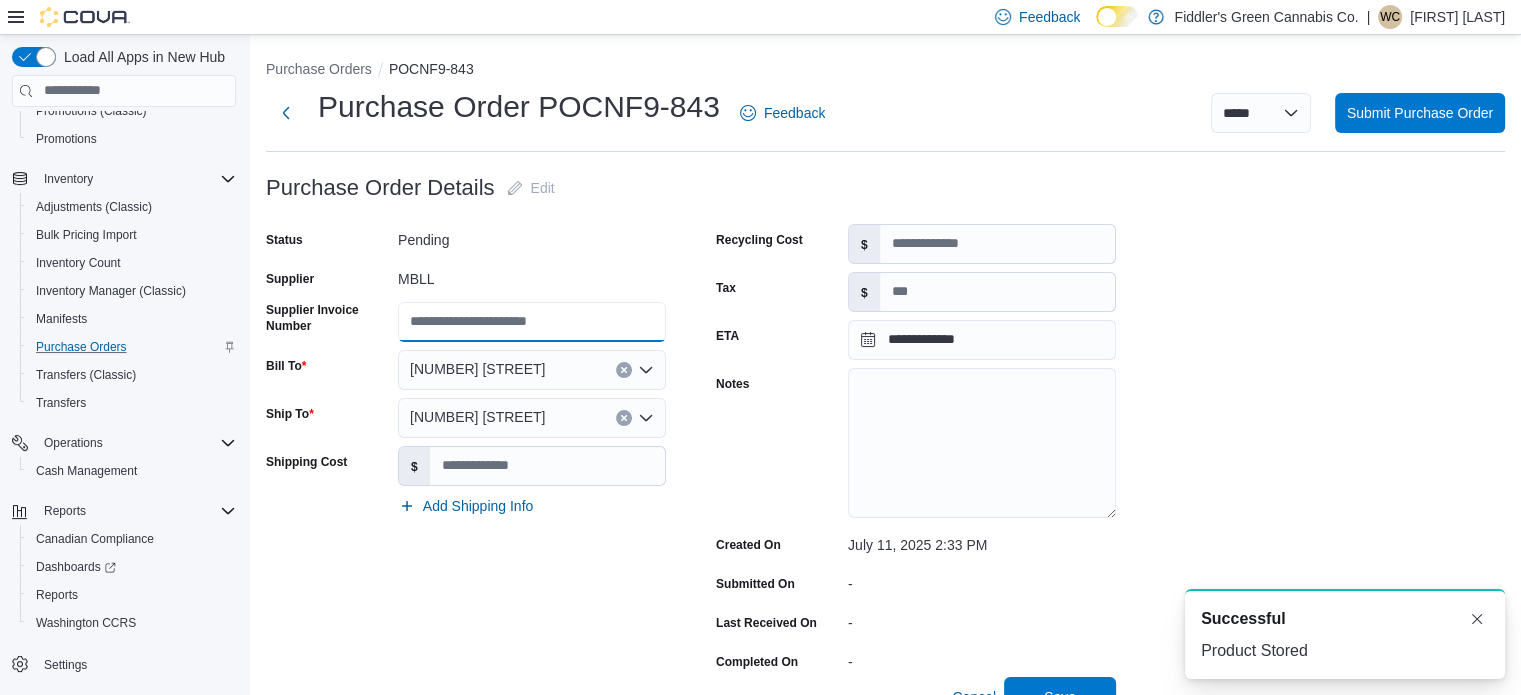 click on "Supplier Invoice Number" at bounding box center (532, 322) 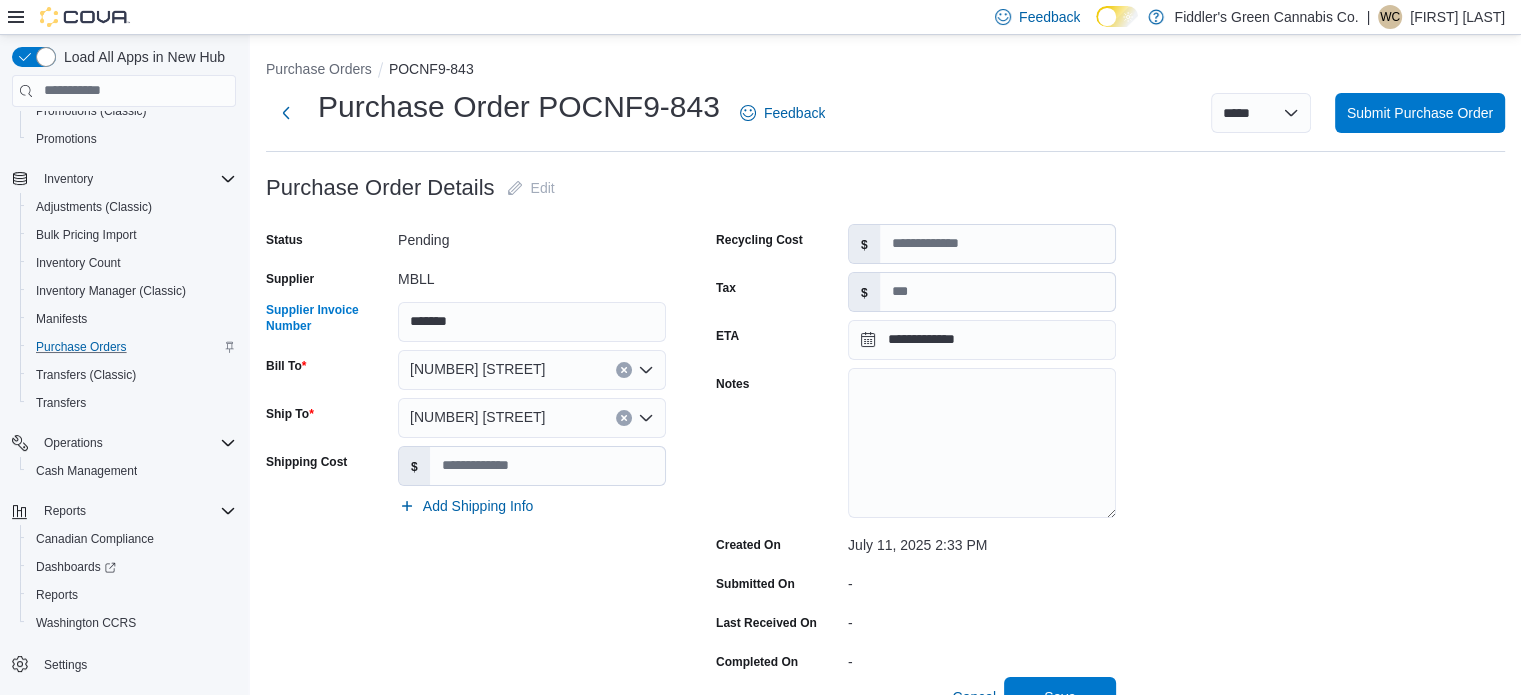 click on "**********" at bounding box center (885, 2739) 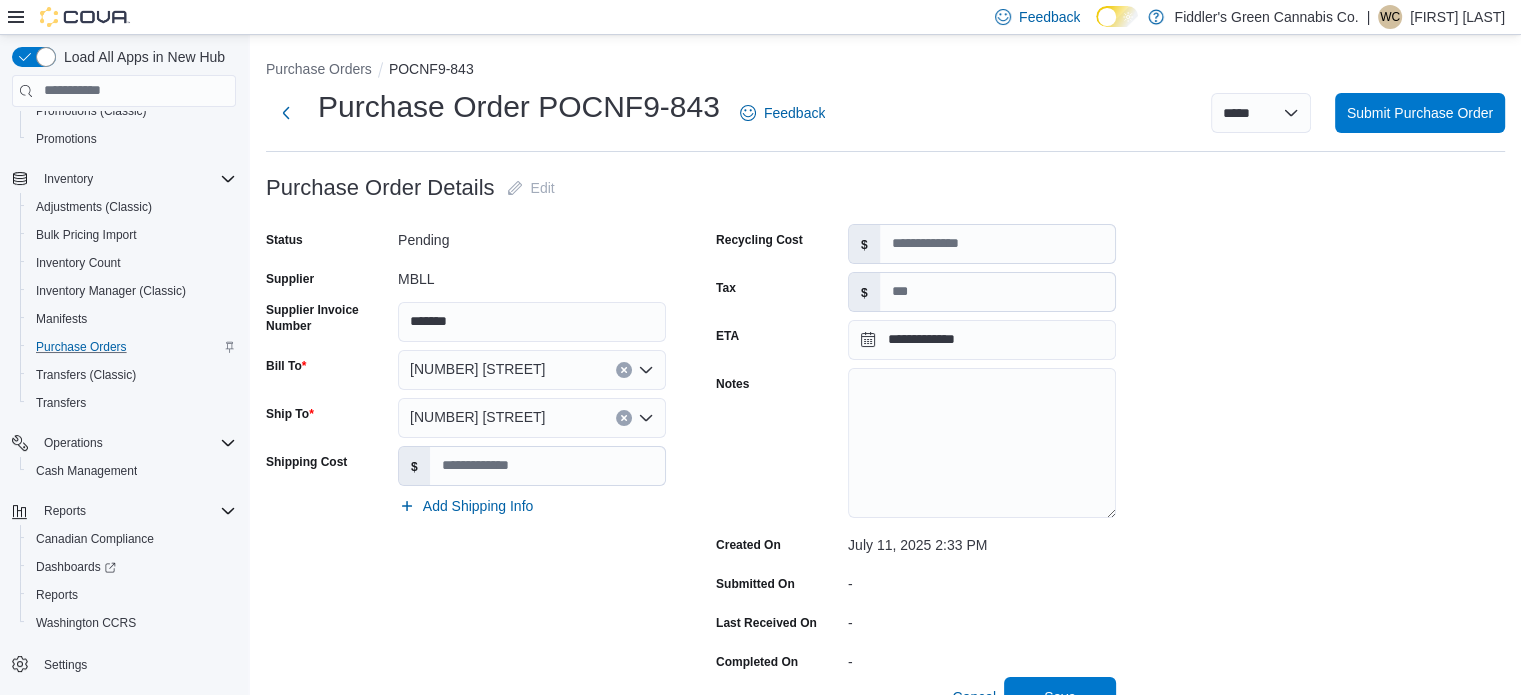 click on "**********" at bounding box center [885, 2739] 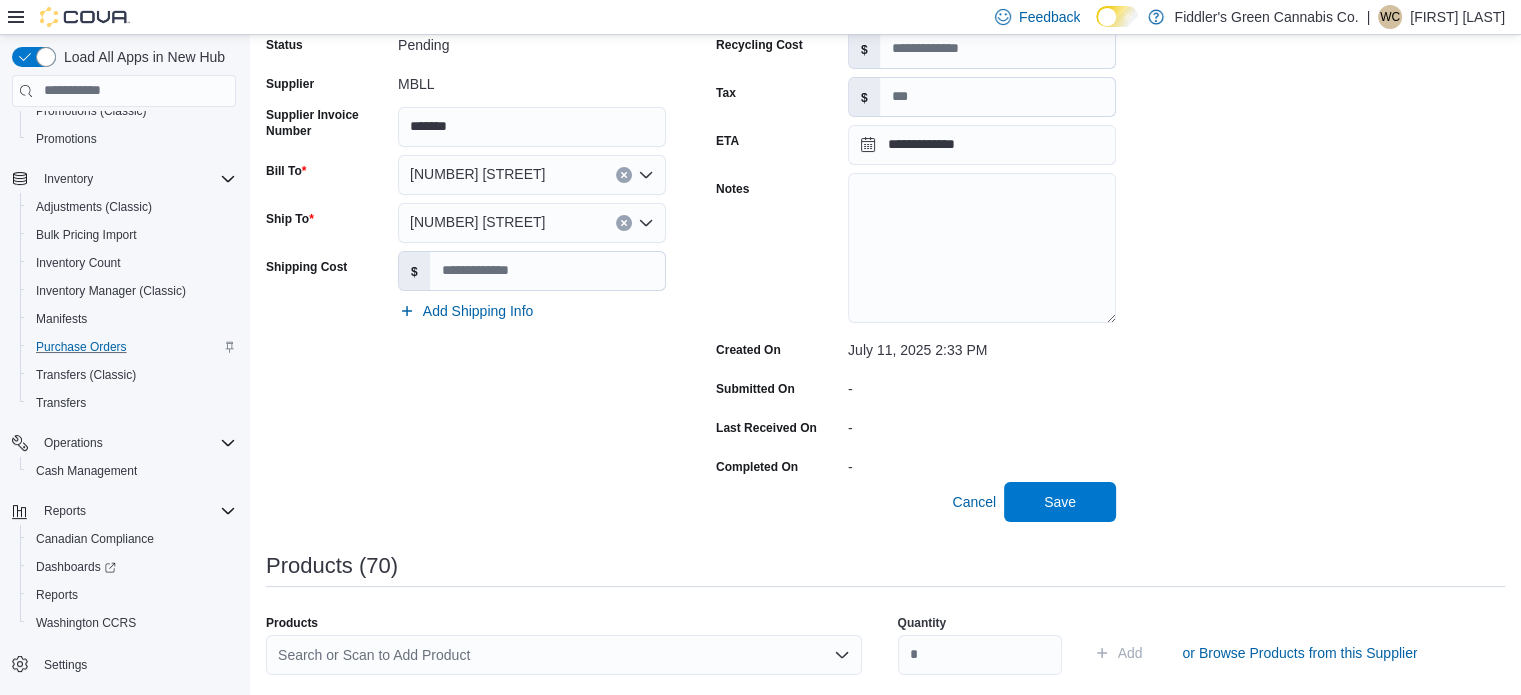 scroll, scrollTop: 244, scrollLeft: 0, axis: vertical 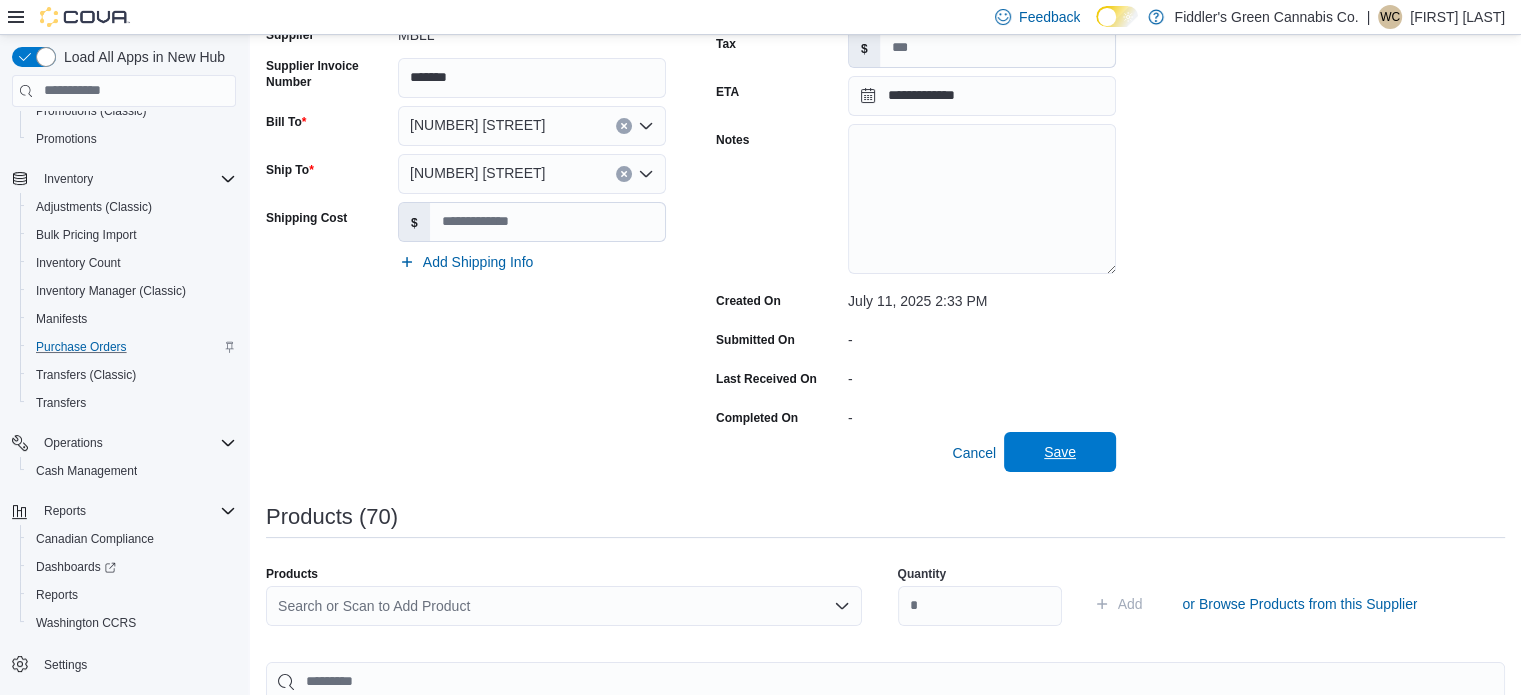 click on "Save" at bounding box center [1060, 452] 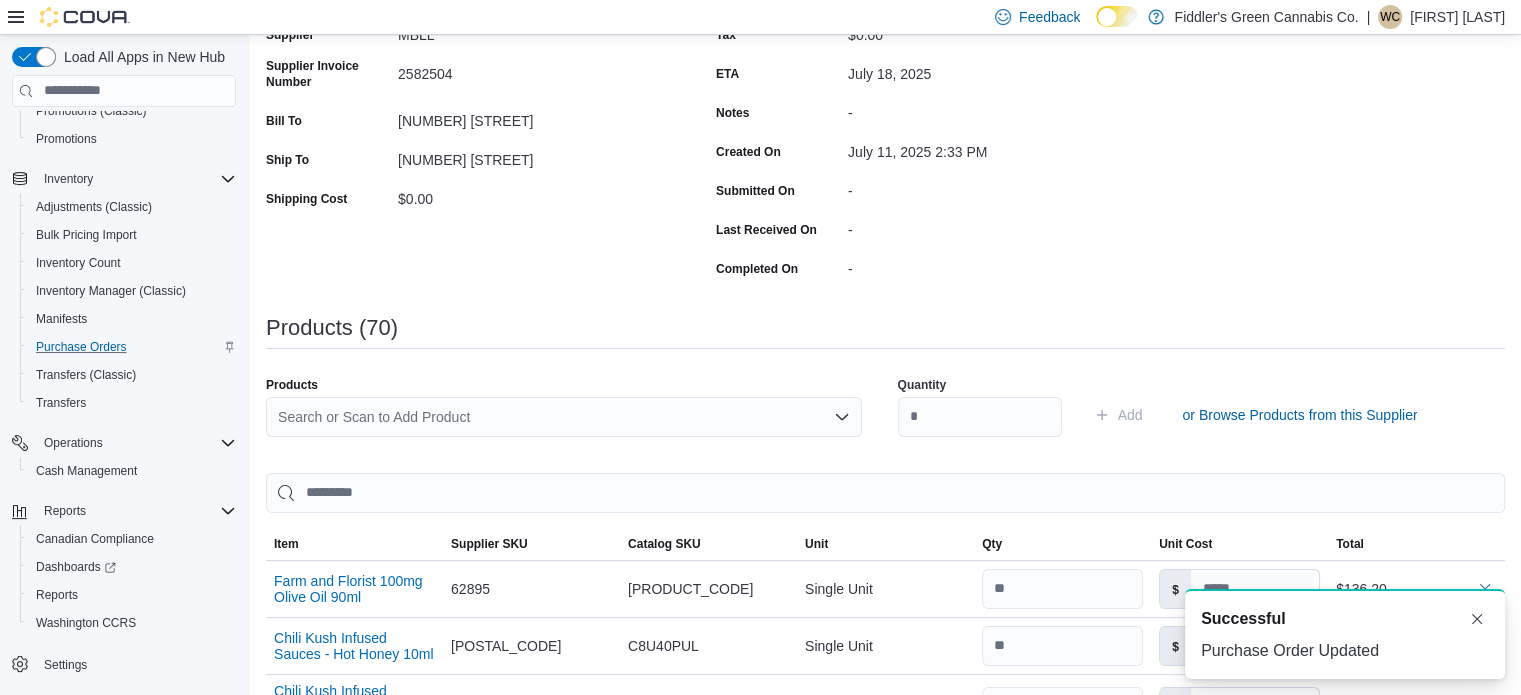 scroll, scrollTop: 0, scrollLeft: 0, axis: both 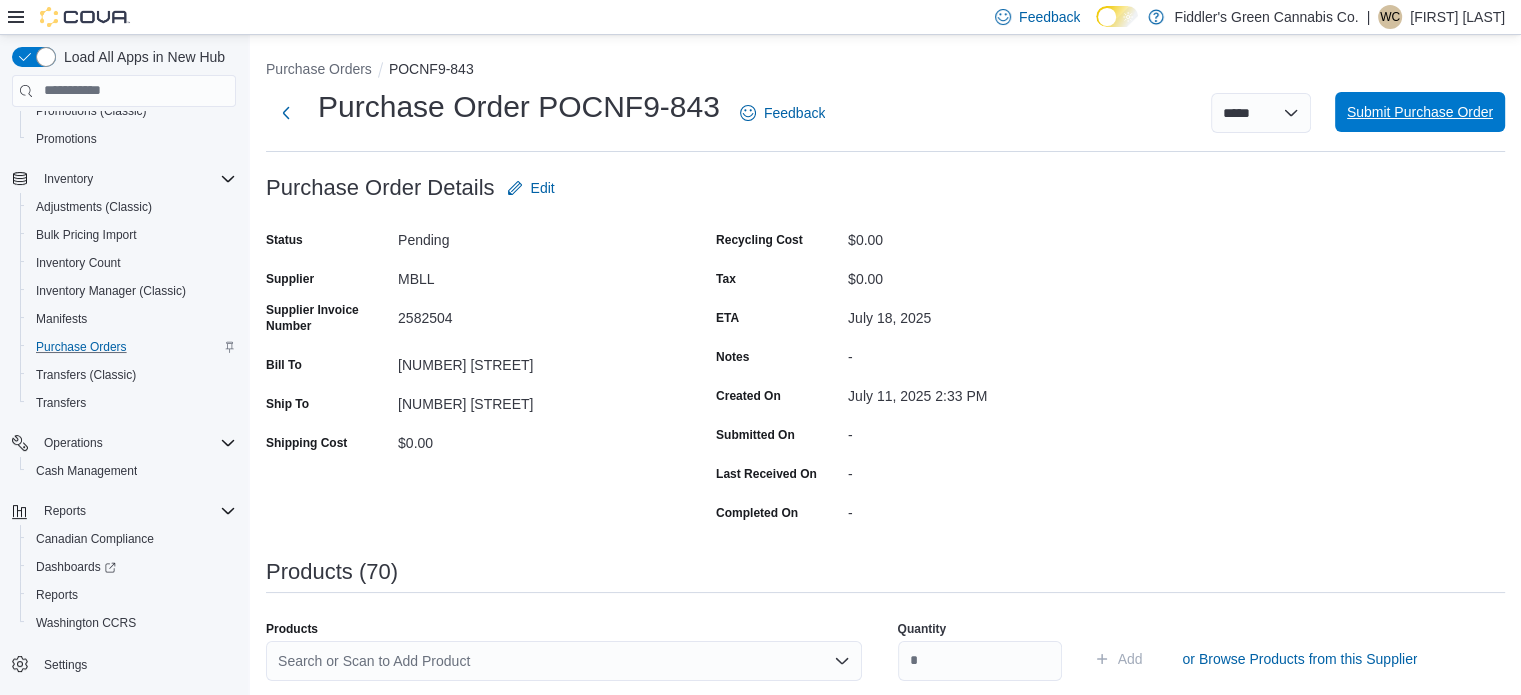 click on "Submit Purchase Order" at bounding box center (1420, 112) 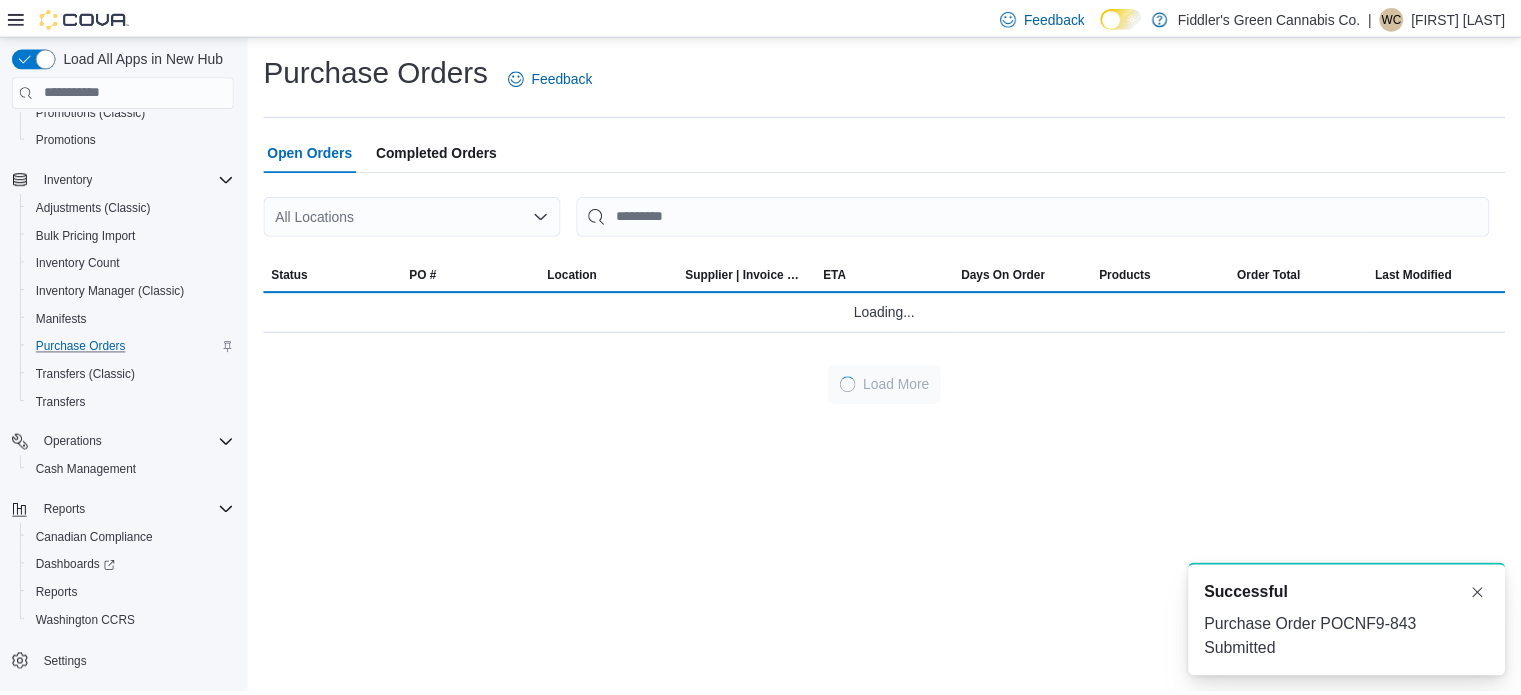 scroll, scrollTop: 0, scrollLeft: 0, axis: both 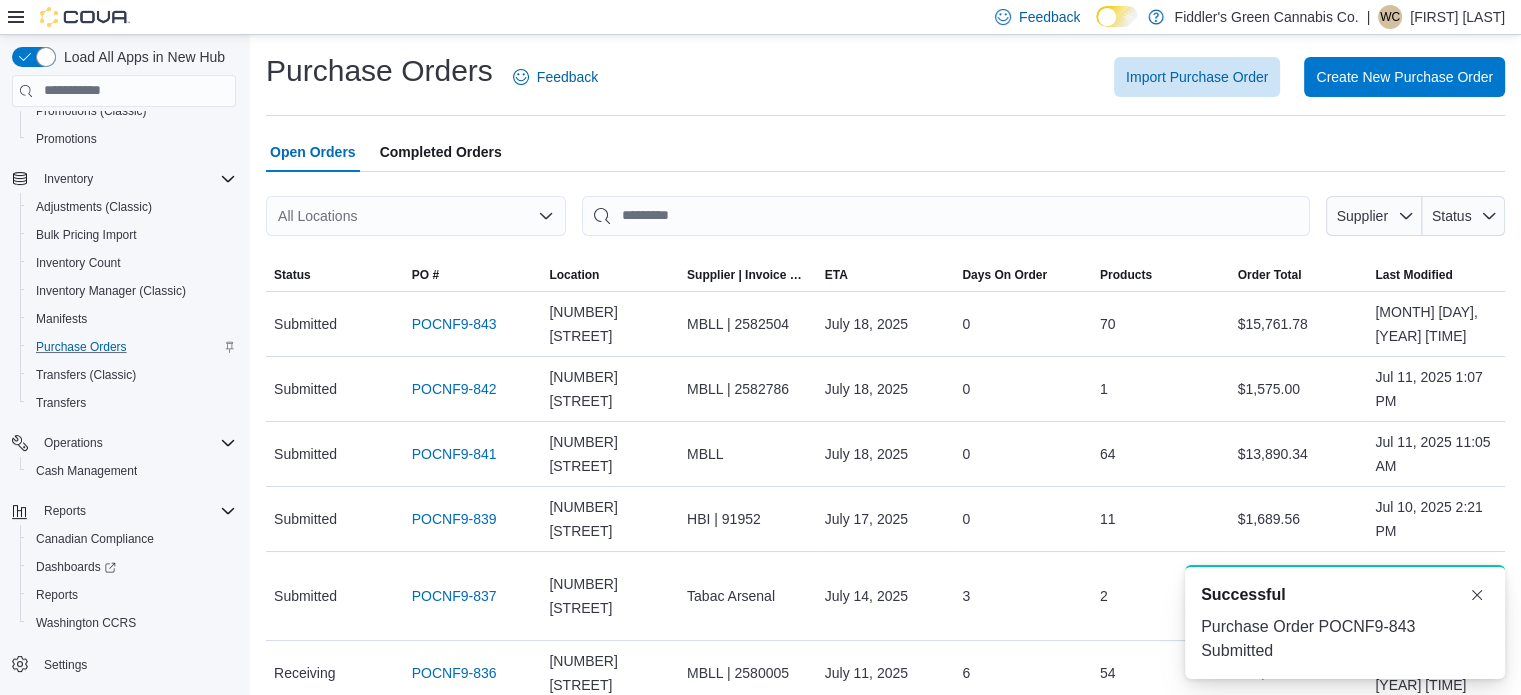 click on "Import Purchase Order Create New Purchase Order" at bounding box center (1063, 77) 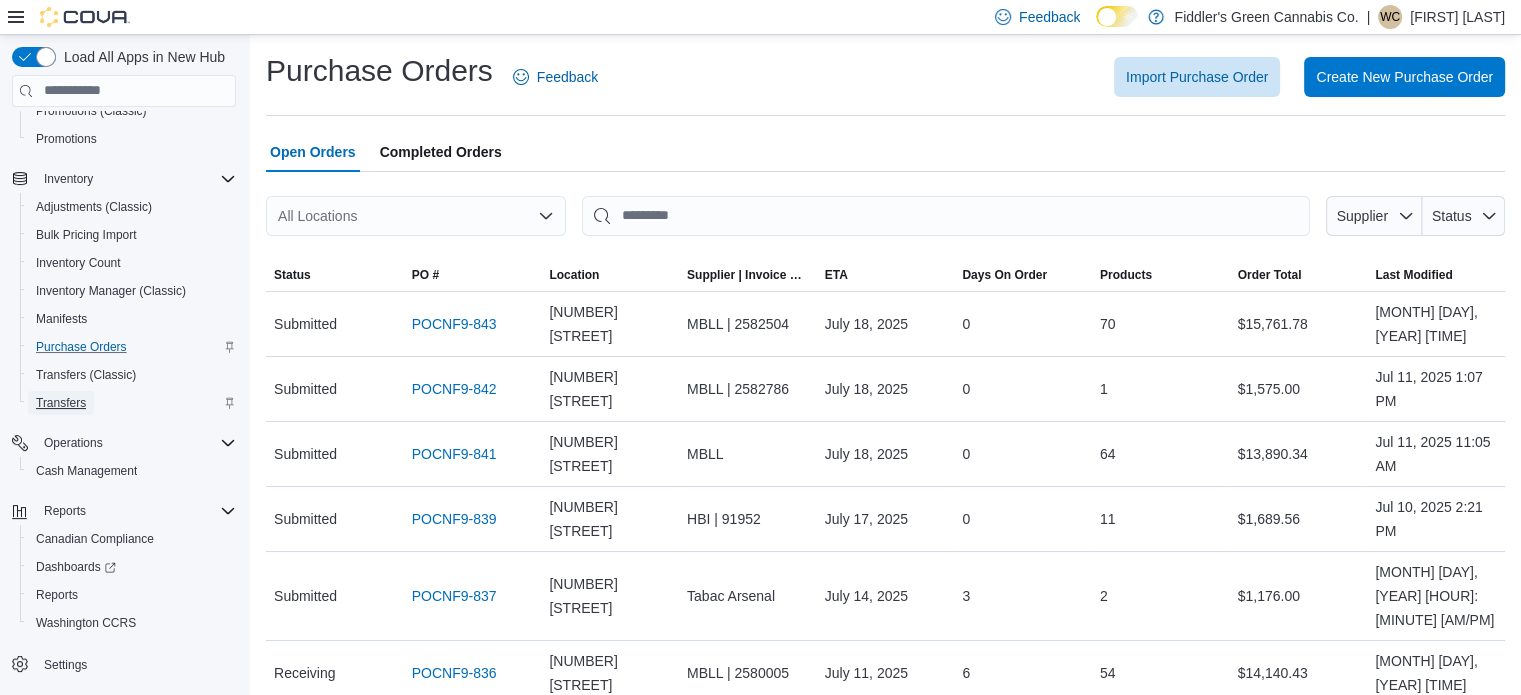 click on "Transfers" at bounding box center (61, 403) 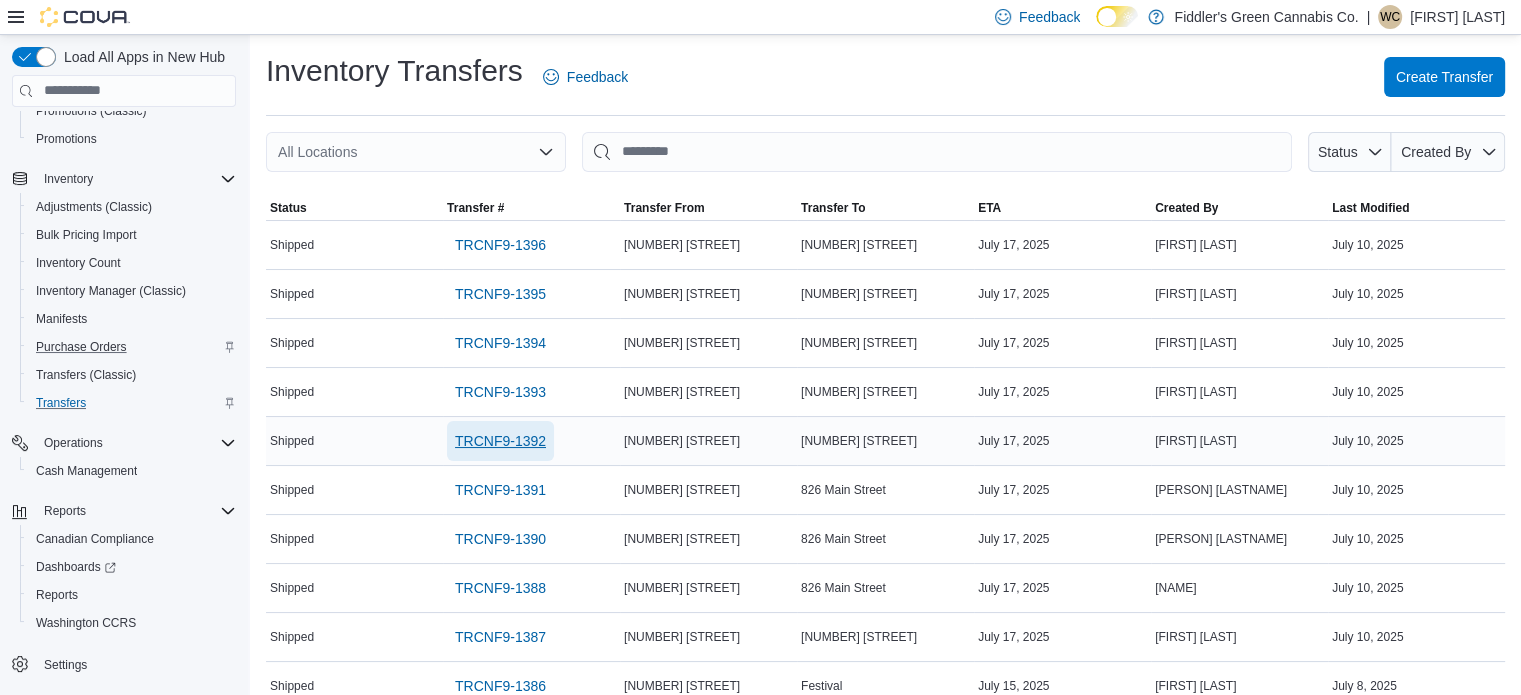 click on "TRCNF9-1392" at bounding box center [500, 441] 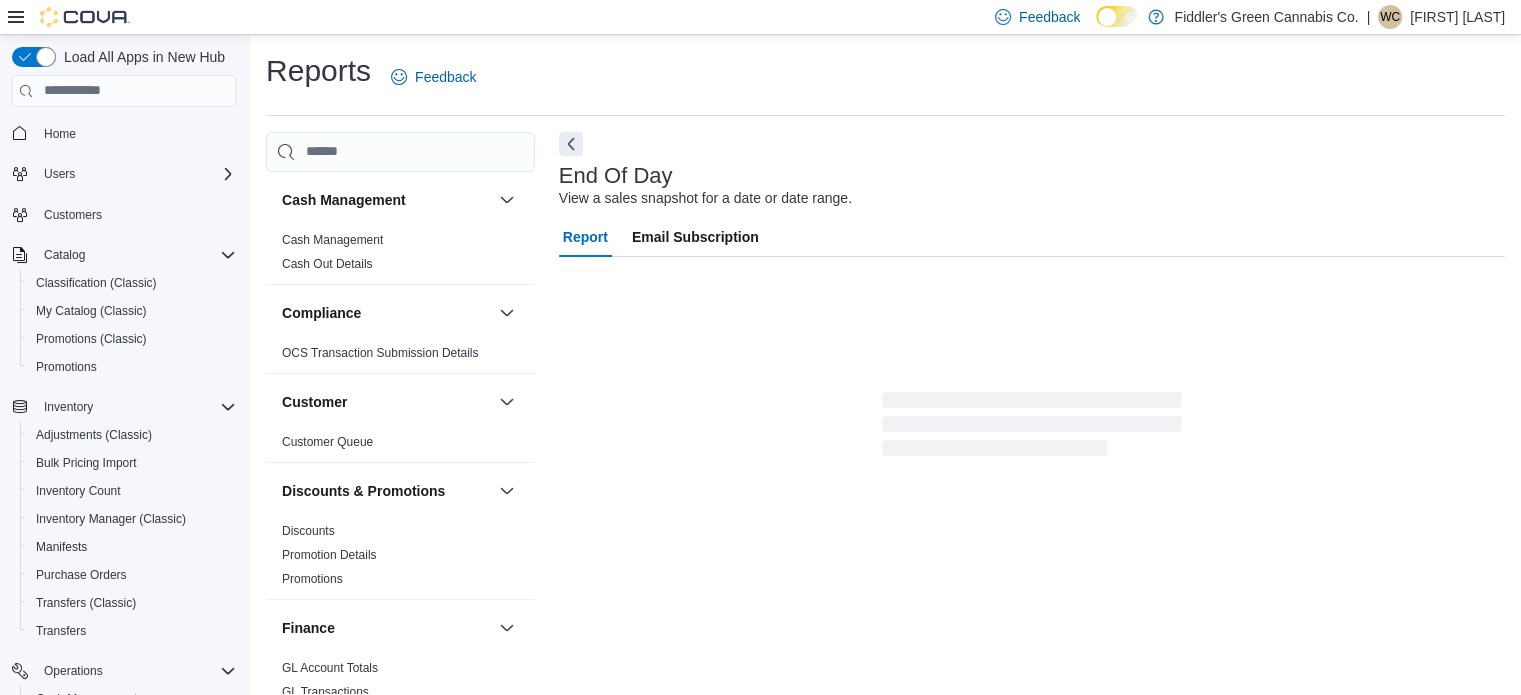 scroll, scrollTop: 13, scrollLeft: 0, axis: vertical 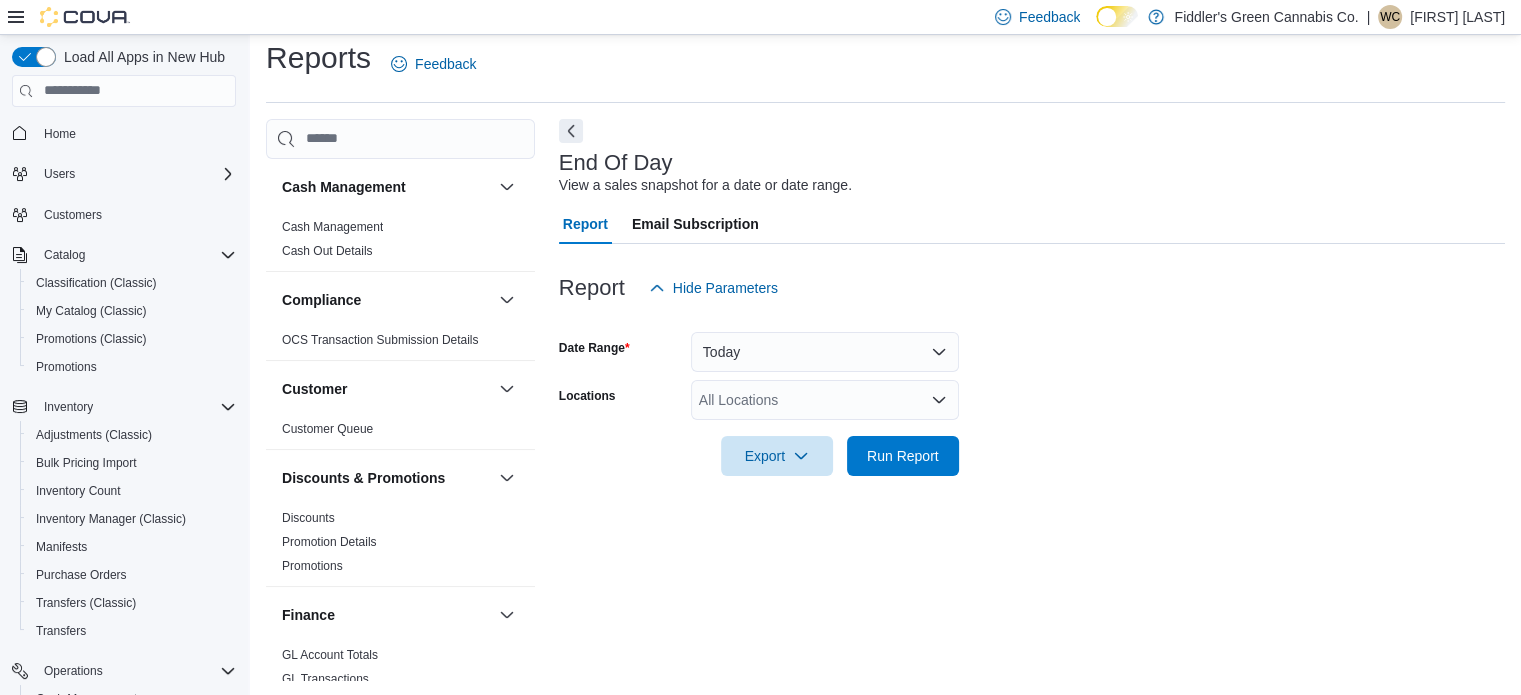 click on "All Locations" at bounding box center (825, 400) 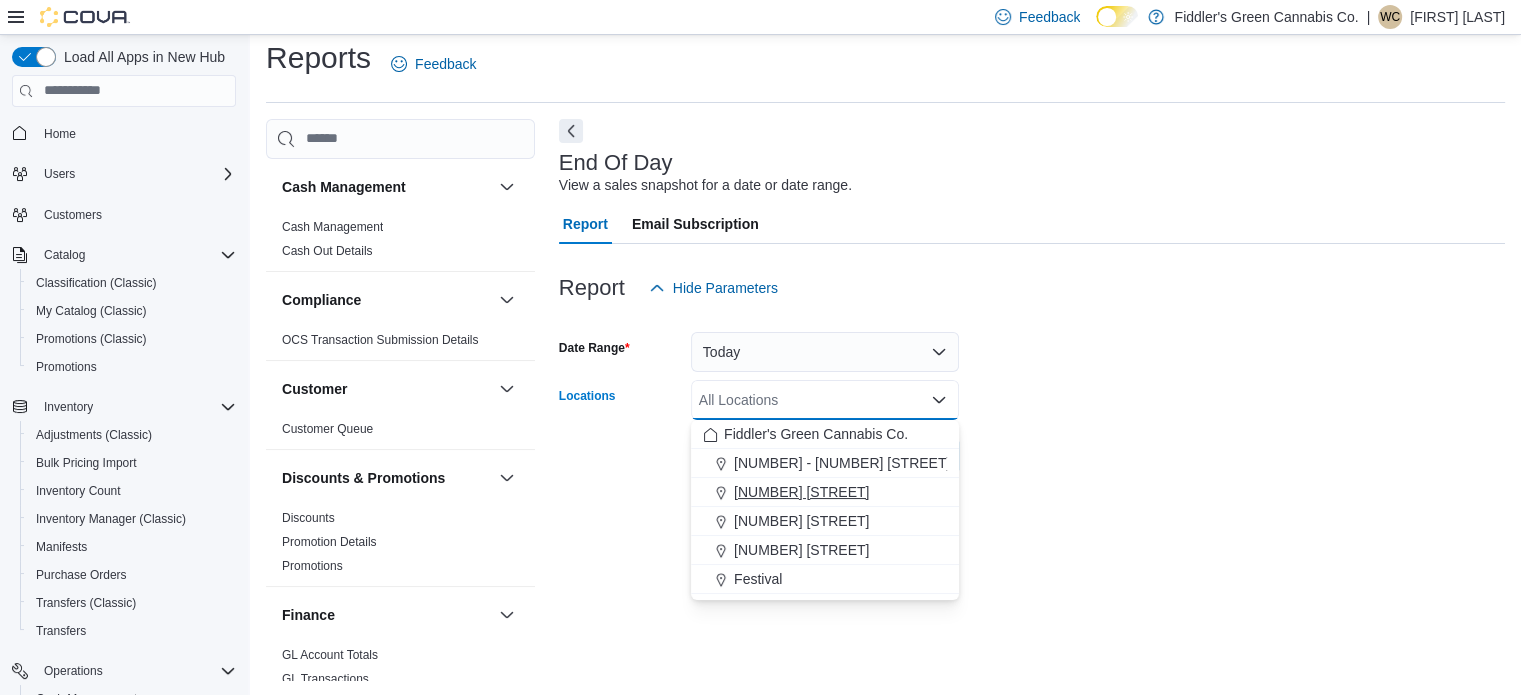 click on "[NUMBER] [STREET]" at bounding box center (801, 492) 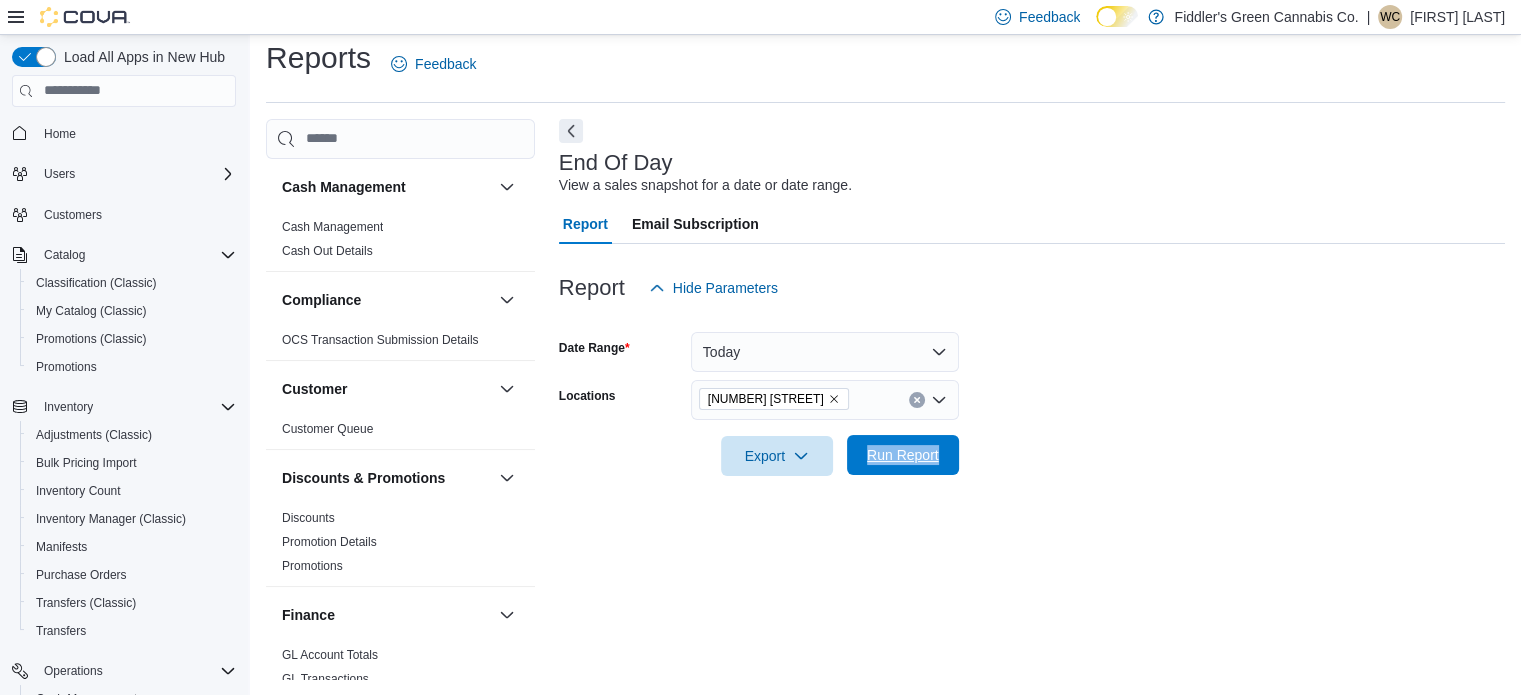 drag, startPoint x: 1131, startPoint y: 489, endPoint x: 857, endPoint y: 458, distance: 275.74808 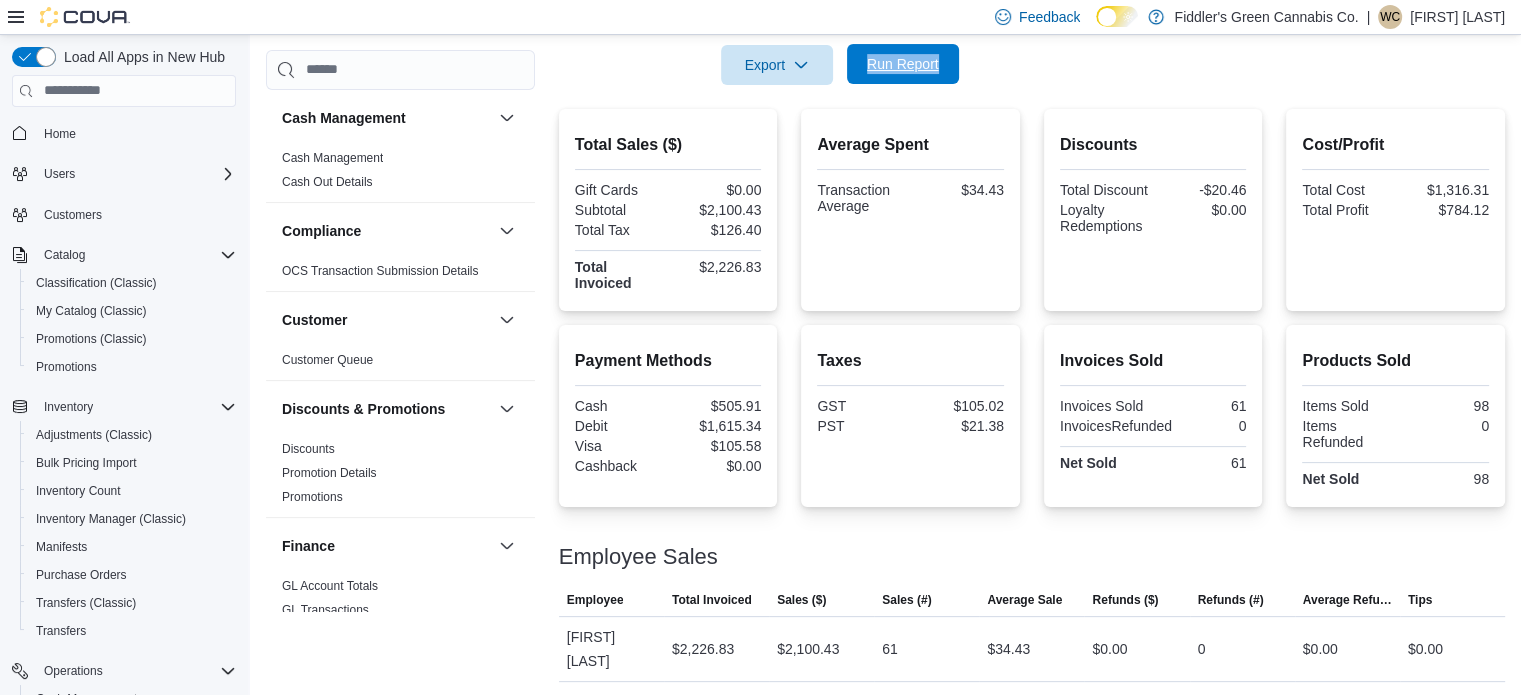 scroll, scrollTop: 403, scrollLeft: 0, axis: vertical 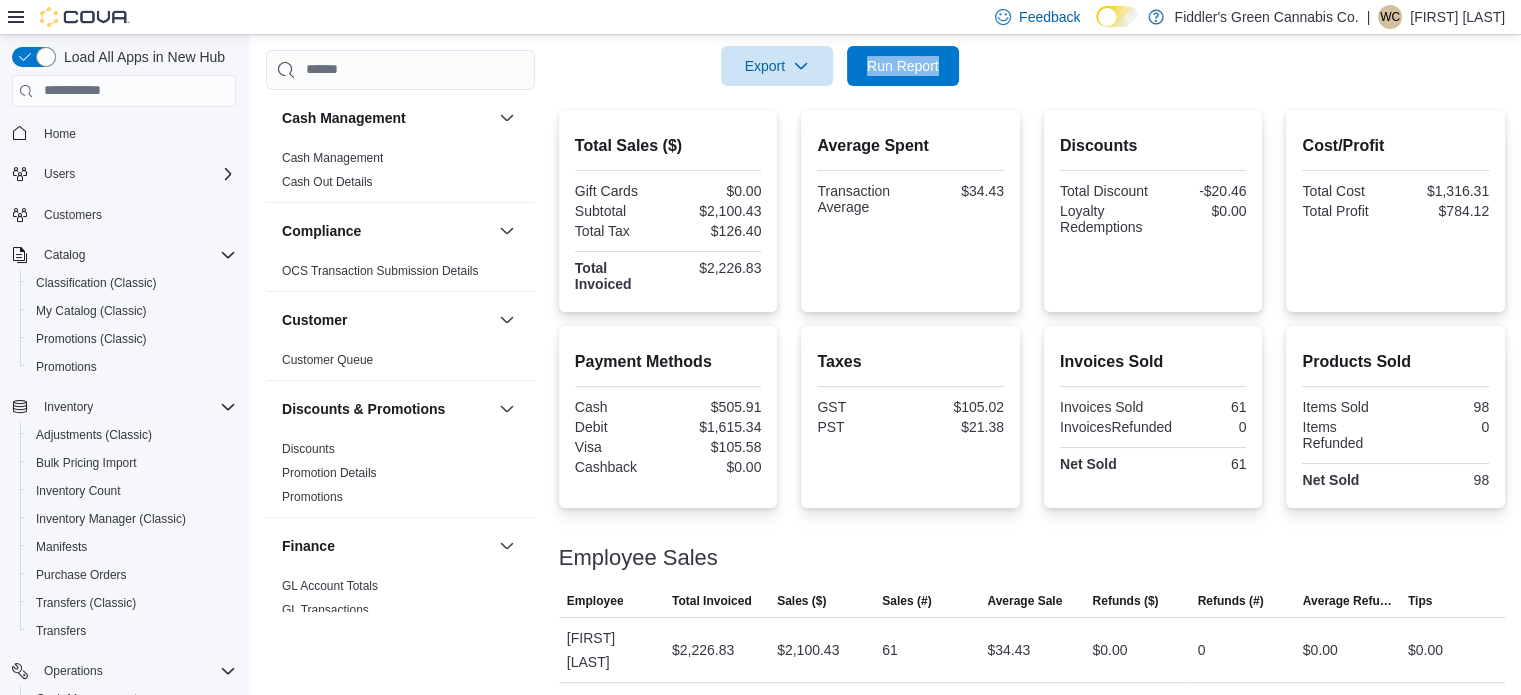 click on "Date Range Today Locations 103 Sherbrook St Export  Run Report" at bounding box center (1032, 2) 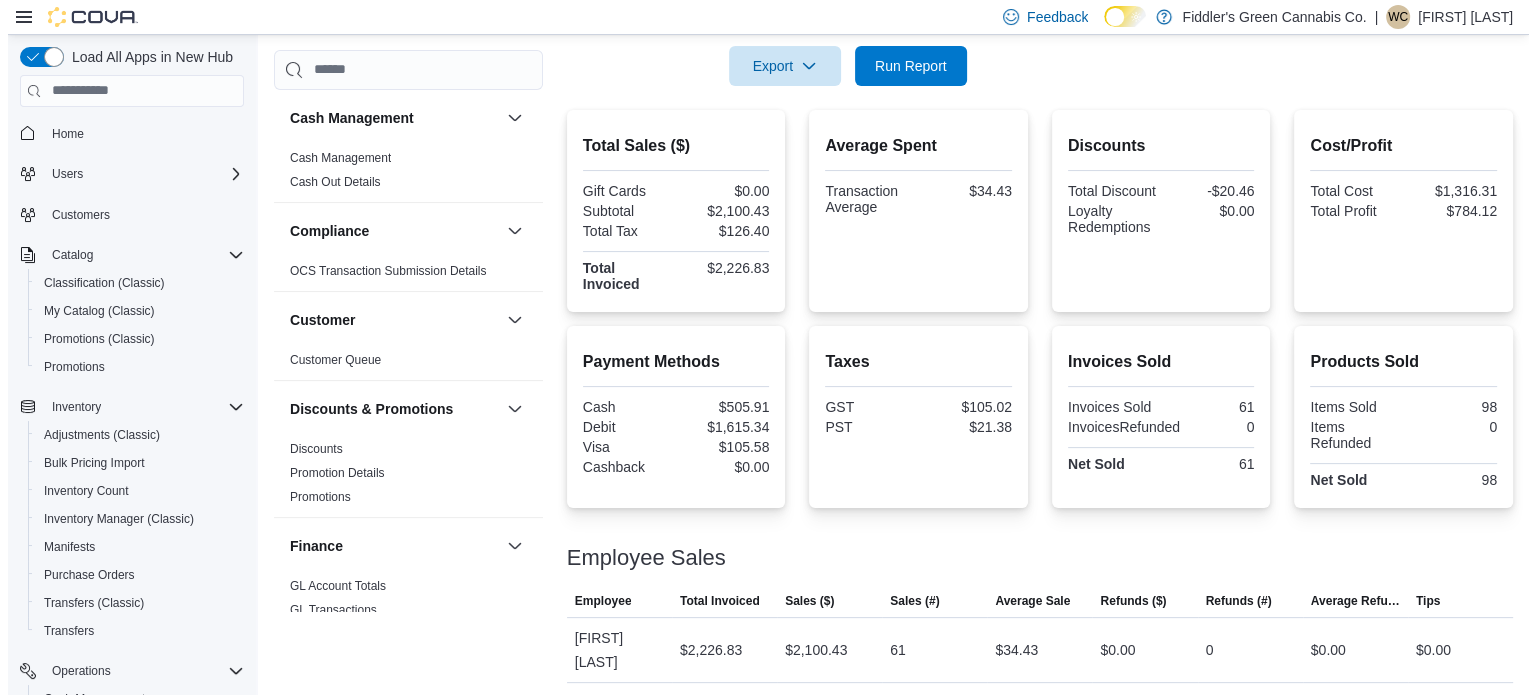 scroll, scrollTop: 0, scrollLeft: 0, axis: both 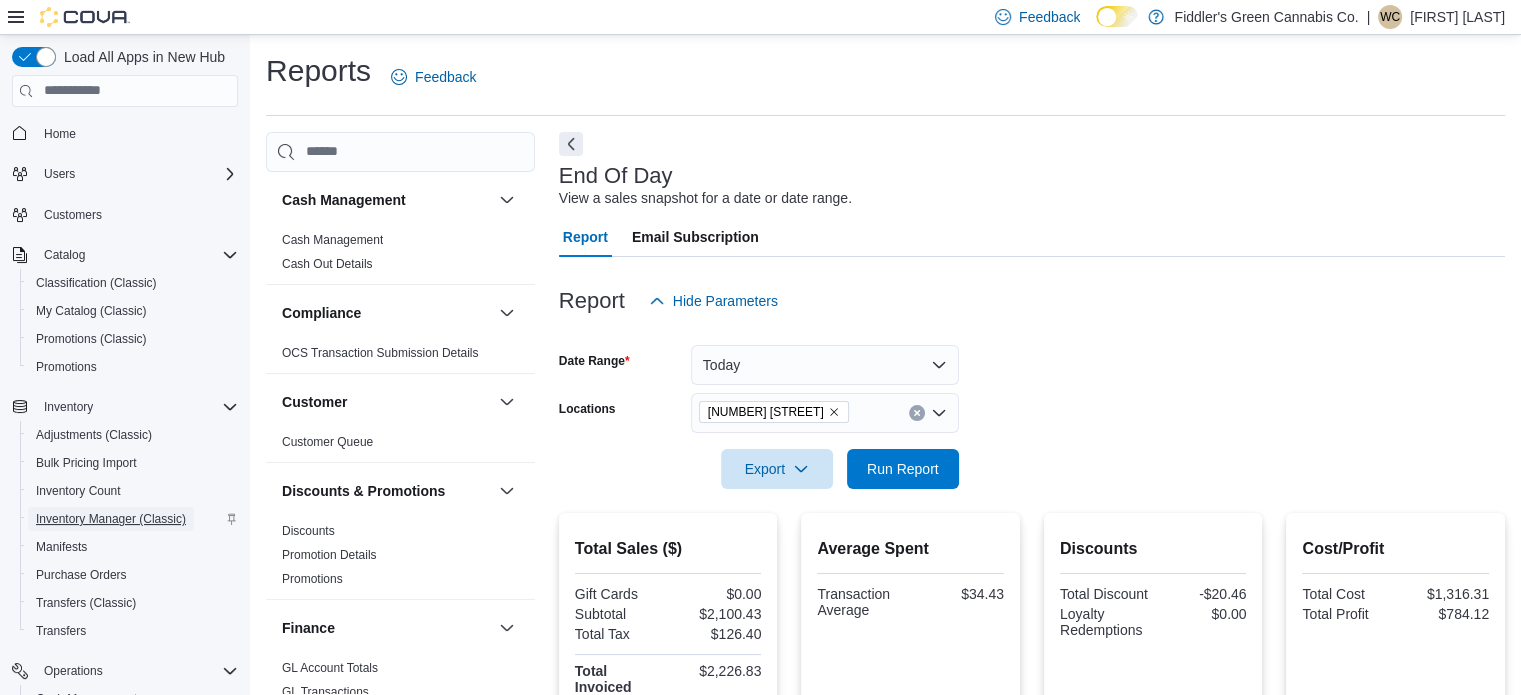 click on "Inventory Manager (Classic)" at bounding box center (111, 519) 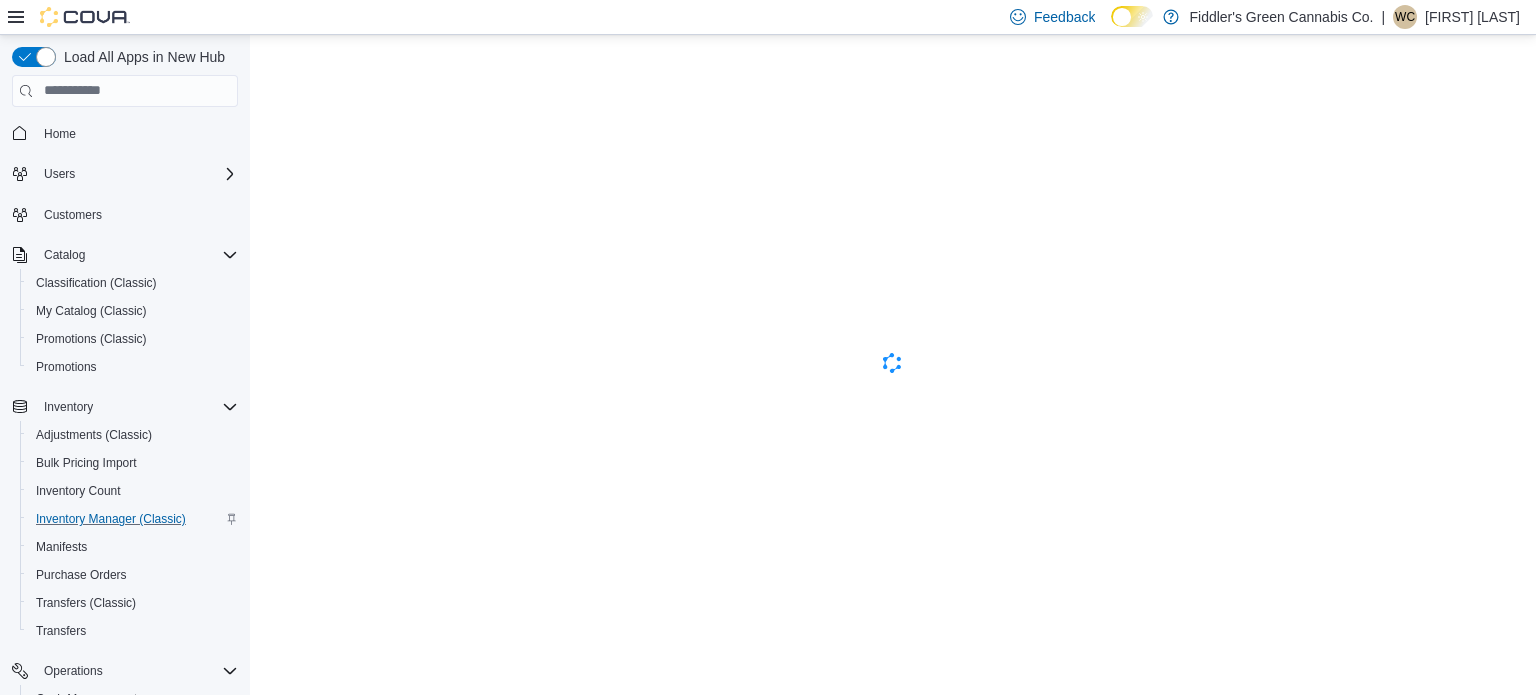 scroll, scrollTop: 0, scrollLeft: 0, axis: both 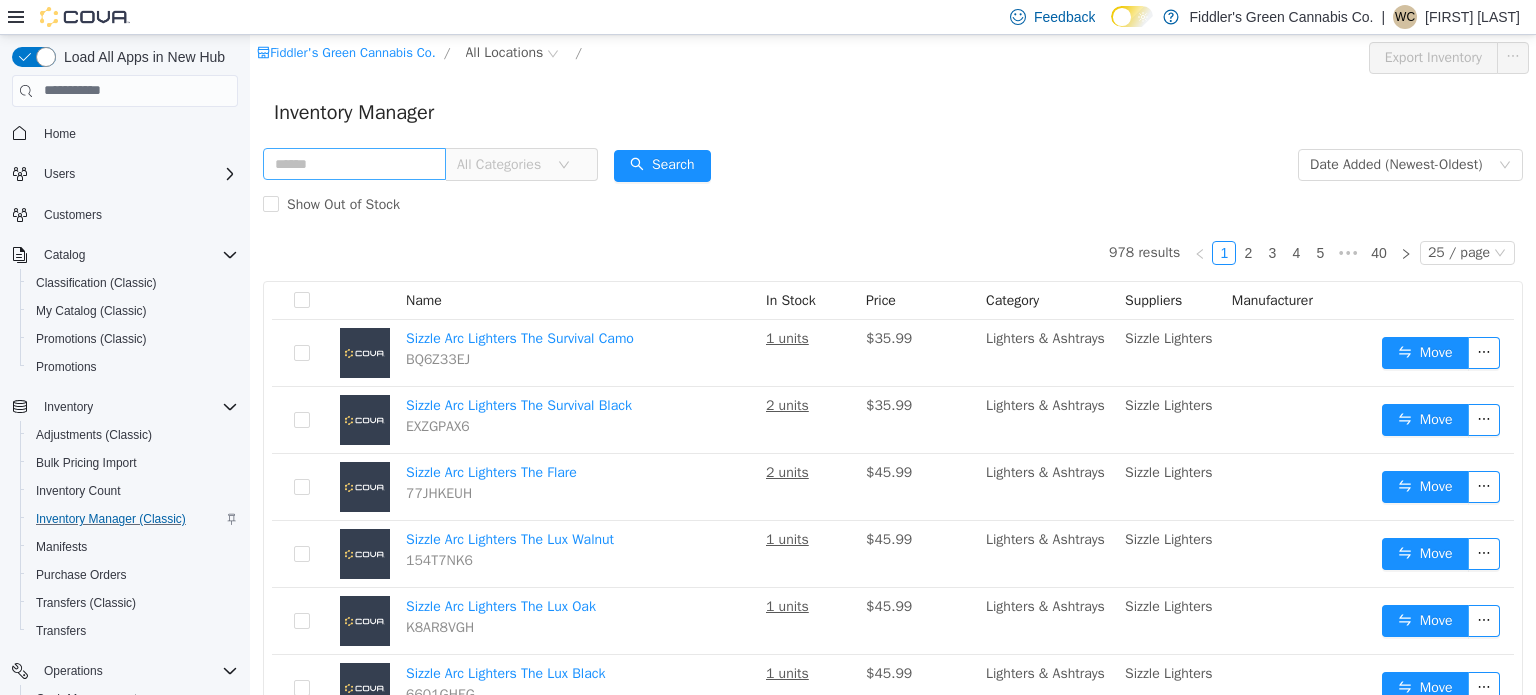 click at bounding box center (354, 163) 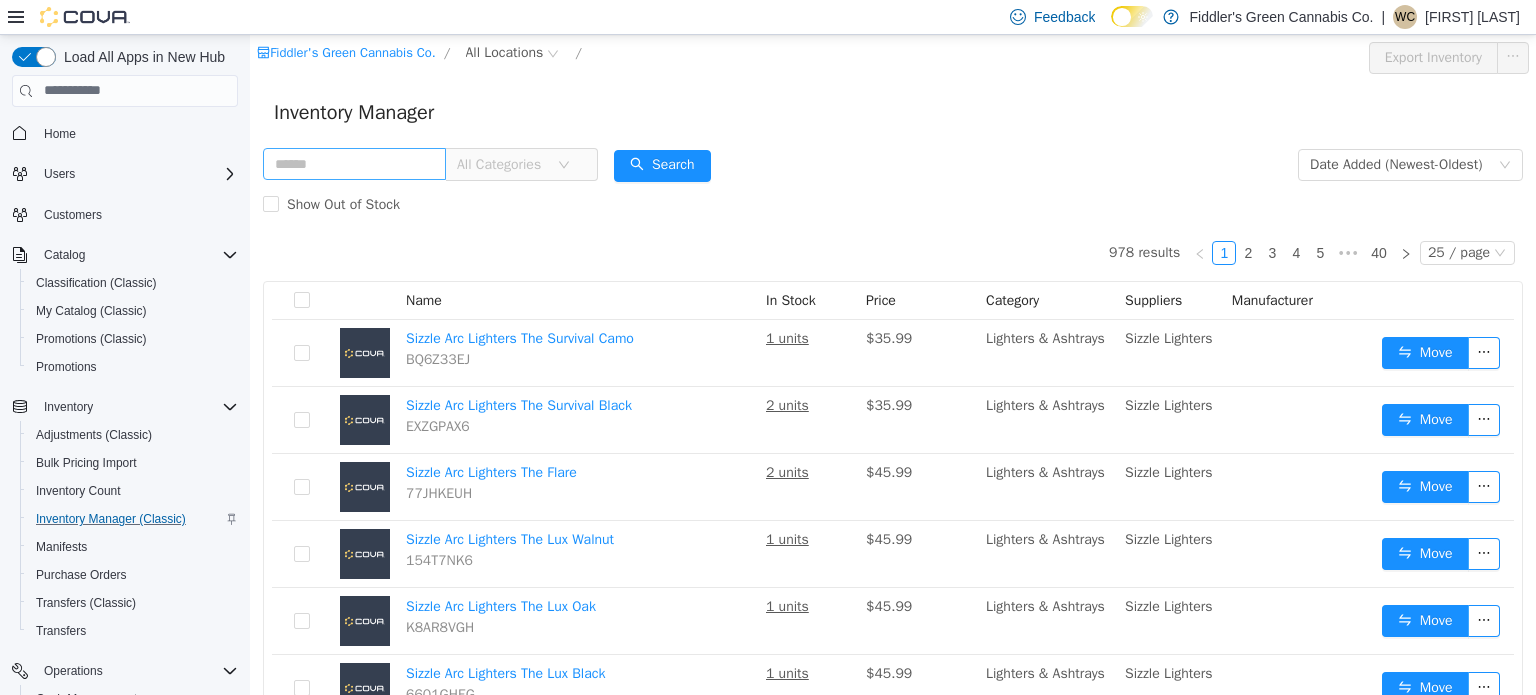 click at bounding box center [354, 163] 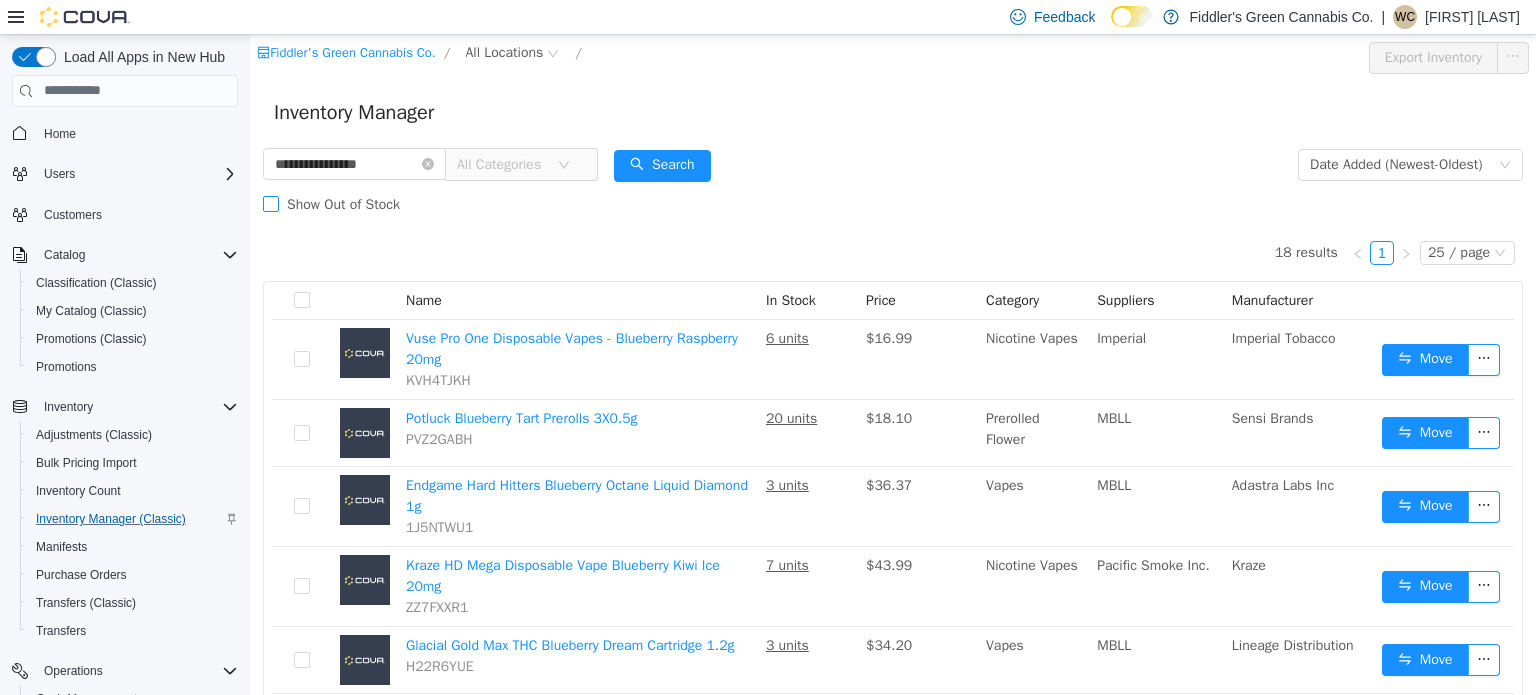 click on "Show Out of Stock" at bounding box center (343, 203) 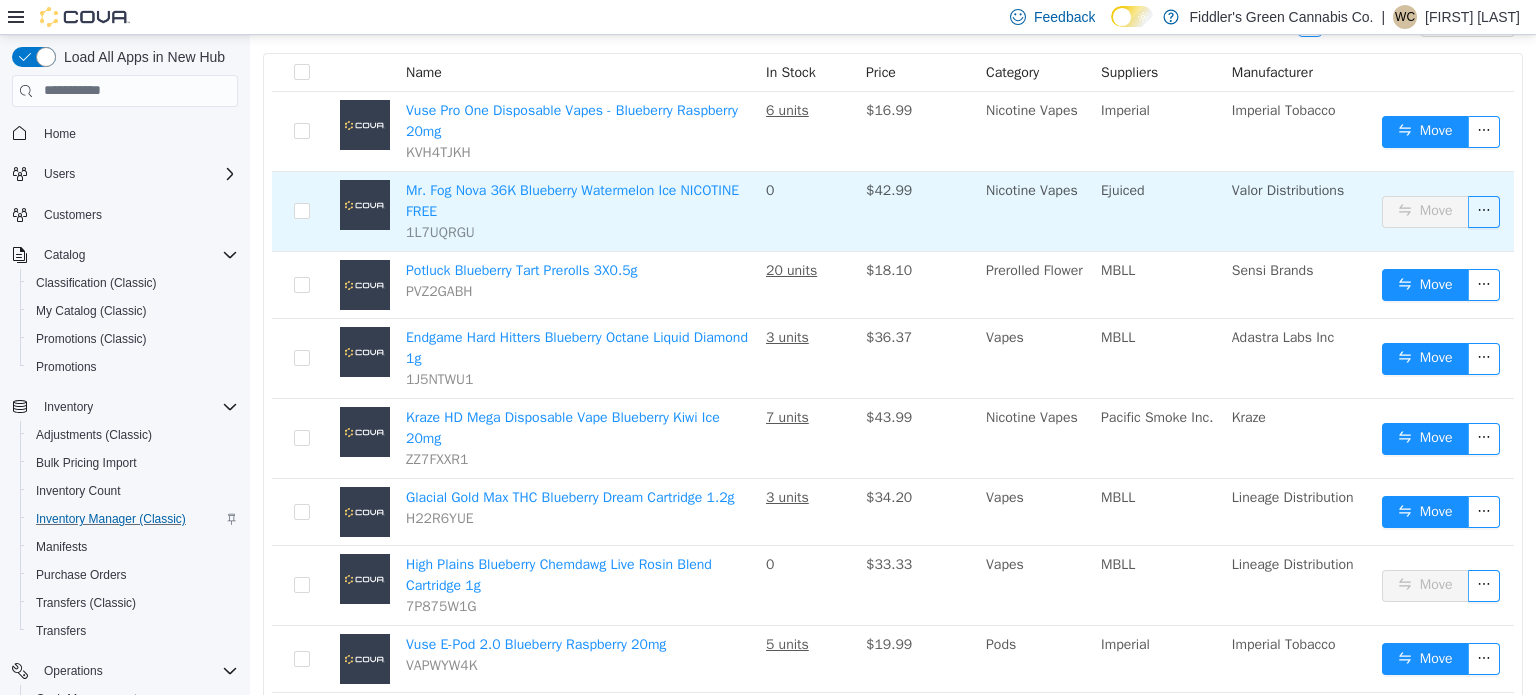 scroll, scrollTop: 230, scrollLeft: 0, axis: vertical 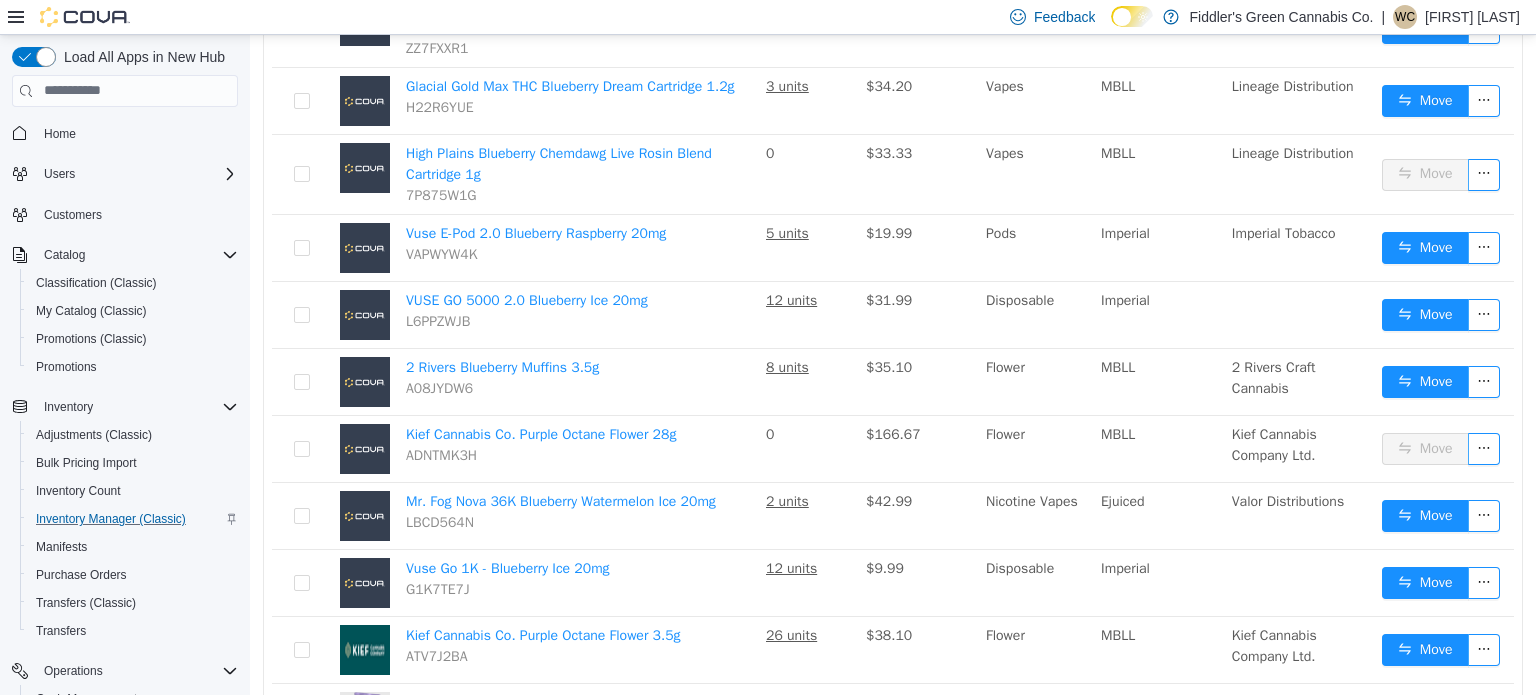 click on "A08JYDW6" at bounding box center (439, 387) 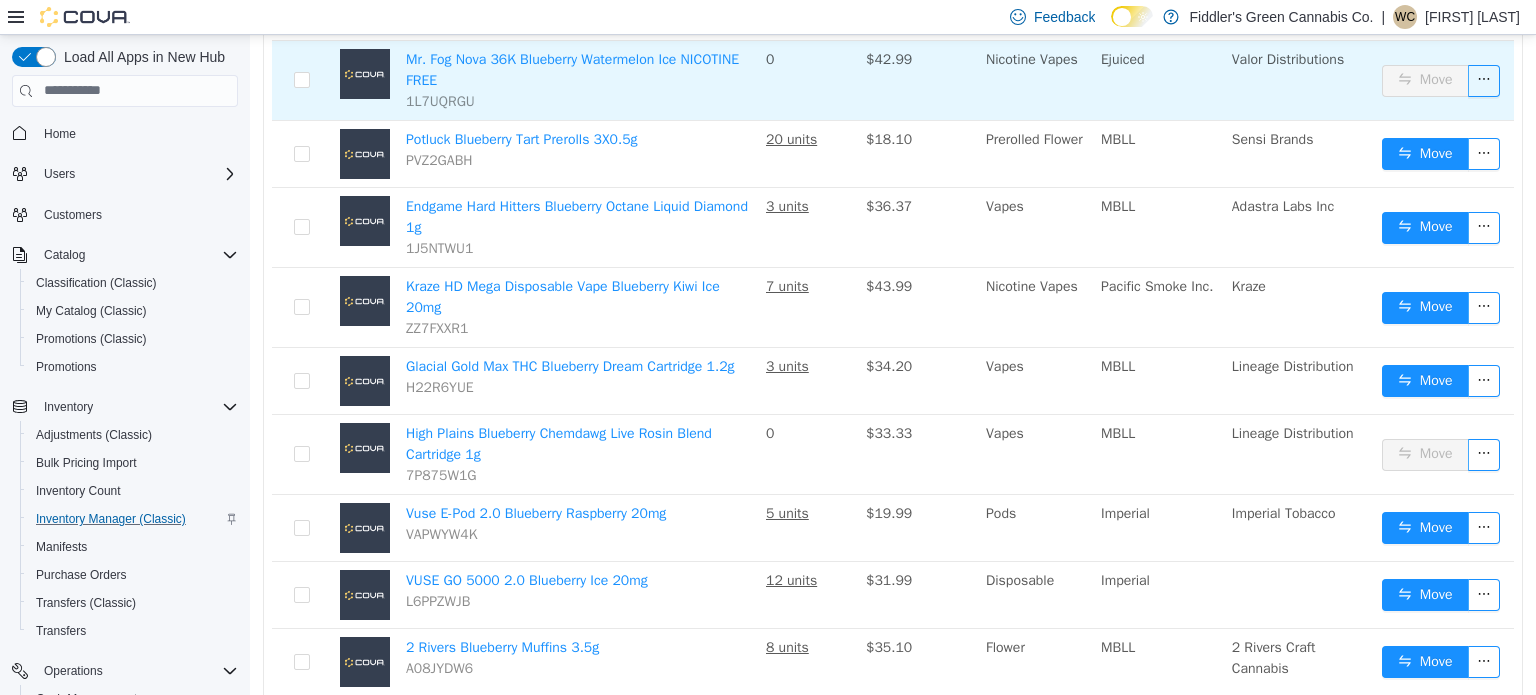 scroll, scrollTop: 0, scrollLeft: 0, axis: both 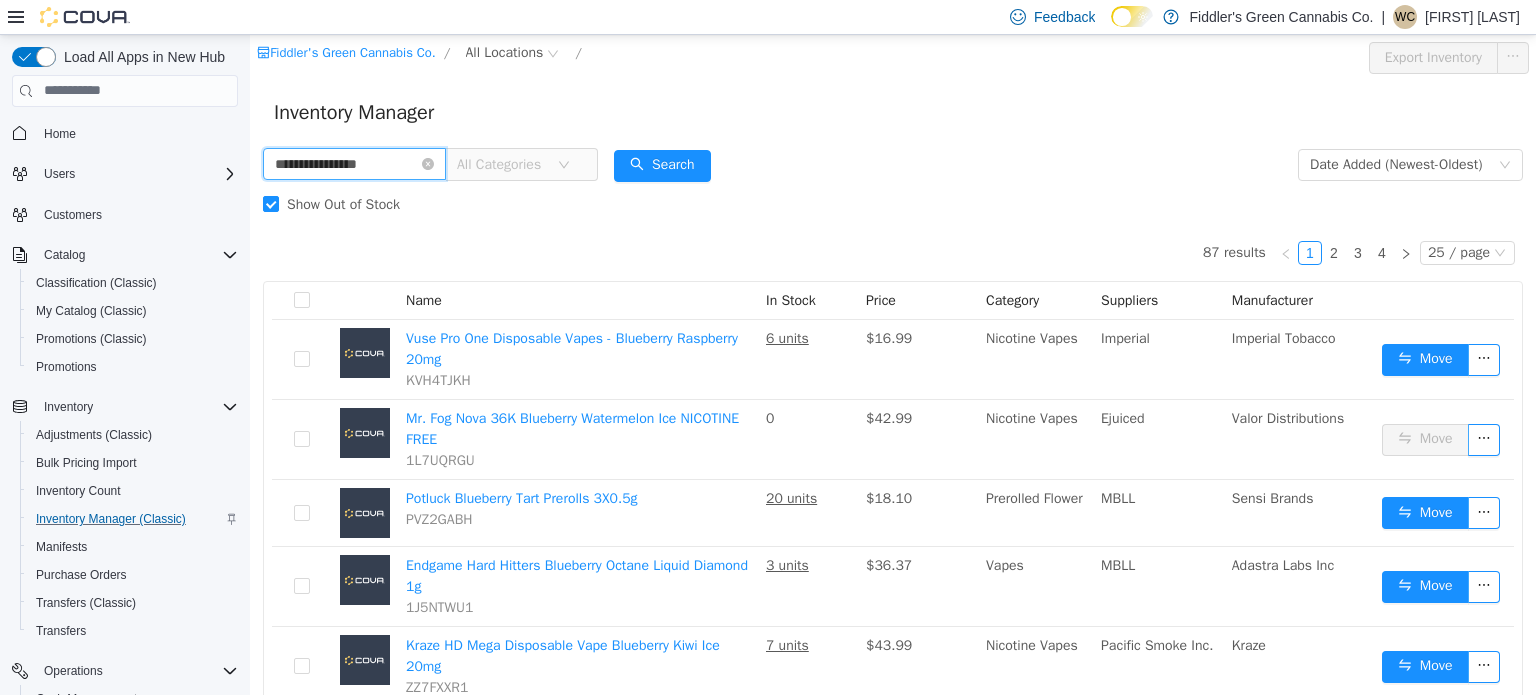 click on "**********" at bounding box center (354, 163) 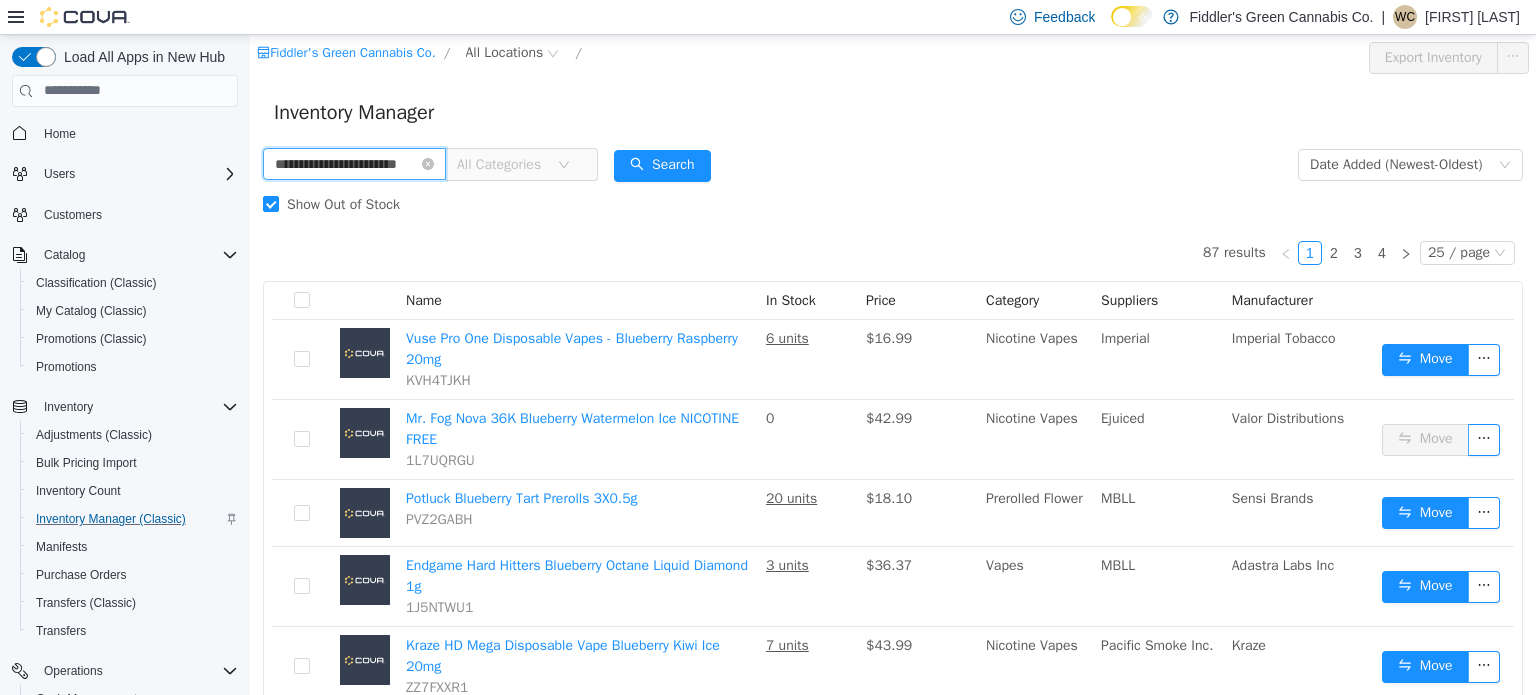 type on "**********" 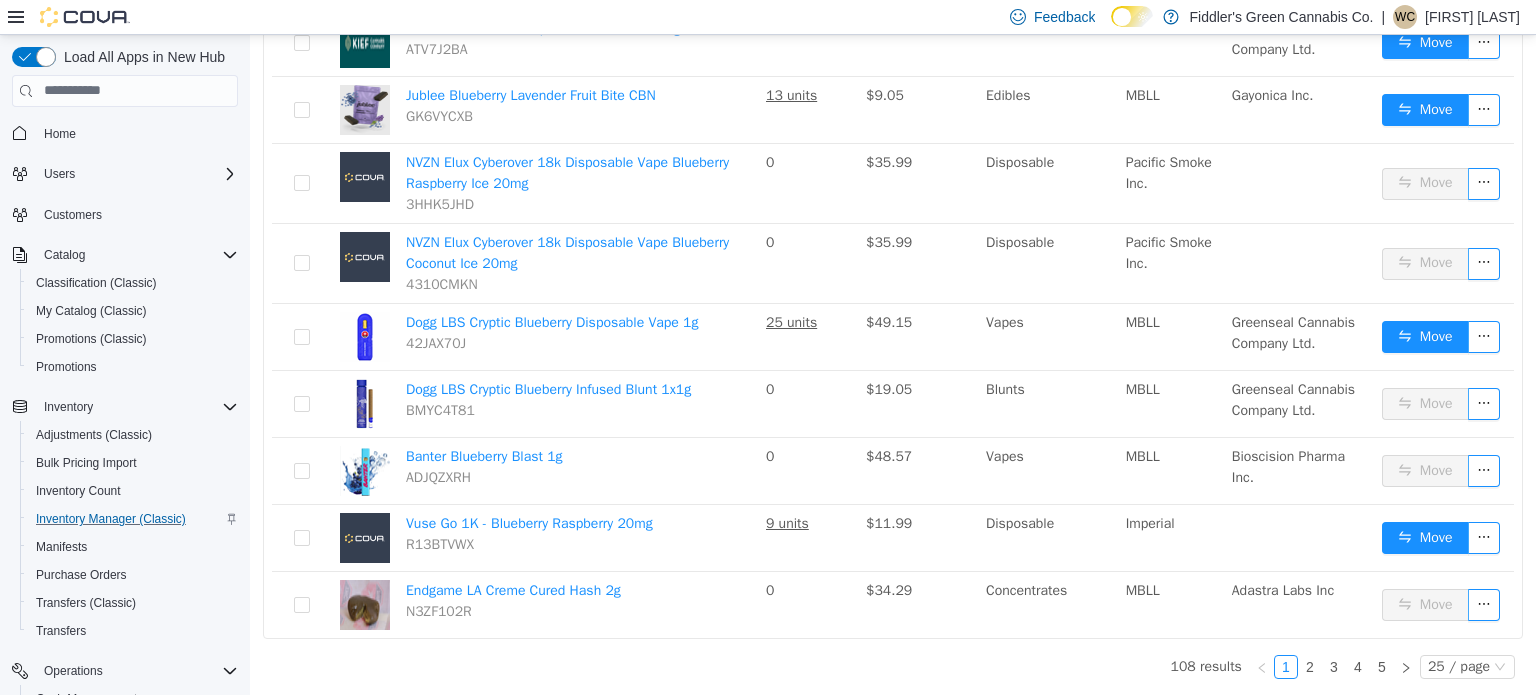 scroll, scrollTop: 1468, scrollLeft: 0, axis: vertical 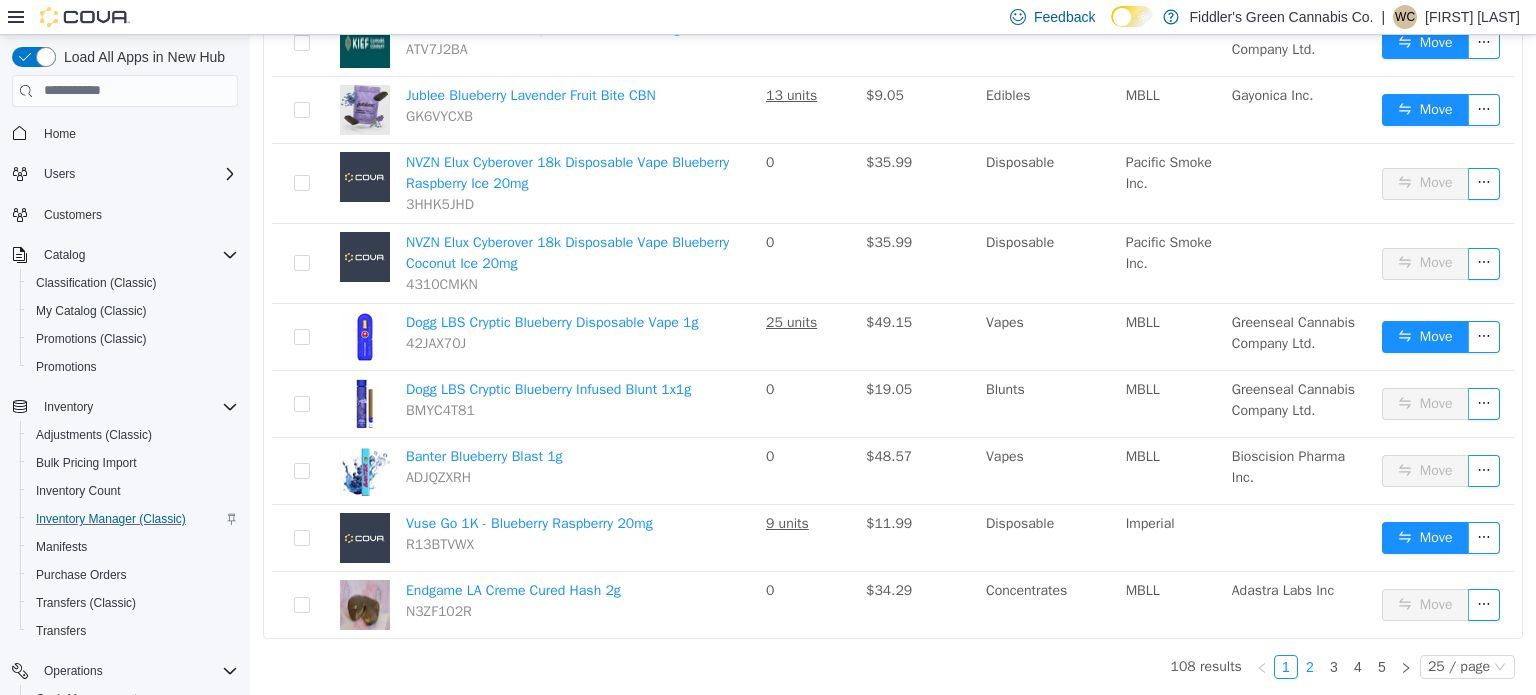 click on "2" at bounding box center (1310, 666) 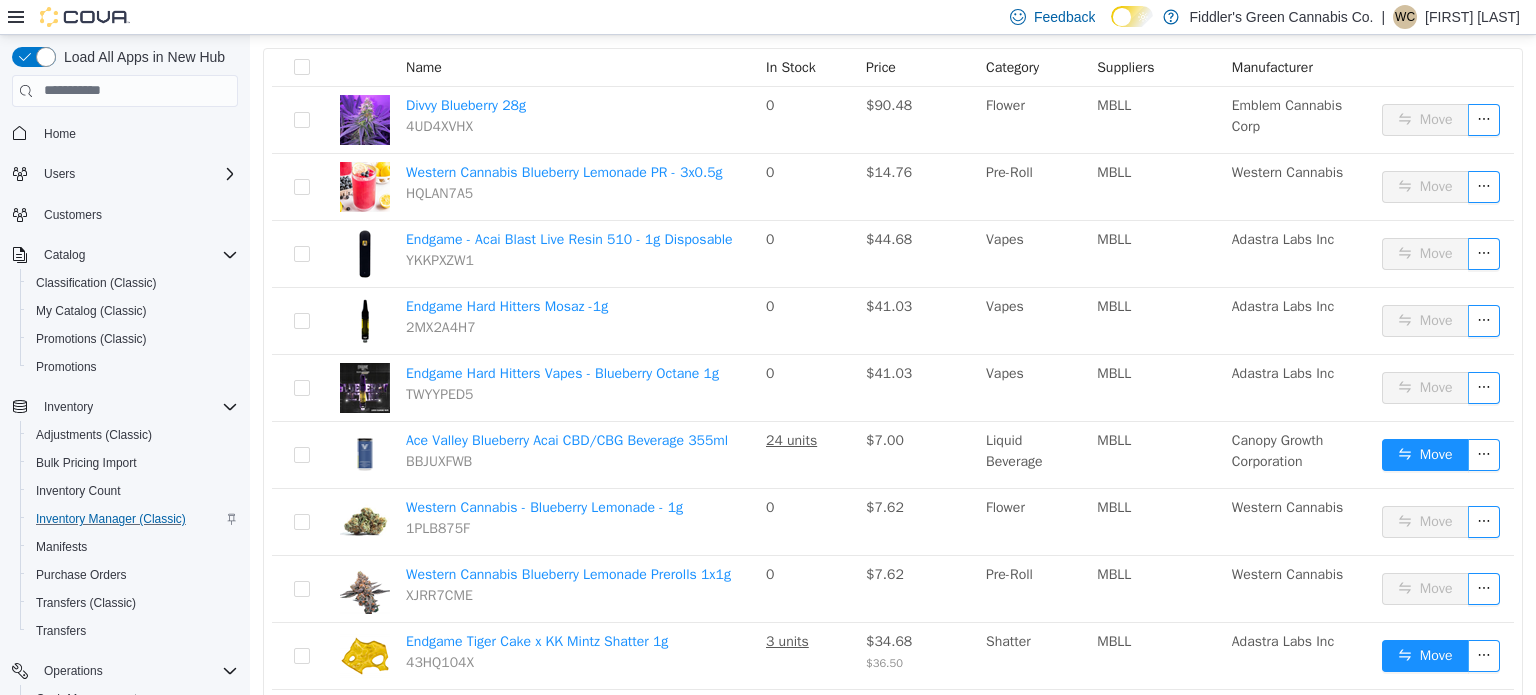 scroll, scrollTop: 235, scrollLeft: 0, axis: vertical 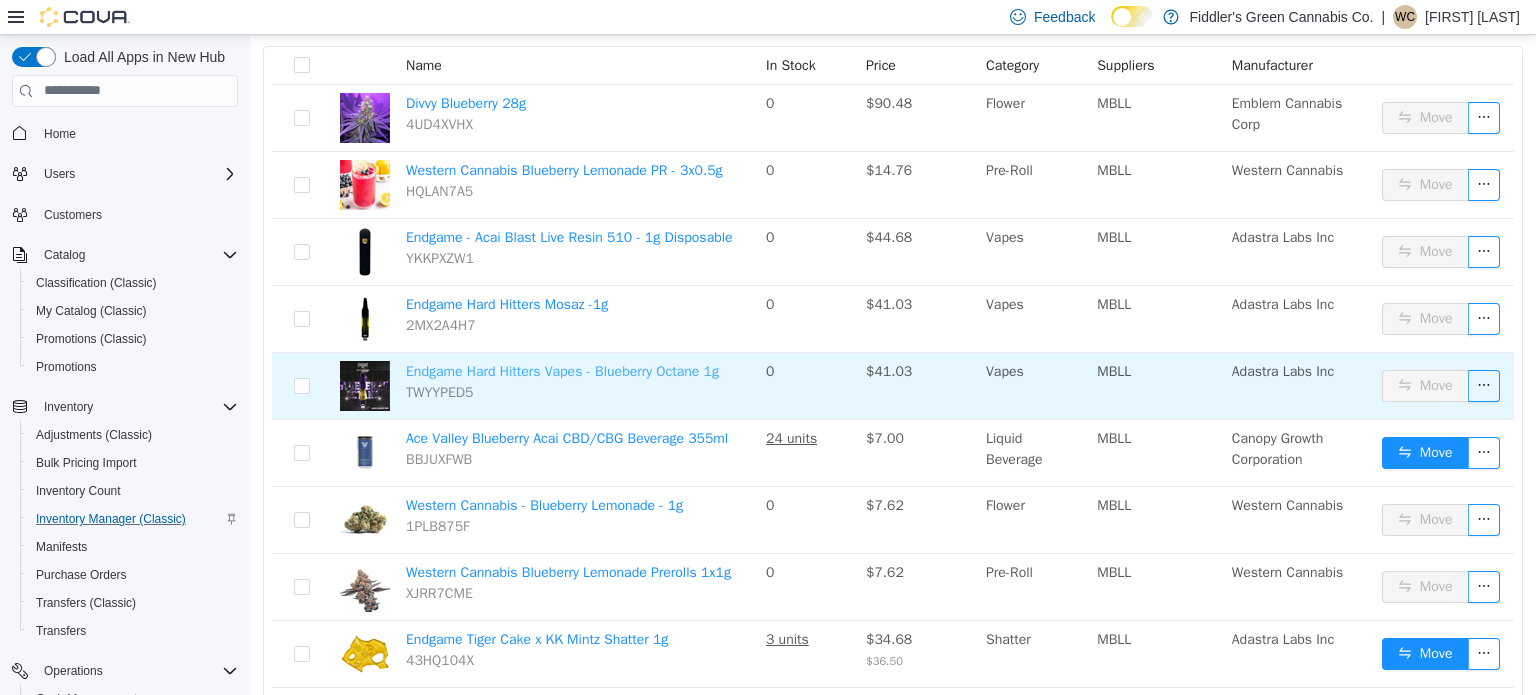 click on "Endgame Hard Hitters Vapes - Blueberry Octane 1g" at bounding box center [562, 370] 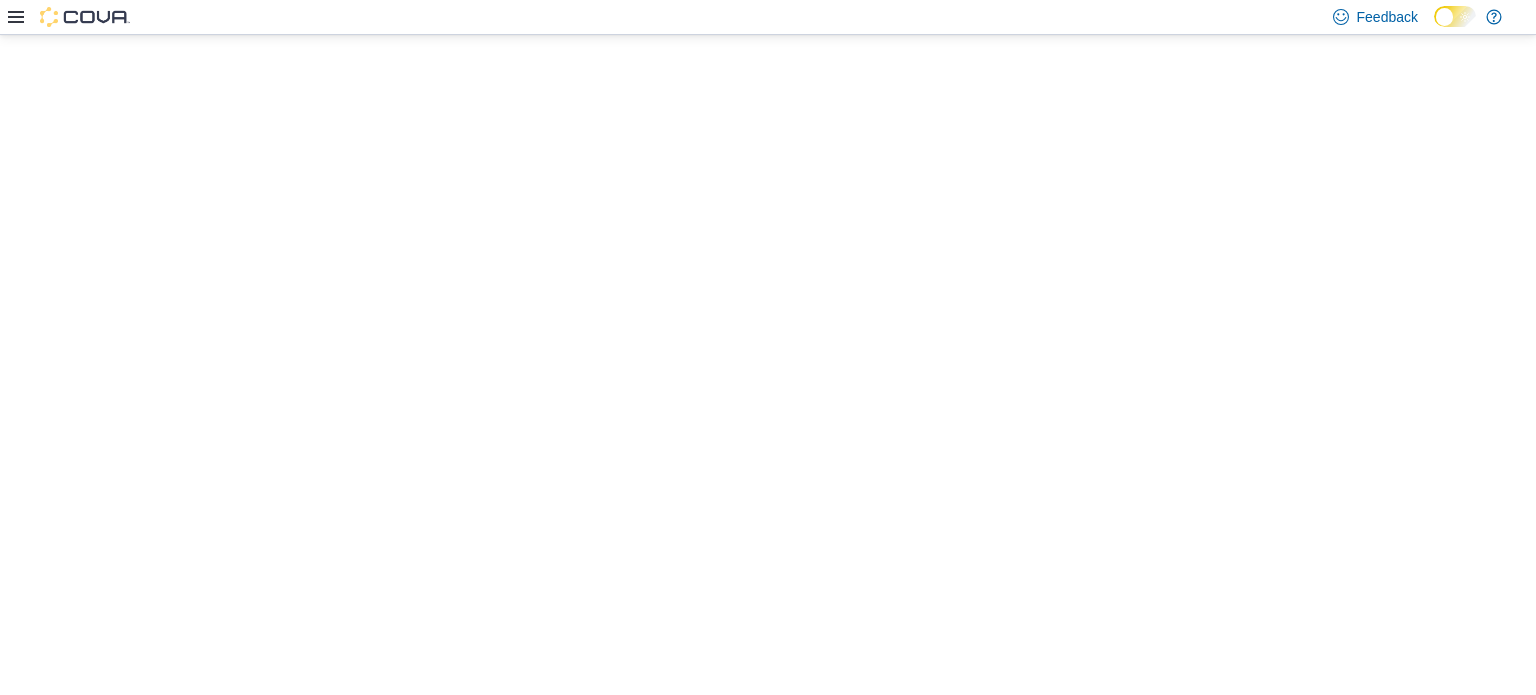 scroll, scrollTop: 0, scrollLeft: 0, axis: both 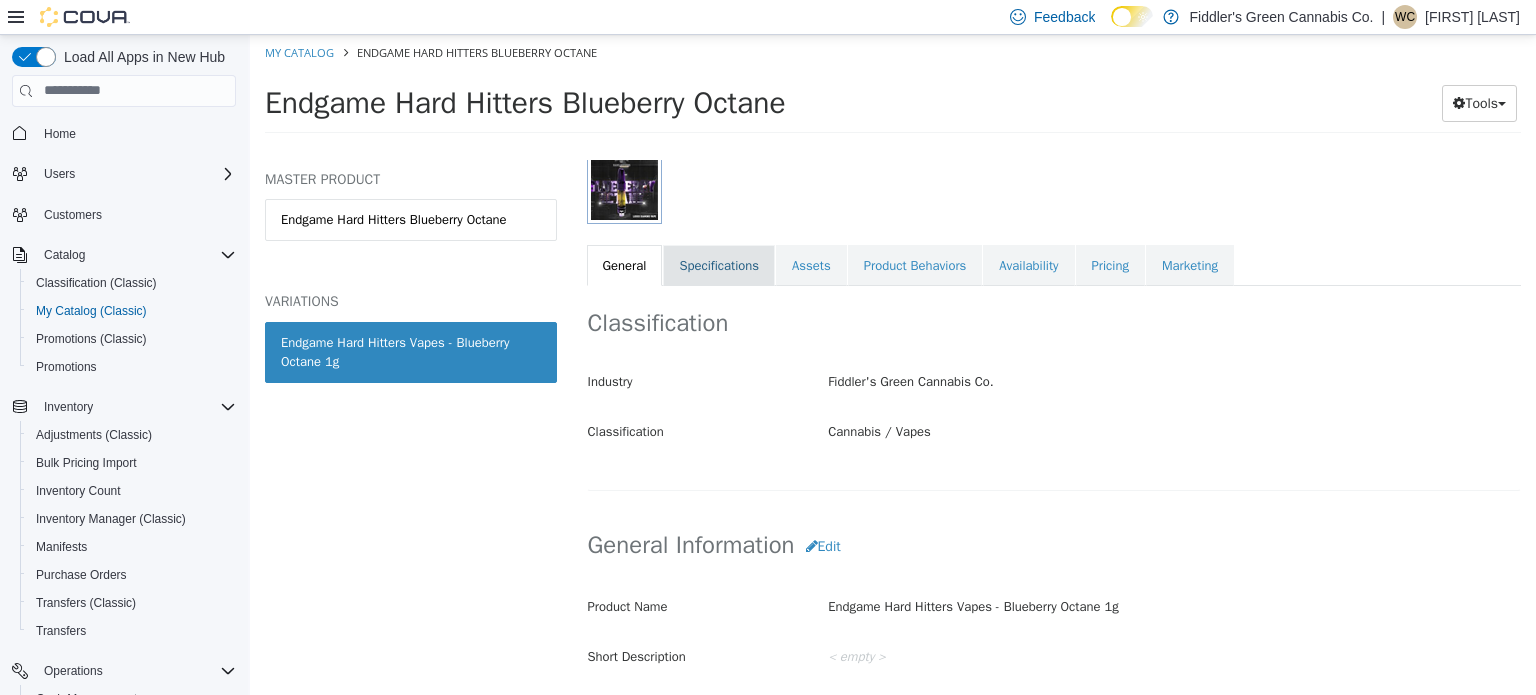 click on "Specifications" at bounding box center (719, 265) 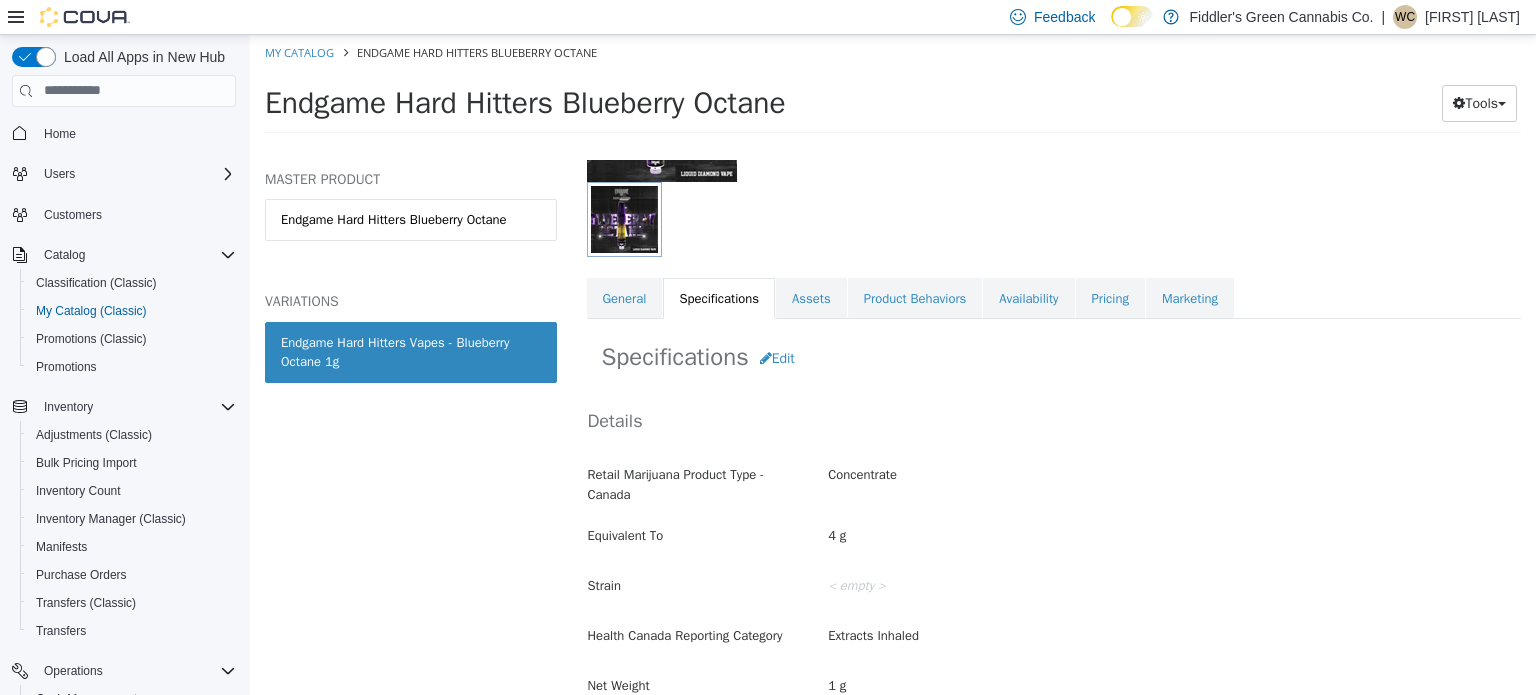 scroll, scrollTop: 262, scrollLeft: 0, axis: vertical 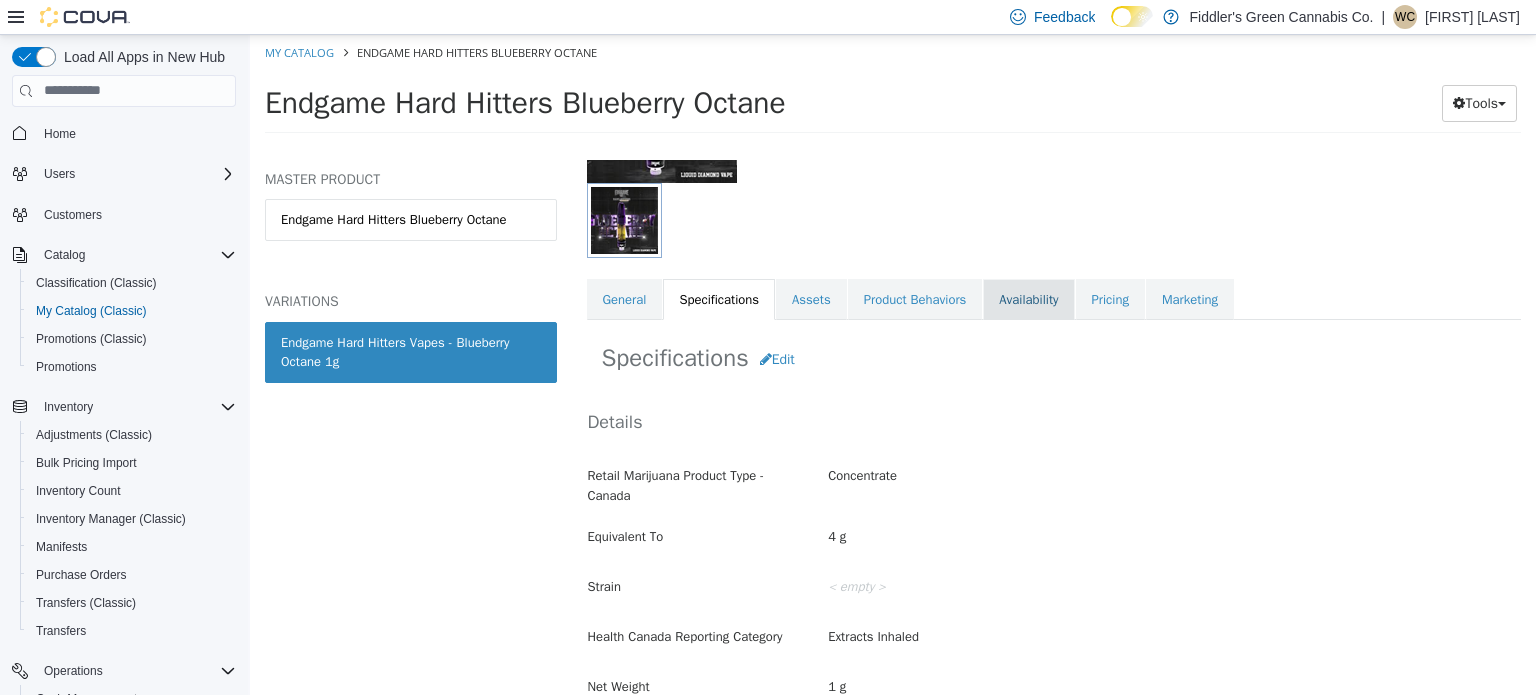 click on "Availability" at bounding box center (1028, 299) 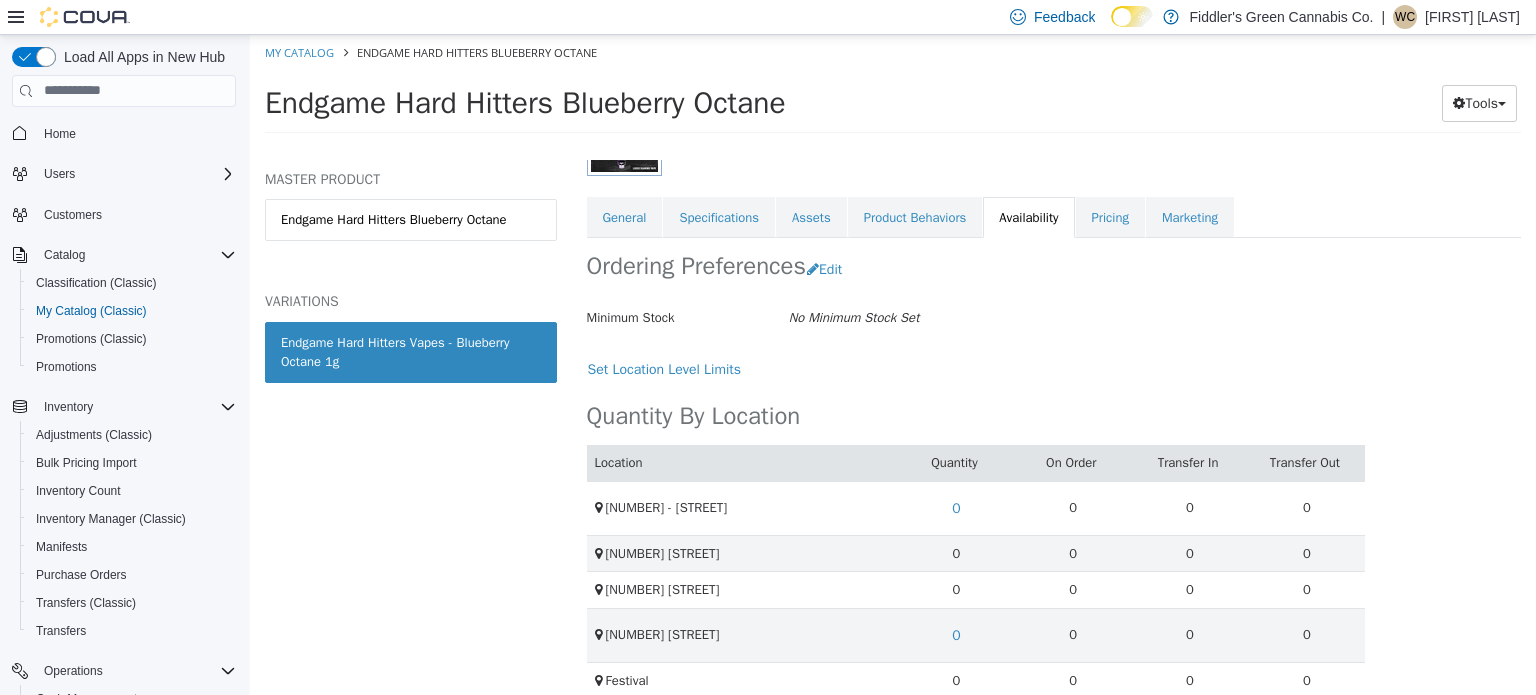 scroll, scrollTop: 0, scrollLeft: 0, axis: both 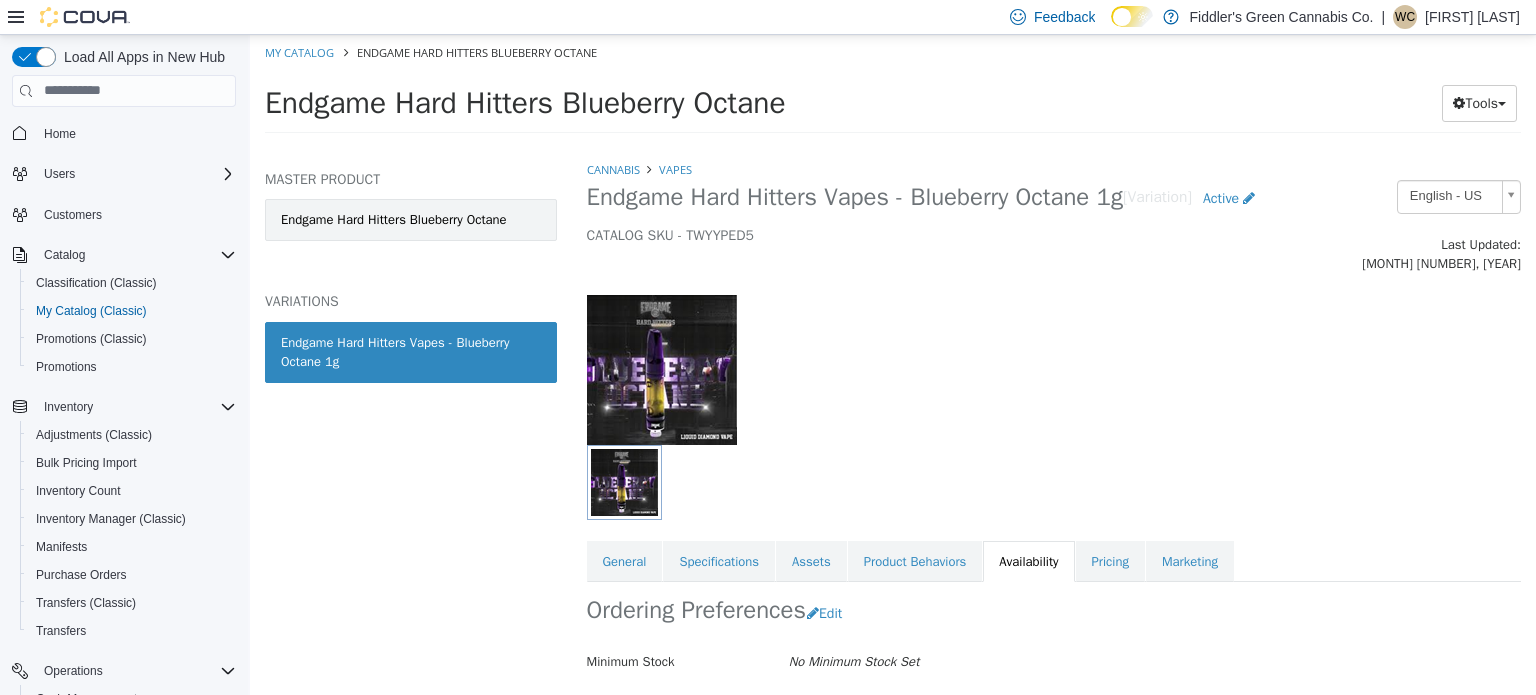 click on "Endgame Hard Hitters Blueberry Octane" at bounding box center [411, 219] 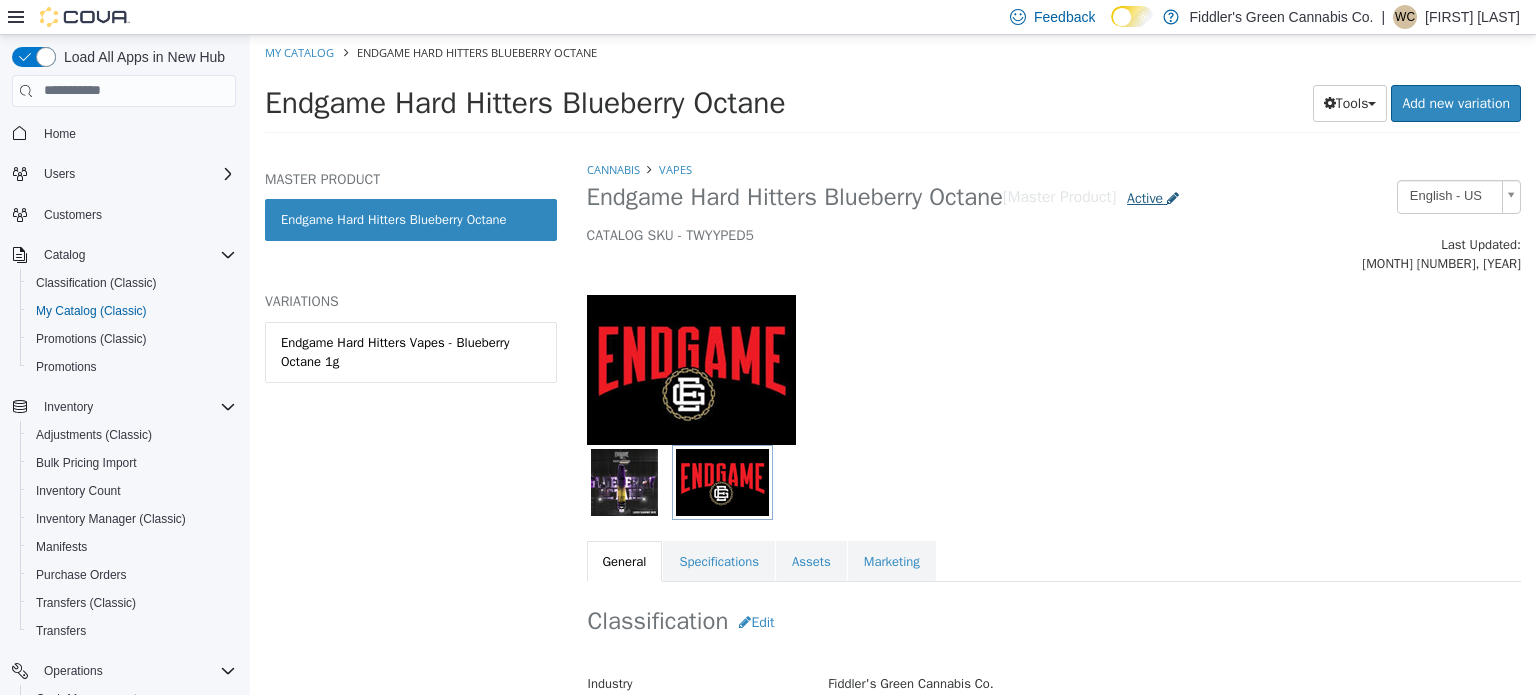 click on "Active" at bounding box center (1145, 197) 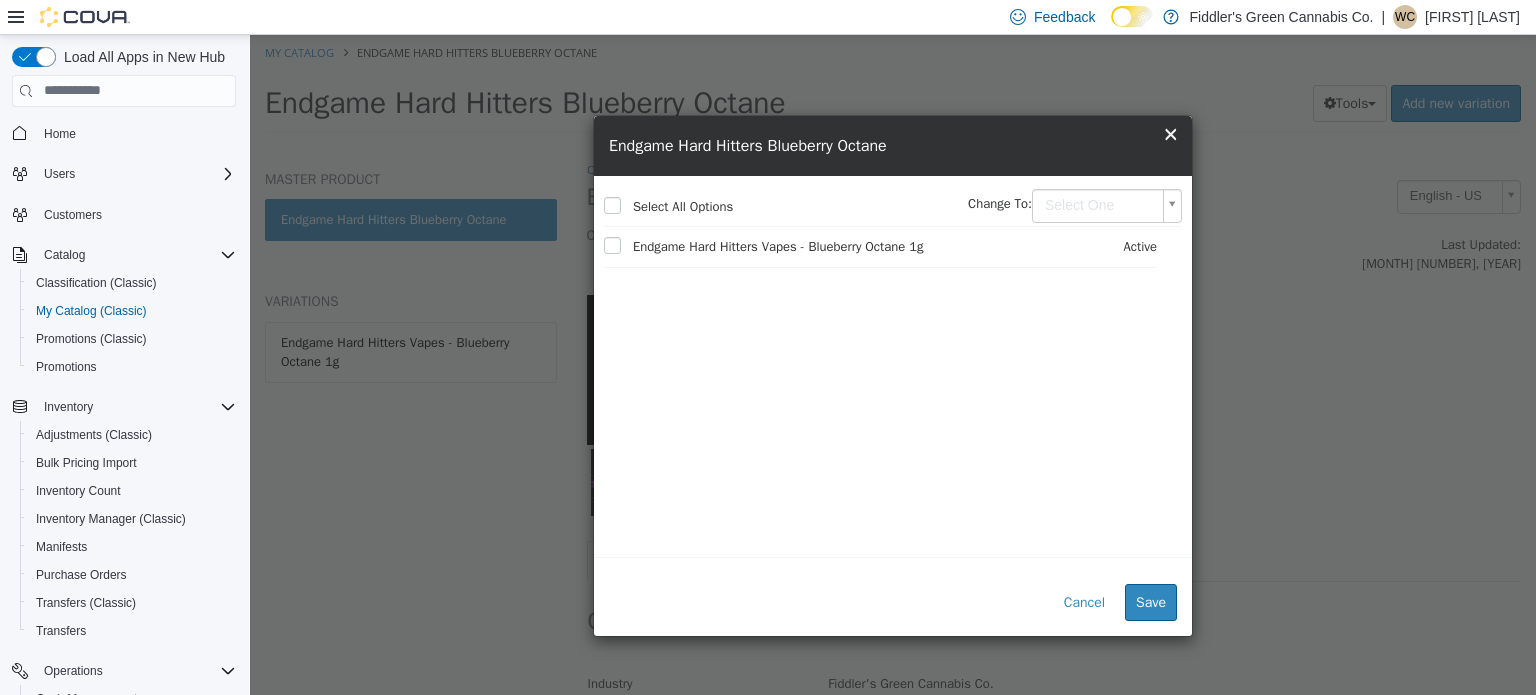 click on "Saving Bulk Changes...
×
My Catalog
Endgame Hard Hitters Blueberry Octane
Endgame Hard Hitters Blueberry Octane
Tools
Clone Print Labels   Add new variation
MASTER PRODUCT
Endgame Hard Hitters Blueberry Octane
VARIATIONS
Endgame Hard Hitters Vapes - Blueberry Octane 1g
Cannabis
Vapes
Endgame Hard Hitters Blueberry Octane
[Master Product] Active   CATALOG SKU - TWYYPED5     English - US                             Last Updated:  November 22, 2024
General Specifications Assets Marketing Classification  Edit Industry
Fiddler's Green Cannabis Co.
Classification
Cannabis / Vapes
Cancel Save Changes General Information  Edit Product Name
Endgame Hard Hitters Blueberry Octane
Short Description
< empty >
Long Description
< empty >
MSRP
< empty >
Release Date
< empty >
I only want to update the master product. Cancel Save & select variations to update  Edit" at bounding box center [893, 89] 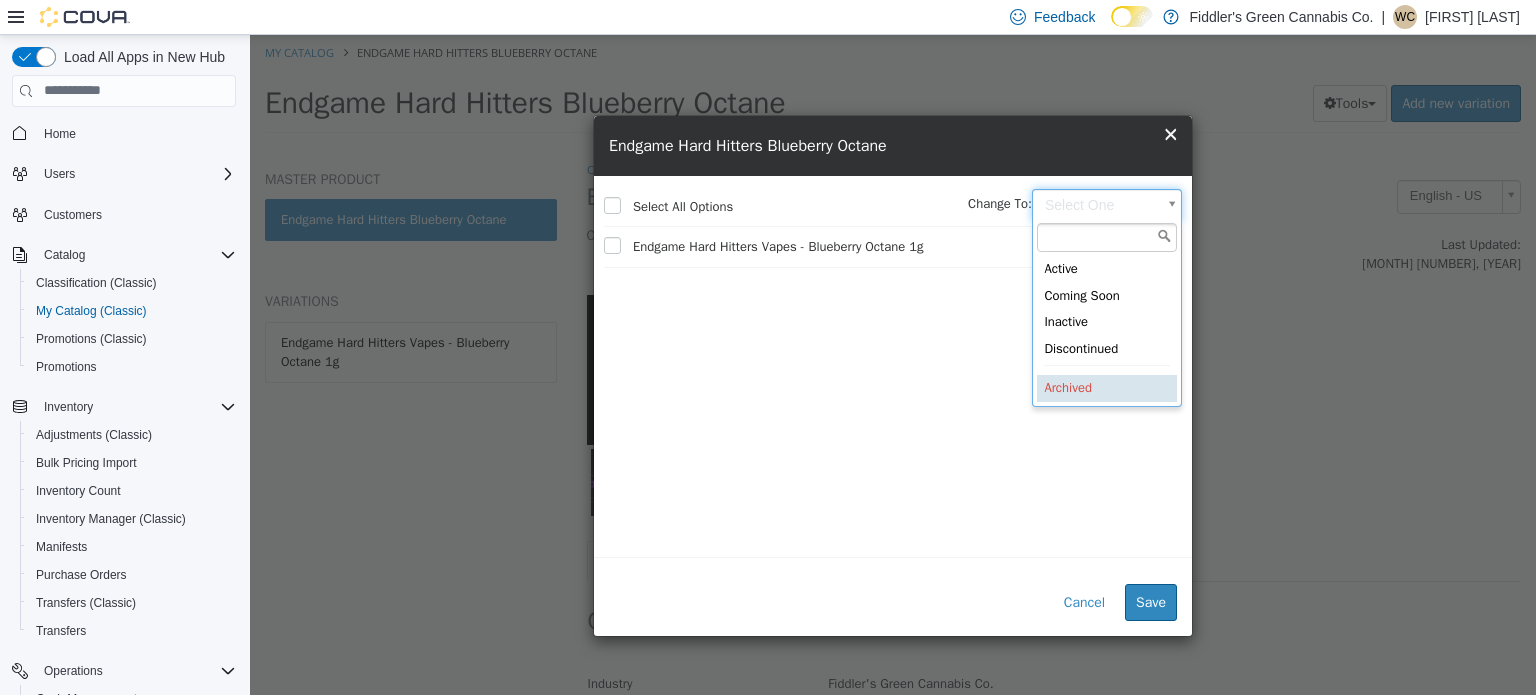 type on "********" 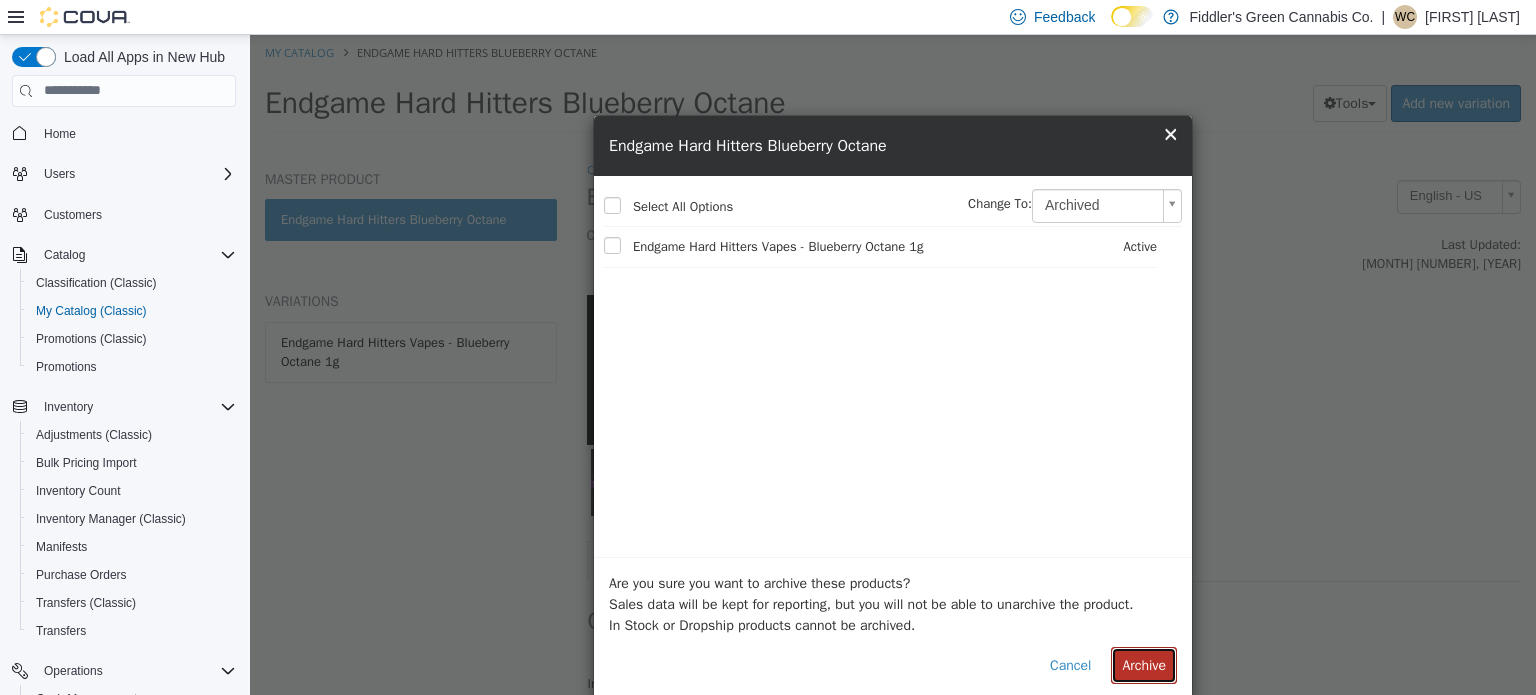 click on "Archive" at bounding box center [1144, 664] 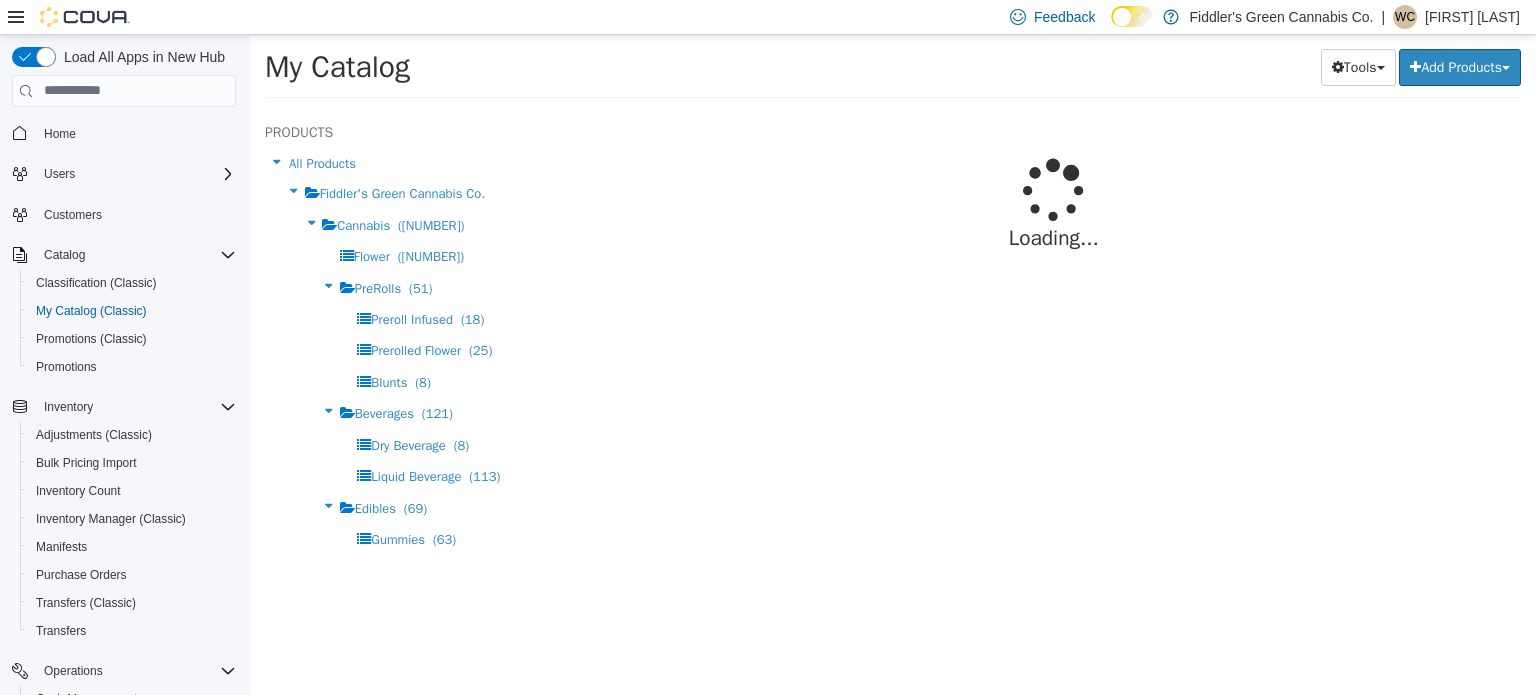 select on "**********" 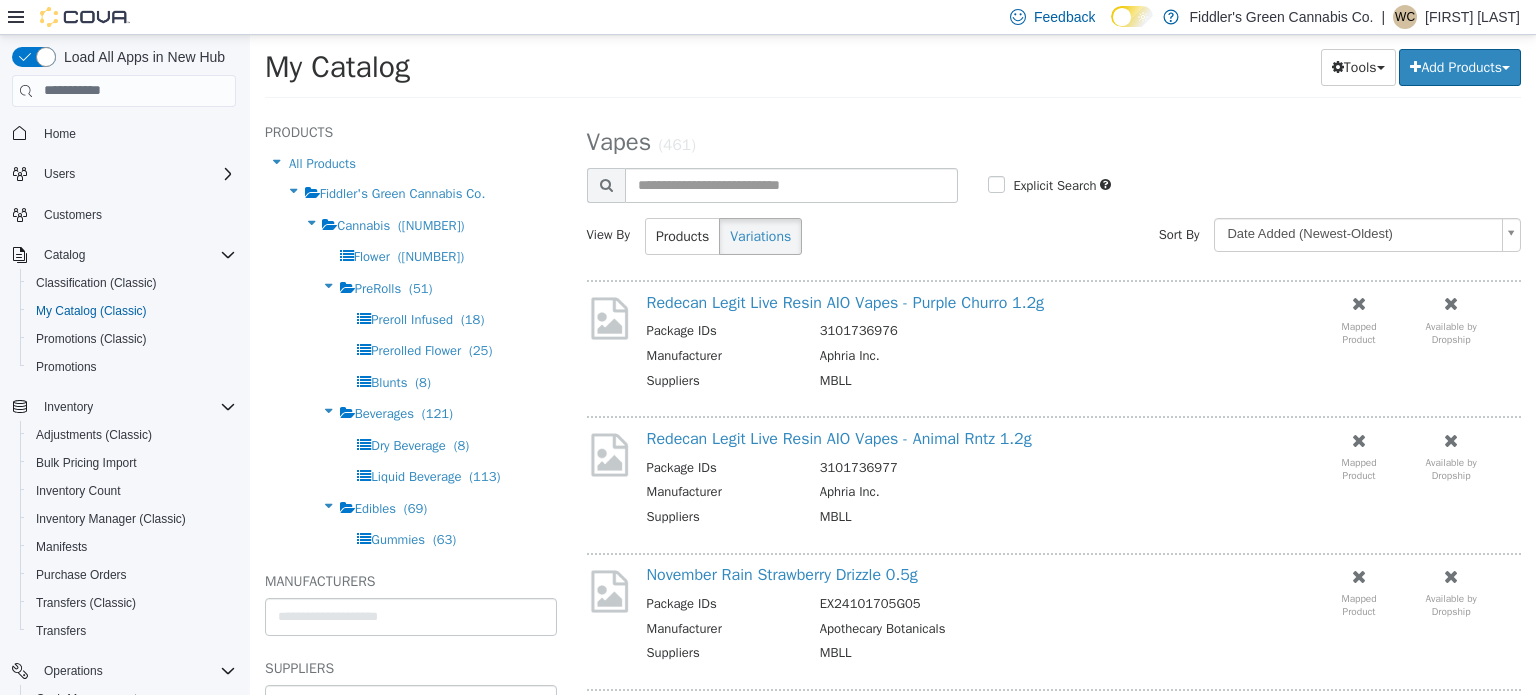 click on "Tools
Merge Products Map Private Products Bulk Product Editor Export
Add Products
Create New Product Bulk Import New Products" at bounding box center (1154, 66) 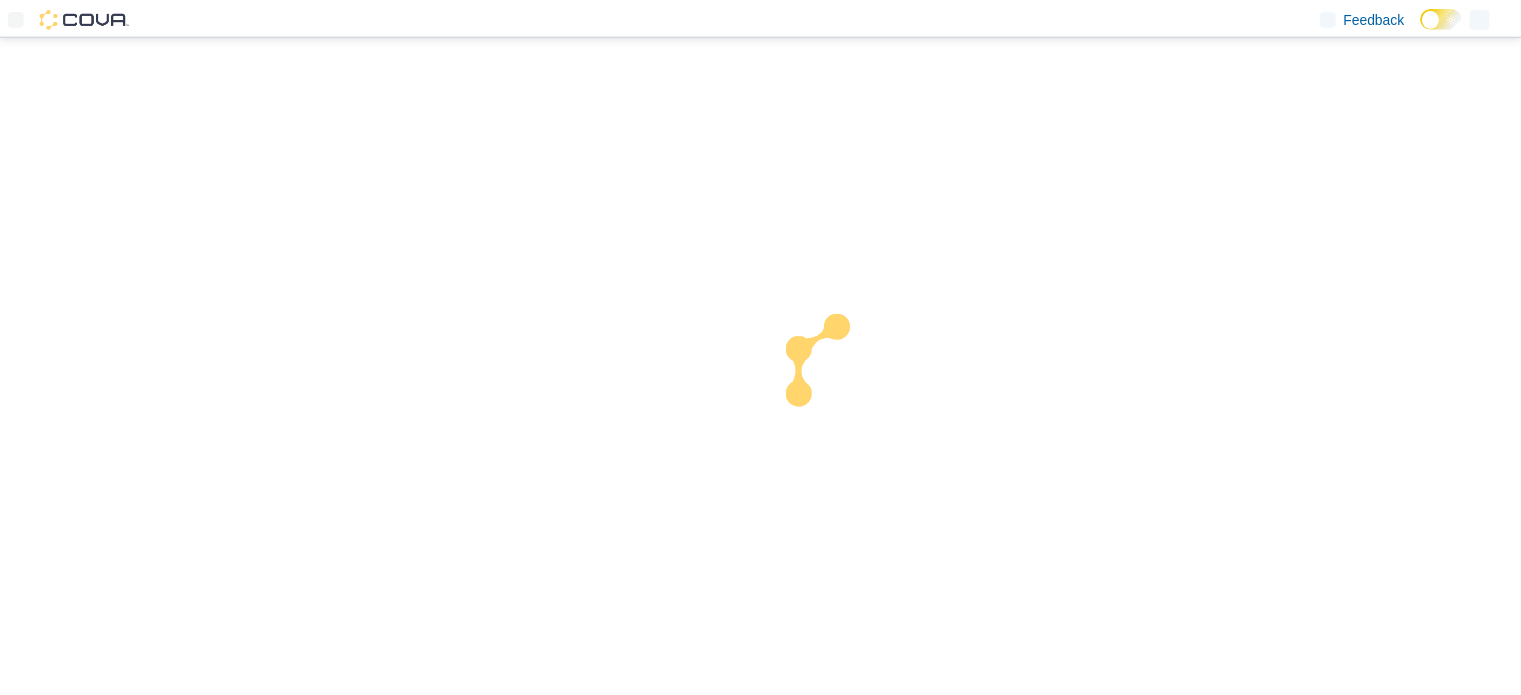 scroll, scrollTop: 0, scrollLeft: 0, axis: both 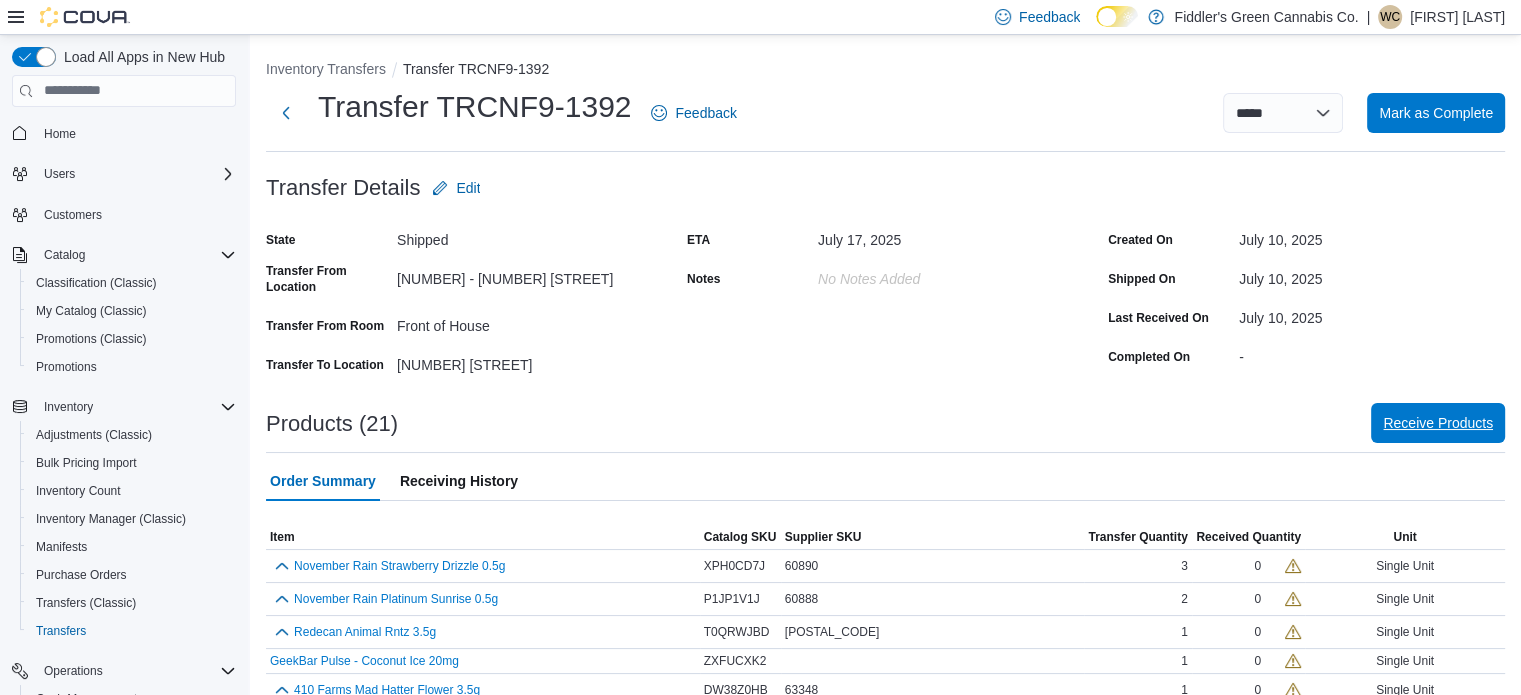 click on "Receive Products" at bounding box center [1438, 423] 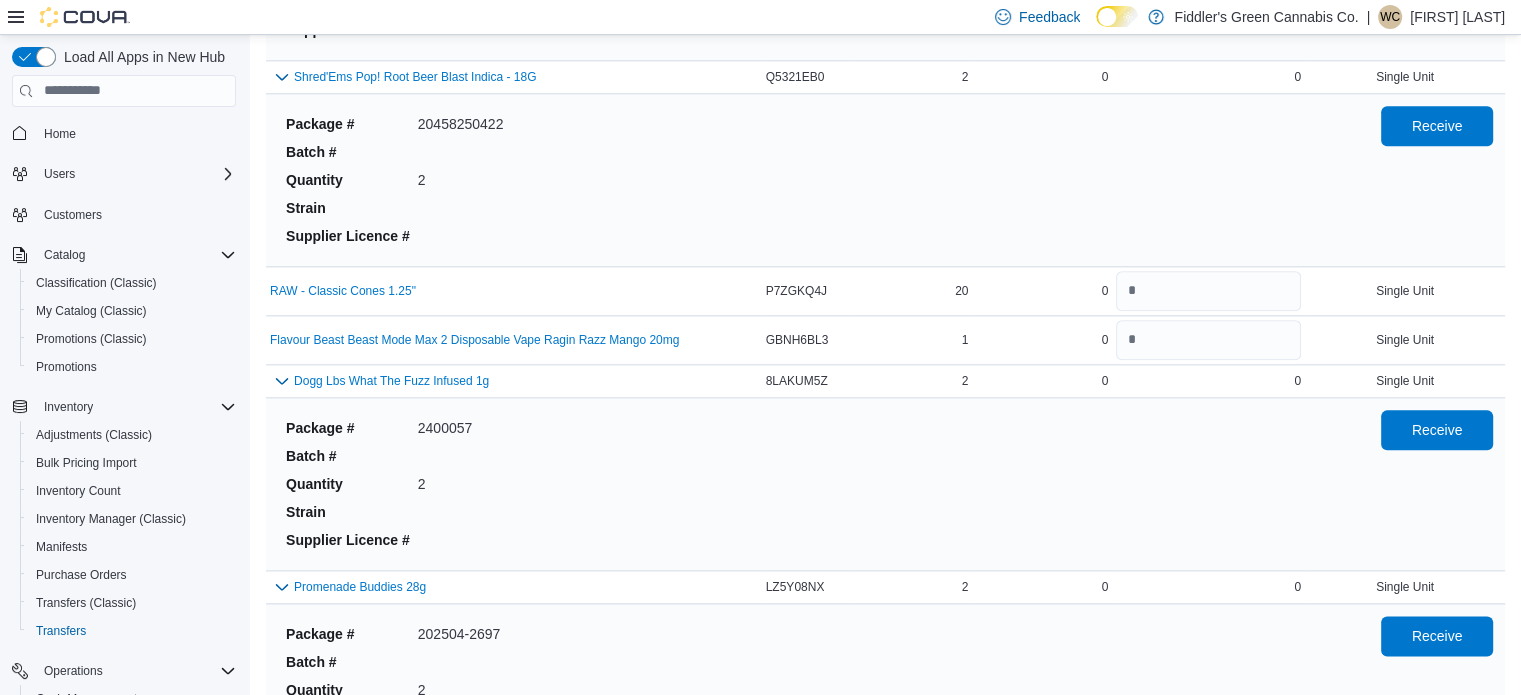 scroll, scrollTop: 2898, scrollLeft: 0, axis: vertical 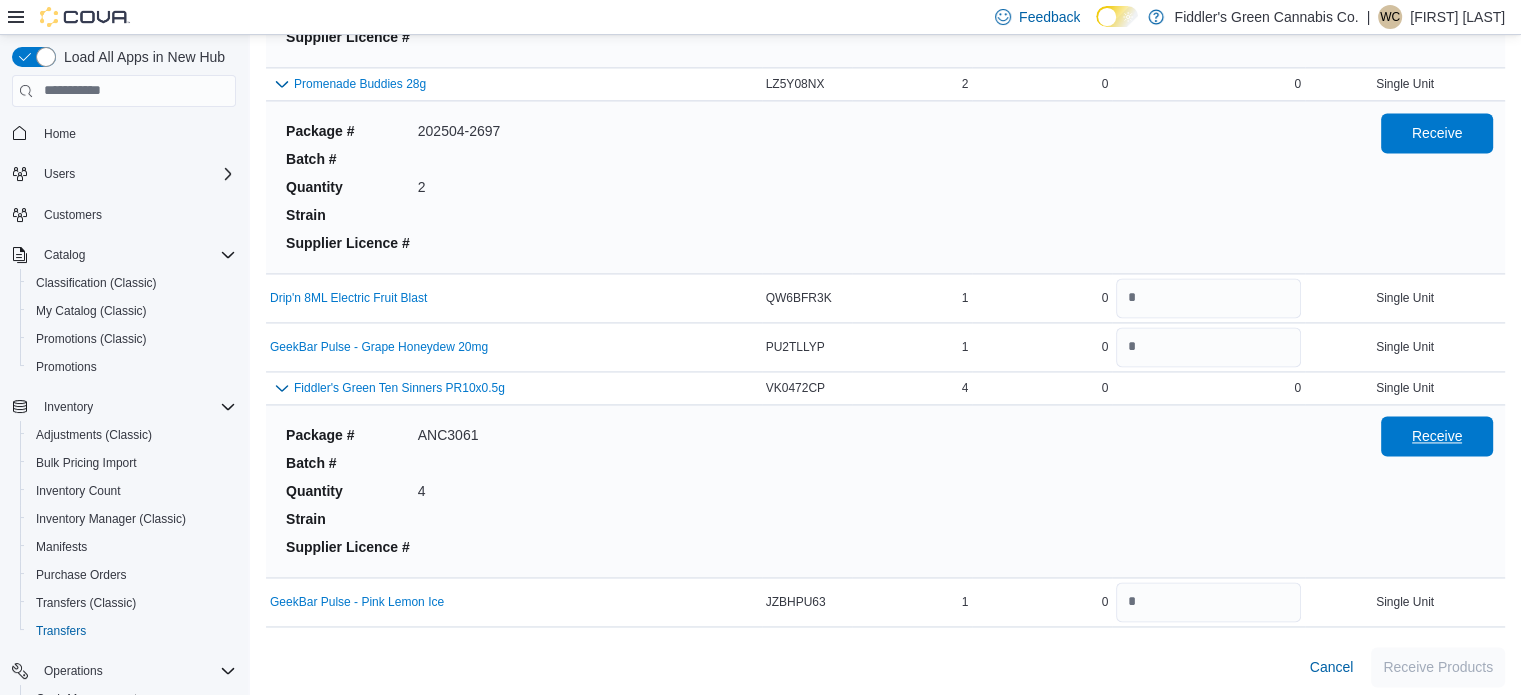 click on "Receive" at bounding box center (1437, 436) 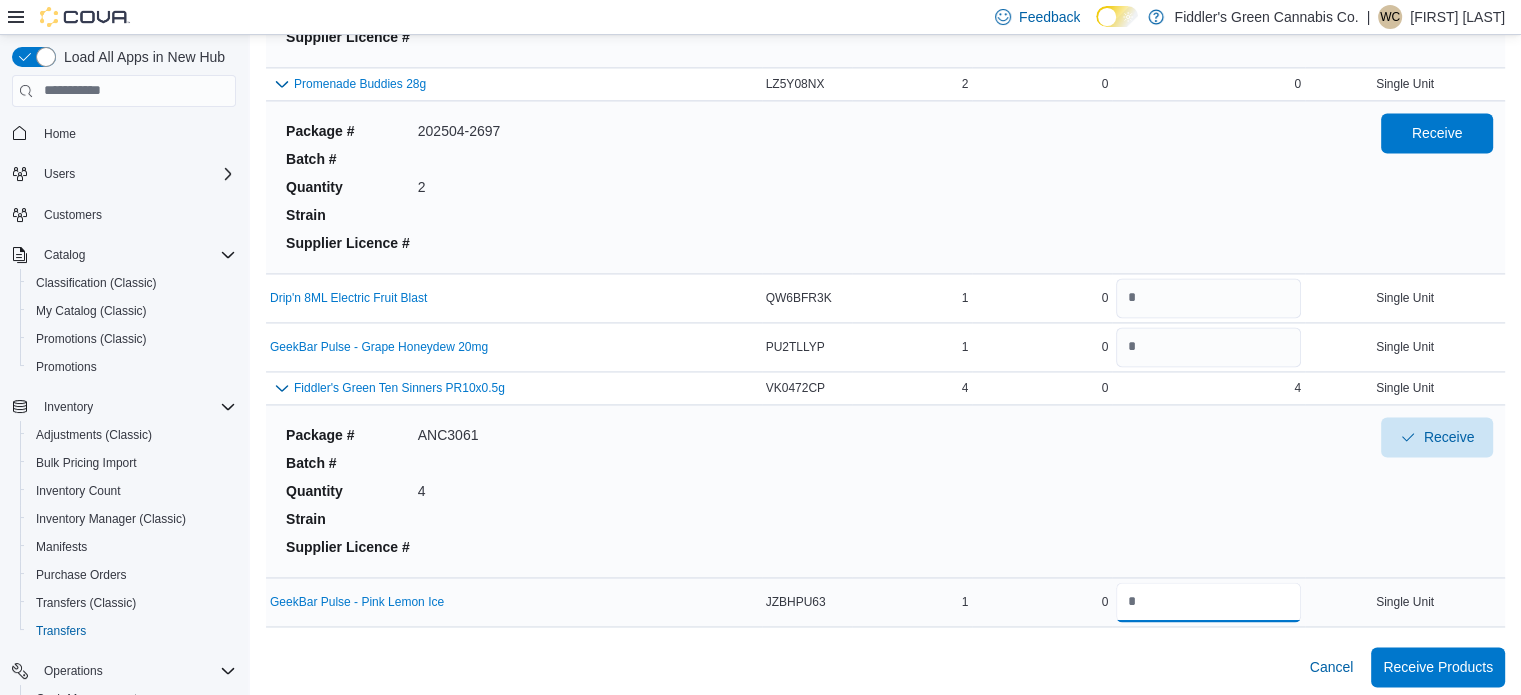 click at bounding box center [1208, 602] 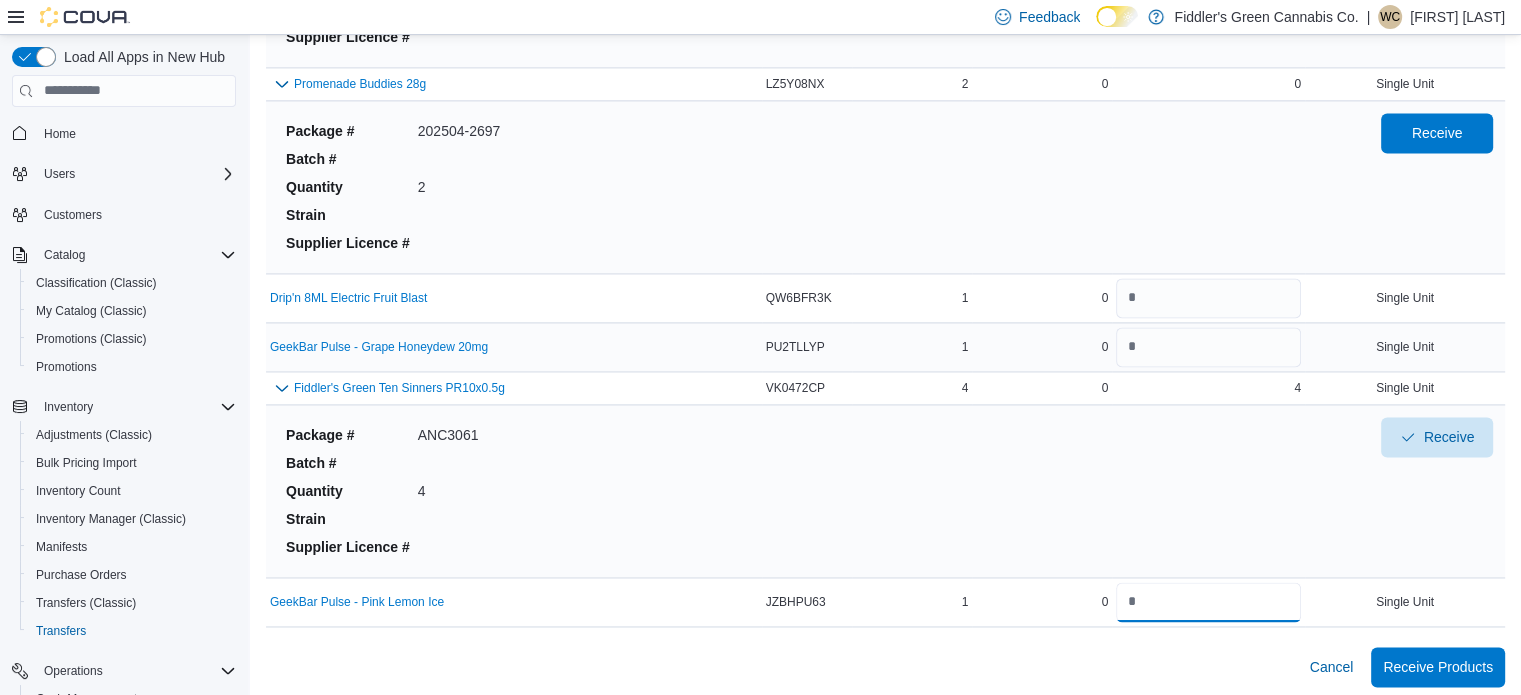 type on "*" 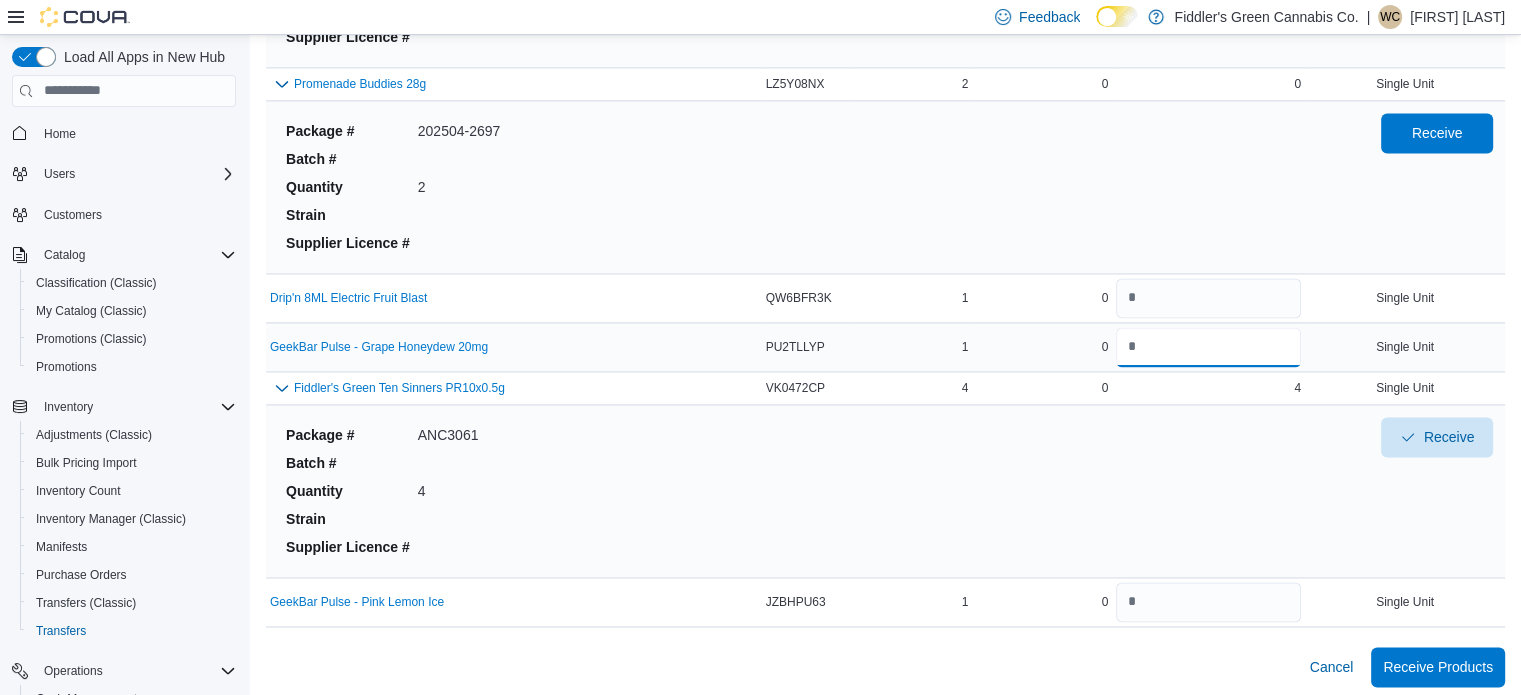 click at bounding box center (1208, 347) 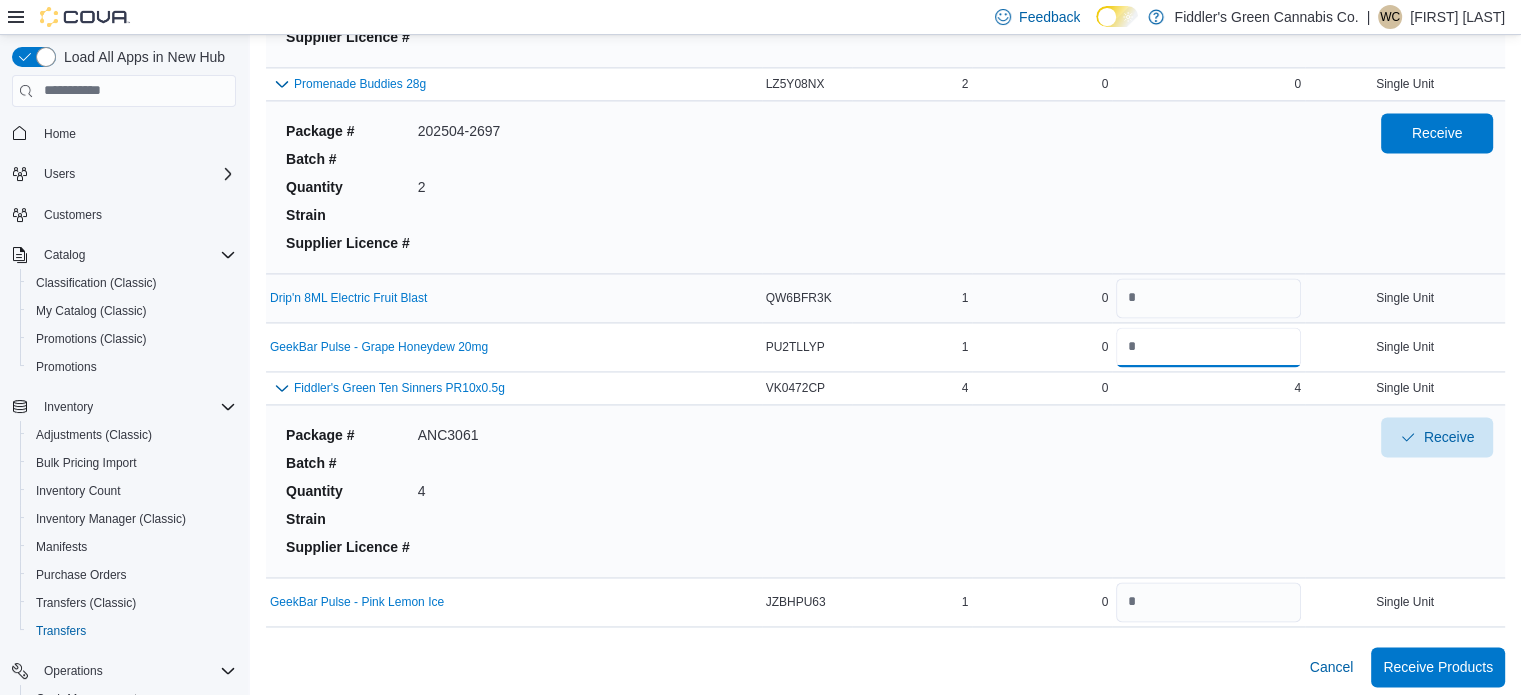 type on "*" 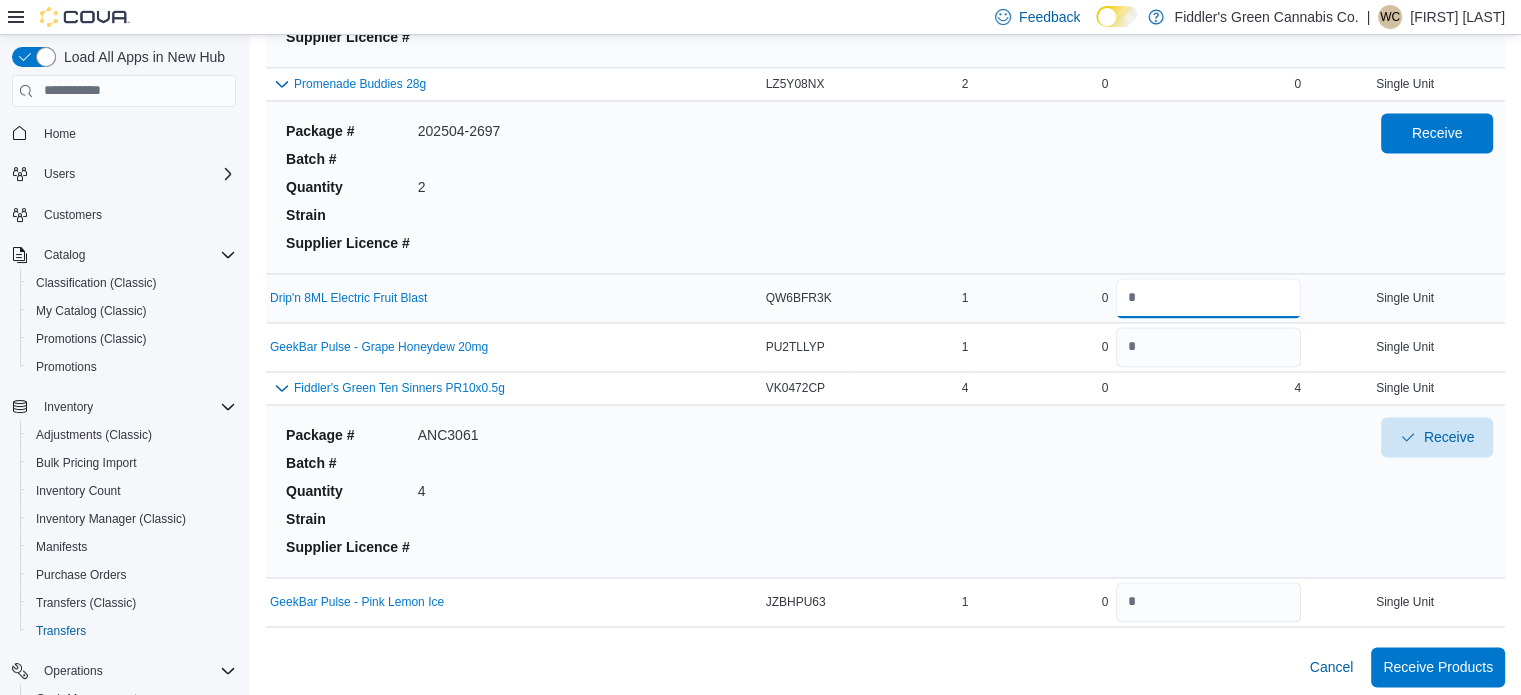 click at bounding box center [1208, 298] 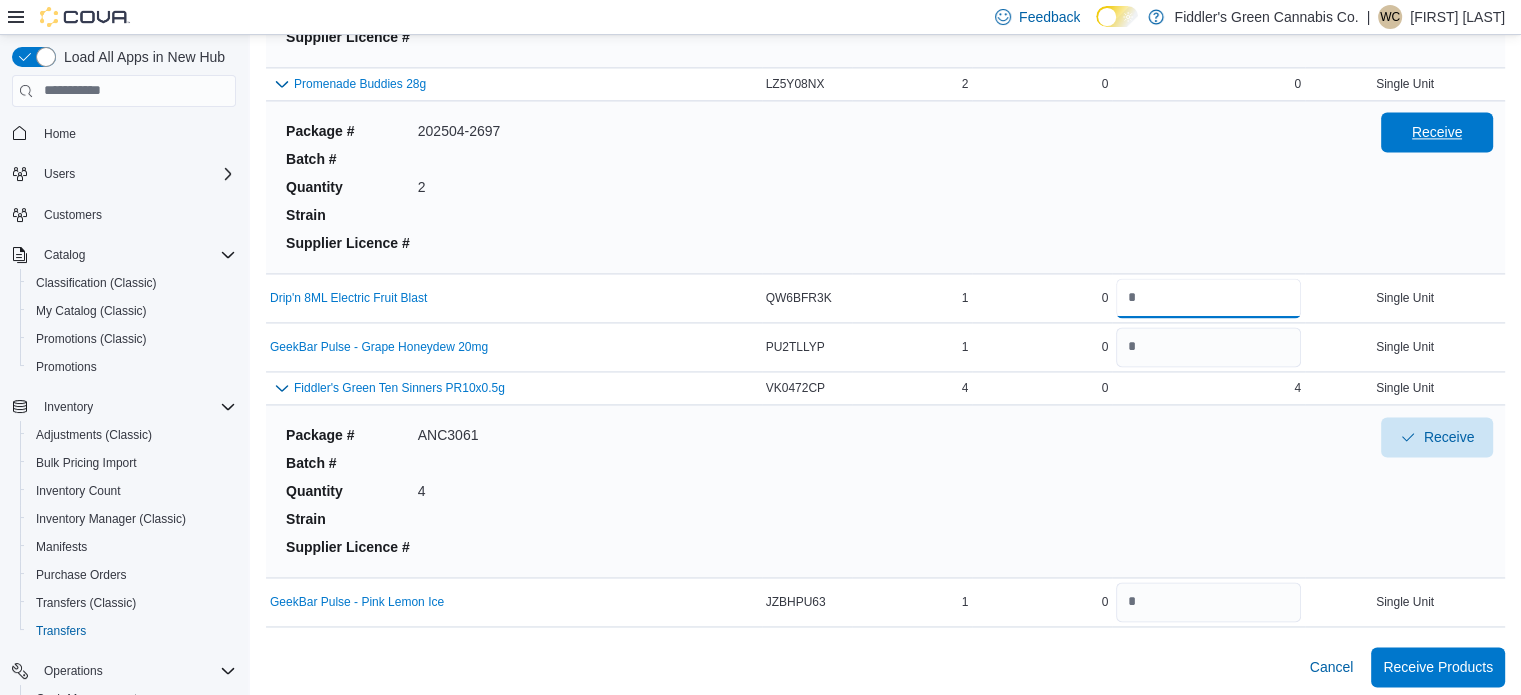 type on "*" 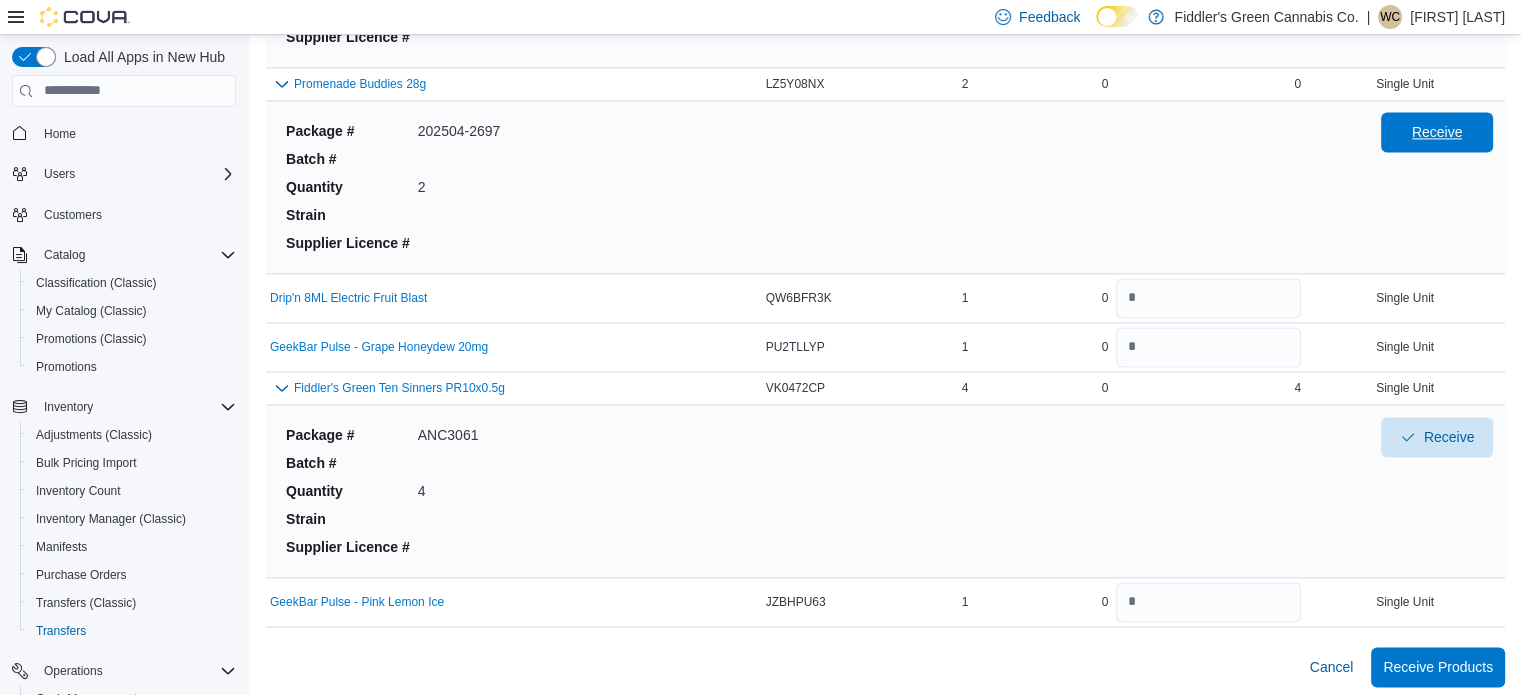 click on "Receive" at bounding box center [1437, 132] 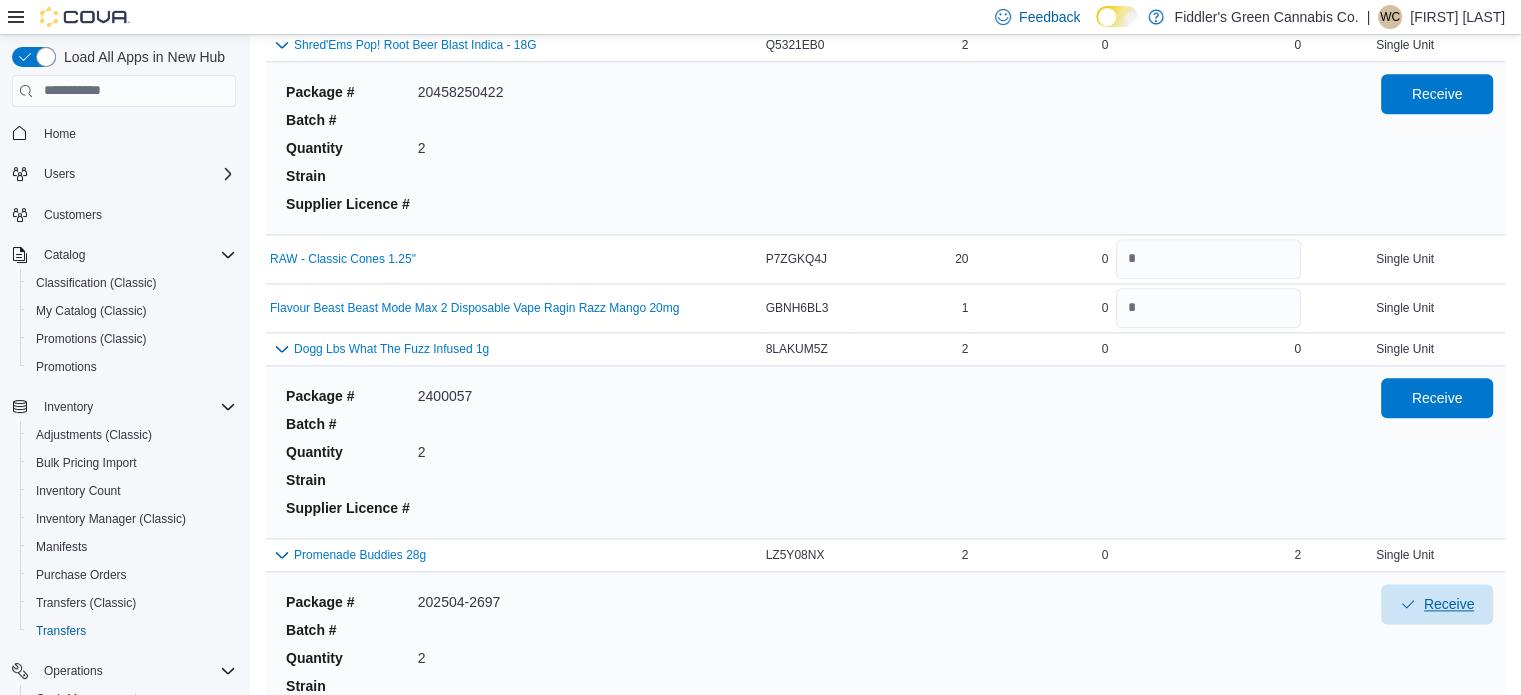 scroll, scrollTop: 2426, scrollLeft: 0, axis: vertical 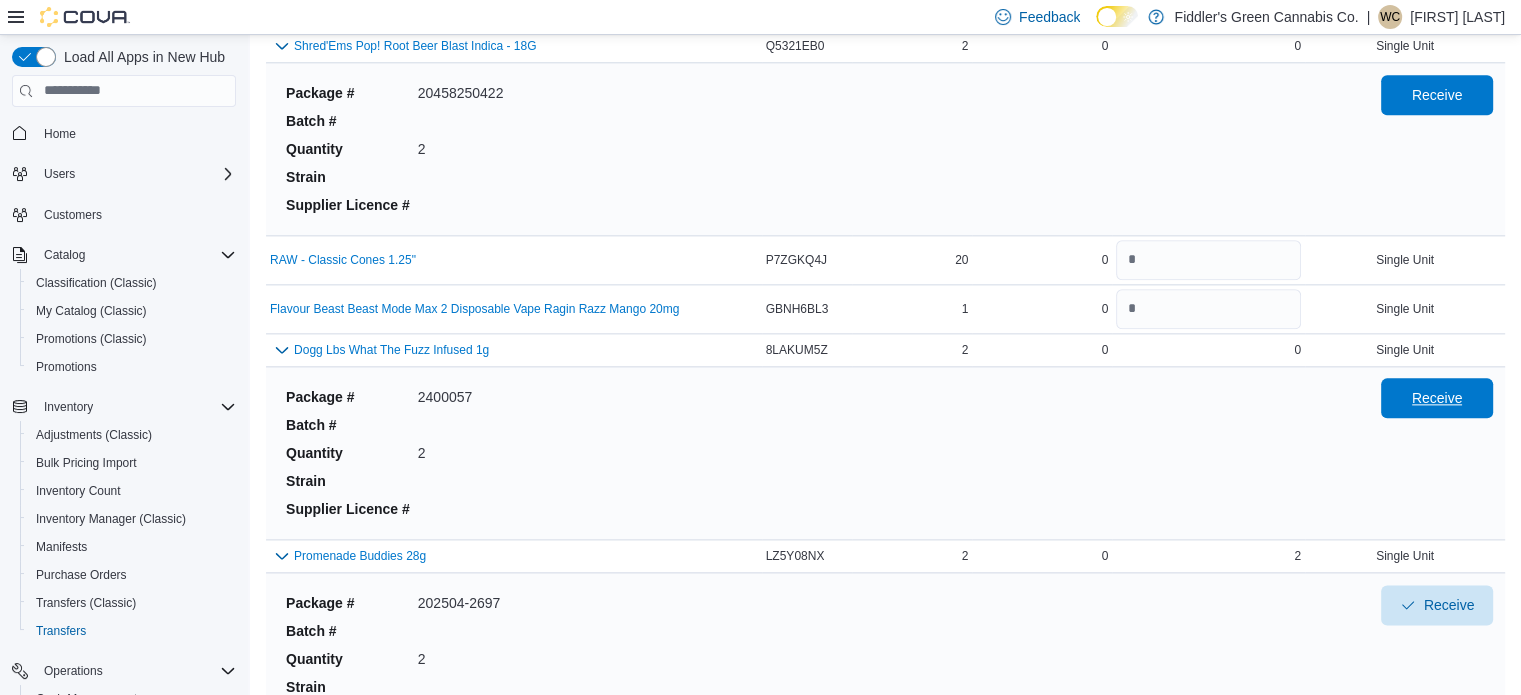 click on "Receive" at bounding box center [1437, 398] 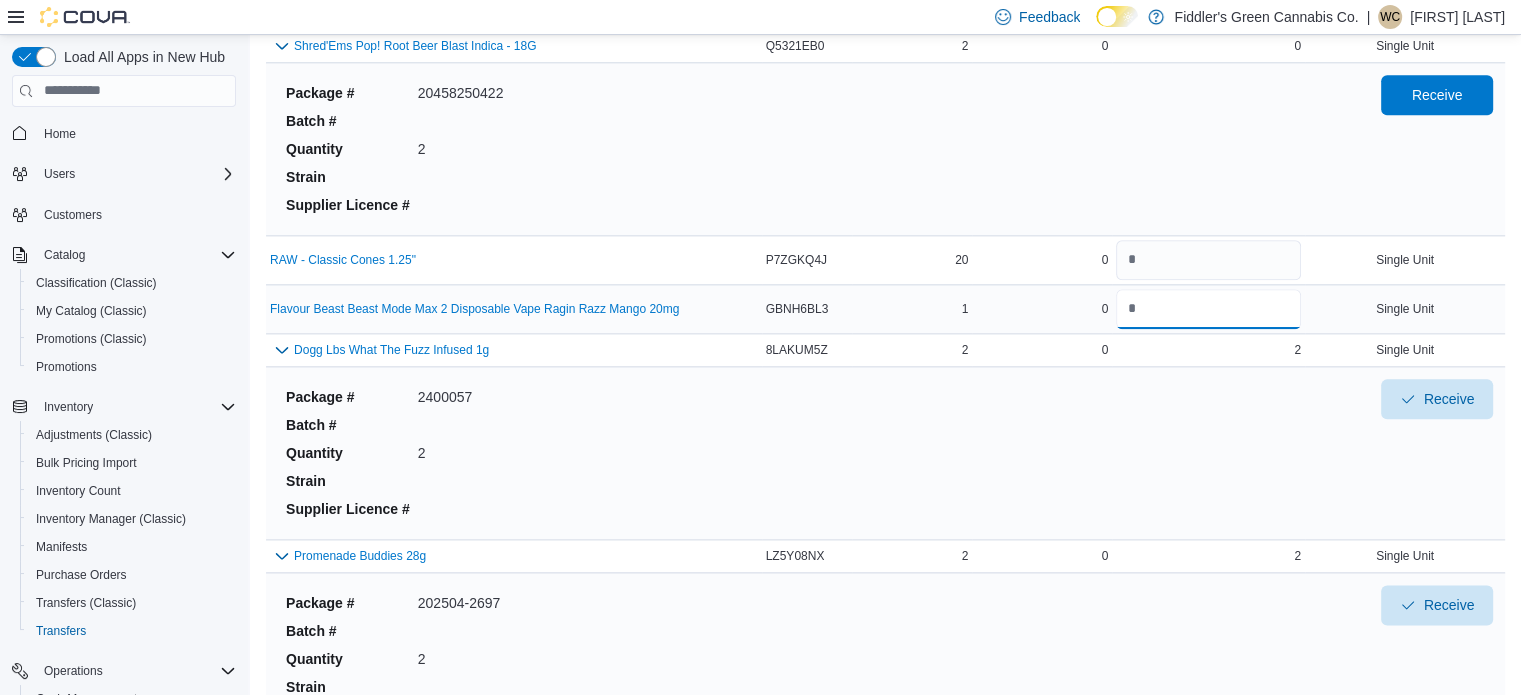 click at bounding box center (1208, 309) 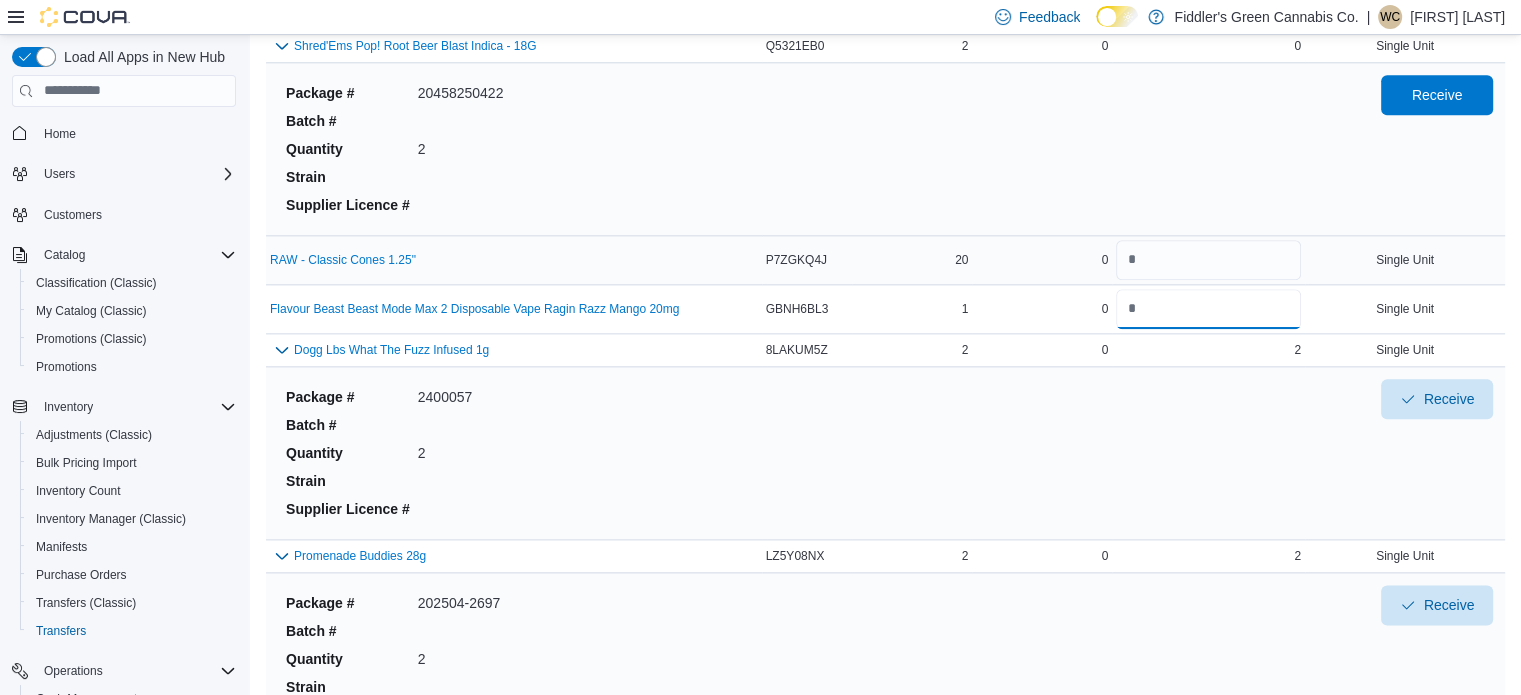 type on "*" 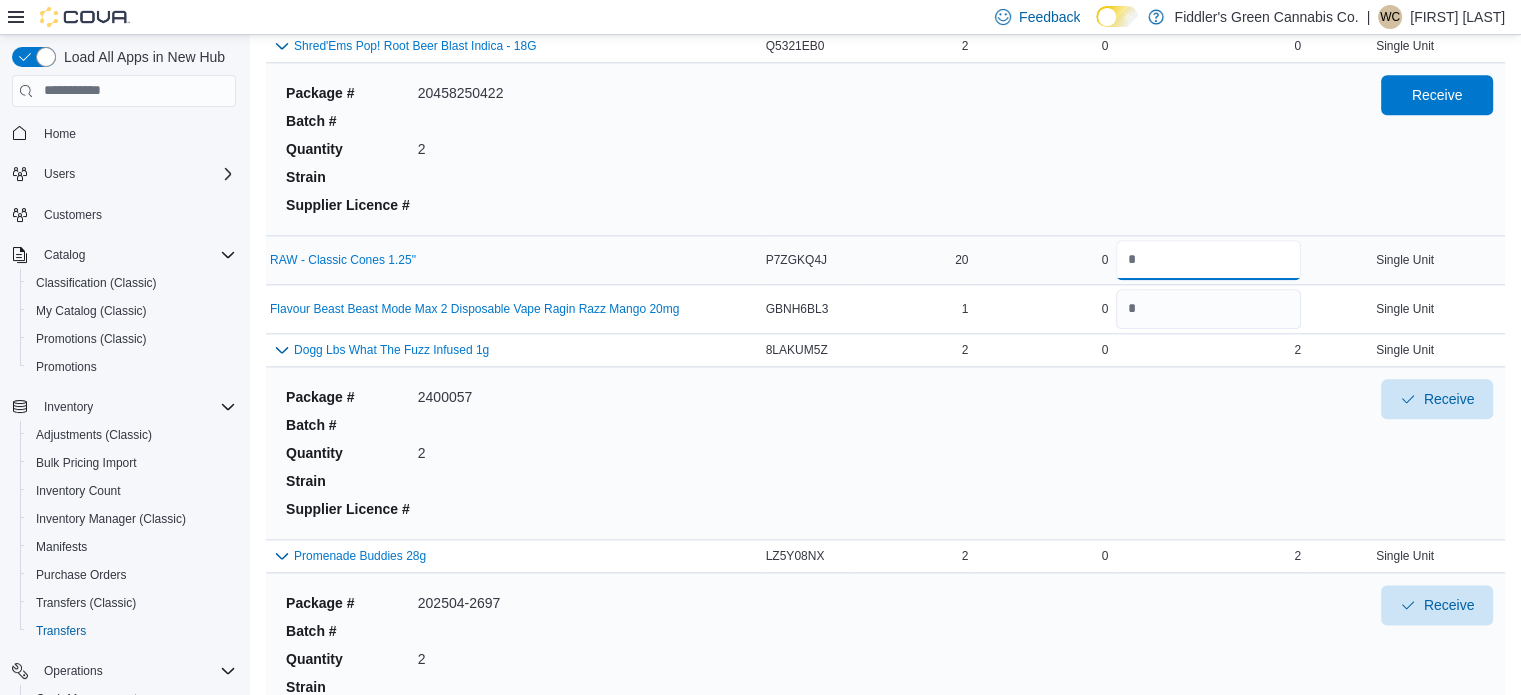 click at bounding box center (1208, 260) 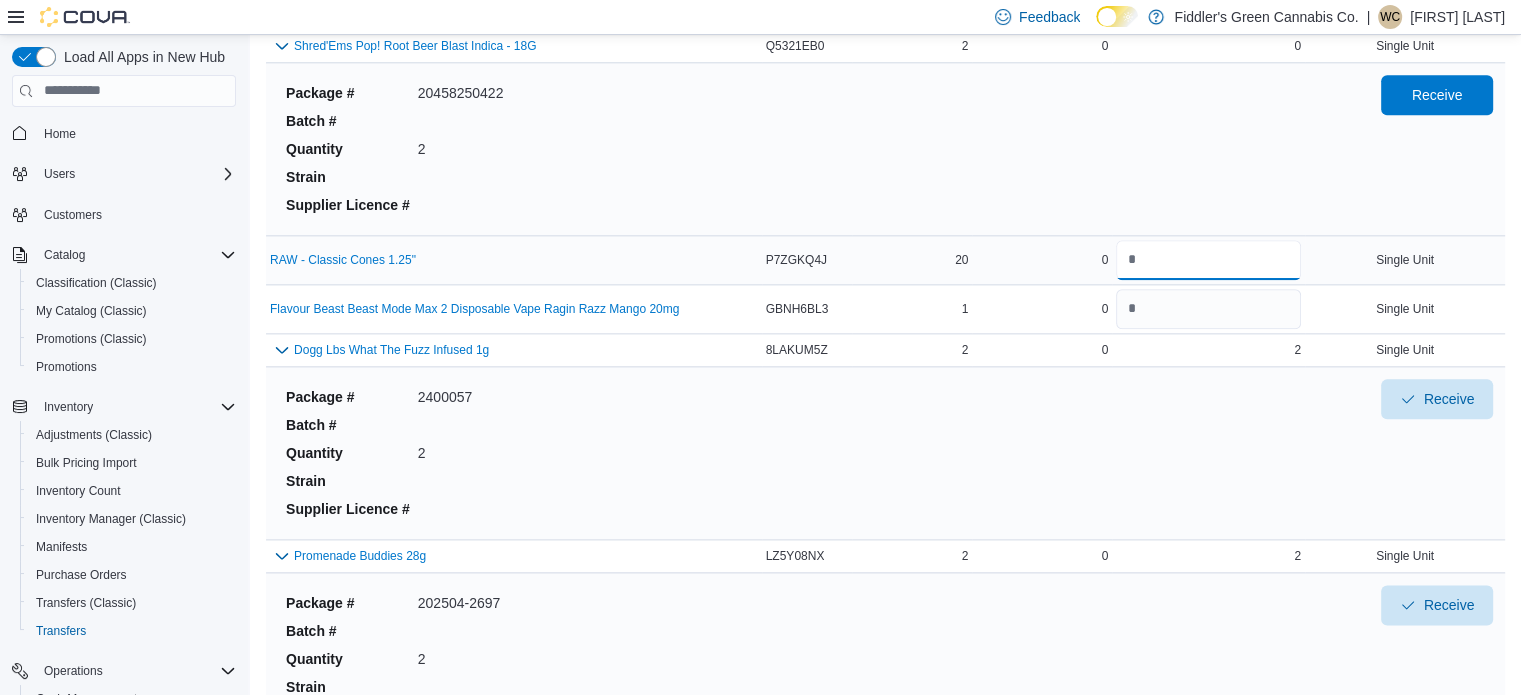 type on "**" 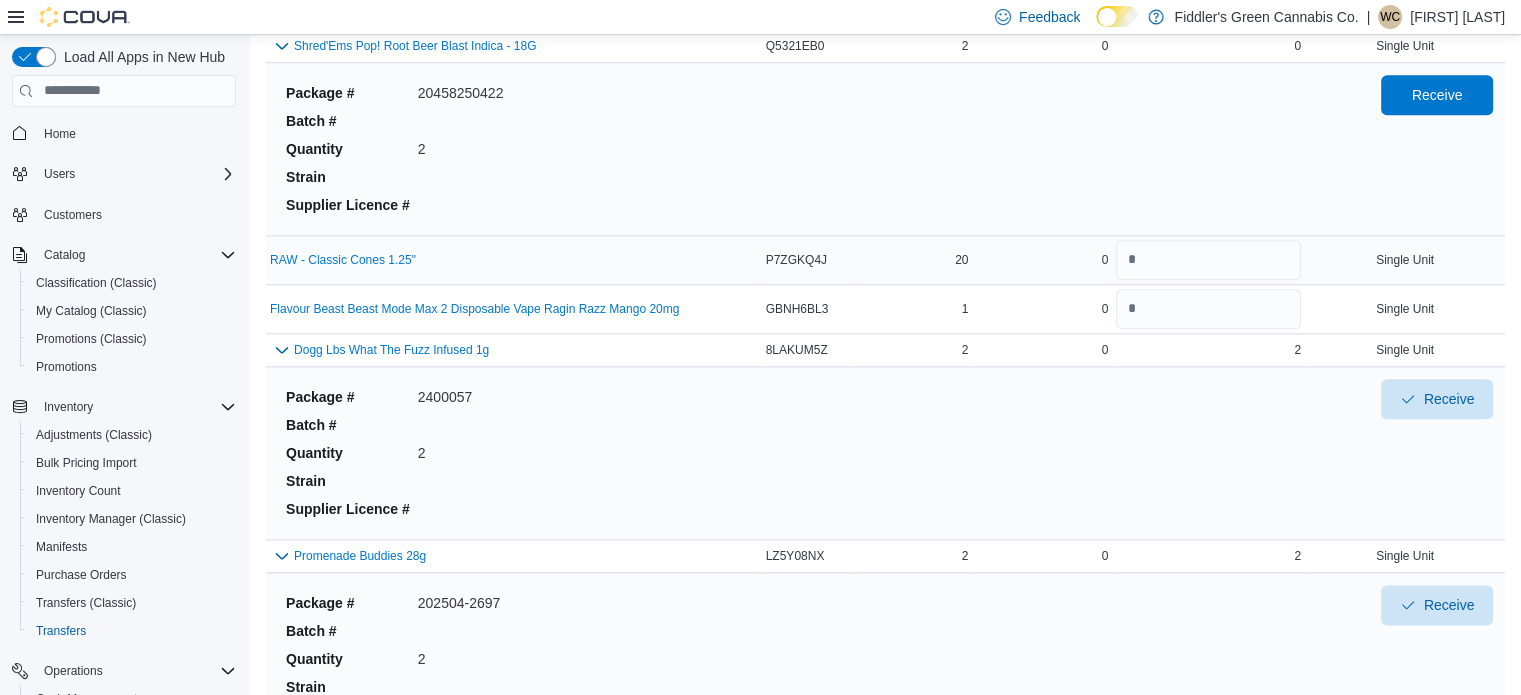 type 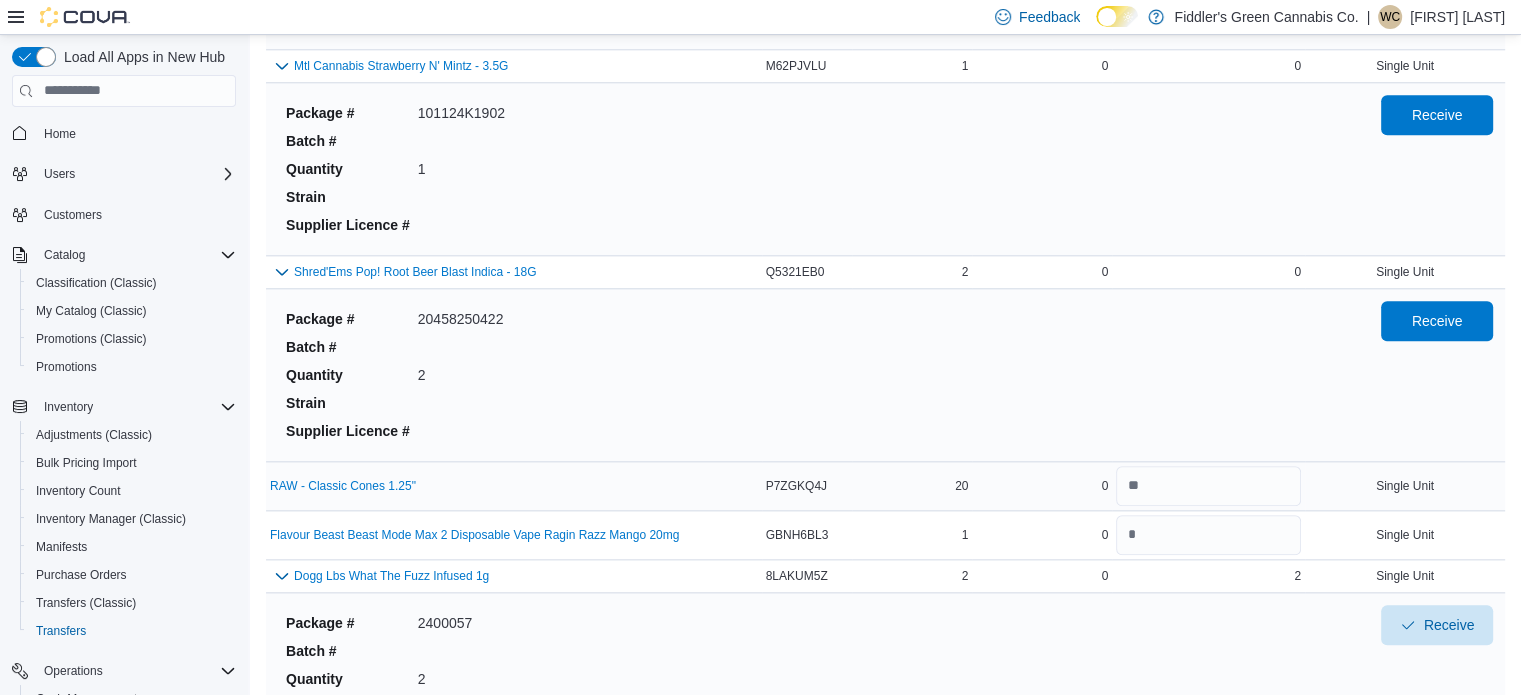 scroll, scrollTop: 2191, scrollLeft: 0, axis: vertical 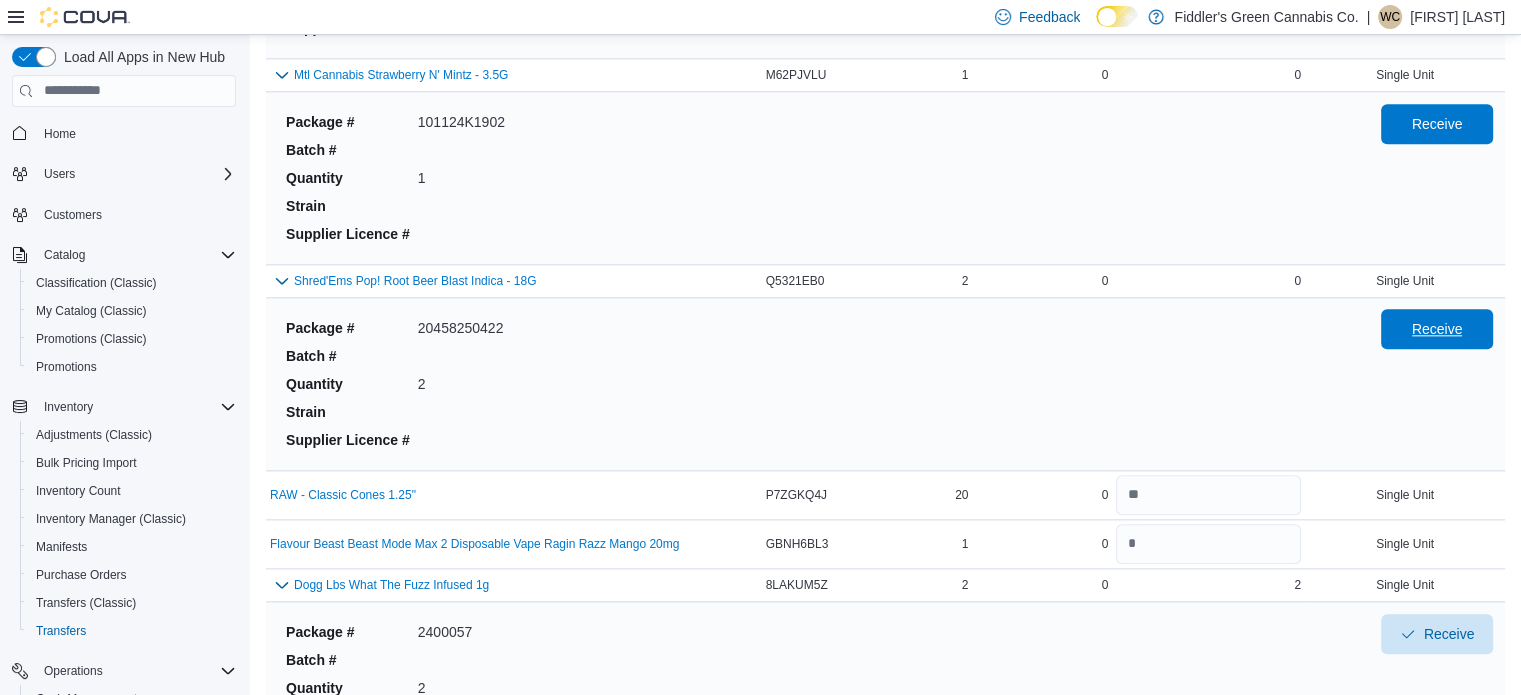 click on "Receive" at bounding box center [1437, 329] 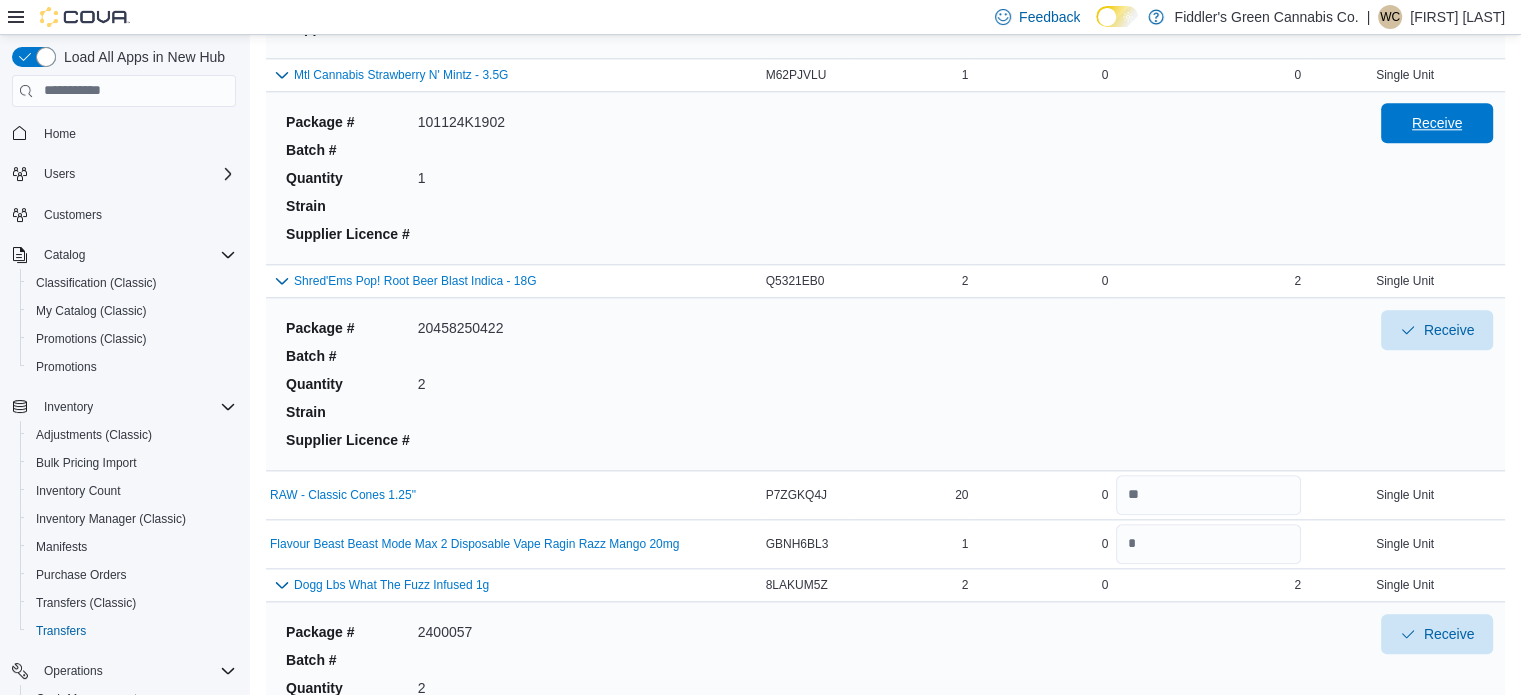 click on "Receive" at bounding box center [1437, 123] 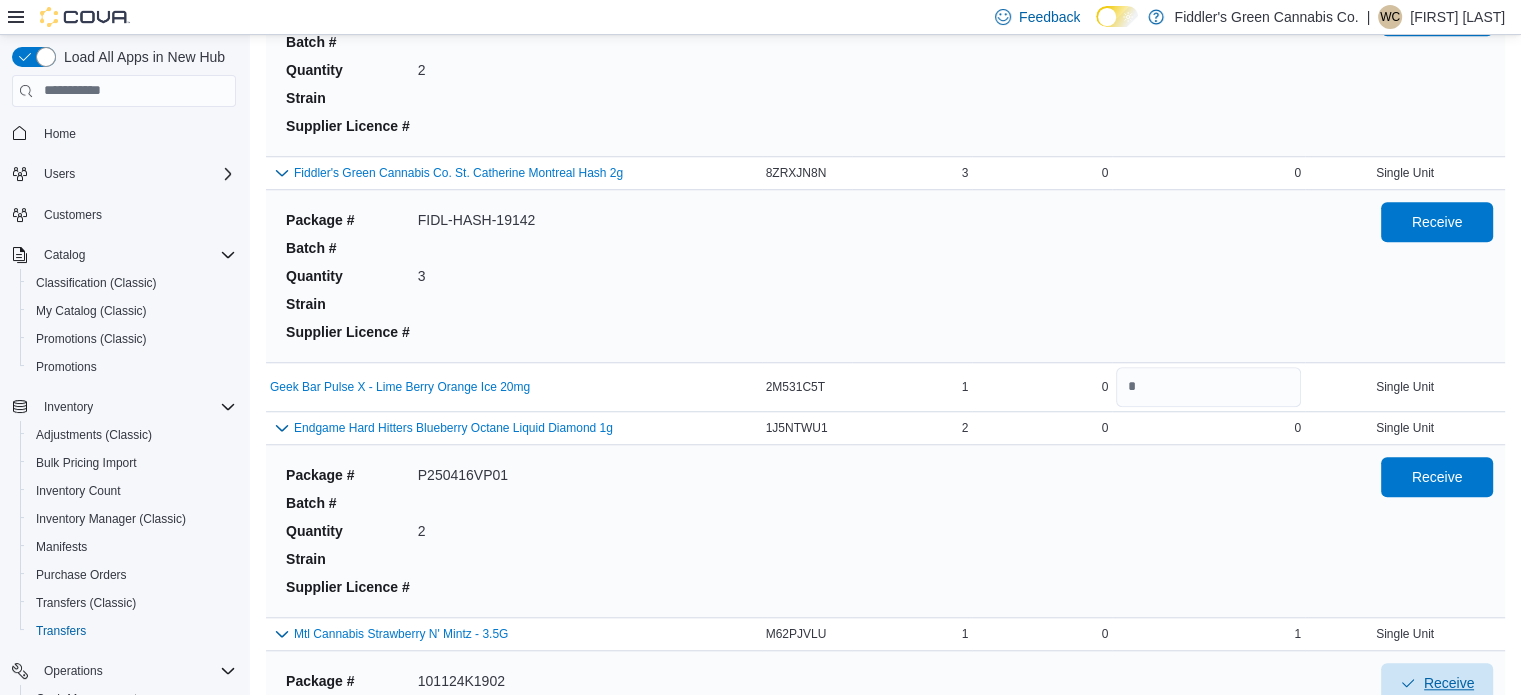 scroll, scrollTop: 1631, scrollLeft: 0, axis: vertical 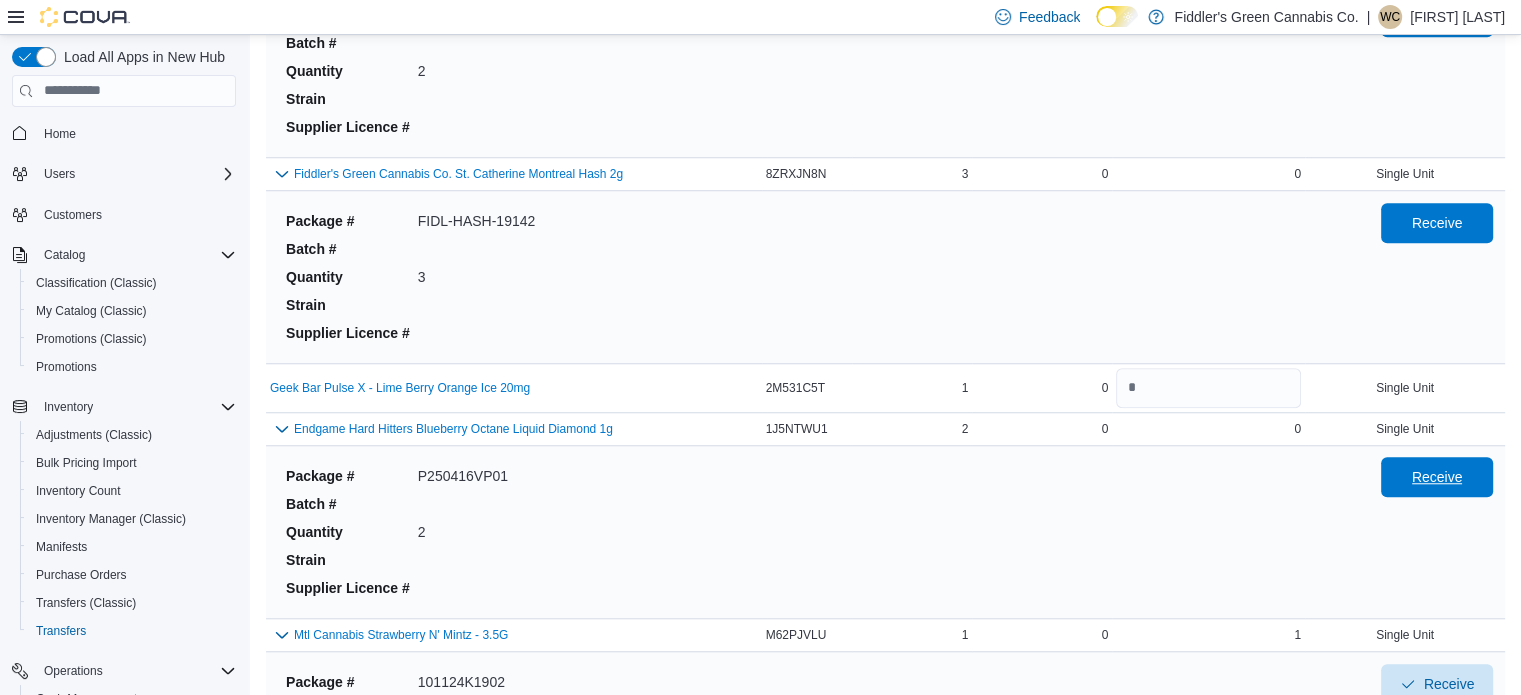 click on "Receive" at bounding box center [1437, 477] 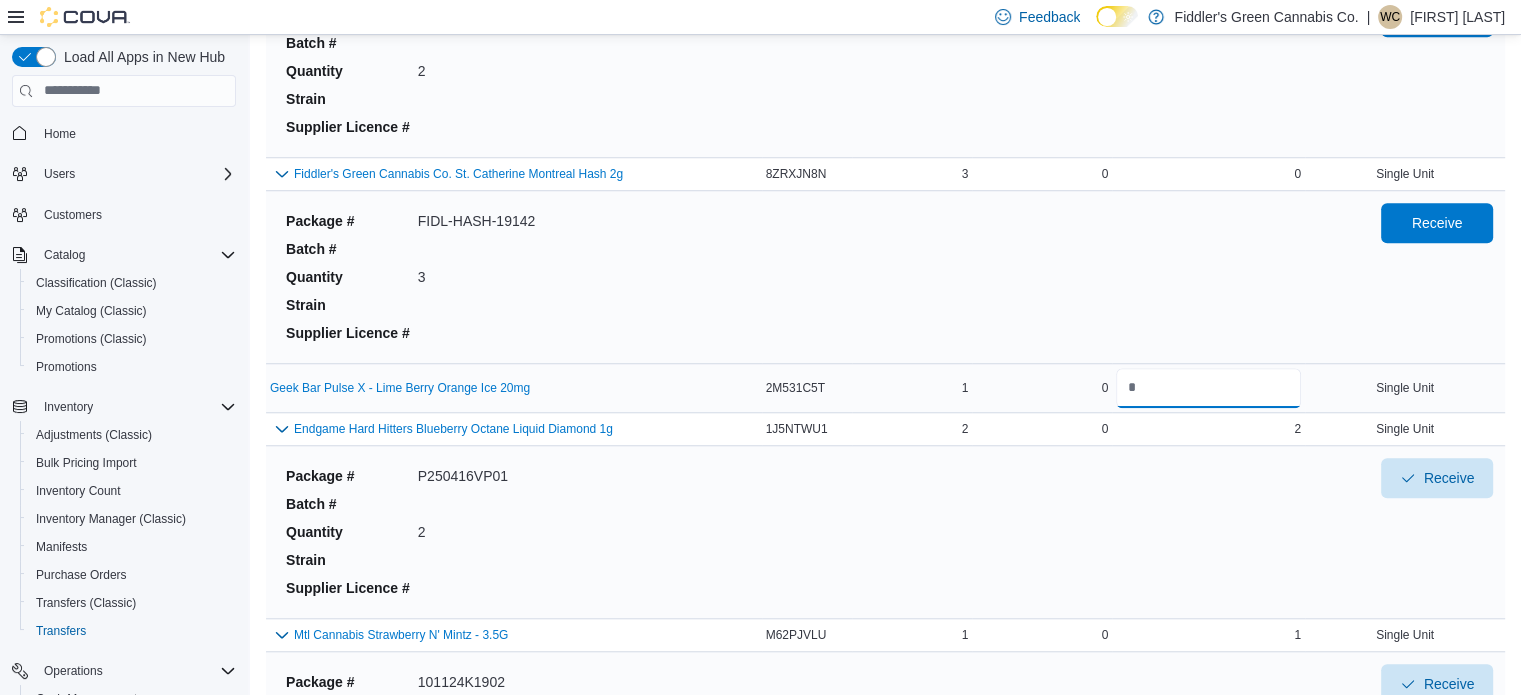 click at bounding box center (1208, 388) 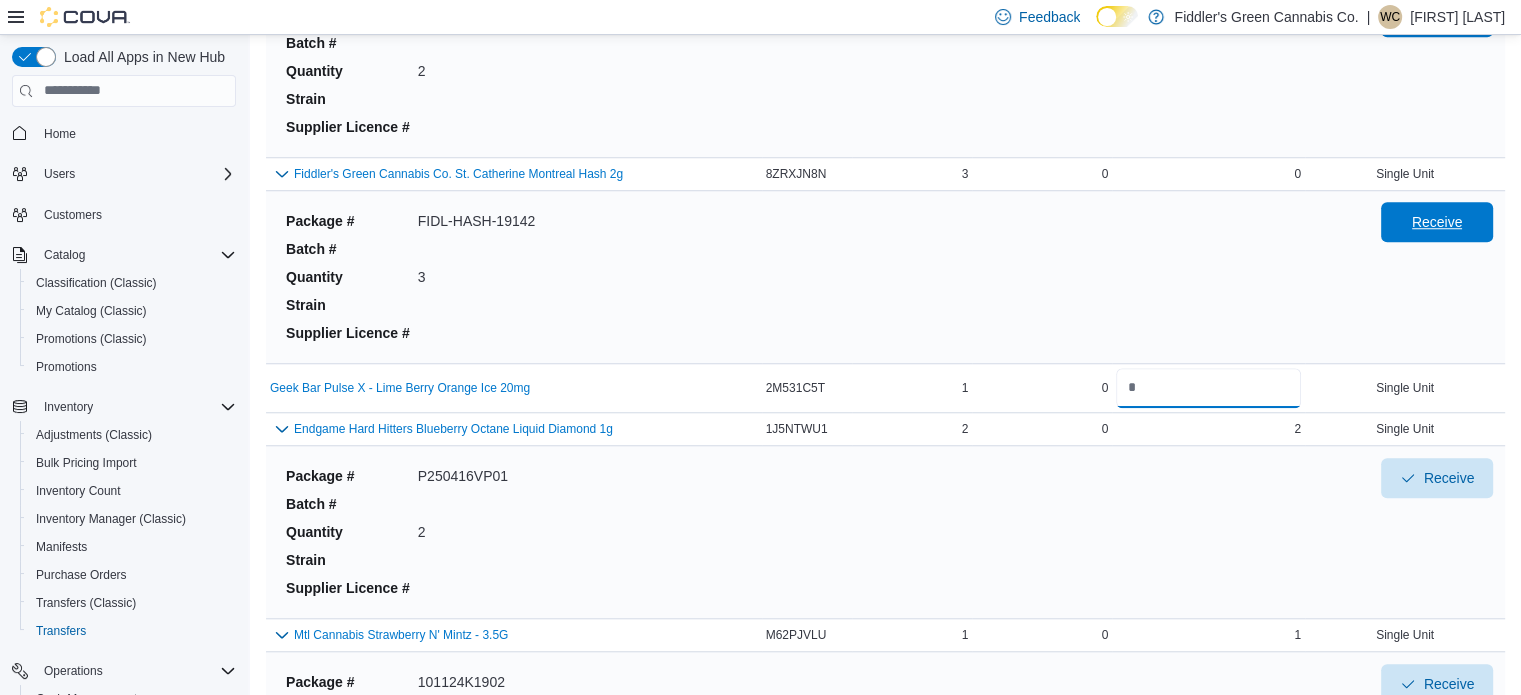 type on "*" 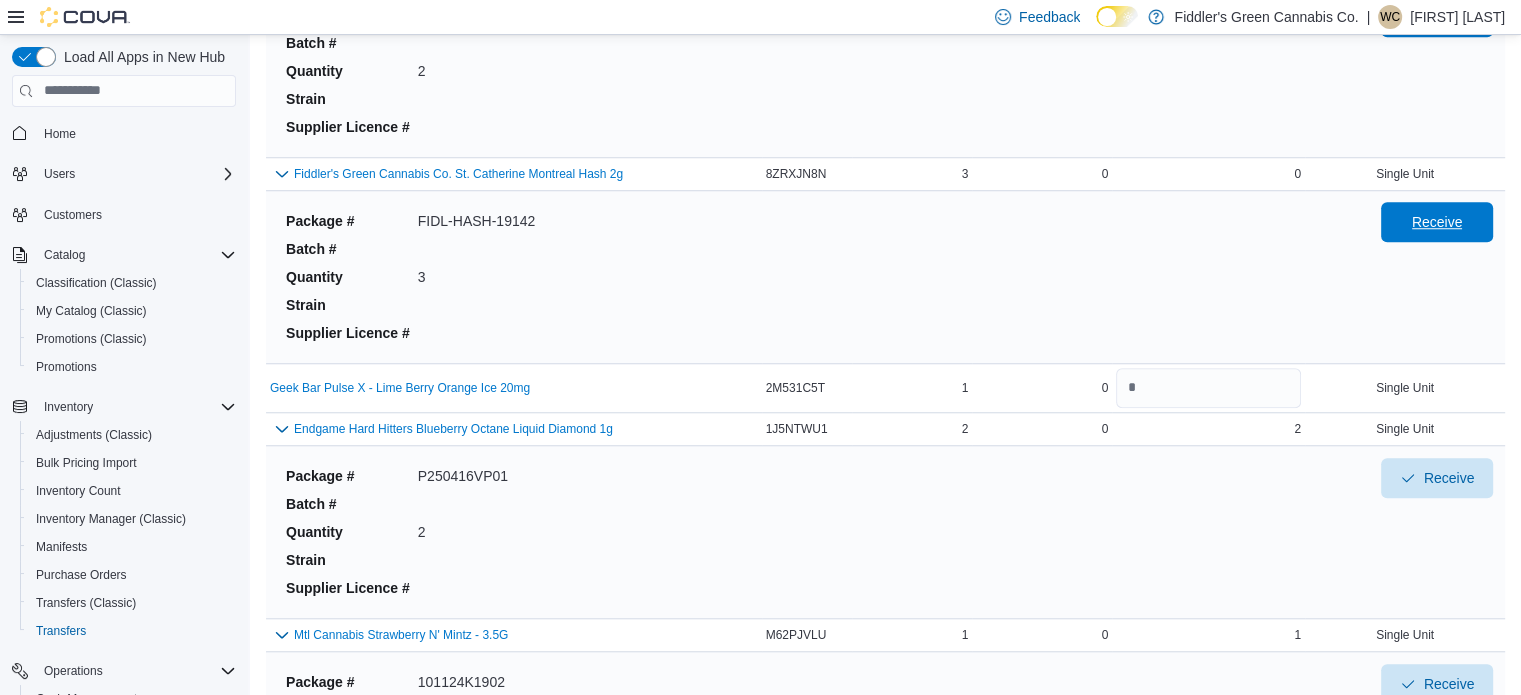 click on "Receive" at bounding box center (1437, 222) 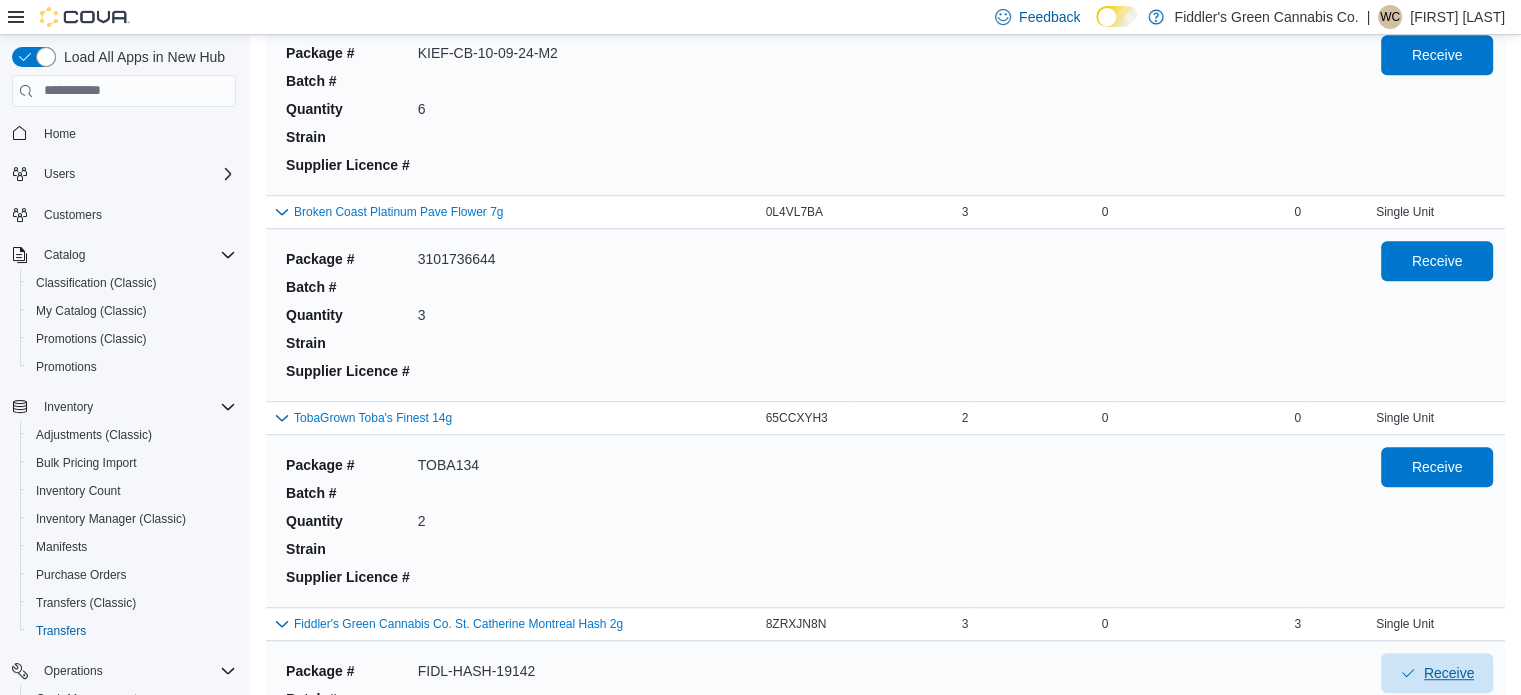 scroll, scrollTop: 1179, scrollLeft: 0, axis: vertical 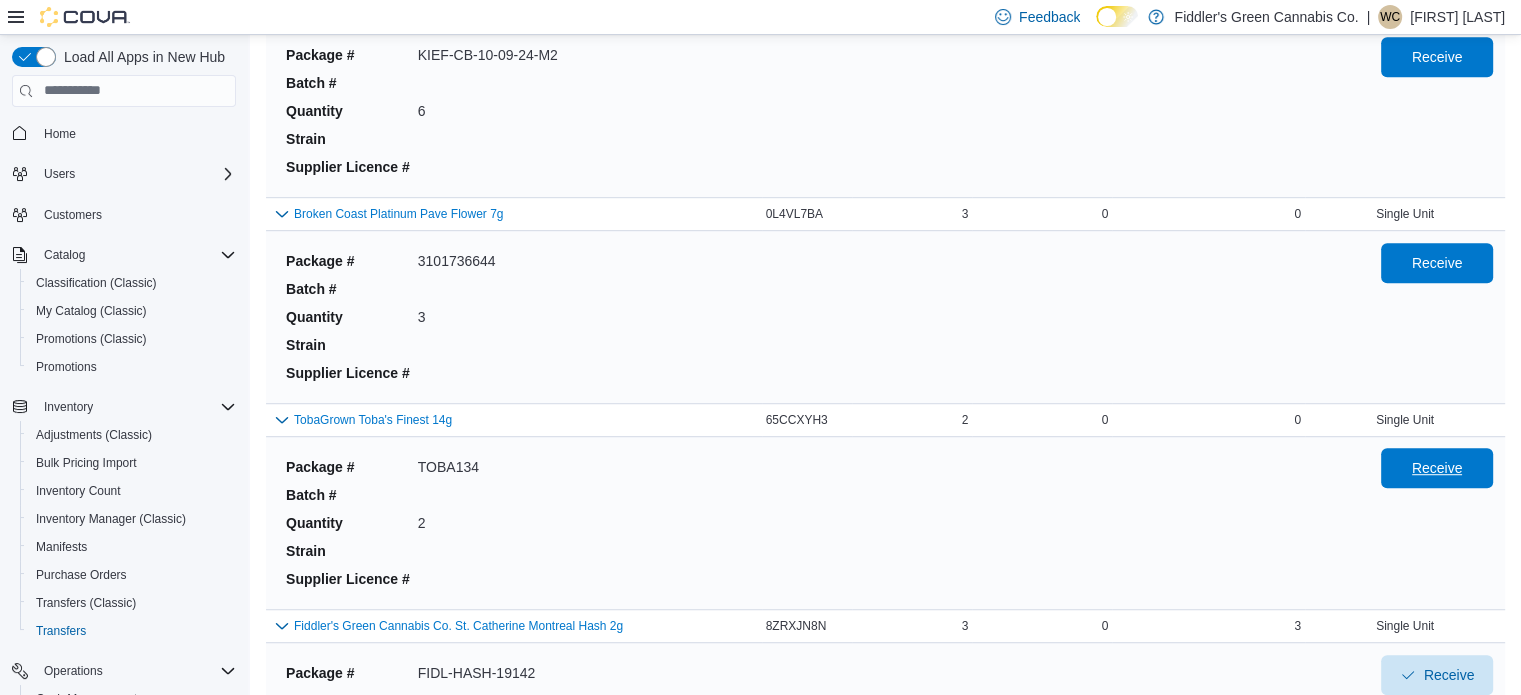click on "Receive" at bounding box center (1437, 468) 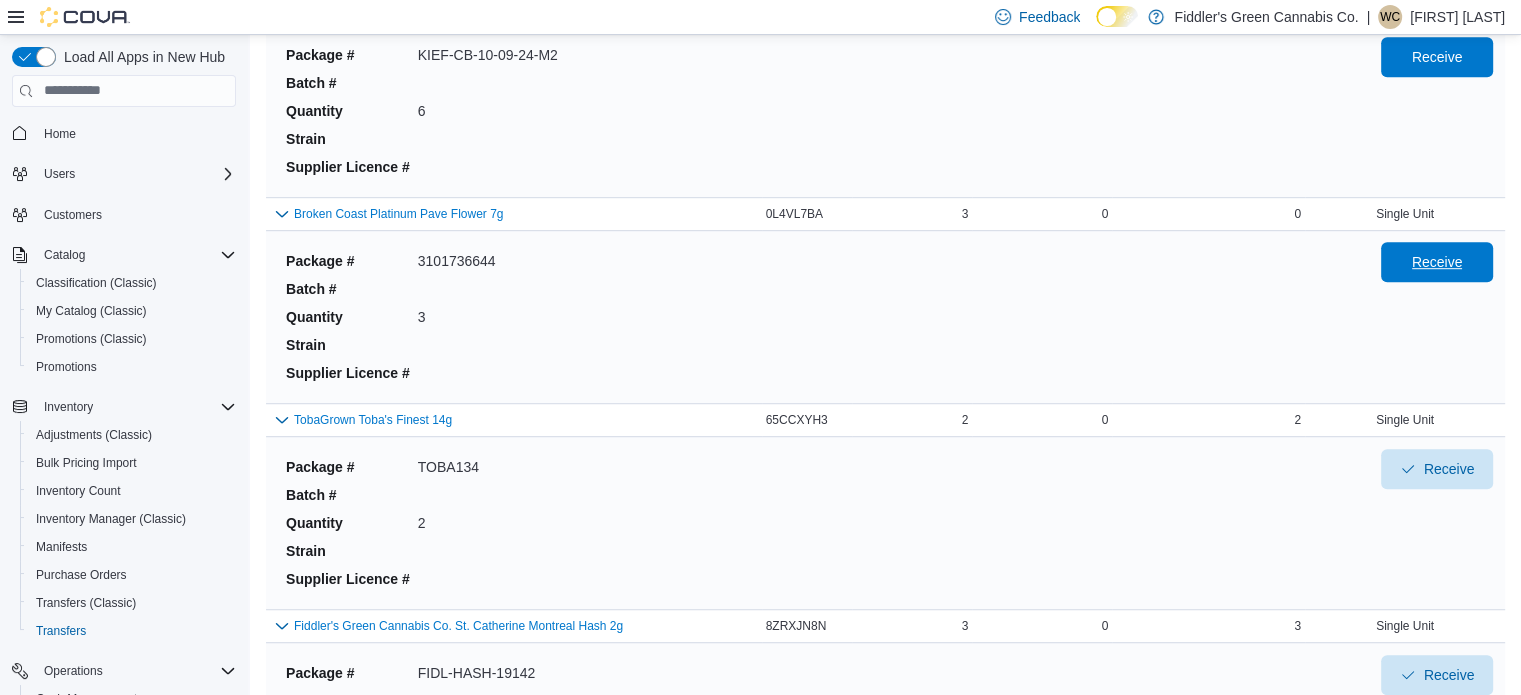 click on "Receive" at bounding box center [1437, 262] 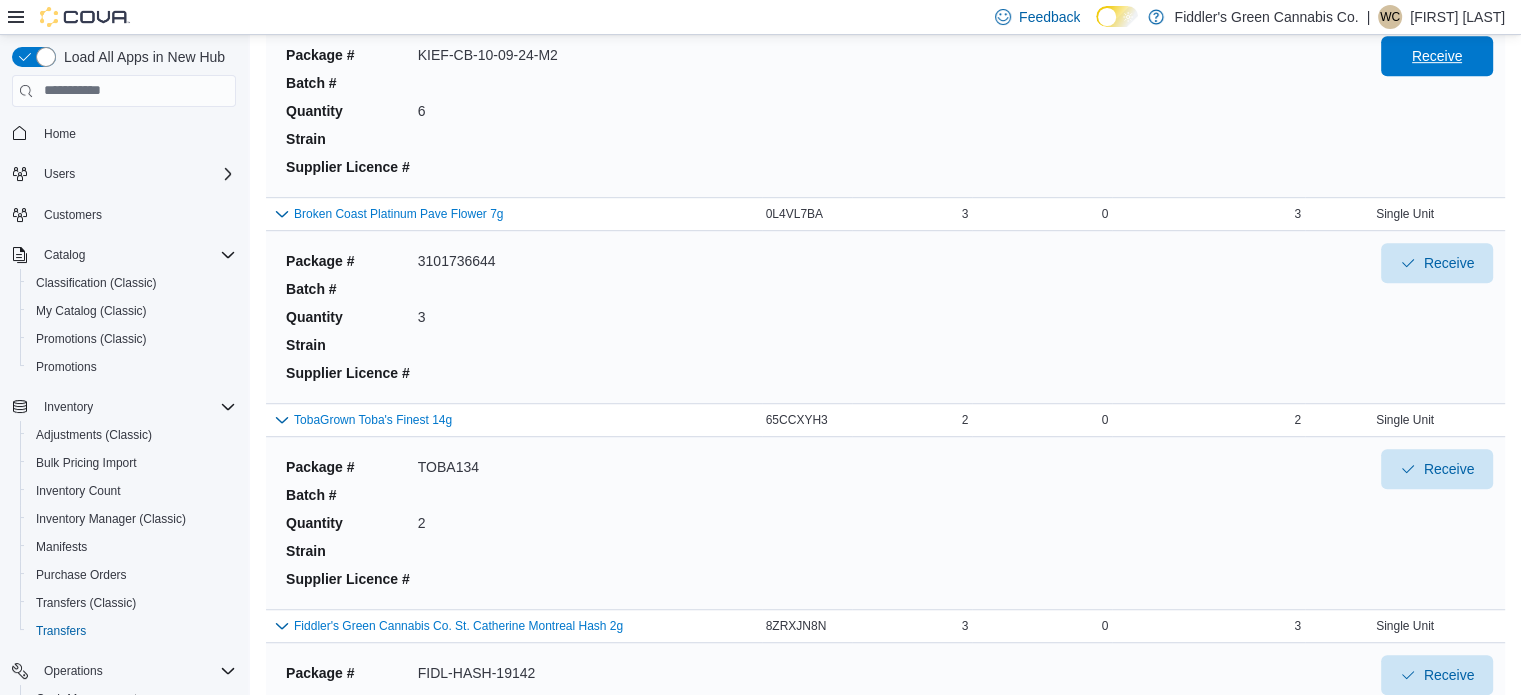 click on "Receive" at bounding box center (1437, 56) 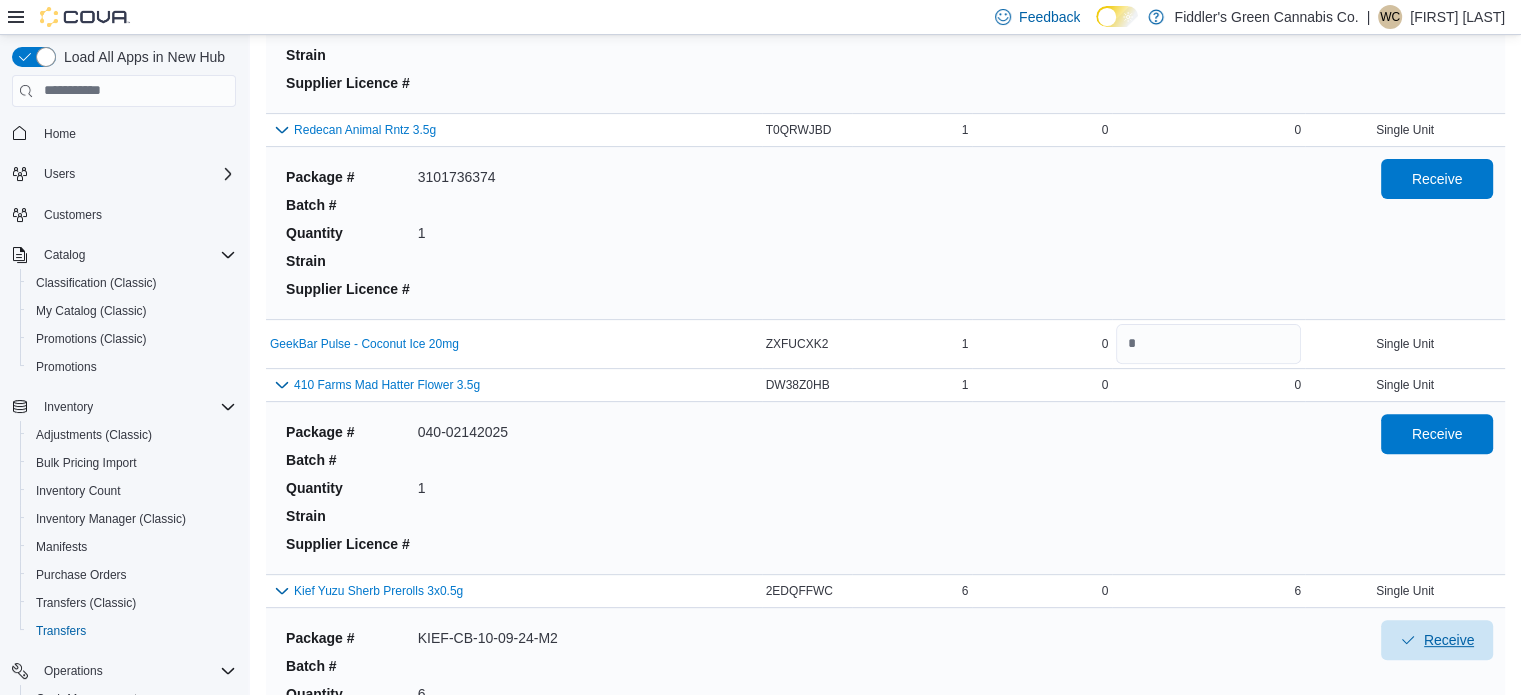 scroll, scrollTop: 595, scrollLeft: 0, axis: vertical 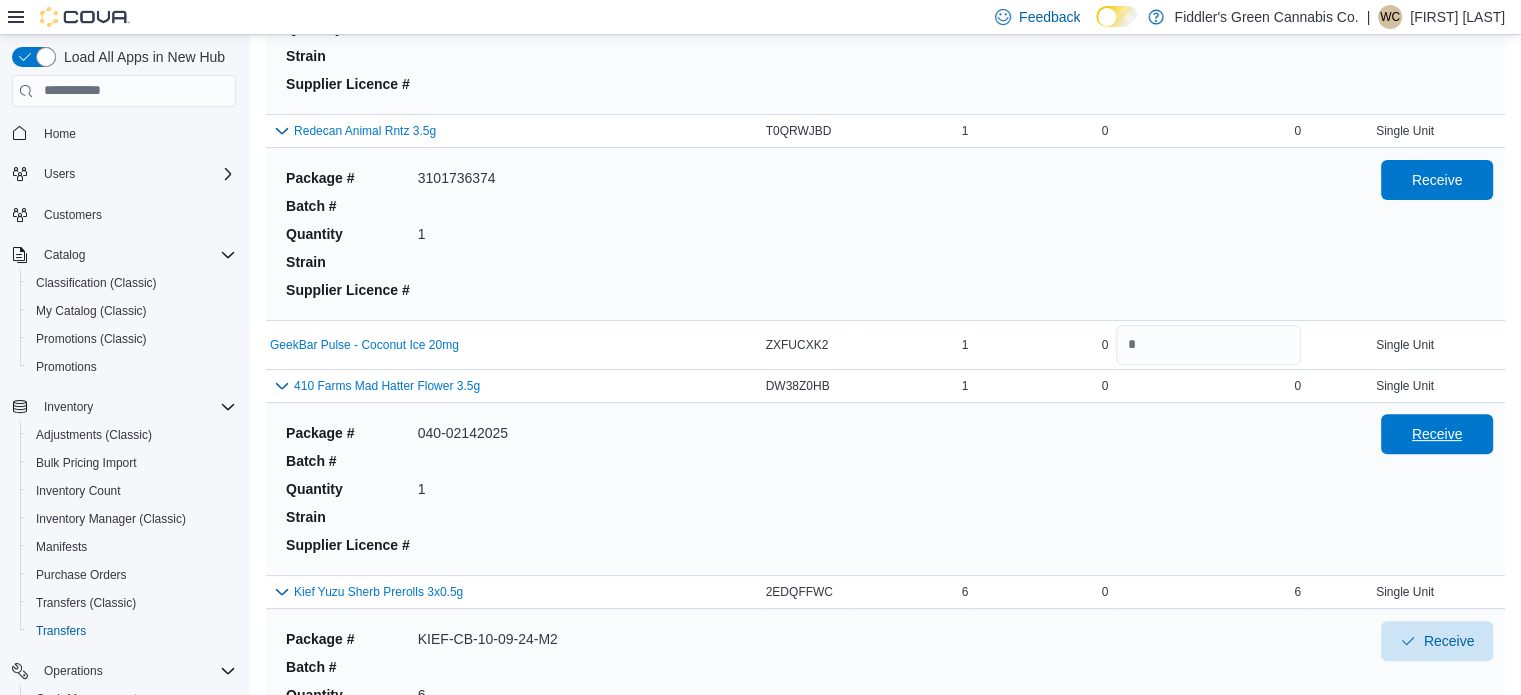 click on "Receive" at bounding box center (1437, 434) 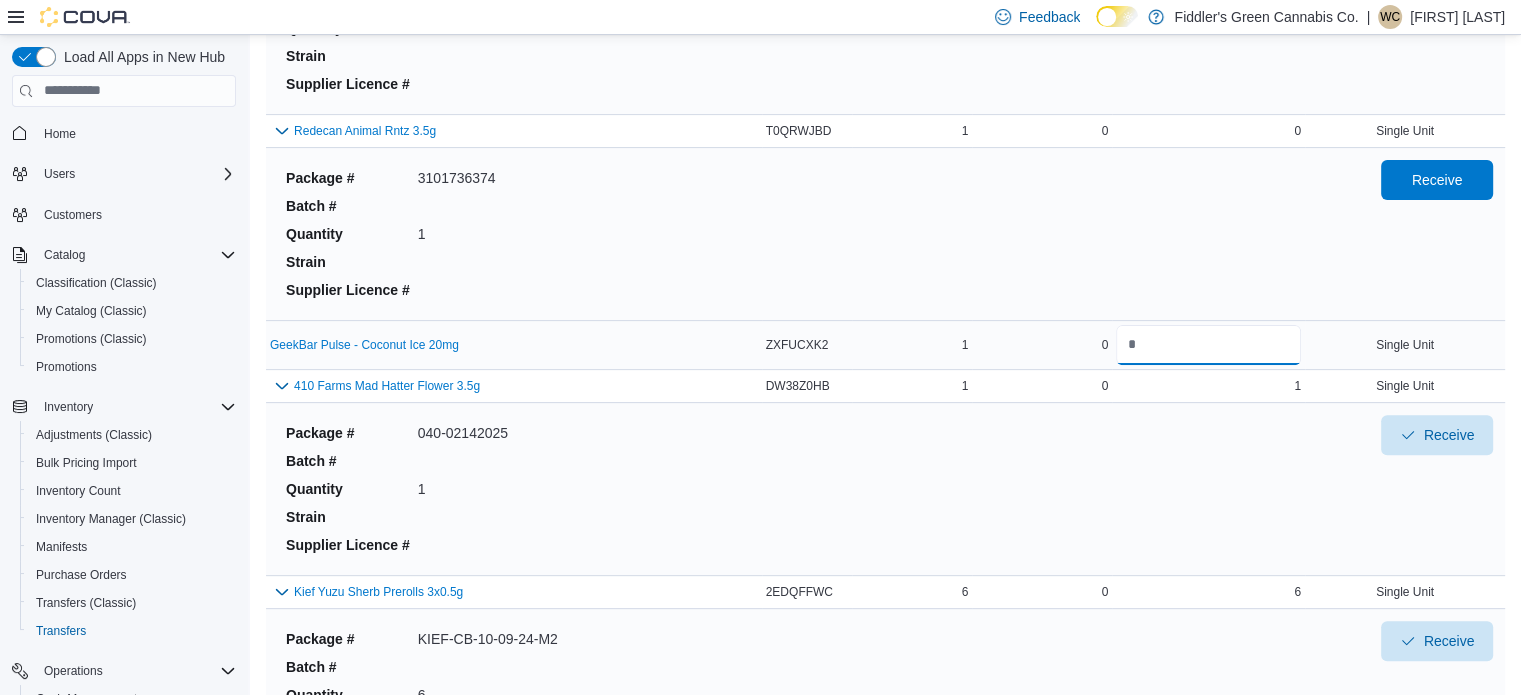 click at bounding box center [1208, 345] 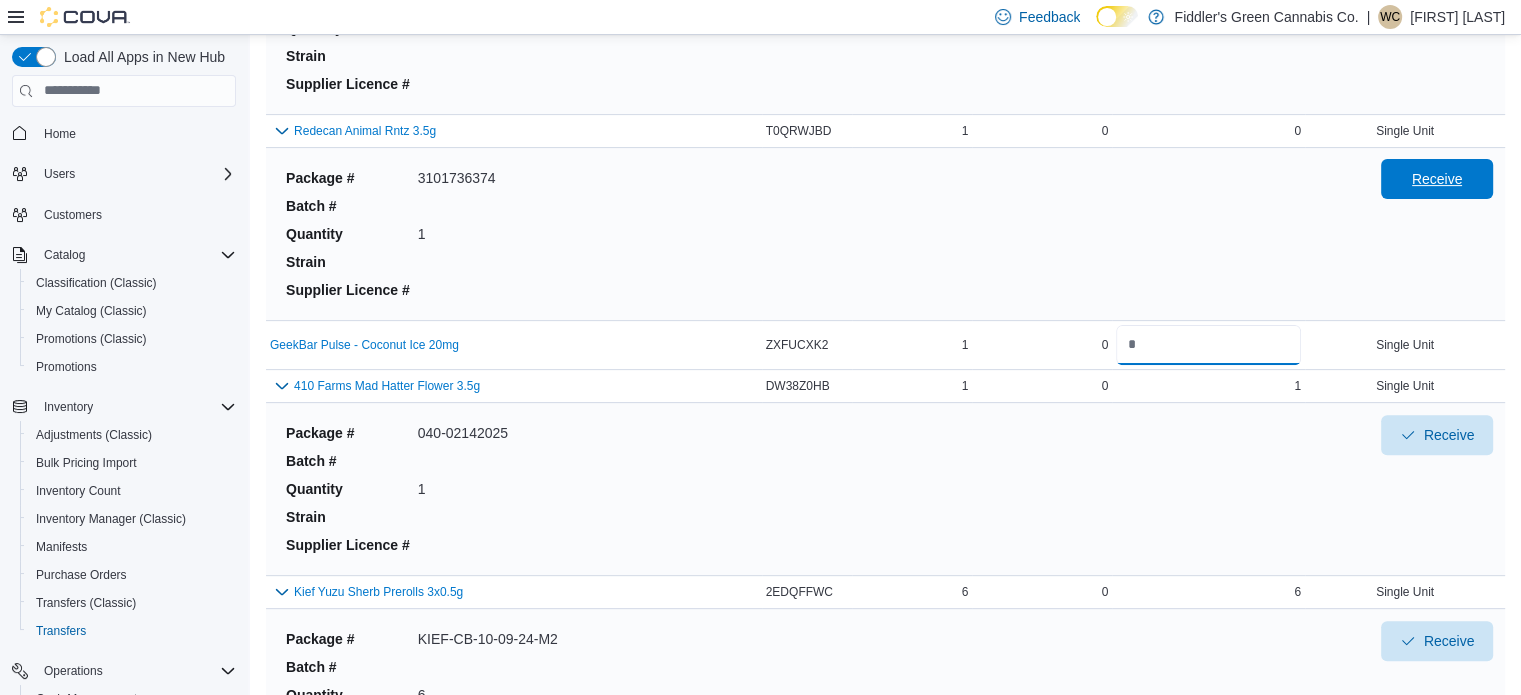 type on "*" 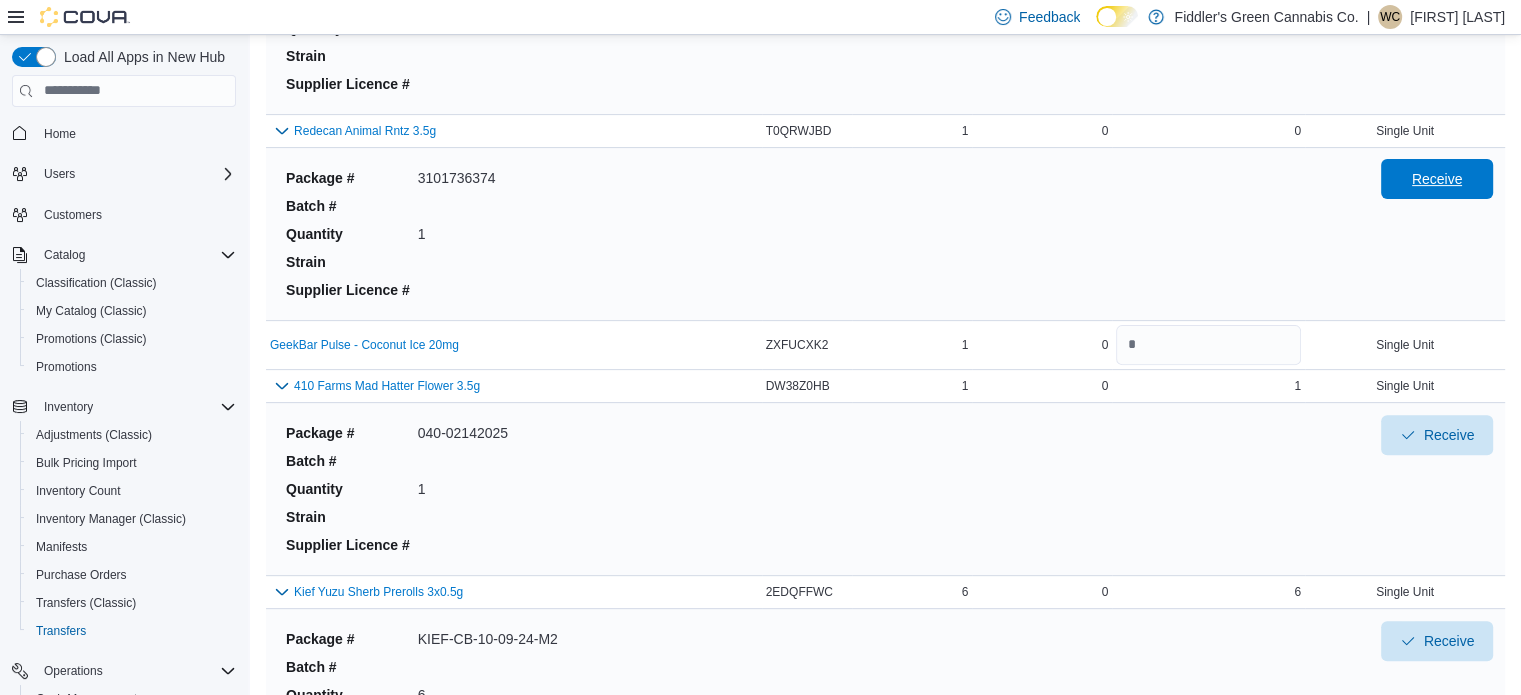 click on "Receive" at bounding box center (1437, 179) 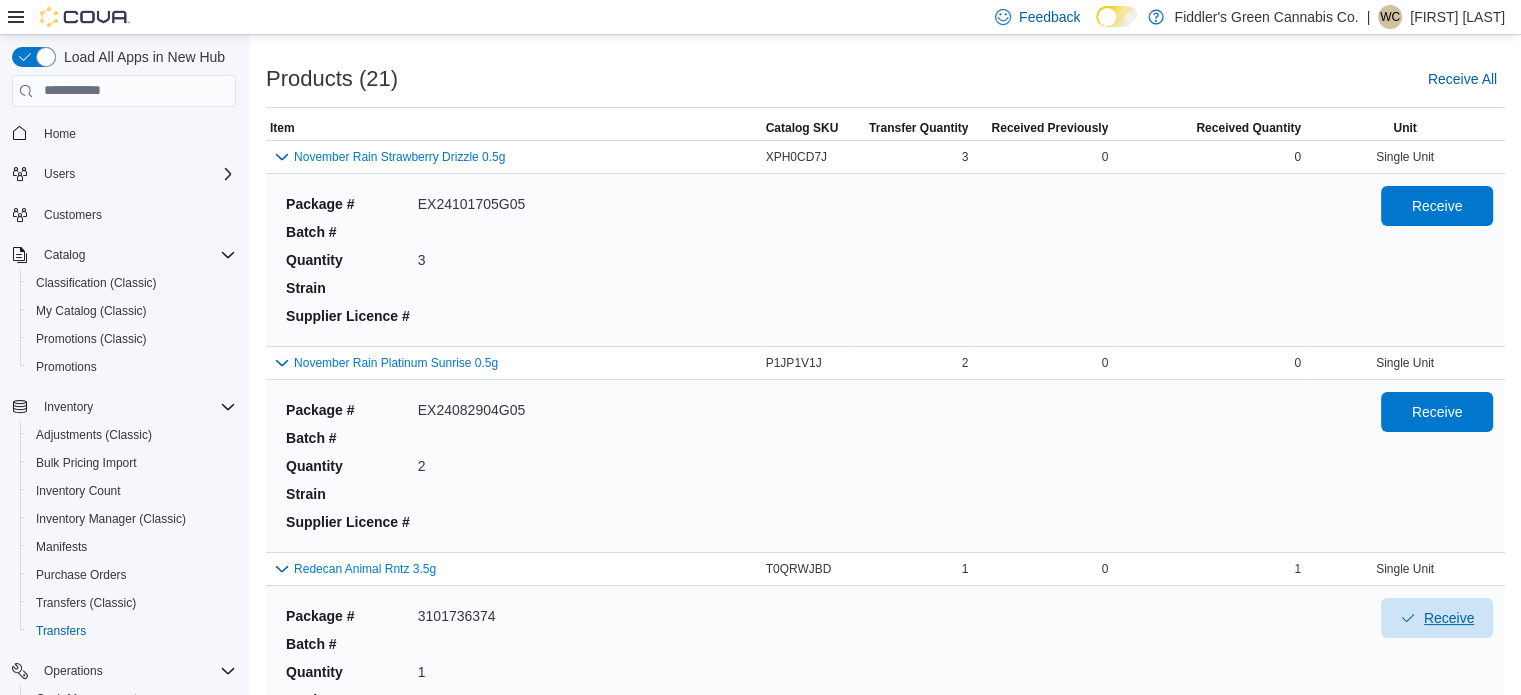 scroll, scrollTop: 156, scrollLeft: 0, axis: vertical 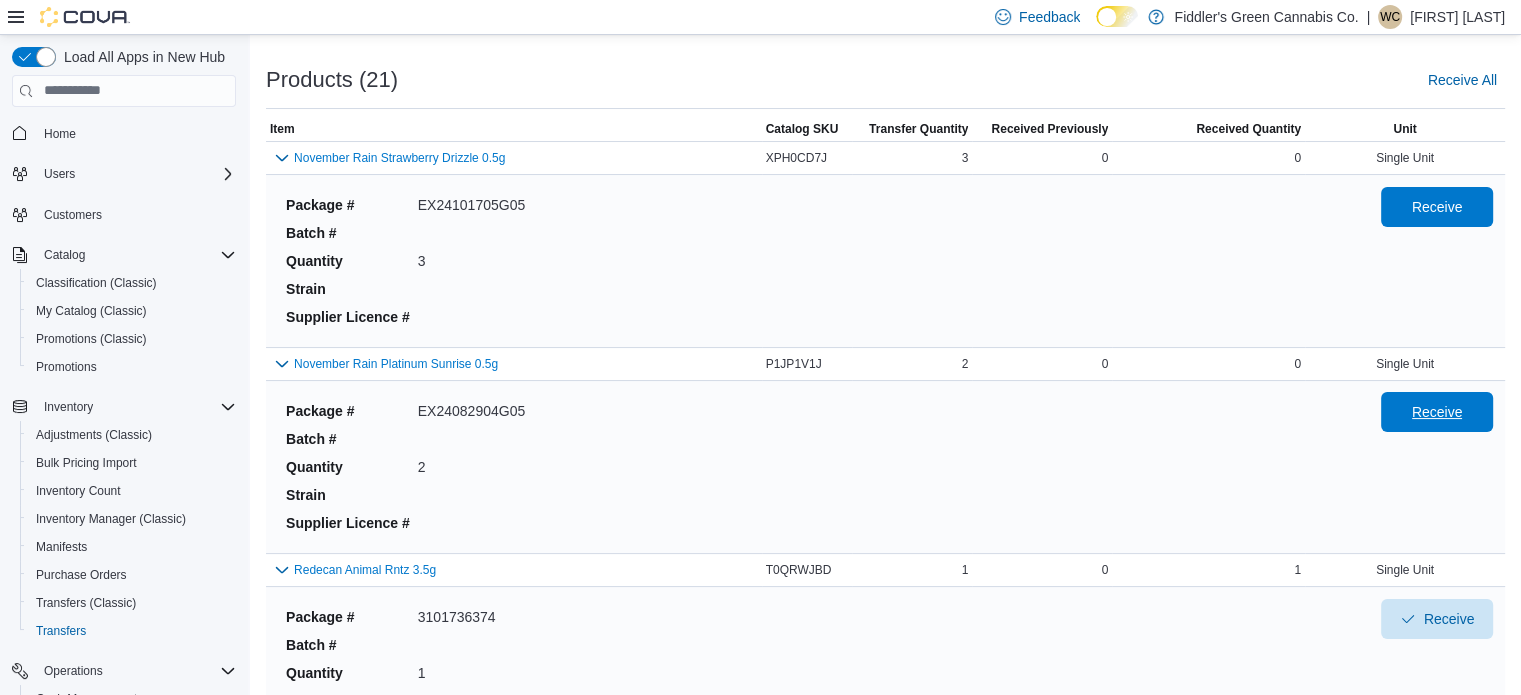click on "Receive" at bounding box center (1437, 412) 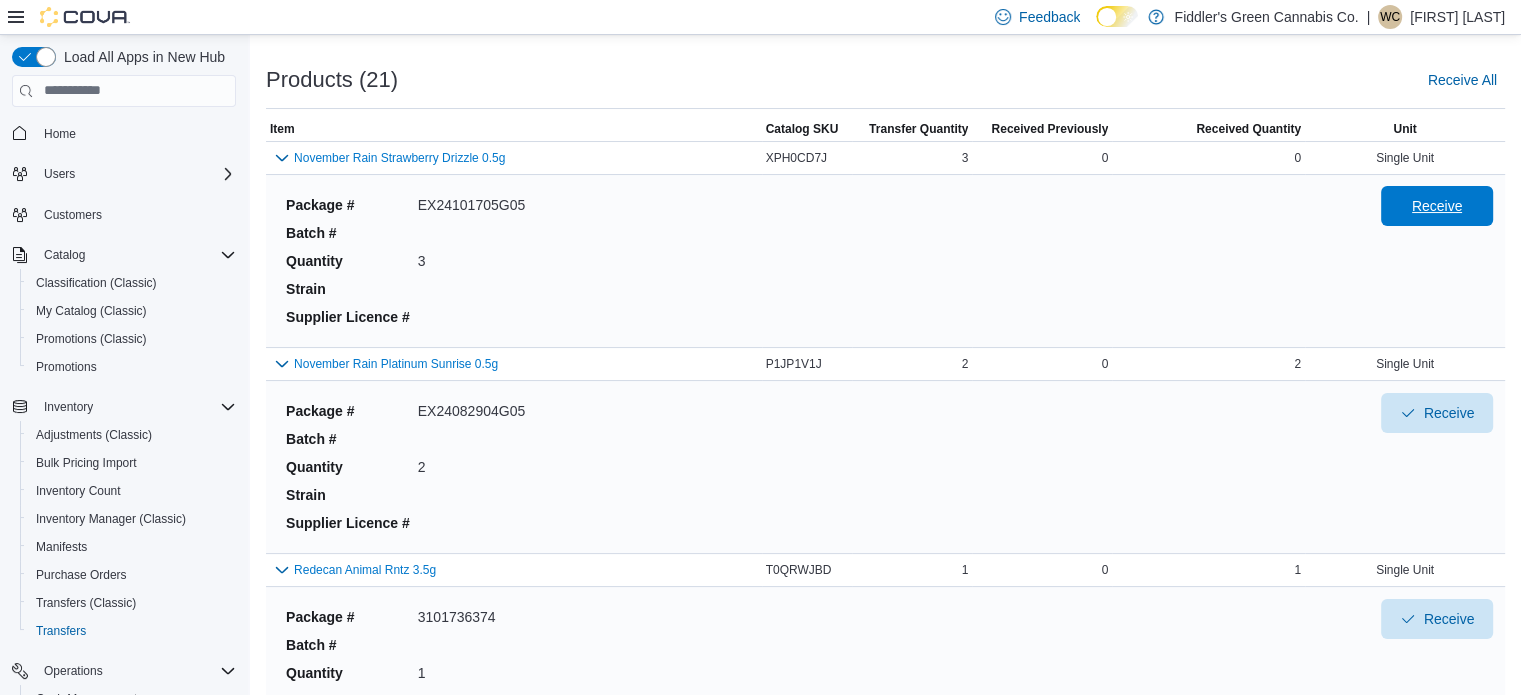 click on "Receive" at bounding box center (1437, 206) 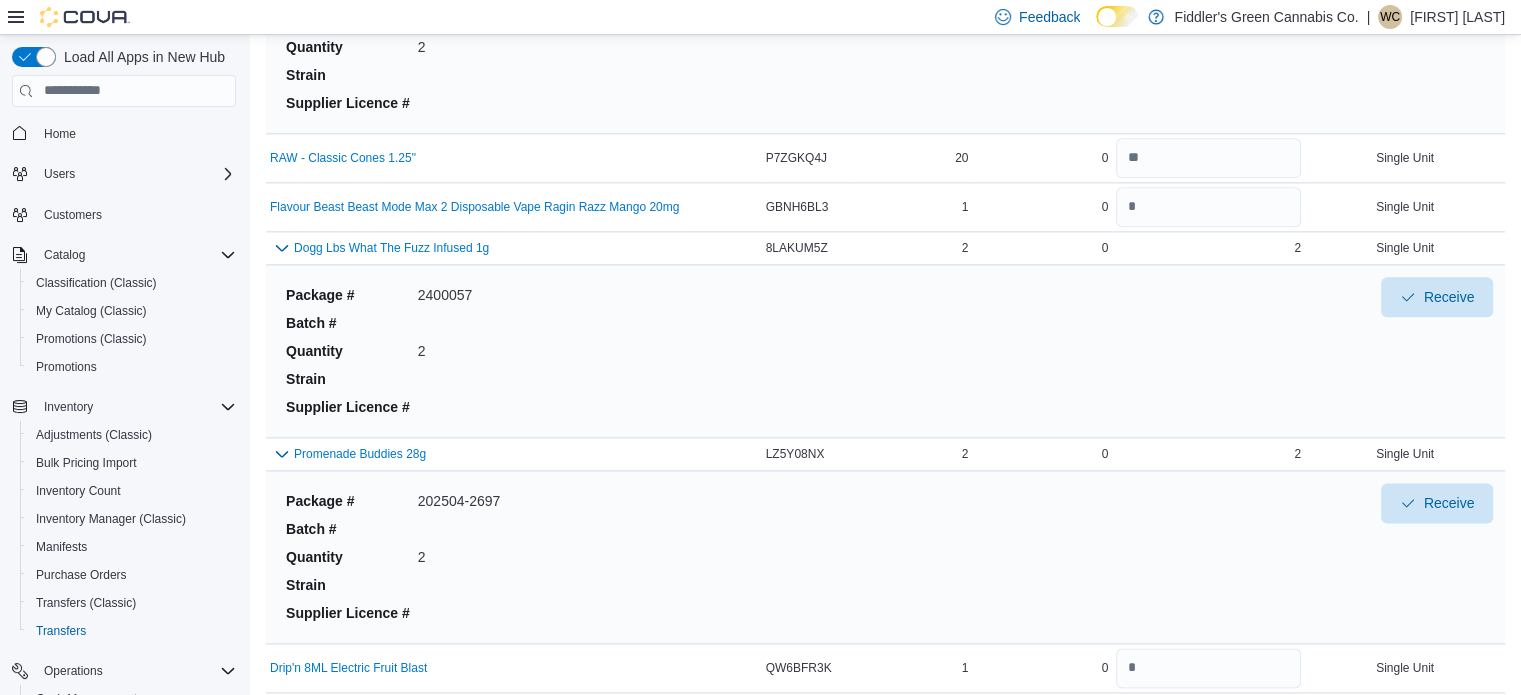 scroll, scrollTop: 2898, scrollLeft: 0, axis: vertical 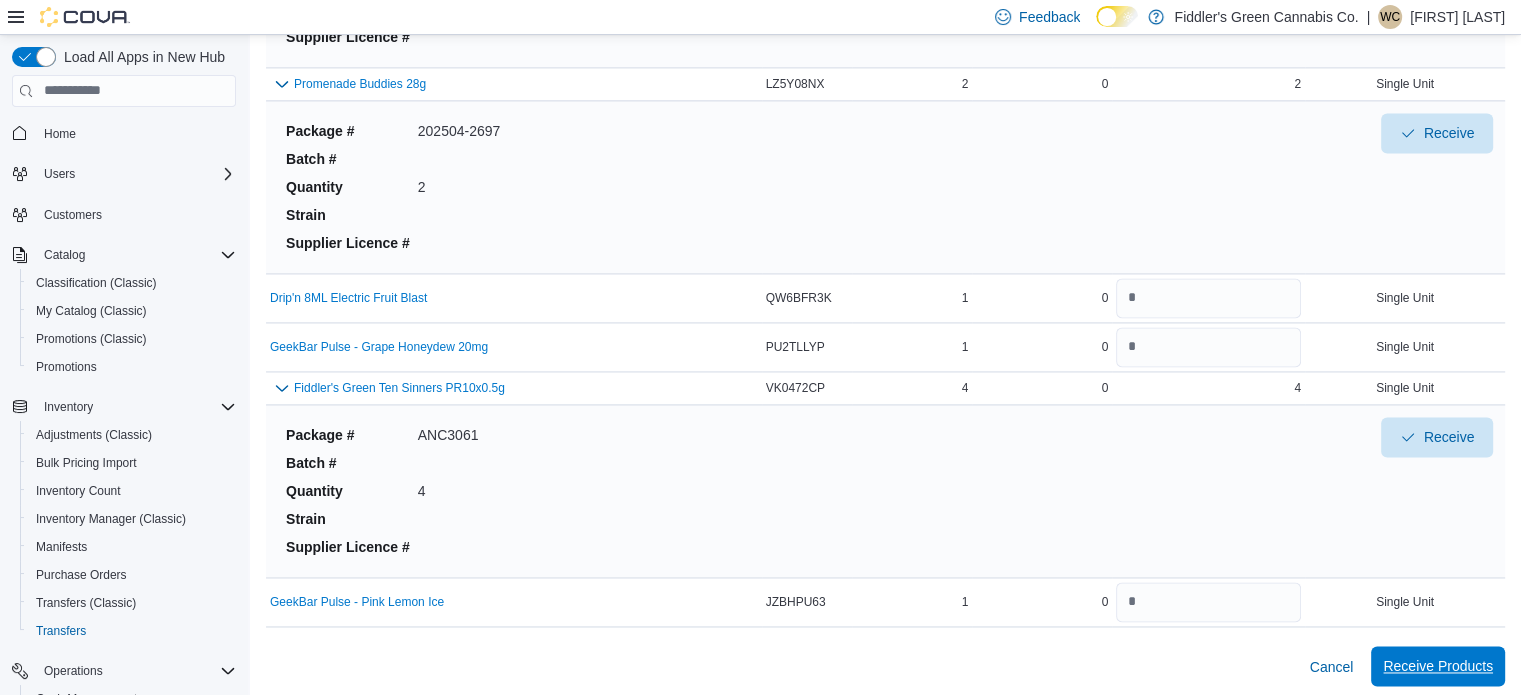 click on "Receive Products" at bounding box center [1438, 666] 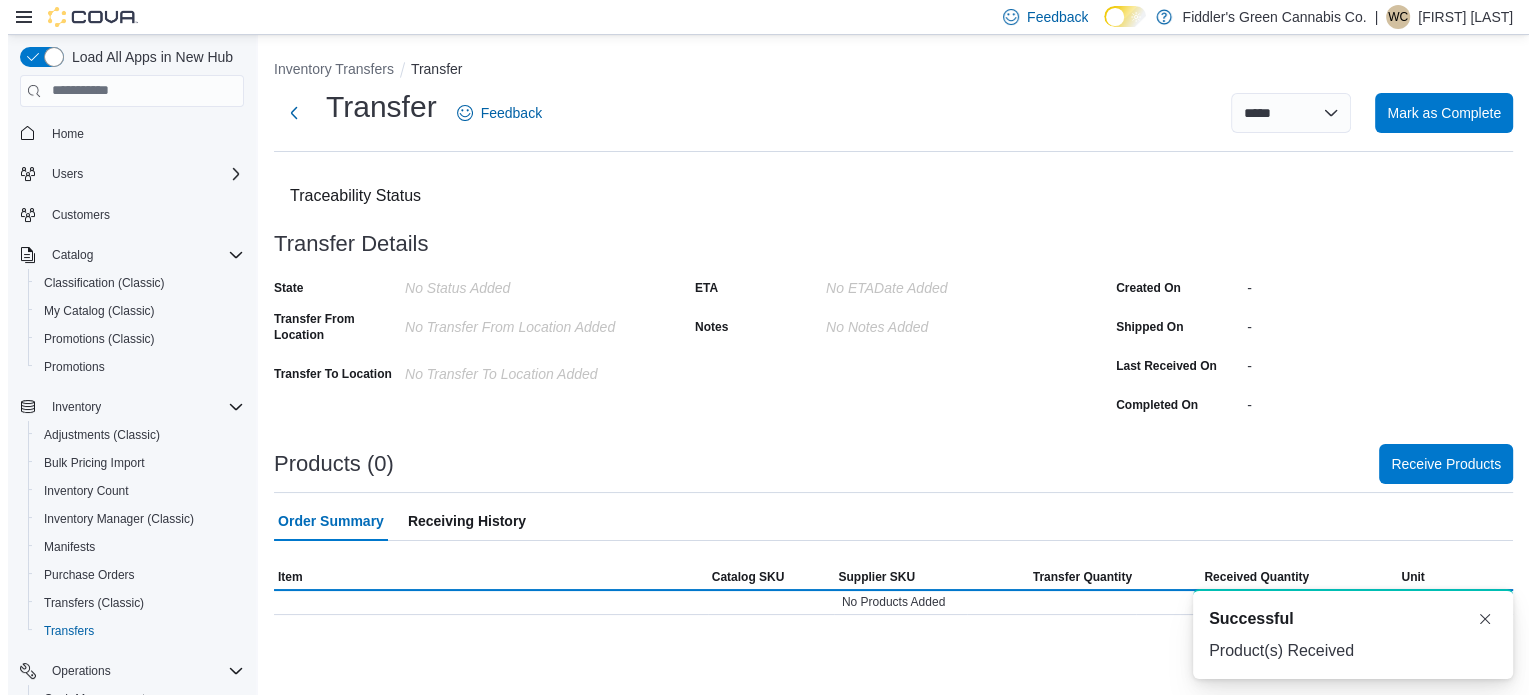 scroll, scrollTop: 0, scrollLeft: 0, axis: both 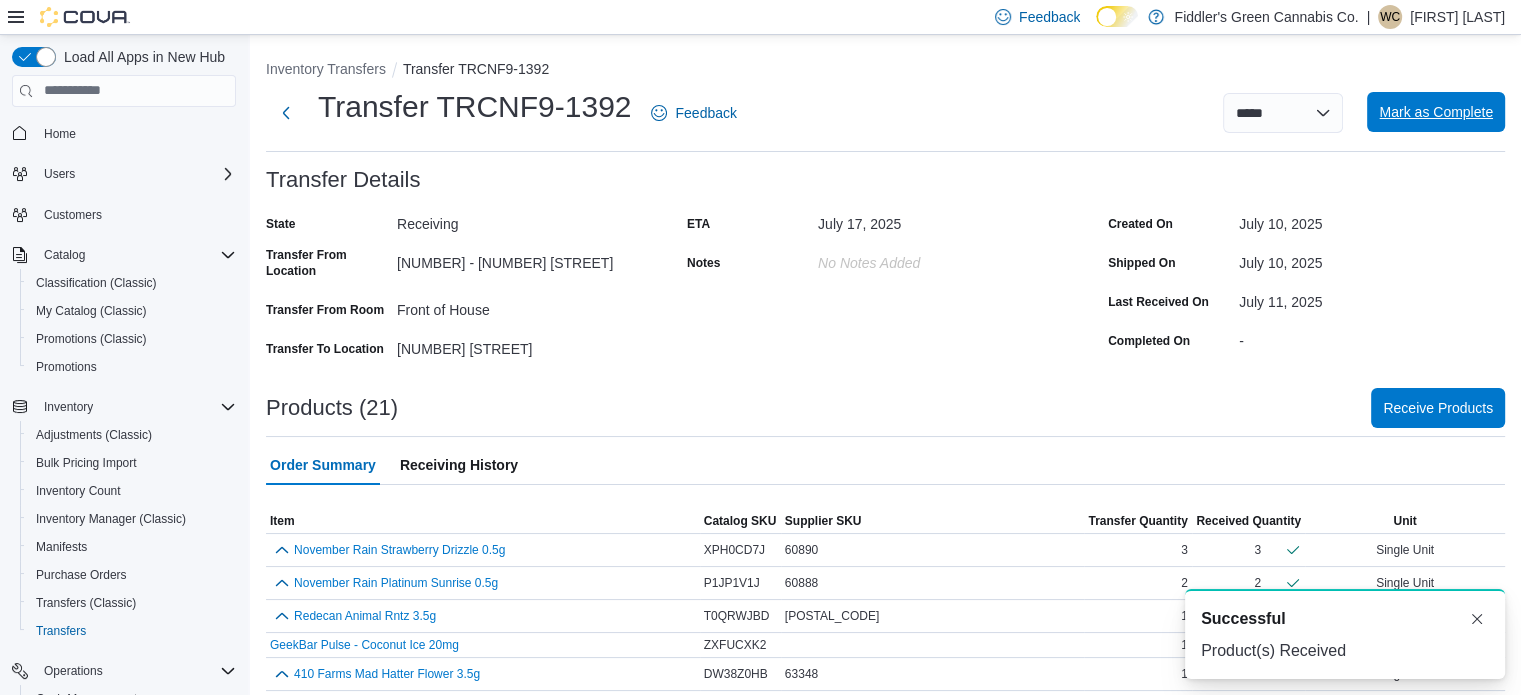 click on "Mark as Complete" at bounding box center (1436, 112) 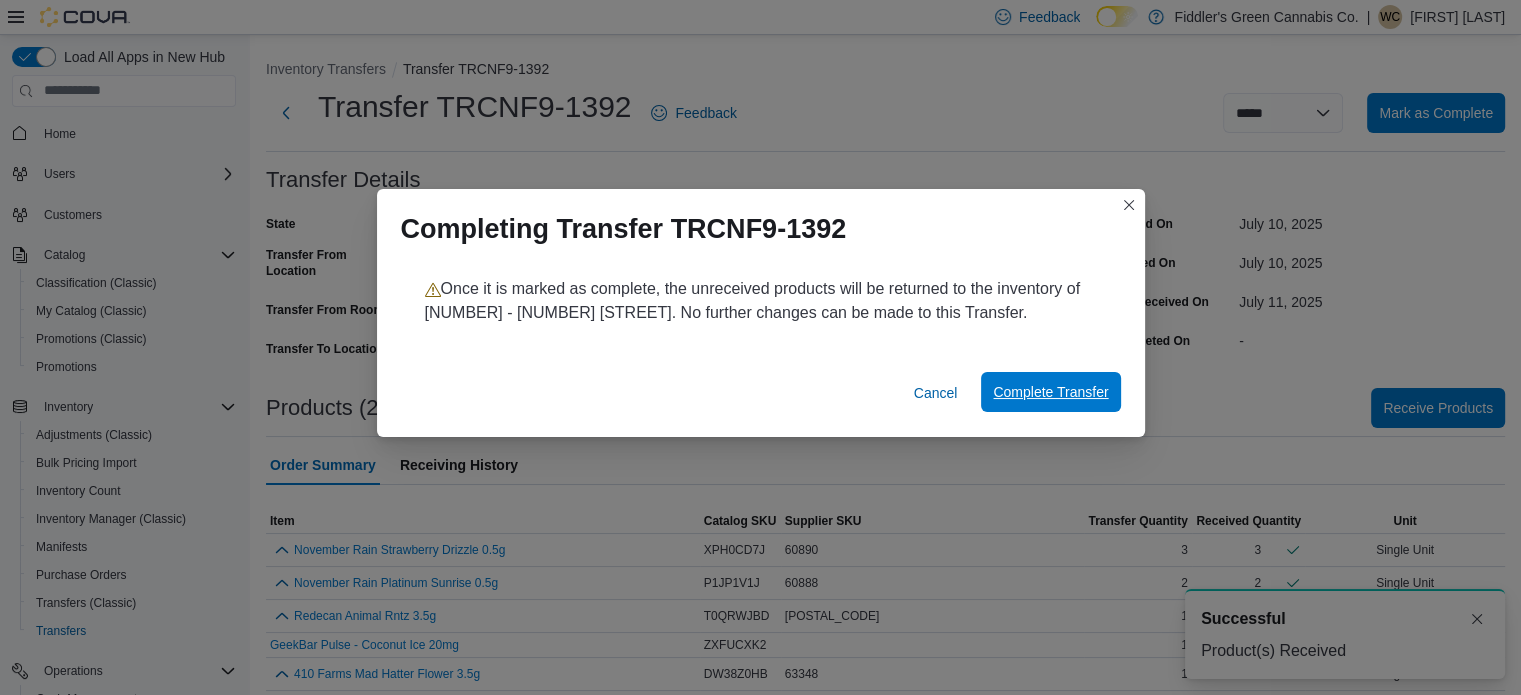 click on "Complete Transfer" at bounding box center [1050, 392] 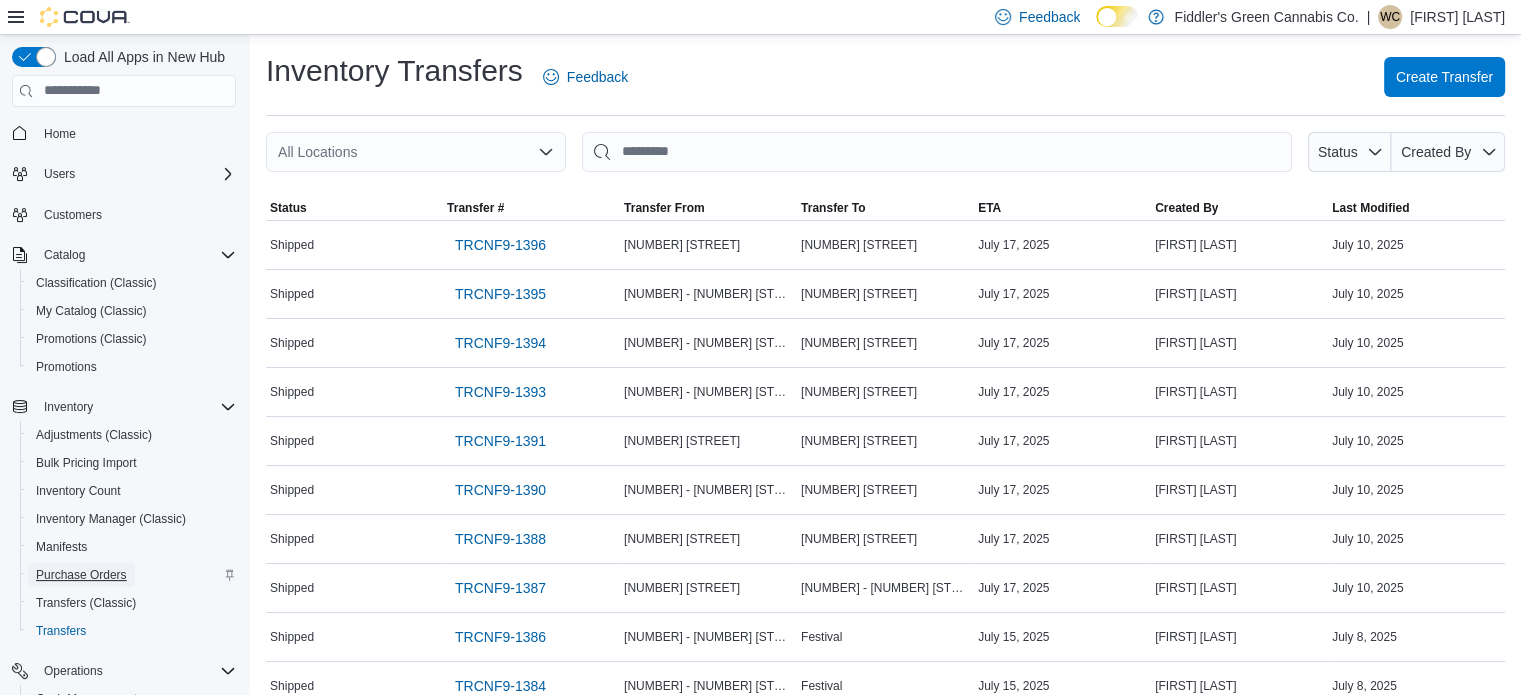 click on "Purchase Orders" at bounding box center (81, 575) 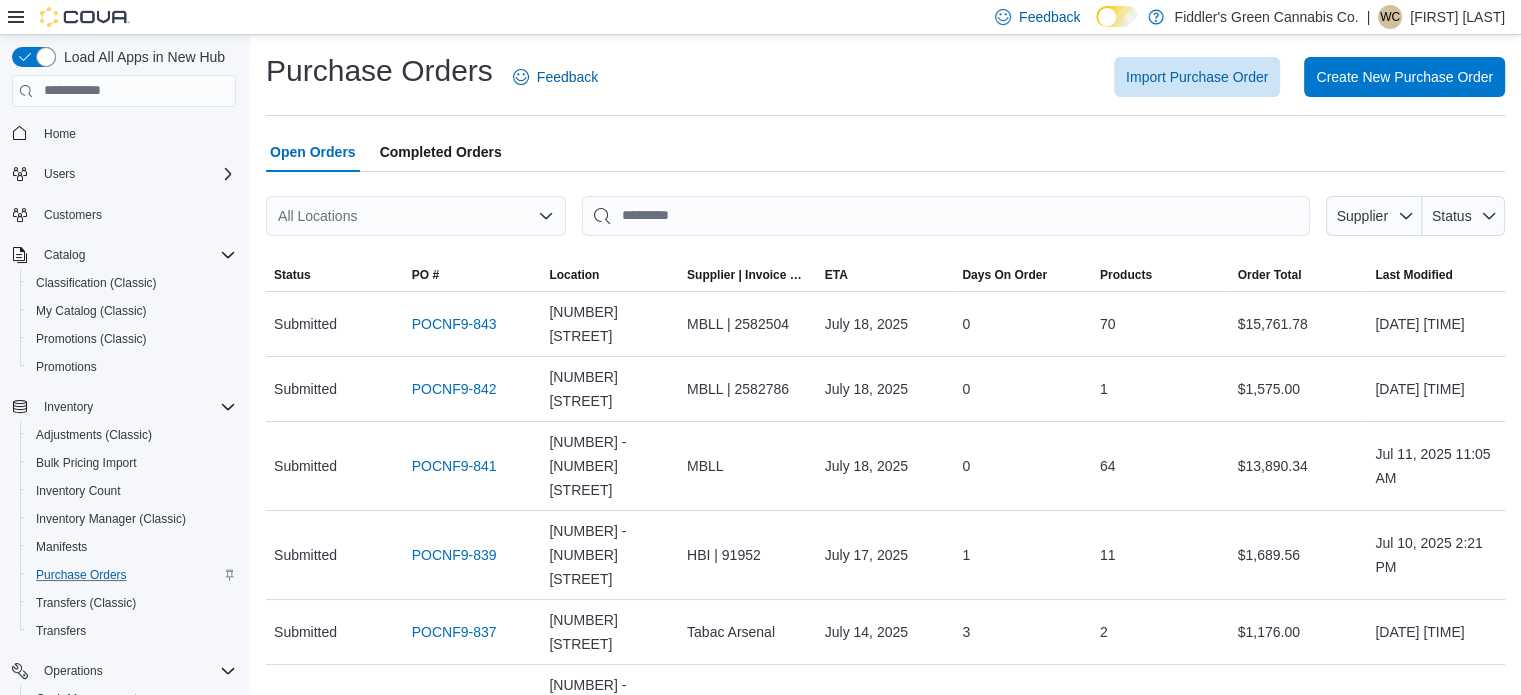 click on "Import Purchase Order Create New Purchase Order" at bounding box center (1063, 77) 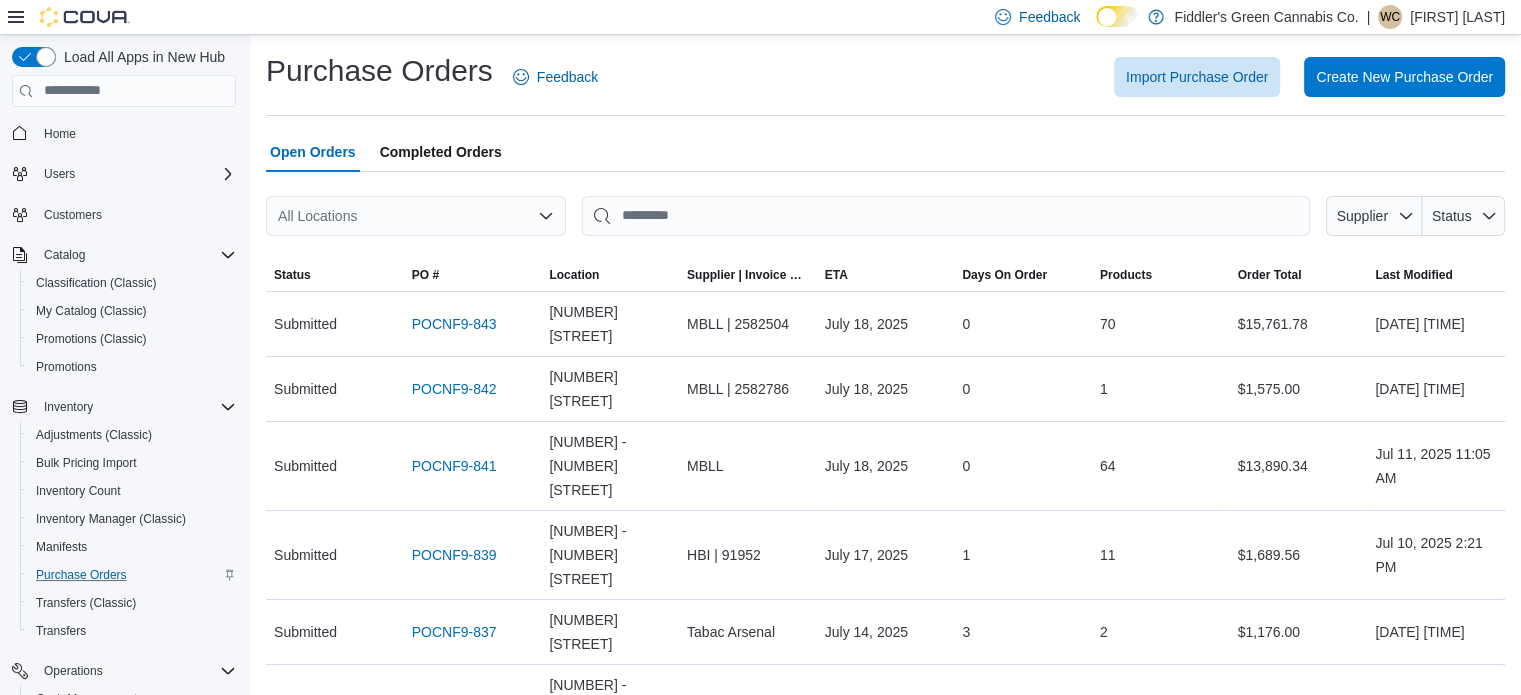 click on "Import Purchase Order Create New Purchase Order" at bounding box center [1063, 77] 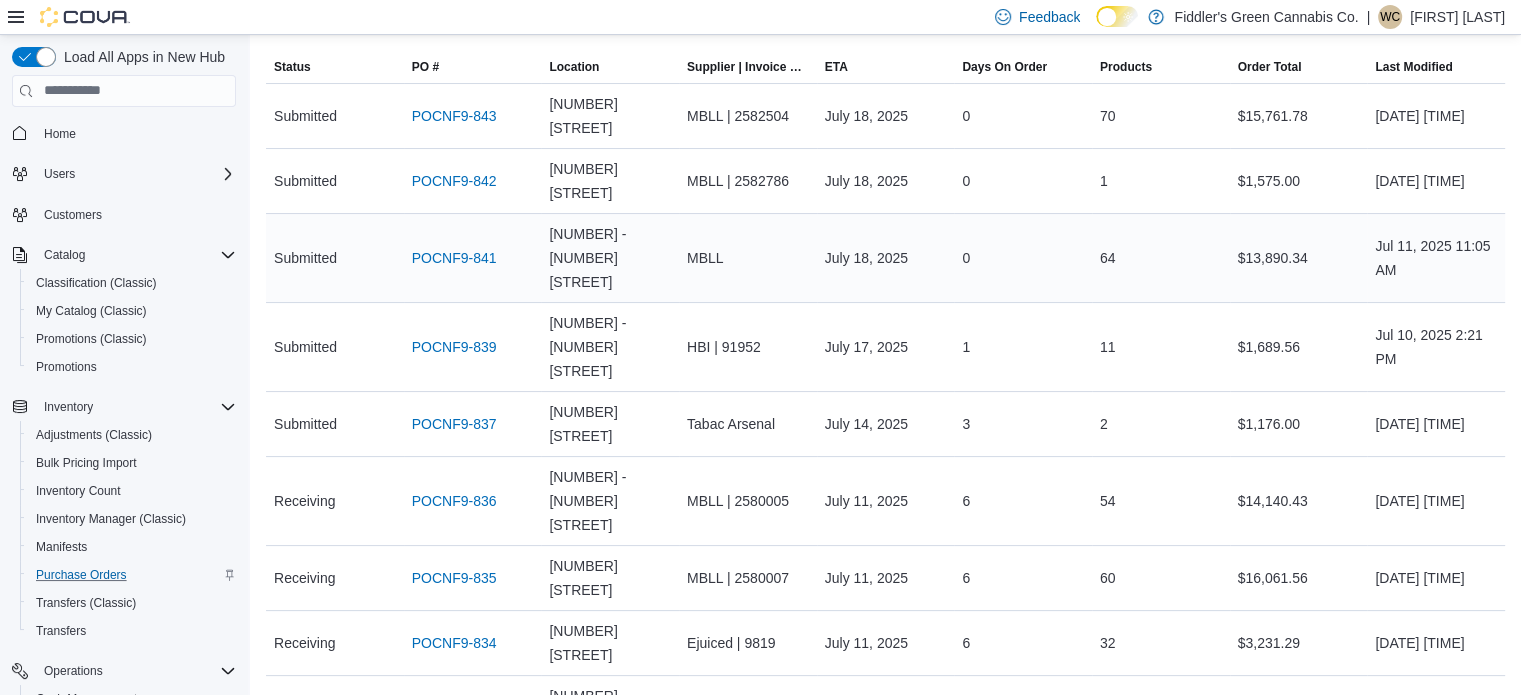 scroll, scrollTop: 214, scrollLeft: 0, axis: vertical 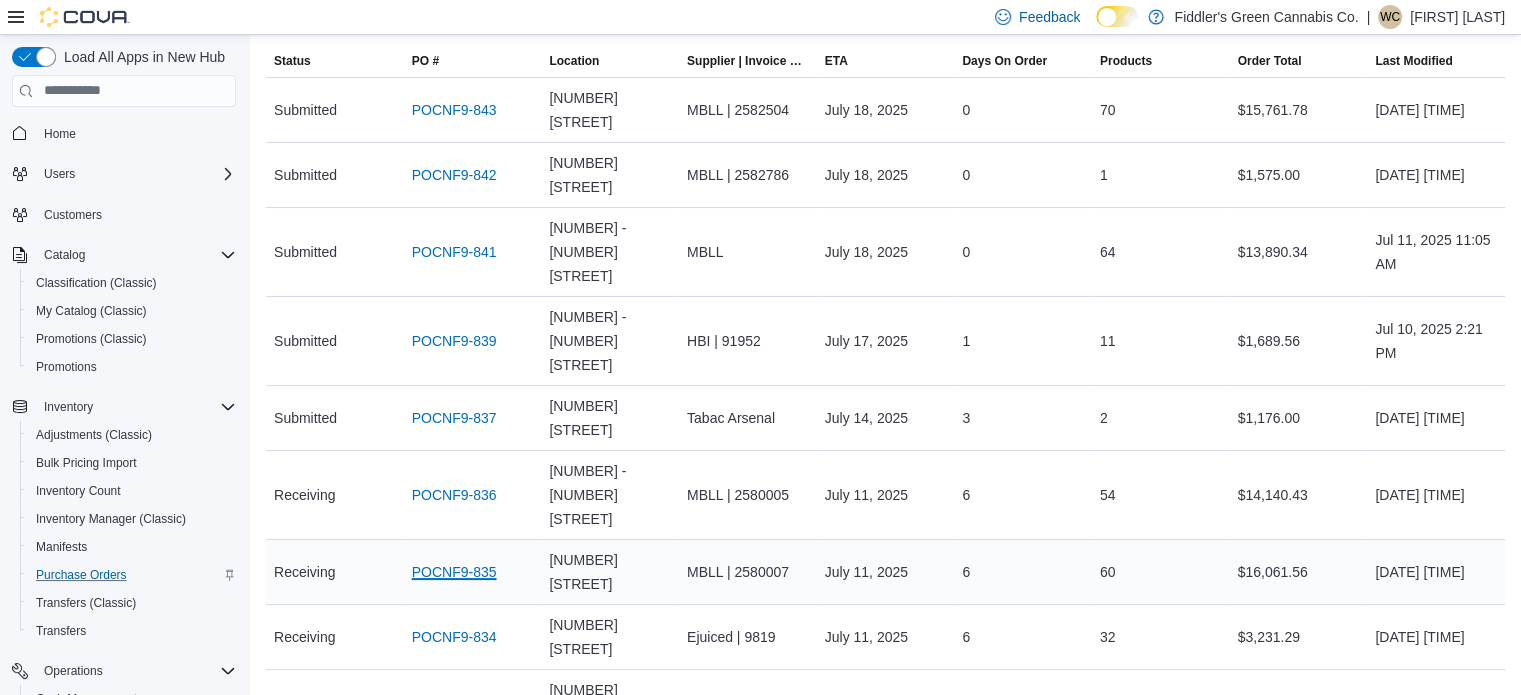 click on "POCNF9-835" at bounding box center (454, 572) 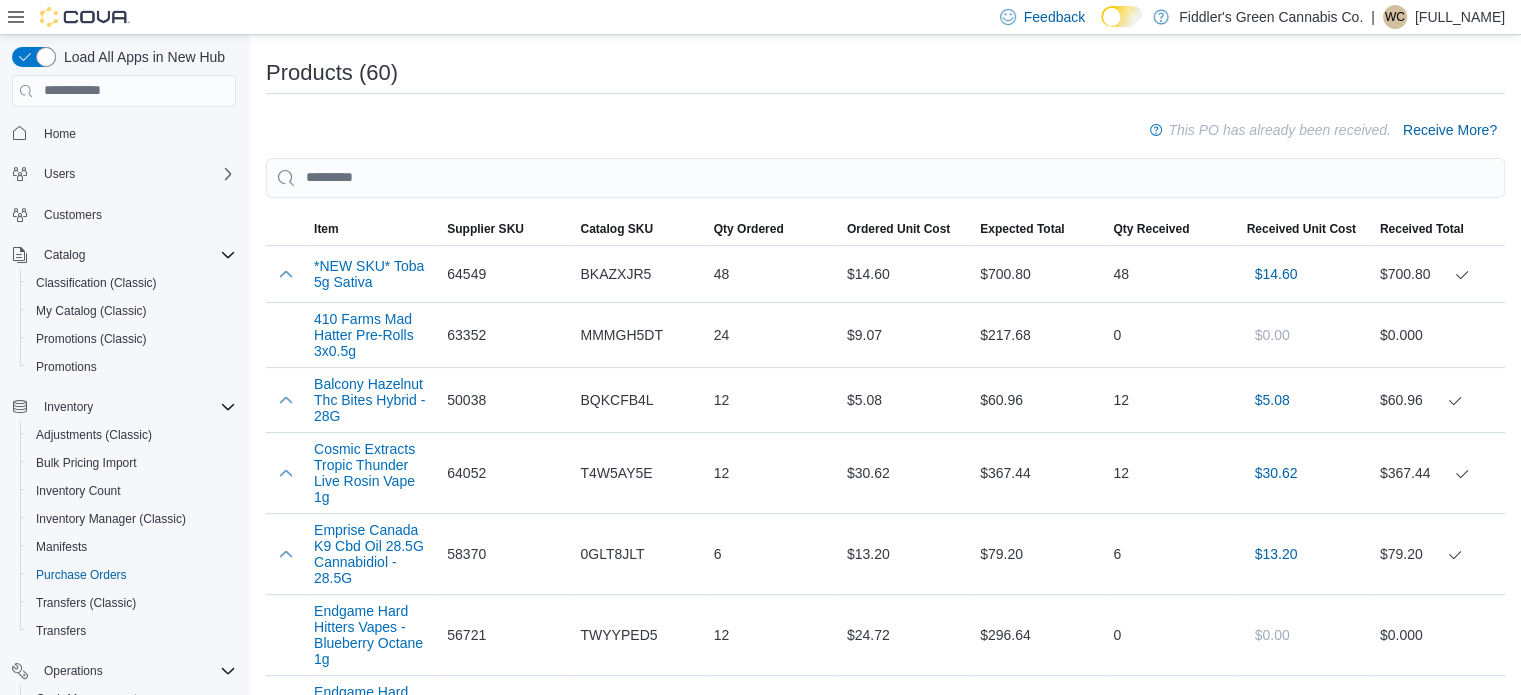 scroll, scrollTop: 524, scrollLeft: 0, axis: vertical 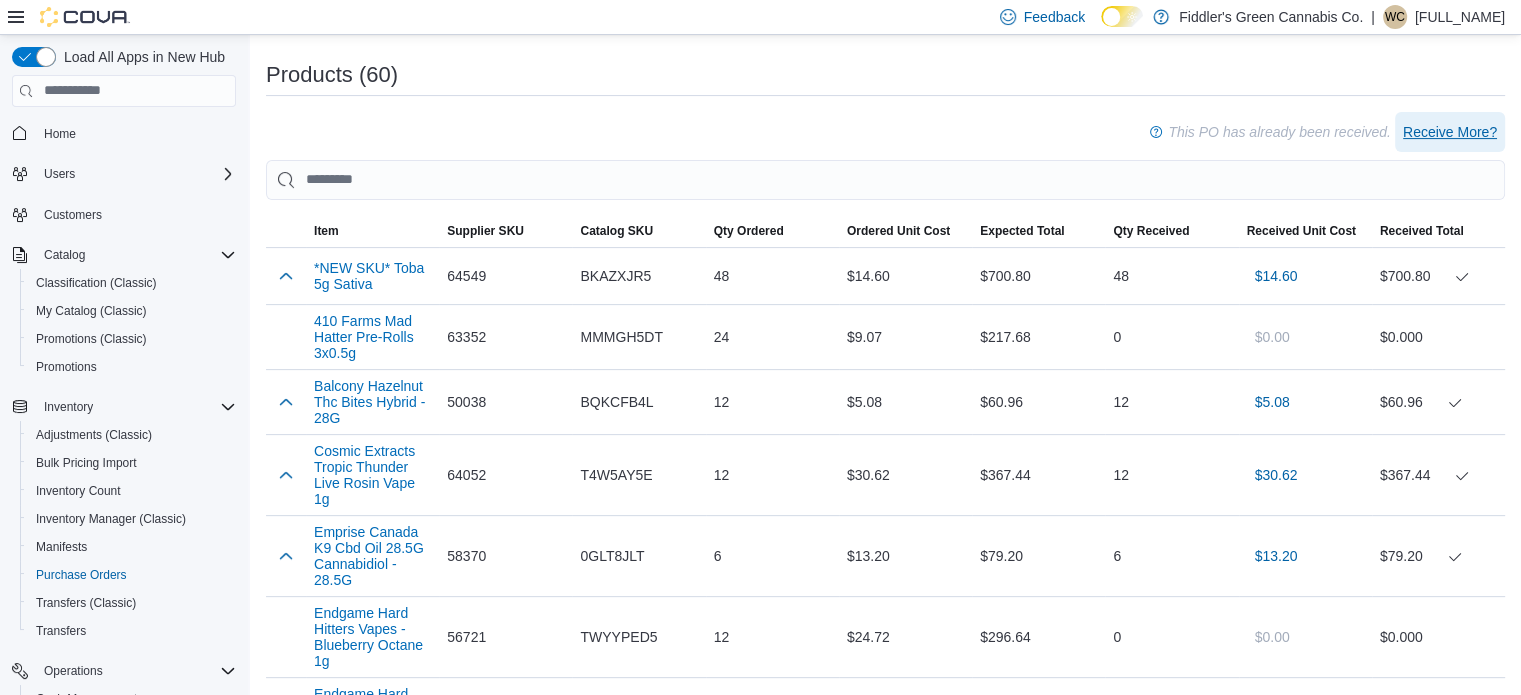 click on "Receive More?" at bounding box center [1450, 132] 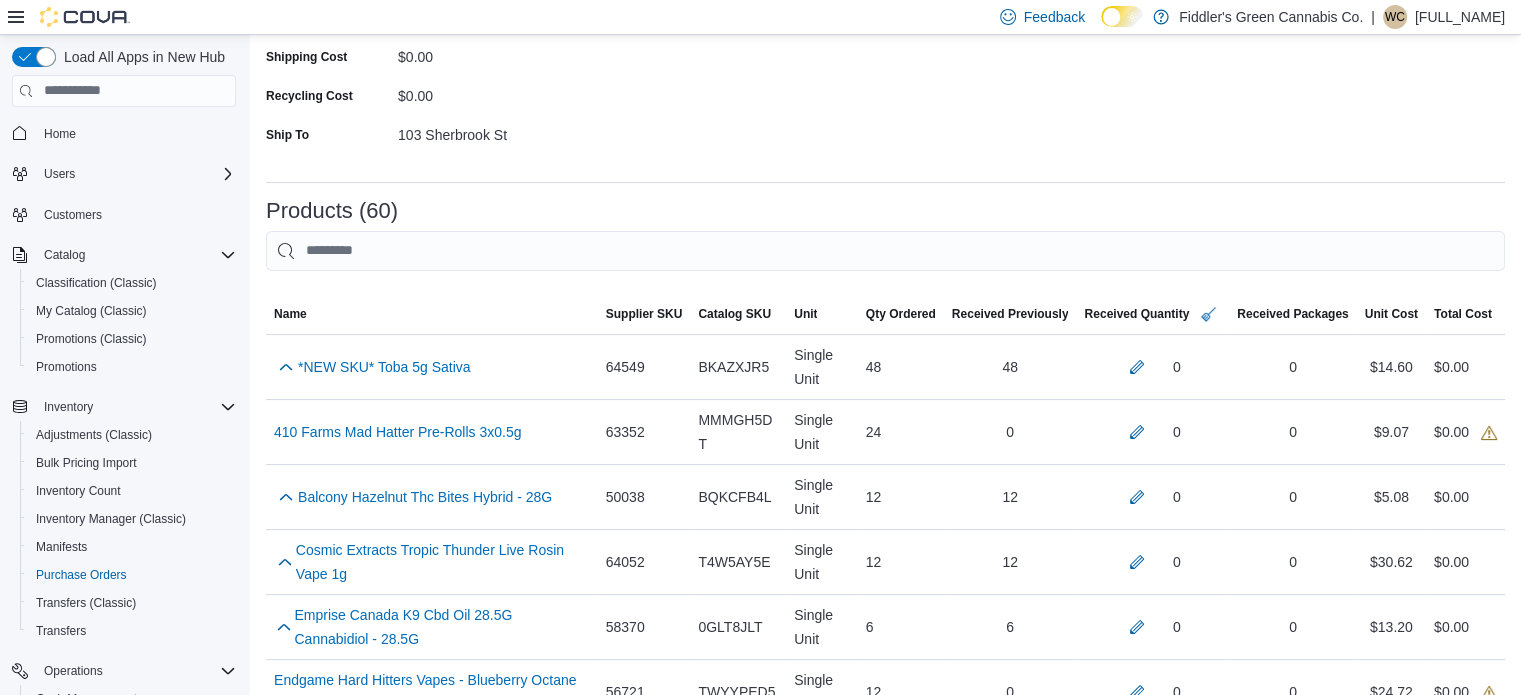 scroll, scrollTop: 286, scrollLeft: 0, axis: vertical 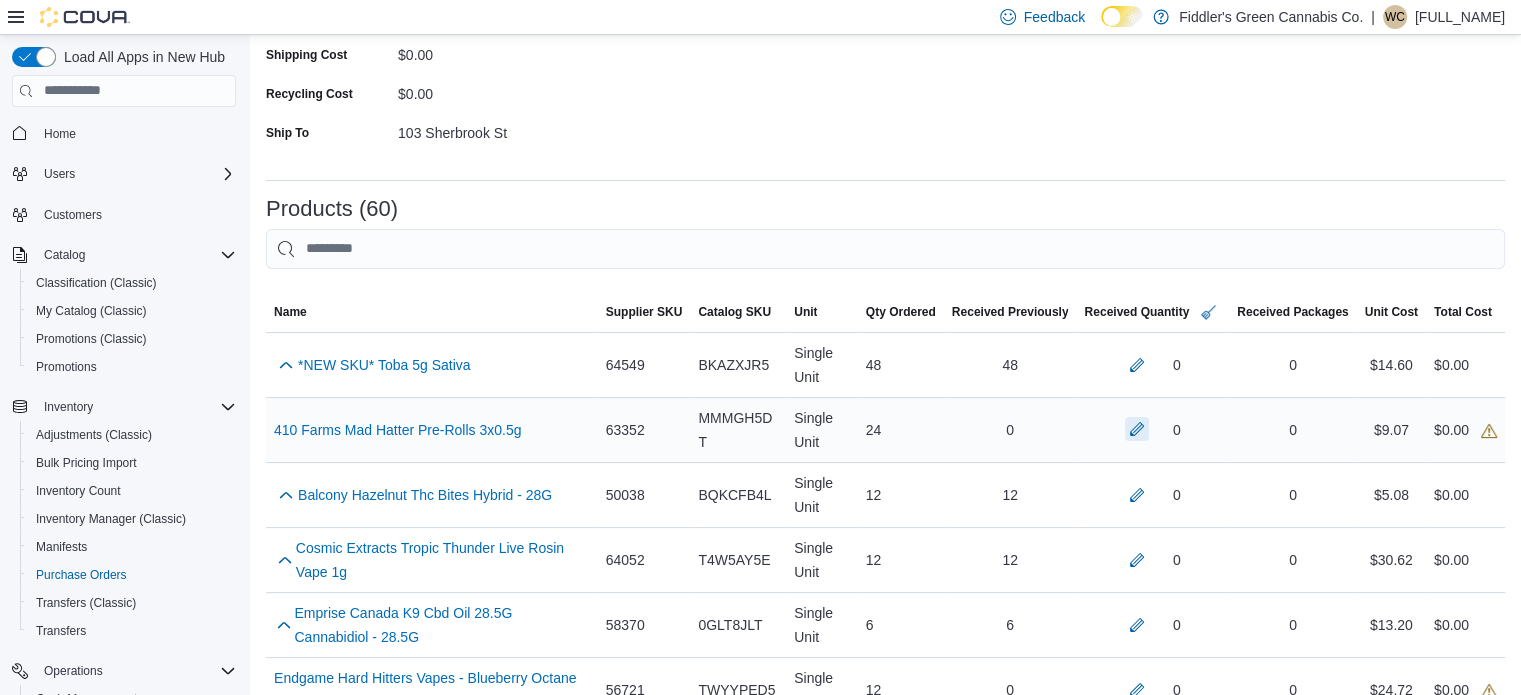 click at bounding box center [1137, 429] 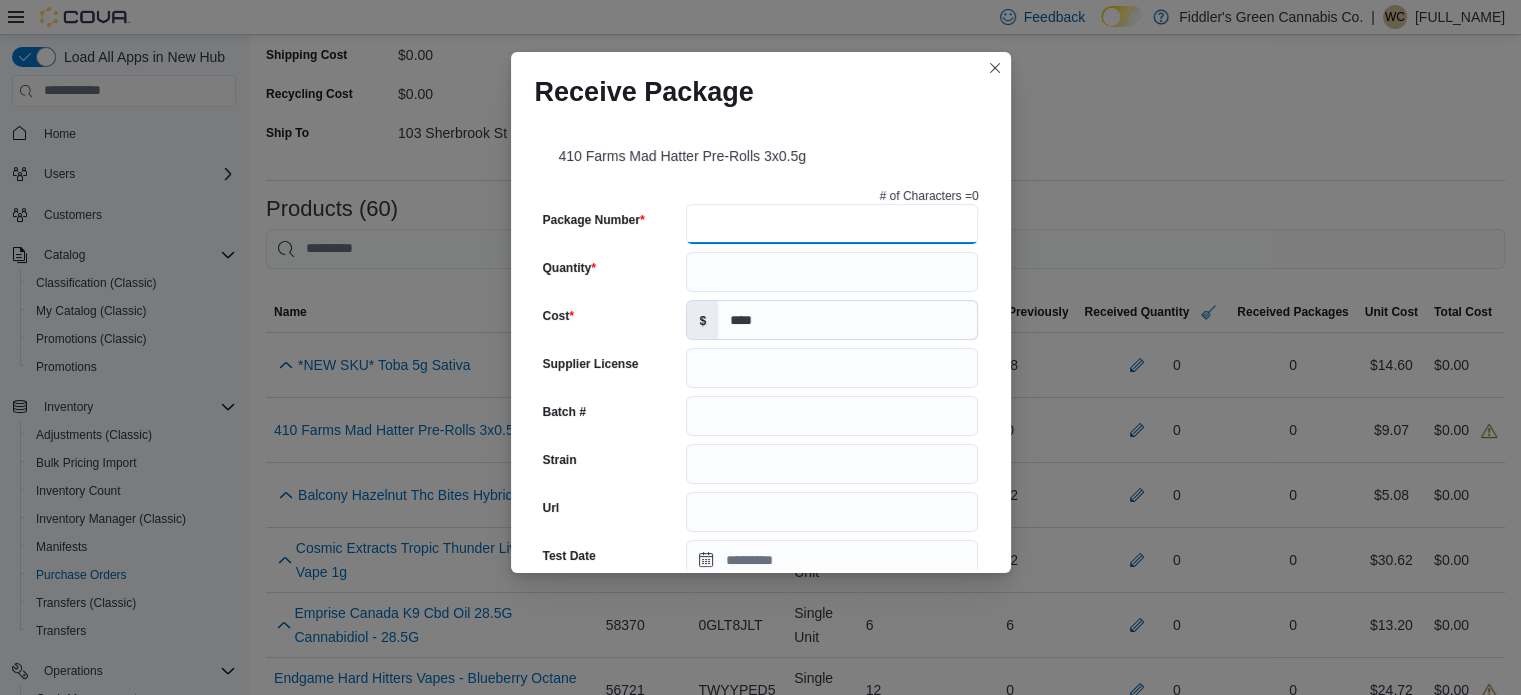 click on "Package Number" at bounding box center [832, 224] 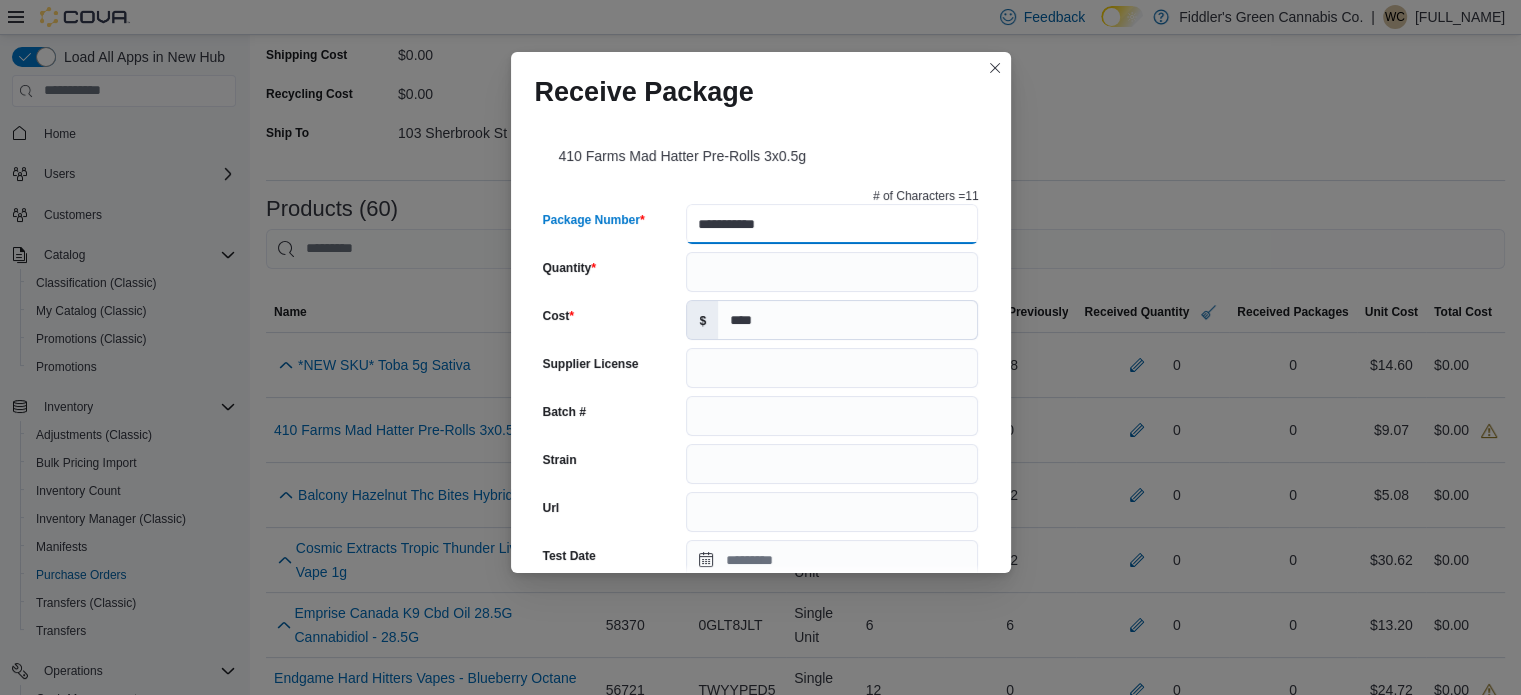 type on "**********" 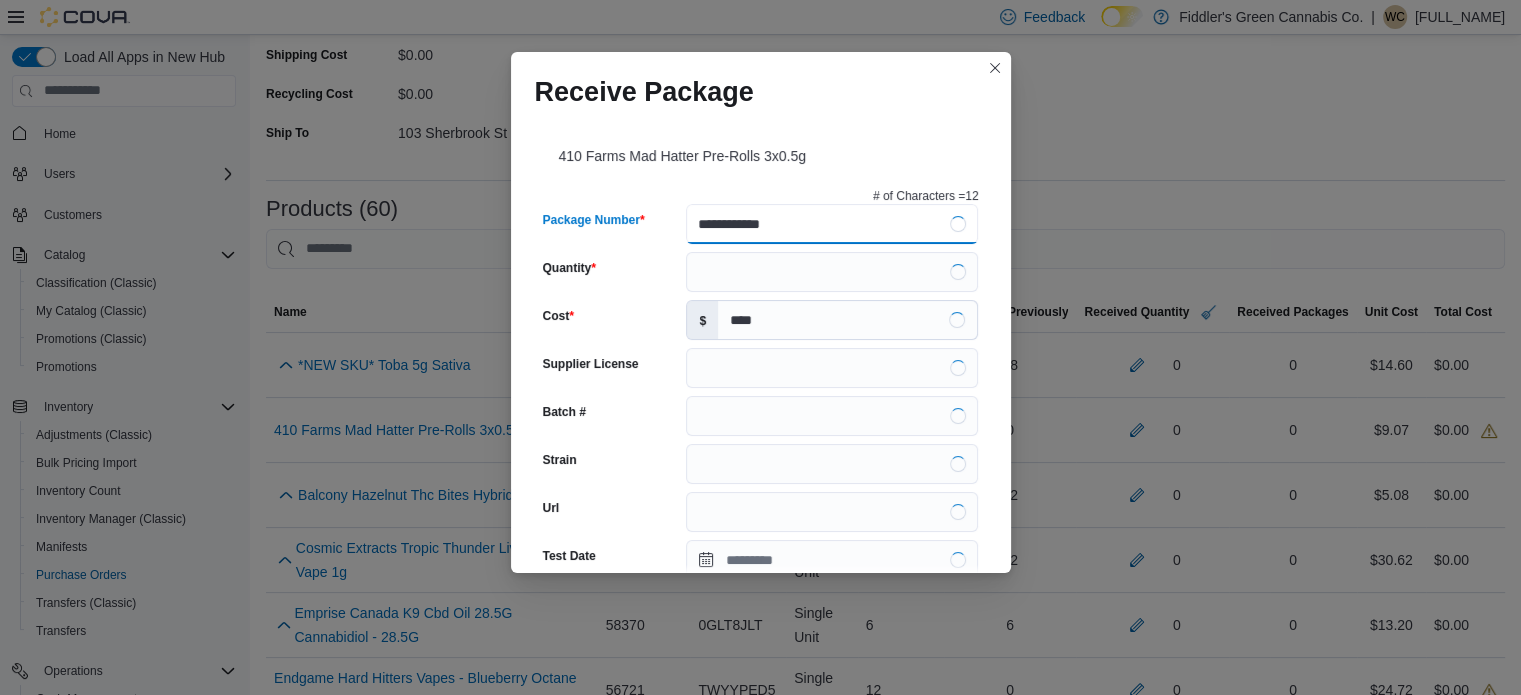 type on "**********" 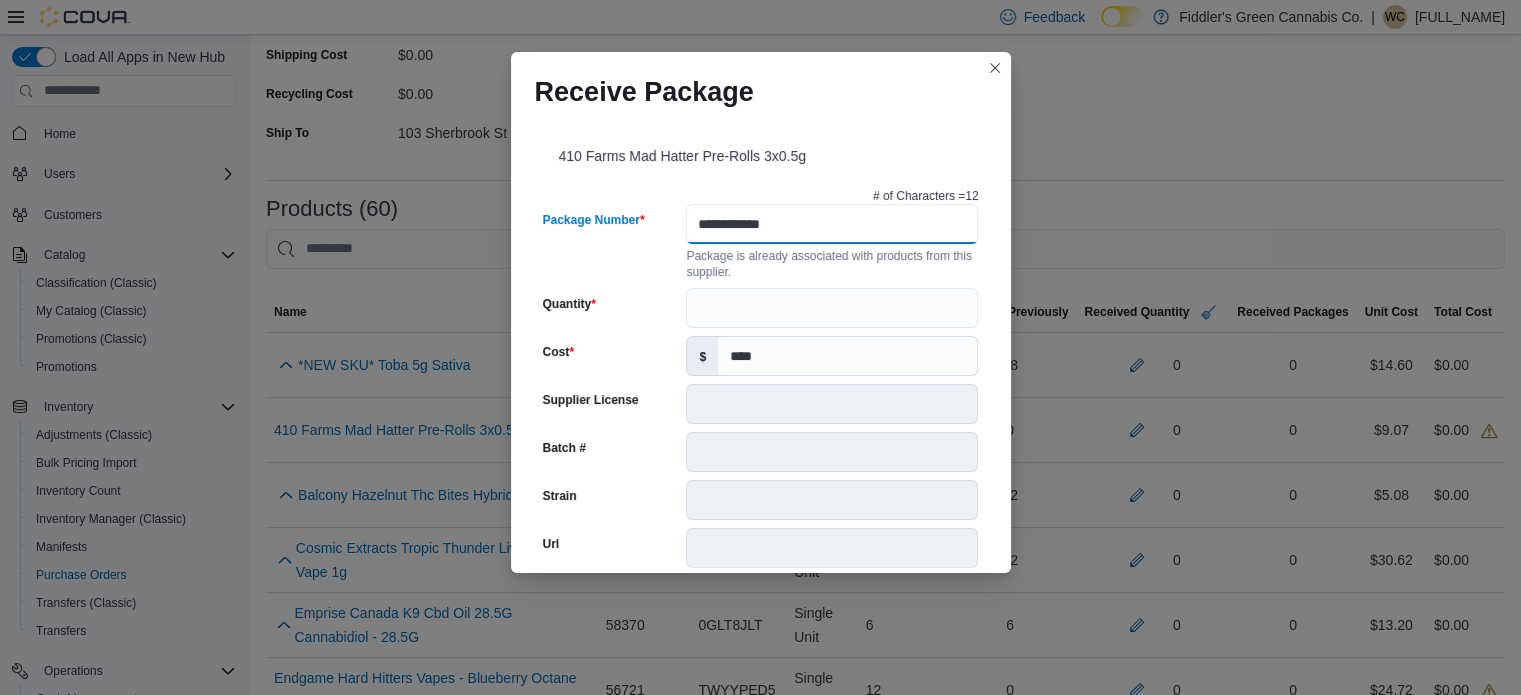 type on "**********" 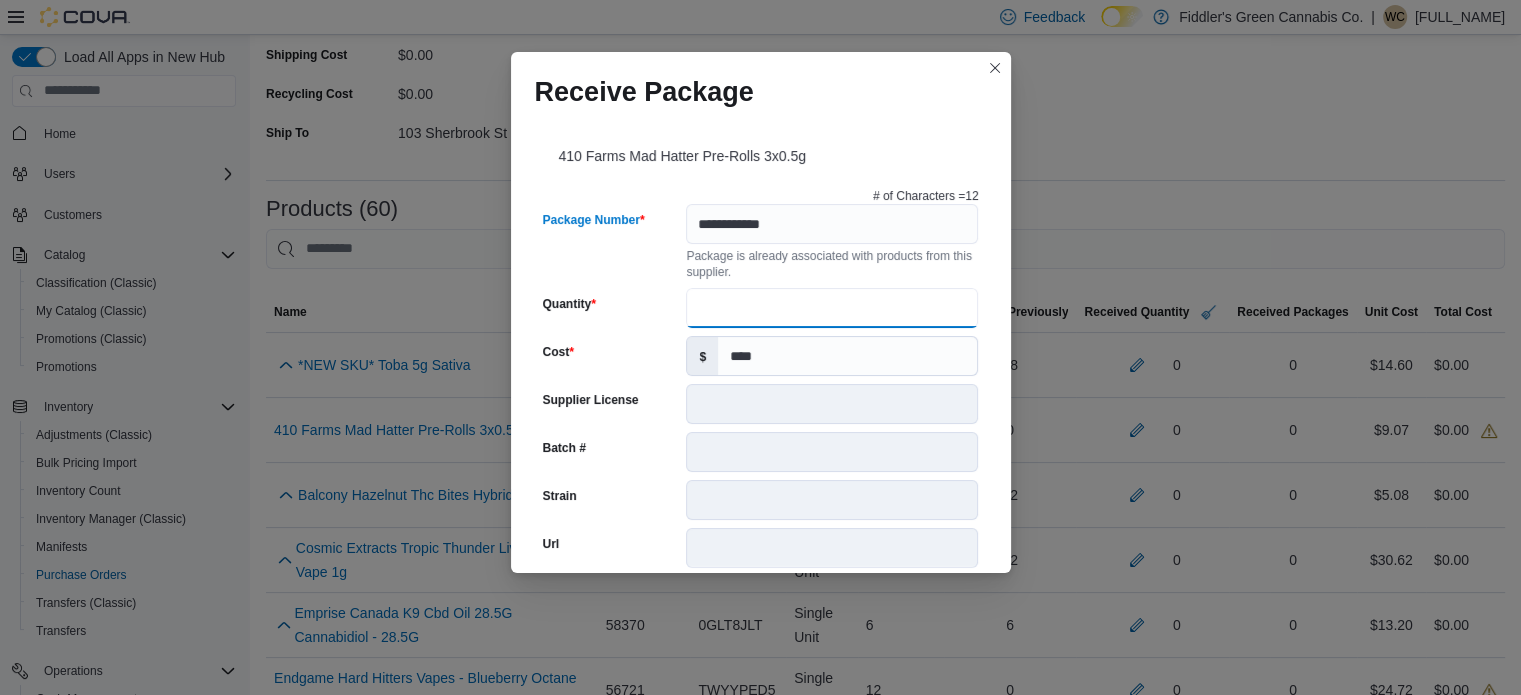 click on "Quantity" at bounding box center [832, 308] 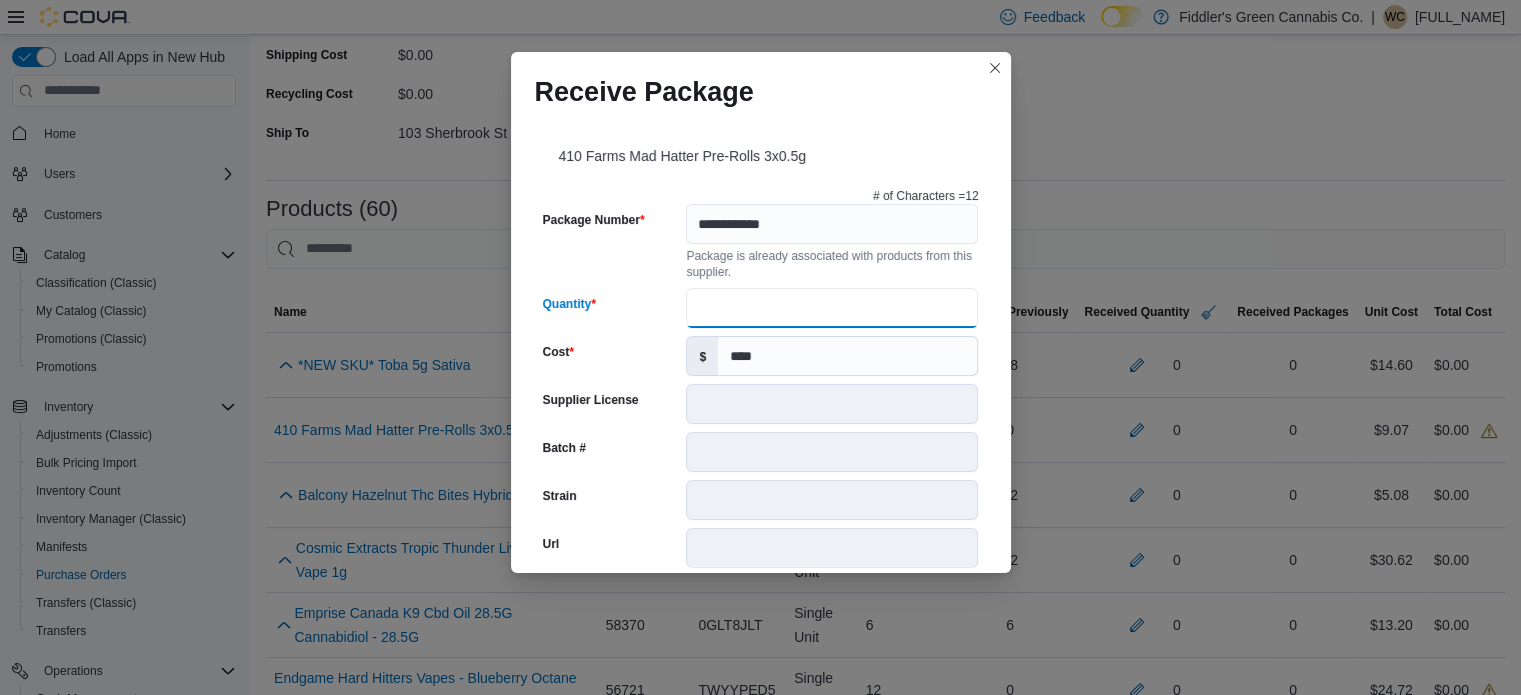 type on "**" 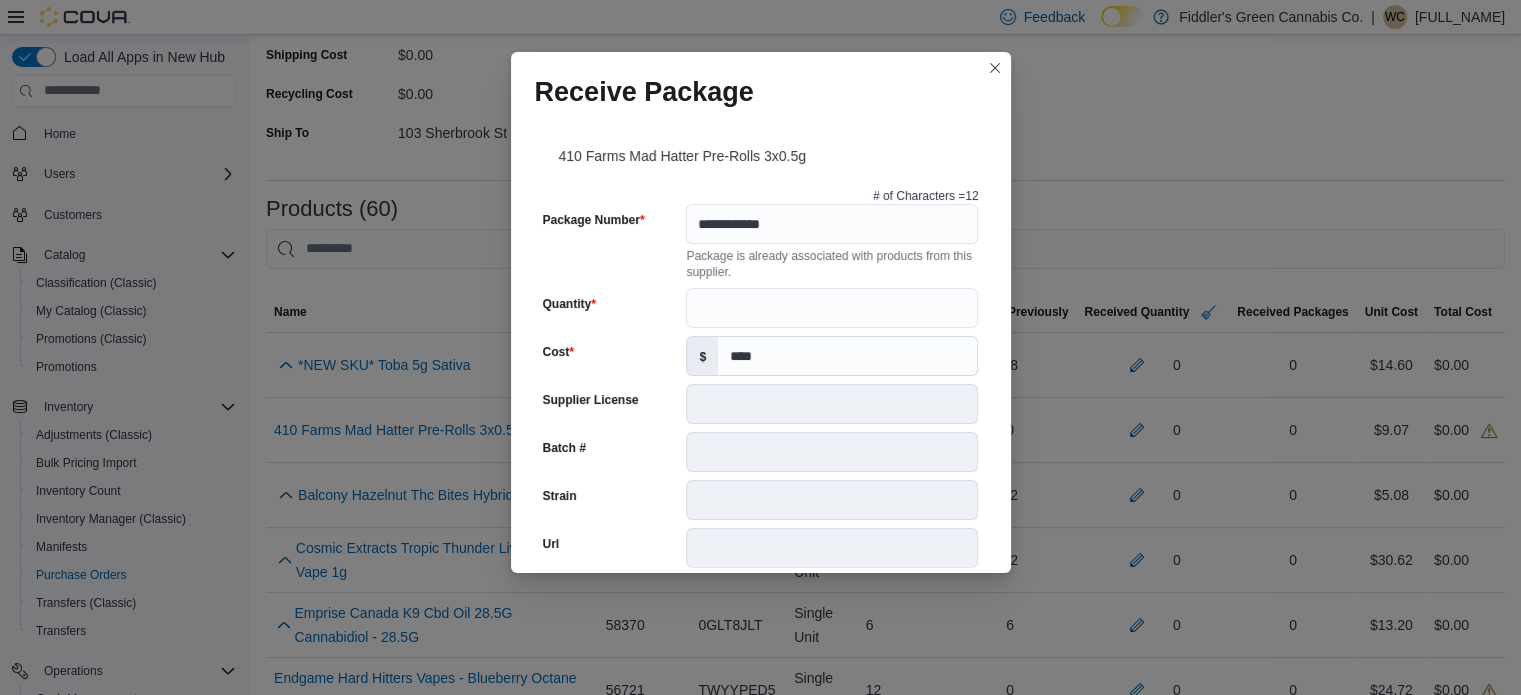 scroll, scrollTop: 706, scrollLeft: 0, axis: vertical 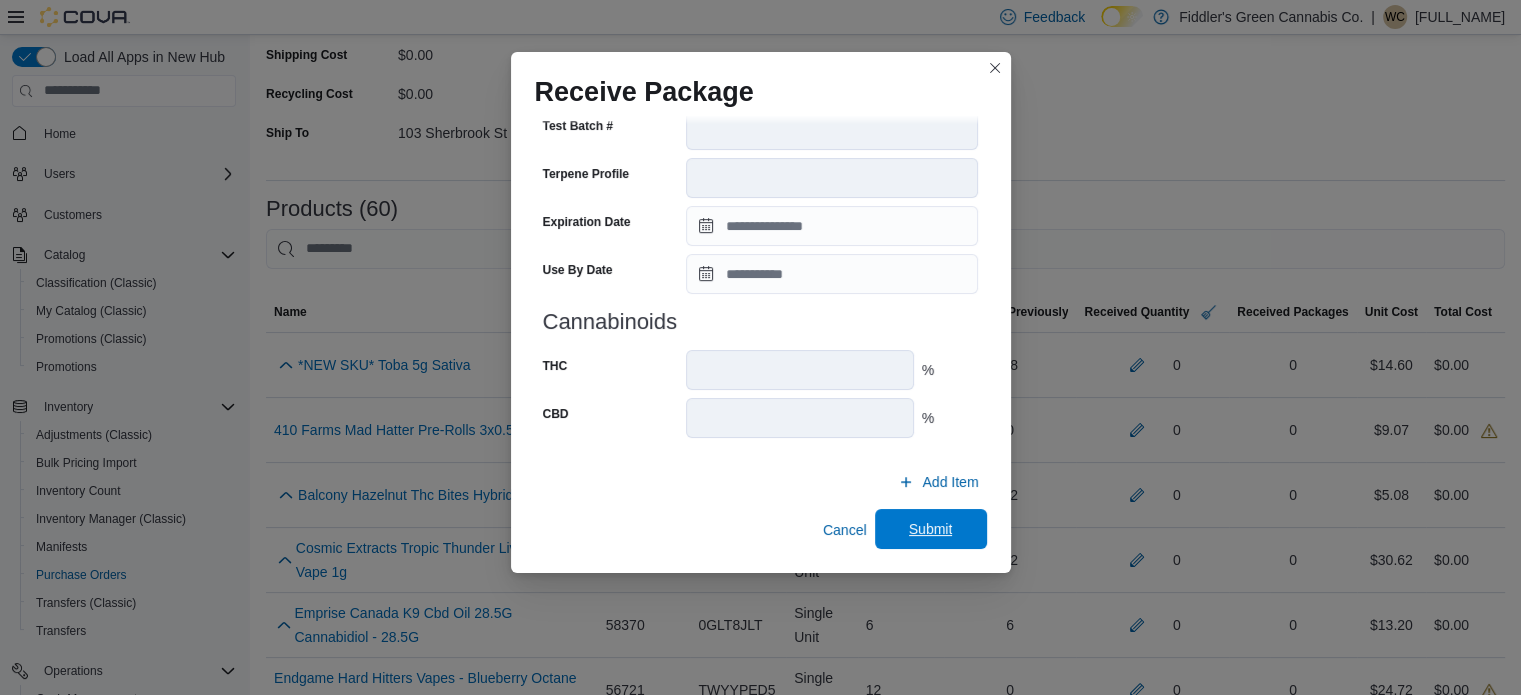 click on "Submit" at bounding box center (931, 529) 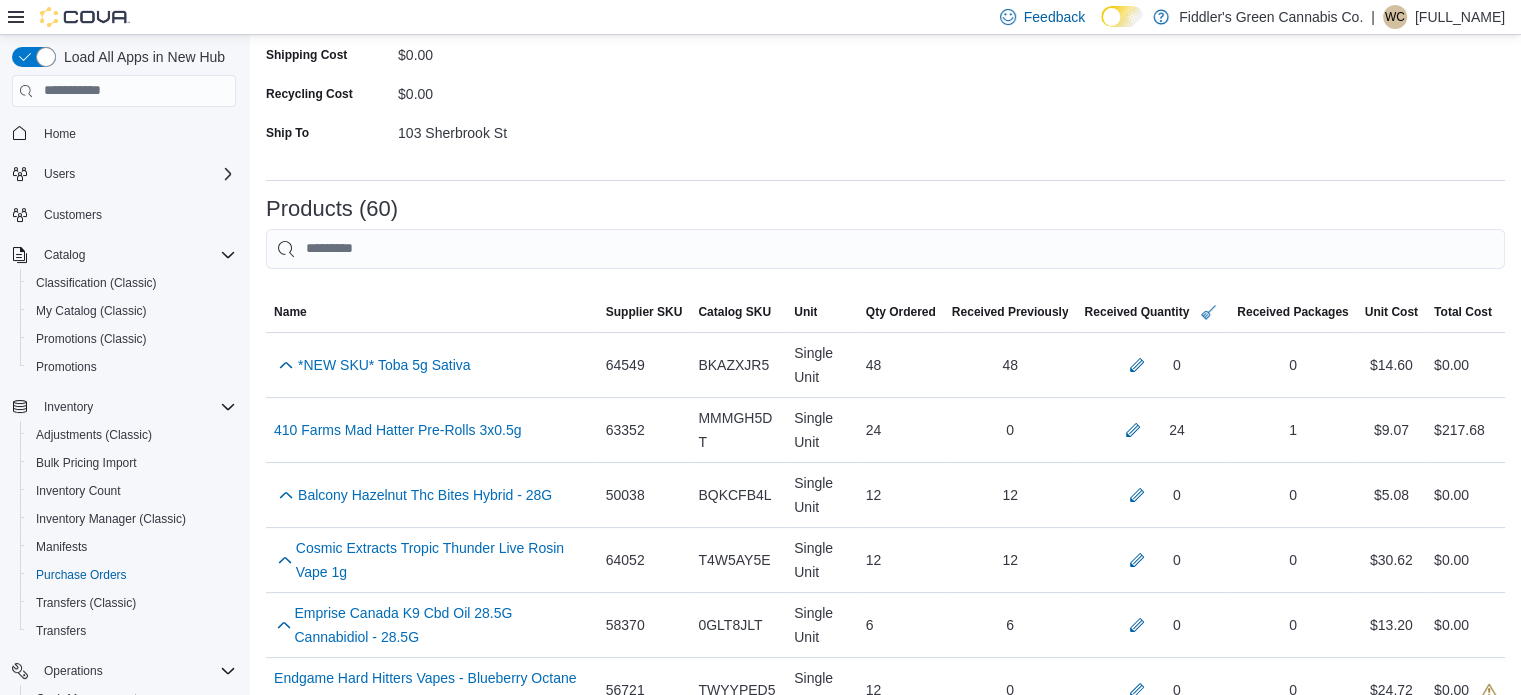 click on "Purchase Orders POCNF9-835 Receiving Order POCNF9-835 Feedback Supplier Supplier MBLL Supplier Invoice # 2580007 Tax $0.00 Shipping Cost $0.00 Recycling Cost $0.00 Ship To 103 Sherbrook St Products (60) Sorting This table contains 60 rows. Name Supplier SKU Catalog SKU Unit Qty Ordered Received Previously Received Quantity Received Packages Unit Cost Total Cost Name *NEW SKU* Toba 5g Sativa (opens in a new tab or window) Supplier SKU 64549 Catalog SKU BKAZXJR5 Unit Single Unit Qty Ordered 48 Received Previously 48 Received Quantity 0 Received Packages 0 Unit Cost $14.60 Total Cost $0.00 Name 410 Farms Mad Hatter Pre-Rolls 3x0.5g (opens in a new tab or window) Supplier SKU 63352 Catalog SKU MMMGH5DT Unit Single Unit Qty Ordered 24 Received Previously 0 Received Quantity 24 Received Packages 1 Unit Cost $9.07 Total Cost $217.68 Name Balcony Hazelnut Thc Bites Hybrid - 28G (opens in a new tab or window) Supplier SKU 50038 Catalog SKU BQKCFB4L Unit Single Unit Qty Ordered 12 Received Previously 12 0 0 $5.08 0" at bounding box center (885, 2150) 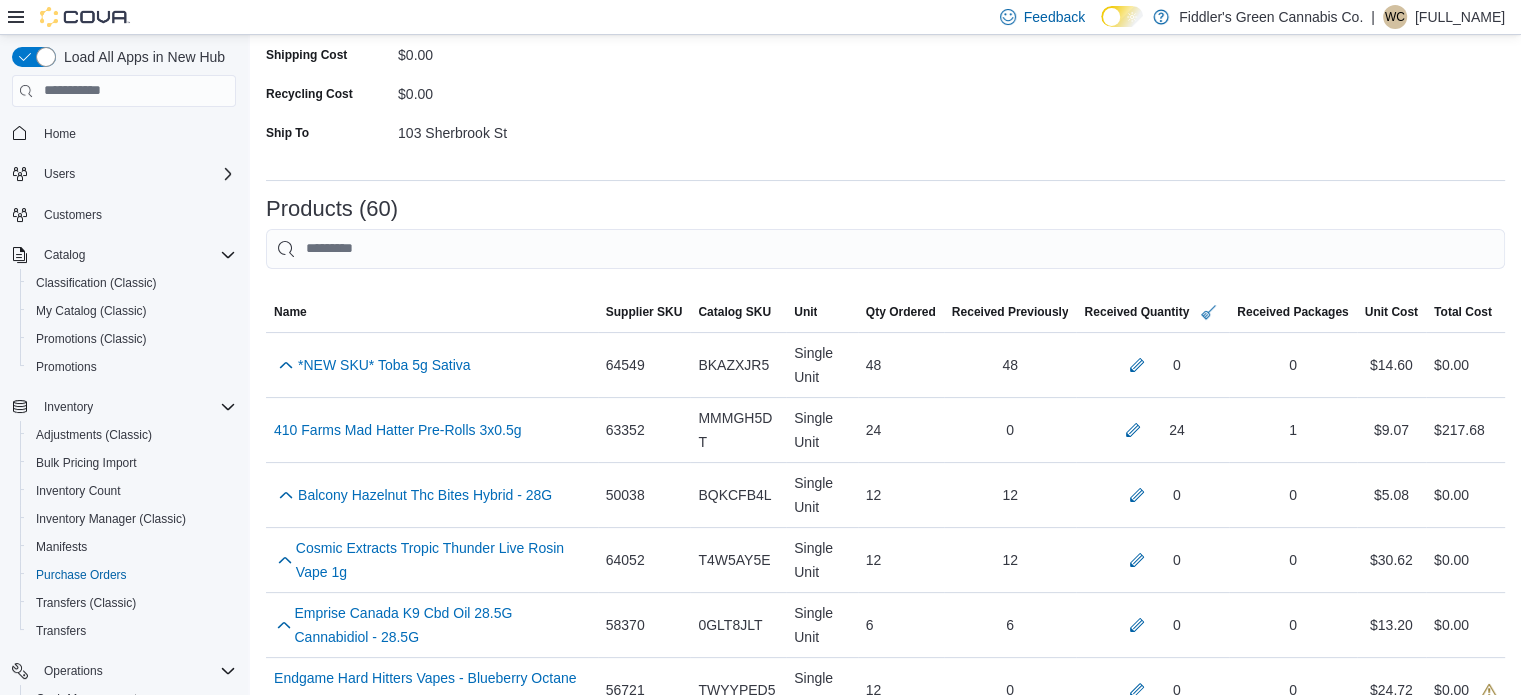 click on "Purchase Orders POCNF9-835 Receiving Order POCNF9-835 Feedback Supplier Supplier MBLL Supplier Invoice # 2580007 Tax $0.00 Shipping Cost $0.00 Recycling Cost $0.00 Ship To 103 Sherbrook St Products (60) Sorting This table contains 60 rows. Name Supplier SKU Catalog SKU Unit Qty Ordered Received Previously Received Quantity Received Packages Unit Cost Total Cost Name *NEW SKU* Toba 5g Sativa (opens in a new tab or window) Supplier SKU 64549 Catalog SKU BKAZXJR5 Unit Single Unit Qty Ordered 48 Received Previously 48 Received Quantity 0 Received Packages 0 Unit Cost $14.60 Total Cost $0.00 Name 410 Farms Mad Hatter Pre-Rolls 3x0.5g (opens in a new tab or window) Supplier SKU 63352 Catalog SKU MMMGH5DT Unit Single Unit Qty Ordered 24 Received Previously 0 Received Quantity 24 Received Packages 1 Unit Cost $9.07 Total Cost $217.68 Name Balcony Hazelnut Thc Bites Hybrid - 28G (opens in a new tab or window) Supplier SKU 50038 Catalog SKU BQKCFB4L Unit Single Unit Qty Ordered 12 Received Previously 12 0 0 $5.08 0" at bounding box center (885, 2150) 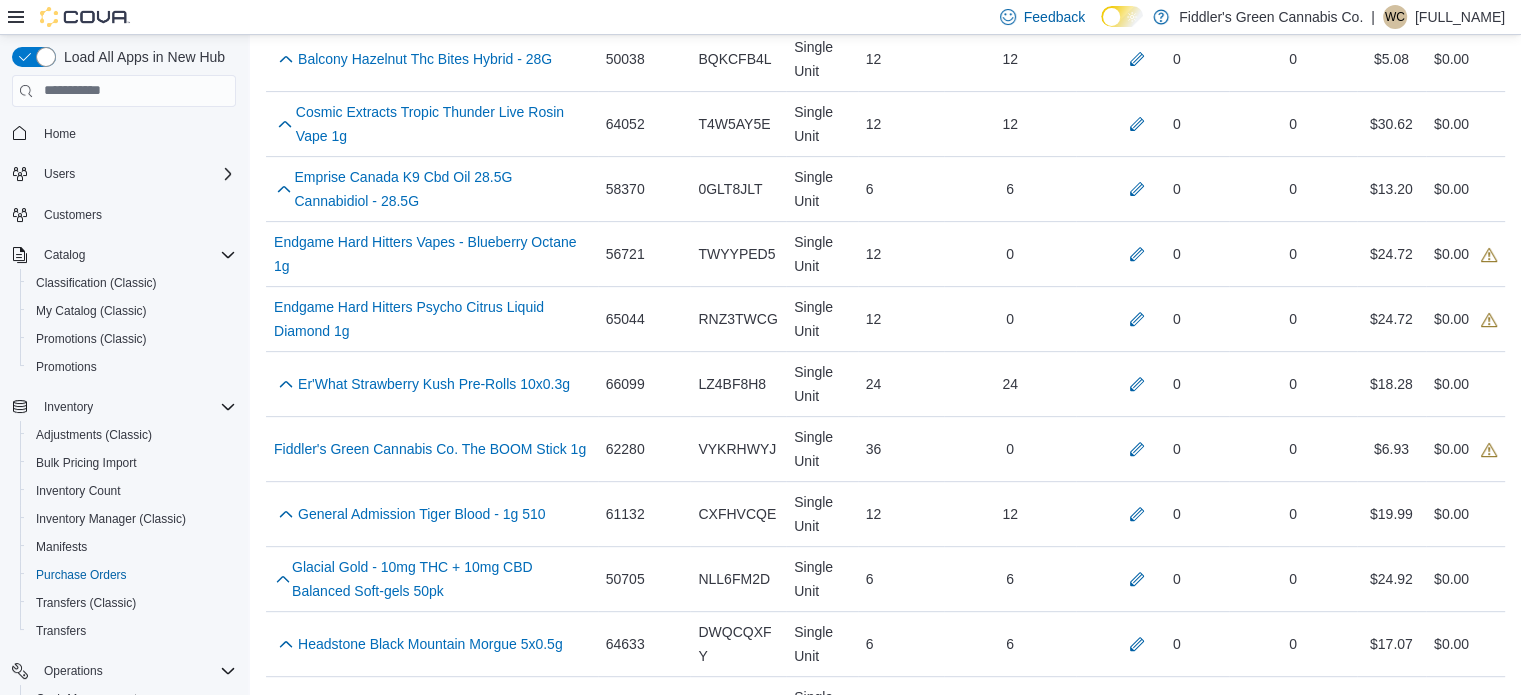 scroll, scrollTop: 680, scrollLeft: 0, axis: vertical 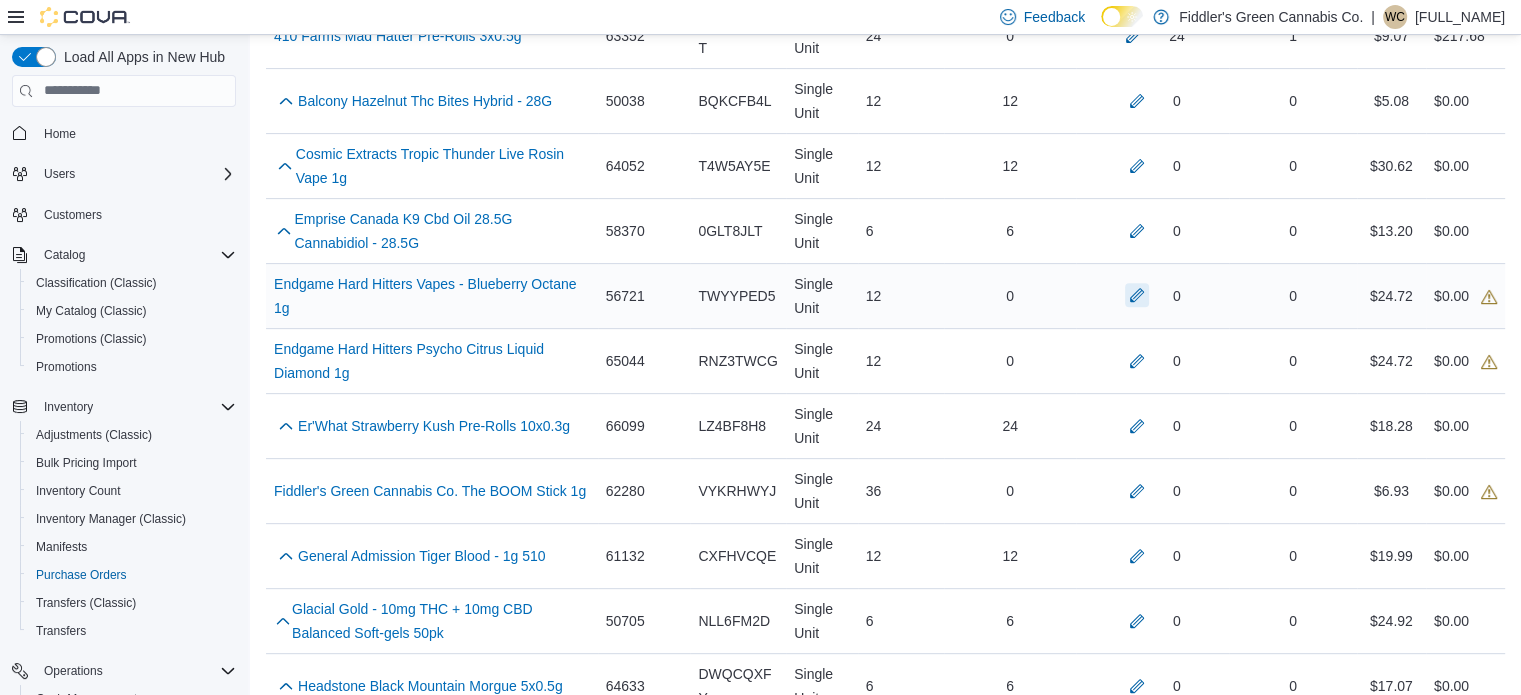 click at bounding box center (1137, 295) 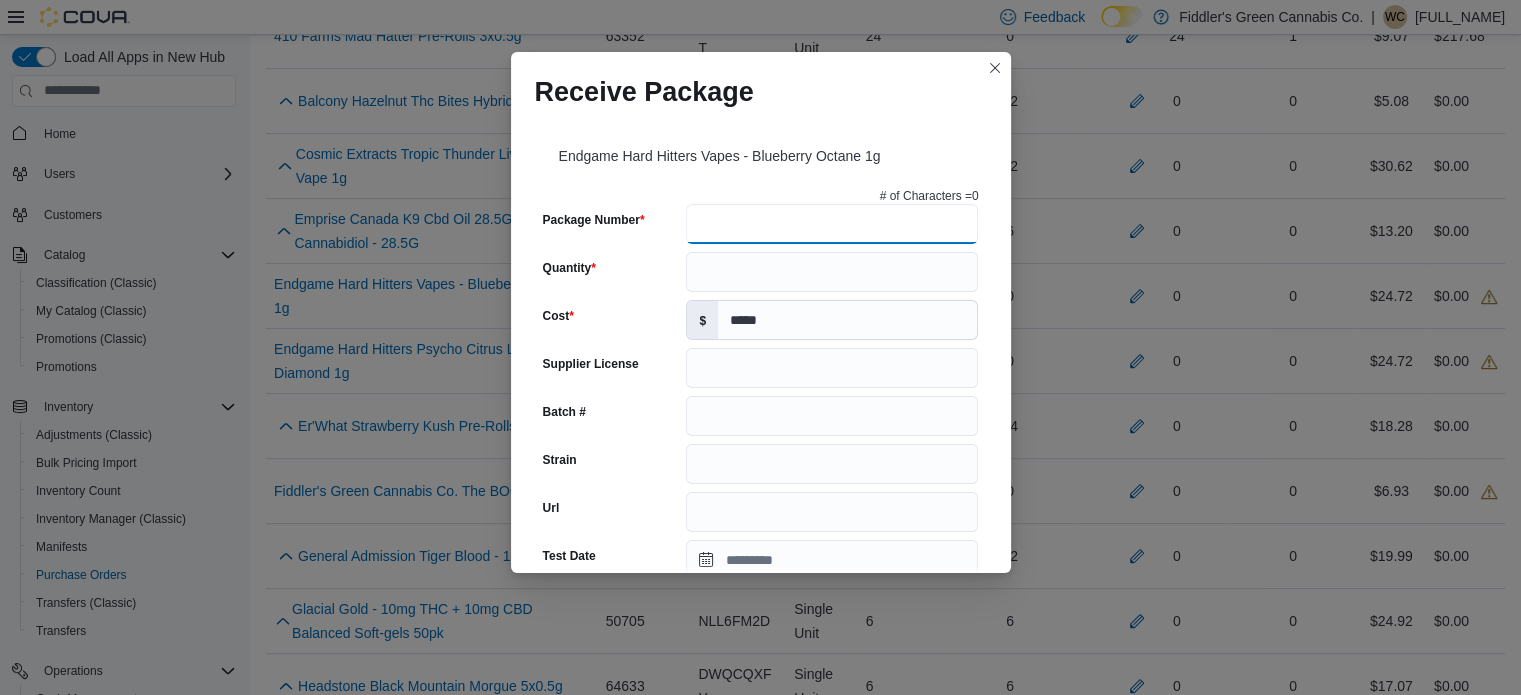 click on "Package Number" at bounding box center [832, 224] 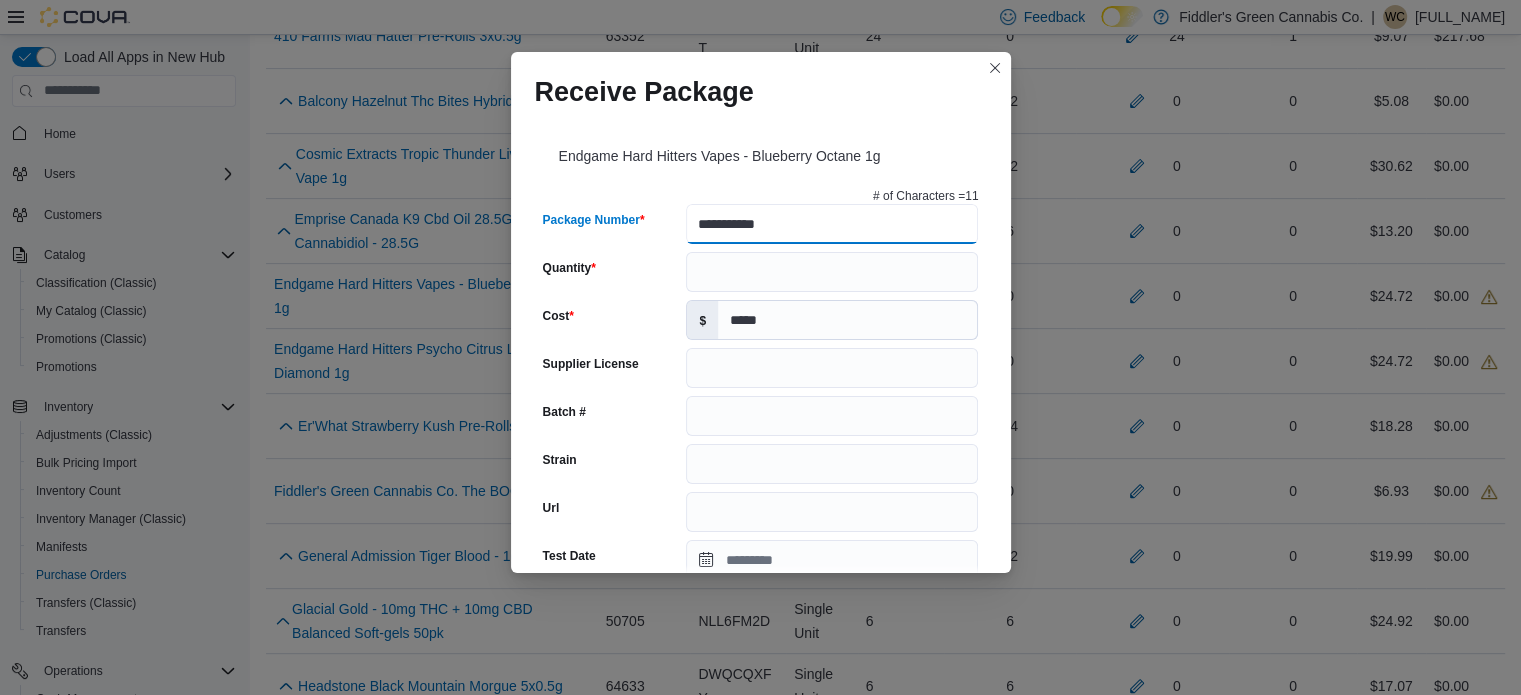 type on "**********" 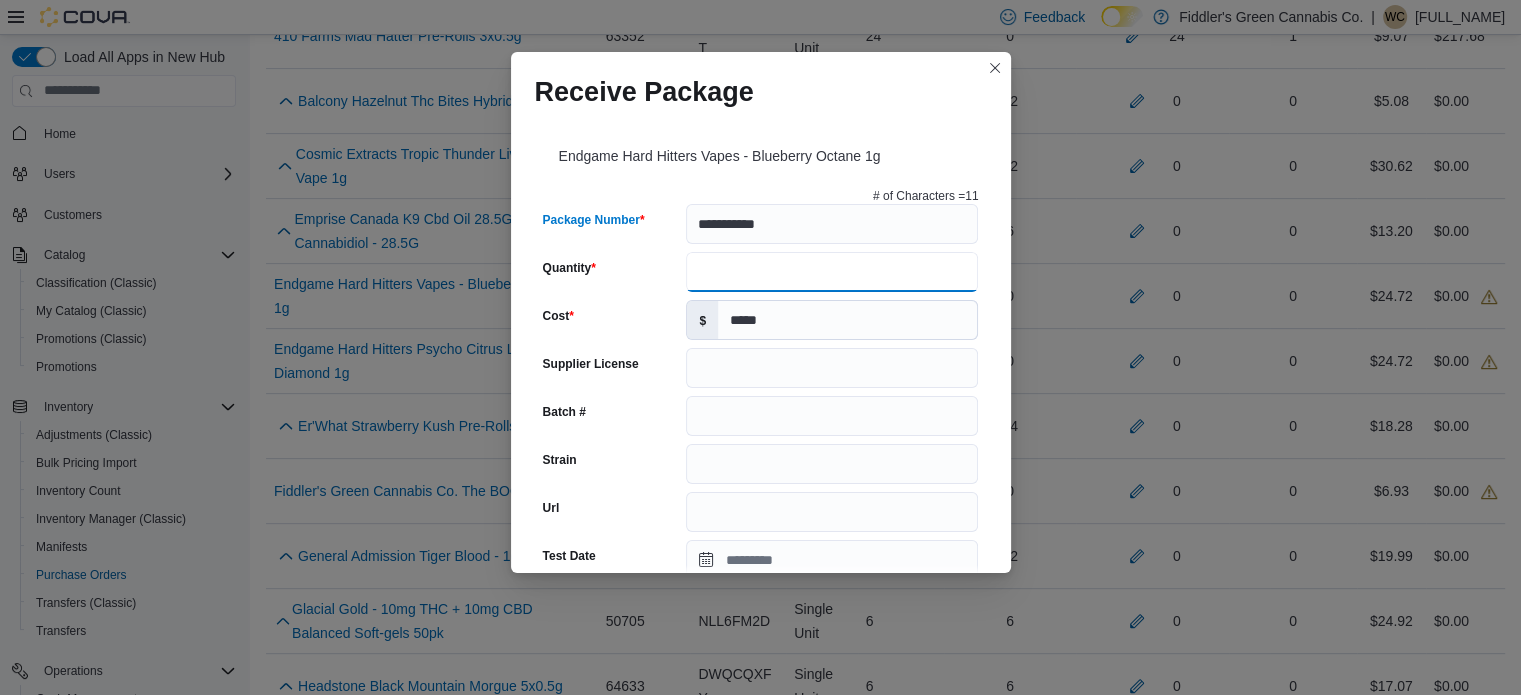 click on "Quantity" at bounding box center (832, 272) 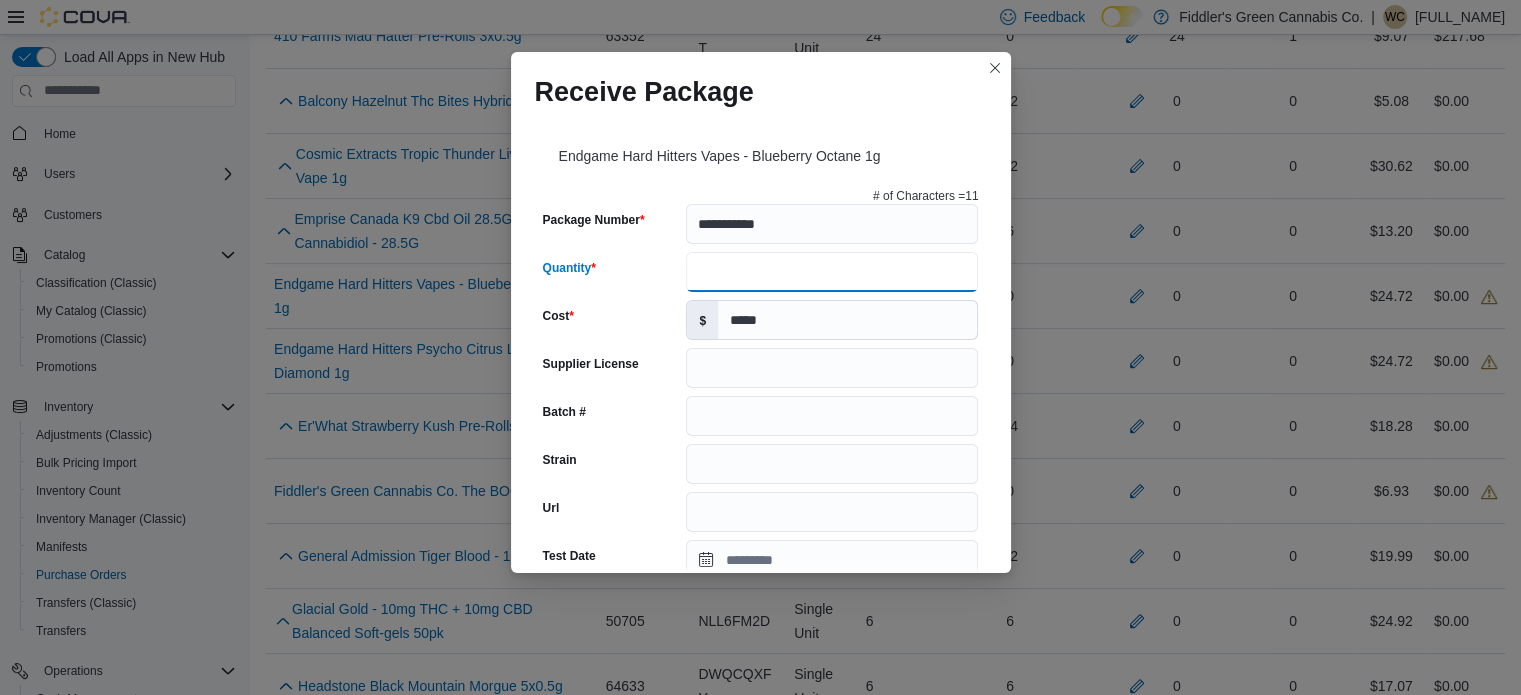 click on "**" at bounding box center (832, 272) 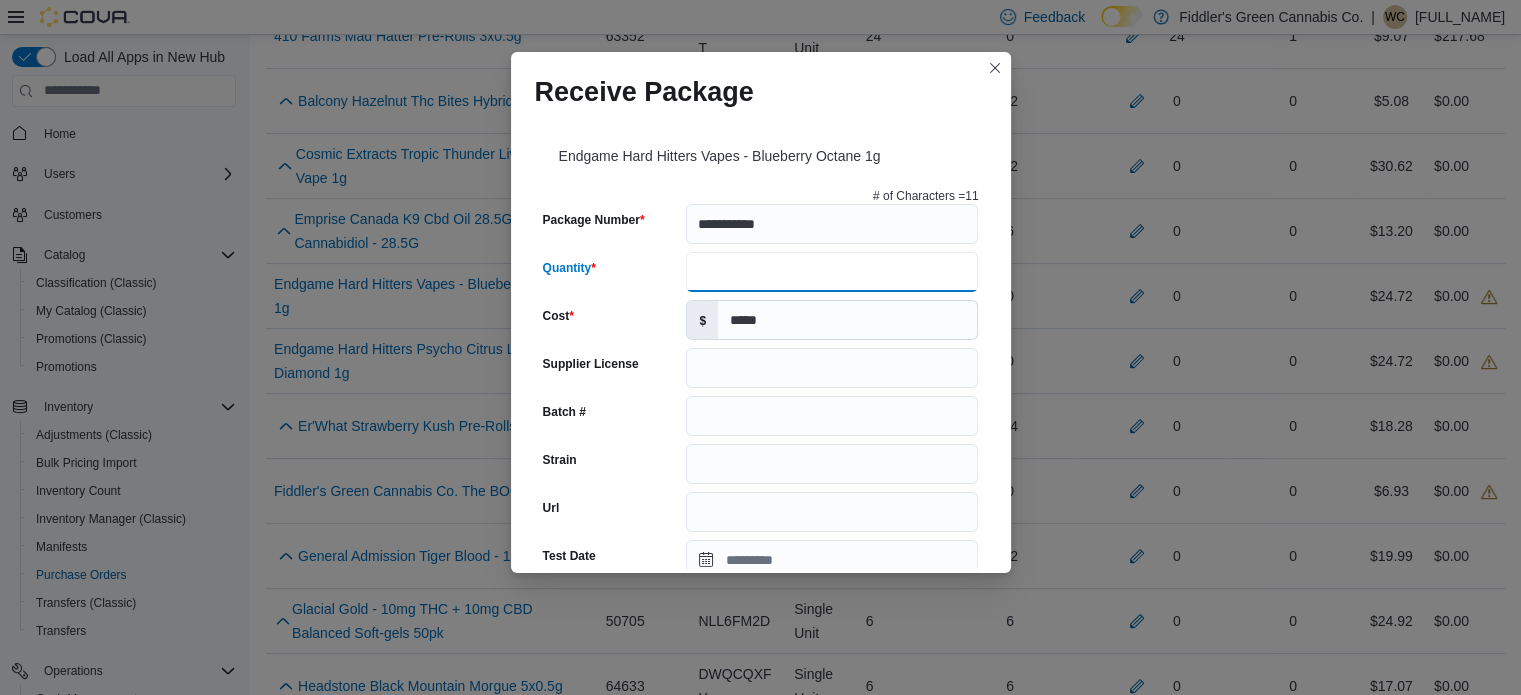 click on "**" at bounding box center (832, 272) 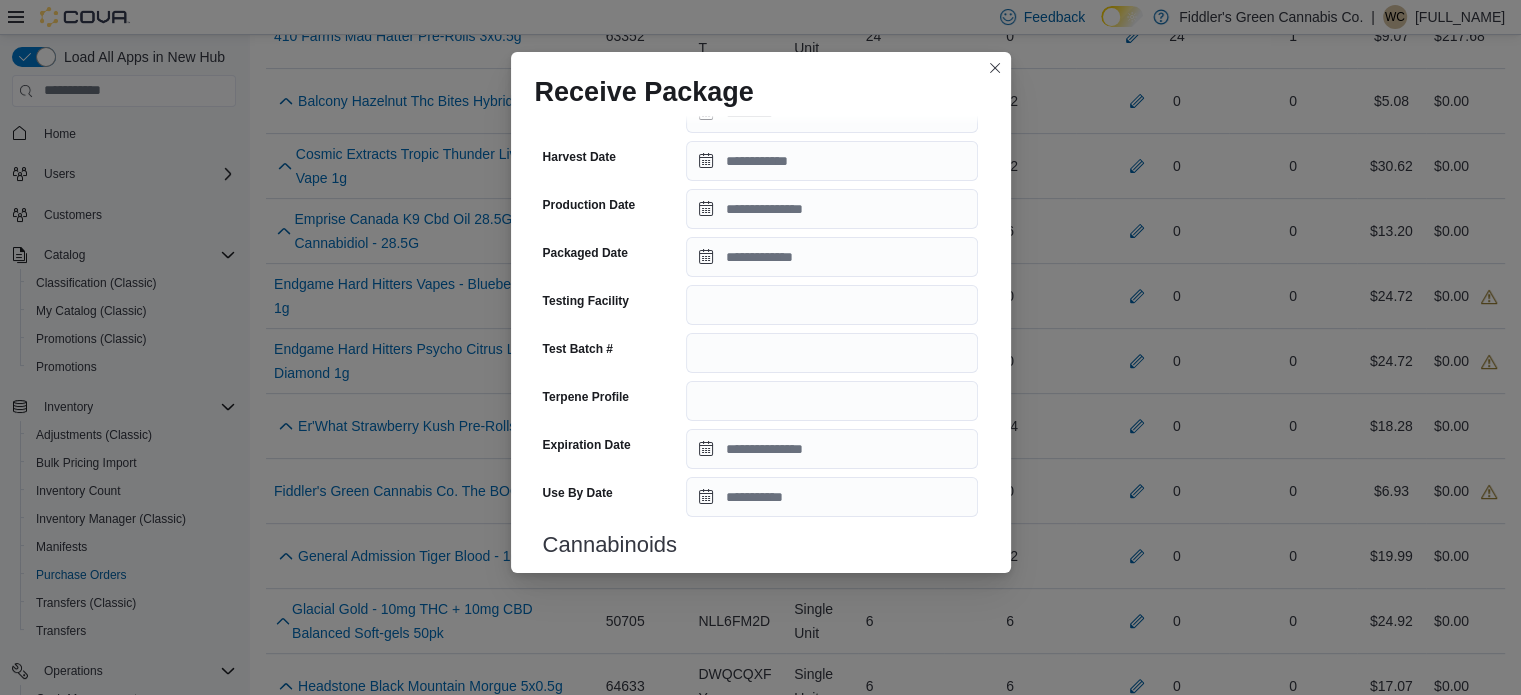 scroll, scrollTop: 459, scrollLeft: 0, axis: vertical 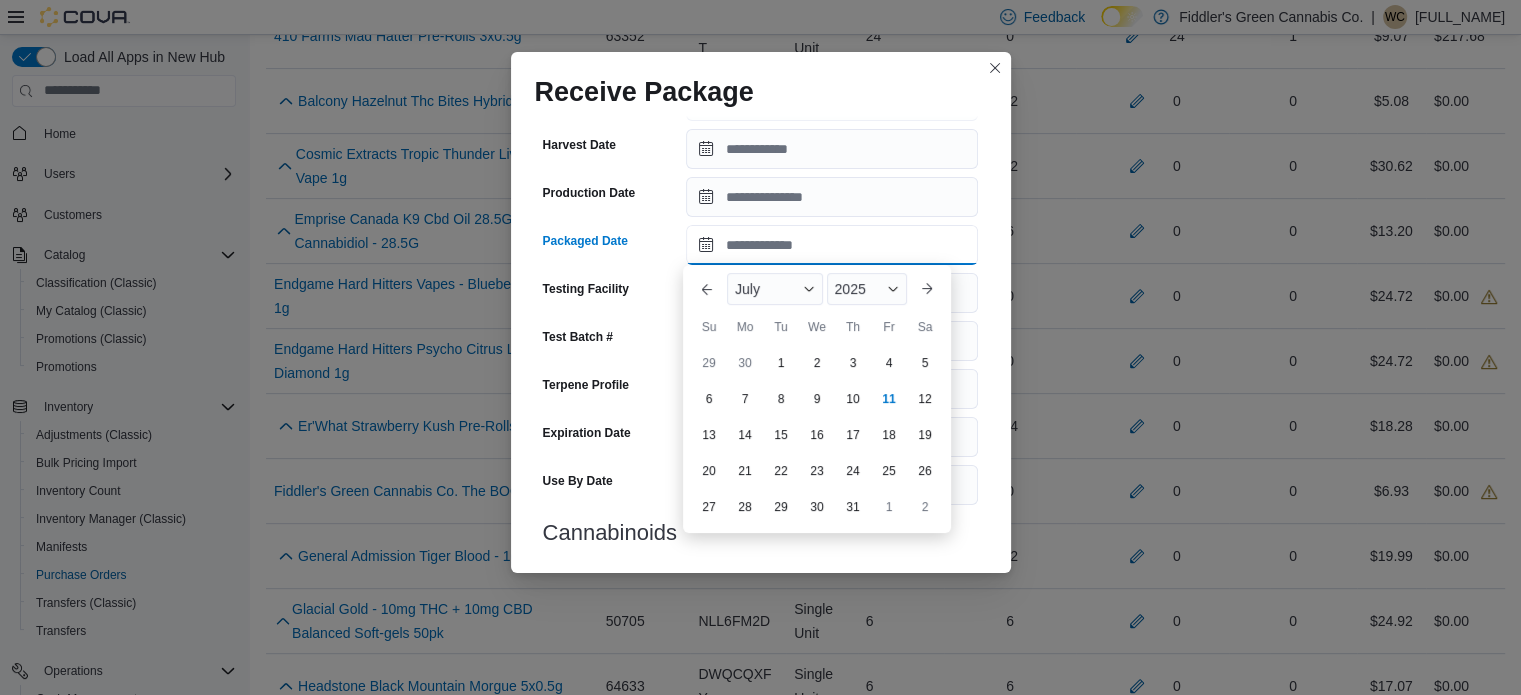 click on "Packaged Date" at bounding box center [832, 245] 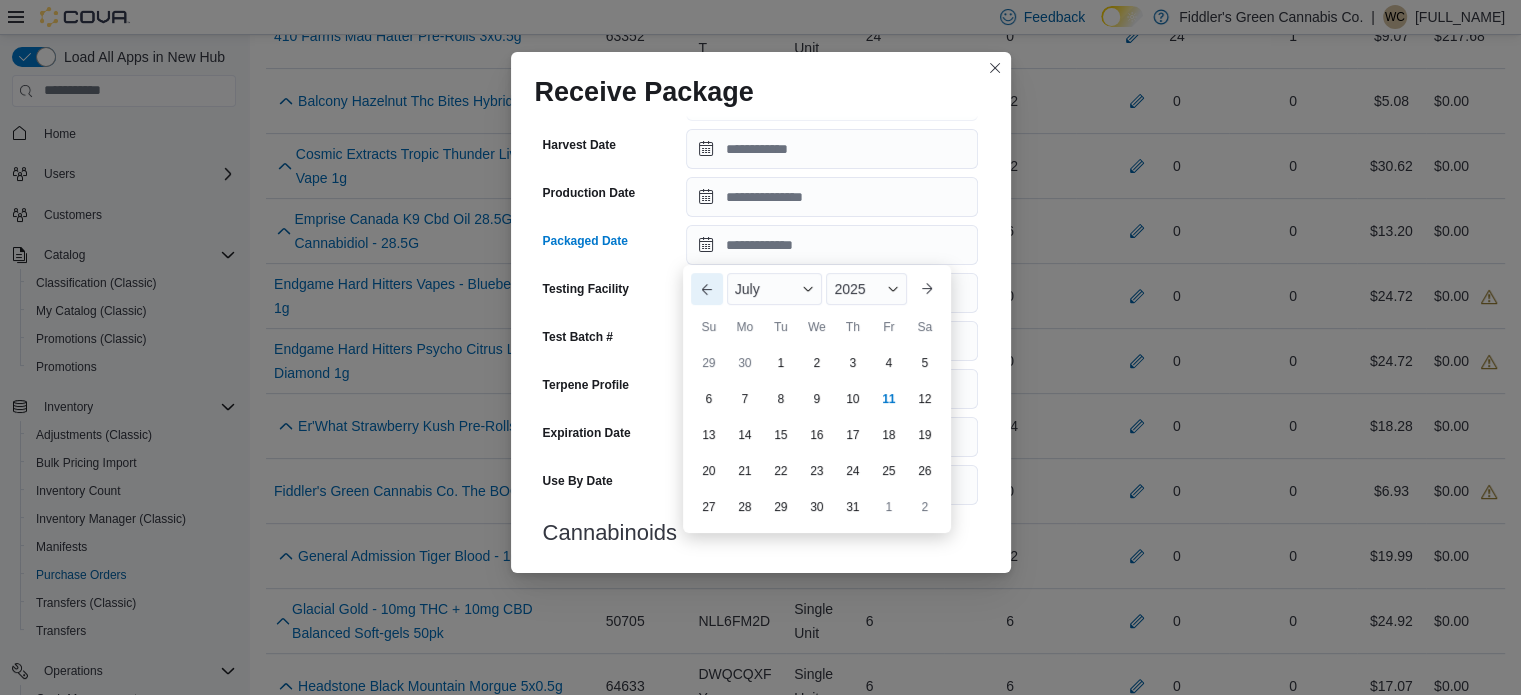 click on "Previous Month" at bounding box center [707, 289] 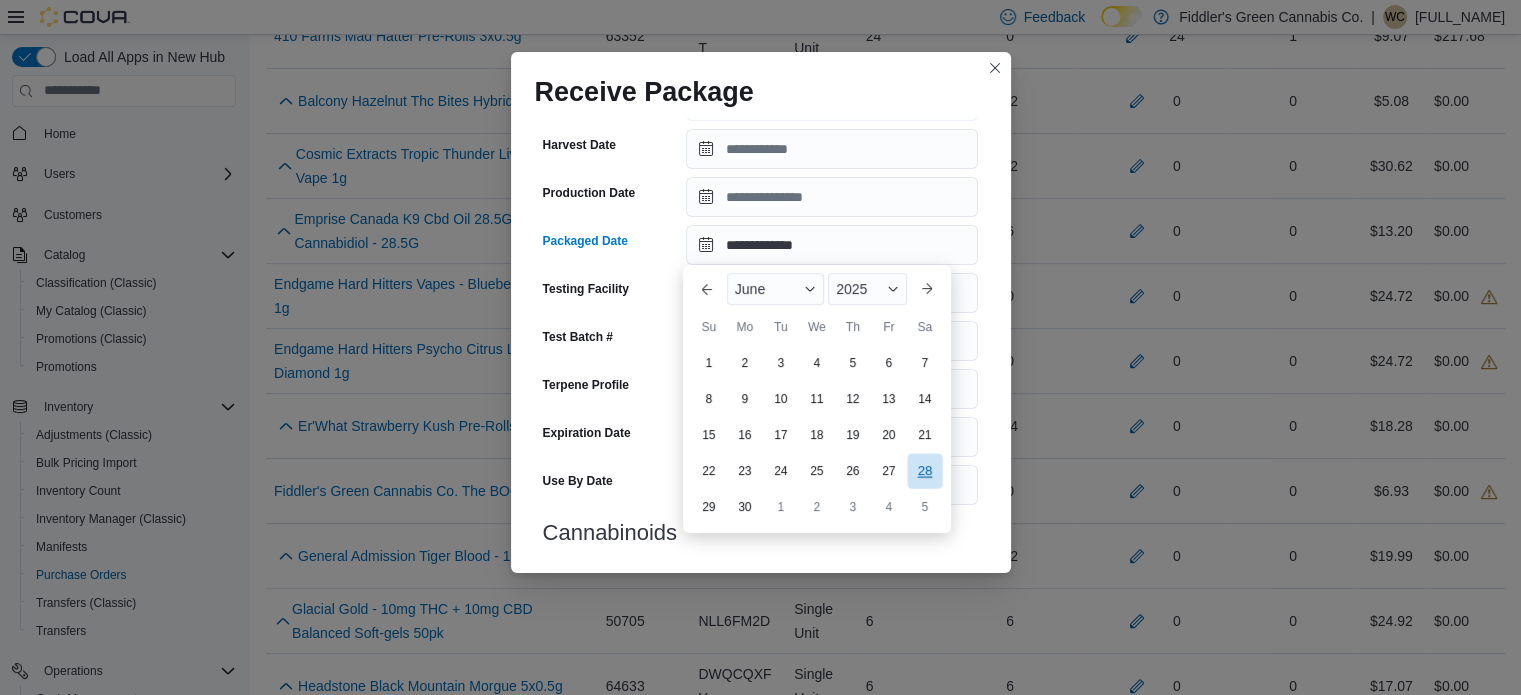 click on "28" at bounding box center (924, 470) 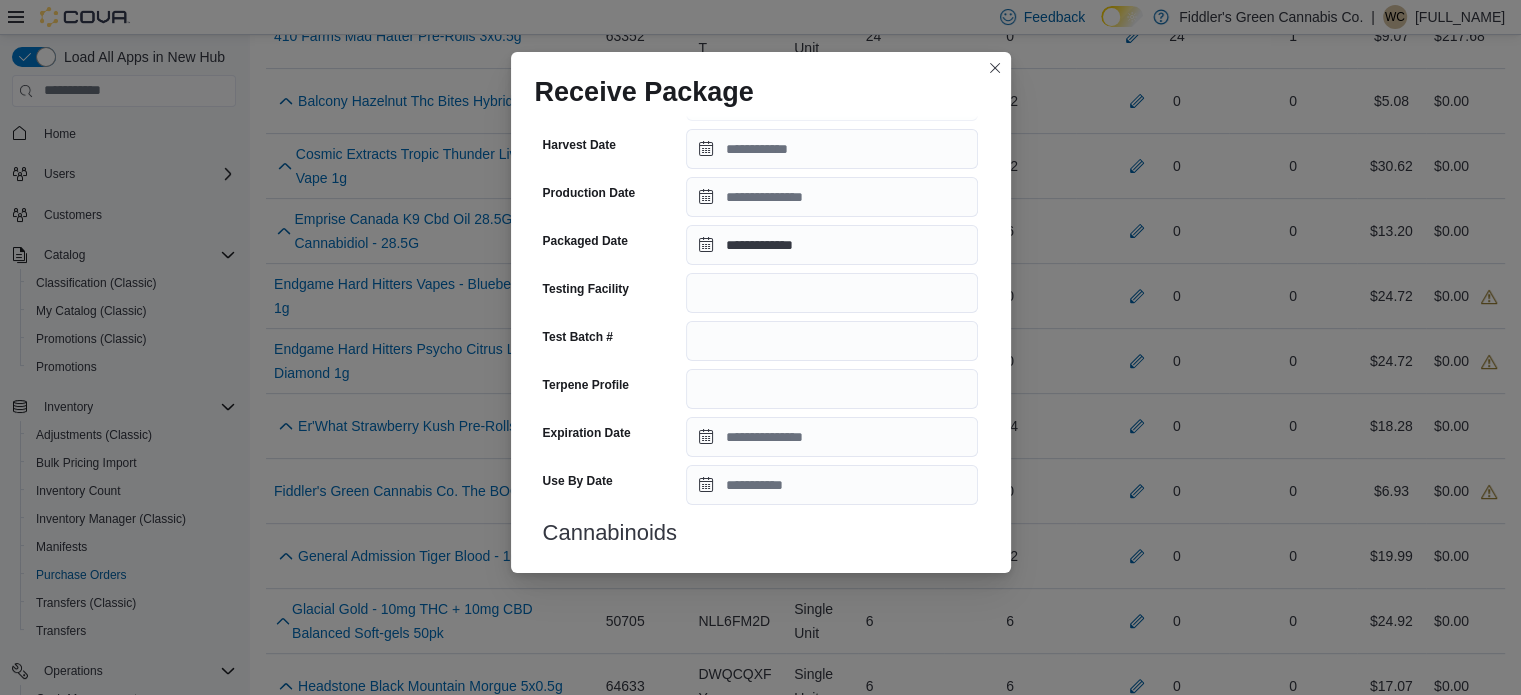 scroll, scrollTop: 726, scrollLeft: 0, axis: vertical 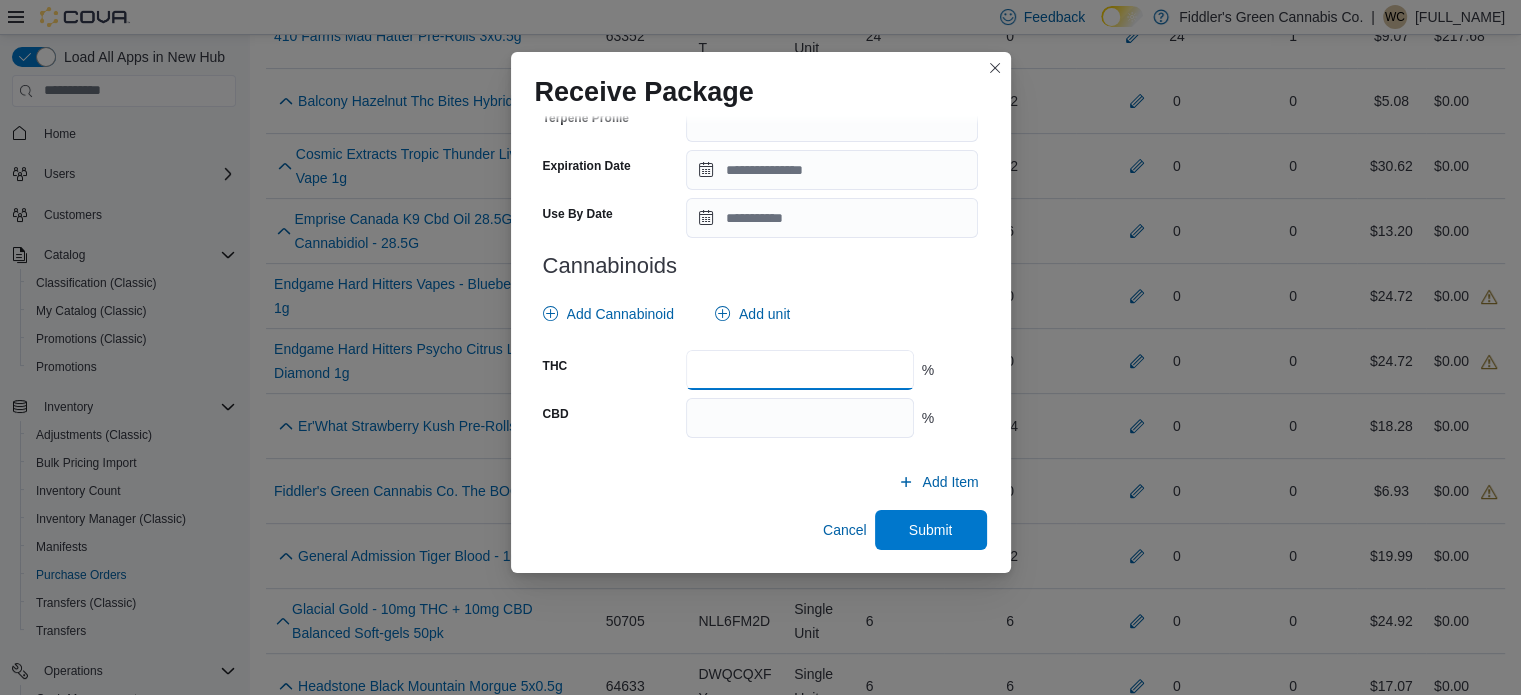 click at bounding box center [799, 370] 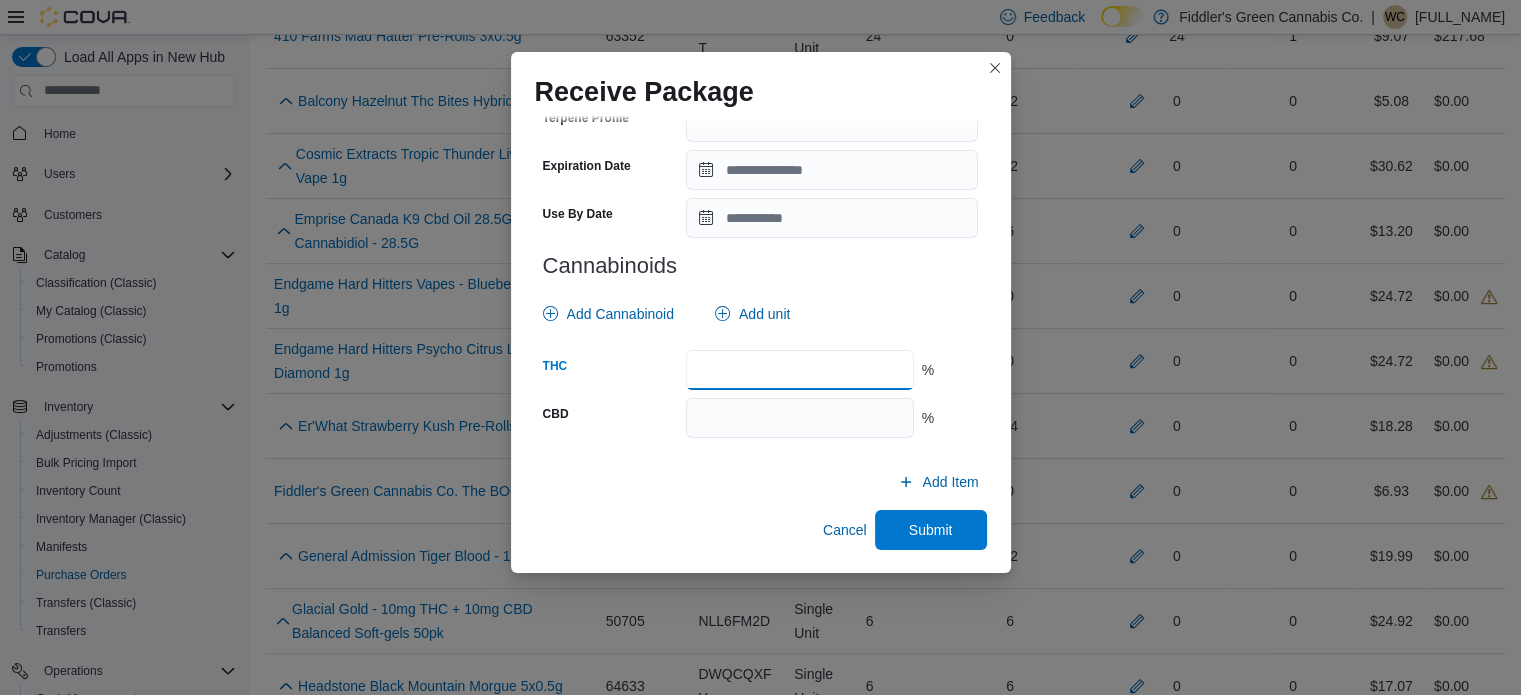 type on "**" 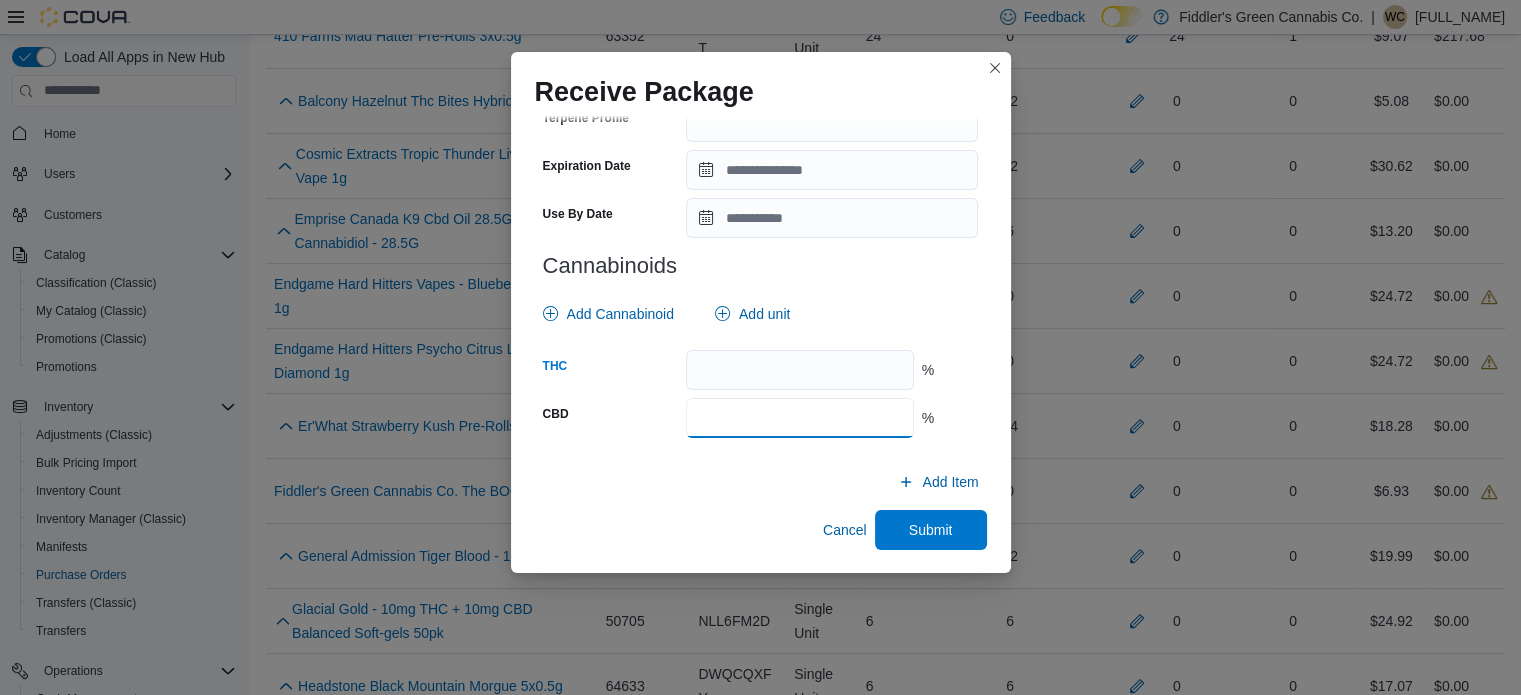 click at bounding box center [799, 418] 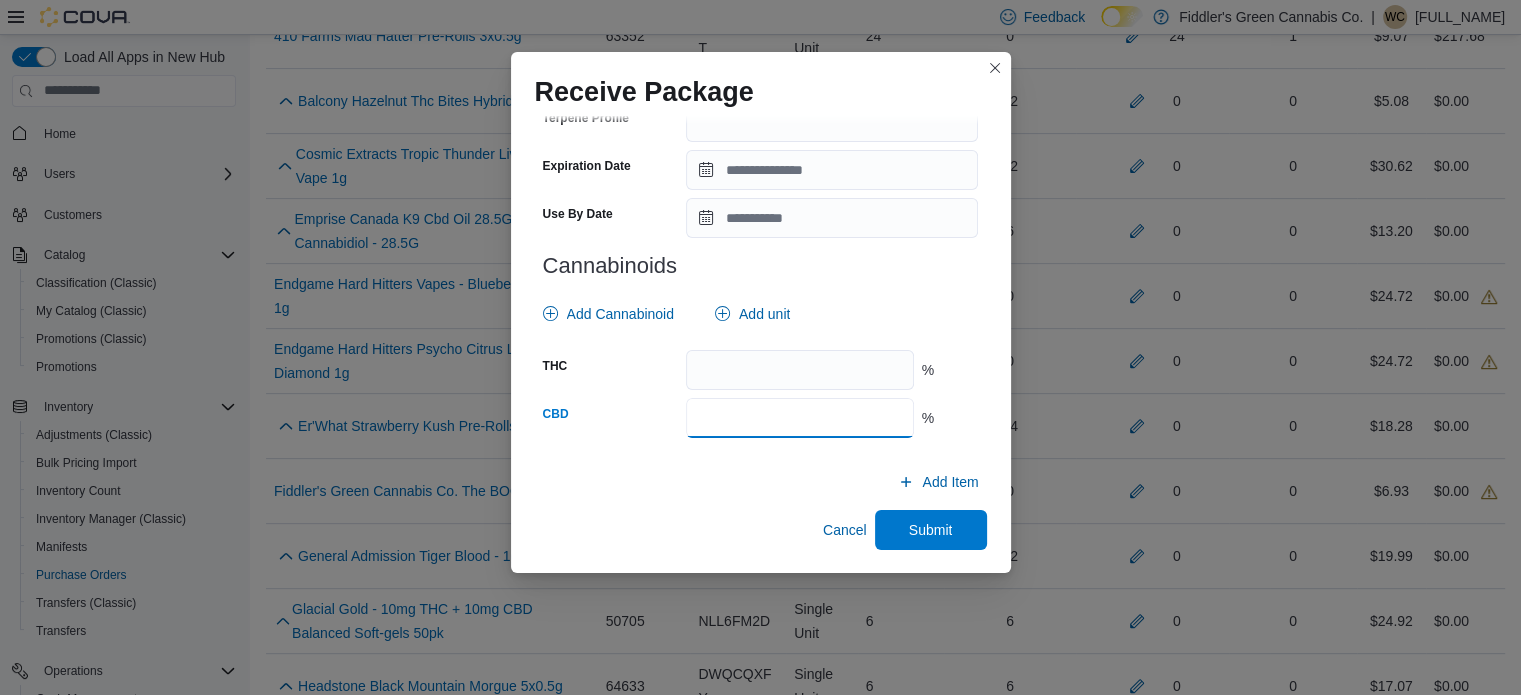type on "***" 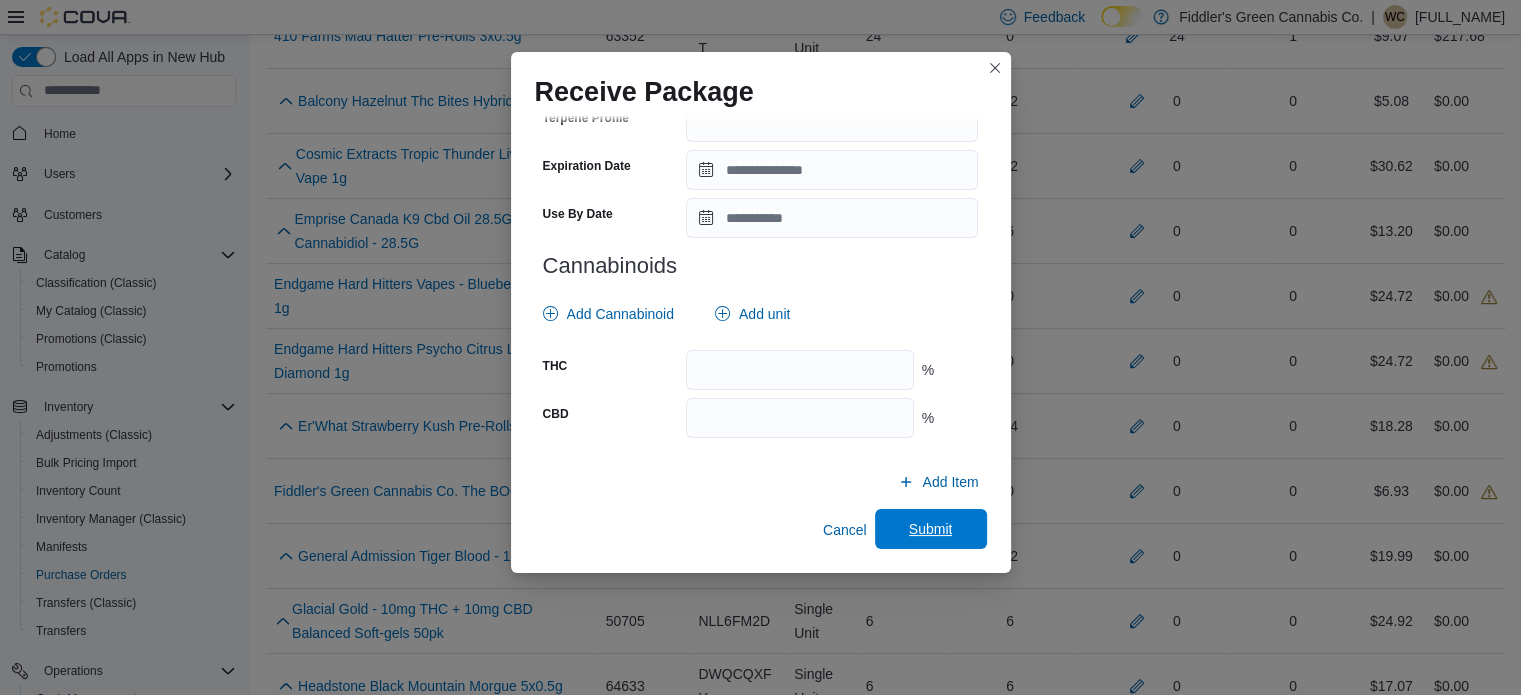 click on "Submit" at bounding box center [931, 529] 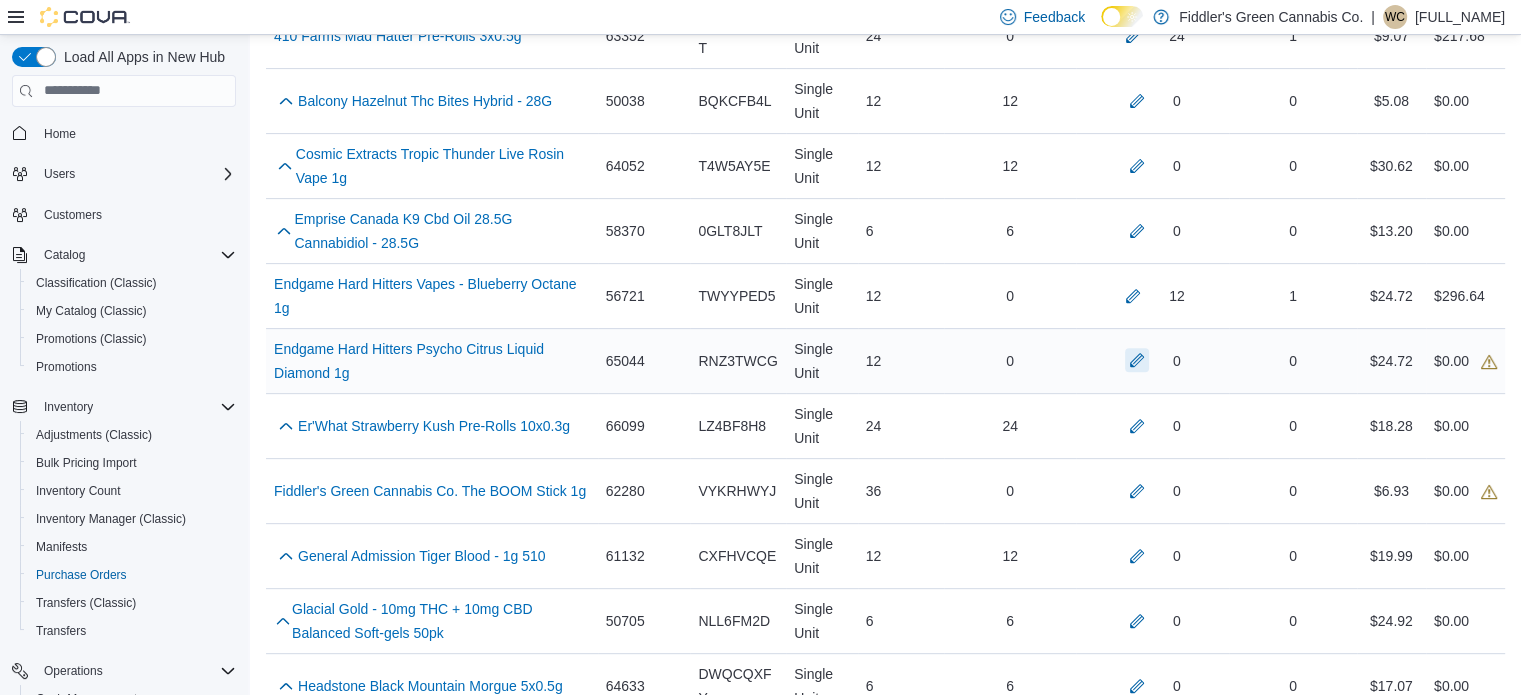 click at bounding box center (1137, 360) 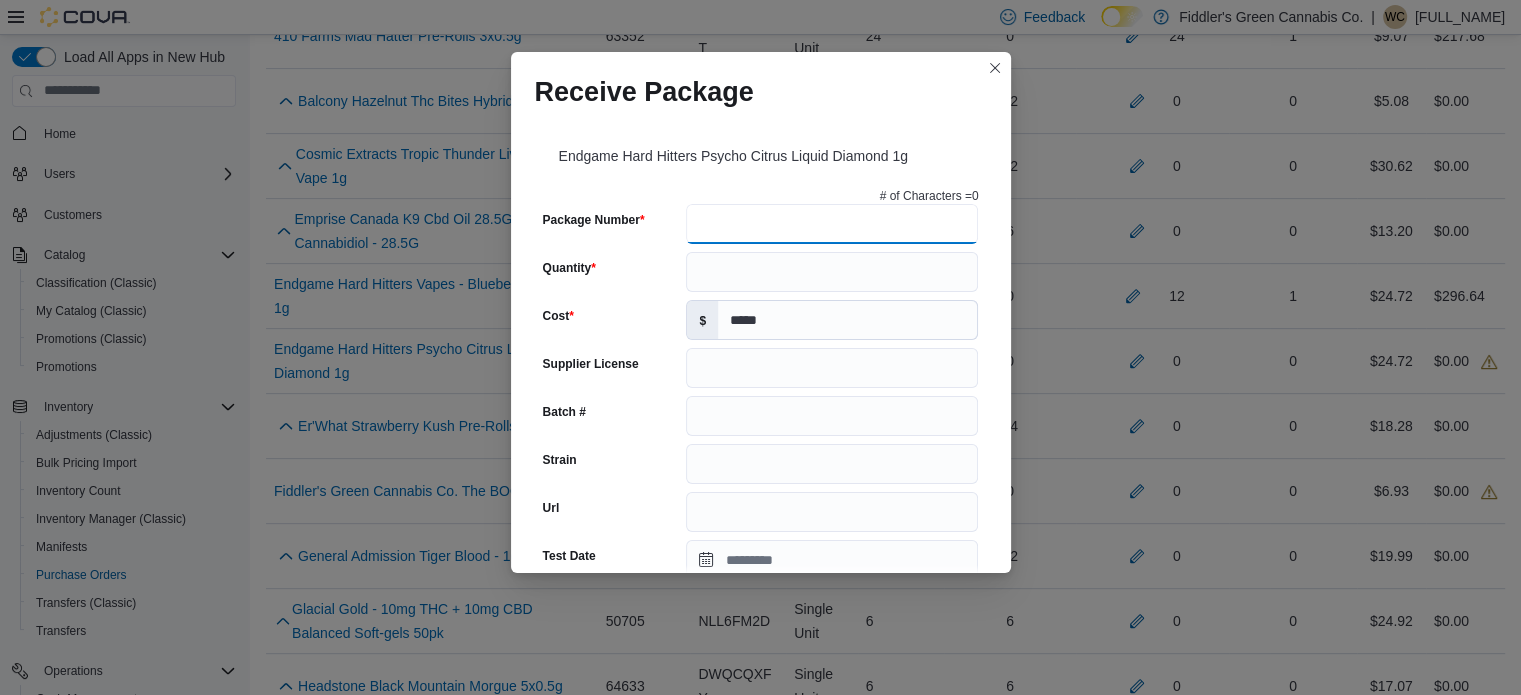 click on "Package Number" at bounding box center (832, 224) 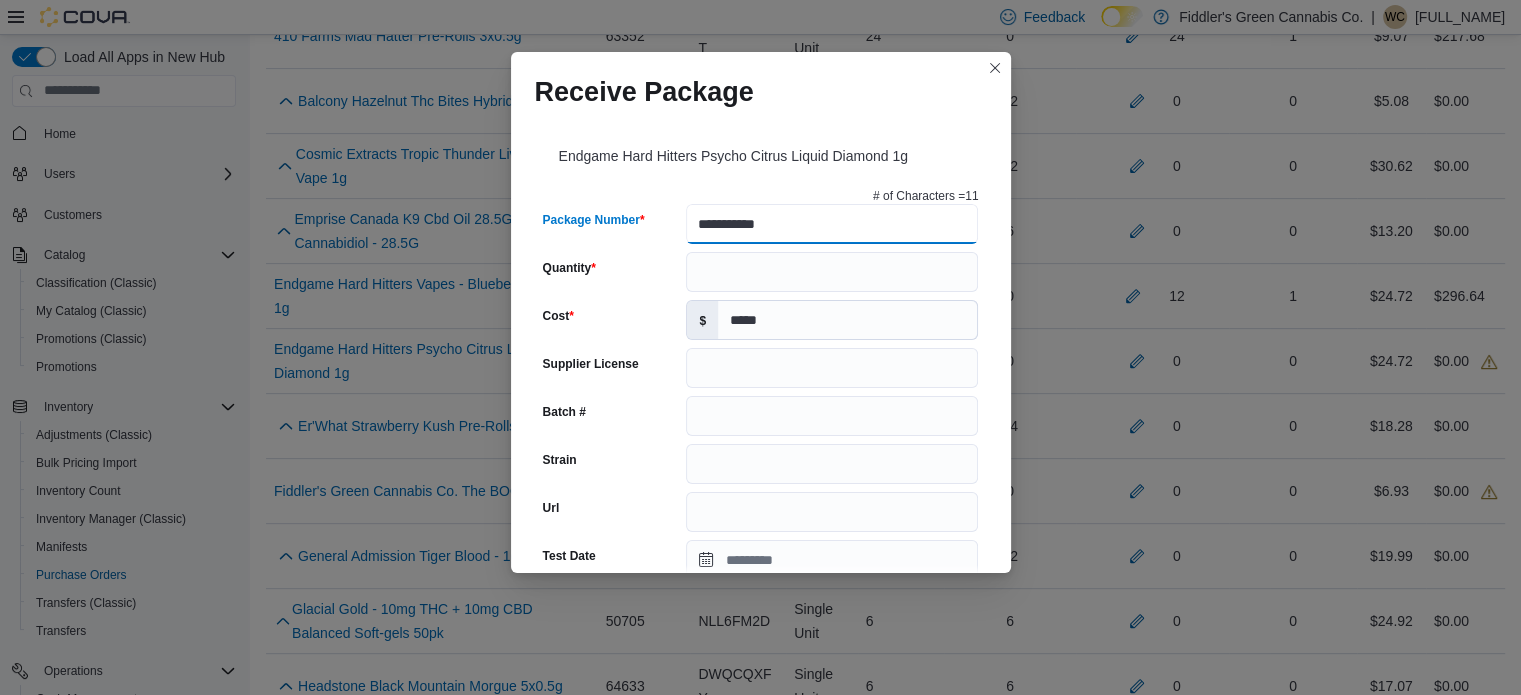 type on "**********" 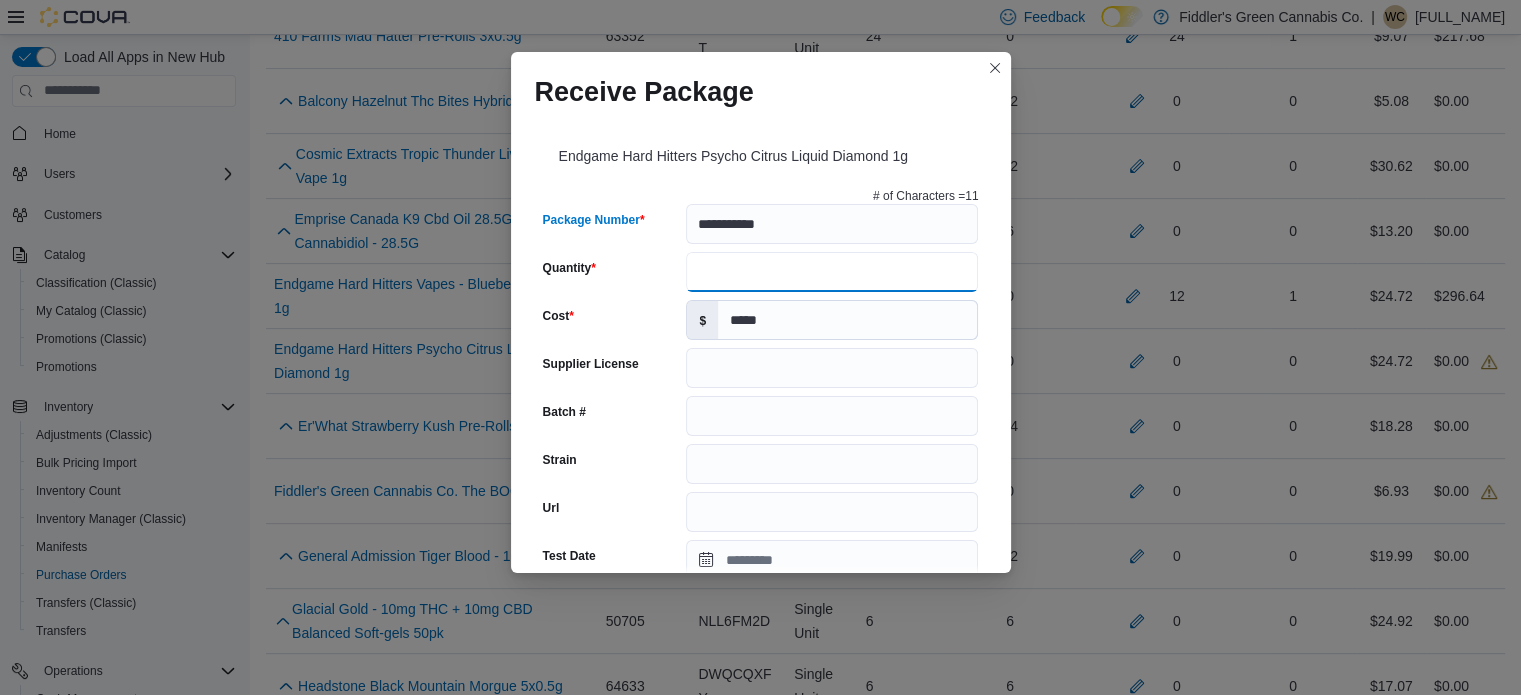 click on "Quantity" at bounding box center [832, 272] 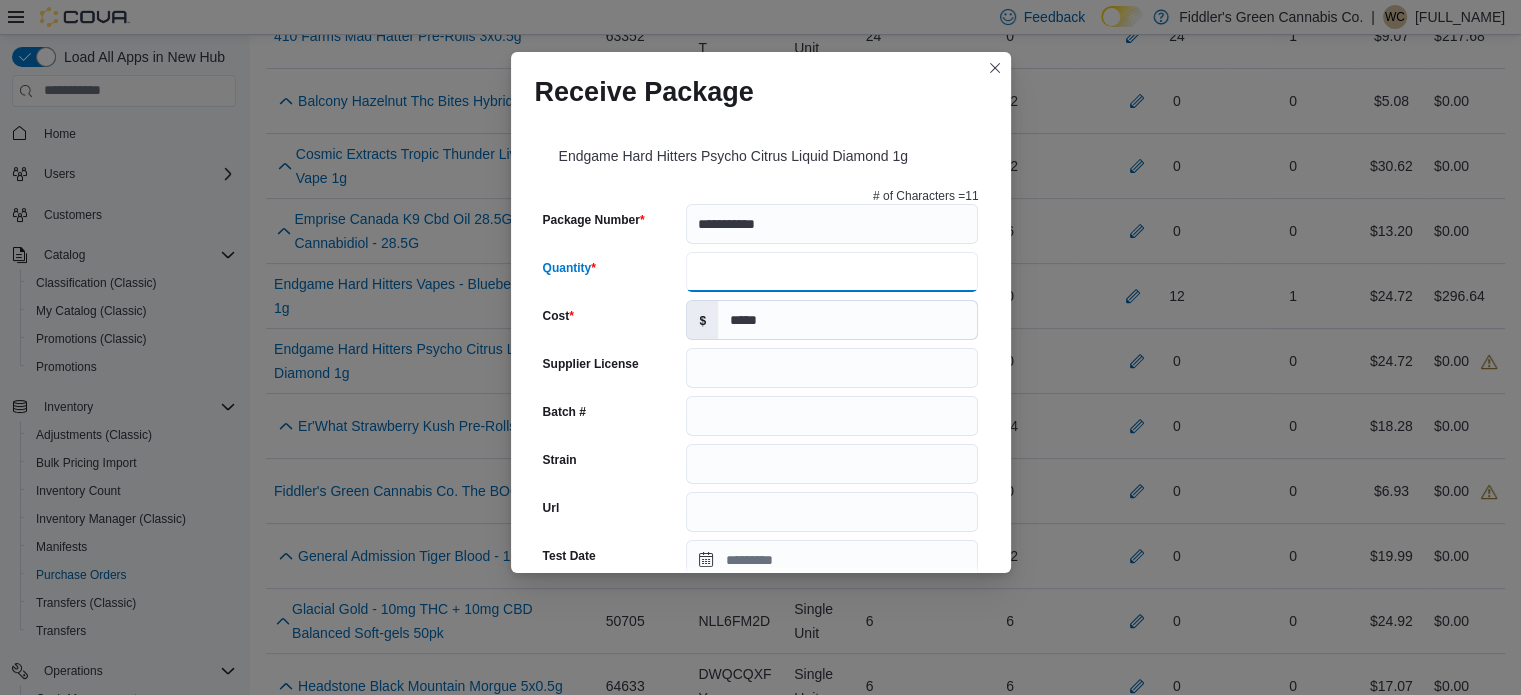 type on "**" 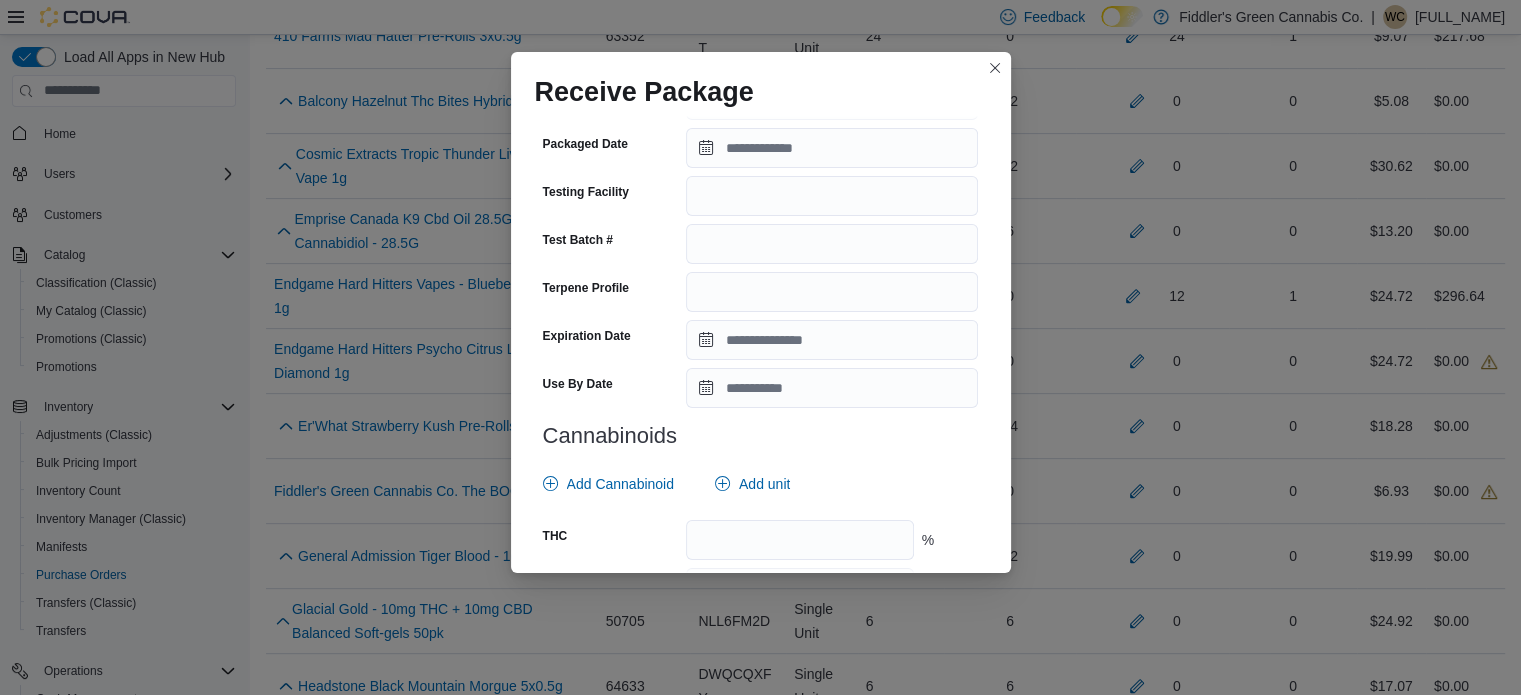 scroll, scrollTop: 468, scrollLeft: 0, axis: vertical 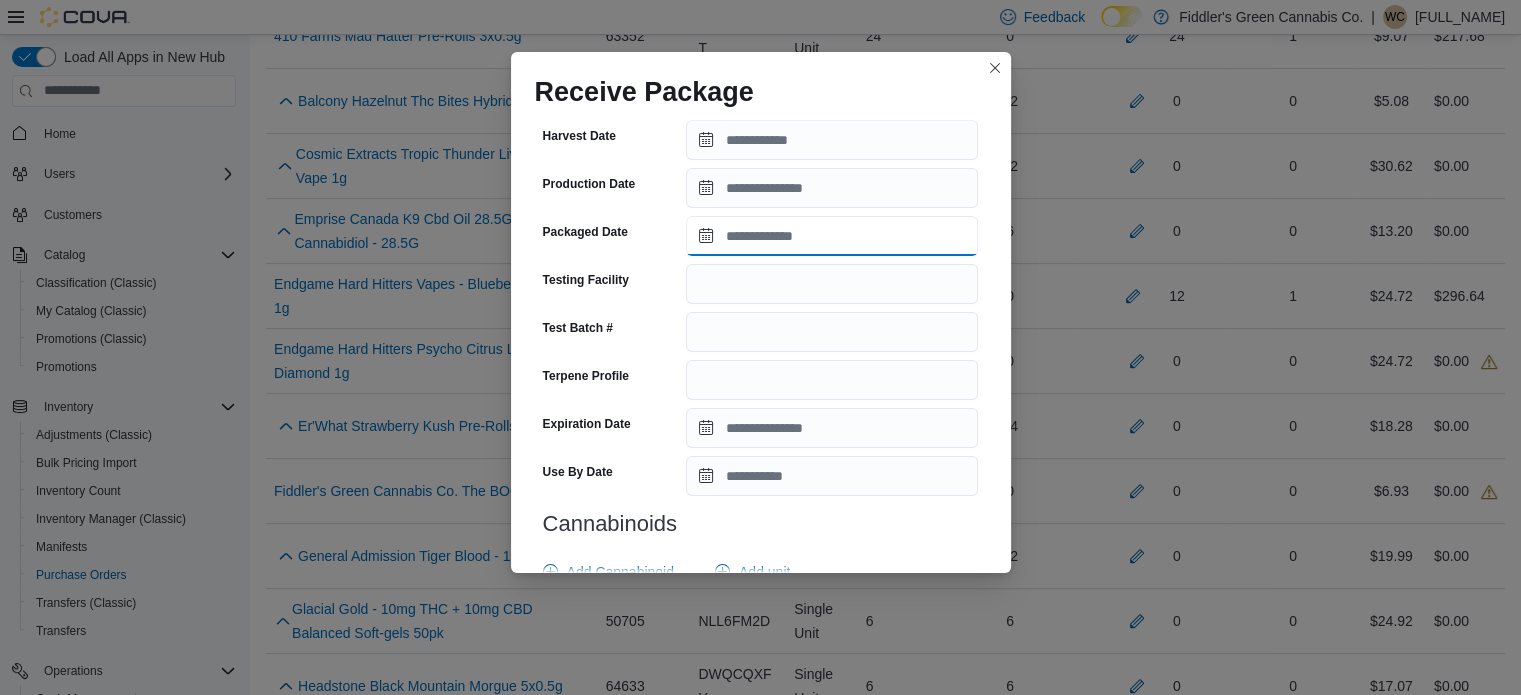 click on "Packaged Date" at bounding box center (832, 236) 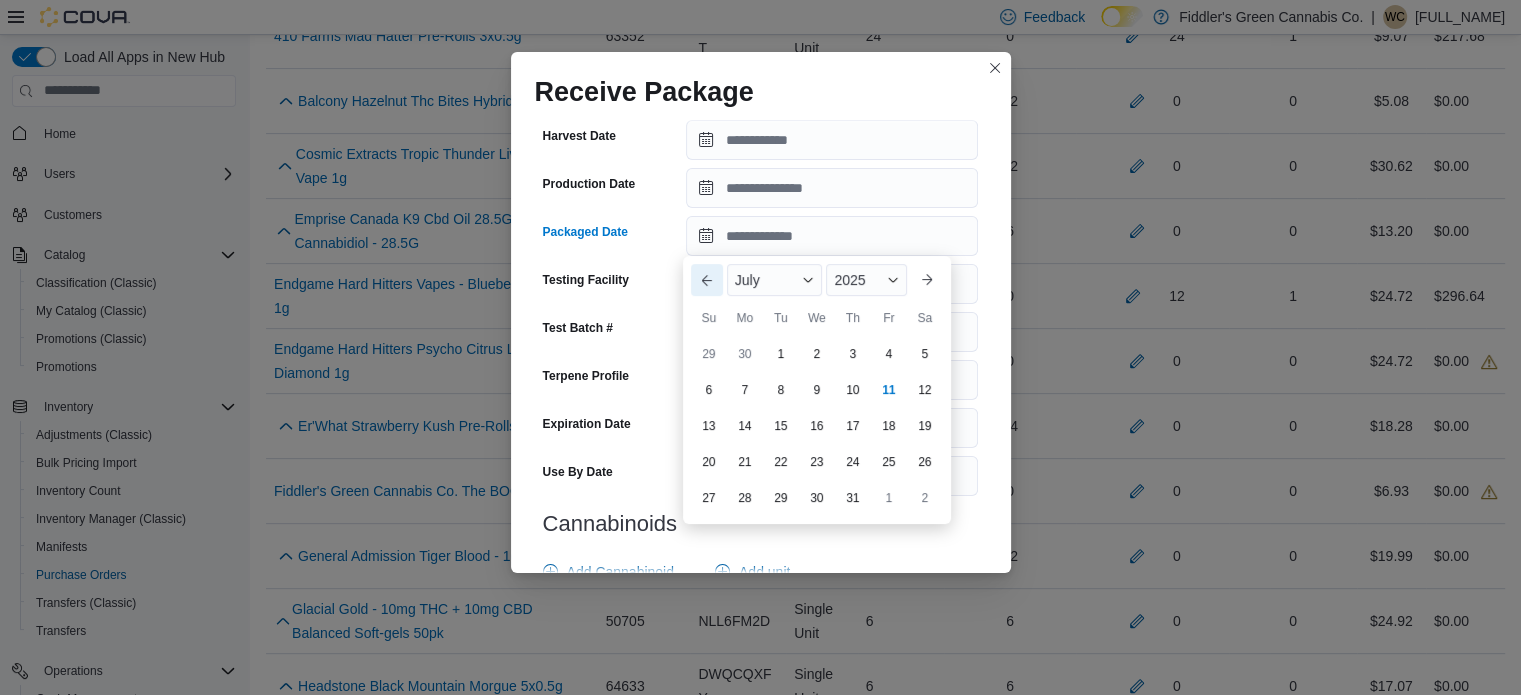 click on "Previous Month" at bounding box center [707, 280] 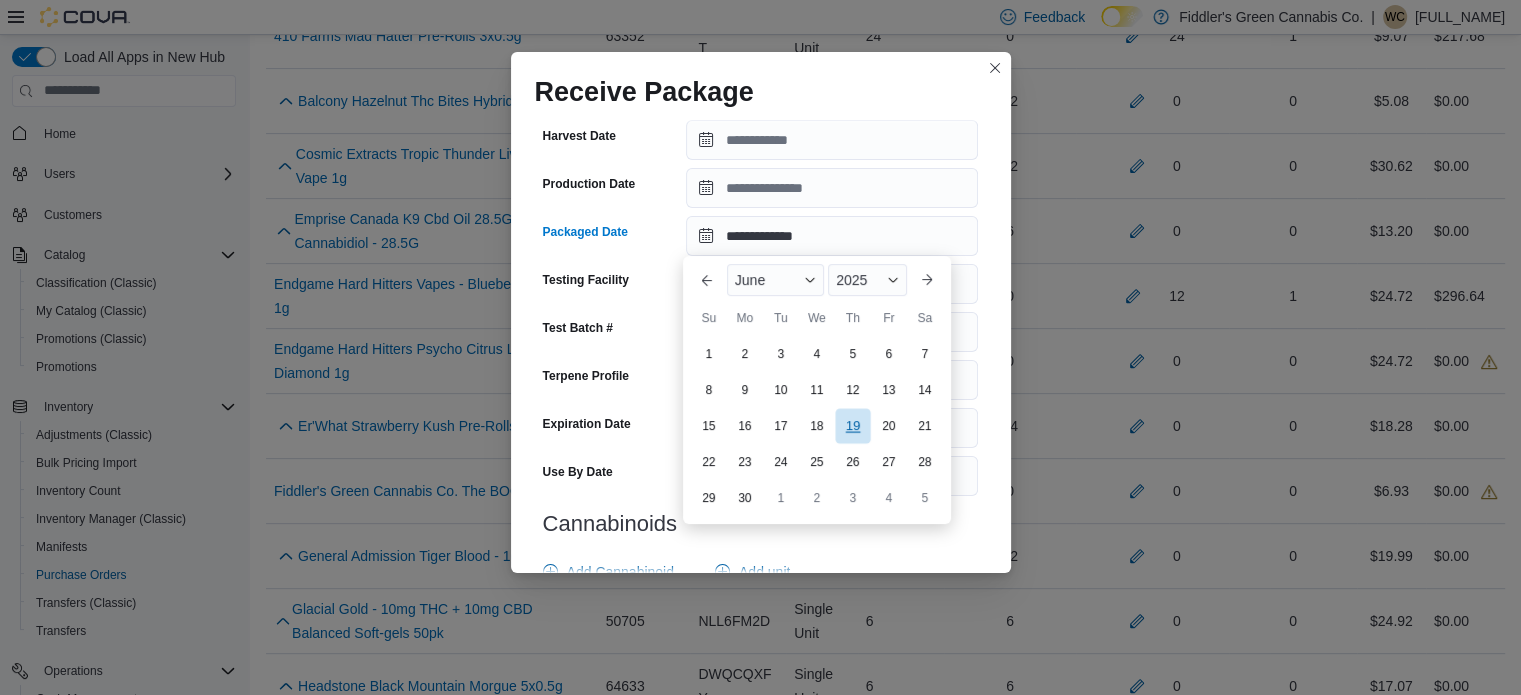 click on "19" at bounding box center (852, 426) 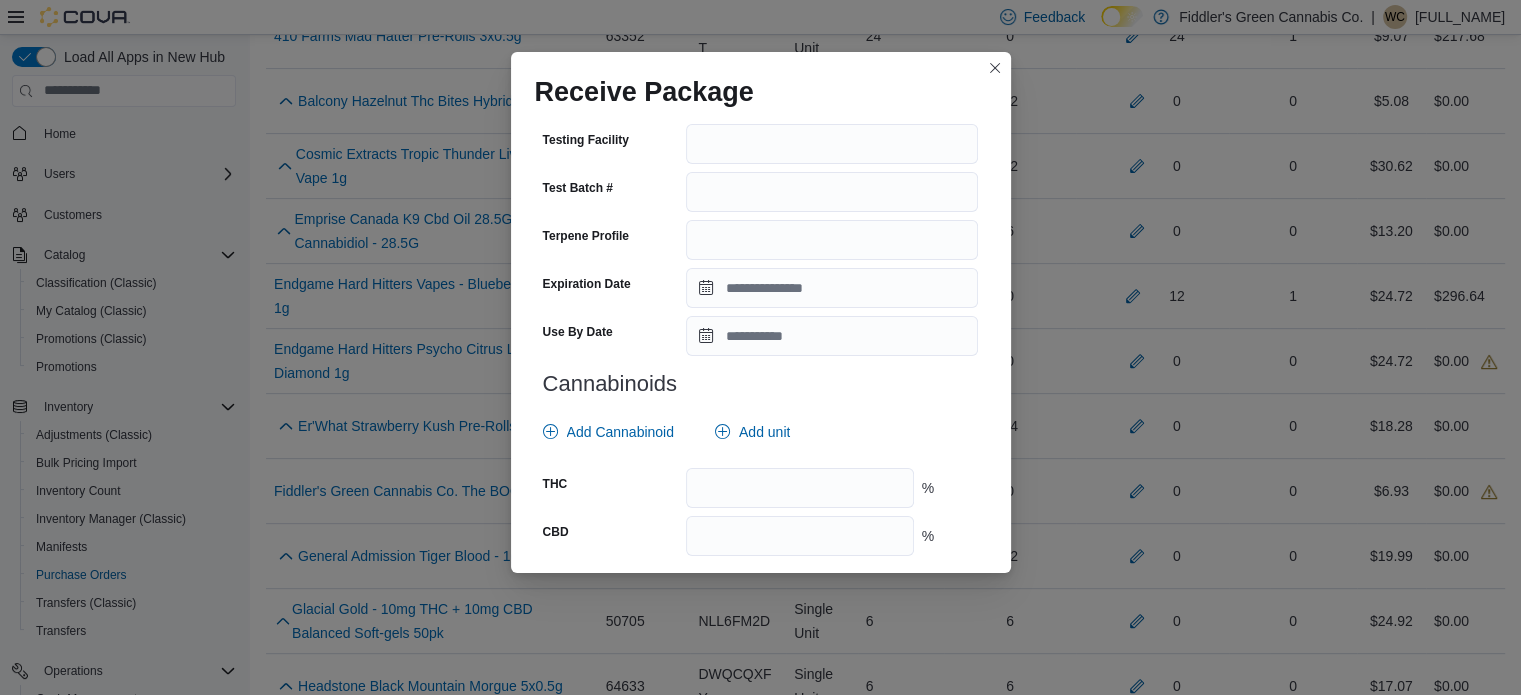 scroll, scrollTop: 726, scrollLeft: 0, axis: vertical 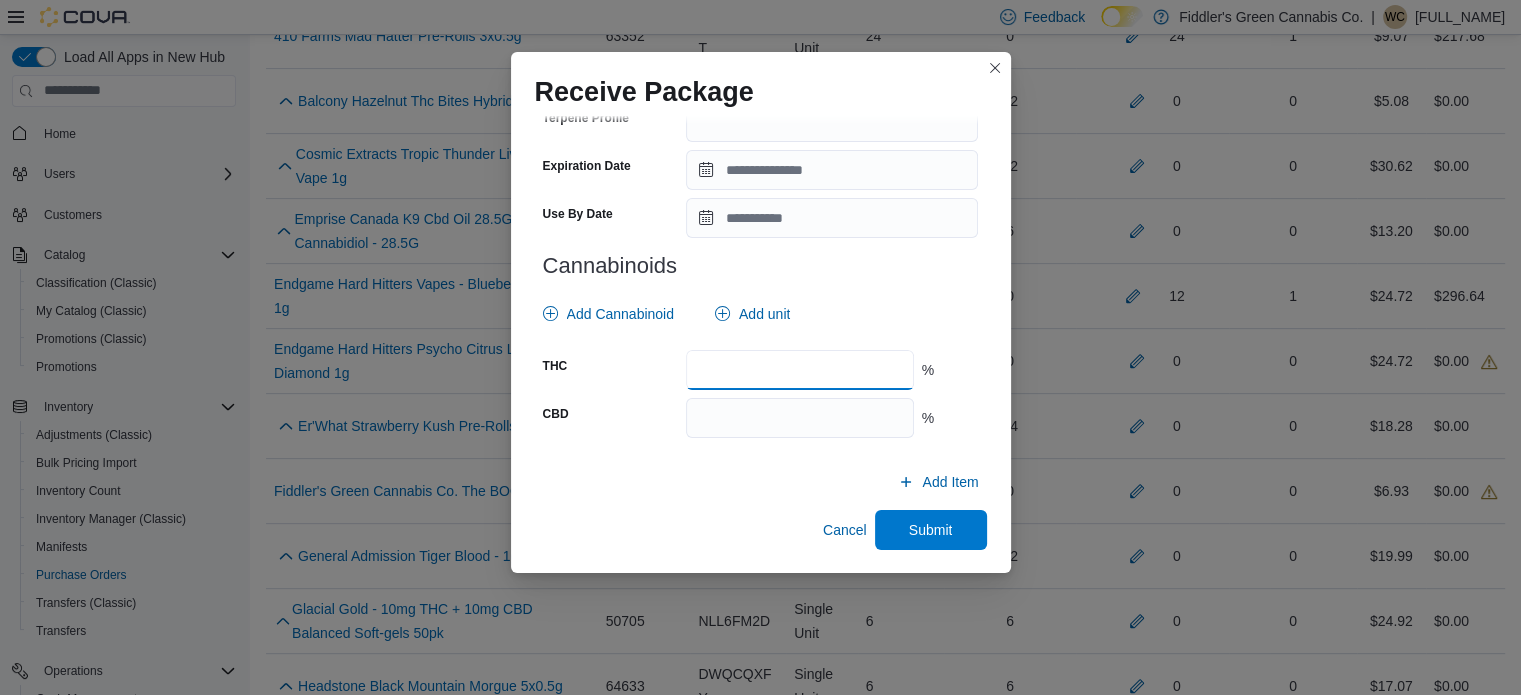 click at bounding box center (799, 370) 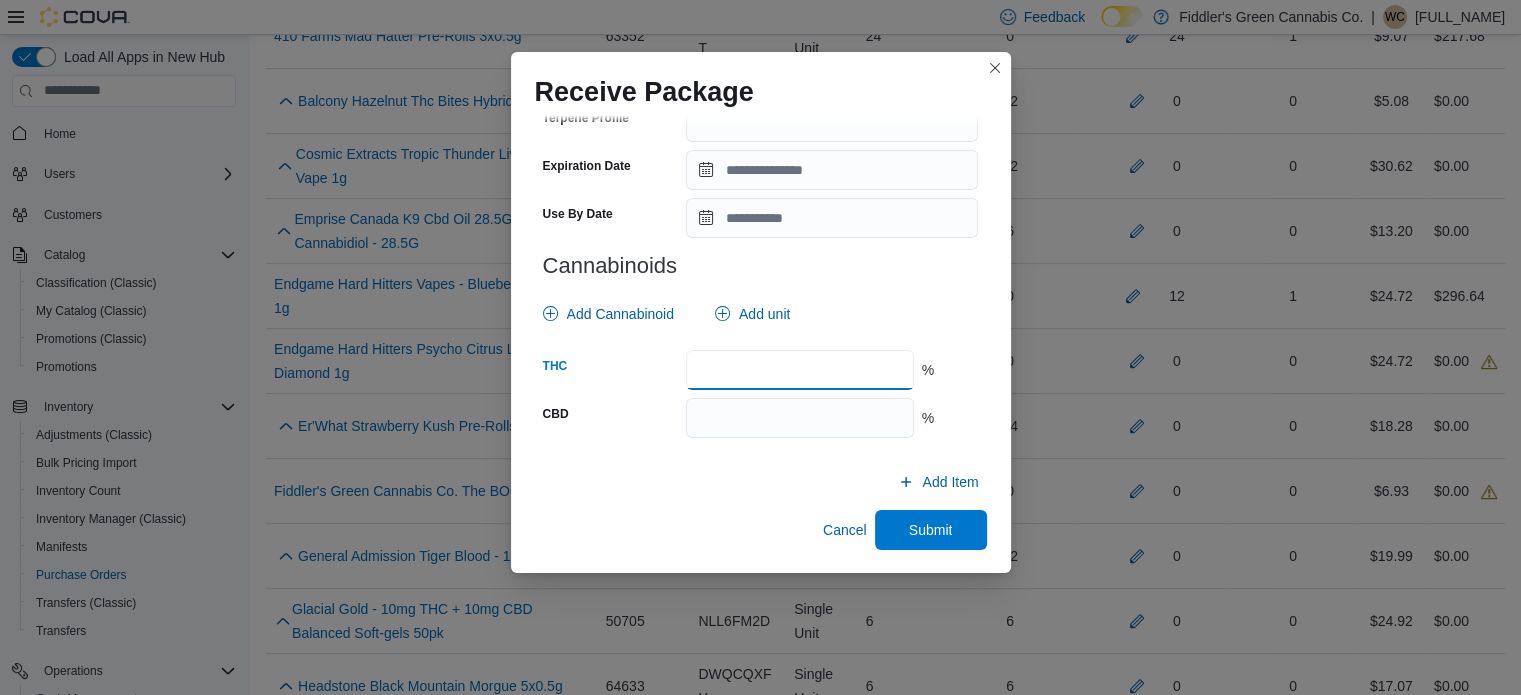 type on "**" 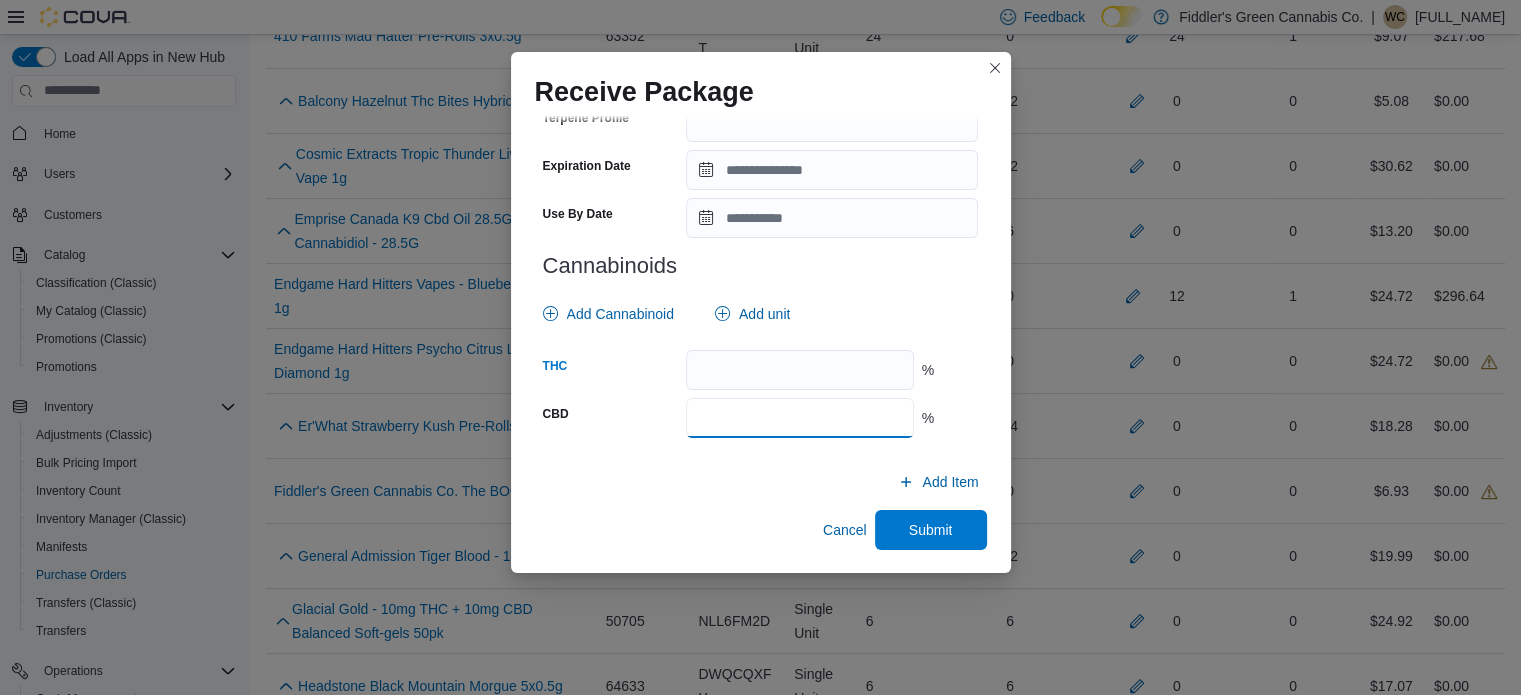 click at bounding box center [799, 418] 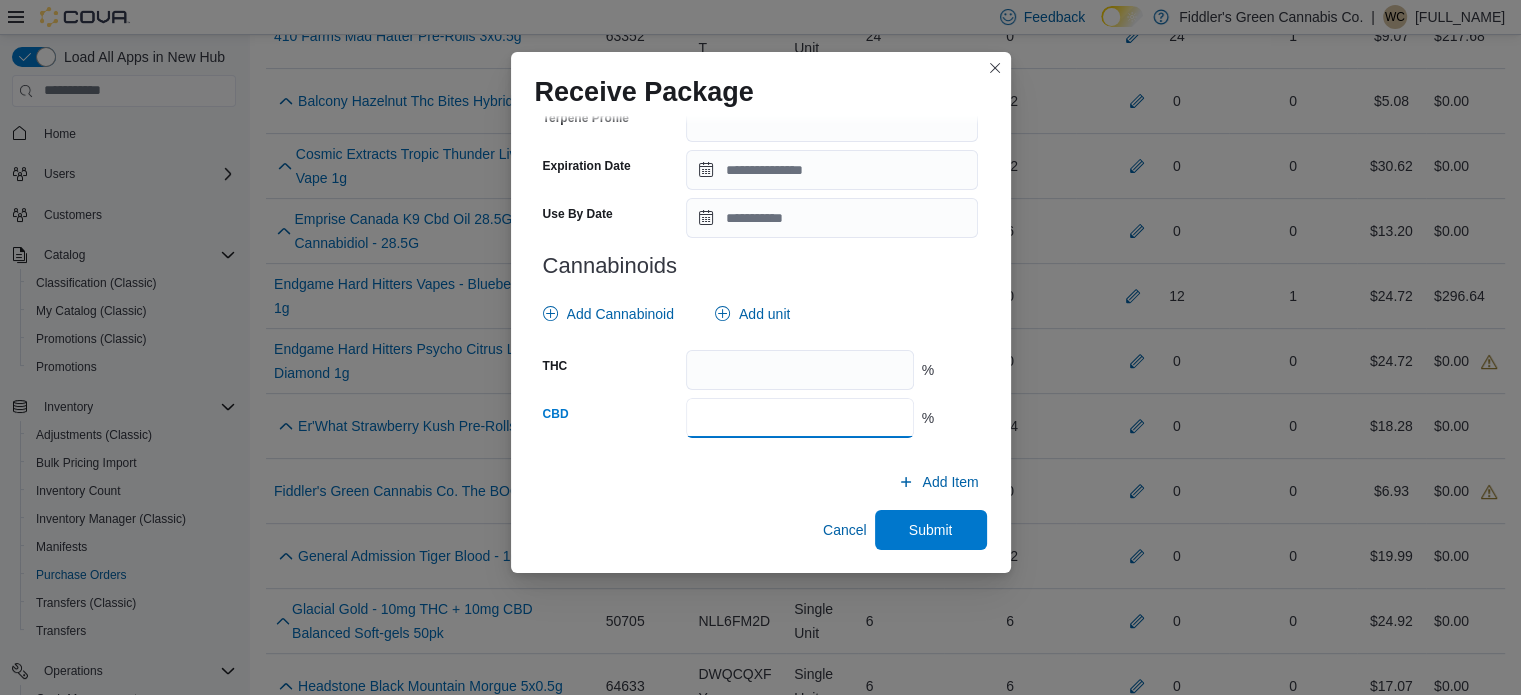 type on "***" 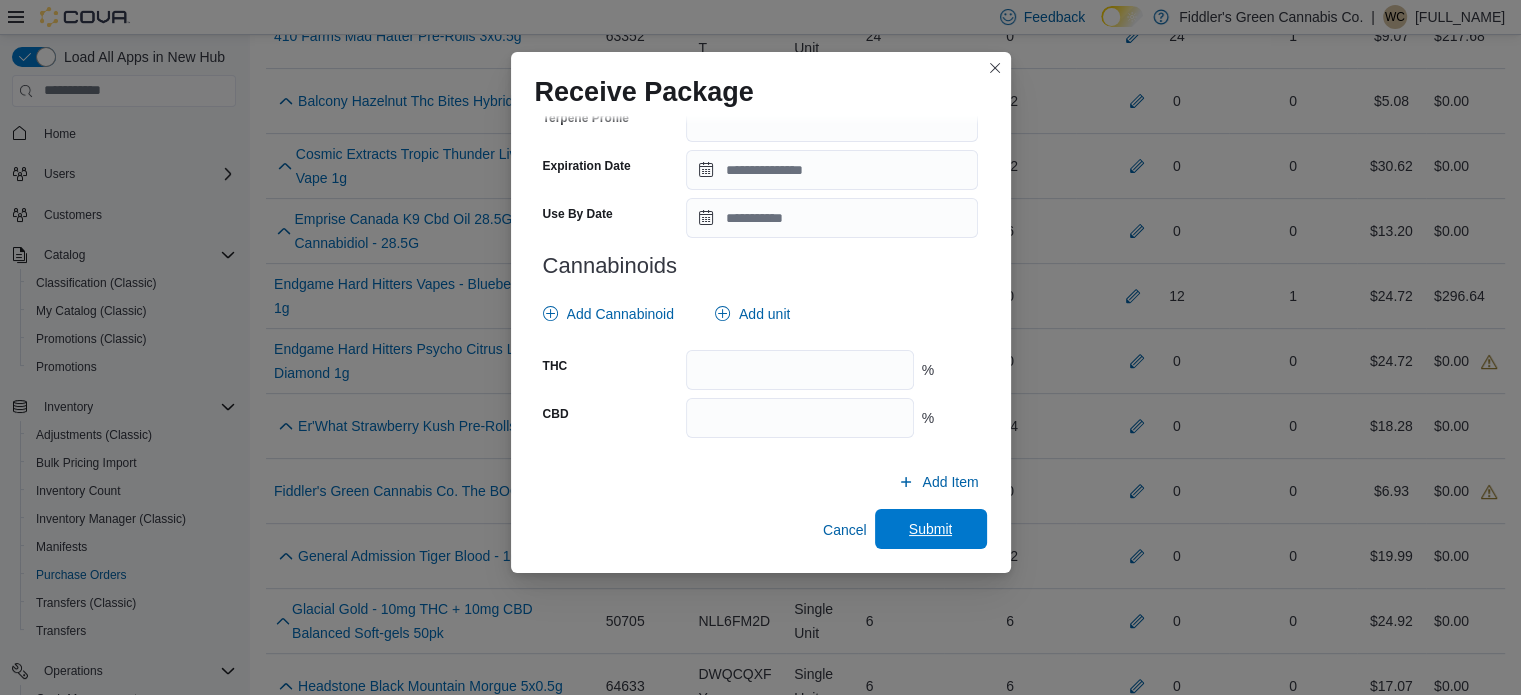 click on "Submit" at bounding box center (931, 529) 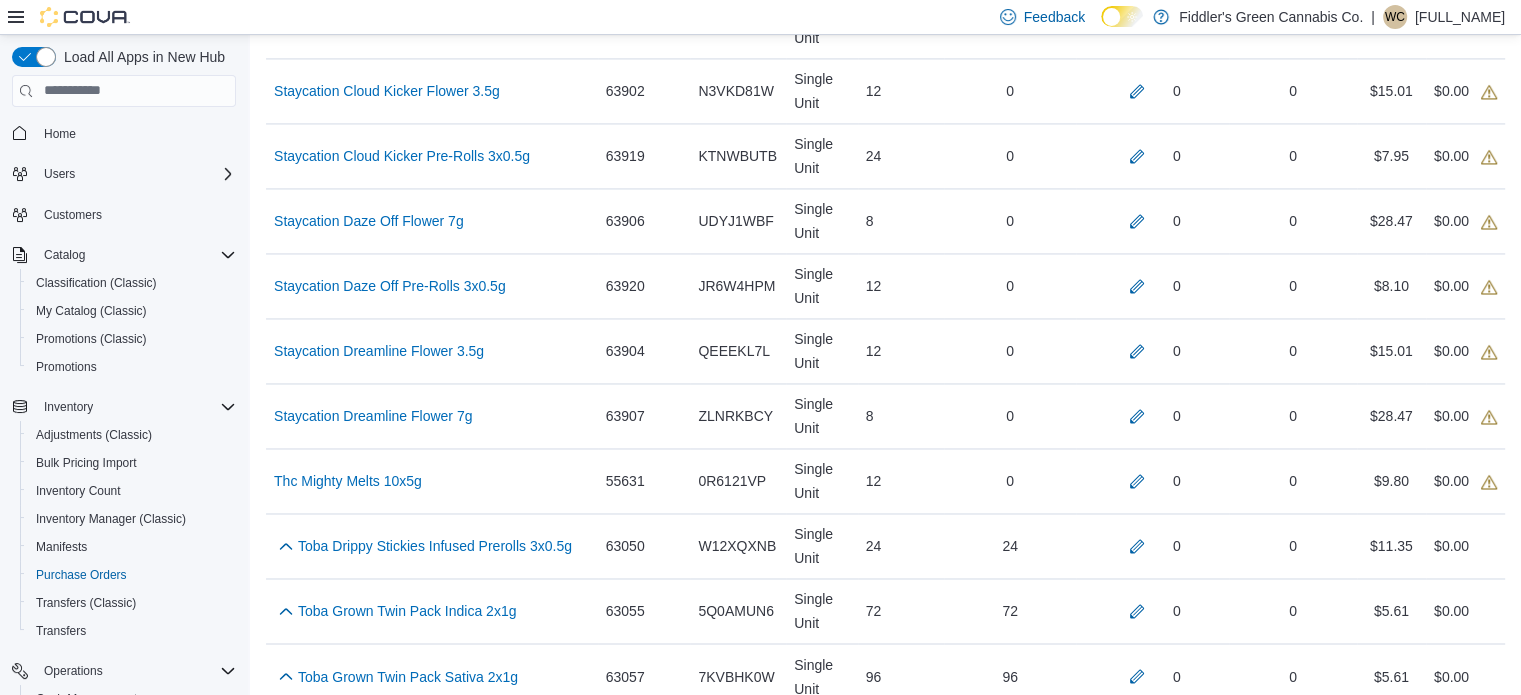 scroll, scrollTop: 4129, scrollLeft: 0, axis: vertical 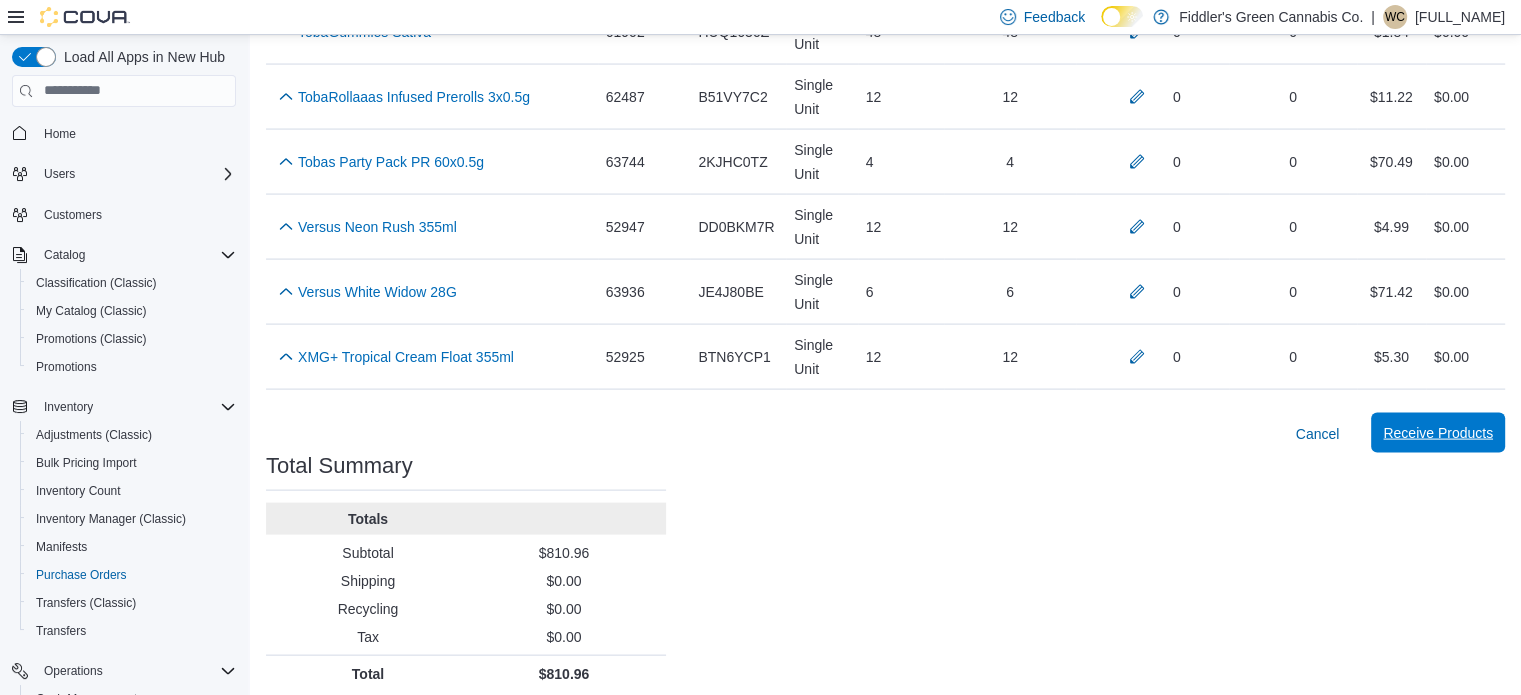 click on "Receive Products" at bounding box center [1438, 433] 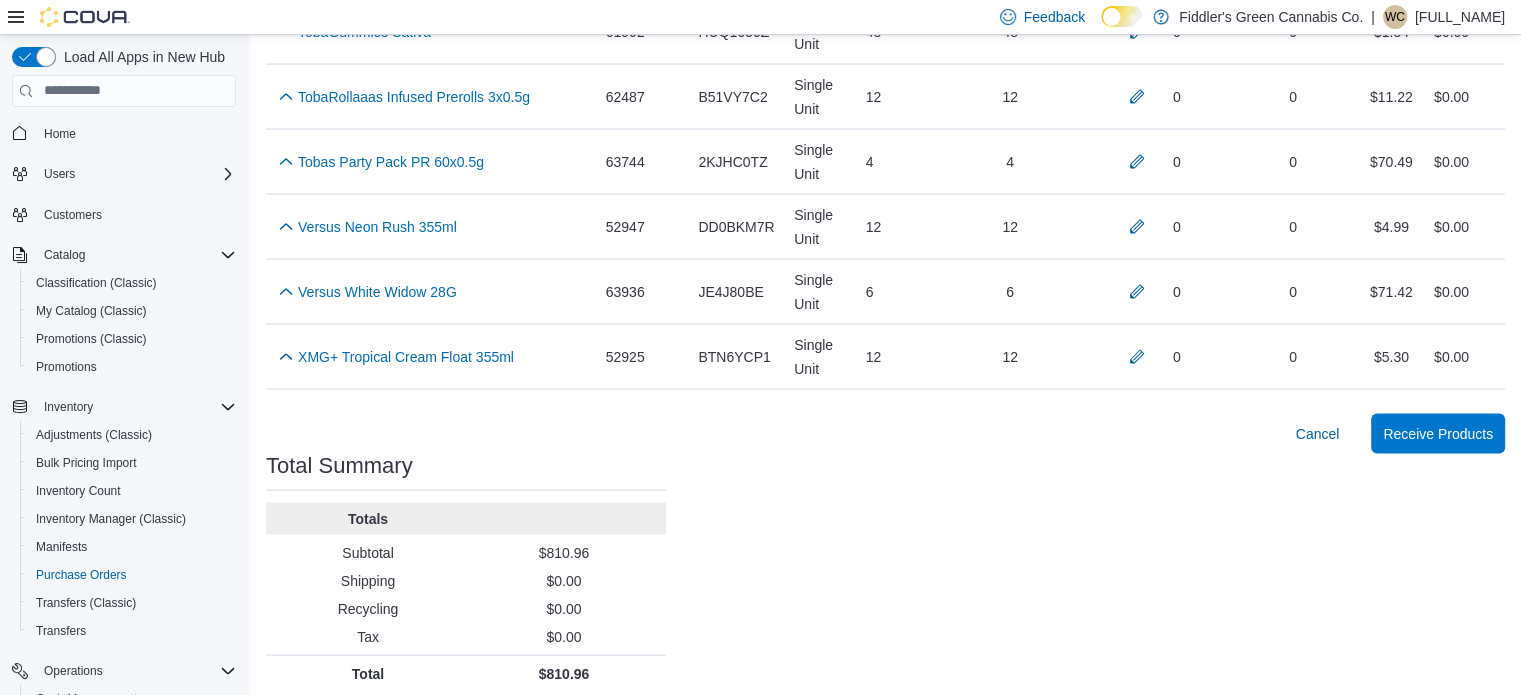 click on "Purchase Orders POCNF9-835 Receiving Order POCNF9-835 Feedback Supplier   Supplier MBLL Supplier Invoice # 2580007 Tax $0.00 Shipping Cost $0.00 Recycling Cost $0.00 Ship To 103 Sherbrook St Products (60)   Sorting This table contains 60 rows. Name Supplier SKU Catalog SKU Unit Qty Ordered Received Previously Received Quantity Received Packages Unit Cost Total Cost Name *NEW SKU* Toba 5g Sativa (opens in a new tab or window) Supplier SKU 64549 Catalog SKU BKAZXJR5 Unit Single Unit Qty Ordered 48 Received Previously 48 Received Quantity 0 Received Packages 0 Unit Cost $14.60 Total Cost $0.00 Name 410 Farms Mad Hatter Pre-Rolls 3x0.5g (opens in a new tab or window) Supplier SKU 63352 Catalog SKU MMMGH5DT Unit Single Unit Qty Ordered 24 Received Previously 0 Received Quantity 24 Received Packages 1 Unit Cost $9.07 Total Cost $217.68 Name Balcony Hazelnut Thc Bites Hybrid - 28G (opens in a new tab or window) Supplier SKU 50038 Catalog SKU BQKCFB4L Unit Single Unit Qty Ordered 12 Received Previously 12 0 0 $5.08 0" at bounding box center [885, -1693] 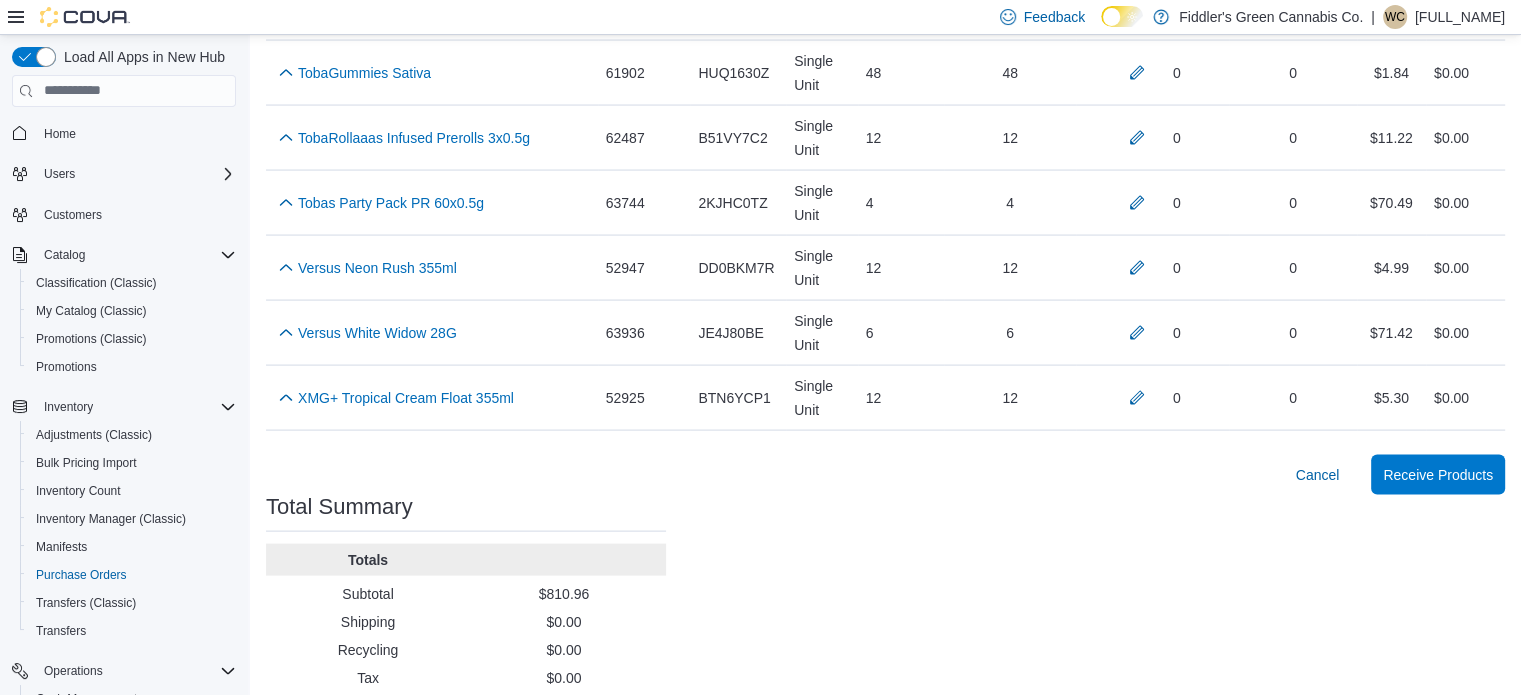 scroll, scrollTop: 4092, scrollLeft: 0, axis: vertical 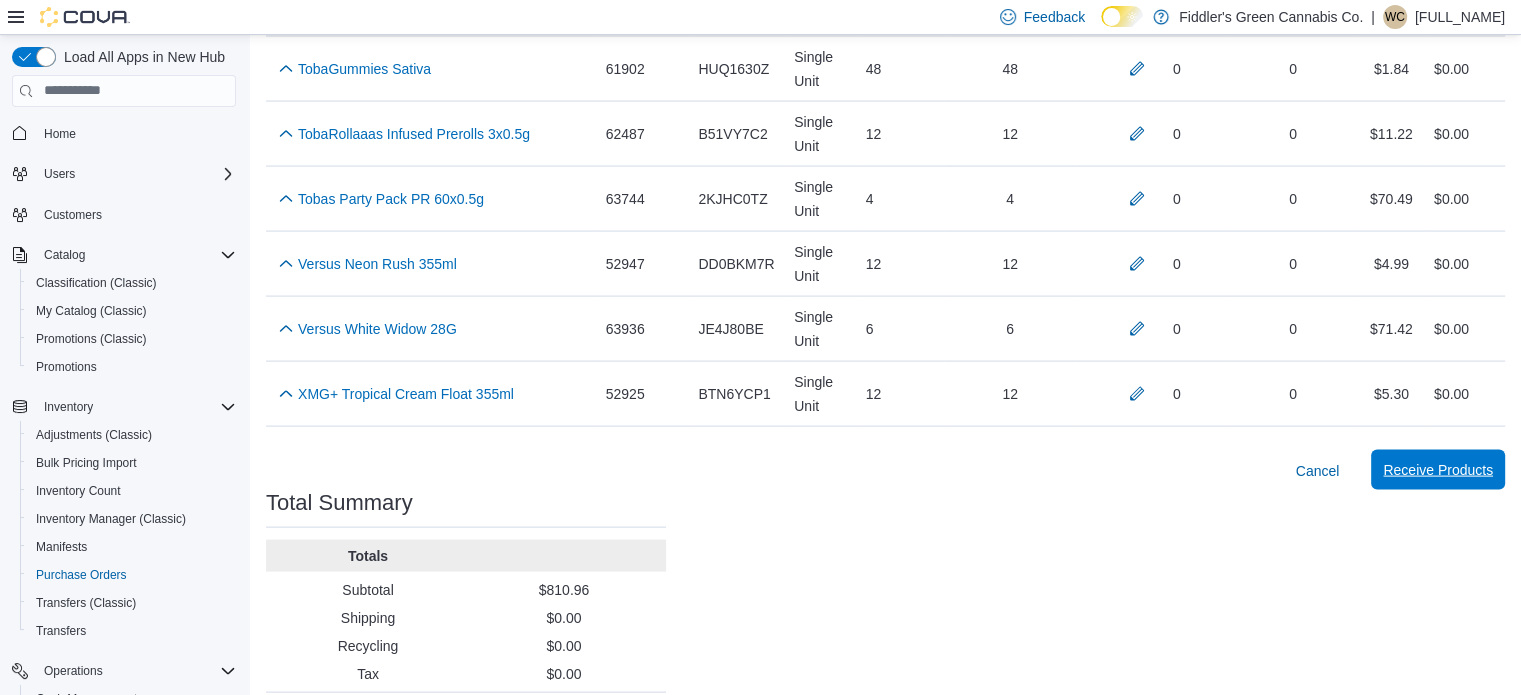 click on "Receive Products" at bounding box center [1438, 470] 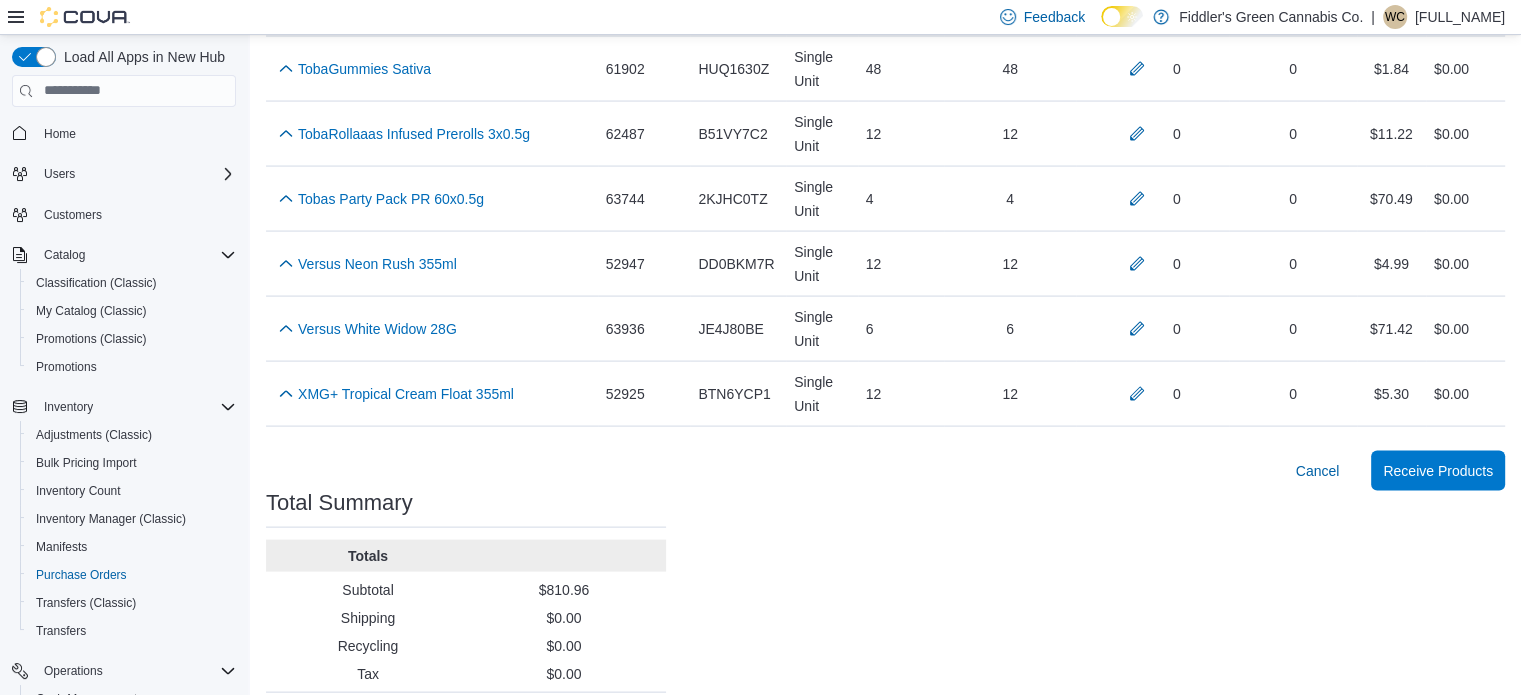 click on "Purchase Orders POCNF9-835 Receiving Order POCNF9-835 Feedback Supplier   Supplier MBLL Supplier Invoice # 2580007 Tax $0.00 Shipping Cost $0.00 Recycling Cost $0.00 Ship To 103 Sherbrook St Products (60)   Sorting This table contains 60 rows. Name Supplier SKU Catalog SKU Unit Qty Ordered Received Previously Received Quantity Received Packages Unit Cost Total Cost Name *NEW SKU* Toba 5g Sativa (opens in a new tab or window) Supplier SKU 64549 Catalog SKU BKAZXJR5 Unit Single Unit Qty Ordered 48 Received Previously 48 Received Quantity 0 Received Packages 0 Unit Cost $14.60 Total Cost $0.00 Name 410 Farms Mad Hatter Pre-Rolls 3x0.5g (opens in a new tab or window) Supplier SKU 63352 Catalog SKU MMMGH5DT Unit Single Unit Qty Ordered 24 Received Previously 0 Received Quantity 24 Received Packages 1 Unit Cost $9.07 Total Cost $217.68 Name Balcony Hazelnut Thc Bites Hybrid - 28G (opens in a new tab or window) Supplier SKU 50038 Catalog SKU BQKCFB4L Unit Single Unit Qty Ordered 12 Received Previously 12 0 0 $5.08 0" at bounding box center [885, -1656] 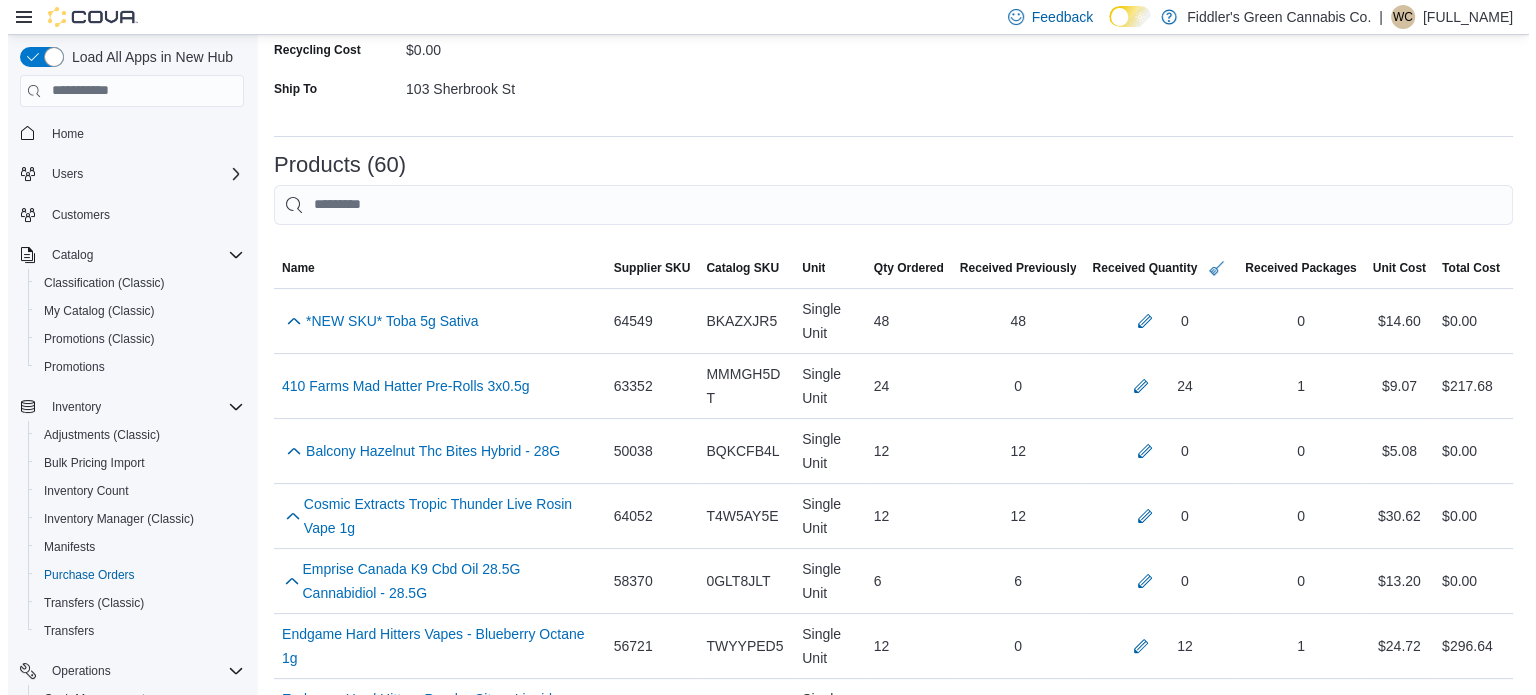 scroll, scrollTop: 0, scrollLeft: 0, axis: both 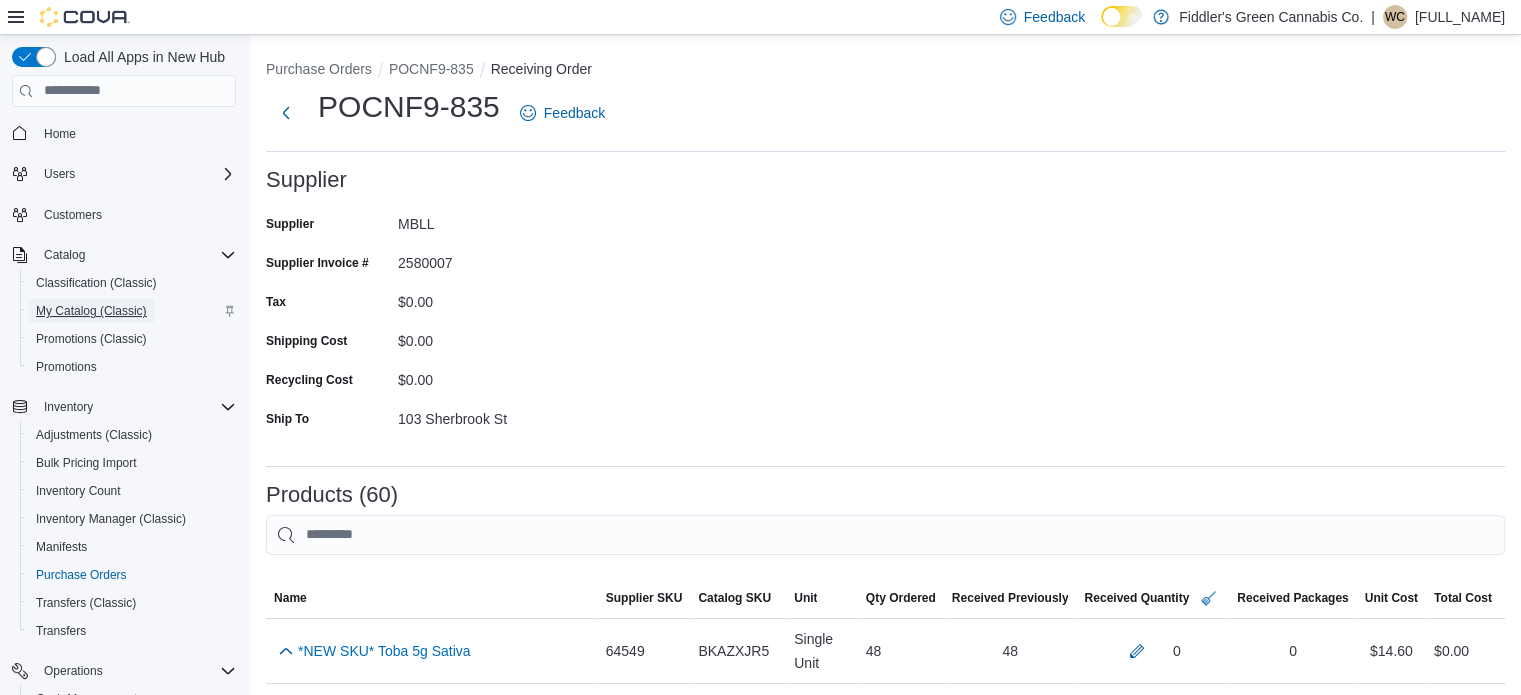 click on "My Catalog (Classic)" at bounding box center [91, 311] 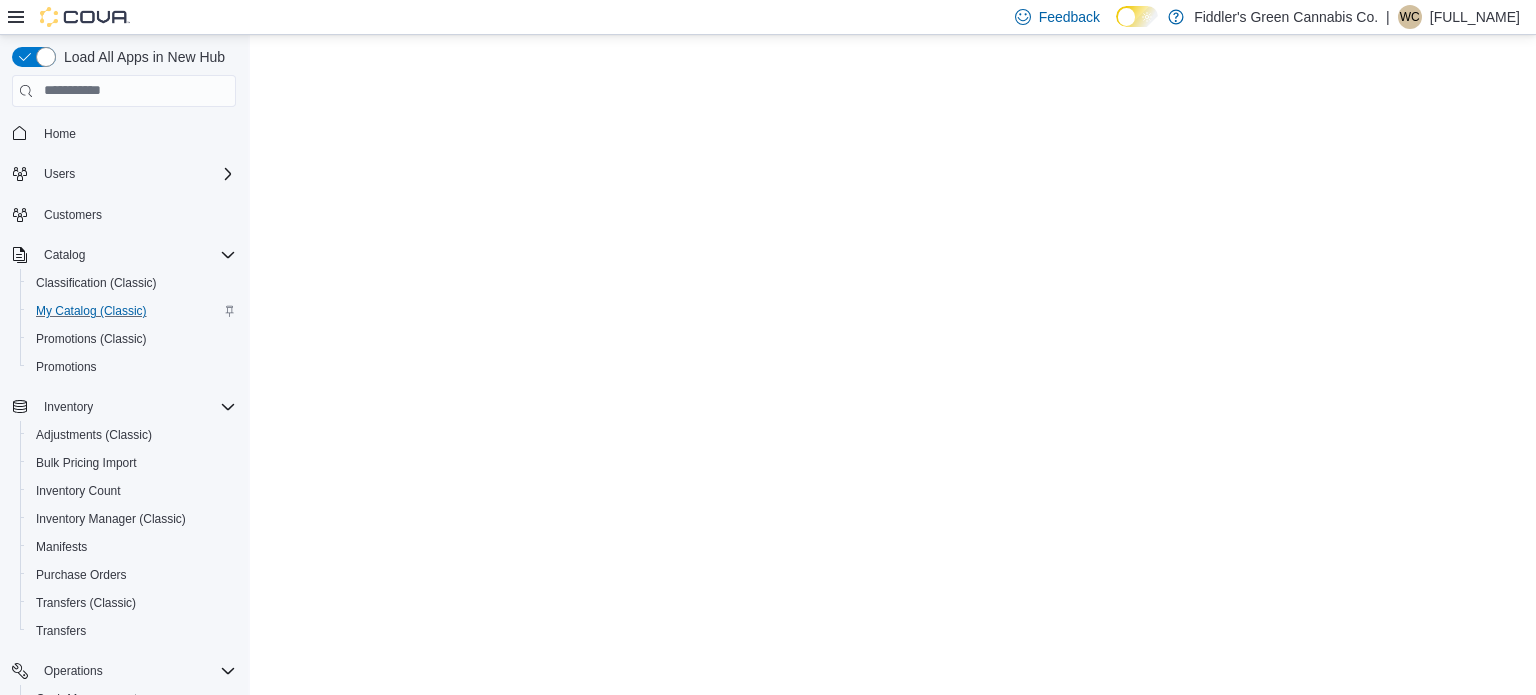 scroll, scrollTop: 0, scrollLeft: 0, axis: both 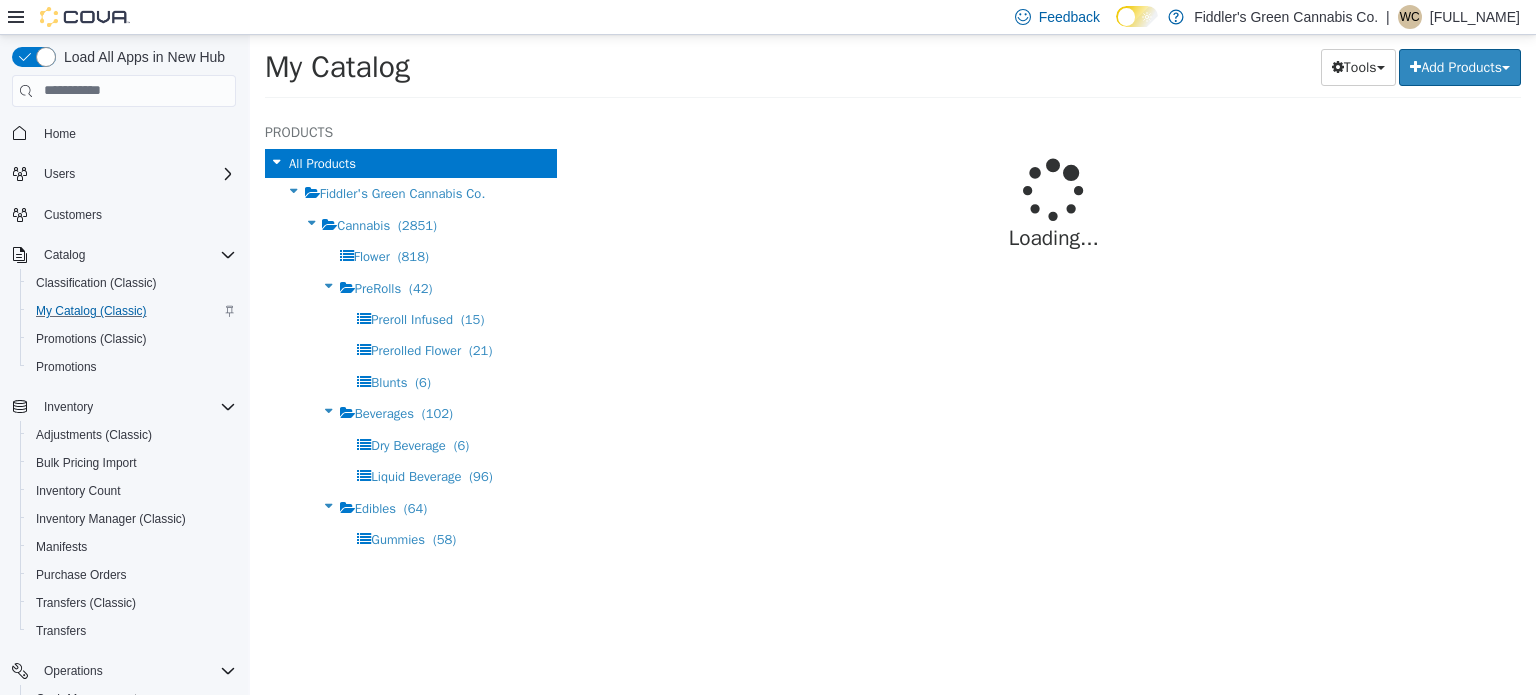 select on "**********" 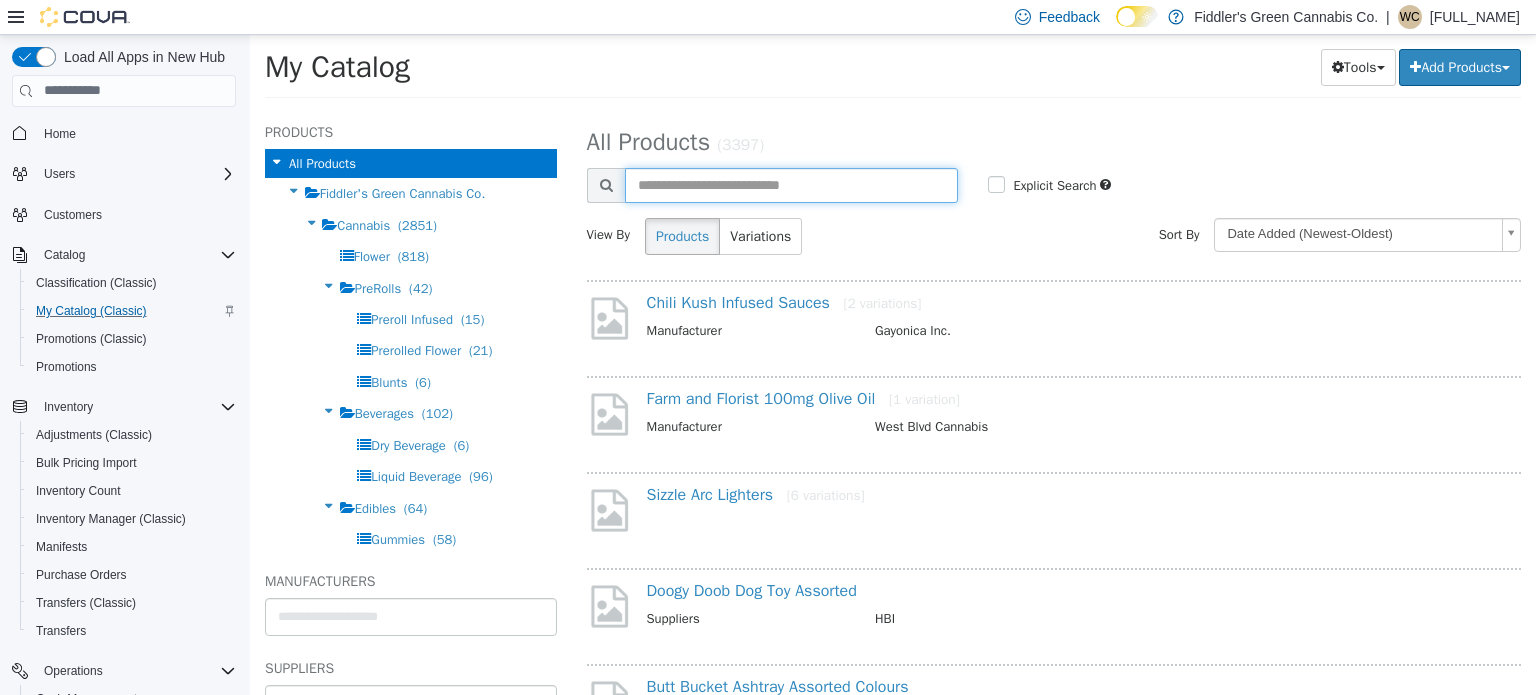 click at bounding box center (792, 184) 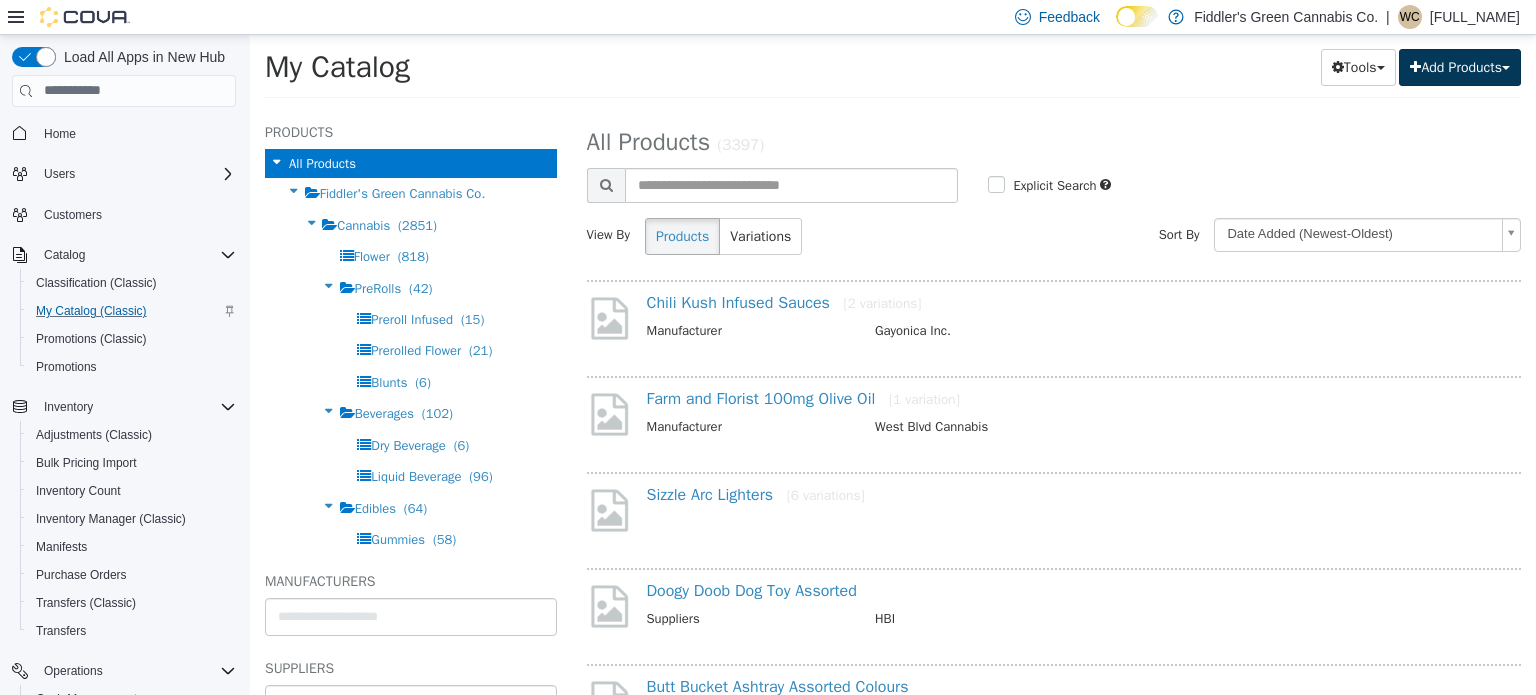 click on "Add Products" at bounding box center [1460, 66] 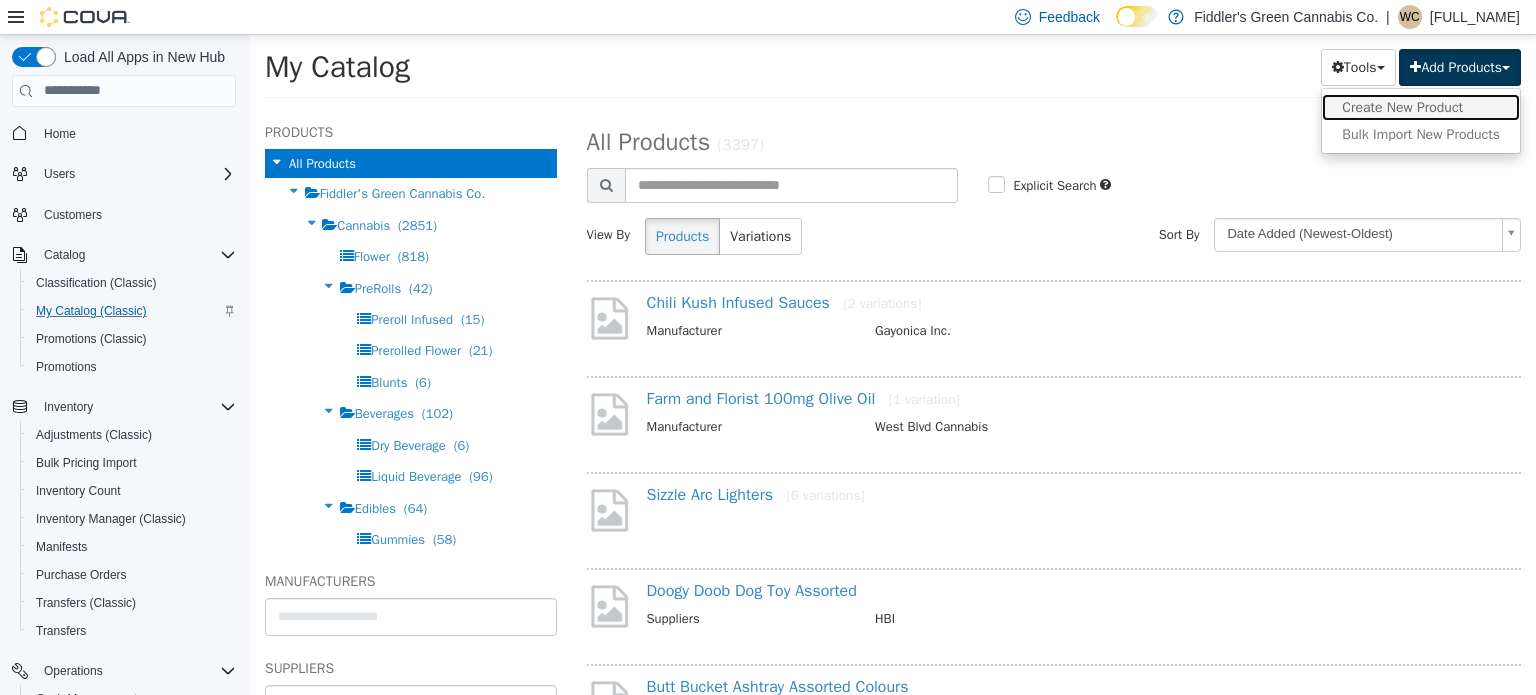 click on "Create New Product" at bounding box center [1421, 106] 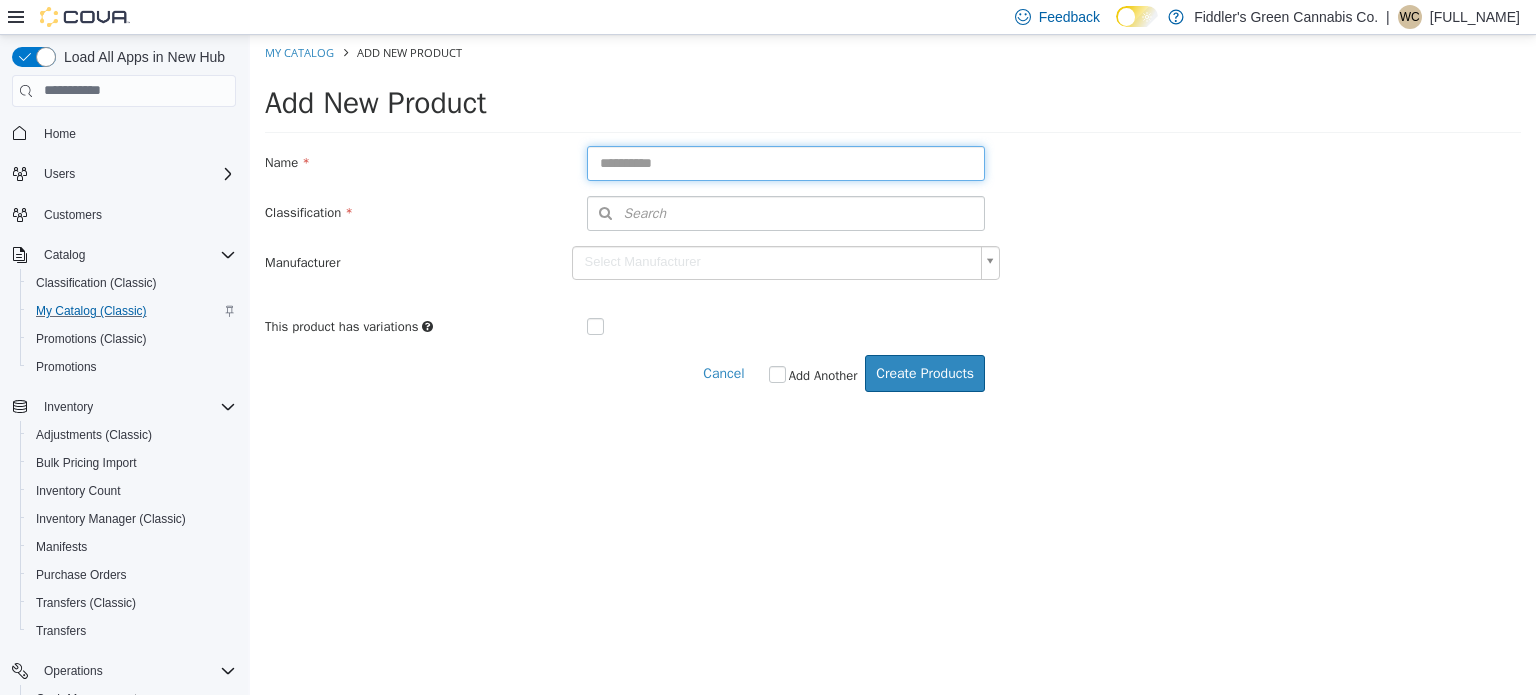 click at bounding box center (786, 162) 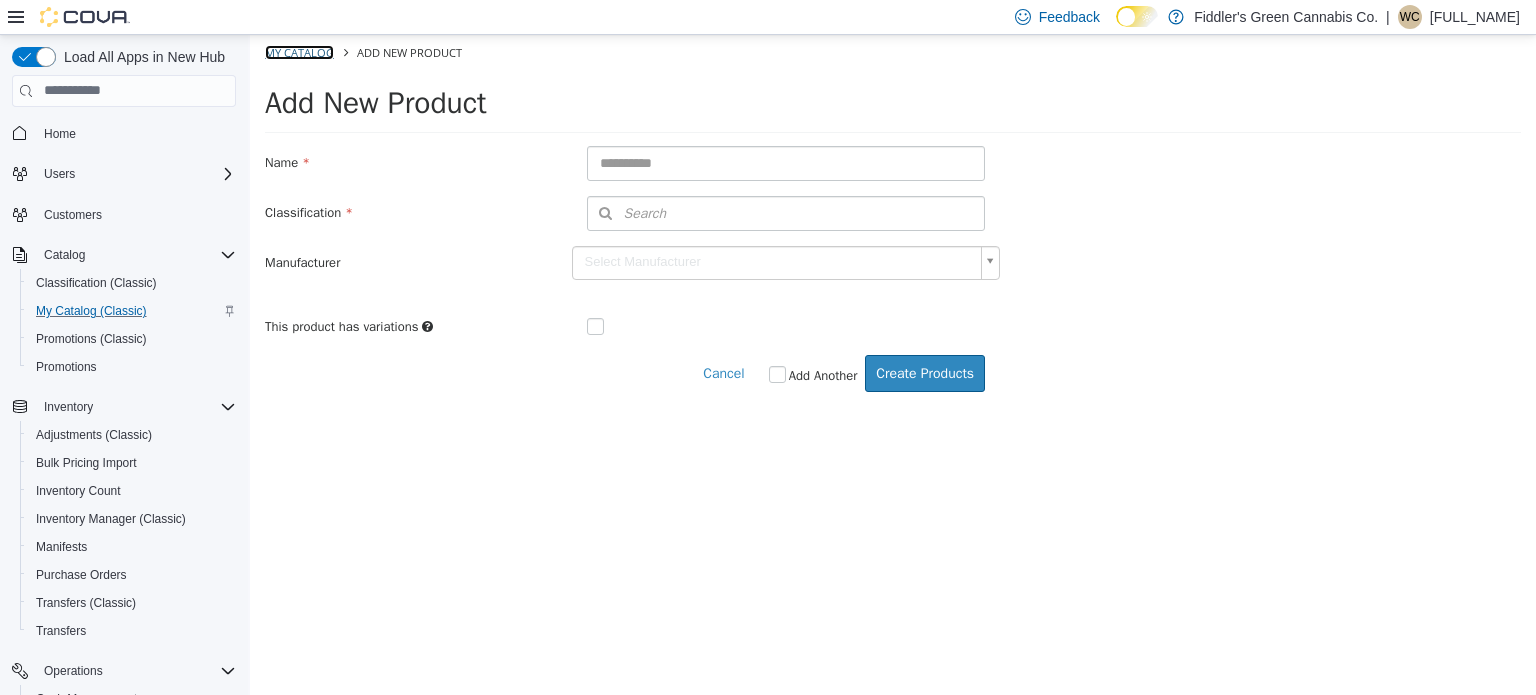 click on "My Catalog" at bounding box center (299, 51) 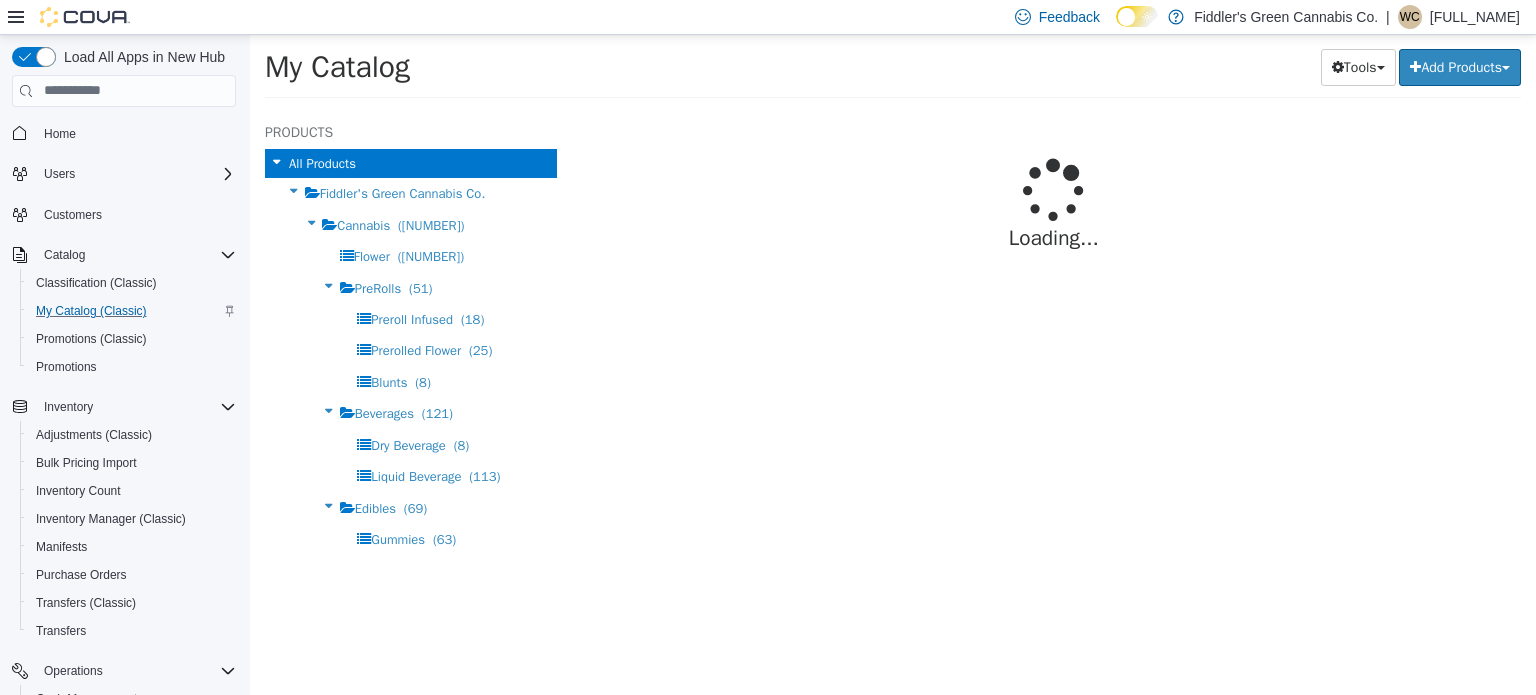 select on "**********" 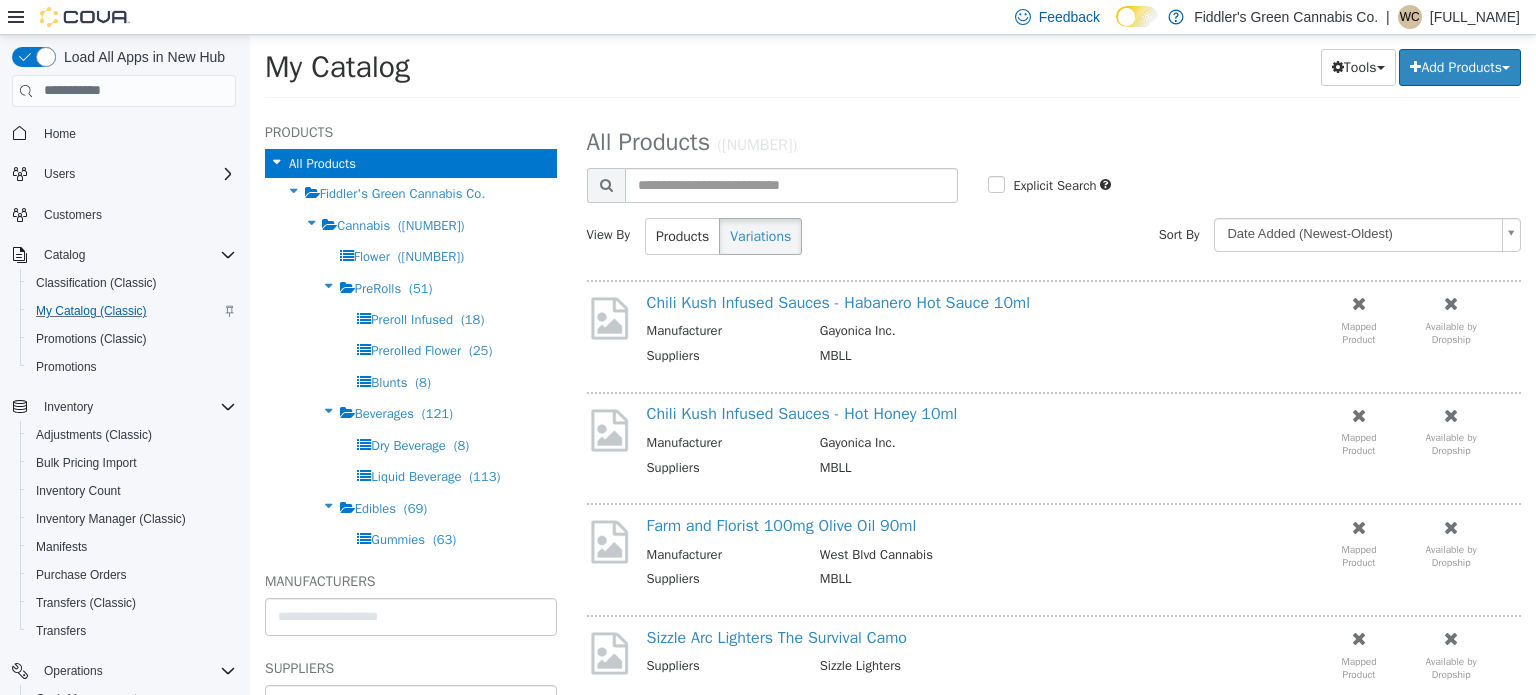 click on "My Catalog
Tools
Merge Products Map Private Products Bulk Product Editor Export
Add Products
Create New Product Bulk Import New Products" at bounding box center (893, 72) 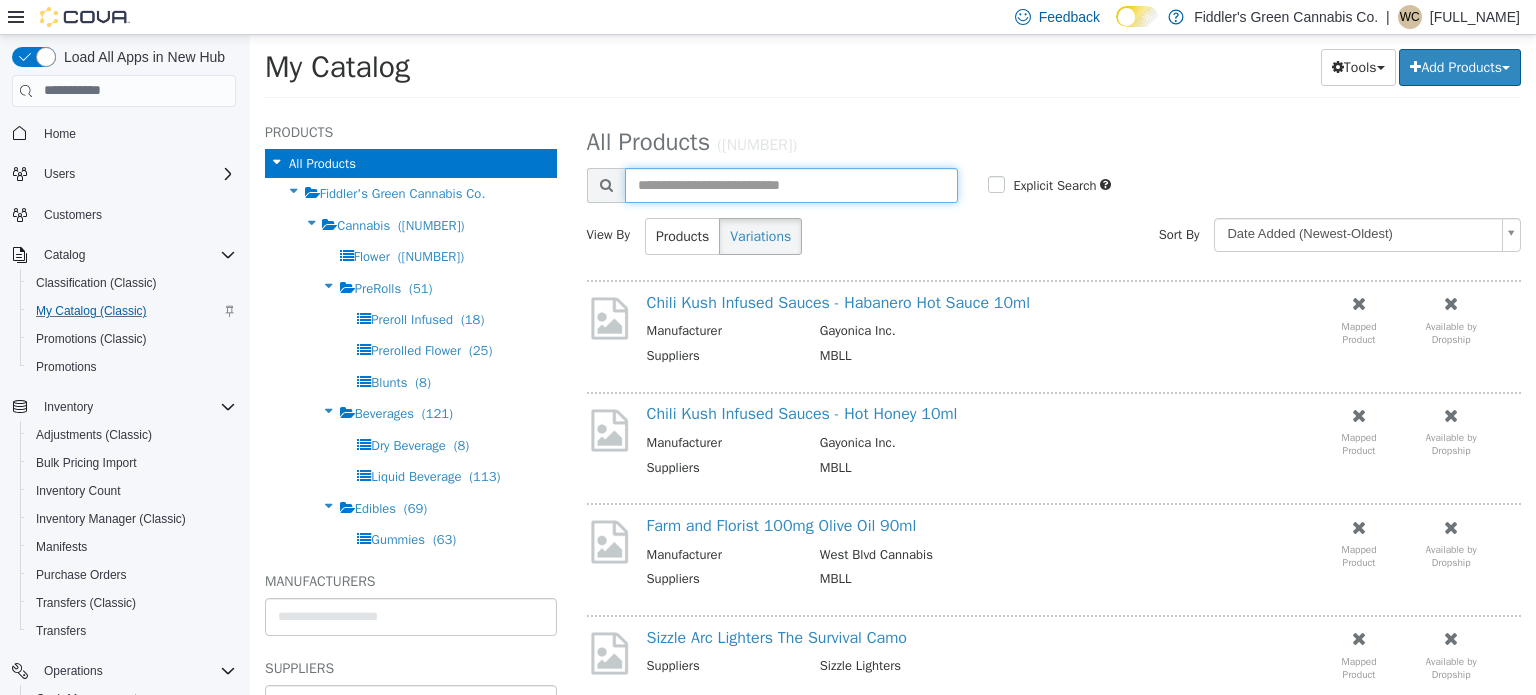 click at bounding box center (792, 184) 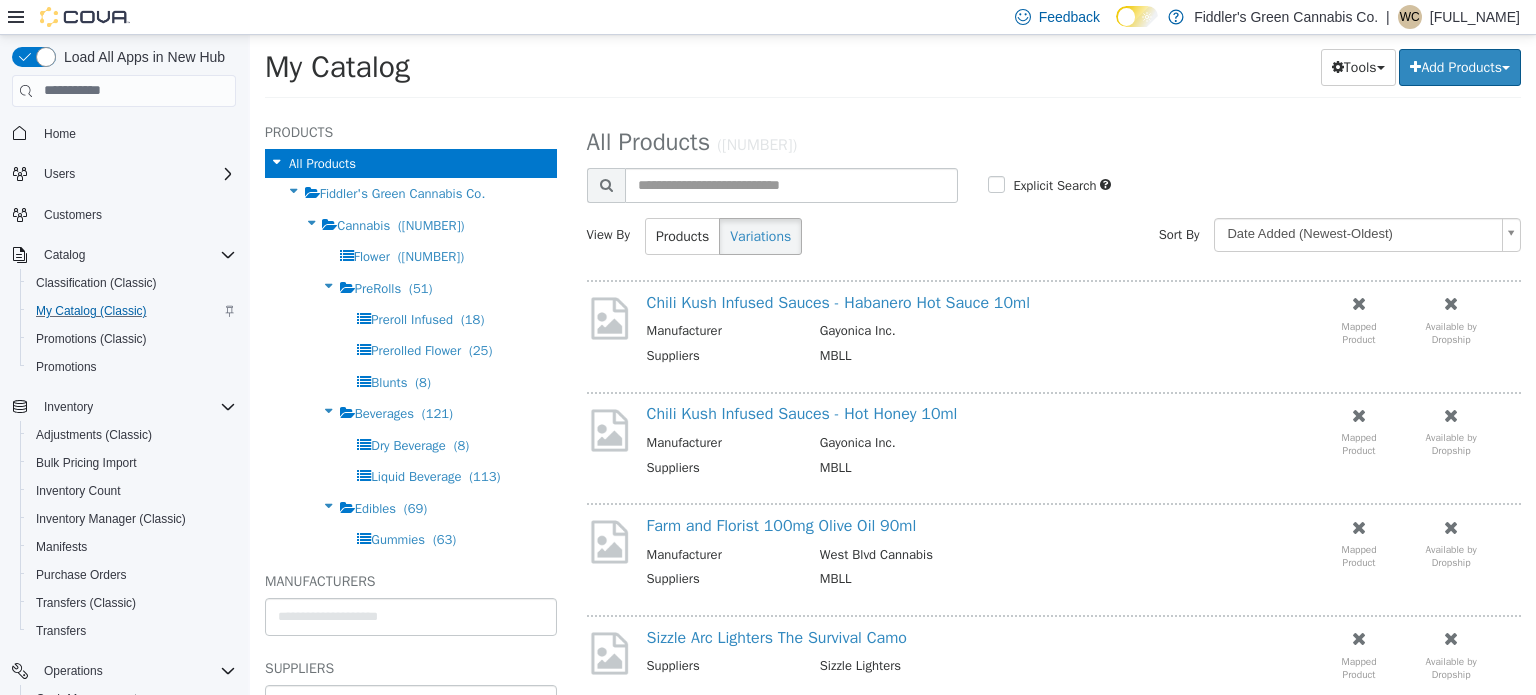 click on "My Catalog
Tools
Merge Products Map Private Products Bulk Product Editor Export
Add Products
Create New Product Bulk Import New Products" at bounding box center (893, 72) 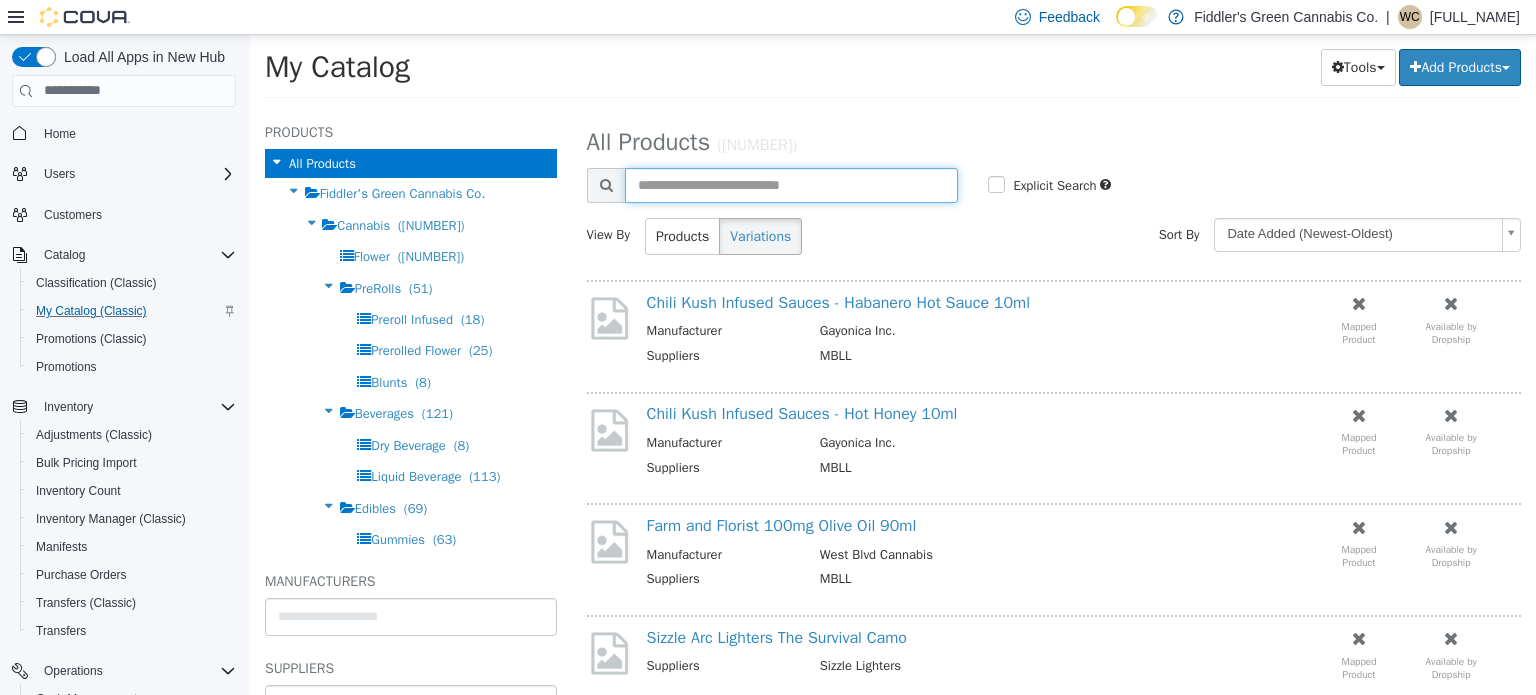 click at bounding box center (792, 184) 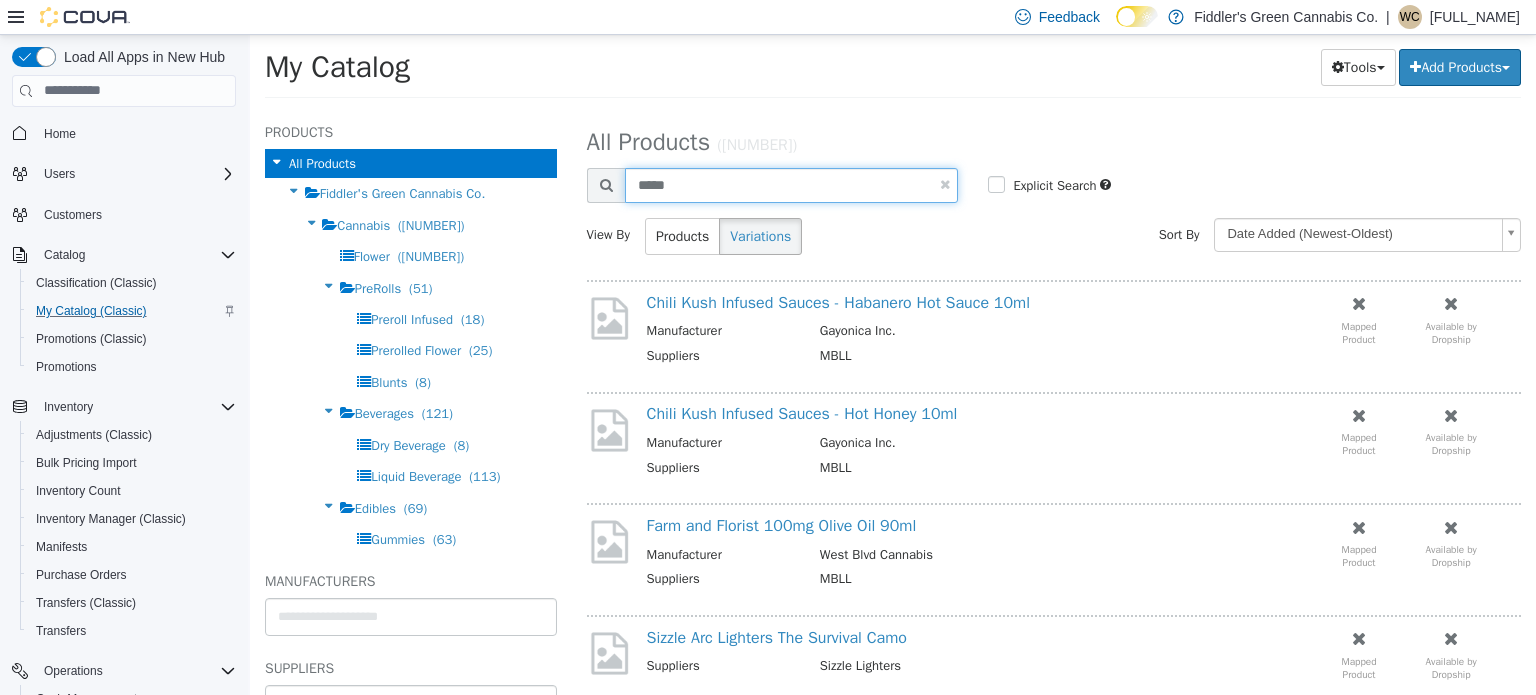 type on "*****" 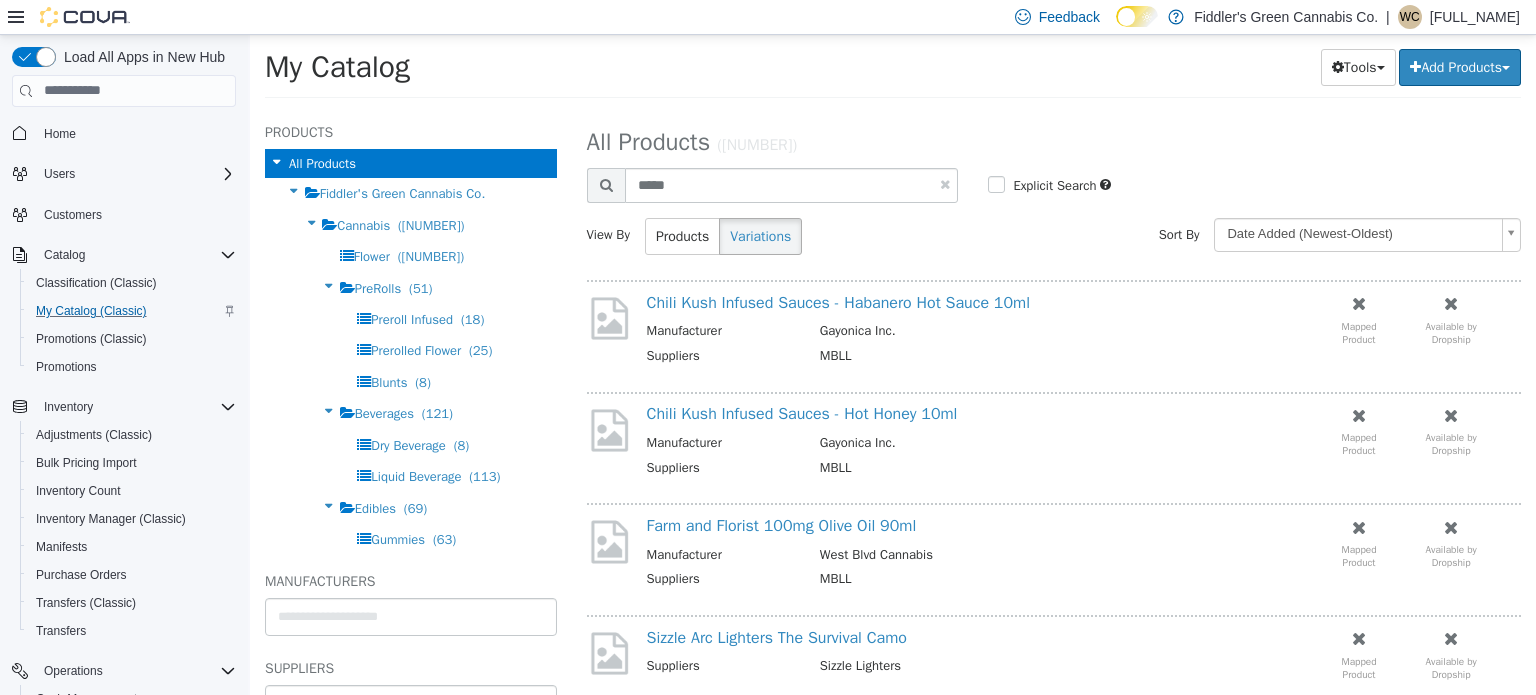 select on "**********" 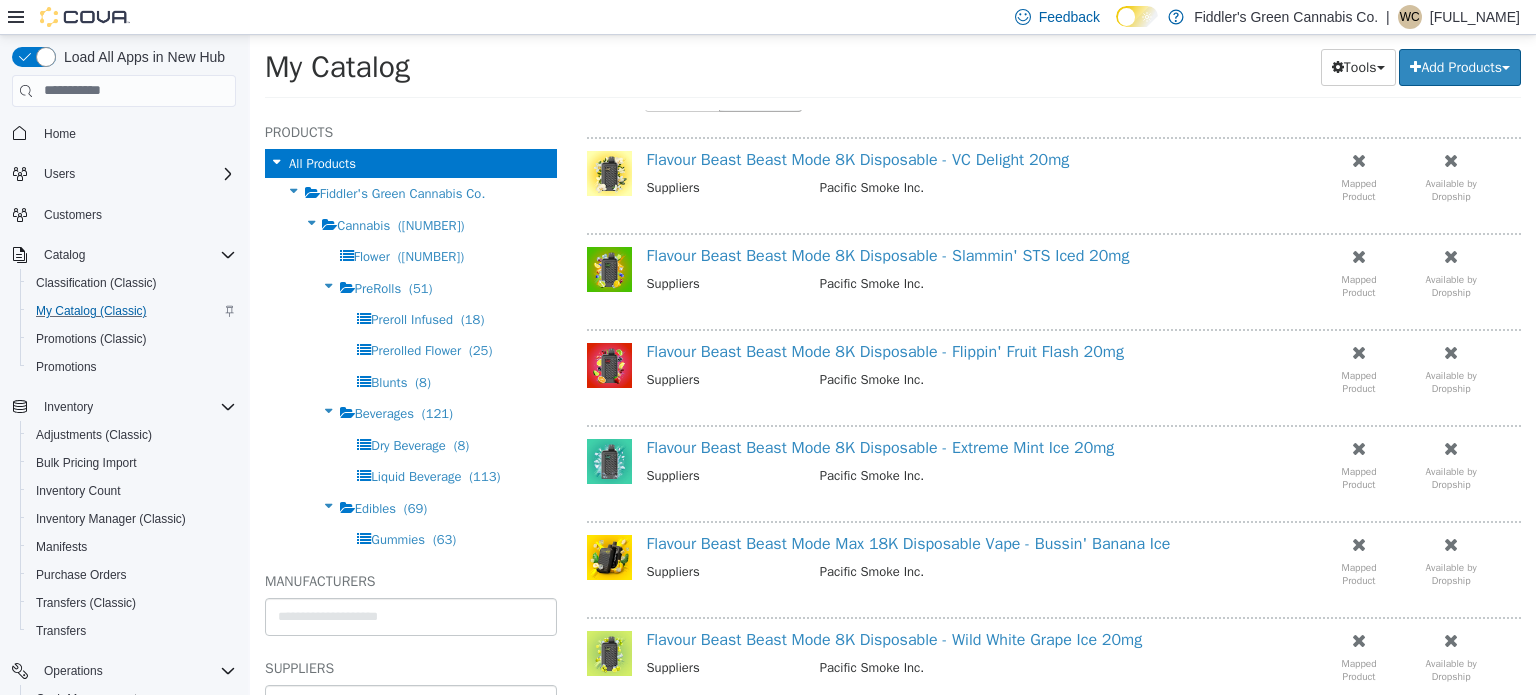 scroll, scrollTop: 0, scrollLeft: 0, axis: both 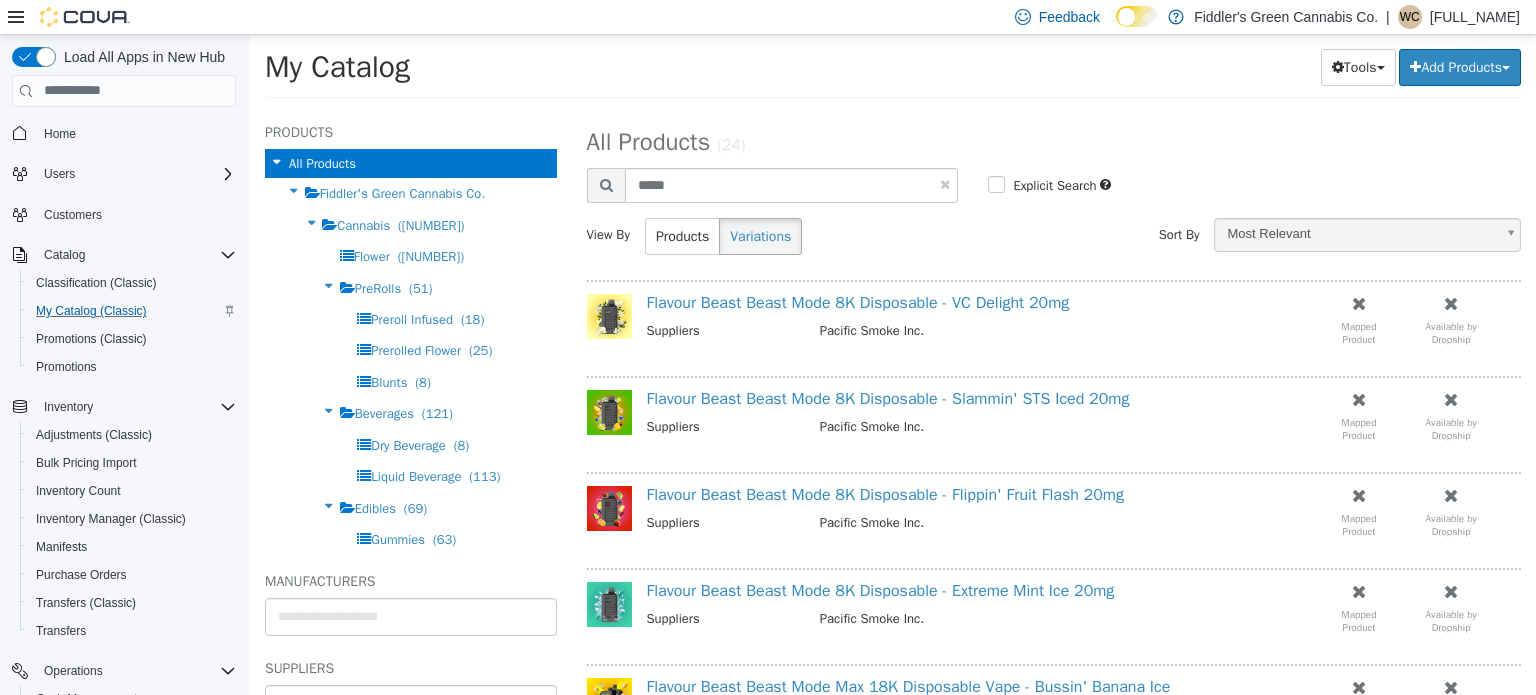 click at bounding box center (945, 183) 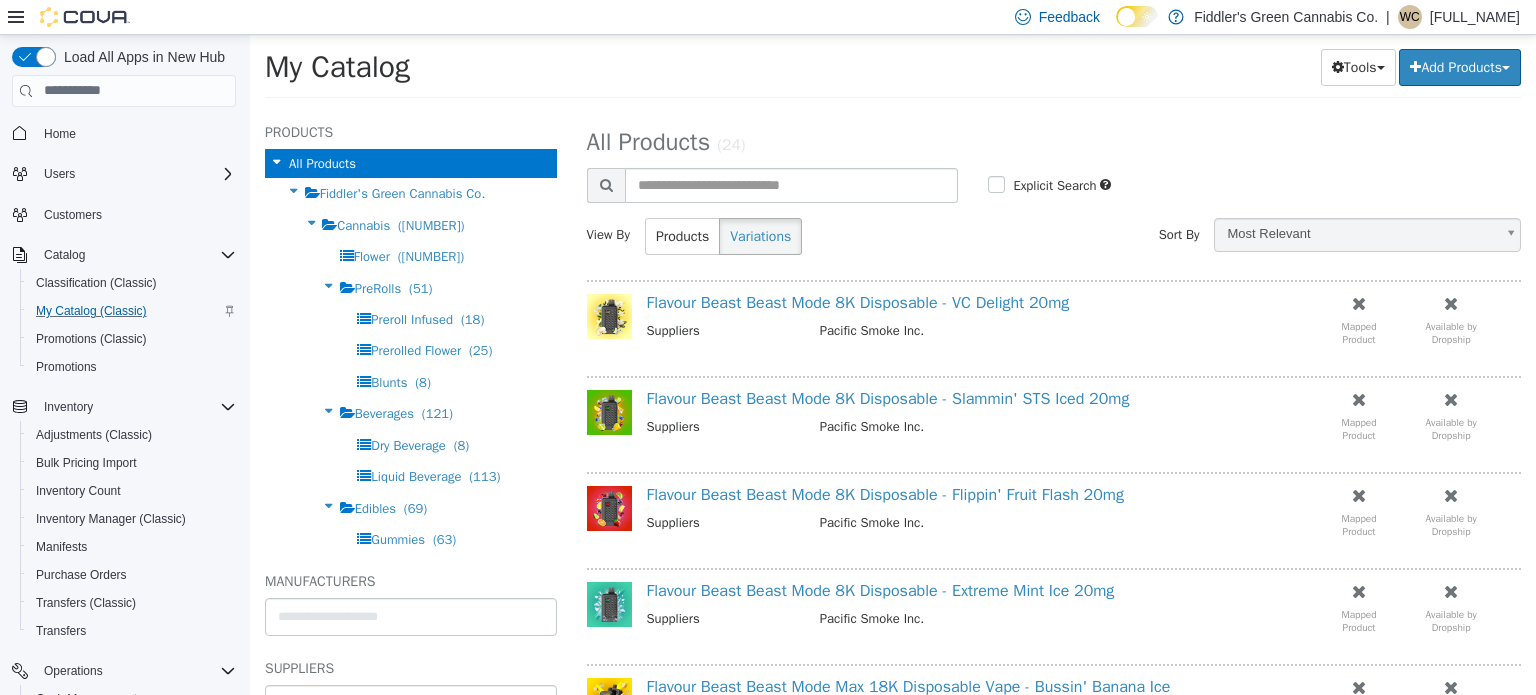 select on "**********" 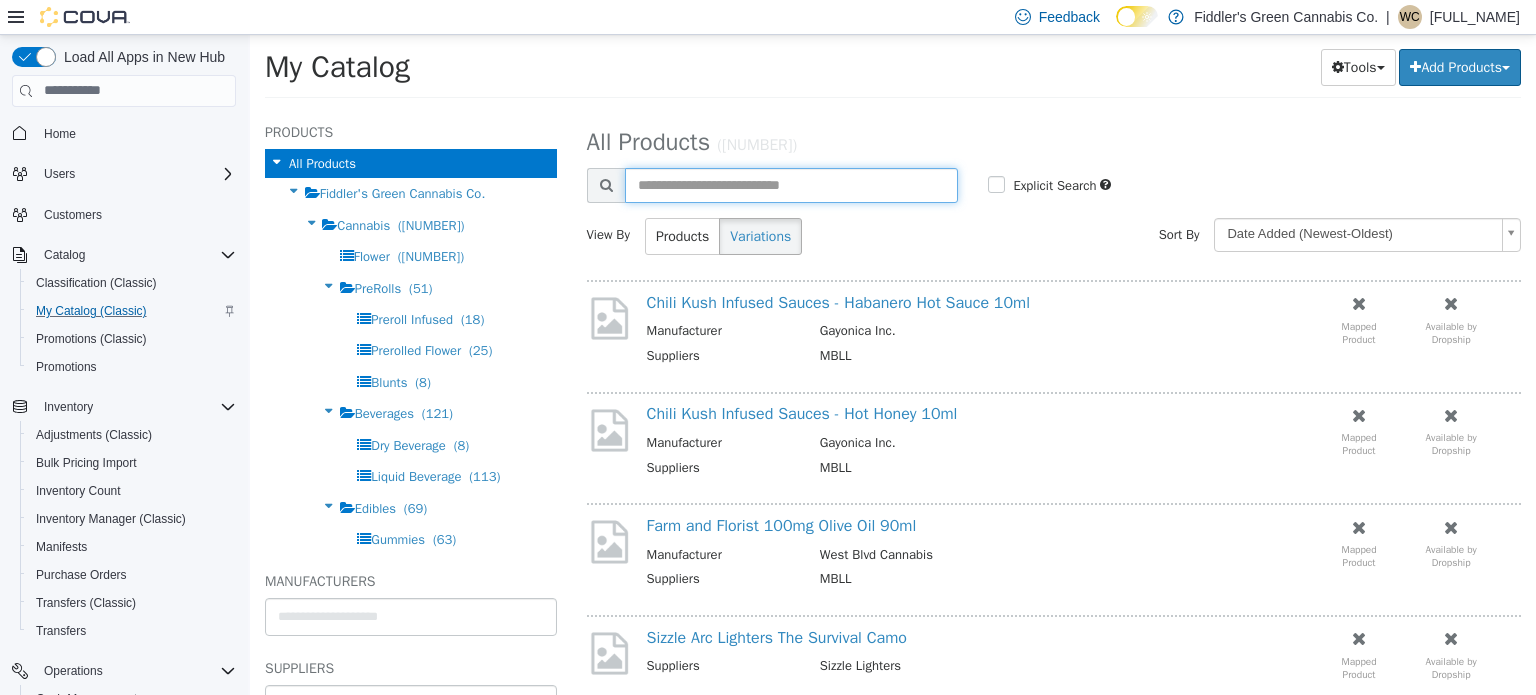 click at bounding box center (792, 184) 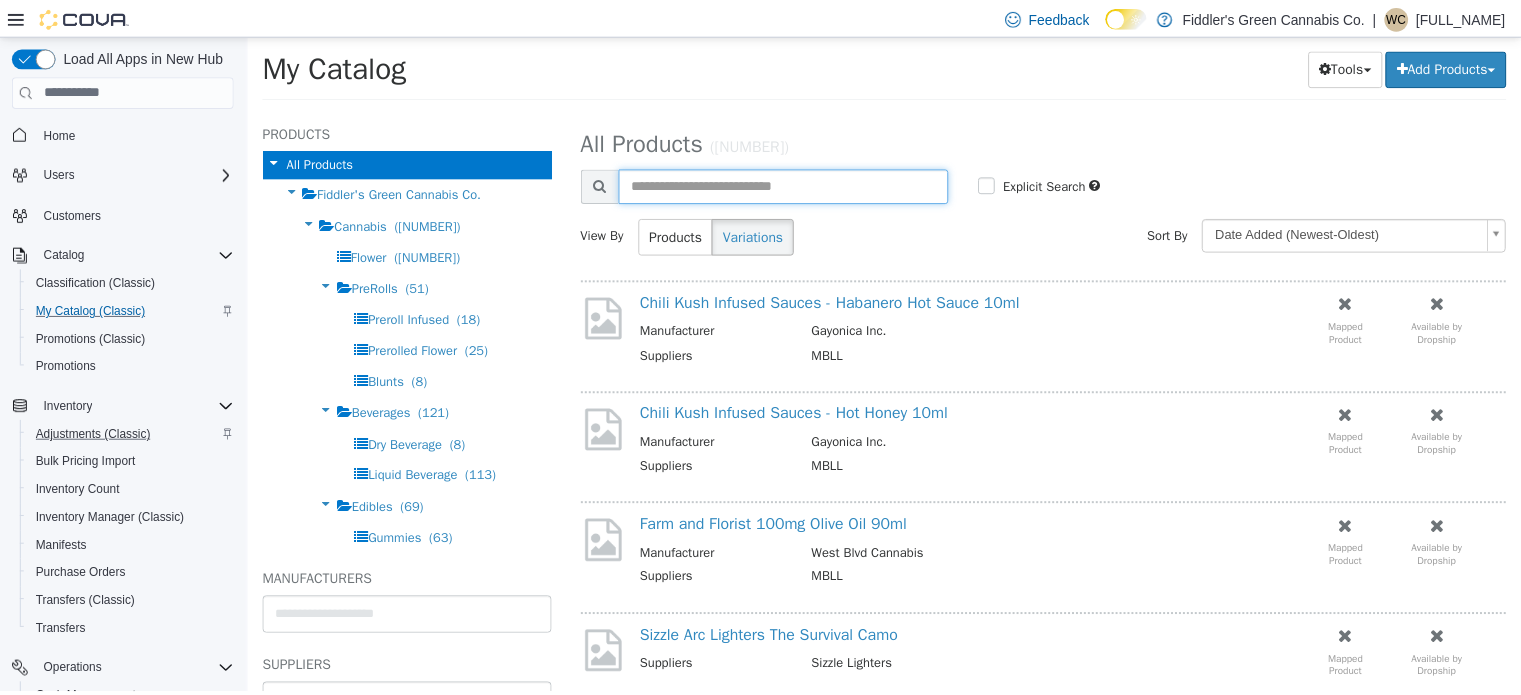 scroll, scrollTop: 228, scrollLeft: 0, axis: vertical 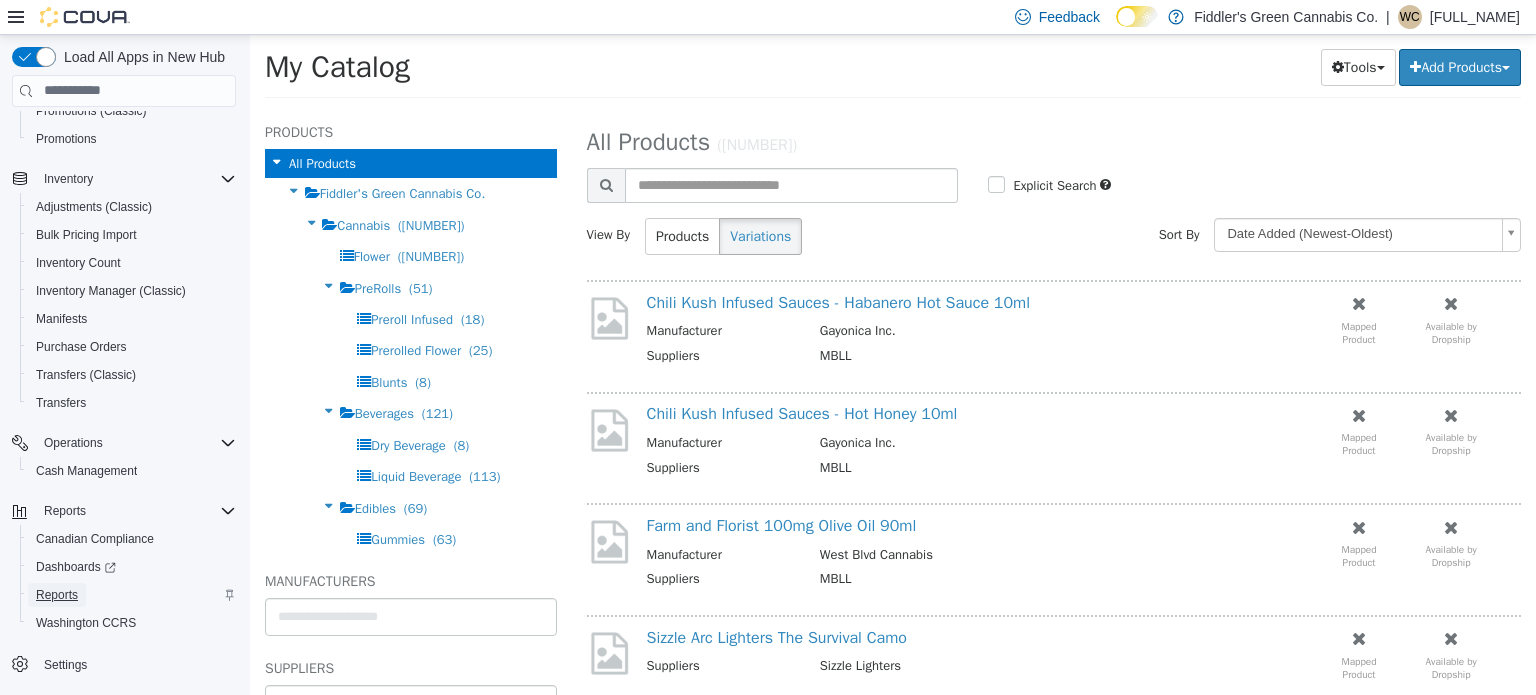 click on "Reports" at bounding box center (57, 595) 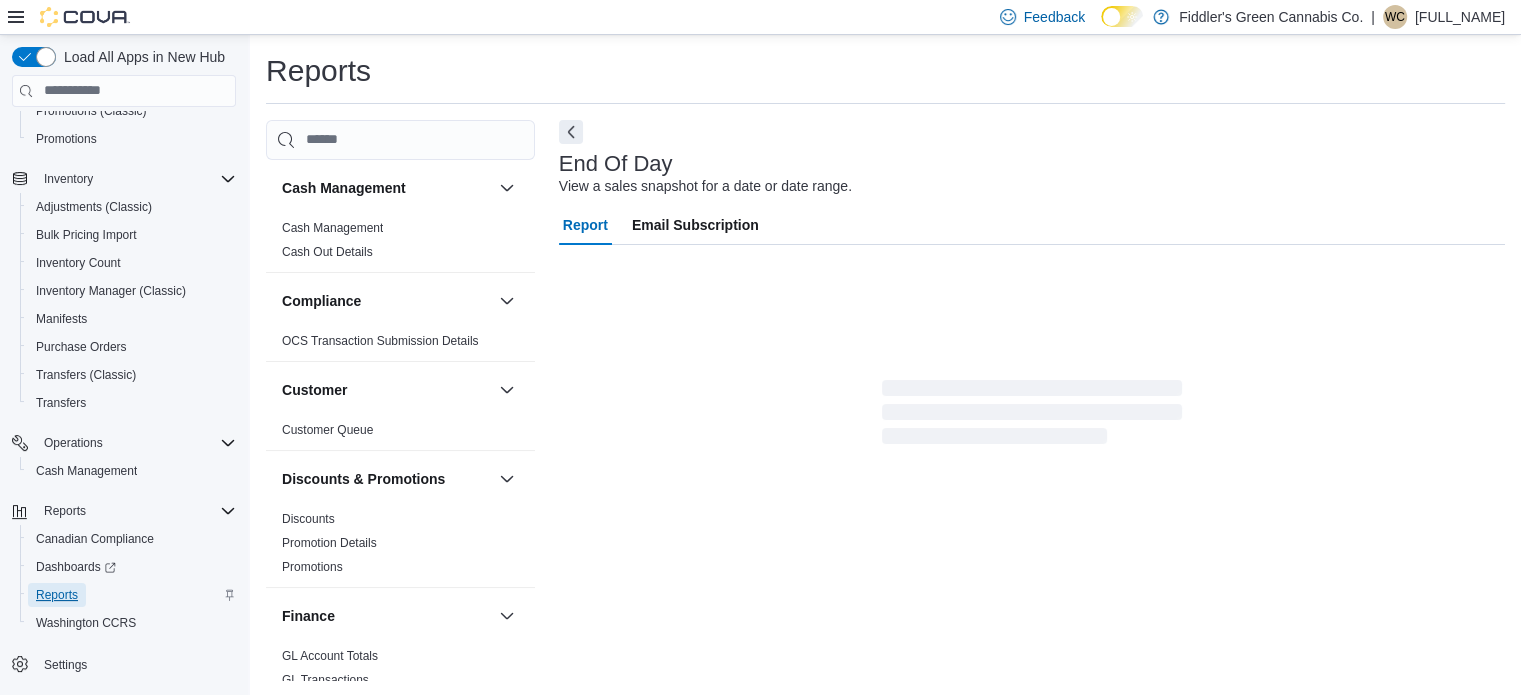 click on "Reports" at bounding box center (57, 595) 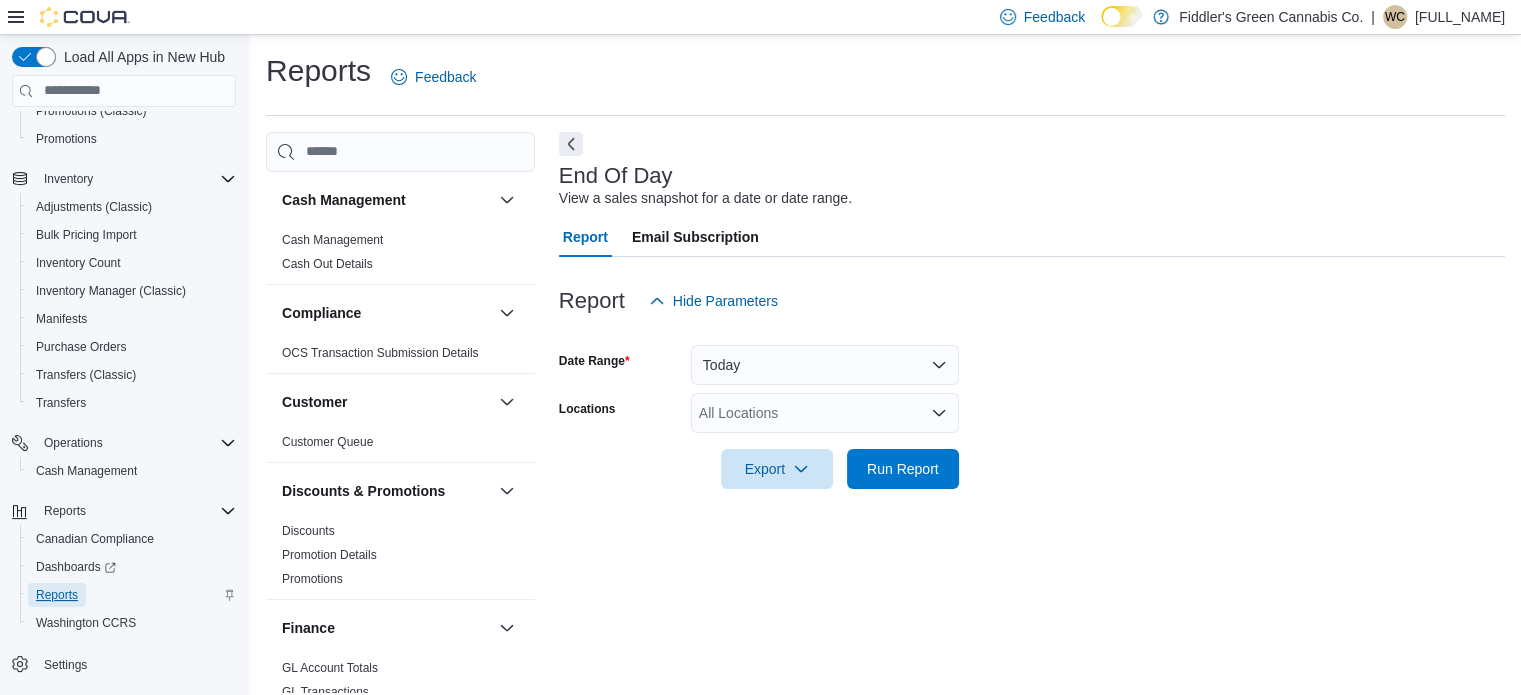 scroll, scrollTop: 13, scrollLeft: 0, axis: vertical 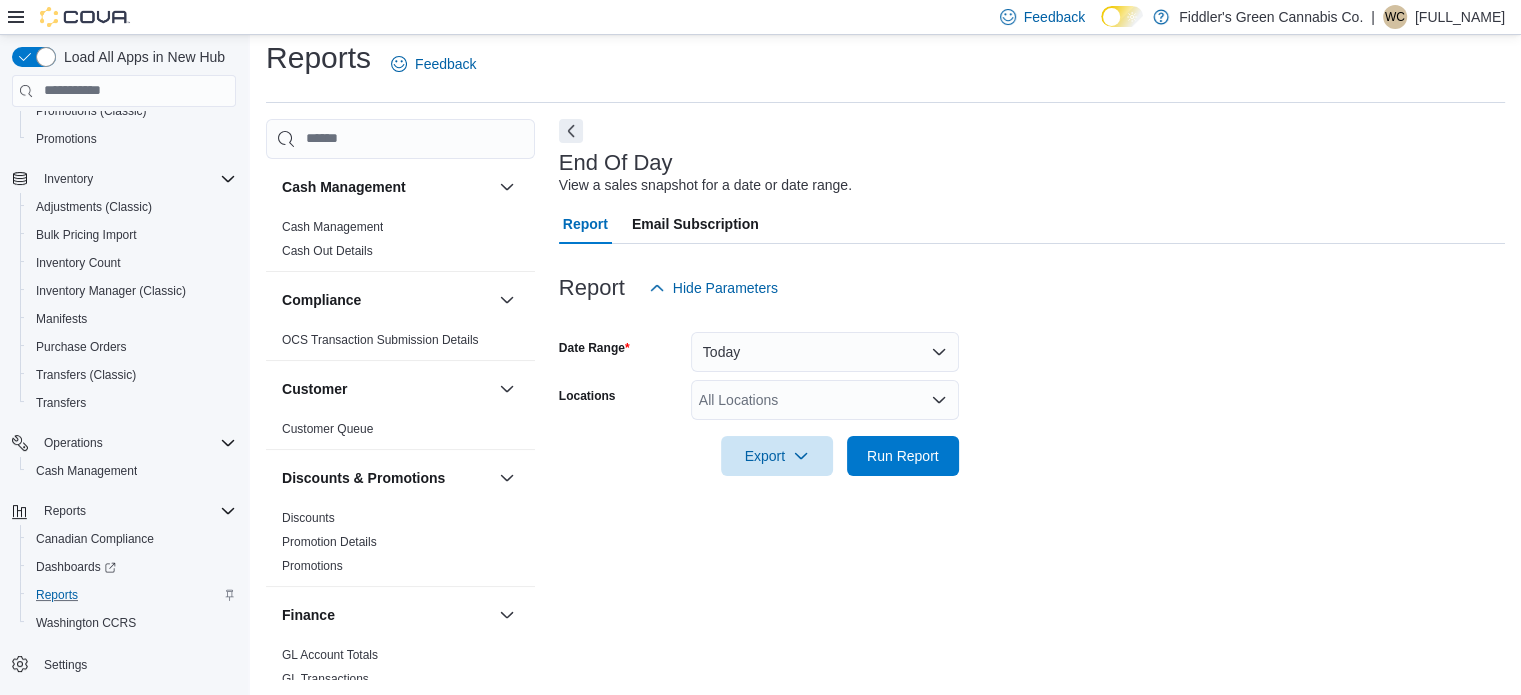 click on "End Of Day    View a sales snapshot for a date or date range." at bounding box center [1027, 173] 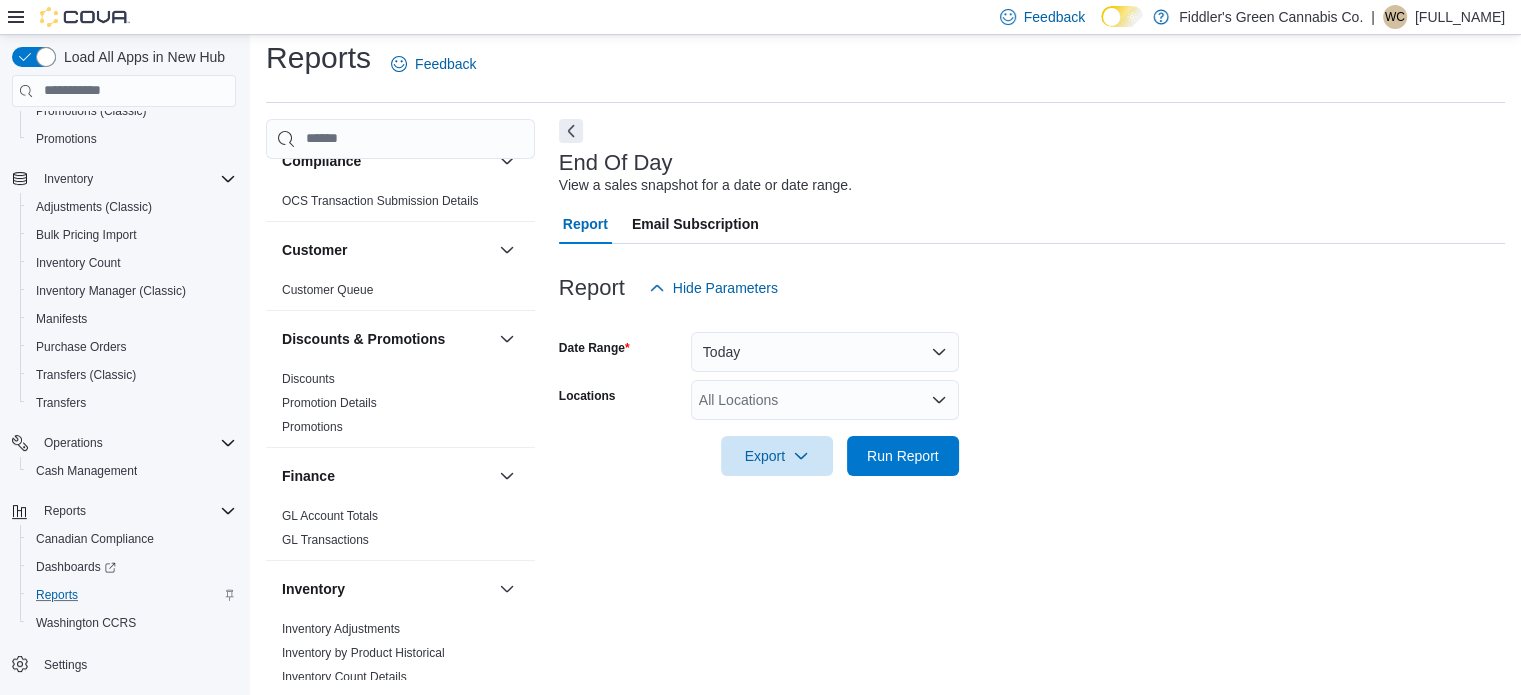 click on "All Locations" at bounding box center [825, 400] 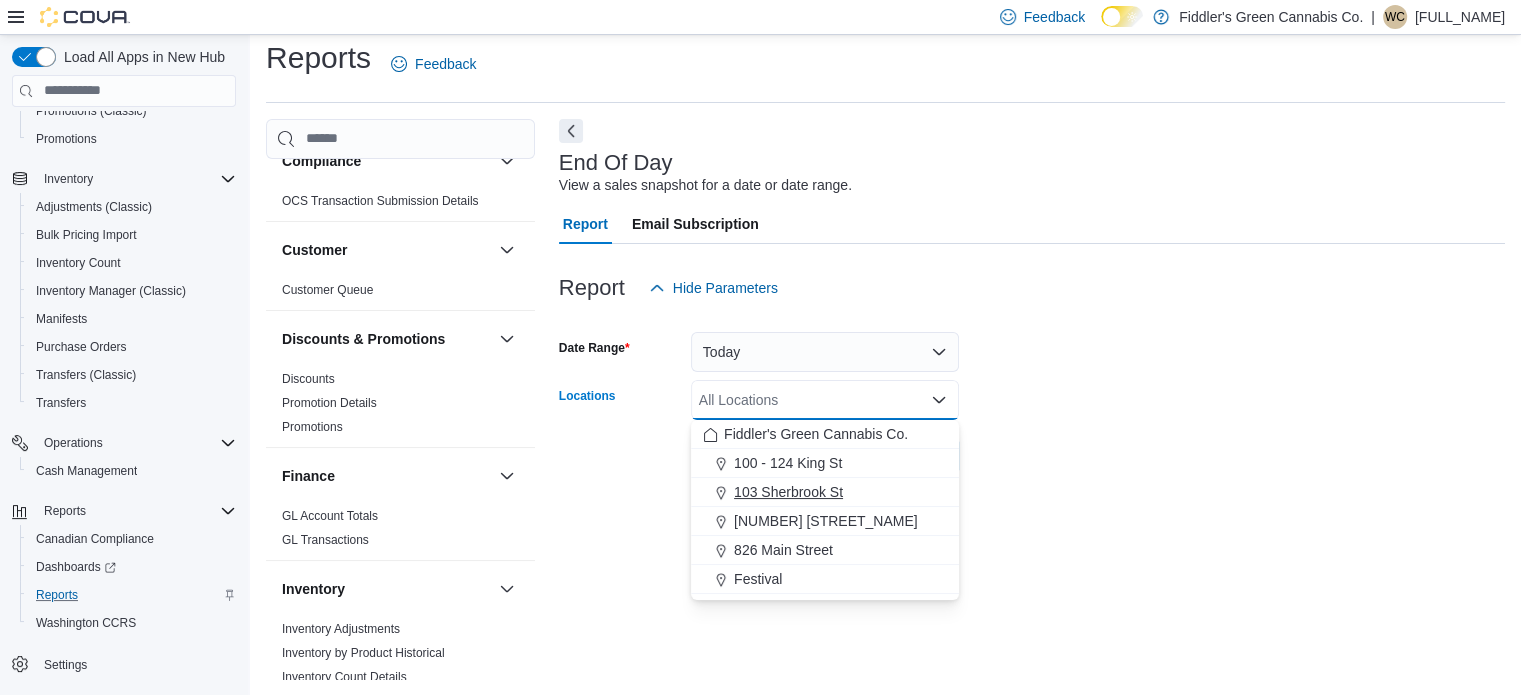 click on "103 Sherbrook St" at bounding box center (788, 492) 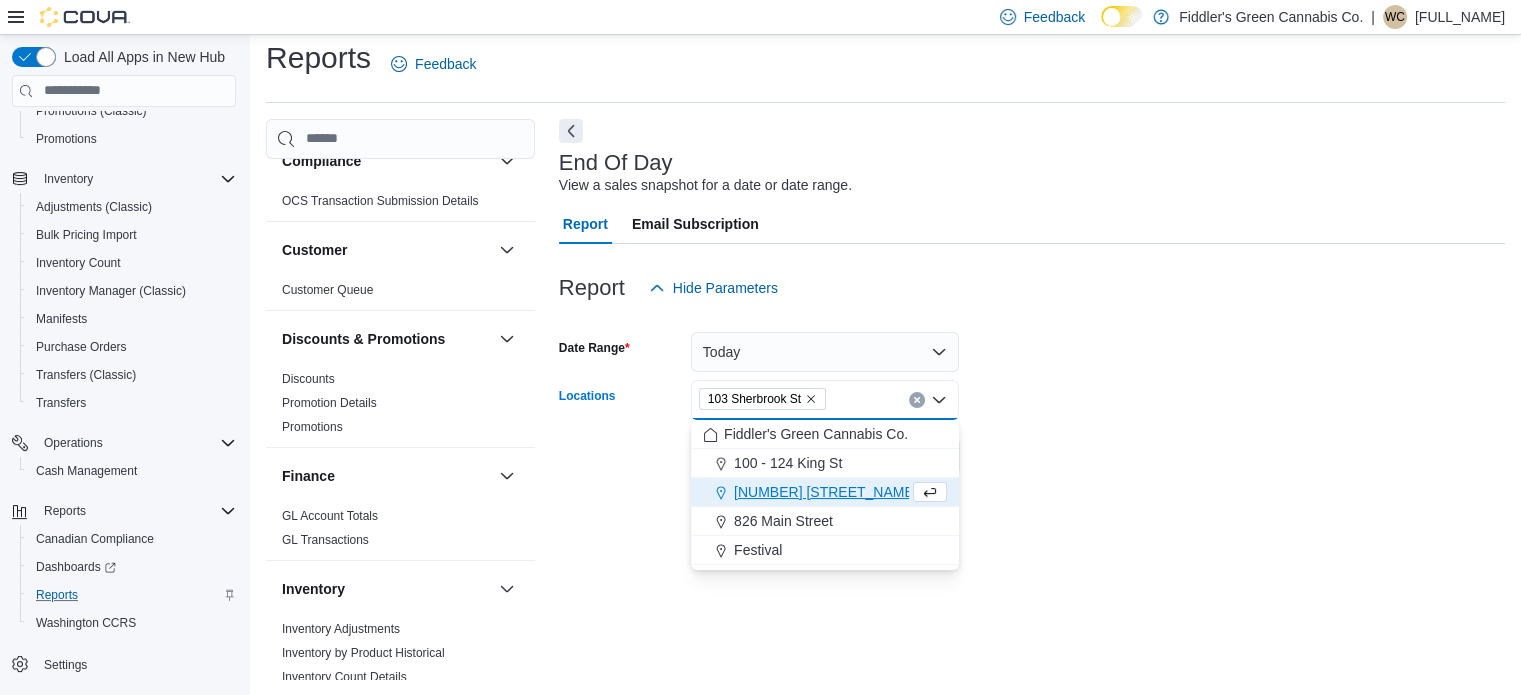 click on "Date Range Today Locations 103 Sherbrook St Combo box. Selected. 103 Sherbrook St. Press Backspace to delete 103 Sherbrook St. Combo box input. All Locations. Type some text or, to display a list of choices, press Down Arrow. To exit the list of choices, press Escape. Export  Run Report" at bounding box center (1032, 392) 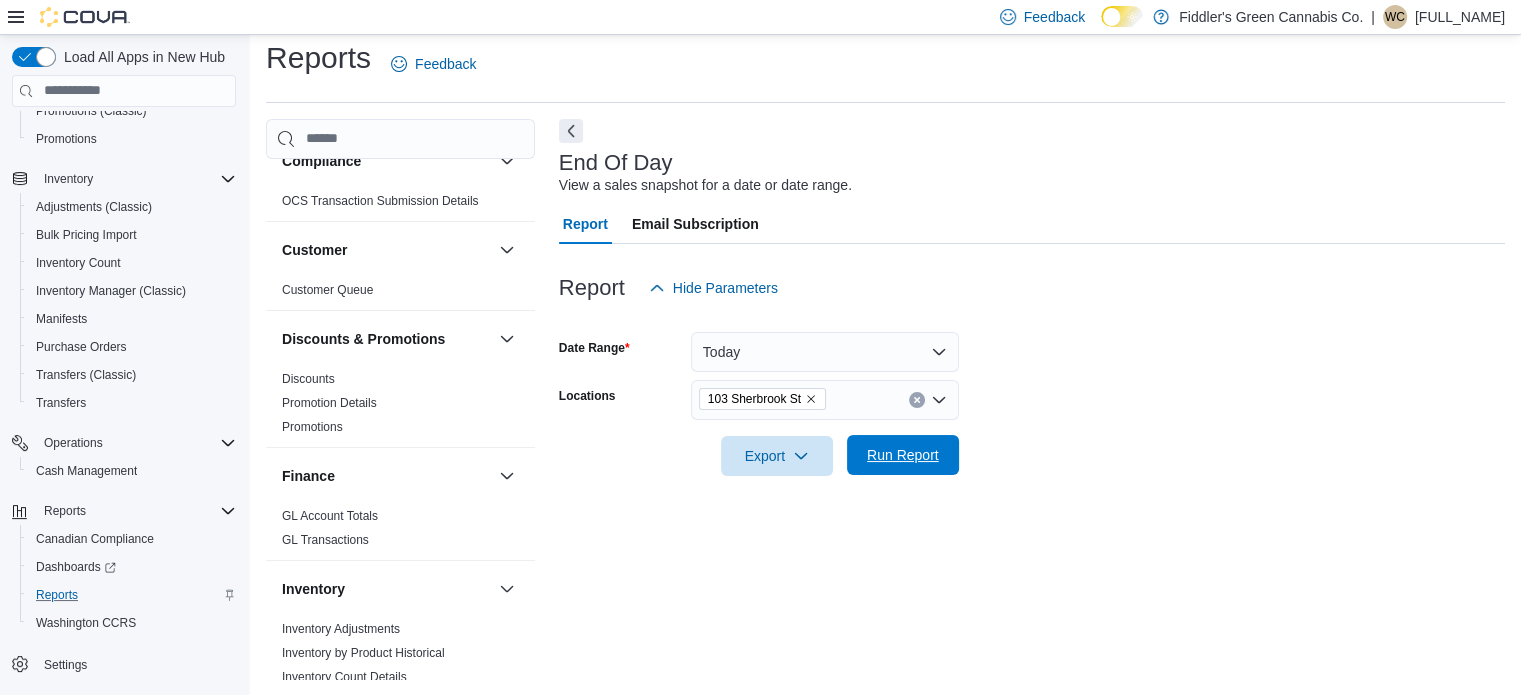 click on "Run Report" at bounding box center (903, 455) 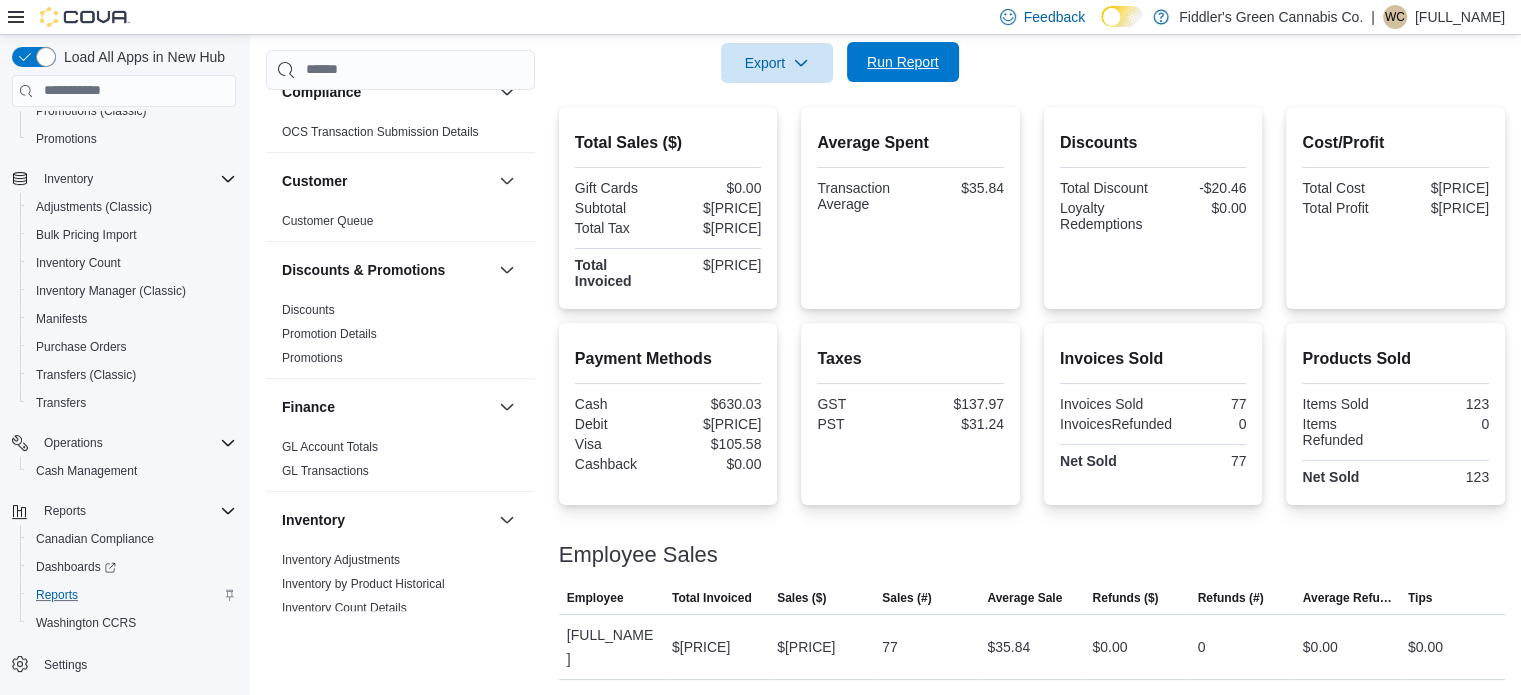 scroll, scrollTop: 405, scrollLeft: 0, axis: vertical 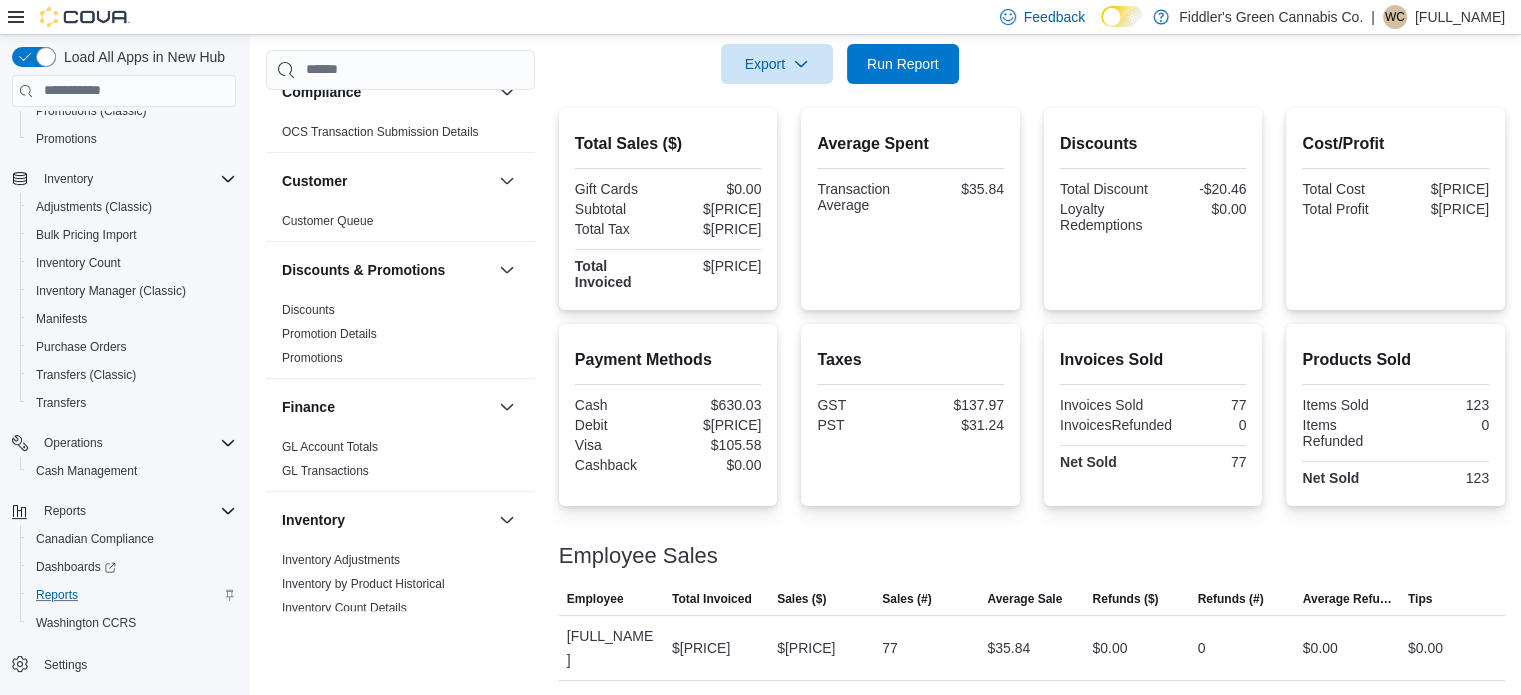 click on "Date Range Today Locations 103 Sherbrook St Export  Run Report" at bounding box center [1032, 0] 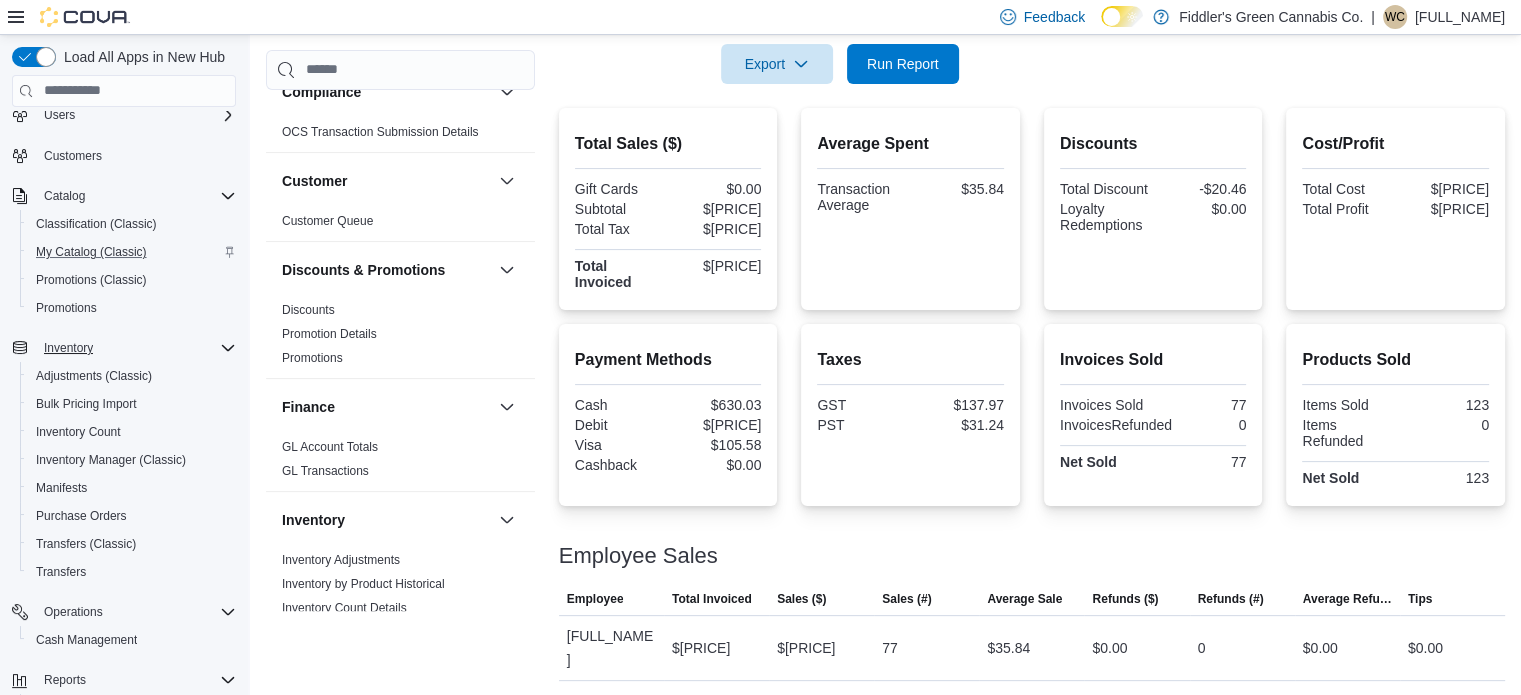 scroll, scrollTop: 52, scrollLeft: 0, axis: vertical 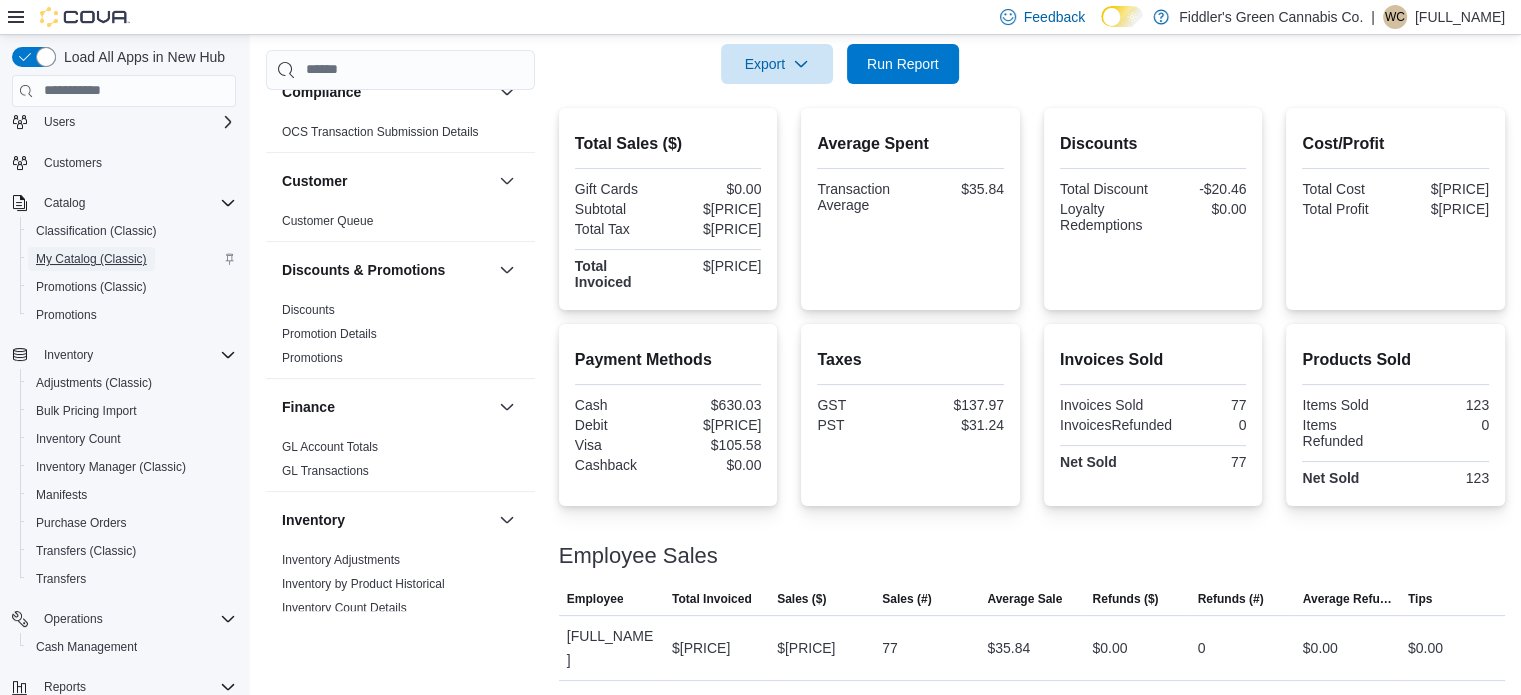 click on "My Catalog (Classic)" at bounding box center (91, 259) 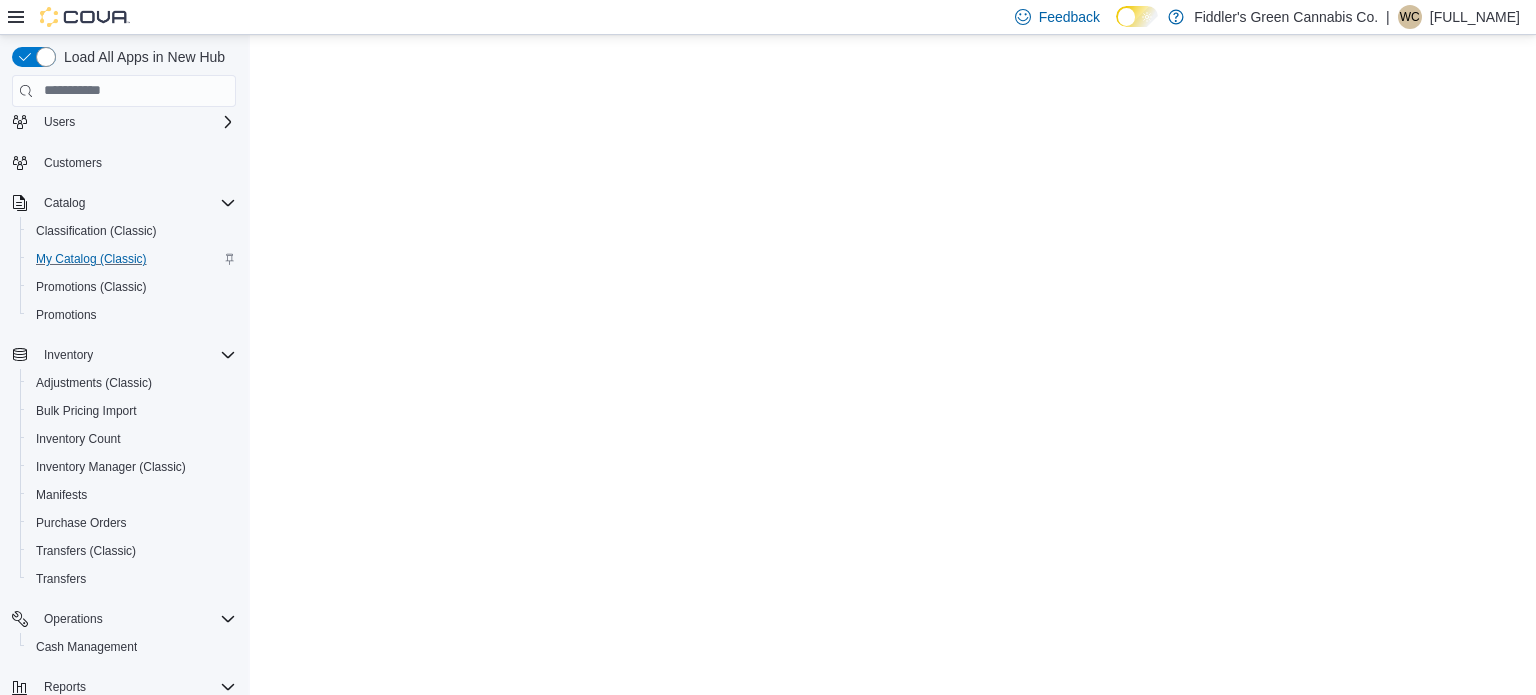 scroll, scrollTop: 0, scrollLeft: 0, axis: both 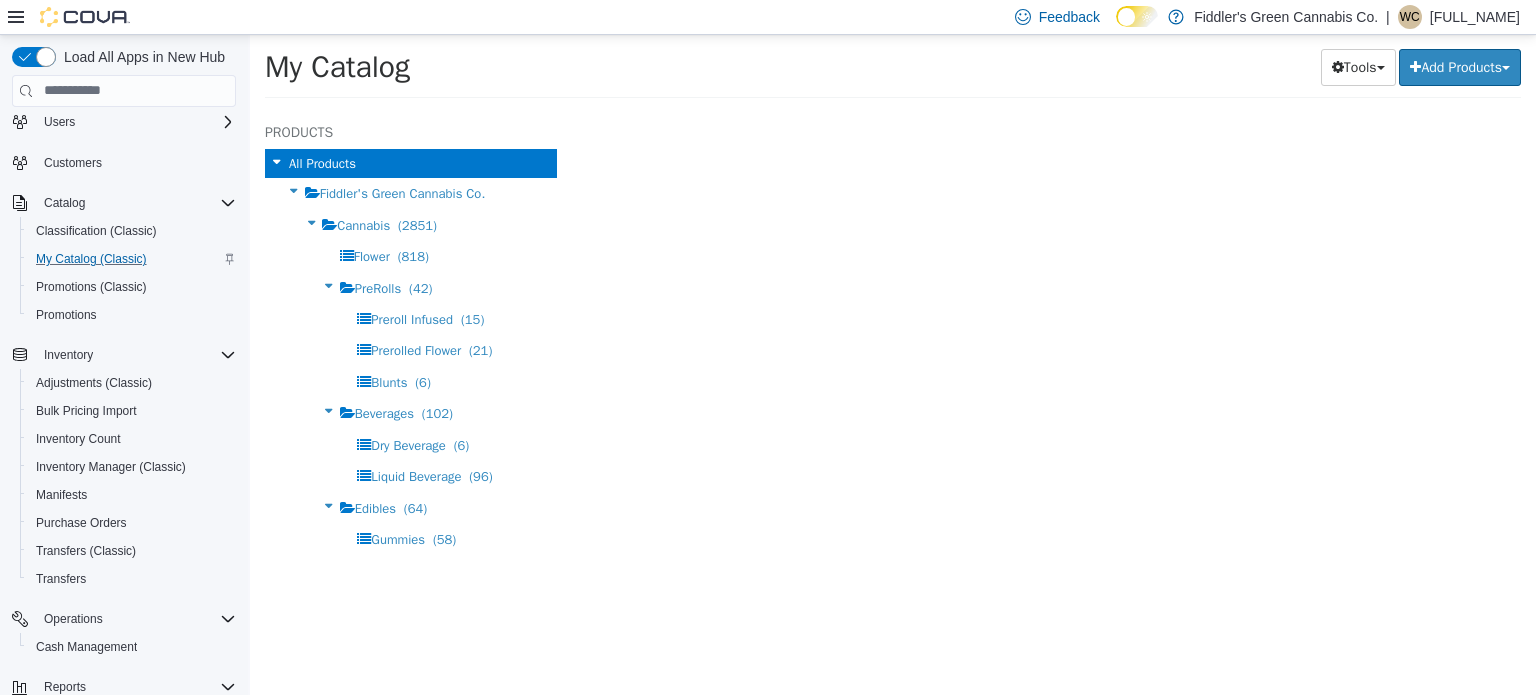 select on "**********" 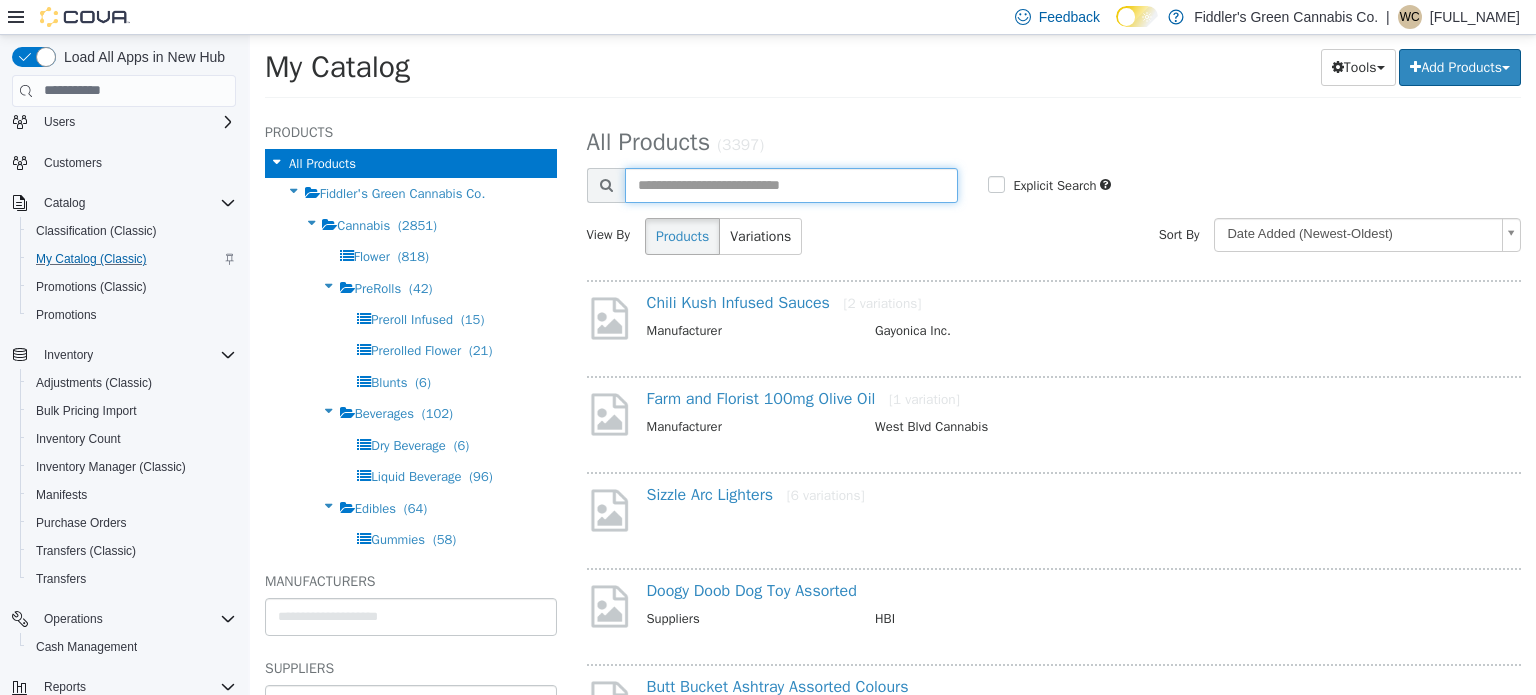 click at bounding box center (792, 184) 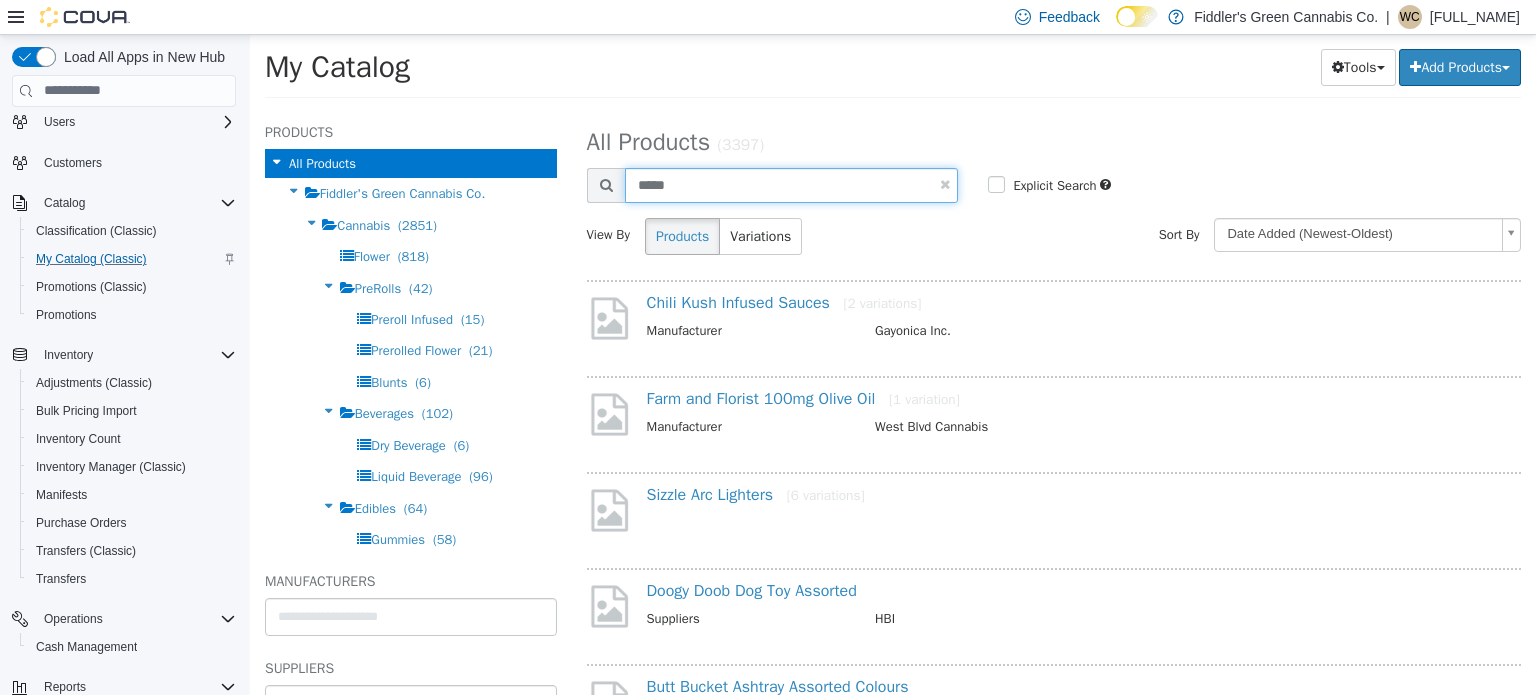 type on "*****" 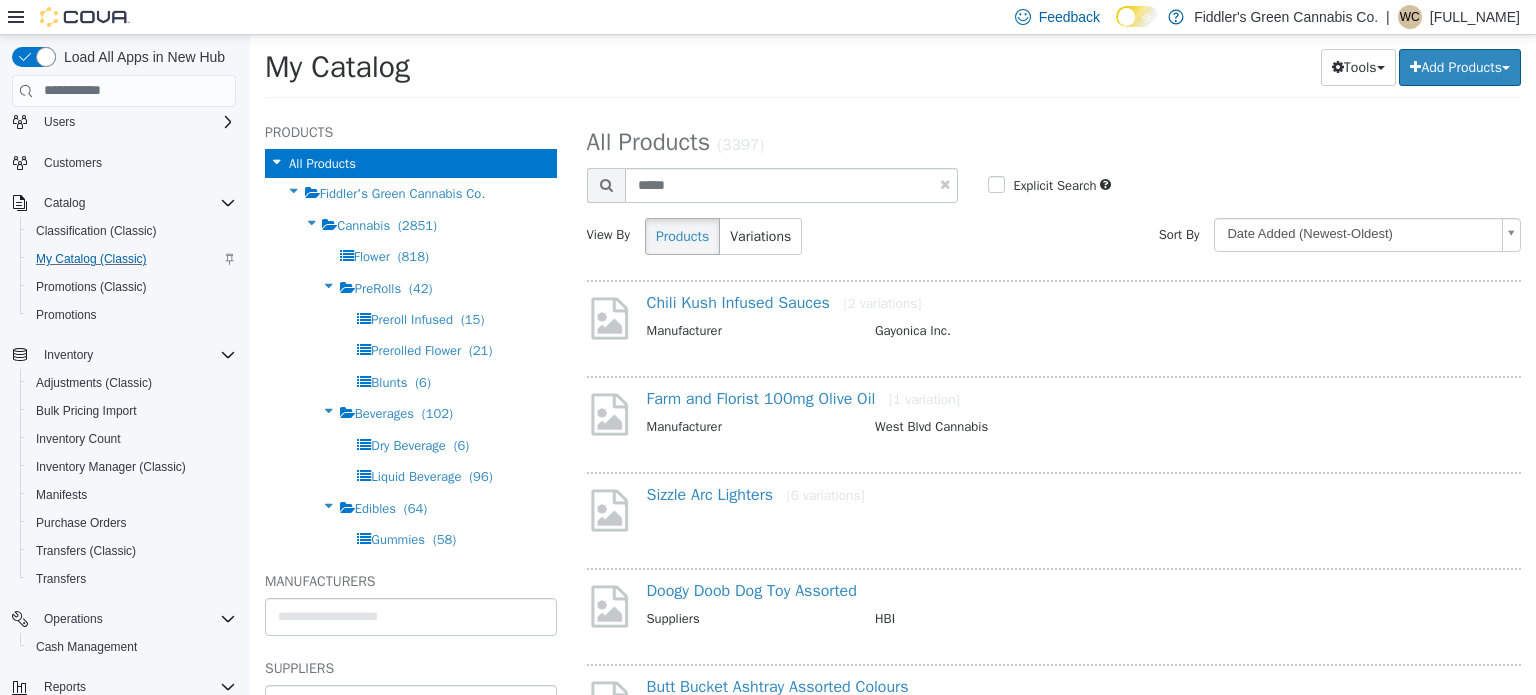 select on "**********" 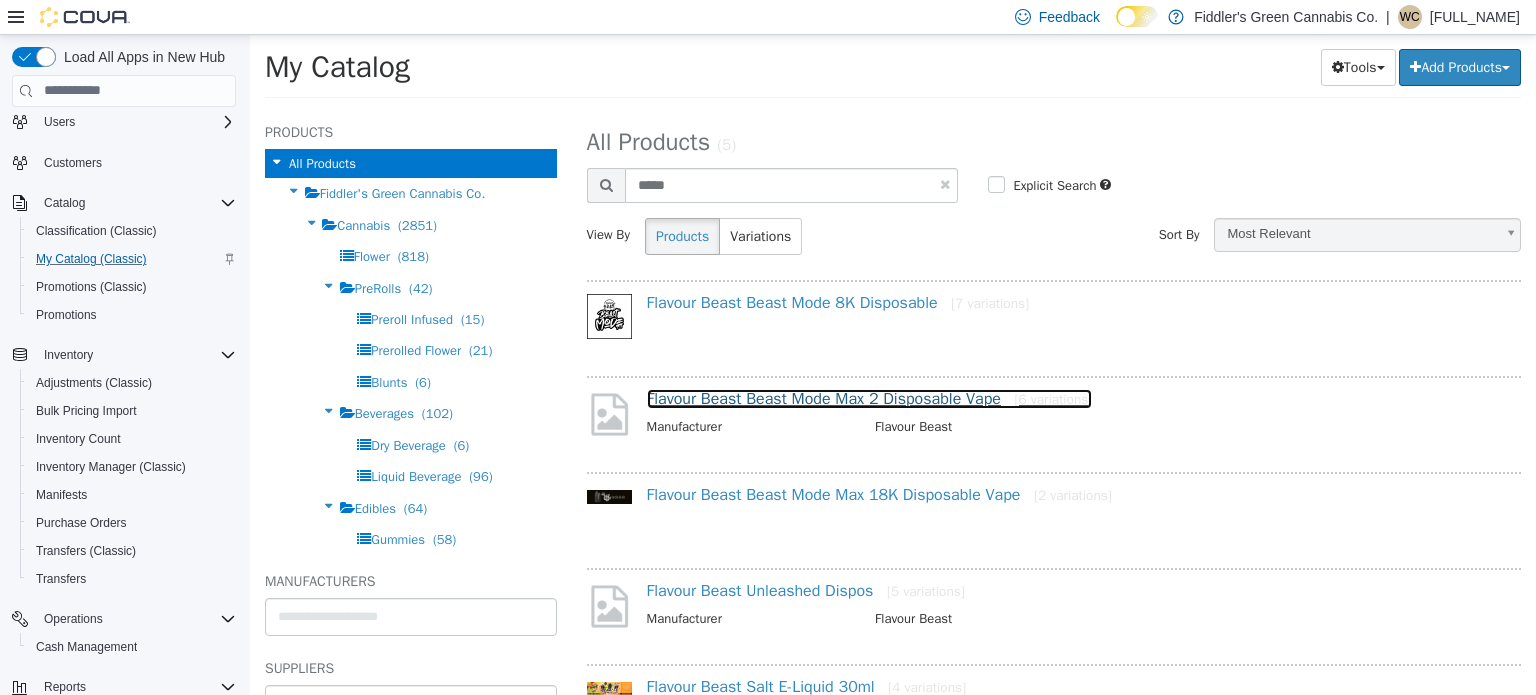 click on "Flavour Beast Beast Mode Max 2 Disposable Vape
[6 variations]" at bounding box center (870, 398) 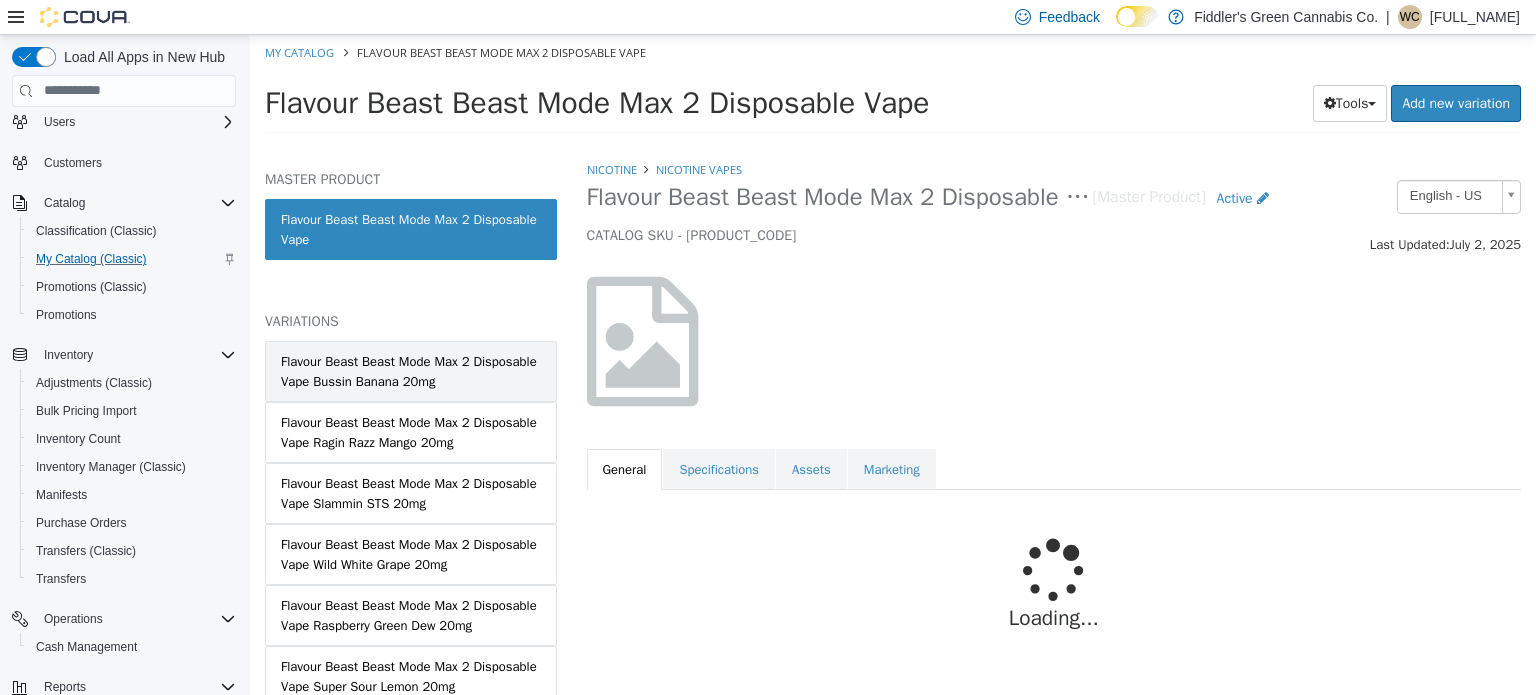 scroll, scrollTop: 96, scrollLeft: 0, axis: vertical 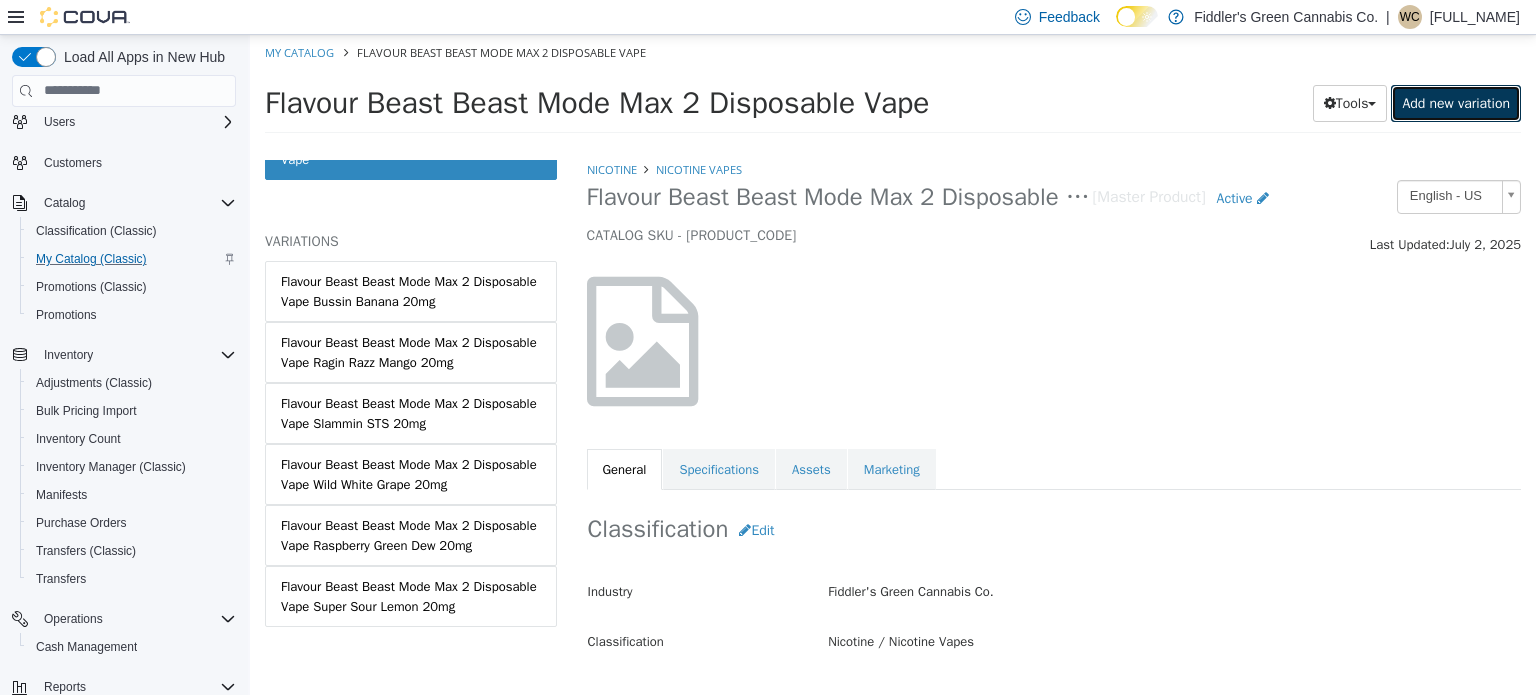 click on "Add new variation" at bounding box center [1456, 102] 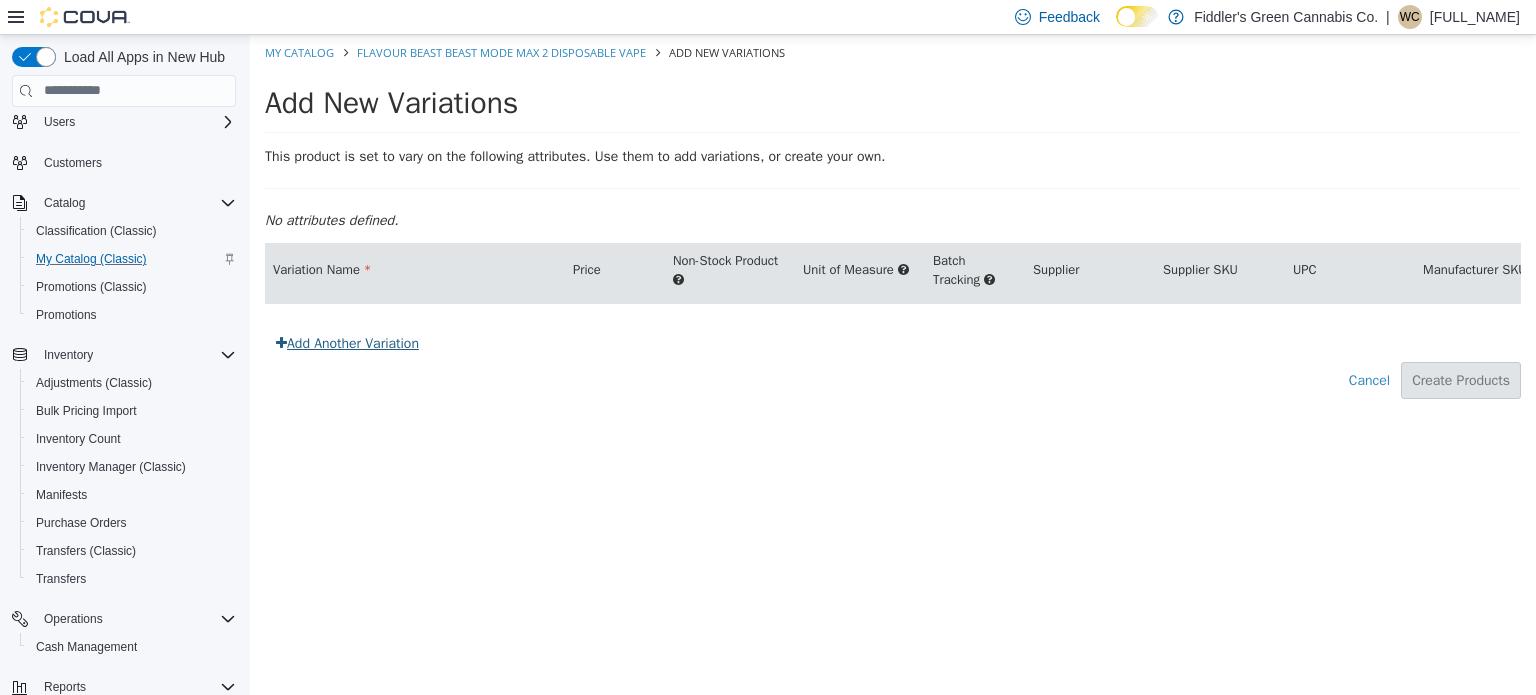 click on "Add Another Variation" at bounding box center (347, 342) 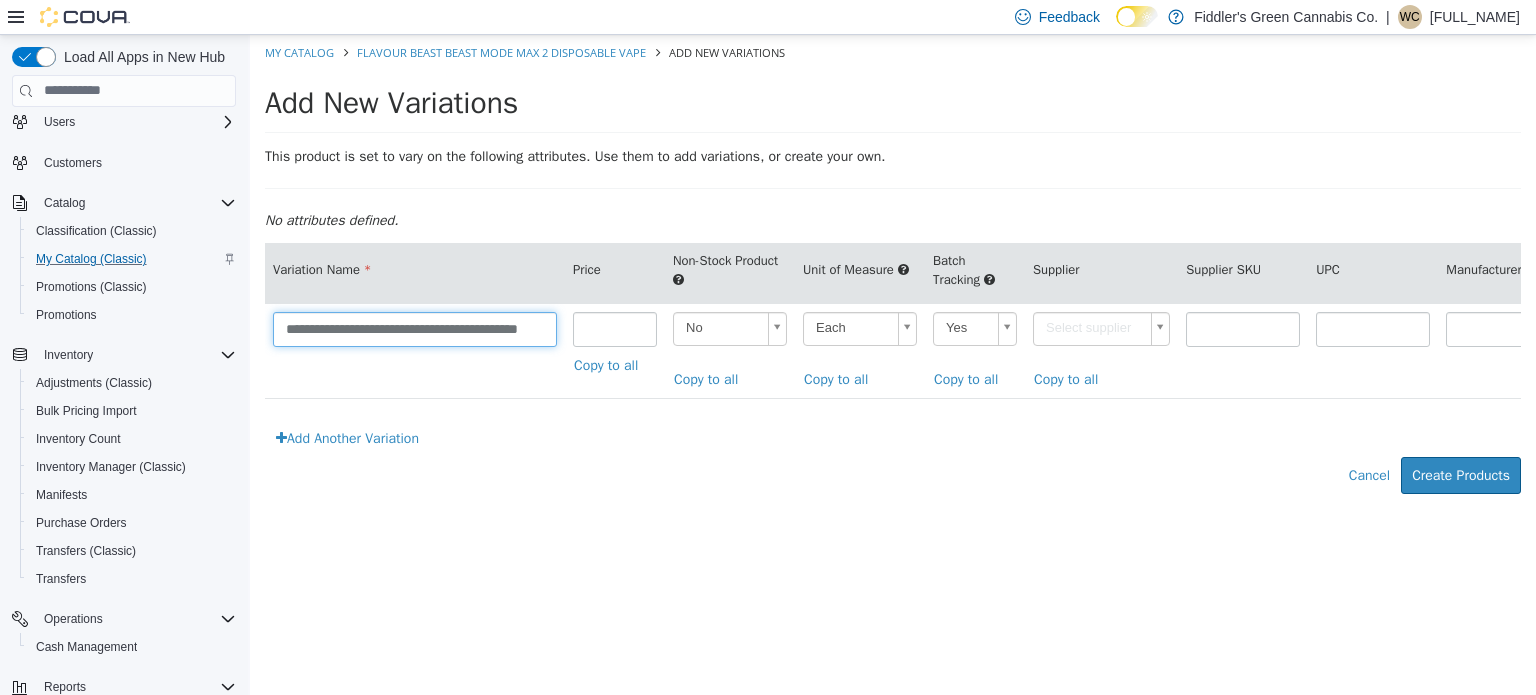 click on "**********" at bounding box center [415, 328] 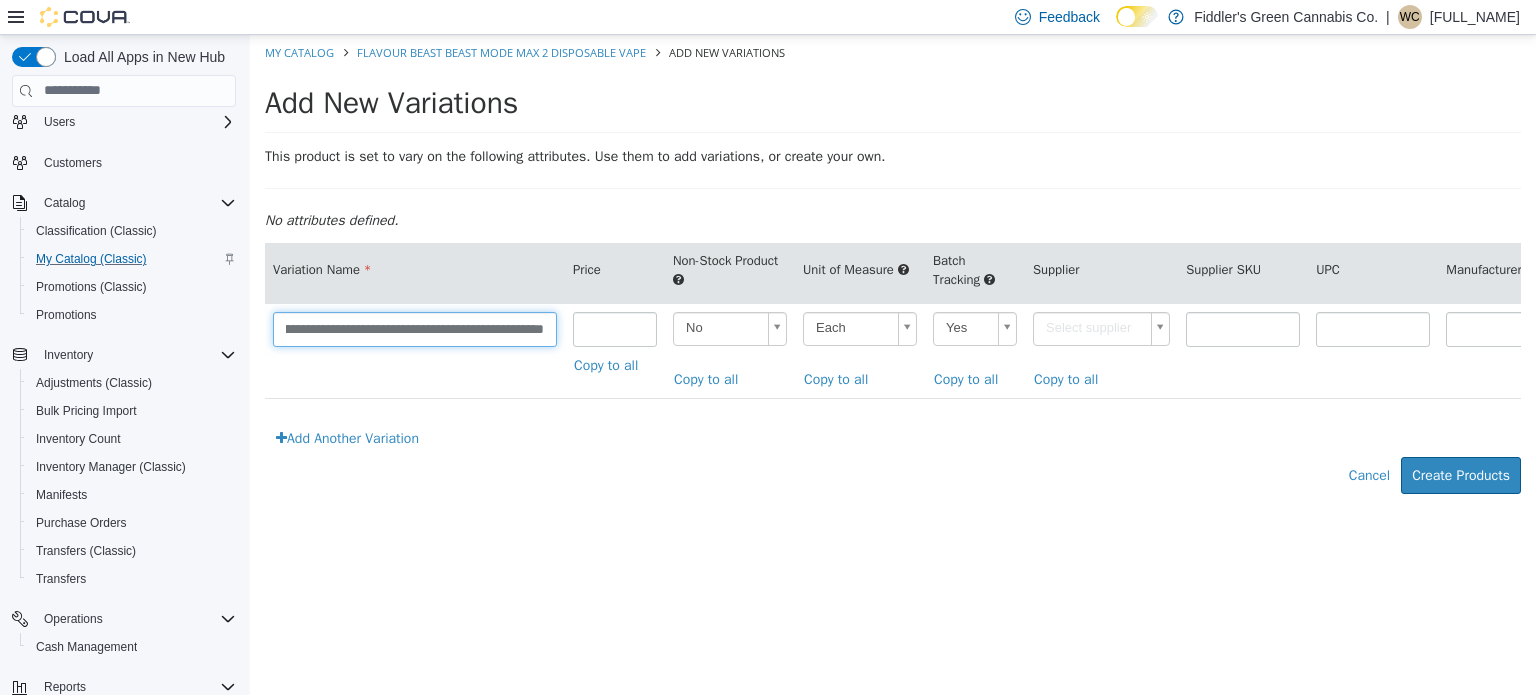 scroll, scrollTop: 0, scrollLeft: 198, axis: horizontal 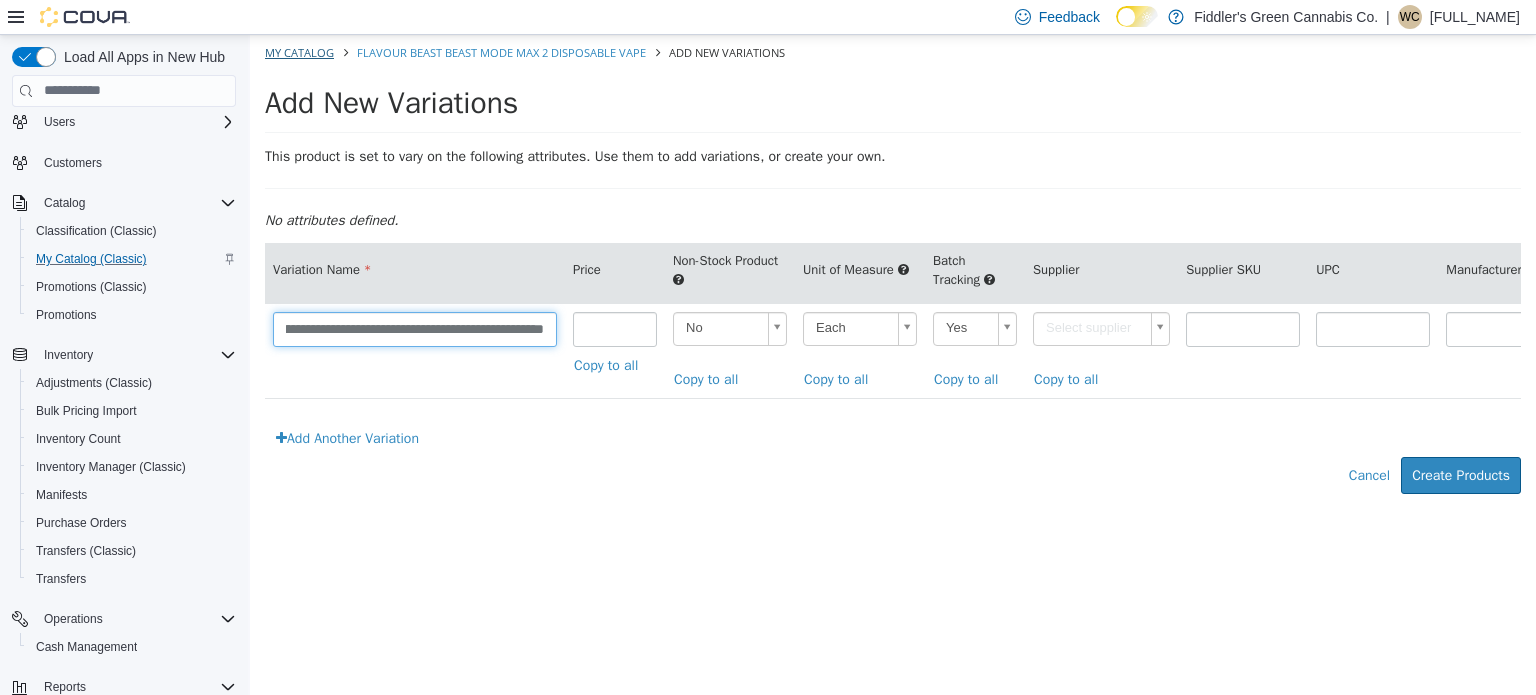 type on "**********" 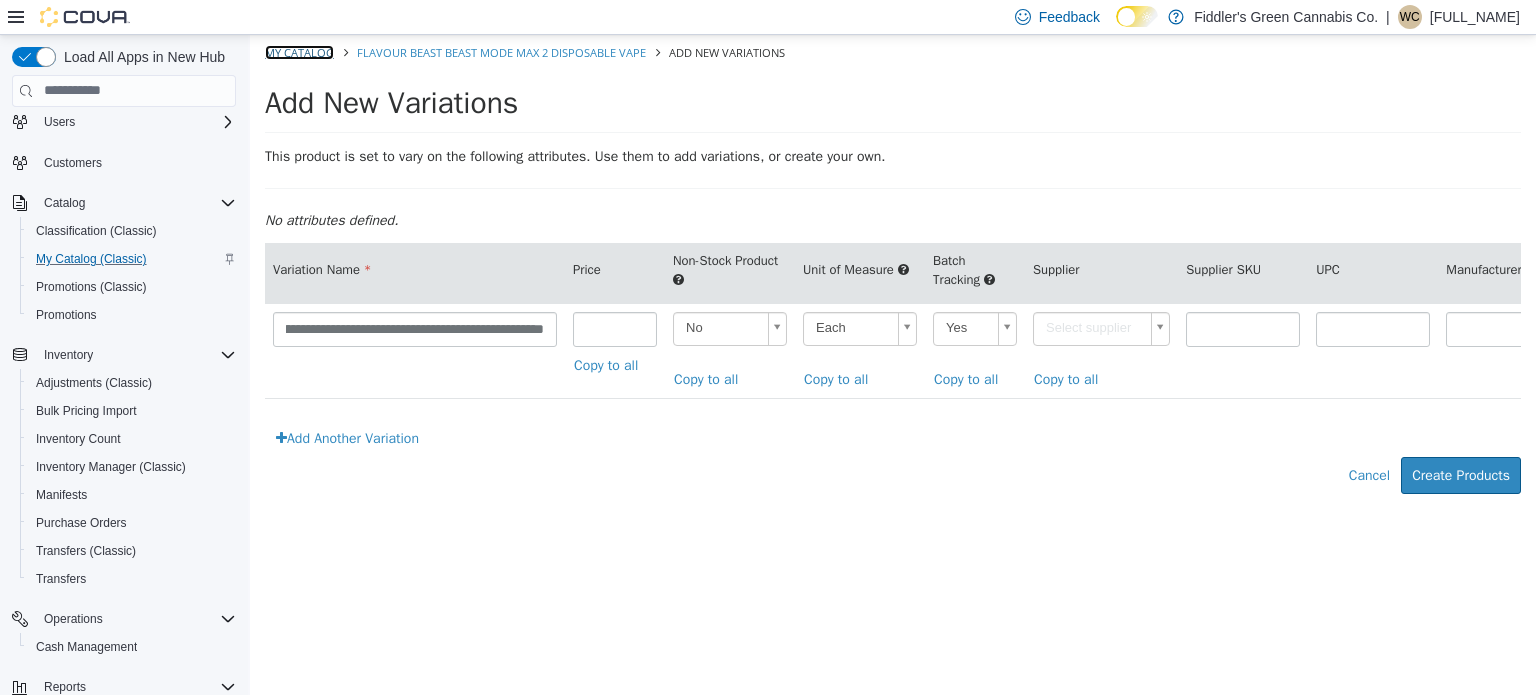 scroll, scrollTop: 0, scrollLeft: 0, axis: both 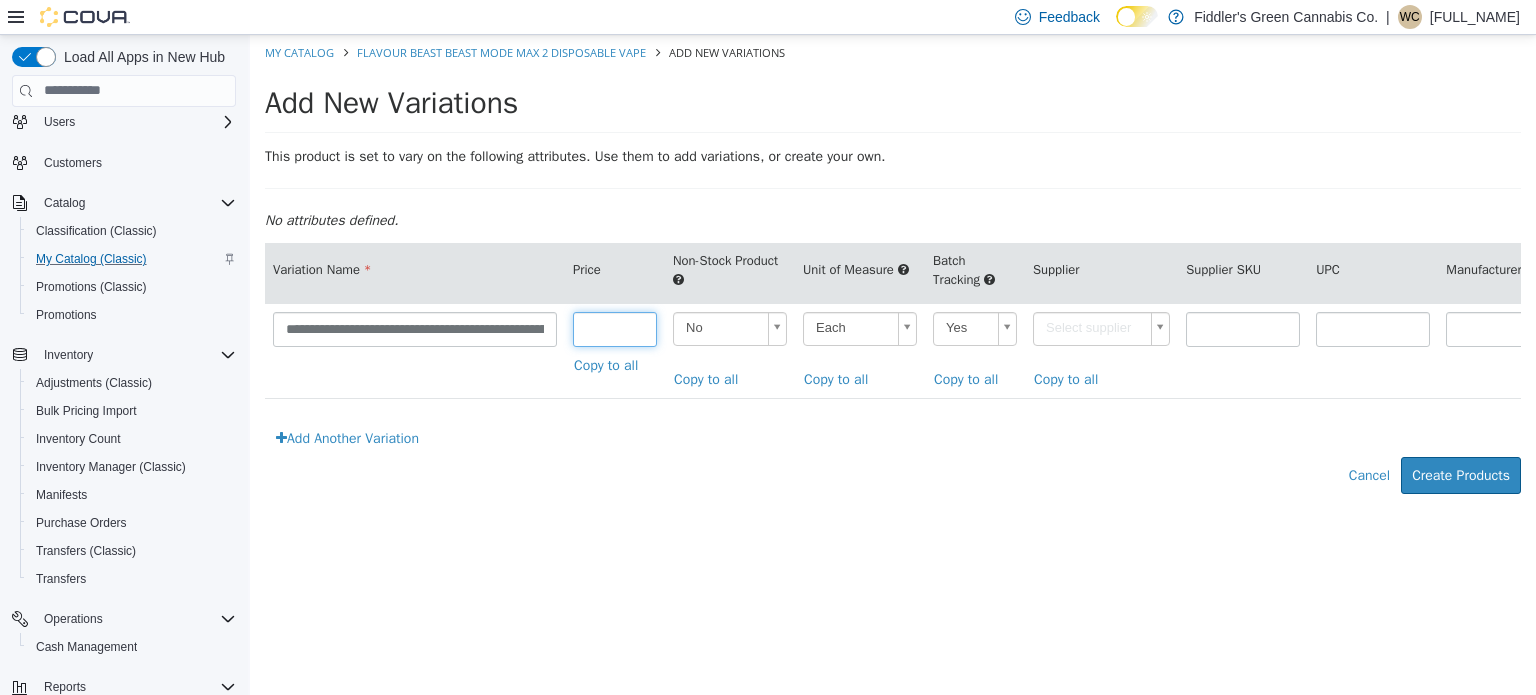 click at bounding box center (615, 328) 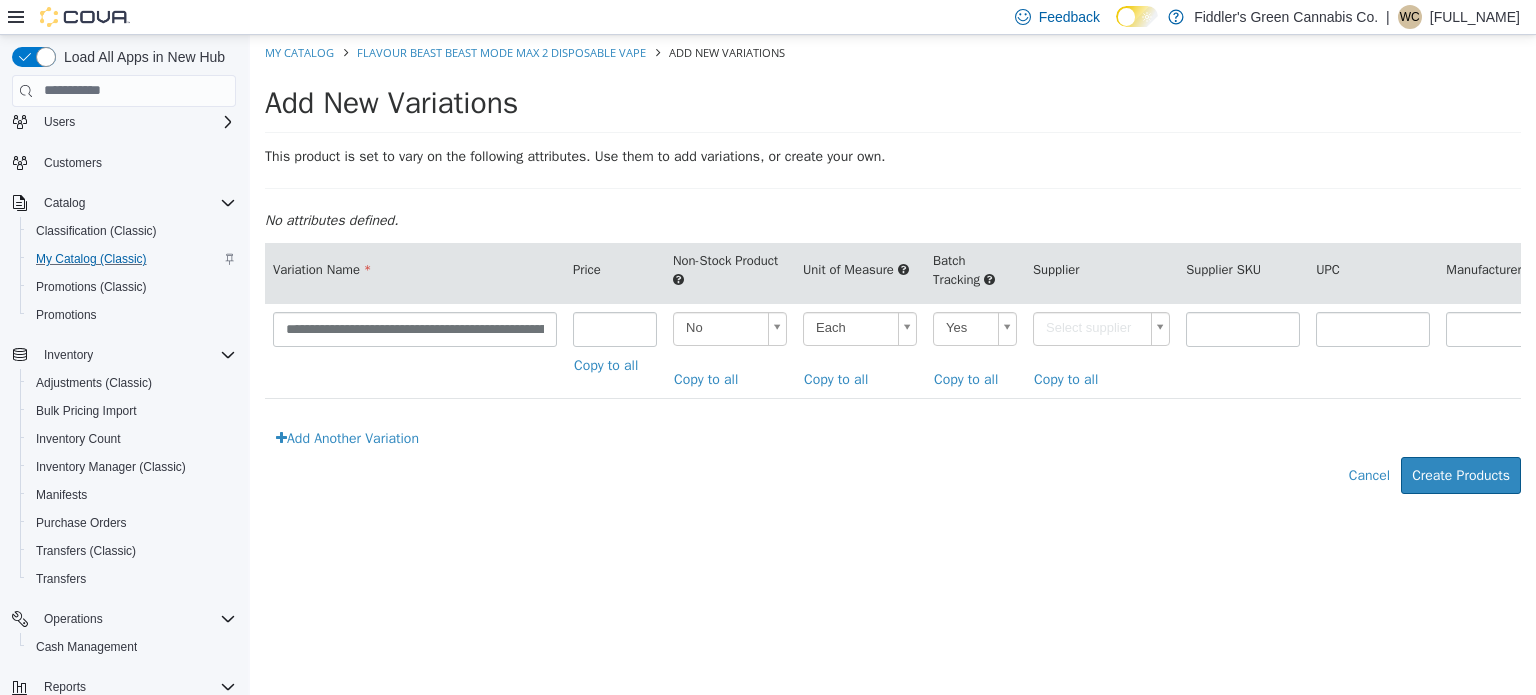 click on "**********" at bounding box center (893, 274) 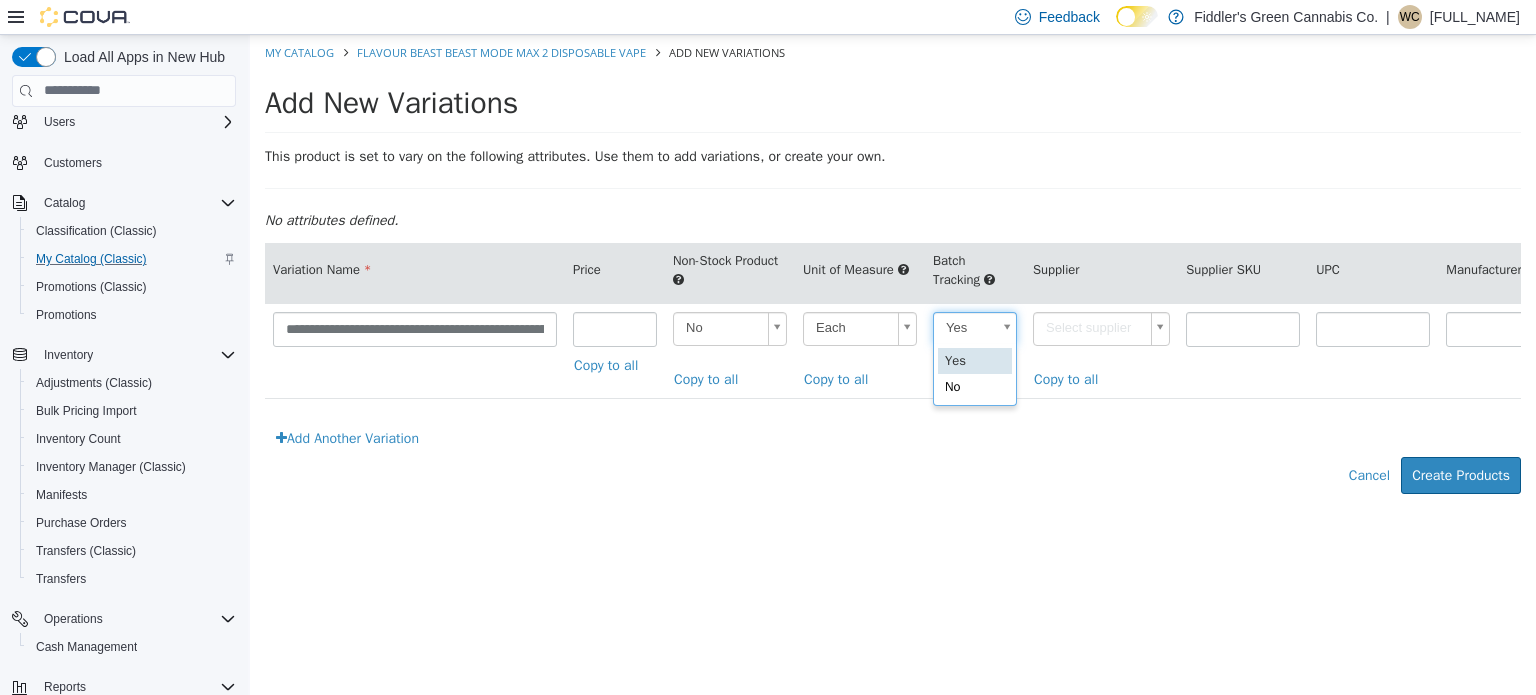 scroll, scrollTop: 0, scrollLeft: 5, axis: horizontal 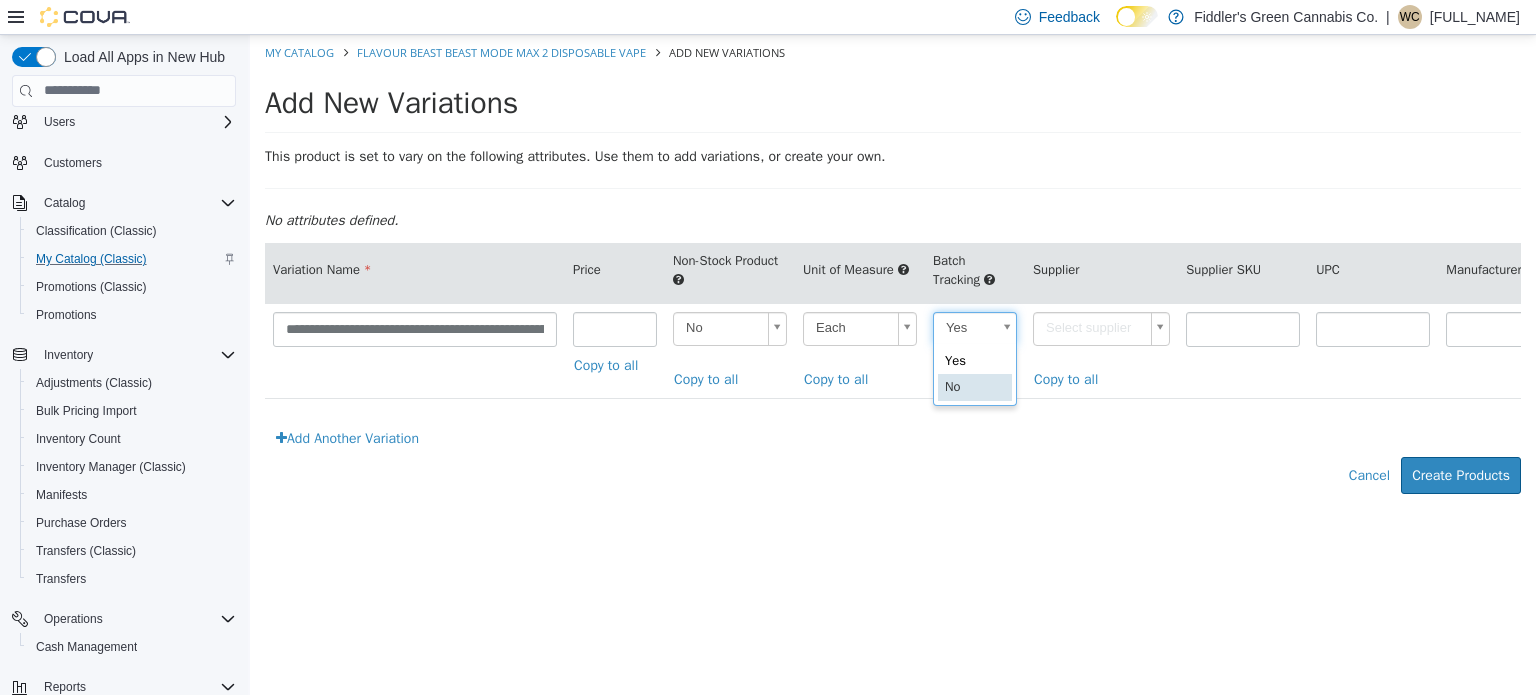type on "**" 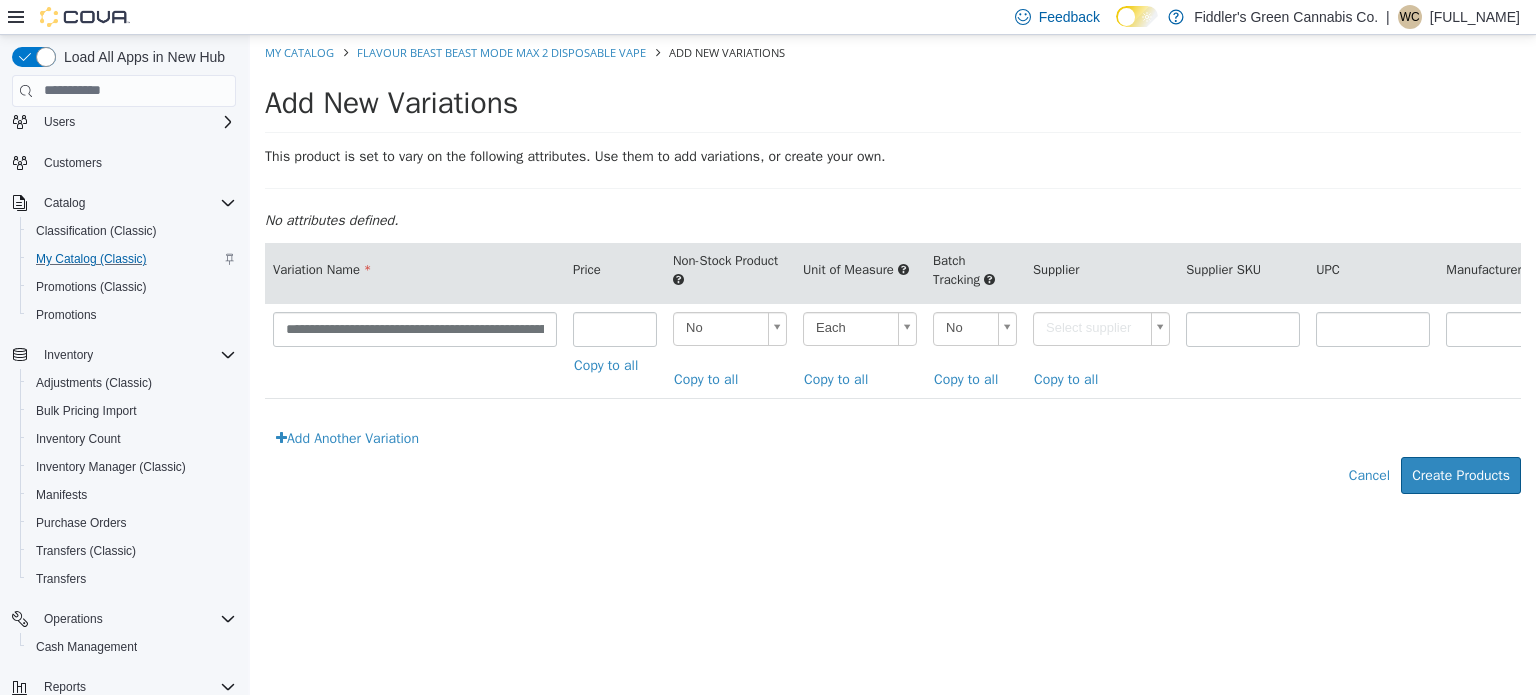 click on "**********" at bounding box center [893, 274] 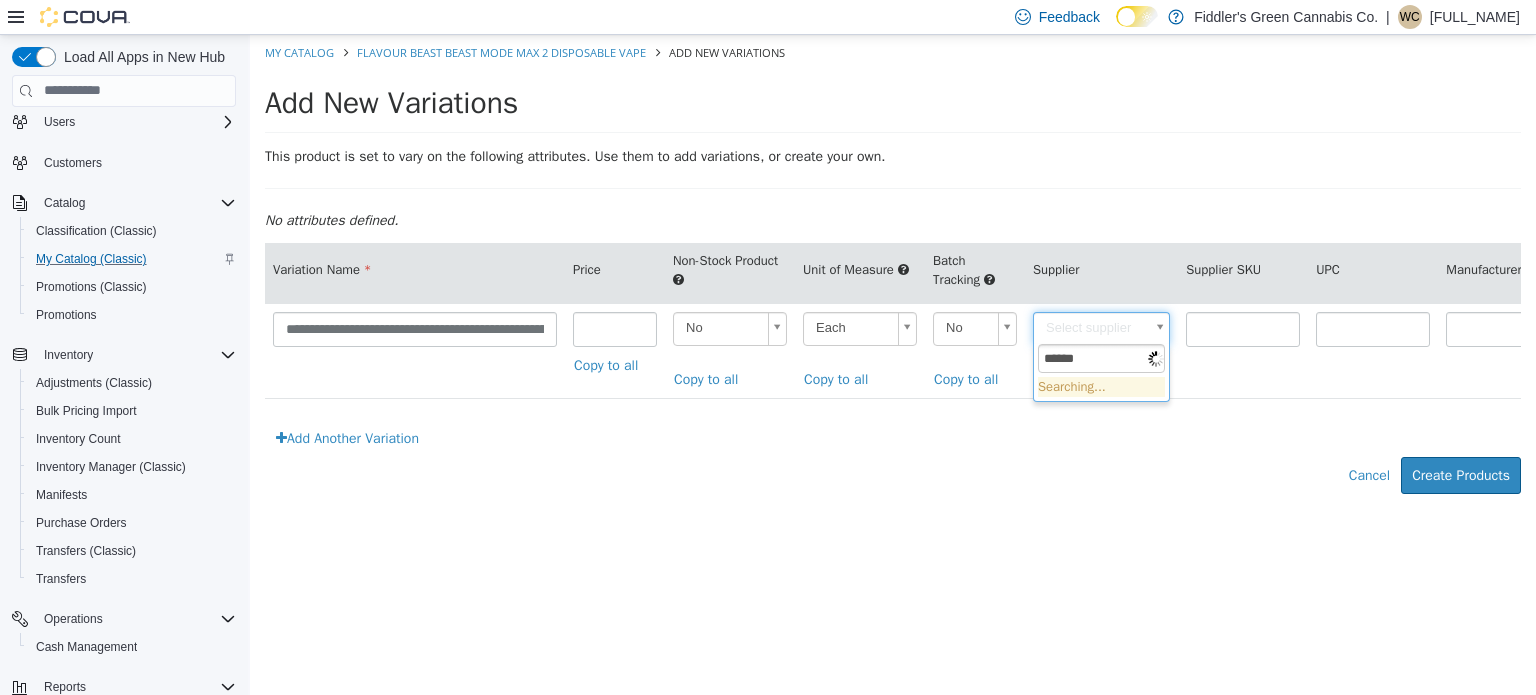 type on "*******" 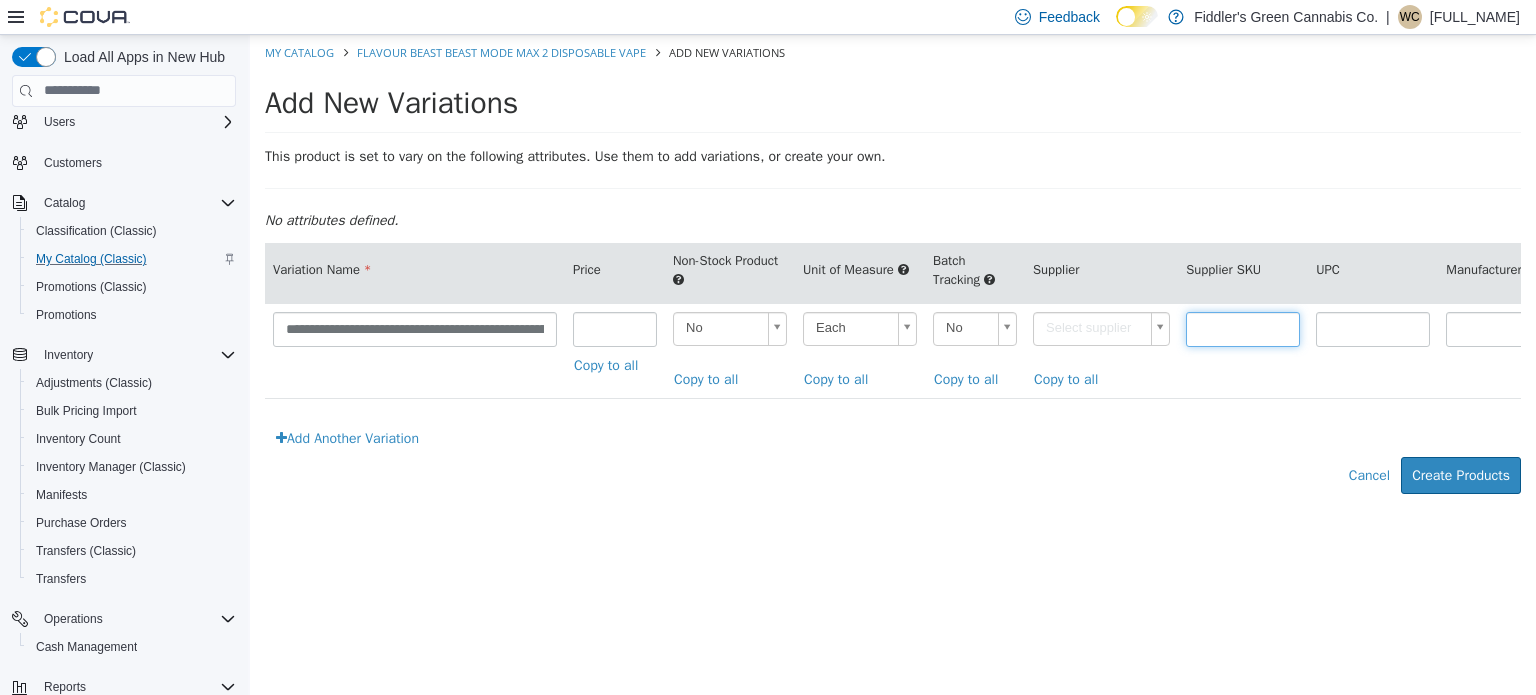 click at bounding box center [1243, 328] 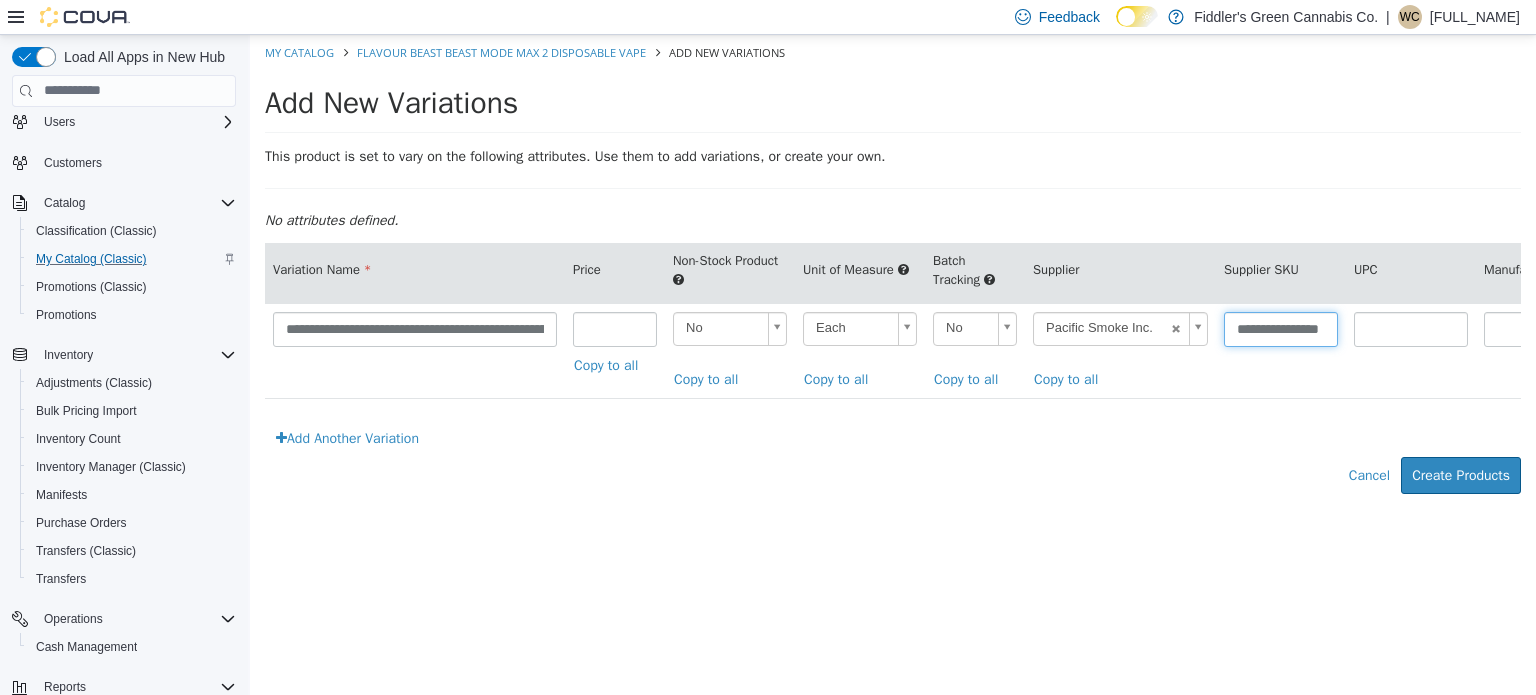 scroll, scrollTop: 0, scrollLeft: 40, axis: horizontal 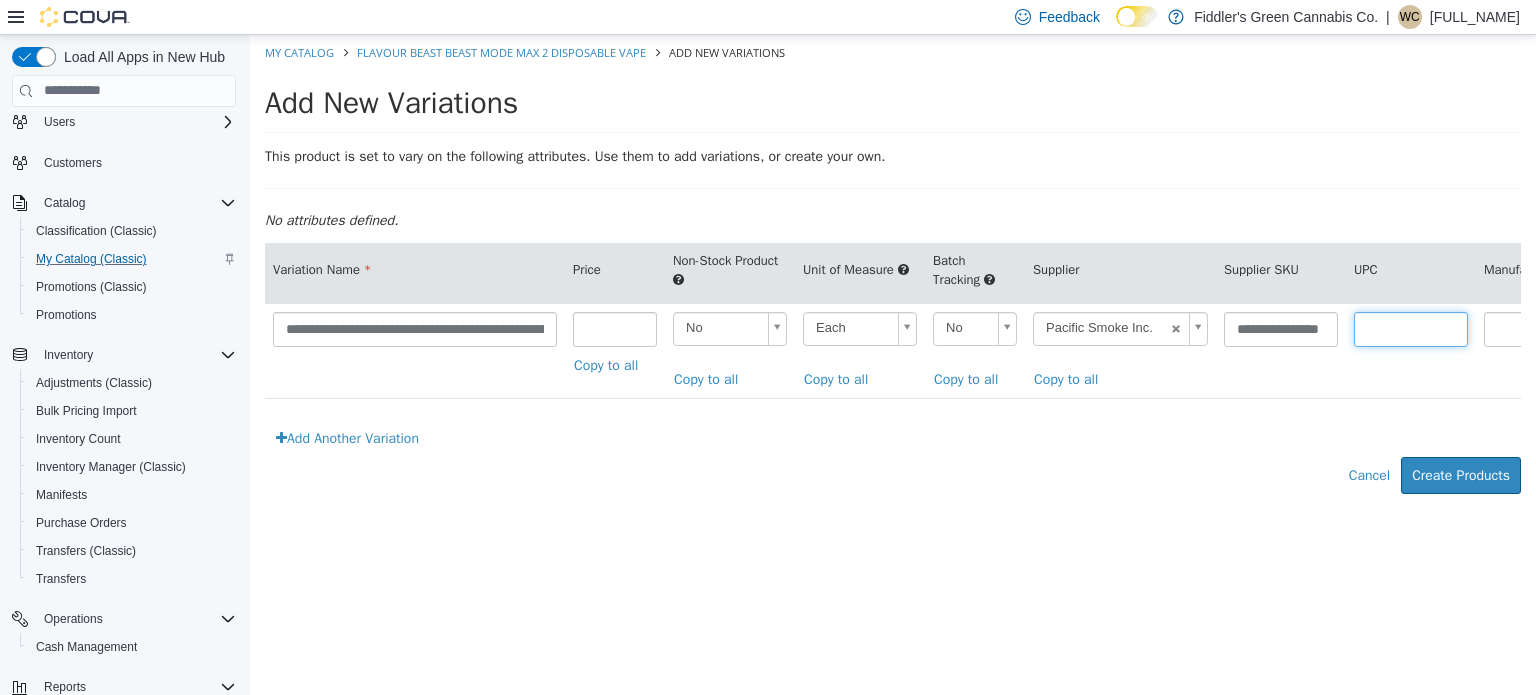 click at bounding box center (1411, 328) 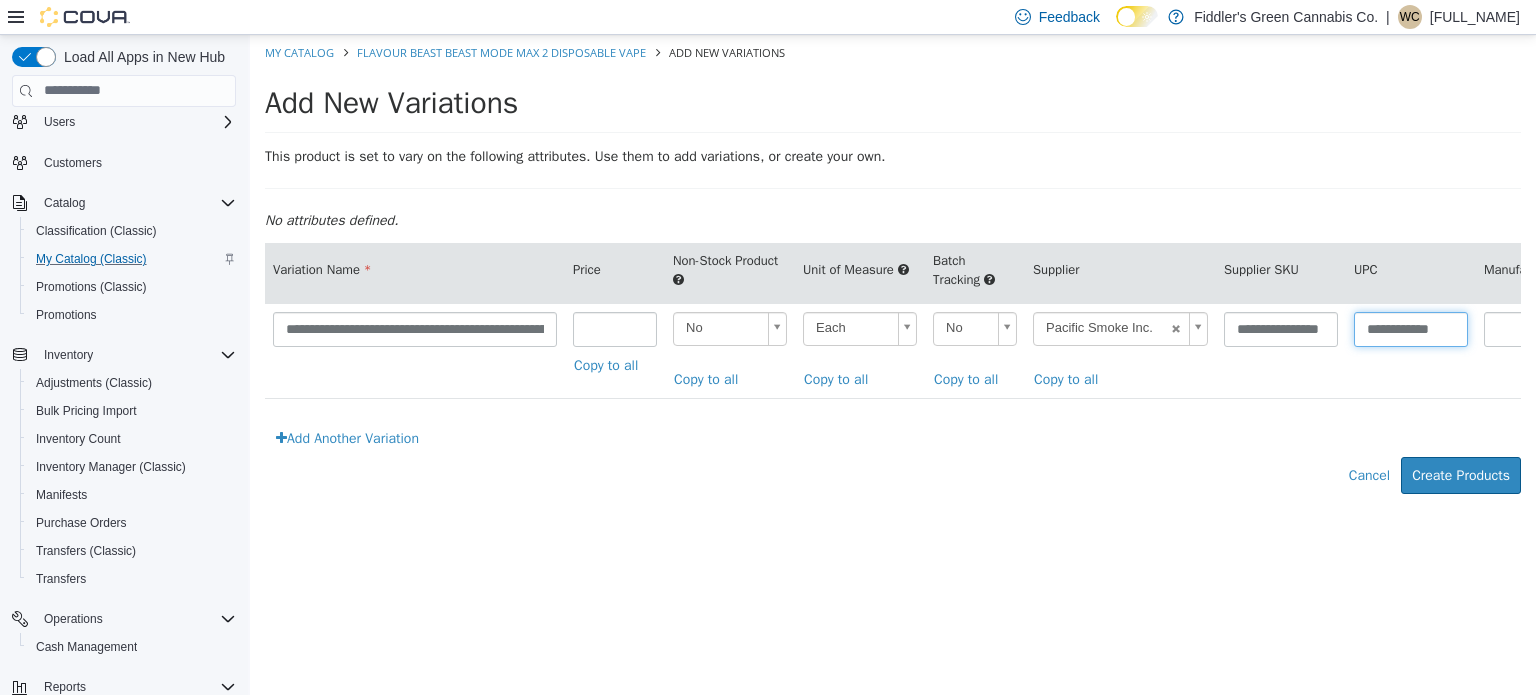 scroll, scrollTop: 0, scrollLeft: 1, axis: horizontal 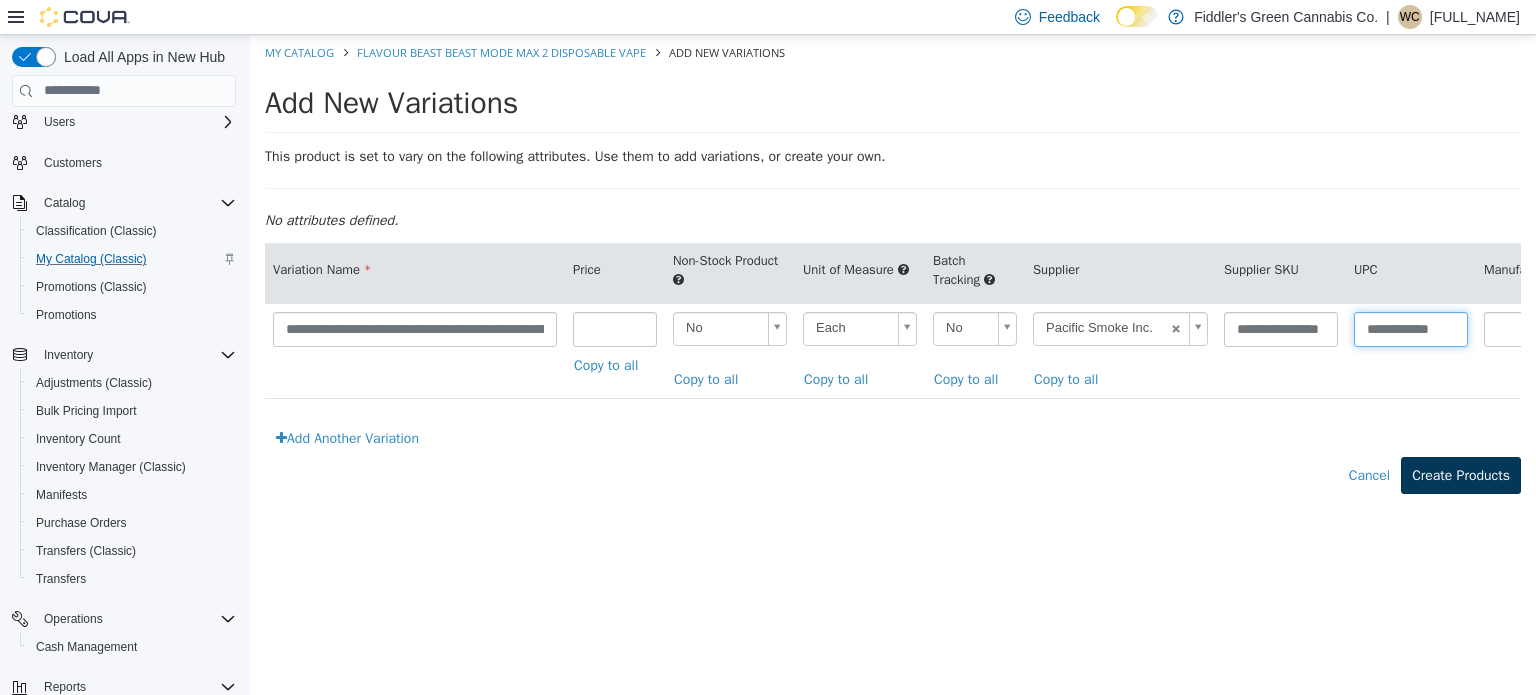 type on "**********" 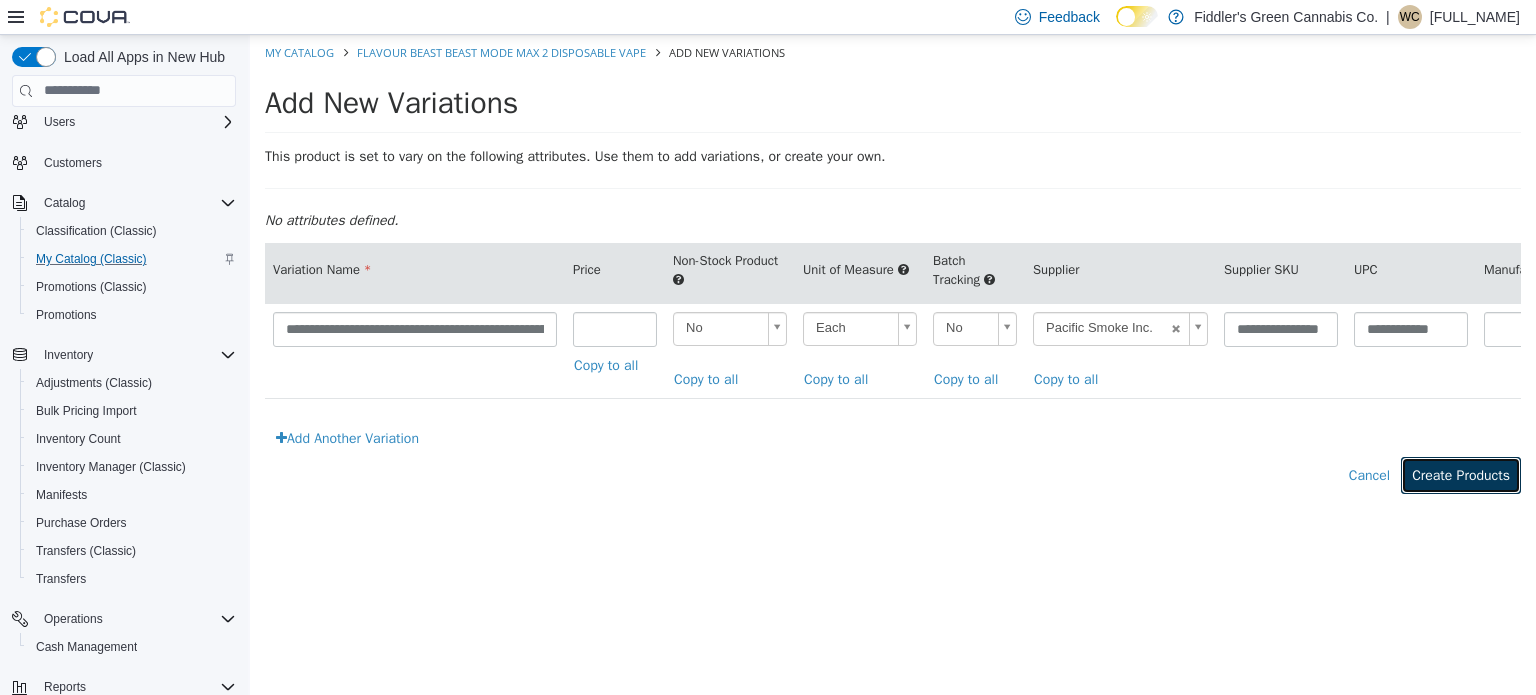 click on "Create Products" at bounding box center (1461, 474) 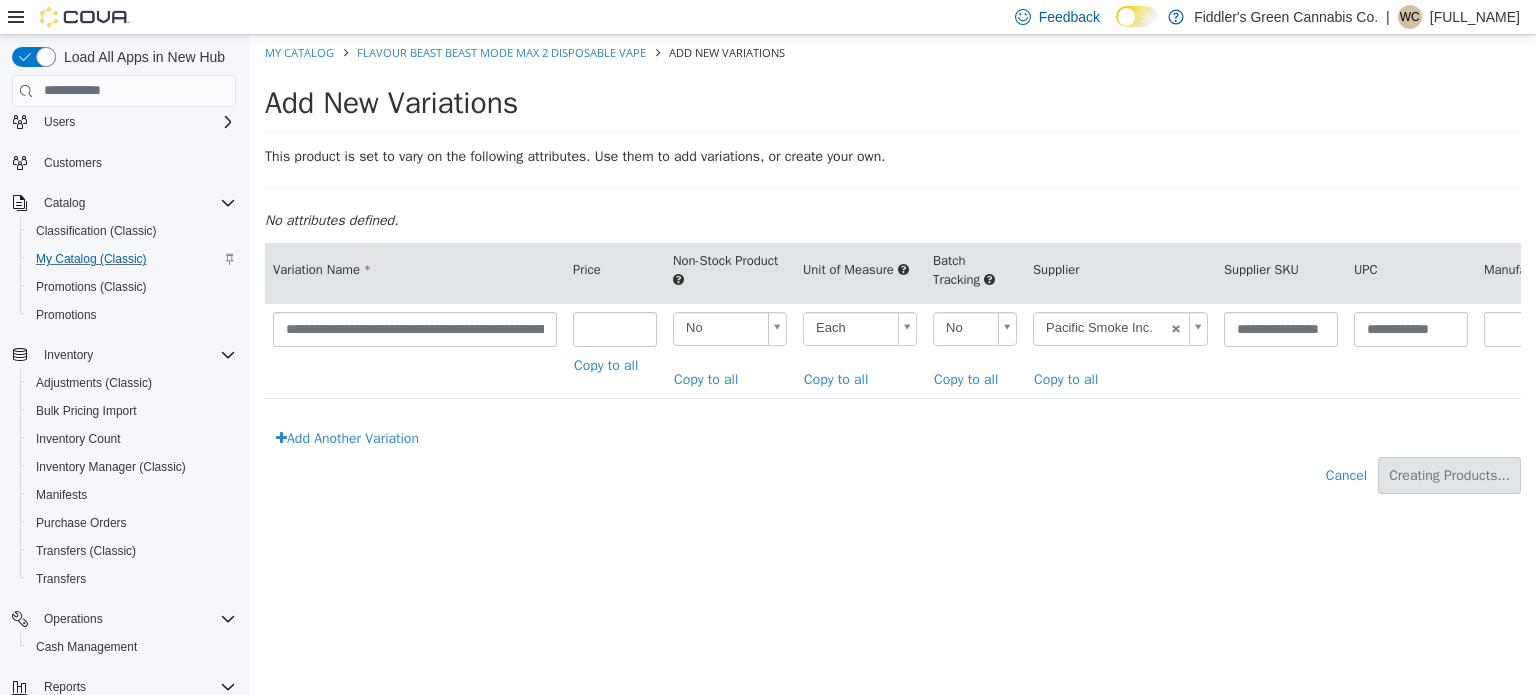 scroll, scrollTop: 0, scrollLeft: 0, axis: both 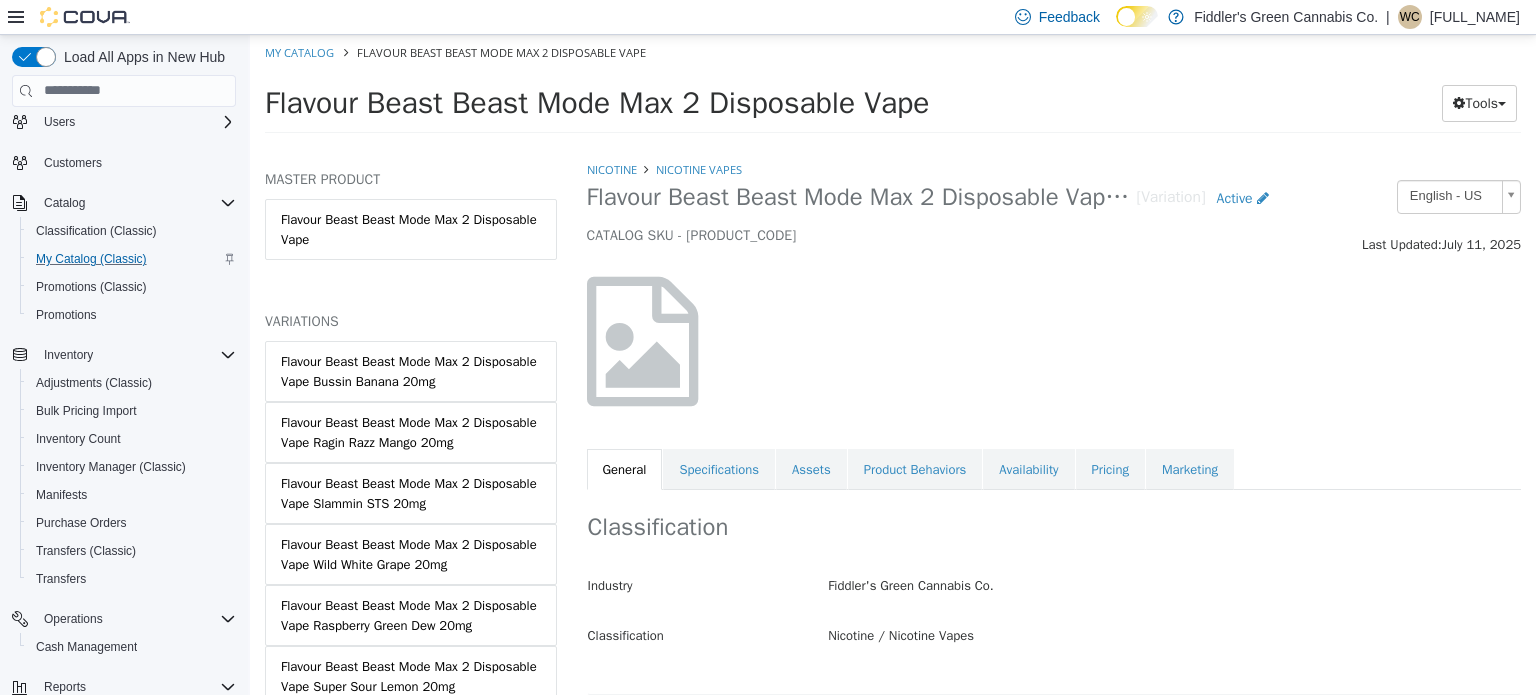 click on "Flavour Beast Beast Mode Max 2 Disposable Vape
Tools  Move Variations
Print Labels" at bounding box center [893, 108] 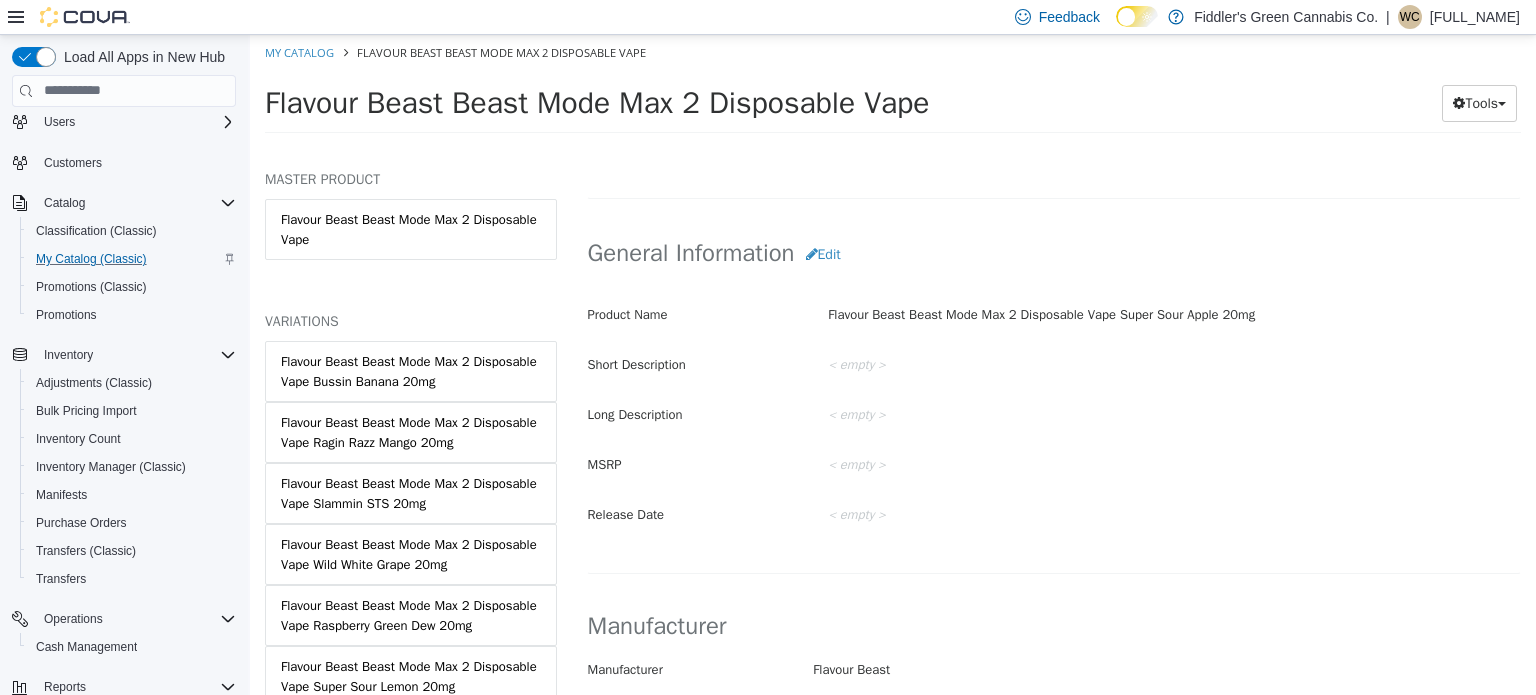 scroll, scrollTop: 0, scrollLeft: 0, axis: both 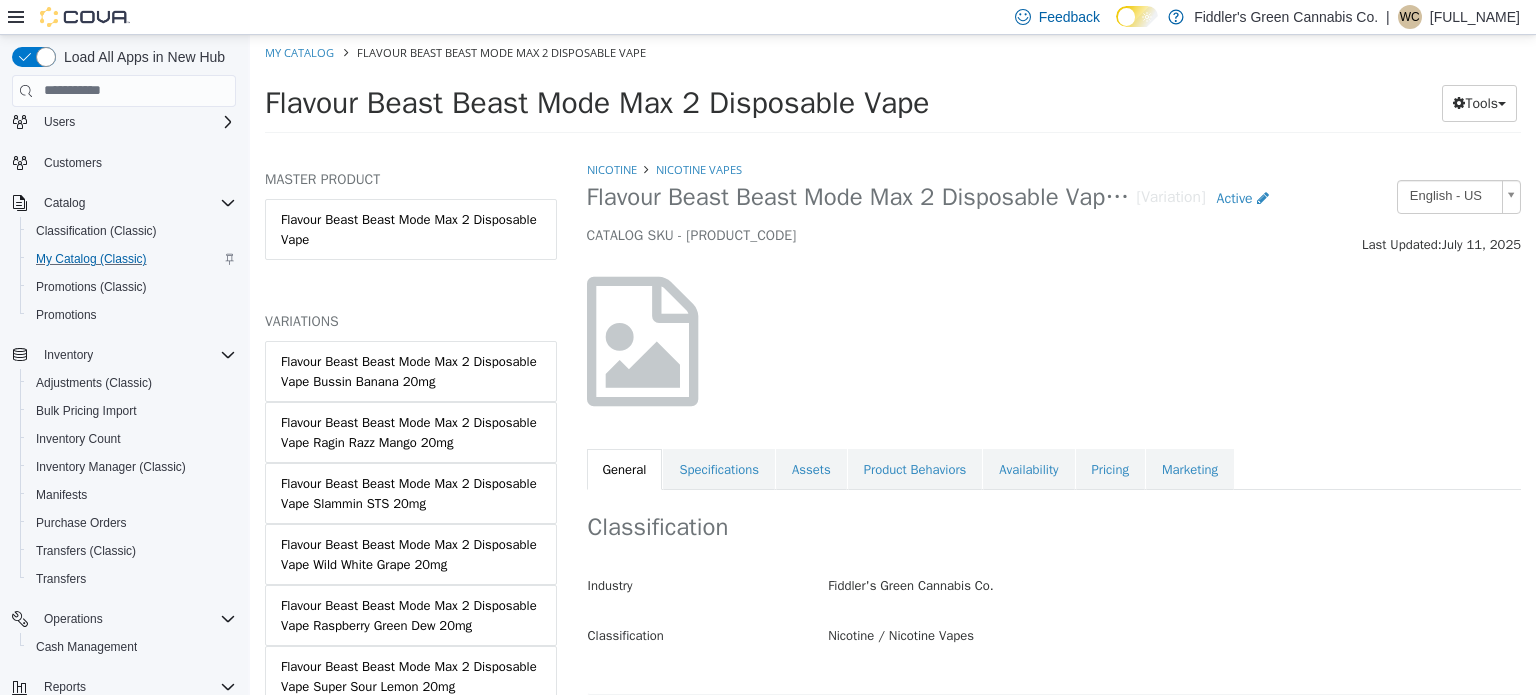 click on "Flavour Beast Beast Mode Max 2 Disposable Vape" at bounding box center (817, 102) 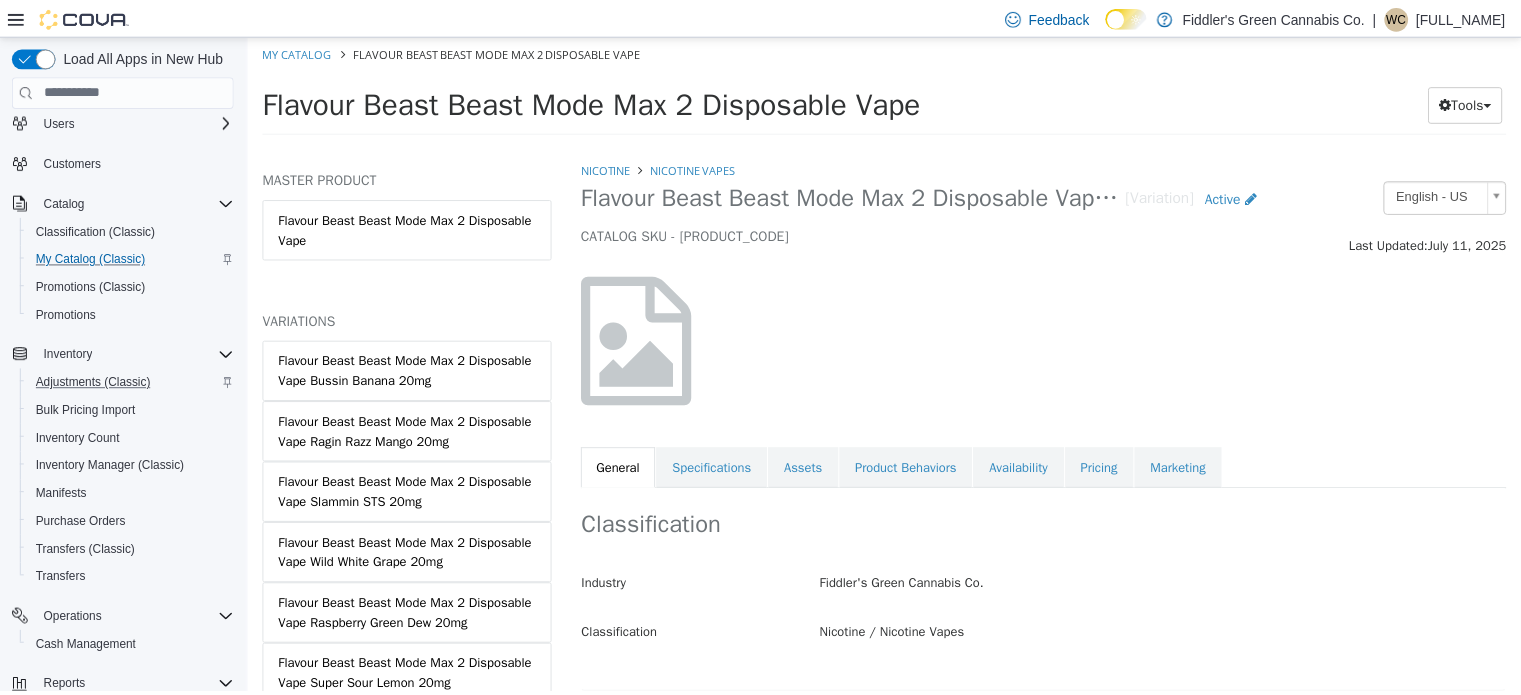 scroll, scrollTop: 228, scrollLeft: 0, axis: vertical 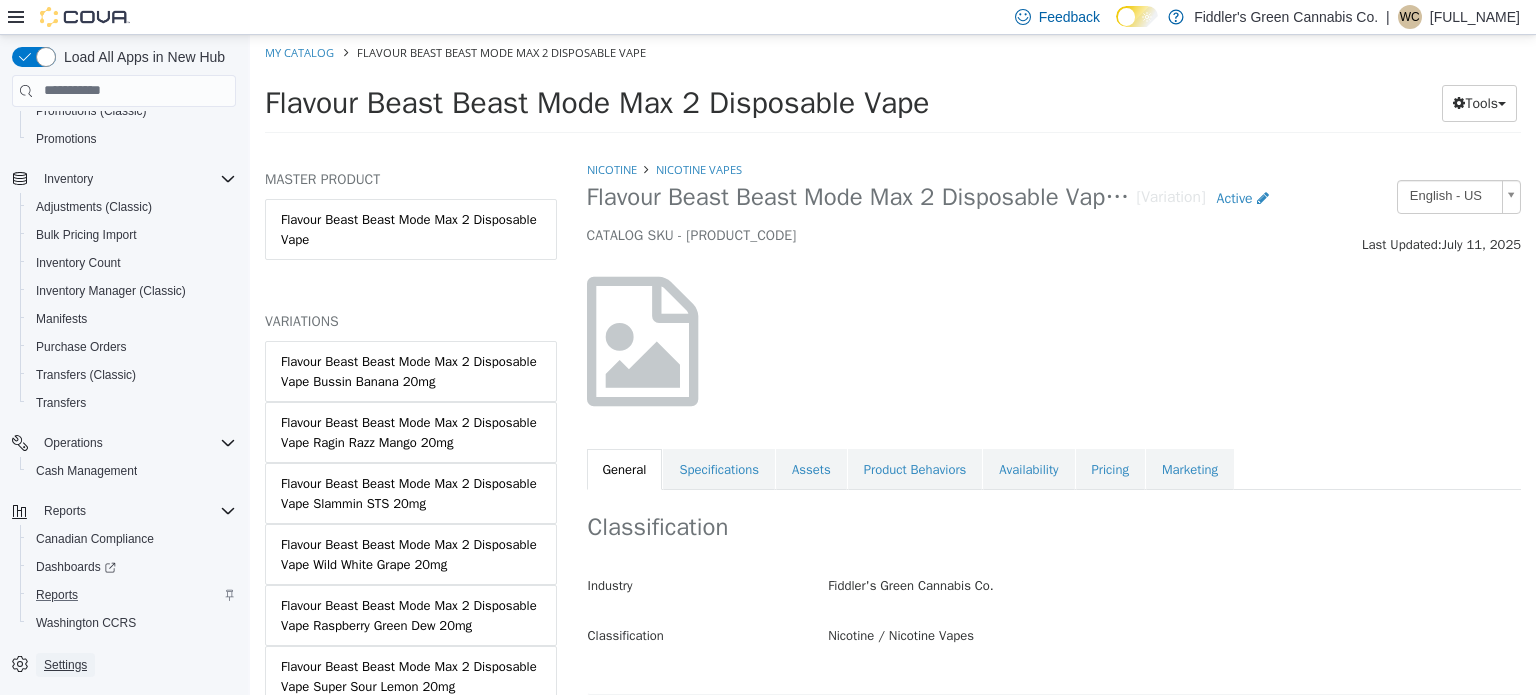 click on "Settings" at bounding box center [65, 665] 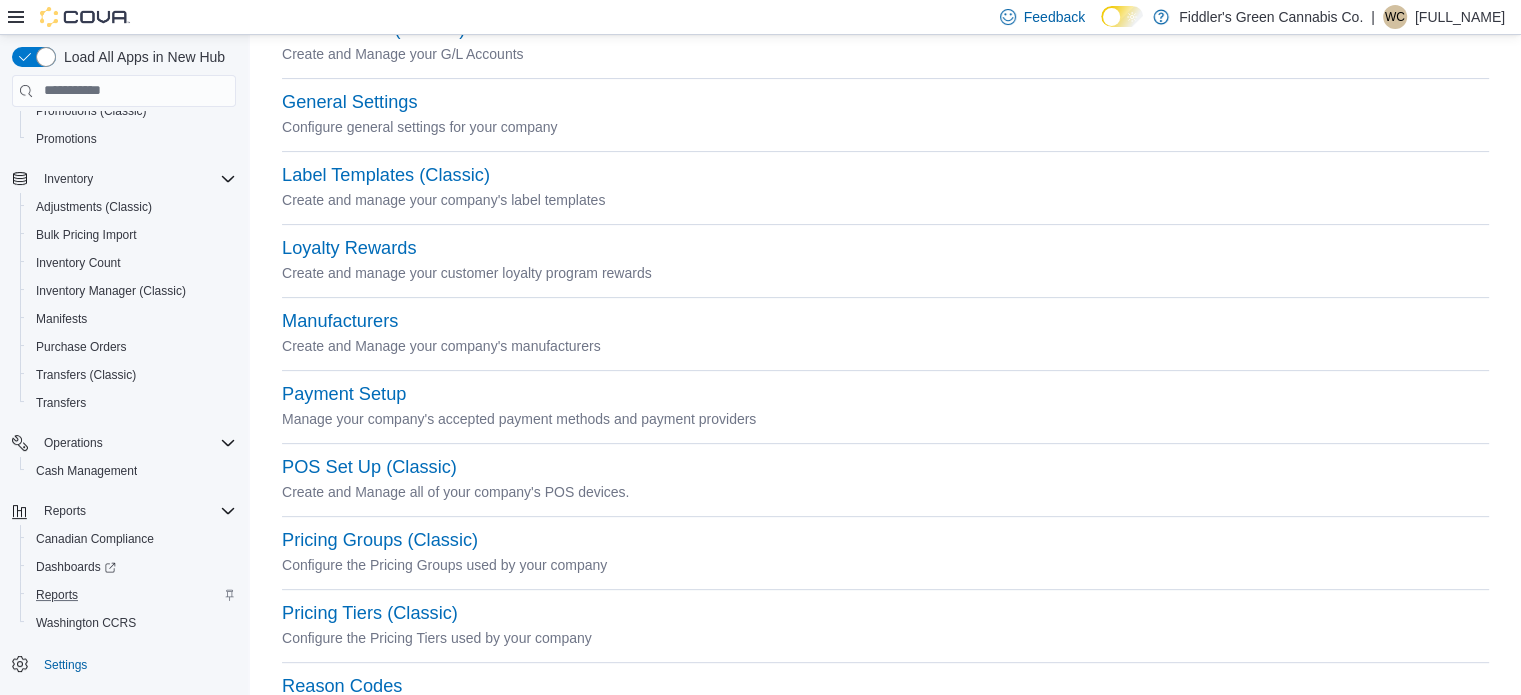 scroll, scrollTop: 1005, scrollLeft: 0, axis: vertical 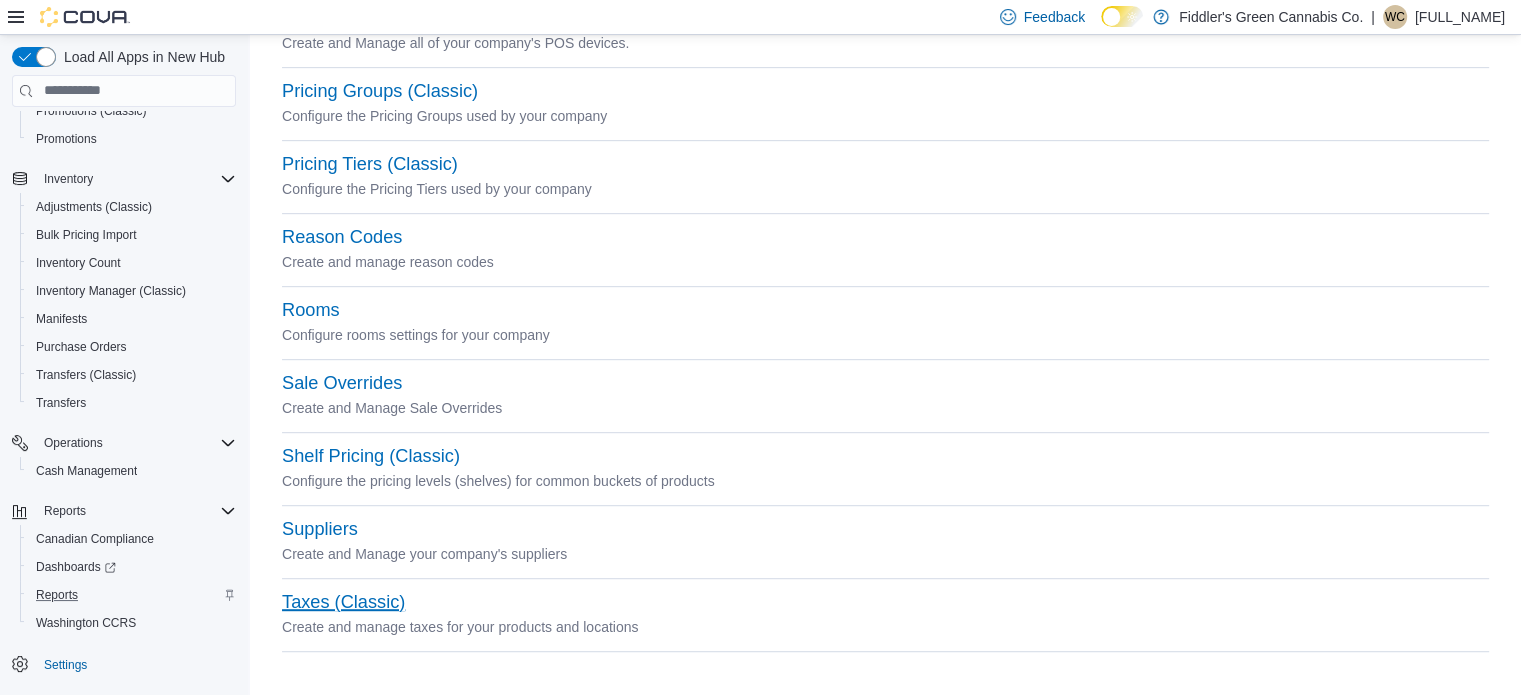 click on "Taxes (Classic)" at bounding box center (343, 602) 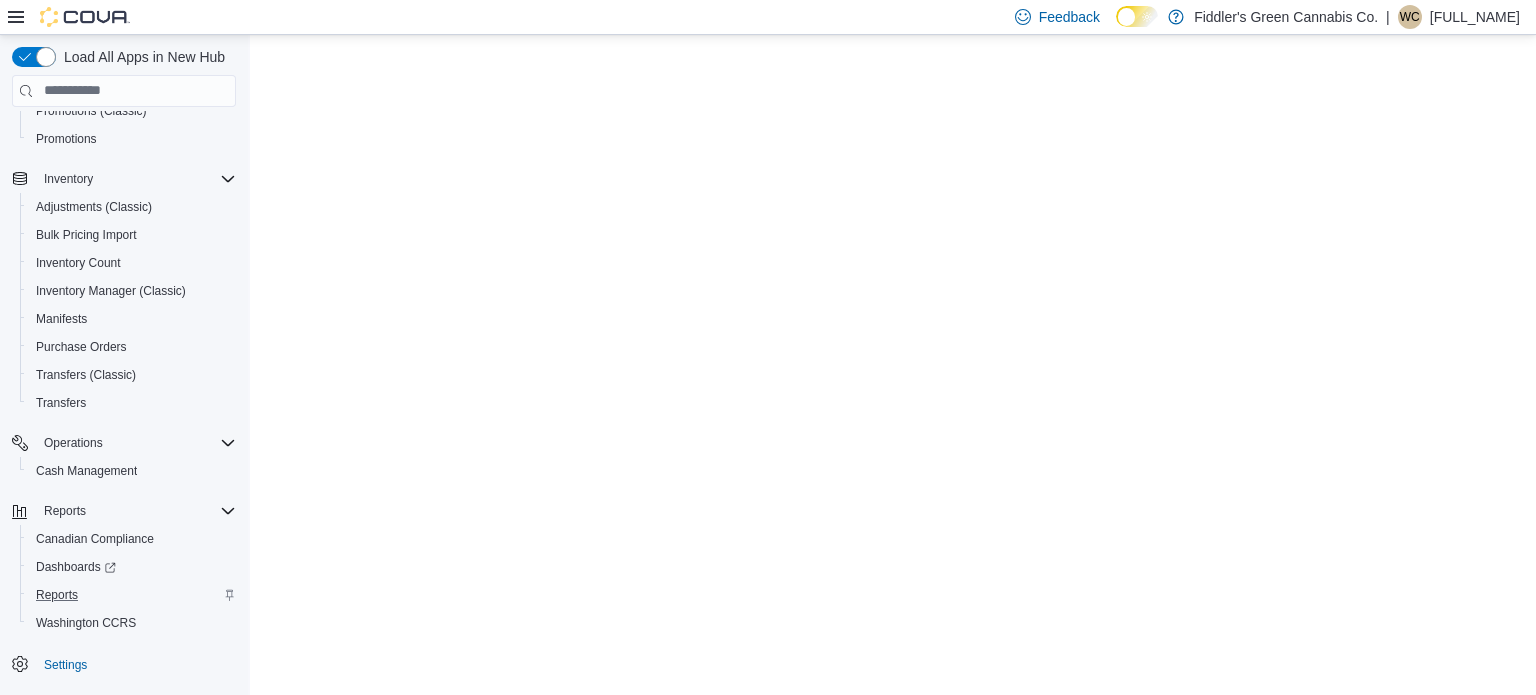 scroll, scrollTop: 0, scrollLeft: 0, axis: both 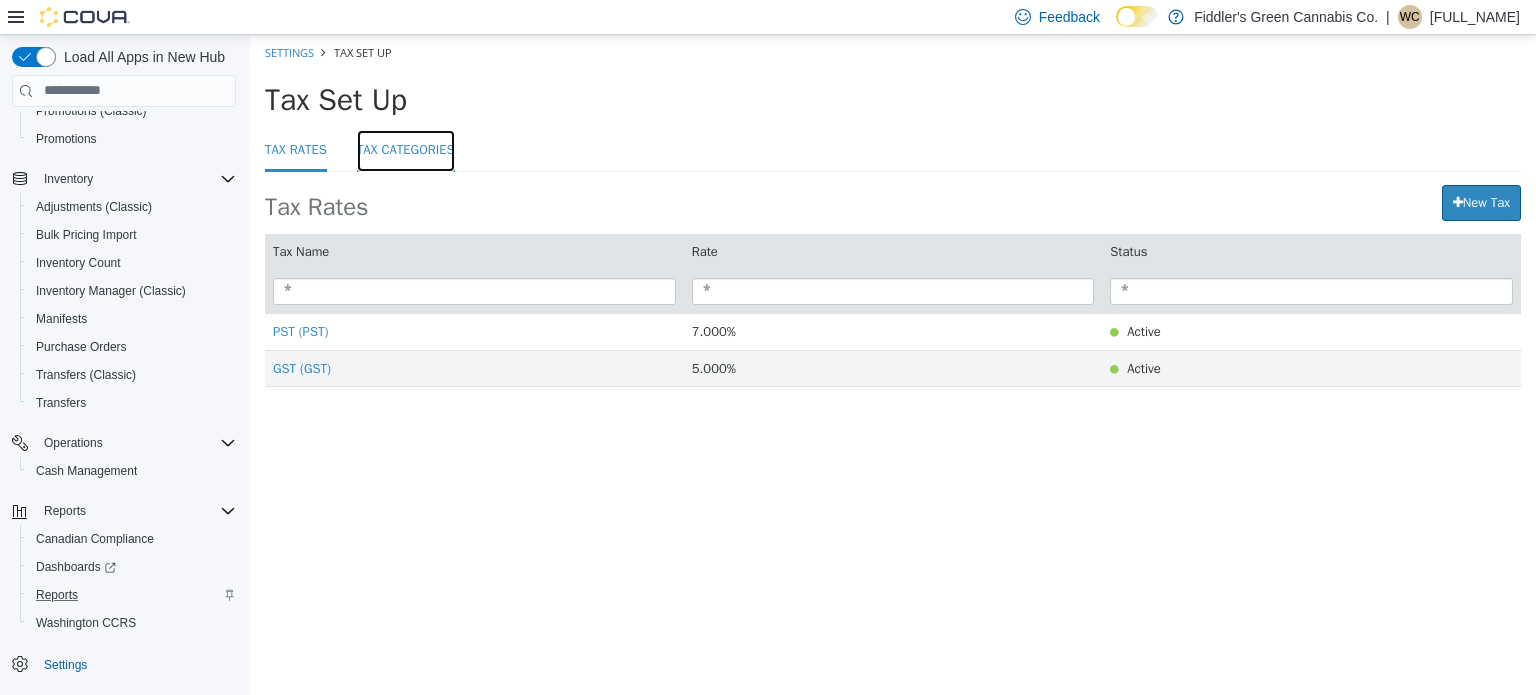 click on "Tax Categories" at bounding box center [406, 150] 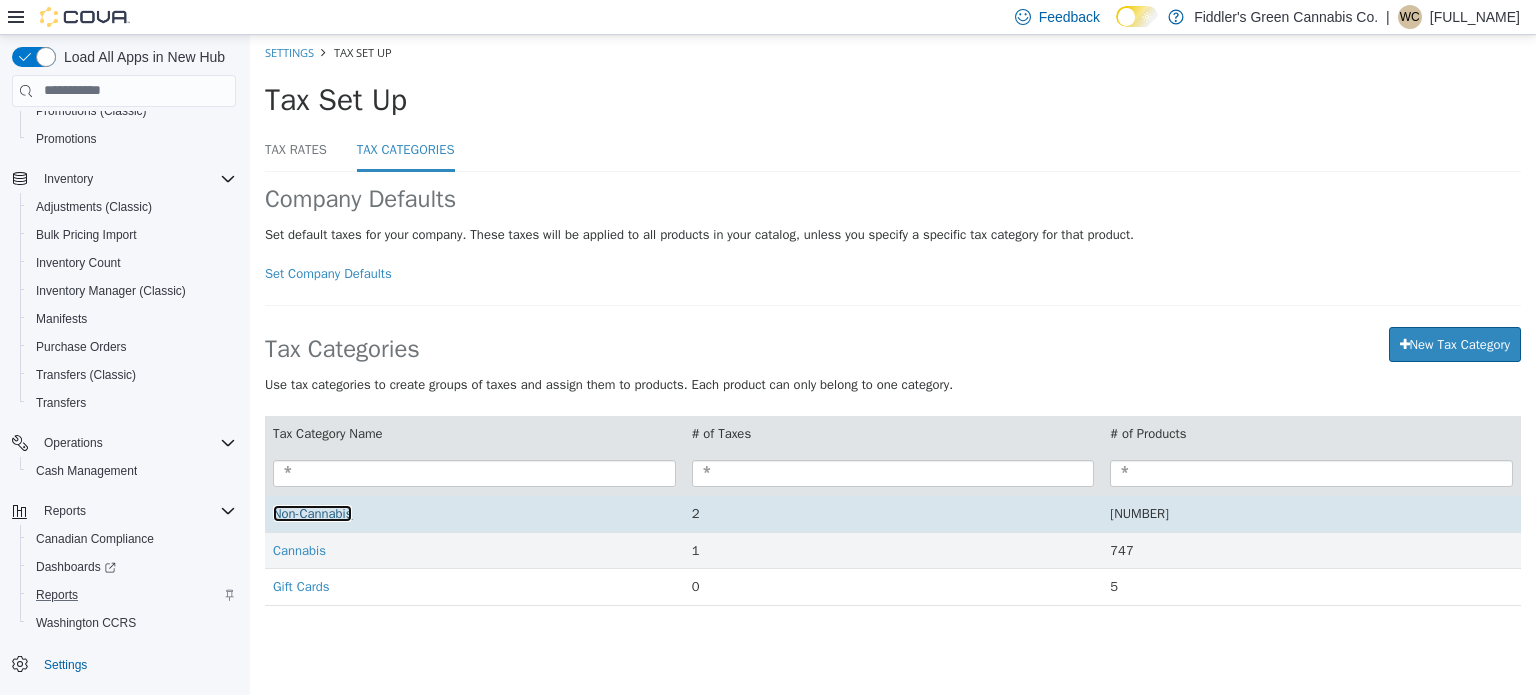 click on "Non-Cannabis" at bounding box center (312, 512) 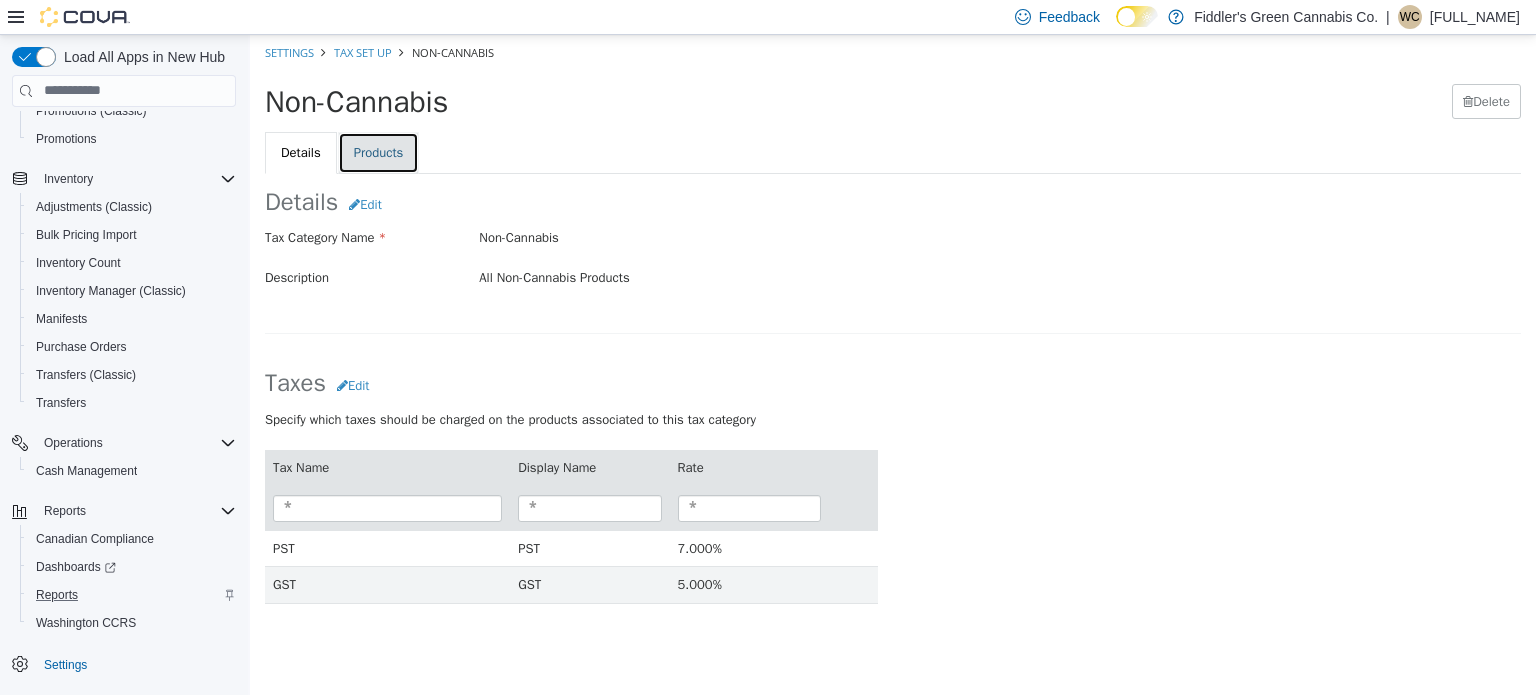 click on "Products" at bounding box center (379, 152) 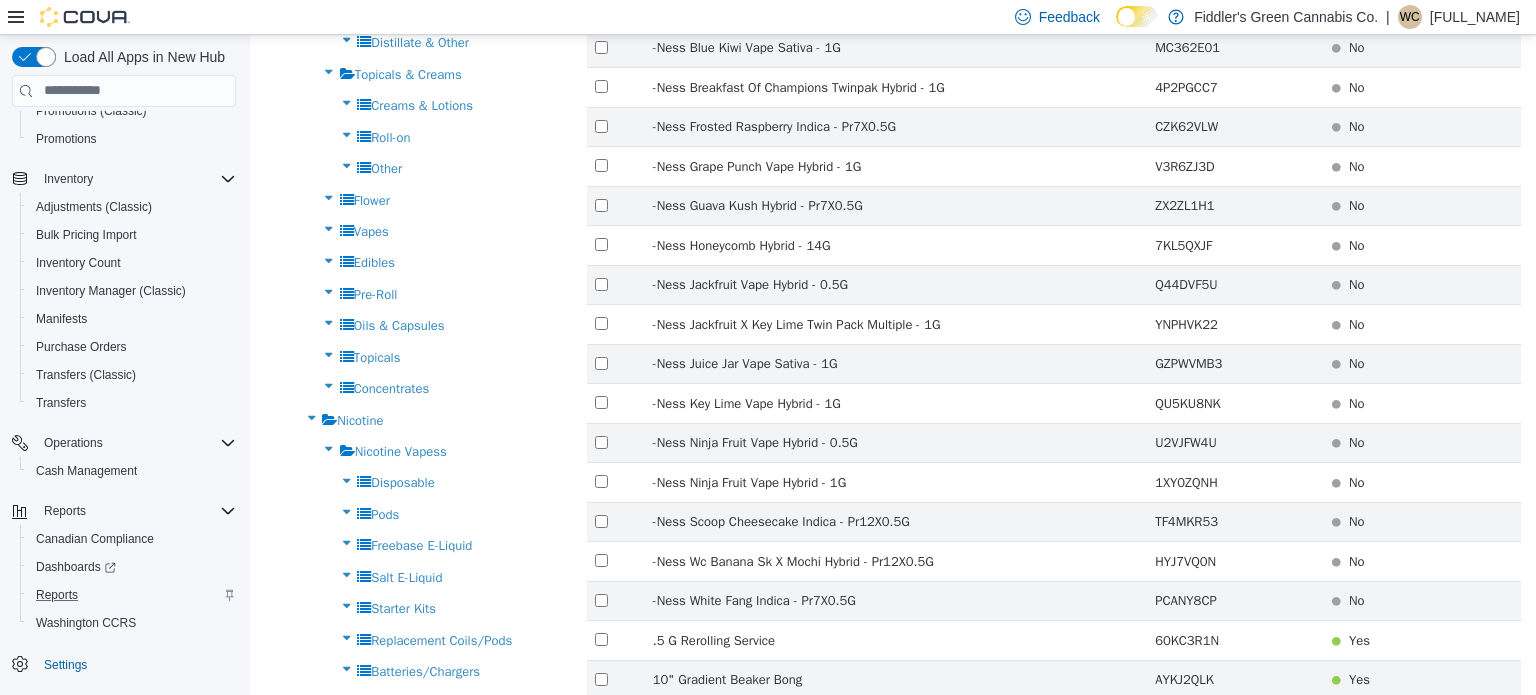 scroll, scrollTop: 739, scrollLeft: 0, axis: vertical 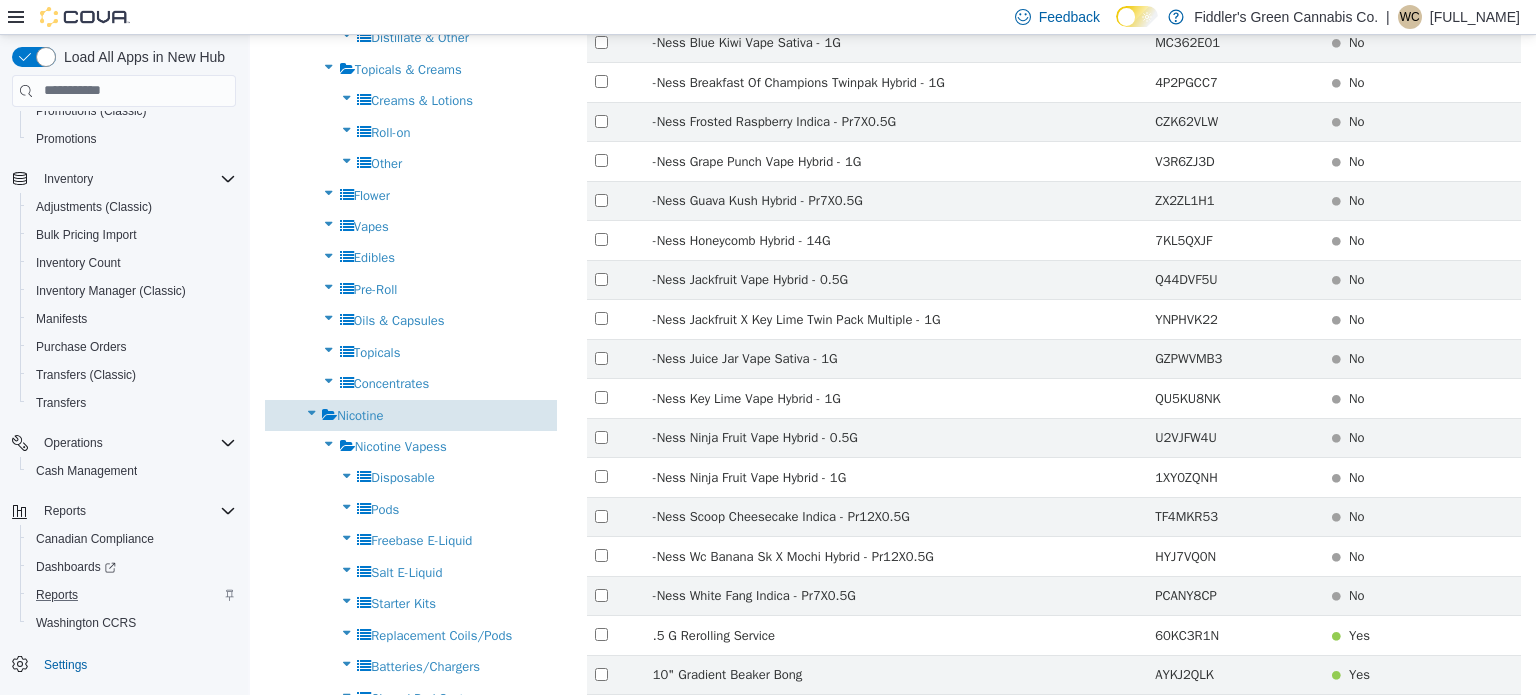 click on "Nicotine" at bounding box center [360, 414] 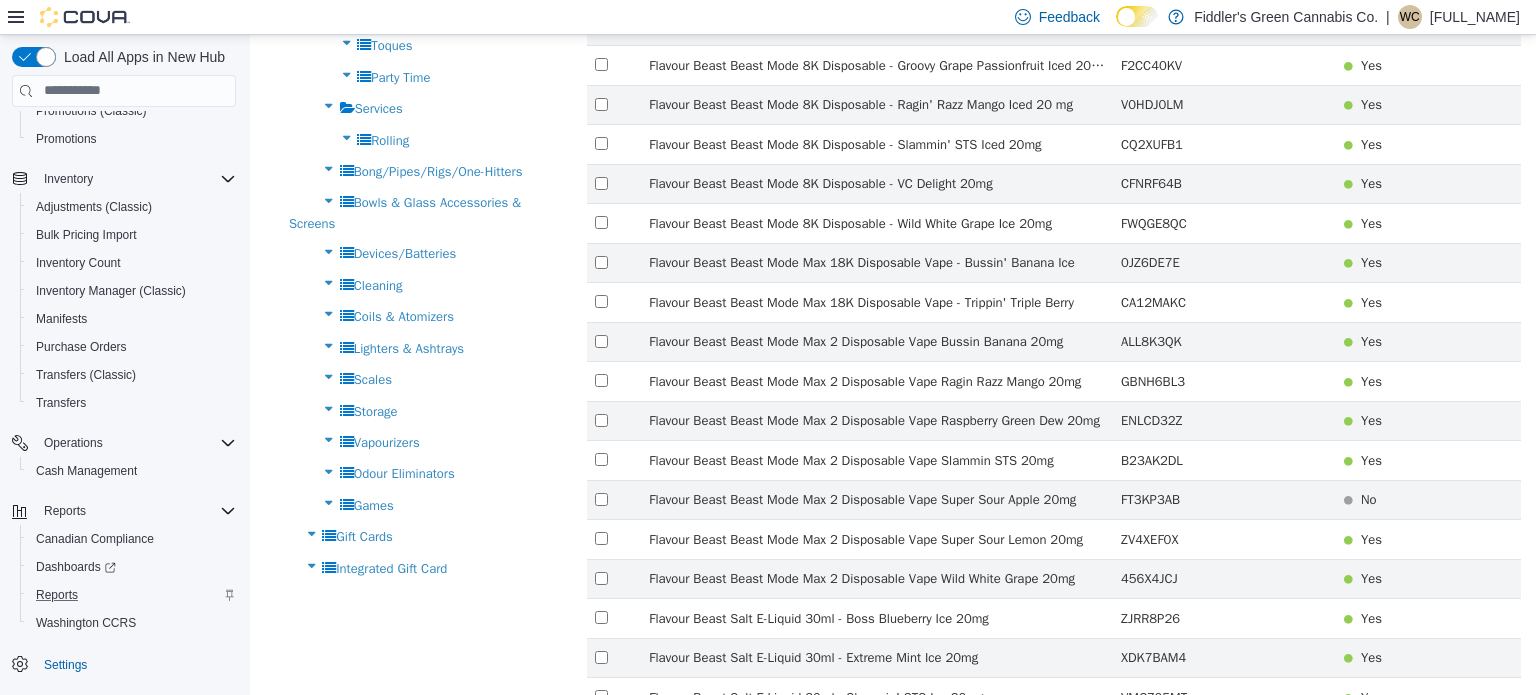 scroll, scrollTop: 2024, scrollLeft: 0, axis: vertical 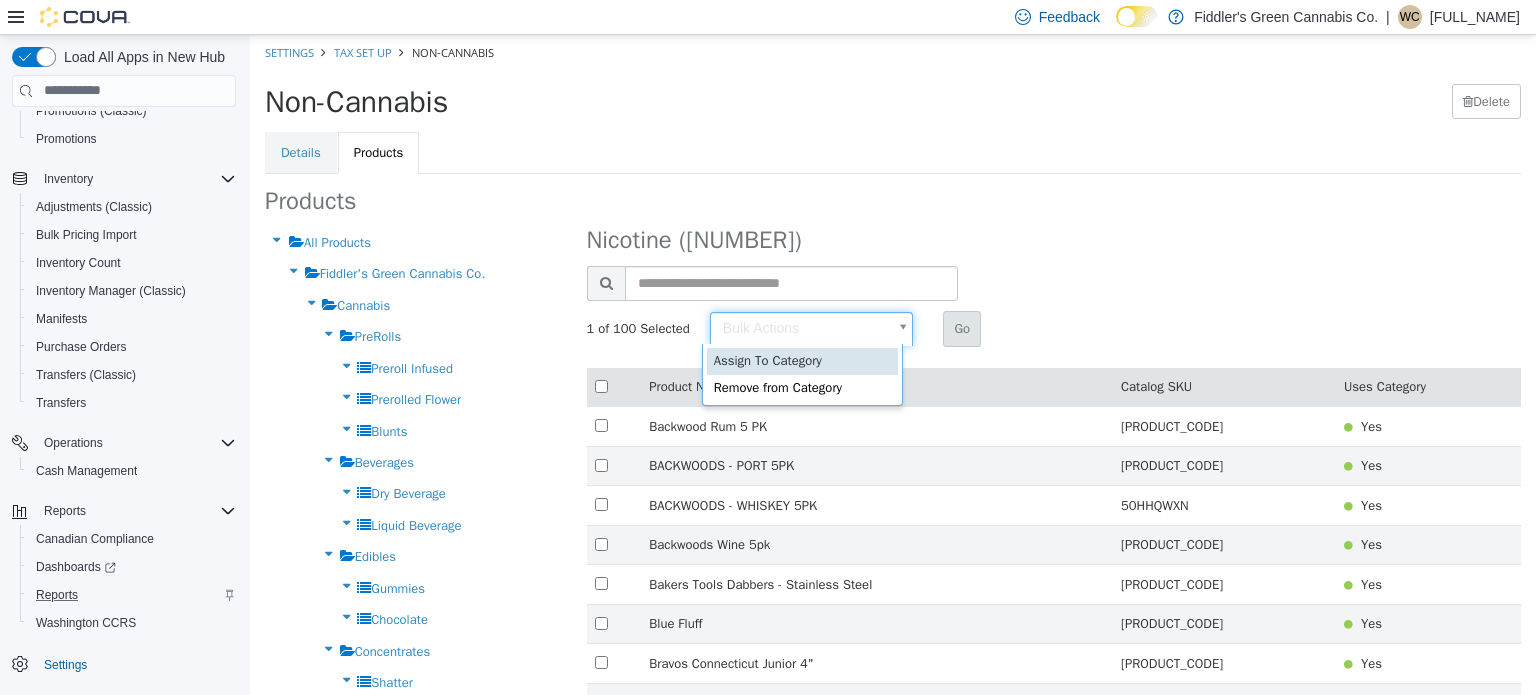 click on "×
Settings
Tax Set Up
Non-Cannabis
Non-Cannabis
Delete
Details Products
Products
All Products  Fiddler's Green Cannabis Co.  Cannabis  PreRolls  Preroll Infused  Prerolled Flower  Blunts  Beverages  Dry Beverage  Liquid Beverage  Edibles  Gummies  Chocolate  Concentrates  Shatter  Hash & Keif  Rosin Resin & Diamonds  Distillate & Other   Topicals & Creams  Creams & Lotions  Roll-on  Other  Flower  Vapes  Edibles  Pre-Roll  Oils & Capsules  Topicals  Concentrates  Nicotine  Nicotine Vapess  Disposable   Pods  Freebase E-Liquid  Salt E-Liquid  Starter Kits  Replacement Coils/Pods  Batteries/Chargers  Closed Pod Systems  Devices  Refillable Tanks/Pods  Accessories  Cigarettes  Nicotine Vapes  Cigars  Accessories/Others  Nicotine Pouches  Accessories  Rolling  Grinders  Papers & Cones & Tips  Trays  Hemp & Other Wraps  Machines" at bounding box center (893, 2228) 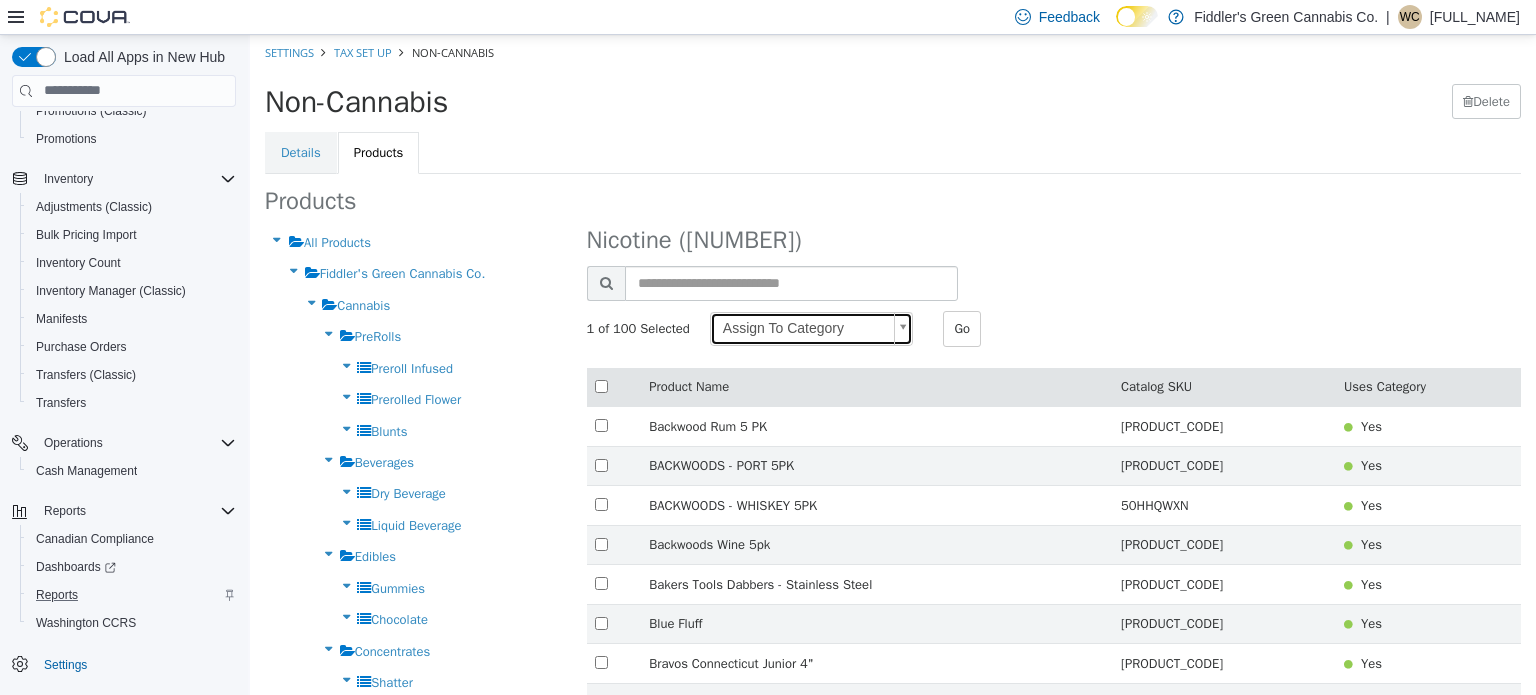 scroll, scrollTop: 0, scrollLeft: 0, axis: both 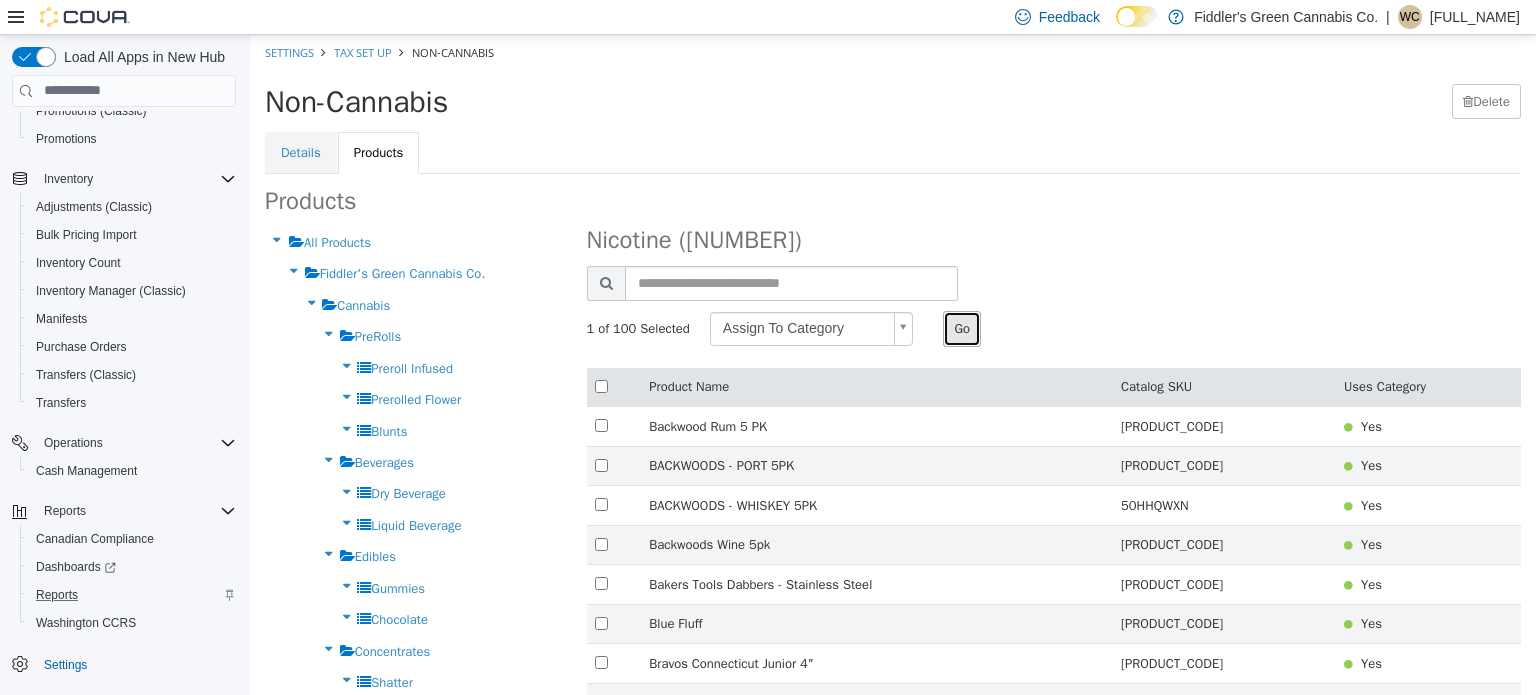 click on "Go" at bounding box center [962, 328] 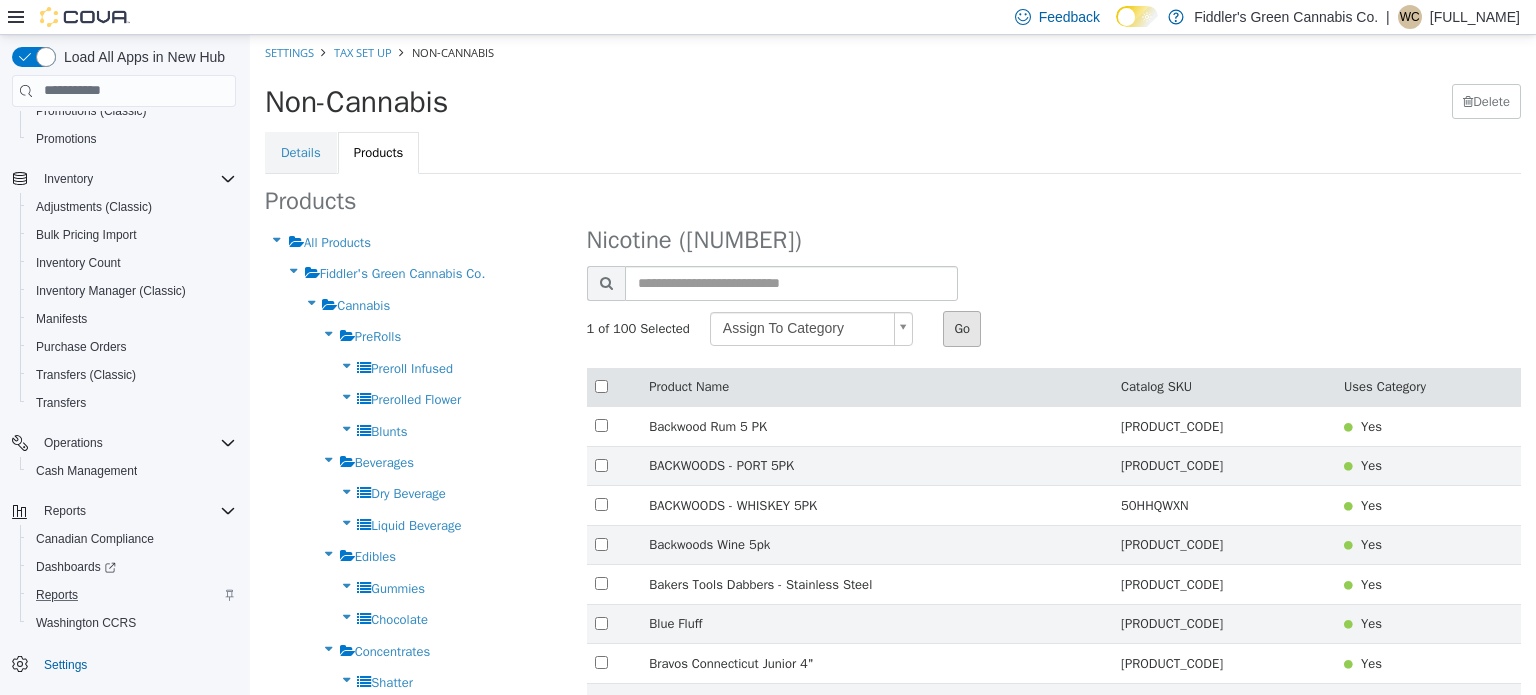 type 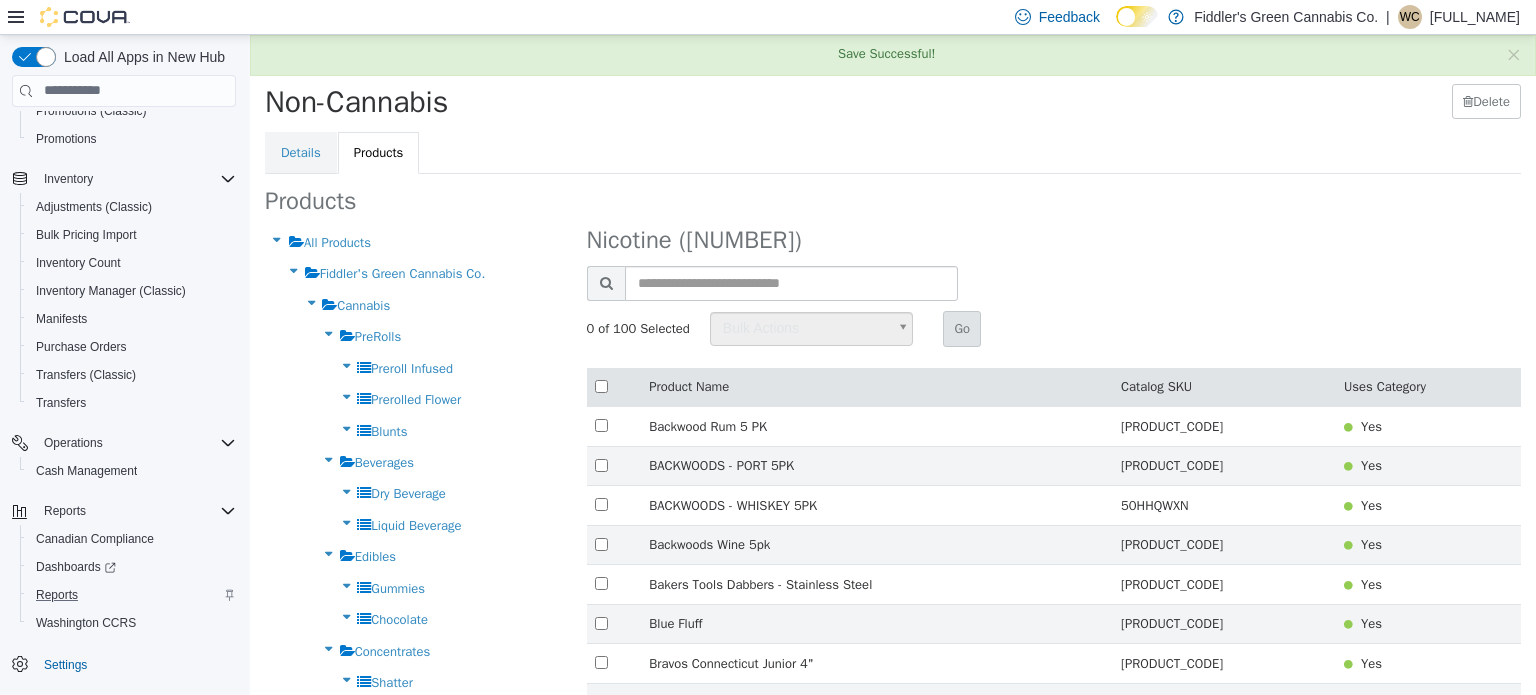click on "Nicotine (642)" at bounding box center (1054, 245) 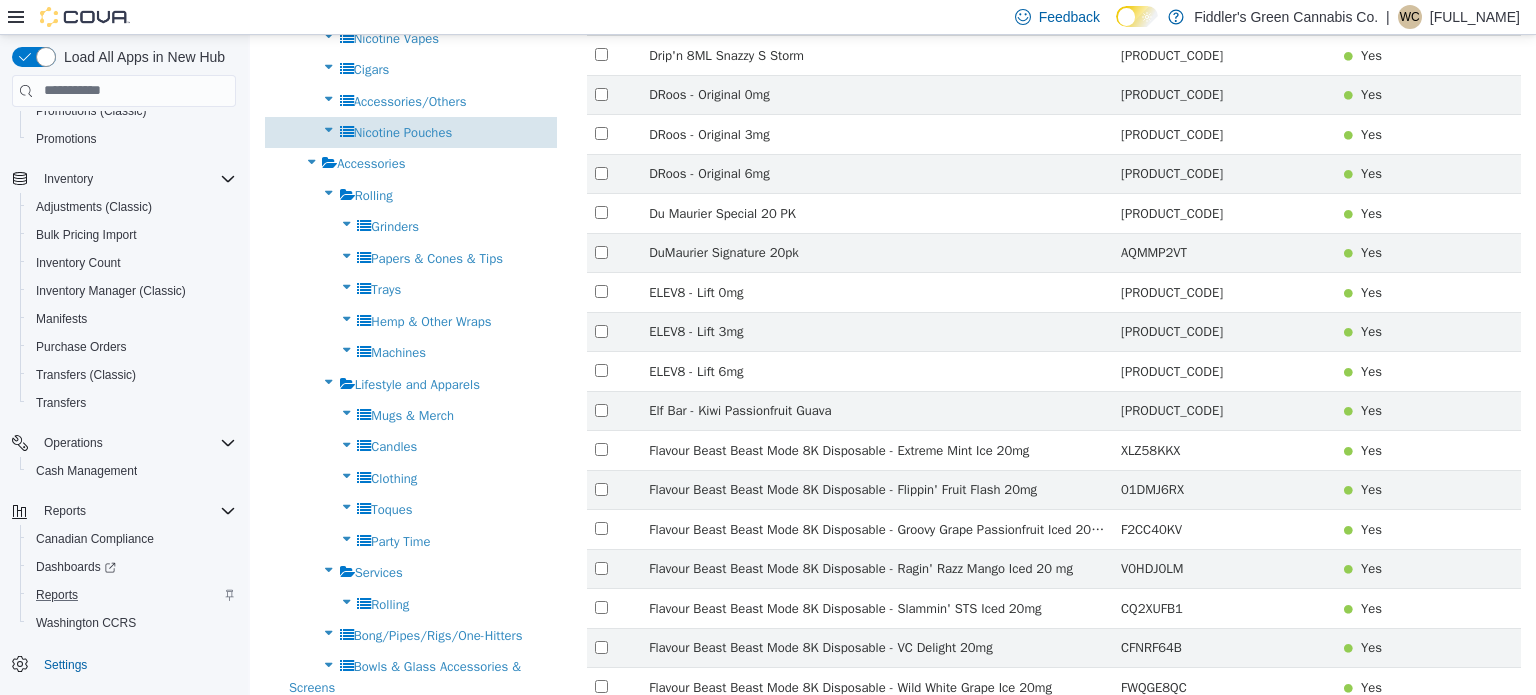 scroll, scrollTop: 1556, scrollLeft: 0, axis: vertical 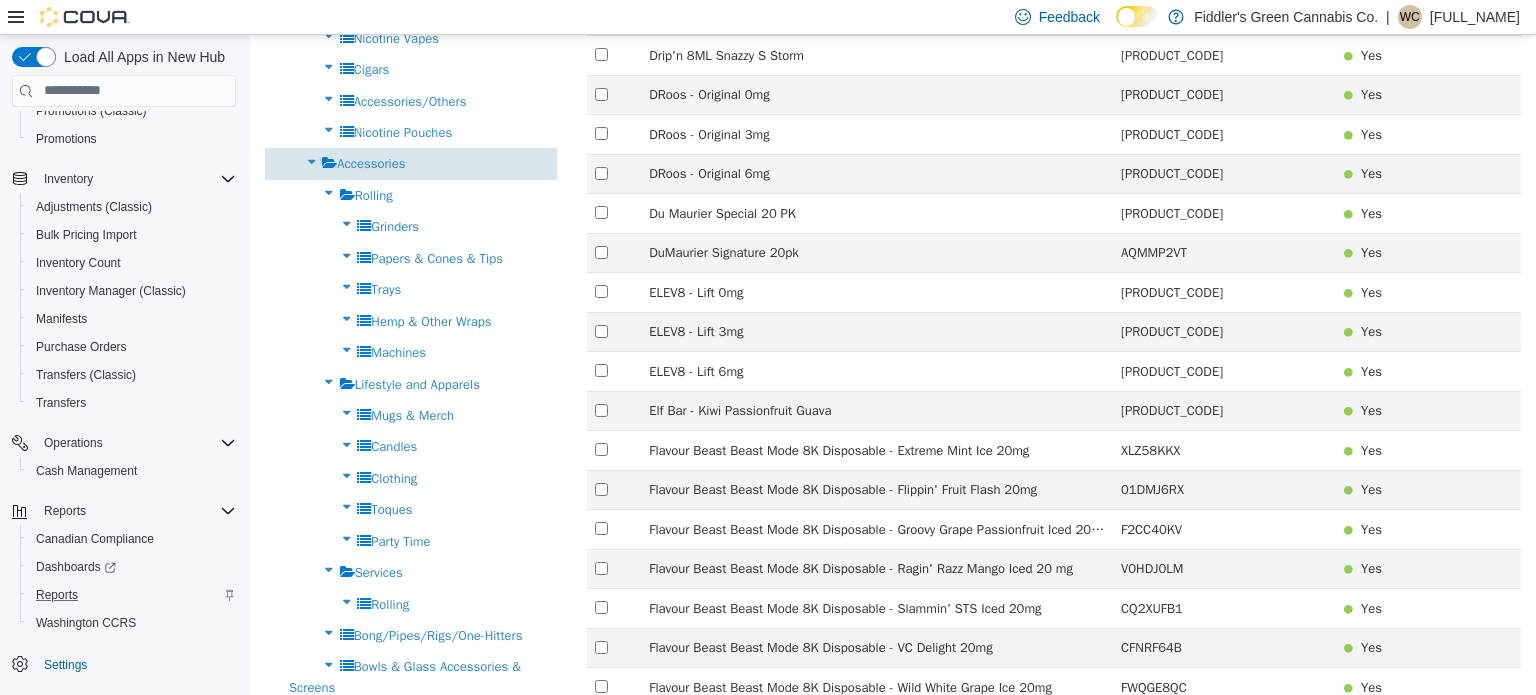 click on "Accessories" at bounding box center (411, 162) 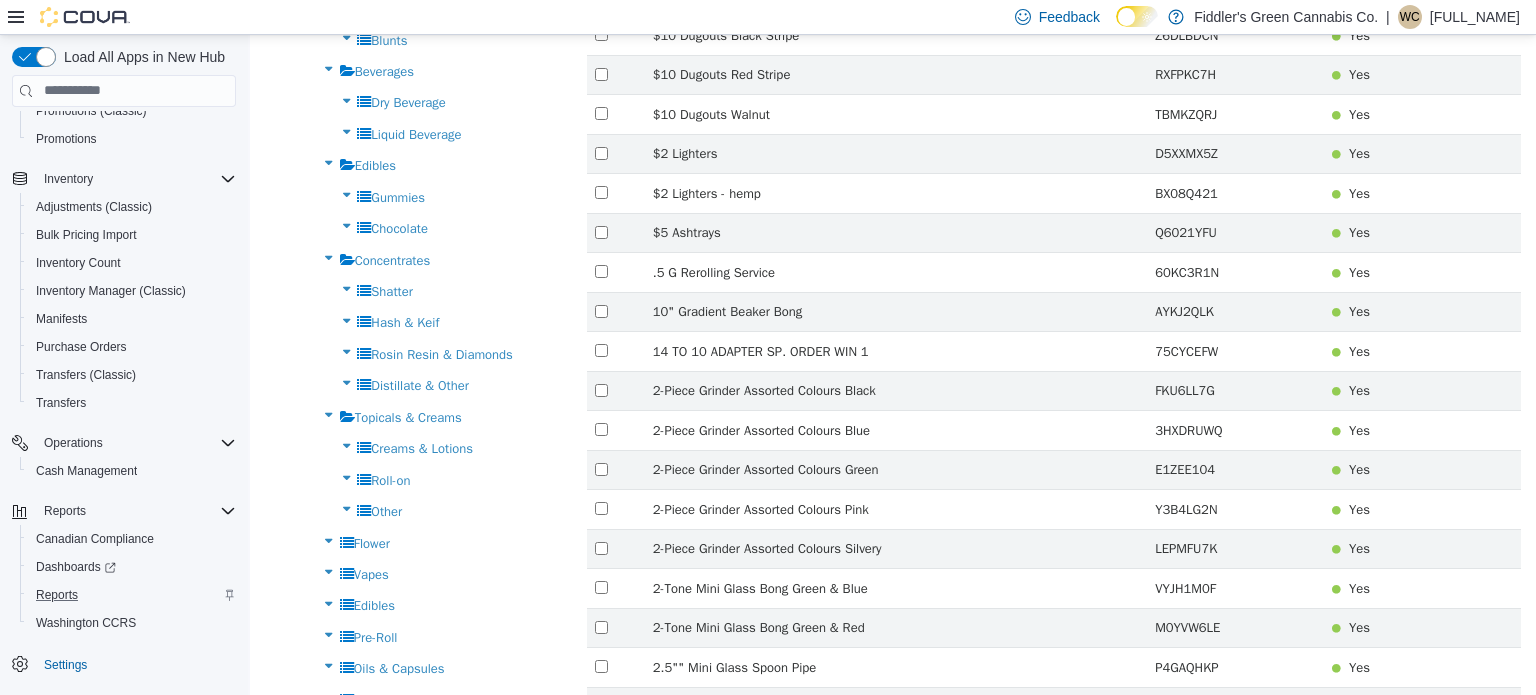 scroll, scrollTop: 0, scrollLeft: 0, axis: both 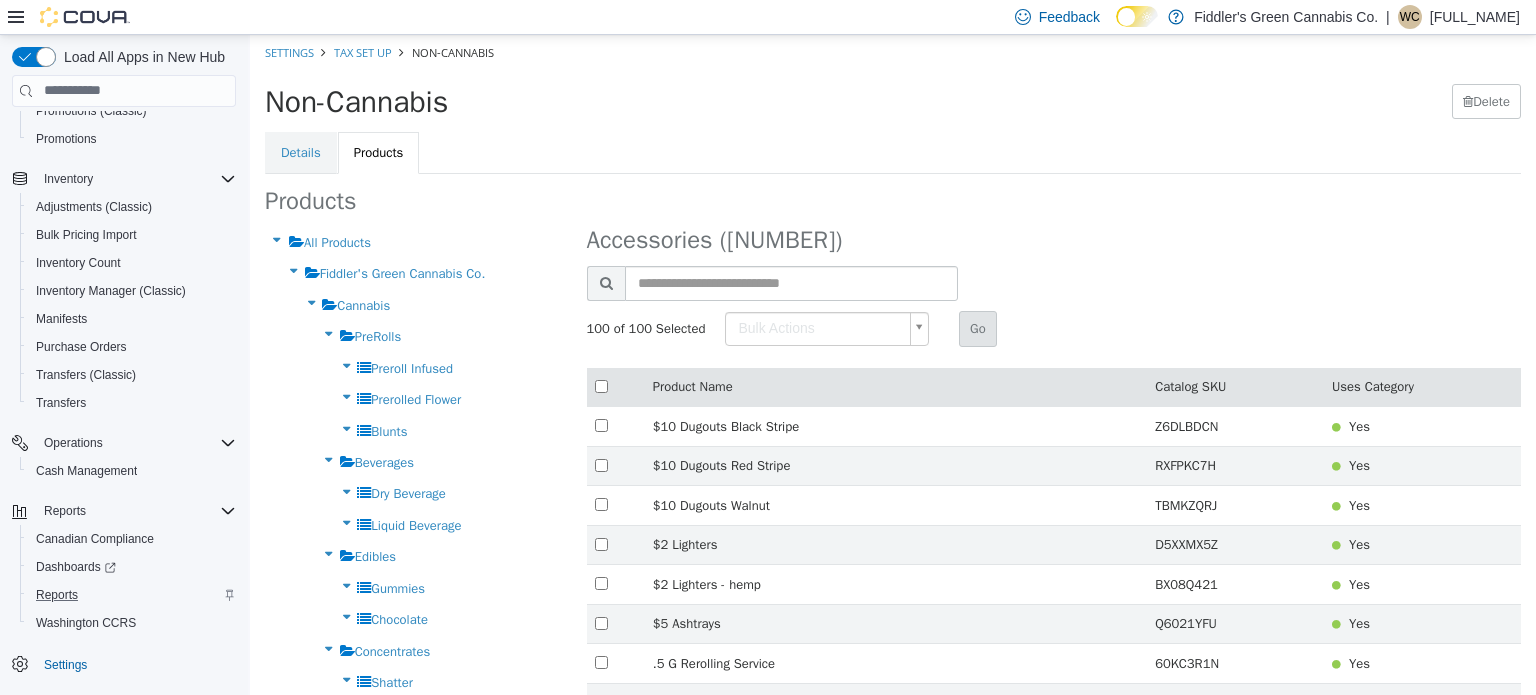 click on "×
Save Successful!
Settings
Tax Set Up
Non-Cannabis
Non-Cannabis
Delete
Details Products
Products
All Products  Fiddler's Green Cannabis Co.  Cannabis  PreRolls  Preroll Infused  Prerolled Flower  Blunts  Beverages  Dry Beverage  Liquid Beverage  Edibles  Gummies  Chocolate  Concentrates  Shatter  Hash & Keif  Rosin Resin & Diamonds  Distillate & Other   Topicals & Creams  Creams & Lotions  Roll-on  Other  Flower  Vapes  Edibles  Pre-Roll  Oils & Capsules  Topicals  Concentrates  Nicotine  Nicotine Vapess  Disposable   Pods  Freebase E-Liquid  Salt E-Liquid  Starter Kits  Replacement Coils/Pods  Batteries/Chargers  Closed Pod Systems  Devices  Refillable Tanks/Pods  Accessories  Cigarettes  Nicotine Vapes  Cigars  Accessories/Others  Nicotine Pouches  Accessories  Rolling  Grinders  Papers & Cones & Tips  Trays  Machines" at bounding box center [893, 2228] 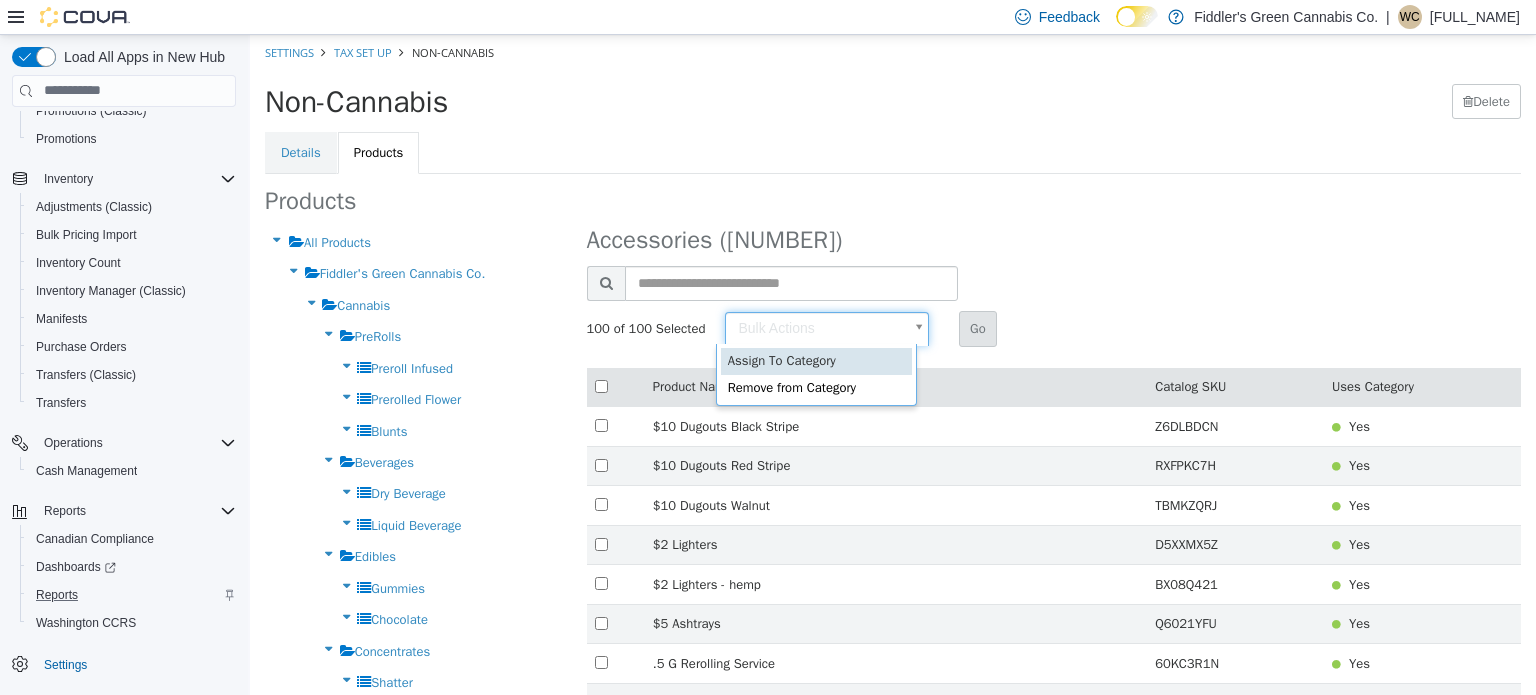 type on "******" 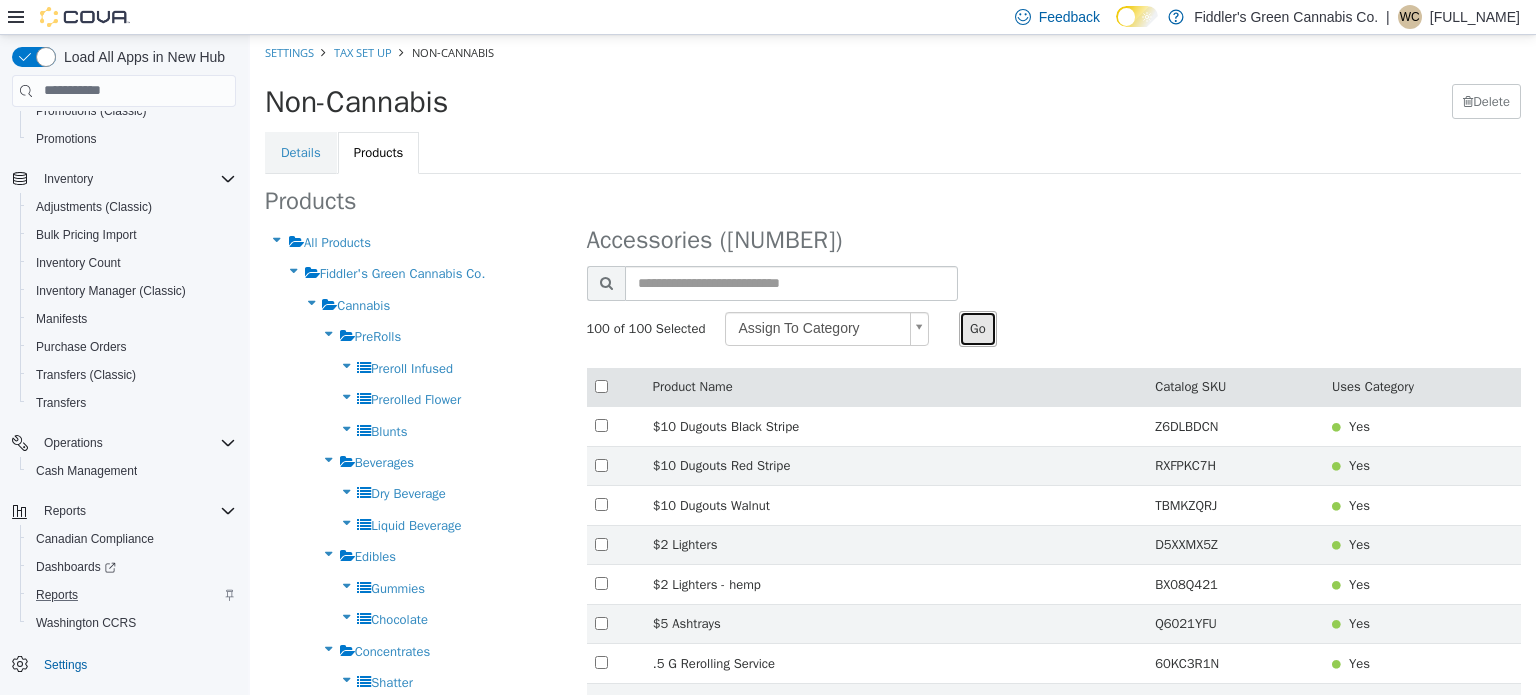 click on "Go" at bounding box center [978, 328] 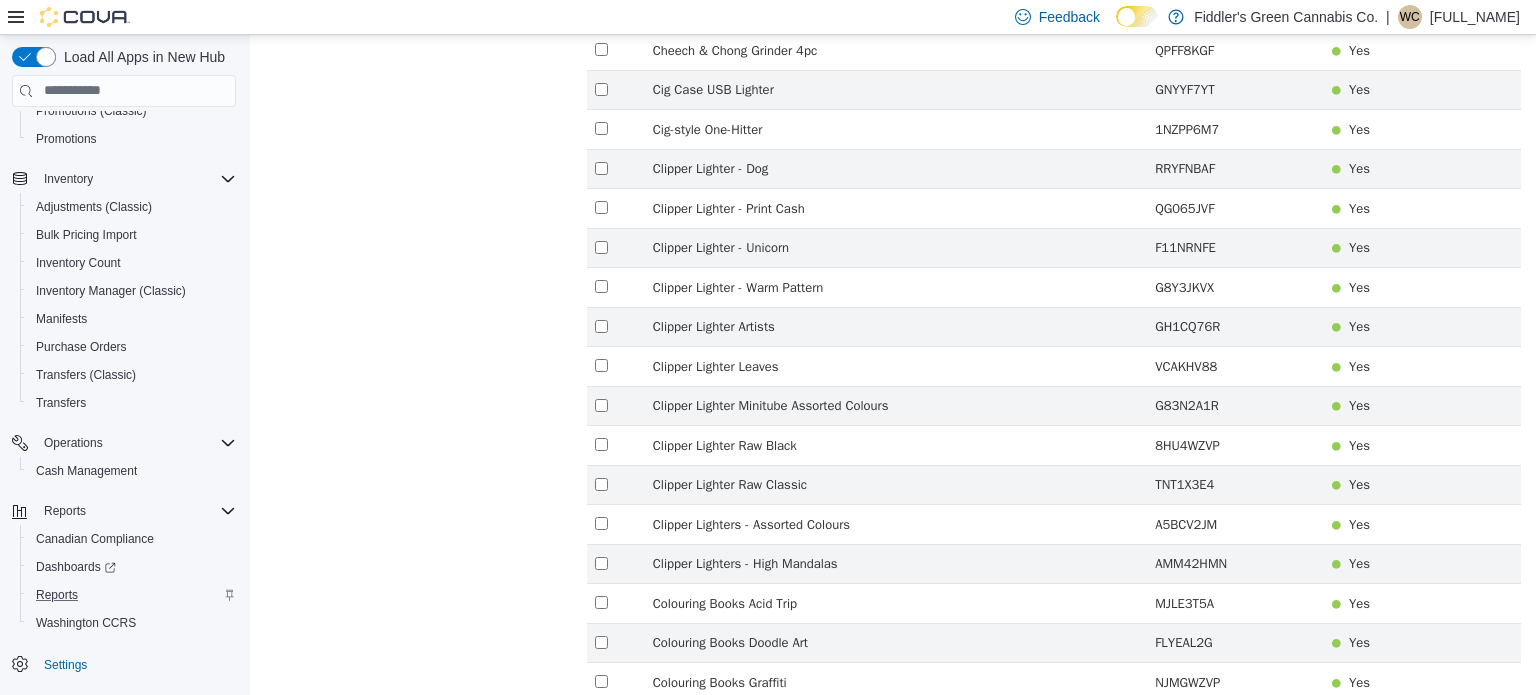 scroll, scrollTop: 3584, scrollLeft: 0, axis: vertical 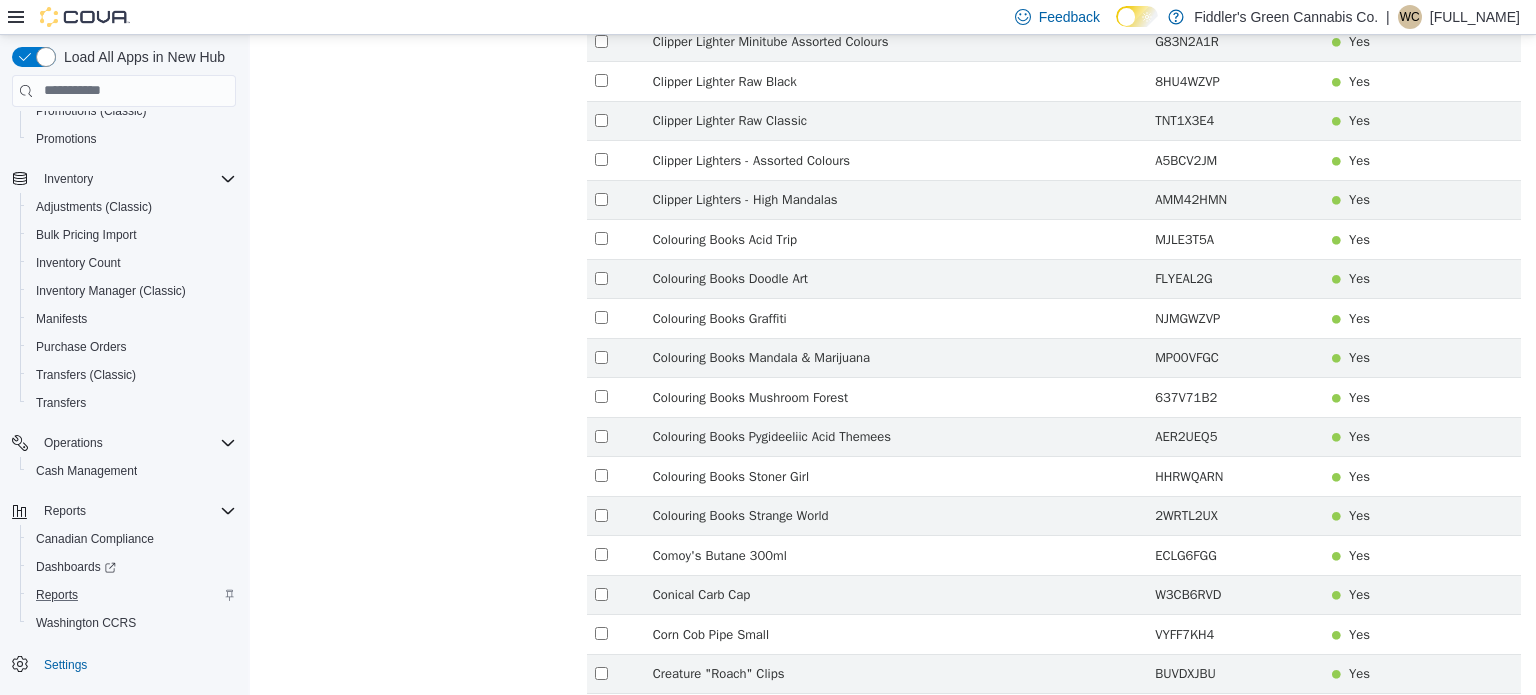 click on "2" at bounding box center [1014, 813] 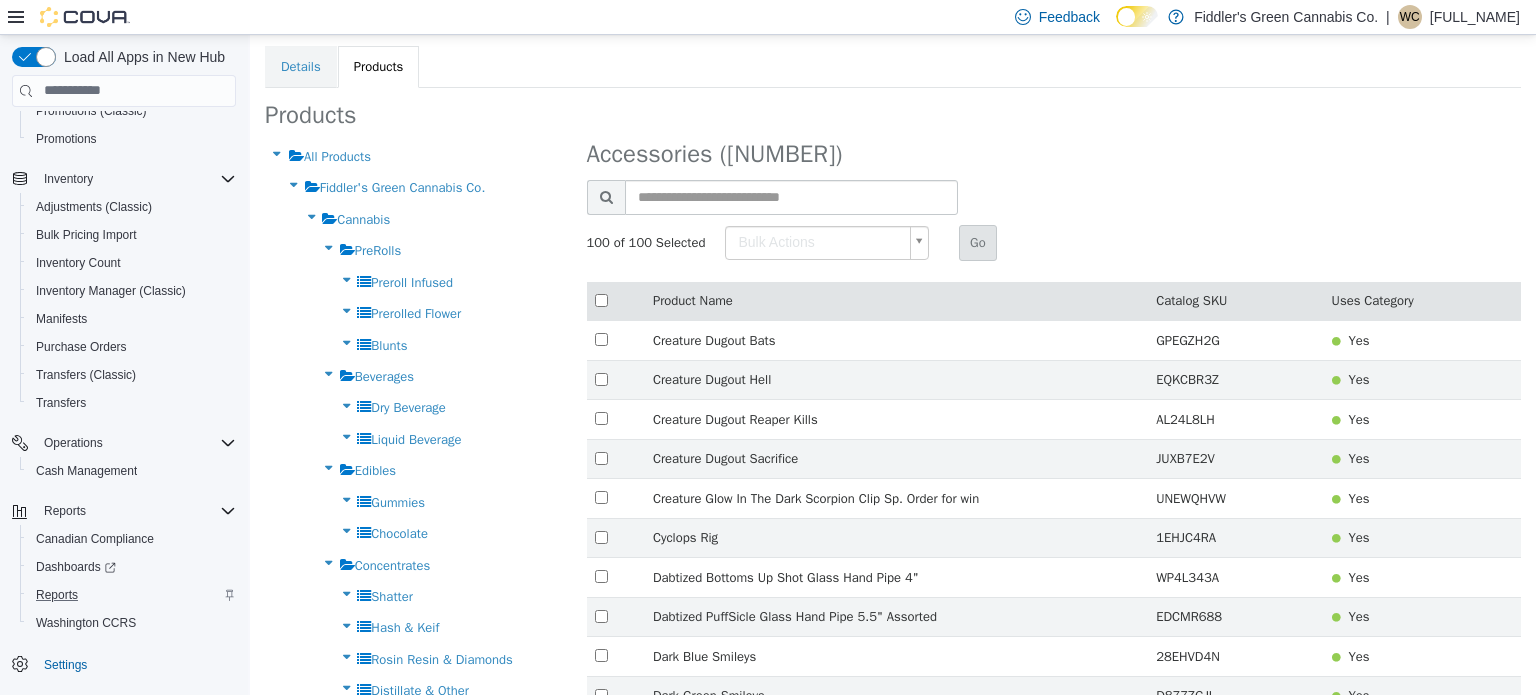 scroll, scrollTop: 0, scrollLeft: 0, axis: both 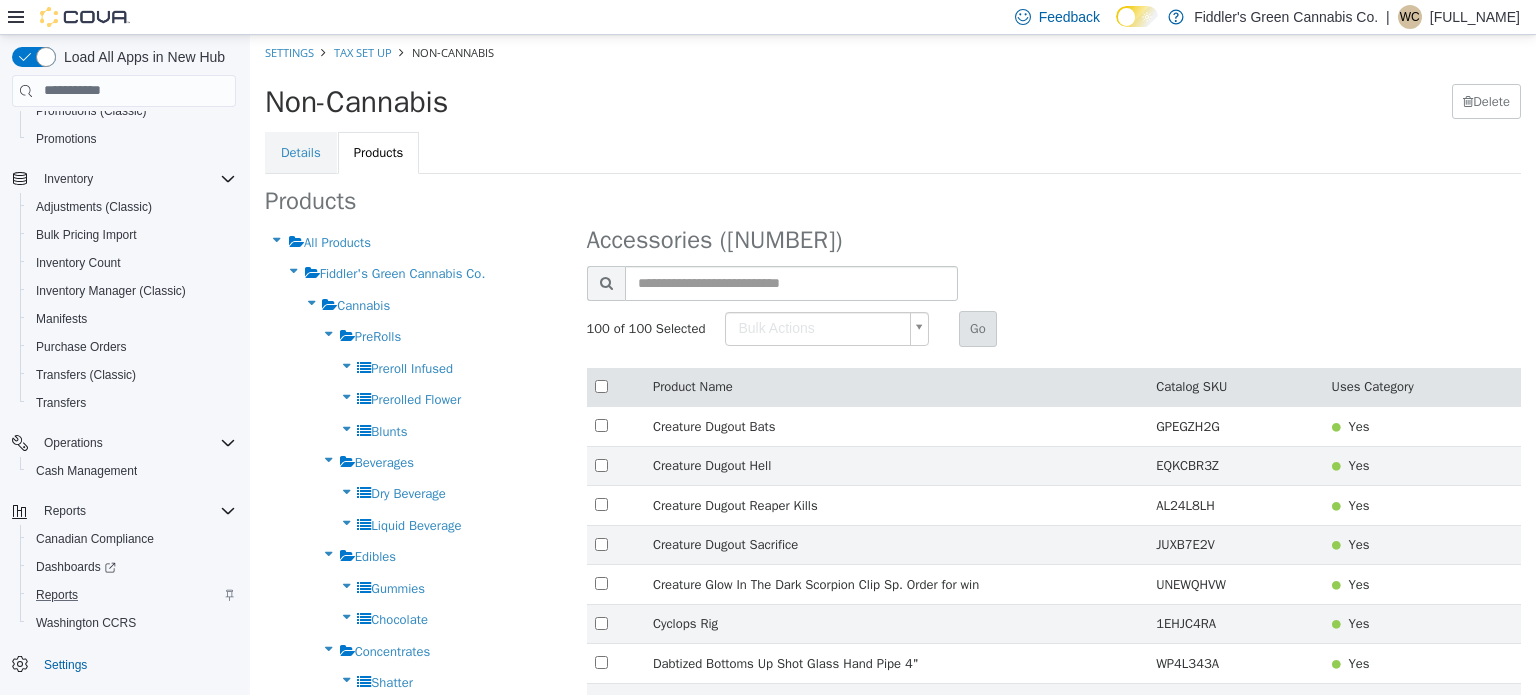 click on "×
No changes to save!
Settings
Tax Set Up
Non-Cannabis
Non-Cannabis
Delete
Details Products
Products
All Products  Fiddler's Green Cannabis Co.  Cannabis  PreRolls  Preroll Infused  Prerolled Flower  Blunts  Beverages  Dry Beverage  Liquid Beverage  Edibles  Gummies  Chocolate  Concentrates  Shatter  Hash & Keif  Rosin Resin & Diamonds  Distillate & Other   Topicals & Creams  Creams & Lotions  Roll-on  Other  Flower  Vapes  Edibles  Pre-Roll  Oils & Capsules  Topicals  Concentrates  Nicotine  Nicotine Vapess  Disposable   Pods  Freebase E-Liquid  Salt E-Liquid  Starter Kits  Replacement Coils/Pods  Batteries/Chargers  Closed Pod Systems  Devices  Refillable Tanks/Pods  Accessories  Cigarettes  Nicotine Vapes  Cigars  Accessories/Others  Nicotine Pouches  Accessories  Rolling  Grinders  Papers & Cones & Tips  Trays  Machines" at bounding box center [893, 2228] 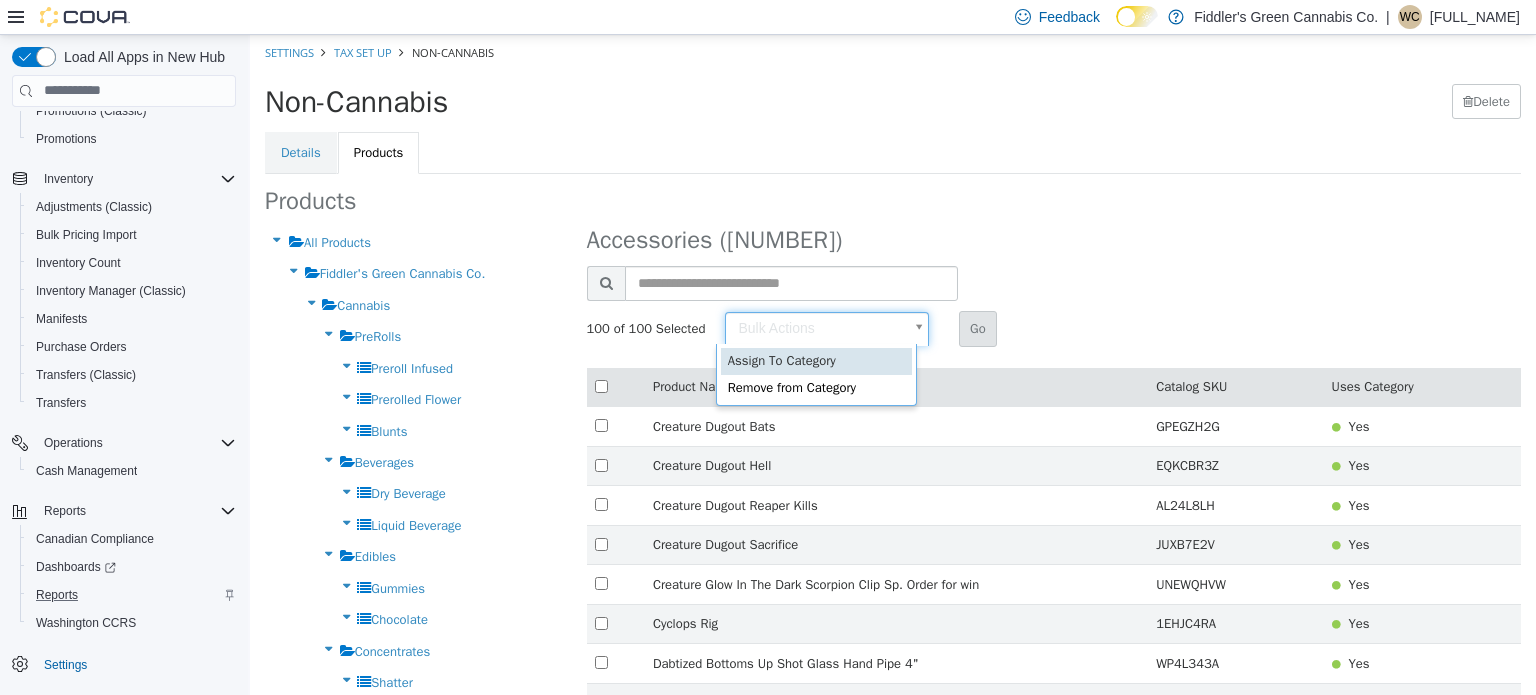 type on "******" 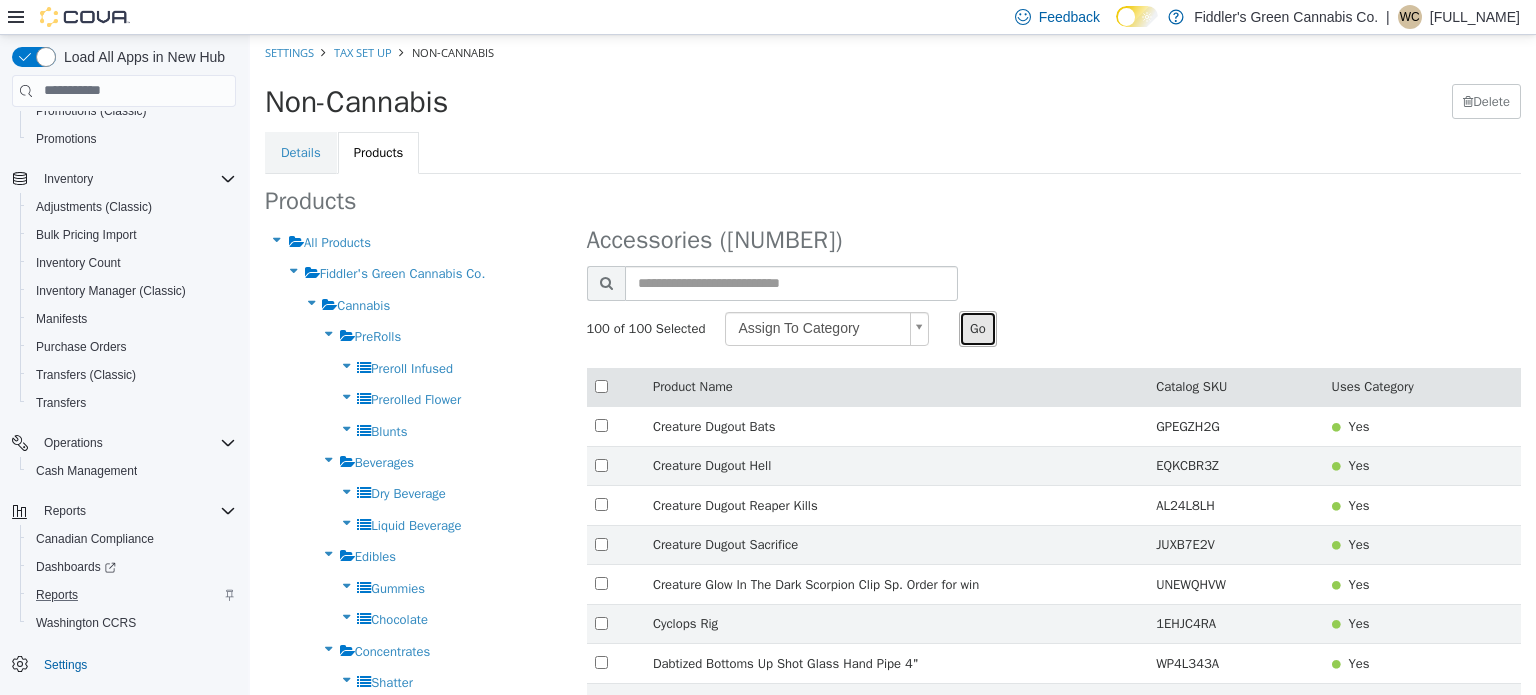 click on "Go" at bounding box center (978, 328) 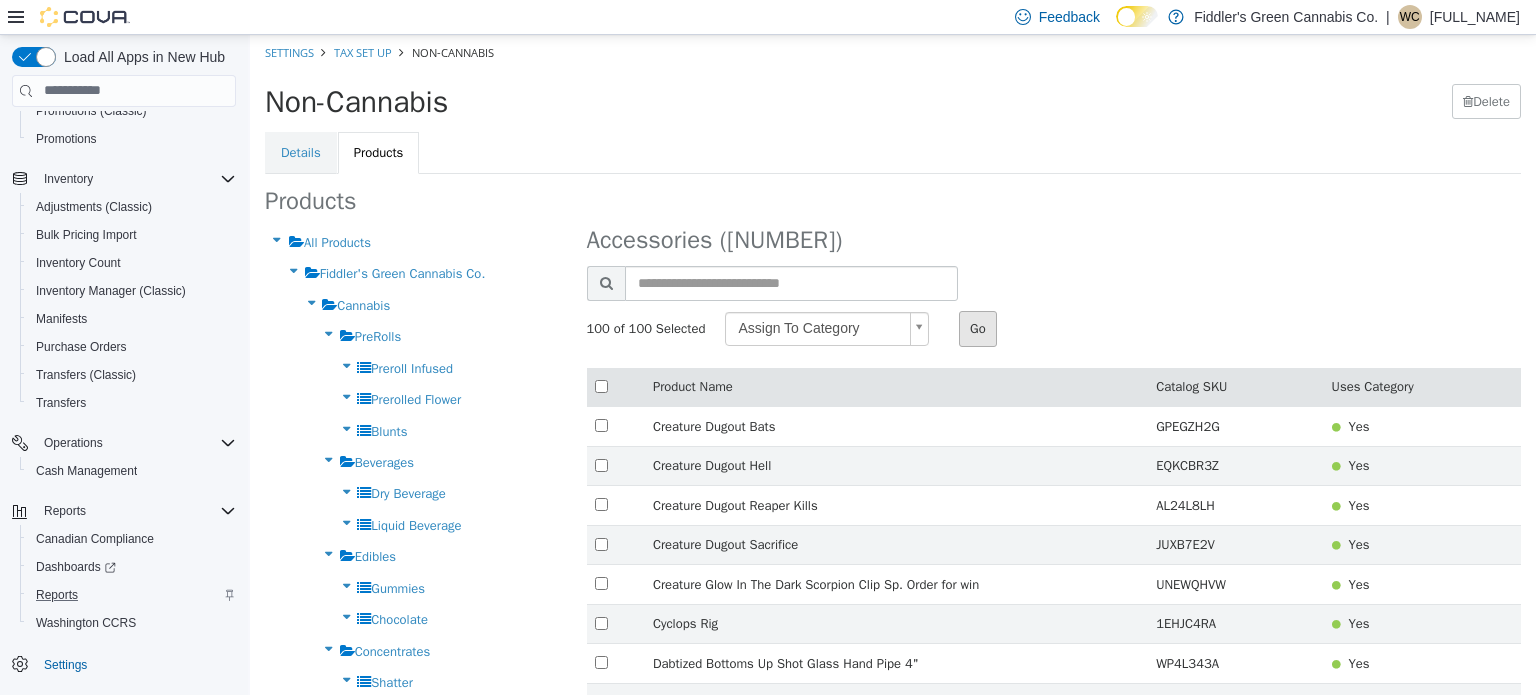 type 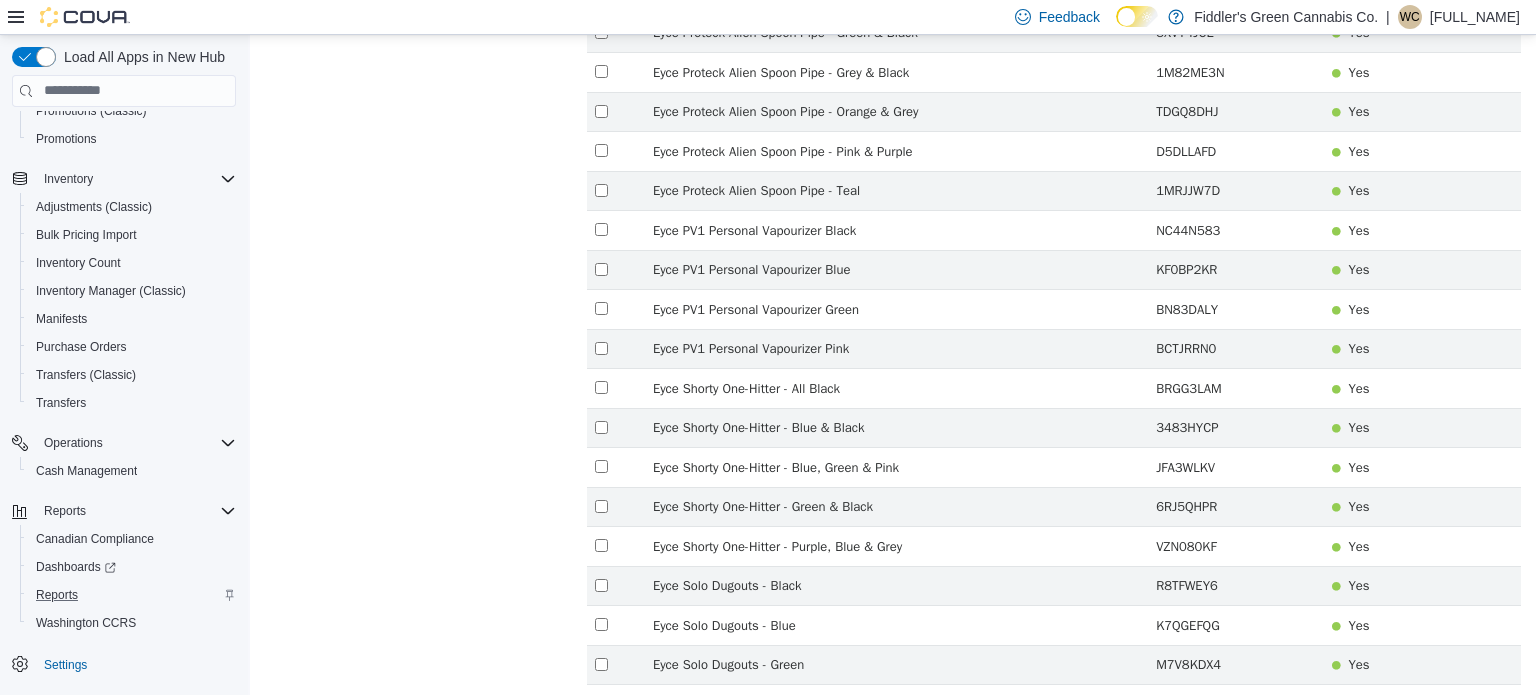 scroll, scrollTop: 3584, scrollLeft: 0, axis: vertical 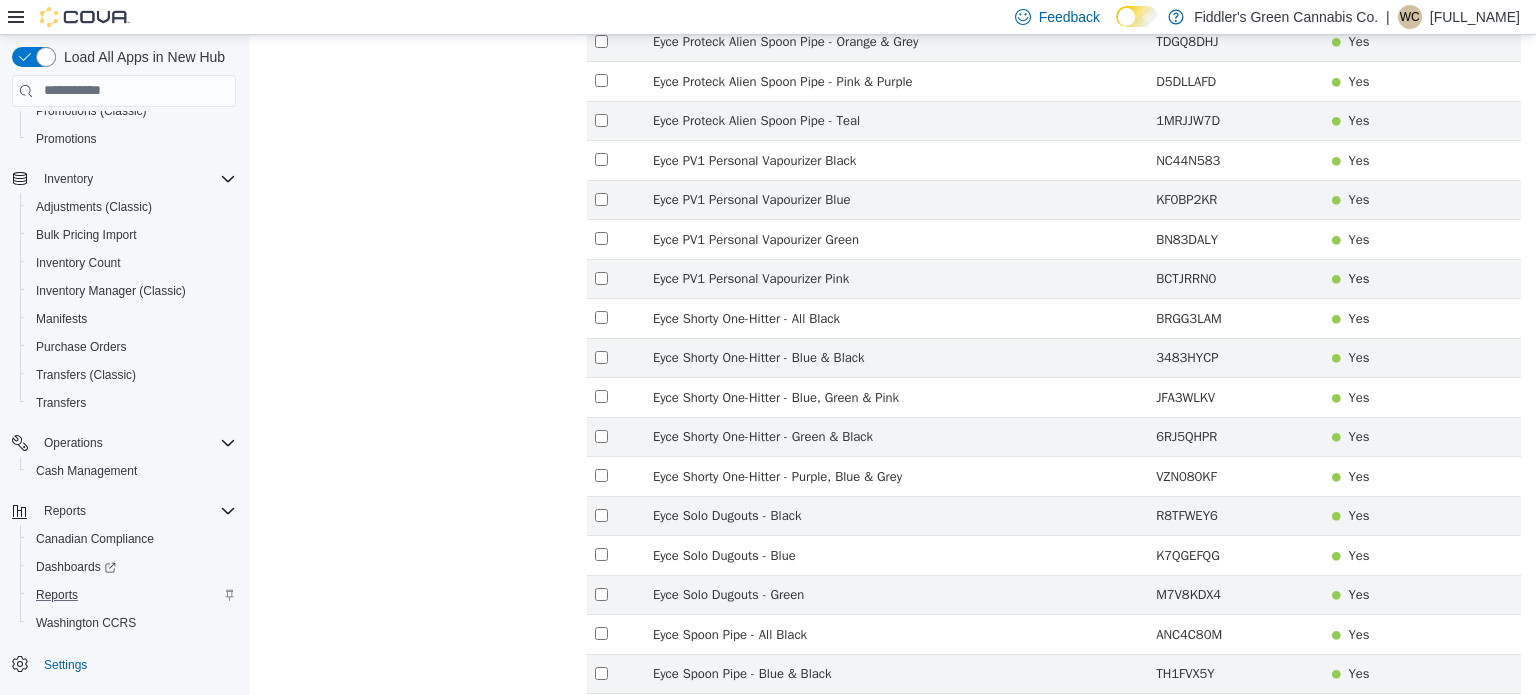 click on "3" at bounding box center [1044, 813] 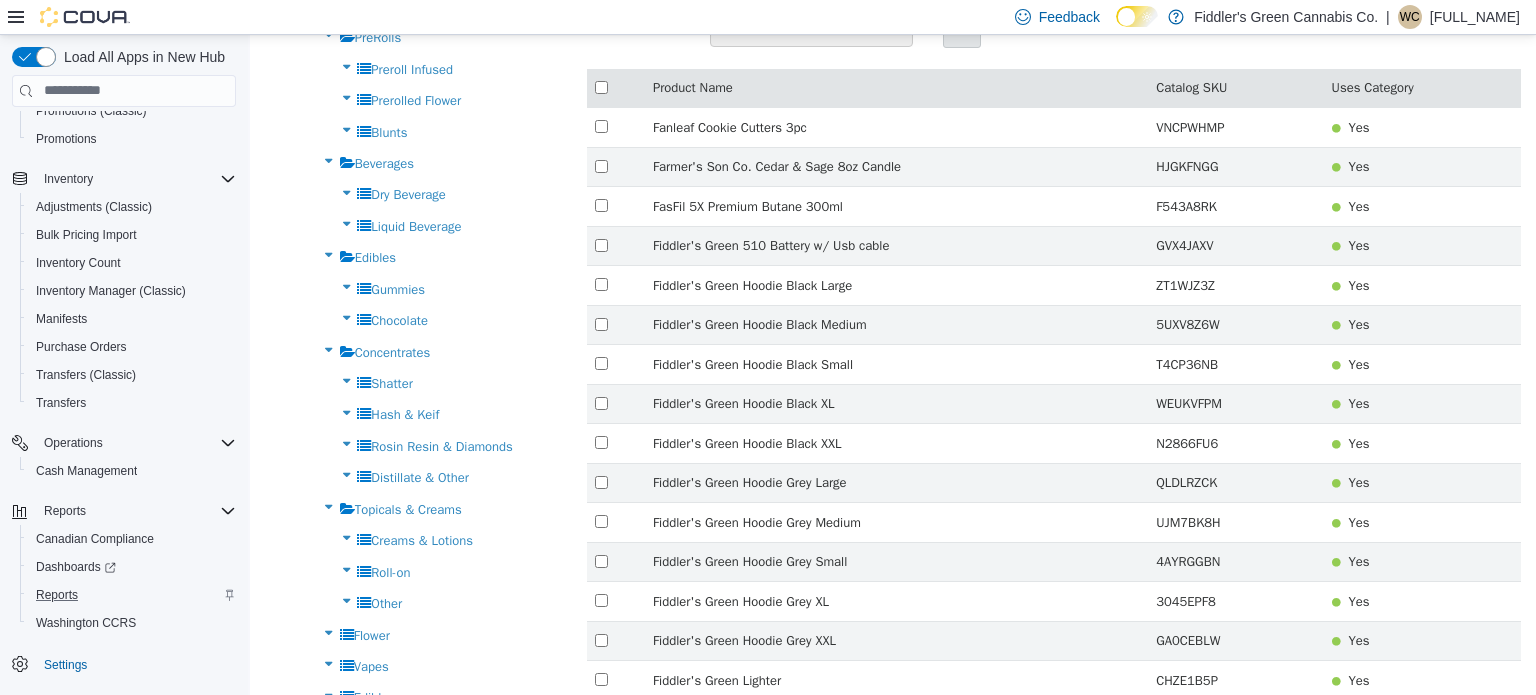 scroll, scrollTop: 0, scrollLeft: 0, axis: both 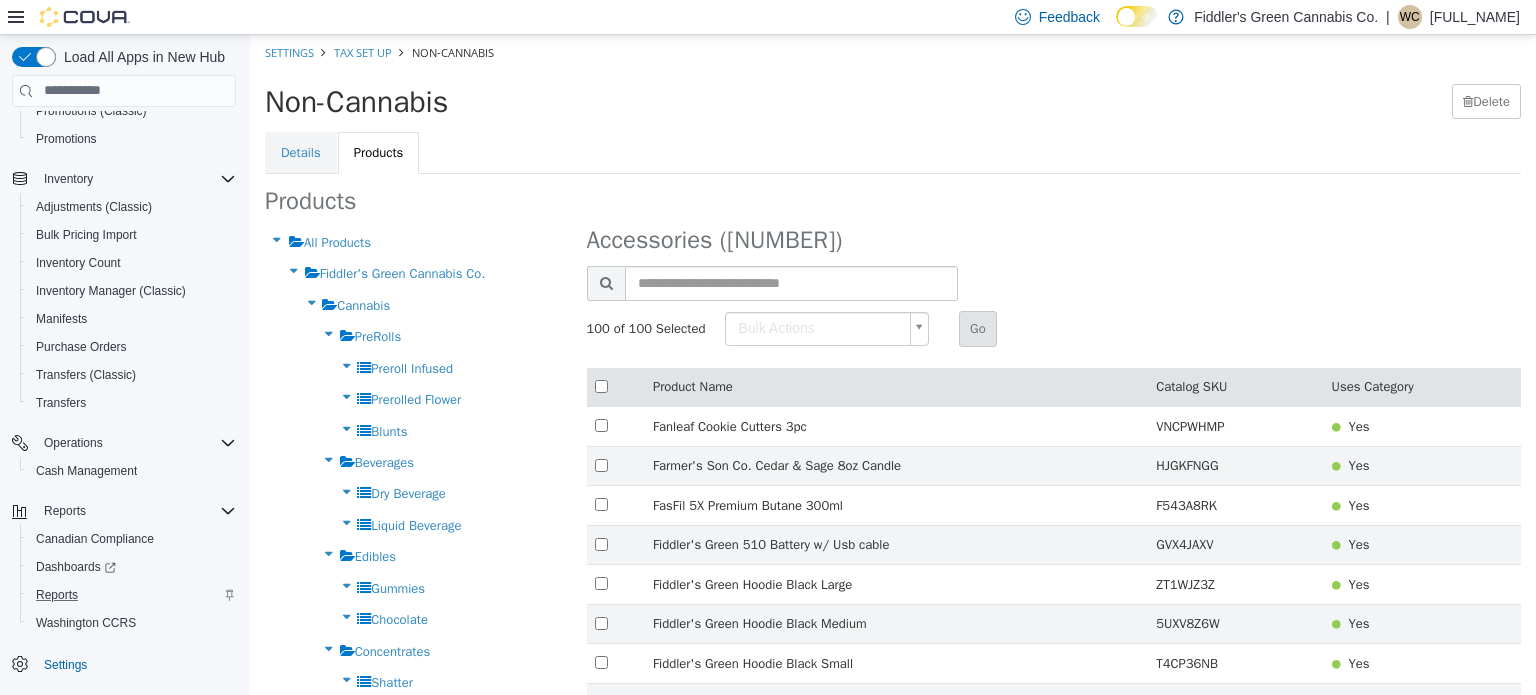 click on "×
Save Successful!
Settings
Tax Set Up
Non-Cannabis
Non-Cannabis
Delete
Details Products
Products
All Products  Fiddler's Green Cannabis Co.  Cannabis  PreRolls  Preroll Infused  Prerolled Flower  Blunts  Beverages  Dry Beverage  Liquid Beverage  Edibles  Gummies  Chocolate  Concentrates  Shatter  Hash & Keif  Rosin Resin & Diamonds  Distillate & Other   Topicals & Creams  Creams & Lotions  Roll-on  Other  Flower  Vapes  Edibles  Pre-Roll  Oils & Capsules  Topicals  Concentrates  Nicotine  Nicotine Vapess  Disposable   Pods  Freebase E-Liquid  Salt E-Liquid  Starter Kits  Replacement Coils/Pods  Batteries/Chargers  Closed Pod Systems  Devices  Refillable Tanks/Pods  Accessories  Cigarettes  Nicotine Vapes  Cigars  Accessories/Others  Nicotine Pouches  Accessories  Rolling  Grinders  Papers & Cones & Tips  Trays  Machines" at bounding box center [893, 2228] 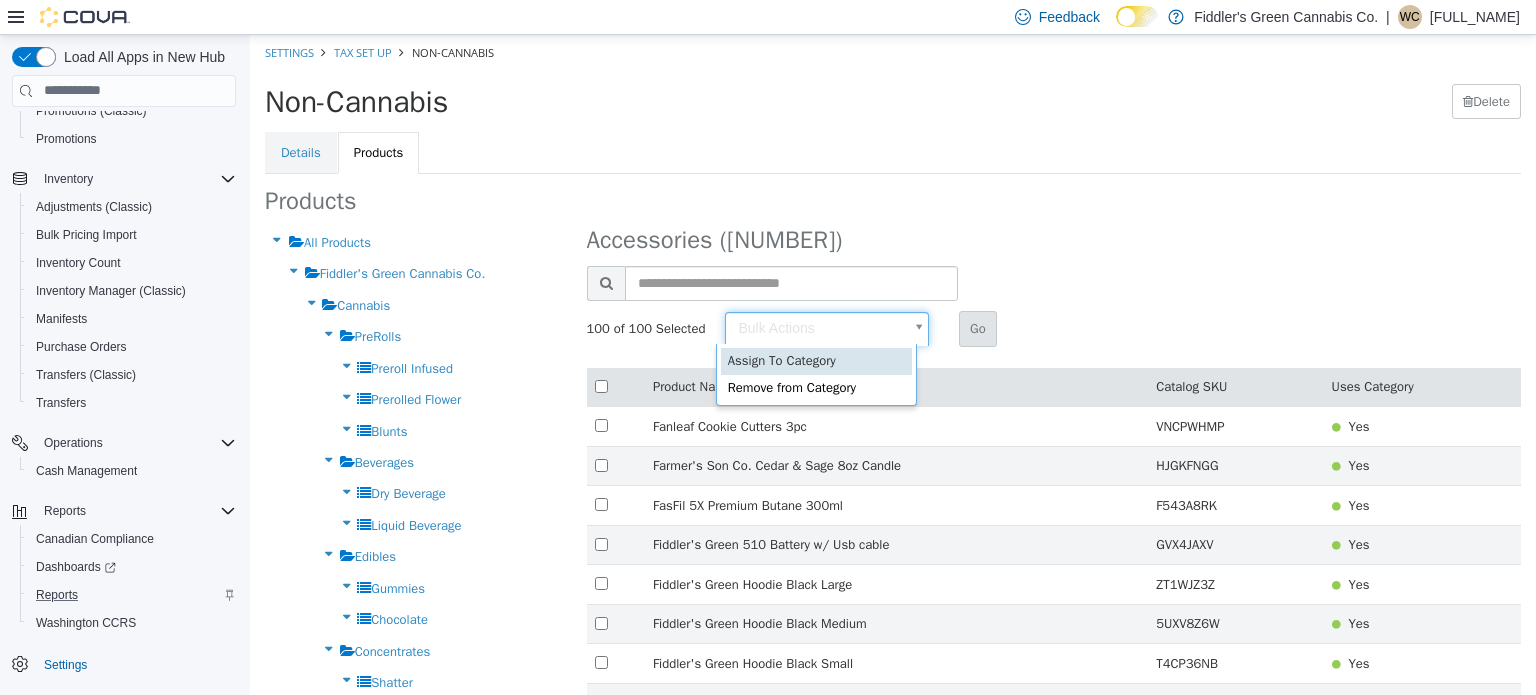type on "******" 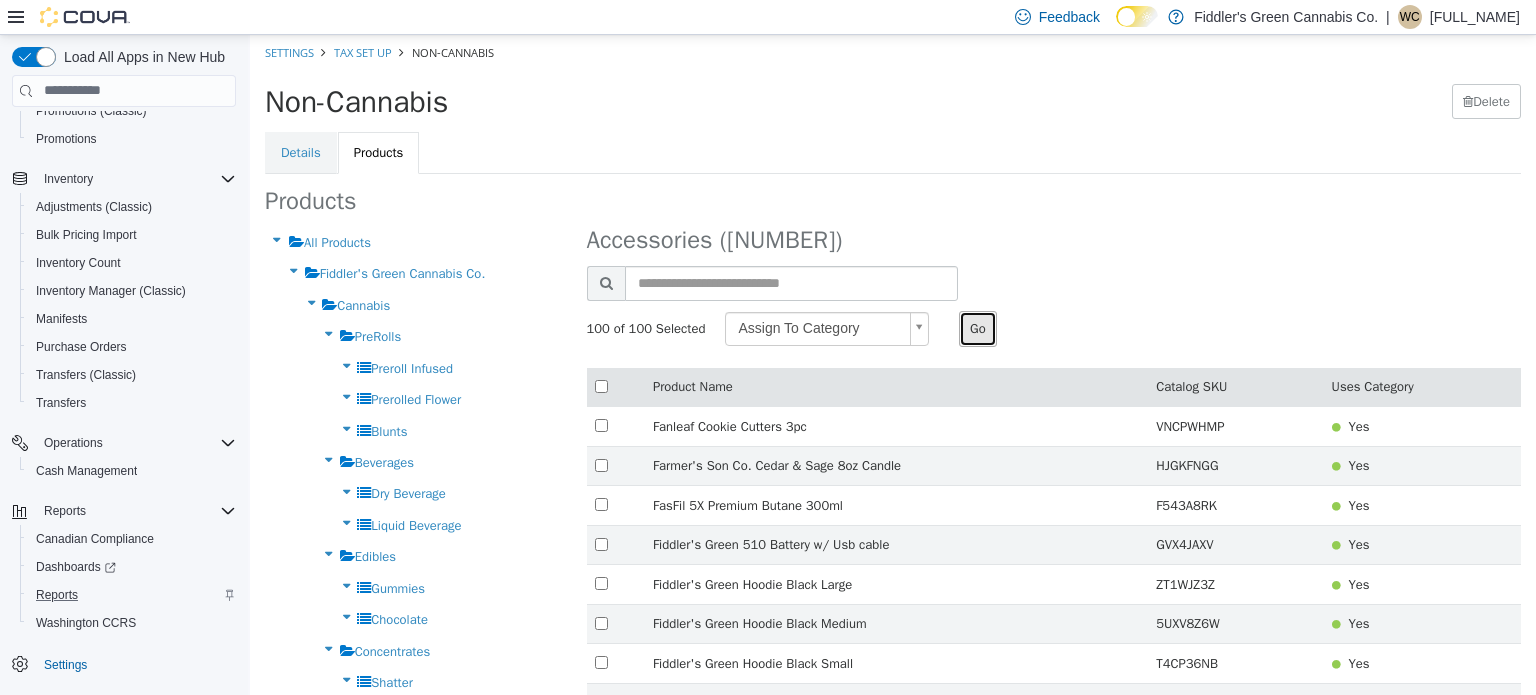 click on "Go" at bounding box center [978, 328] 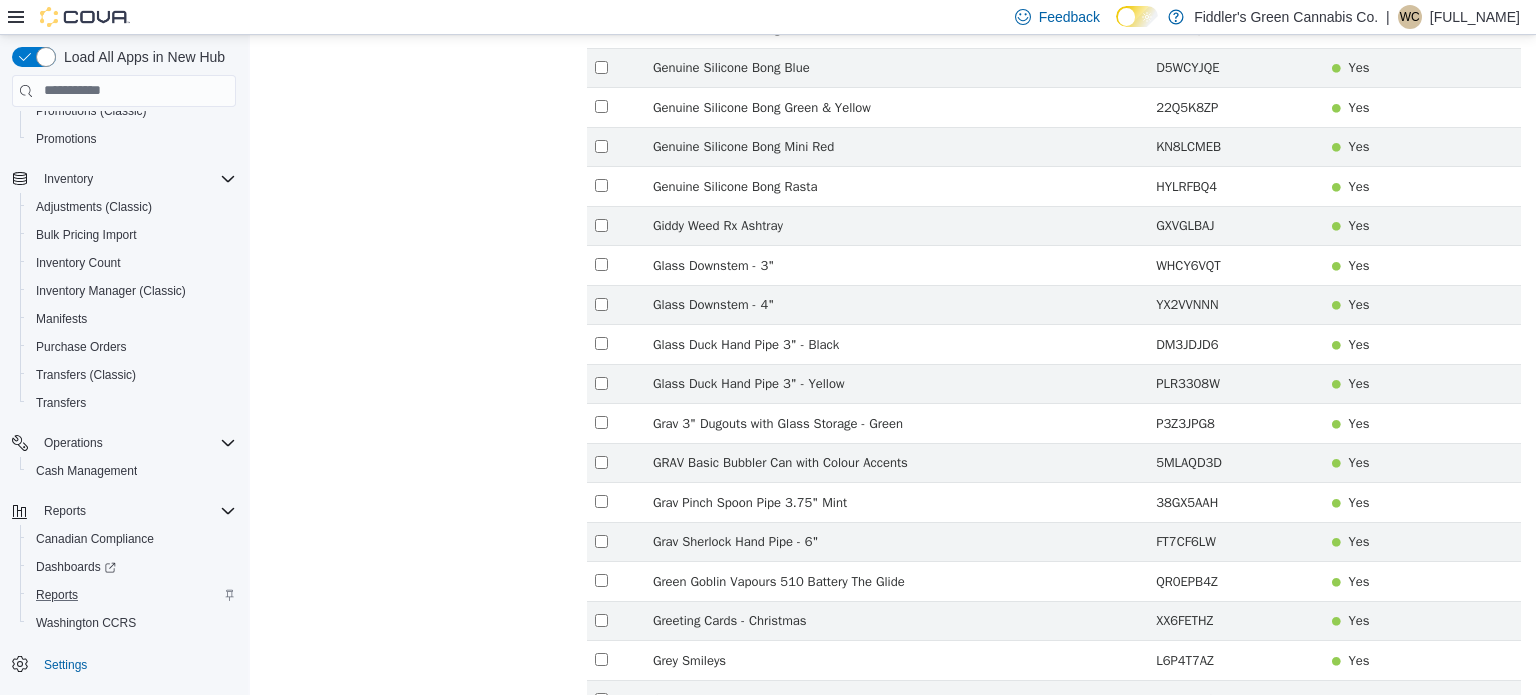 scroll, scrollTop: 3584, scrollLeft: 0, axis: vertical 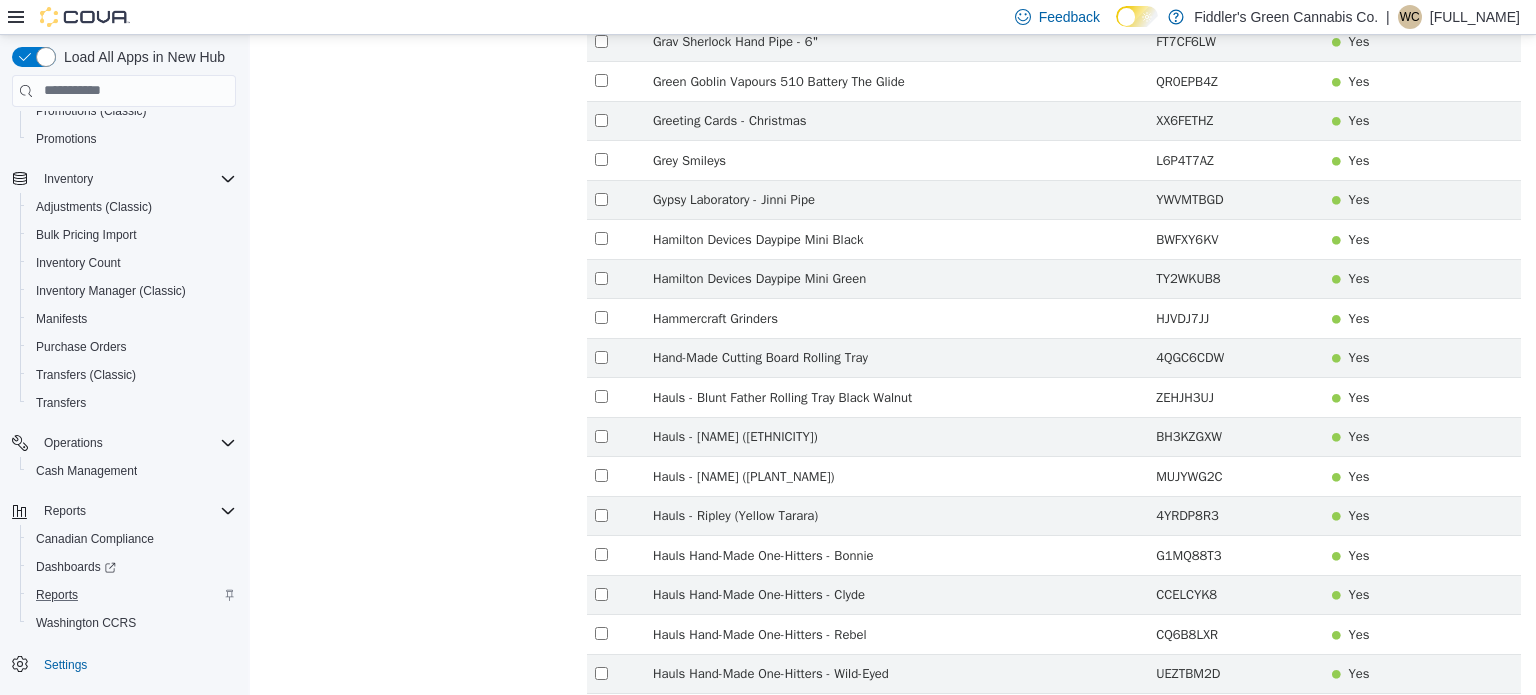 click on "4" at bounding box center (1074, 813) 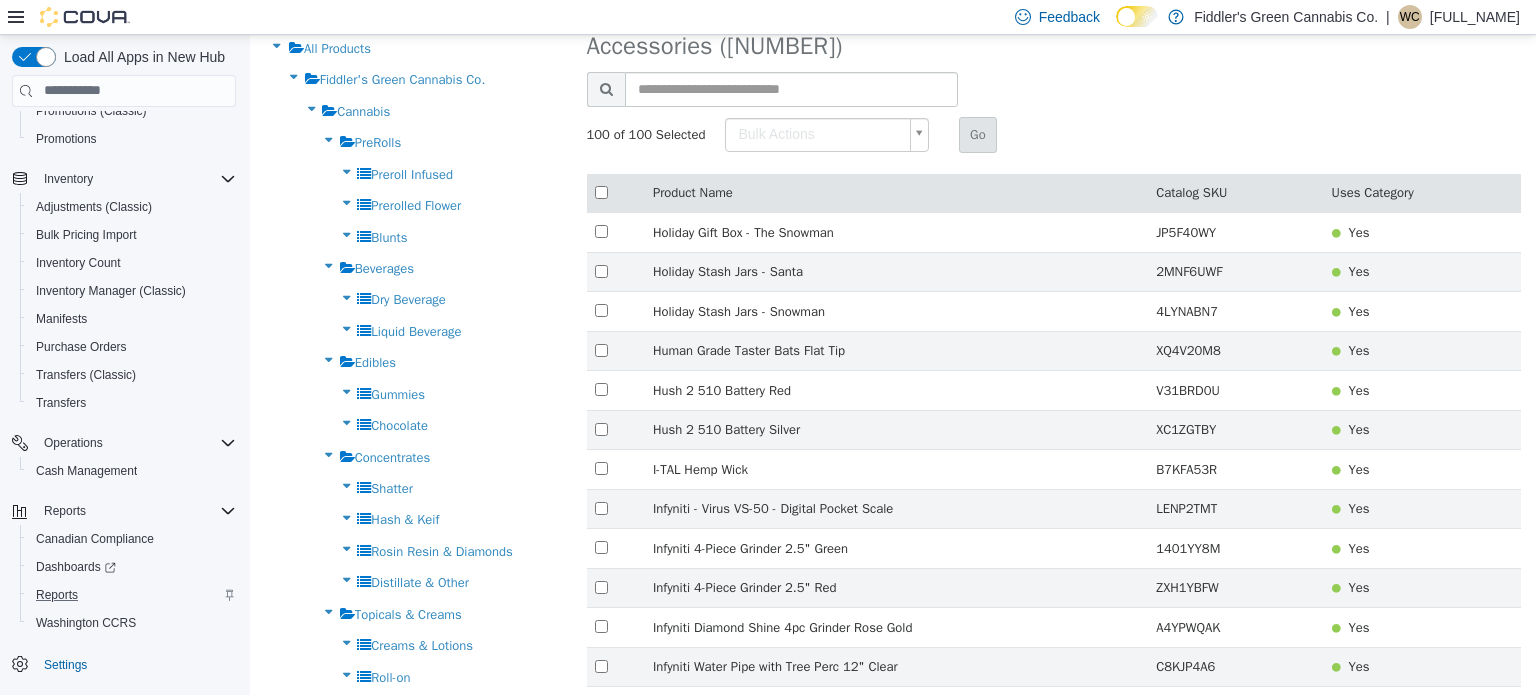 scroll, scrollTop: 0, scrollLeft: 0, axis: both 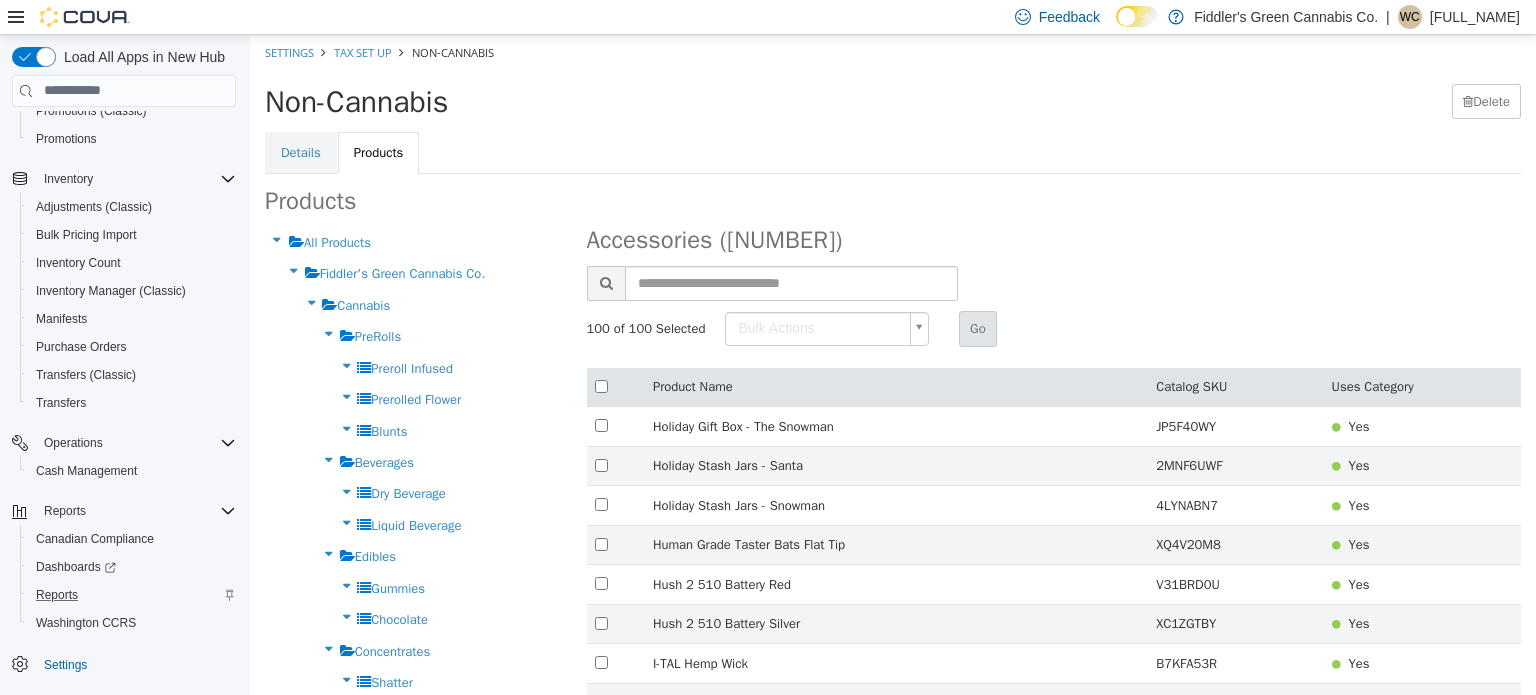 click on "×
No changes to save!
Settings
Tax Set Up
Non-Cannabis
Non-Cannabis
Delete
Details Products
Products
All Products  Fiddler's Green Cannabis Co.  Cannabis  PreRolls  Preroll Infused  Prerolled Flower  Blunts  Beverages  Dry Beverage  Liquid Beverage  Edibles  Gummies  Chocolate  Concentrates  Shatter  Hash & Keif  Rosin Resin & Diamonds  Distillate & Other   Topicals & Creams  Creams & Lotions  Roll-on  Other  Flower  Vapes  Edibles  Pre-Roll  Oils & Capsules  Topicals  Concentrates  Nicotine  Nicotine Vapess  Disposable   Pods  Freebase E-Liquid  Salt E-Liquid  Starter Kits  Replacement Coils/Pods  Batteries/Chargers  Closed Pod Systems  Devices  Refillable Tanks/Pods  Accessories  Cigarettes  Nicotine Vapes  Cigars  Accessories/Others  Nicotine Pouches  Accessories  Rolling  Grinders  Papers & Cones & Tips  Trays  Machines" at bounding box center [893, 2228] 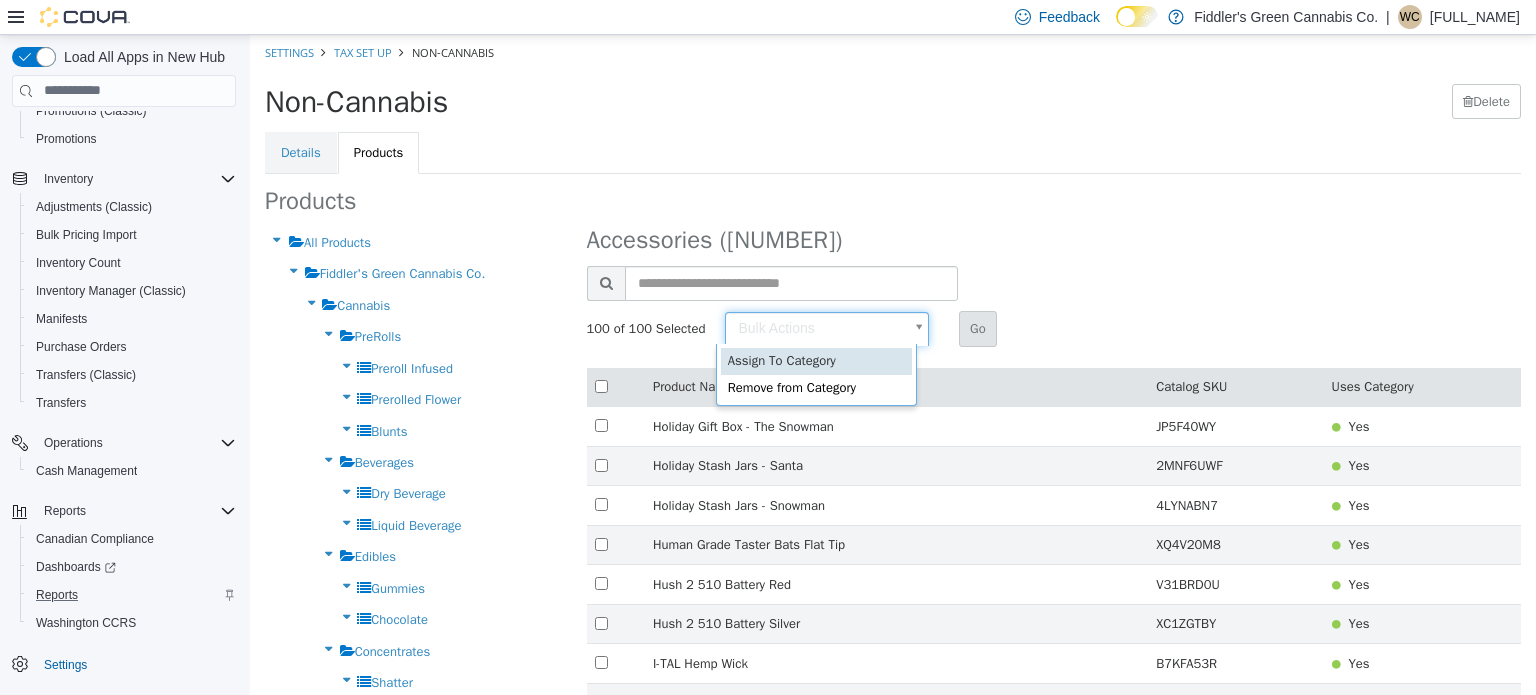 type on "******" 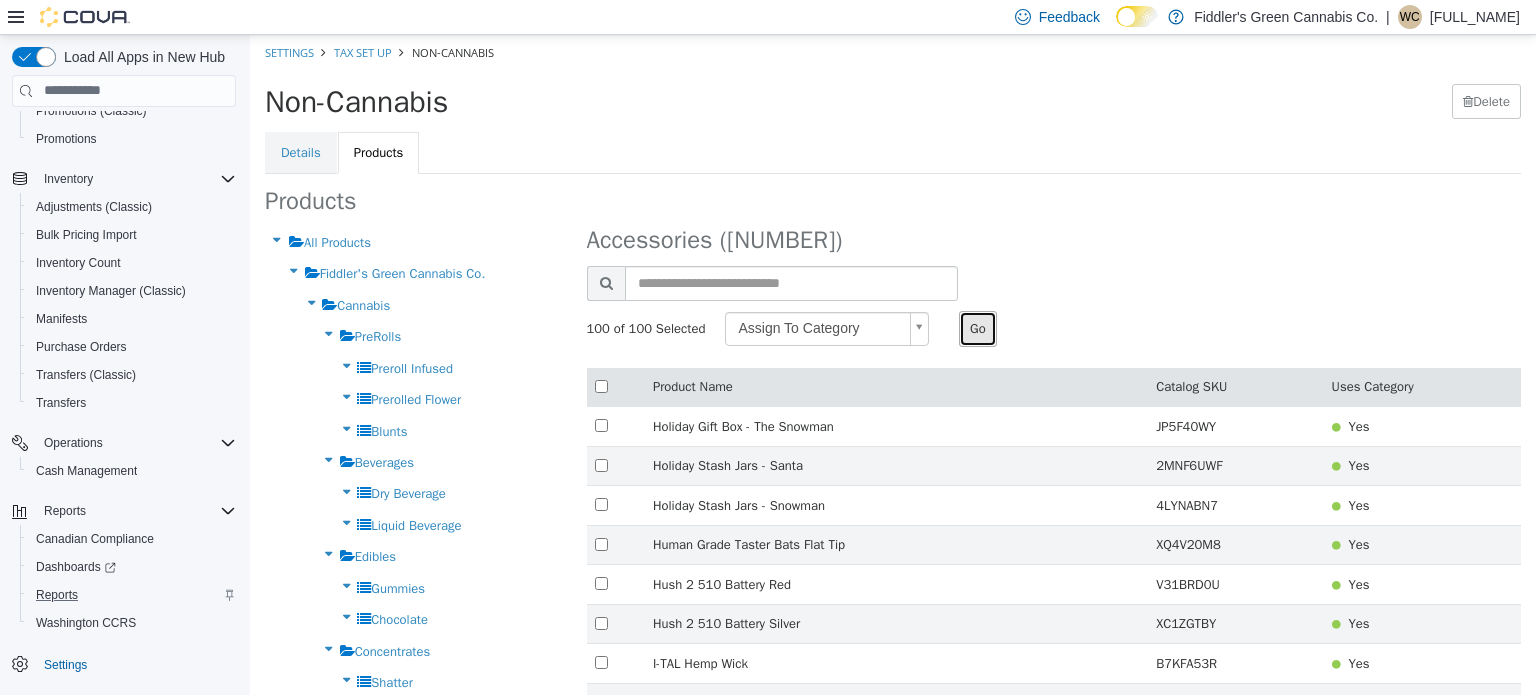 click on "Go" at bounding box center (978, 328) 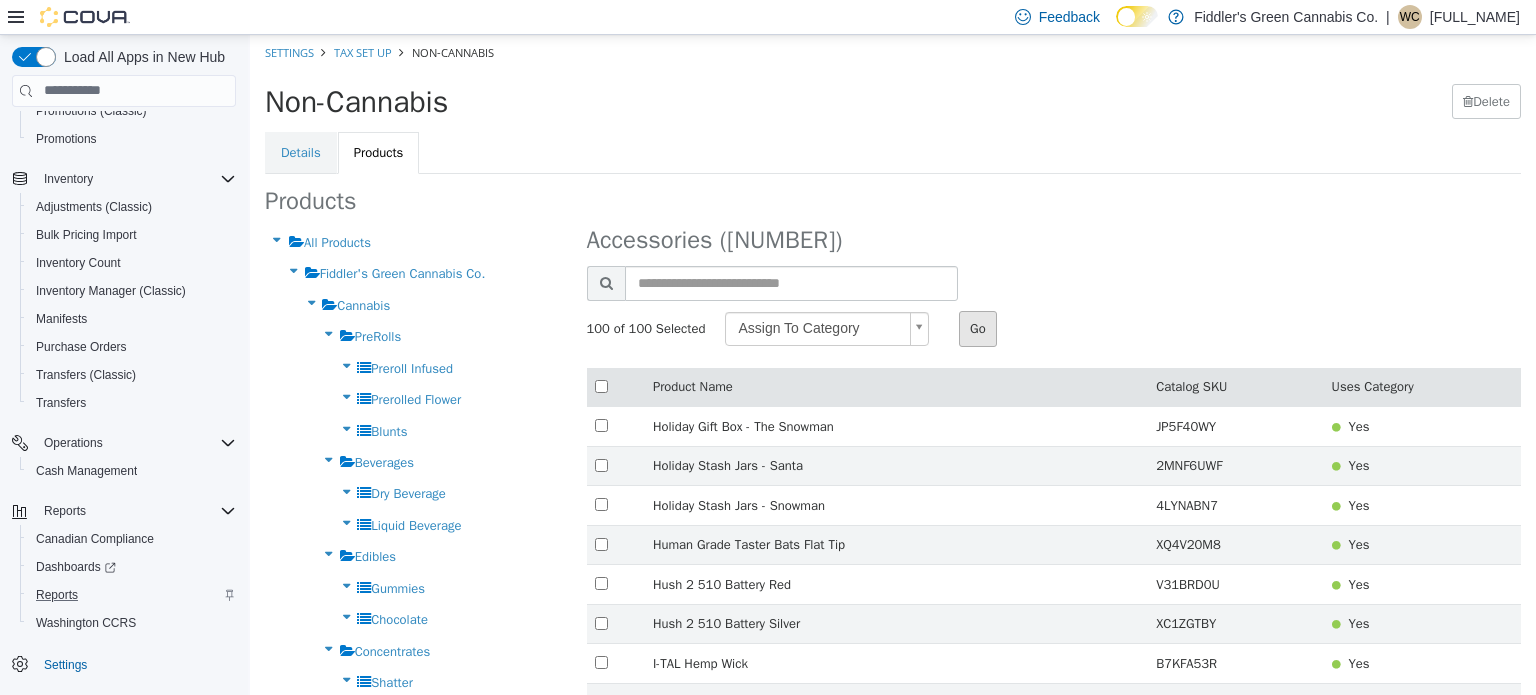 type 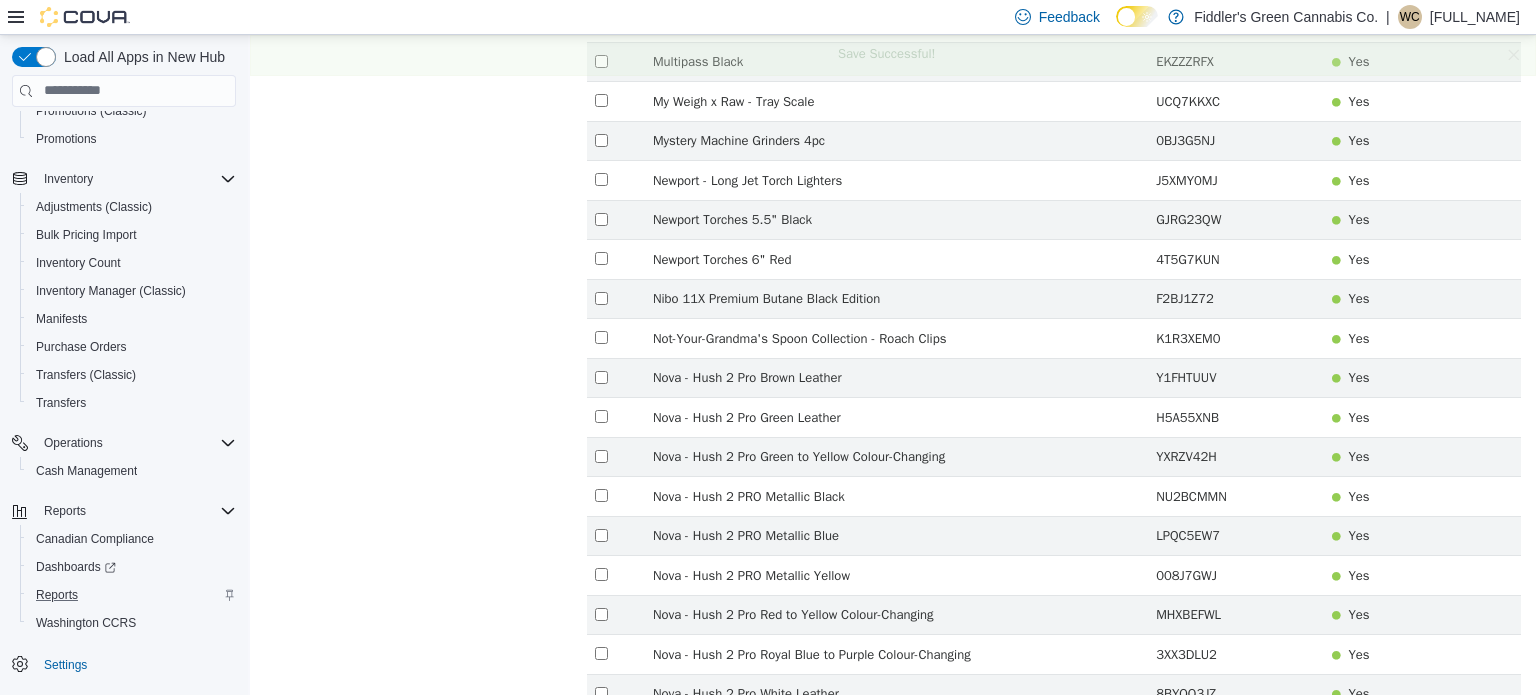 scroll, scrollTop: 3584, scrollLeft: 0, axis: vertical 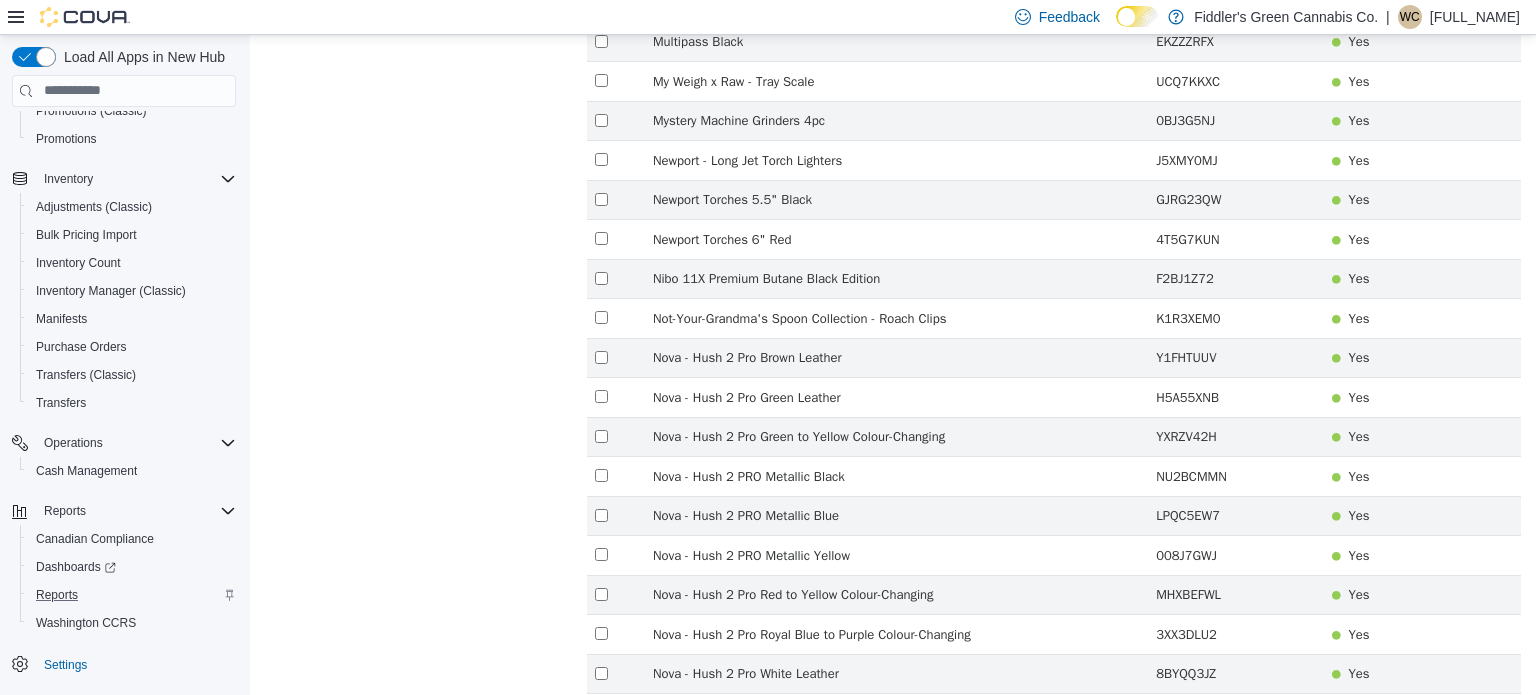 click on "5" at bounding box center (1104, 813) 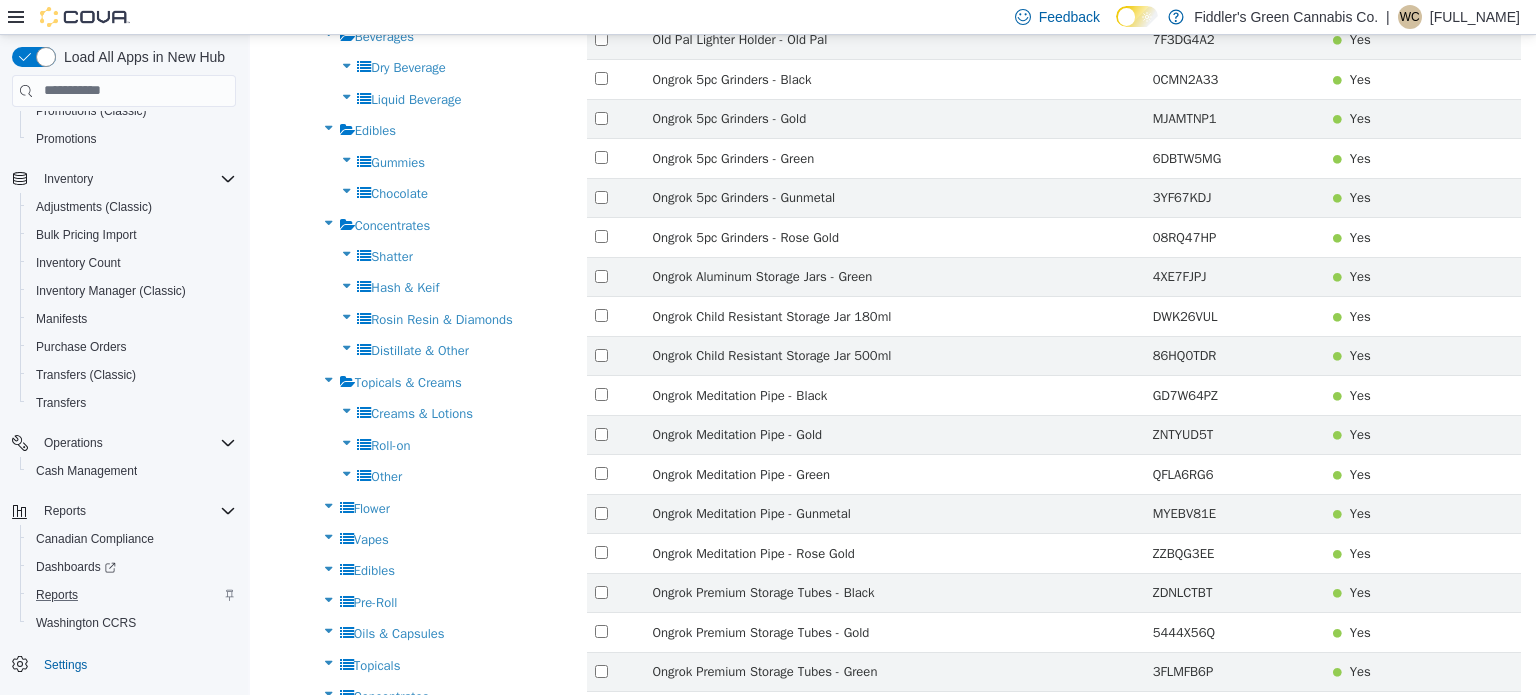scroll, scrollTop: 0, scrollLeft: 0, axis: both 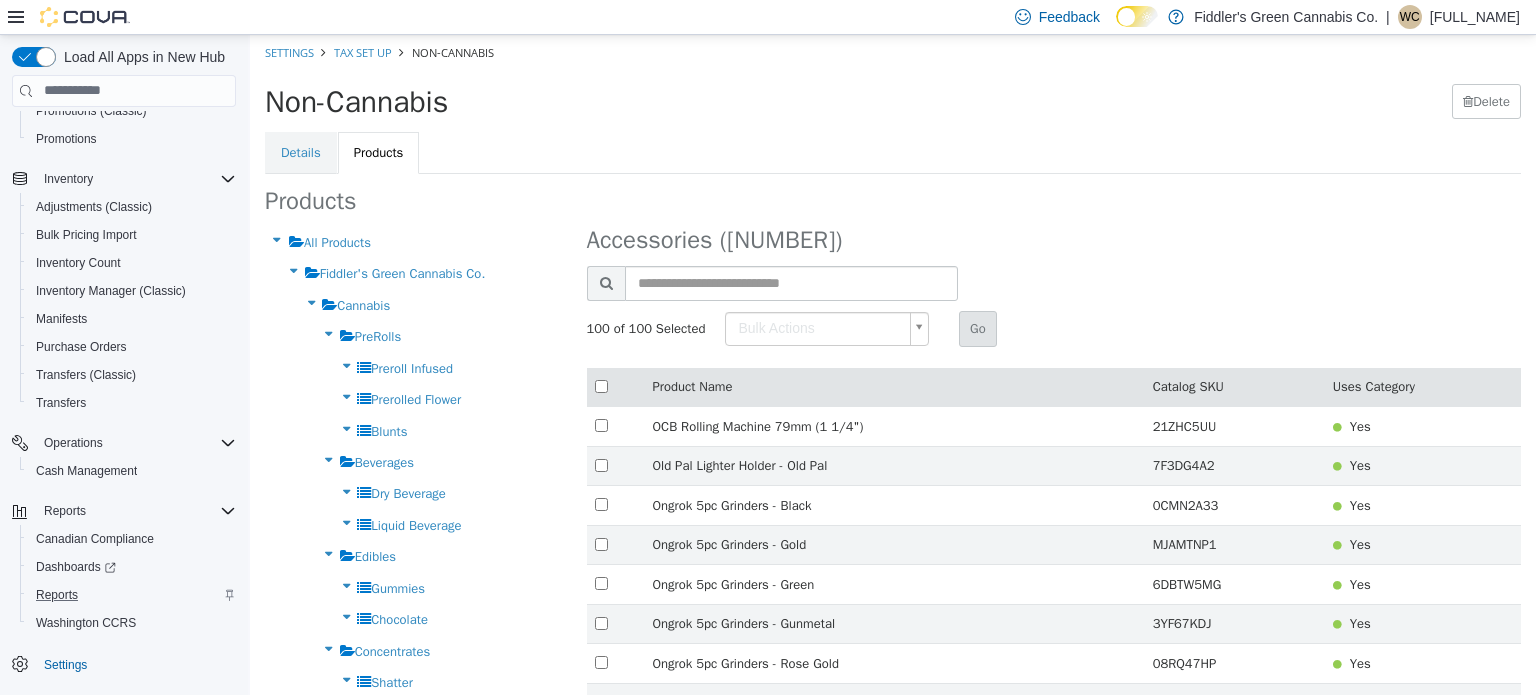click on "×
Save Successful!
Settings
Tax Set Up
Non-Cannabis
Non-Cannabis
Delete
Details Products
Products
All Products  Fiddler's Green Cannabis Co.  Cannabis  PreRolls  Preroll Infused  Prerolled Flower  Blunts  Beverages  Dry Beverage  Liquid Beverage  Edibles  Gummies  Chocolate  Concentrates  Shatter  Hash & Keif  Rosin Resin & Diamonds  Distillate & Other   Topicals & Creams  Creams & Lotions  Roll-on  Other  Flower  Vapes  Edibles  Pre-Roll  Oils & Capsules  Topicals  Concentrates  Nicotine  Nicotine Vapess  Disposable   Pods  Freebase E-Liquid  Salt E-Liquid  Starter Kits  Replacement Coils/Pods  Batteries/Chargers  Closed Pod Systems  Devices  Refillable Tanks/Pods  Accessories  Cigarettes  Nicotine Vapes  Cigars  Accessories/Others  Nicotine Pouches  Accessories  Rolling  Grinders  Papers & Cones & Tips  Trays  Machines" at bounding box center [893, 2228] 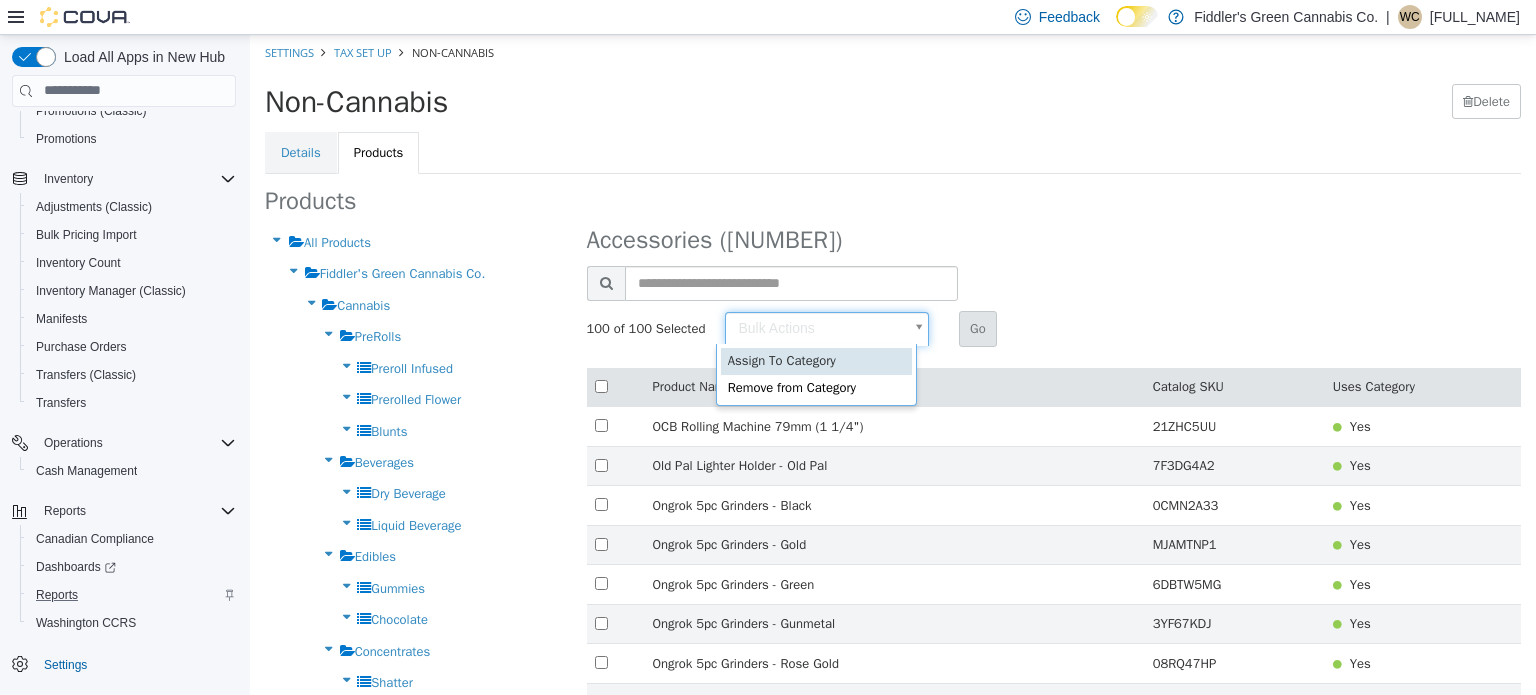 type on "******" 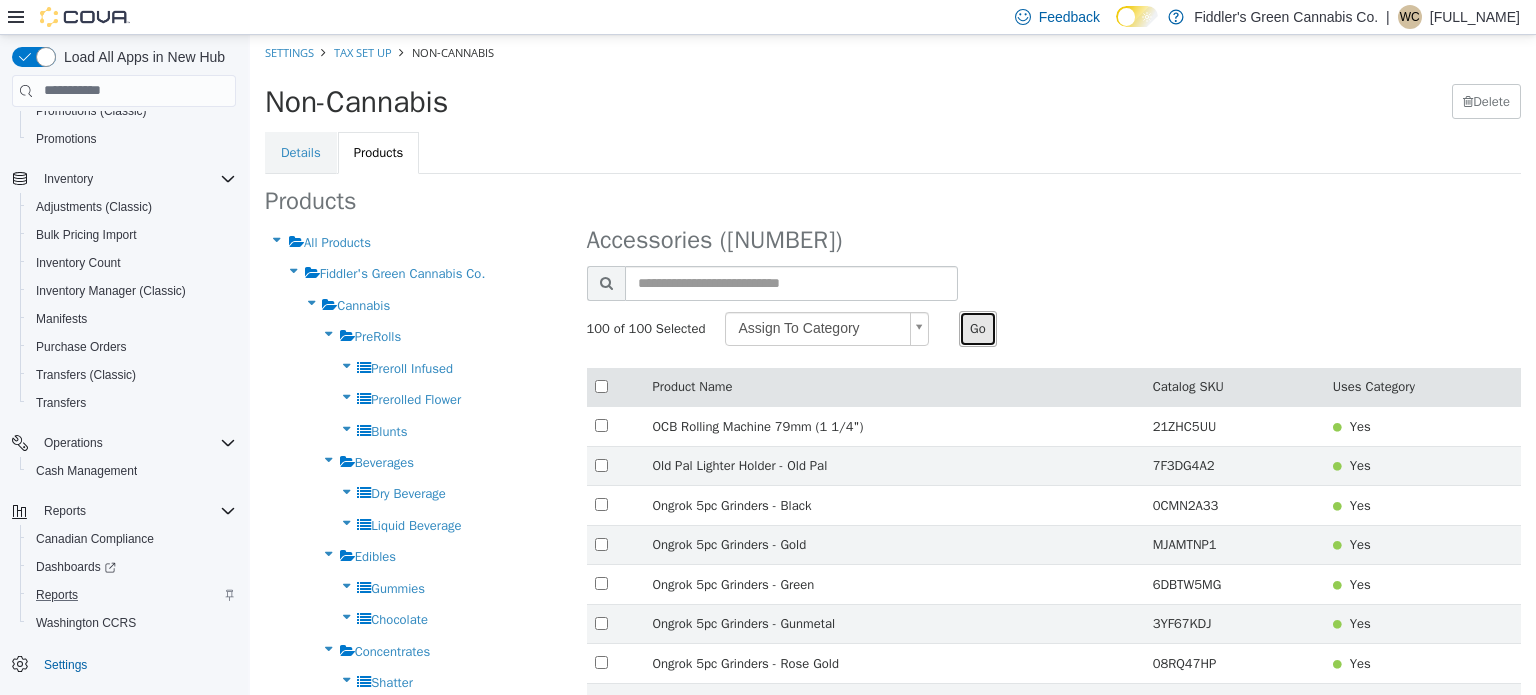 click on "Go" at bounding box center (978, 328) 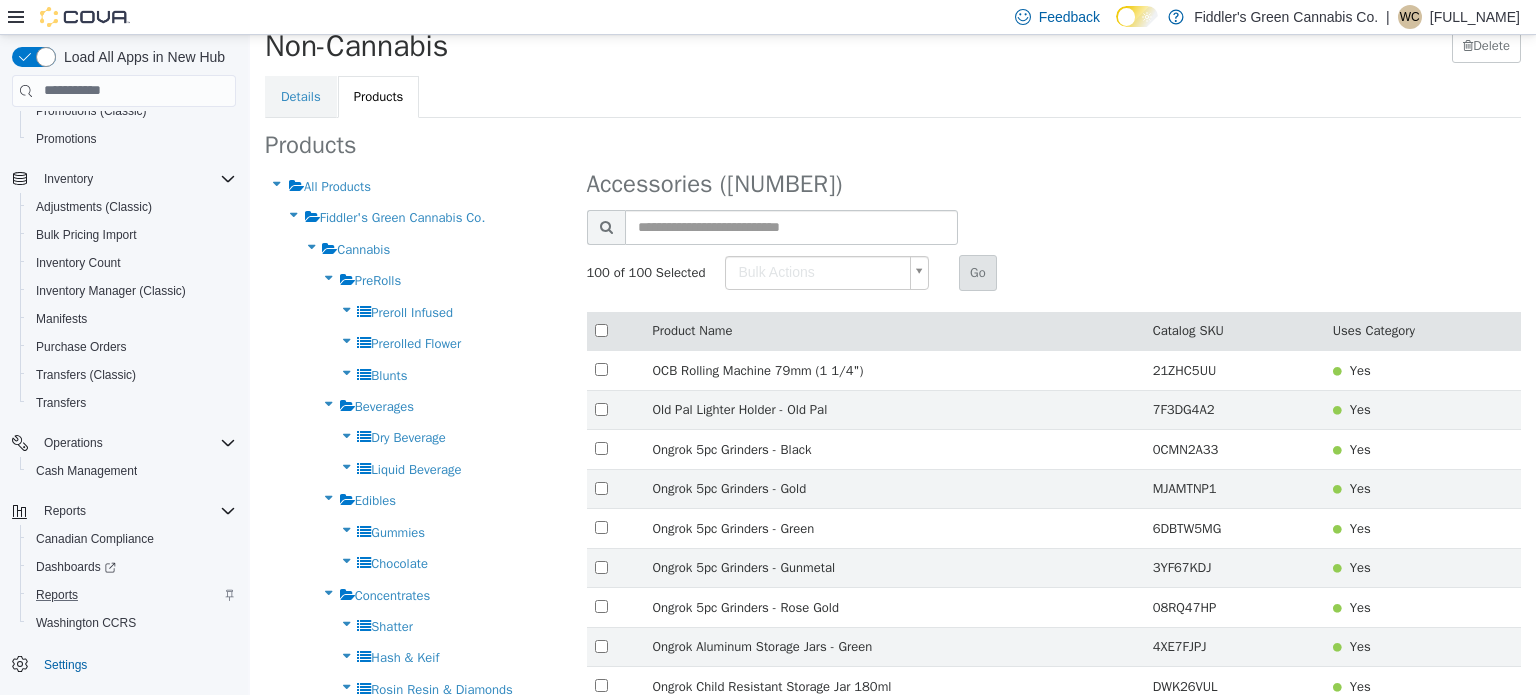 scroll, scrollTop: 0, scrollLeft: 0, axis: both 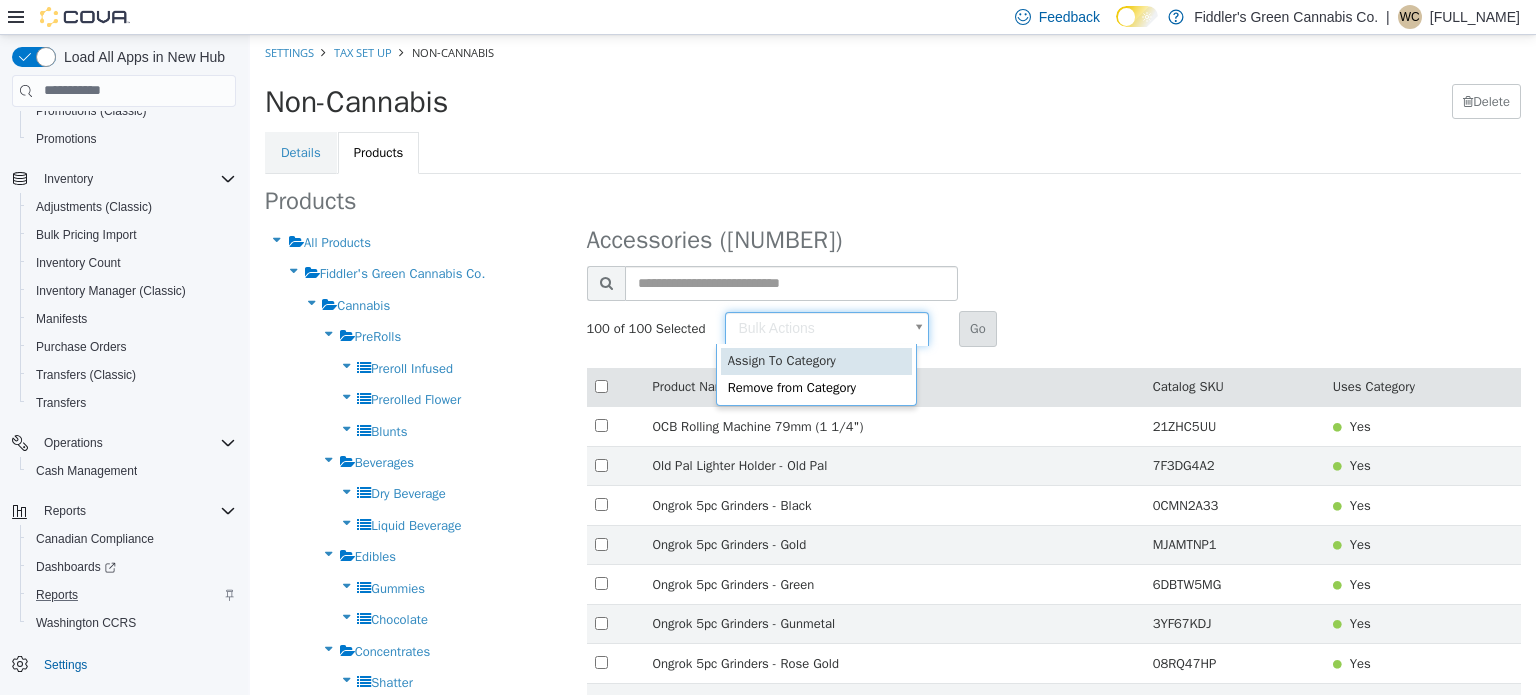 click on "×
No changes to save!
Settings
Tax Set Up
Non-Cannabis
Non-Cannabis
Delete
Details Products
Products
All Products  Fiddler's Green Cannabis Co.  Cannabis  PreRolls  Preroll Infused  Prerolled Flower  Blunts  Beverages  Dry Beverage  Liquid Beverage  Edibles  Gummies  Chocolate  Concentrates  Shatter  Hash & Keif  Rosin Resin & Diamonds  Distillate & Other   Topicals & Creams  Creams & Lotions  Roll-on  Other  Flower  Vapes  Edibles  Pre-Roll  Oils & Capsules  Topicals  Concentrates  Nicotine  Nicotine Vapess  Disposable   Pods  Freebase E-Liquid  Salt E-Liquid  Starter Kits  Replacement Coils/Pods  Batteries/Chargers  Closed Pod Systems  Devices  Refillable Tanks/Pods  Accessories  Cigarettes  Nicotine Vapes  Cigars  Accessories/Others  Nicotine Pouches  Accessories  Rolling  Grinders  Papers & Cones & Tips  Trays  Machines" at bounding box center (893, 2228) 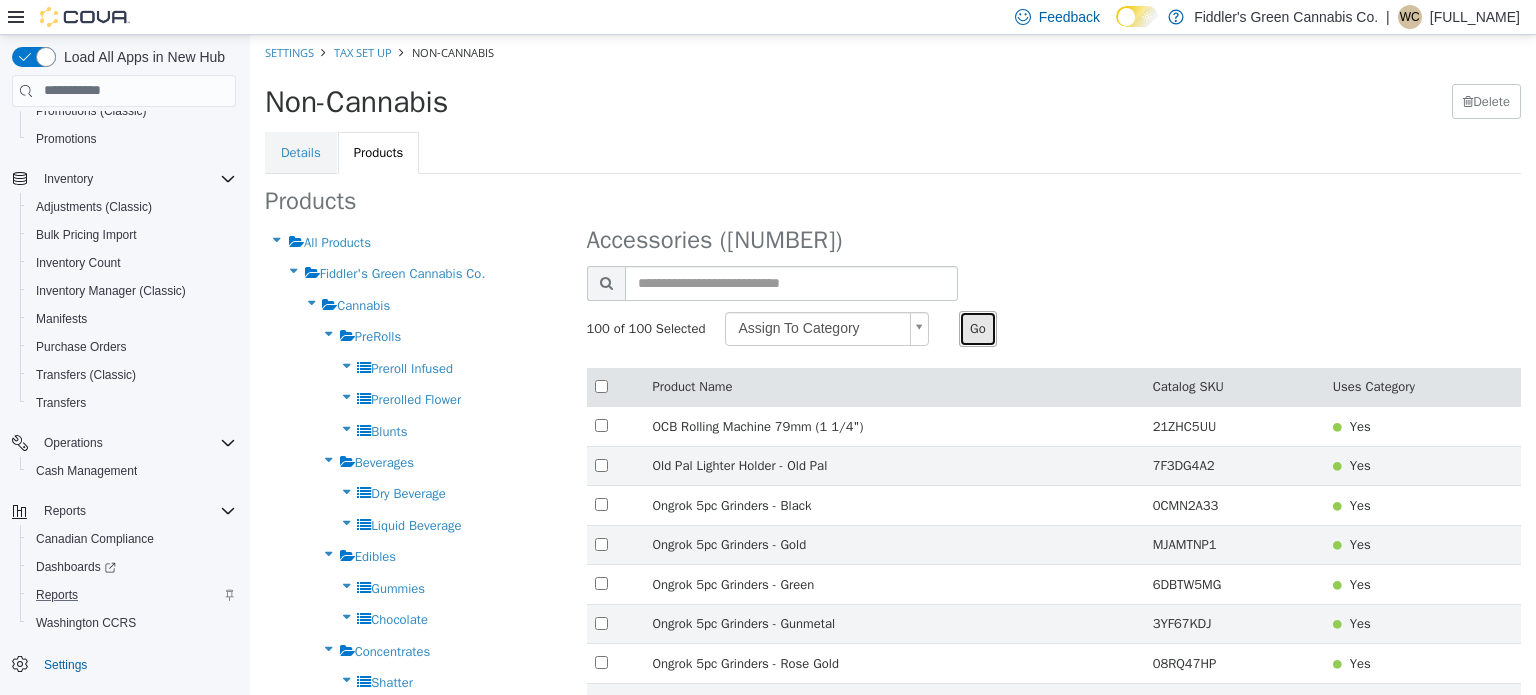 click on "Go" at bounding box center [978, 328] 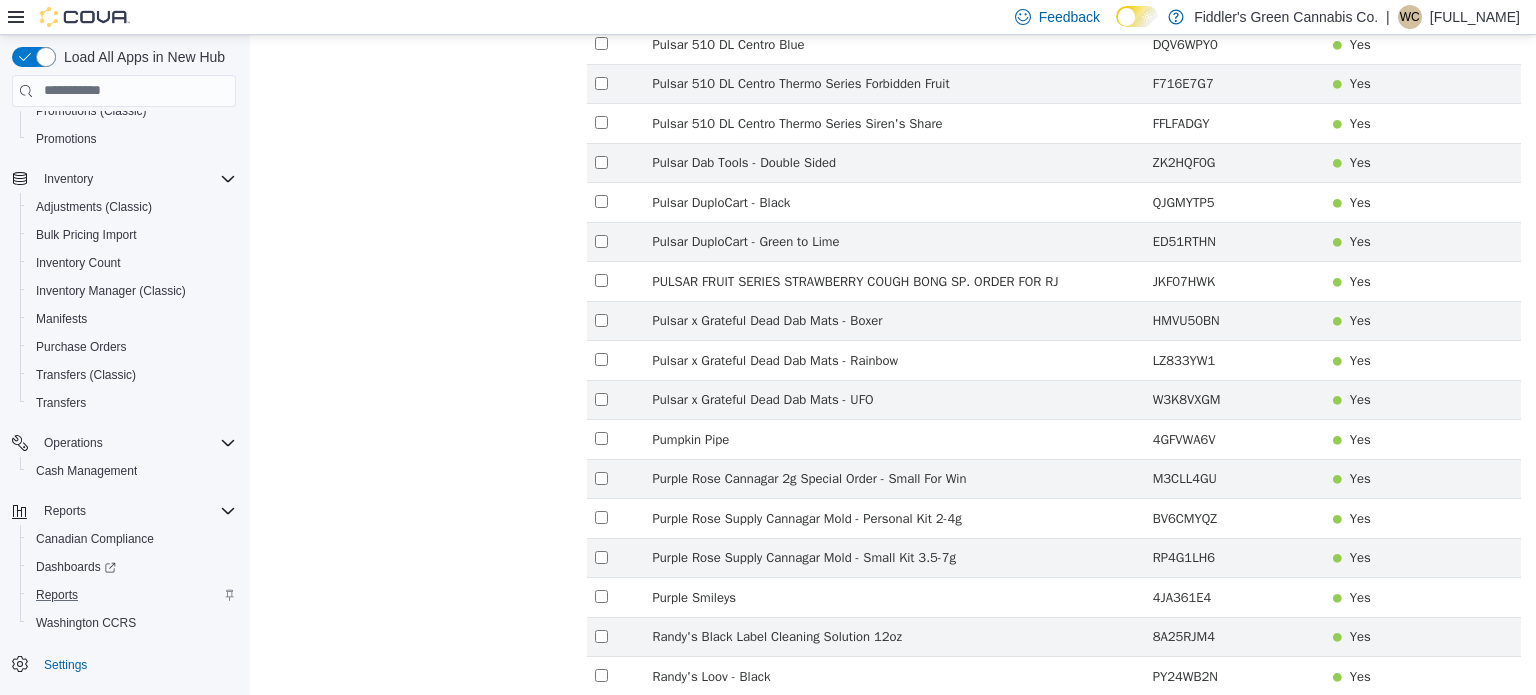 scroll, scrollTop: 3584, scrollLeft: 0, axis: vertical 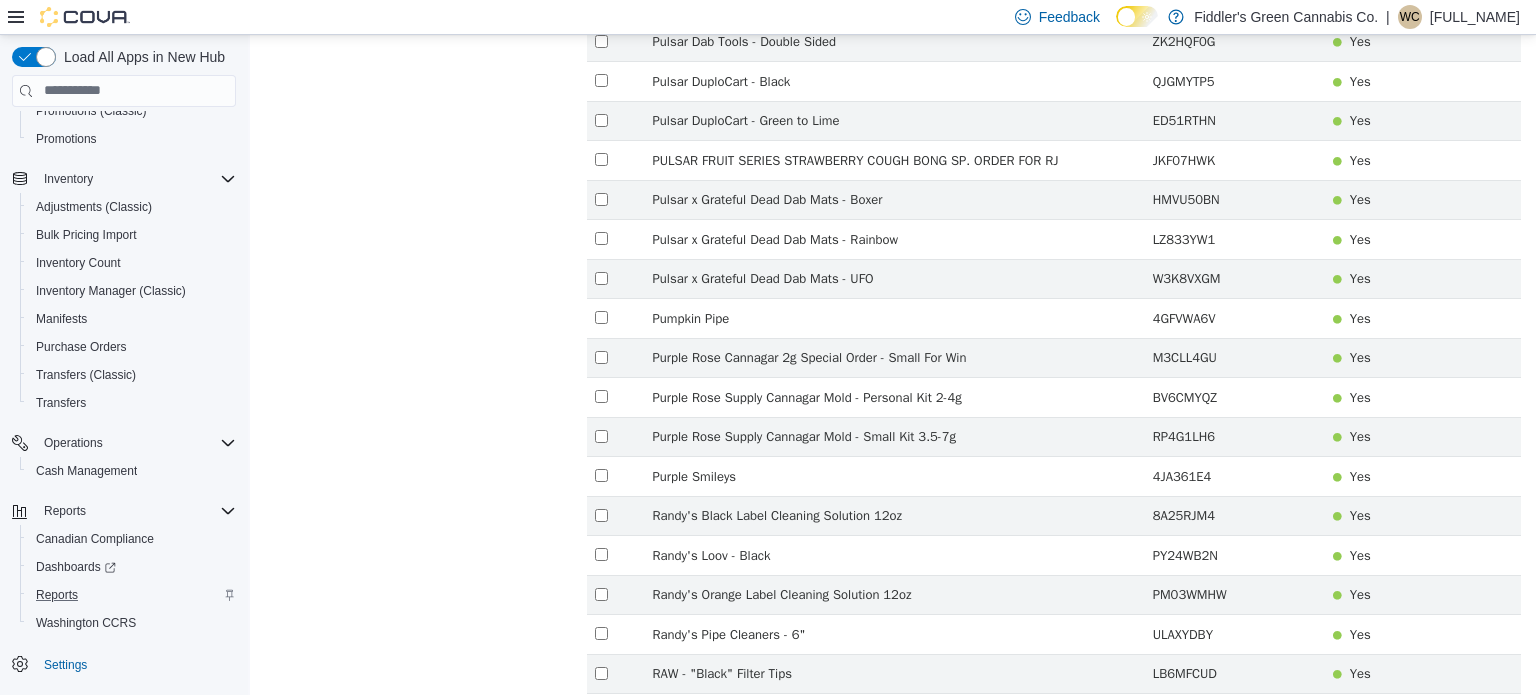 click on "6" at bounding box center [1134, 813] 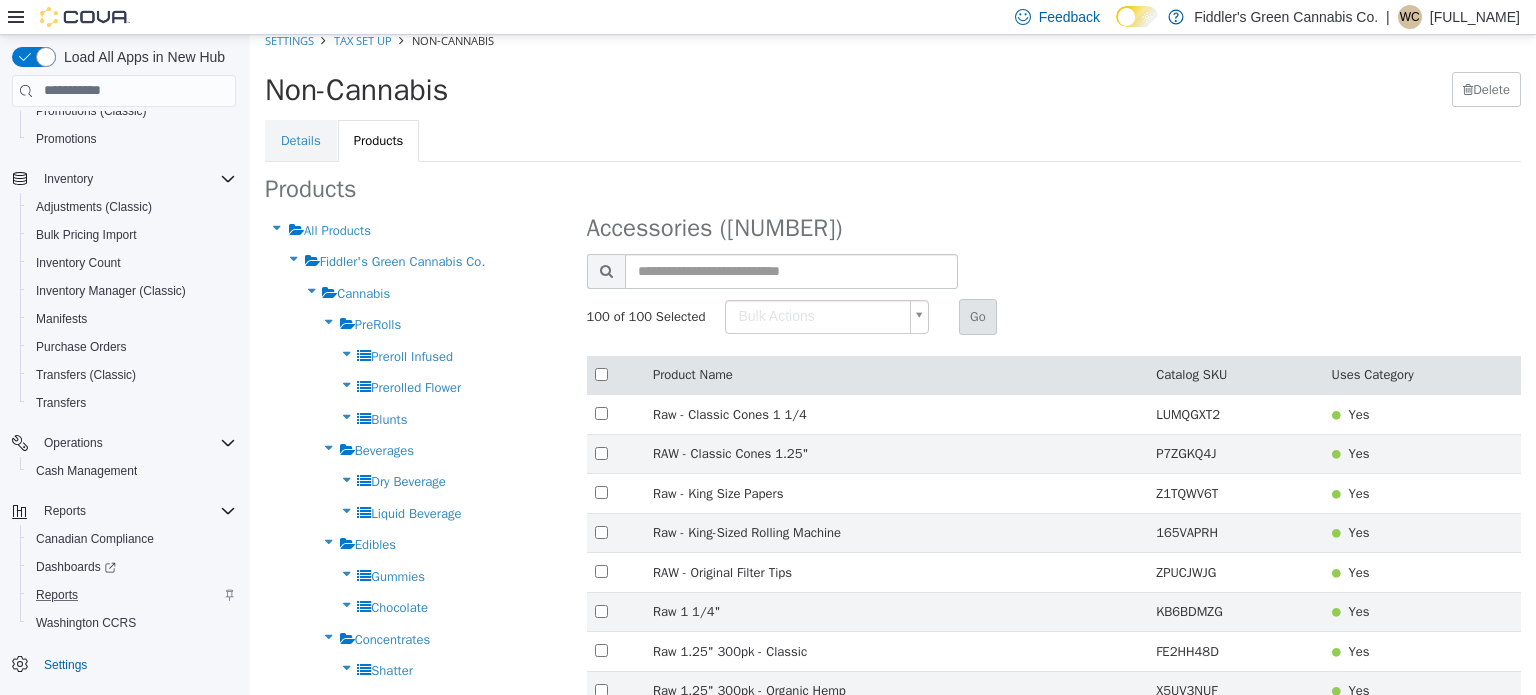 scroll, scrollTop: 0, scrollLeft: 0, axis: both 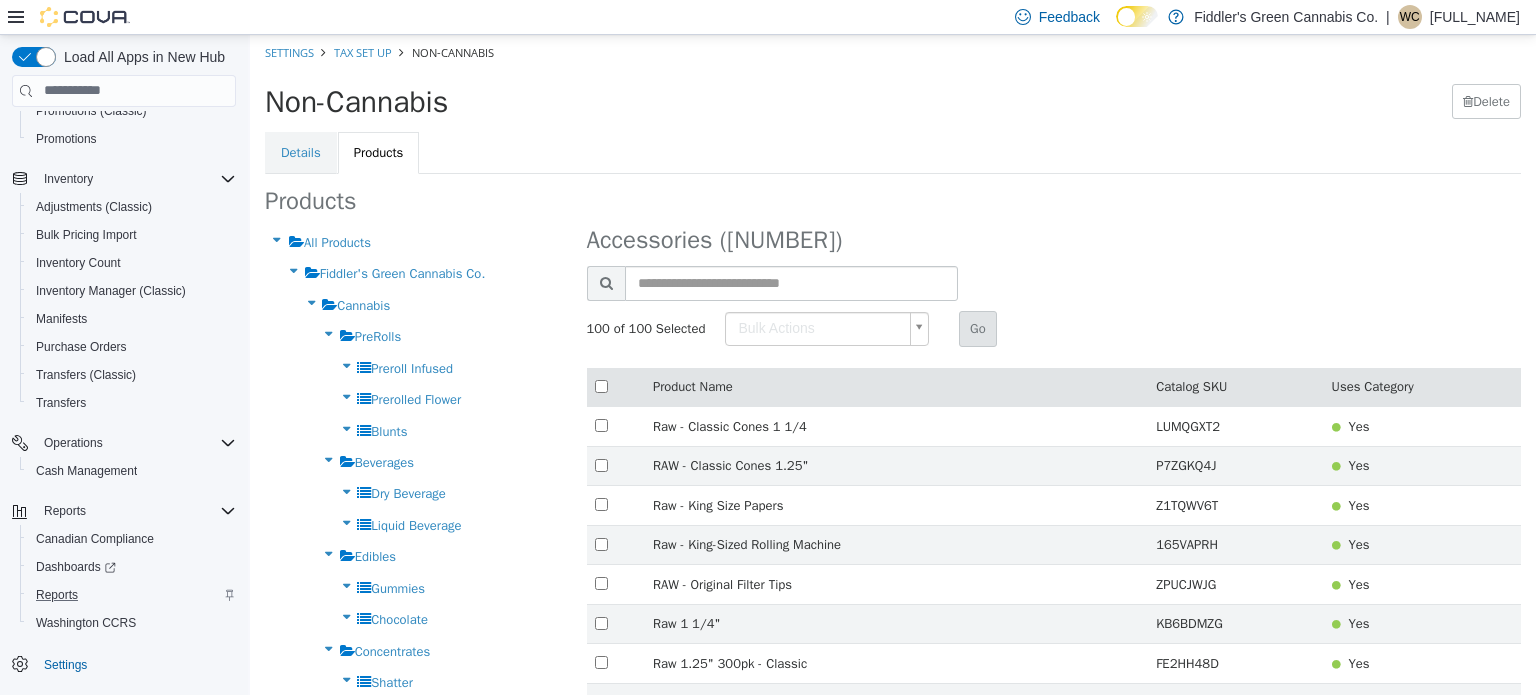 click on "×
No changes to save!
Settings
Tax Set Up
Non-Cannabis
Non-Cannabis
Delete
Details Products
Products
All Products  Fiddler's Green Cannabis Co.  Cannabis  PreRolls  Preroll Infused  Prerolled Flower  Blunts  Beverages  Dry Beverage  Liquid Beverage  Edibles  Gummies  Chocolate  Concentrates  Shatter  Hash & Keif  Rosin Resin & Diamonds  Distillate & Other   Topicals & Creams  Creams & Lotions  Roll-on  Other  Flower  Vapes  Edibles  Pre-Roll  Oils & Capsules  Topicals  Concentrates  Nicotine  Nicotine Vapess  Disposable   Pods  Freebase E-Liquid  Salt E-Liquid  Starter Kits  Replacement Coils/Pods  Batteries/Chargers  Closed Pod Systems  Devices  Refillable Tanks/Pods  Accessories  Cigarettes  Nicotine Vapes  Cigars  Accessories/Others  Nicotine Pouches  Accessories  Rolling  Grinders  Papers & Cones & Tips  Trays  Machines" at bounding box center [893, 2228] 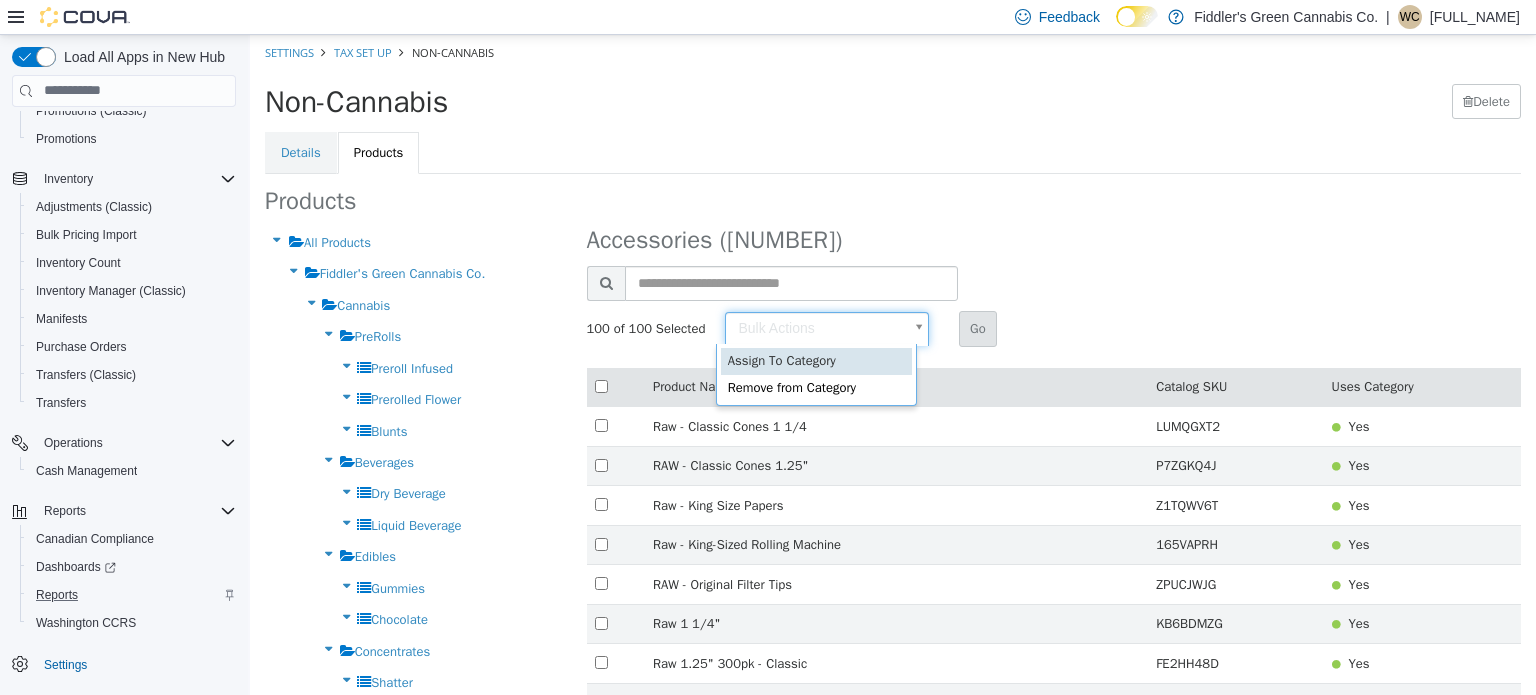type on "******" 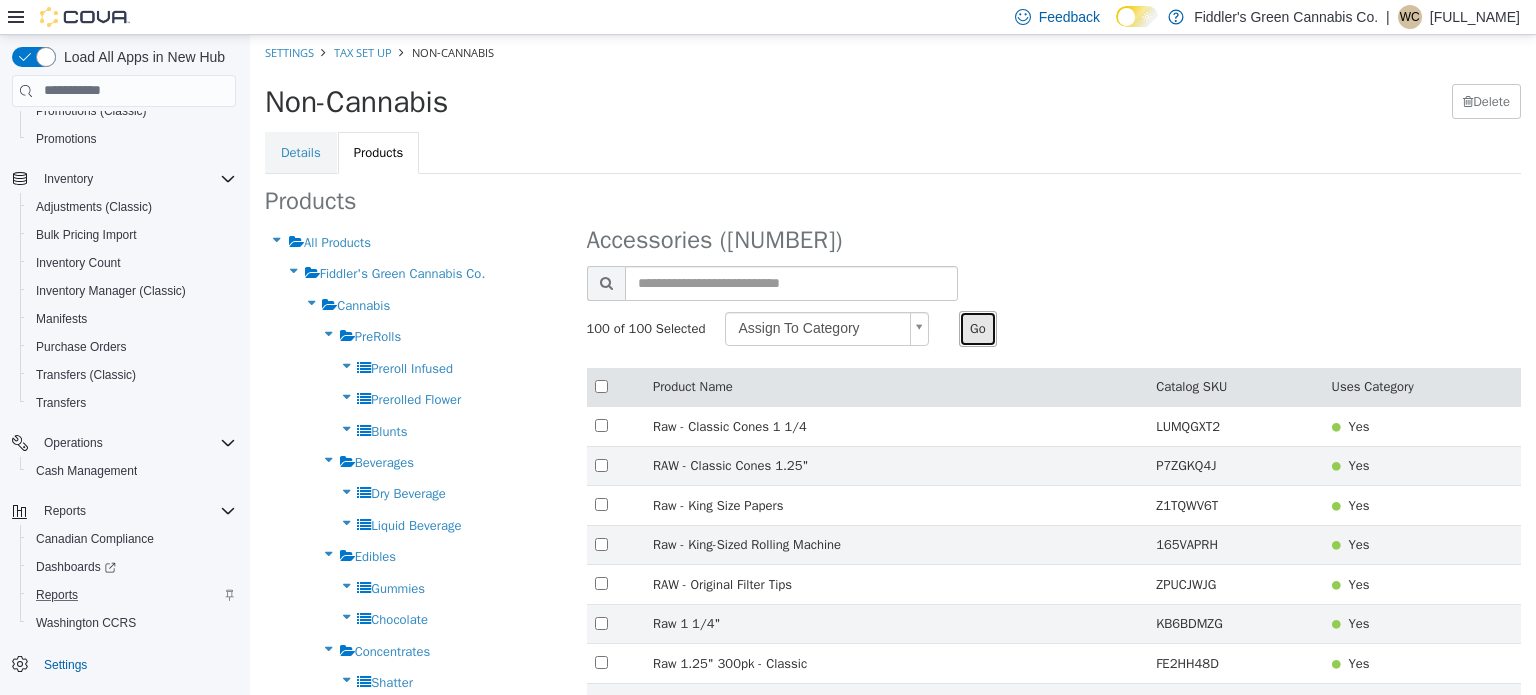 click on "Go" at bounding box center (978, 328) 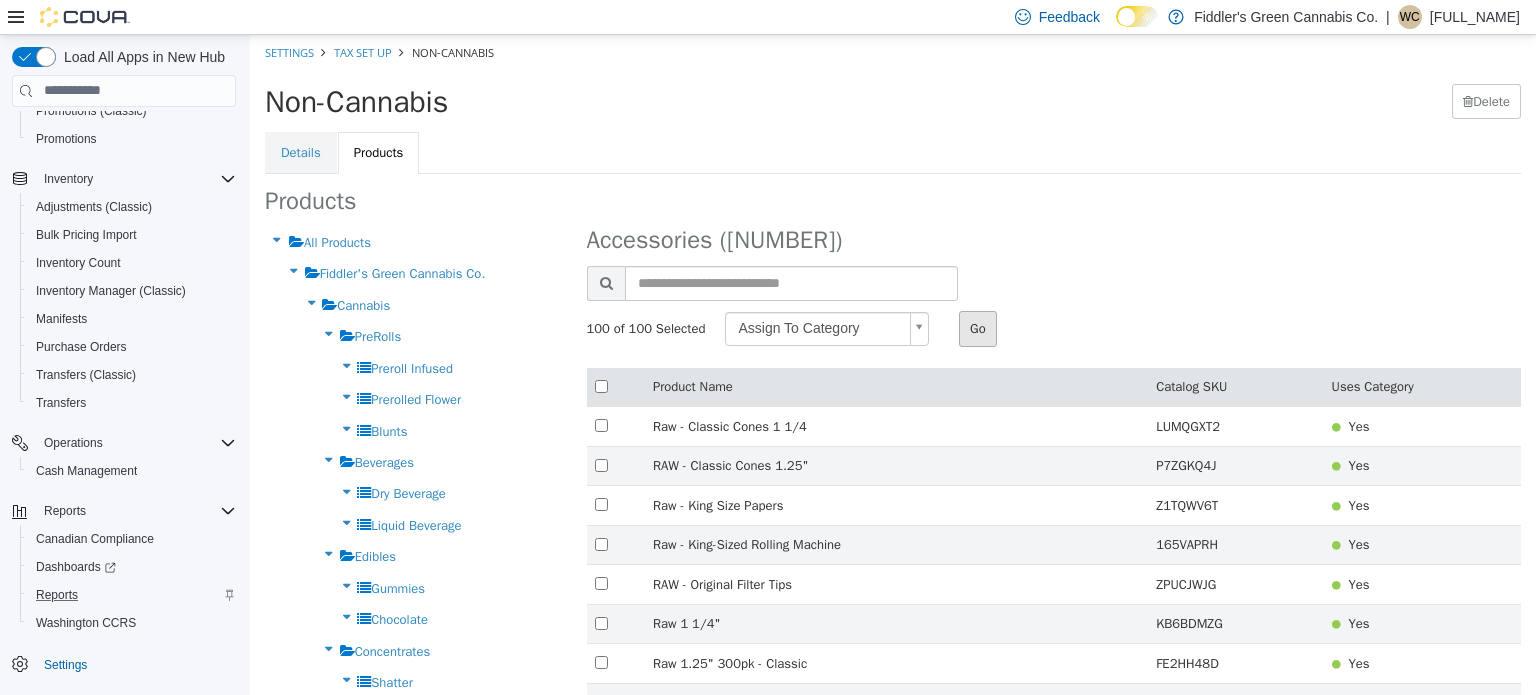 type 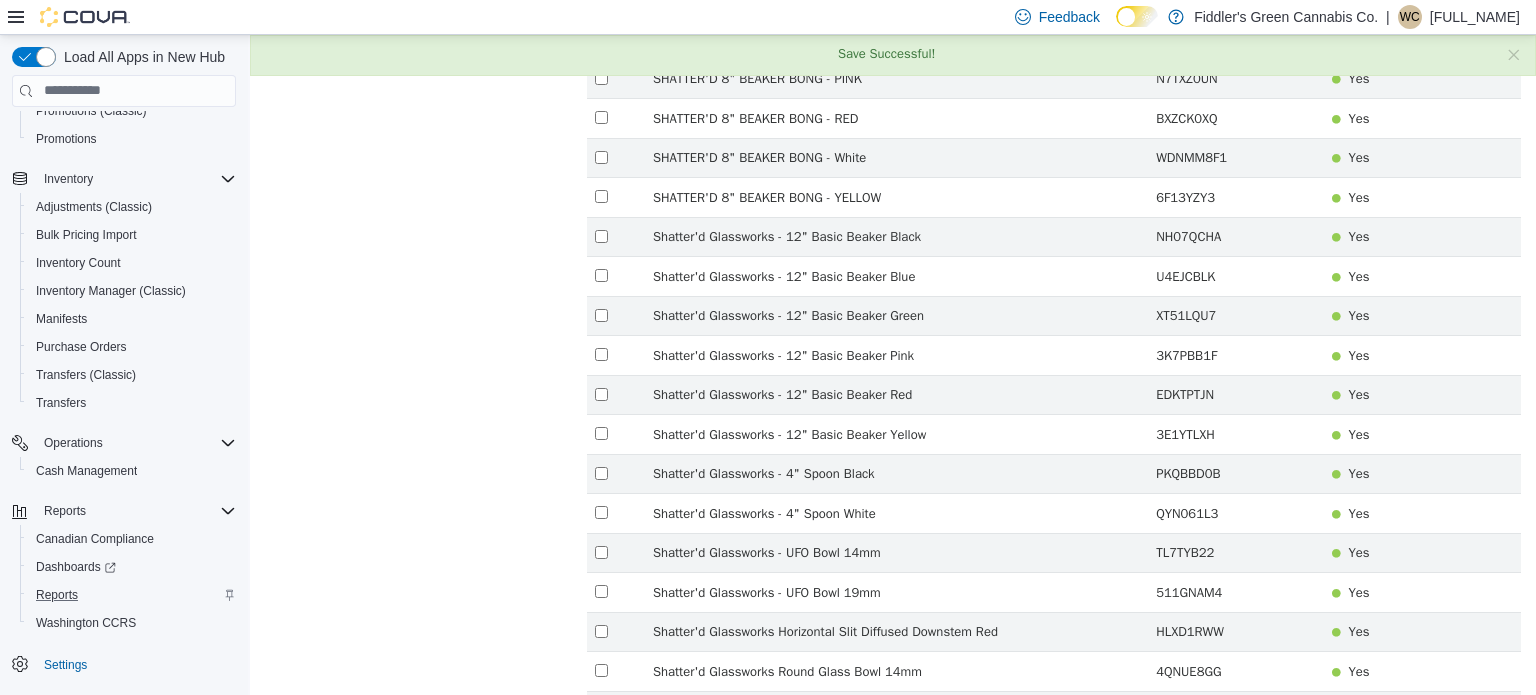 scroll, scrollTop: 3584, scrollLeft: 0, axis: vertical 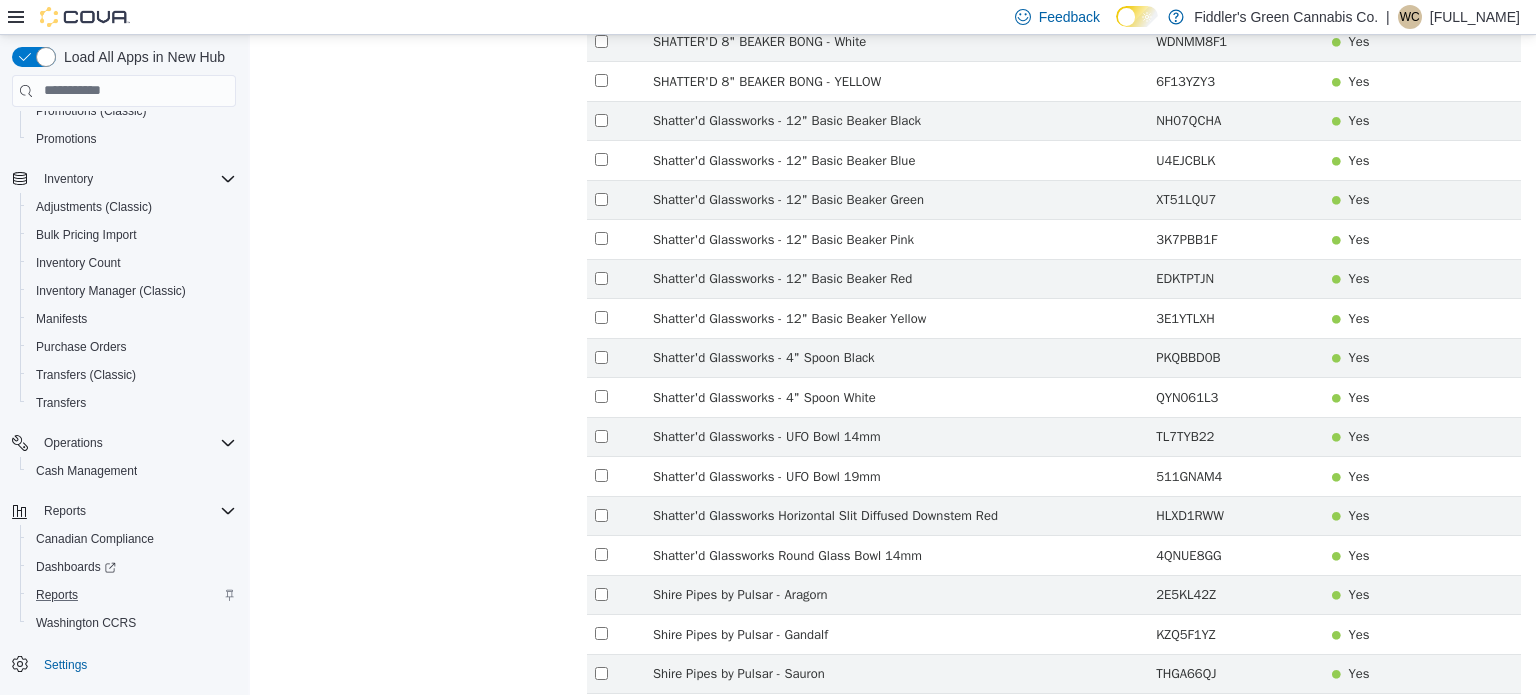 click on "7" at bounding box center [1164, 813] 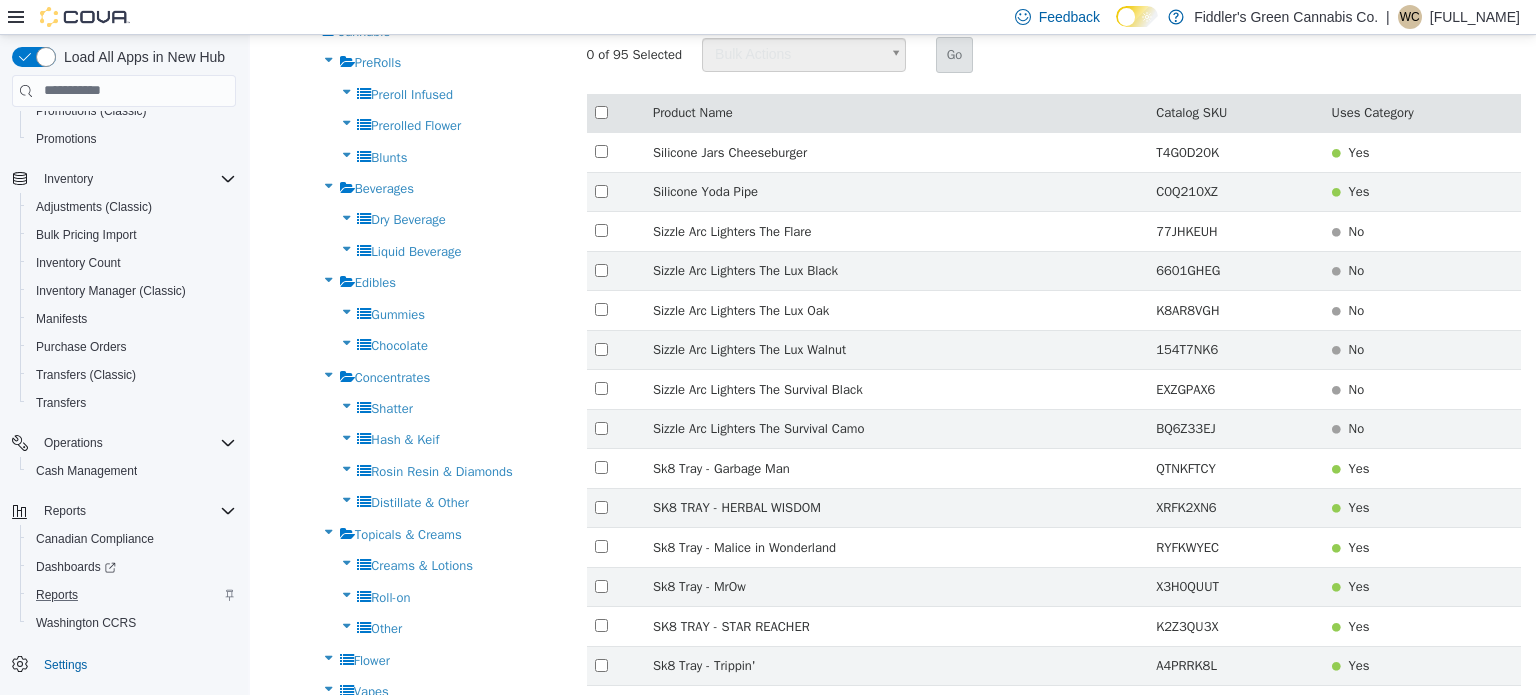 scroll, scrollTop: 0, scrollLeft: 0, axis: both 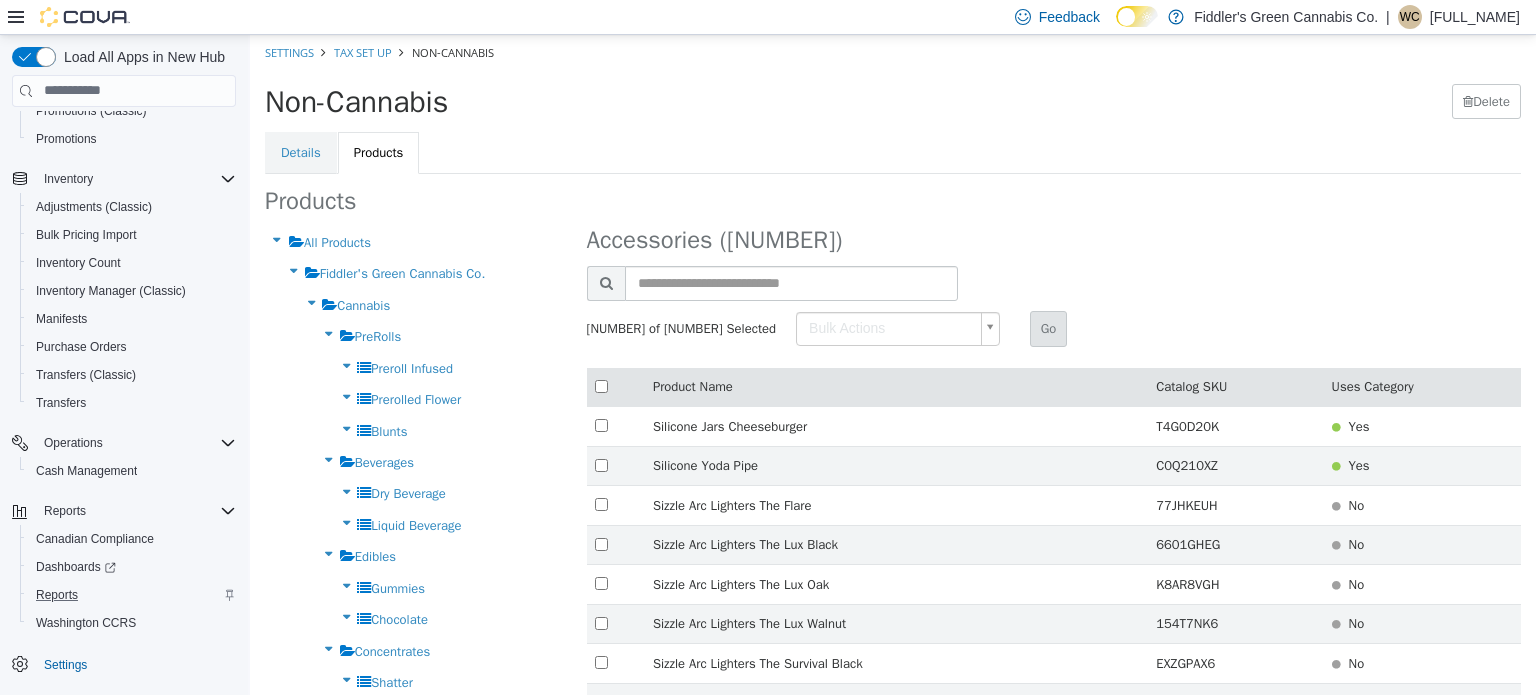 click on "×
Save Successful!
Settings
Tax Set Up
Non-Cannabis
Non-Cannabis
Delete
Details Products
Products
All Products  Fiddler's Green Cannabis Co.  Cannabis  PreRolls  Preroll Infused  Prerolled Flower  Blunts  Beverages  Dry Beverage  Liquid Beverage  Edibles  Gummies  Chocolate  Concentrates  Shatter  Hash & Keif  Rosin Resin & Diamonds  Distillate & Other   Topicals & Creams  Creams & Lotions  Roll-on  Other  Flower  Vapes  Edibles  Pre-Roll  Oils & Capsules  Topicals  Concentrates  Nicotine  Nicotine Vapess  Disposable   Pods  Freebase E-Liquid  Salt E-Liquid  Starter Kits  Replacement Coils/Pods  Batteries/Chargers  Closed Pod Systems  Devices  Refillable Tanks/Pods  Accessories  Cigarettes  Nicotine Vapes  Cigars  Accessories/Others  Nicotine Pouches  Accessories  Rolling  Grinders  Papers & Cones & Tips  Trays  Machines" at bounding box center (893, 2129) 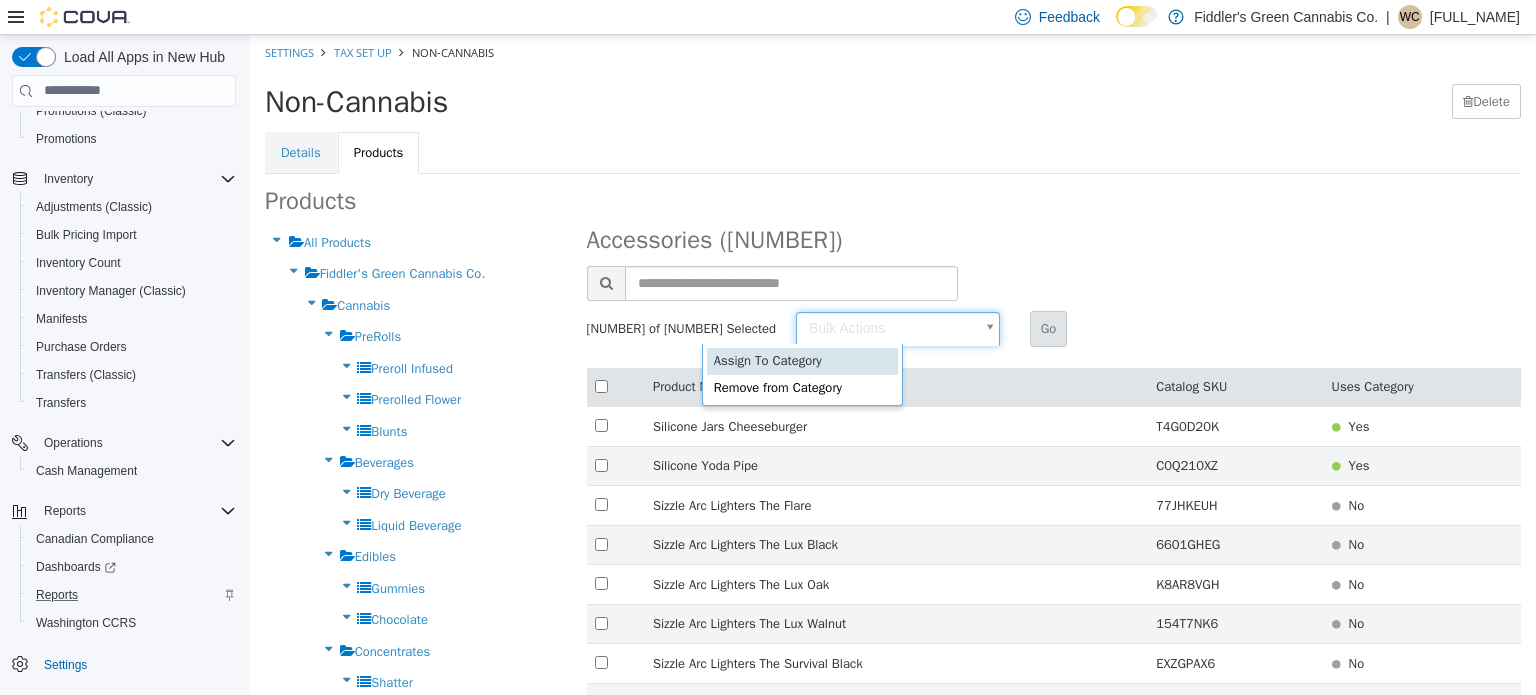type on "******" 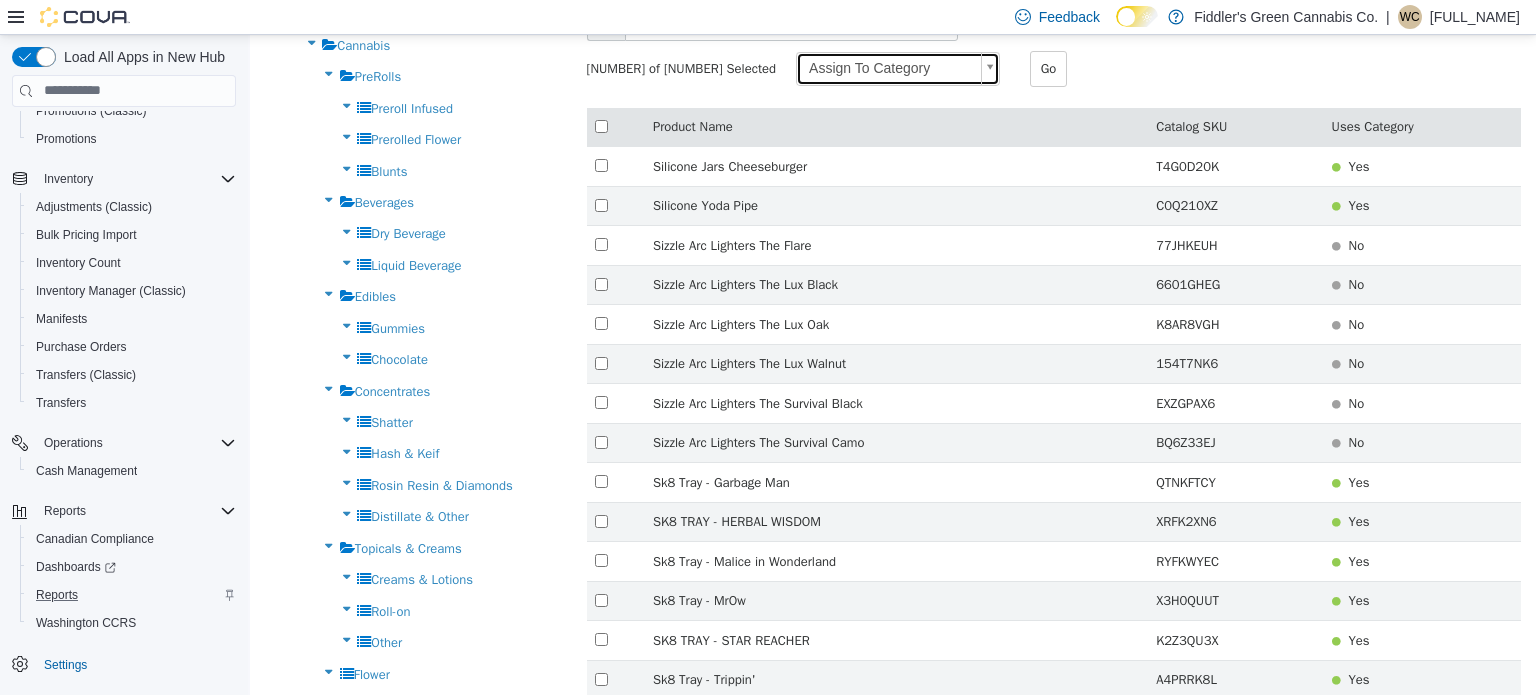 scroll, scrollTop: 0, scrollLeft: 0, axis: both 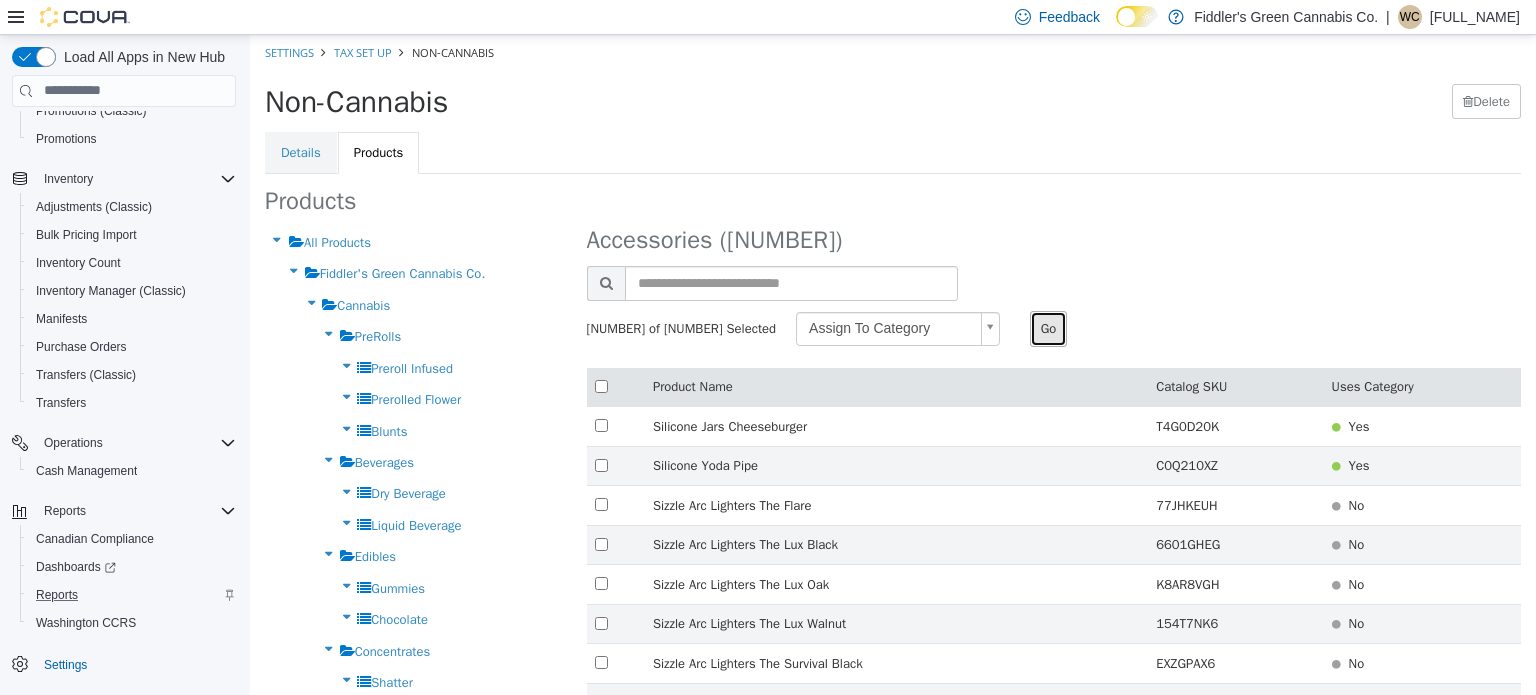 click on "Go" at bounding box center (1049, 328) 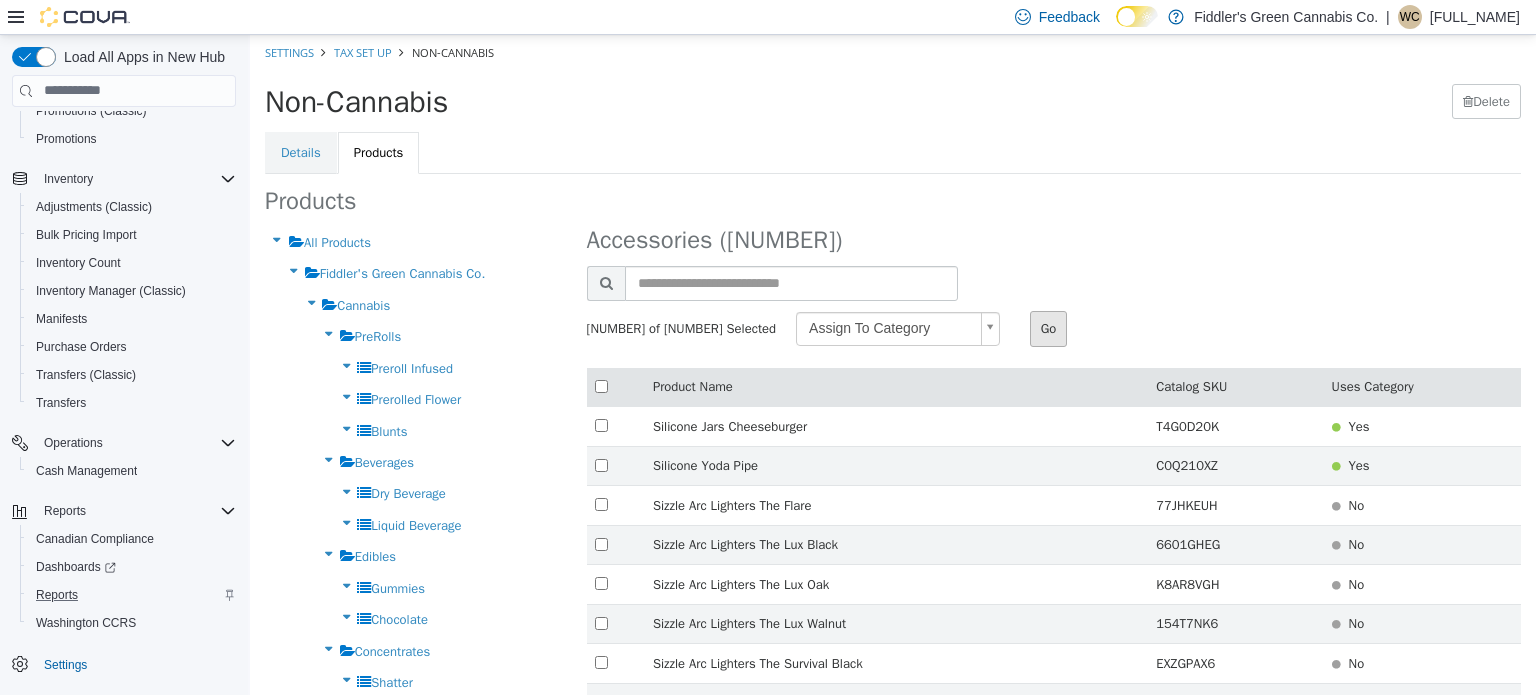 type 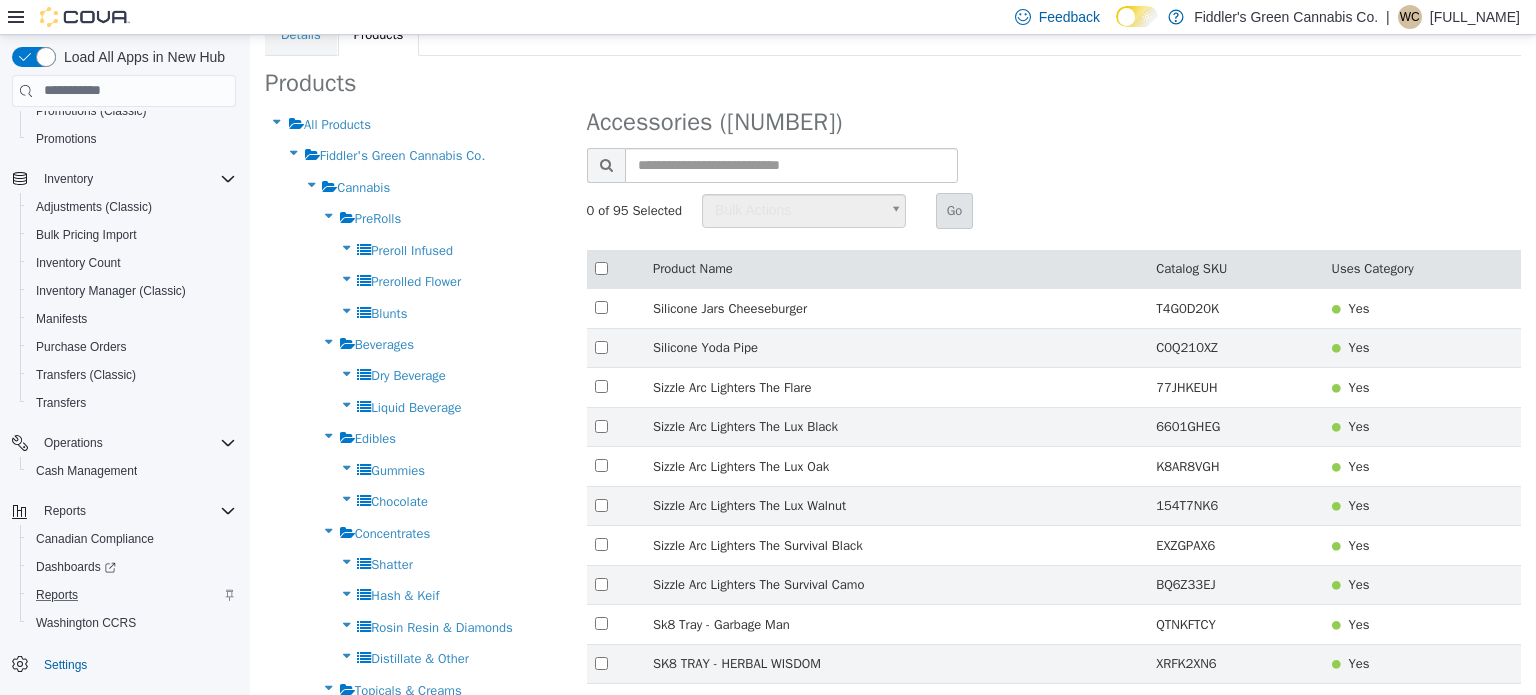 scroll, scrollTop: 0, scrollLeft: 0, axis: both 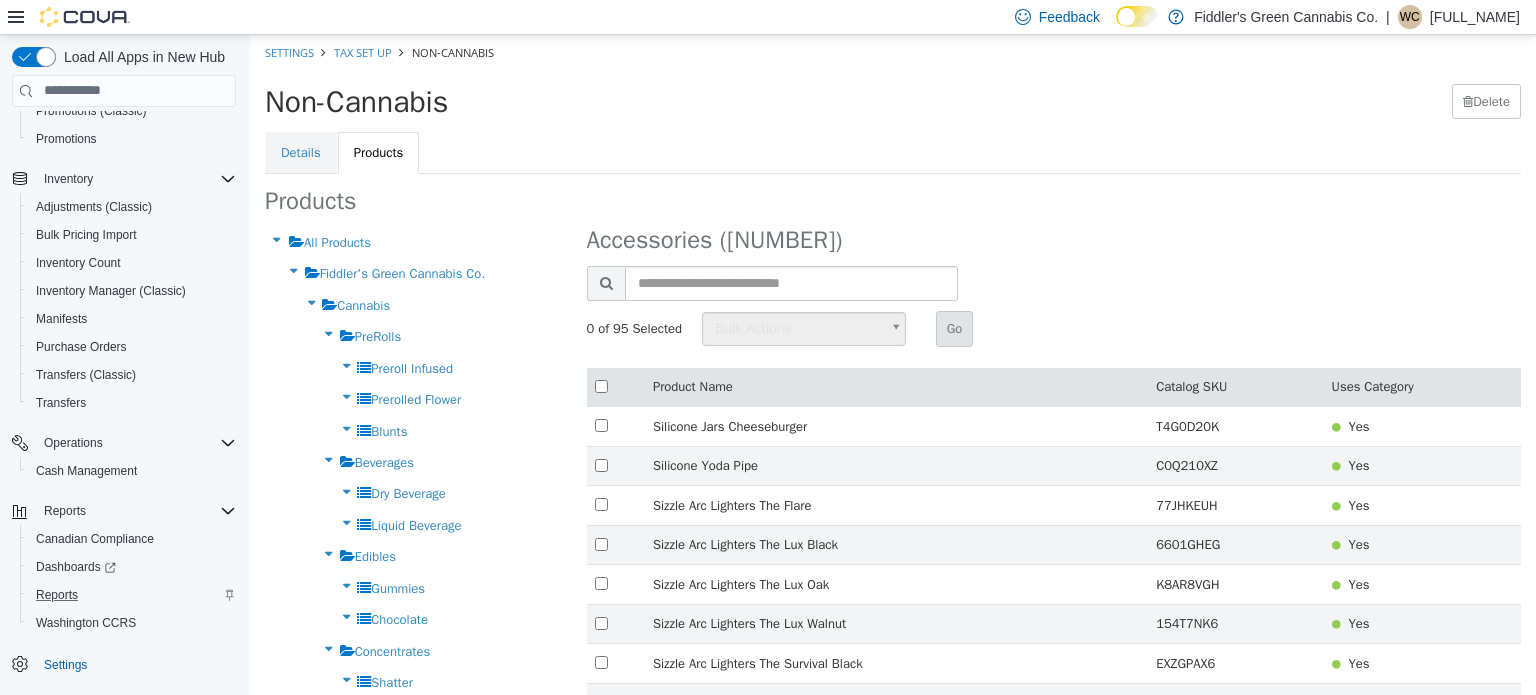 click on "Products" at bounding box center (893, 200) 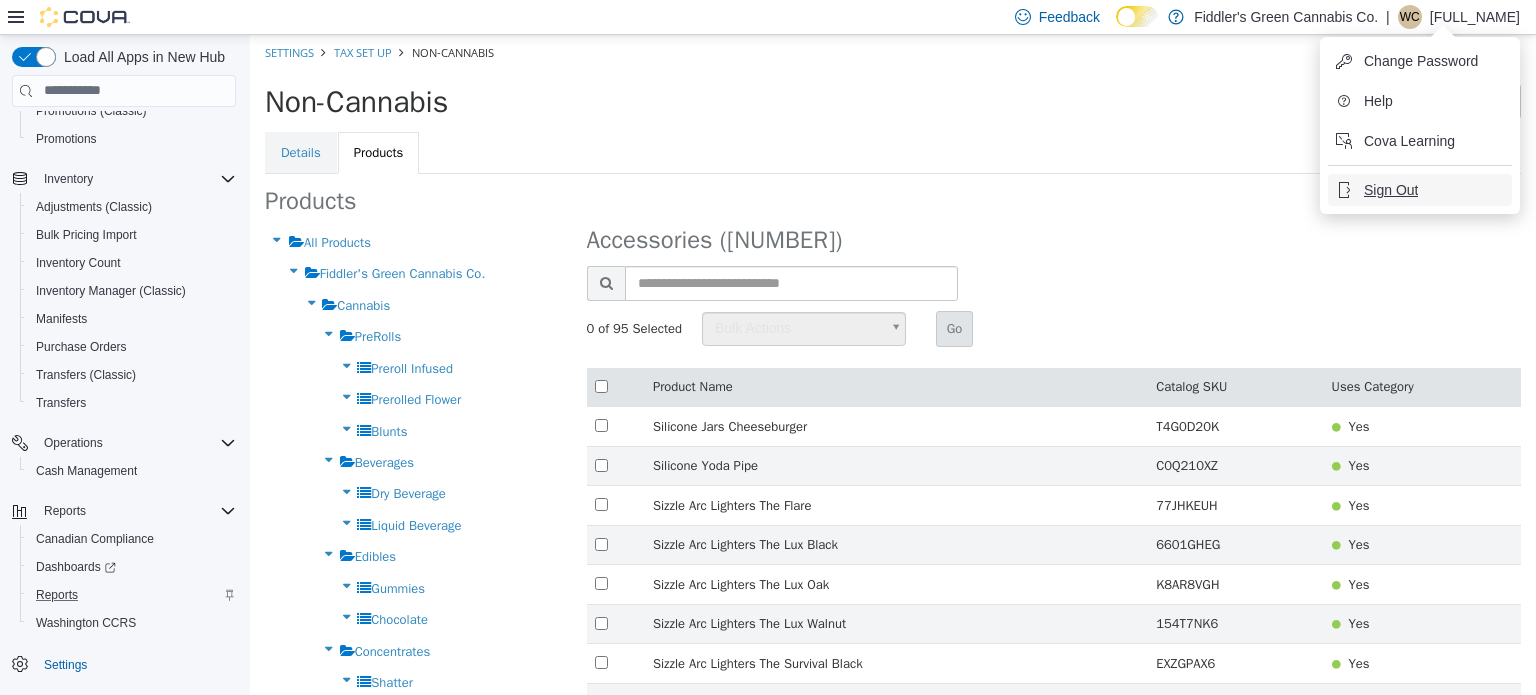 click on "Sign Out" at bounding box center (1391, 190) 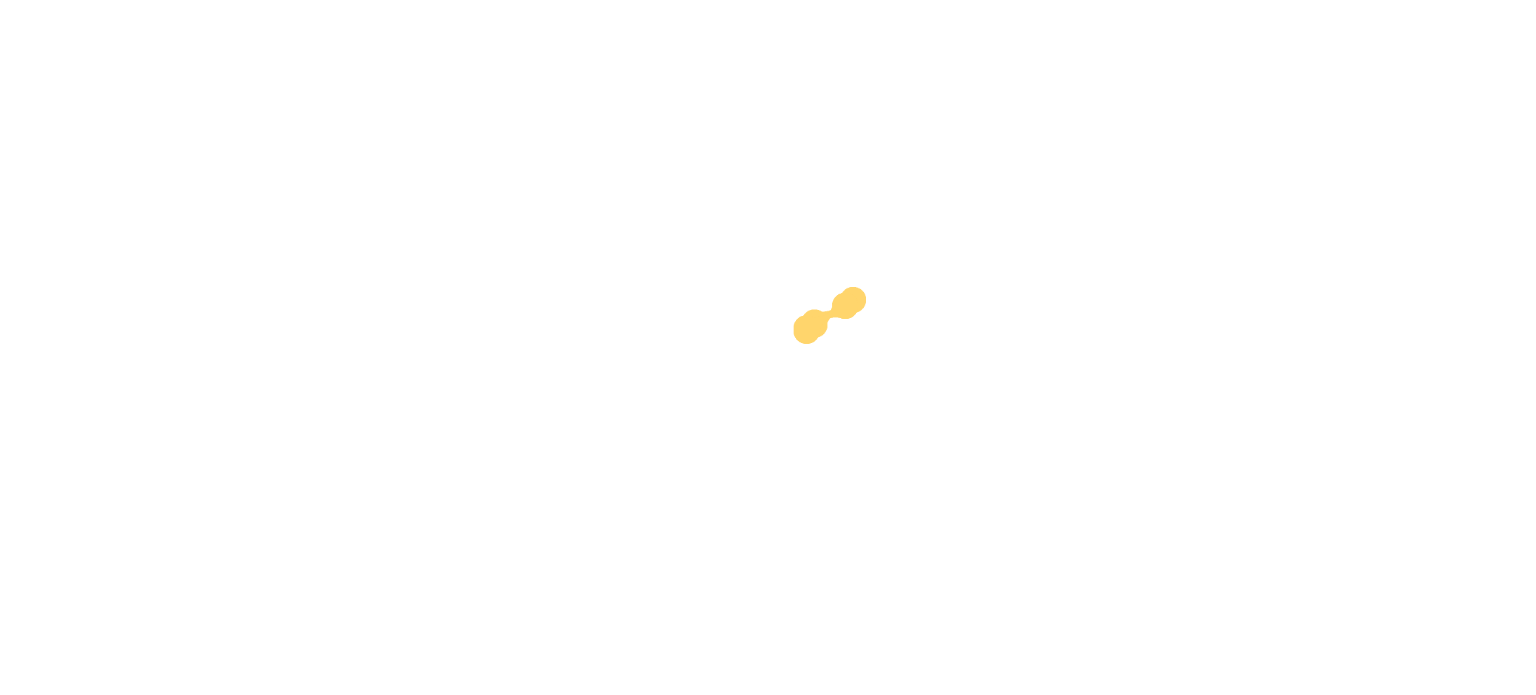 scroll, scrollTop: 0, scrollLeft: 0, axis: both 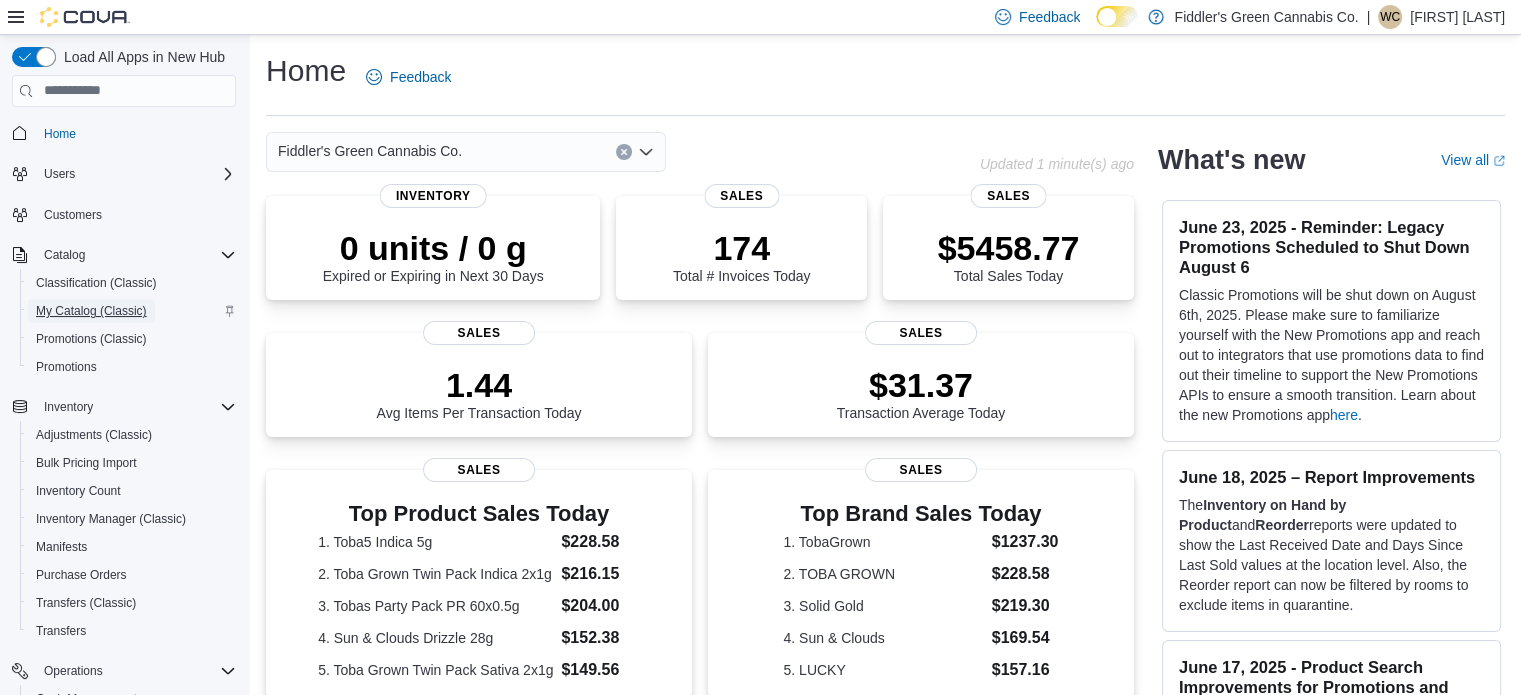click on "My Catalog (Classic)" at bounding box center (91, 311) 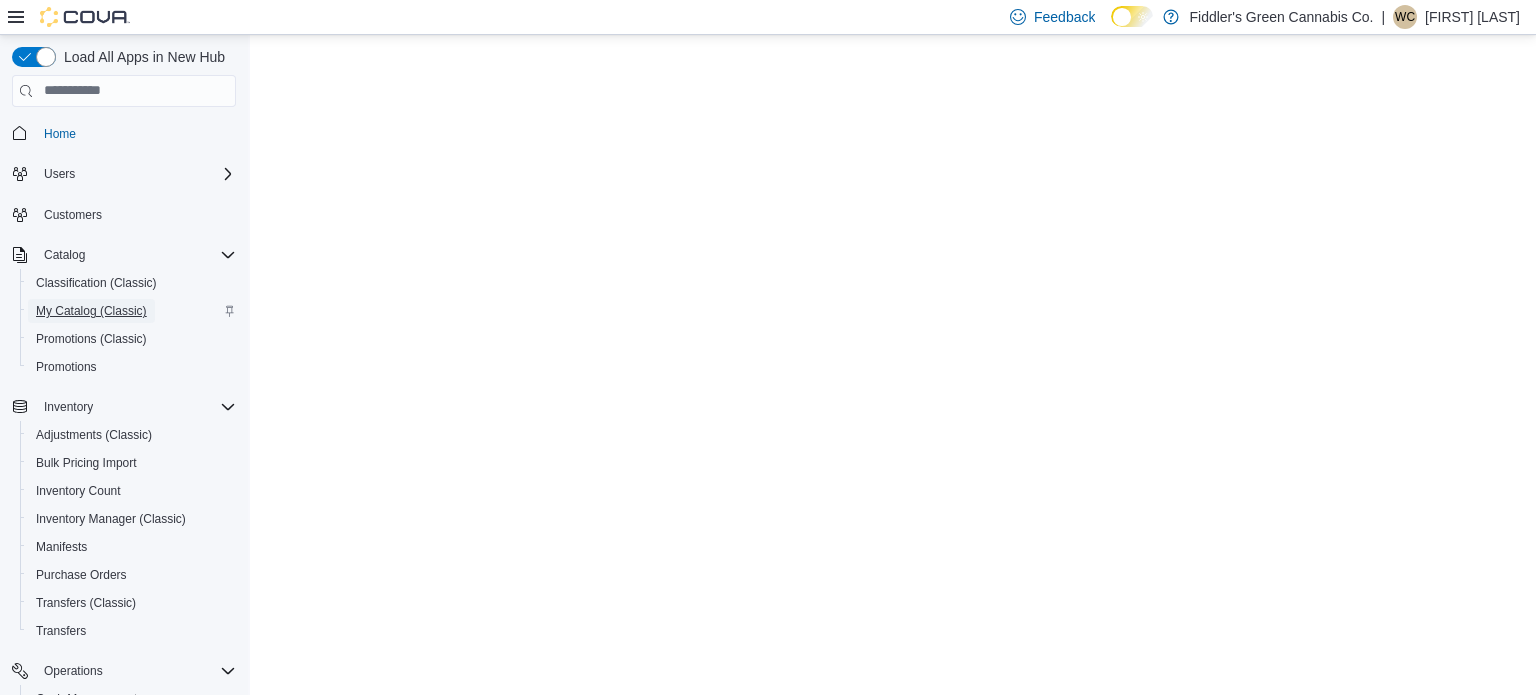 scroll, scrollTop: 0, scrollLeft: 0, axis: both 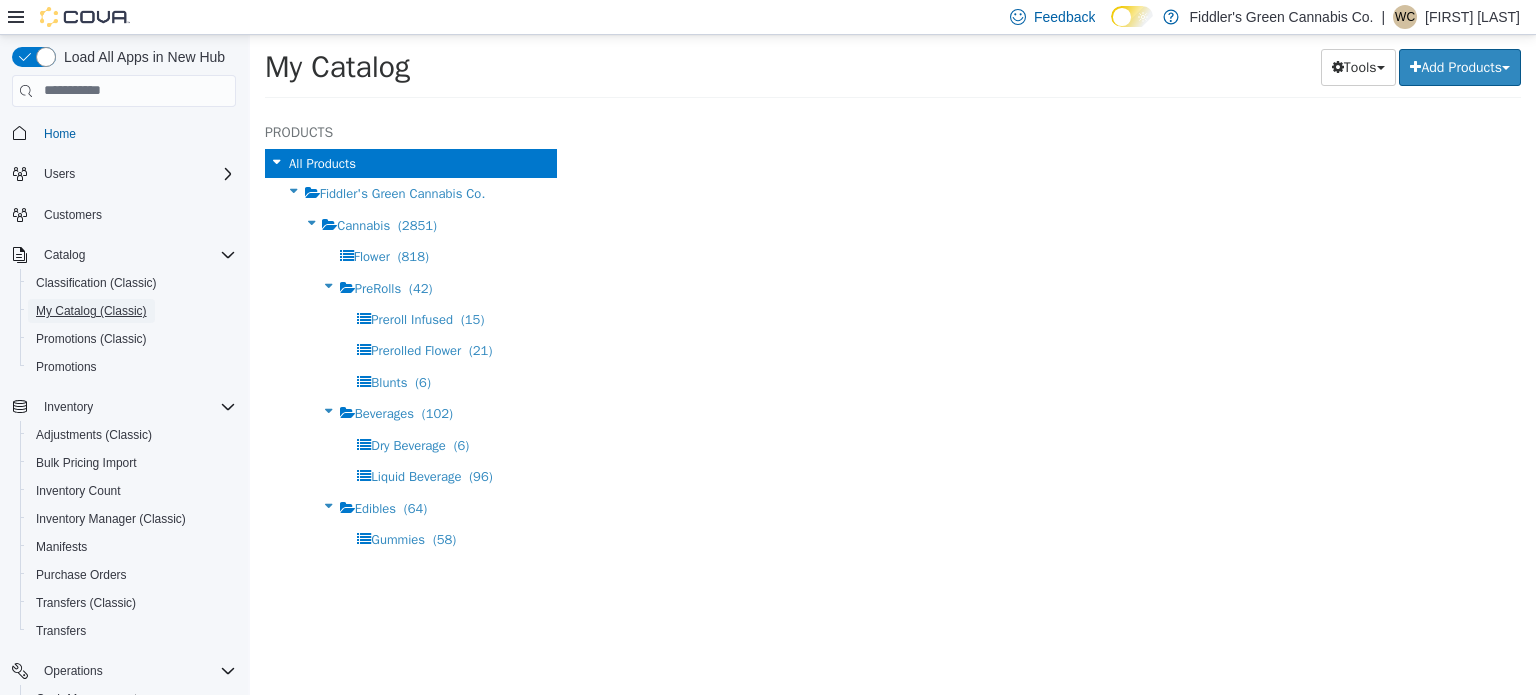 select on "**********" 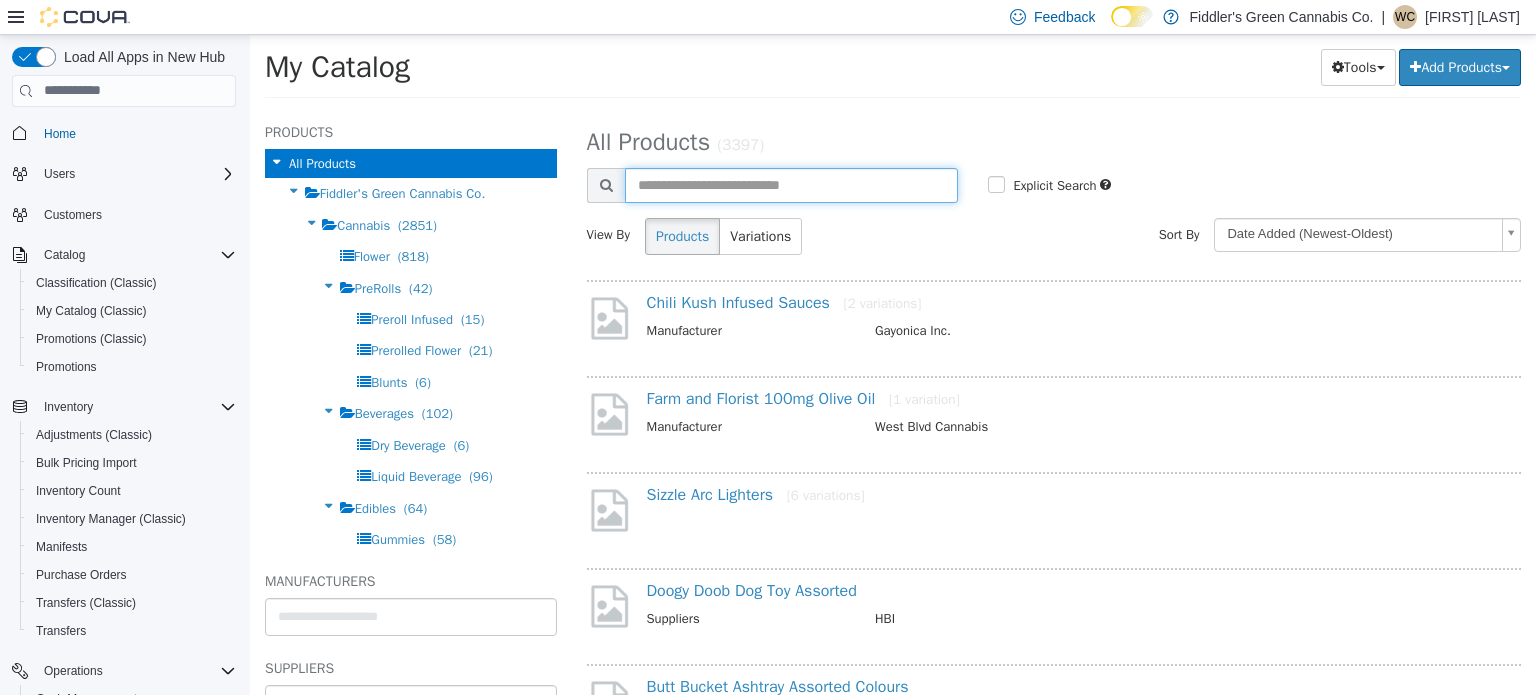 click at bounding box center (792, 184) 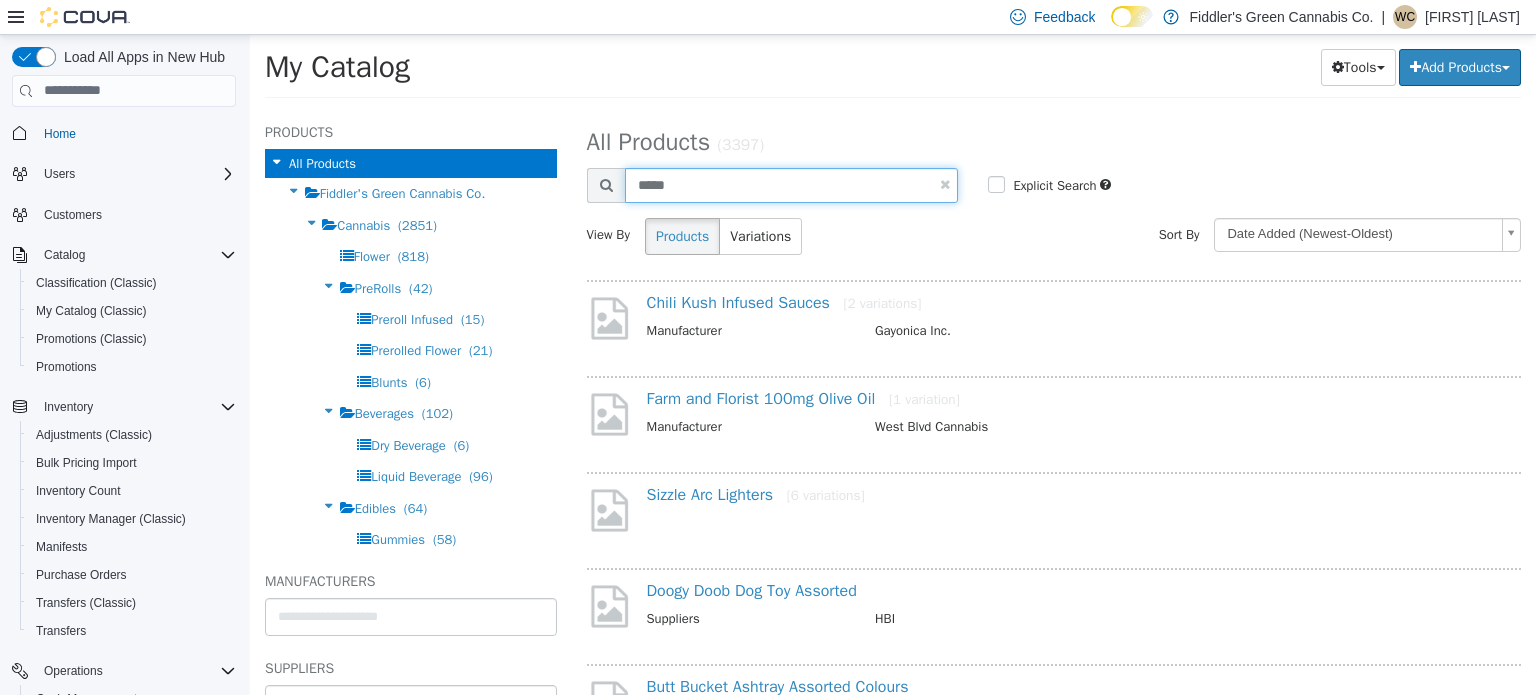 type on "*****" 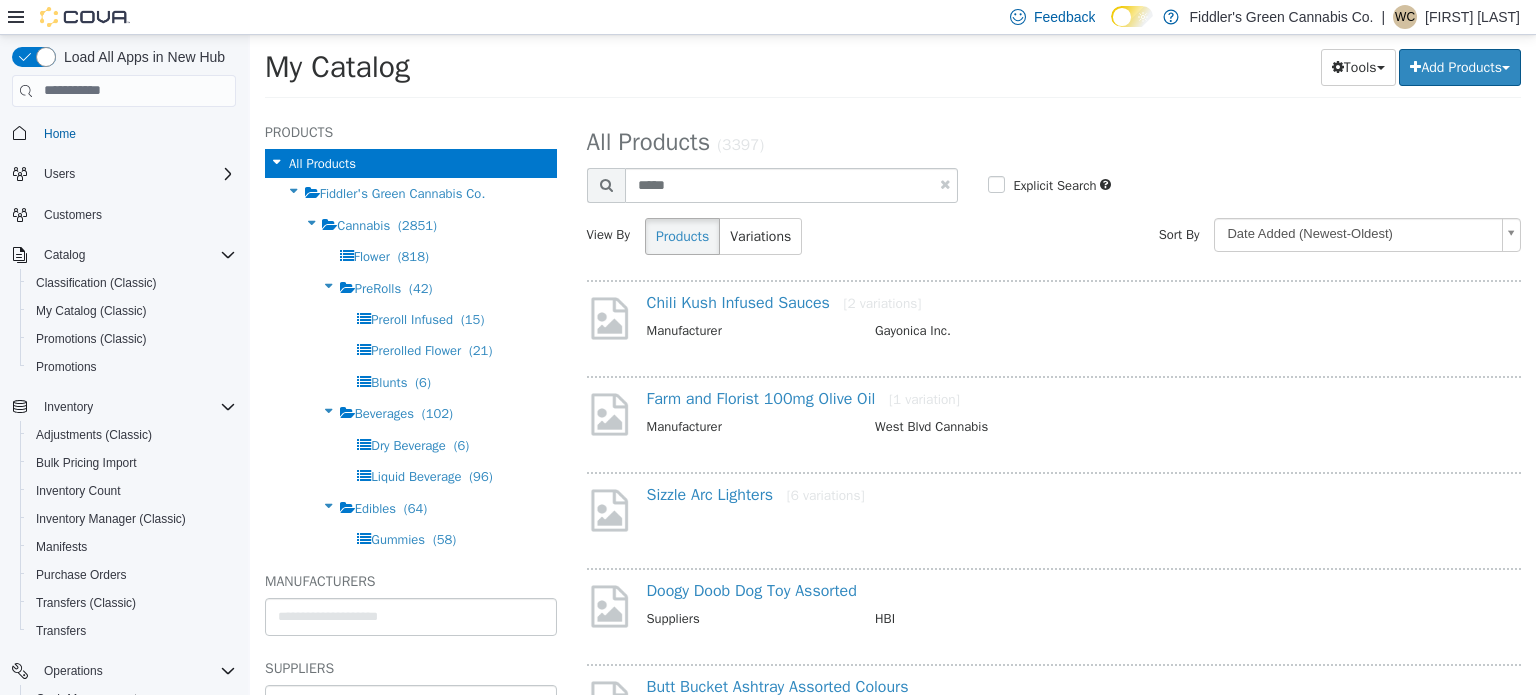select on "**********" 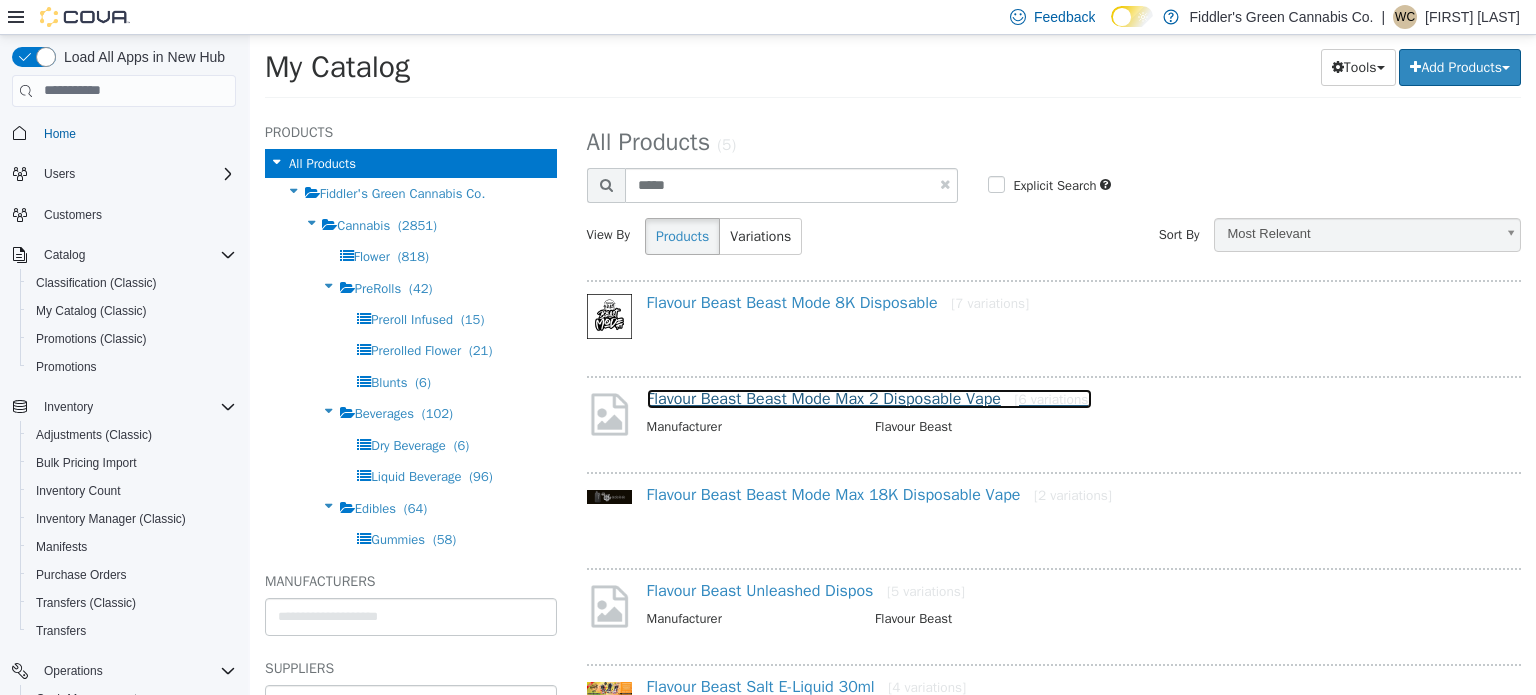 click on "Flavour Beast Beast Mode Max 2 Disposable Vape
[6 variations]" at bounding box center [870, 398] 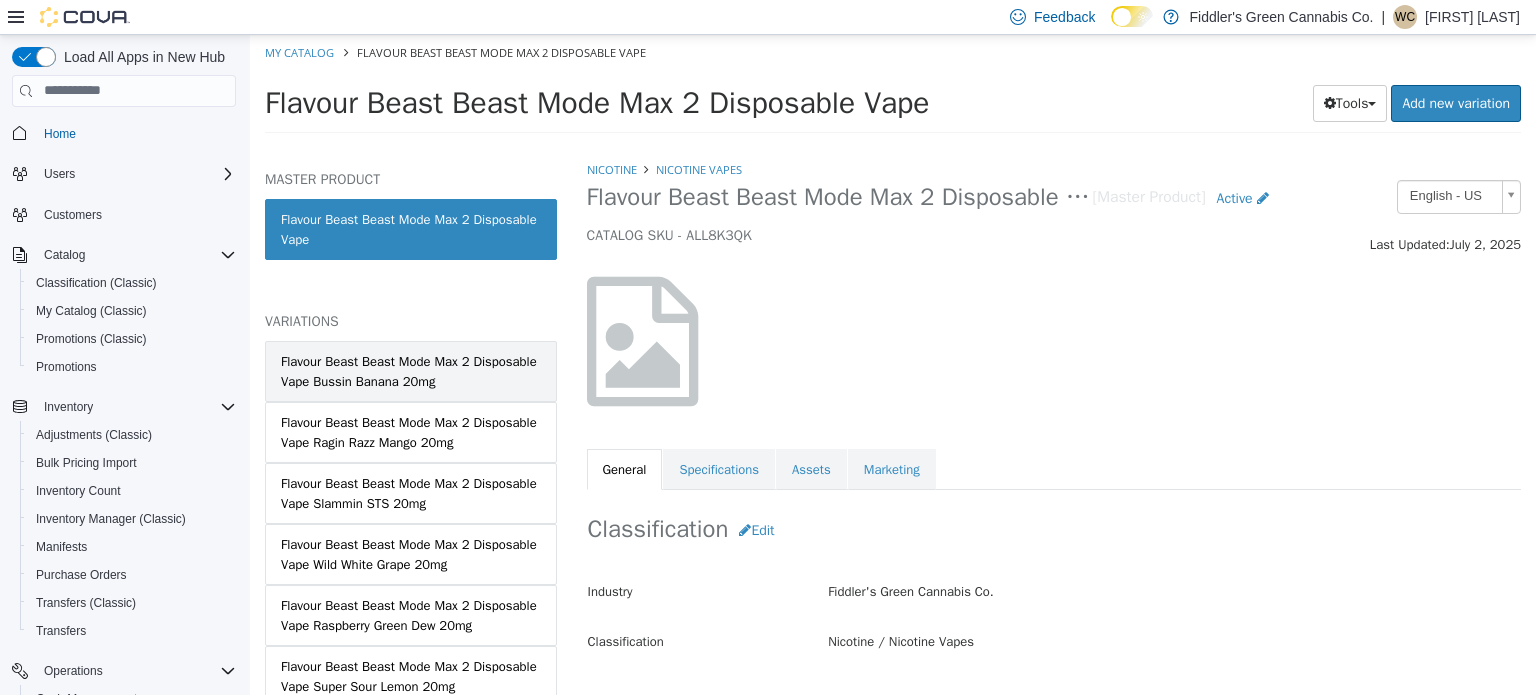 click on "Flavour Beast Beast Mode Max 2 Disposable Vape Bussin Banana 20mg" at bounding box center [411, 370] 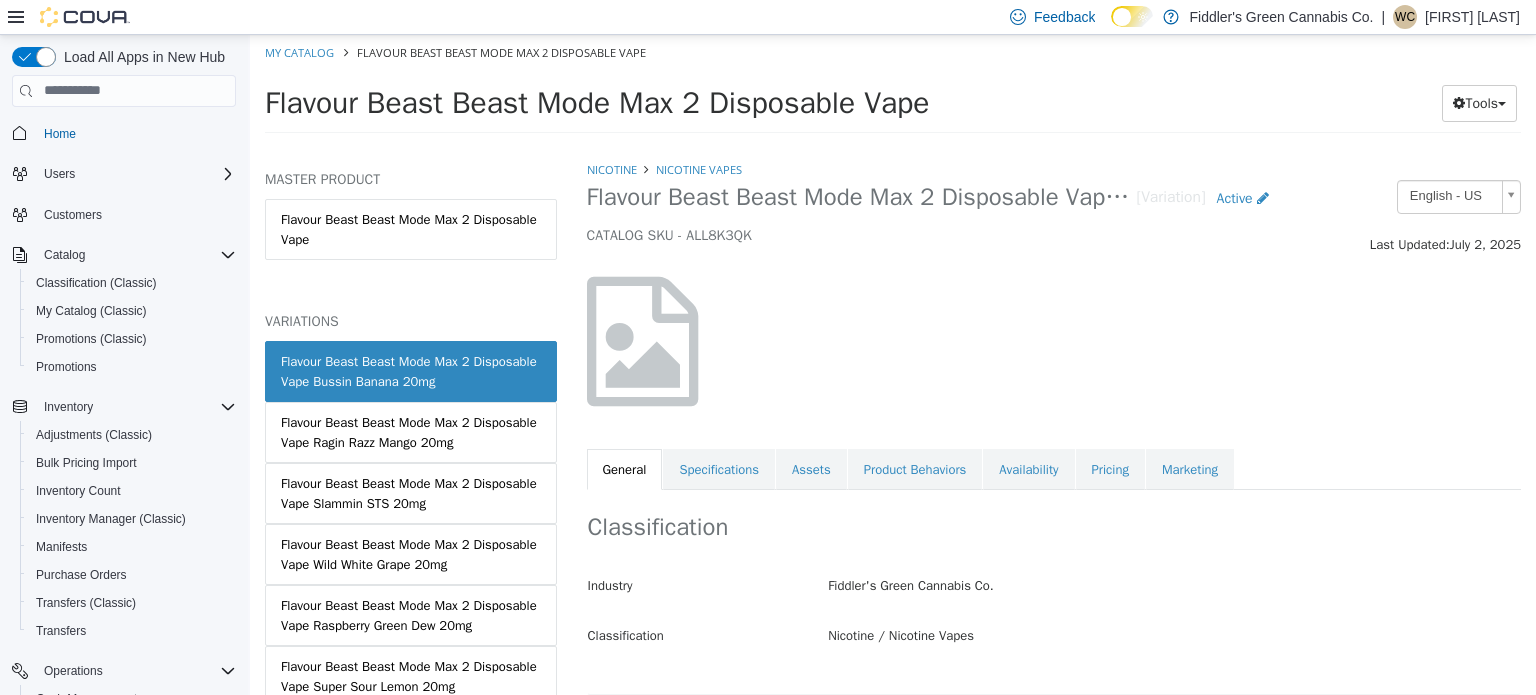 click at bounding box center (1054, 340) 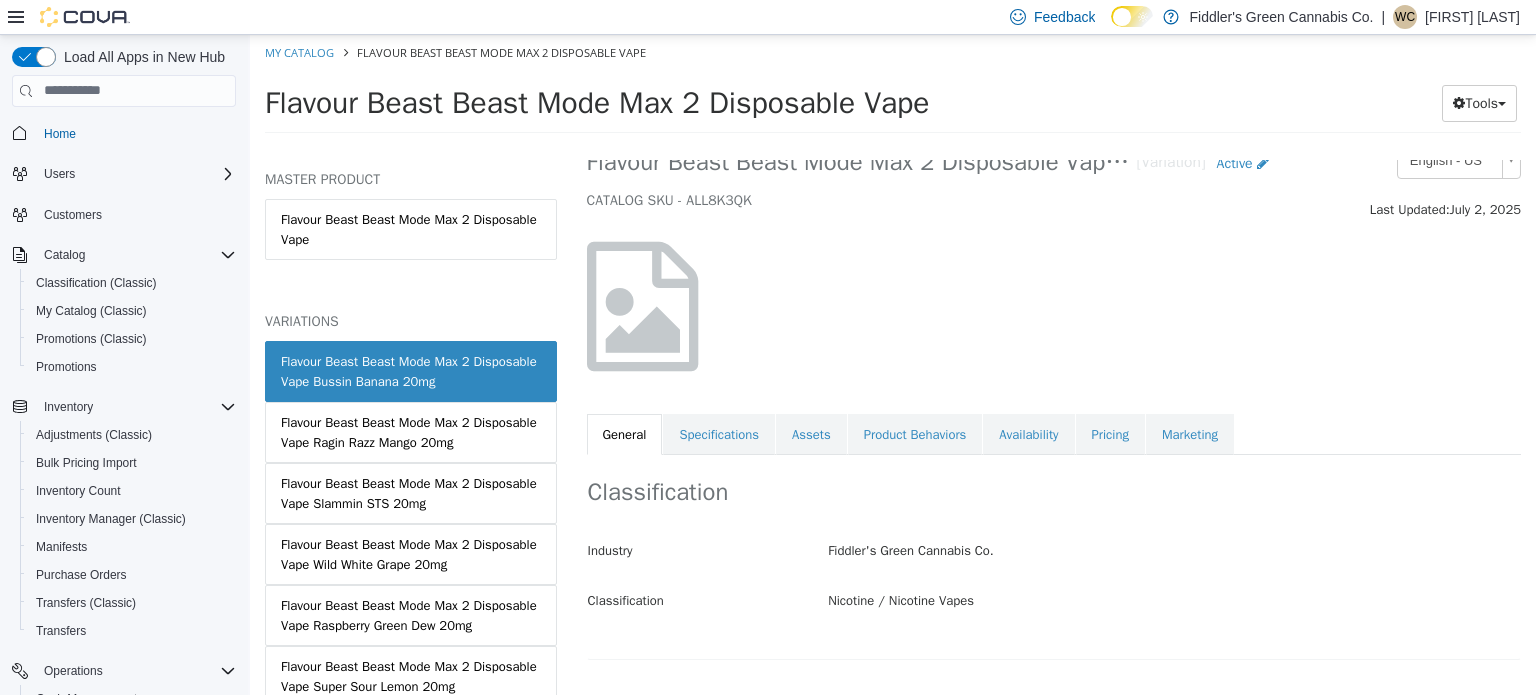 scroll, scrollTop: 20, scrollLeft: 0, axis: vertical 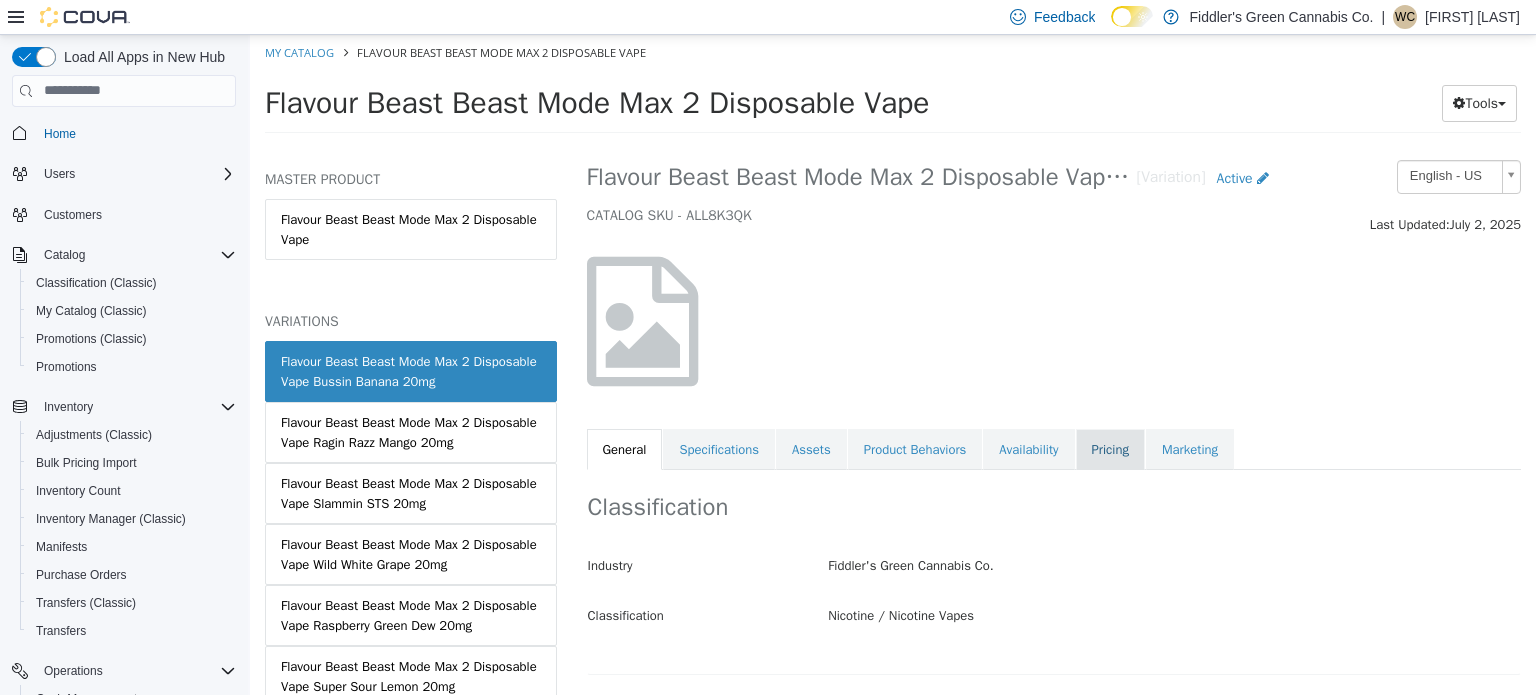 click on "Pricing" at bounding box center (1110, 449) 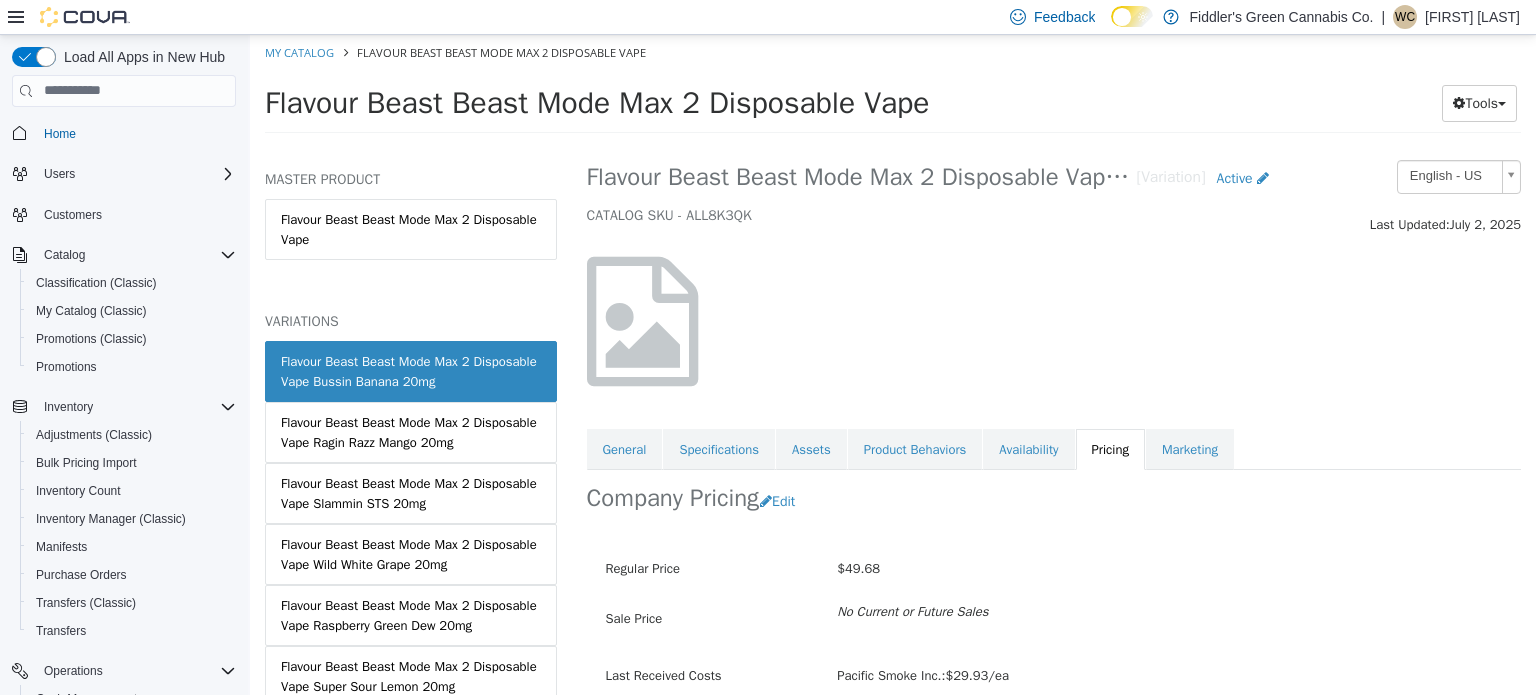 scroll, scrollTop: 105, scrollLeft: 0, axis: vertical 